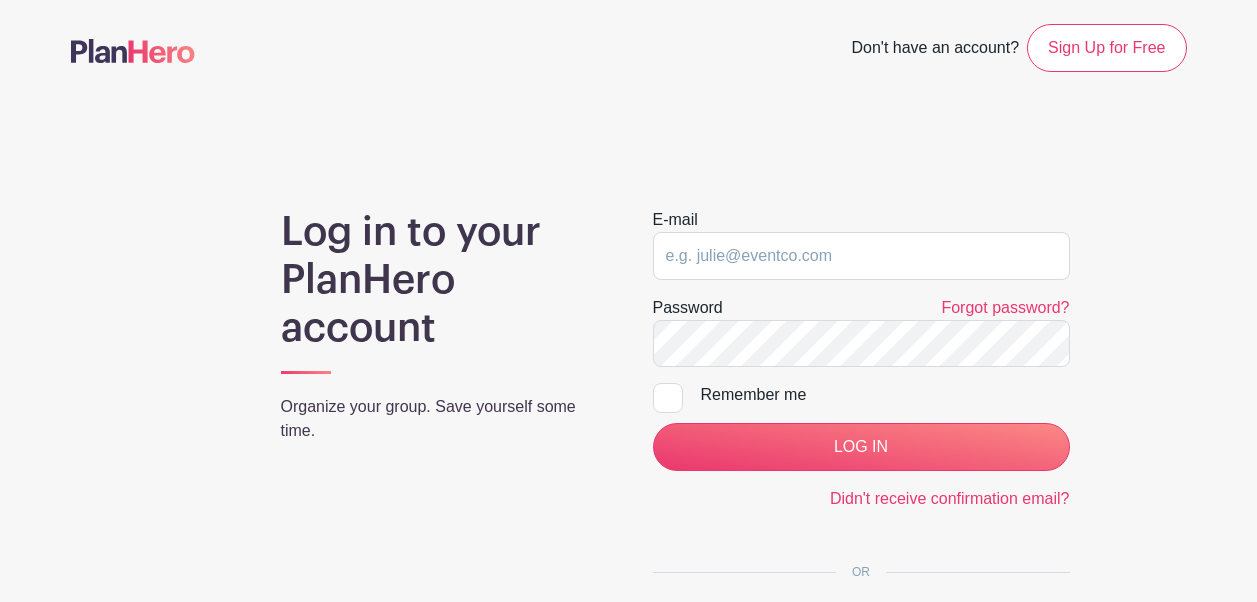 scroll, scrollTop: 0, scrollLeft: 0, axis: both 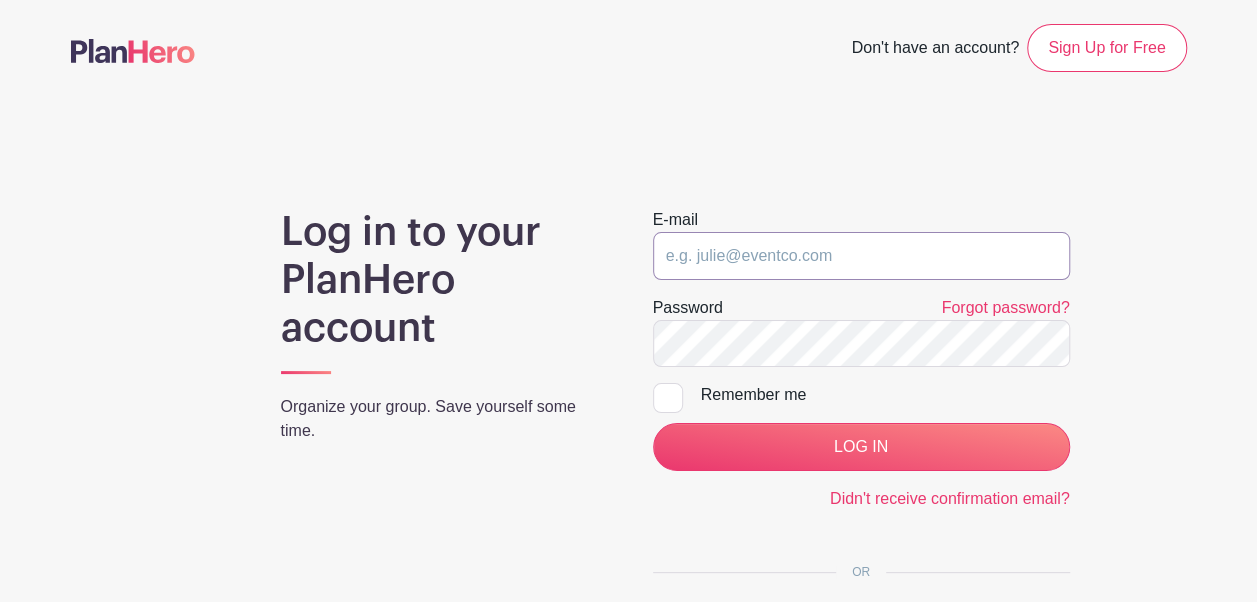 type on "[EMAIL_ADDRESS][DOMAIN_NAME]" 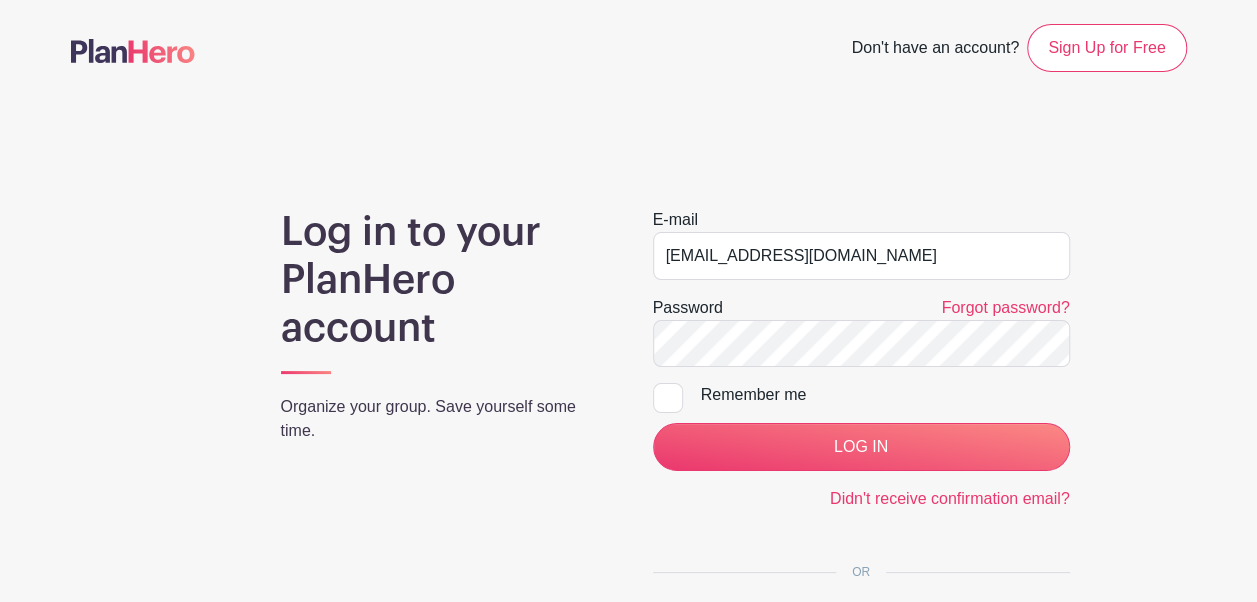 click on "[EMAIL_ADDRESS][DOMAIN_NAME]" at bounding box center (861, 256) 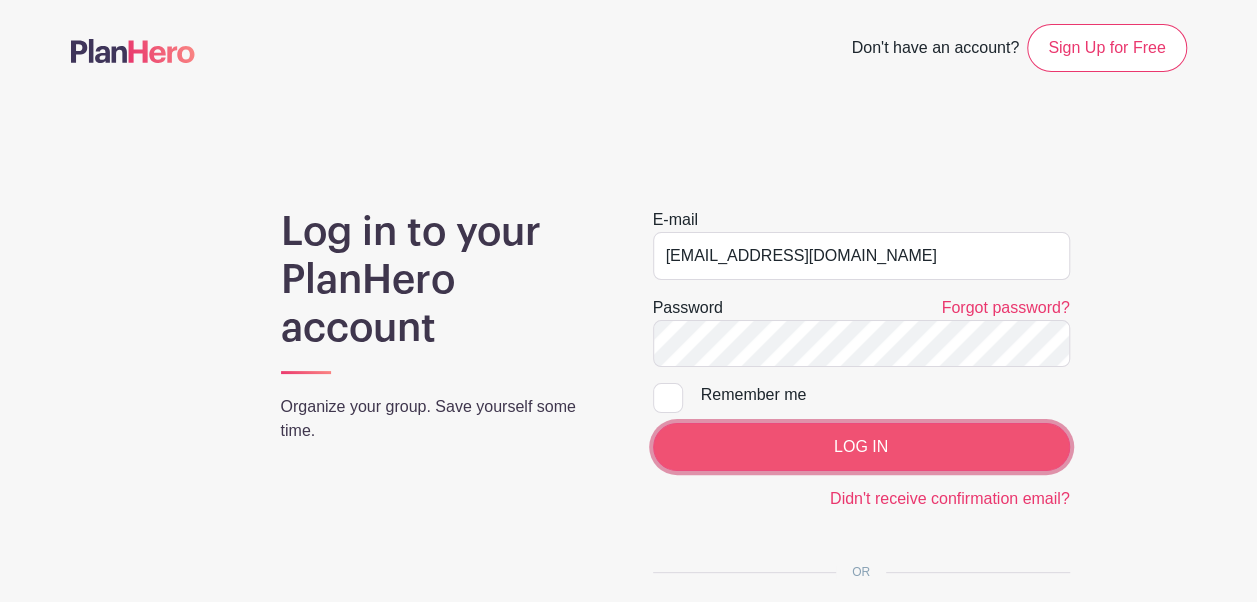 click on "LOG IN" at bounding box center [861, 447] 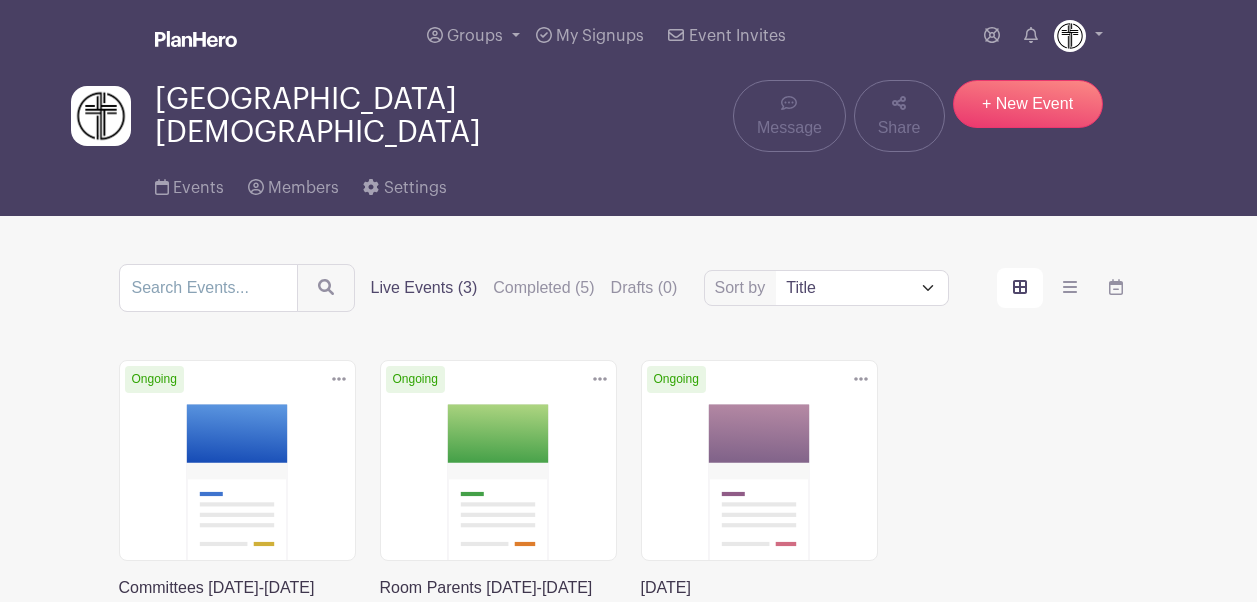 scroll, scrollTop: 0, scrollLeft: 0, axis: both 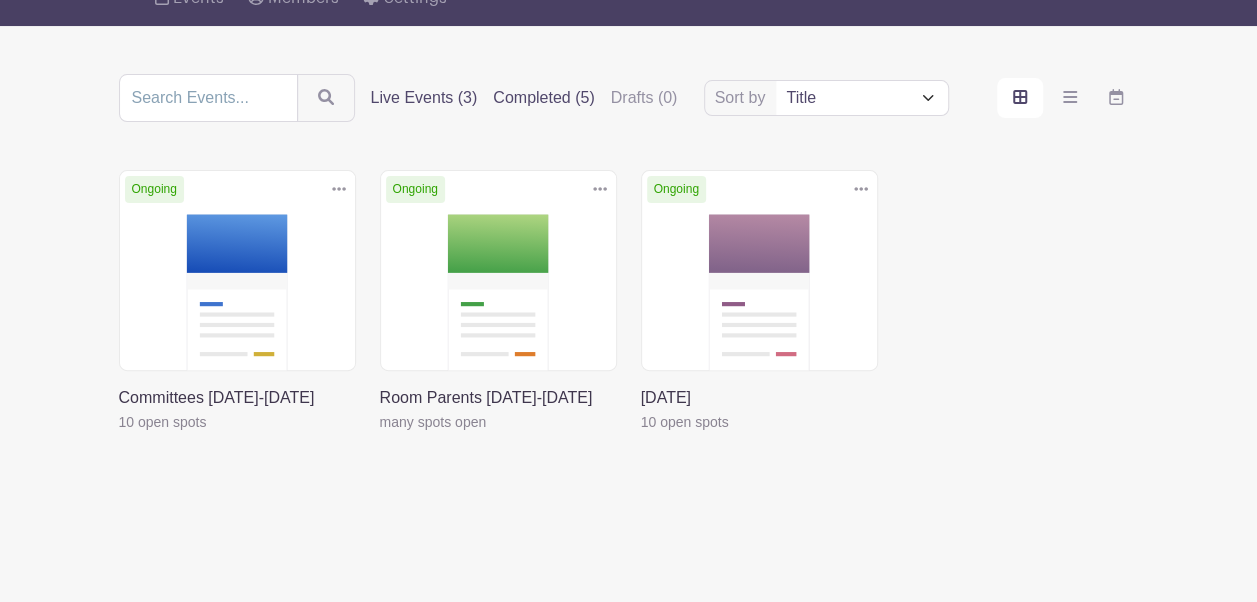 click on "Completed (5)" at bounding box center [543, 98] 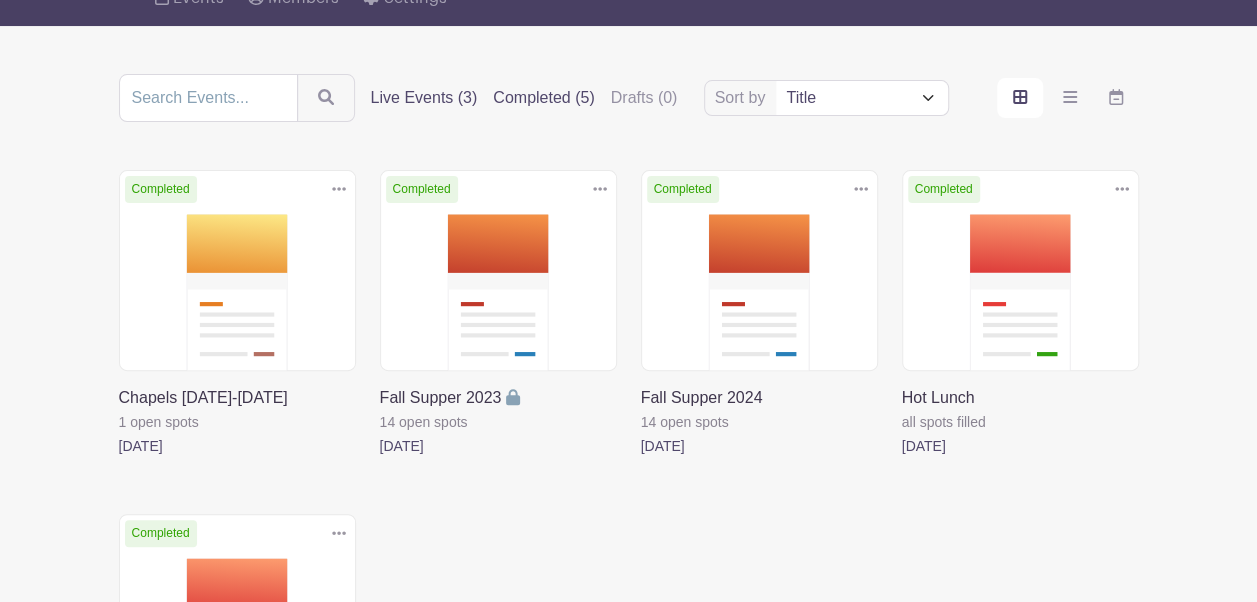 click on "Live Events (3)" at bounding box center [424, 98] 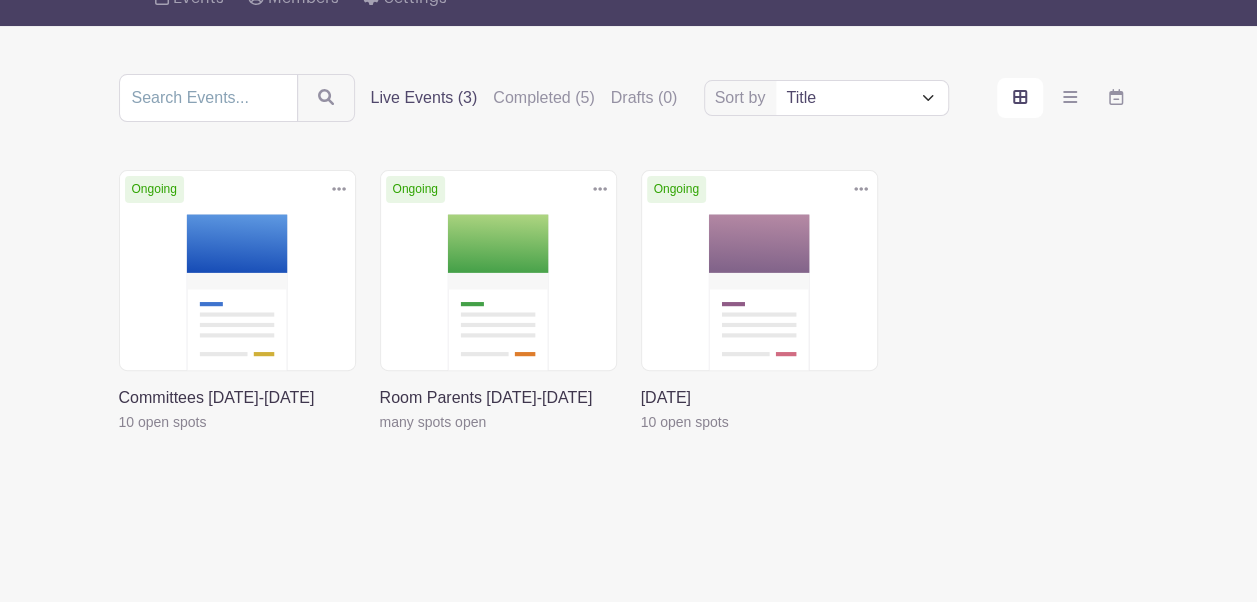 click 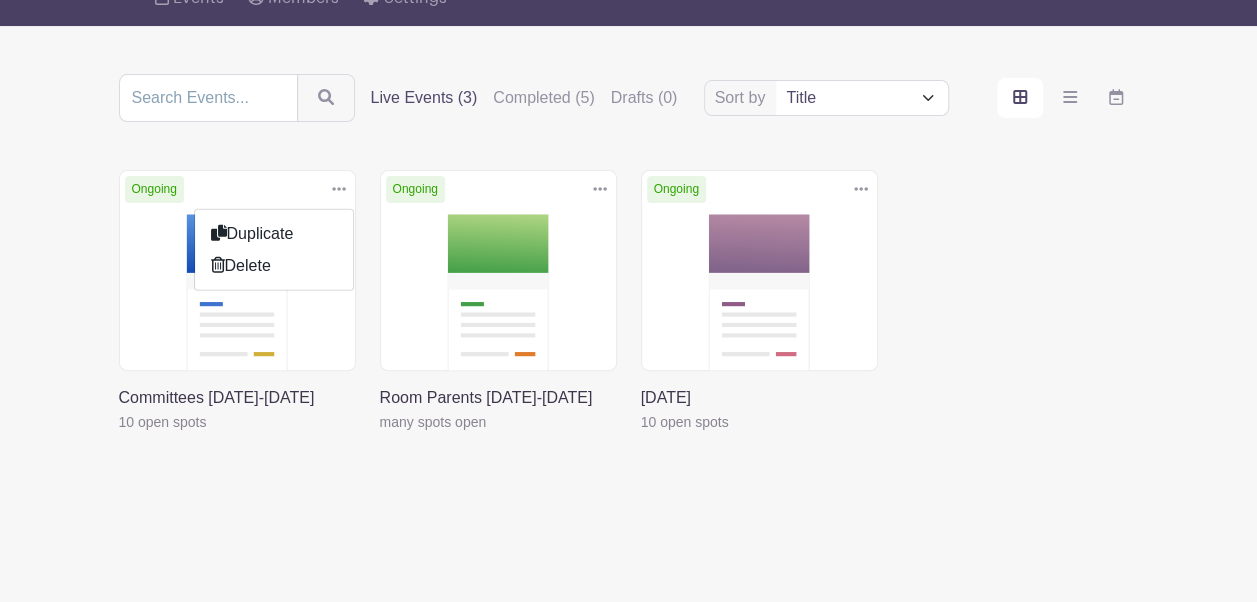 click on "Sort by
Title
Recently modified
Newest
Upcoming dates
Live Events (3)
Completed (5)
Drafts (0)
Delete Event
Are you sure? This event has signups associated with it. All signups and data for this event will be deleted.
Yes, Delete
No, Cancel" at bounding box center [629, 282] 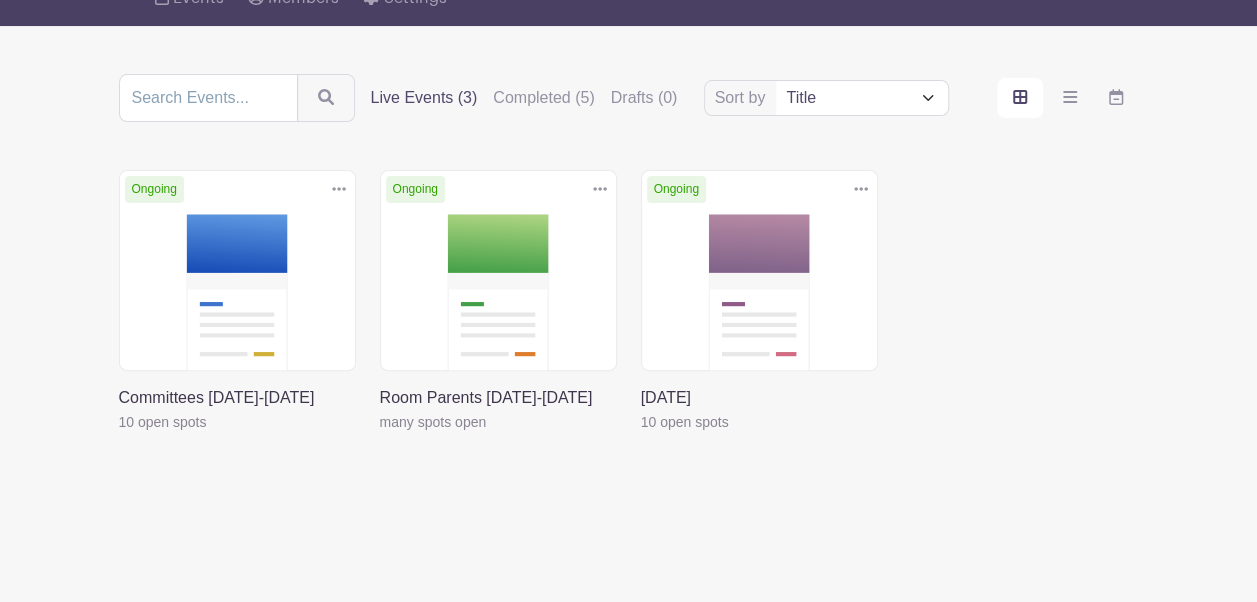 click at bounding box center (119, 434) 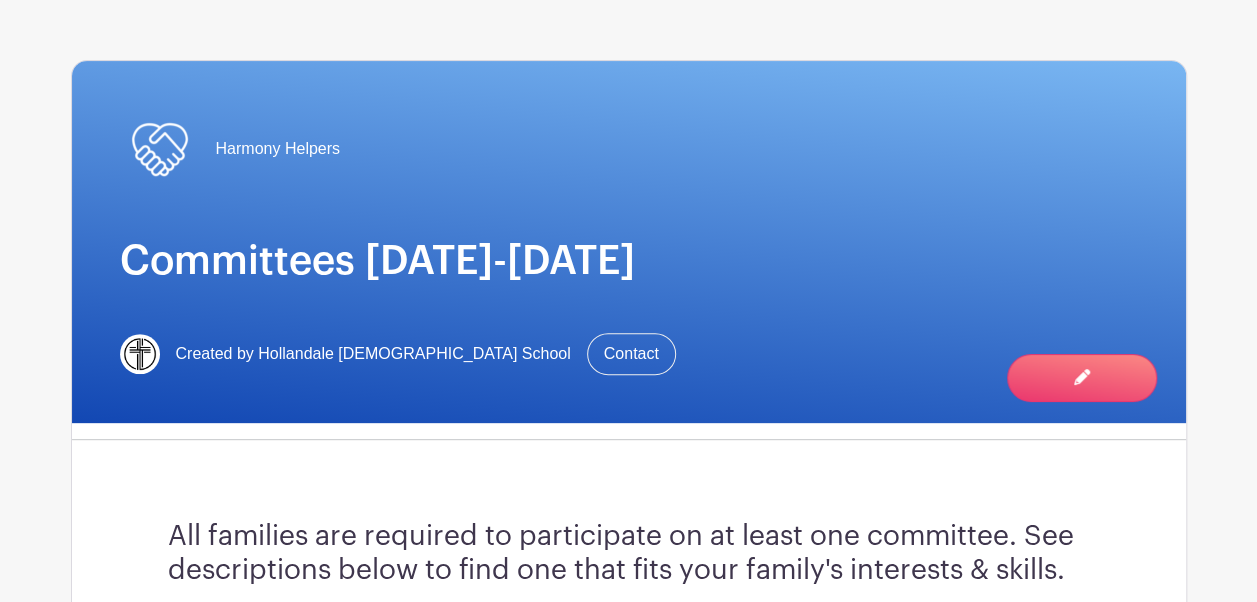 scroll, scrollTop: 0, scrollLeft: 0, axis: both 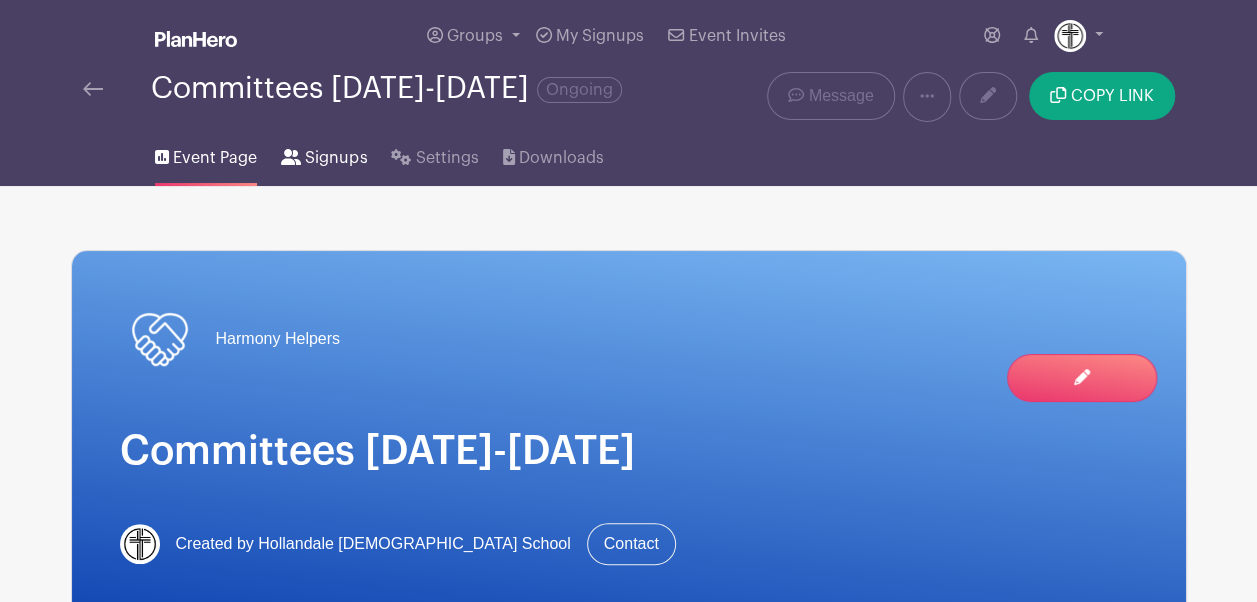 click on "Signups" at bounding box center (324, 154) 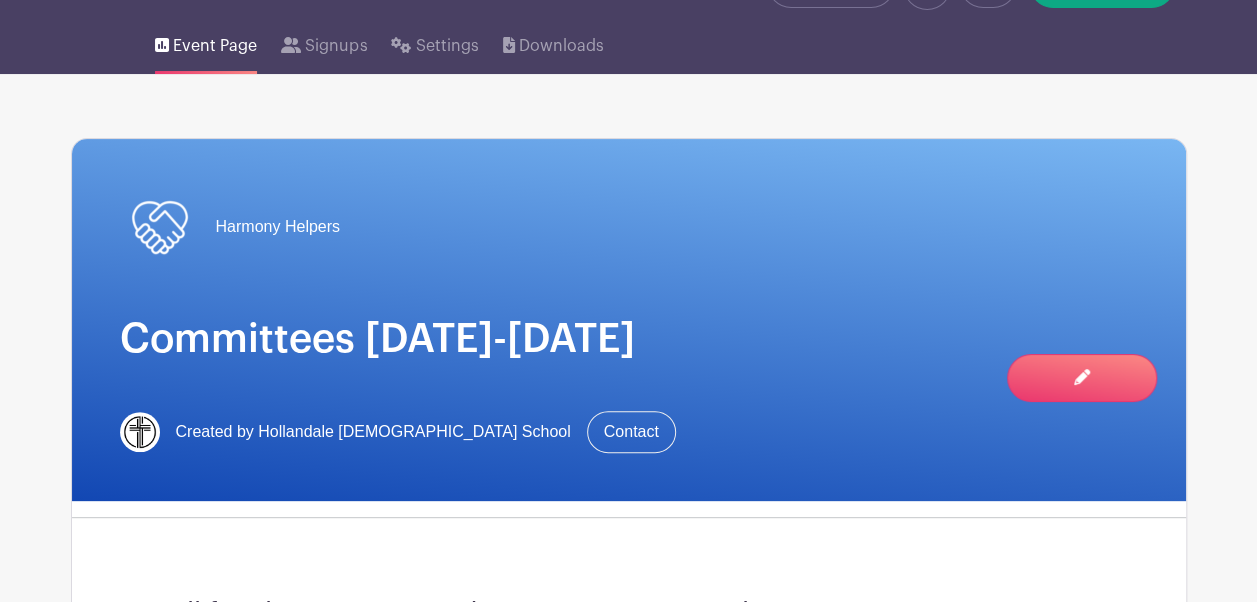 scroll, scrollTop: 149, scrollLeft: 0, axis: vertical 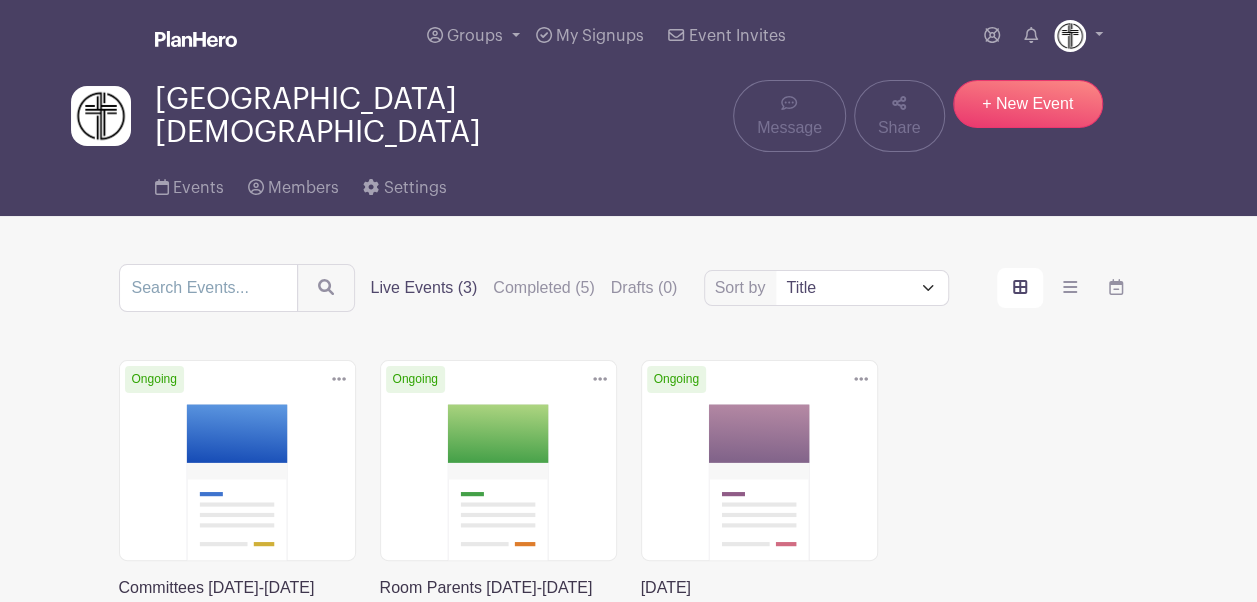 click 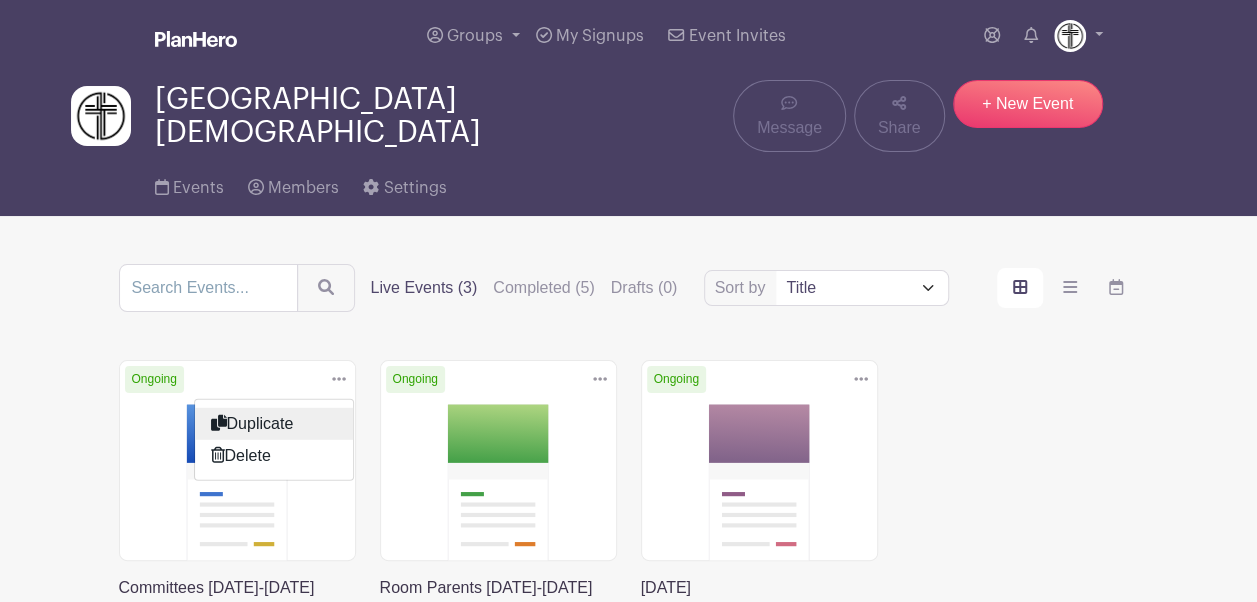 click on "Duplicate" at bounding box center (274, 423) 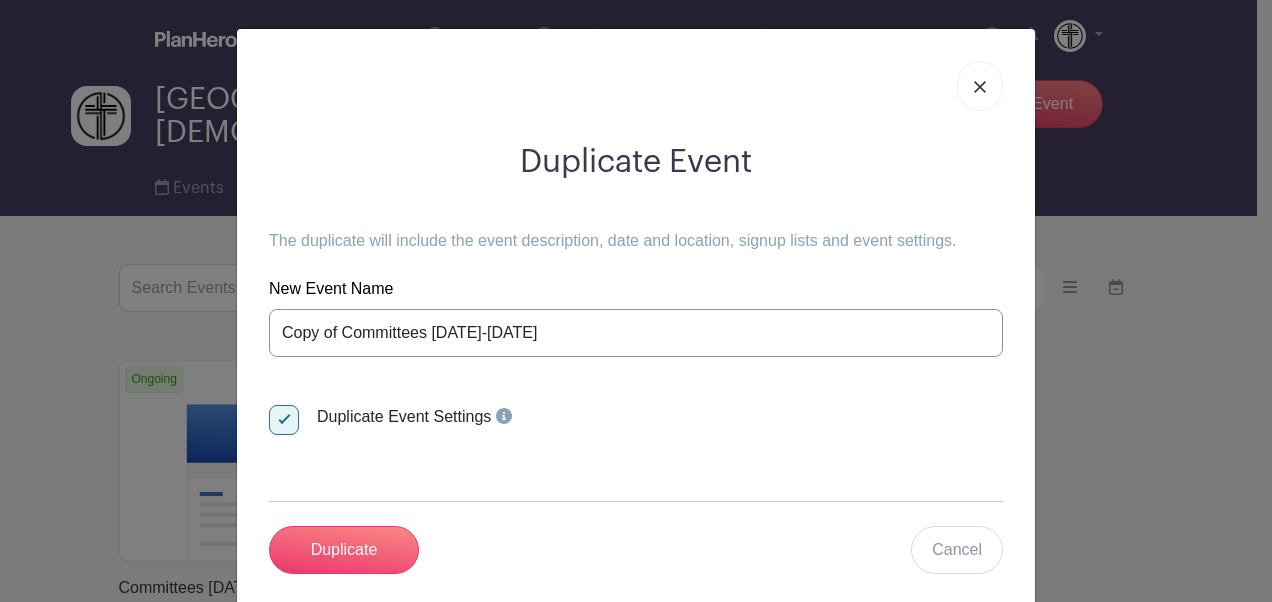 drag, startPoint x: 332, startPoint y: 328, endPoint x: 189, endPoint y: 339, distance: 143.42245 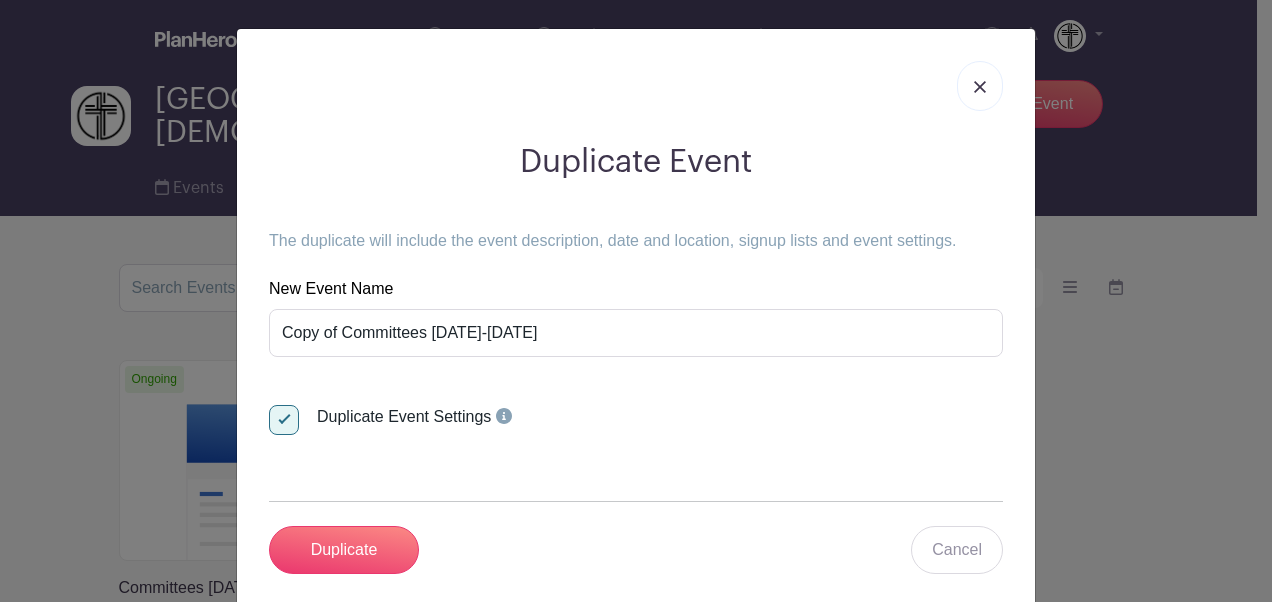 click on "Duplicate Event
The duplicate will include the event description, date and location, signup lists and event settings.
New Event Name
Copy of Committees [DATE]-[DATE]
Duplicate Event Settings
Duplicate
Cancel" at bounding box center (636, 301) 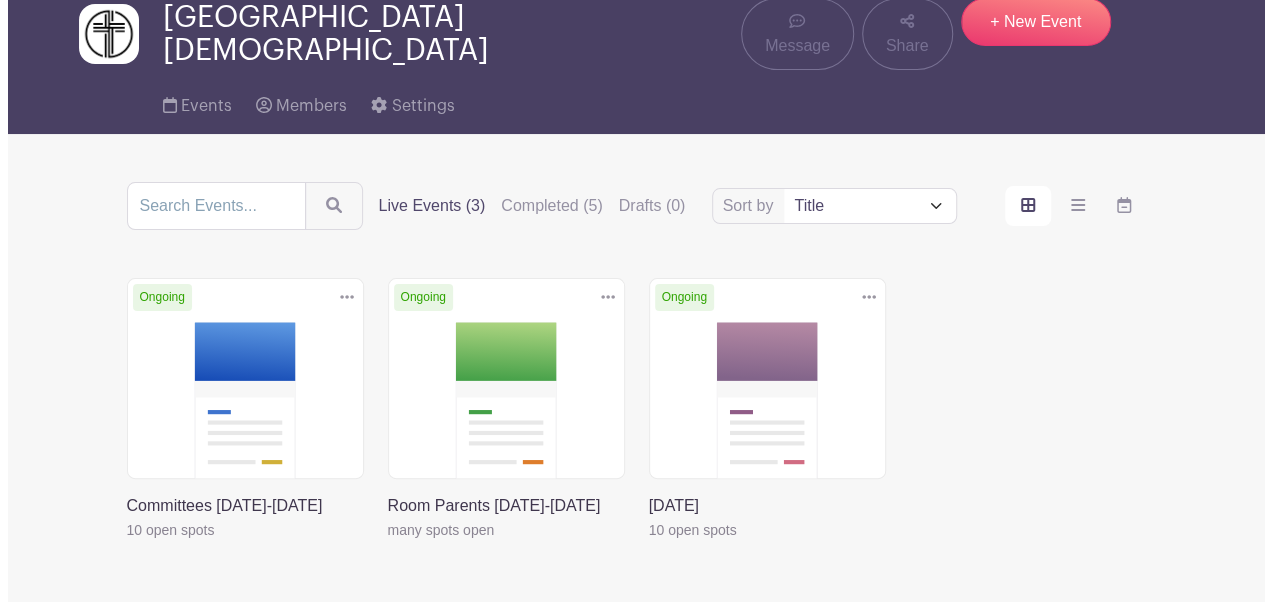 scroll, scrollTop: 83, scrollLeft: 0, axis: vertical 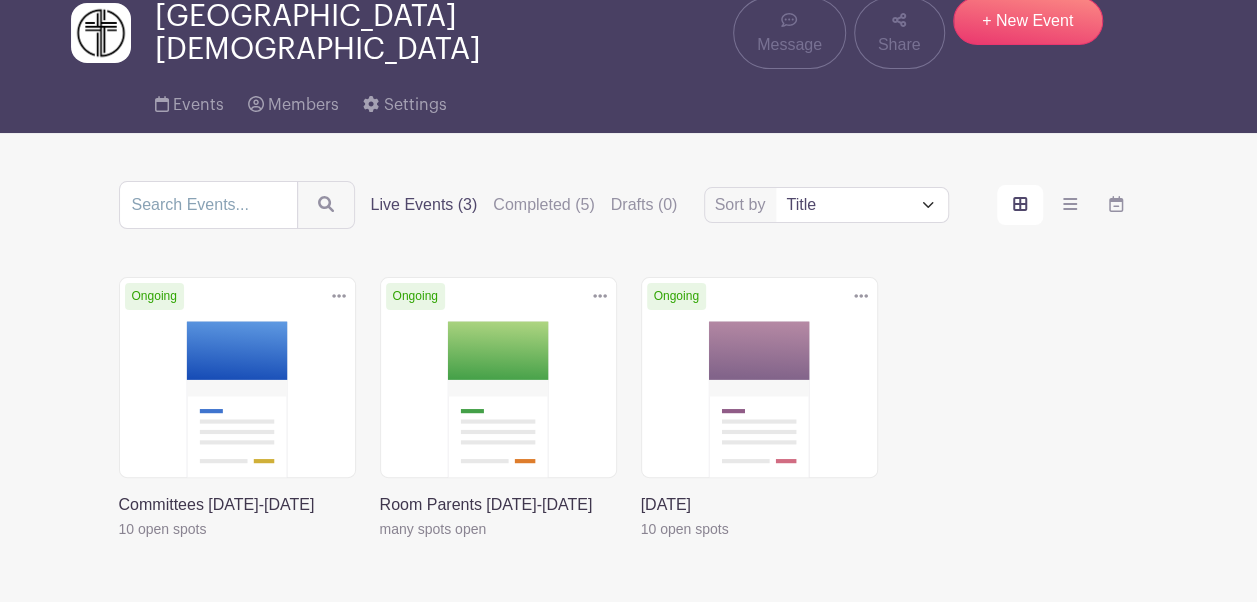 click 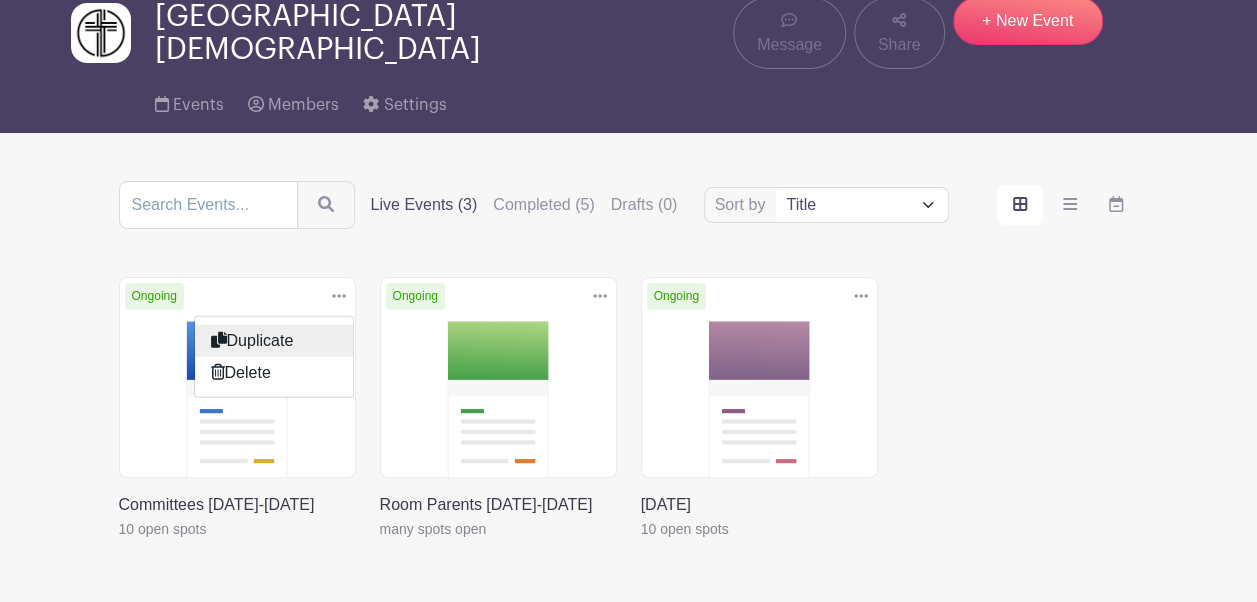click on "Duplicate" at bounding box center (274, 340) 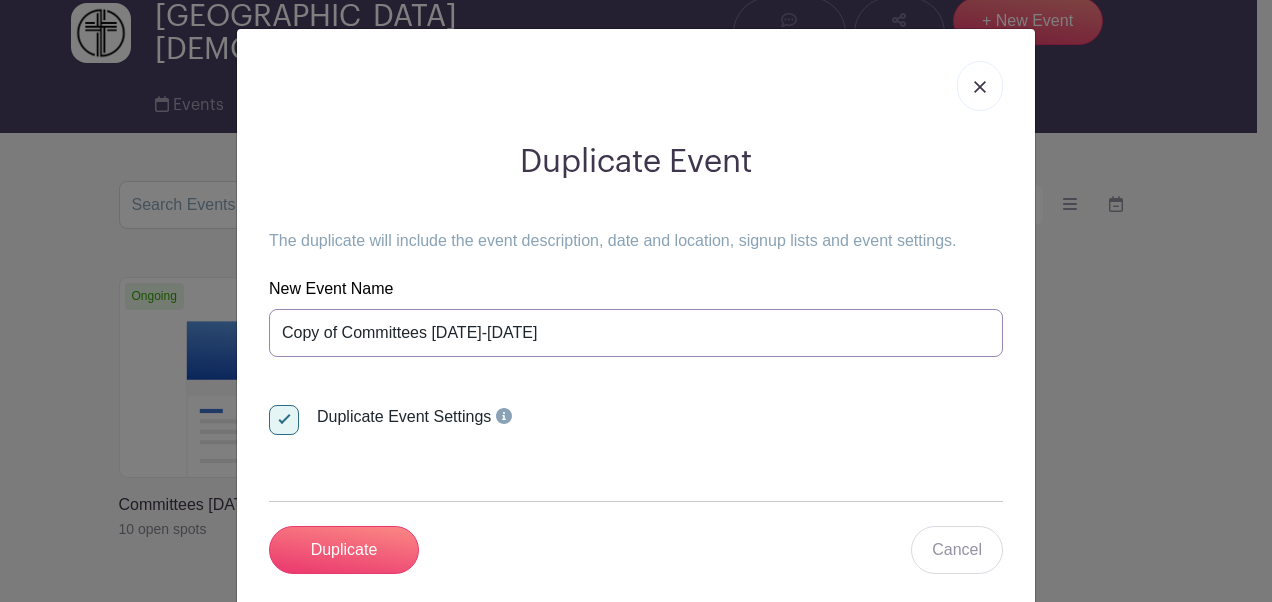 click on "Copy of Committees [DATE]-[DATE]" at bounding box center [636, 333] 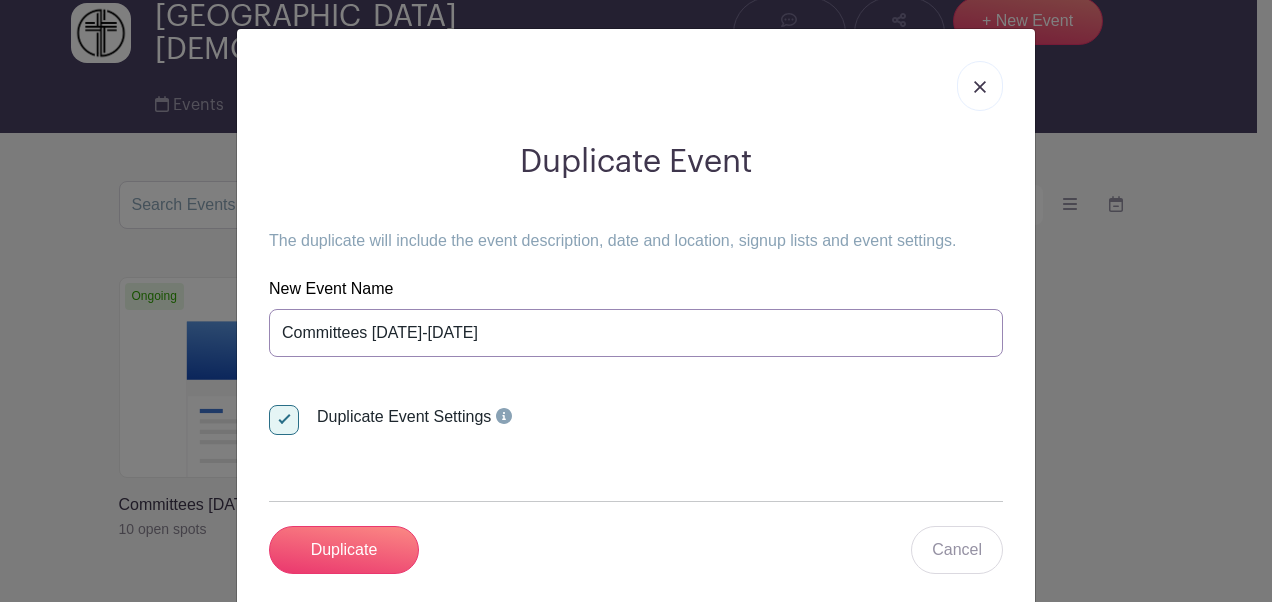 click on "Committees [DATE]-[DATE]" at bounding box center (636, 333) 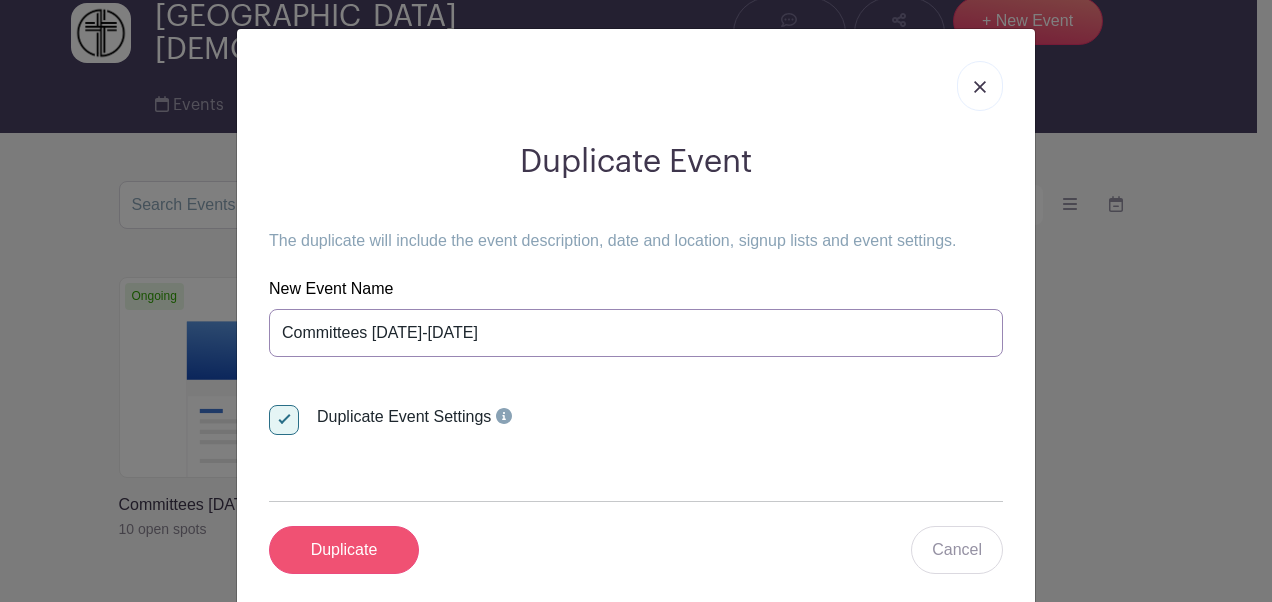 type on "Committees [DATE]-[DATE]" 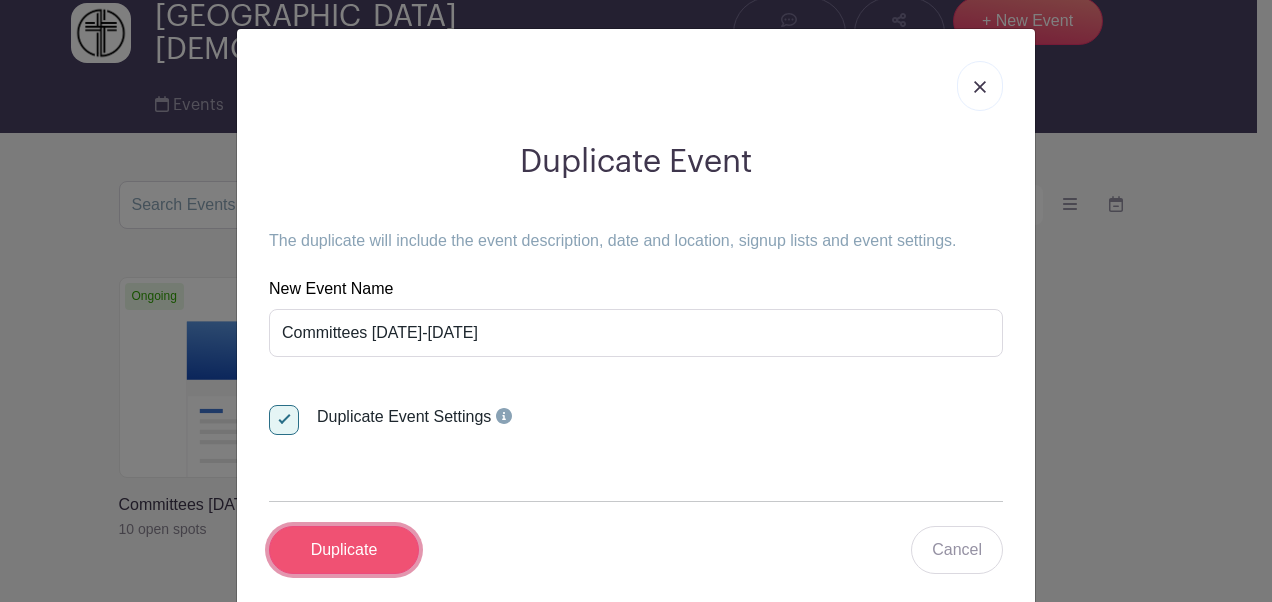 click on "Duplicate" at bounding box center [344, 550] 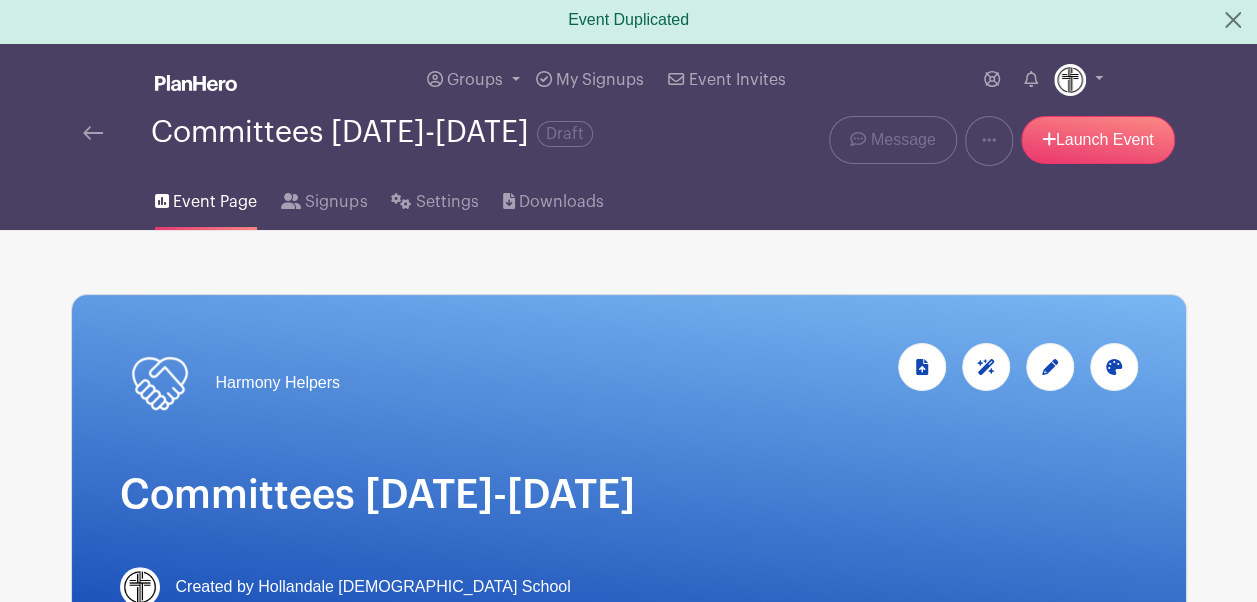 scroll, scrollTop: 0, scrollLeft: 0, axis: both 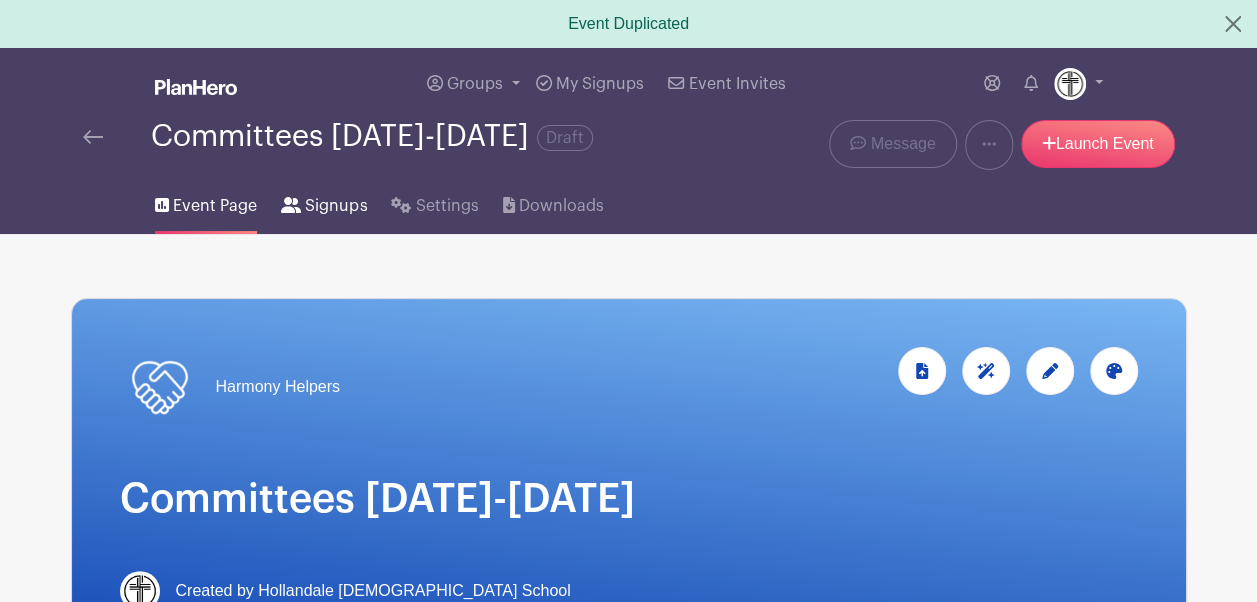 click on "Signups" at bounding box center (336, 206) 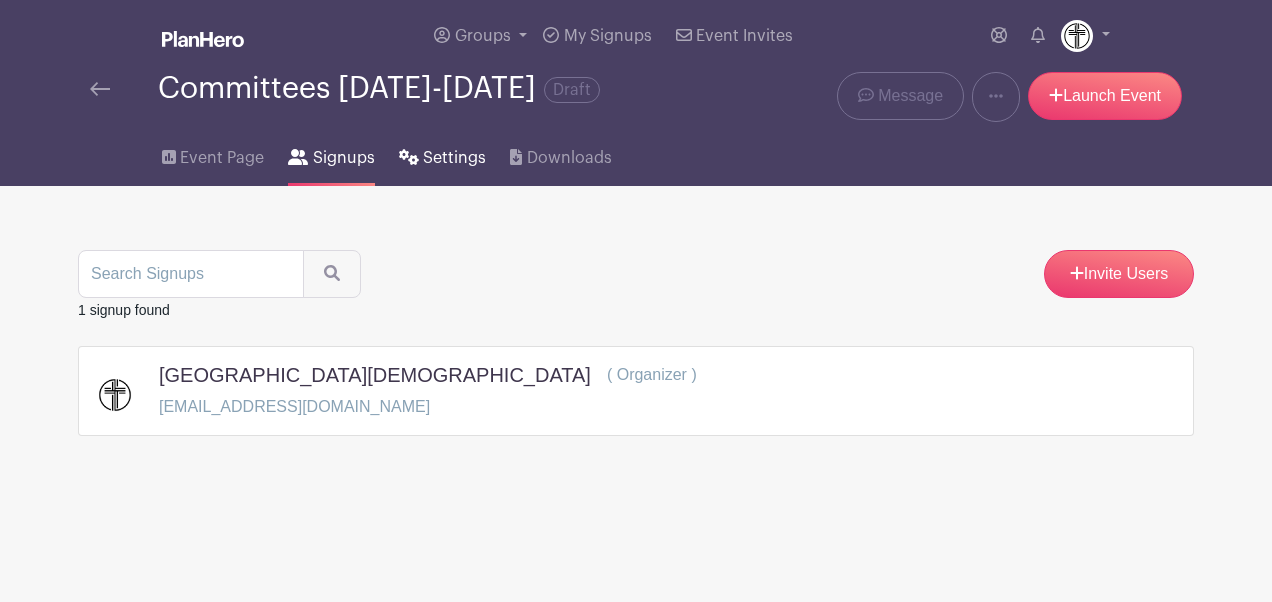 click on "Settings" at bounding box center [454, 158] 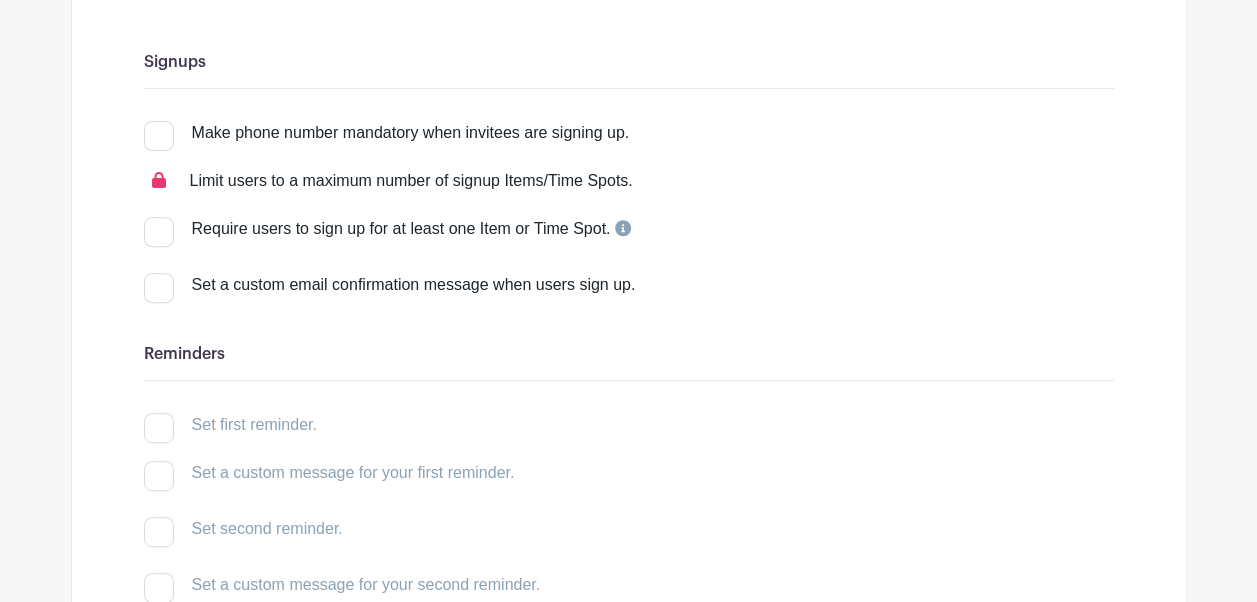 scroll, scrollTop: 0, scrollLeft: 0, axis: both 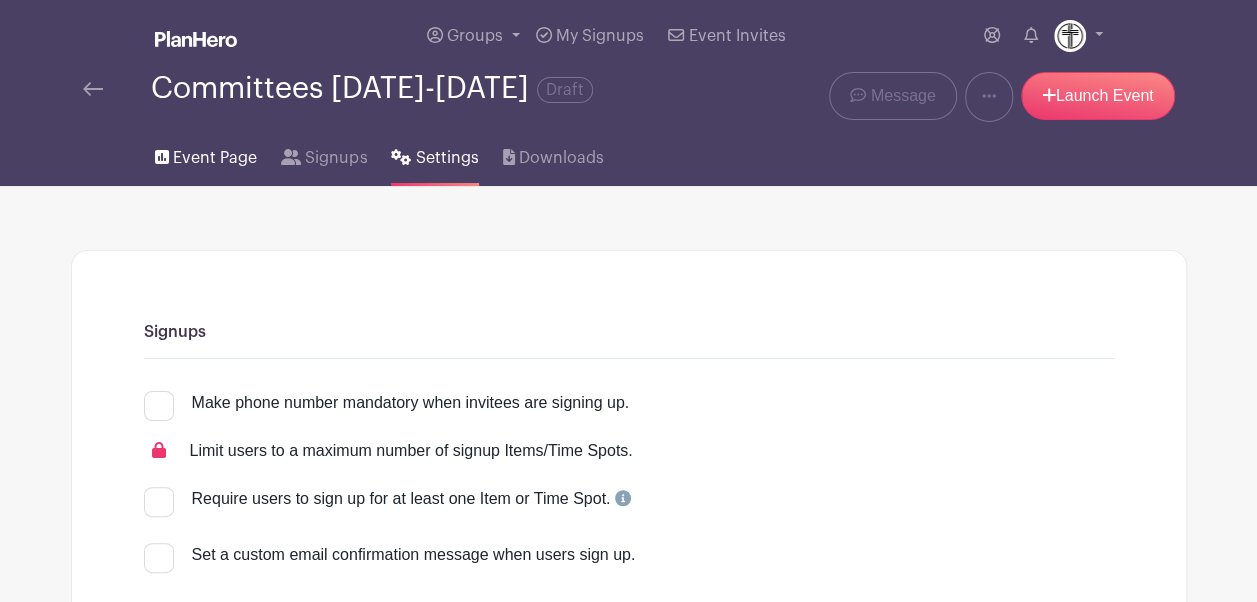 click on "Event Page" at bounding box center [215, 158] 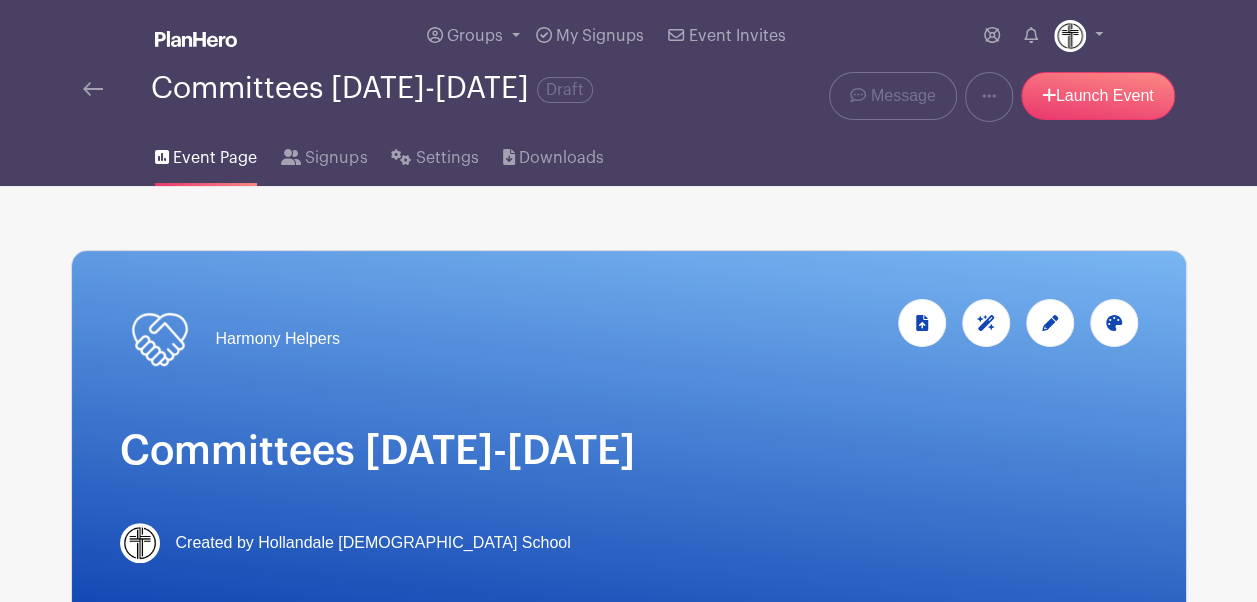 click 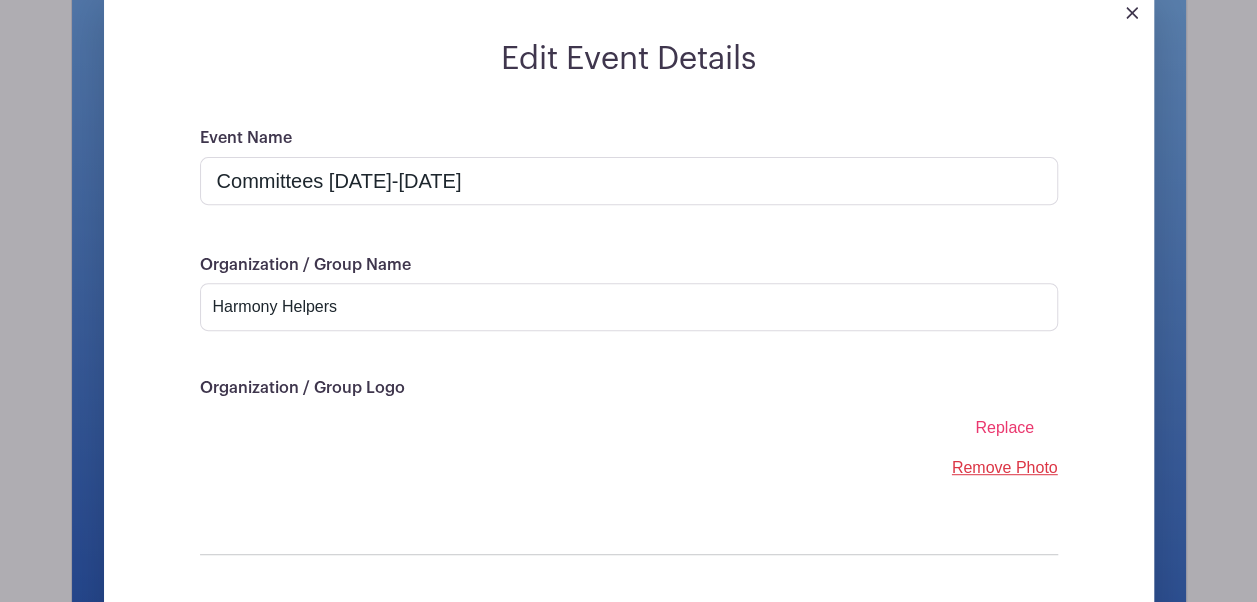 scroll, scrollTop: 300, scrollLeft: 0, axis: vertical 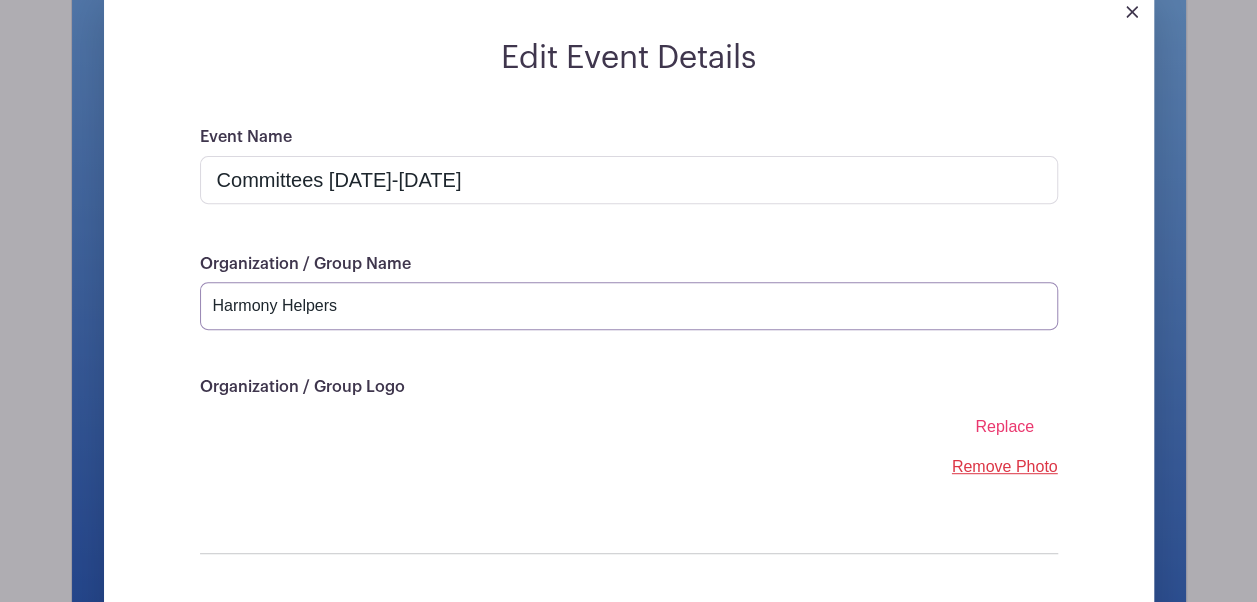 drag, startPoint x: 405, startPoint y: 307, endPoint x: 19, endPoint y: 327, distance: 386.5178 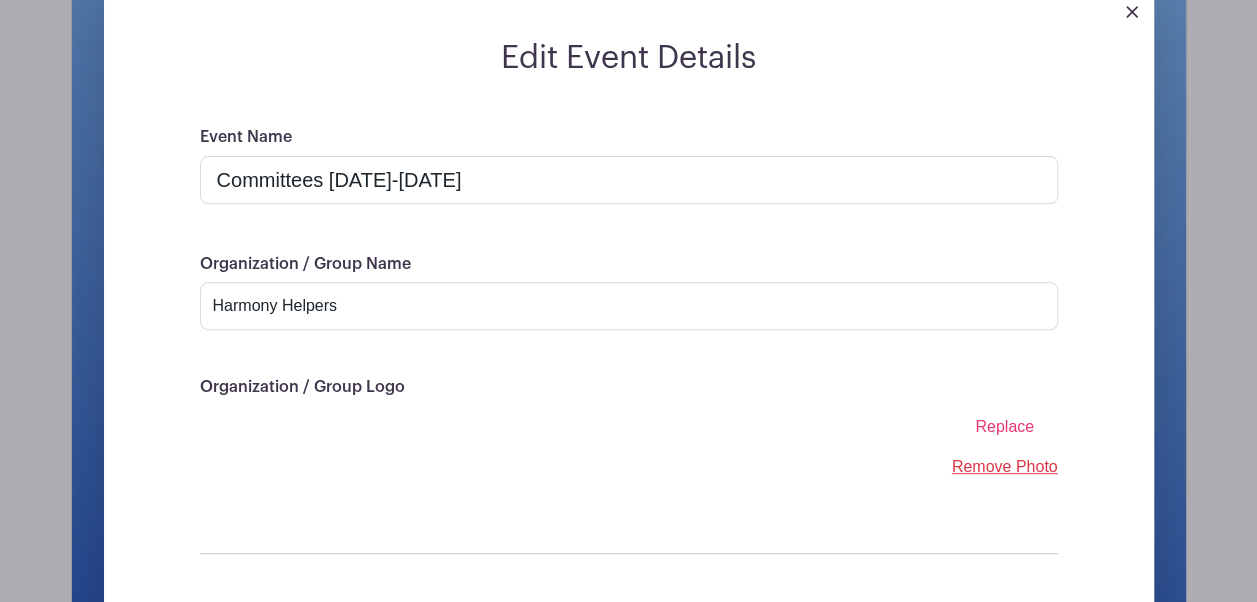 click on "Edit Event Details
Event Name
Committees [DATE]-[DATE]
Organization / Group Name
Harmony Helpers
Organization / Group Logo
Replace
Remove Photo
Save changes
Cancel" at bounding box center (629, 356) 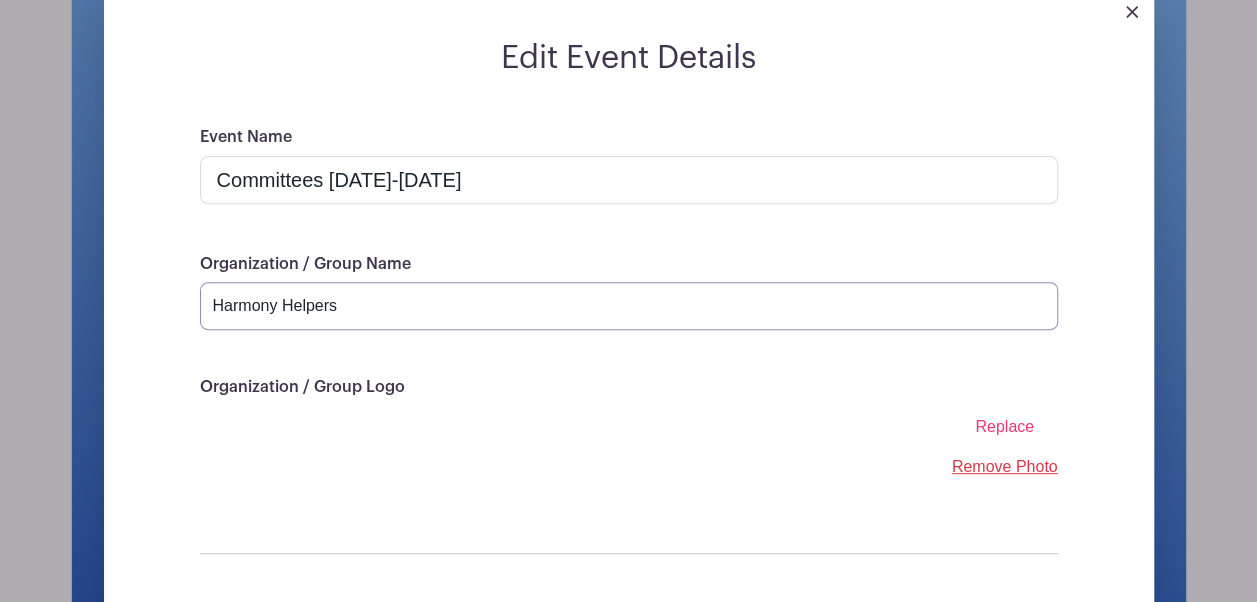 click on "Harmony Helpers" at bounding box center (629, 306) 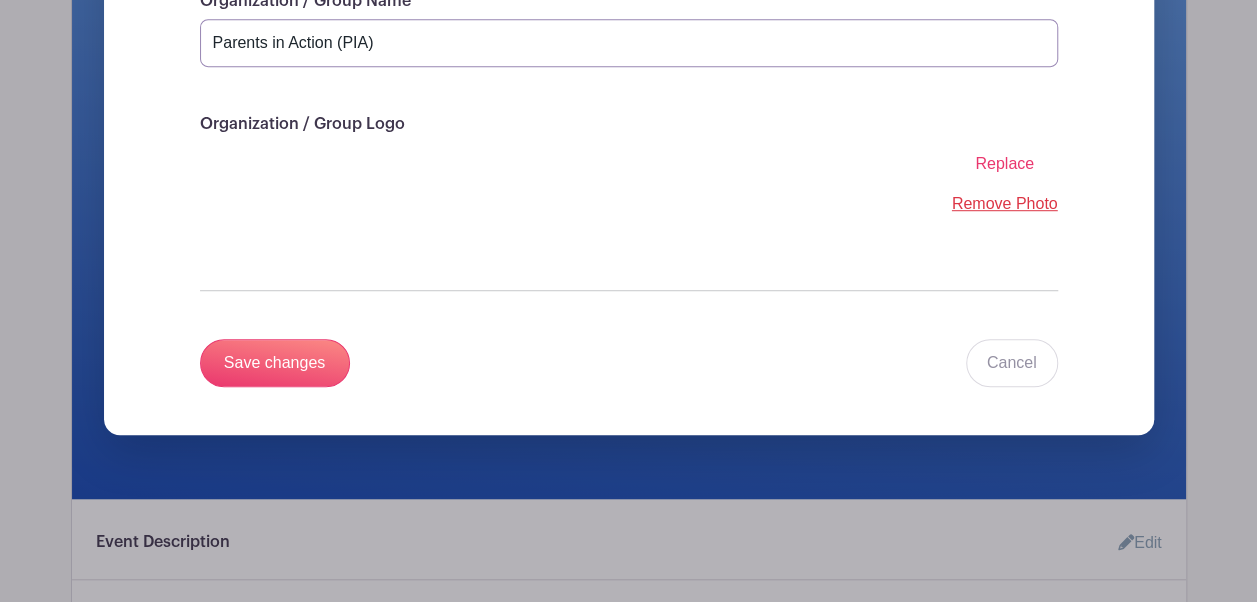 scroll, scrollTop: 568, scrollLeft: 0, axis: vertical 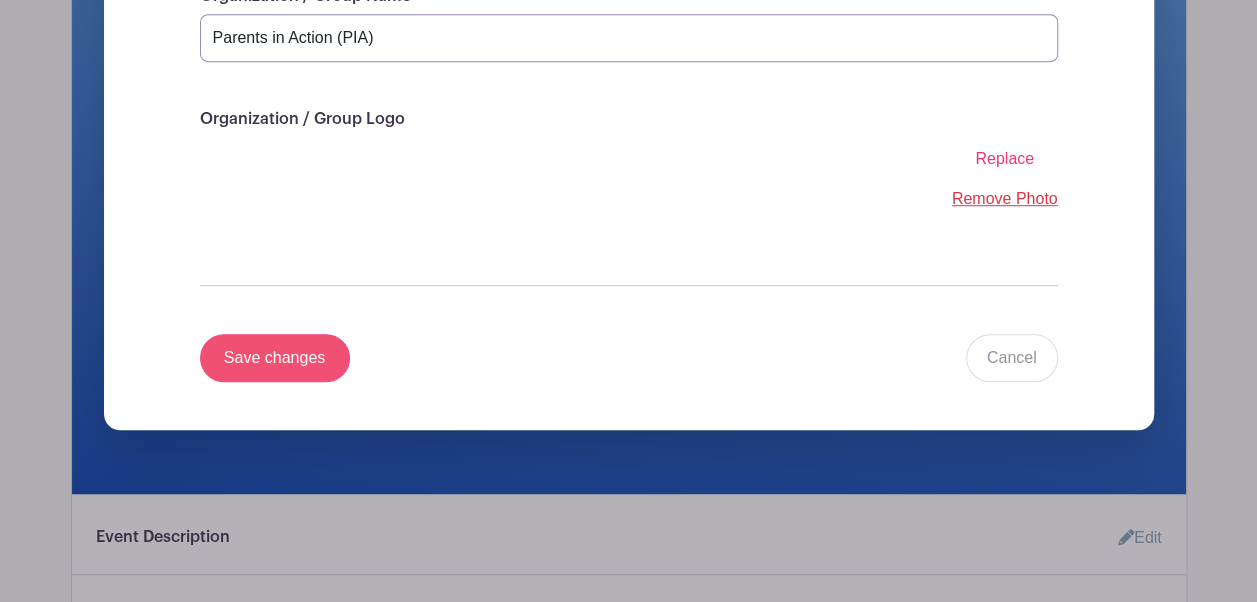 type on "Parents in Action (PIA)" 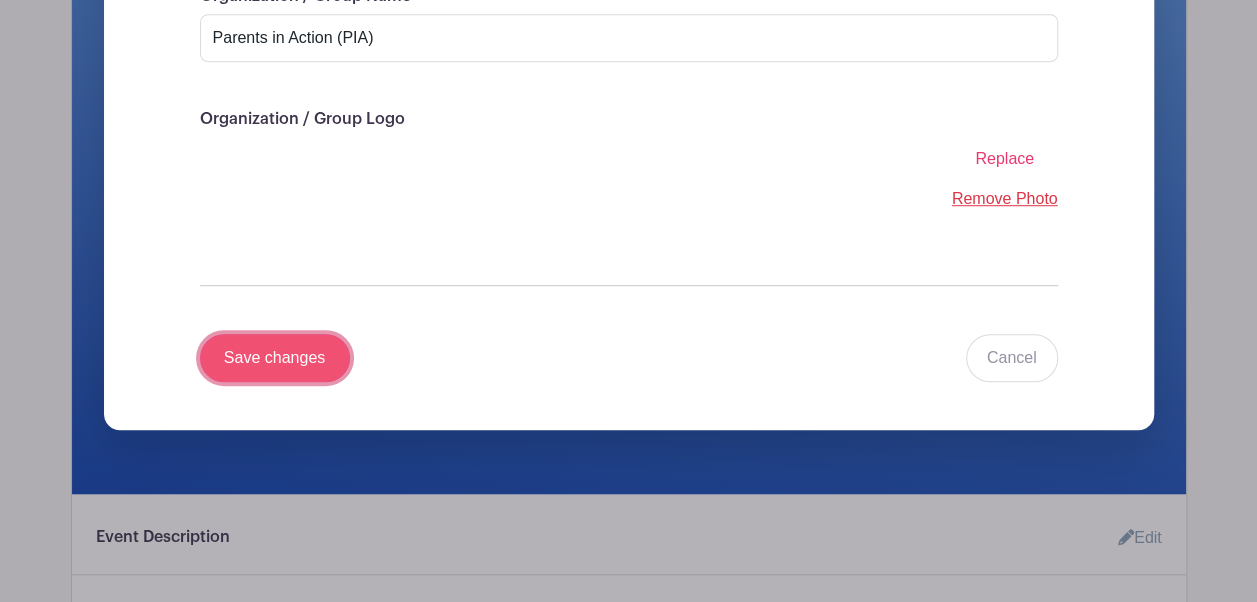 click on "Save changes" at bounding box center [275, 358] 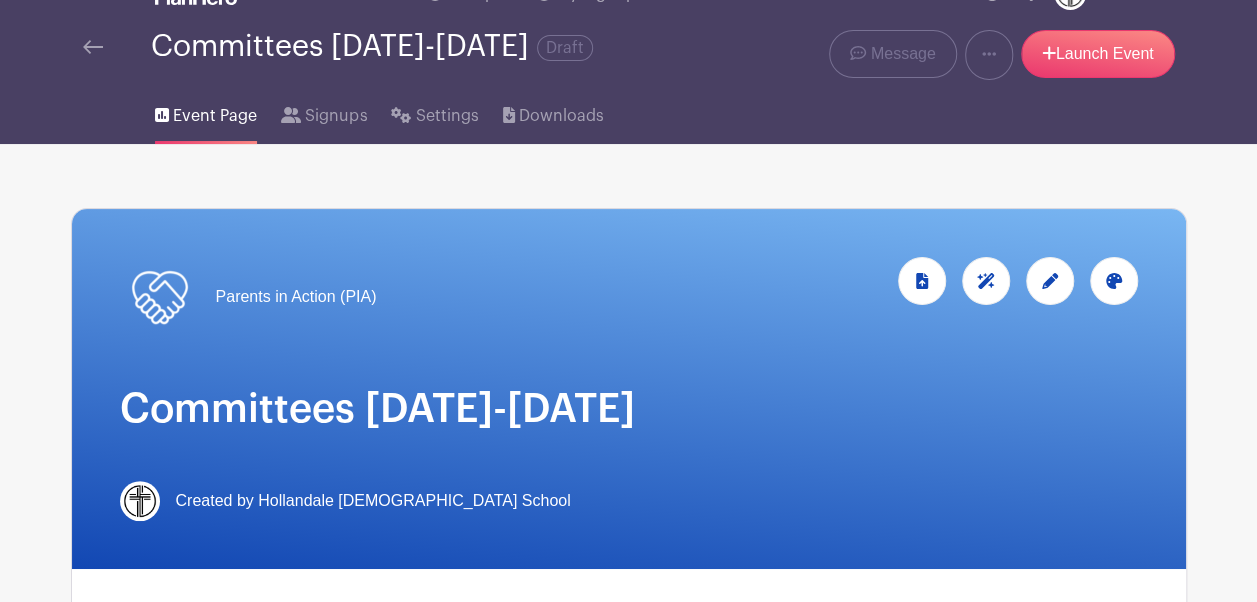 scroll, scrollTop: 0, scrollLeft: 0, axis: both 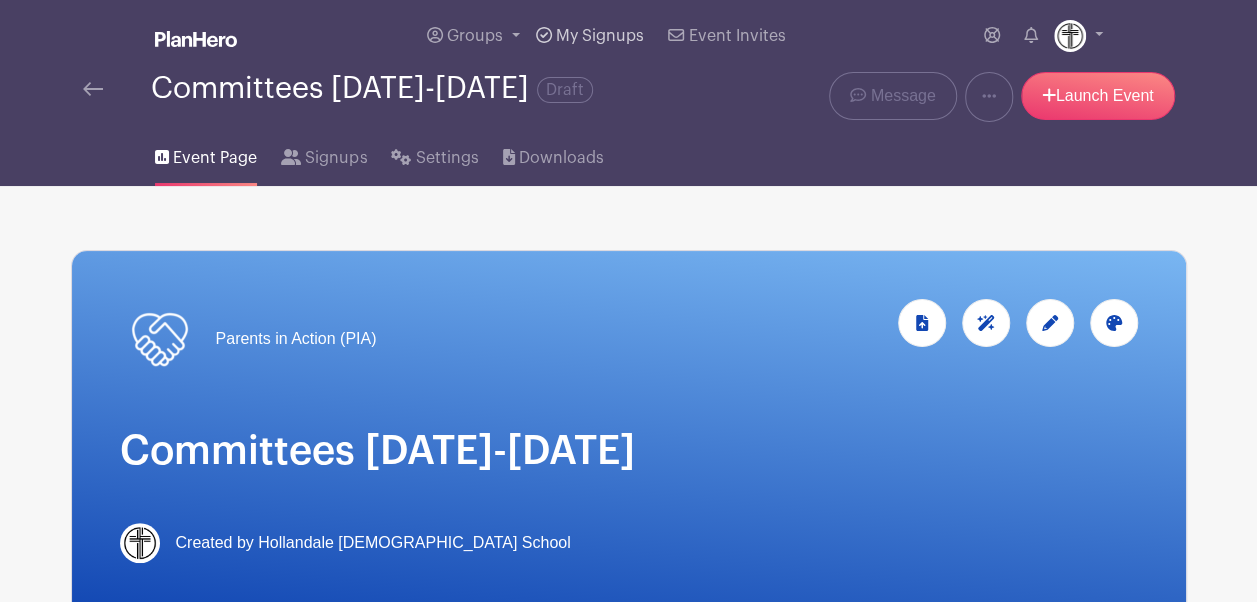 click on "My Signups" at bounding box center (590, 36) 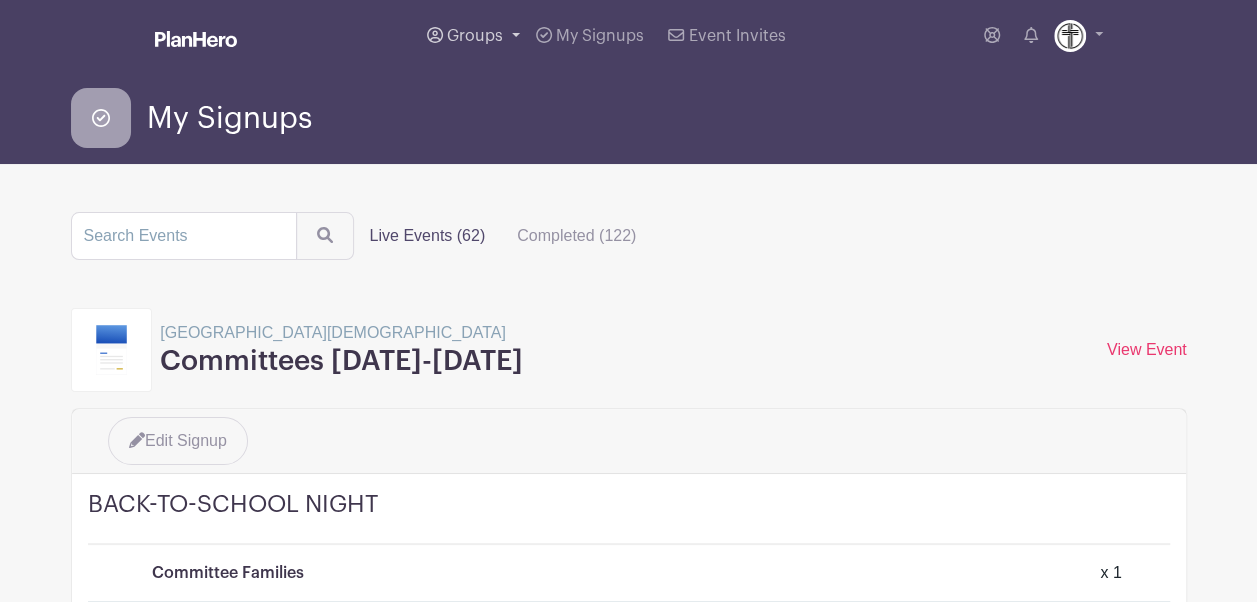 click on "Groups" at bounding box center [475, 36] 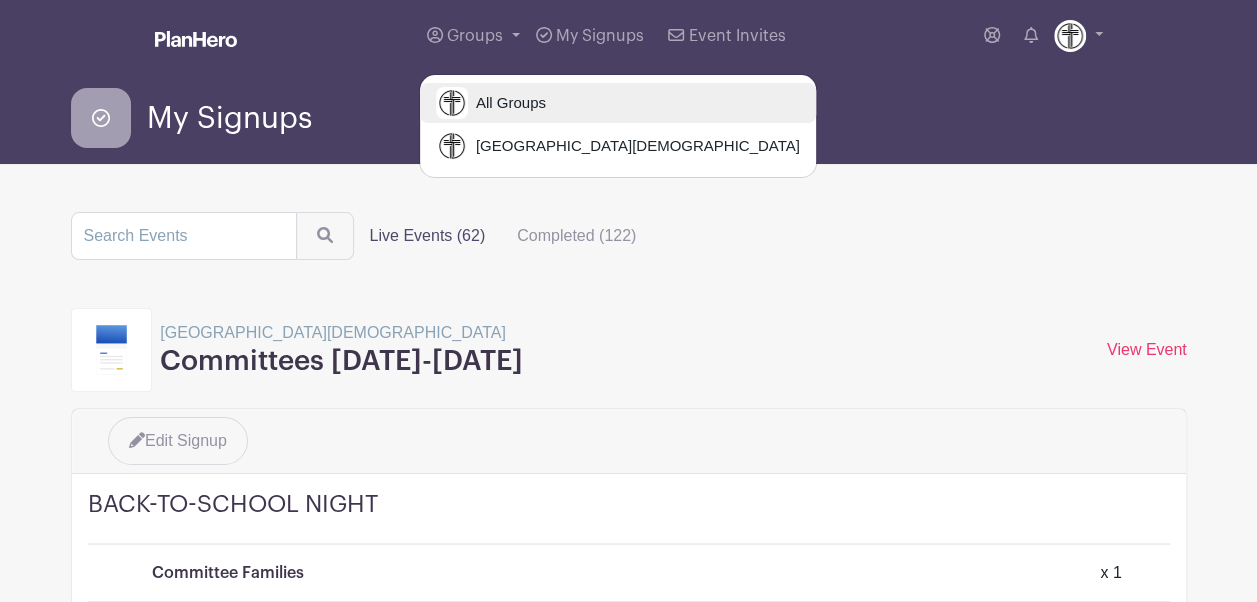 click on "All Groups" at bounding box center [507, 103] 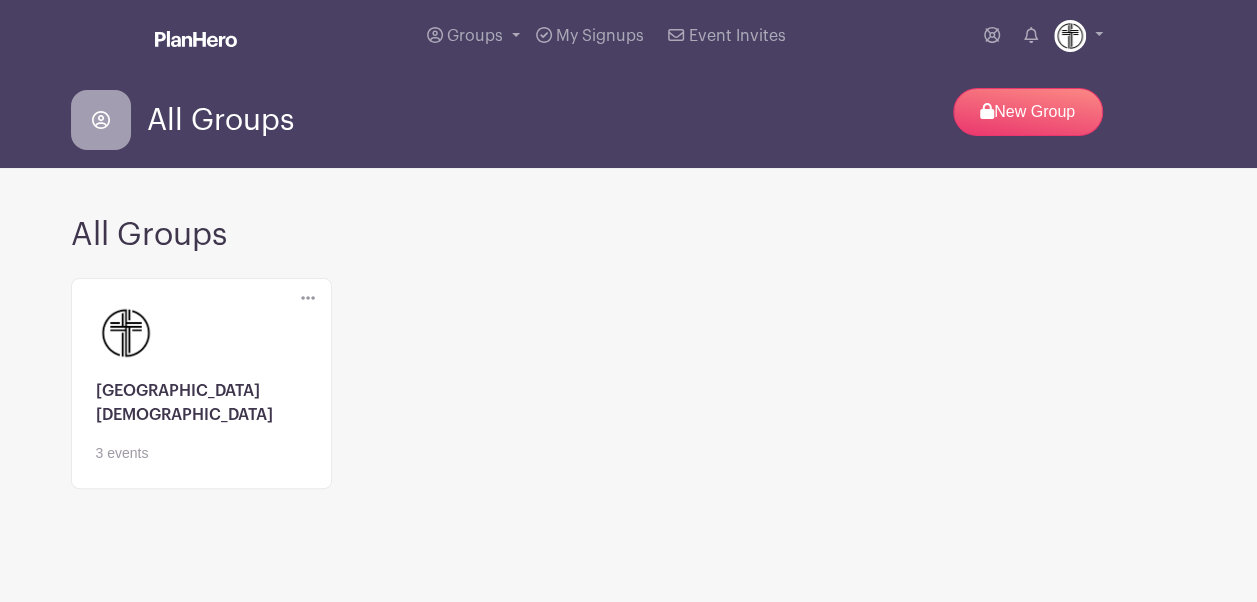 click at bounding box center (201, 464) 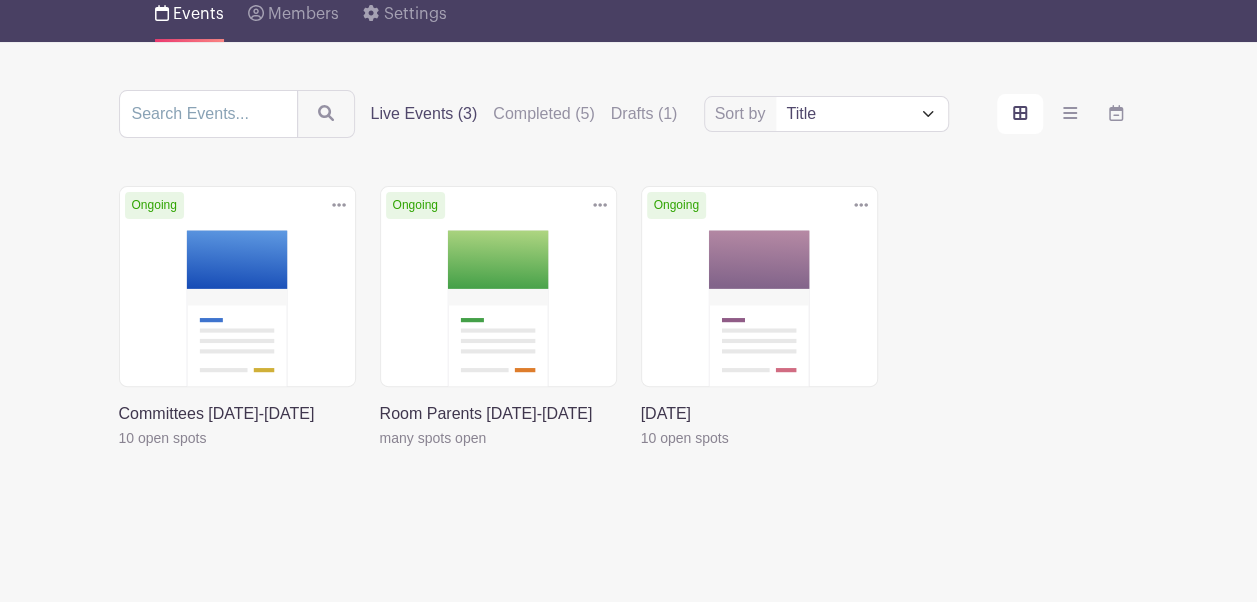 scroll, scrollTop: 190, scrollLeft: 0, axis: vertical 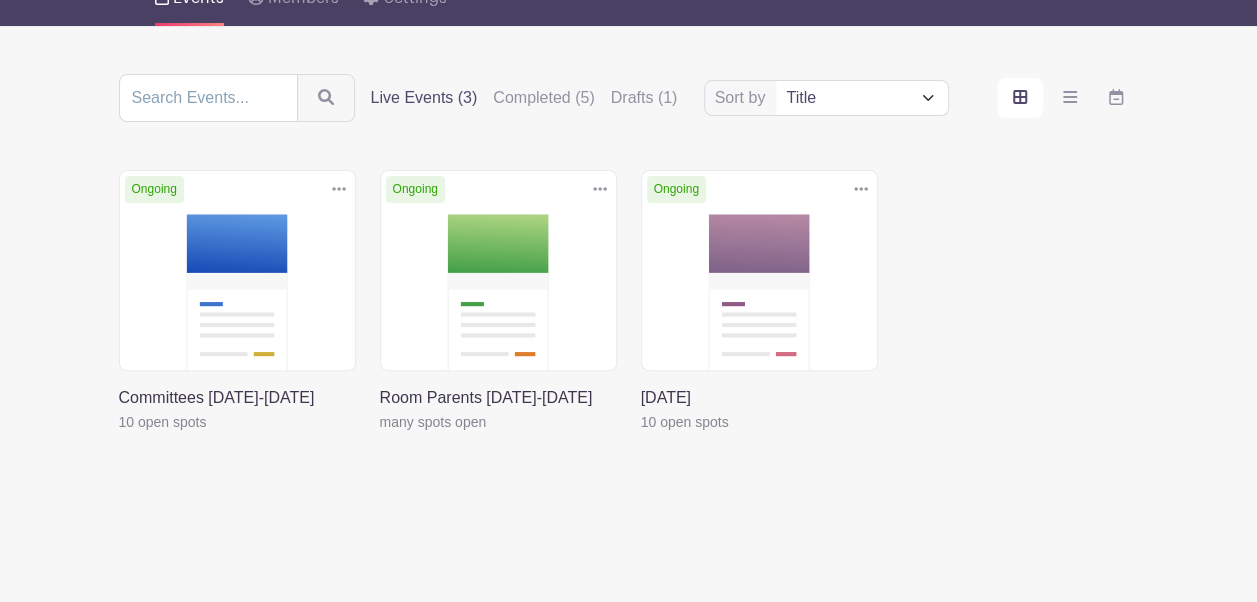 click 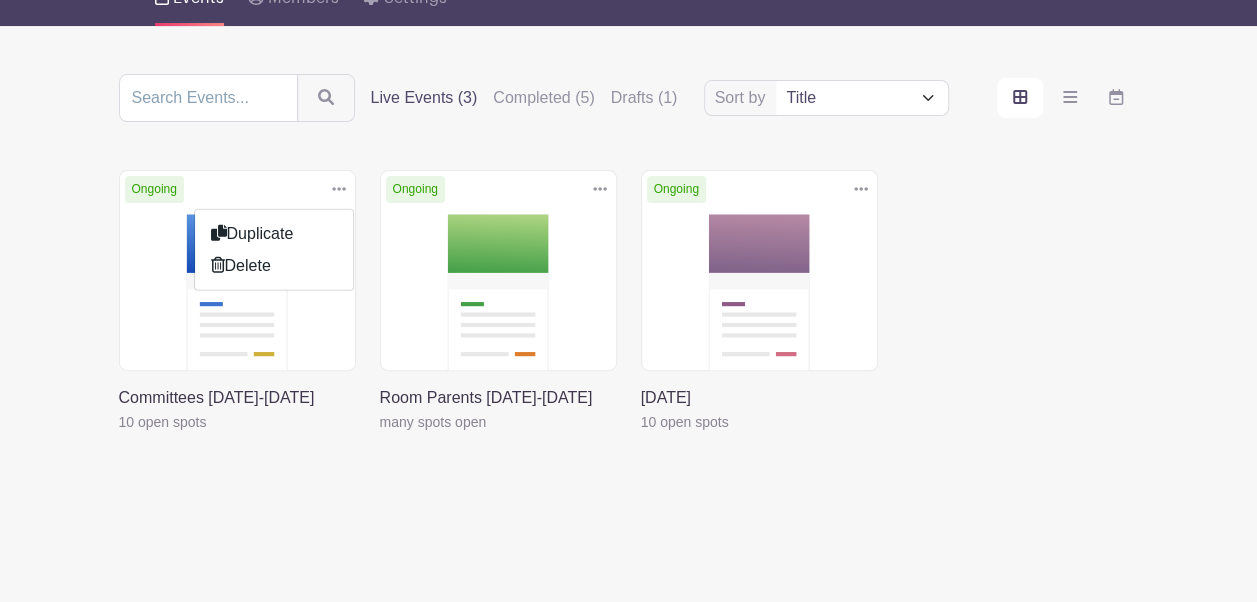 click at bounding box center [119, 434] 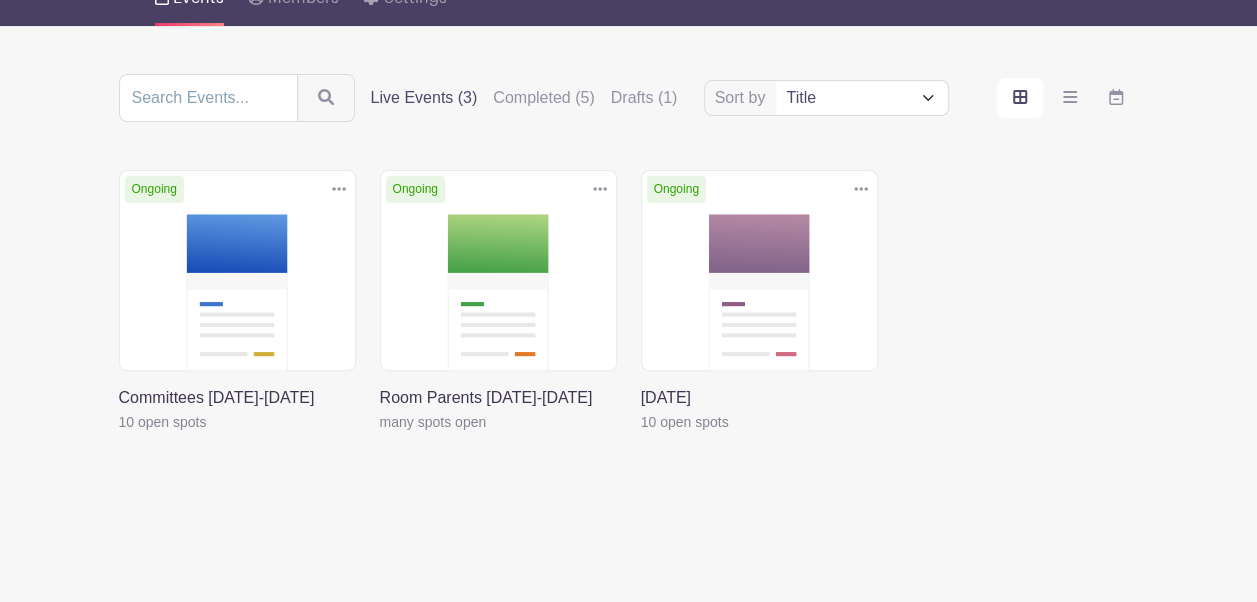 click at bounding box center (119, 434) 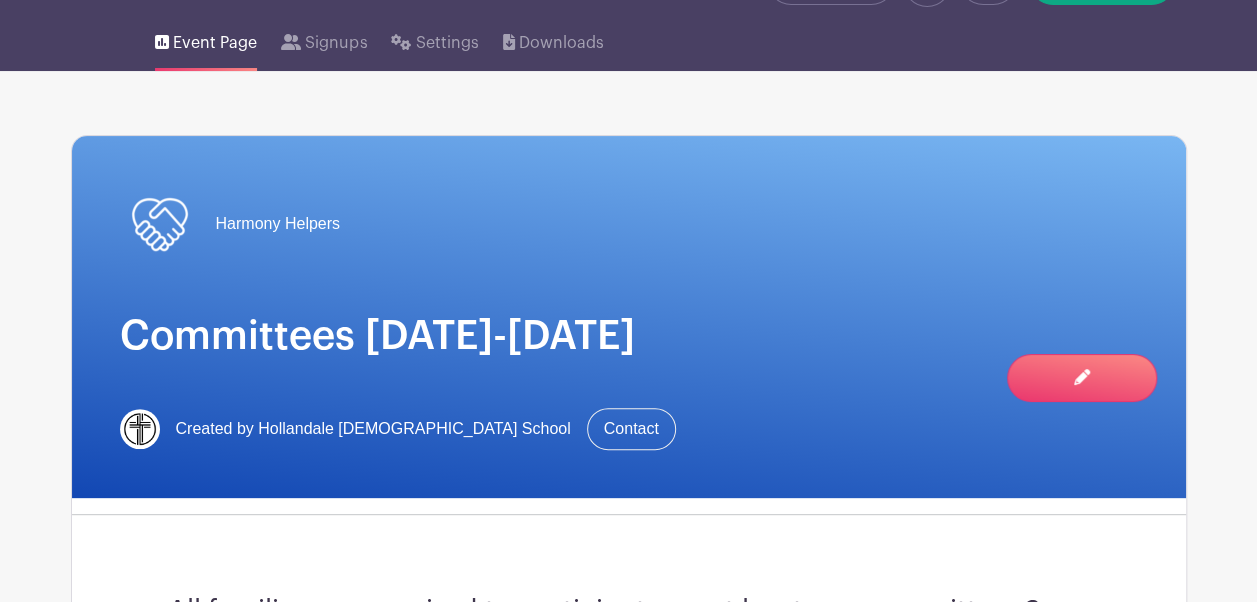 scroll, scrollTop: 0, scrollLeft: 0, axis: both 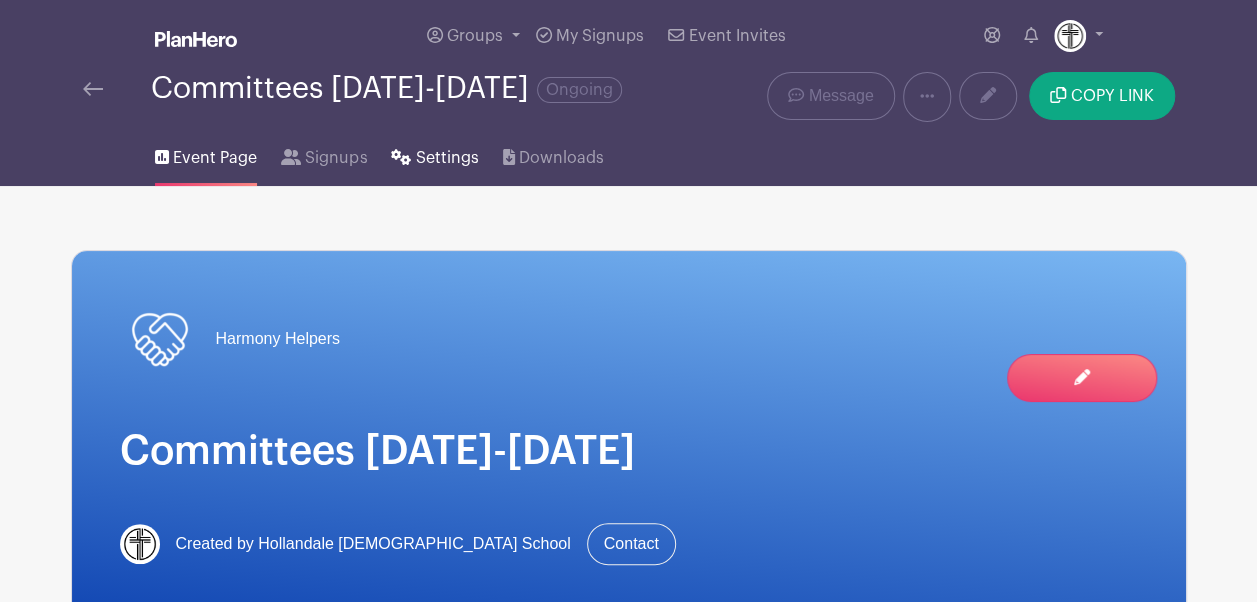 click on "Settings" at bounding box center (447, 158) 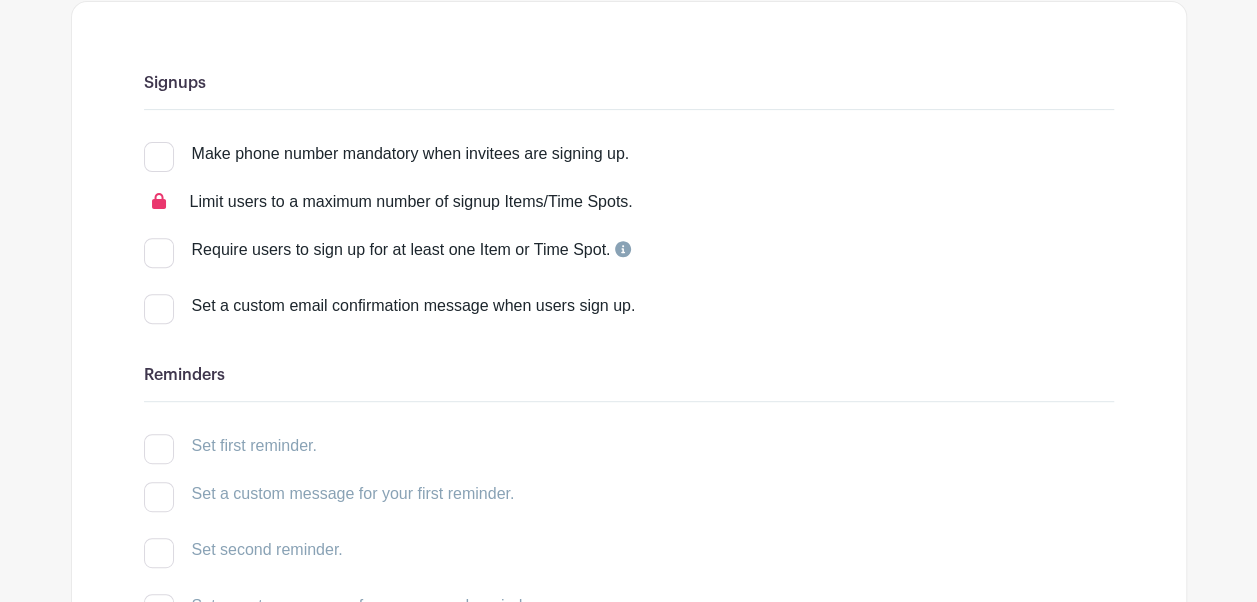 scroll, scrollTop: 0, scrollLeft: 0, axis: both 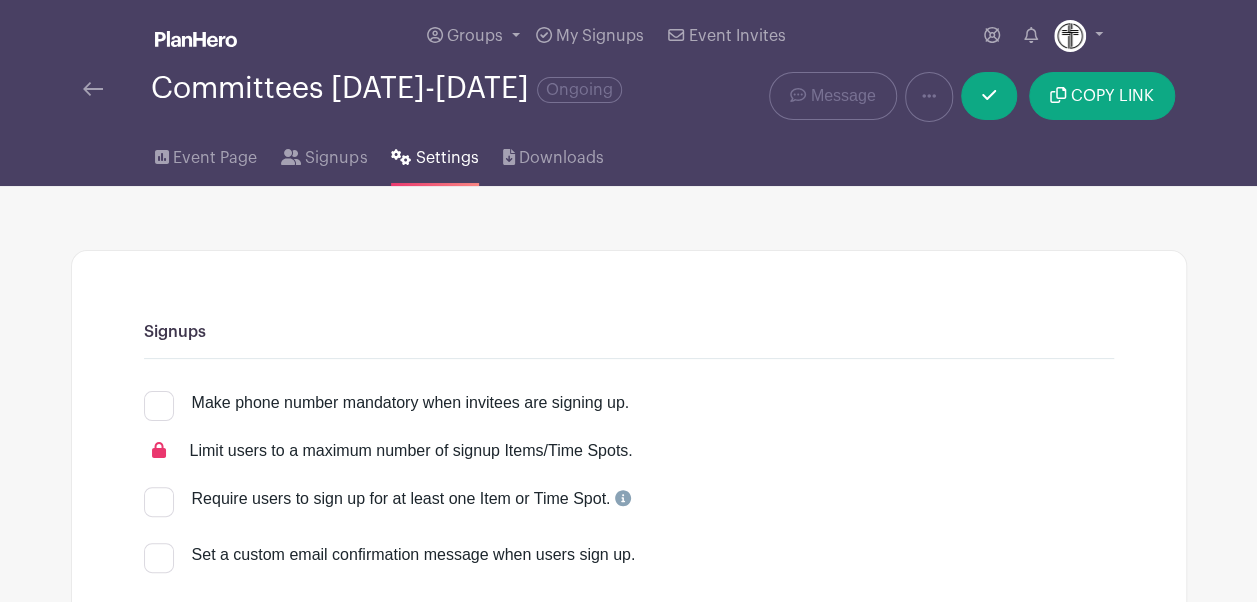 click at bounding box center [93, 89] 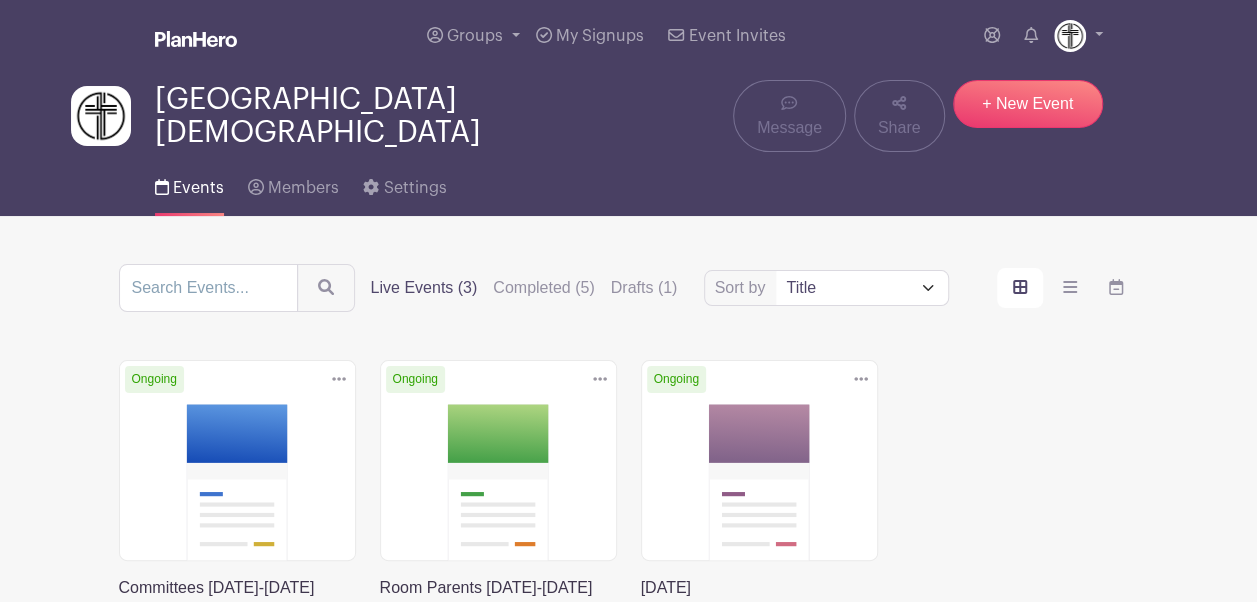 click 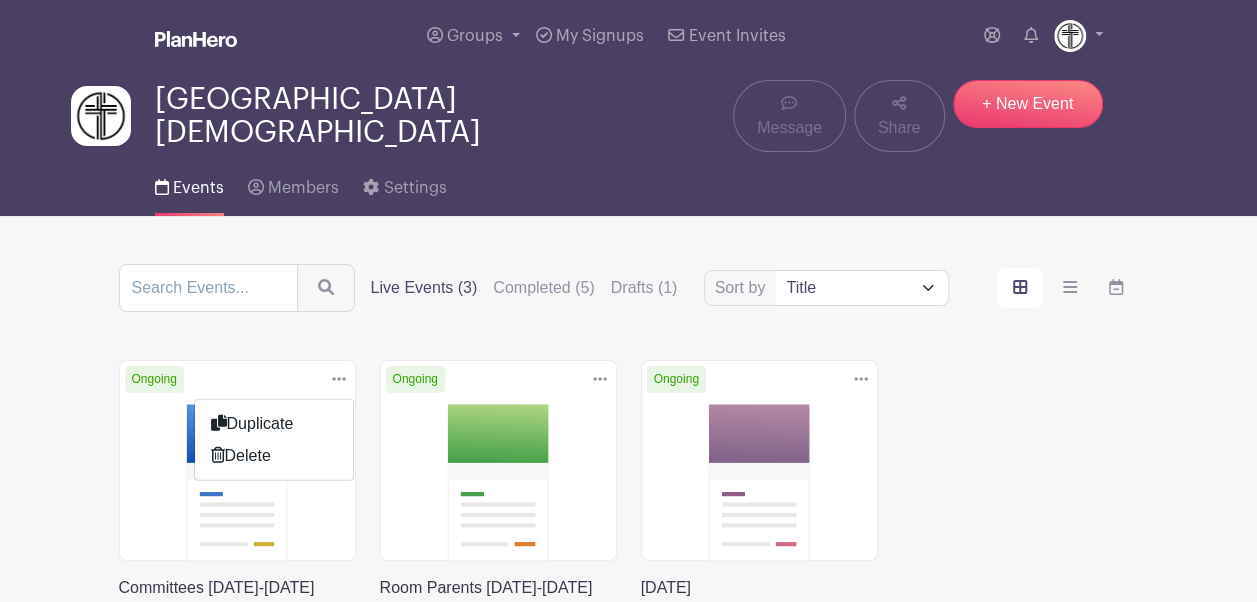 click at bounding box center [119, 624] 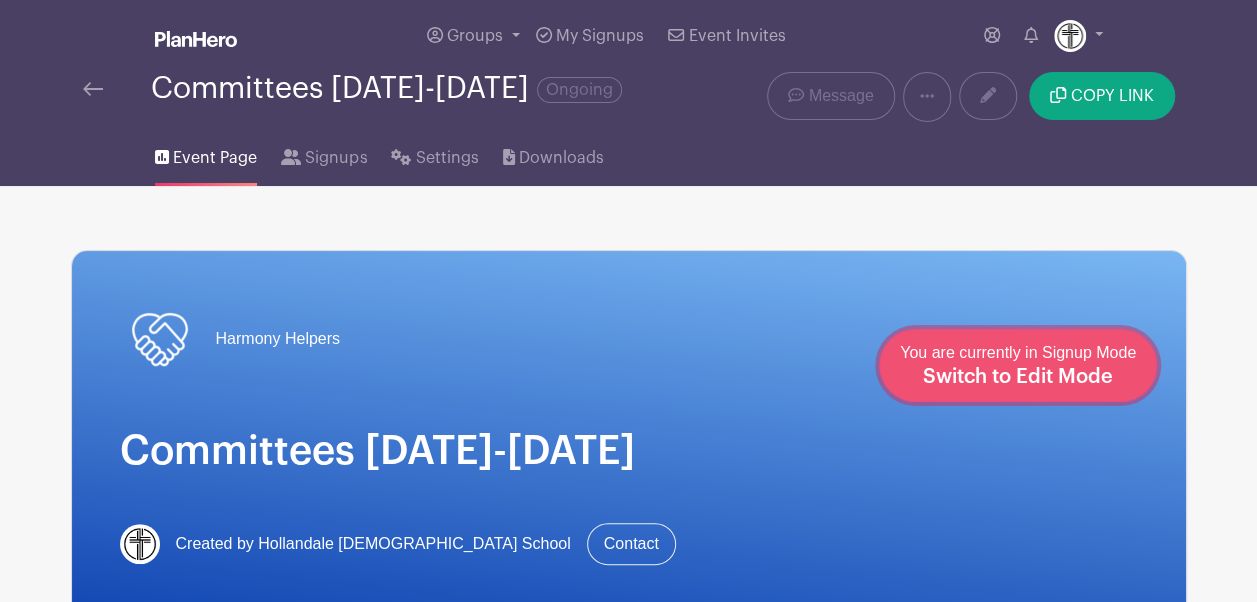 click on "You are currently in Signup Mode
Switch to Edit Mode" at bounding box center (1018, 365) 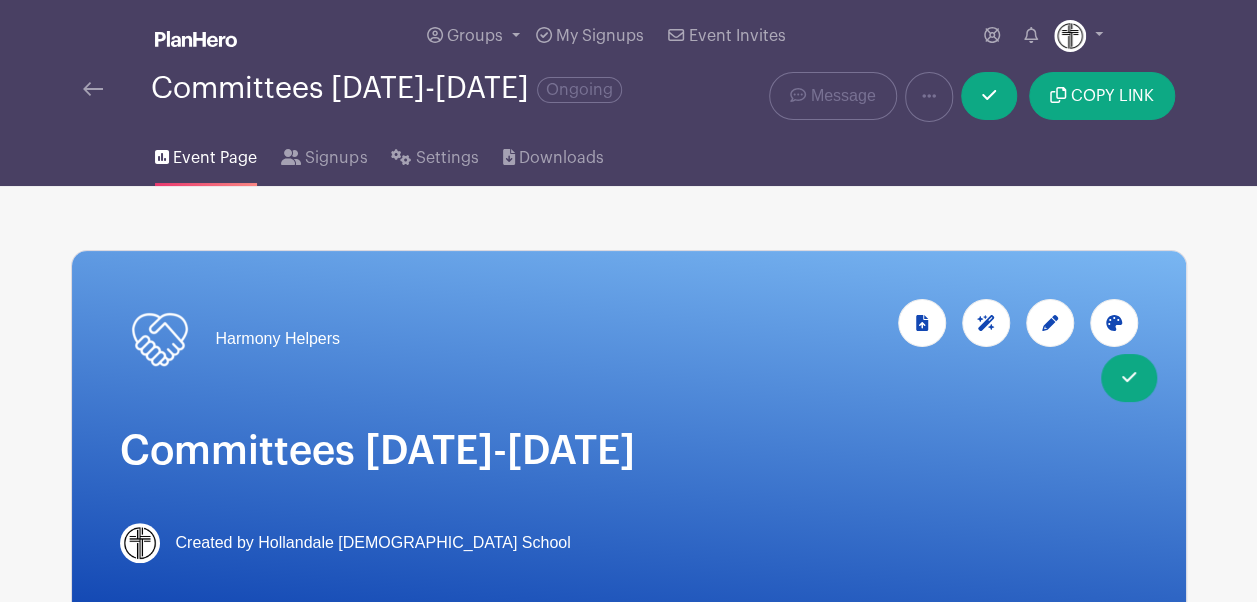 click 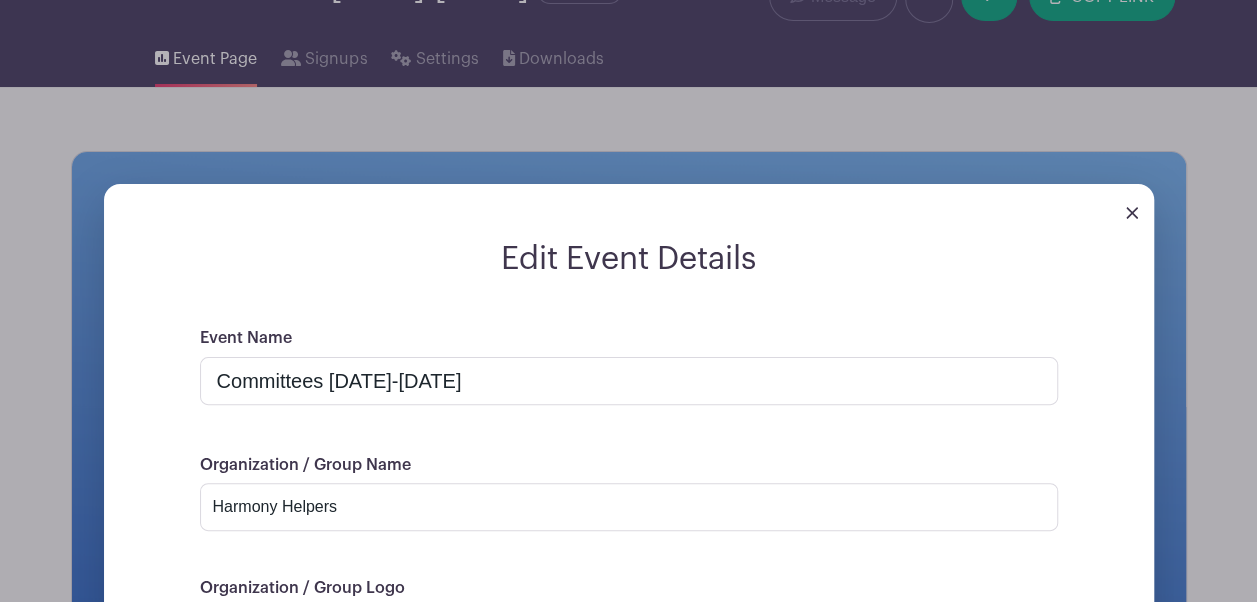 scroll, scrollTop: 87, scrollLeft: 0, axis: vertical 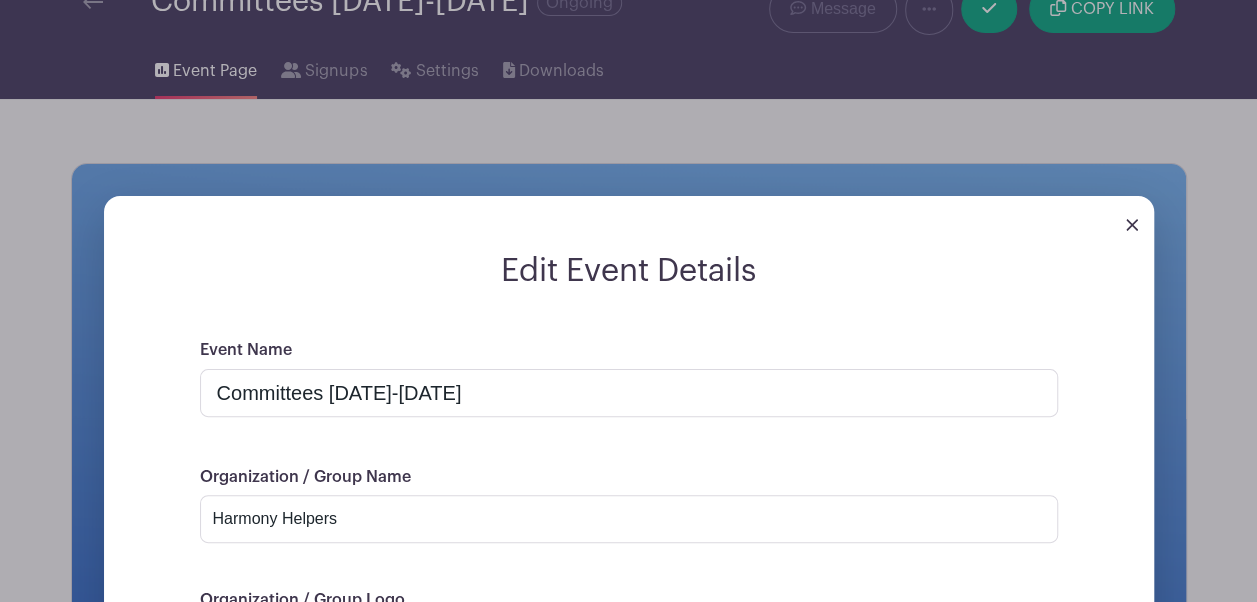 click at bounding box center (1132, 225) 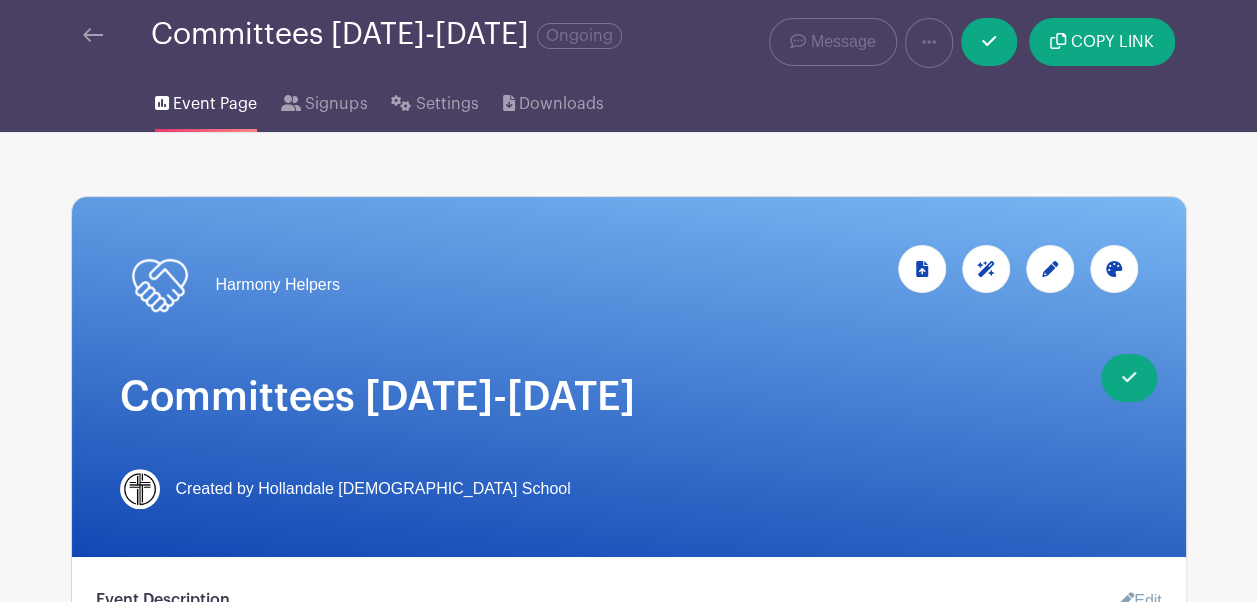 scroll, scrollTop: 52, scrollLeft: 0, axis: vertical 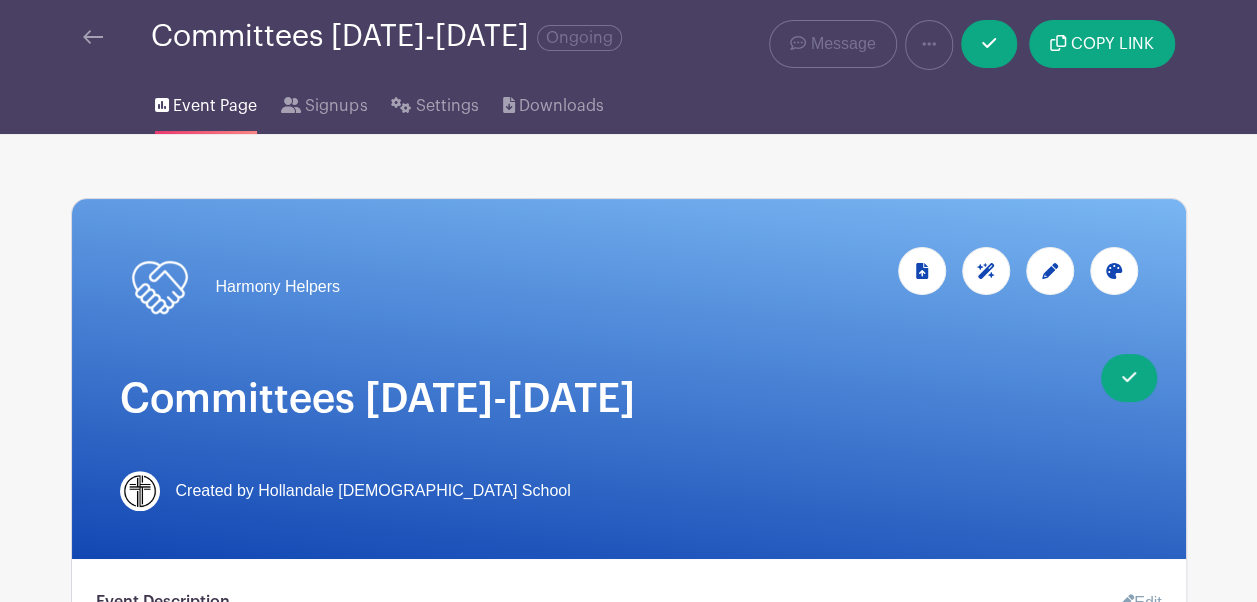 click at bounding box center (1114, 271) 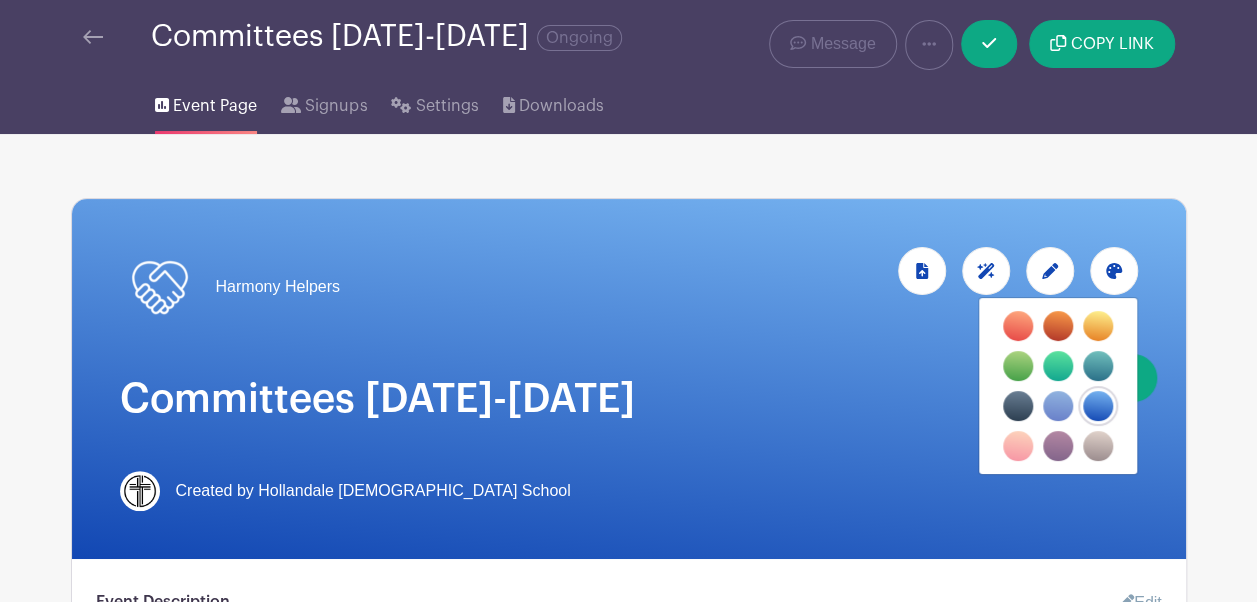 click 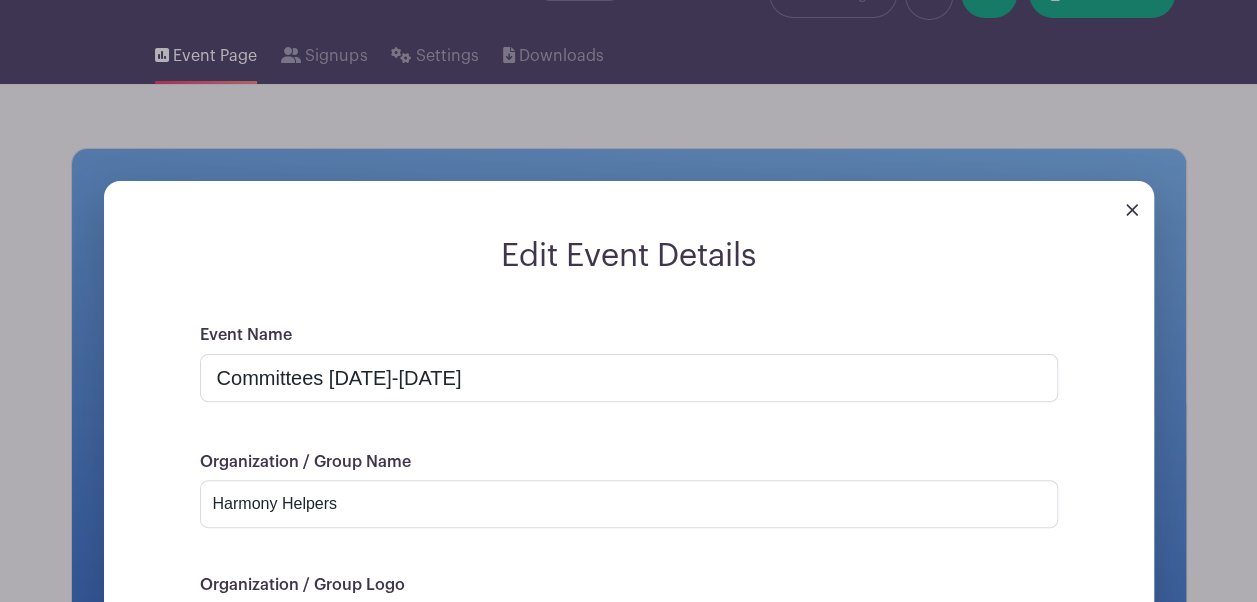 scroll, scrollTop: 0, scrollLeft: 0, axis: both 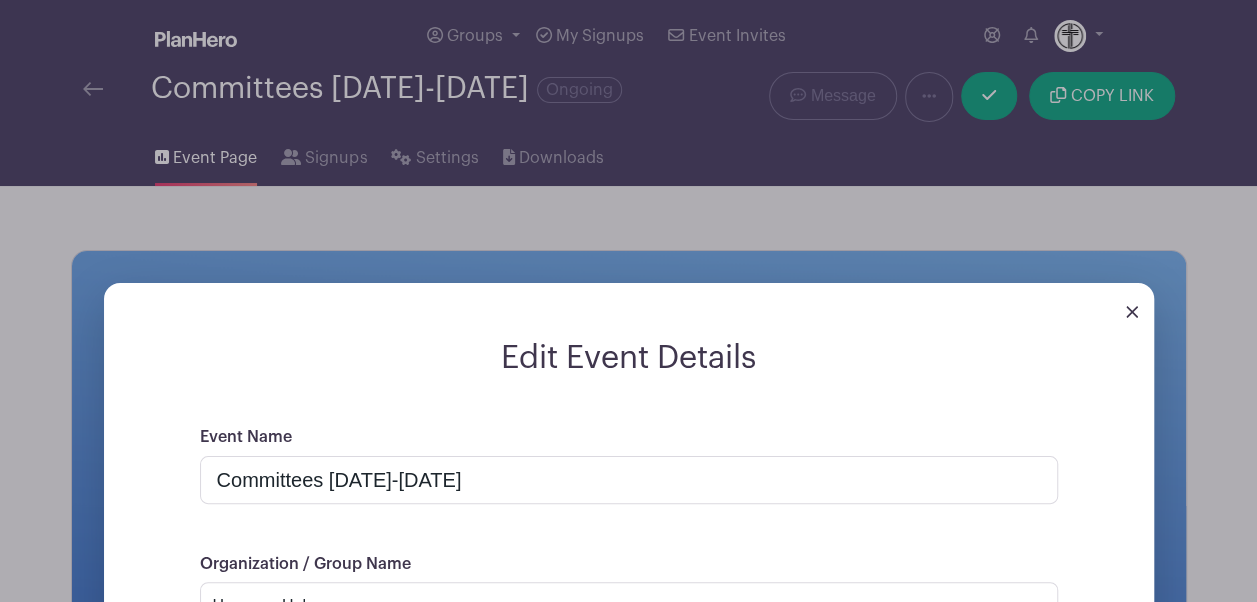 click at bounding box center (1132, 312) 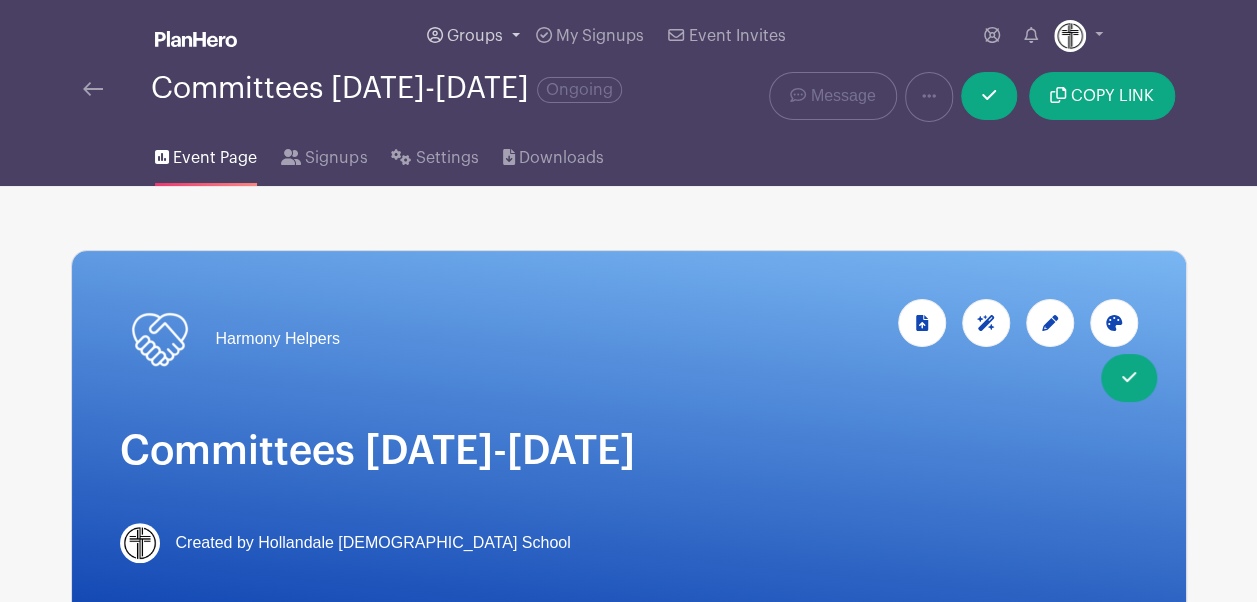 click on "Groups" at bounding box center (475, 36) 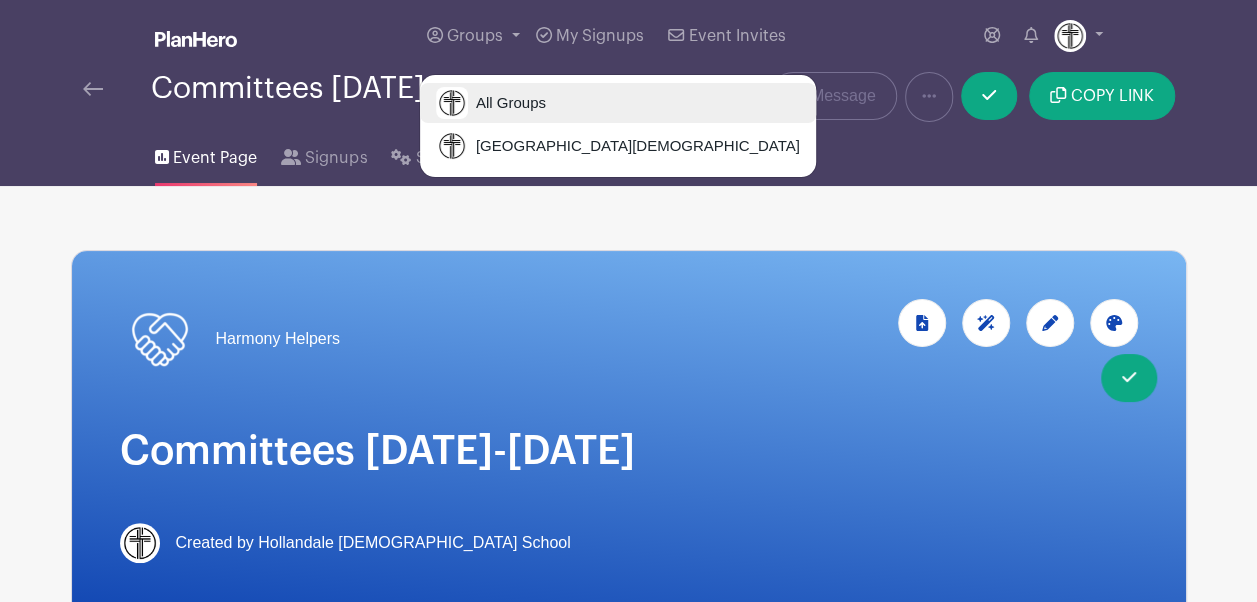 click on "All Groups" at bounding box center [507, 103] 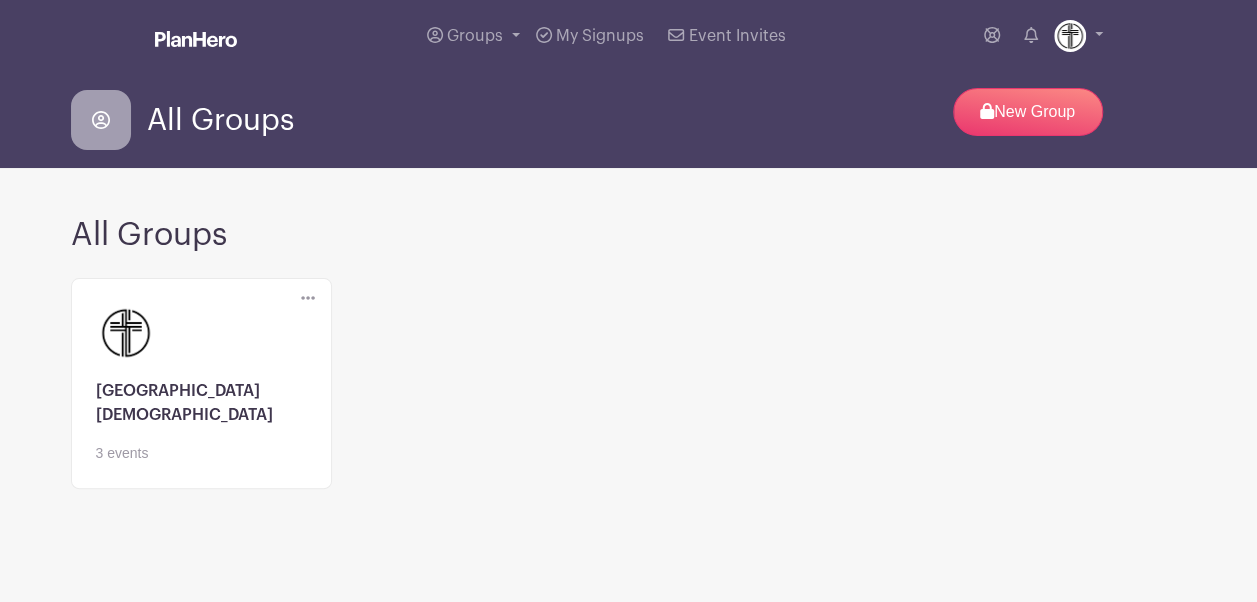 click at bounding box center [201, 464] 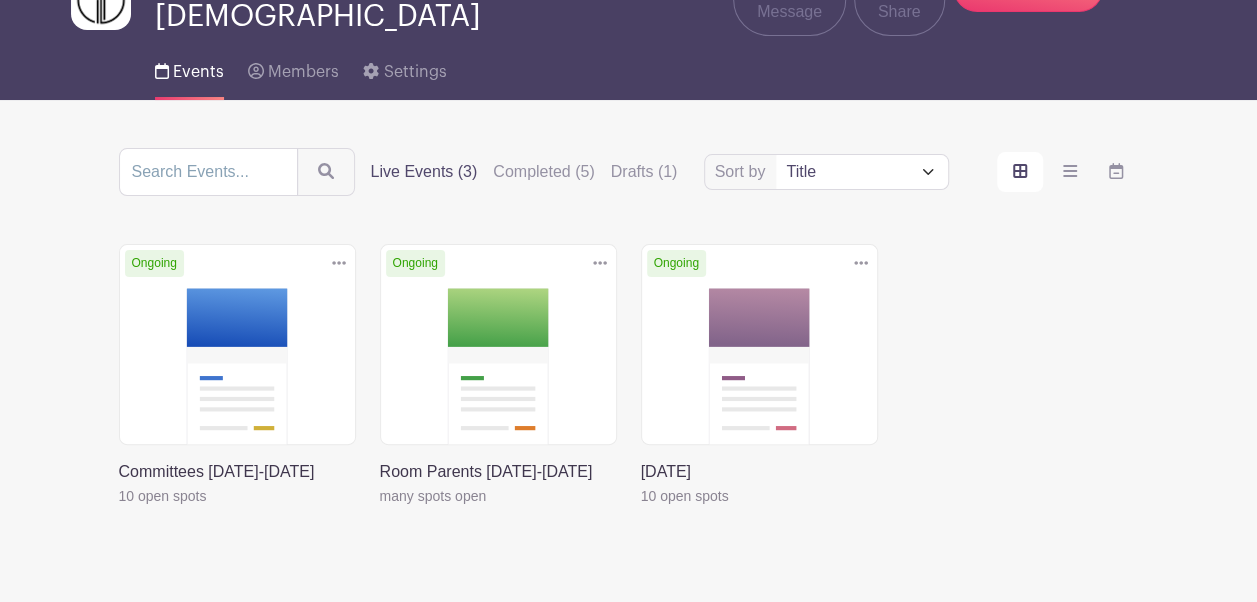 scroll, scrollTop: 126, scrollLeft: 0, axis: vertical 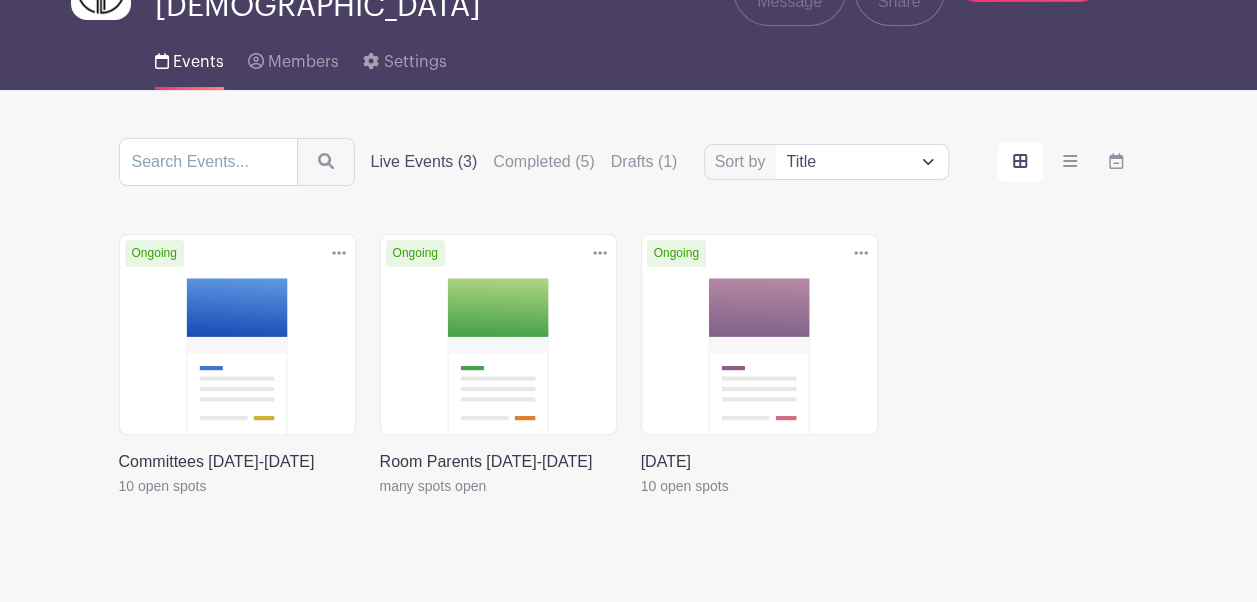 click on "Sort by
Title
Recently modified
Newest
Upcoming dates
Live Events (3)
Completed (5)
Drafts (1)" at bounding box center (629, 162) 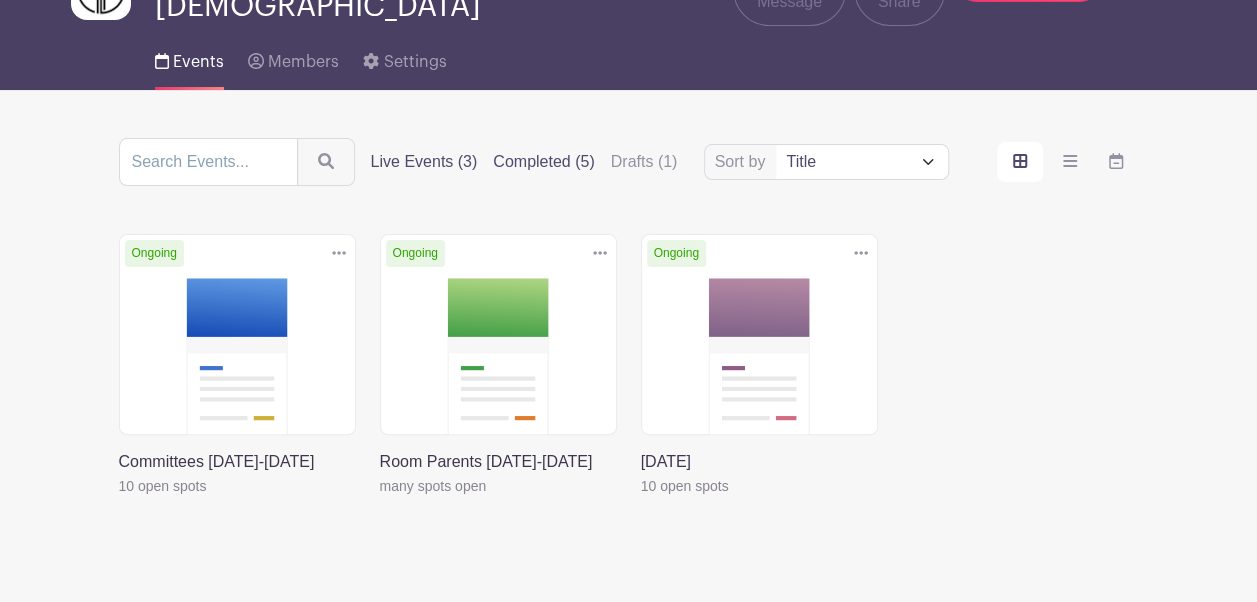 click on "Completed (5)" at bounding box center (543, 162) 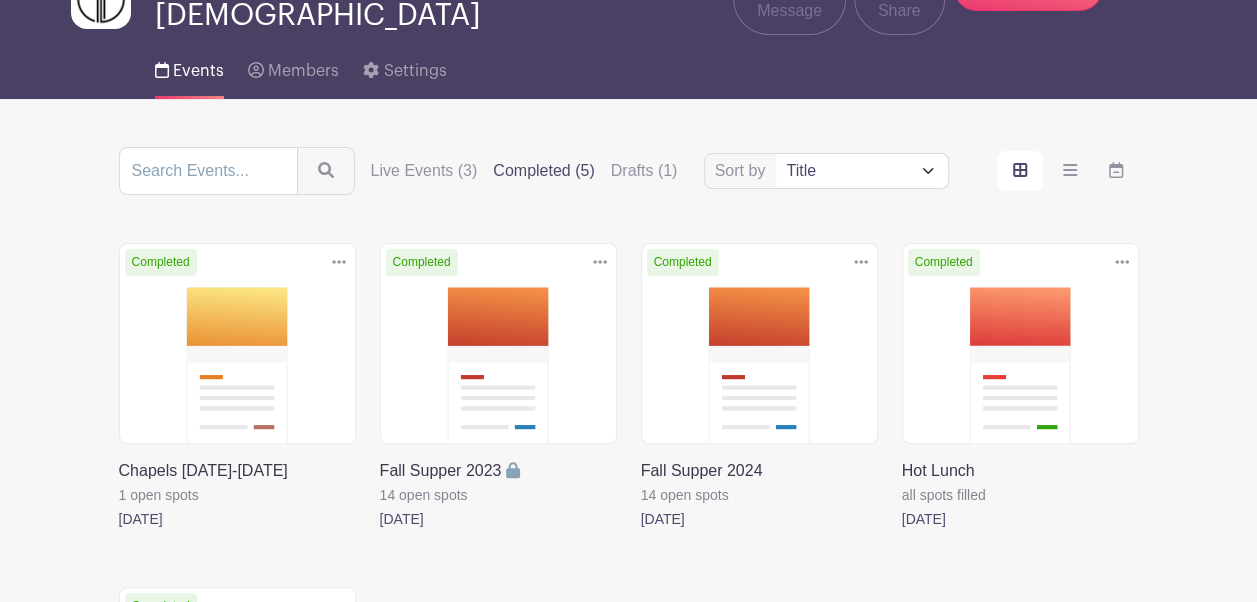 scroll, scrollTop: 0, scrollLeft: 0, axis: both 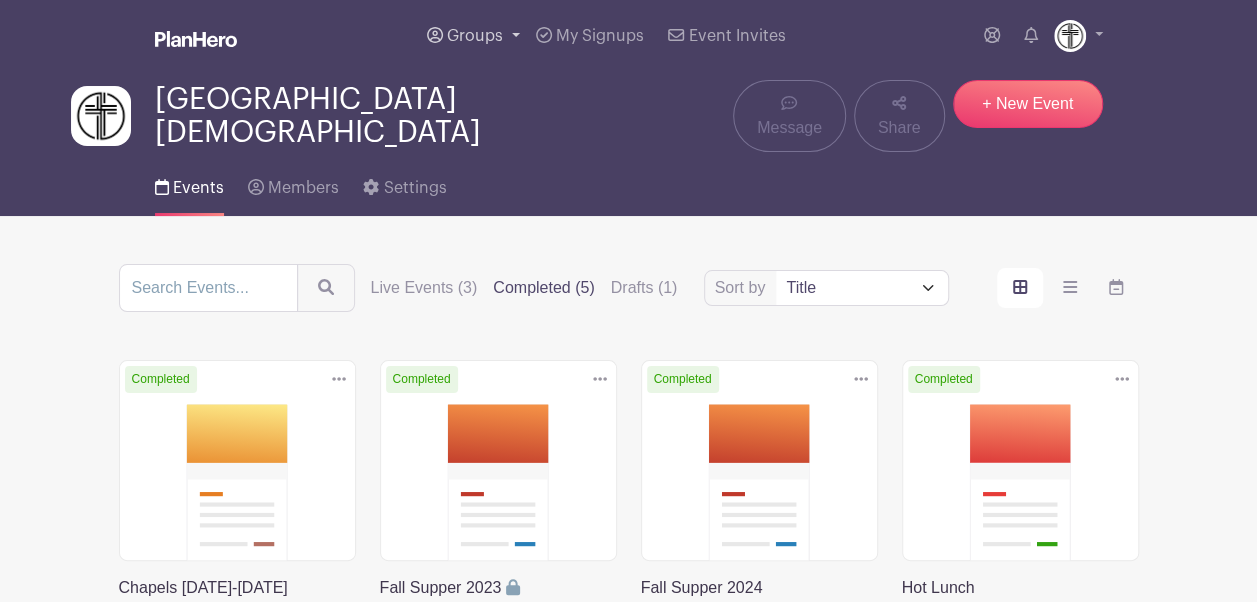 click on "Groups" at bounding box center (473, 36) 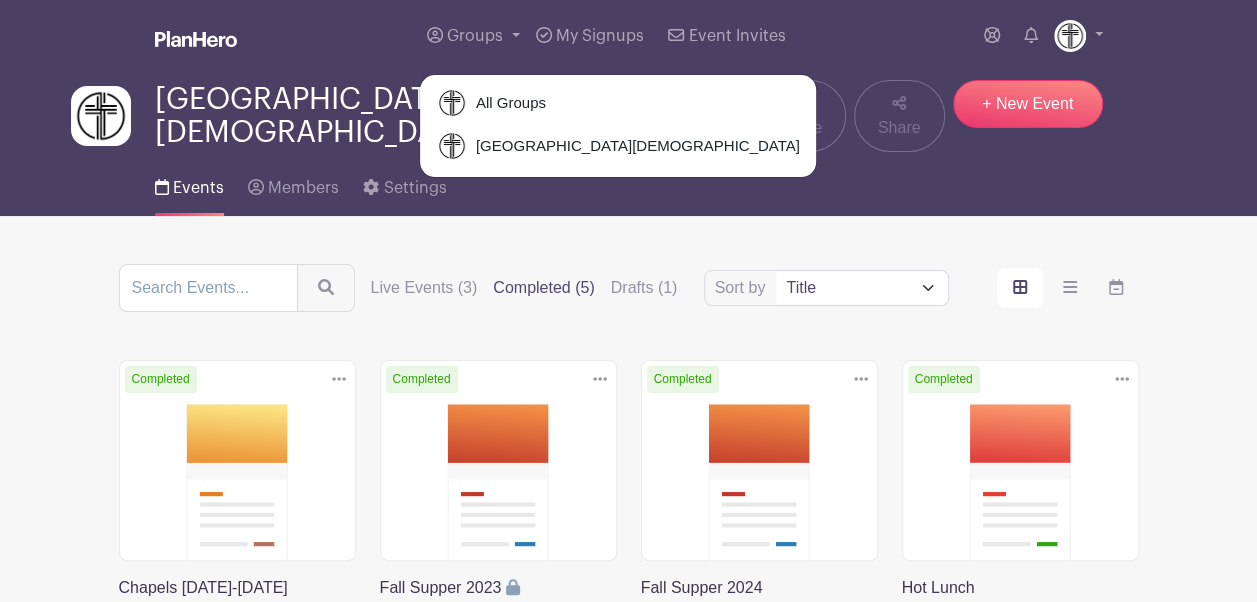 click on "Events" at bounding box center [198, 188] 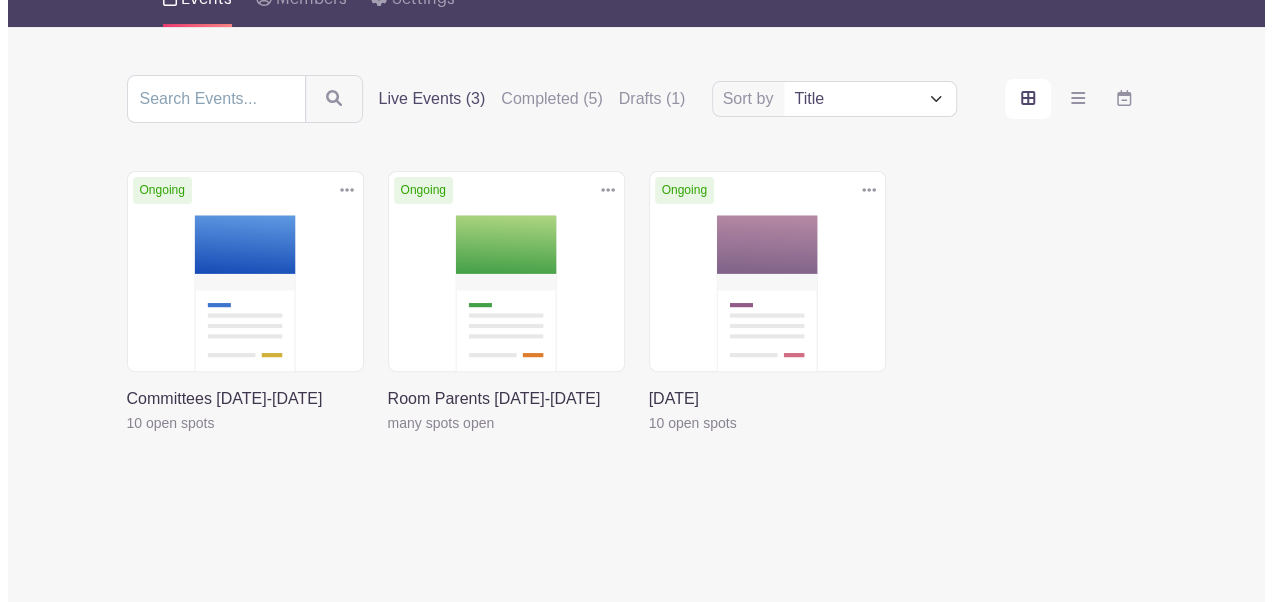 scroll, scrollTop: 190, scrollLeft: 0, axis: vertical 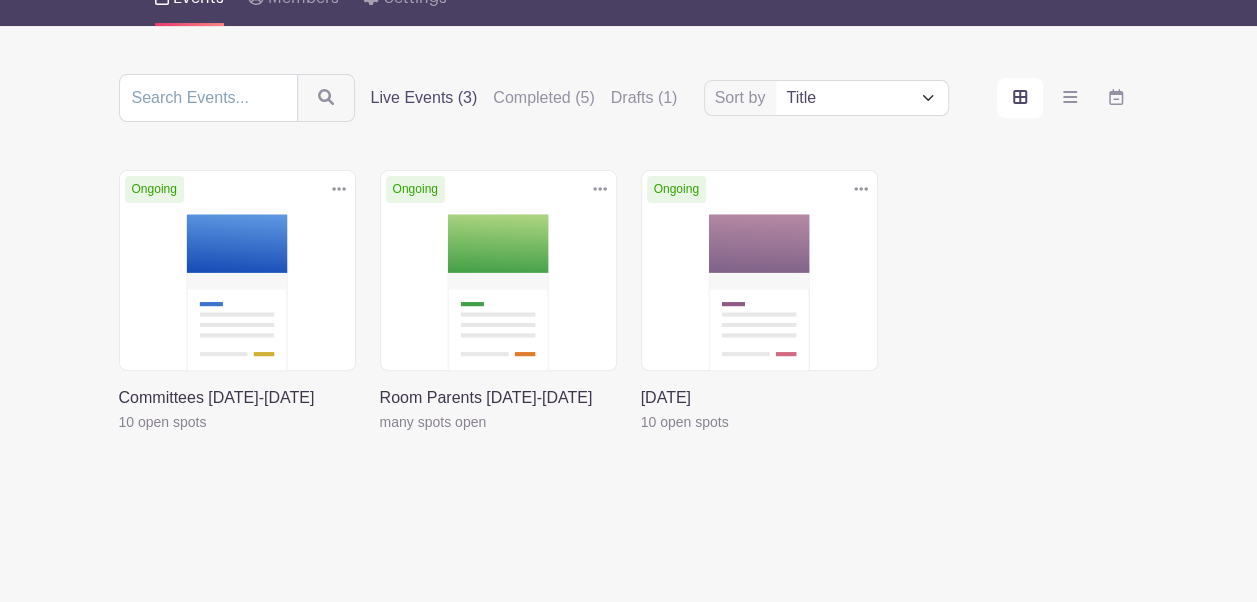 click 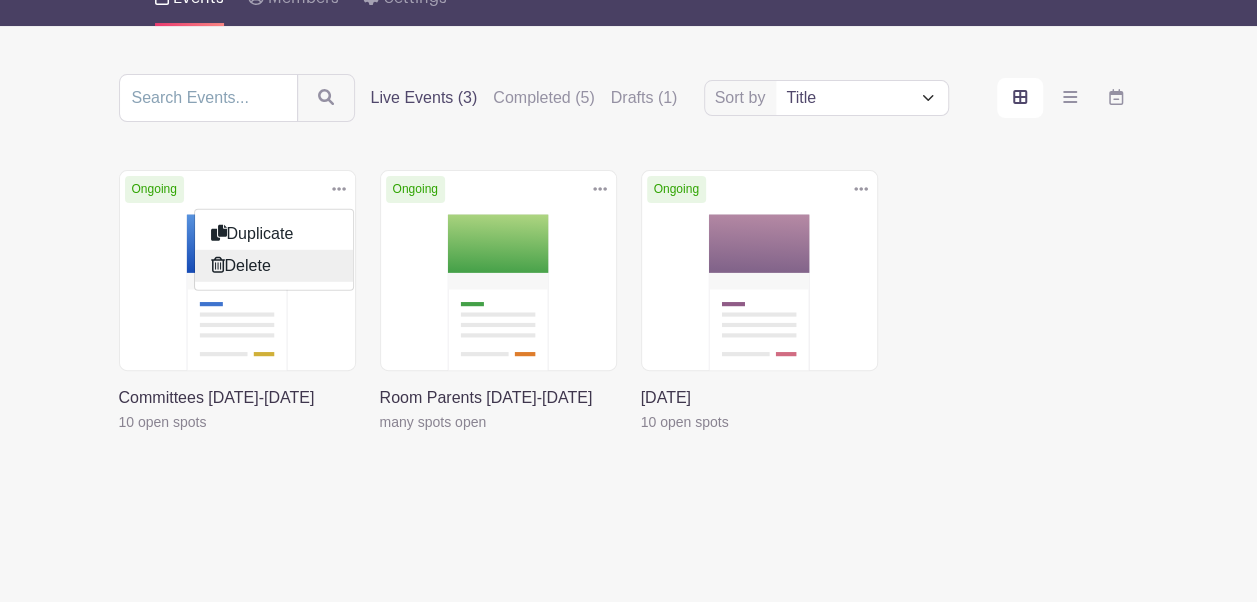click on "Delete" at bounding box center [274, 265] 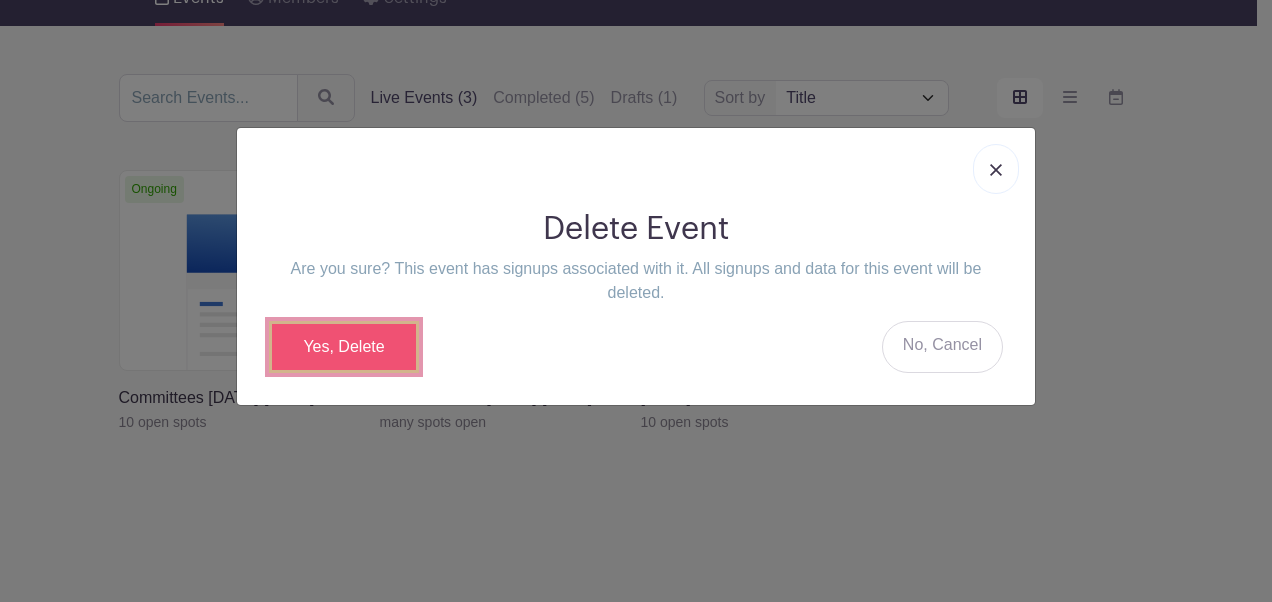 click on "Yes, Delete" at bounding box center [344, 347] 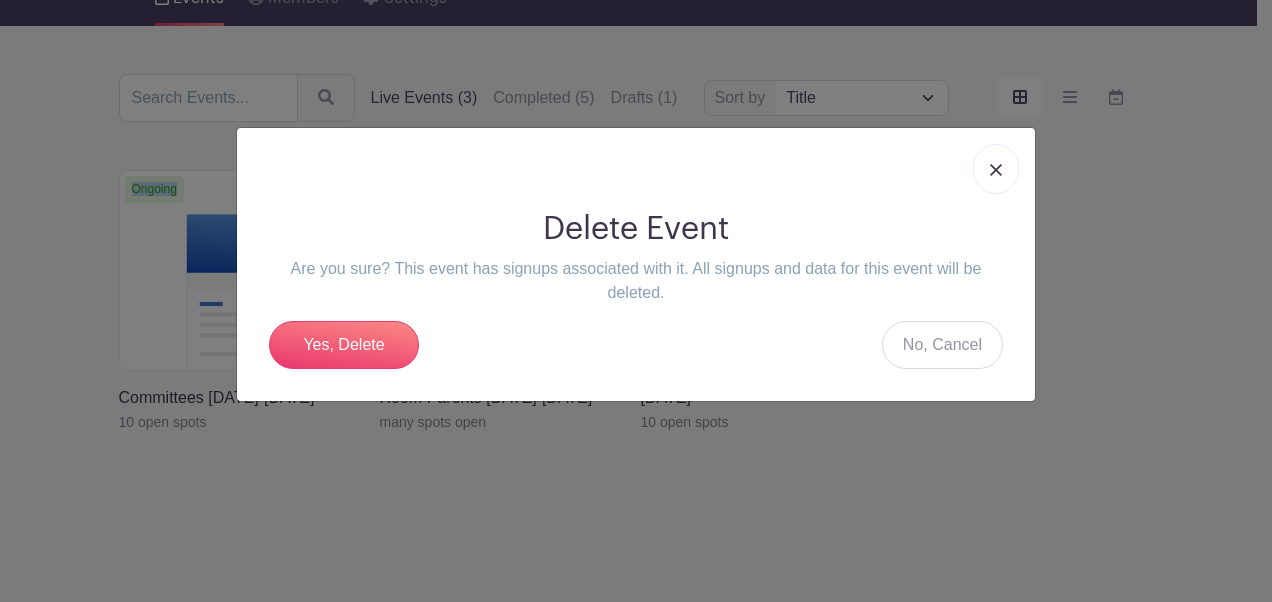 click at bounding box center (0, 0) 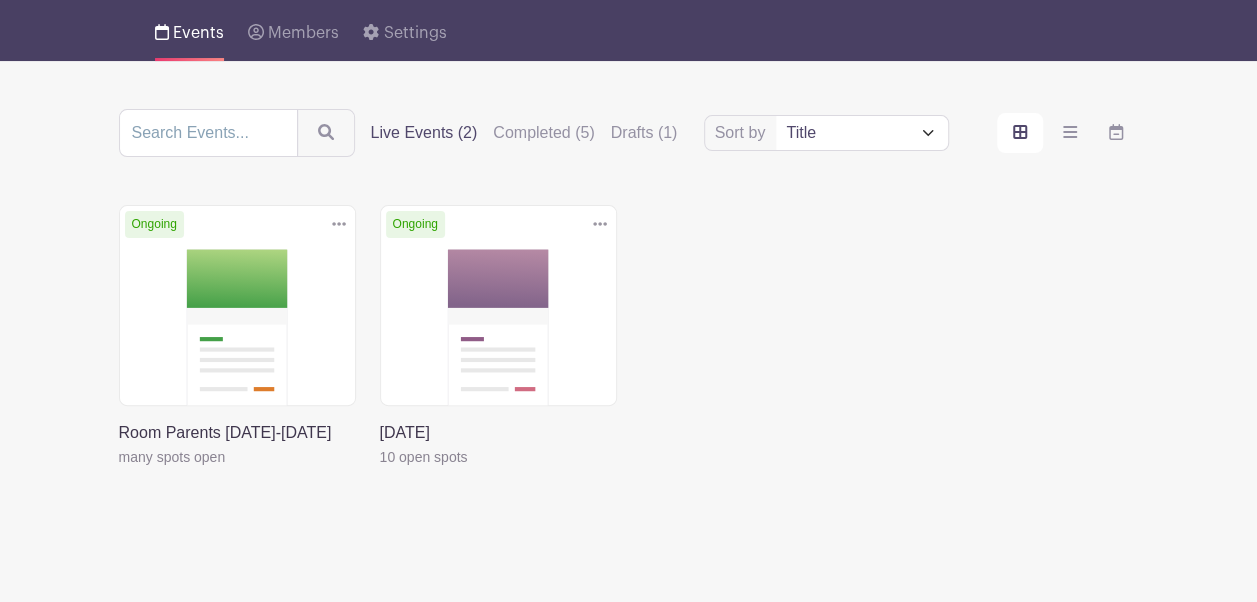 scroll, scrollTop: 204, scrollLeft: 0, axis: vertical 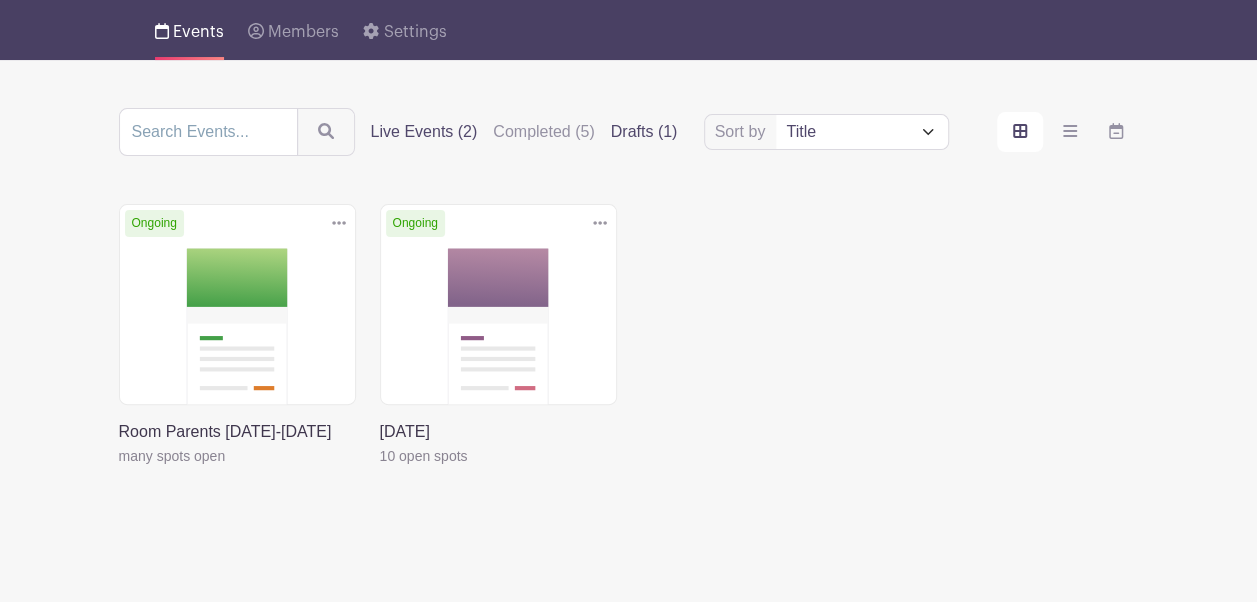 click on "Drafts (1)" at bounding box center (644, 132) 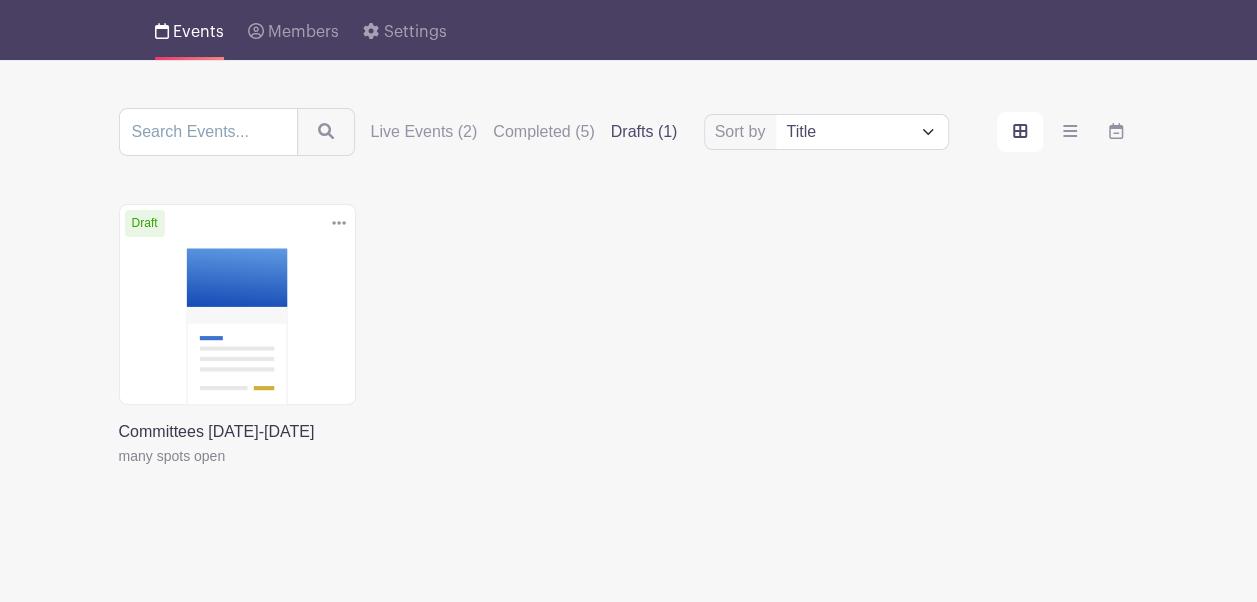 click at bounding box center (119, 468) 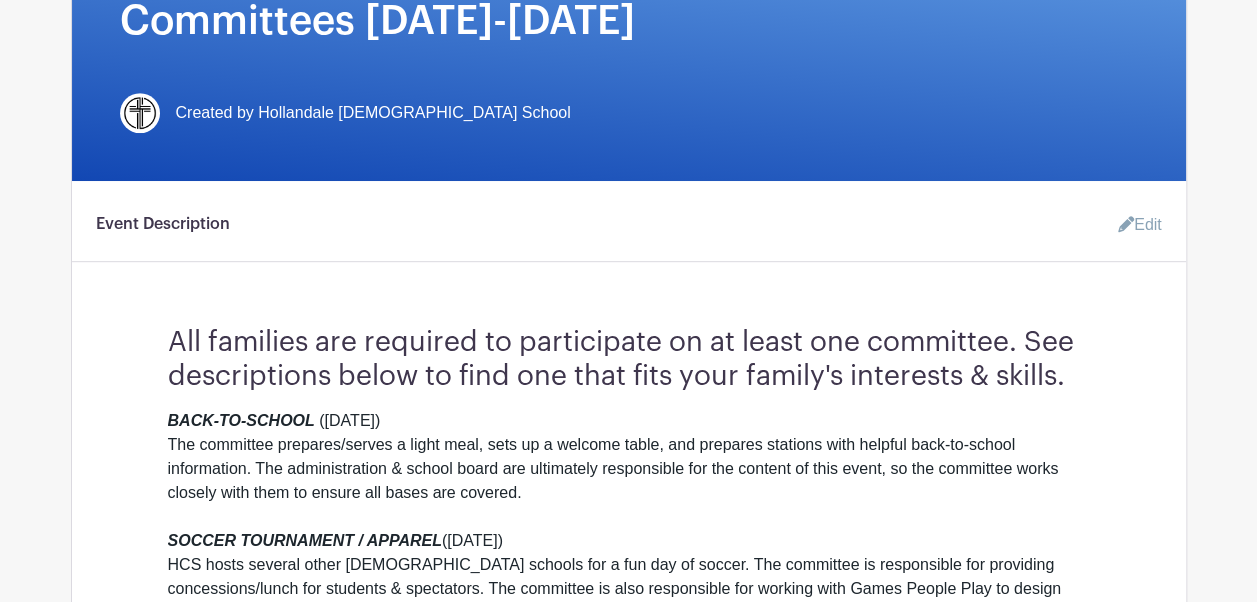 scroll, scrollTop: 435, scrollLeft: 0, axis: vertical 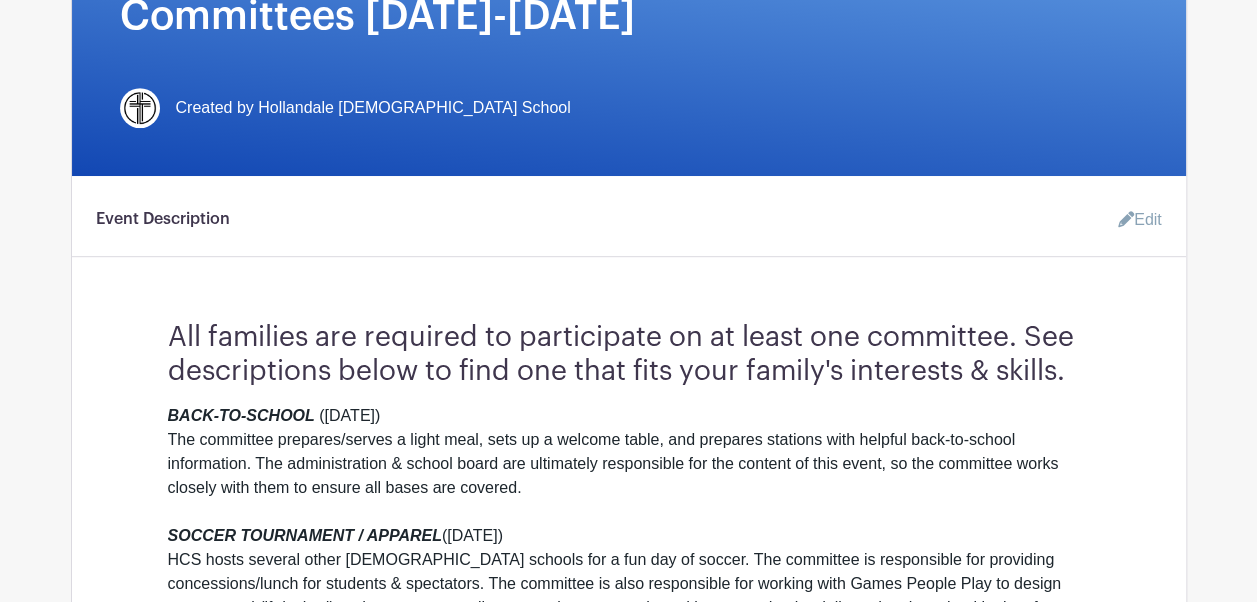 click on "Edit" at bounding box center (1132, 220) 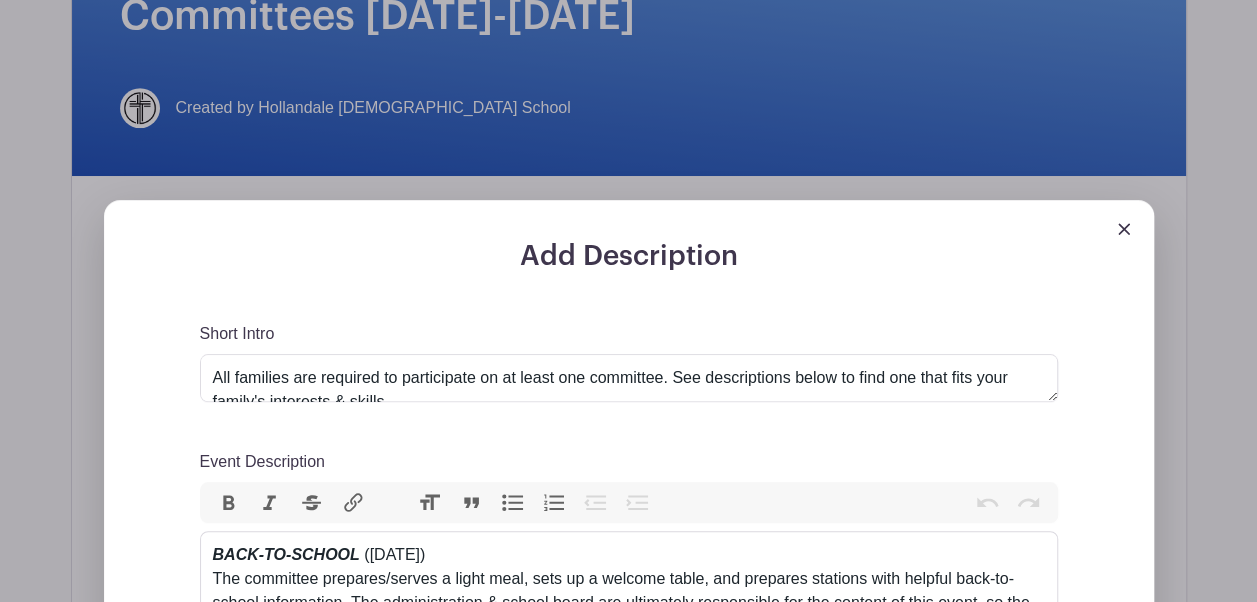 scroll, scrollTop: 23, scrollLeft: 0, axis: vertical 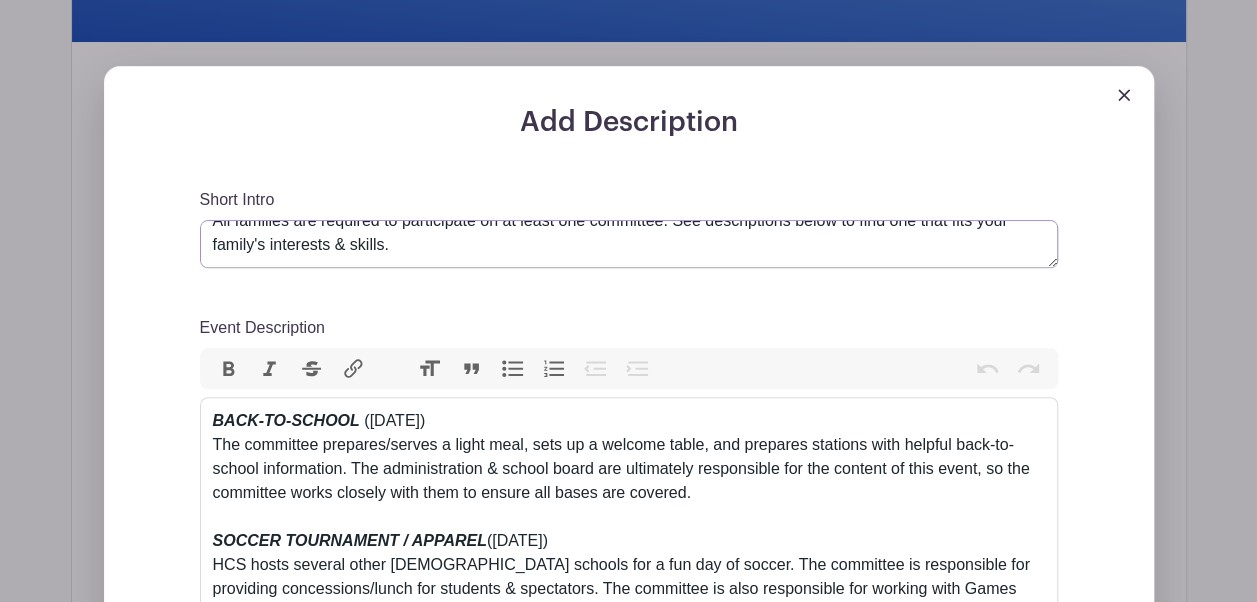 click on "All families are required to participate on at least one committee. See descriptions below to find one that fits your family's interests & skills." at bounding box center (629, 244) 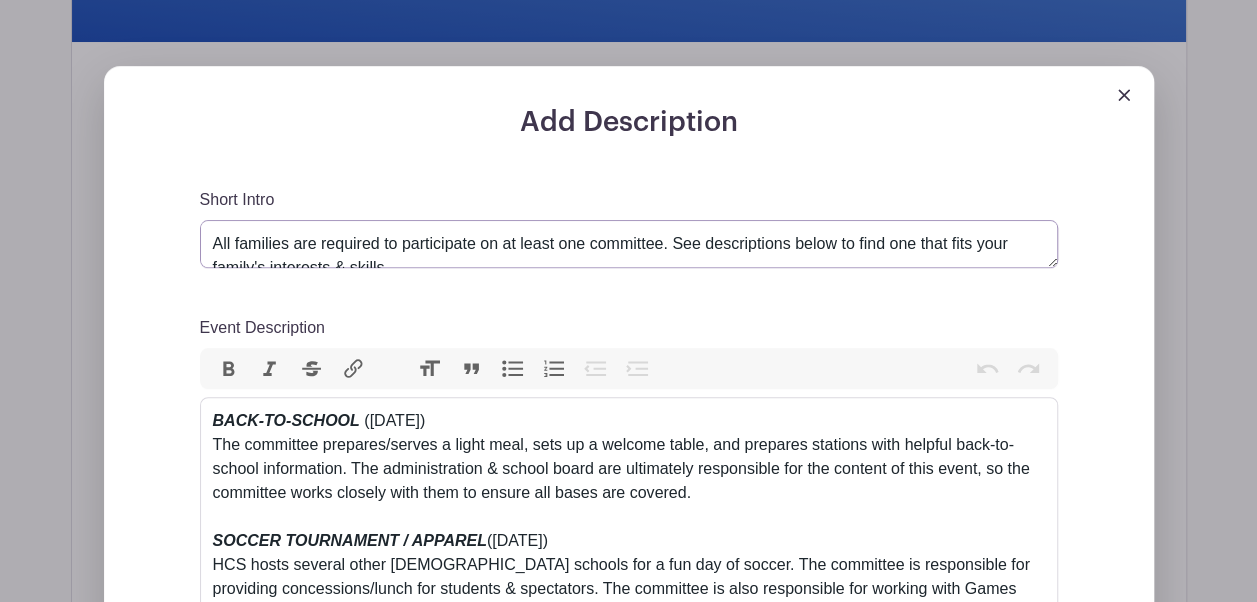 drag, startPoint x: 414, startPoint y: 251, endPoint x: 181, endPoint y: 204, distance: 237.69308 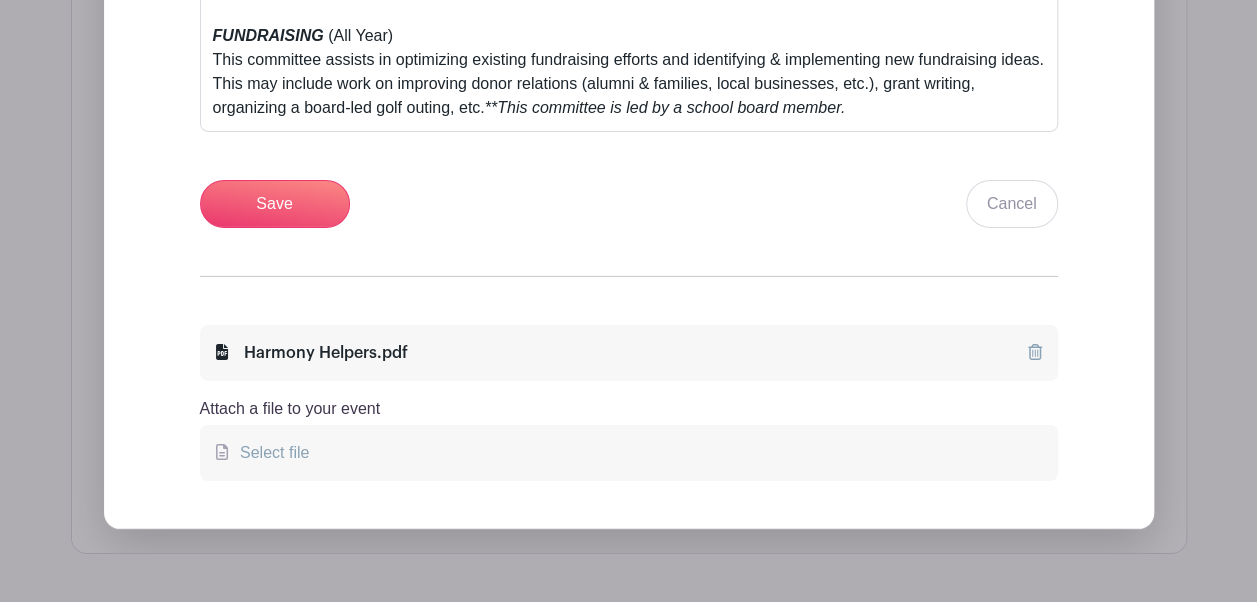 scroll, scrollTop: 3226, scrollLeft: 0, axis: vertical 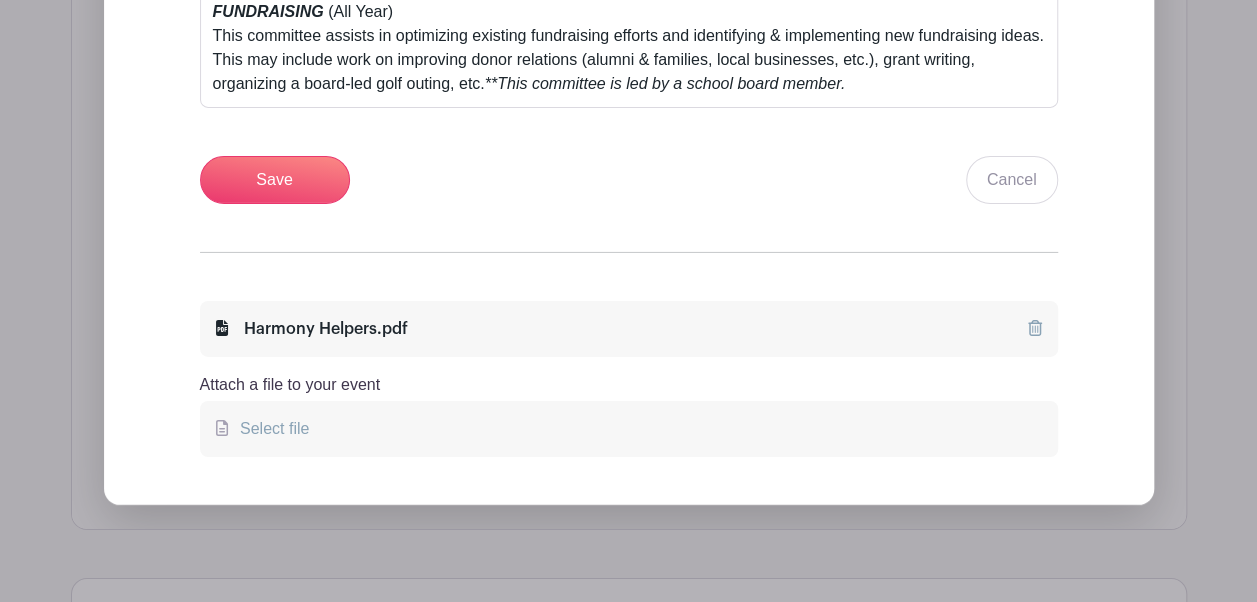 click 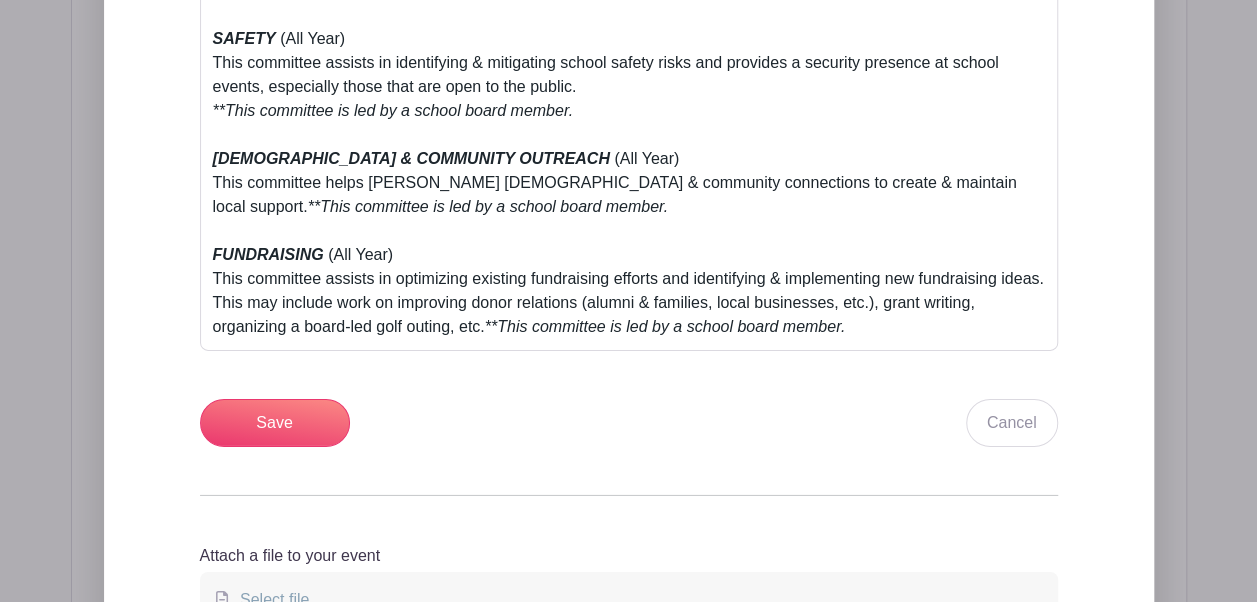 scroll, scrollTop: 2967, scrollLeft: 0, axis: vertical 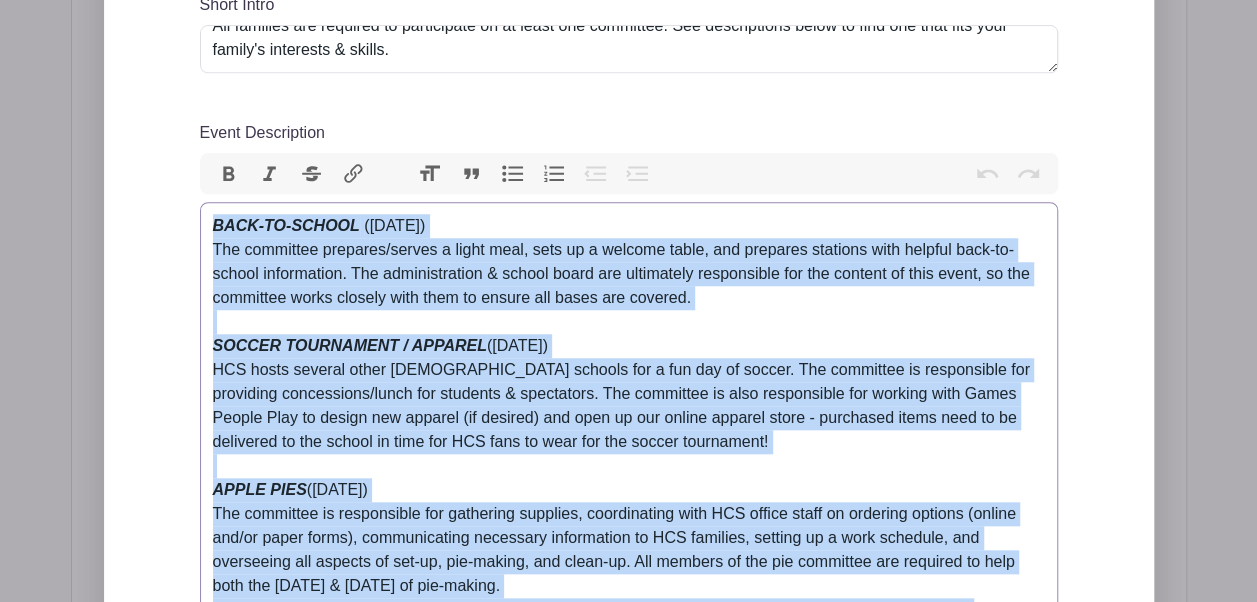 drag, startPoint x: 868, startPoint y: 297, endPoint x: 173, endPoint y: 210, distance: 700.42413 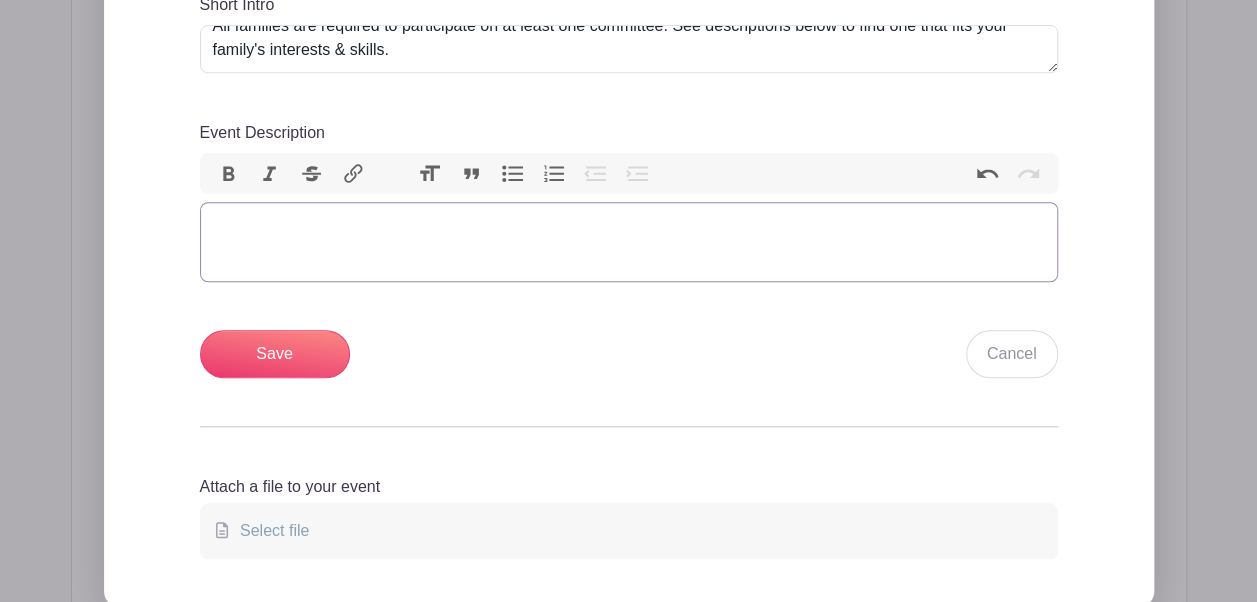 click at bounding box center (629, 242) 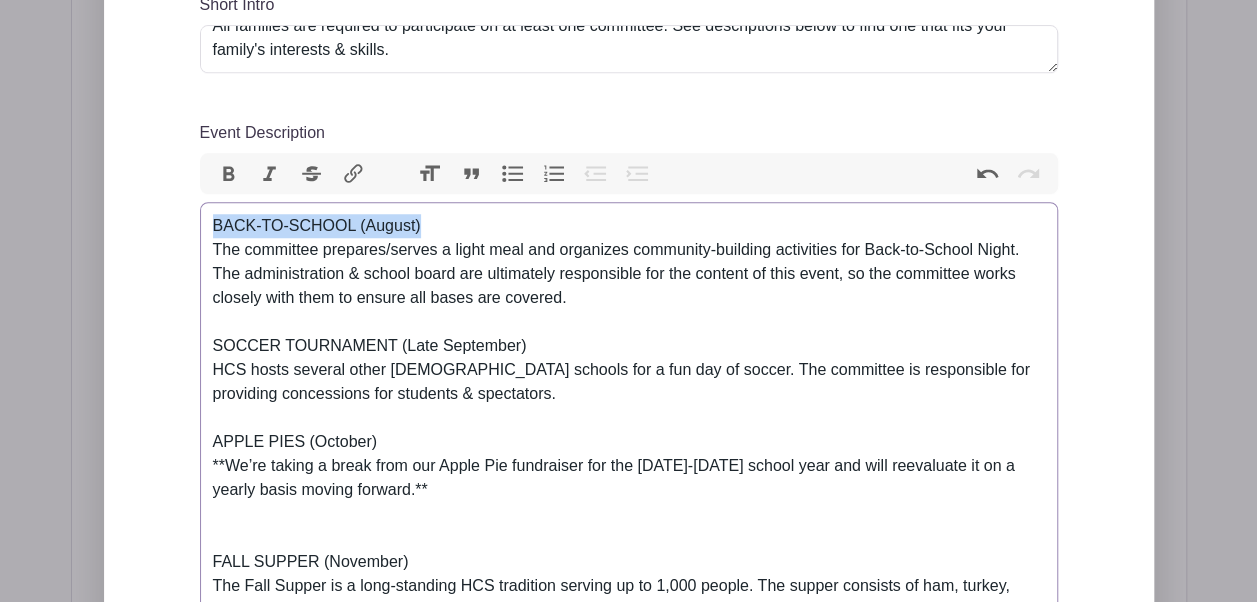 drag, startPoint x: 428, startPoint y: 222, endPoint x: 188, endPoint y: 214, distance: 240.1333 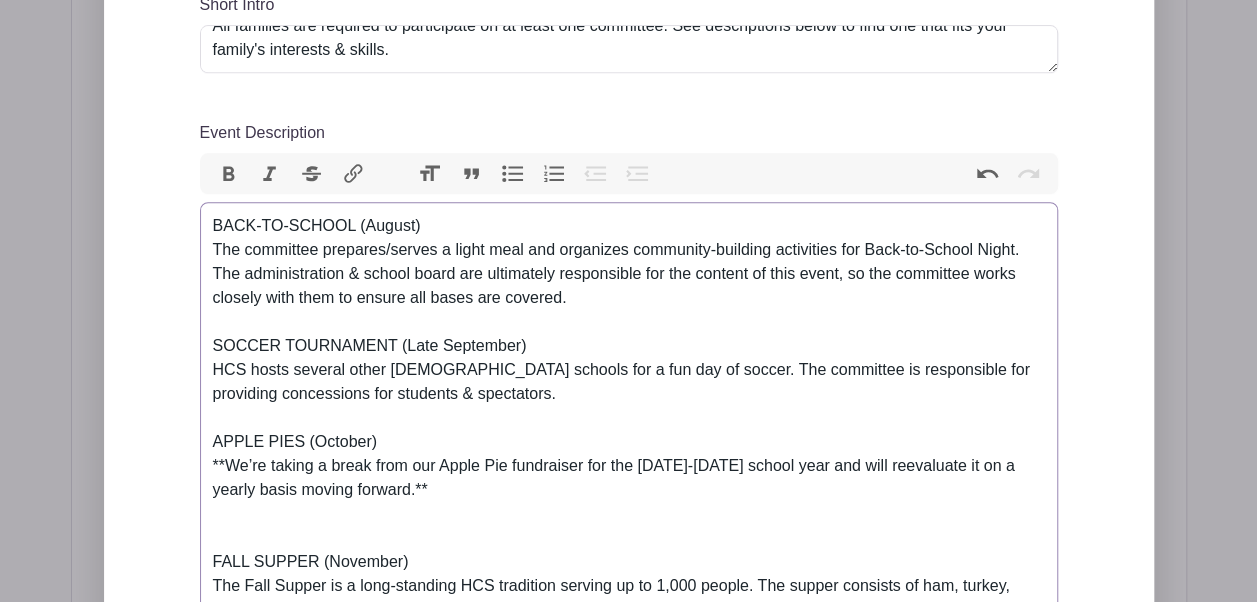 click on "BACK-TO-SCHOOL (August) The committee prepares/serves a light meal and organizes community-building activities for Back-to-School Night. The administration & school board are ultimately responsible for the content of this event, so the committee works closely with them to ensure all bases are covered. SOCCER TOURNAMENT (Late September) HCS hosts several other Christian schools for a fun day of soccer. The committee is responsible for providing concessions for students & spectators.  APPLE PIES (October)  **We’re taking a break from our Apple Pie fundraiser for the 2025-2026 school year and will reevaluate it on a yearly basis moving forward.** FALL SUPPER (November) **ALL HCS families are REQUIRED to work two shifts for the fall supper. Shifts may involve helping prepare food, setting up, serving food, or cleaning up. A shift sign-up will be available as the fall supper draws closer. OPEN HOUSE (Late Winter/Early Spring) $ELLEBRATION AUCTION (Early Spring) BOOK FAIR / CARNIVAL (Late Spring)" at bounding box center (629, 1438) 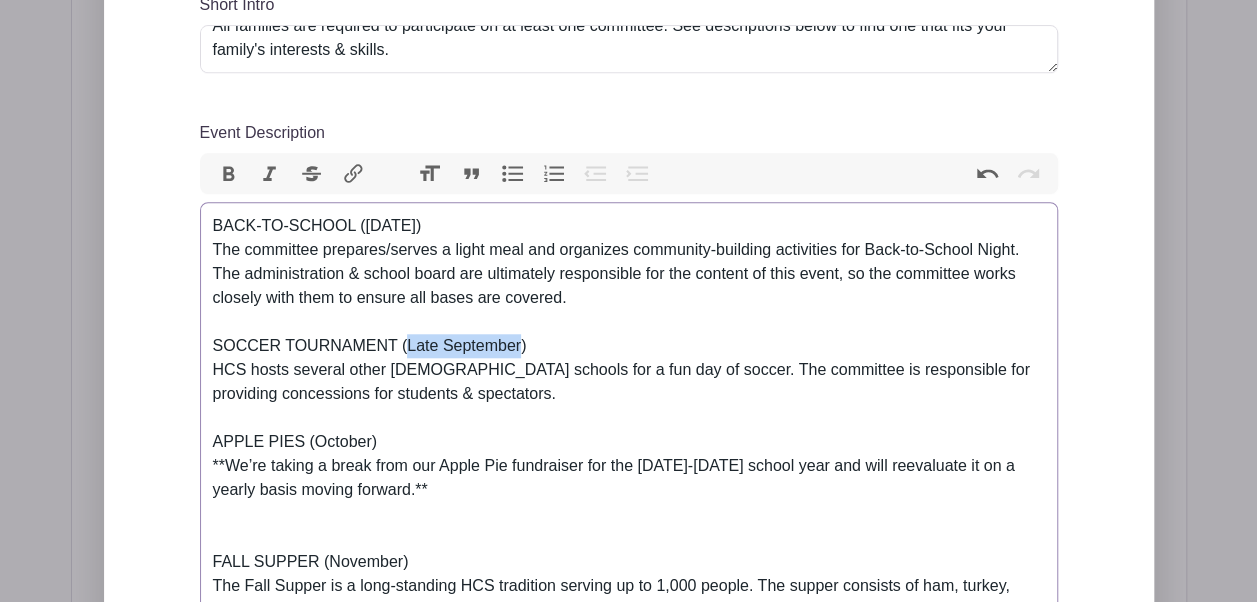 drag, startPoint x: 518, startPoint y: 346, endPoint x: 404, endPoint y: 346, distance: 114 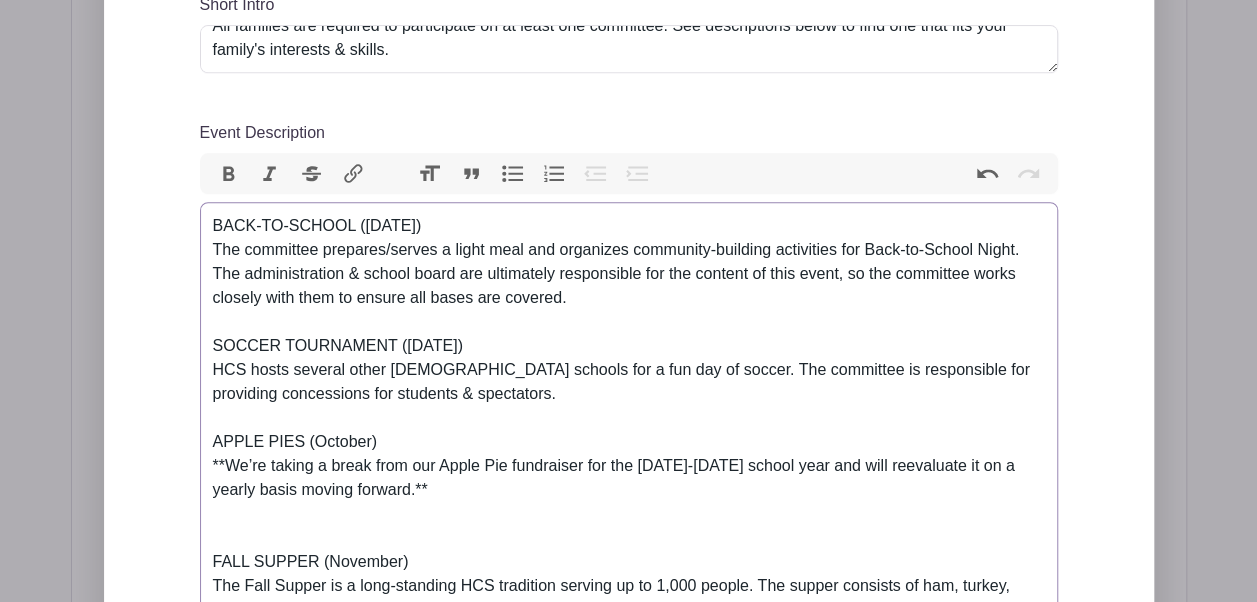 click on "BACK-TO-SCHOOL (Monday, August 18) The committee prepares/serves a light meal and organizes community-building activities for Back-to-School Night. The administration & school board are ultimately responsible for the content of this event, so the committee works closely with them to ensure all bases are covered. SOCCER TOURNAMENT (Friday, September 26) HCS hosts several other Christian schools for a fun day of soccer. The committee is responsible for providing concessions for students & spectators.  APPLE PIES (October)  **We’re taking a break from our Apple Pie fundraiser for the 2025-2026 school year and will reevaluate it on a yearly basis moving forward.** FALL SUPPER (November) **ALL HCS families are REQUIRED to work two shifts for the fall supper. Shifts may involve helping prepare food, setting up, serving food, or cleaning up. A shift sign-up will be available as the fall supper draws closer. OPEN HOUSE (Late Winter/Early Spring) $ELLEBRATION AUCTION (Early Spring) TEACHER APPRECIATION (All Year)" at bounding box center [629, 1438] 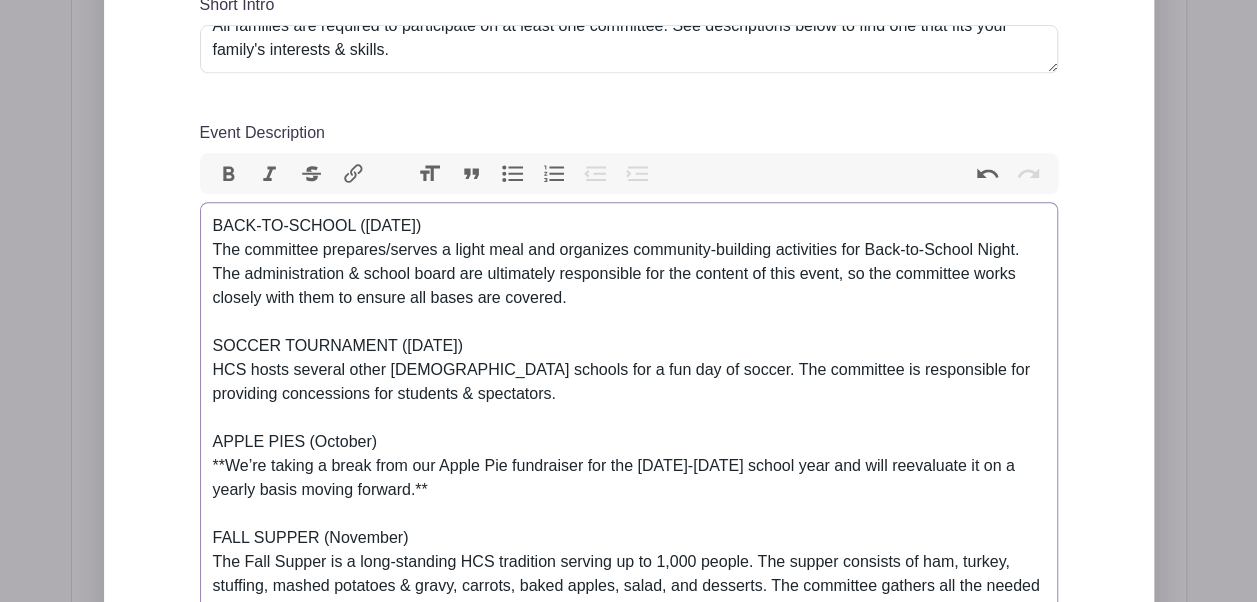 click on "BACK-TO-SCHOOL (Monday, August 18) The committee prepares/serves a light meal and organizes community-building activities for Back-to-School Night. The administration & school board are ultimately responsible for the content of this event, so the committee works closely with them to ensure all bases are covered. SOCCER TOURNAMENT (Friday, September 26) HCS hosts several other Christian schools for a fun day of soccer. The committee is responsible for providing concessions for students & spectators.  APPLE PIES (October)  **We’re taking a break from our Apple Pie fundraiser for the 2025-2026 school year and will reevaluate it on a yearly basis moving forward.** FALL SUPPER (November) **ALL HCS families are REQUIRED to work two shifts for the fall supper. Shifts may involve helping prepare food, setting up, serving food, or cleaning up. A shift sign-up will be available as the fall supper draws closer. OPEN HOUSE (Late Winter/Early Spring) $ELLEBRATION AUCTION (Early Spring) TEACHER APPRECIATION (All Year)" at bounding box center (629, 1426) 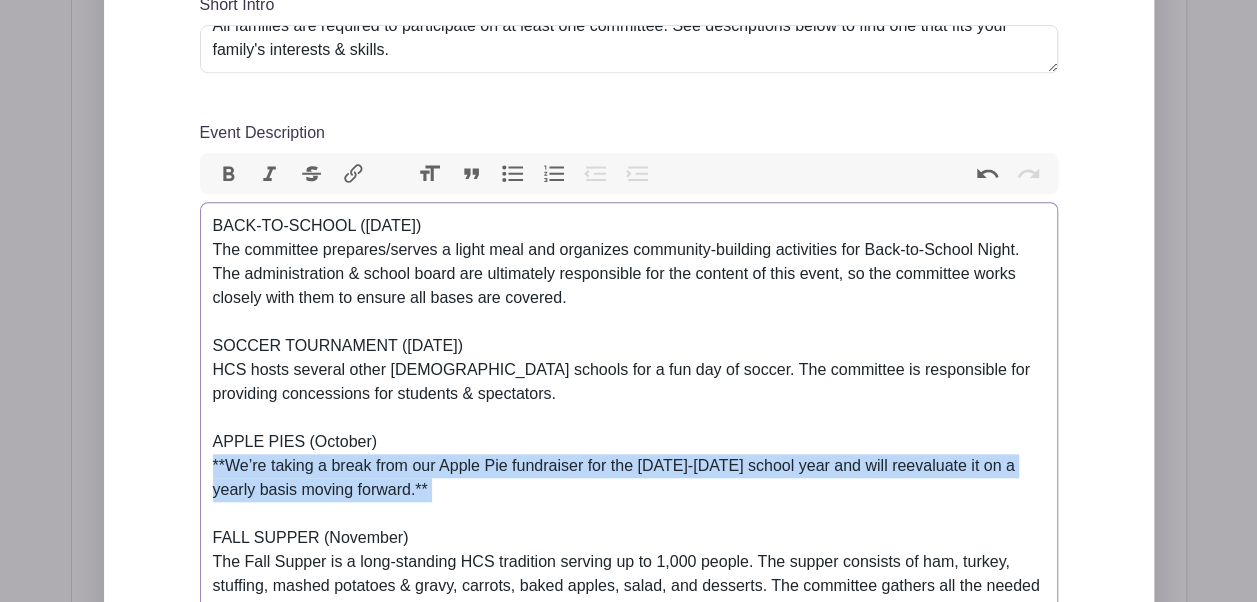 drag, startPoint x: 417, startPoint y: 505, endPoint x: 206, endPoint y: 468, distance: 214.21951 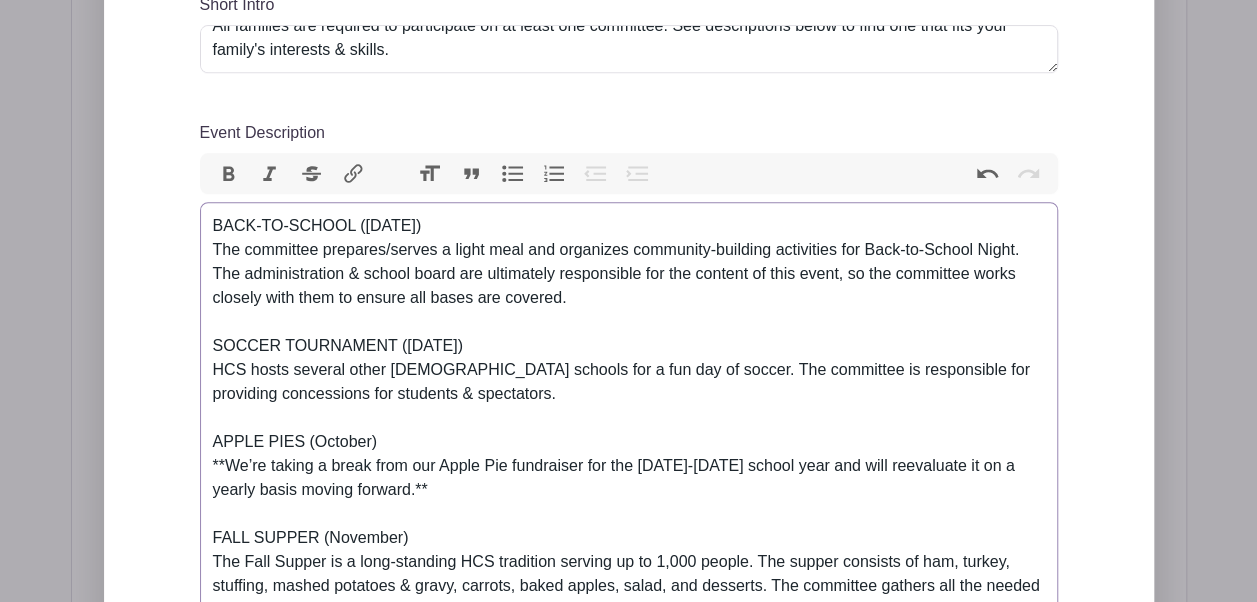 click on "Italic" at bounding box center (270, 174) 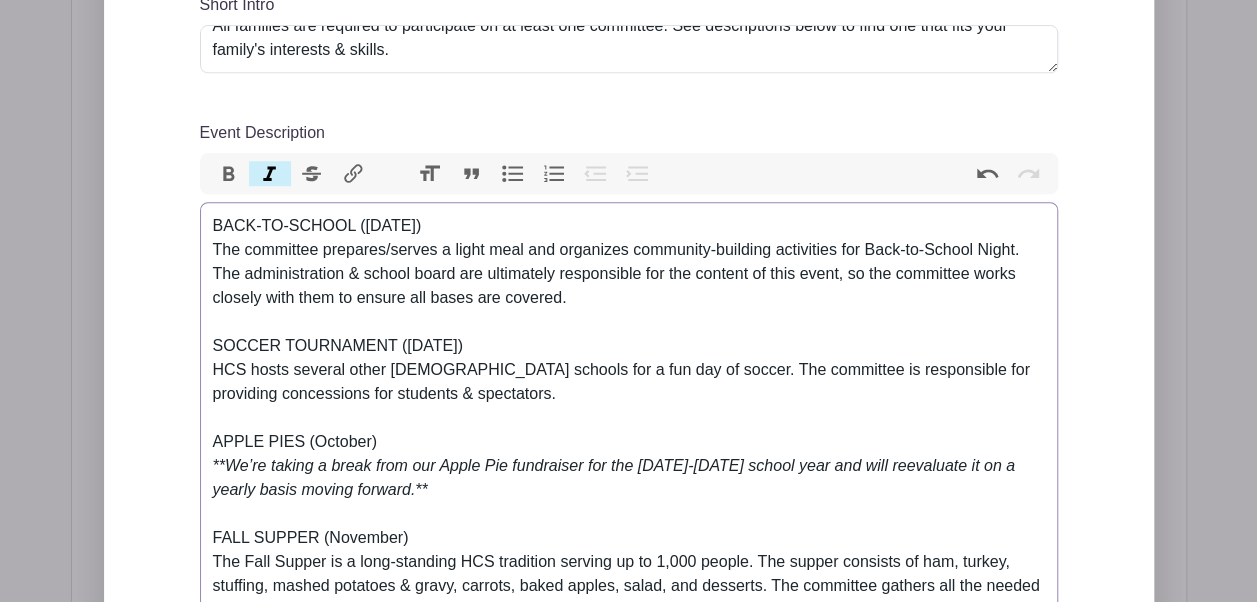 click on "BACK-TO-SCHOOL (Monday, August 18) The committee prepares/serves a light meal and organizes community-building activities for Back-to-School Night. The administration & school board are ultimately responsible for the content of this event, so the committee works closely with them to ensure all bases are covered. SOCCER TOURNAMENT (Friday, September 26) HCS hosts several other Christian schools for a fun day of soccer. The committee is responsible for providing concessions for students & spectators.  APPLE PIES (October)  **We’re taking a break from our Apple Pie fundraiser for the 2025-2026 school year and will reevaluate it on a yearly basis moving forward.** FALL SUPPER (November) **ALL HCS families are REQUIRED to work two shifts for the fall supper. Shifts may involve helping prepare food, setting up, serving food, or cleaning up. A shift sign-up will be available as the fall supper draws closer. OPEN HOUSE (Late Winter/Early Spring) $ELLEBRATION AUCTION (Early Spring) BOOK FAIR / CARNIVAL (Late Spring)" at bounding box center (629, 1426) 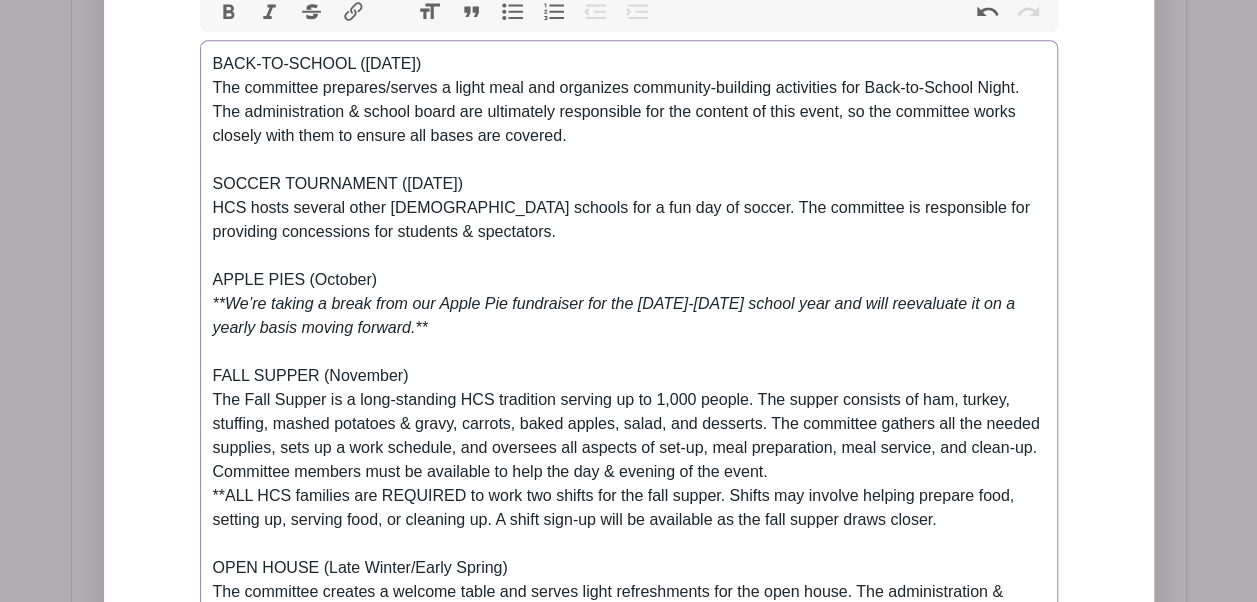 scroll, scrollTop: 928, scrollLeft: 0, axis: vertical 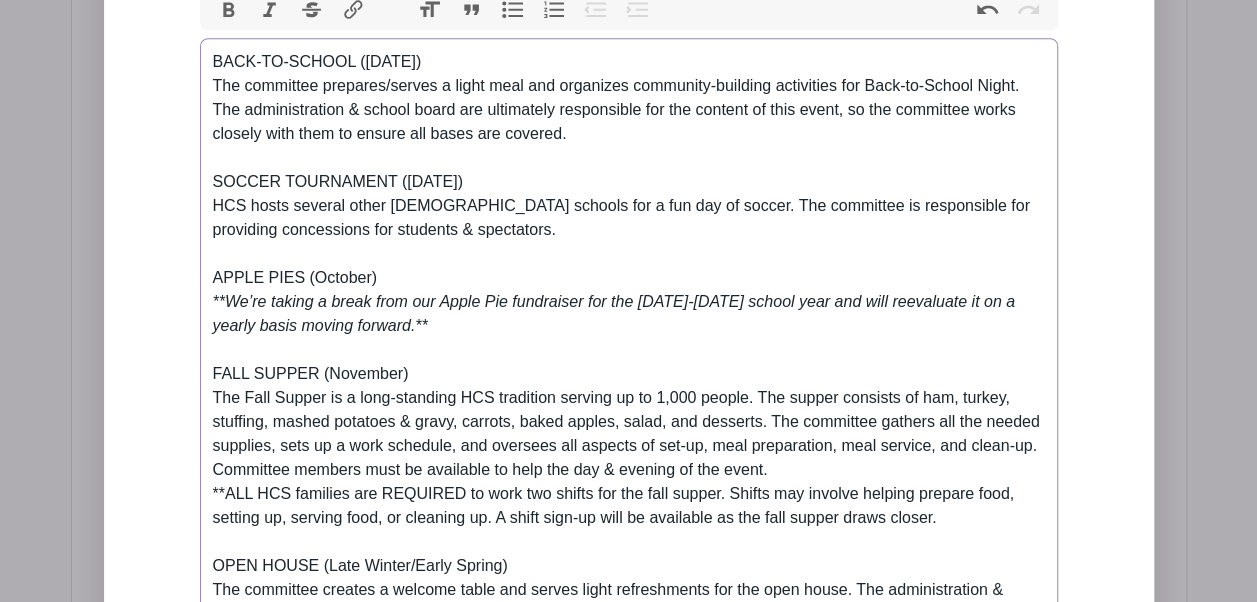click on "BACK-TO-SCHOOL (Monday, August 18) The committee prepares/serves a light meal and organizes community-building activities for Back-to-School Night. The administration & school board are ultimately responsible for the content of this event, so the committee works closely with them to ensure all bases are covered. SOCCER TOURNAMENT (Friday, September 26) HCS hosts several other Christian schools for a fun day of soccer. The committee is responsible for providing concessions for students & spectators.  APPLE PIES (October)  **We’re taking a break from our Apple Pie fundraiser for the 2025-2026 school year and will reevaluate it on a yearly basis moving forward.** FALL SUPPER (November) **ALL HCS families are REQUIRED to work two shifts for the fall supper. Shifts may involve helping prepare food, setting up, serving food, or cleaning up. A shift sign-up will be available as the fall supper draws closer. OPEN HOUSE (Late Winter/Early Spring) $ELLEBRATION AUCTION (Early Spring) BOOK FAIR / CARNIVAL (Late Spring)" at bounding box center (629, 1262) 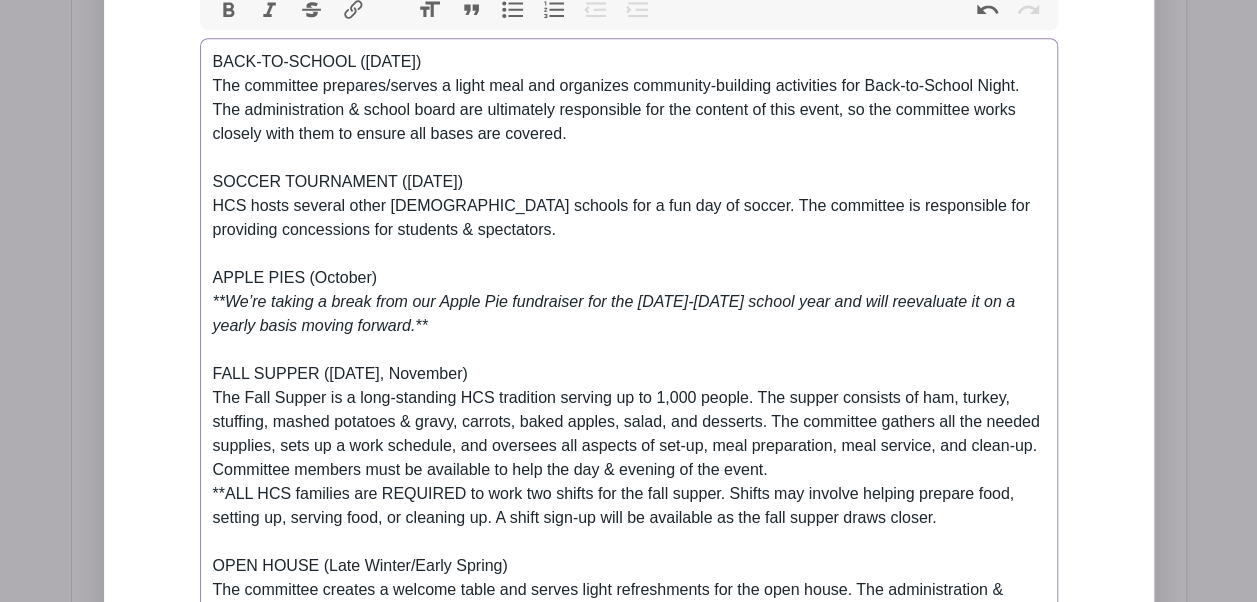 click on "BACK-TO-SCHOOL (Monday, August 18) The committee prepares/serves a light meal and organizes community-building activities for Back-to-School Night. The administration & school board are ultimately responsible for the content of this event, so the committee works closely with them to ensure all bases are covered. SOCCER TOURNAMENT (Friday, September 26) HCS hosts several other Christian schools for a fun day of soccer. The committee is responsible for providing concessions for students & spectators.  APPLE PIES (October)  **We’re taking a break from our Apple Pie fundraiser for the 2025-2026 school year and will reevaluate it on a yearly basis moving forward.** FALL SUPPER (Friday, November) **ALL HCS families are REQUIRED to work two shifts for the fall supper. Shifts may involve helping prepare food, setting up, serving food, or cleaning up. A shift sign-up will be available as the fall supper draws closer. OPEN HOUSE (Late Winter/Early Spring) $ELLEBRATION AUCTION (Early Spring) LIBRARY (All Year)" at bounding box center (629, 1262) 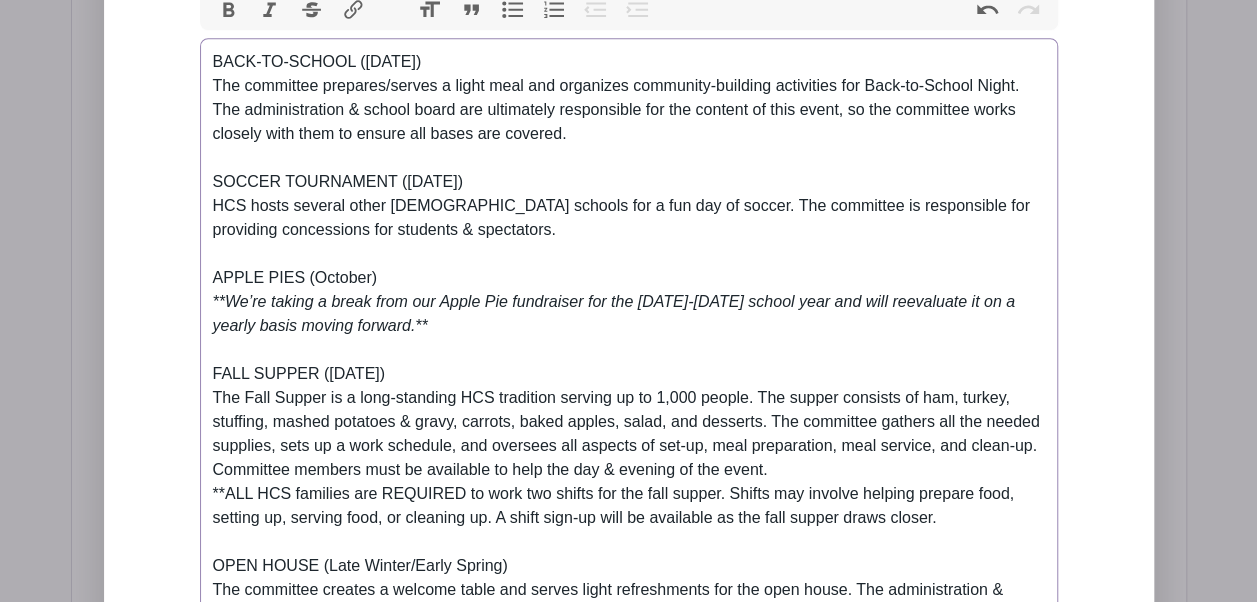 click on "BACK-TO-SCHOOL (Monday, August 18) The committee prepares/serves a light meal and organizes community-building activities for Back-to-School Night. The administration & school board are ultimately responsible for the content of this event, so the committee works closely with them to ensure all bases are covered. SOCCER TOURNAMENT (Friday, September 26) HCS hosts several other Christian schools for a fun day of soccer. The committee is responsible for providing concessions for students & spectators.  APPLE PIES (October)  **We’re taking a break from our Apple Pie fundraiser for the 2025-2026 school year and will reevaluate it on a yearly basis moving forward.** FALL SUPPER (Friday, November 7) **ALL HCS families are REQUIRED to work two shifts for the fall supper. Shifts may involve helping prepare food, setting up, serving food, or cleaning up. A shift sign-up will be available as the fall supper draws closer. OPEN HOUSE (Late Winter/Early Spring) $ELLEBRATION AUCTION (Early Spring) LIBRARY (All Year)" at bounding box center (629, 1262) 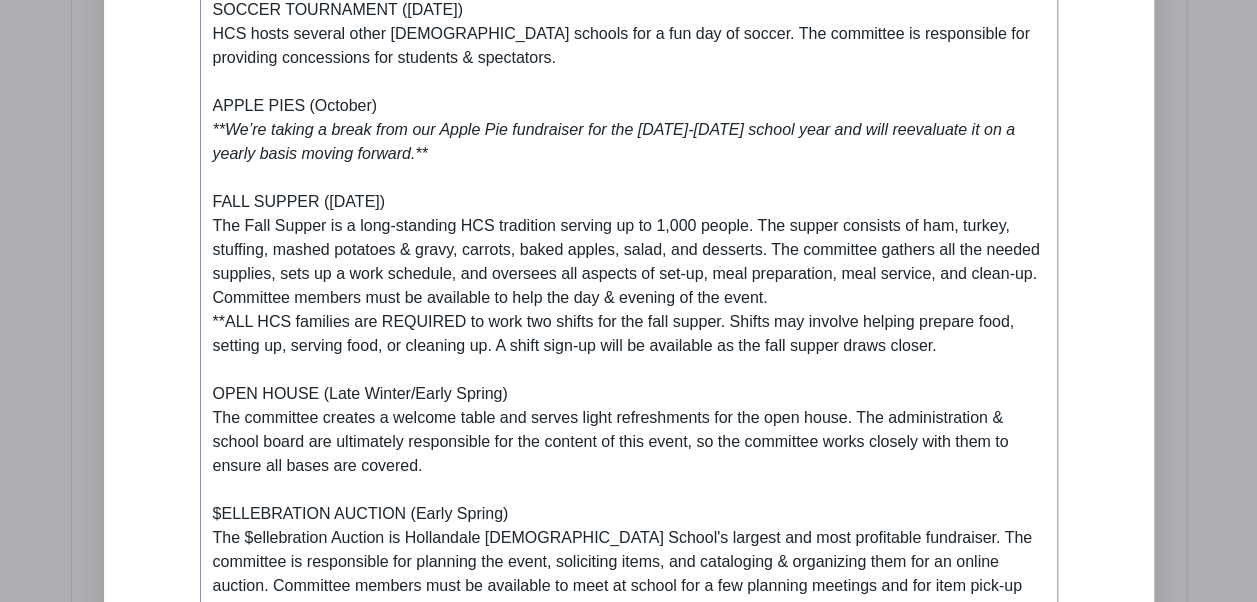 scroll, scrollTop: 1102, scrollLeft: 0, axis: vertical 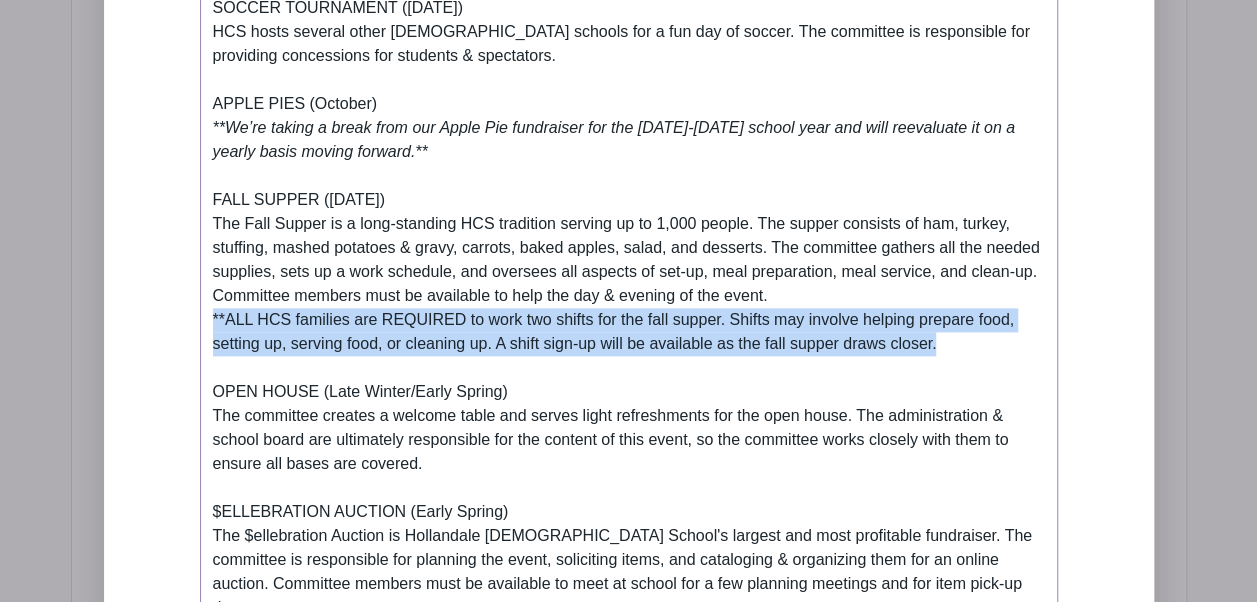 drag, startPoint x: 950, startPoint y: 342, endPoint x: 190, endPoint y: 320, distance: 760.31836 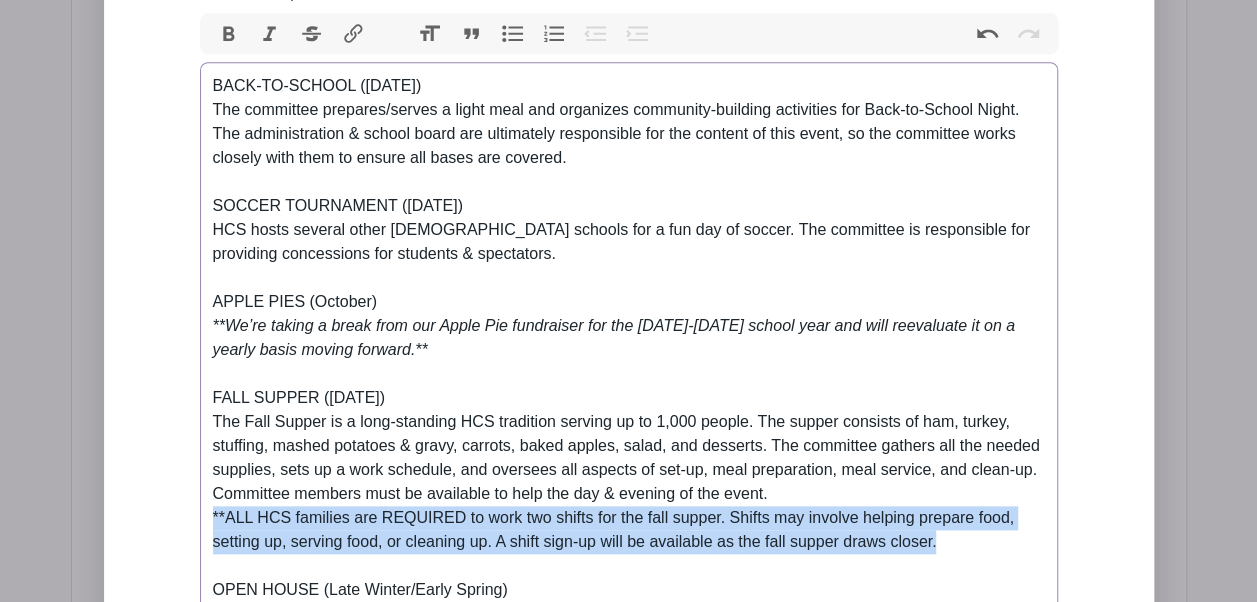 scroll, scrollTop: 902, scrollLeft: 0, axis: vertical 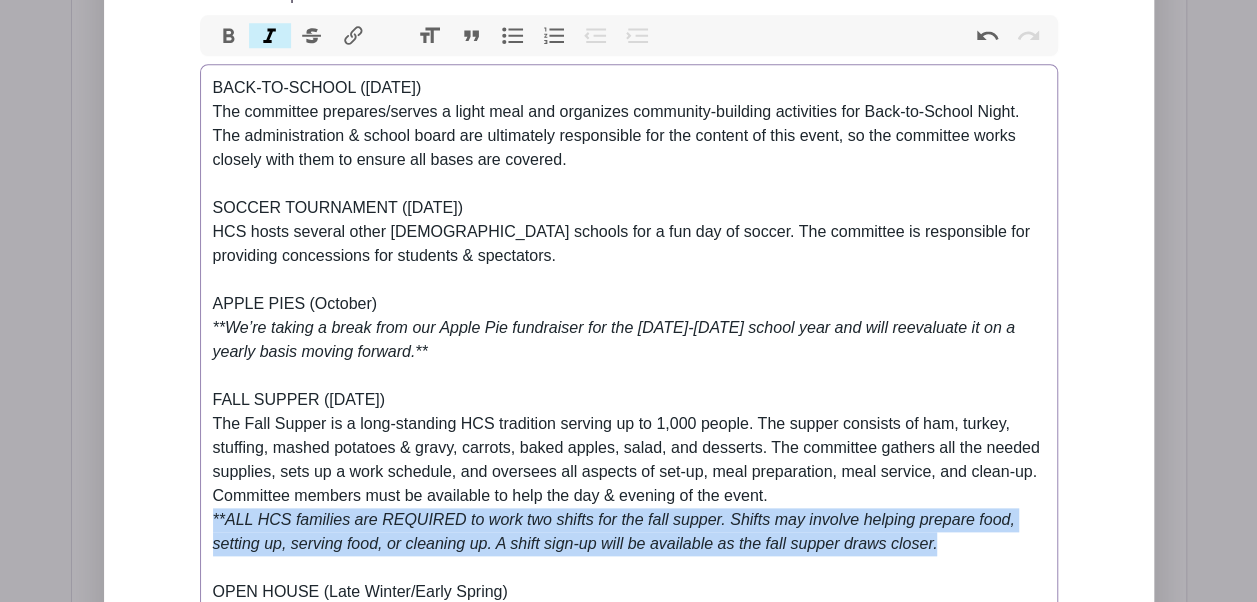 click on "Italic" at bounding box center (270, 36) 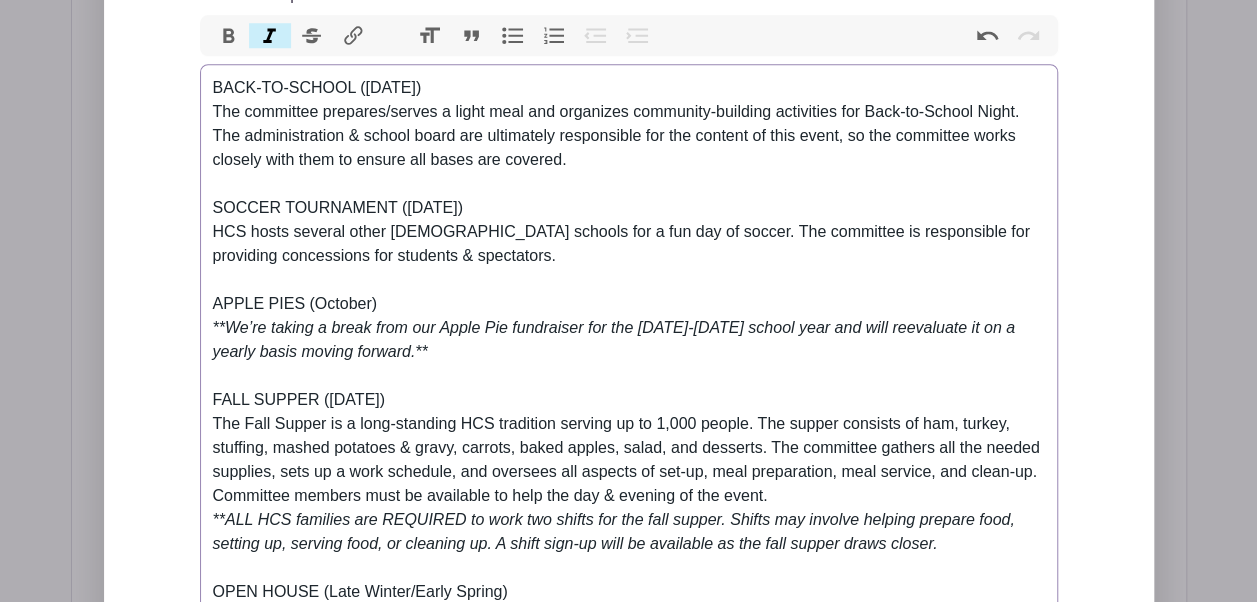click on "BACK-TO-SCHOOL (Monday, August 18) The committee prepares/serves a light meal and organizes community-building activities for Back-to-School Night. The administration & school board are ultimately responsible for the content of this event, so the committee works closely with them to ensure all bases are covered. SOCCER TOURNAMENT (Friday, September 26) HCS hosts several other Christian schools for a fun day of soccer. The committee is responsible for providing concessions for students & spectators.  APPLE PIES (October)  **We’re taking a break from our Apple Pie fundraiser for the 2025-2026 school year and will reevaluate it on a yearly basis moving forward.** FALL SUPPER (Friday, November 7) **ALL HCS families are REQUIRED to work two shifts for the fall supper. Shifts may involve helping prepare food, setting up, serving food, or cleaning up. A shift sign-up will be available as the fall supper draws closer. OPEN HOUSE (Late Winter/Early Spring) $ELLEBRATION AUCTION (Early Spring) LIBRARY (All Year)" at bounding box center [629, 1288] 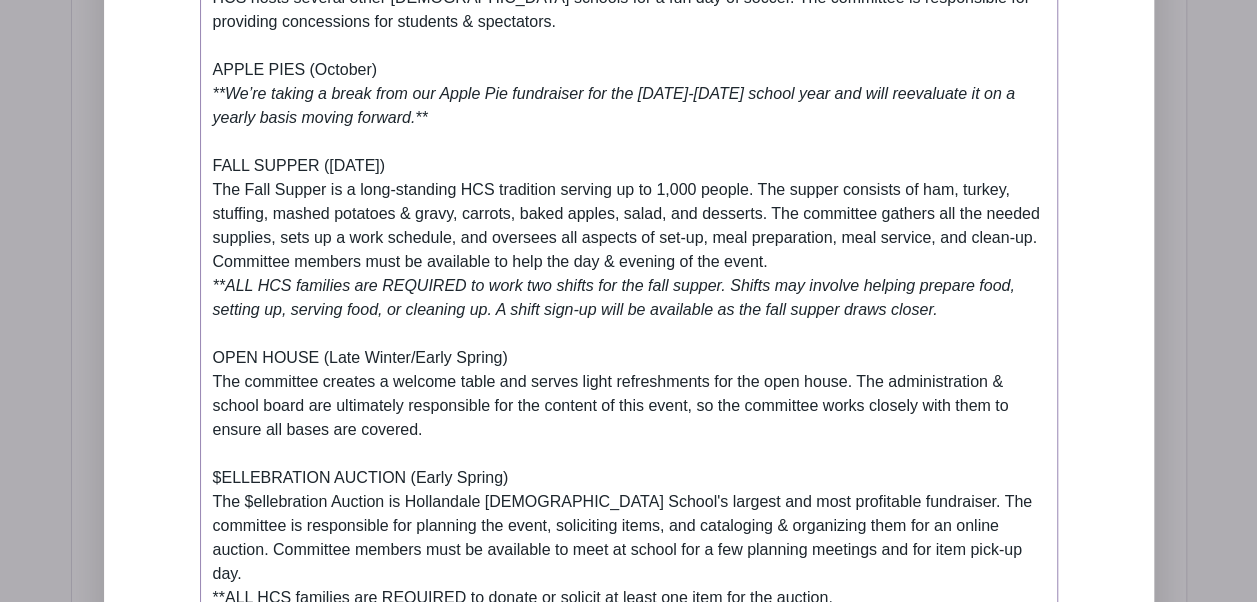 scroll, scrollTop: 1138, scrollLeft: 0, axis: vertical 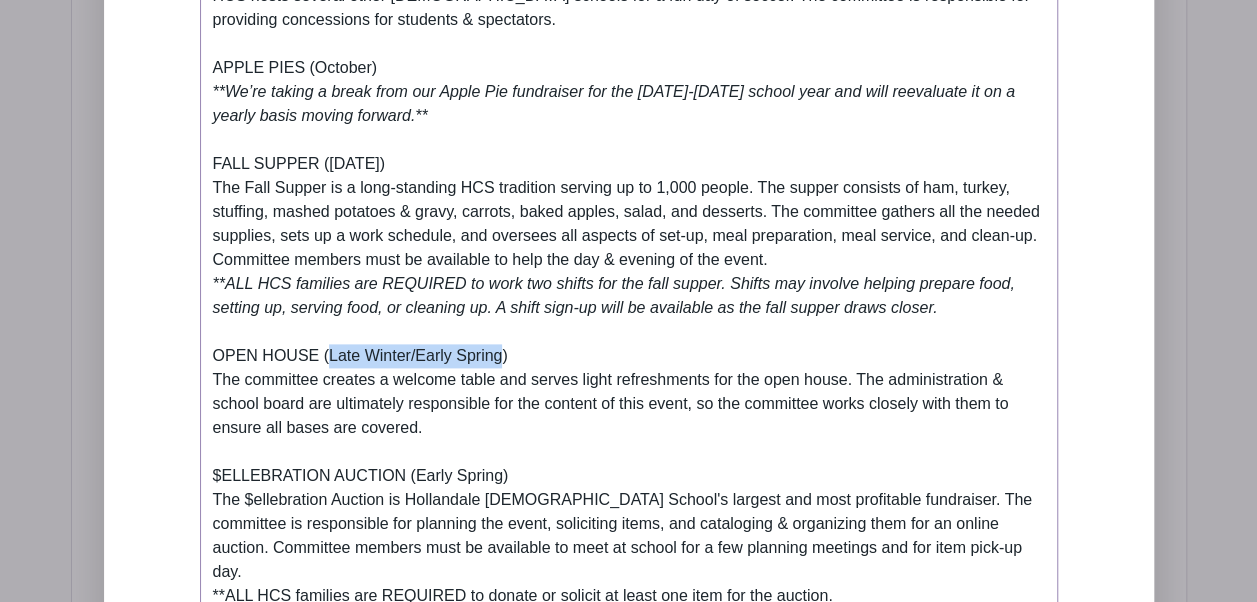 drag, startPoint x: 500, startPoint y: 353, endPoint x: 328, endPoint y: 358, distance: 172.07266 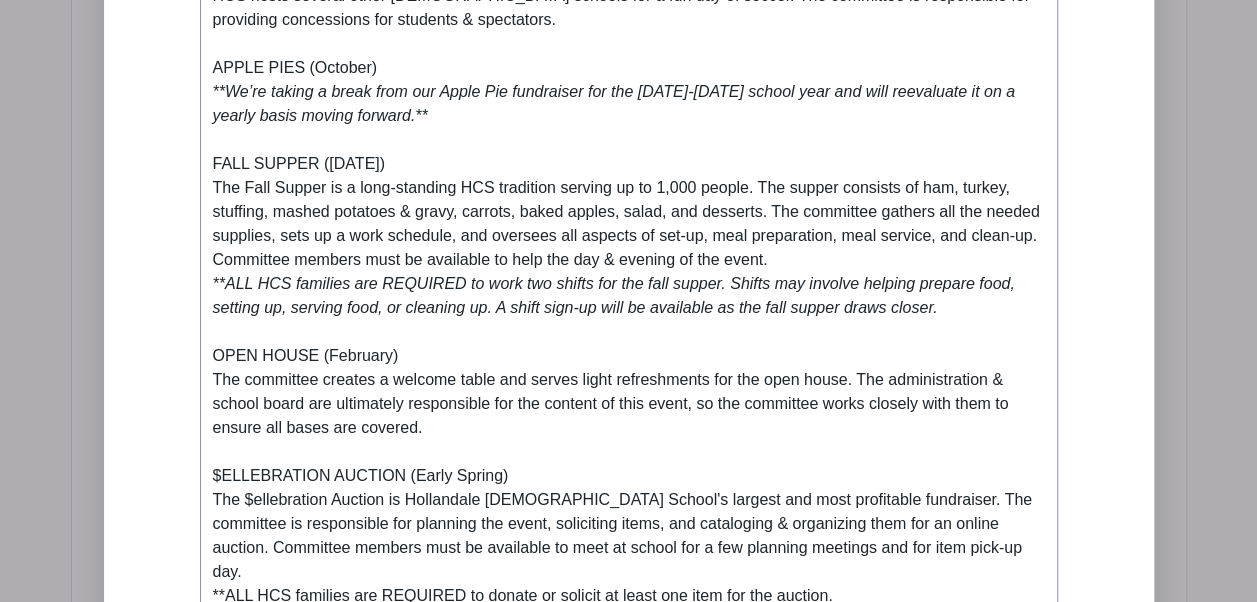 click on "BACK-TO-SCHOOL (Monday, August 18) The committee prepares/serves a light meal and organizes community-building activities for Back-to-School Night. The administration & school board are ultimately responsible for the content of this event, so the committee works closely with them to ensure all bases are covered. SOCCER TOURNAMENT (Friday, September 26) HCS hosts several other Christian schools for a fun day of soccer. The committee is responsible for providing concessions for students & spectators.  APPLE PIES (October)  **We’re taking a break from our Apple Pie fundraiser for the 2025-2026 school year and will reevaluate it on a yearly basis moving forward.** FALL SUPPER (Friday, November 7) **ALL HCS families are REQUIRED to work two shifts for the fall supper. Shifts may involve helping prepare food, setting up, serving food, or cleaning up. A shift sign-up will be available as the fall supper draws closer. OPEN HOUSE (February) $ELLEBRATION AUCTION (Early Spring) BOOK FAIR / CARNIVAL (Late Spring)" at bounding box center (629, 1052) 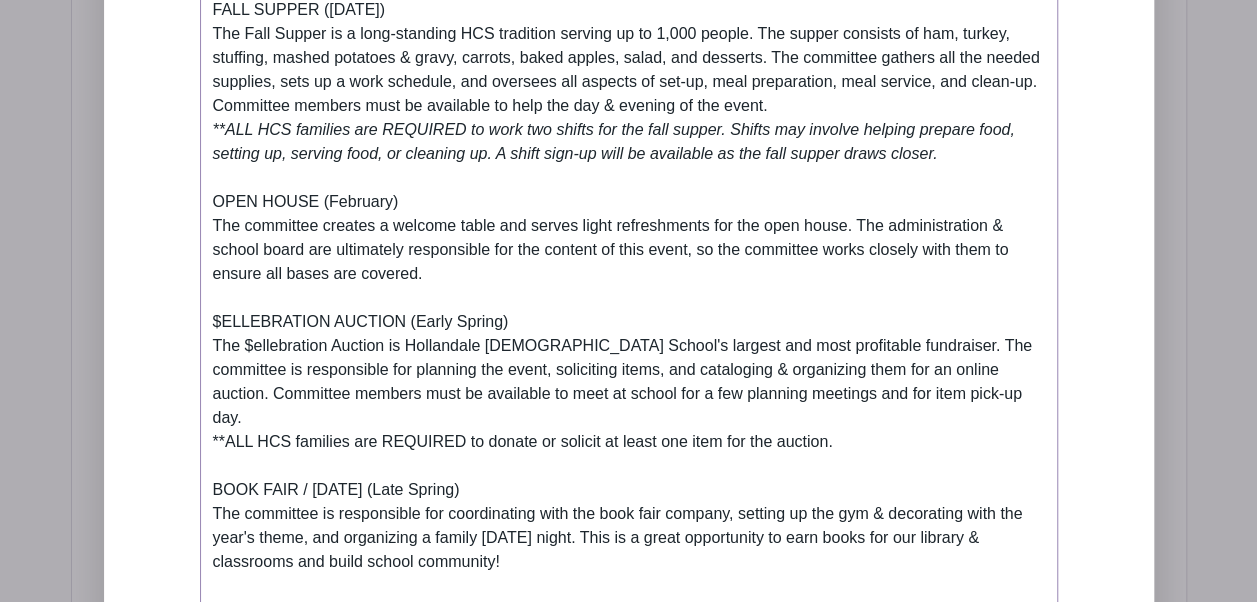 scroll, scrollTop: 1294, scrollLeft: 0, axis: vertical 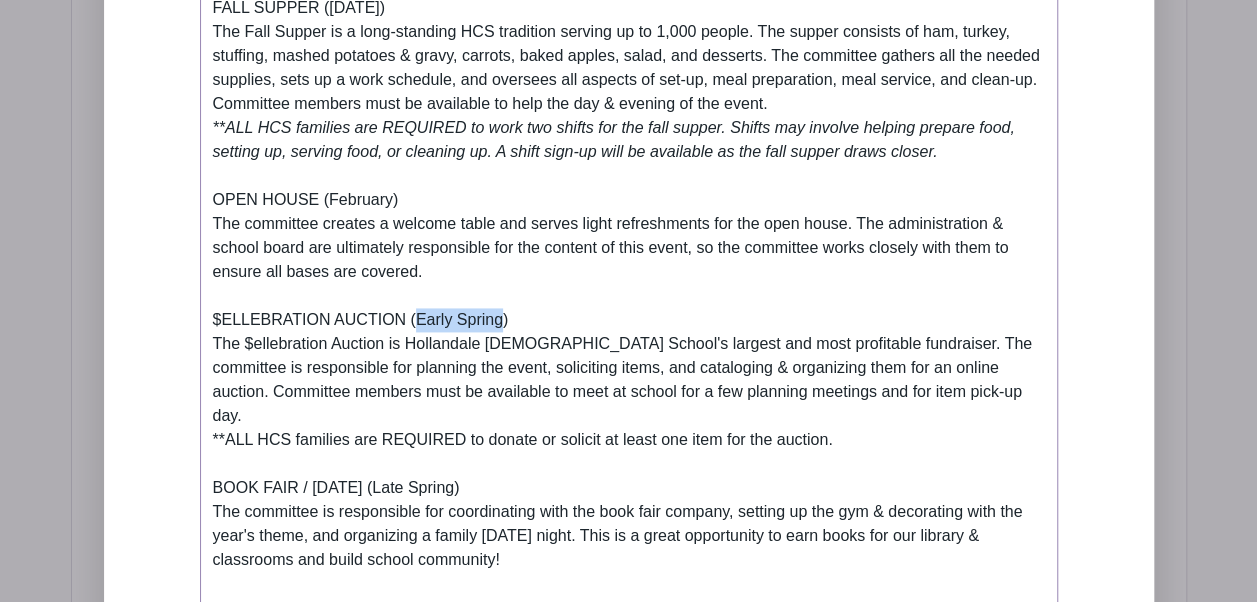 drag, startPoint x: 500, startPoint y: 316, endPoint x: 416, endPoint y: 316, distance: 84 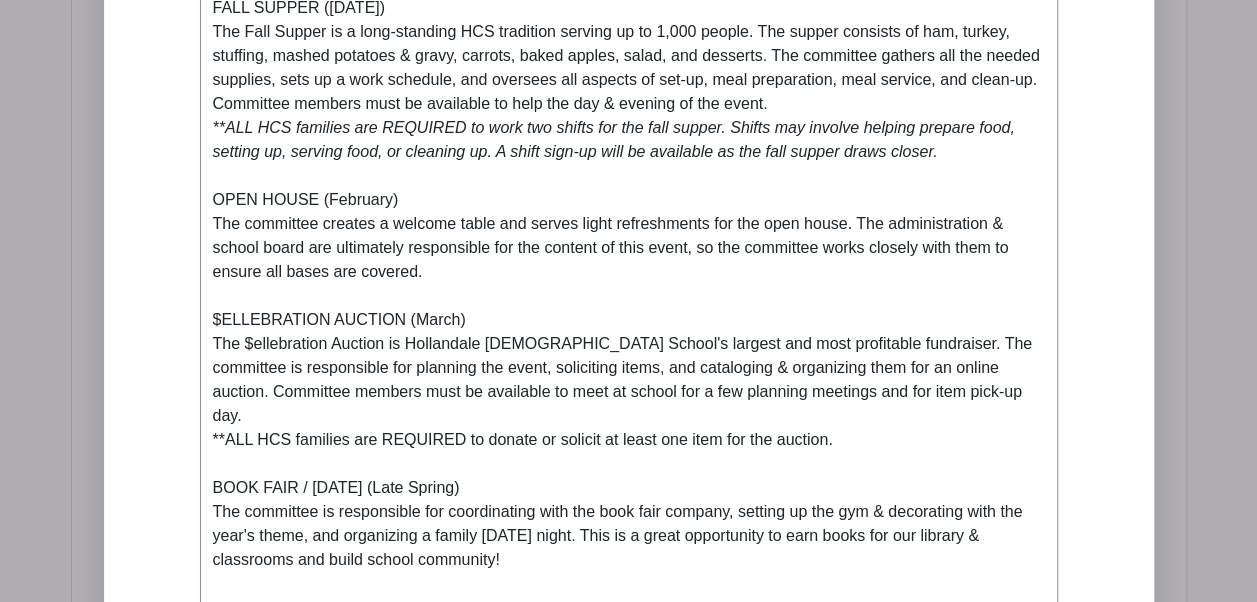 click on "BACK-TO-SCHOOL (Monday, August 18) The committee prepares/serves a light meal and organizes community-building activities for Back-to-School Night. The administration & school board are ultimately responsible for the content of this event, so the committee works closely with them to ensure all bases are covered. SOCCER TOURNAMENT (Friday, September 26) HCS hosts several other Christian schools for a fun day of soccer. The committee is responsible for providing concessions for students & spectators.  APPLE PIES (October)  **We’re taking a break from our Apple Pie fundraiser for the 2025-2026 school year and will reevaluate it on a yearly basis moving forward.** FALL SUPPER (Friday, November 7) **ALL HCS families are REQUIRED to work two shifts for the fall supper. Shifts may involve helping prepare food, setting up, serving food, or cleaning up. A shift sign-up will be available as the fall supper draws closer. OPEN HOUSE (February) $ELLEBRATION AUCTION (March) BOOK FAIR / CARNIVAL (Late Spring)" at bounding box center [629, 896] 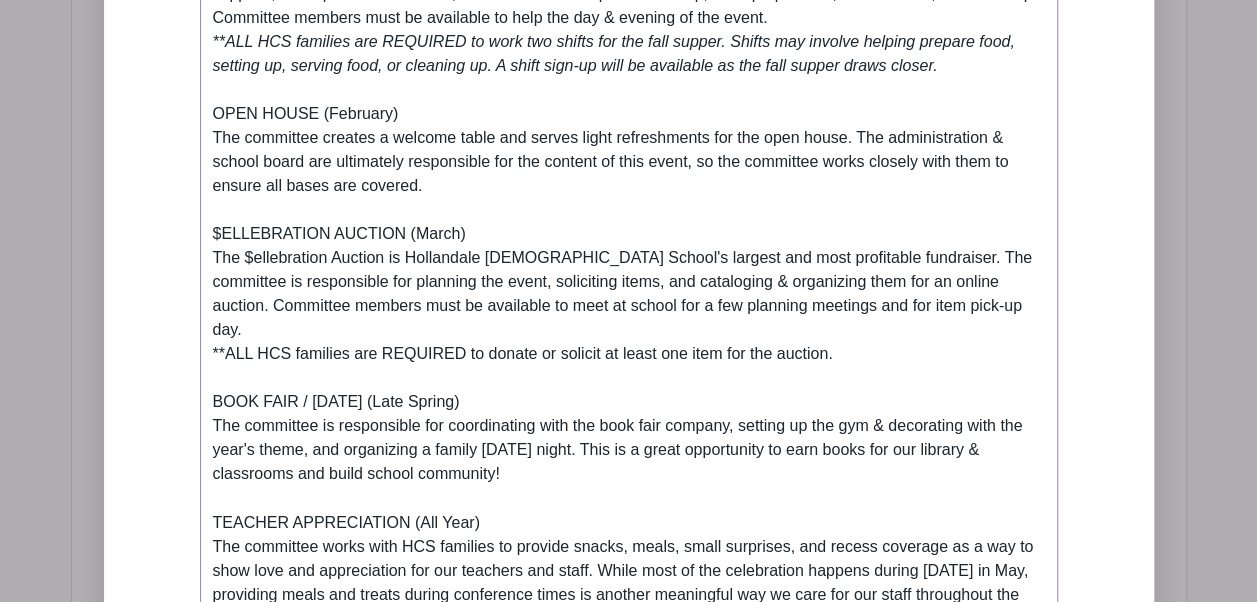 scroll, scrollTop: 1392, scrollLeft: 0, axis: vertical 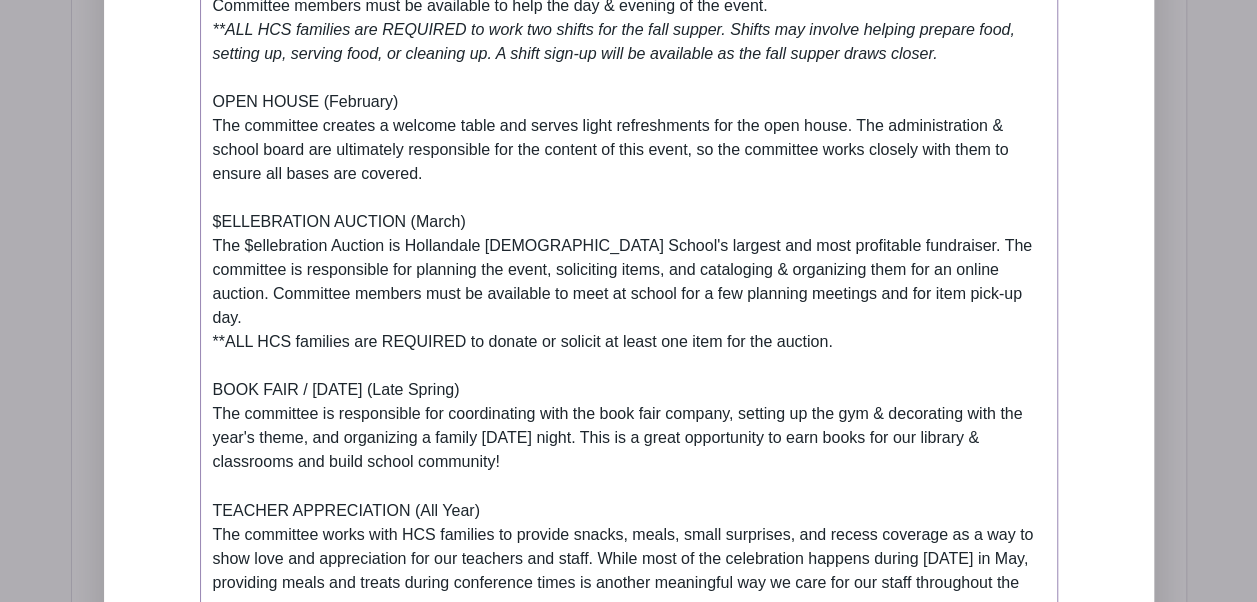 drag, startPoint x: 482, startPoint y: 366, endPoint x: 401, endPoint y: 368, distance: 81.02469 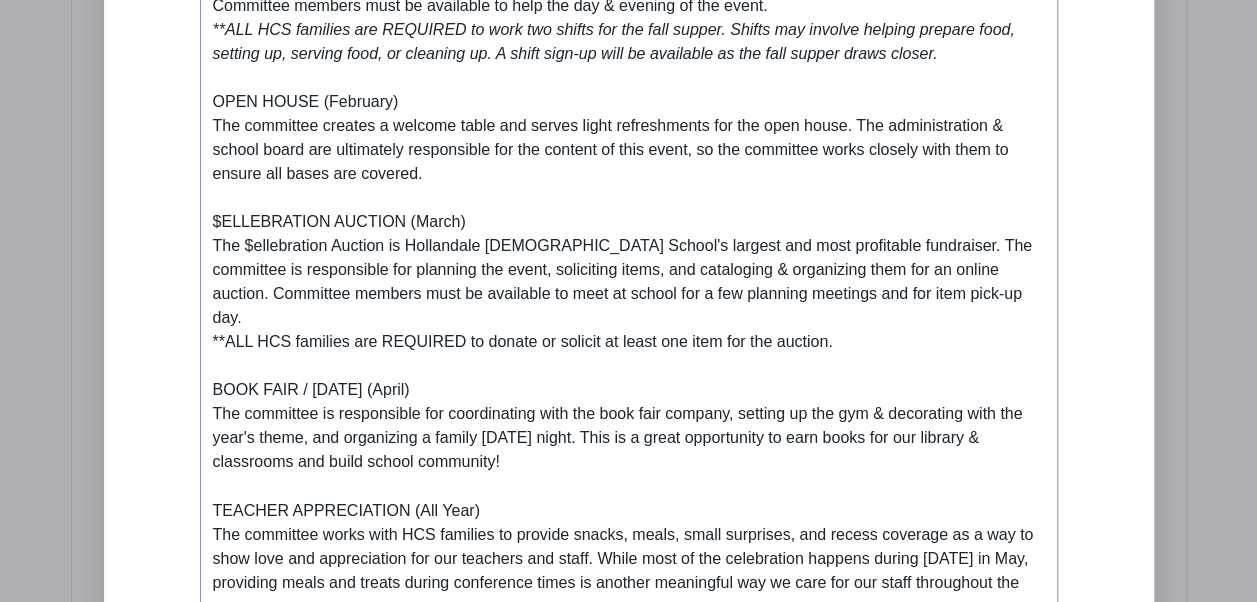 click on "BACK-TO-SCHOOL (Monday, August 18) The committee prepares/serves a light meal and organizes community-building activities for Back-to-School Night. The administration & school board are ultimately responsible for the content of this event, so the committee works closely with them to ensure all bases are covered. SOCCER TOURNAMENT (Friday, September 26) HCS hosts several other Christian schools for a fun day of soccer. The committee is responsible for providing concessions for students & spectators.  APPLE PIES (October)  **We’re taking a break from our Apple Pie fundraiser for the 2025-2026 school year and will reevaluate it on a yearly basis moving forward.** FALL SUPPER (Friday, November 7) **ALL HCS families are REQUIRED to work two shifts for the fall supper. Shifts may involve helping prepare food, setting up, serving food, or cleaning up. A shift sign-up will be available as the fall supper draws closer. OPEN HOUSE (February) $ELLEBRATION AUCTION (March) BOOK FAIR / CARNIVAL (April) LIBRARY (All Year)" at bounding box center [629, 798] 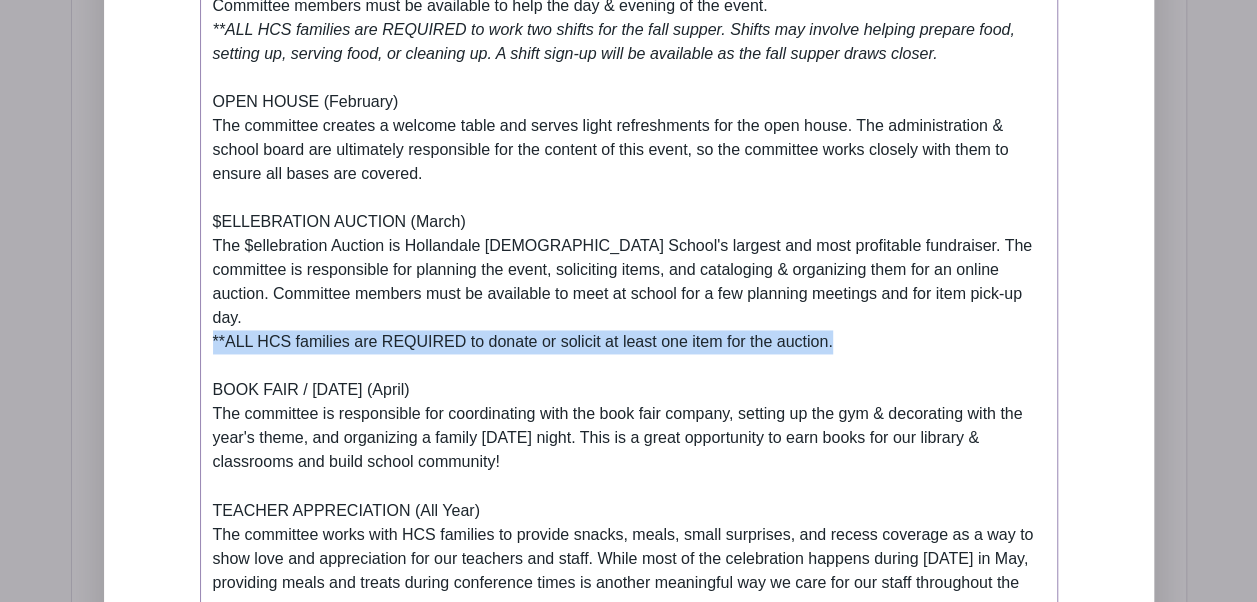drag, startPoint x: 880, startPoint y: 312, endPoint x: 204, endPoint y: 326, distance: 676.14496 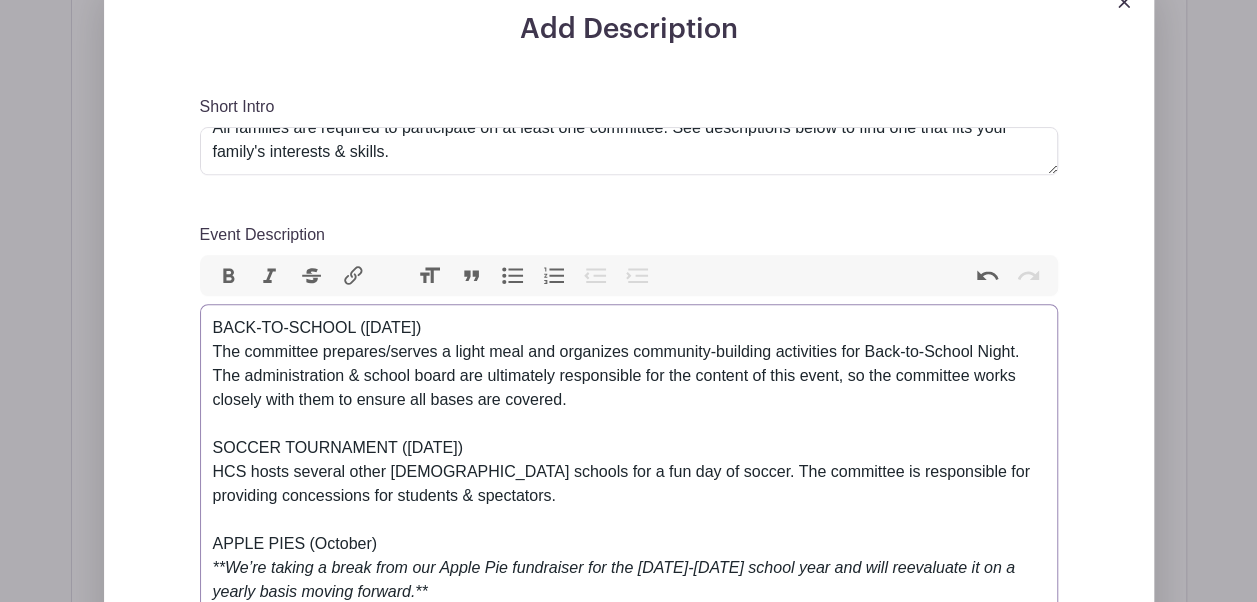 scroll, scrollTop: 658, scrollLeft: 0, axis: vertical 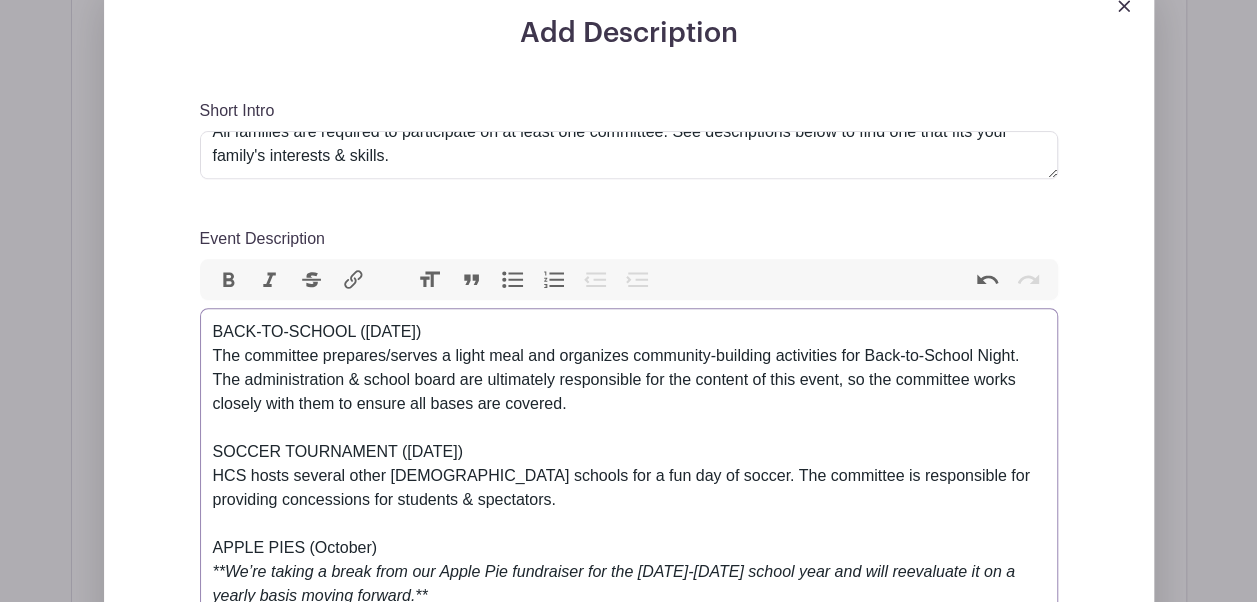 click on "Italic" at bounding box center (270, 280) 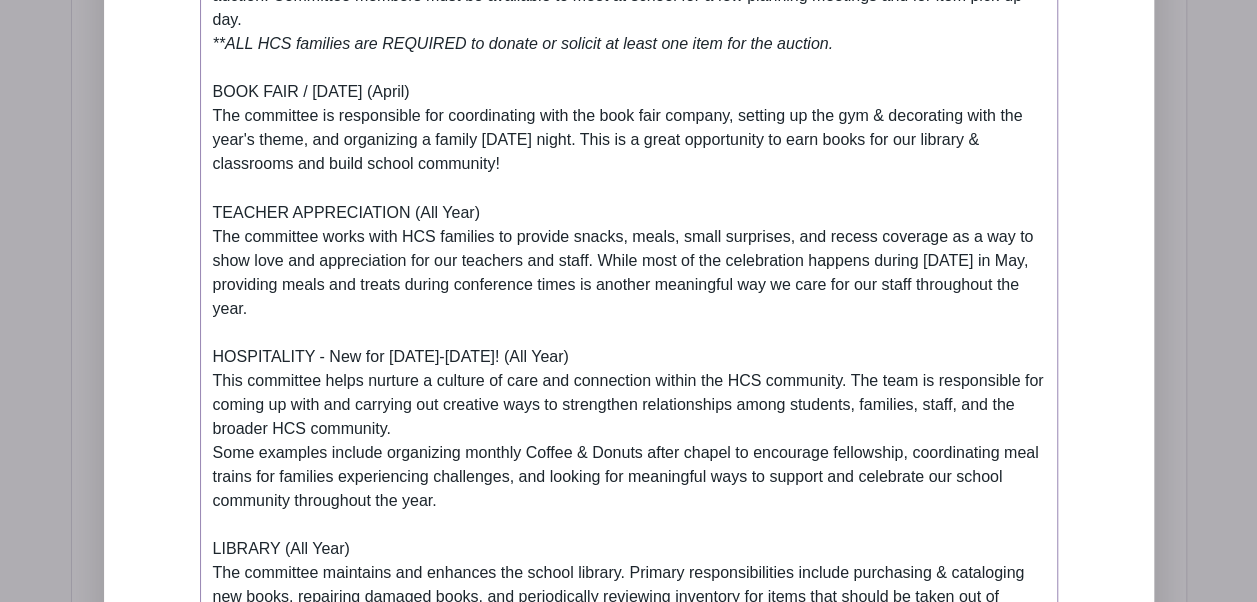 scroll, scrollTop: 1684, scrollLeft: 0, axis: vertical 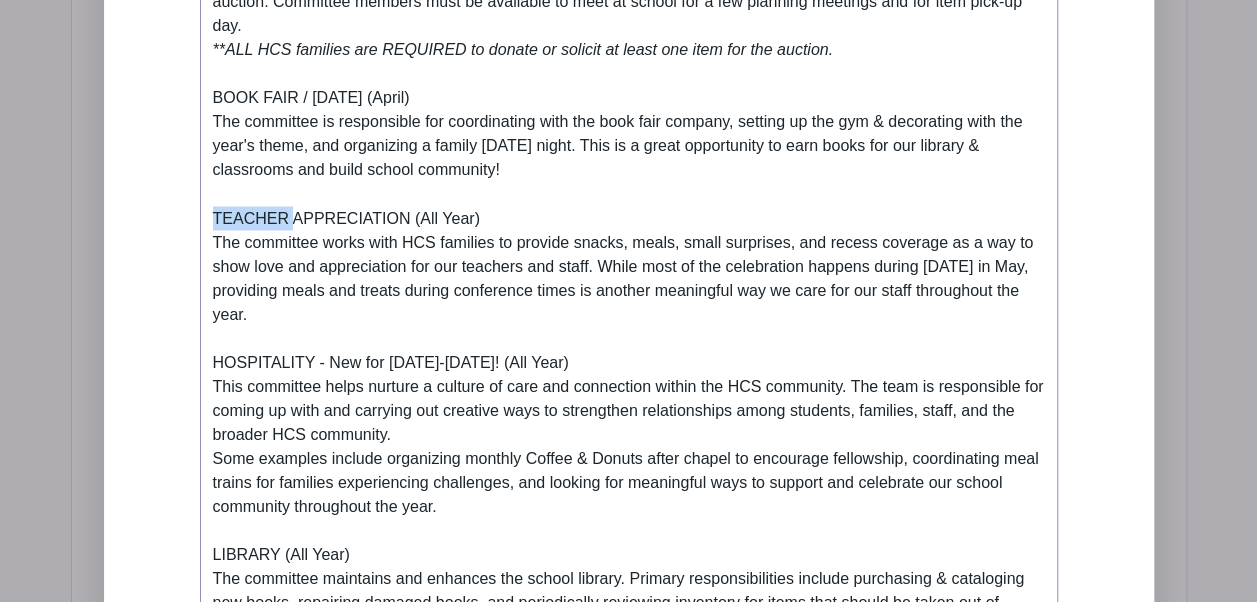drag, startPoint x: 291, startPoint y: 188, endPoint x: 200, endPoint y: 192, distance: 91.08787 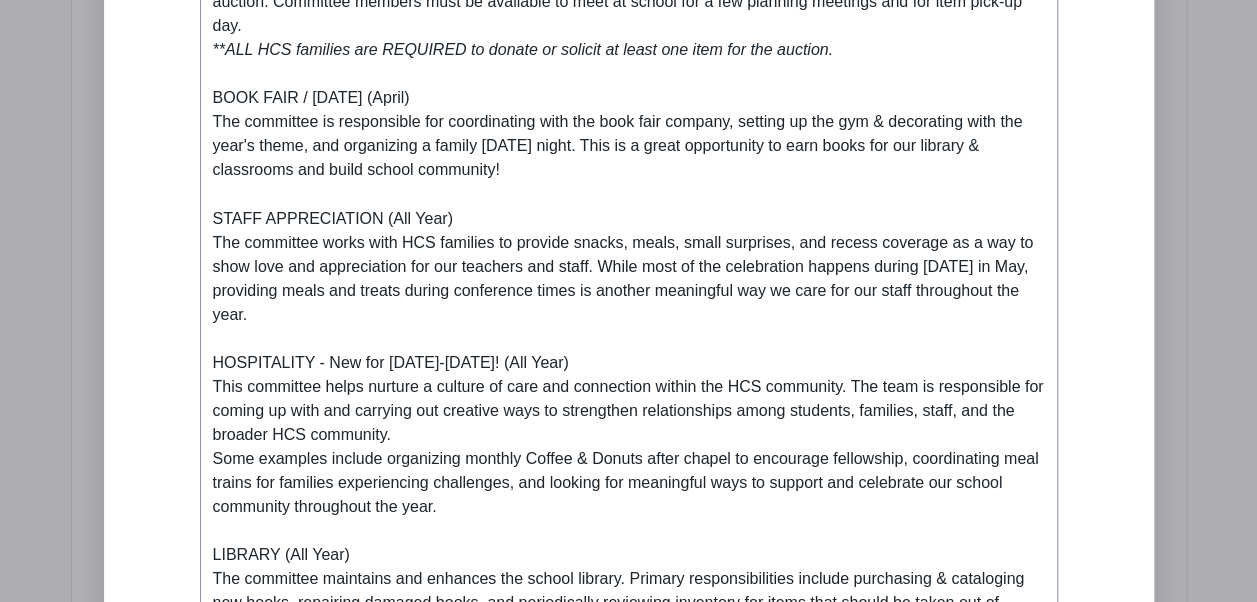 click on "BACK-TO-SCHOOL (Monday, August 18) The committee prepares/serves a light meal and organizes community-building activities for Back-to-School Night. The administration & school board are ultimately responsible for the content of this event, so the committee works closely with them to ensure all bases are covered. SOCCER TOURNAMENT (Friday, September 26) HCS hosts several other Christian schools for a fun day of soccer. The committee is responsible for providing concessions for students & spectators.  APPLE PIES (October)  **We’re taking a break from our Apple Pie fundraiser for the 2025-2026 school year and will reevaluate it on a yearly basis moving forward.** FALL SUPPER (Friday, November 7) **ALL HCS families are REQUIRED to work two shifts for the fall supper. Shifts may involve helping prepare food, setting up, serving food, or cleaning up. A shift sign-up will be available as the fall supper draws closer. OPEN HOUSE (February) $ELLEBRATION AUCTION (March) BOOK FAIR / CARNIVAL (April) LIBRARY (All Year)" at bounding box center [629, 506] 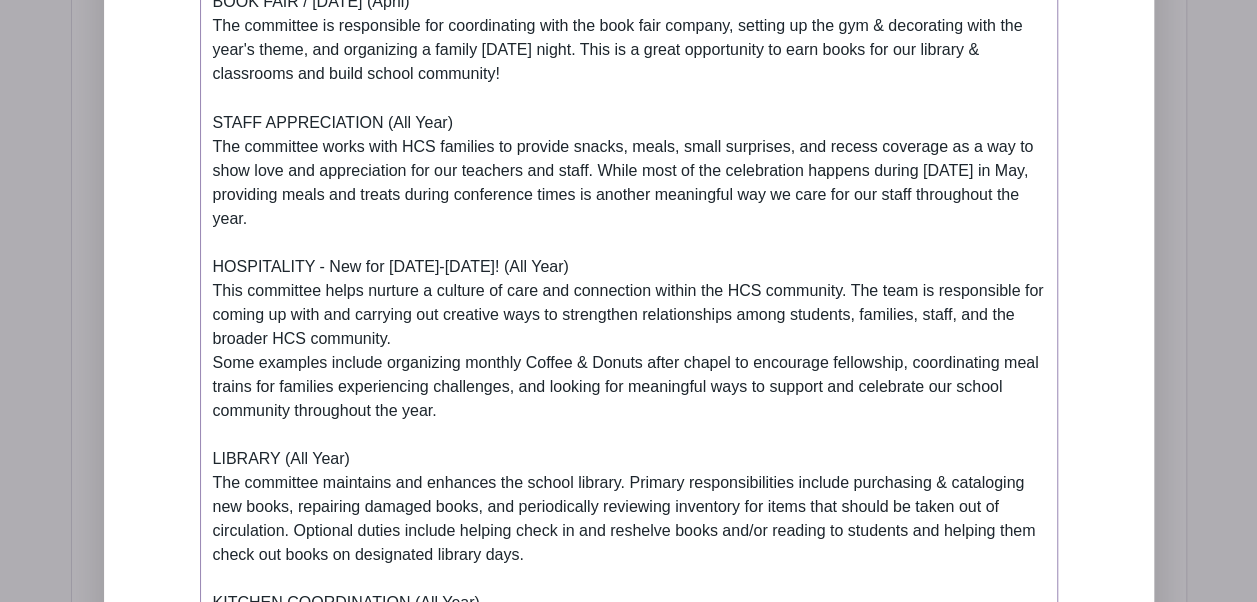 scroll, scrollTop: 1784, scrollLeft: 0, axis: vertical 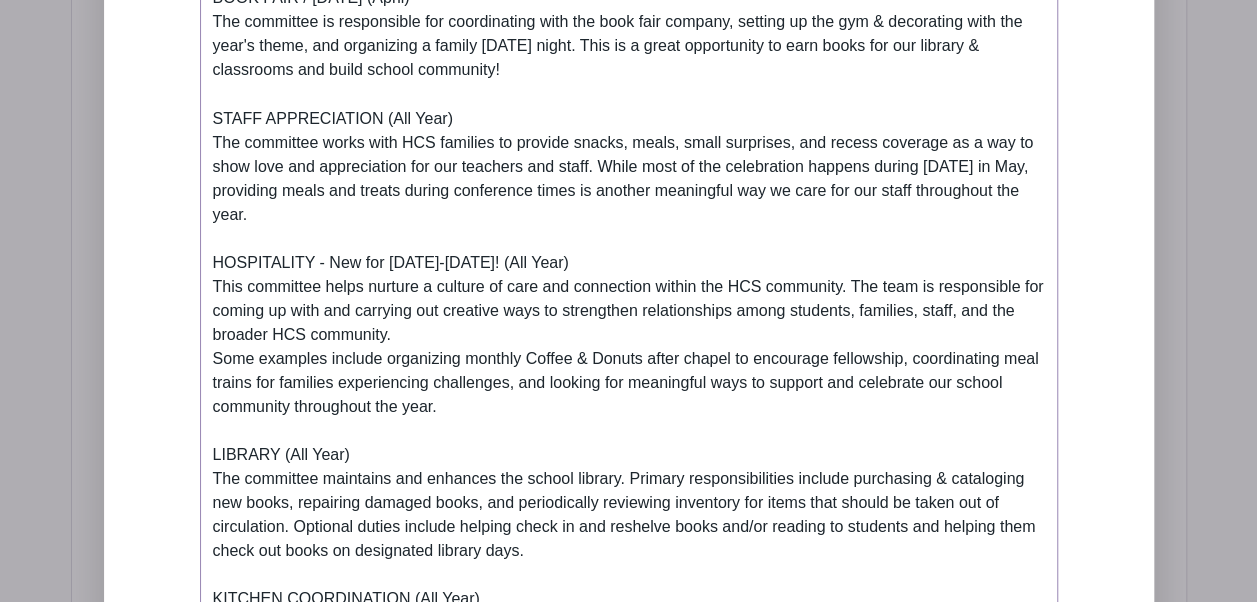 click on "BACK-TO-SCHOOL (Monday, August 18) The committee prepares/serves a light meal and organizes community-building activities for Back-to-School Night. The administration & school board are ultimately responsible for the content of this event, so the committee works closely with them to ensure all bases are covered. SOCCER TOURNAMENT (Friday, September 26) HCS hosts several other Christian schools for a fun day of soccer. The committee is responsible for providing concessions for students & spectators.  APPLE PIES (October)  **We’re taking a break from our Apple Pie fundraiser for the 2025-2026 school year and will reevaluate it on a yearly basis moving forward.** FALL SUPPER (Friday, November 7) **ALL HCS families are REQUIRED to work two shifts for the fall supper. Shifts may involve helping prepare food, setting up, serving food, or cleaning up. A shift sign-up will be available as the fall supper draws closer. OPEN HOUSE (February) $ELLEBRATION AUCTION (March) BOOK FAIR / CARNIVAL (April) LIBRARY (All Year)" at bounding box center [629, 406] 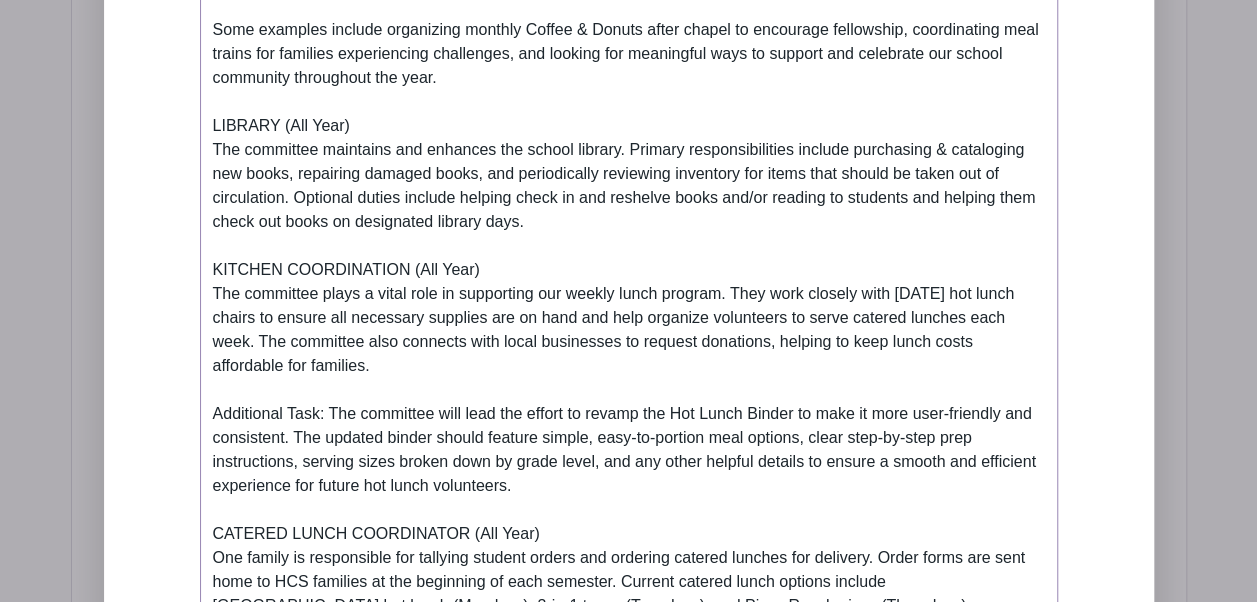 scroll, scrollTop: 2136, scrollLeft: 0, axis: vertical 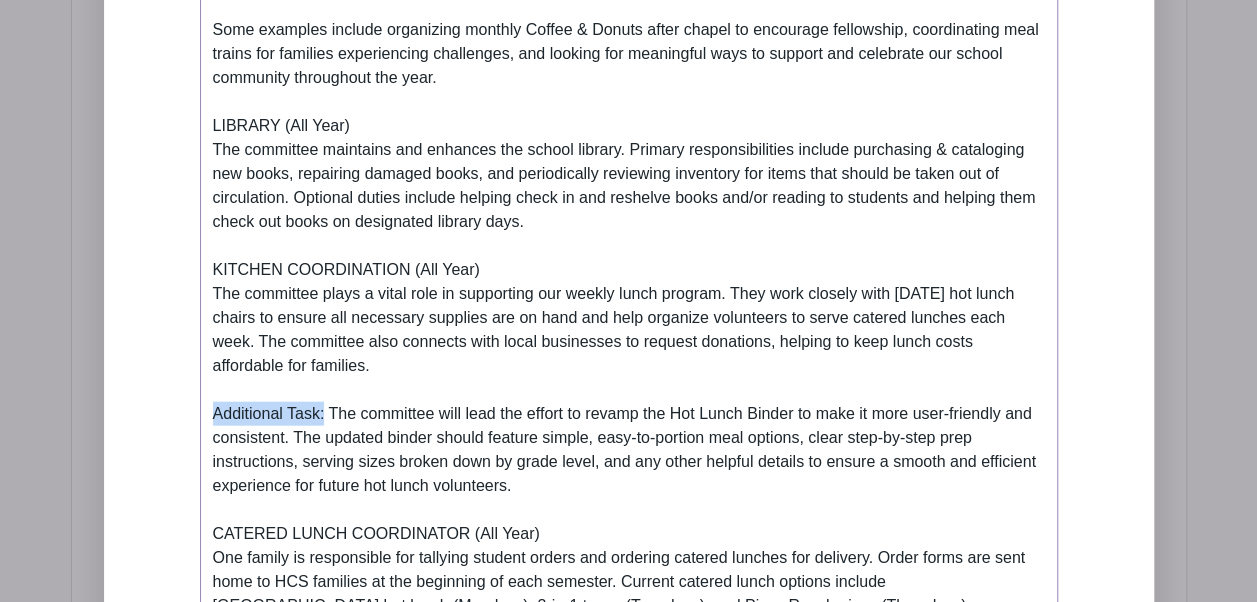 drag, startPoint x: 324, startPoint y: 393, endPoint x: 206, endPoint y: 380, distance: 118.71394 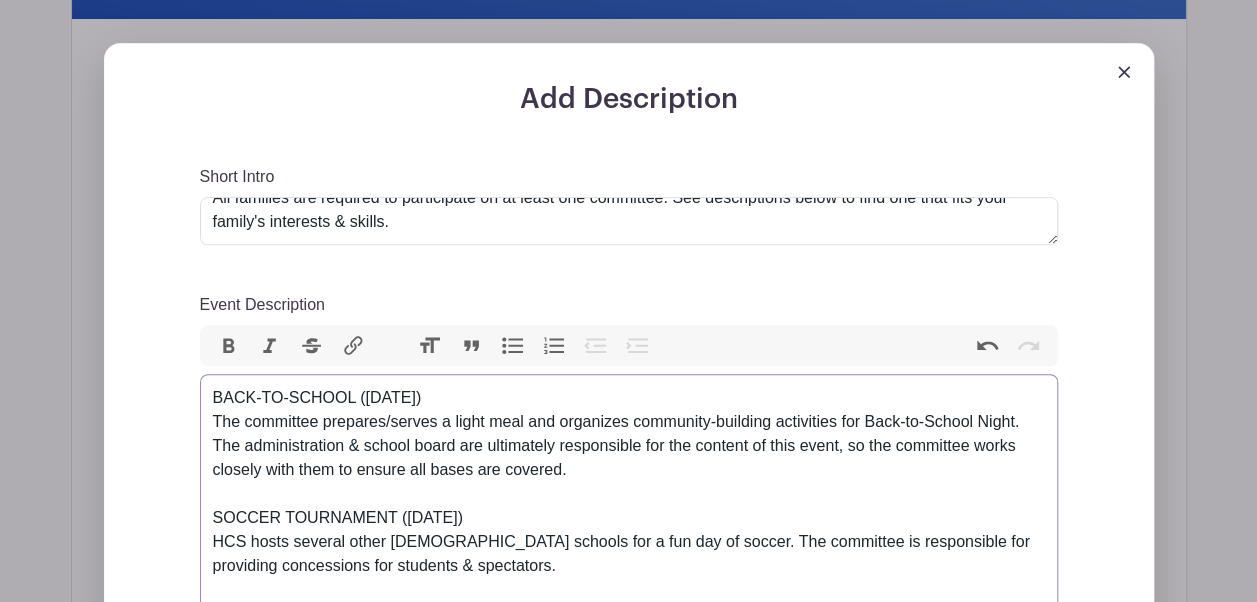 scroll, scrollTop: 596, scrollLeft: 0, axis: vertical 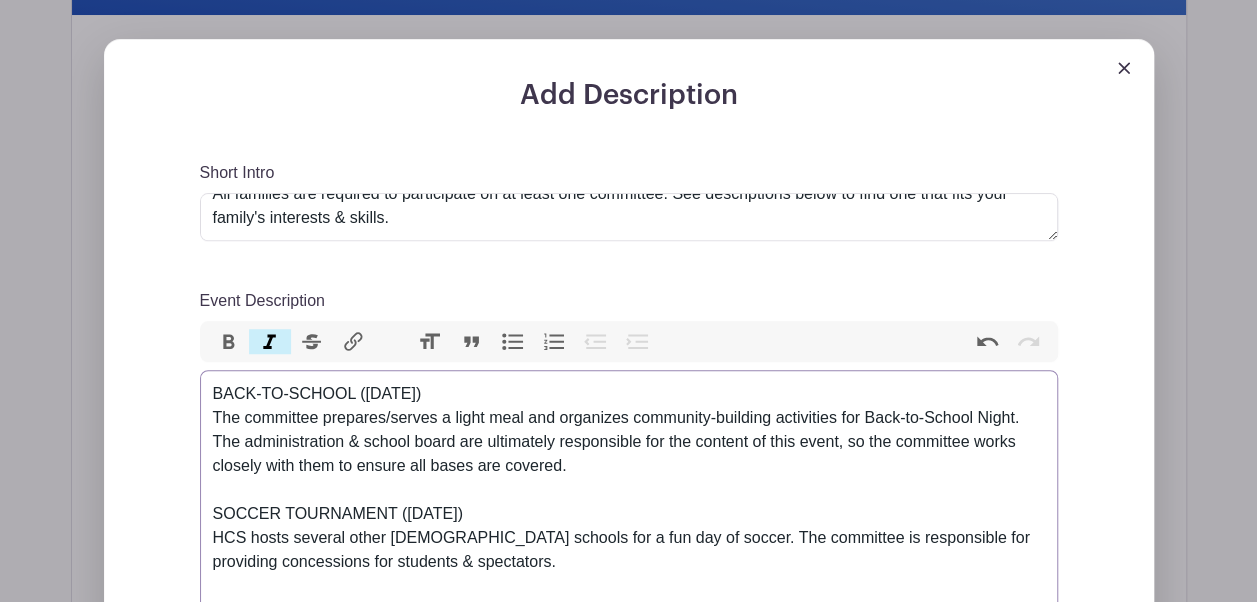click on "Italic" at bounding box center (270, 342) 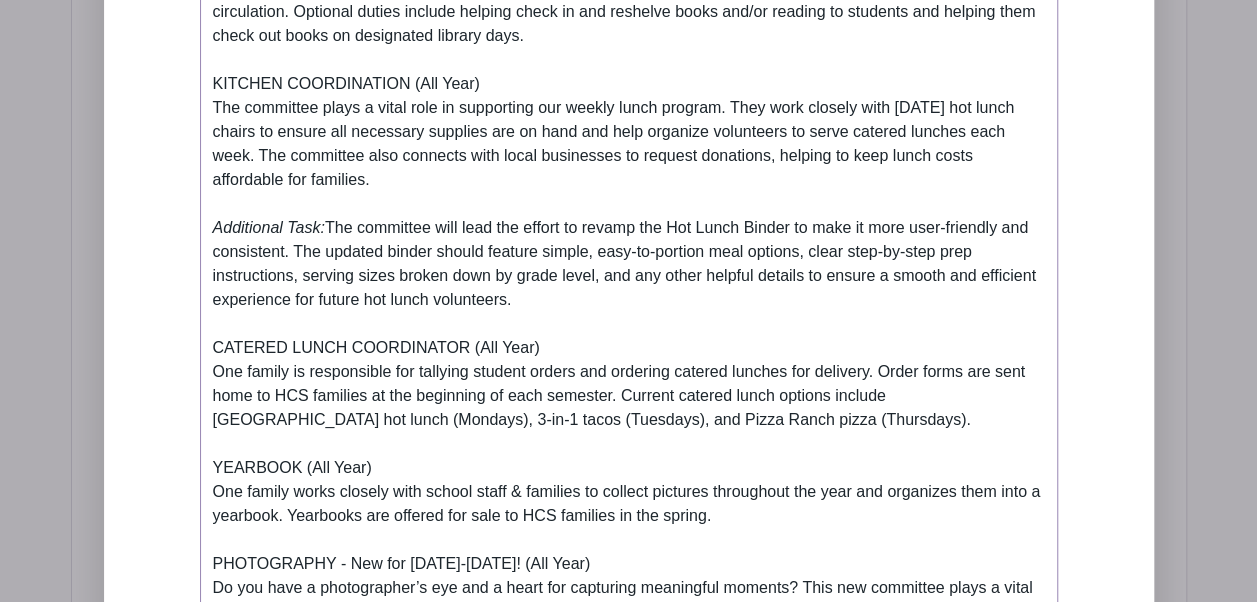 scroll, scrollTop: 2324, scrollLeft: 0, axis: vertical 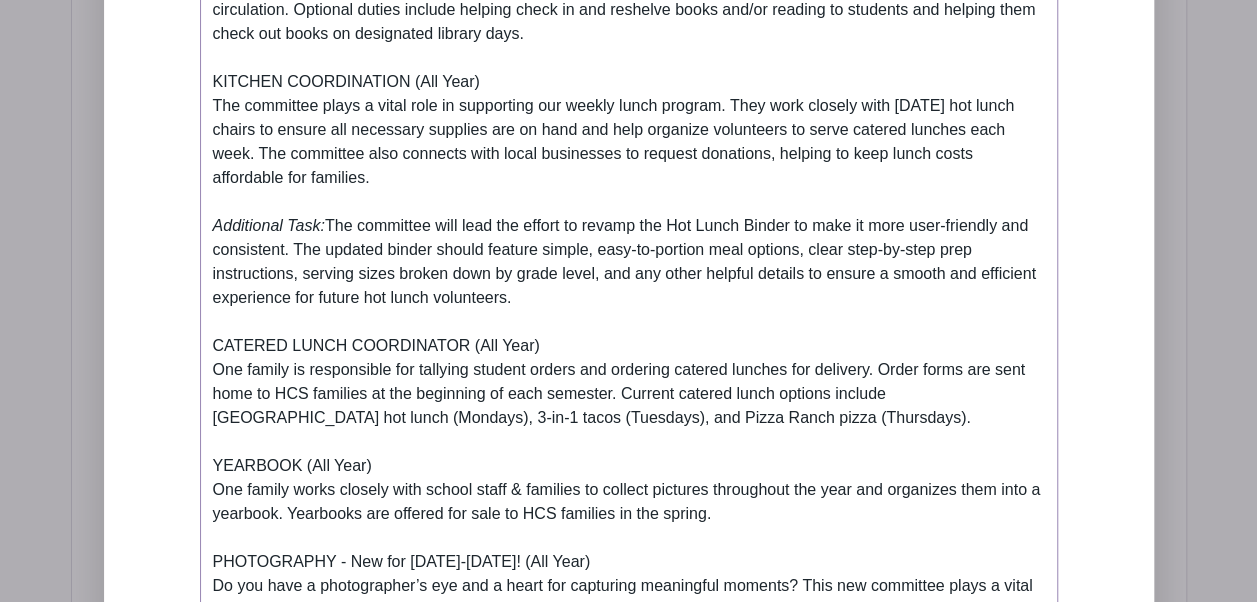 click on "BACK-TO-SCHOOL (Monday, August 18) The committee prepares/serves a light meal and organizes community-building activities for Back-to-School Night. The administration & school board are ultimately responsible for the content of this event, so the committee works closely with them to ensure all bases are covered. SOCCER TOURNAMENT (Friday, September 26) HCS hosts several other Christian schools for a fun day of soccer. The committee is responsible for providing concessions for students & spectators.  APPLE PIES (October)  **We’re taking a break from our Apple Pie fundraiser for the 2025-2026 school year and will reevaluate it on a yearly basis moving forward.** FALL SUPPER (Friday, November 7) **ALL HCS families are REQUIRED to work two shifts for the fall supper. Shifts may involve helping prepare food, setting up, serving food, or cleaning up. A shift sign-up will be available as the fall supper draws closer. OPEN HOUSE (February) $ELLEBRATION AUCTION (March) BOOK FAIR / CARNIVAL (April) LIBRARY (All Year)" at bounding box center [629, -122] 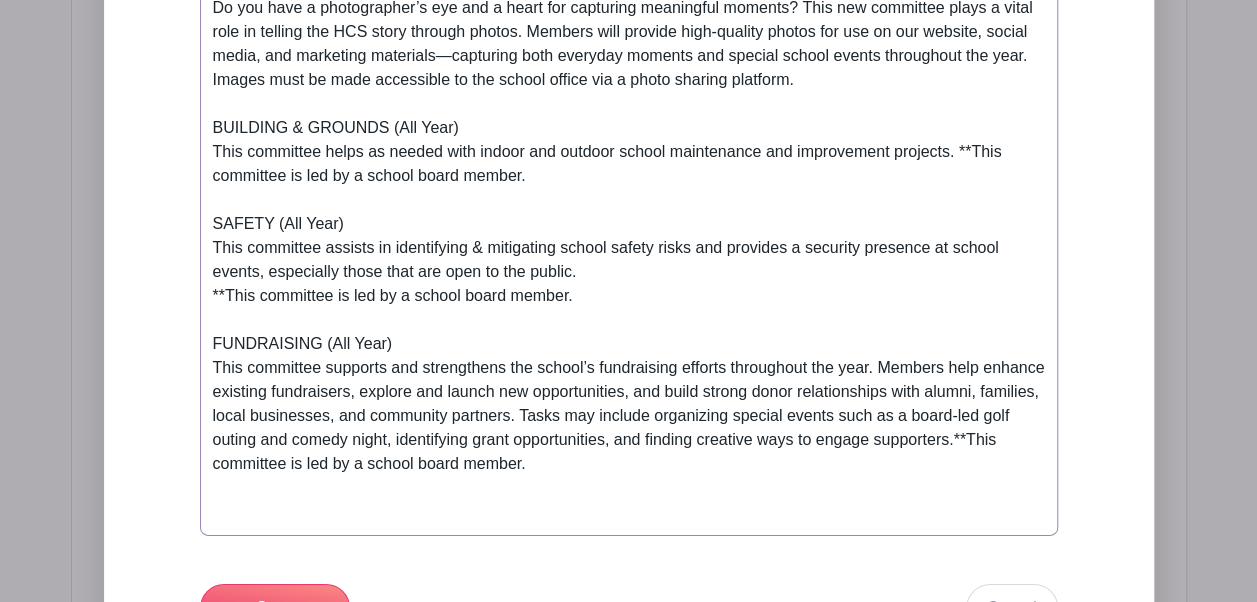scroll, scrollTop: 2902, scrollLeft: 0, axis: vertical 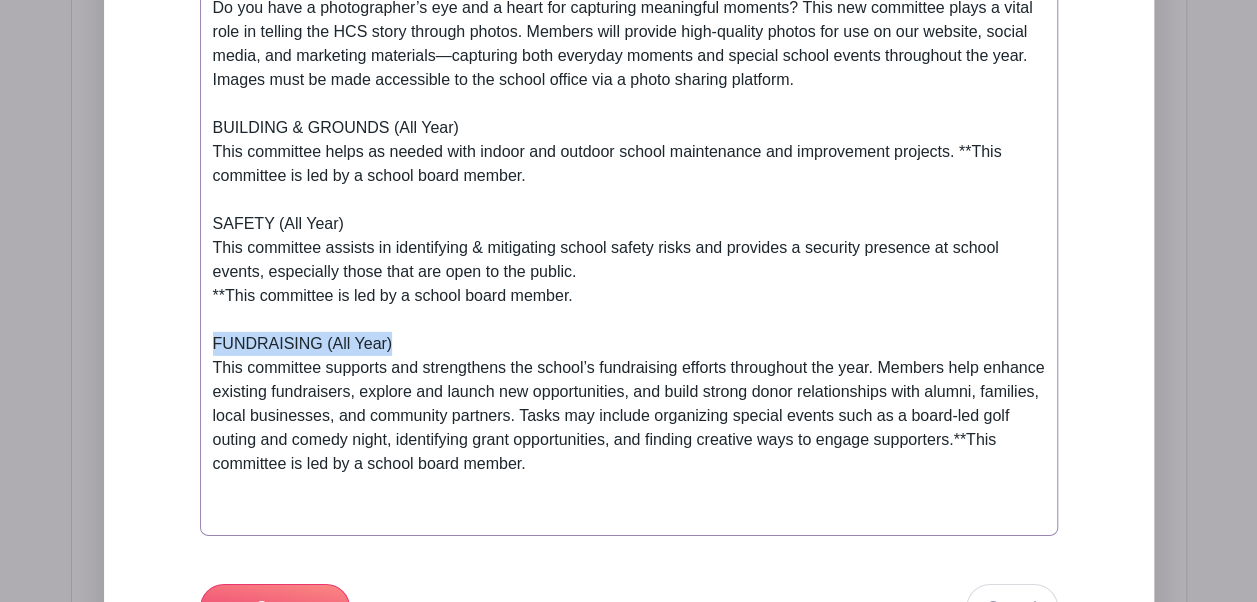 drag, startPoint x: 431, startPoint y: 318, endPoint x: 200, endPoint y: 326, distance: 231.13849 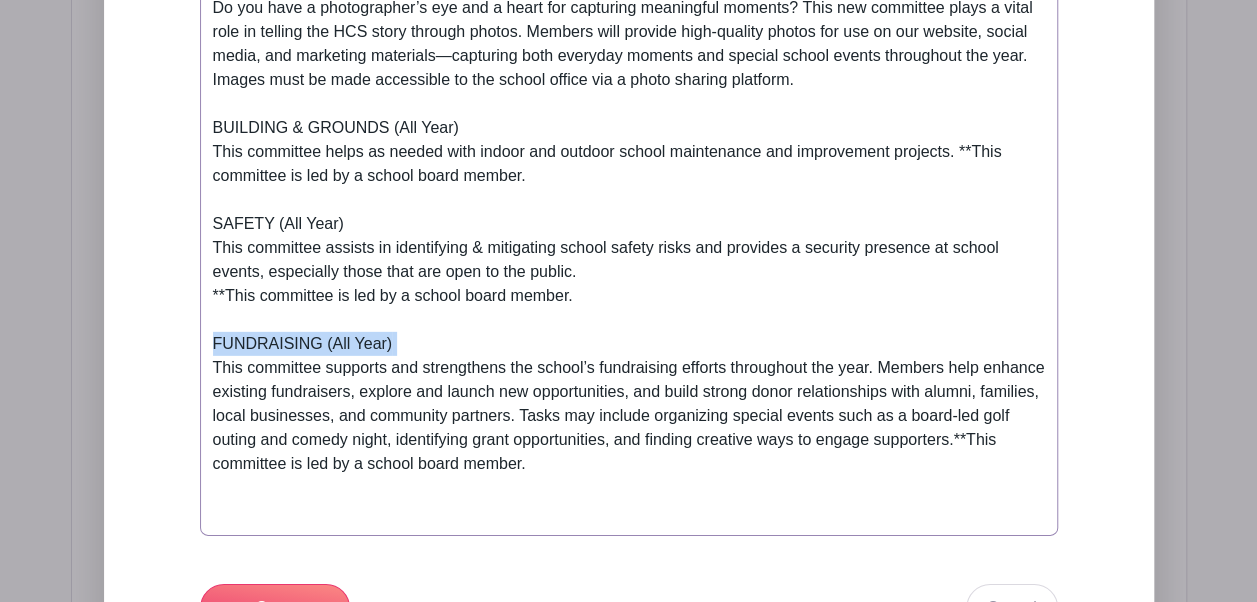 click on "BACK-TO-SCHOOL (Monday, August 18) The committee prepares/serves a light meal and organizes community-building activities for Back-to-School Night. The administration & school board are ultimately responsible for the content of this event, so the committee works closely with them to ensure all bases are covered. SOCCER TOURNAMENT (Friday, September 26) HCS hosts several other Christian schools for a fun day of soccer. The committee is responsible for providing concessions for students & spectators.  APPLE PIES (October)  **We’re taking a break from our Apple Pie fundraiser for the 2025-2026 school year and will reevaluate it on a yearly basis moving forward.** FALL SUPPER (Friday, November 7) **ALL HCS families are REQUIRED to work two shifts for the fall supper. Shifts may involve helping prepare food, setting up, serving food, or cleaning up. A shift sign-up will be available as the fall supper draws closer. OPEN HOUSE (February) $ELLEBRATION AUCTION (March) BOOK FAIR / CARNIVAL (April) LIBRARY (All Year)" at bounding box center [629, -700] 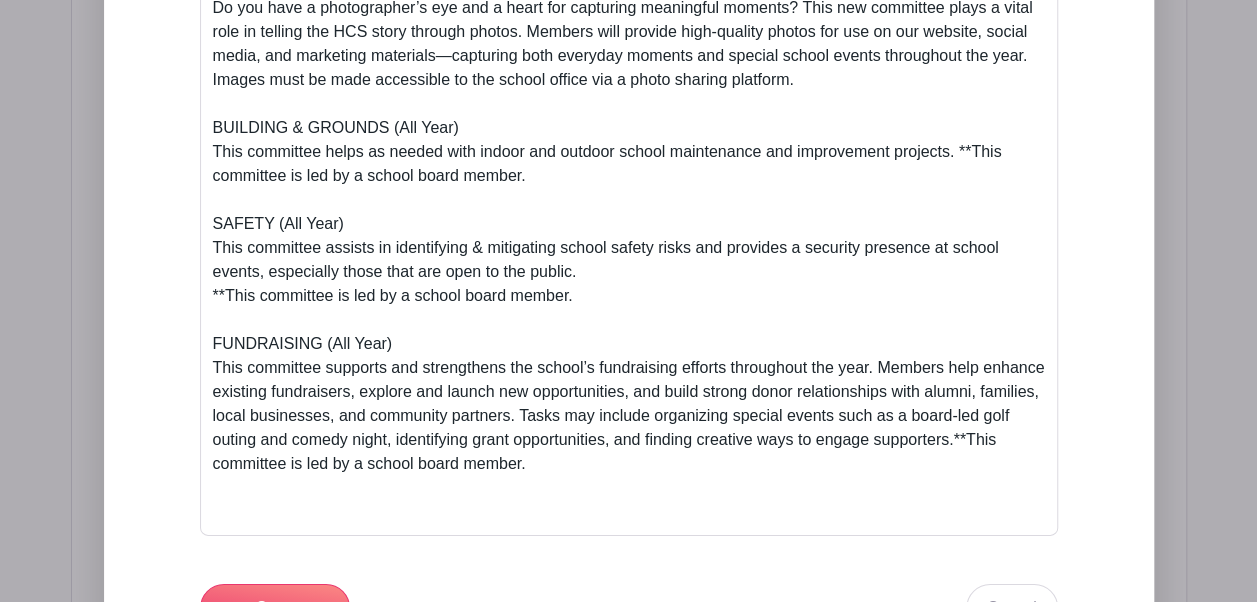 click on "Add Description
Short Intro
All families are required to participate on at least one committee. See descriptions below to find one that fits your family's interests & skills.
Event Description
Bold
Italic
Strikethrough
Link
Heading
Quote
Code
Bullets
Numbers
Decrease Level
Increase Level
Attach Files
Undo
Redo
Link
Unlink
BACK-TO-SCHOOL (Monday, August 18) The committee prepares/serves a light meal and organizes community-building activities for Back-to-School Night. The administration & school board are ultimately responsible for the content of this event, so the committee works closely with them to ensure all bases are covered. LIBRARY (All Year)" at bounding box center [629, -683] 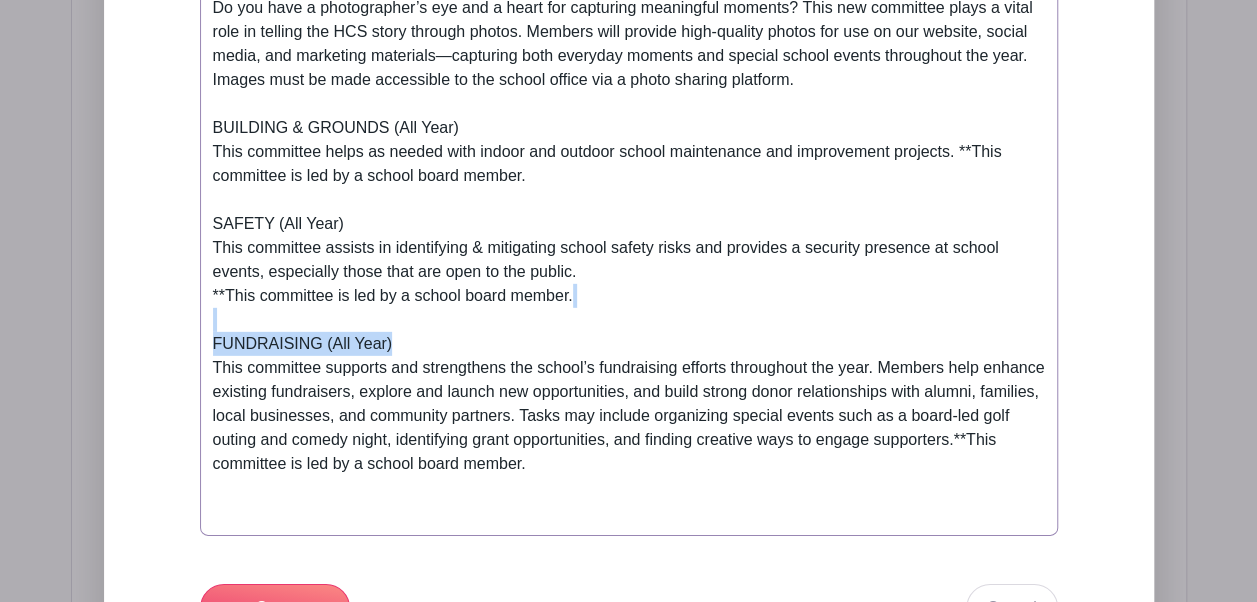 drag, startPoint x: 408, startPoint y: 321, endPoint x: 187, endPoint y: 302, distance: 221.81523 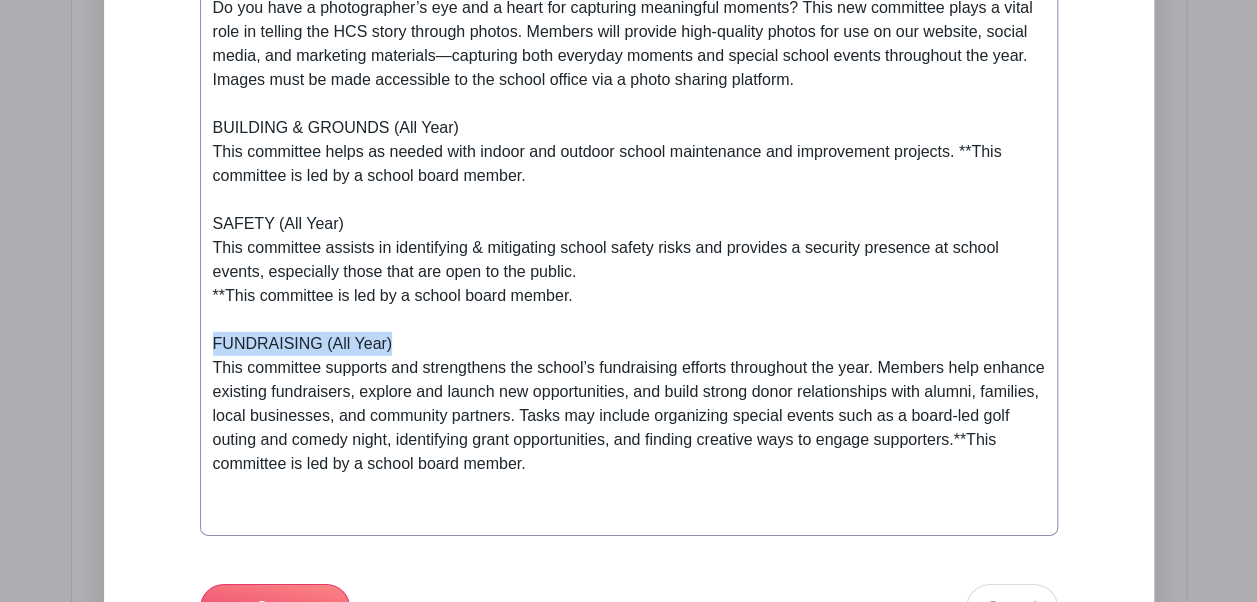 drag, startPoint x: 400, startPoint y: 318, endPoint x: 209, endPoint y: 314, distance: 191.04189 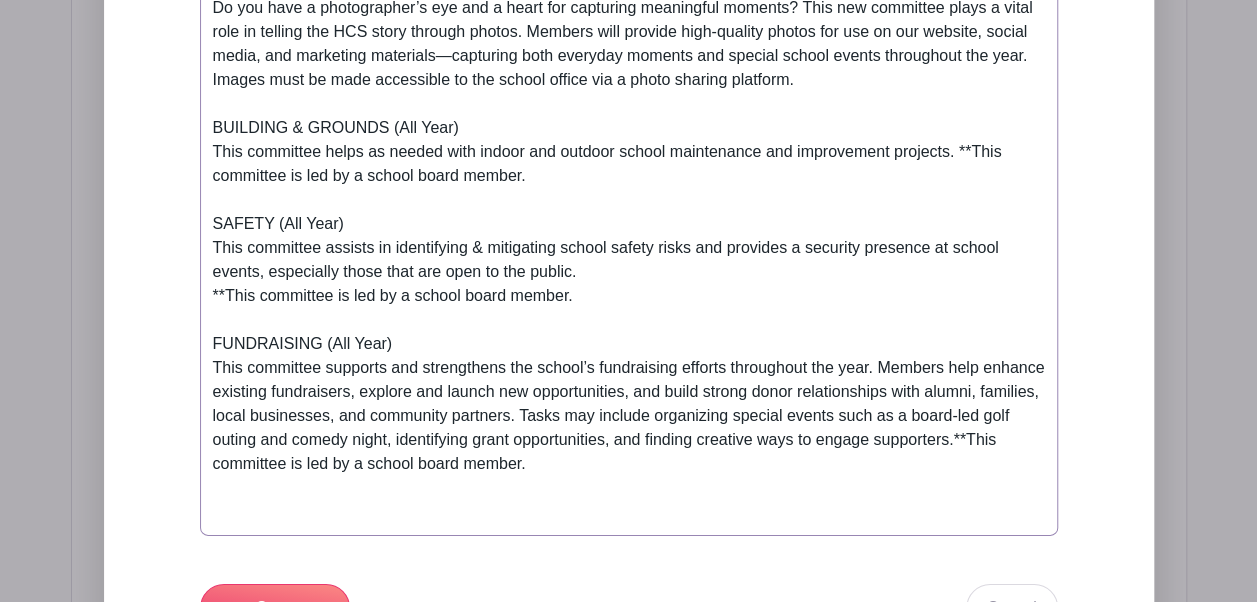click on "BACK-TO-SCHOOL (Monday, August 18) The committee prepares/serves a light meal and organizes community-building activities for Back-to-School Night. The administration & school board are ultimately responsible for the content of this event, so the committee works closely with them to ensure all bases are covered. SOCCER TOURNAMENT (Friday, September 26) HCS hosts several other Christian schools for a fun day of soccer. The committee is responsible for providing concessions for students & spectators.  APPLE PIES (October)  **We’re taking a break from our Apple Pie fundraiser for the 2025-2026 school year and will reevaluate it on a yearly basis moving forward.** FALL SUPPER (Friday, November 7) **ALL HCS families are REQUIRED to work two shifts for the fall supper. Shifts may involve helping prepare food, setting up, serving food, or cleaning up. A shift sign-up will be available as the fall supper draws closer. OPEN HOUSE (February) $ELLEBRATION AUCTION (March) BOOK FAIR / CARNIVAL (April) LIBRARY (All Year)" at bounding box center [629, -700] 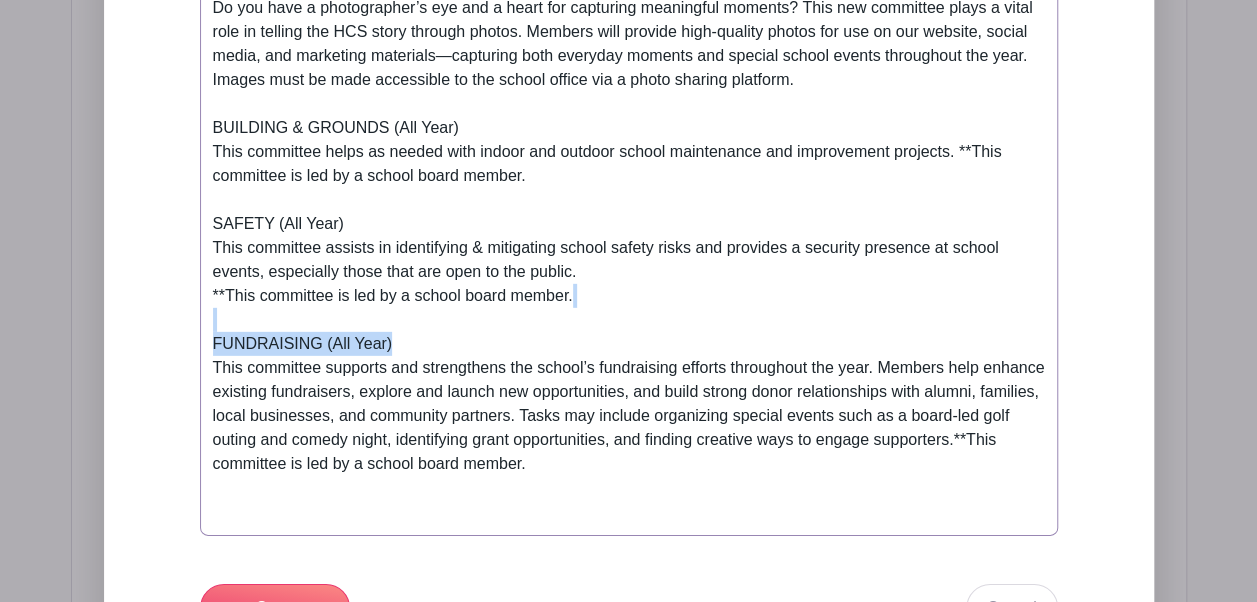 drag, startPoint x: 412, startPoint y: 308, endPoint x: 557, endPoint y: 245, distance: 158.09491 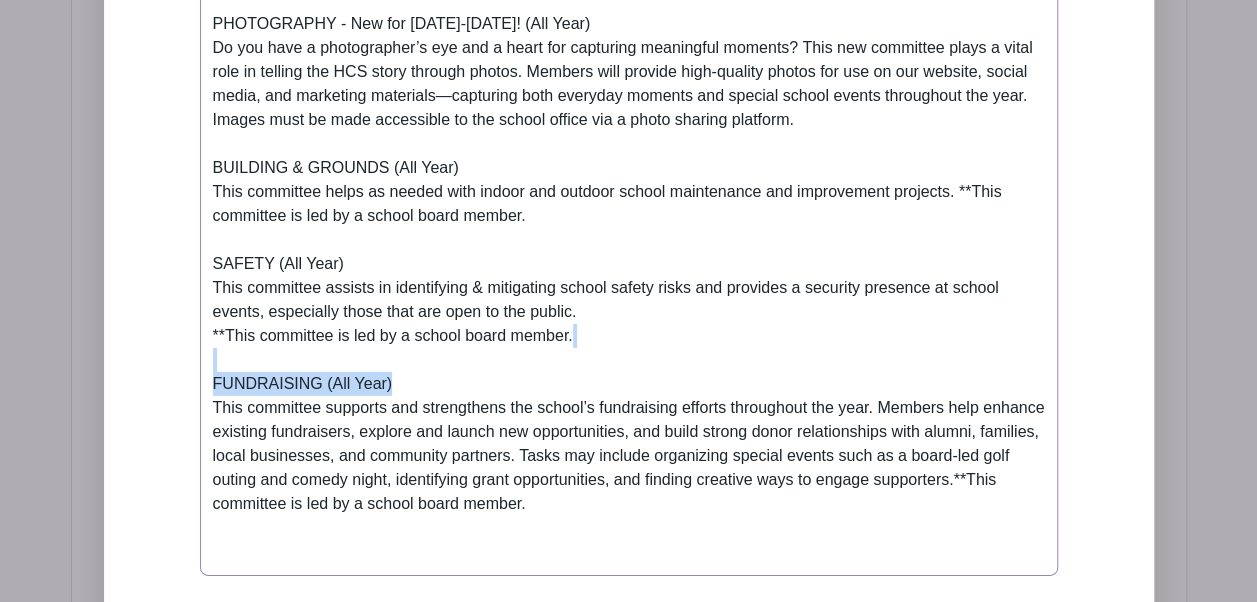 scroll, scrollTop: 2864, scrollLeft: 0, axis: vertical 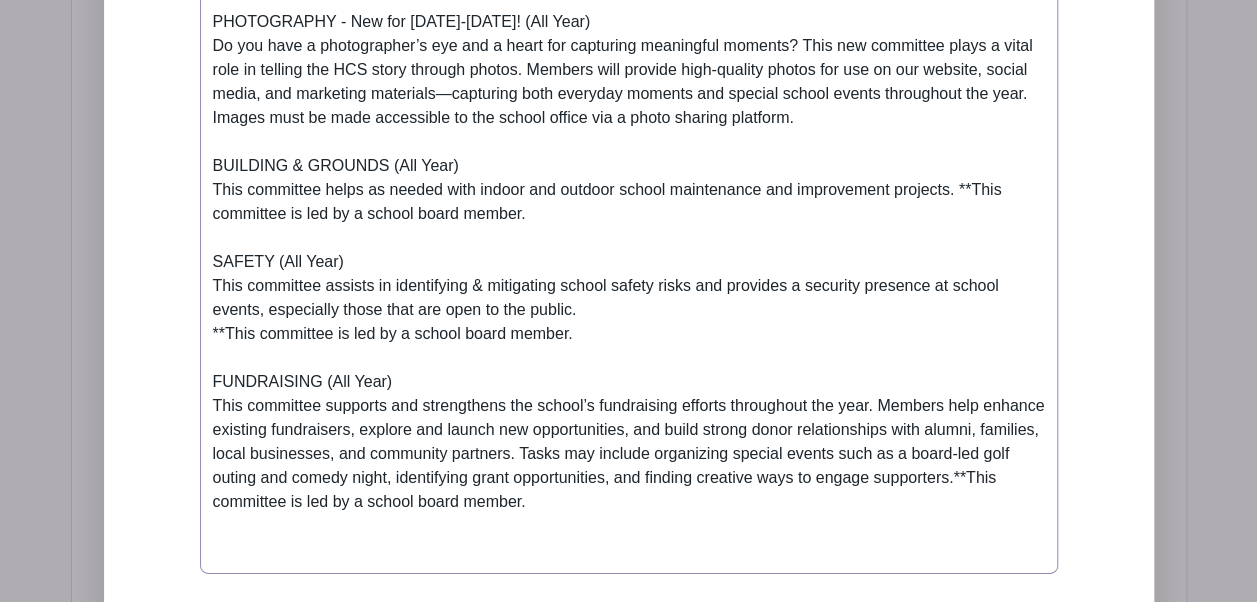 click on "BACK-TO-SCHOOL (Monday, August 18) The committee prepares/serves a light meal and organizes community-building activities for Back-to-School Night. The administration & school board are ultimately responsible for the content of this event, so the committee works closely with them to ensure all bases are covered. SOCCER TOURNAMENT (Friday, September 26) HCS hosts several other Christian schools for a fun day of soccer. The committee is responsible for providing concessions for students & spectators.  APPLE PIES (October)  **We’re taking a break from our Apple Pie fundraiser for the 2025-2026 school year and will reevaluate it on a yearly basis moving forward.** FALL SUPPER (Friday, November 7) **ALL HCS families are REQUIRED to work two shifts for the fall supper. Shifts may involve helping prepare food, setting up, serving food, or cleaning up. A shift sign-up will be available as the fall supper draws closer. OPEN HOUSE (February) $ELLEBRATION AUCTION (March) BOOK FAIR / CARNIVAL (April) LIBRARY (All Year)" at bounding box center [629, -662] 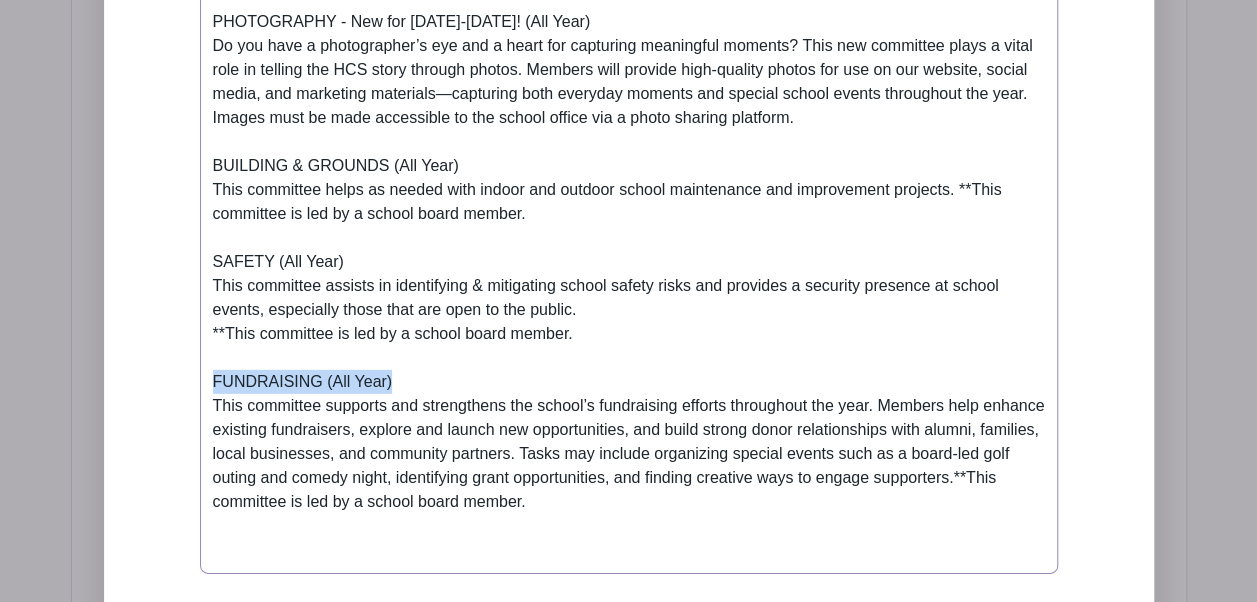 drag, startPoint x: 412, startPoint y: 350, endPoint x: 299, endPoint y: 299, distance: 123.97581 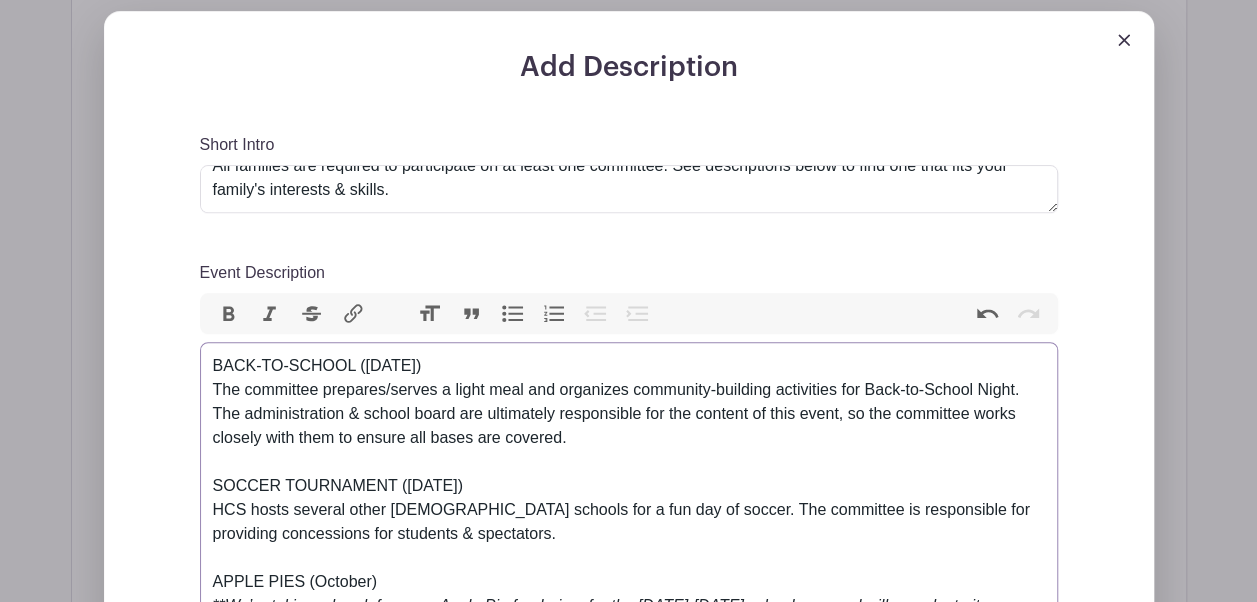 scroll, scrollTop: 612, scrollLeft: 0, axis: vertical 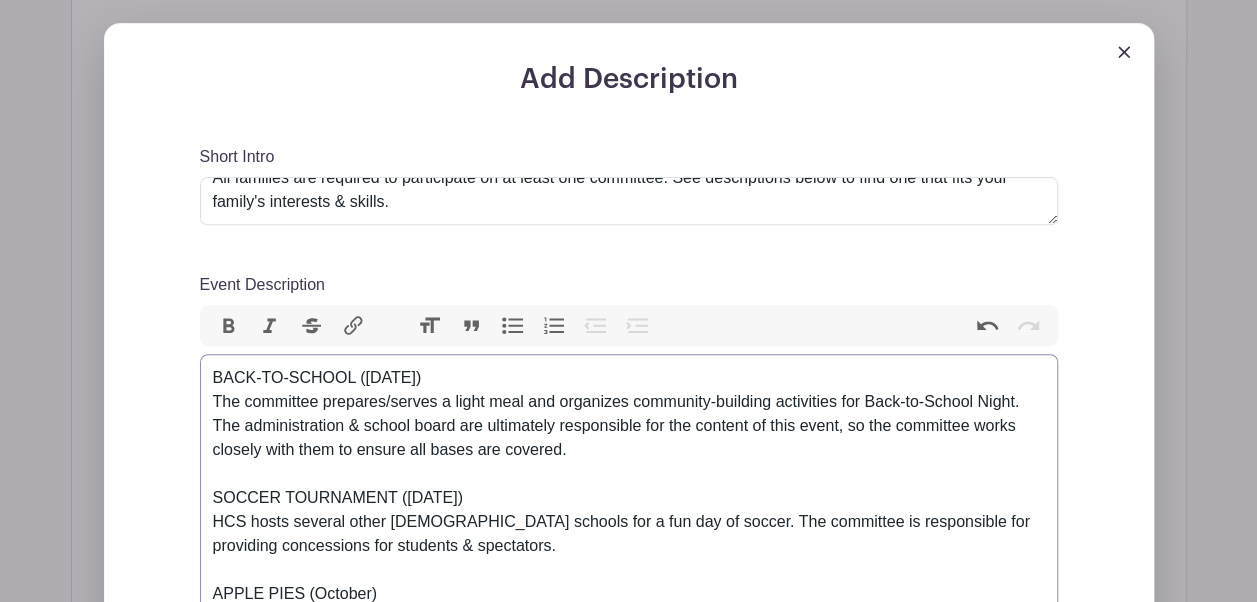 click on "Bold" at bounding box center [229, 326] 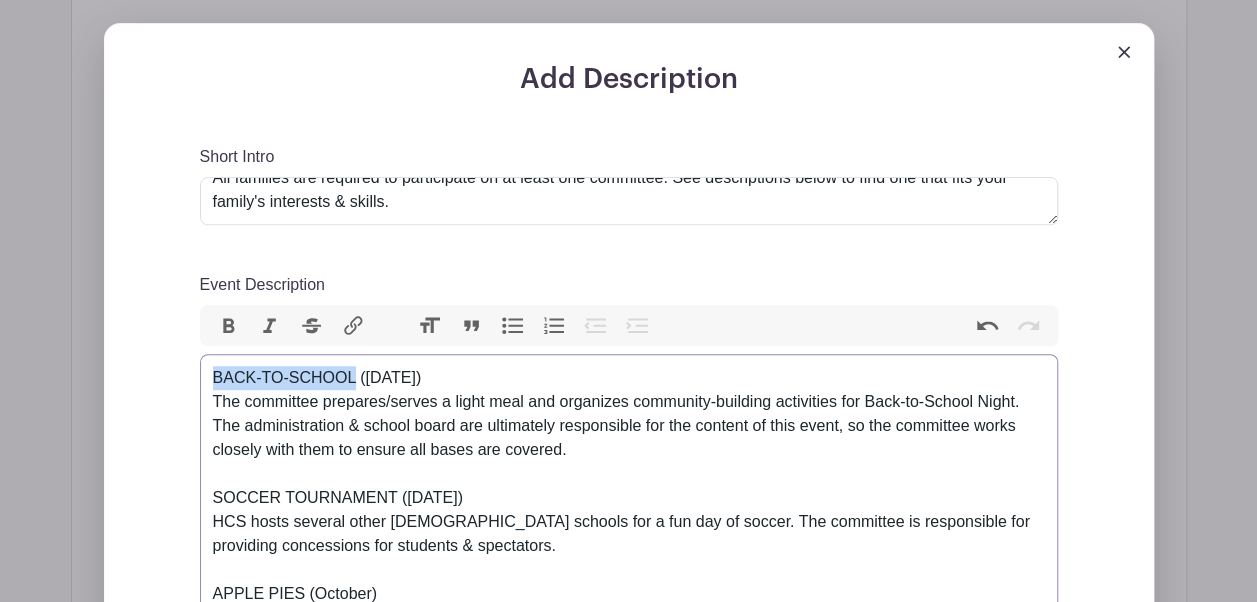 drag, startPoint x: 354, startPoint y: 376, endPoint x: 214, endPoint y: 366, distance: 140.35669 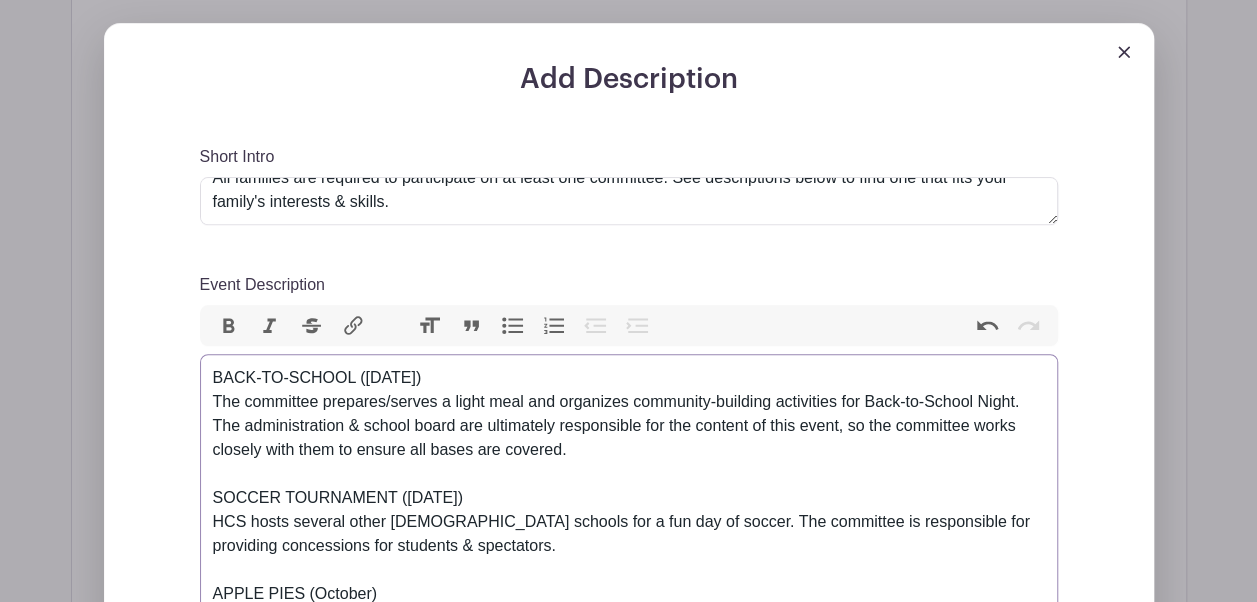 click on "Bold" at bounding box center (229, 326) 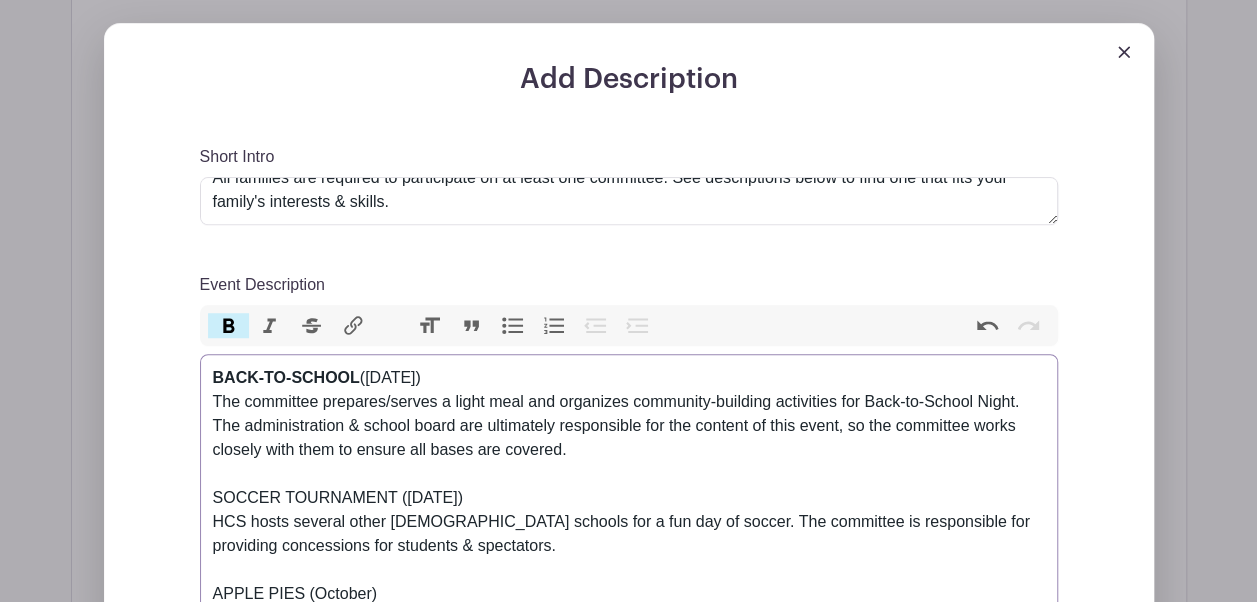 click on "BACK-TO-SCHOOL  (Monday, August 18) The committee prepares/serves a light meal and organizes community-building activities for Back-to-School Night. The administration & school board are ultimately responsible for the content of this event, so the committee works closely with them to ensure all bases are covered. SOCCER TOURNAMENT (Friday, September 26) HCS hosts several other Christian schools for a fun day of soccer. The committee is responsible for providing concessions for students & spectators.  APPLE PIES (October)  **We’re taking a break from our Apple Pie fundraiser for the 2025-2026 school year and will reevaluate it on a yearly basis moving forward.** FALL SUPPER (Friday, November 7) **ALL HCS families are REQUIRED to work two shifts for the fall supper. Shifts may involve helping prepare food, setting up, serving food, or cleaning up. A shift sign-up will be available as the fall supper draws closer. OPEN HOUSE (February) $ELLEBRATION AUCTION (March) BOOK FAIR / CARNIVAL (April) Additional Task:" at bounding box center (629, 1590) 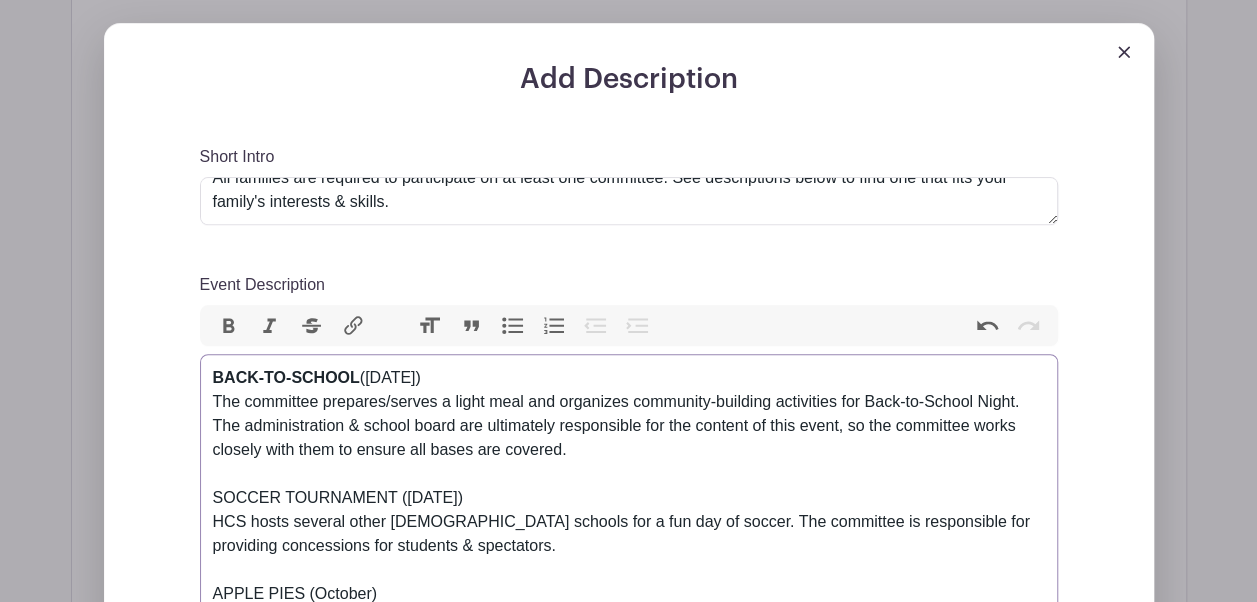 drag, startPoint x: 527, startPoint y: 383, endPoint x: 362, endPoint y: 370, distance: 165.51132 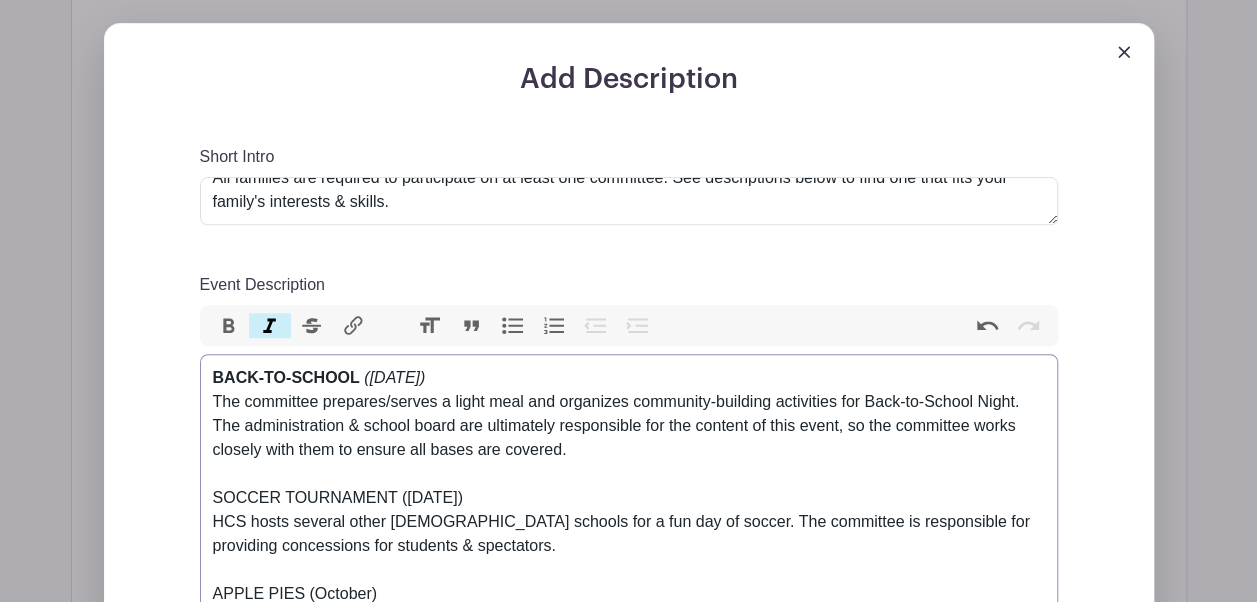 click on "BACK-TO-SCHOOL   (Monday, August 18) The committee prepares/serves a light meal and organizes community-building activities for Back-to-School Night. The administration & school board are ultimately responsible for the content of this event, so the committee works closely with them to ensure all bases are covered. SOCCER TOURNAMENT (Friday, September 26) HCS hosts several other Christian schools for a fun day of soccer. The committee is responsible for providing concessions for students & spectators.  APPLE PIES (October)  **We’re taking a break from our Apple Pie fundraiser for the 2025-2026 school year and will reevaluate it on a yearly basis moving forward.** FALL SUPPER (Friday, November 7) **ALL HCS families are REQUIRED to work two shifts for the fall supper. Shifts may involve helping prepare food, setting up, serving food, or cleaning up. A shift sign-up will be available as the fall supper draws closer. OPEN HOUSE (February) $ELLEBRATION AUCTION (March) BOOK FAIR / CARNIVAL (April) Additional Task:" at bounding box center (629, 1590) 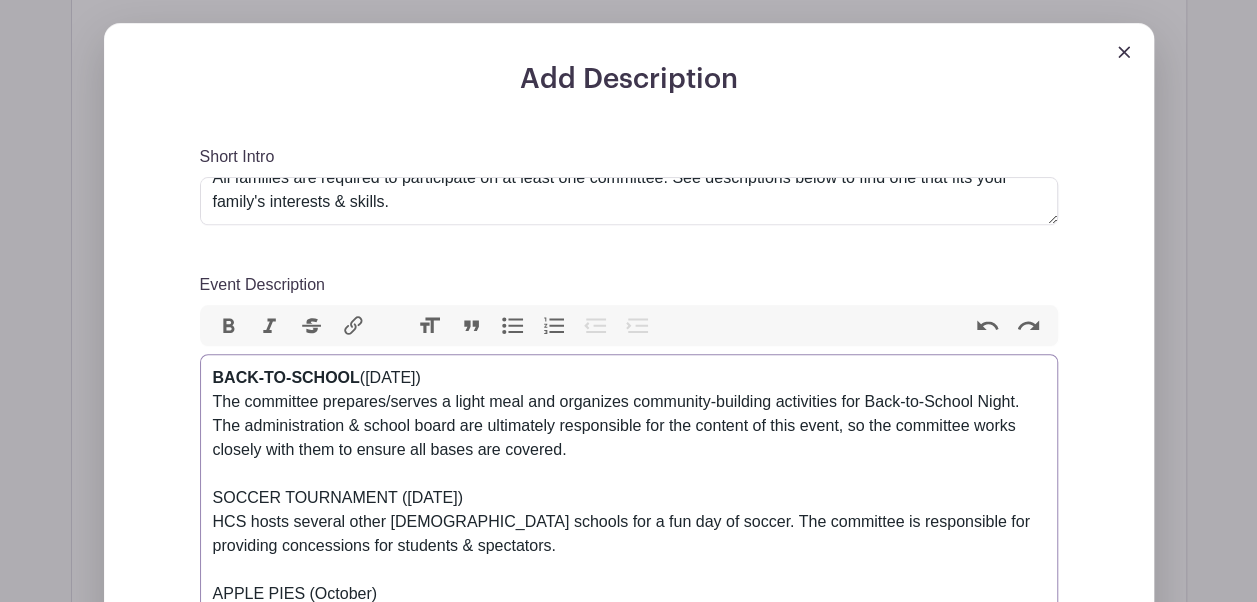 click on "BACK-TO-SCHOOL  (Monday, August 18) The committee prepares/serves a light meal and organizes community-building activities for Back-to-School Night. The administration & school board are ultimately responsible for the content of this event, so the committee works closely with them to ensure all bases are covered. SOCCER TOURNAMENT (Friday, September 26) HCS hosts several other Christian schools for a fun day of soccer. The committee is responsible for providing concessions for students & spectators.  APPLE PIES (October)  **We’re taking a break from our Apple Pie fundraiser for the 2025-2026 school year and will reevaluate it on a yearly basis moving forward.** FALL SUPPER (Friday, November 7) **ALL HCS families are REQUIRED to work two shifts for the fall supper. Shifts may involve helping prepare food, setting up, serving food, or cleaning up. A shift sign-up will be available as the fall supper draws closer. OPEN HOUSE (February) $ELLEBRATION AUCTION (March) BOOK FAIR / CARNIVAL (April) Additional Task:" at bounding box center [629, 1590] 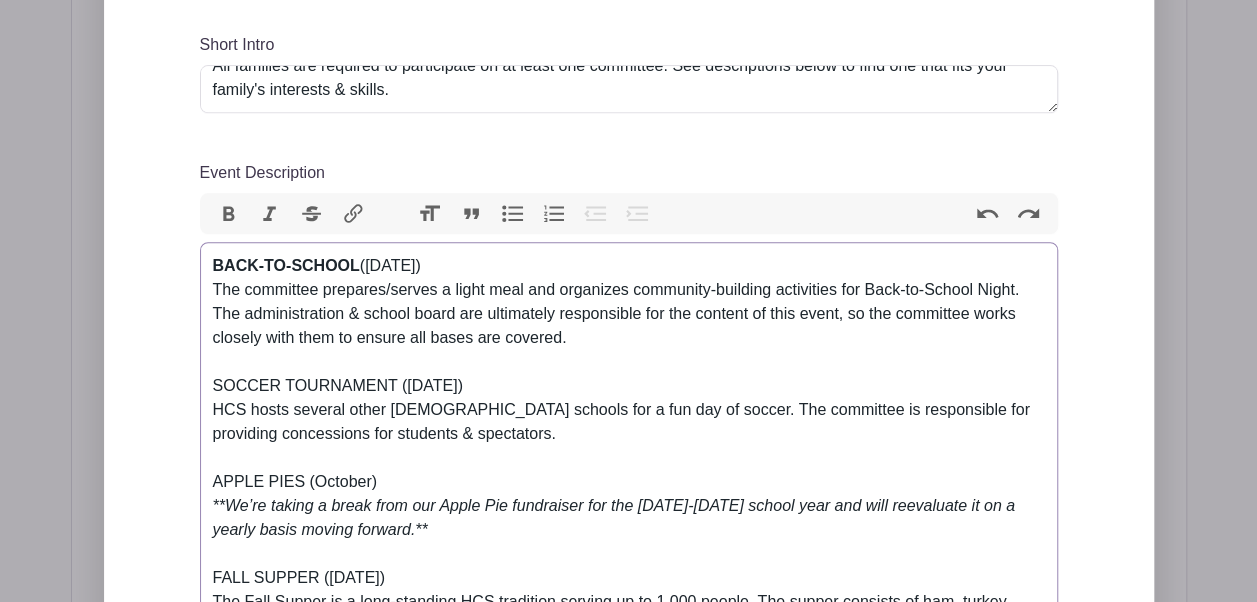 scroll, scrollTop: 728, scrollLeft: 0, axis: vertical 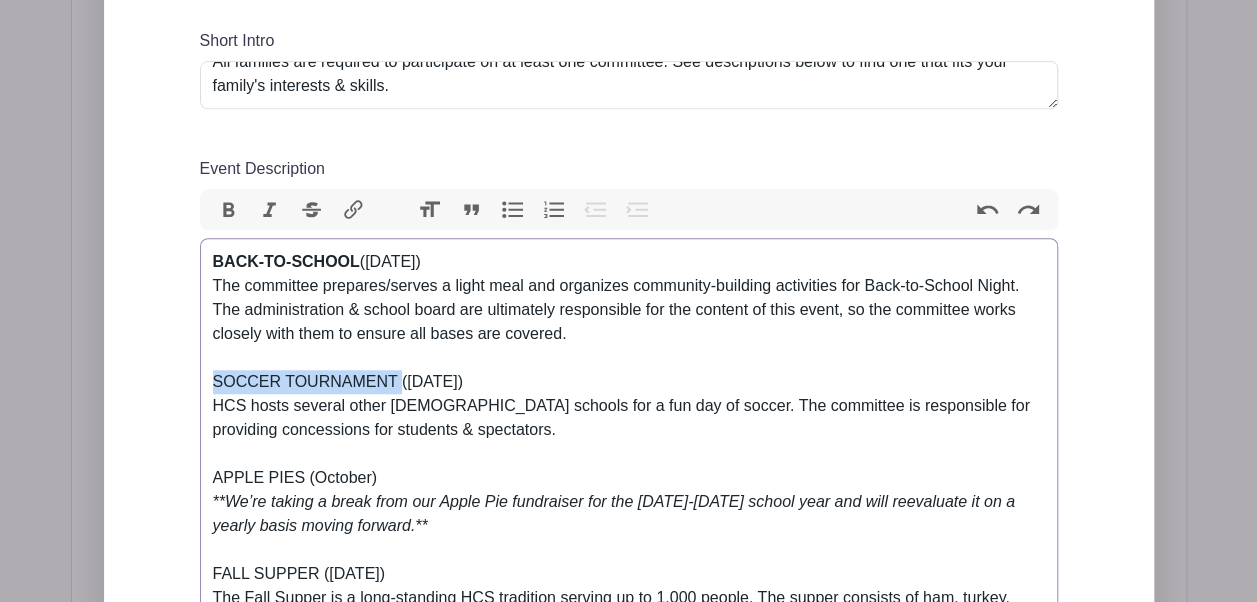 drag, startPoint x: 400, startPoint y: 380, endPoint x: 181, endPoint y: 378, distance: 219.00912 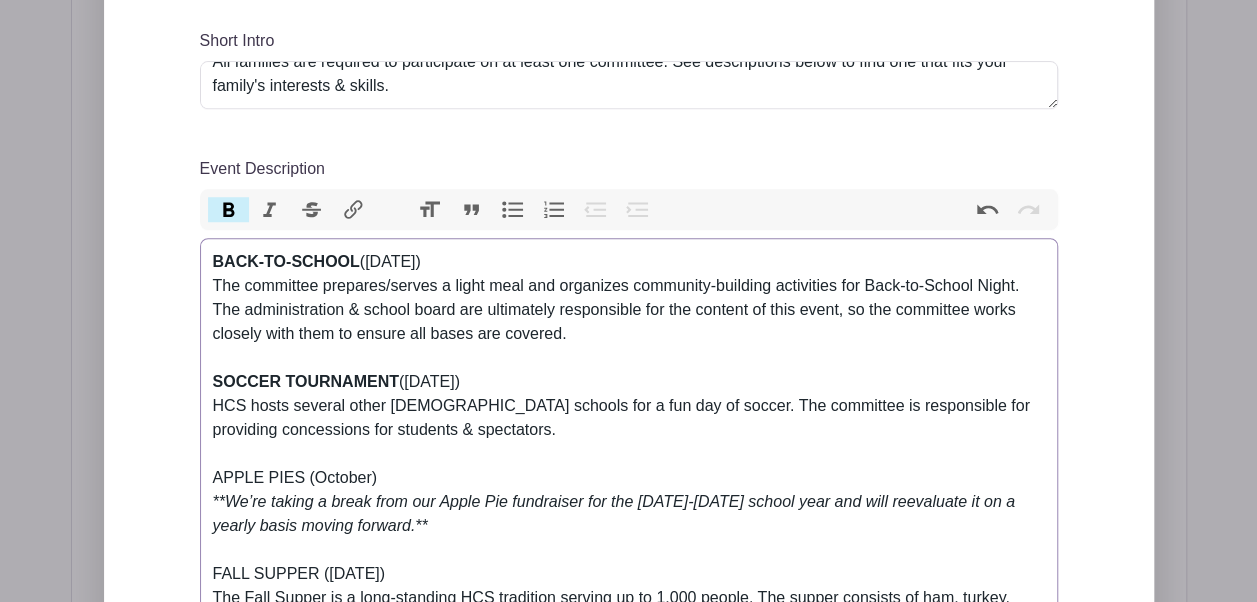 click on "Bold" at bounding box center [229, 210] 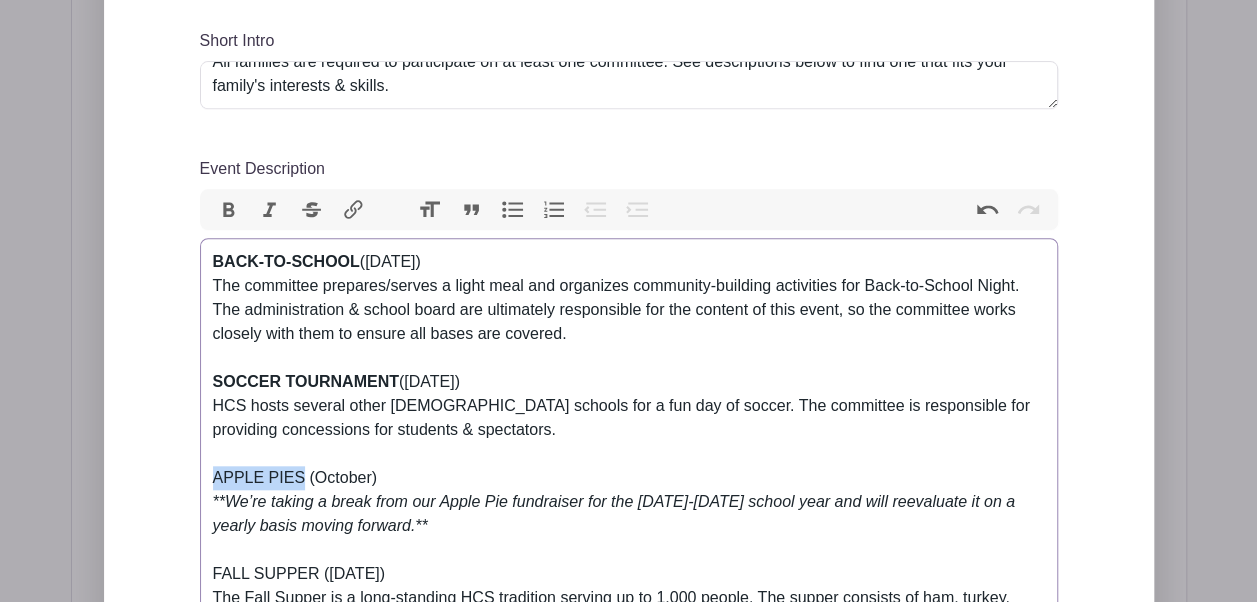 drag, startPoint x: 300, startPoint y: 476, endPoint x: 215, endPoint y: 464, distance: 85.84288 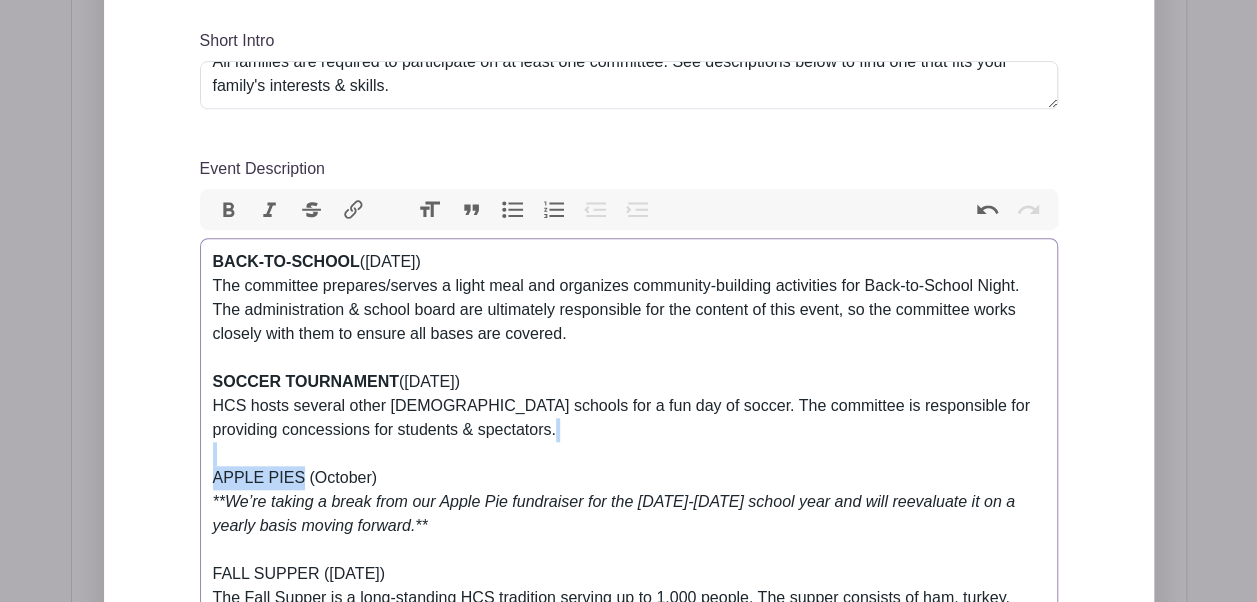 click on "BACK-TO-SCHOOL  (Monday, August 18) The committee prepares/serves a light meal and organizes community-building activities for Back-to-School Night. The administration & school board are ultimately responsible for the content of this event, so the committee works closely with them to ensure all bases are covered. SOCCER TOURNAMENT  (Friday, September 26) HCS hosts several other Christian schools for a fun day of soccer. The committee is responsible for providing concessions for students & spectators.  APPLE PIES (October)  **We’re taking a break from our Apple Pie fundraiser for the 2025-2026 school year and will reevaluate it on a yearly basis moving forward.** FALL SUPPER (Friday, November 7) **ALL HCS families are REQUIRED to work two shifts for the fall supper. Shifts may involve helping prepare food, setting up, serving food, or cleaning up. A shift sign-up will be available as the fall supper draws closer. OPEN HOUSE (February) $ELLEBRATION AUCTION (March) BOOK FAIR / CARNIVAL (April) Additional Task:" at bounding box center (629, 1474) 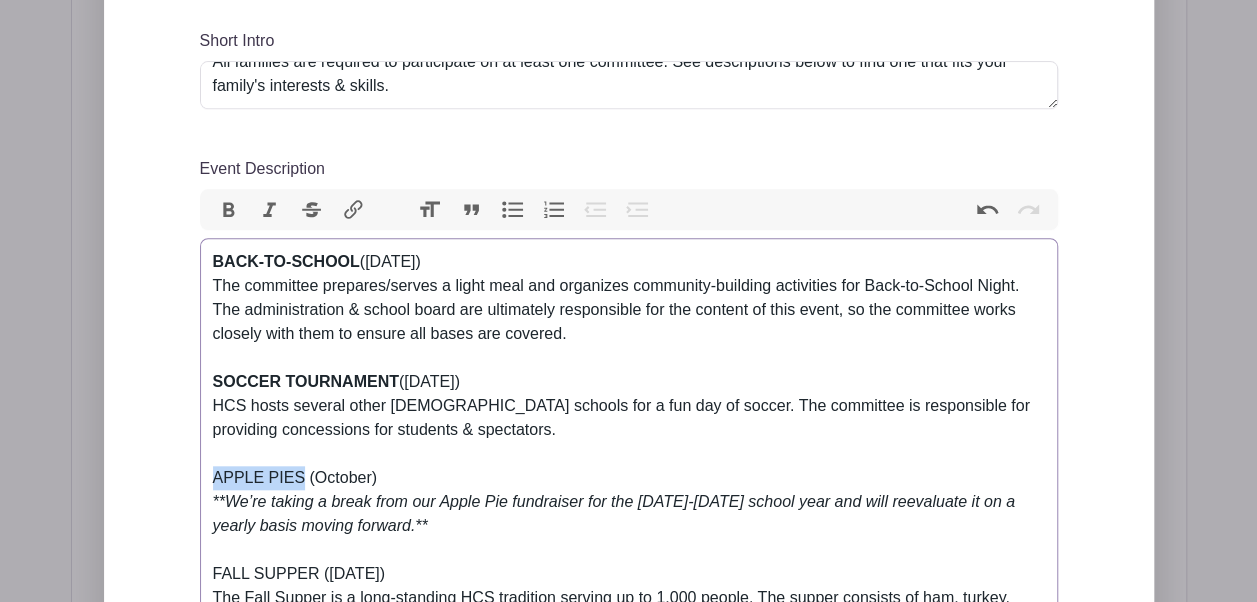 drag, startPoint x: 302, startPoint y: 473, endPoint x: 177, endPoint y: 480, distance: 125.19585 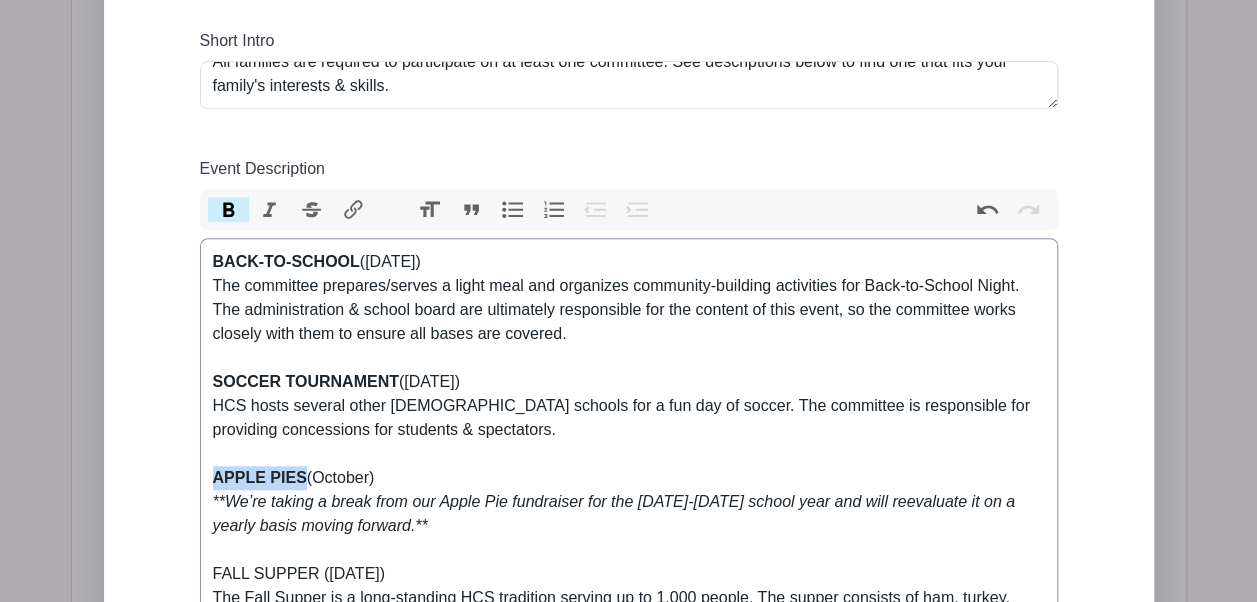 click on "Bold" at bounding box center [229, 210] 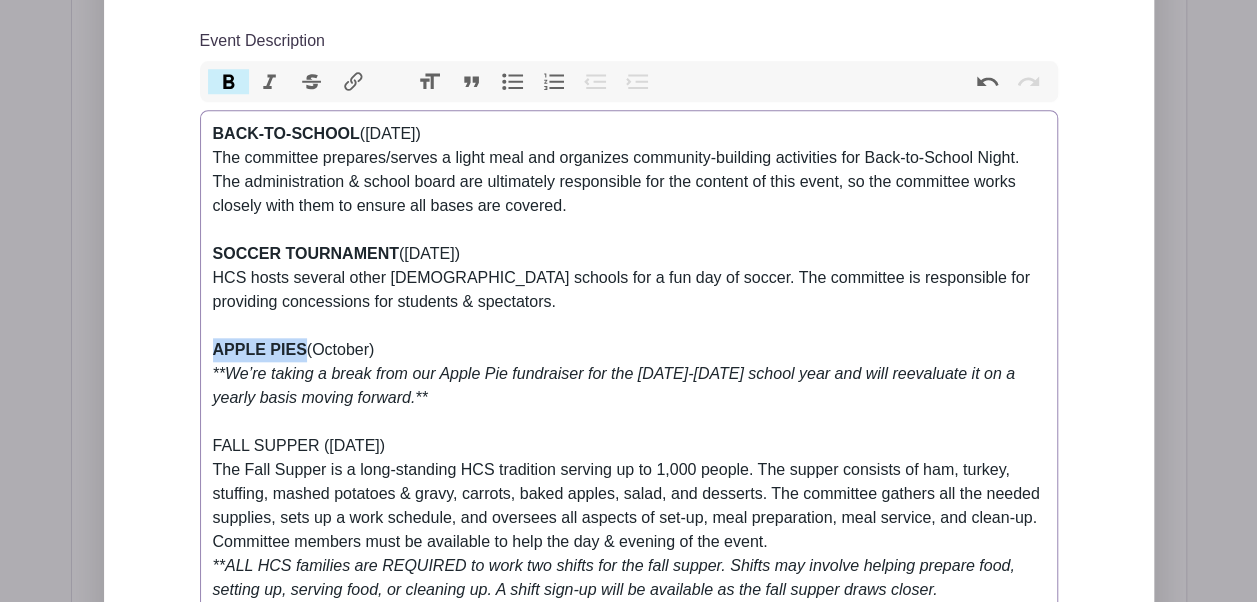 scroll, scrollTop: 858, scrollLeft: 0, axis: vertical 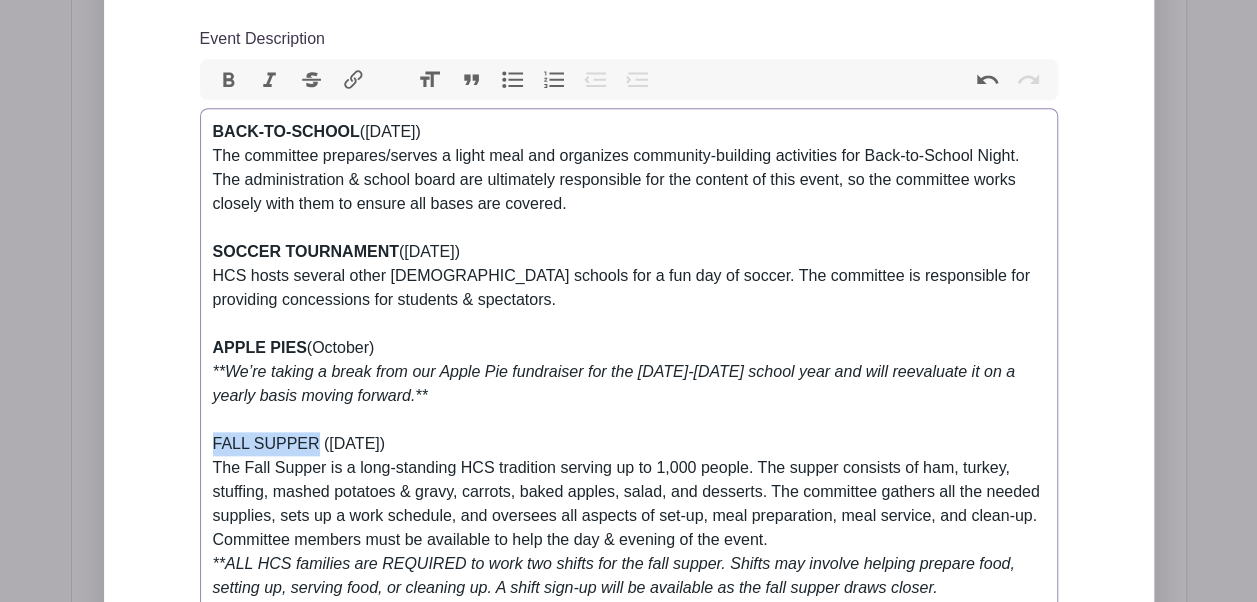 drag, startPoint x: 318, startPoint y: 444, endPoint x: 188, endPoint y: 438, distance: 130.13838 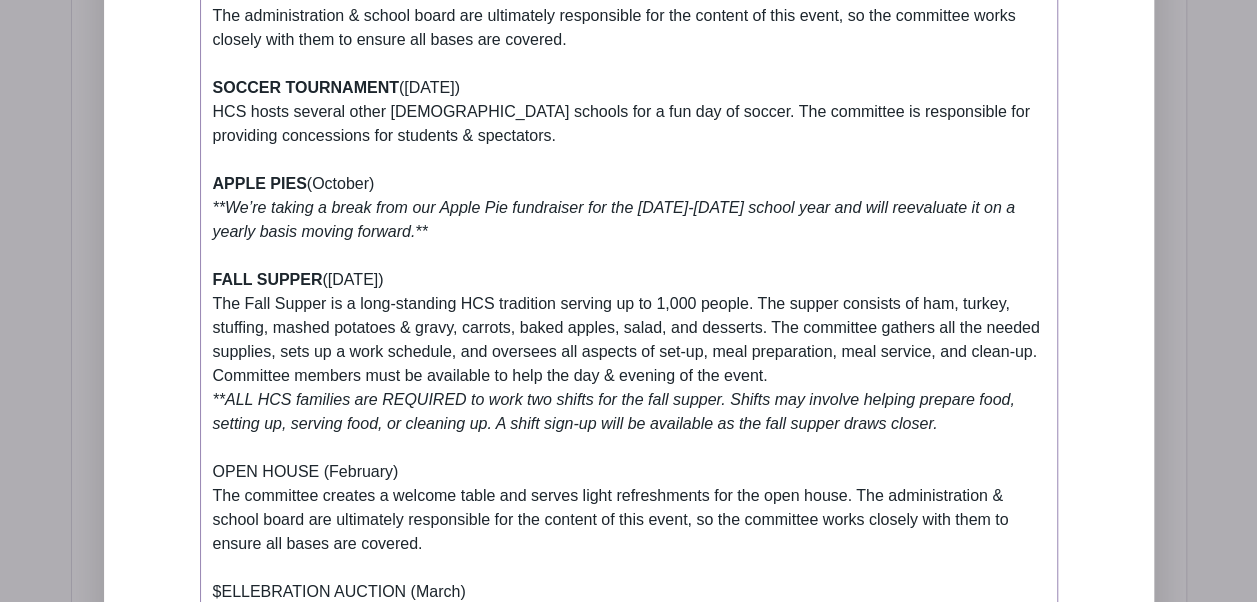 scroll, scrollTop: 1024, scrollLeft: 0, axis: vertical 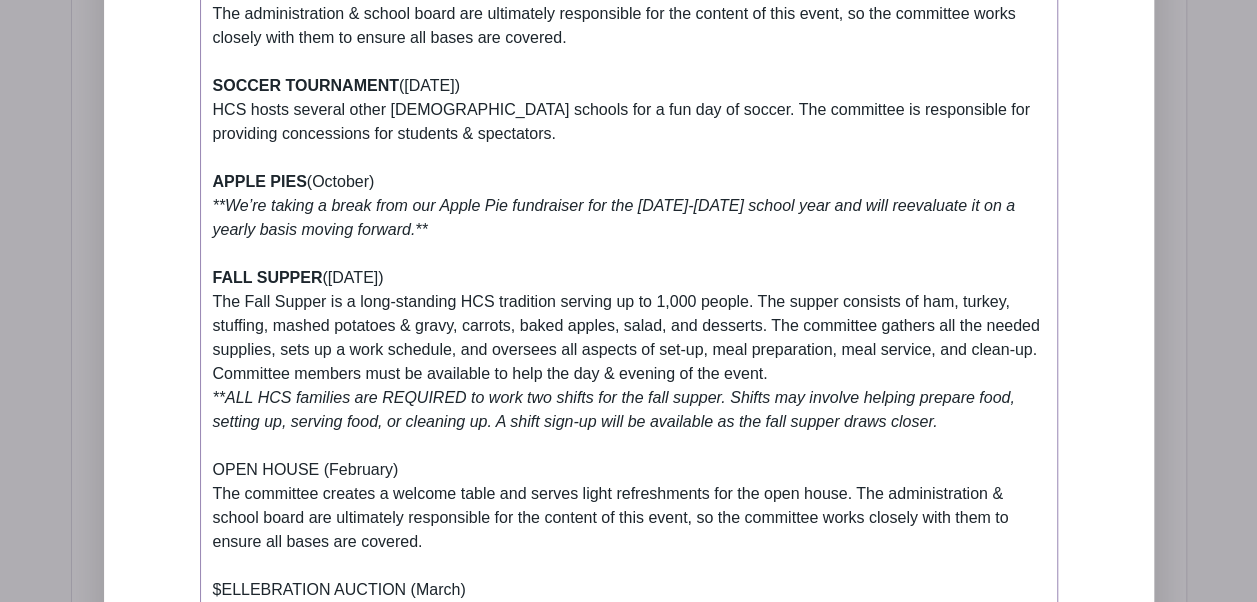 click on "BACK-TO-SCHOOL  (Monday, August 18) The committee prepares/serves a light meal and organizes community-building activities for Back-to-School Night. The administration & school board are ultimately responsible for the content of this event, so the committee works closely with them to ensure all bases are covered. SOCCER TOURNAMENT  (Friday, September 26) HCS hosts several other Christian schools for a fun day of soccer. The committee is responsible for providing concessions for students & spectators.  APPLE PIES  (October)  **We’re taking a break from our Apple Pie fundraiser for the 2025-2026 school year and will reevaluate it on a yearly basis moving forward.** FALL SUPPER  (Friday, November 7) **ALL HCS families are REQUIRED to work two shifts for the fall supper. Shifts may involve helping prepare food, setting up, serving food, or cleaning up. A shift sign-up will be available as the fall supper draws closer. OPEN HOUSE (February) $ELLEBRATION AUCTION (March) BOOK FAIR / CARNIVAL (April)" at bounding box center [629, 1178] 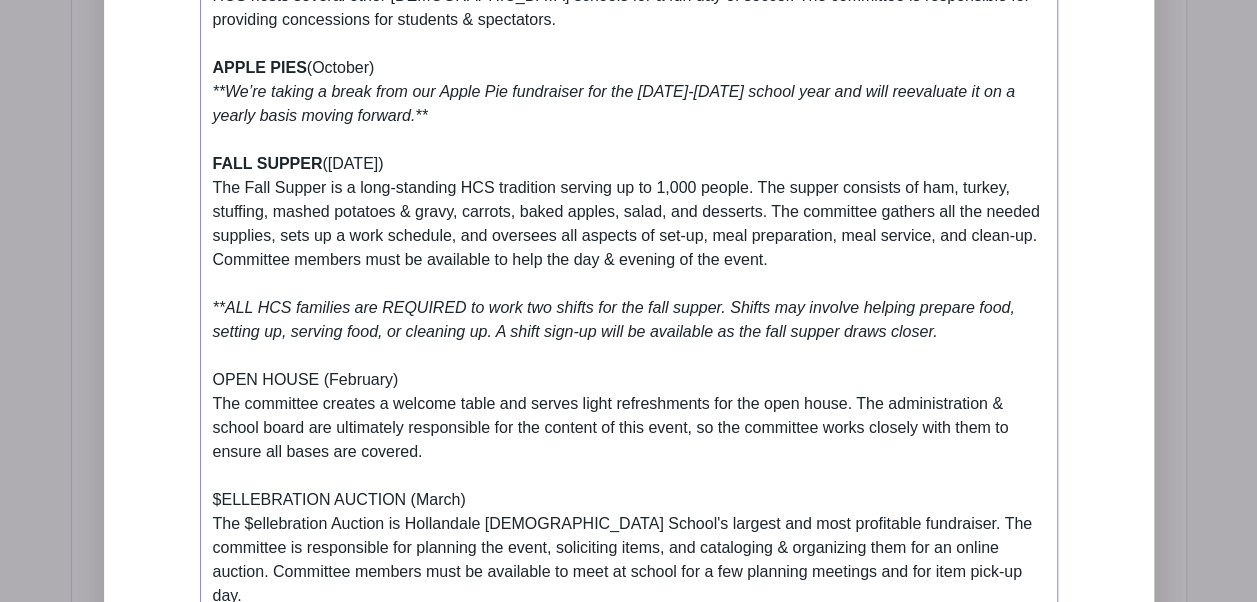 scroll, scrollTop: 1148, scrollLeft: 0, axis: vertical 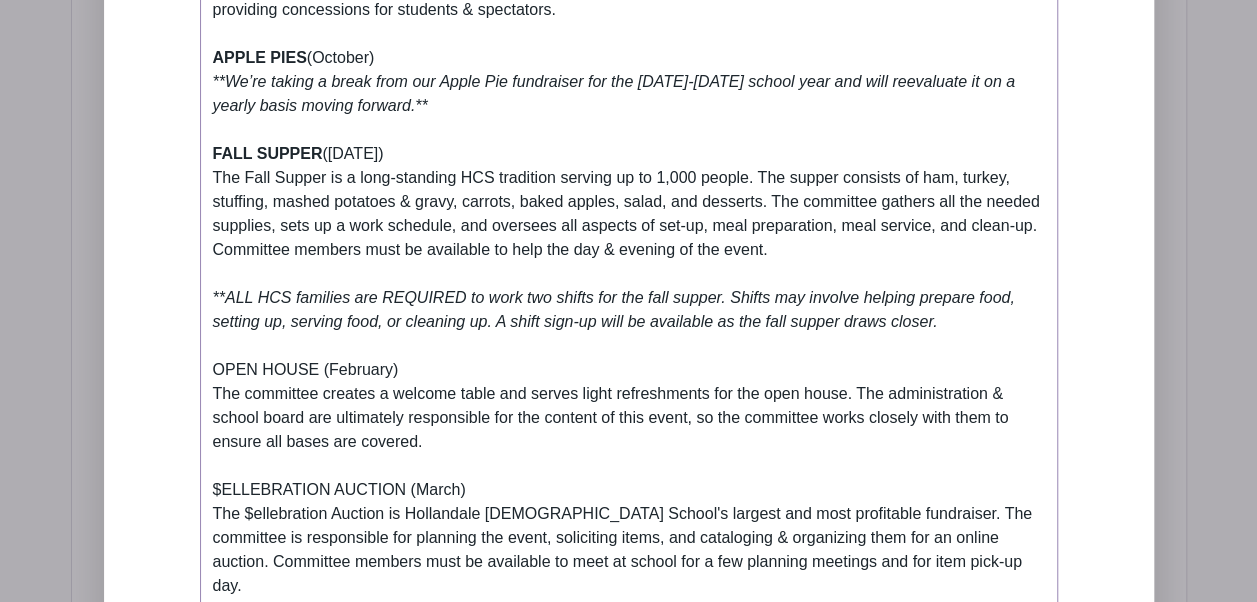 click on "BACK-TO-SCHOOL  (Monday, August 18) The committee prepares/serves a light meal and organizes community-building activities for Back-to-School Night. The administration & school board are ultimately responsible for the content of this event, so the committee works closely with them to ensure all bases are covered. SOCCER TOURNAMENT  (Friday, September 26) HCS hosts several other Christian schools for a fun day of soccer. The committee is responsible for providing concessions for students & spectators.  APPLE PIES  (October)  **We’re taking a break from our Apple Pie fundraiser for the 2025-2026 school year and will reevaluate it on a yearly basis moving forward.** FALL SUPPER  (Friday, November 7) **ALL HCS families are REQUIRED to work two shifts for the fall supper. Shifts may involve helping prepare food, setting up, serving food, or cleaning up. A shift sign-up will be available as the fall supper draws closer. OPEN HOUSE (February) $ELLEBRATION AUCTION (March) BOOK FAIR / CARNIVAL (April)" at bounding box center (629, 1066) 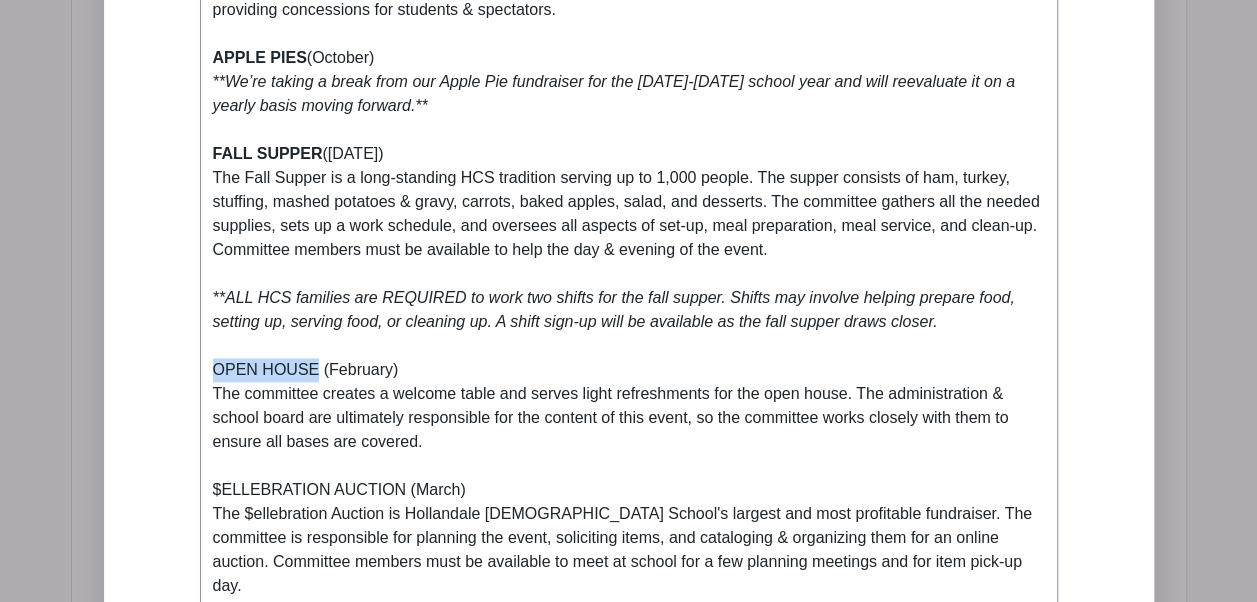 drag, startPoint x: 316, startPoint y: 366, endPoint x: 208, endPoint y: 368, distance: 108.01852 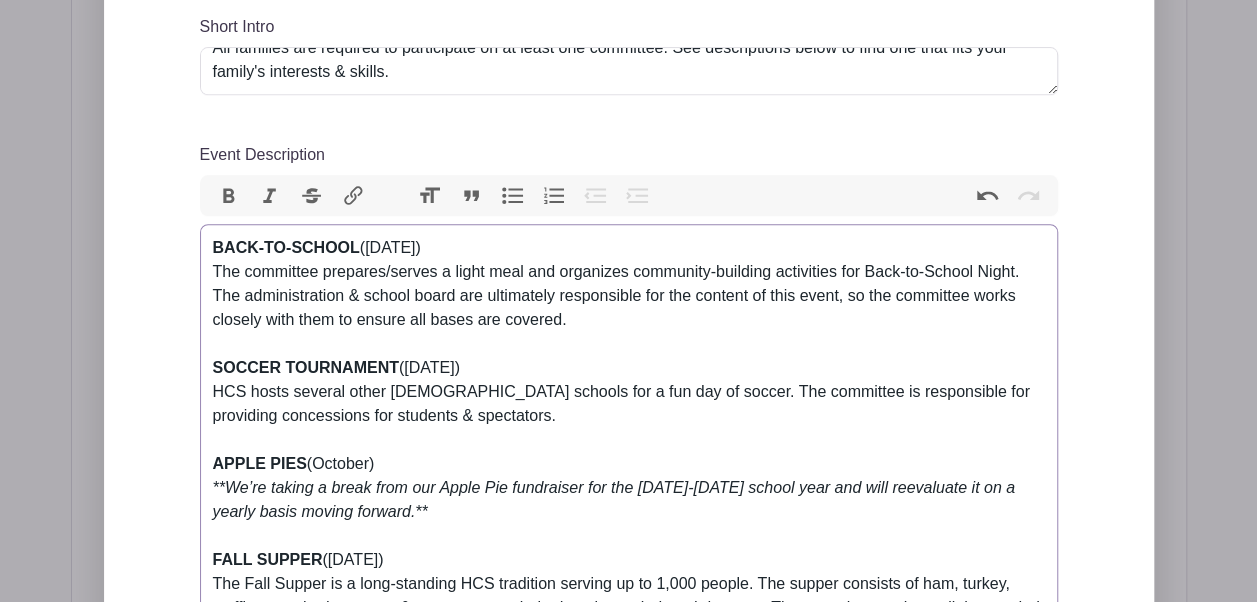 scroll, scrollTop: 740, scrollLeft: 0, axis: vertical 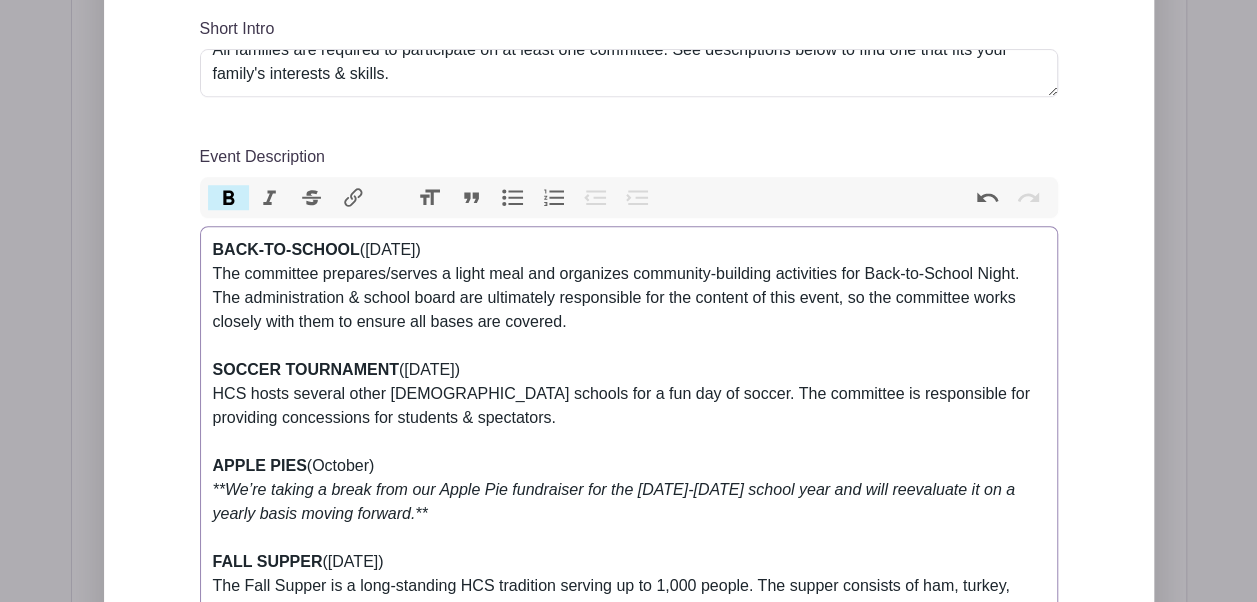 click on "Bold" at bounding box center (229, 198) 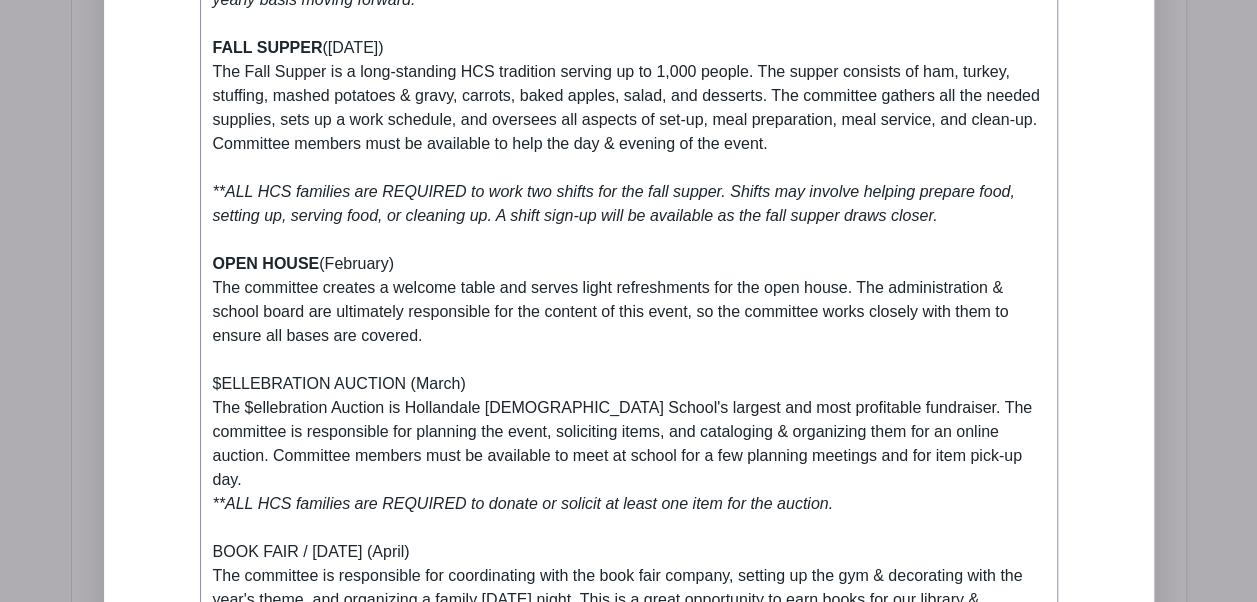 scroll, scrollTop: 1254, scrollLeft: 0, axis: vertical 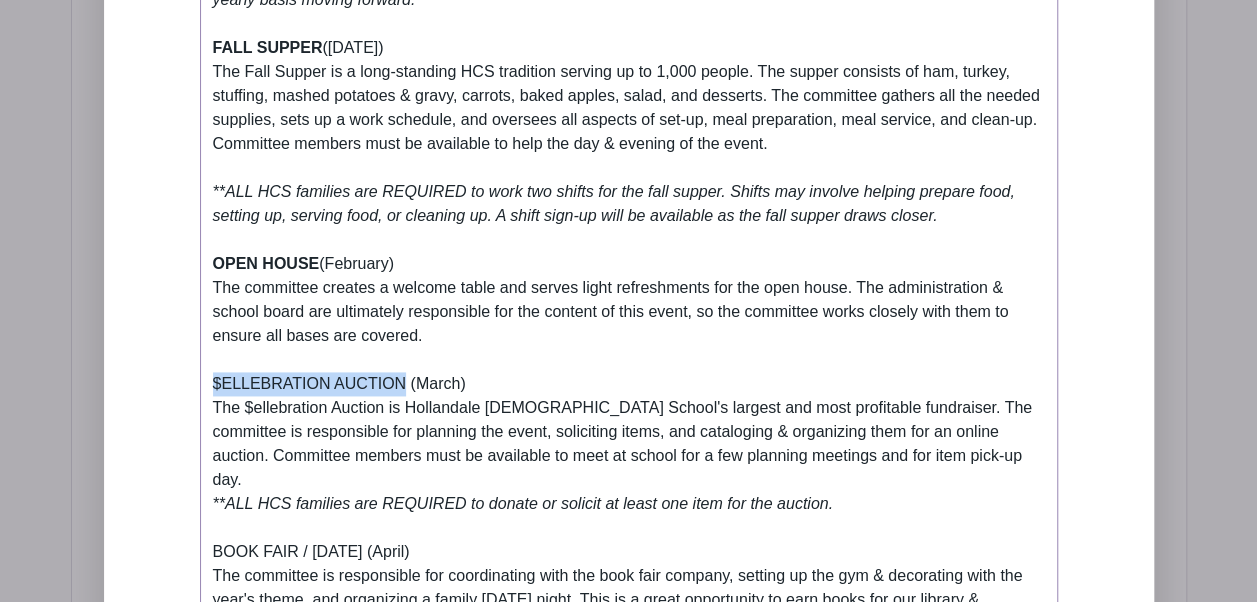 drag, startPoint x: 406, startPoint y: 382, endPoint x: 206, endPoint y: 383, distance: 200.0025 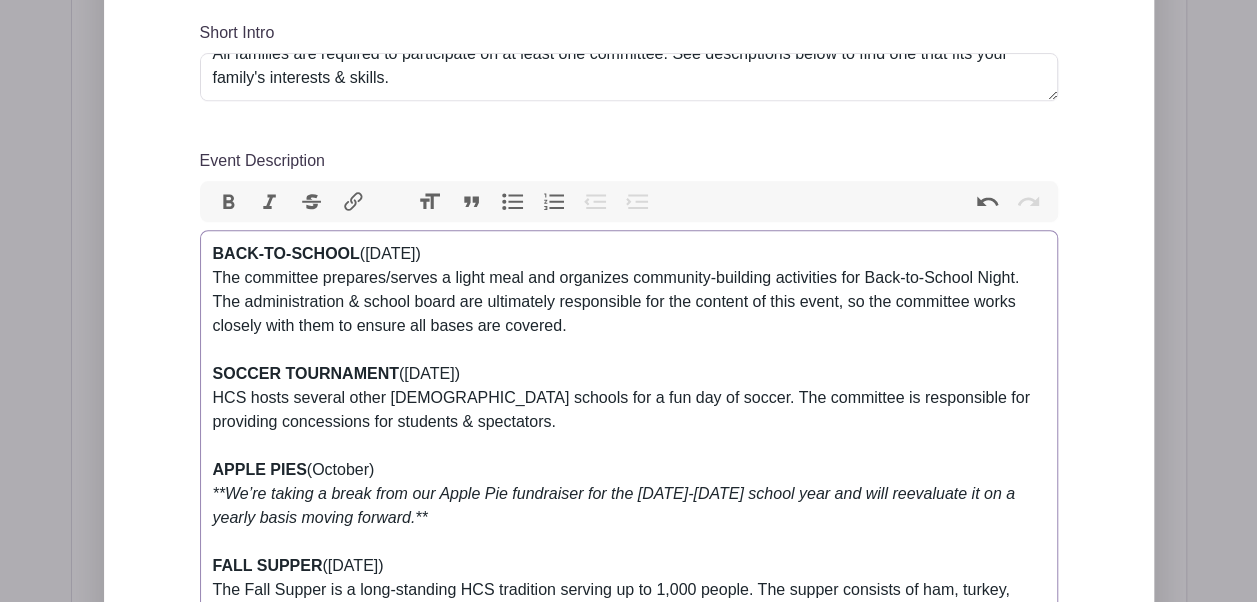 scroll, scrollTop: 716, scrollLeft: 0, axis: vertical 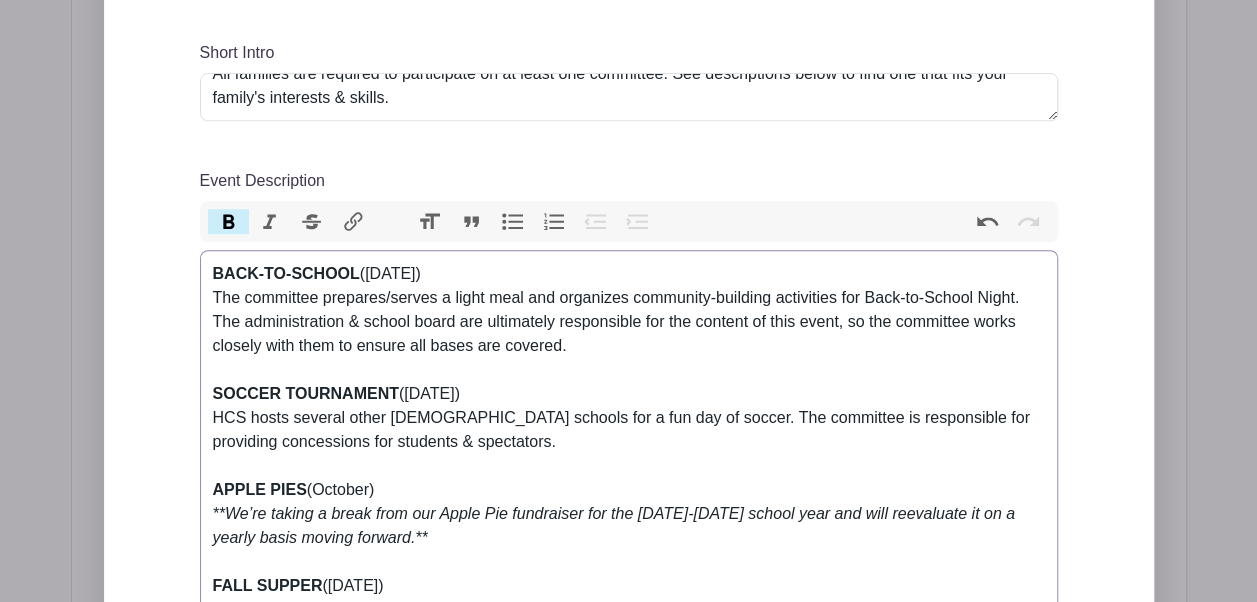 click on "Bold" at bounding box center [229, 222] 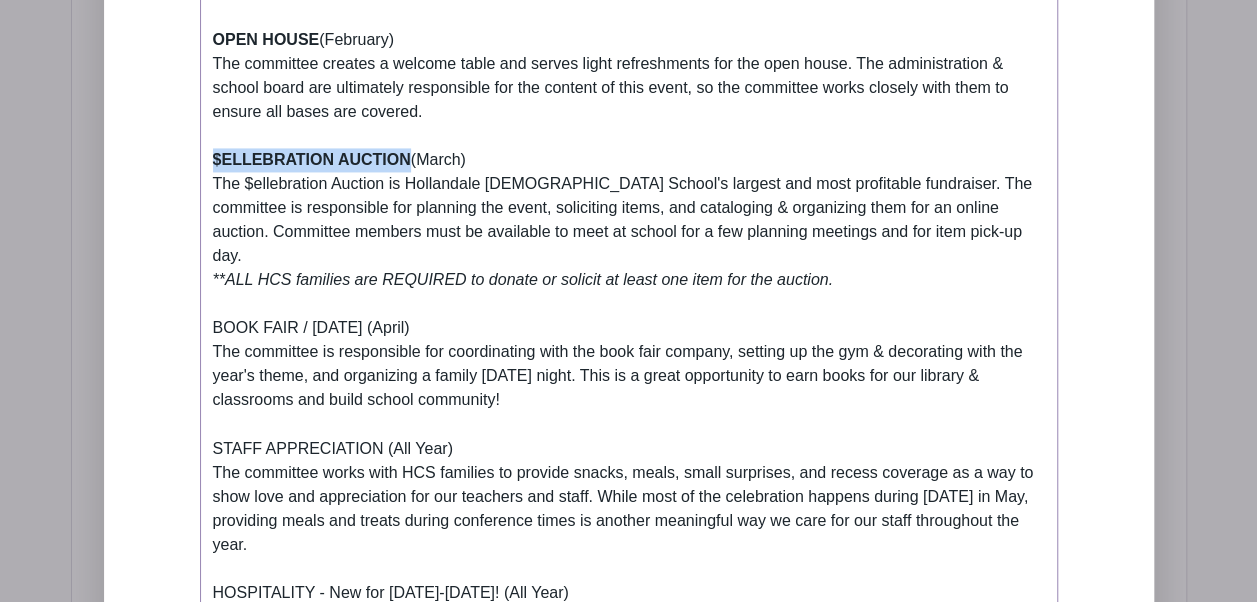 scroll, scrollTop: 1482, scrollLeft: 0, axis: vertical 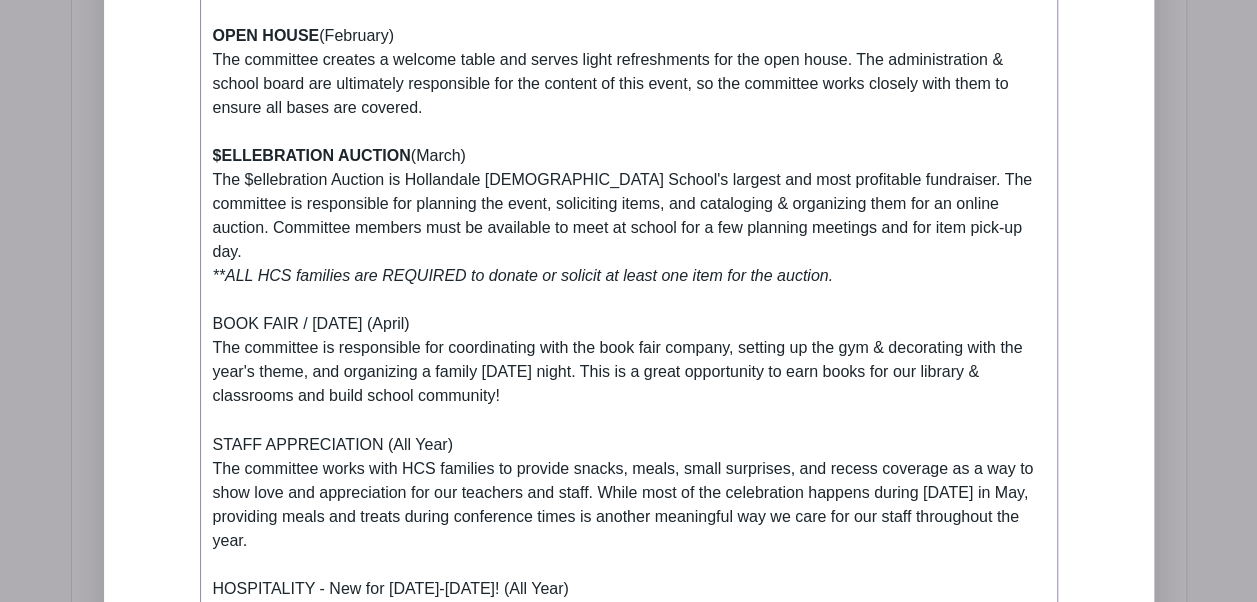 click on "BACK-TO-SCHOOL  (Monday, August 18) The committee prepares/serves a light meal and organizes community-building activities for Back-to-School Night. The administration & school board are ultimately responsible for the content of this event, so the committee works closely with them to ensure all bases are covered. SOCCER TOURNAMENT  (Friday, September 26) HCS hosts several other Christian schools for a fun day of soccer. The committee is responsible for providing concessions for students & spectators.  APPLE PIES  (October)  **We’re taking a break from our Apple Pie fundraiser for the 2025-2026 school year and will reevaluate it on a yearly basis moving forward.** FALL SUPPER  (Friday, November 7) **ALL HCS families are REQUIRED to work two shifts for the fall supper. Shifts may involve helping prepare food, setting up, serving food, or cleaning up. A shift sign-up will be available as the fall supper draws closer. OPEN HOUSE  (February) $ELLEBRATION AUCTION  (March) BOOK FAIR / CARNIVAL (April)" at bounding box center (629, 732) 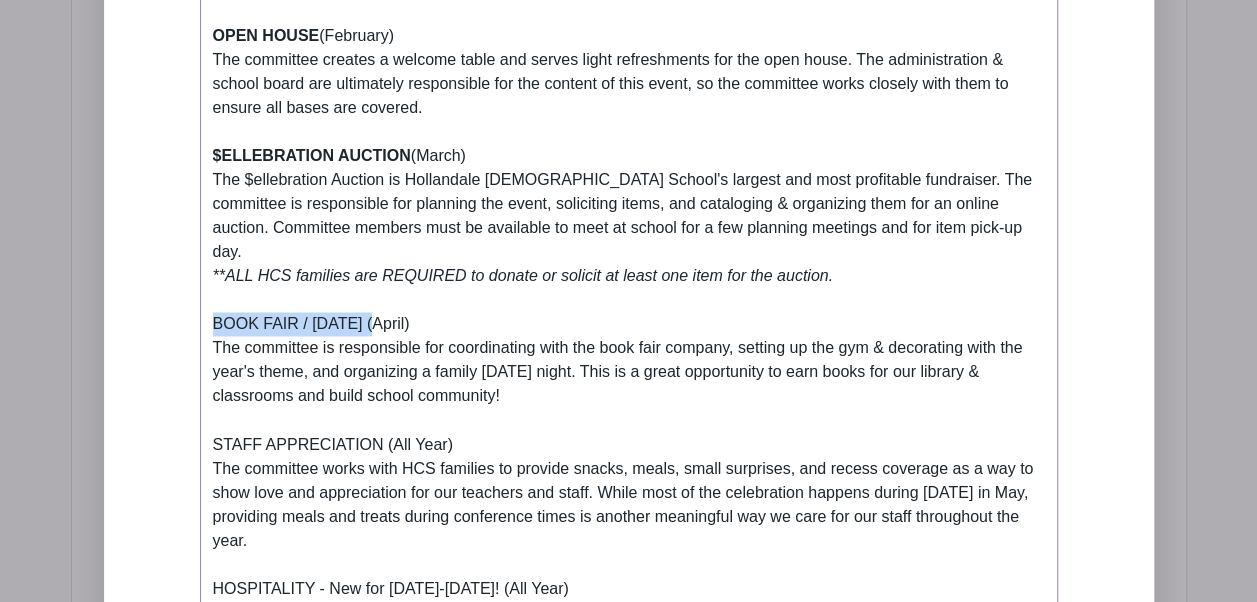drag, startPoint x: 390, startPoint y: 301, endPoint x: 190, endPoint y: 306, distance: 200.06248 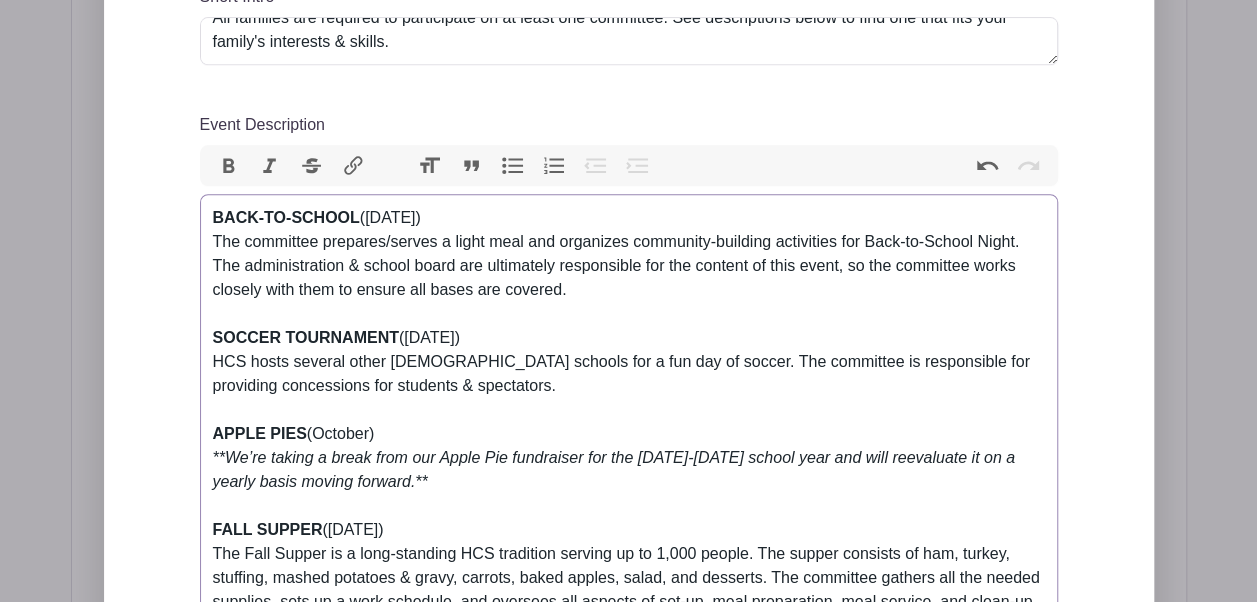 scroll, scrollTop: 752, scrollLeft: 0, axis: vertical 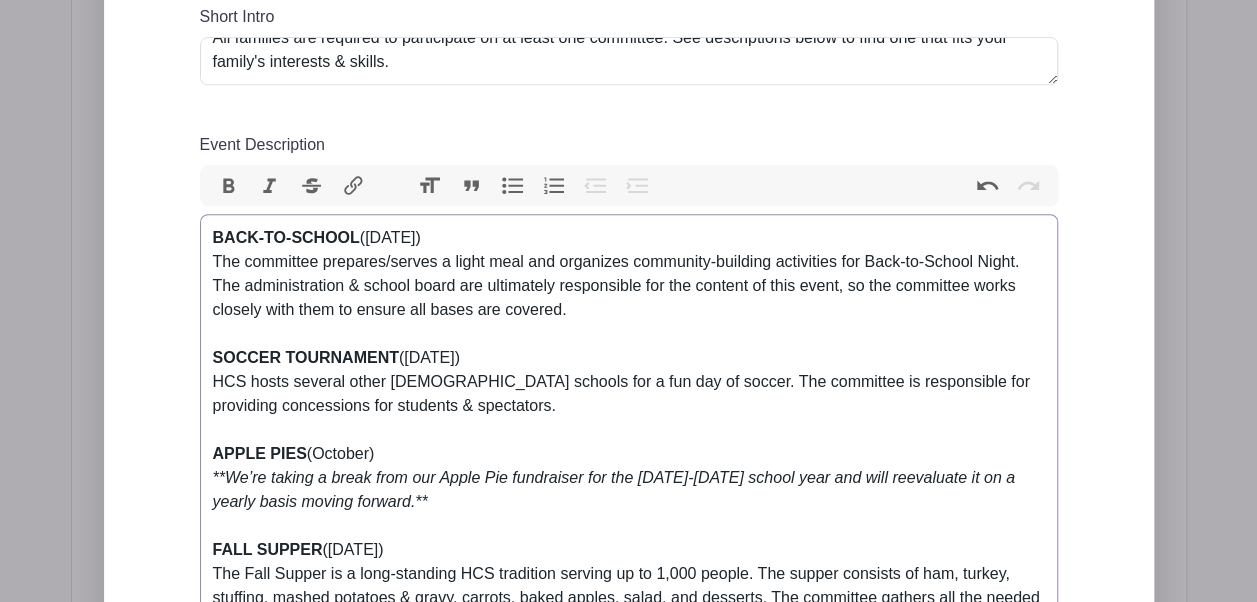 click on "Bold" at bounding box center [229, 186] 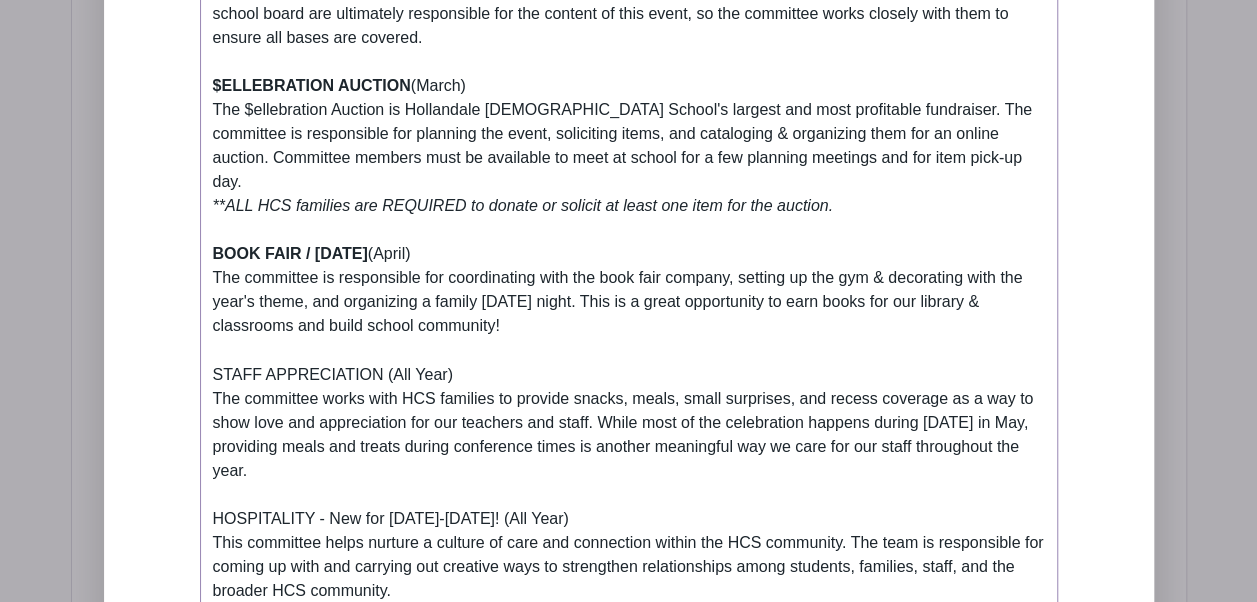 scroll, scrollTop: 1552, scrollLeft: 0, axis: vertical 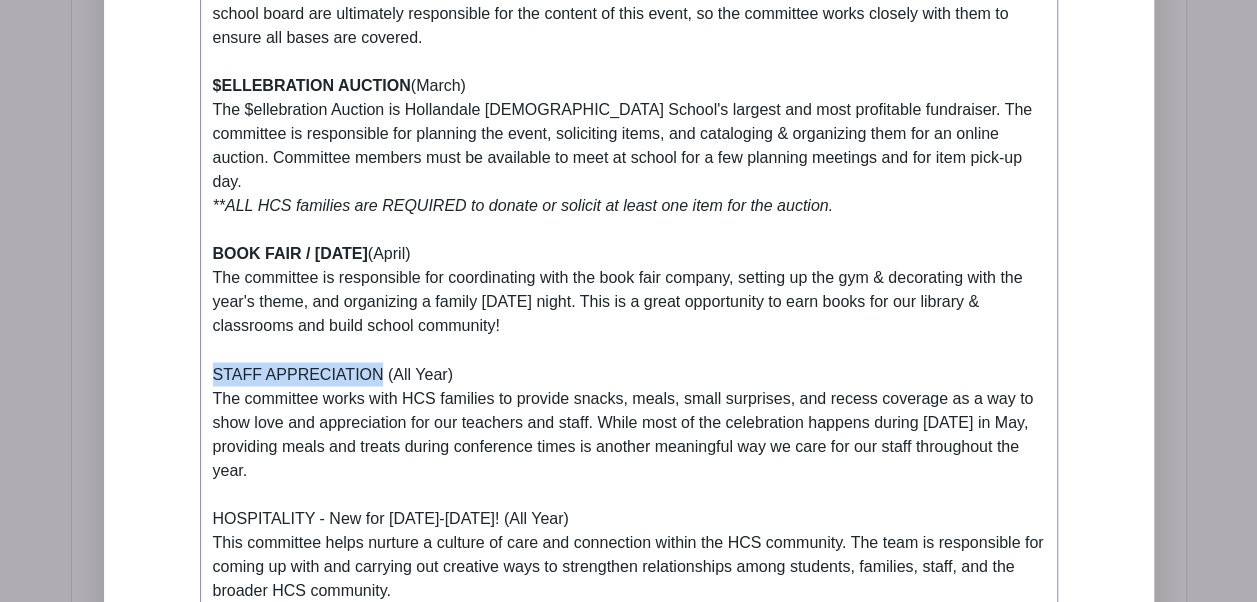 drag, startPoint x: 381, startPoint y: 346, endPoint x: 178, endPoint y: 358, distance: 203.35437 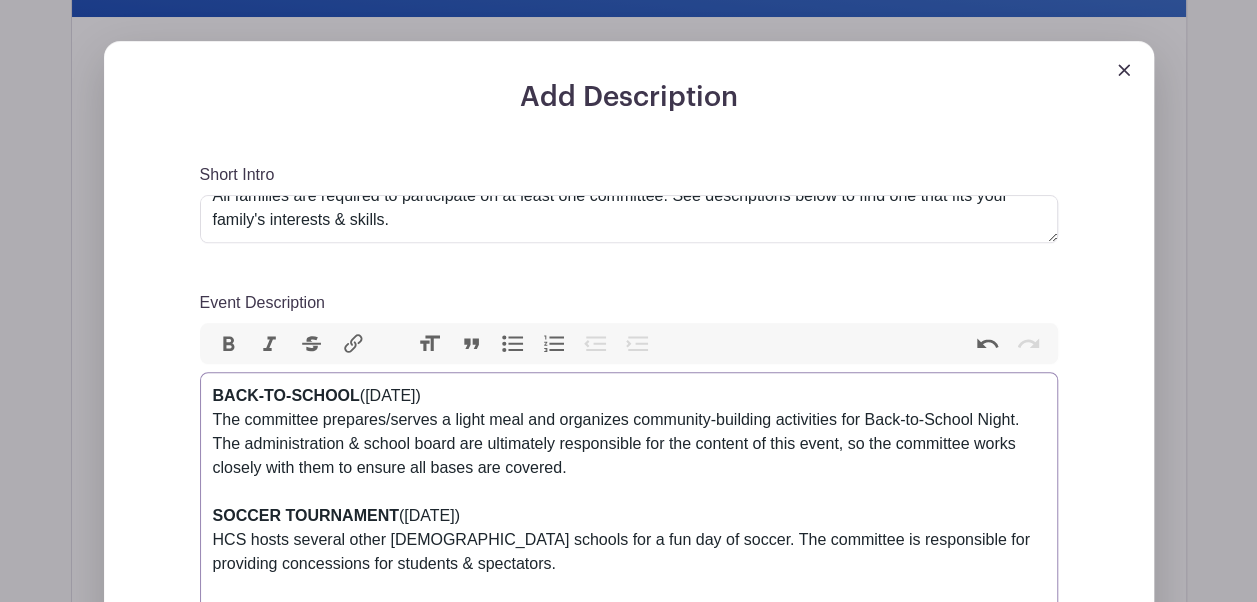 scroll, scrollTop: 622, scrollLeft: 0, axis: vertical 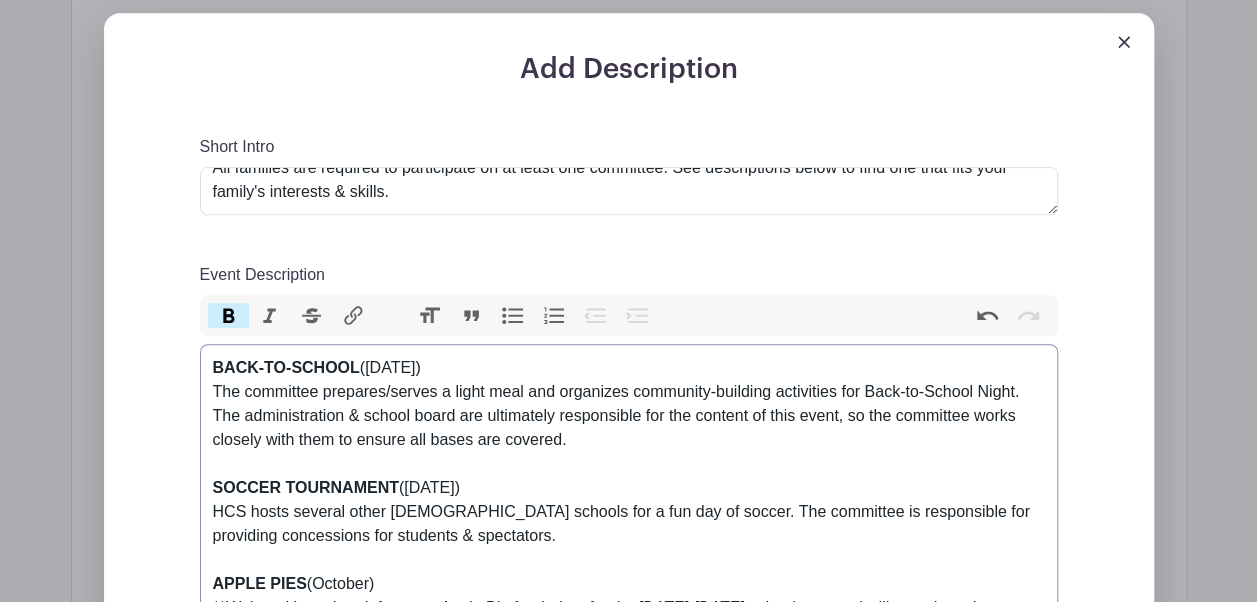click on "Bold" at bounding box center (229, 316) 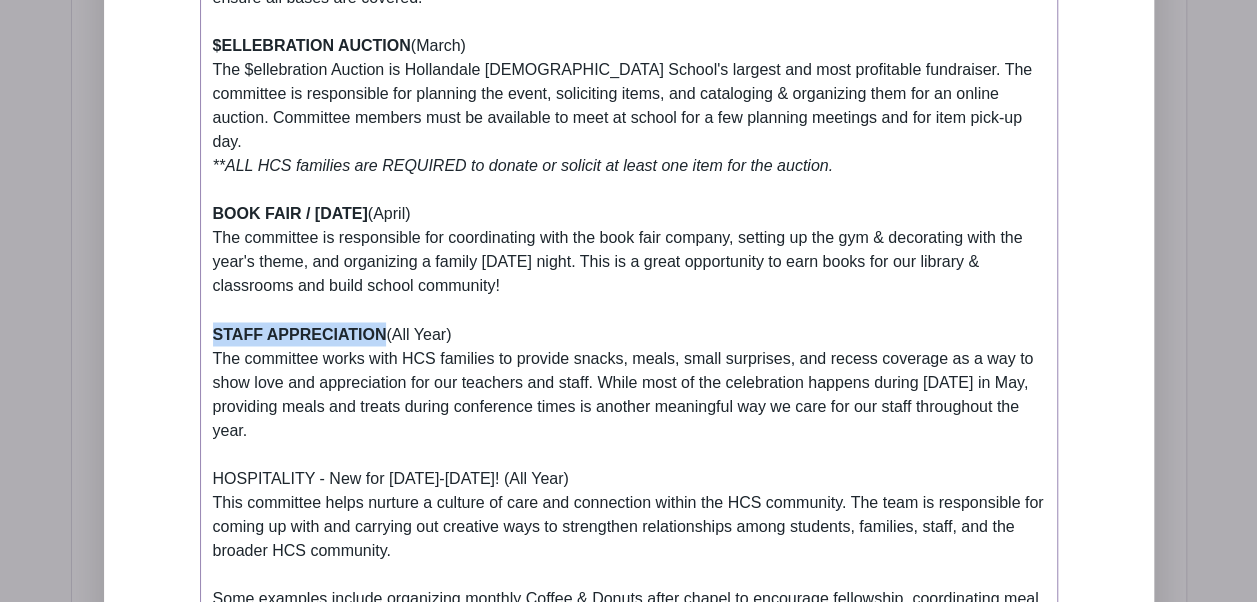 scroll, scrollTop: 1598, scrollLeft: 0, axis: vertical 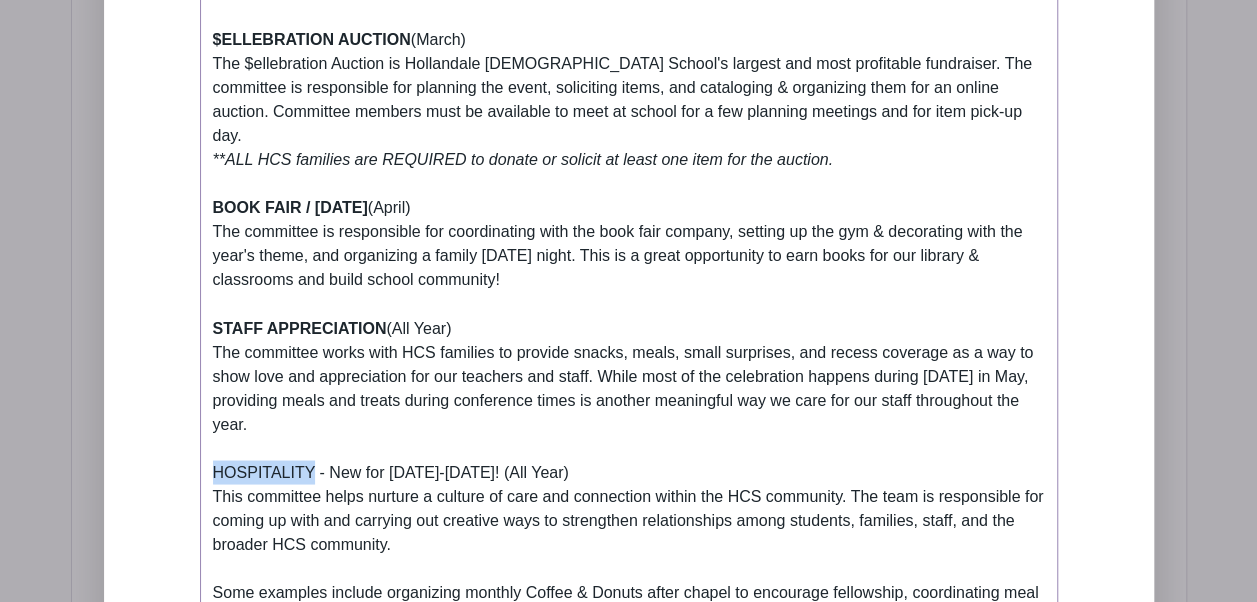 drag, startPoint x: 315, startPoint y: 443, endPoint x: 156, endPoint y: 443, distance: 159 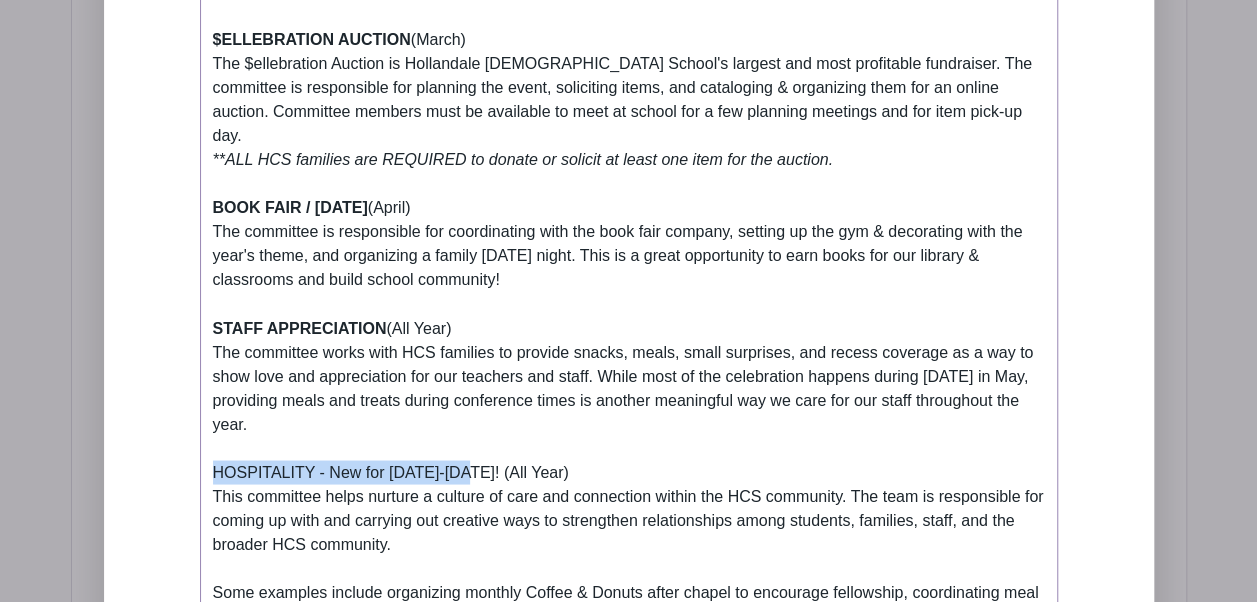 drag, startPoint x: 467, startPoint y: 446, endPoint x: 190, endPoint y: 450, distance: 277.02887 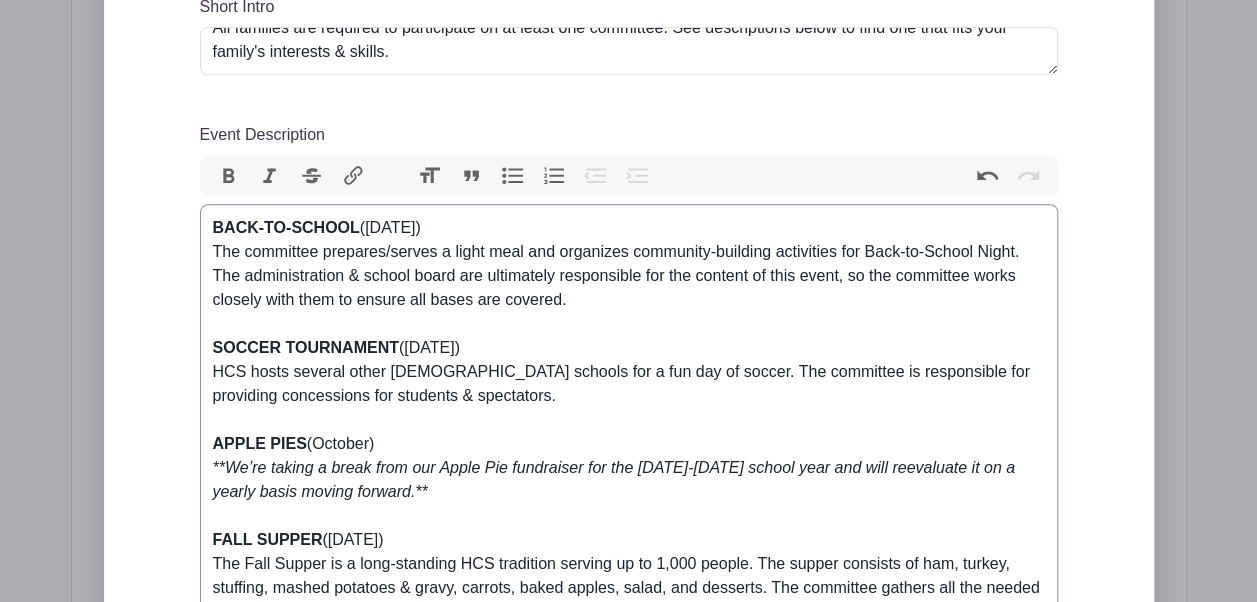 scroll, scrollTop: 762, scrollLeft: 0, axis: vertical 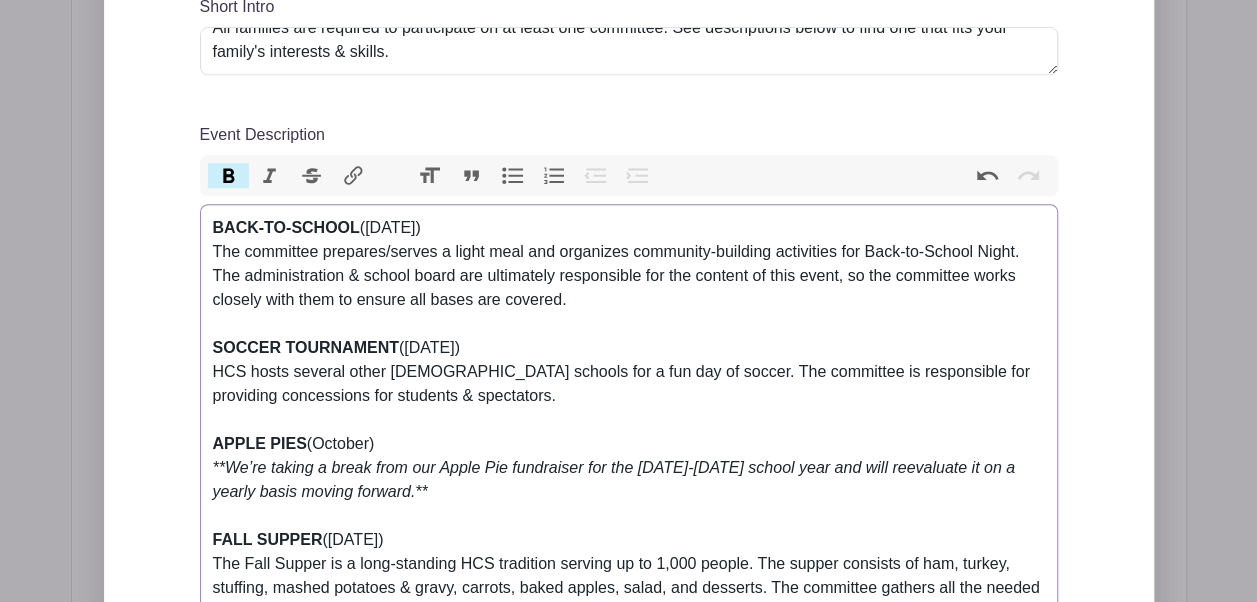 click on "Bold" at bounding box center (229, 176) 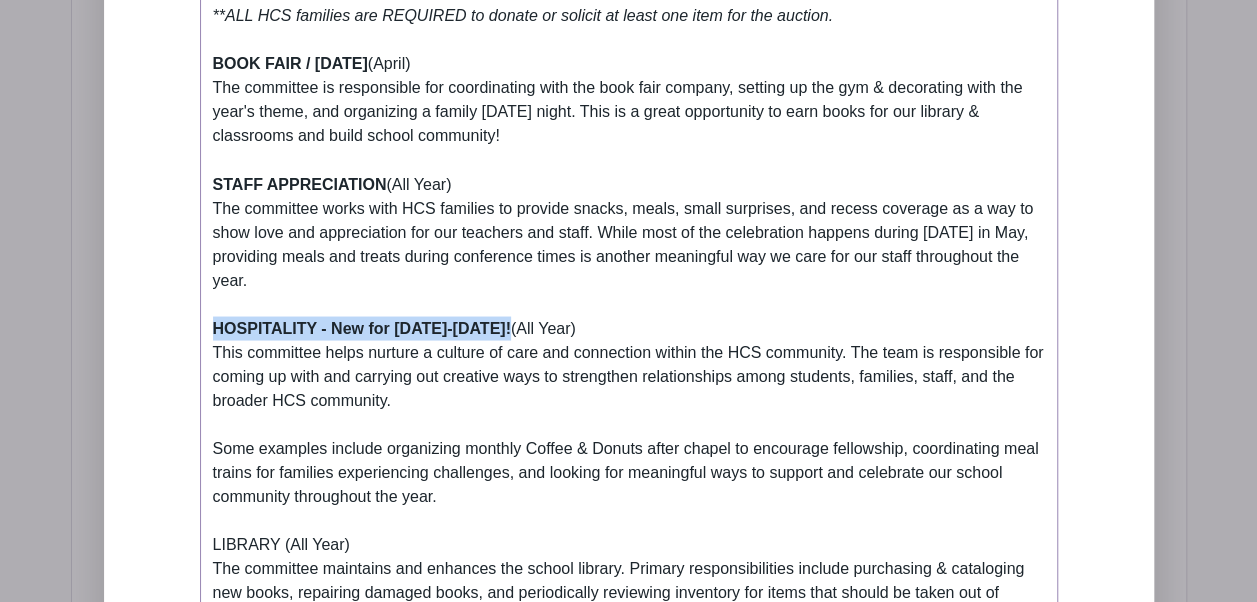 scroll, scrollTop: 1748, scrollLeft: 0, axis: vertical 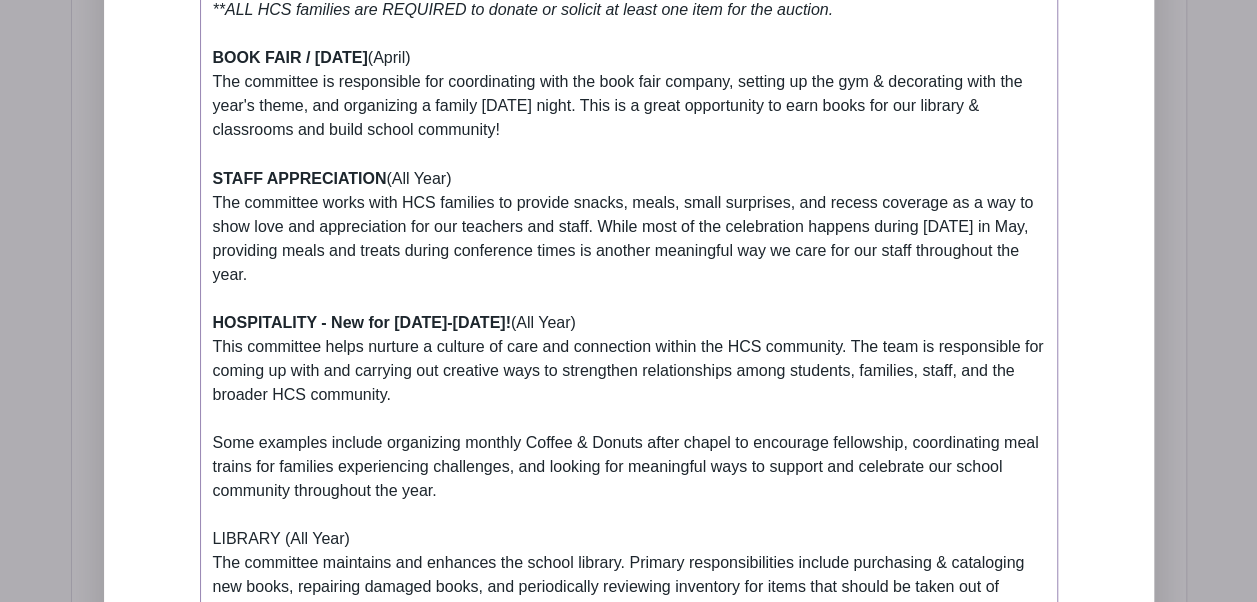 click on "BACK-TO-SCHOOL  (Monday, August 18) The committee prepares/serves a light meal and organizes community-building activities for Back-to-School Night. The administration & school board are ultimately responsible for the content of this event, so the committee works closely with them to ensure all bases are covered. SOCCER TOURNAMENT  (Friday, September 26) HCS hosts several other Christian schools for a fun day of soccer. The committee is responsible for providing concessions for students & spectators.  APPLE PIES  (October)  **We’re taking a break from our Apple Pie fundraiser for the 2025-2026 school year and will reevaluate it on a yearly basis moving forward.** FALL SUPPER  (Friday, November 7) **ALL HCS families are REQUIRED to work two shifts for the fall supper. Shifts may involve helping prepare food, setting up, serving food, or cleaning up. A shift sign-up will be available as the fall supper draws closer. OPEN HOUSE  (February) $ELLEBRATION AUCTION  (March) BOOK FAIR / CARNIVAL  (April)  (All Year)" at bounding box center [629, 466] 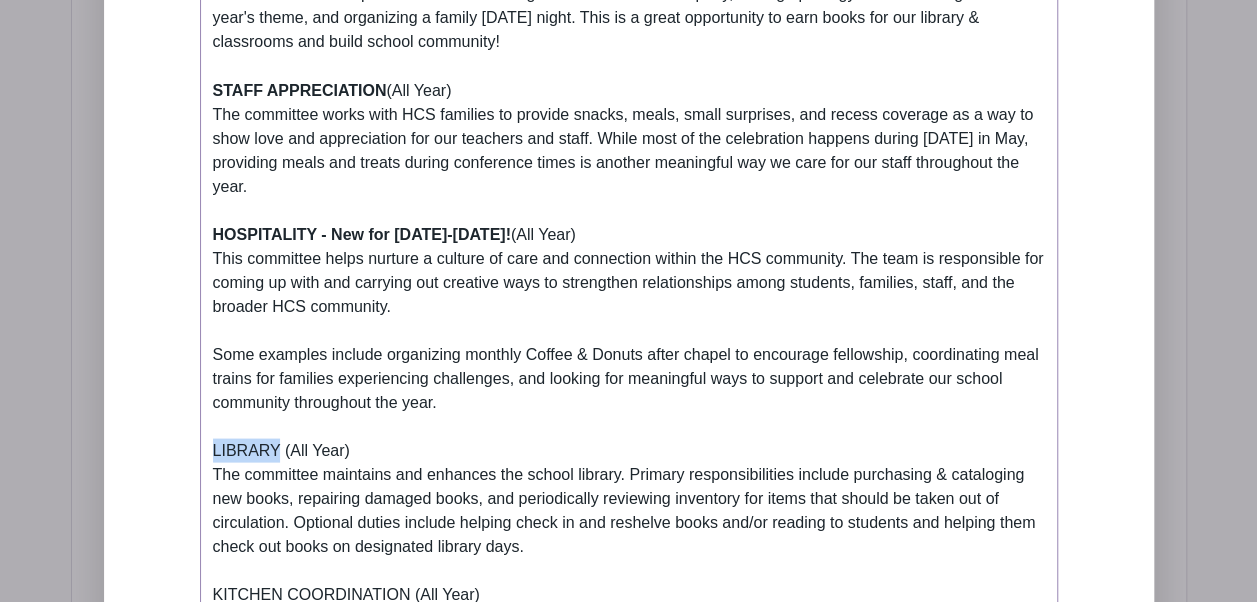 drag, startPoint x: 278, startPoint y: 422, endPoint x: 174, endPoint y: 423, distance: 104.00481 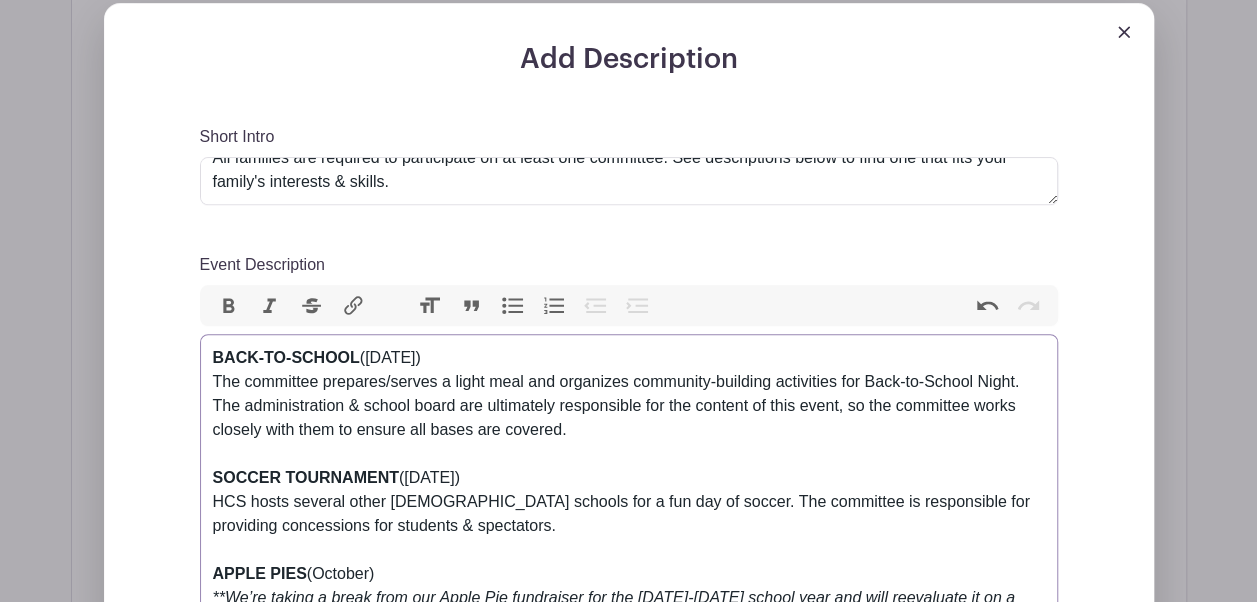 scroll, scrollTop: 610, scrollLeft: 0, axis: vertical 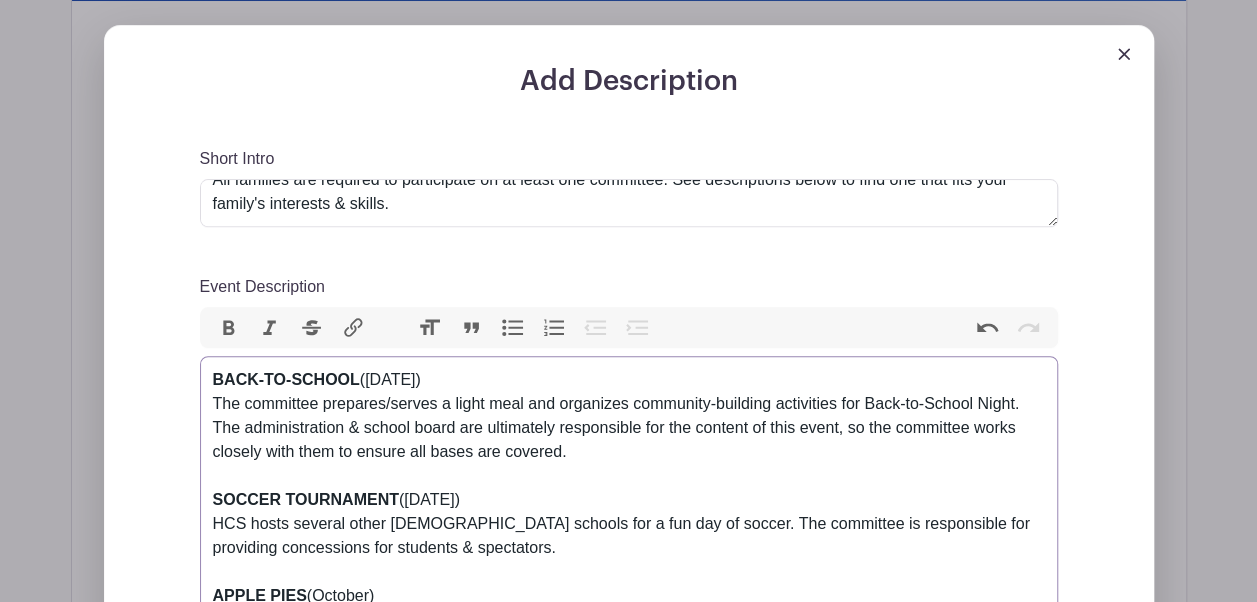 click on "Bold" at bounding box center (229, 328) 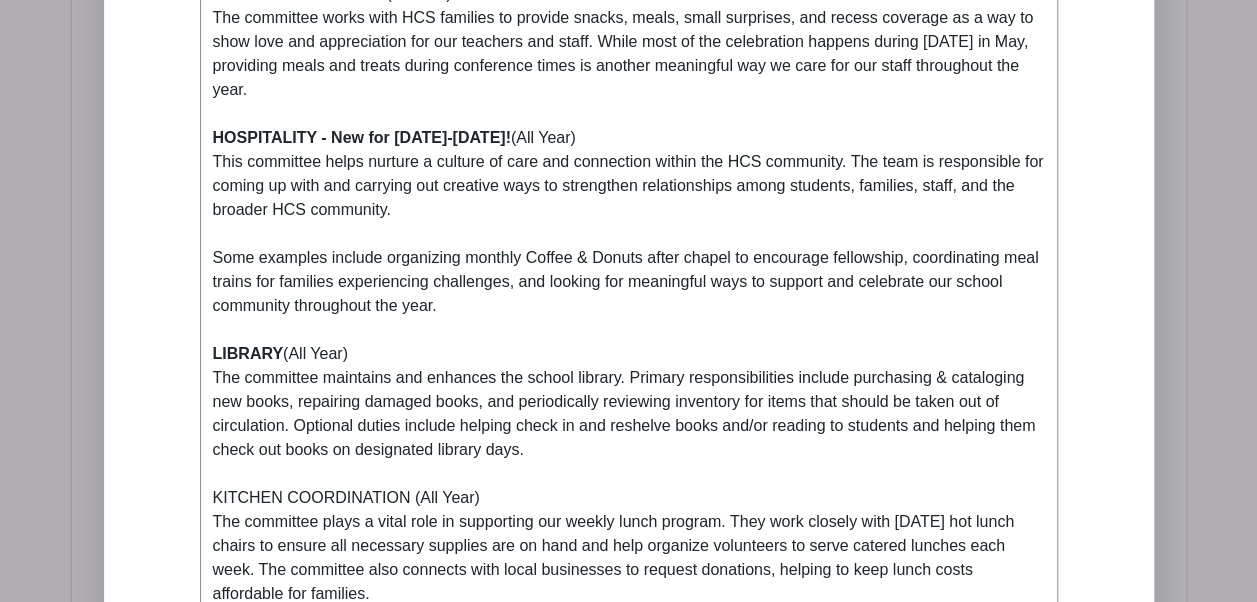 scroll, scrollTop: 1940, scrollLeft: 0, axis: vertical 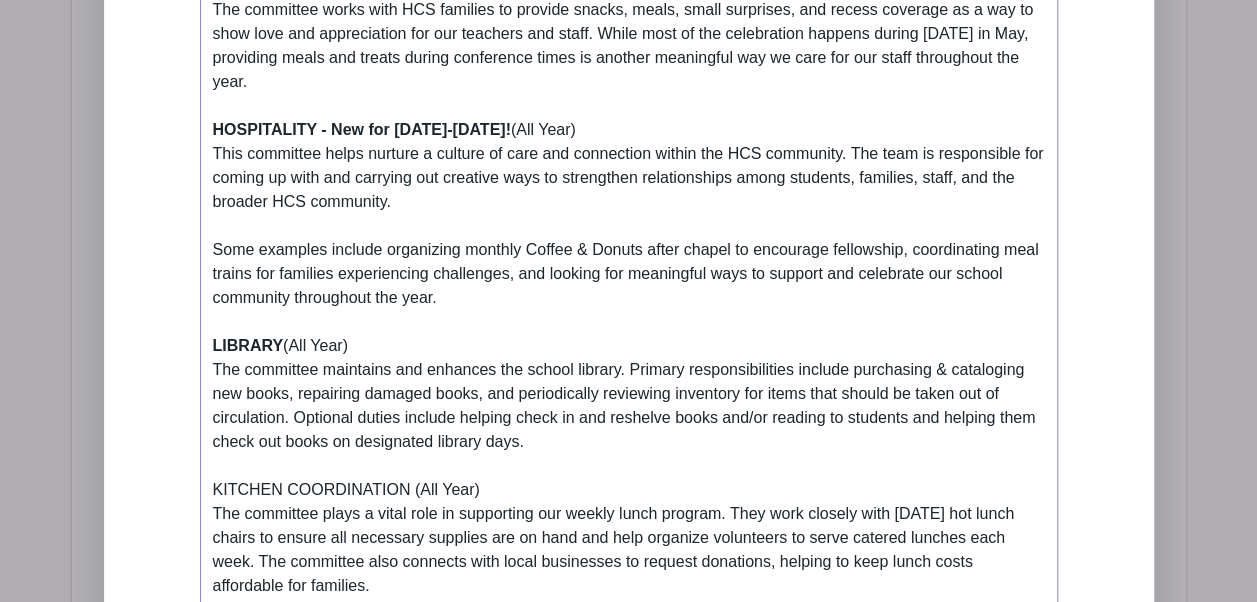 click on "BACK-TO-SCHOOL  (Monday, August 18) The committee prepares/serves a light meal and organizes community-building activities for Back-to-School Night. The administration & school board are ultimately responsible for the content of this event, so the committee works closely with them to ensure all bases are covered. SOCCER TOURNAMENT  (Friday, September 26) HCS hosts several other Christian schools for a fun day of soccer. The committee is responsible for providing concessions for students & spectators.  APPLE PIES  (October)  **We’re taking a break from our Apple Pie fundraiser for the 2025-2026 school year and will reevaluate it on a yearly basis moving forward.** FALL SUPPER  (Friday, November 7) **ALL HCS families are REQUIRED to work two shifts for the fall supper. Shifts may involve helping prepare food, setting up, serving food, or cleaning up. A shift sign-up will be available as the fall supper draws closer. OPEN HOUSE  (February) $ELLEBRATION AUCTION  (March) BOOK FAIR / CARNIVAL  (April)  (All Year)" at bounding box center [629, 274] 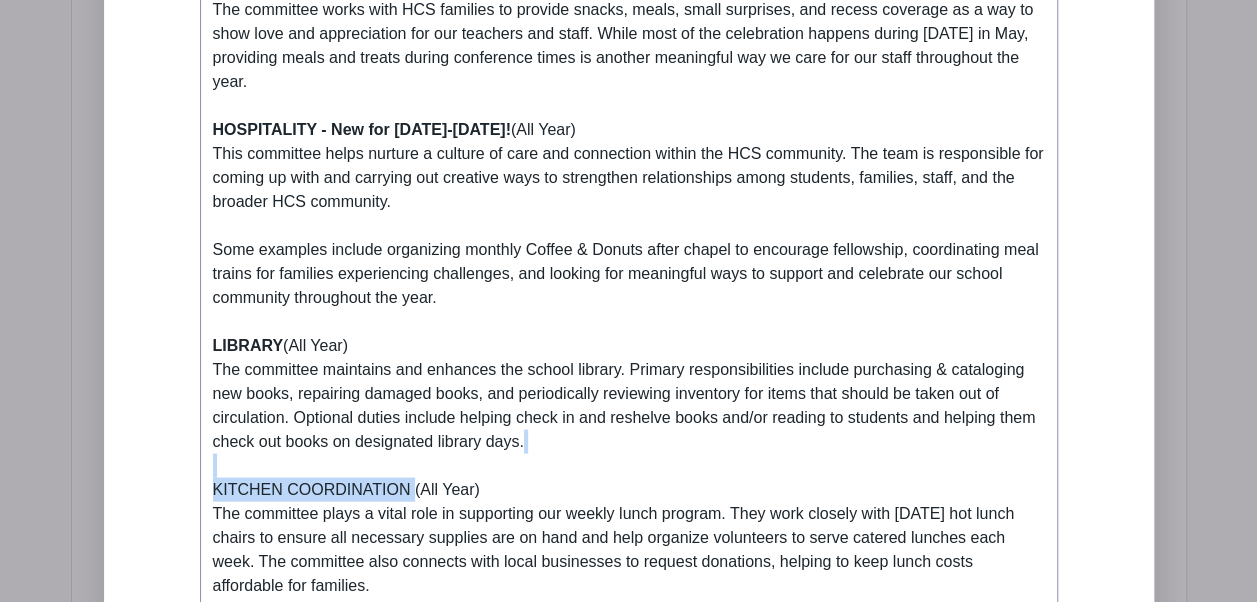 drag, startPoint x: 412, startPoint y: 468, endPoint x: 93, endPoint y: 434, distance: 320.8068 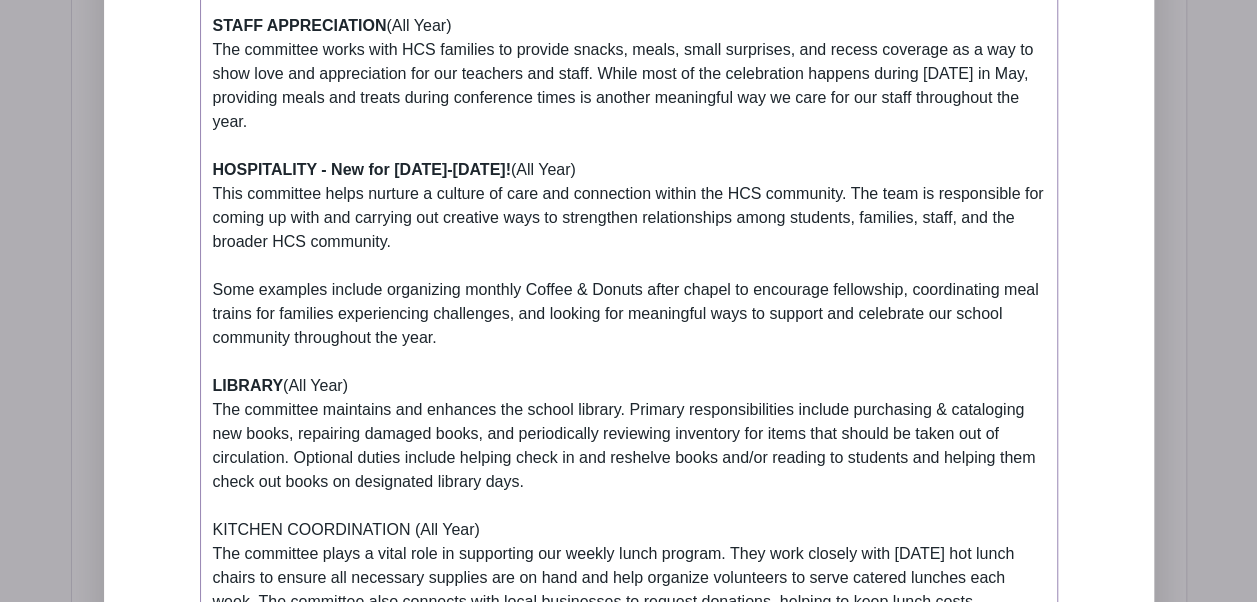 click on "BACK-TO-SCHOOL  (Monday, August 18) The committee prepares/serves a light meal and organizes community-building activities for Back-to-School Night. The administration & school board are ultimately responsible for the content of this event, so the committee works closely with them to ensure all bases are covered. SOCCER TOURNAMENT  (Friday, September 26) HCS hosts several other Christian schools for a fun day of soccer. The committee is responsible for providing concessions for students & spectators.  APPLE PIES  (October)  **We’re taking a break from our Apple Pie fundraiser for the 2025-2026 school year and will reevaluate it on a yearly basis moving forward.** FALL SUPPER  (Friday, November 7) **ALL HCS families are REQUIRED to work two shifts for the fall supper. Shifts may involve helping prepare food, setting up, serving food, or cleaning up. A shift sign-up will be available as the fall supper draws closer. OPEN HOUSE  (February) $ELLEBRATION AUCTION  (March) BOOK FAIR / CARNIVAL  (April)  (All Year)" at bounding box center [629, 314] 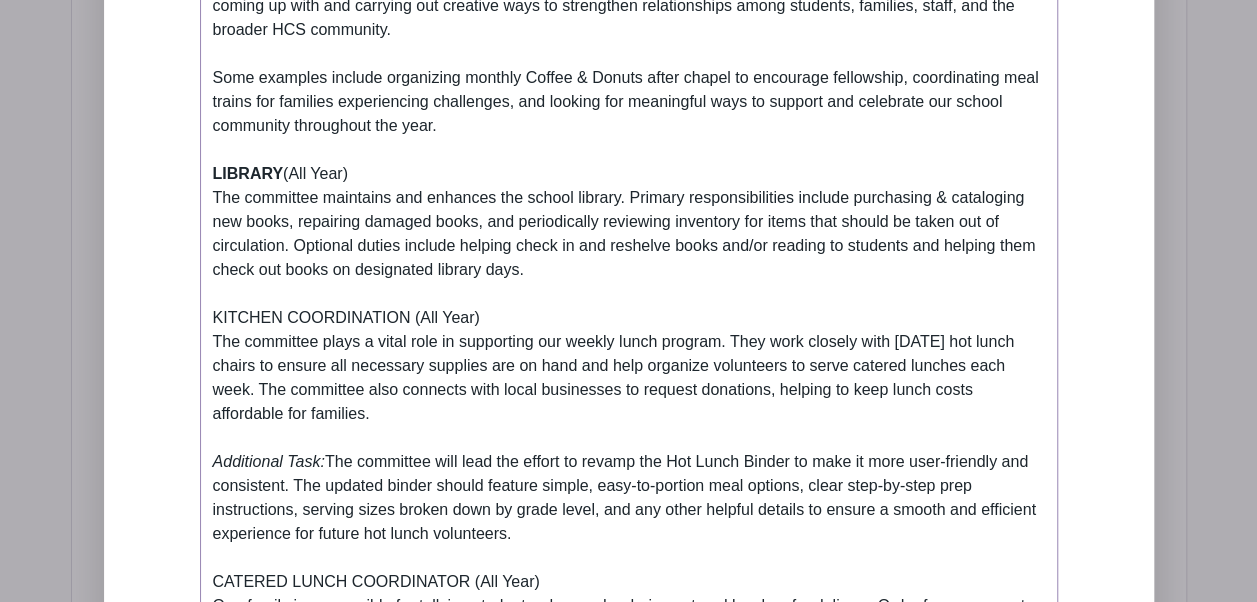 scroll, scrollTop: 2114, scrollLeft: 0, axis: vertical 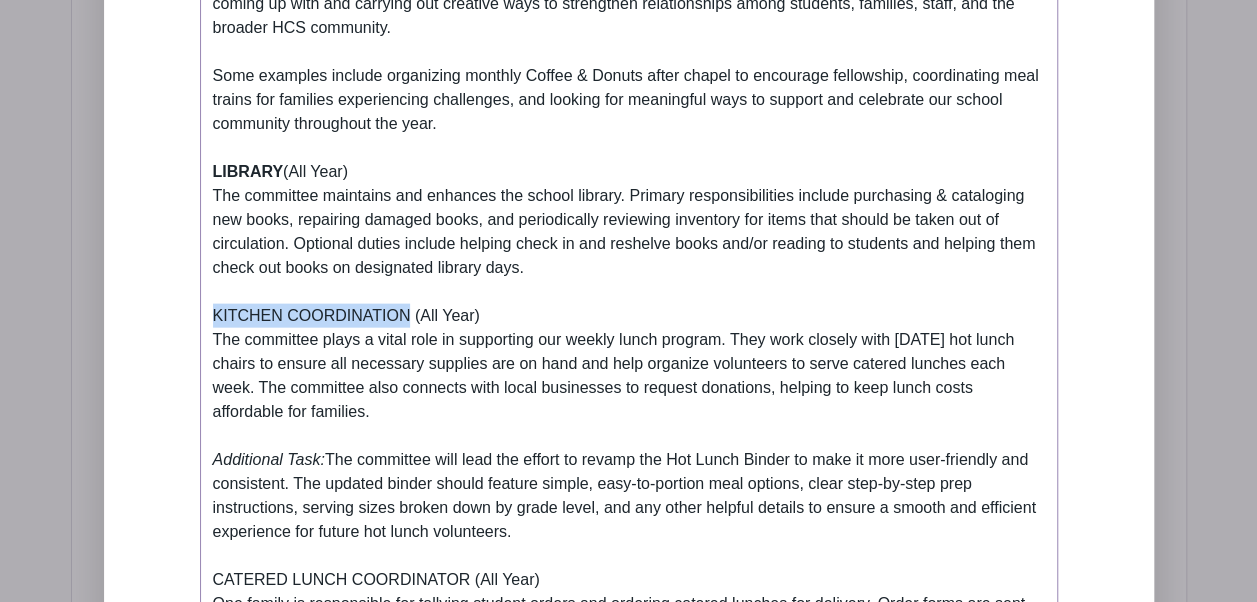 drag, startPoint x: 407, startPoint y: 292, endPoint x: 187, endPoint y: 294, distance: 220.0091 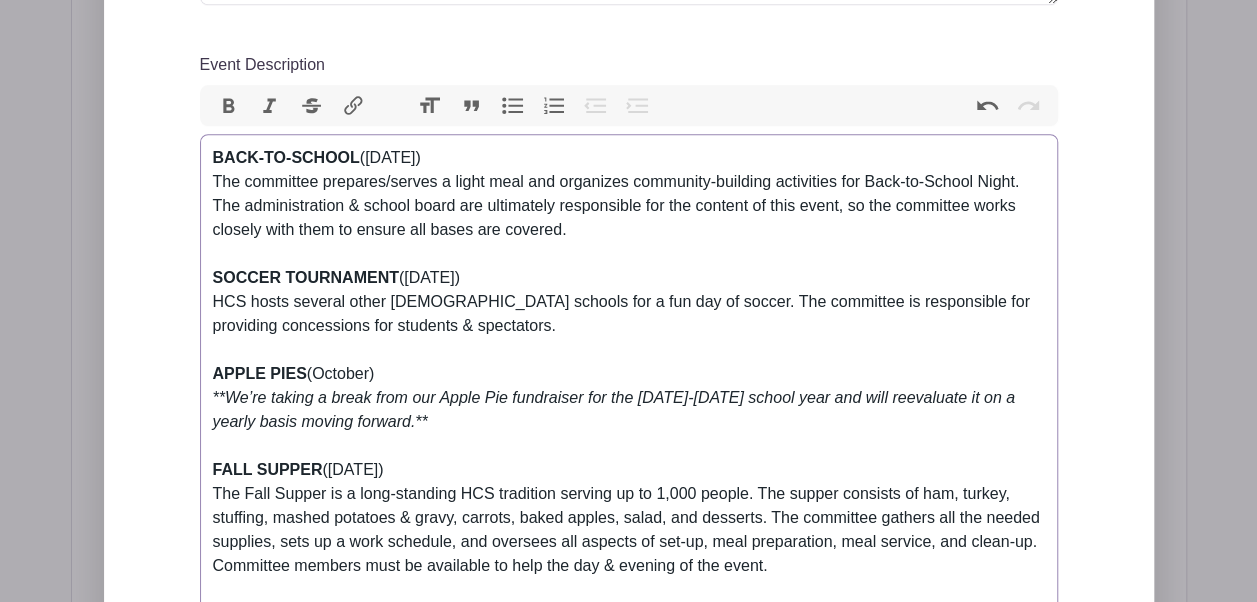 scroll, scrollTop: 822, scrollLeft: 0, axis: vertical 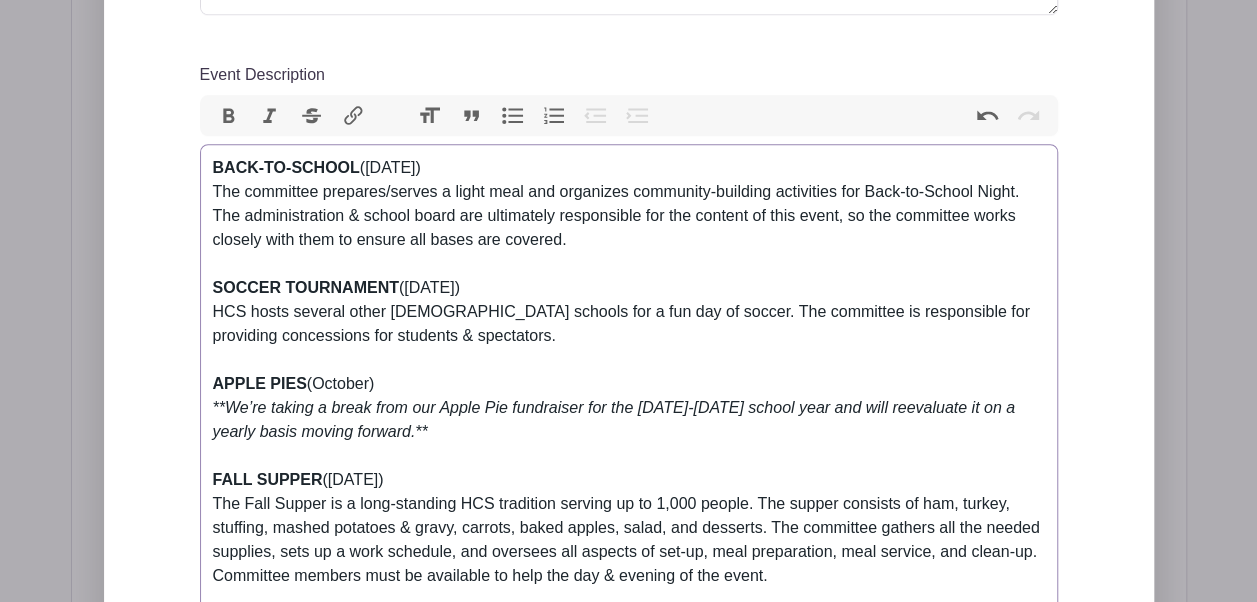 click on "Bold" at bounding box center [229, 116] 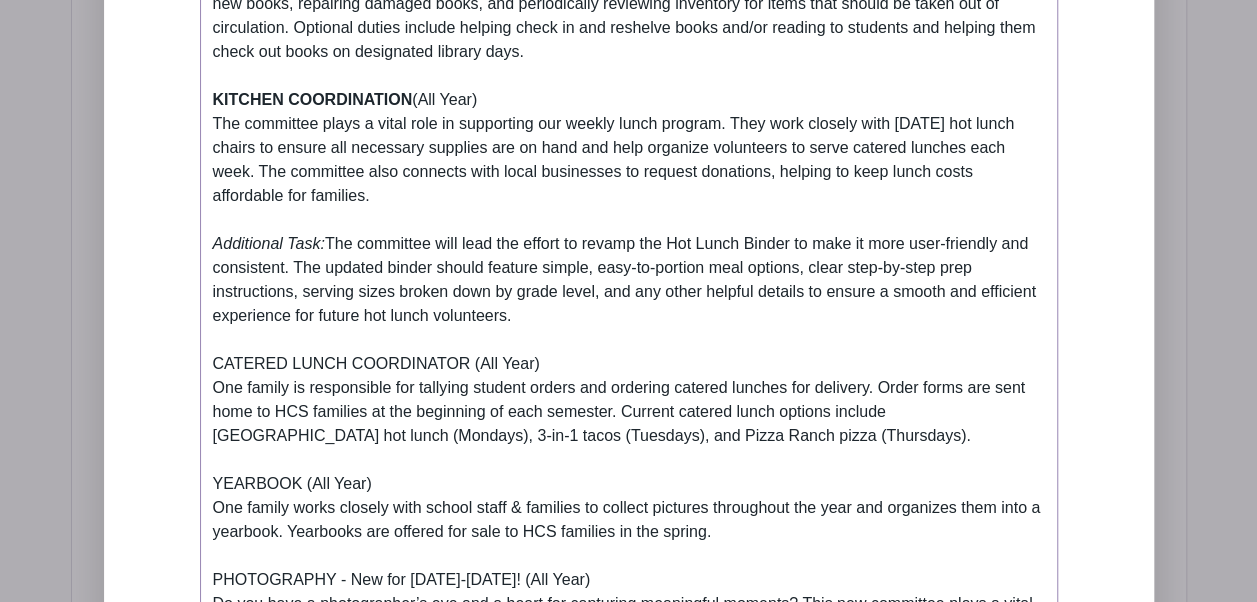 scroll, scrollTop: 2332, scrollLeft: 0, axis: vertical 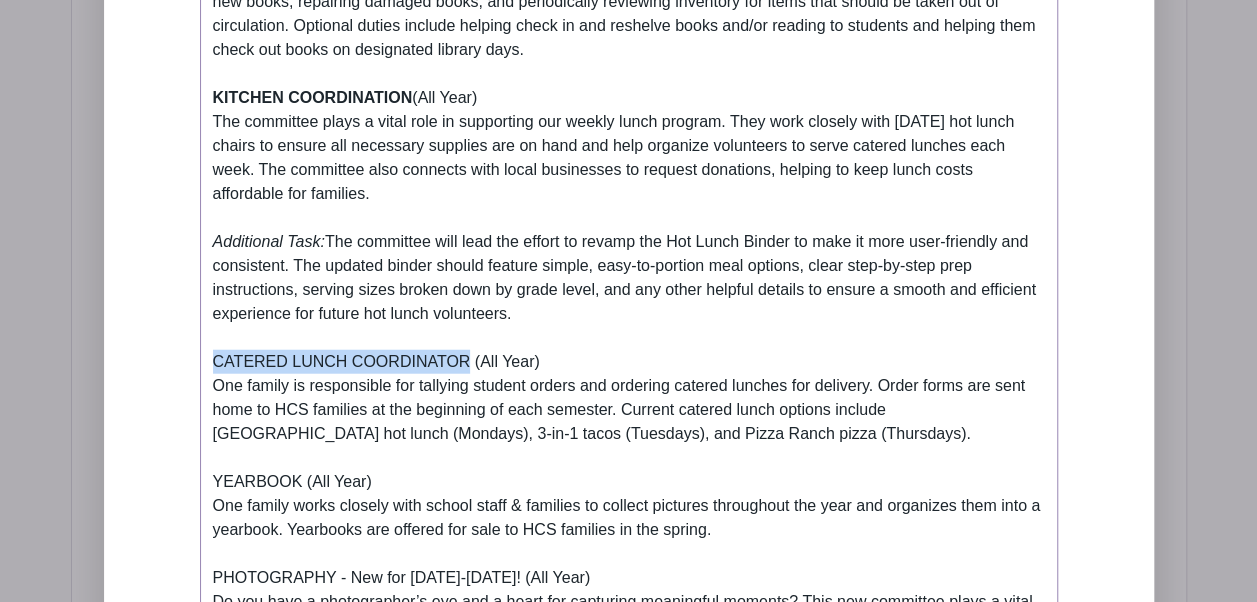 drag, startPoint x: 466, startPoint y: 338, endPoint x: 190, endPoint y: 338, distance: 276 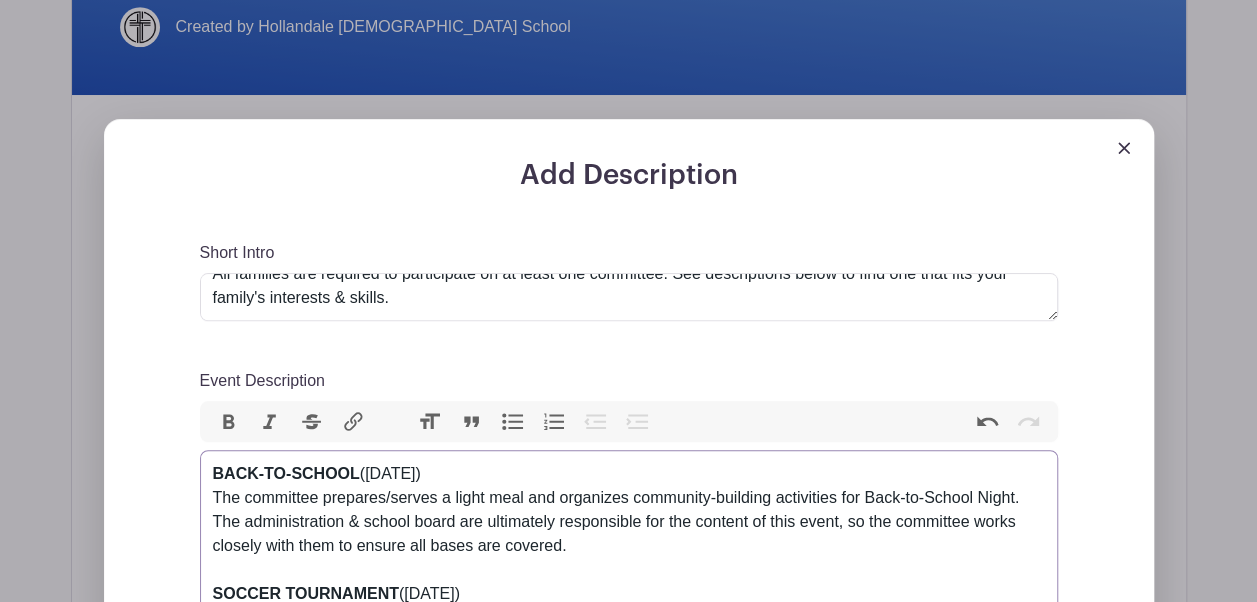scroll, scrollTop: 520, scrollLeft: 0, axis: vertical 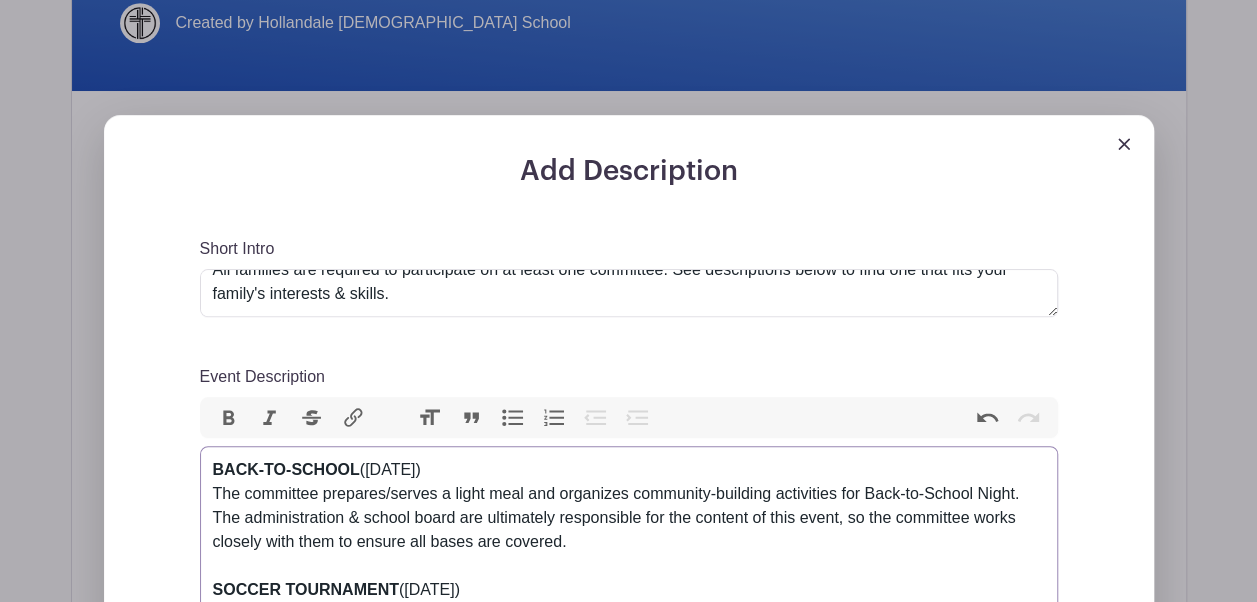 click on "Bold" at bounding box center [229, 418] 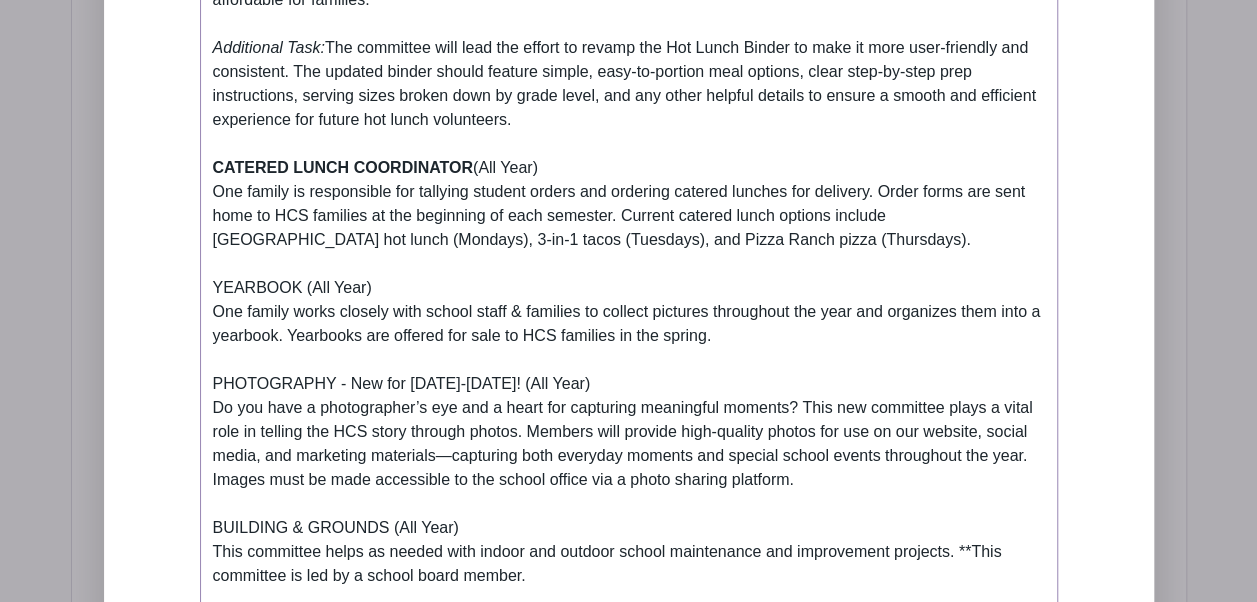 scroll, scrollTop: 2526, scrollLeft: 0, axis: vertical 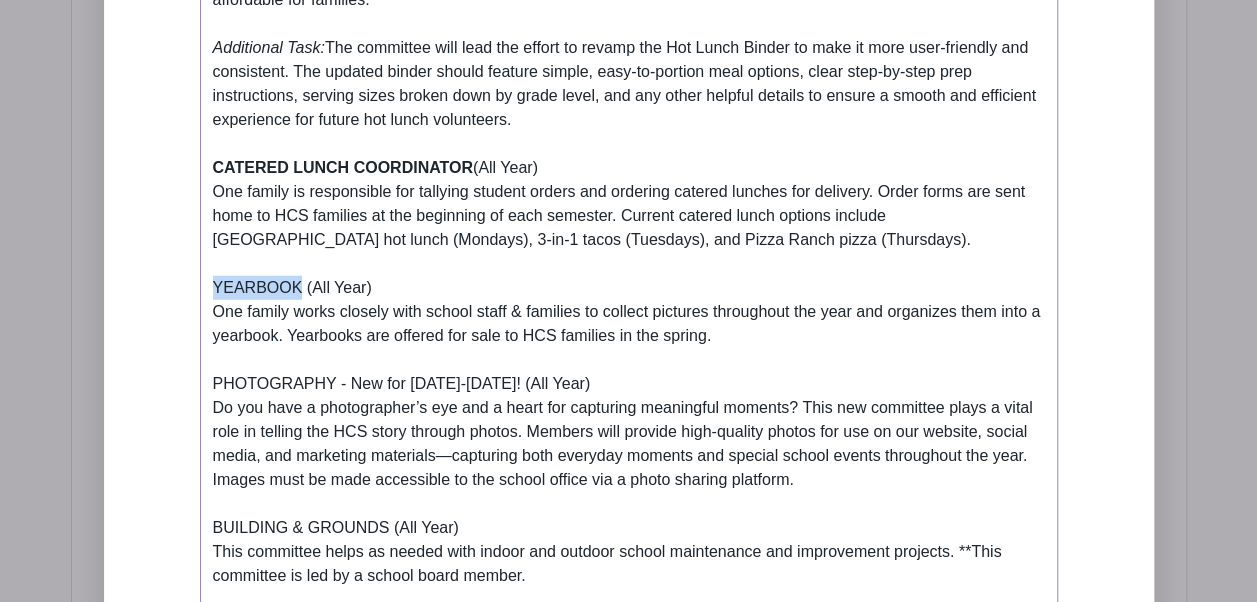 drag, startPoint x: 303, startPoint y: 264, endPoint x: 164, endPoint y: 269, distance: 139.0899 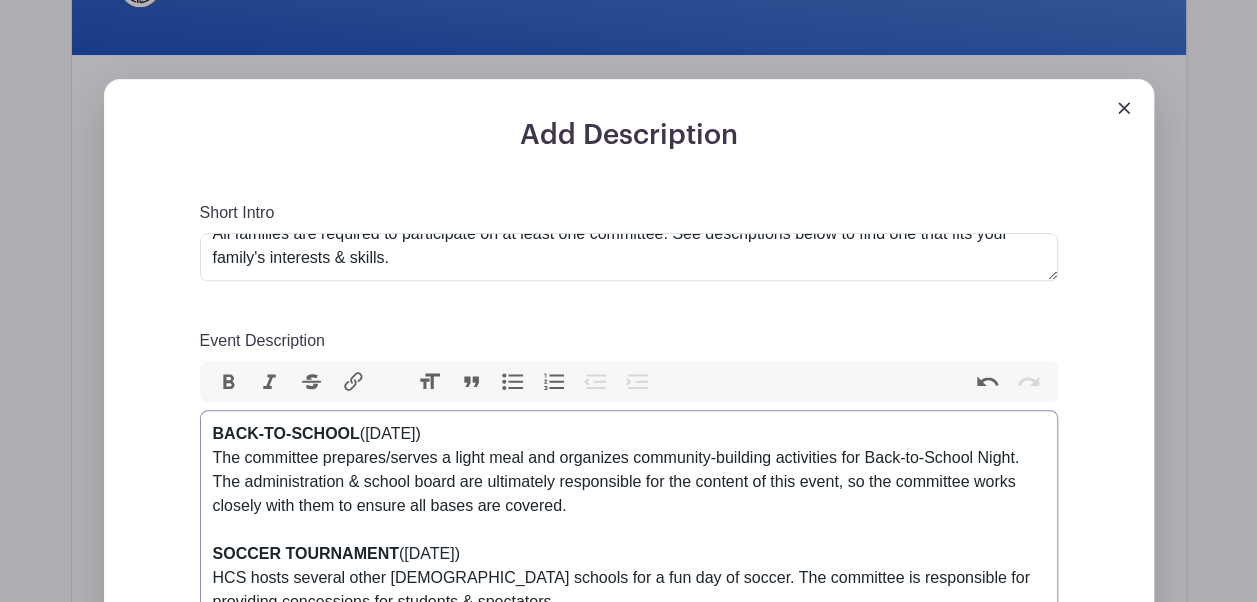 scroll, scrollTop: 562, scrollLeft: 0, axis: vertical 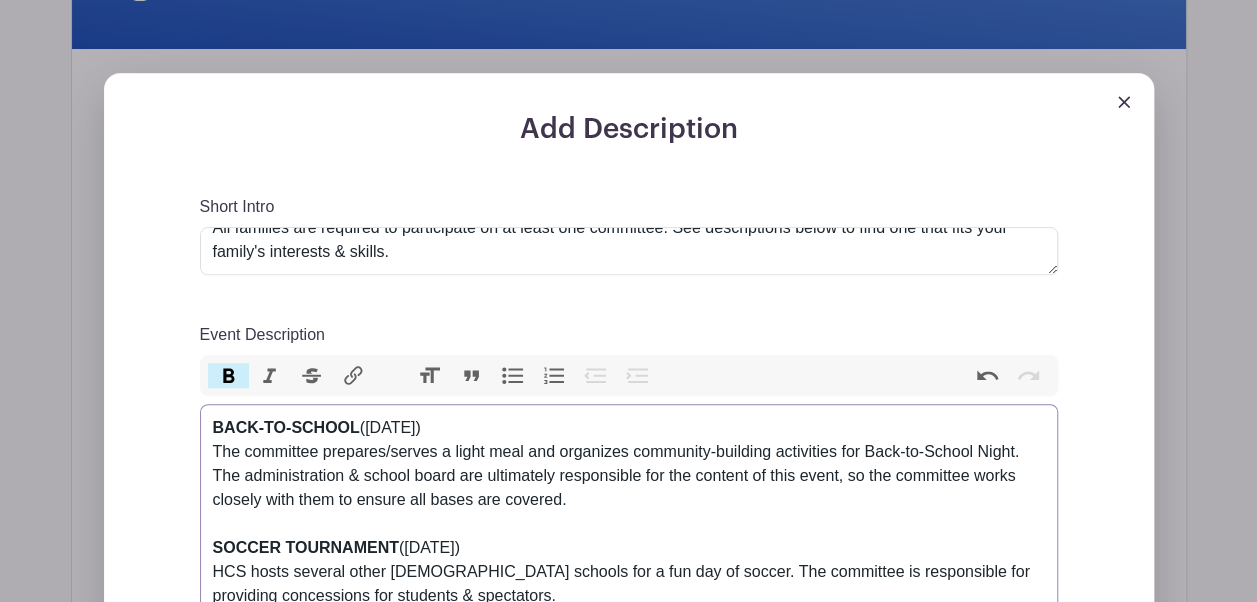 click on "Bold" at bounding box center [229, 376] 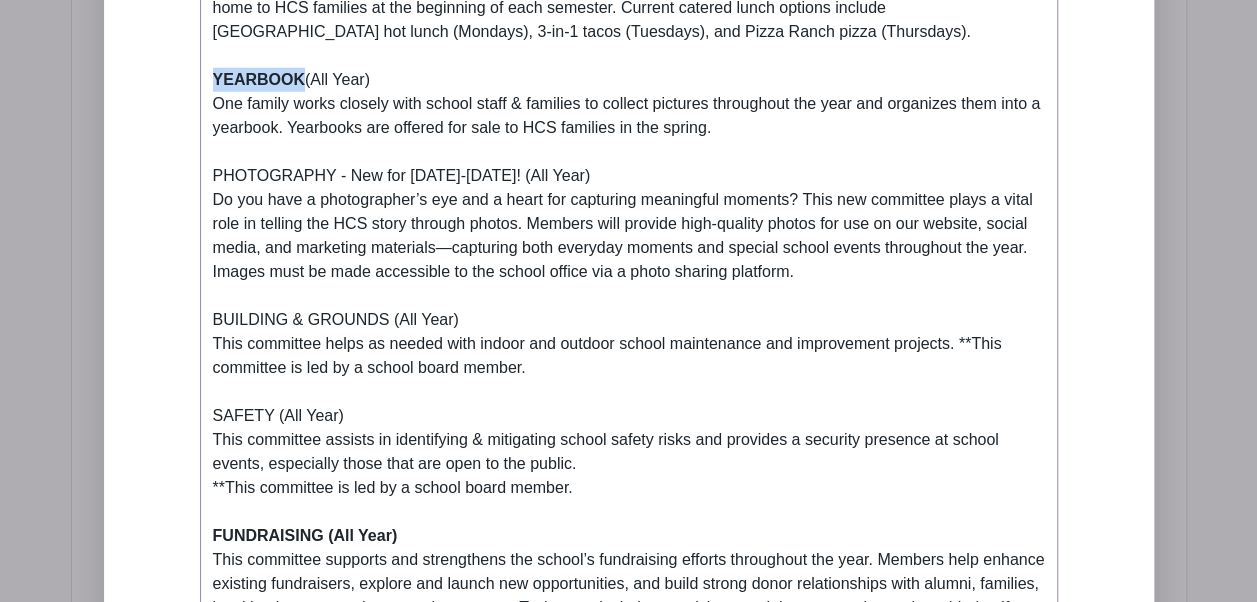 scroll, scrollTop: 2734, scrollLeft: 0, axis: vertical 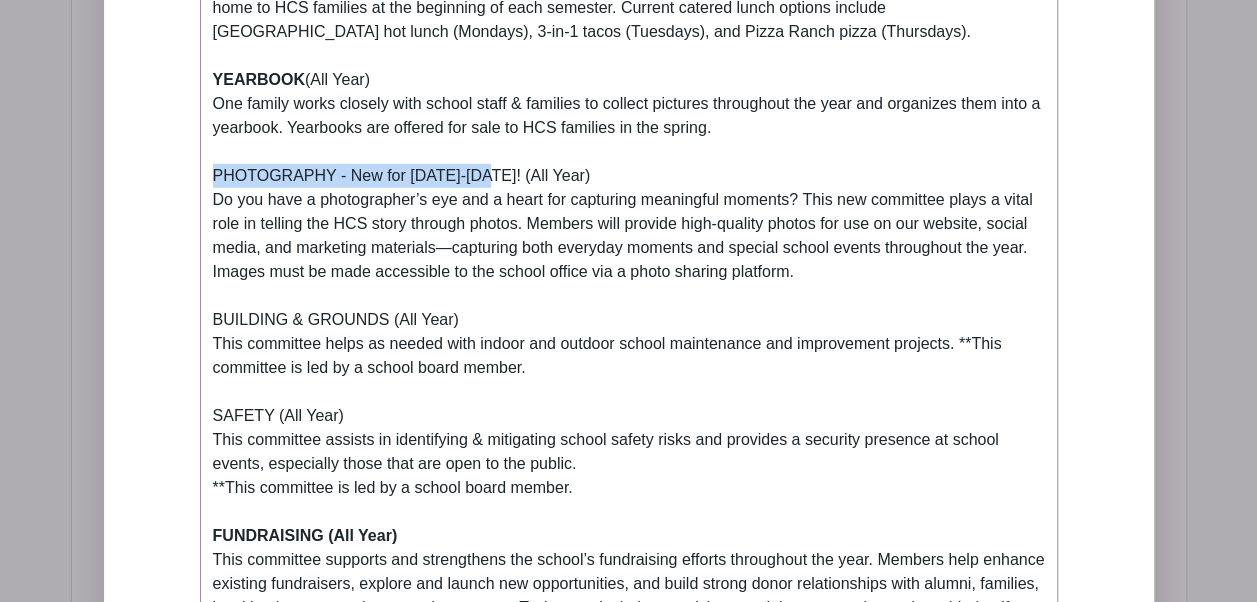 drag, startPoint x: 491, startPoint y: 143, endPoint x: 177, endPoint y: 146, distance: 314.01434 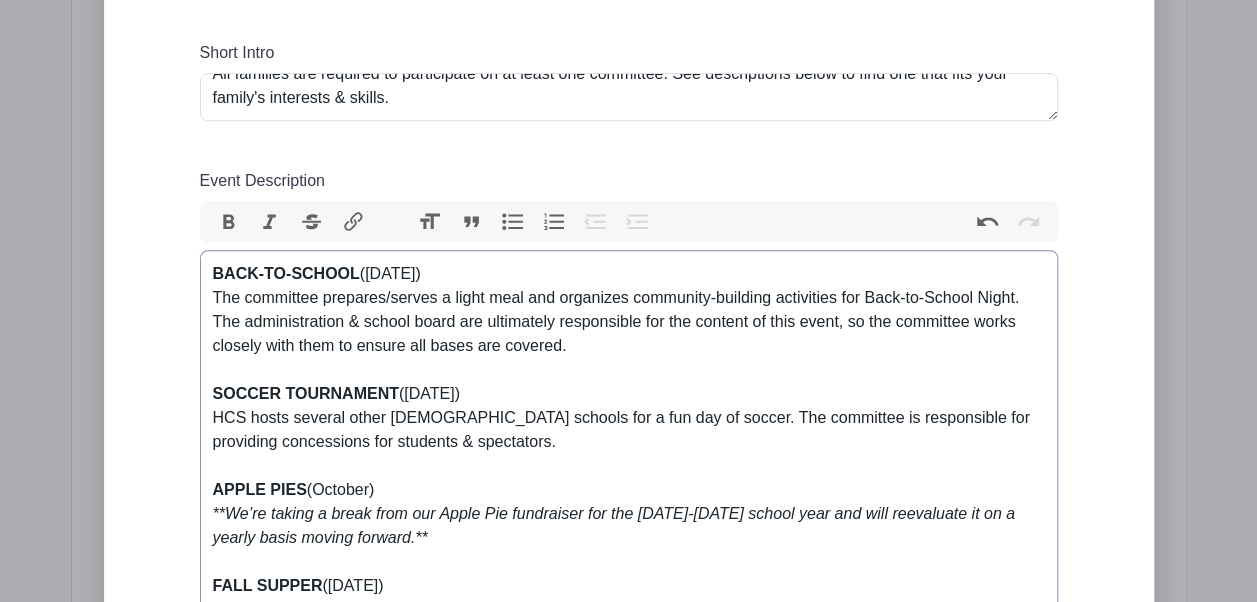 scroll, scrollTop: 710, scrollLeft: 0, axis: vertical 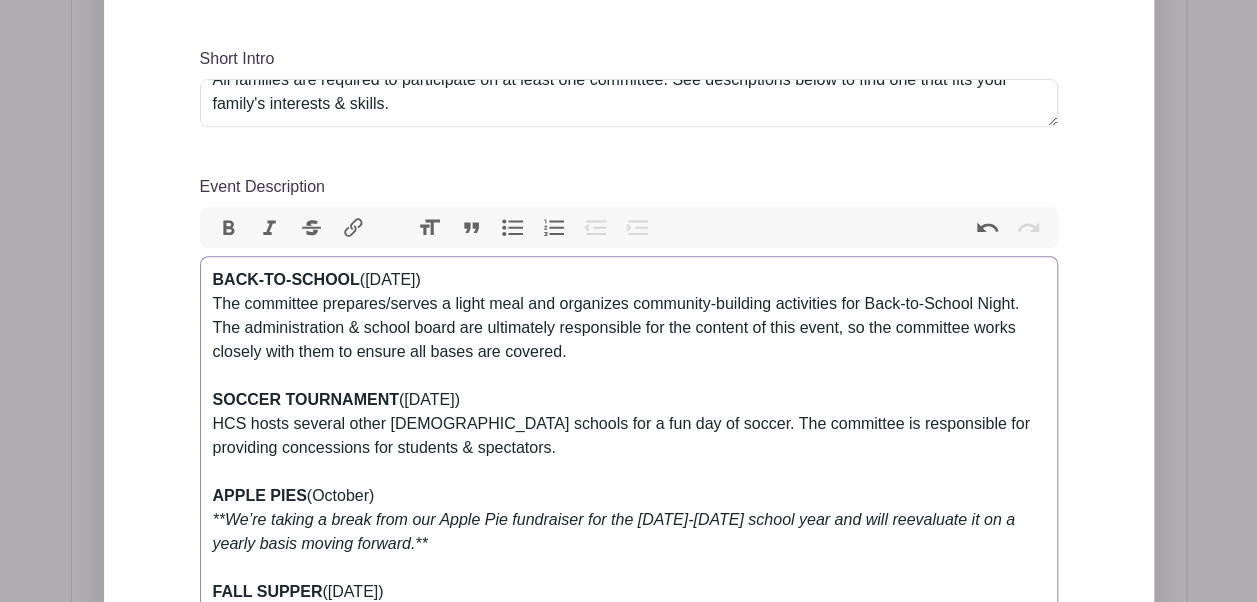 click on "Bold" at bounding box center (229, 228) 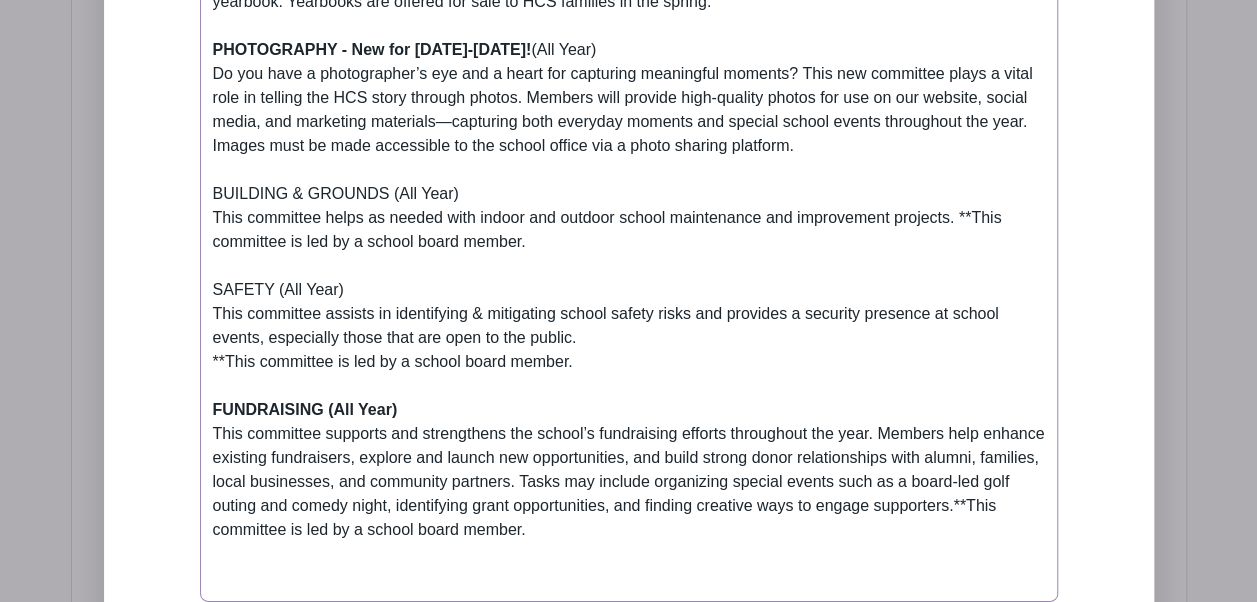 scroll, scrollTop: 2862, scrollLeft: 0, axis: vertical 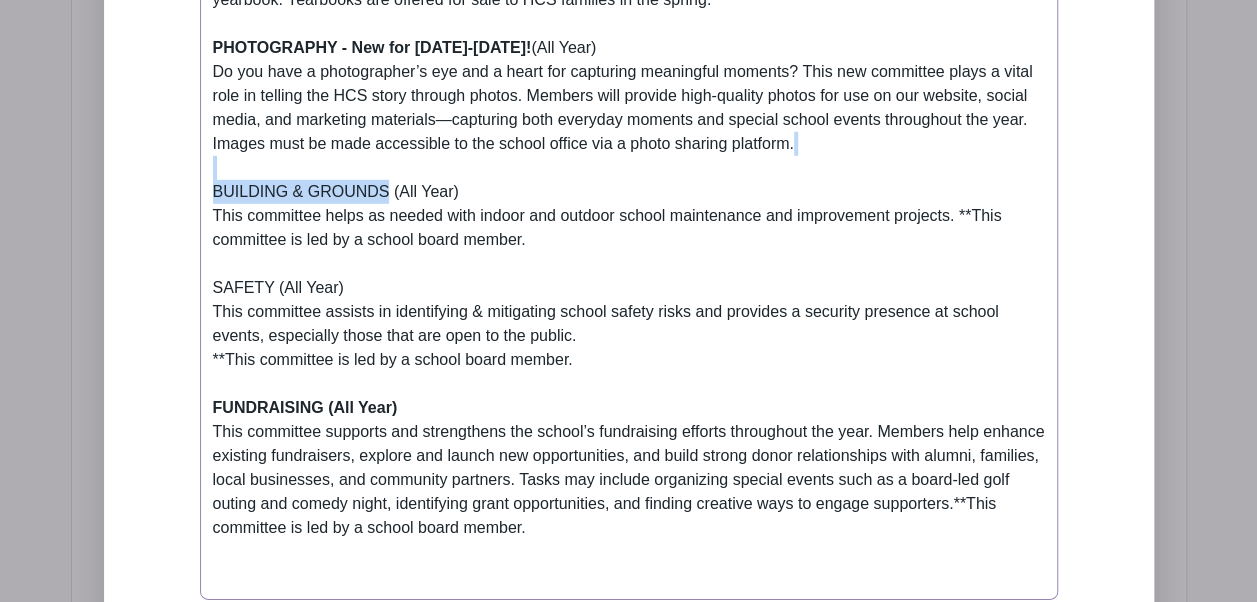 drag, startPoint x: 386, startPoint y: 168, endPoint x: 144, endPoint y: 141, distance: 243.50154 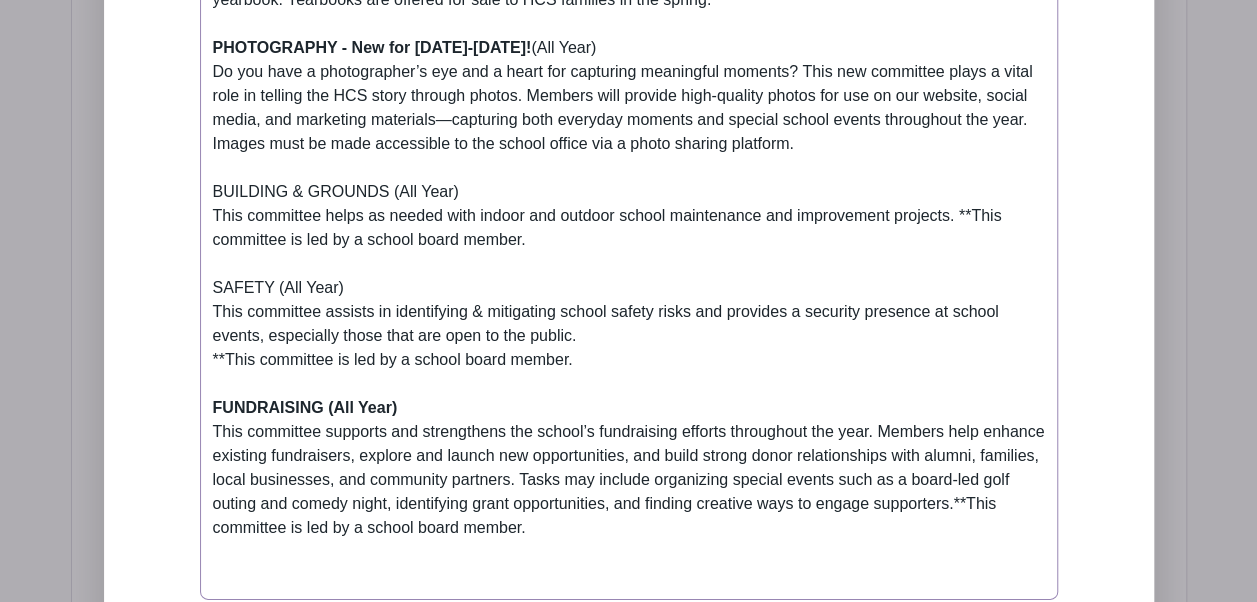 click on "BACK-TO-SCHOOL  (Monday, August 18) The committee prepares/serves a light meal and organizes community-building activities for Back-to-School Night. The administration & school board are ultimately responsible for the content of this event, so the committee works closely with them to ensure all bases are covered. SOCCER TOURNAMENT  (Friday, September 26) HCS hosts several other Christian schools for a fun day of soccer. The committee is responsible for providing concessions for students & spectators.  APPLE PIES  (October)  **We’re taking a break from our Apple Pie fundraiser for the 2025-2026 school year and will reevaluate it on a yearly basis moving forward.** FALL SUPPER  (Friday, November 7) **ALL HCS families are REQUIRED to work two shifts for the fall supper. Shifts may involve helping prepare food, setting up, serving food, or cleaning up. A shift sign-up will be available as the fall supper draws closer. OPEN HOUSE  (February) $ELLEBRATION AUCTION  (March) BOOK FAIR / CARNIVAL  (April)  (All Year)" at bounding box center [629, -648] 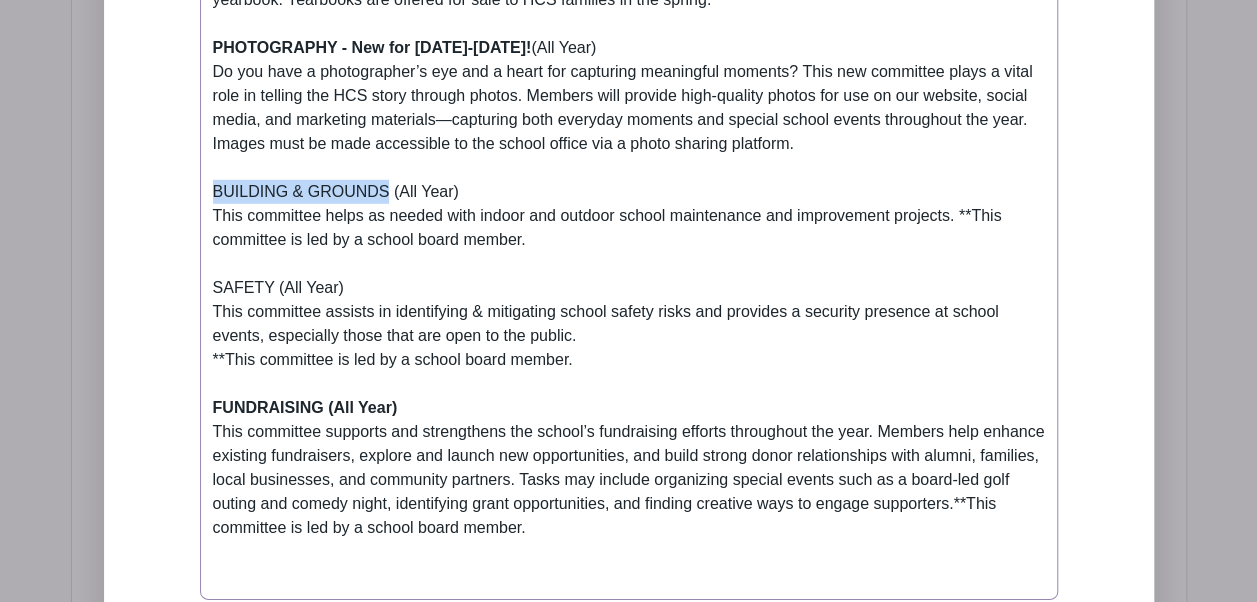 drag, startPoint x: 386, startPoint y: 168, endPoint x: 187, endPoint y: 163, distance: 199.0628 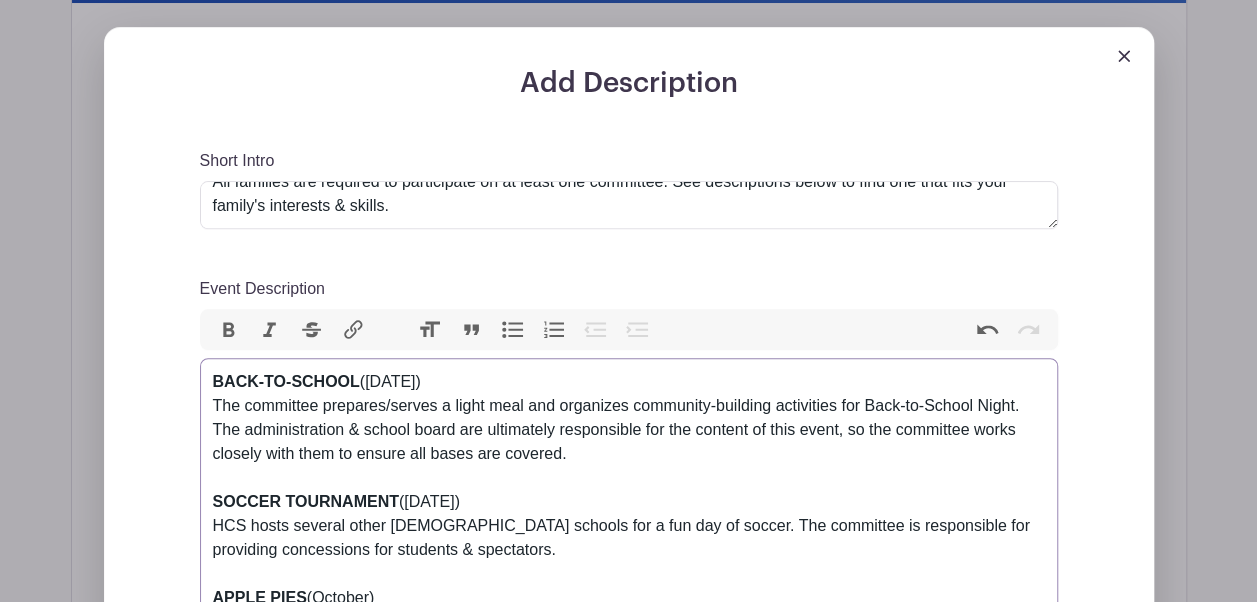 scroll, scrollTop: 626, scrollLeft: 0, axis: vertical 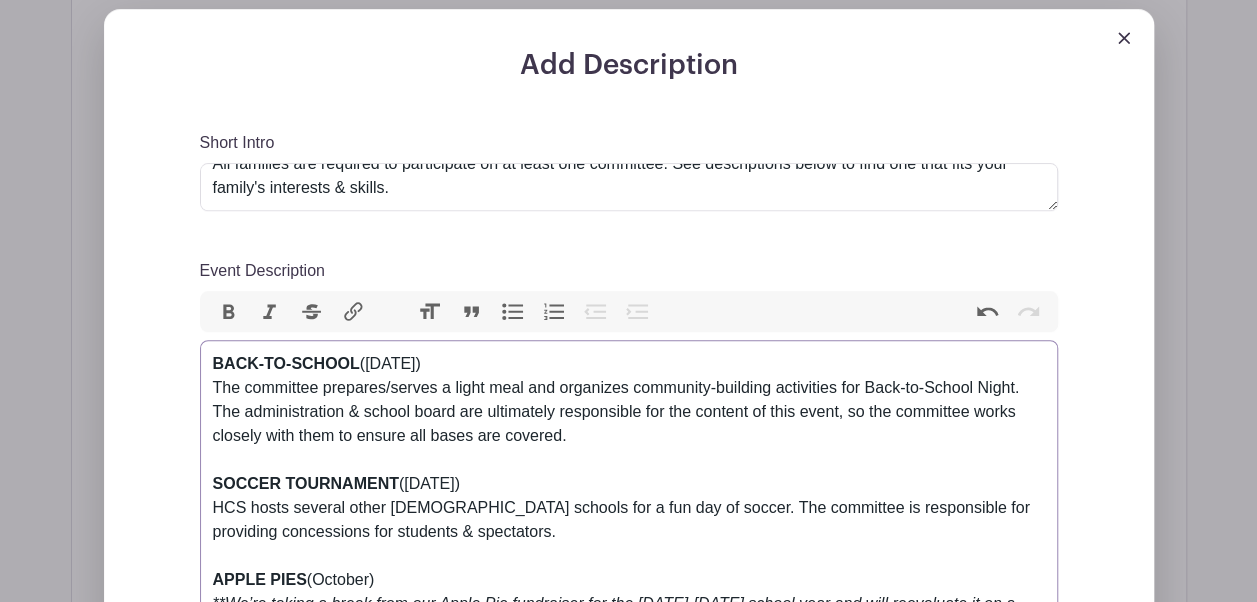 click on "Bold" at bounding box center (229, 312) 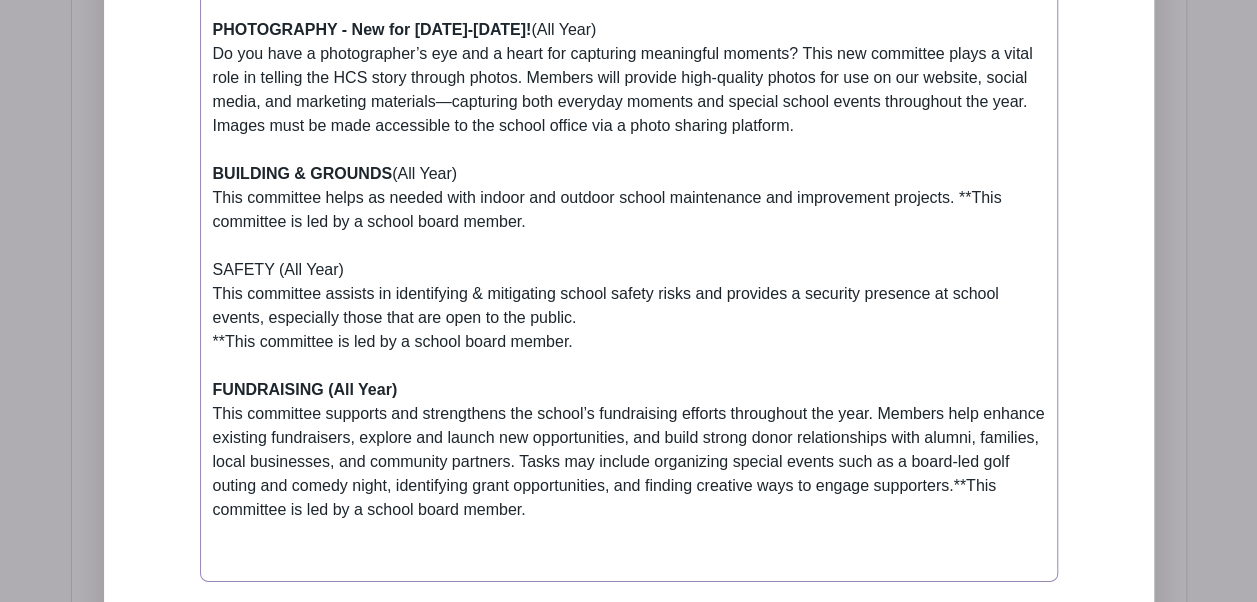 scroll, scrollTop: 2880, scrollLeft: 0, axis: vertical 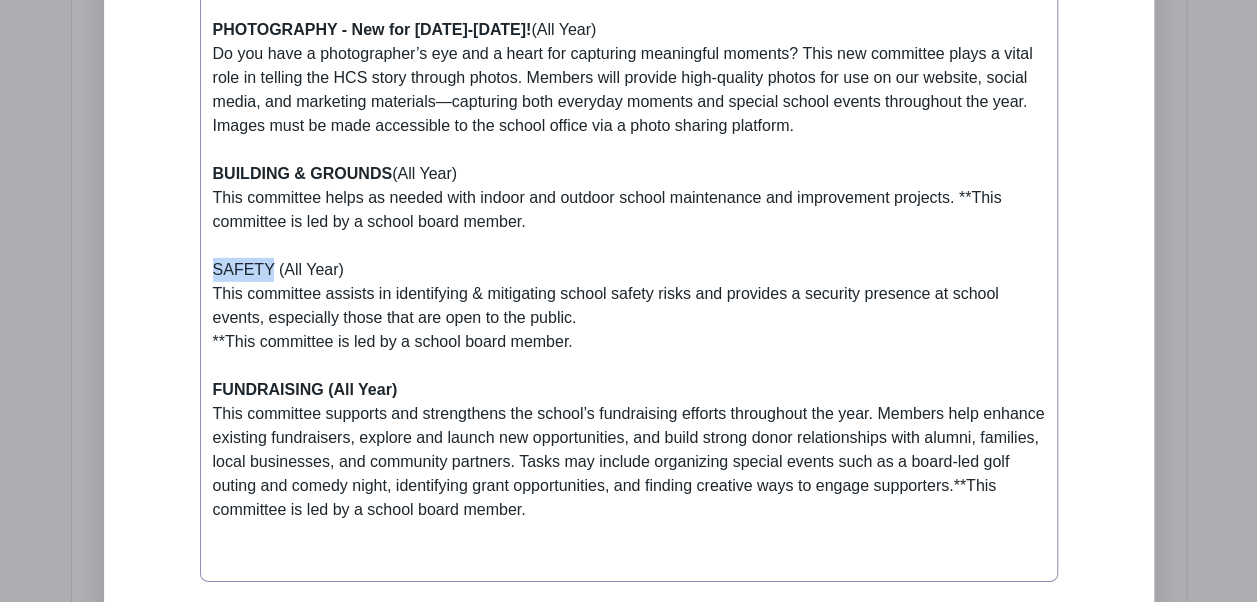 drag, startPoint x: 274, startPoint y: 252, endPoint x: 166, endPoint y: 246, distance: 108.16654 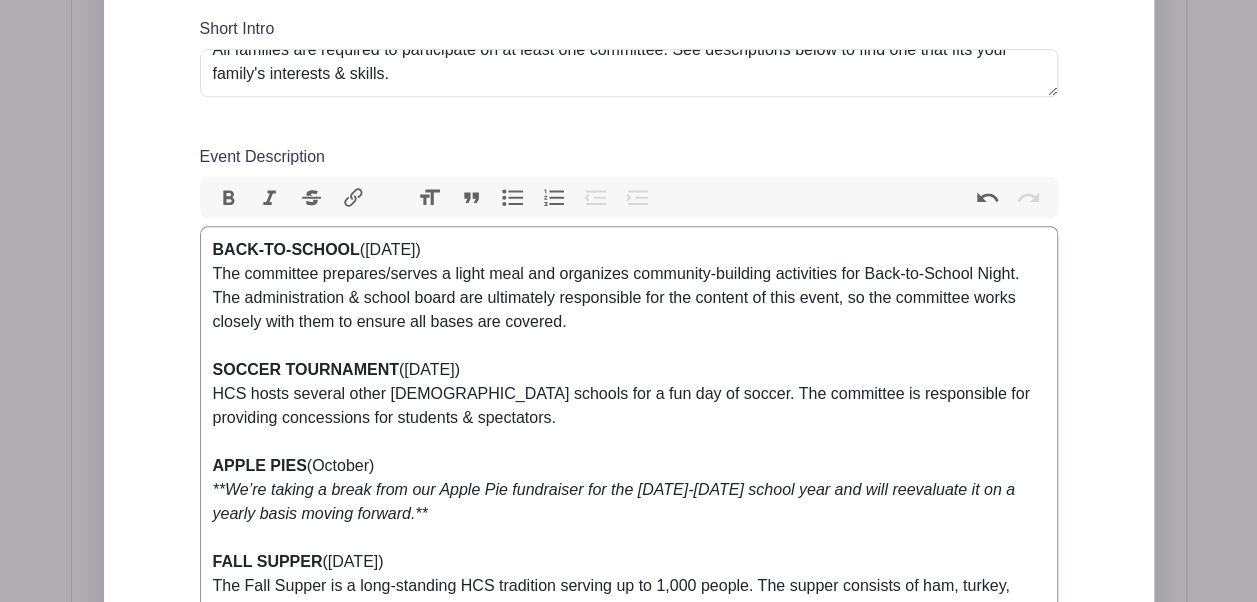 scroll, scrollTop: 734, scrollLeft: 0, axis: vertical 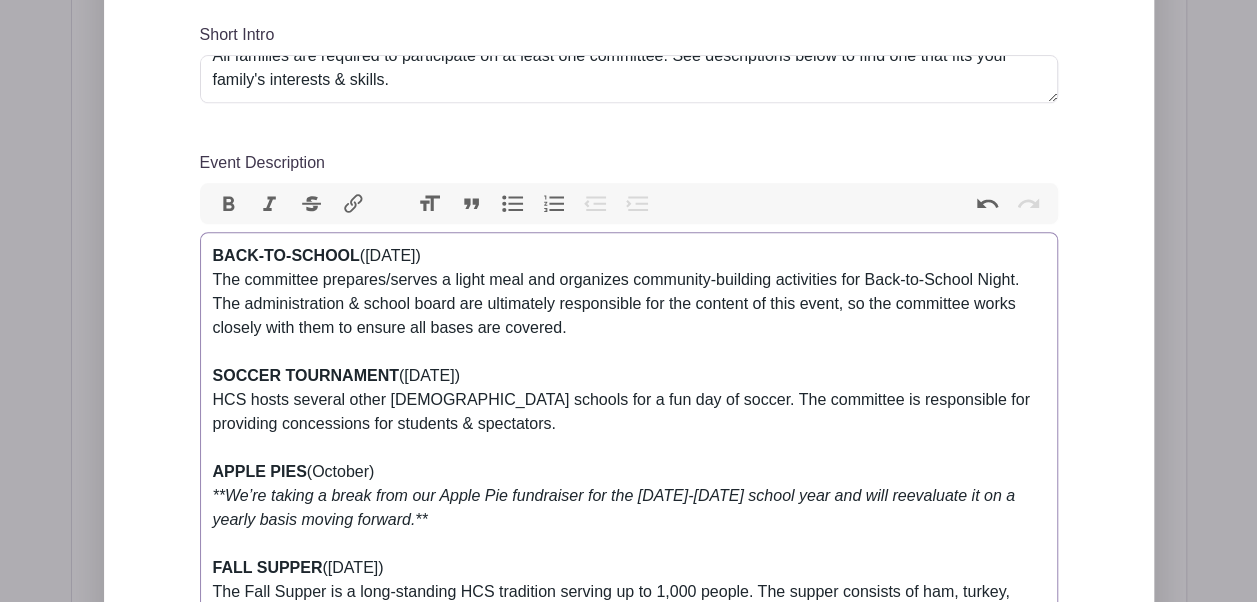 click on "Bold" at bounding box center [229, 204] 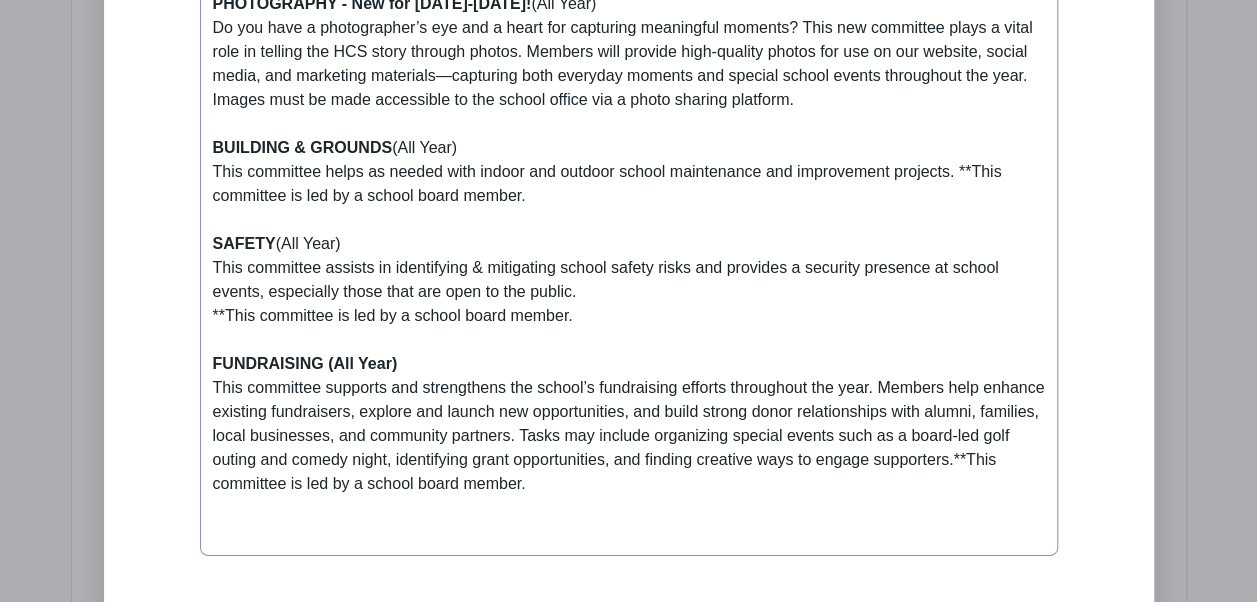scroll, scrollTop: 2906, scrollLeft: 0, axis: vertical 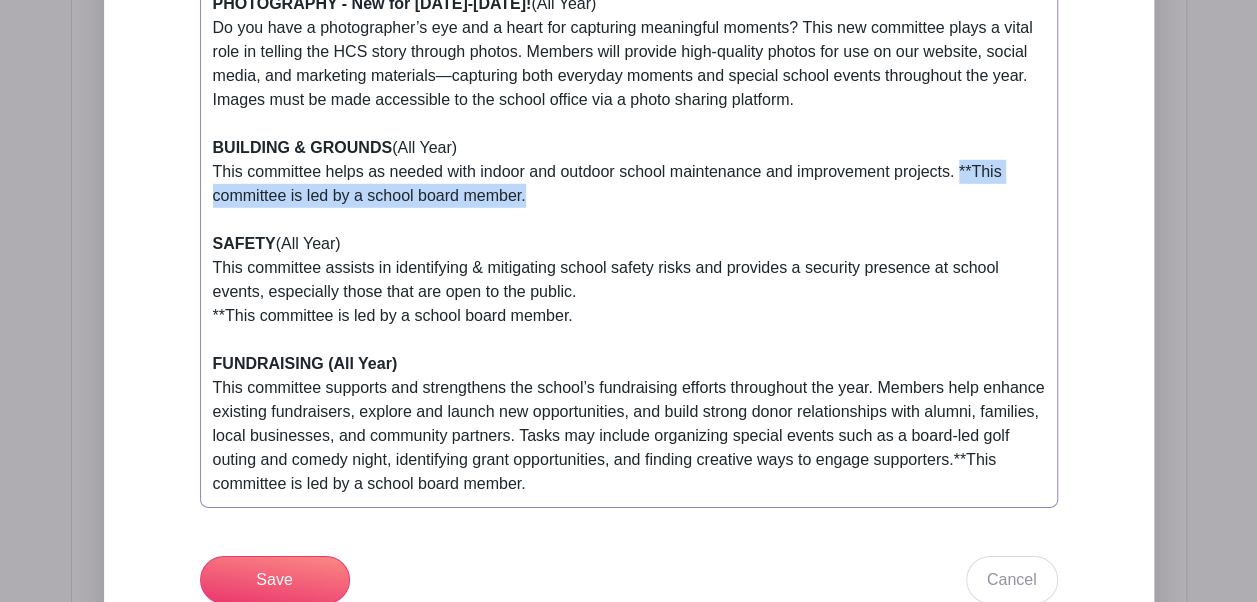 drag, startPoint x: 543, startPoint y: 170, endPoint x: 957, endPoint y: 135, distance: 415.47684 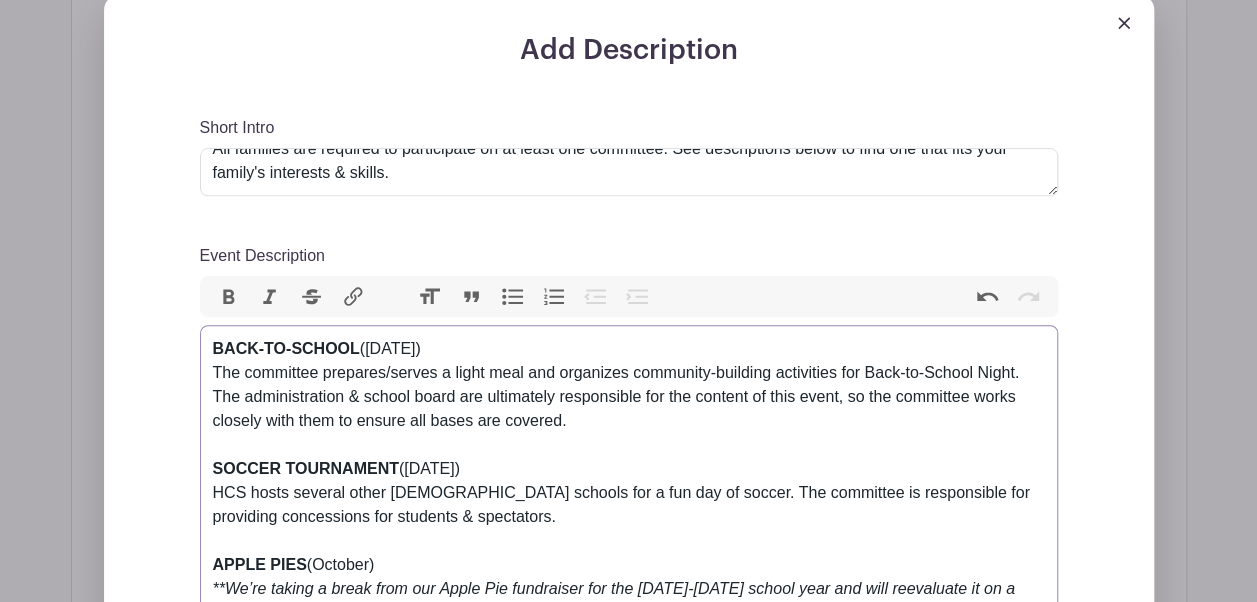 scroll, scrollTop: 654, scrollLeft: 0, axis: vertical 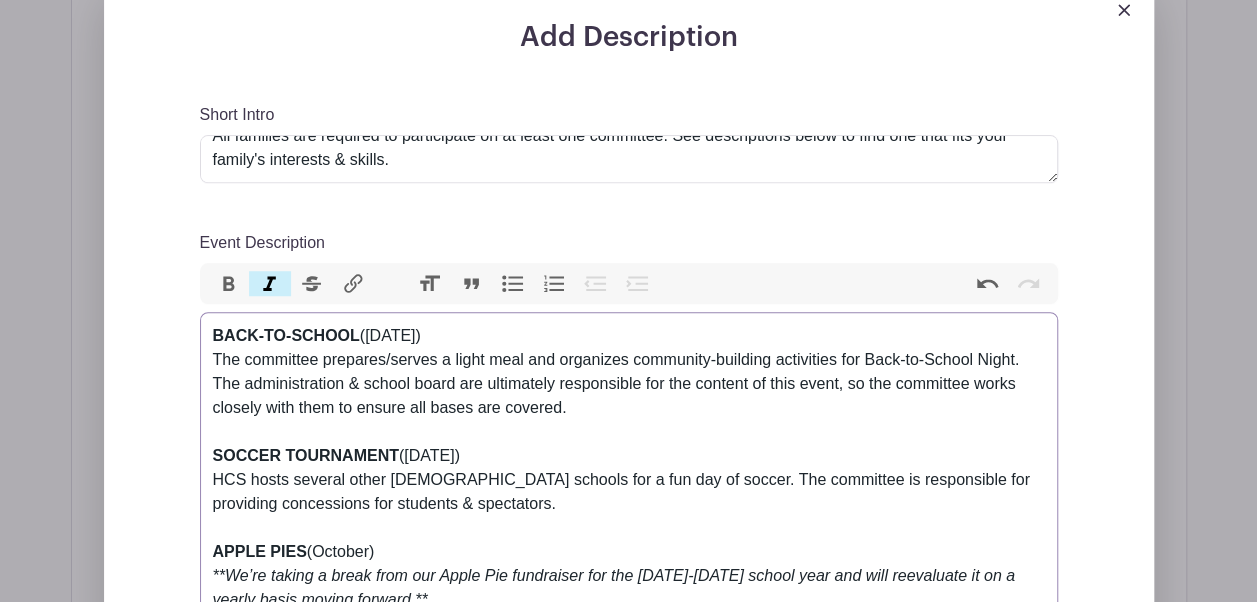 click on "Italic" at bounding box center [270, 284] 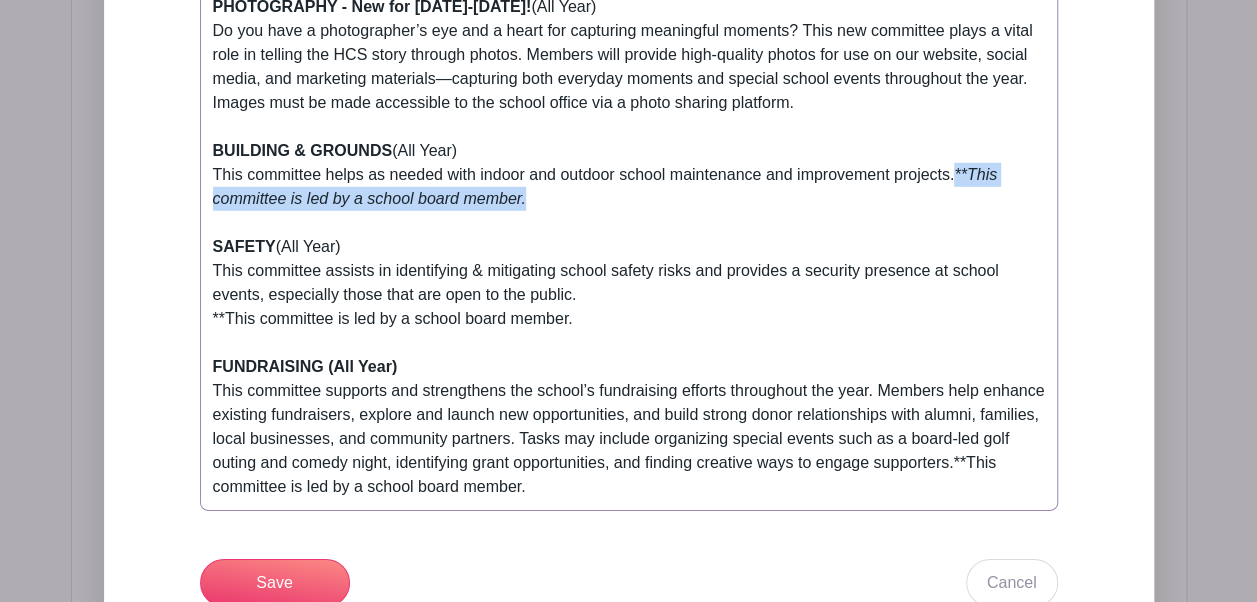scroll, scrollTop: 2904, scrollLeft: 0, axis: vertical 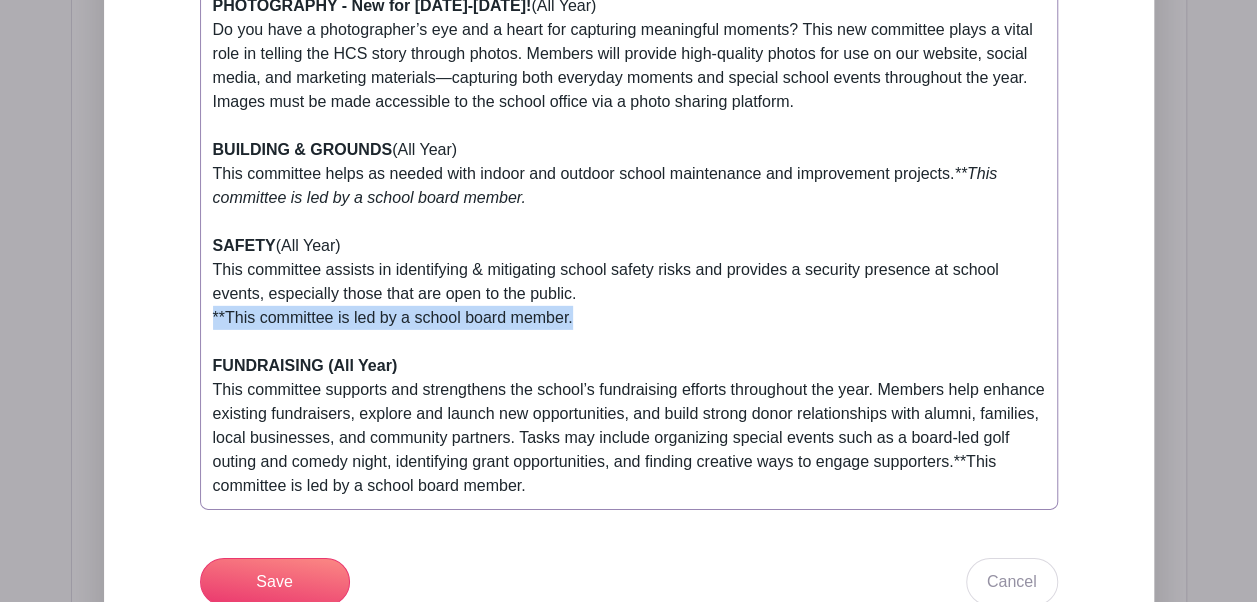 drag, startPoint x: 579, startPoint y: 291, endPoint x: 204, endPoint y: 293, distance: 375.00534 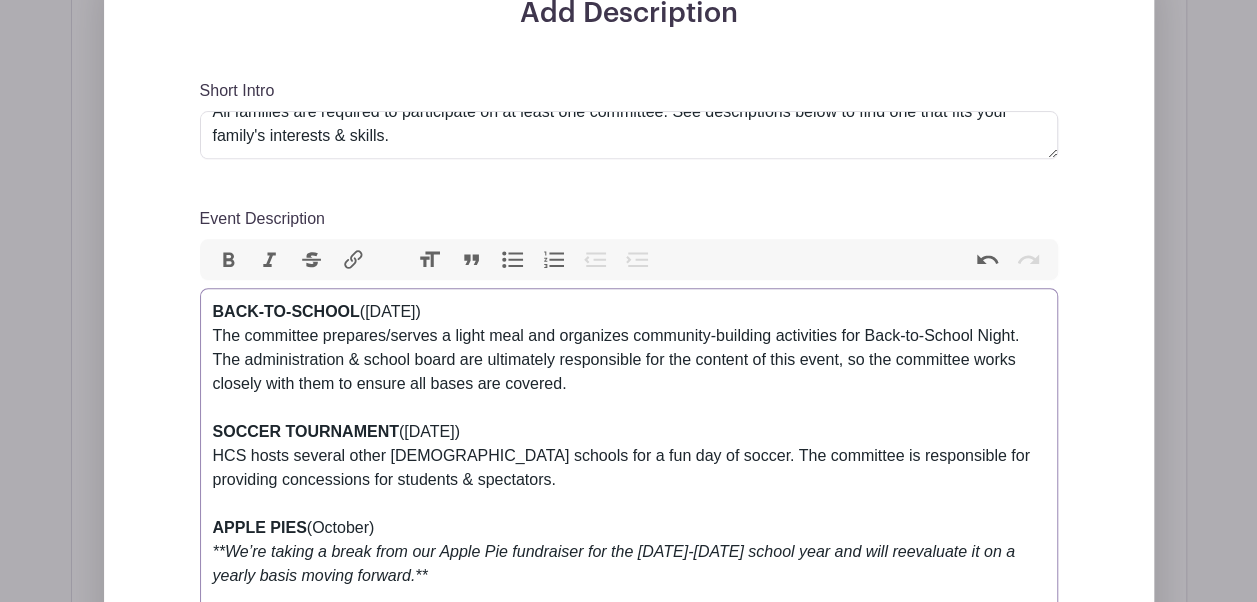 click on "Italic" at bounding box center (270, 260) 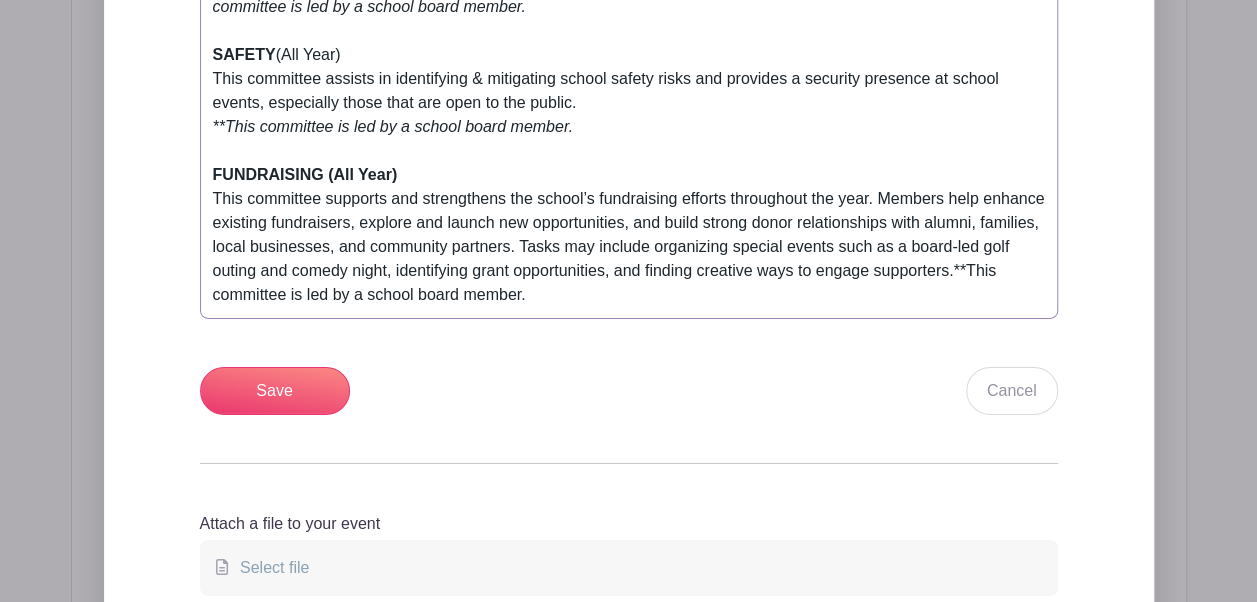 scroll, scrollTop: 3140, scrollLeft: 0, axis: vertical 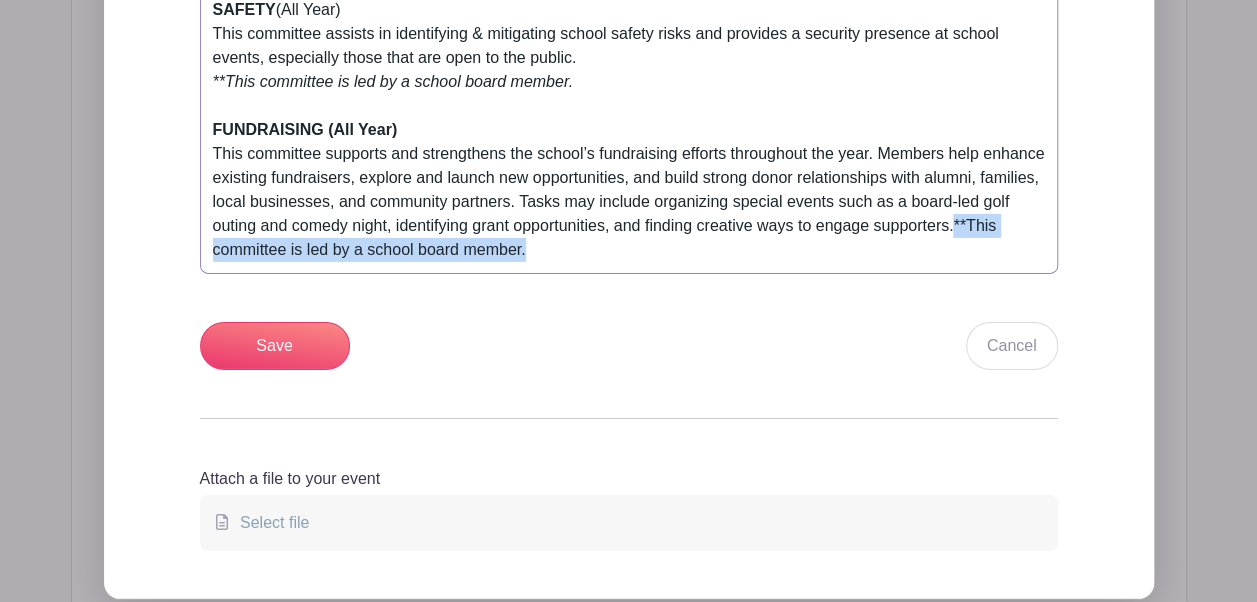drag, startPoint x: 537, startPoint y: 228, endPoint x: 955, endPoint y: 206, distance: 418.57855 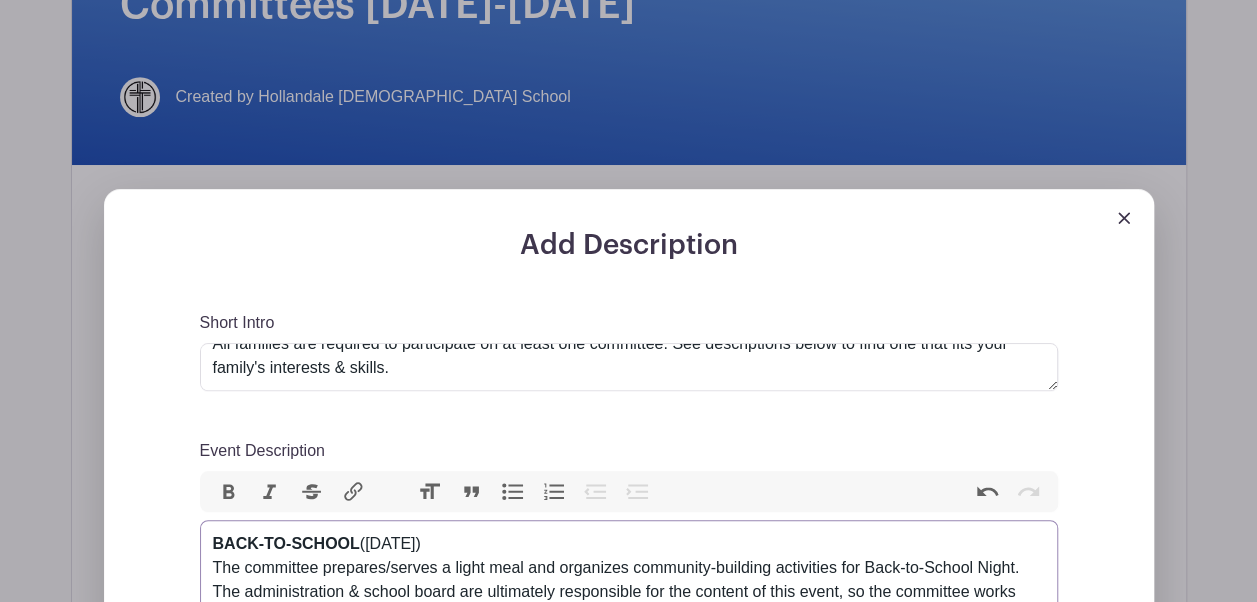 scroll, scrollTop: 448, scrollLeft: 0, axis: vertical 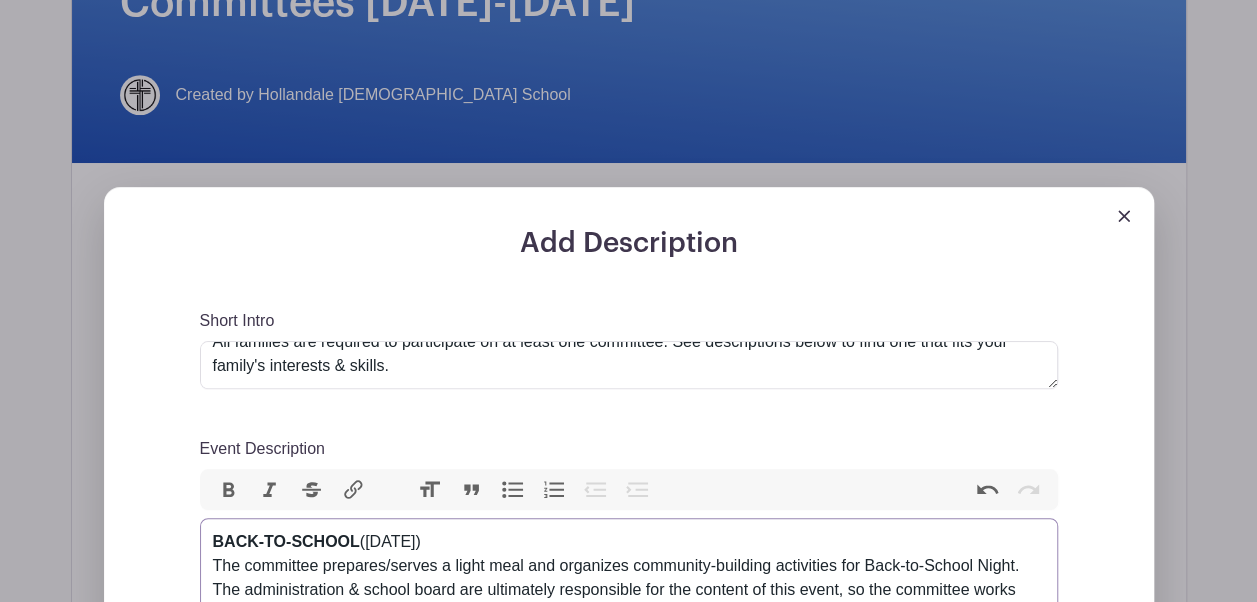 click on "Italic" at bounding box center (270, 490) 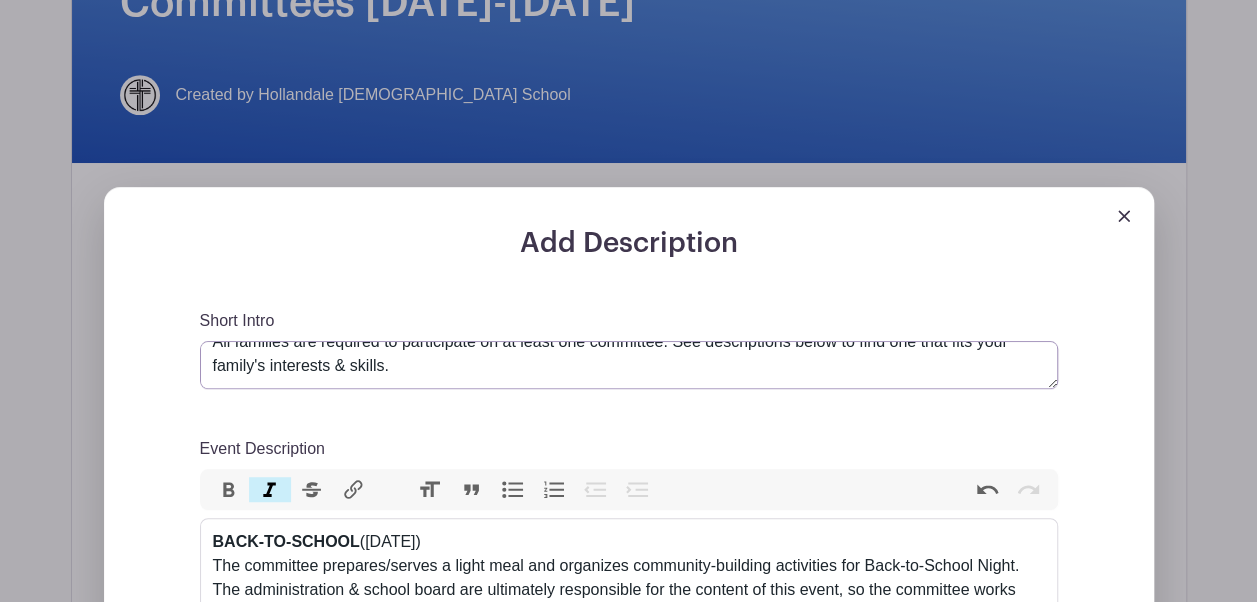 click on "All families are required to participate on at least one committee. See descriptions below to find one that fits your family's interests & skills." at bounding box center [629, 365] 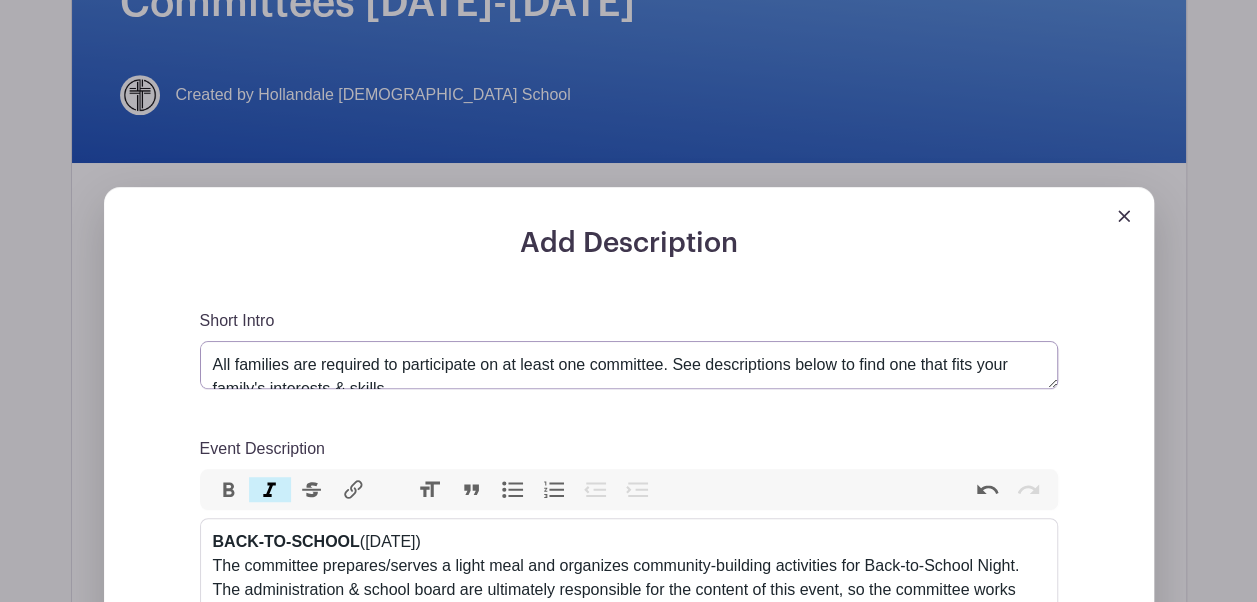 drag, startPoint x: 554, startPoint y: 364, endPoint x: 549, endPoint y: 354, distance: 11.18034 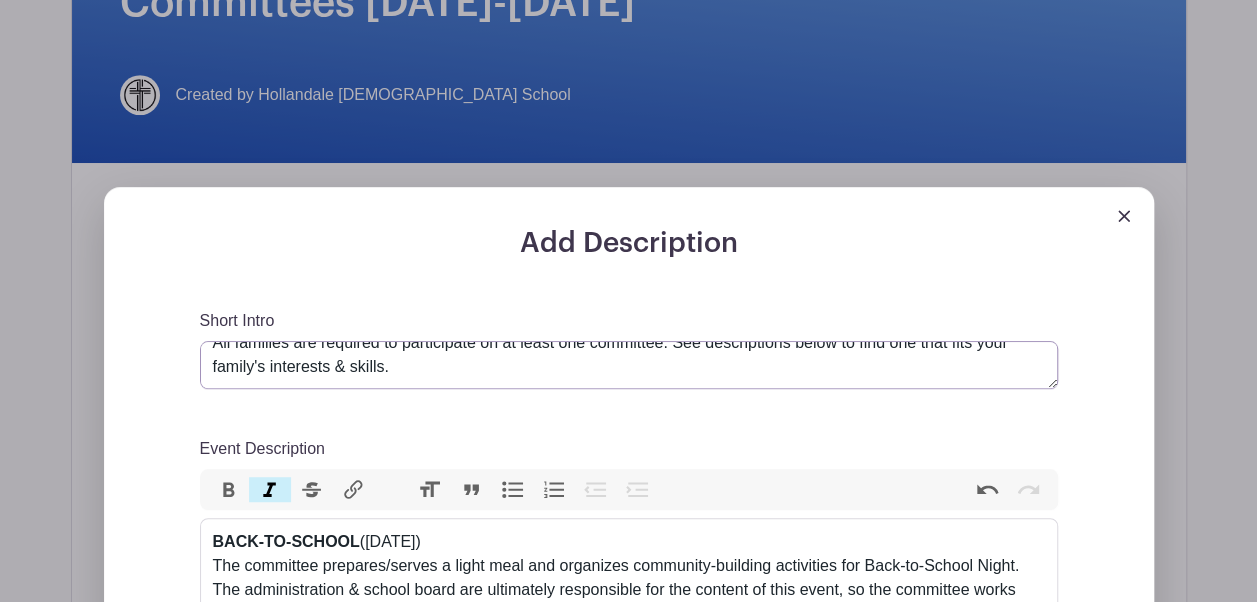 scroll, scrollTop: 23, scrollLeft: 0, axis: vertical 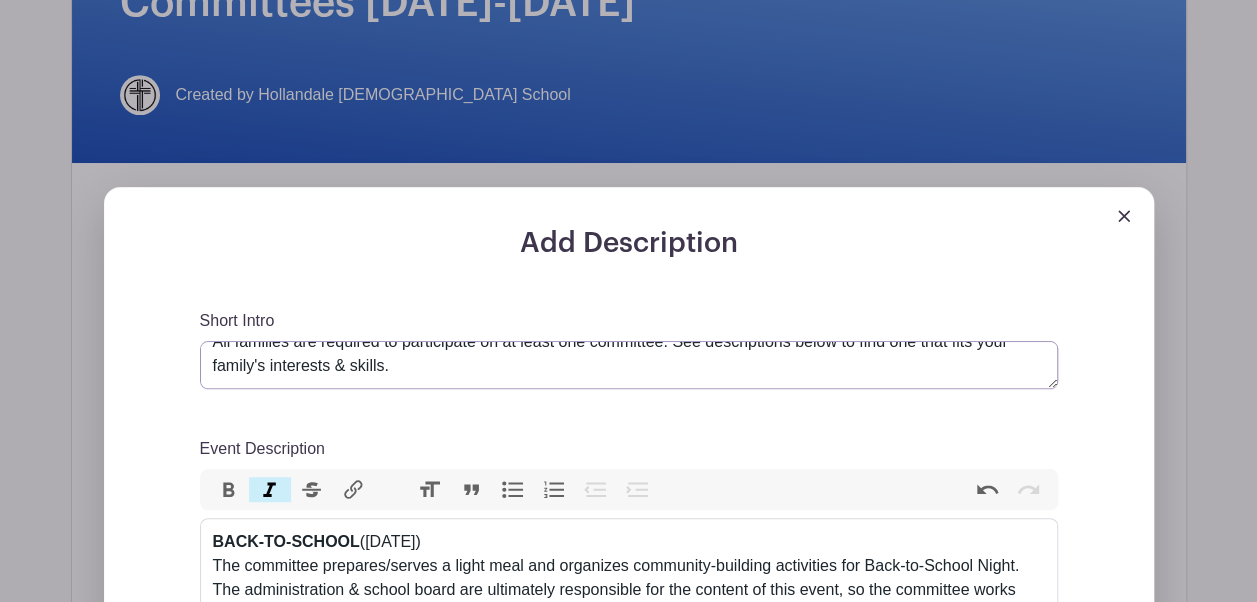 drag, startPoint x: 549, startPoint y: 354, endPoint x: 577, endPoint y: 389, distance: 44.82187 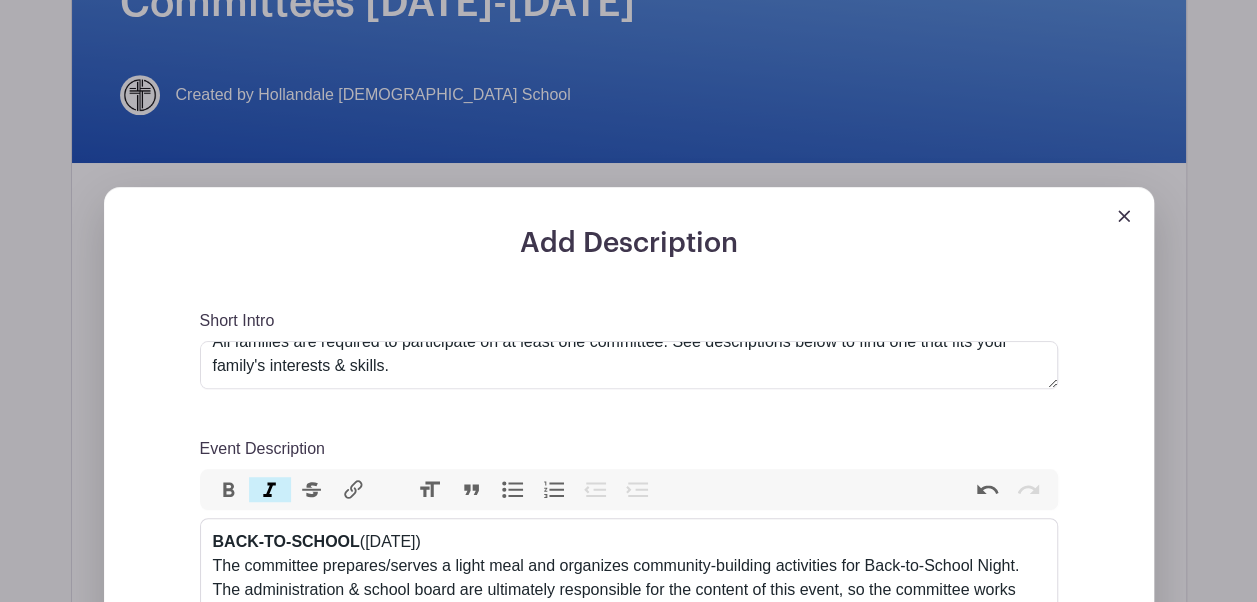 click on "Short Intro
All families are required to participate on at least one committee. See descriptions below to find one that fits your family's interests & skills.
Event Description
Bold
Italic
Strikethrough
Link
Heading
Quote
Code
Bullets
Numbers
Decrease Level
Increase Level
Attach Files
Undo
Redo
Link
Unlink
BACK-TO-SCHOOL  (Monday, August 18) The committee prepares/serves a light meal and organizes community-building activities for Back-to-School Night. The administration & school board are ultimately responsible for the content of this event, so the committee works closely with them to ensure all bases are covered. SOCCER TOURNAMENT  (Friday, September 26) APPLE PIES  (October)  FALL SUPPER  (March)" at bounding box center (629, 1686) 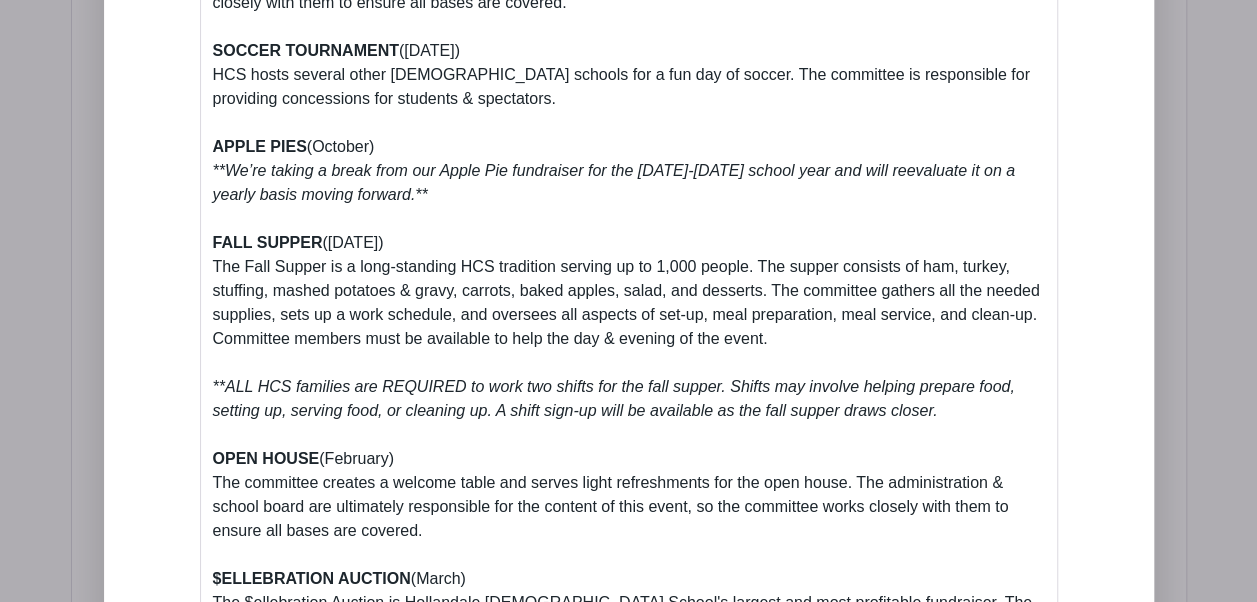scroll, scrollTop: 1060, scrollLeft: 0, axis: vertical 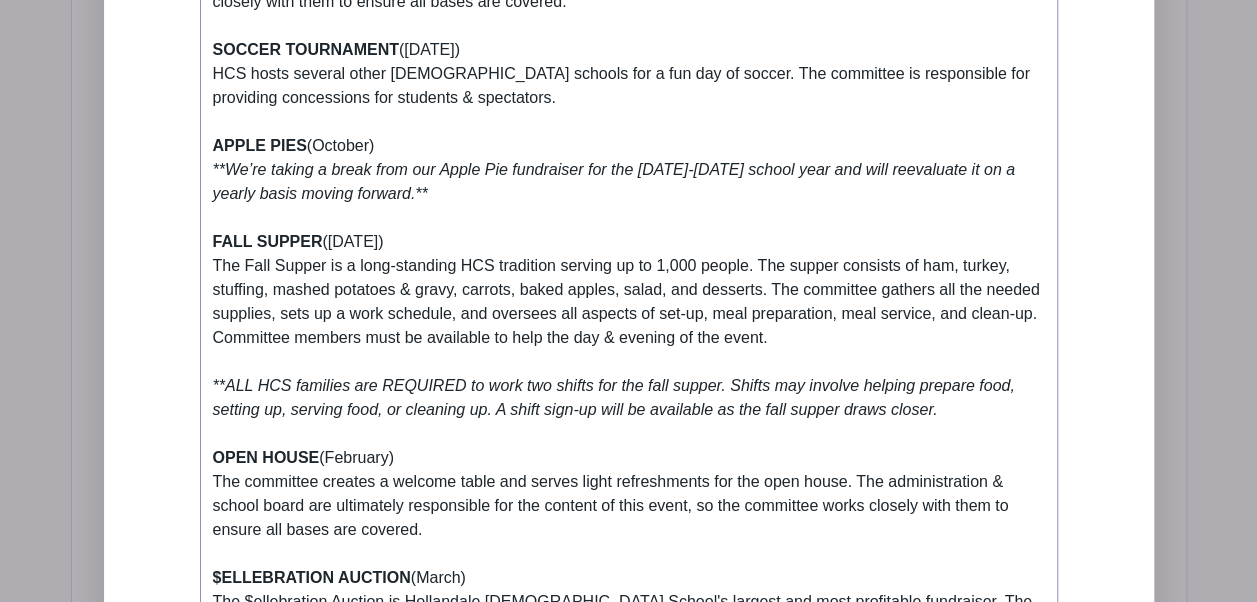 drag, startPoint x: 399, startPoint y: 146, endPoint x: 302, endPoint y: 148, distance: 97.020615 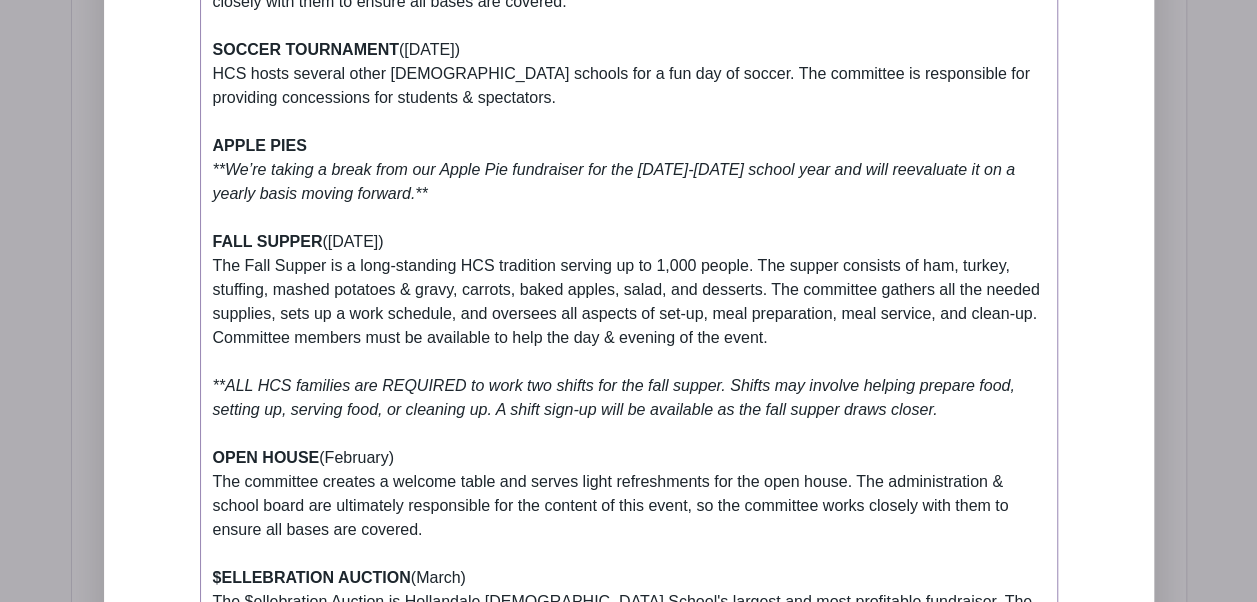 click on "**ALL HCS families are REQUIRED to work two shifts for the fall supper. Shifts may involve helping prepare food, setting up, serving food, or cleaning up. A shift sign-up will be available as the fall supper draws closer." at bounding box center (614, 397) 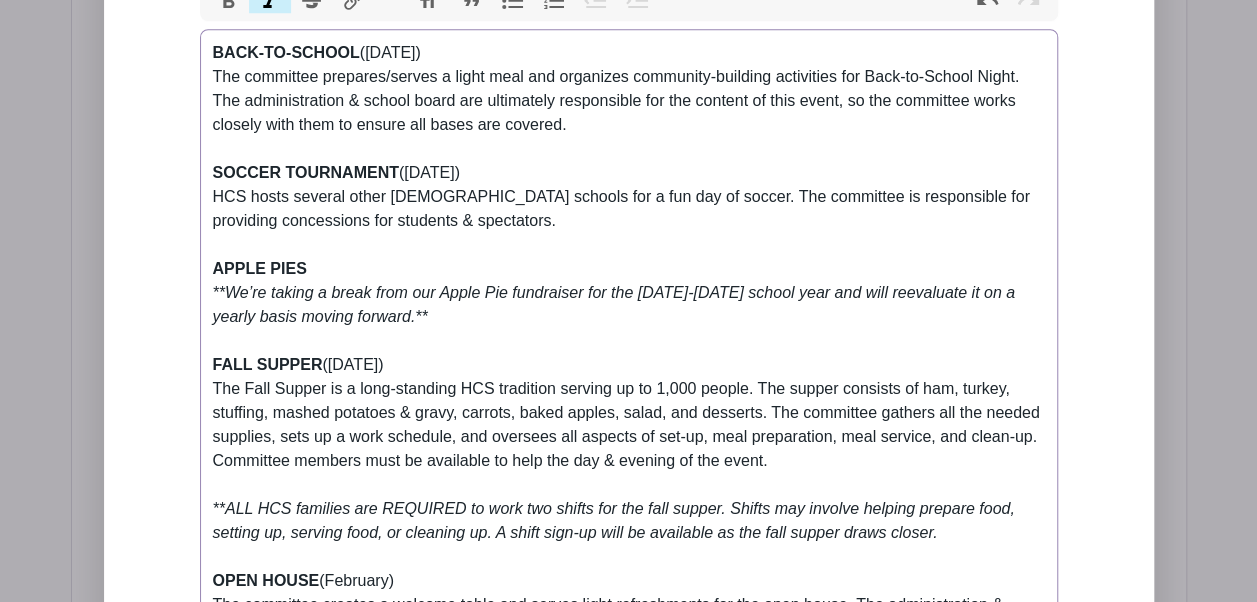 scroll, scrollTop: 932, scrollLeft: 0, axis: vertical 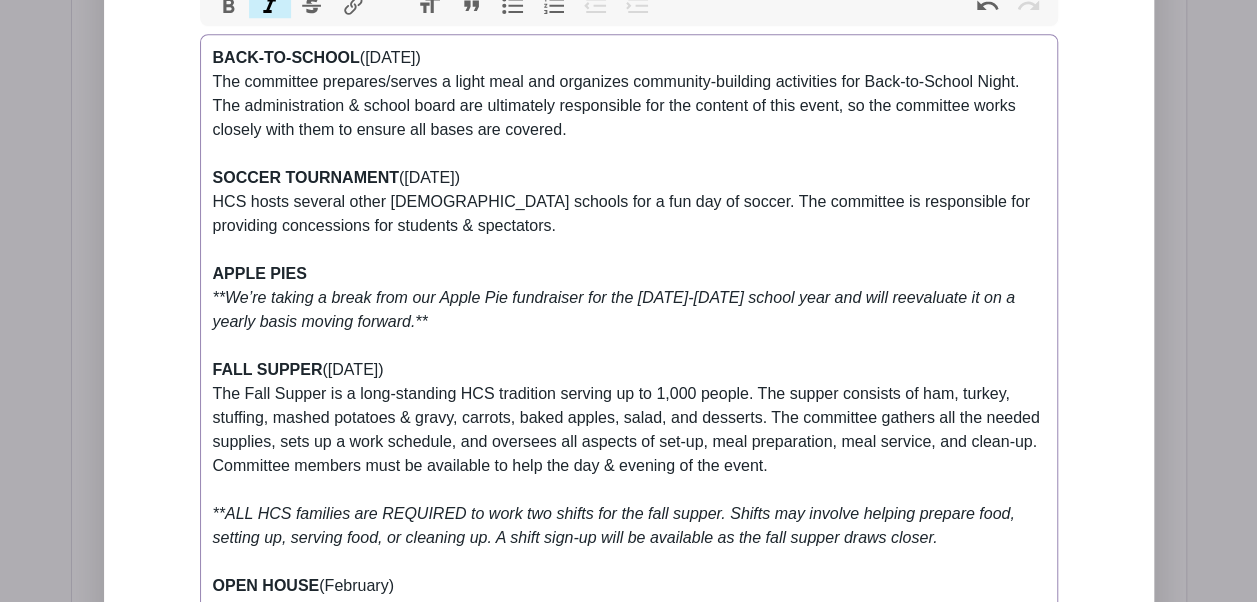 click on "BACK-TO-SCHOOL  (Monday, August 18) The committee prepares/serves a light meal and organizes community-building activities for Back-to-School Night. The administration & school board are ultimately responsible for the content of this event, so the committee works closely with them to ensure all bases are covered. SOCCER TOURNAMENT  (Friday, September 26) HCS hosts several other Christian schools for a fun day of soccer. The committee is responsible for providing concessions for students & spectators.  APPLE PIES   **We’re taking a break from our Apple Pie fundraiser for the 2025-2026 school year and will reevaluate it on a yearly basis moving forward.** FALL SUPPER  (Friday, November 7) **ALL HCS families are REQUIRED to work two shifts for the fall supper. Shifts may involve helping prepare food, setting up, serving food, or cleaning up. A shift sign-up will be available as the fall supper draws closer. OPEN HOUSE  (February) $ELLEBRATION AUCTION  (March) BOOK FAIR / CARNIVAL  (April) STAFF APPRECIATION" at bounding box center [629, 1258] 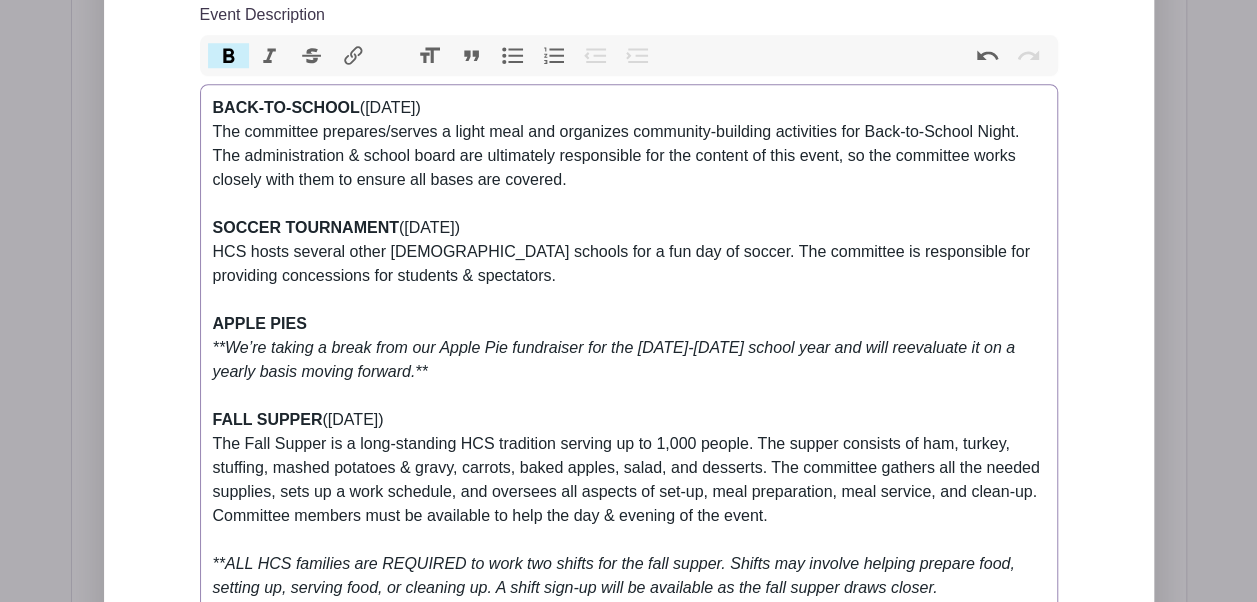 scroll, scrollTop: 881, scrollLeft: 0, axis: vertical 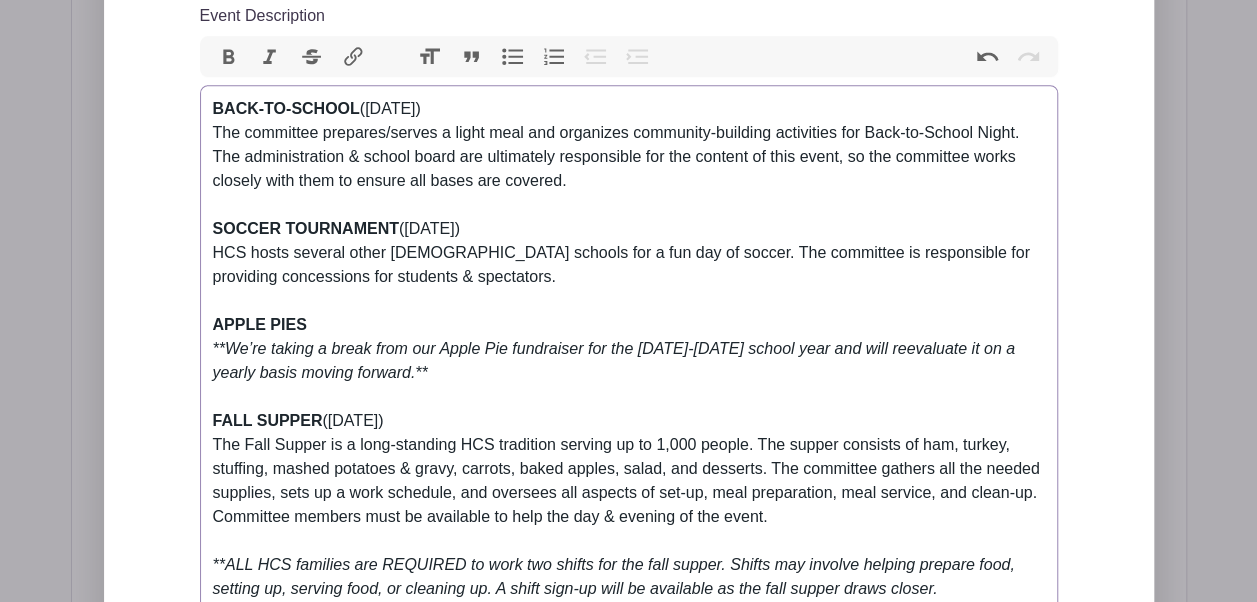 click on "Bold" at bounding box center (229, 57) 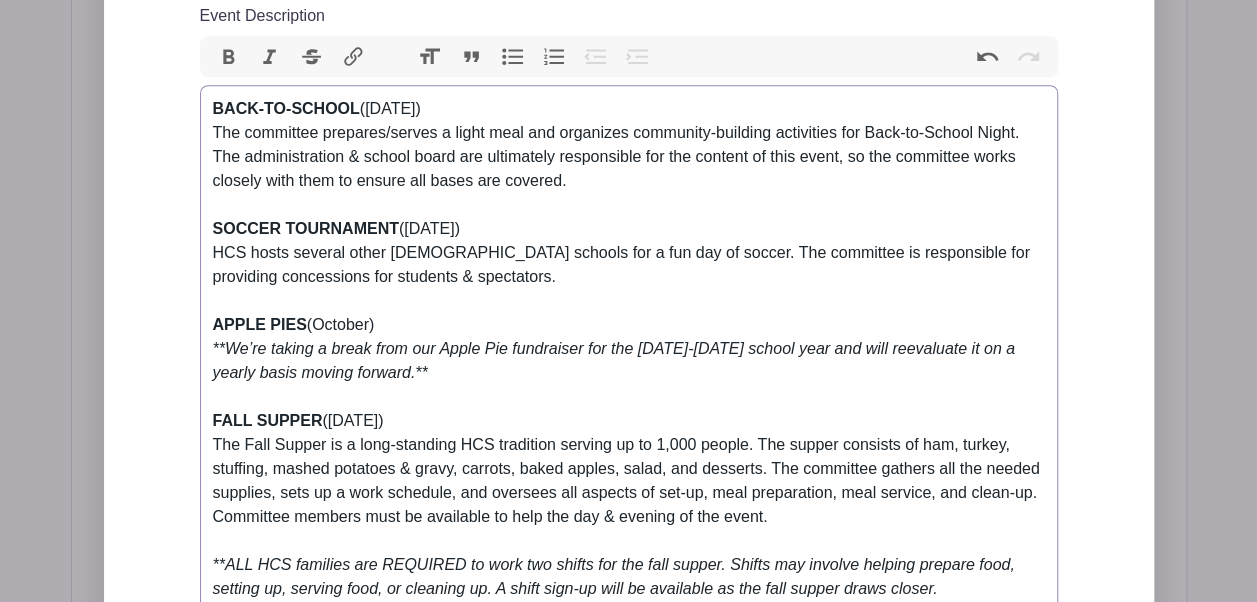 type on "<div><strong>BACK-TO-SCHOOL</strong> (Monday, August 18)<br>The committee prepares/serves a light meal and organizes community-building activities for Back-to-School Night. The administration &amp; school board are ultimately responsible for the content of this event, so the committee works closely with them to ensure all bases are covered.<br><br><strong>SOCCER TOURNAMENT </strong>(Friday, September 26)<br>HCS hosts several other Christian schools for a fun day of soccer. The committee is responsible for providing concessions for students &amp; spectators. <br><br><strong>APPLE PIES </strong>(October)<strong> </strong> <br><em>**We’re taking a break from our Apple Pie fundraiser for the 2025-2026 school year and will reevaluate it on a yearly basis moving forward.**<br></em><br><strong>FALL SUPPER</strong> (Friday, November 7)<br>The Fall Supper is a long-standing HCS tradition serving up to 1,000 people. The supper consists of ham, turkey, stuffing, mashed potatoes &amp; gravy, carrots, baked apples, sal..." 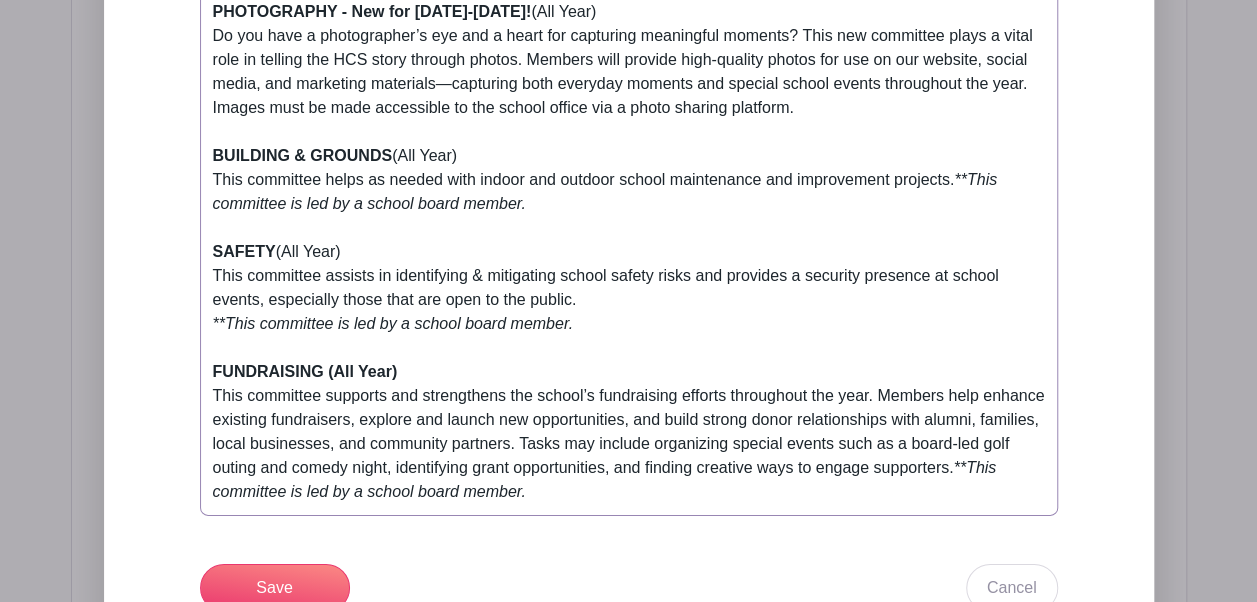 scroll, scrollTop: 2900, scrollLeft: 0, axis: vertical 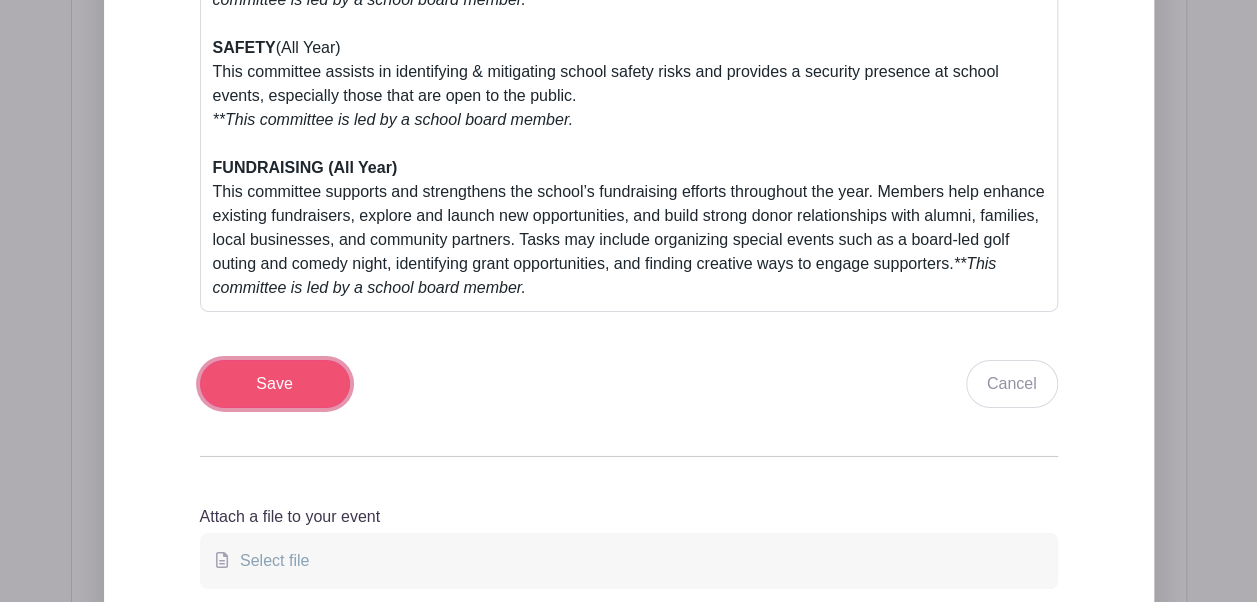 click on "Save" at bounding box center [275, 384] 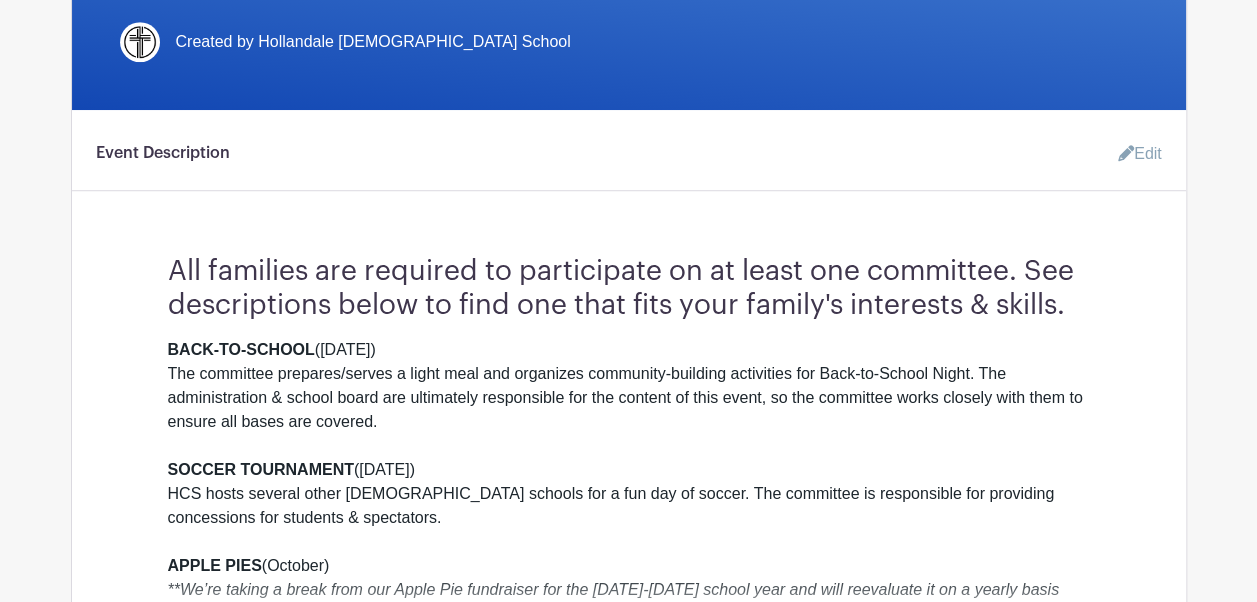 scroll, scrollTop: 662, scrollLeft: 0, axis: vertical 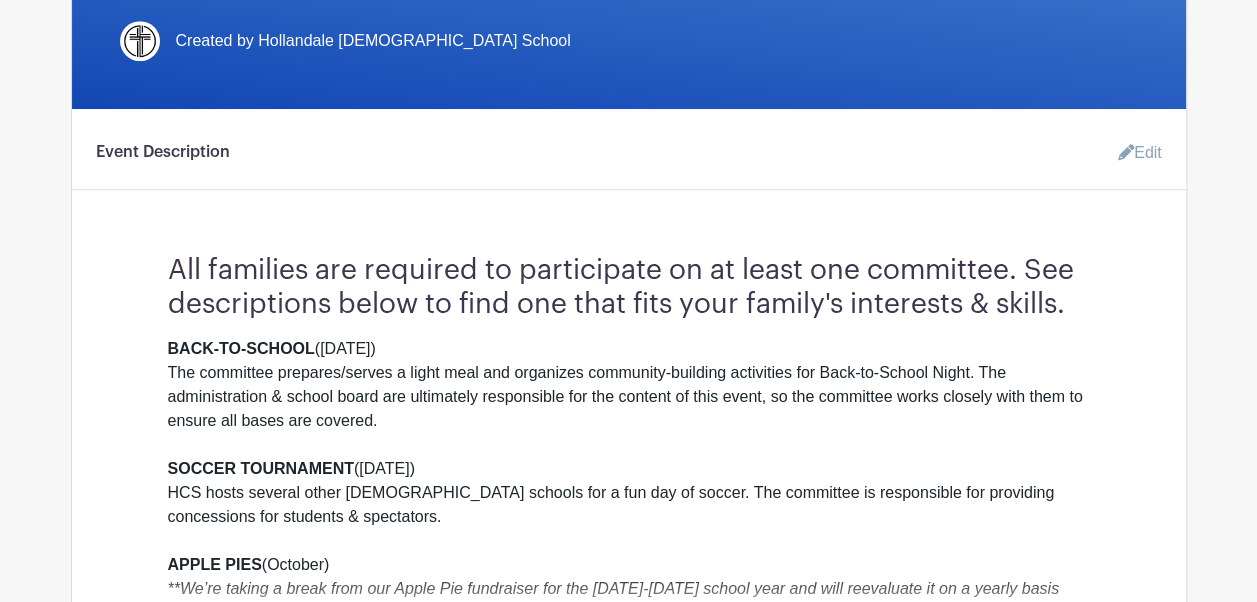 click on "Edit" at bounding box center (1132, 153) 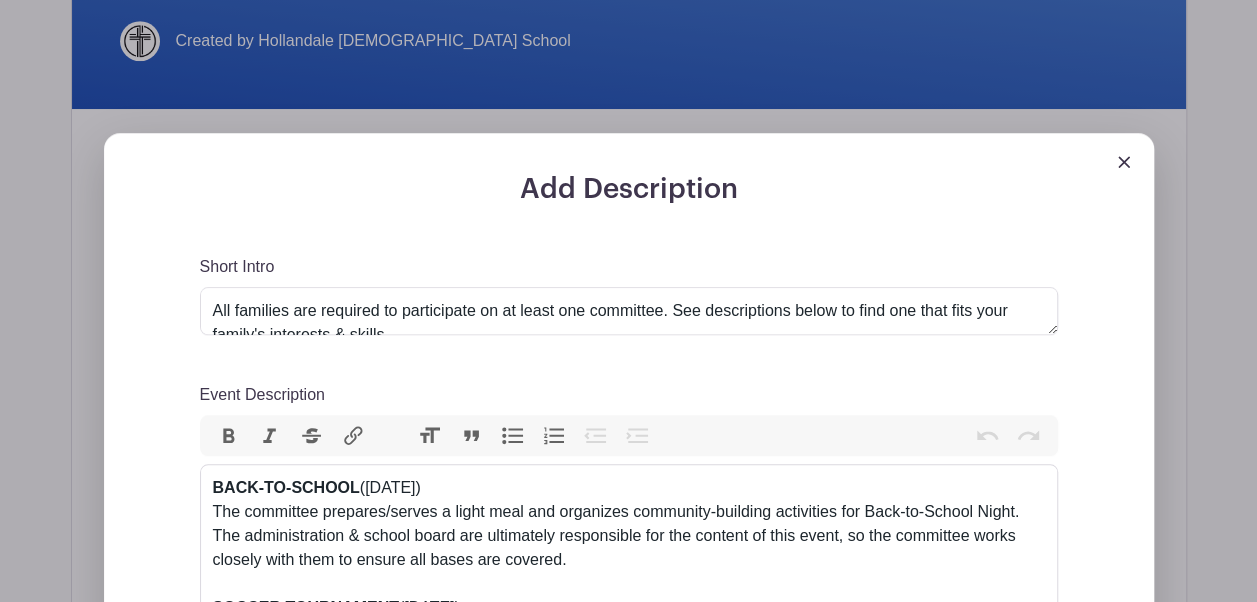scroll, scrollTop: 23, scrollLeft: 0, axis: vertical 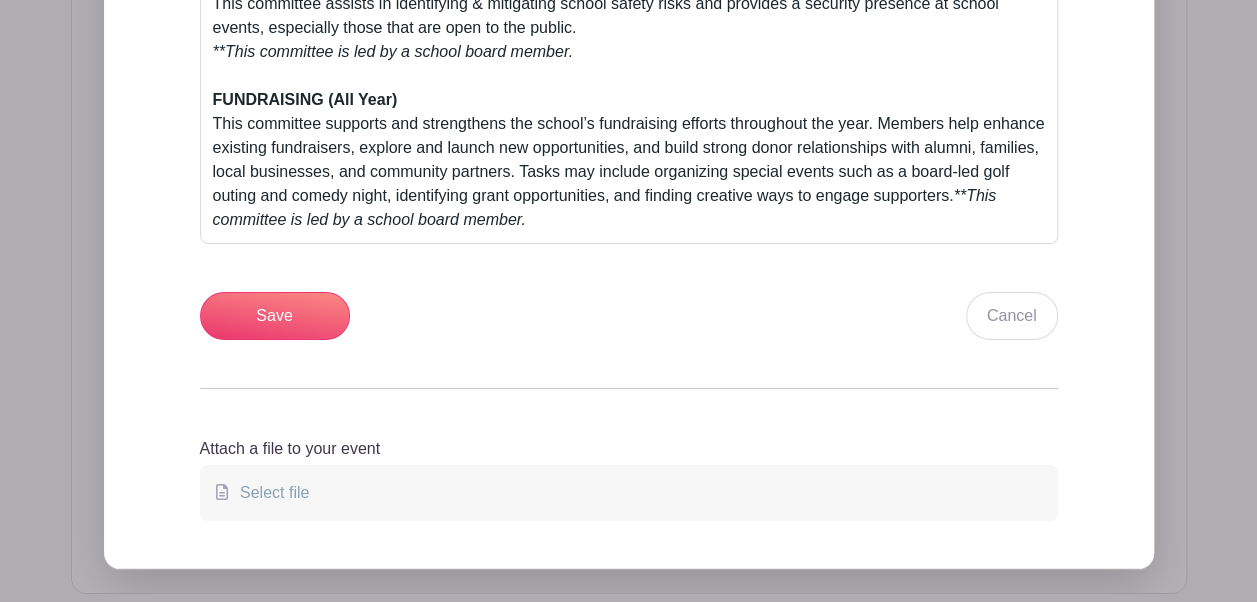 click on "Select file" at bounding box center (629, 493) 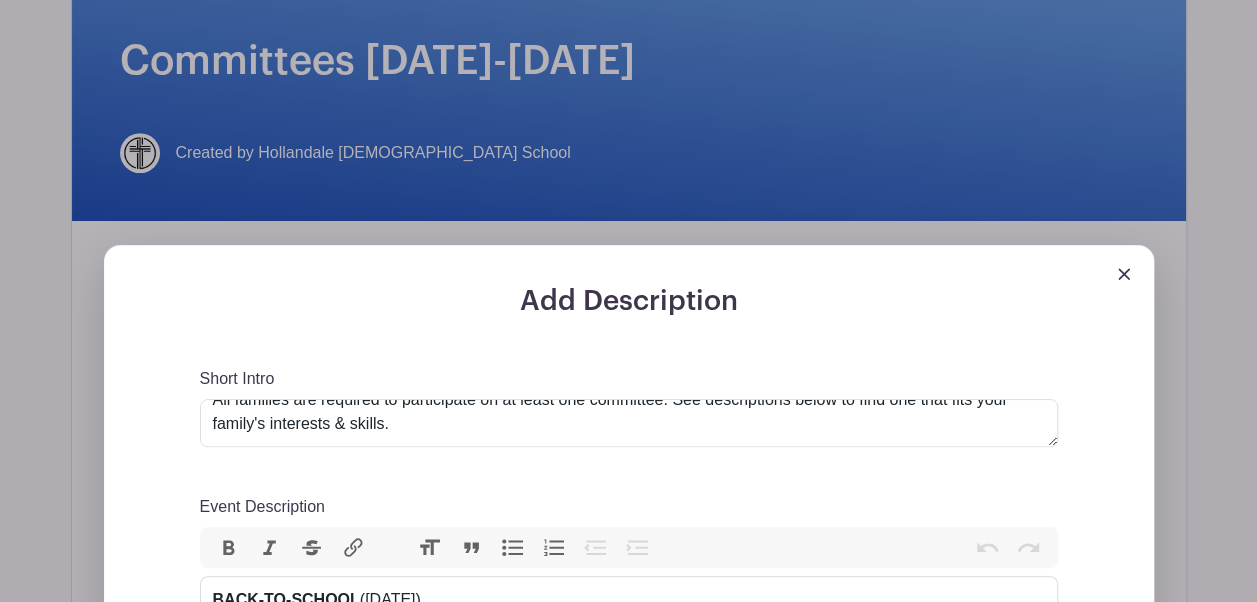 scroll, scrollTop: 397, scrollLeft: 0, axis: vertical 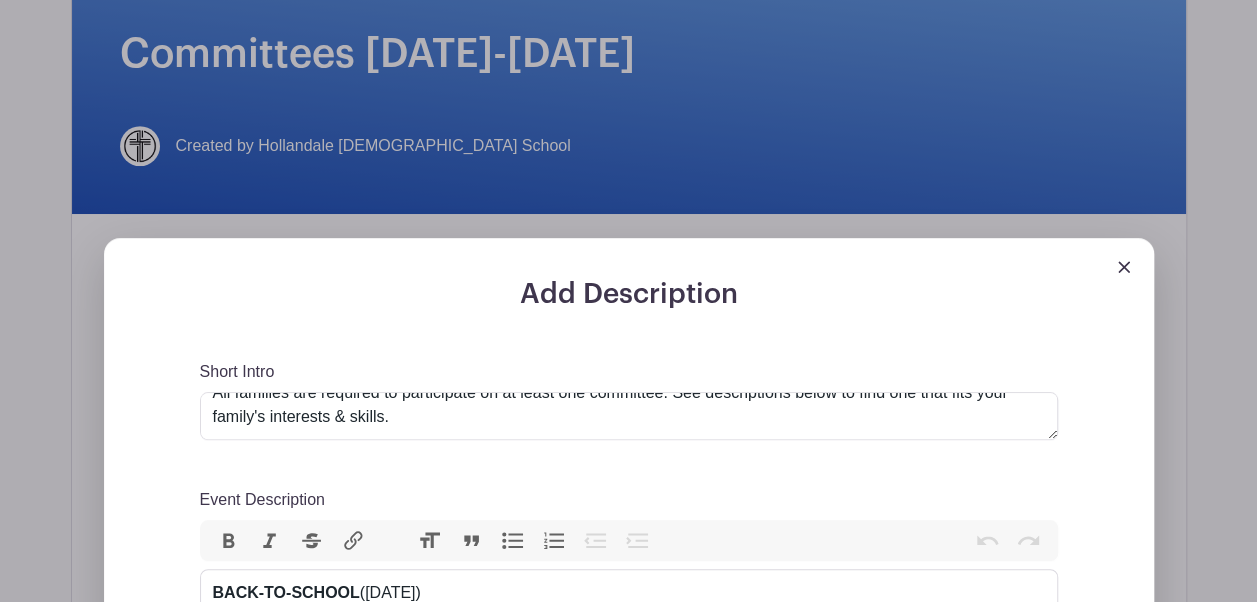 click on "Short Intro
All families are required to participate on at least one committee. See descriptions below to find one that fits your family's interests & skills.
Event Description
Bold
Italic
Strikethrough
Link
Heading
Quote
Code
Bullets
Numbers
Decrease Level
Increase Level
Attach Files
Undo
Redo
Link
Unlink
BACK-TO-SCHOOL  (Monday, August 18) The committee prepares/serves a light meal and organizes community-building activities for Back-to-School Night. The administration & school board are ultimately responsible for the content of this event, so the committee works closely with them to ensure all bases are covered. SOCCER TOURNAMENT  (Friday, September 26) APPLE PIES  (October)   FALL SUPPER  (March)" at bounding box center [629, 1737] 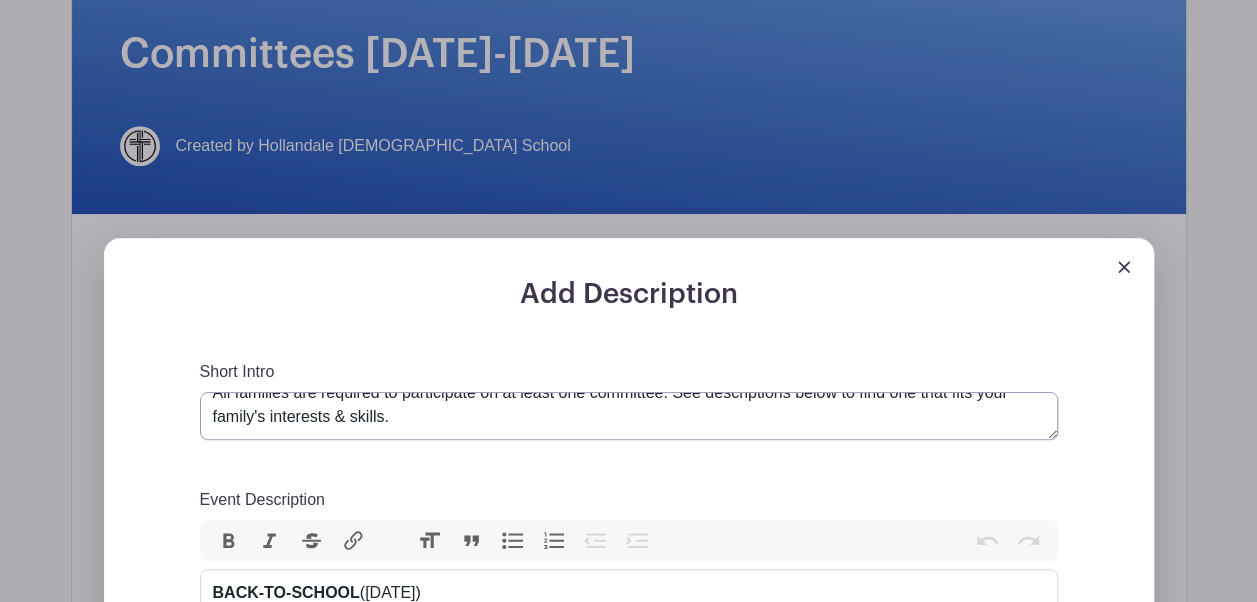 scroll, scrollTop: 0, scrollLeft: 0, axis: both 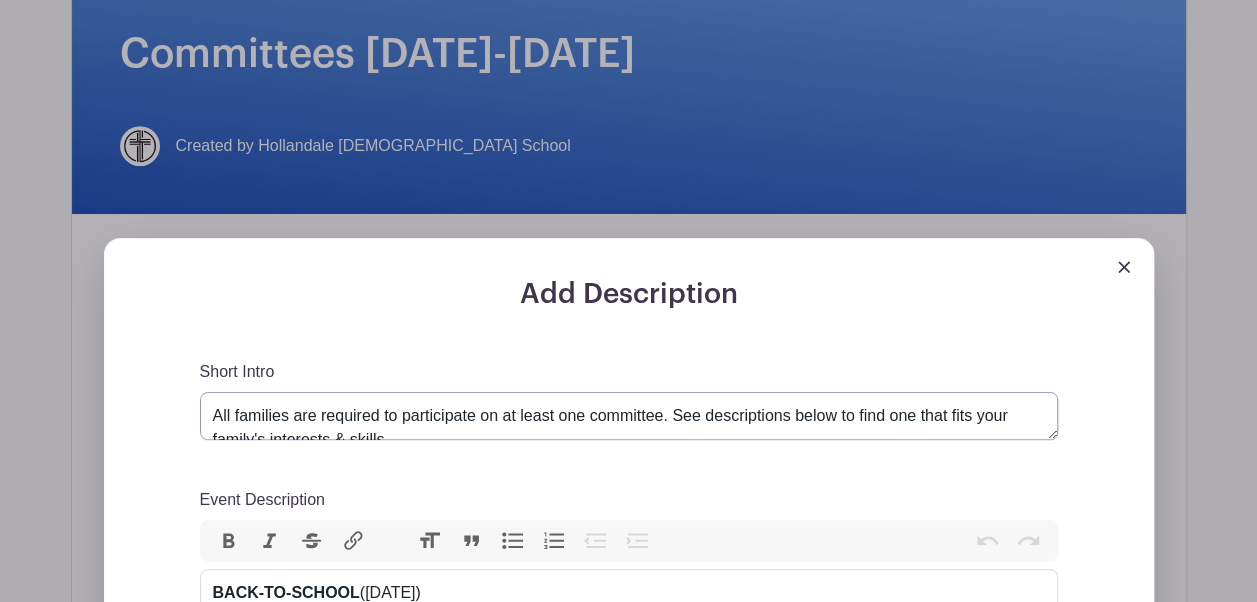 drag, startPoint x: 450, startPoint y: 422, endPoint x: 157, endPoint y: 358, distance: 299.90833 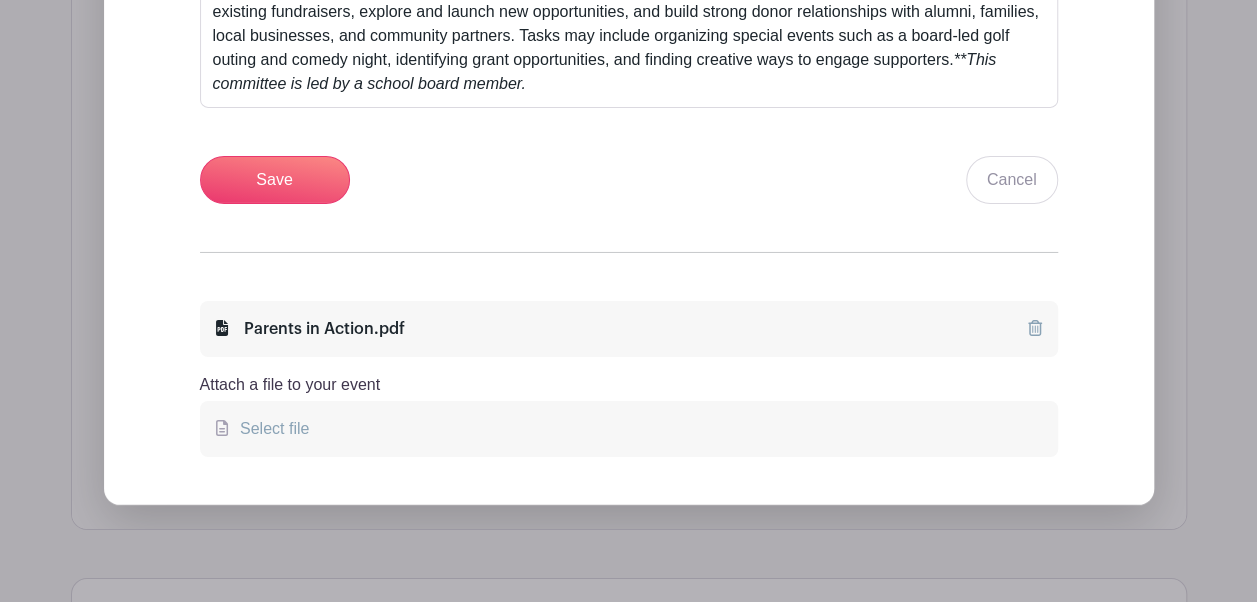 scroll, scrollTop: 3305, scrollLeft: 0, axis: vertical 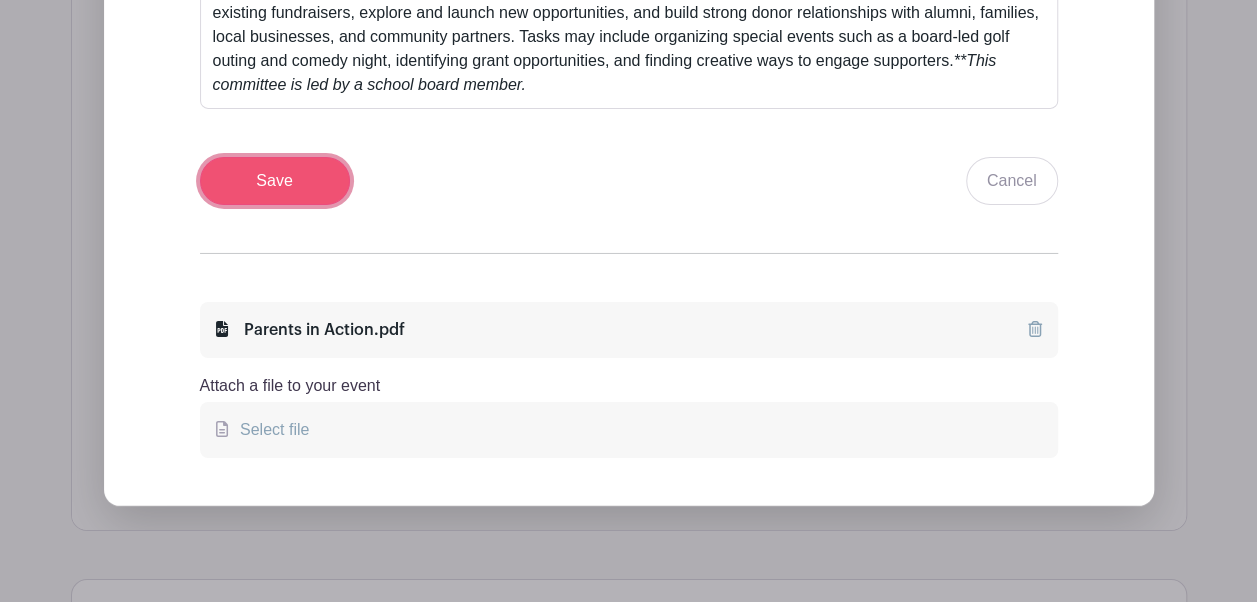 click on "Save" at bounding box center [275, 181] 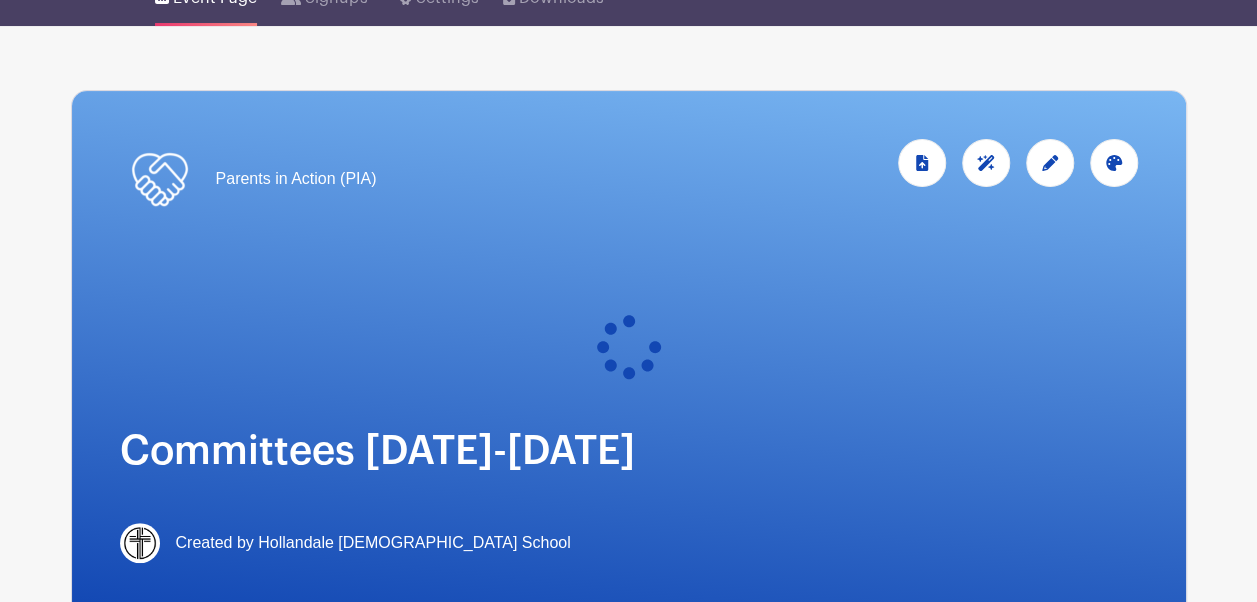 scroll, scrollTop: 159, scrollLeft: 0, axis: vertical 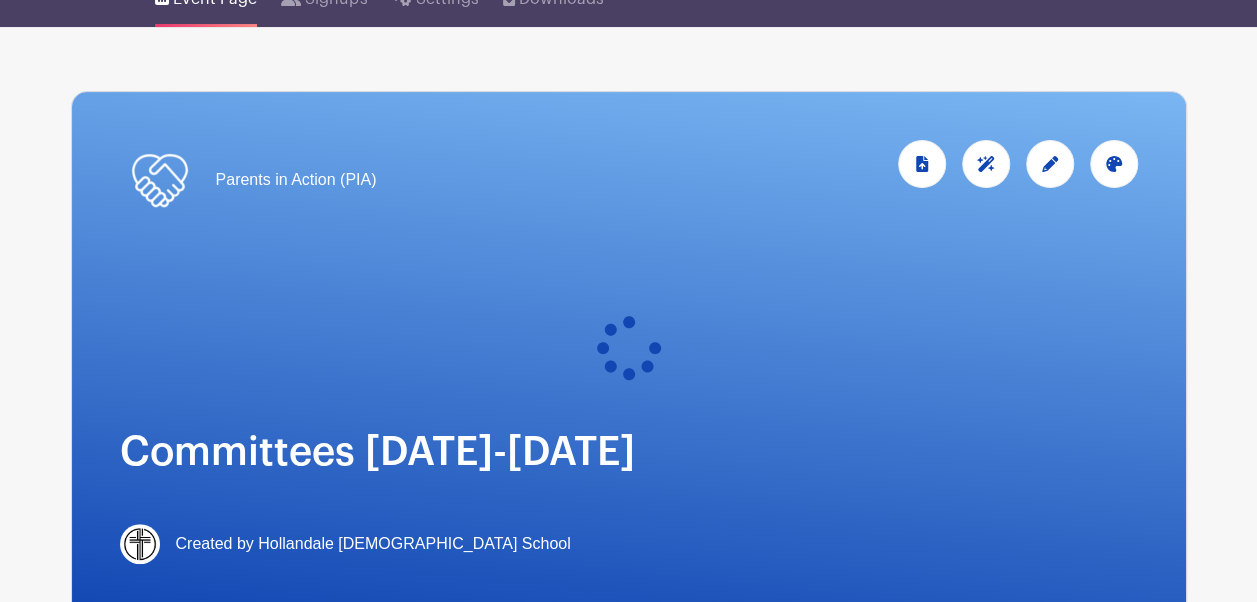 click 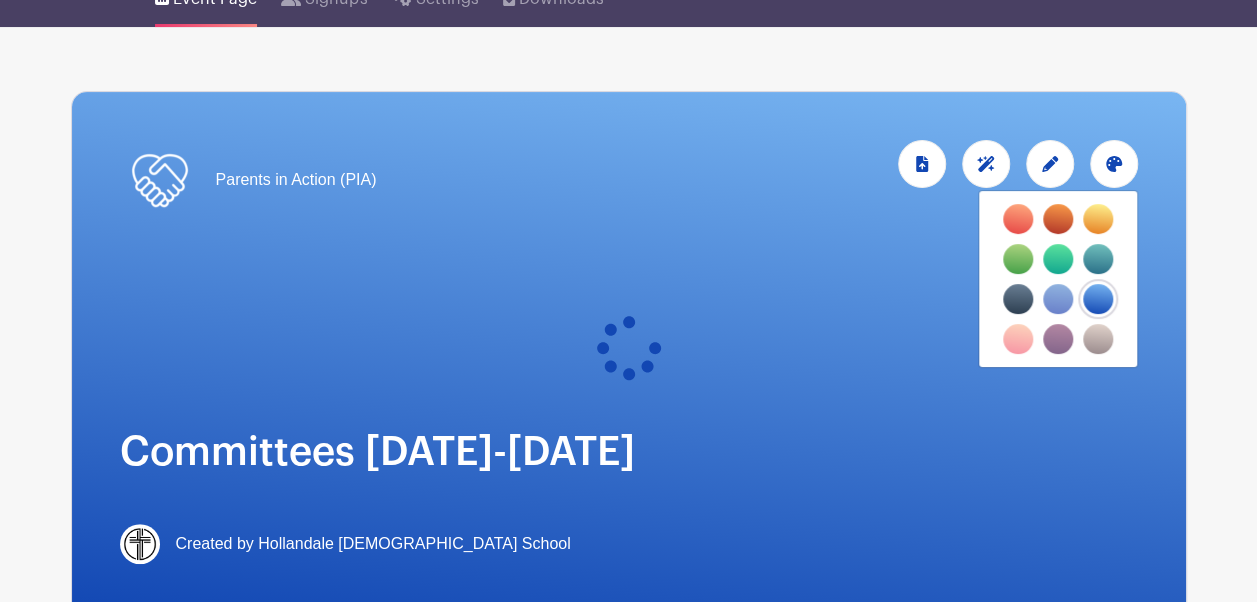 click at bounding box center (1018, 219) 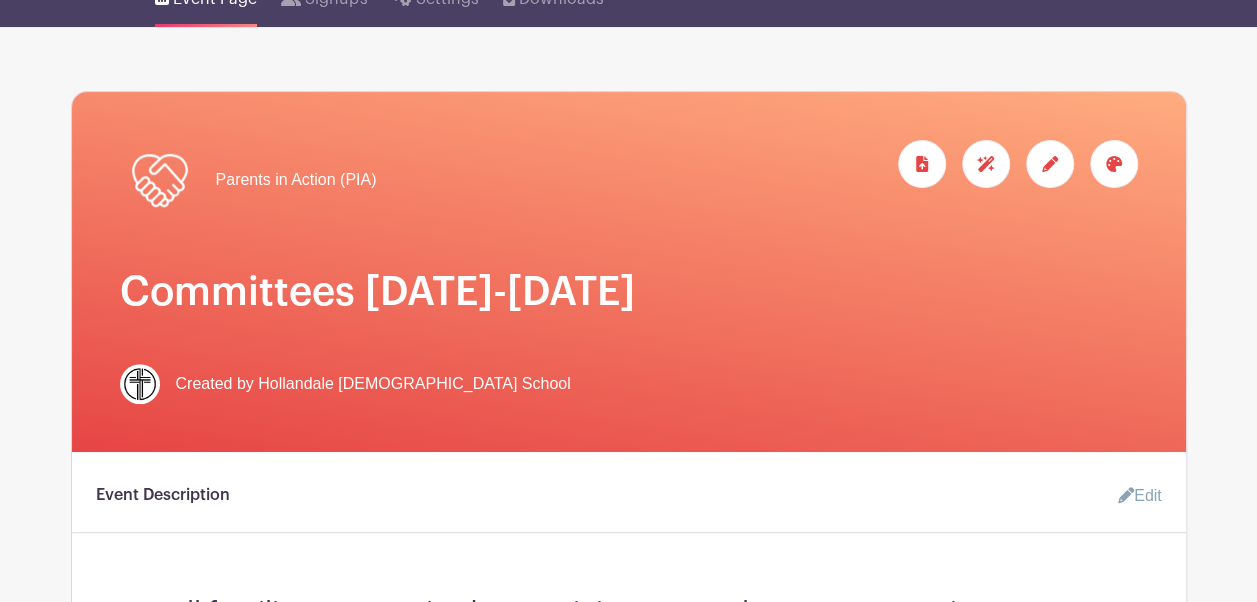 click 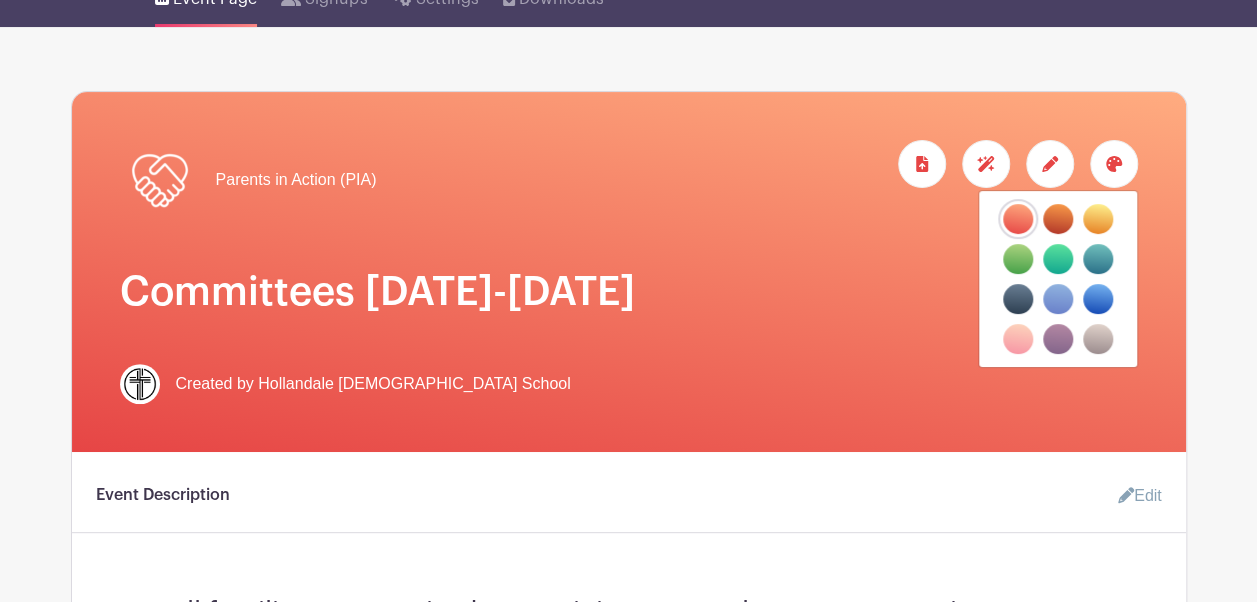 click at bounding box center (1058, 259) 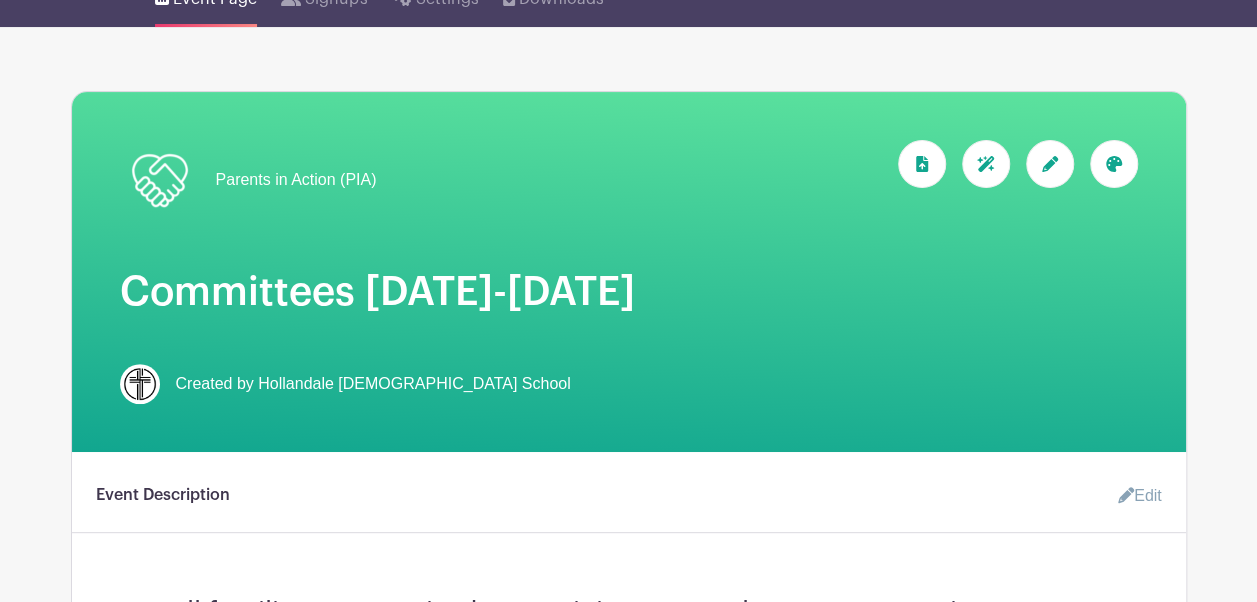 click on "Committees [DATE]-[DATE]" at bounding box center (629, 292) 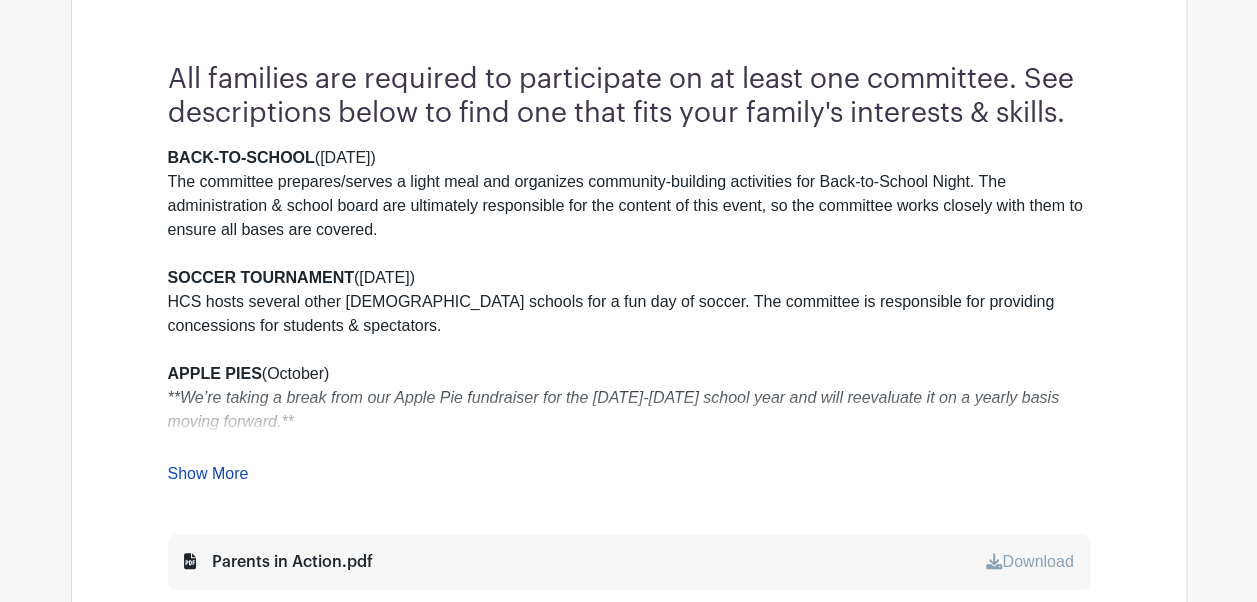 scroll, scrollTop: 692, scrollLeft: 0, axis: vertical 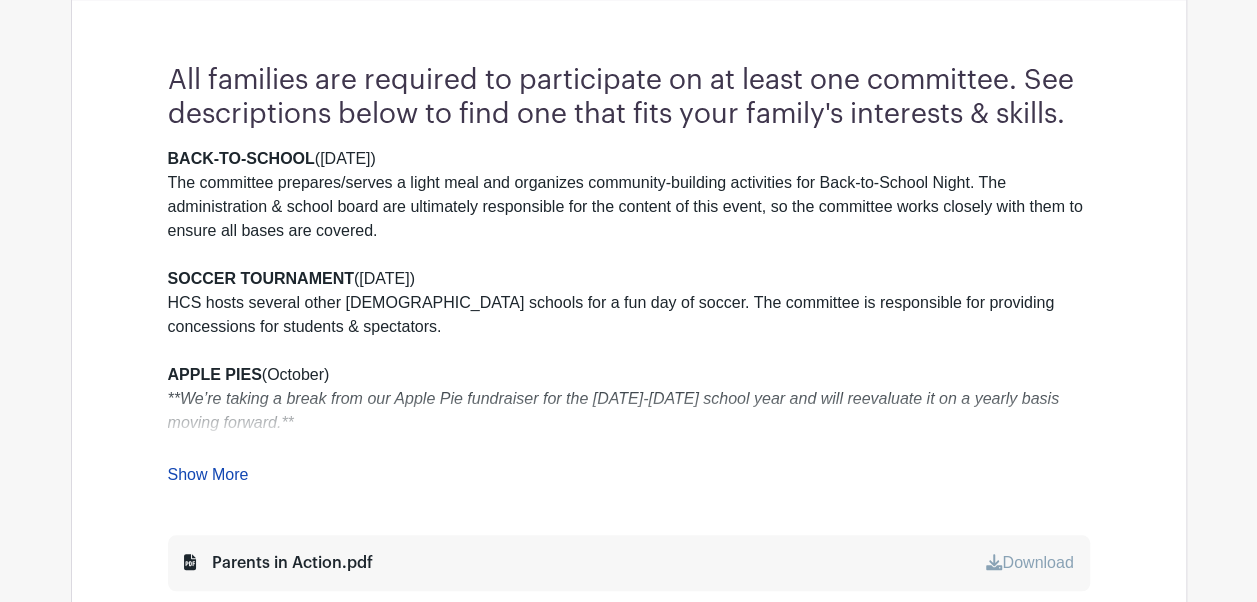 click on "Show More" at bounding box center [208, 478] 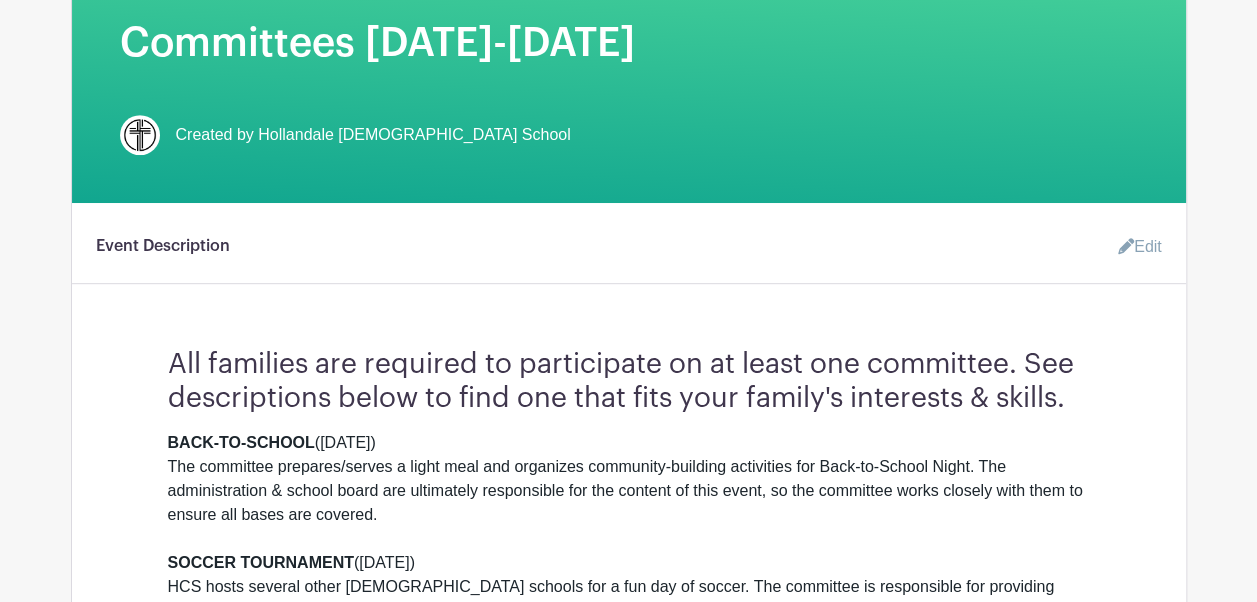 scroll, scrollTop: 409, scrollLeft: 0, axis: vertical 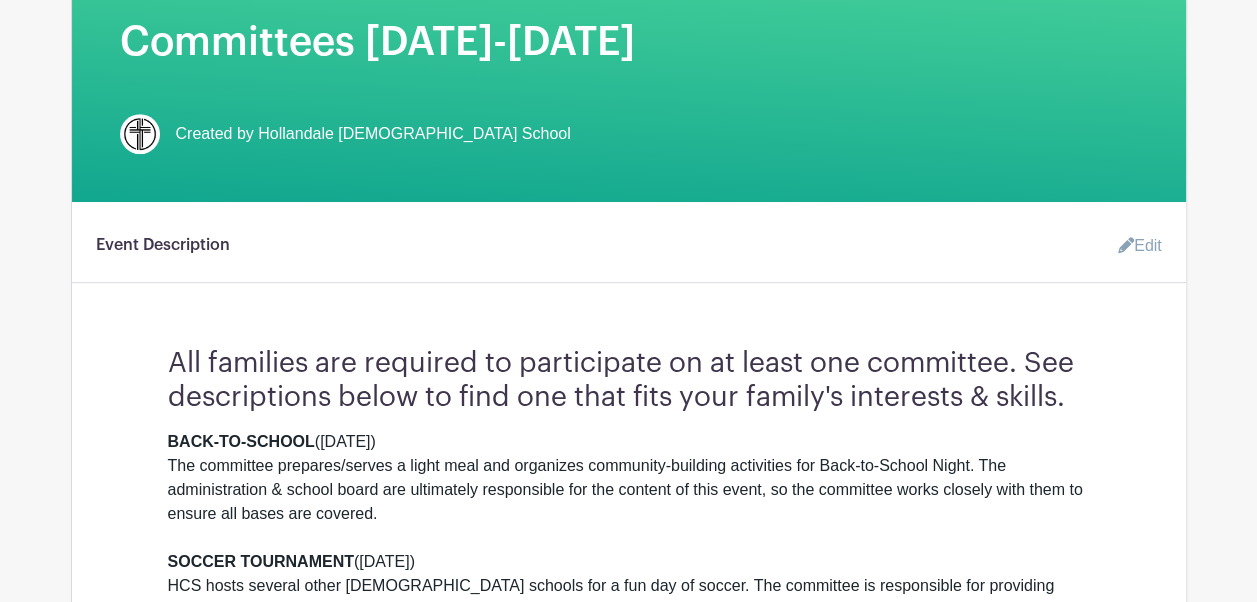 click on "Edit" at bounding box center (1132, 246) 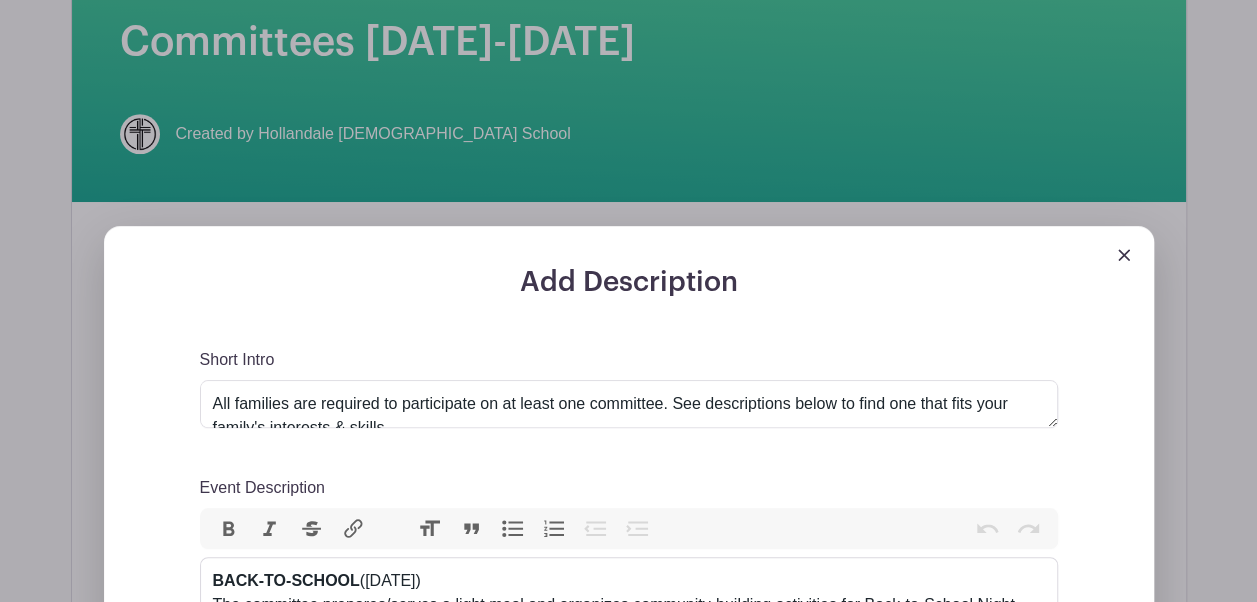 scroll, scrollTop: 23, scrollLeft: 0, axis: vertical 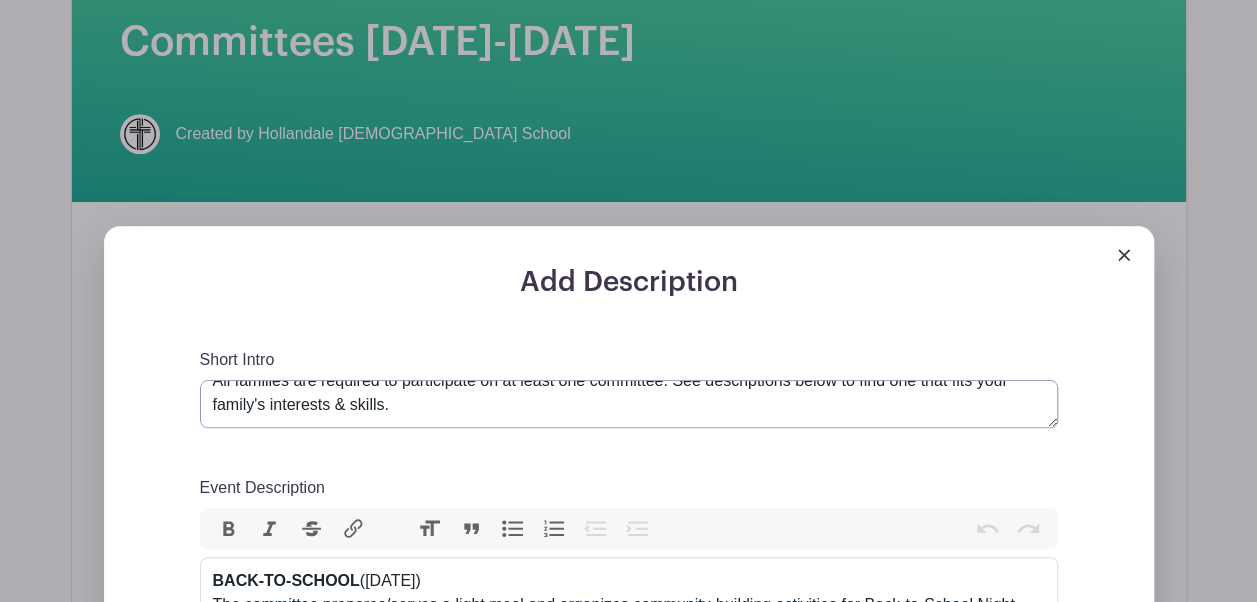 click on "All families are required to participate on at least one committee. See descriptions below to find one that fits your family's interests & skills." at bounding box center [629, 404] 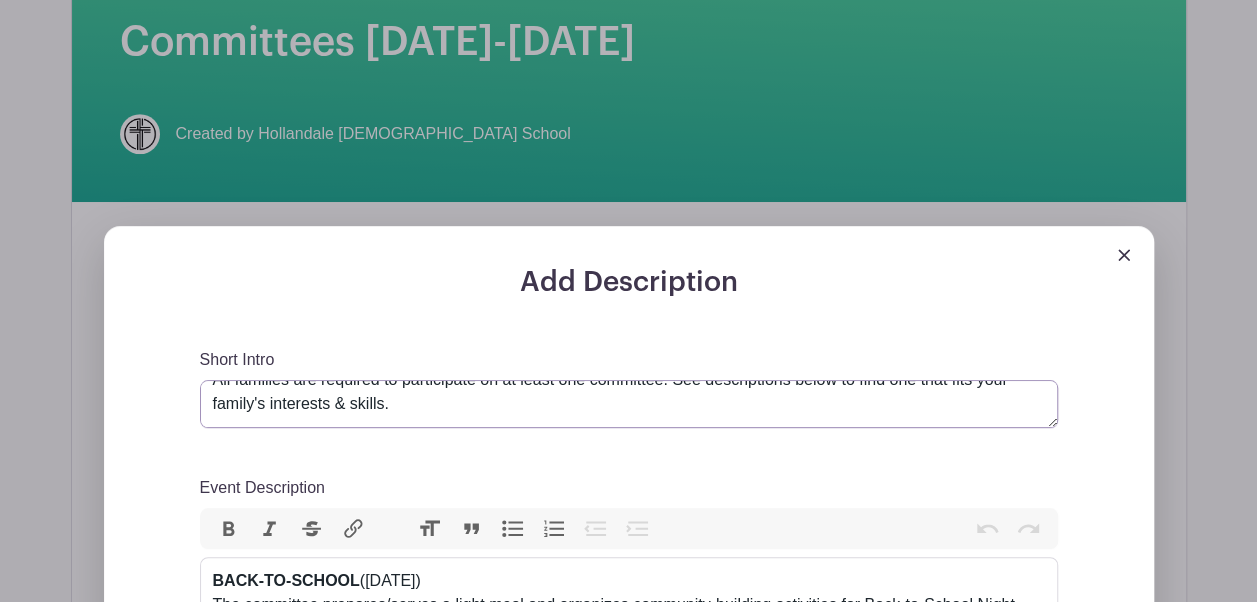 scroll, scrollTop: 57, scrollLeft: 0, axis: vertical 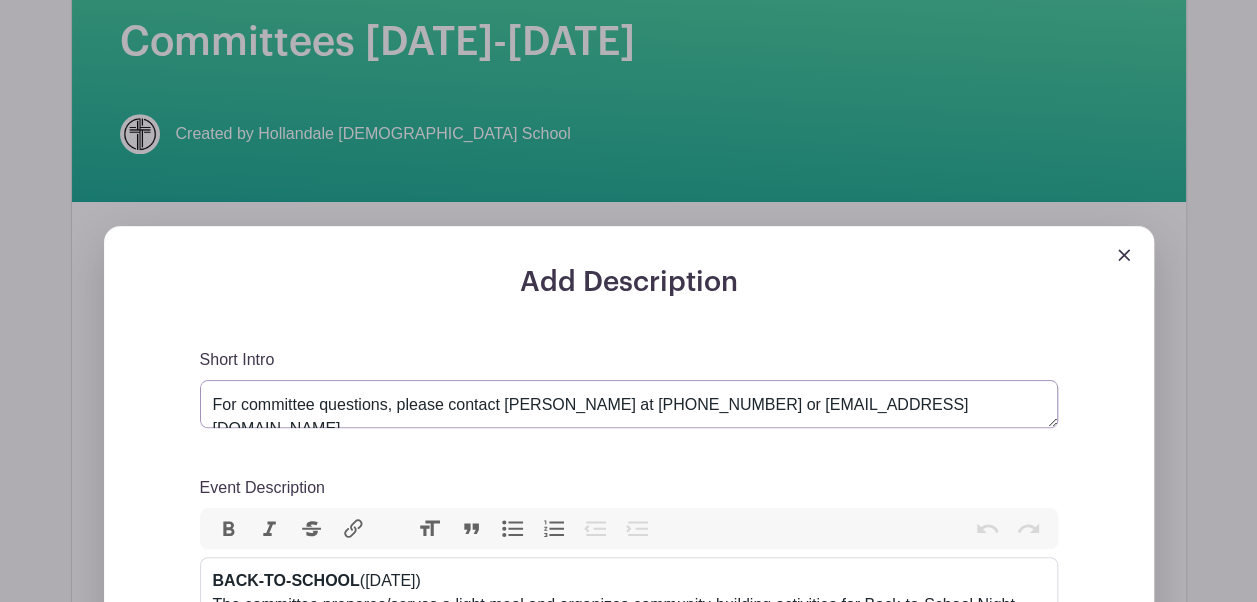drag, startPoint x: 318, startPoint y: 416, endPoint x: 240, endPoint y: 422, distance: 78.23043 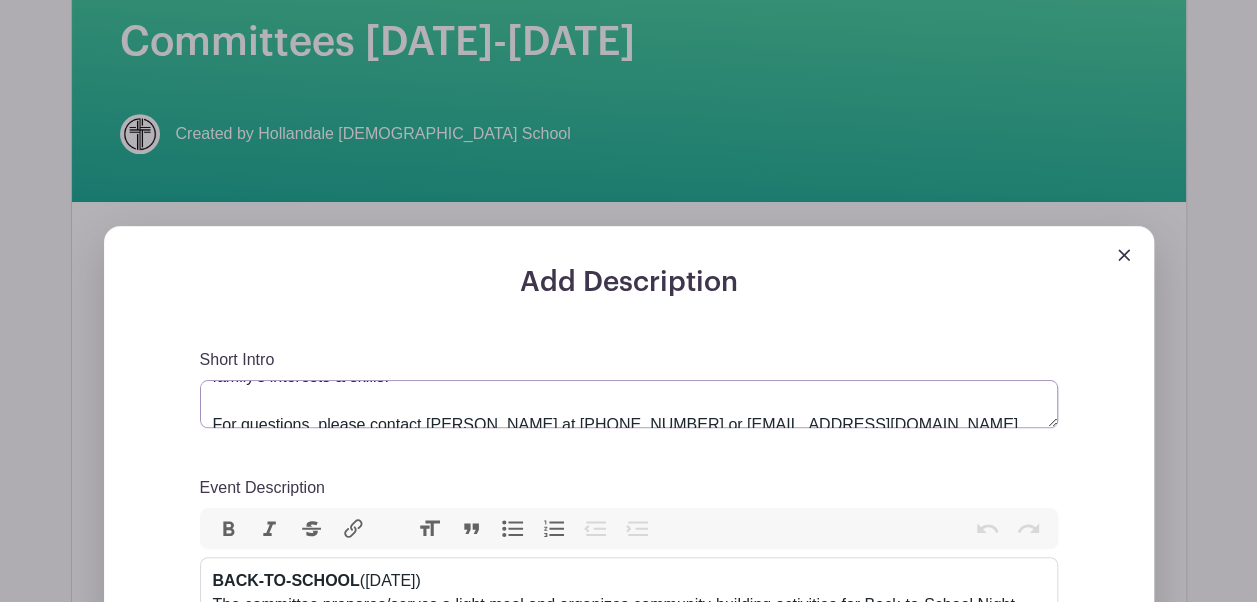 scroll, scrollTop: 54, scrollLeft: 0, axis: vertical 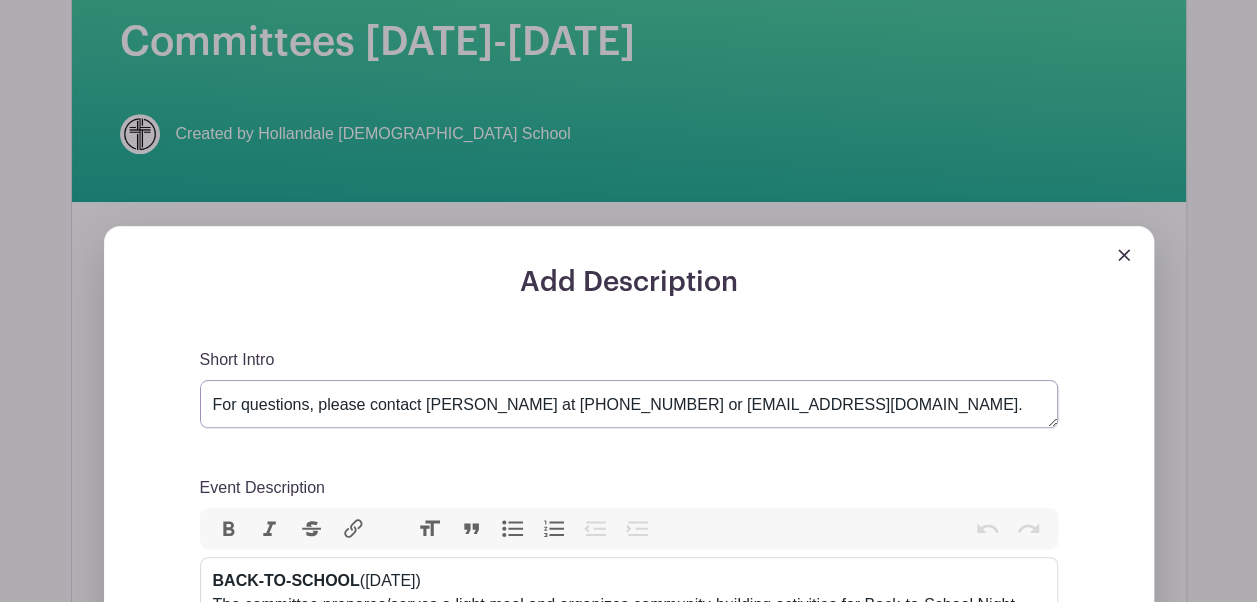 drag, startPoint x: 936, startPoint y: 416, endPoint x: 854, endPoint y: 416, distance: 82 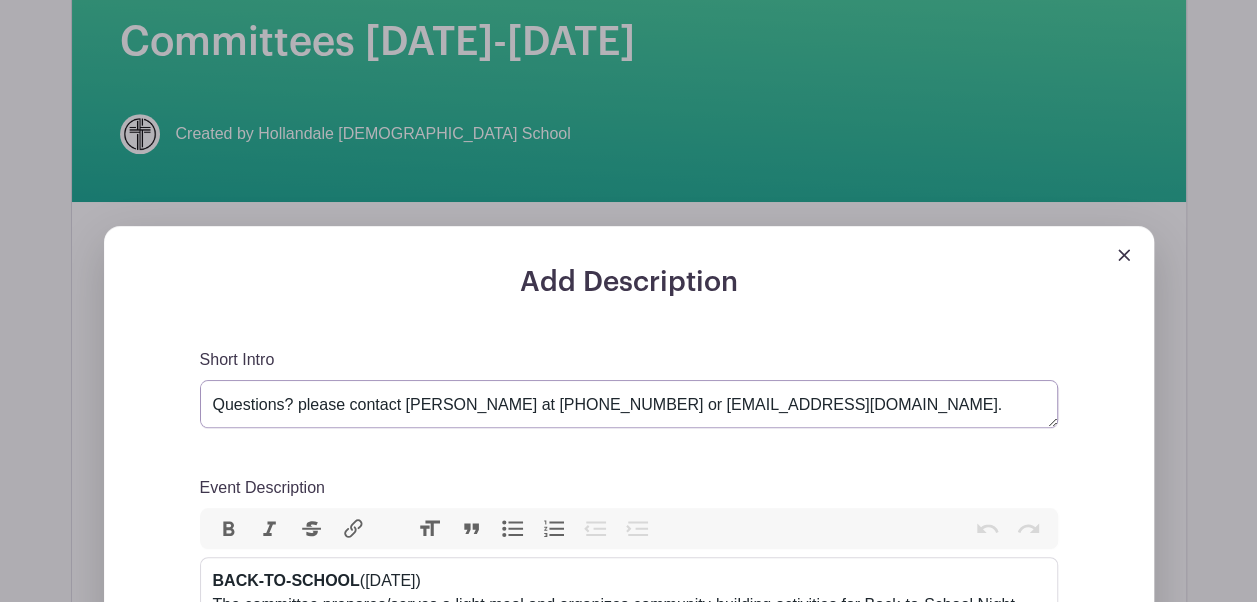 click on "All families are required to participate on at least one committee. See descriptions below to find one that fits your family's interests & skills." at bounding box center [629, 404] 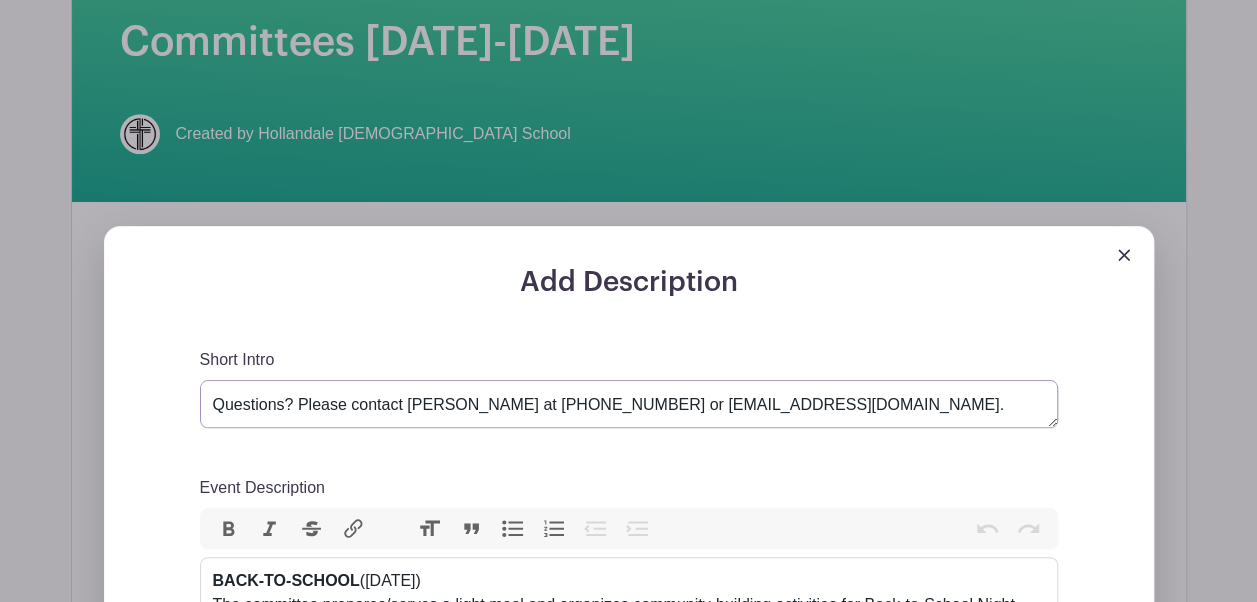 type on "All families are required to participate on at least one committee. See descriptions below to find one that fits your family's interests & skills.
Questions? Please contact Holly Muilenburg at 507-383-2899 or hollymuilenburg@yahoo.com." 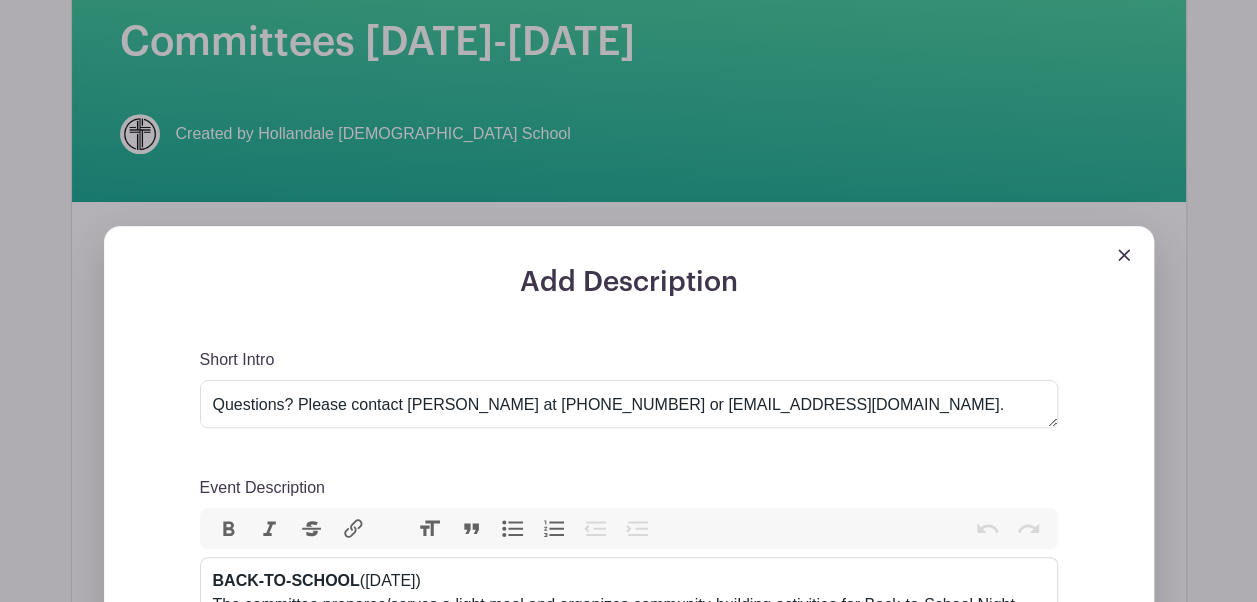 click on "Short Intro
All families are required to participate on at least one committee. See descriptions below to find one that fits your family's interests & skills.
Event Description
Bold
Italic
Strikethrough
Link
Heading
Quote
Code
Bullets
Numbers
Decrease Level
Increase Level
Attach Files
Undo
Redo
Link
Unlink
BACK-TO-SCHOOL  (Monday, August 18) The committee prepares/serves a light meal and organizes community-building activities for Back-to-School Night. The administration & school board are ultimately responsible for the content of this event, so the committee works closely with them to ensure all bases are covered. SOCCER TOURNAMENT  (Friday, September 26) APPLE PIES  (October)   FALL SUPPER  (March)" at bounding box center [629, 1725] 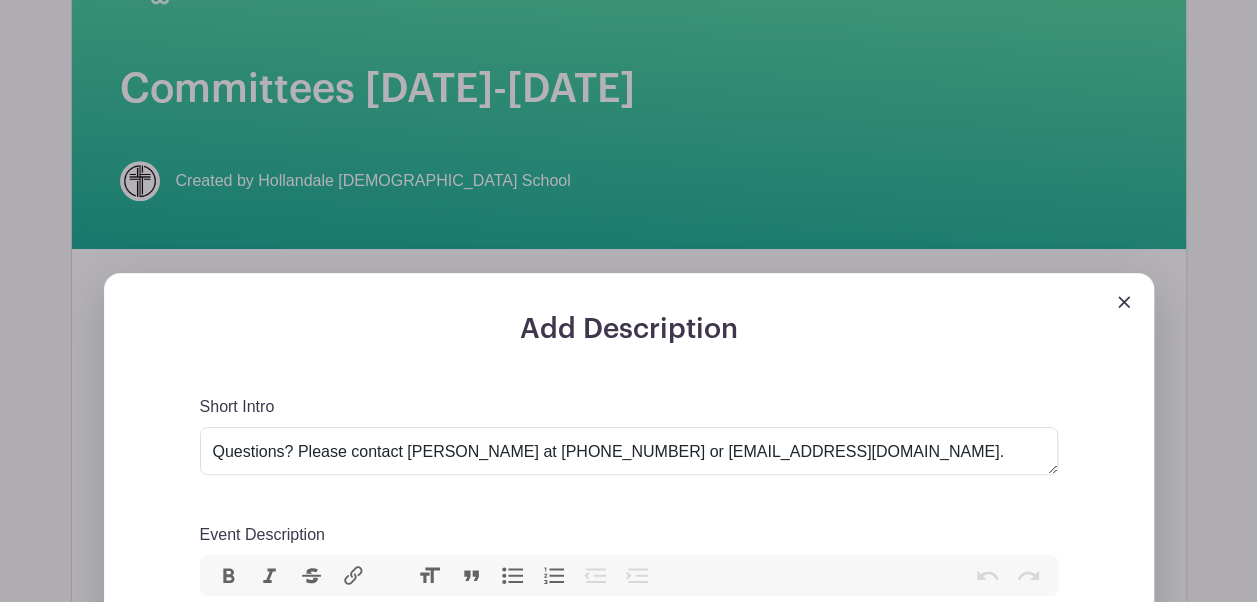 scroll, scrollTop: 359, scrollLeft: 0, axis: vertical 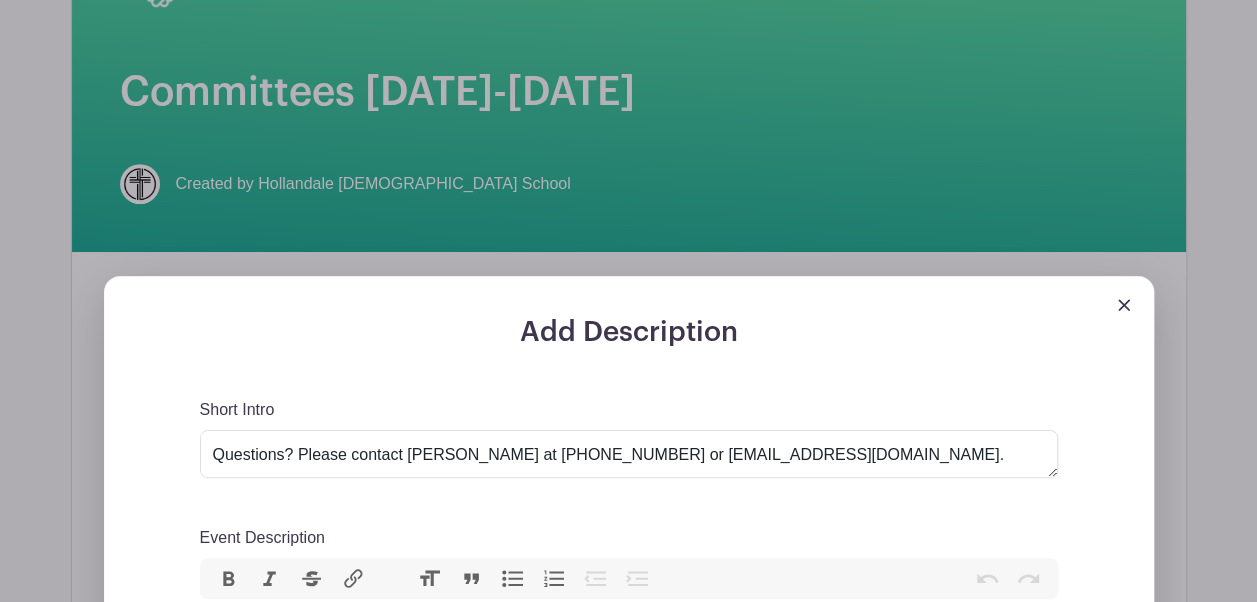 click on "Add Description
Short Intro
All families are required to participate on at least one committee. See descriptions below to find one that fits your family's interests & skills.
Event Description
Bold
Italic
Strikethrough
Link
Heading
Quote
Code
Bullets
Numbers
Decrease Level
Increase Level
Attach Files
Undo
Redo
Link
Unlink
BACK-TO-SCHOOL  (Monday, August 18) The committee prepares/serves a light meal and organizes community-building activities for Back-to-School Night. The administration & school board are ultimately responsible for the content of this event, so the committee works closely with them to ensure all bases are covered. SOCCER TOURNAMENT" at bounding box center (629, 1884) 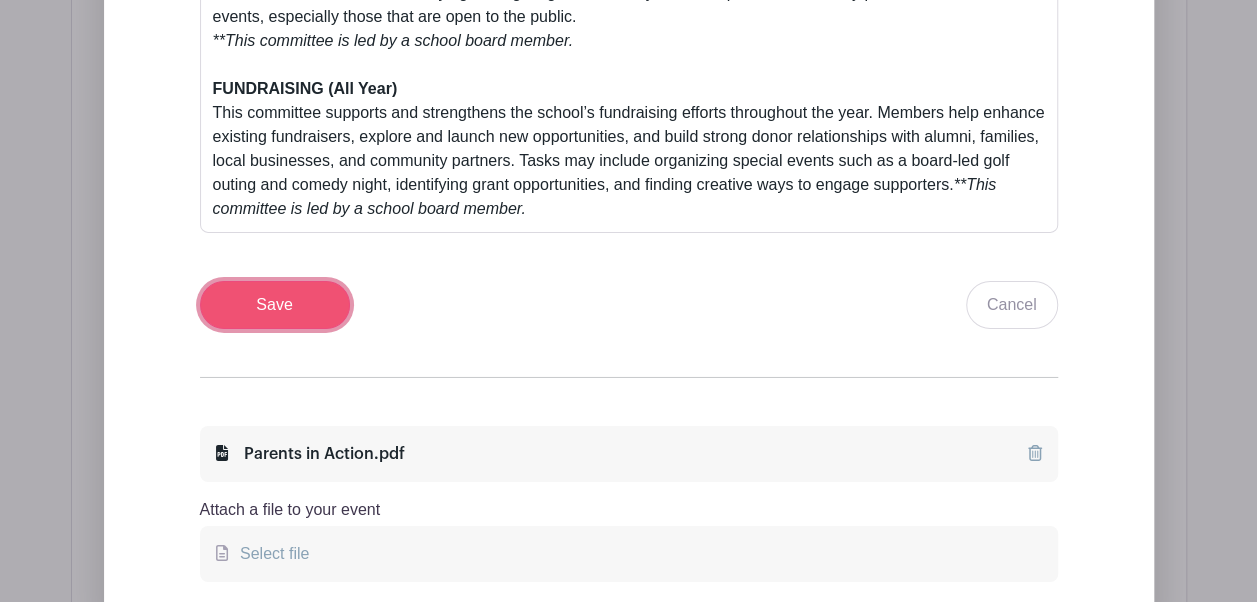 click on "Save" at bounding box center (275, 305) 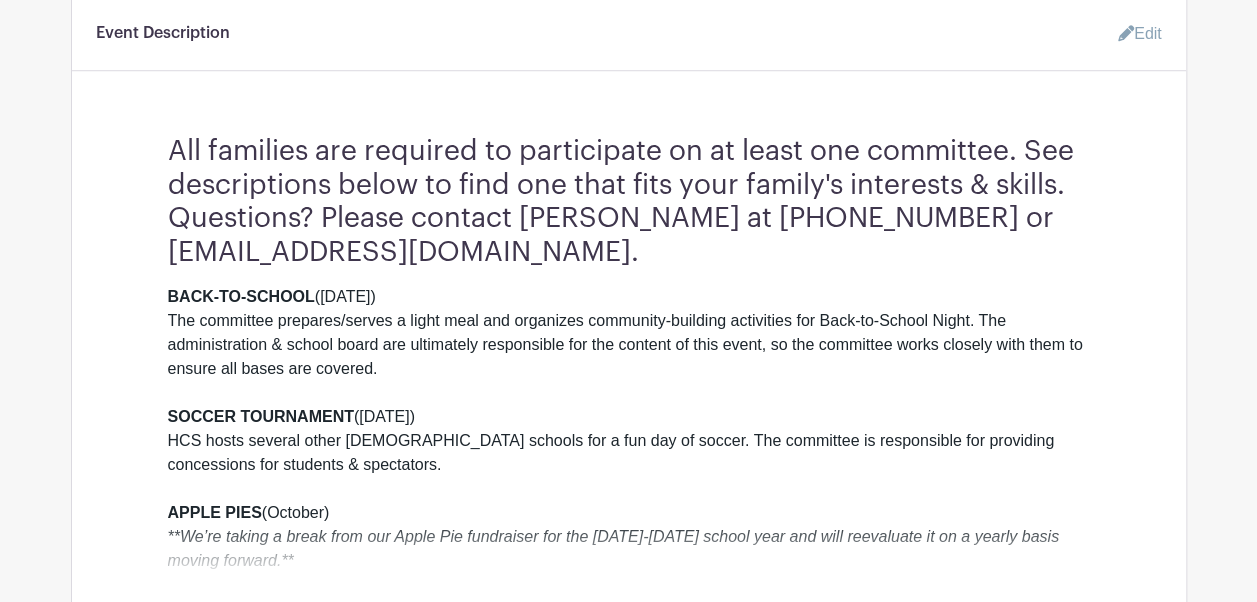 scroll, scrollTop: 778, scrollLeft: 0, axis: vertical 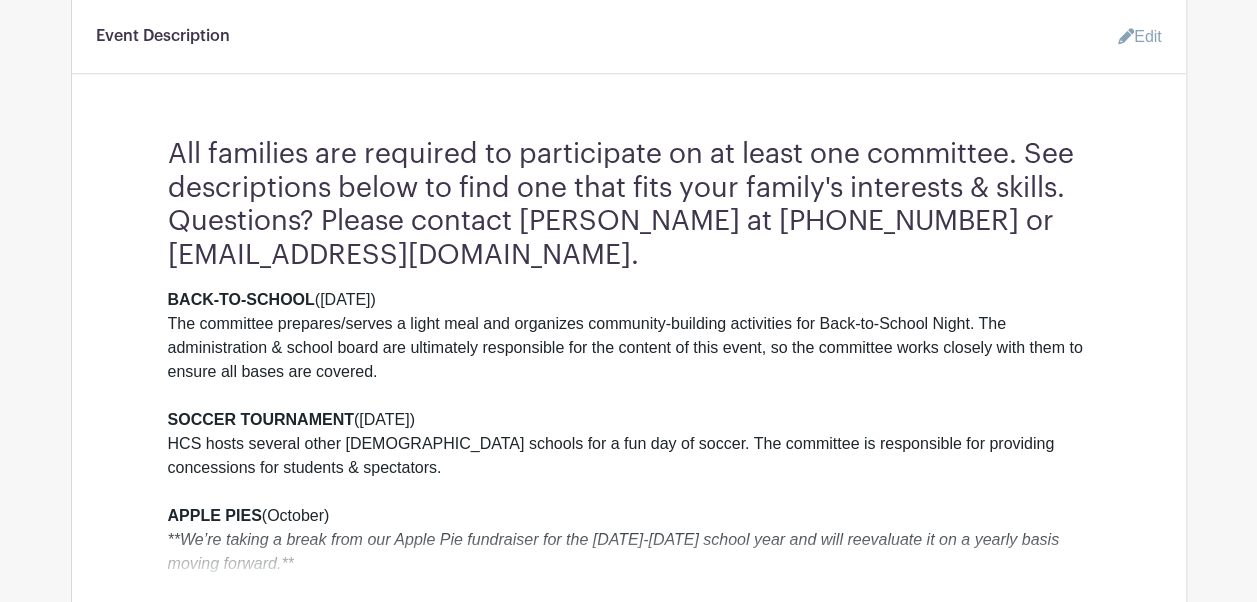 click on "Edit" at bounding box center (1132, 37) 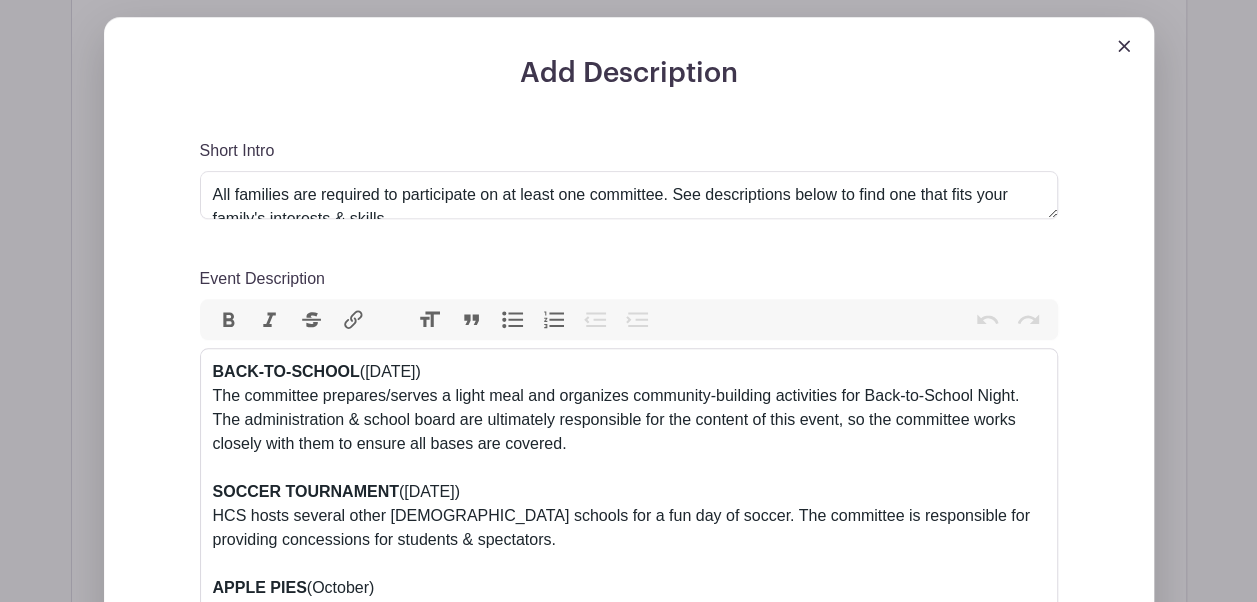 scroll, scrollTop: 71, scrollLeft: 0, axis: vertical 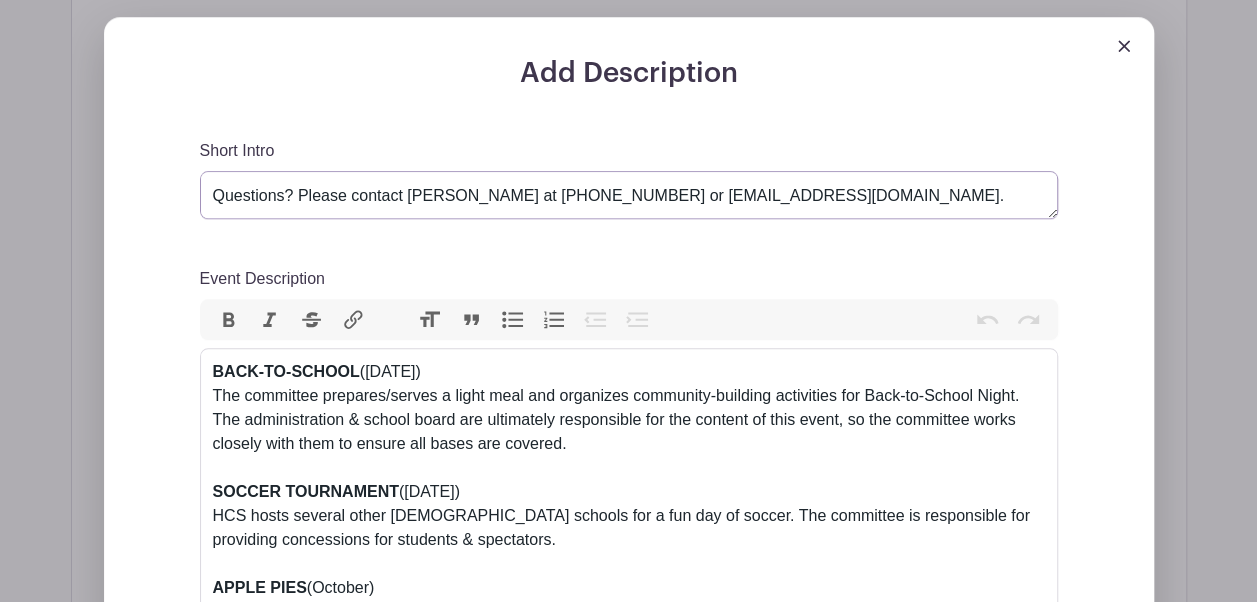 drag, startPoint x: 896, startPoint y: 206, endPoint x: 198, endPoint y: 204, distance: 698.00287 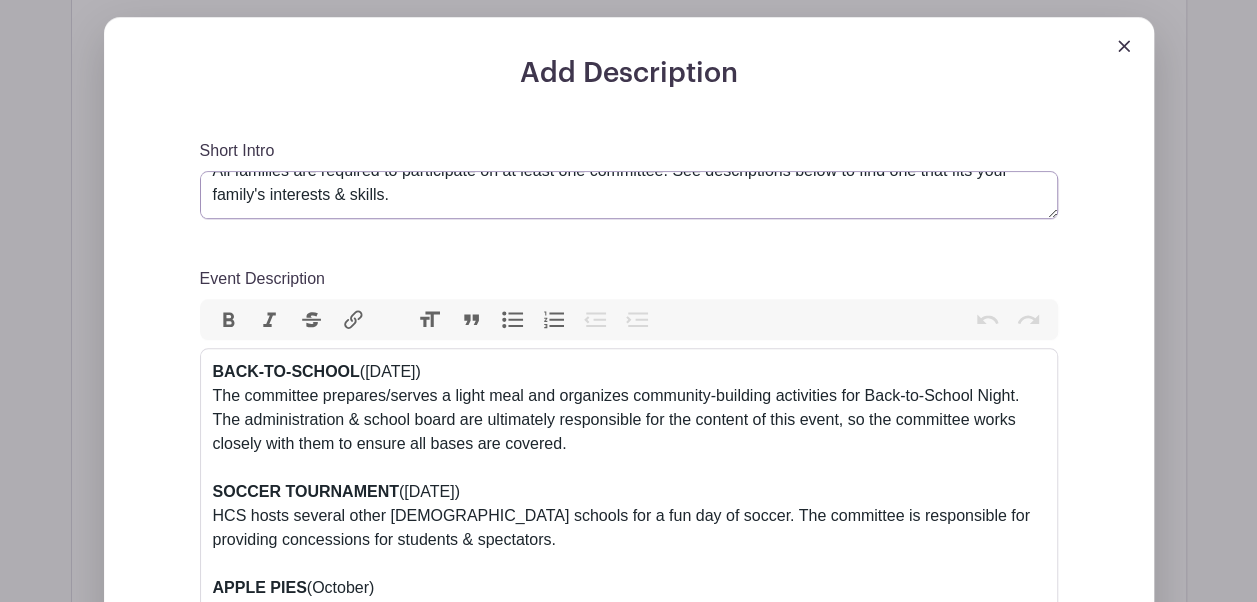 scroll, scrollTop: 23, scrollLeft: 0, axis: vertical 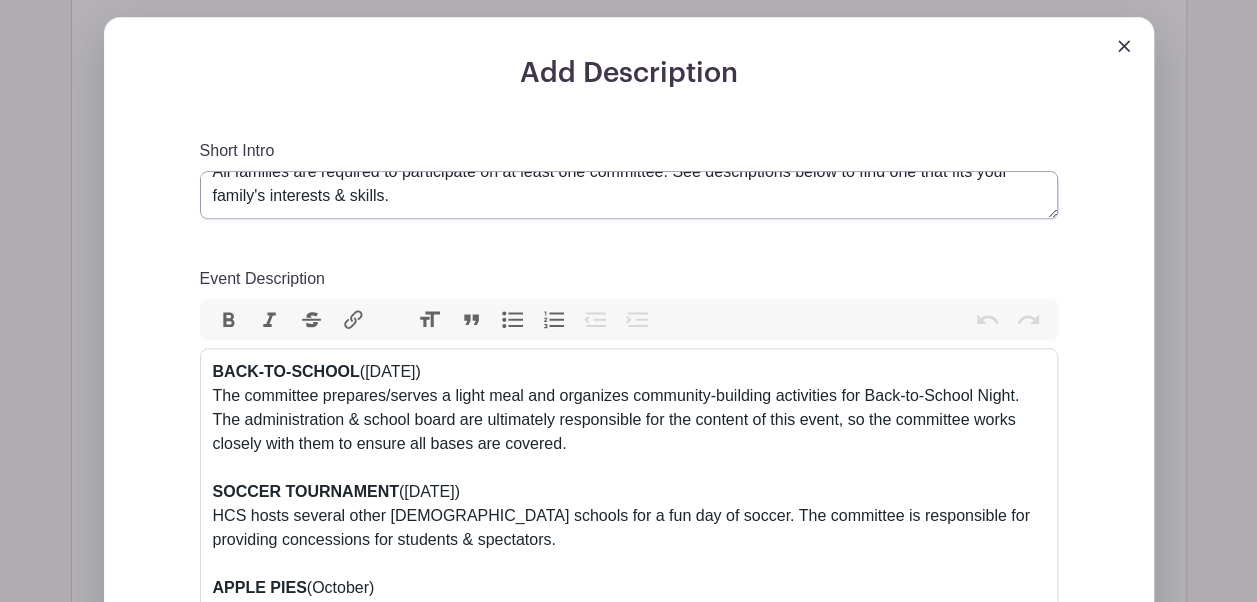type on "All families are required to participate on at least one committee. See descriptions below to find one that fits your family's interests & skills." 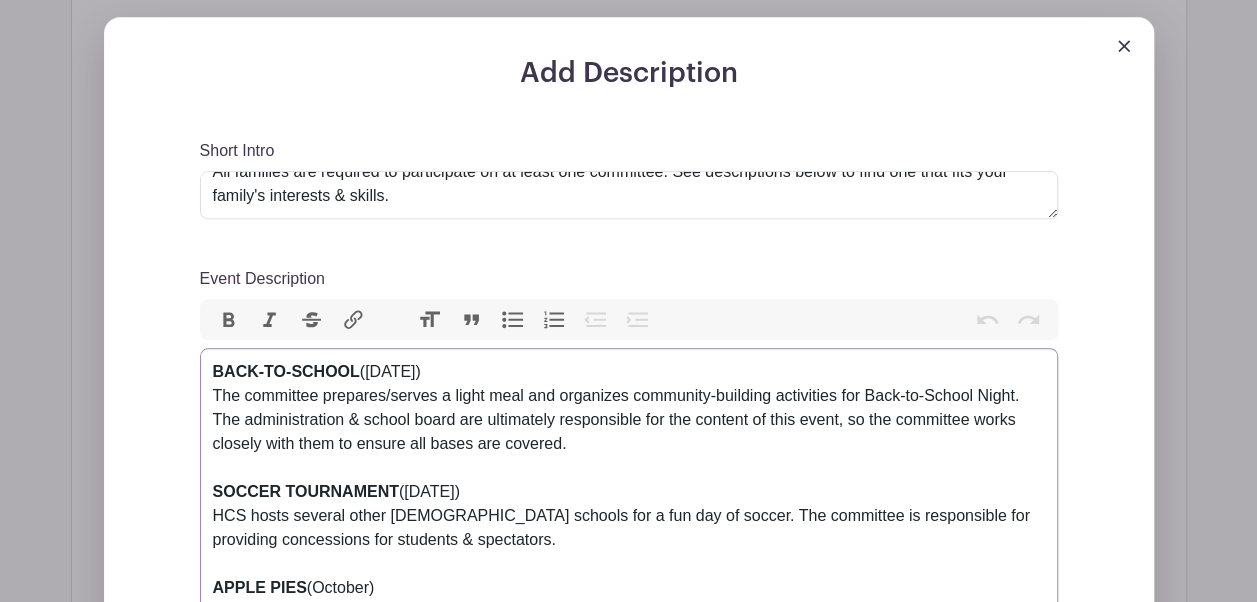 click on "BACK-TO-SCHOOL  (Monday, August 18) The committee prepares/serves a light meal and organizes community-building activities for Back-to-School Night. The administration & school board are ultimately responsible for the content of this event, so the committee works closely with them to ensure all bases are covered. SOCCER TOURNAMENT  (Friday, September 26) HCS hosts several other Christian schools for a fun day of soccer. The committee is responsible for providing concessions for students & spectators.  APPLE PIES  (October)   **We’re taking a break from our Apple Pie fundraiser for the 2025-2026 school year and will reevaluate it on a yearly basis moving forward.** FALL SUPPER  (Friday, November 7) **ALL HCS families are REQUIRED to work two shifts for the fall supper. Shifts may involve helping prepare food, setting up, serving food, or cleaning up. A shift sign-up will be available as the fall supper draws closer. OPEN HOUSE  (February) $ELLEBRATION AUCTION  (March) BOOK FAIR / CARNIVAL  (April) LIBRARY" at bounding box center [629, 1572] 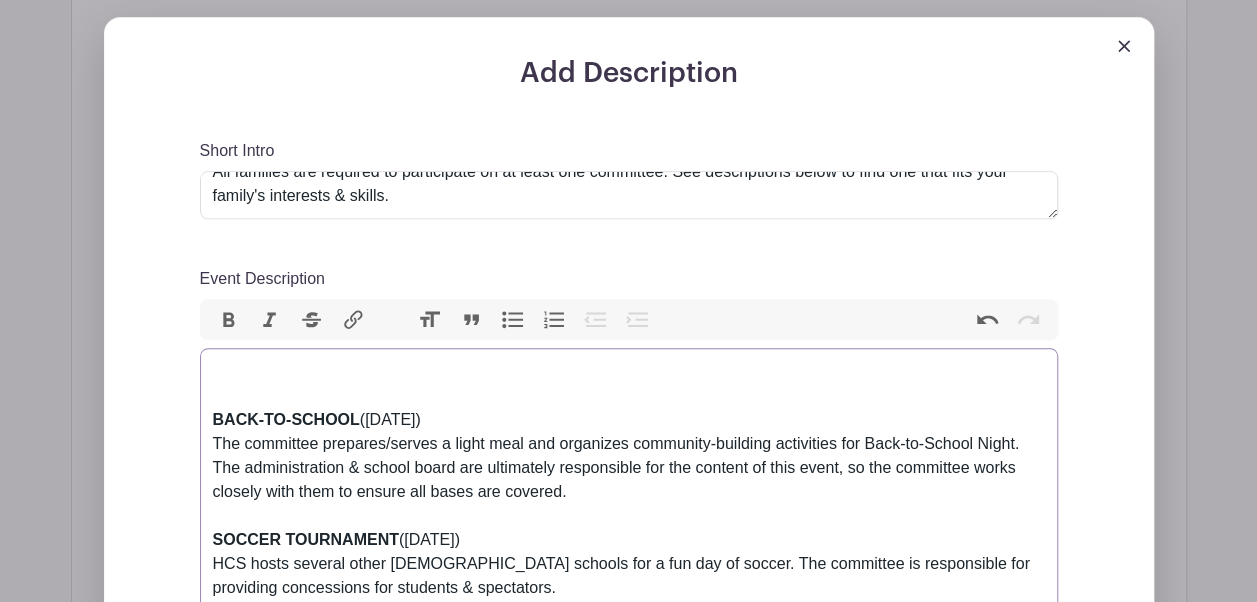 click on "BACK-TO-SCHOOL  (Monday, August 18) The committee prepares/serves a light meal and organizes community-building activities for Back-to-School Night. The administration & school board are ultimately responsible for the content of this event, so the committee works closely with them to ensure all bases are covered. SOCCER TOURNAMENT  (Friday, September 26) HCS hosts several other Christian schools for a fun day of soccer. The committee is responsible for providing concessions for students & spectators.  APPLE PIES  (October)   **We’re taking a break from our Apple Pie fundraiser for the 2025-2026 school year and will reevaluate it on a yearly basis moving forward.** FALL SUPPER  (Friday, November 7) **ALL HCS families are REQUIRED to work two shifts for the fall supper. Shifts may involve helping prepare food, setting up, serving food, or cleaning up. A shift sign-up will be available as the fall supper draws closer. OPEN HOUSE  (February) $ELLEBRATION AUCTION  (March) BOOK FAIR / CARNIVAL  (April) LIBRARY" at bounding box center (629, 1596) 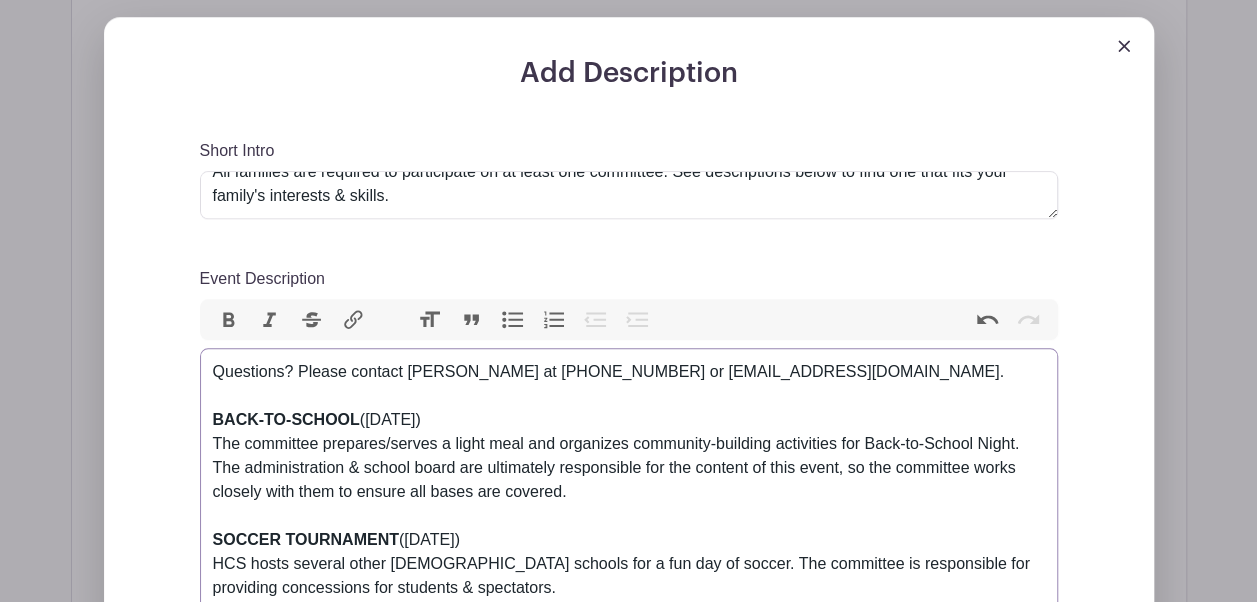 click on "Questions? Please contact Holly Muilenburg at 507-383-2899 or hollymuilenburg@yahoo.com. BACK-TO-SCHOOL  (Monday, August 18) The committee prepares/serves a light meal and organizes community-building activities for Back-to-School Night. The administration & school board are ultimately responsible for the content of this event, so the committee works closely with them to ensure all bases are covered. SOCCER TOURNAMENT  (Friday, September 26) HCS hosts several other Christian schools for a fun day of soccer. The committee is responsible for providing concessions for students & spectators.  APPLE PIES  (October)   **We’re taking a break from our Apple Pie fundraiser for the 2025-2026 school year and will reevaluate it on a yearly basis moving forward.** FALL SUPPER  (Friday, November 7) **ALL HCS families are REQUIRED to work two shifts for the fall supper. Shifts may involve helping prepare food, setting up, serving food, or cleaning up. A shift sign-up will be available as the fall supper draws closer." at bounding box center [629, 1596] 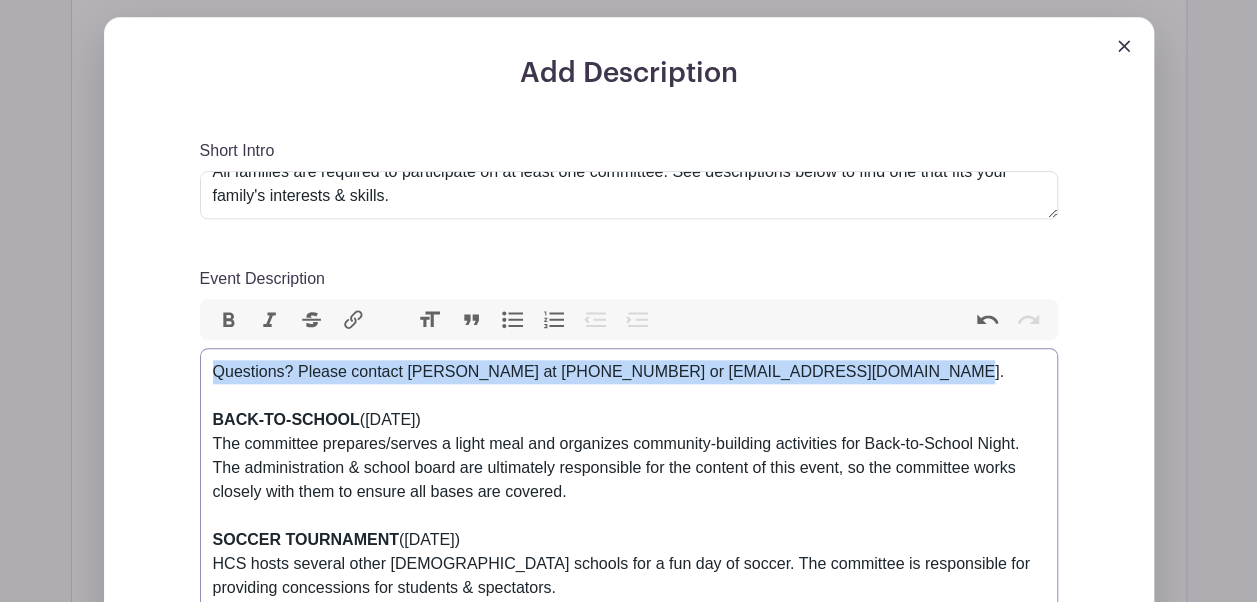 drag, startPoint x: 918, startPoint y: 374, endPoint x: 186, endPoint y: 344, distance: 732.6145 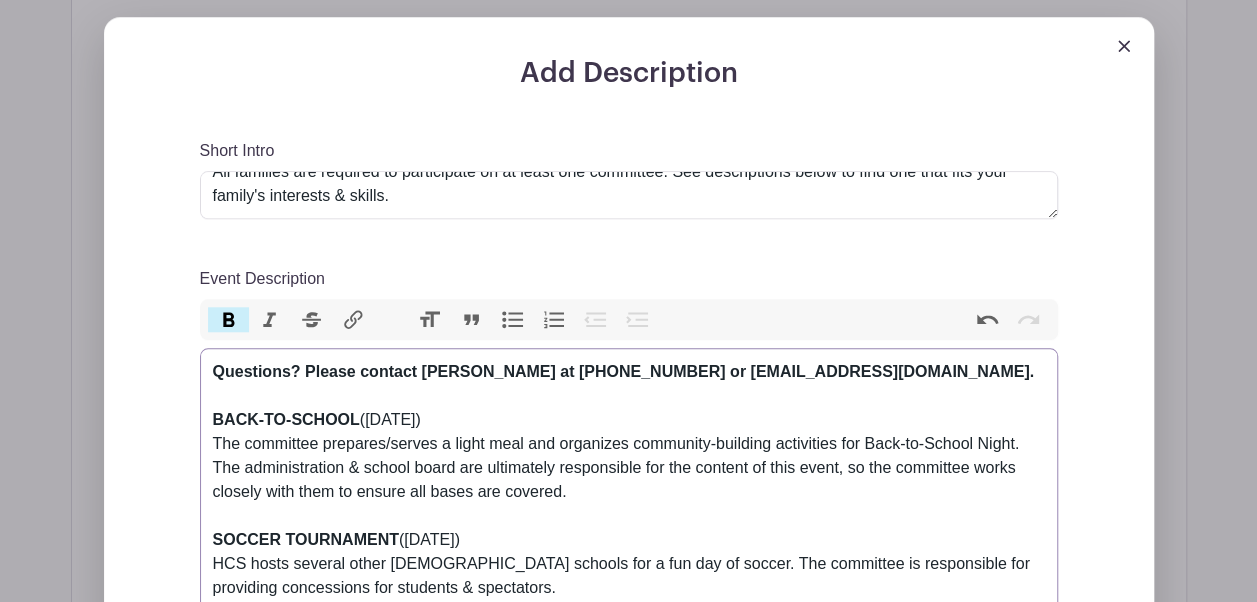 click on "Bold" at bounding box center (229, 320) 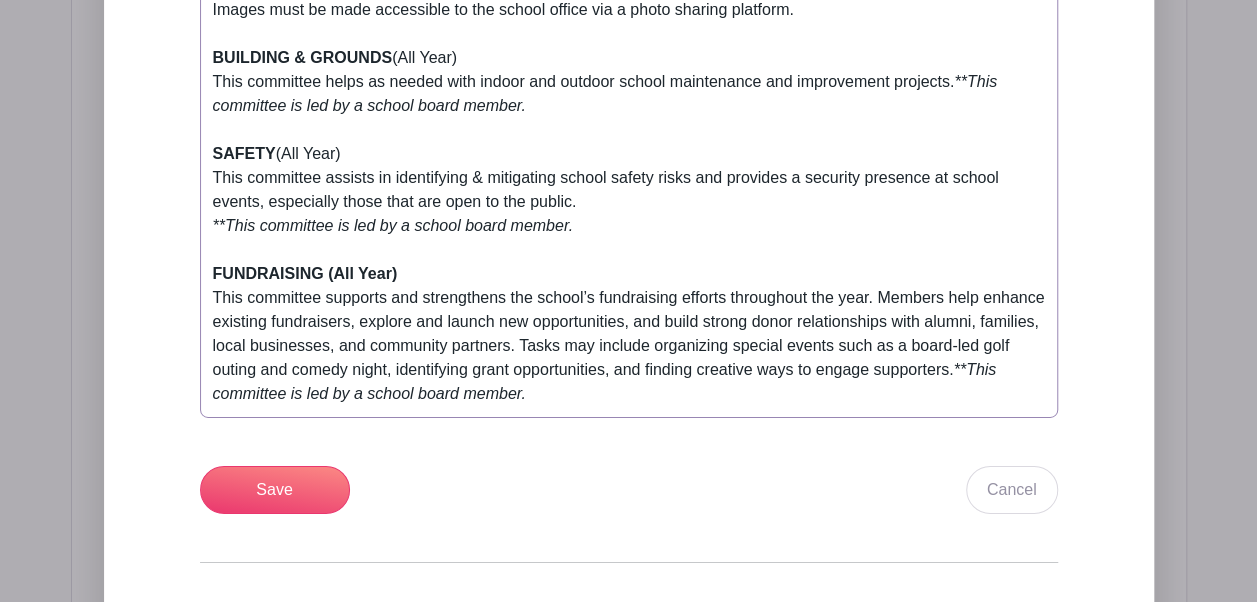 scroll, scrollTop: 3210, scrollLeft: 0, axis: vertical 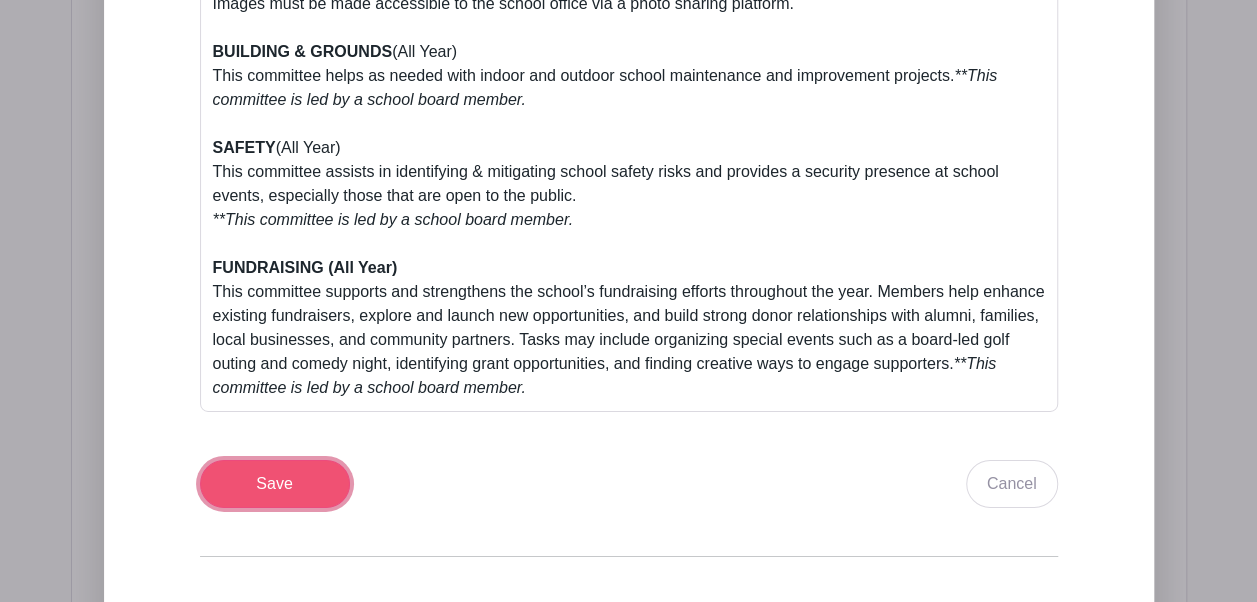click on "Save" at bounding box center (275, 484) 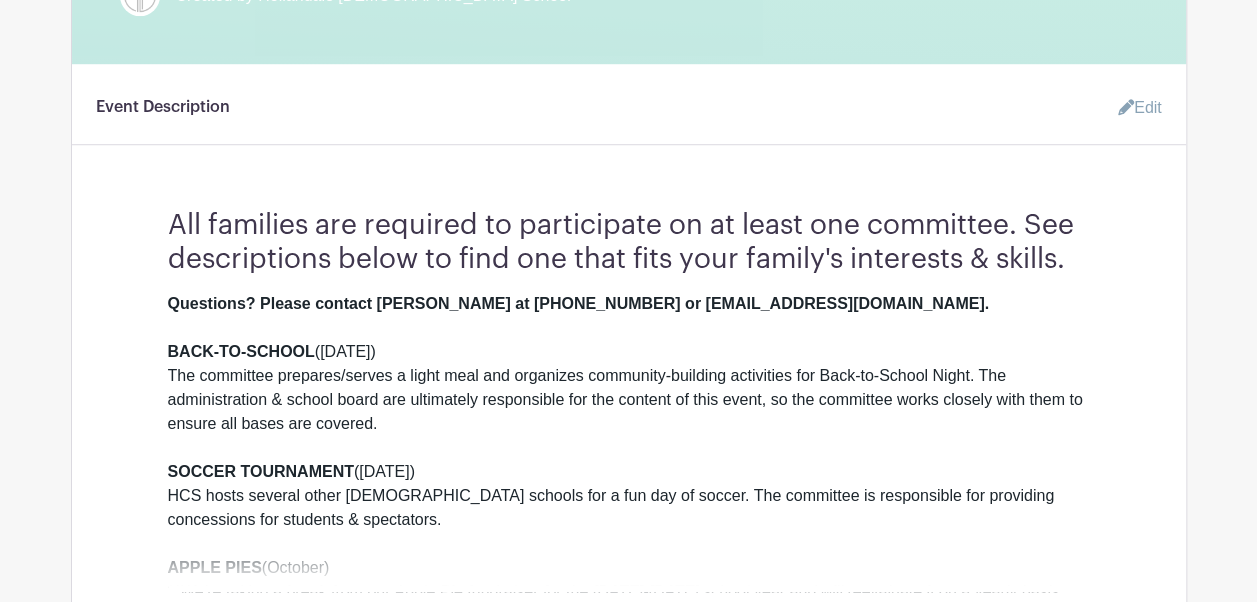 scroll, scrollTop: 709, scrollLeft: 0, axis: vertical 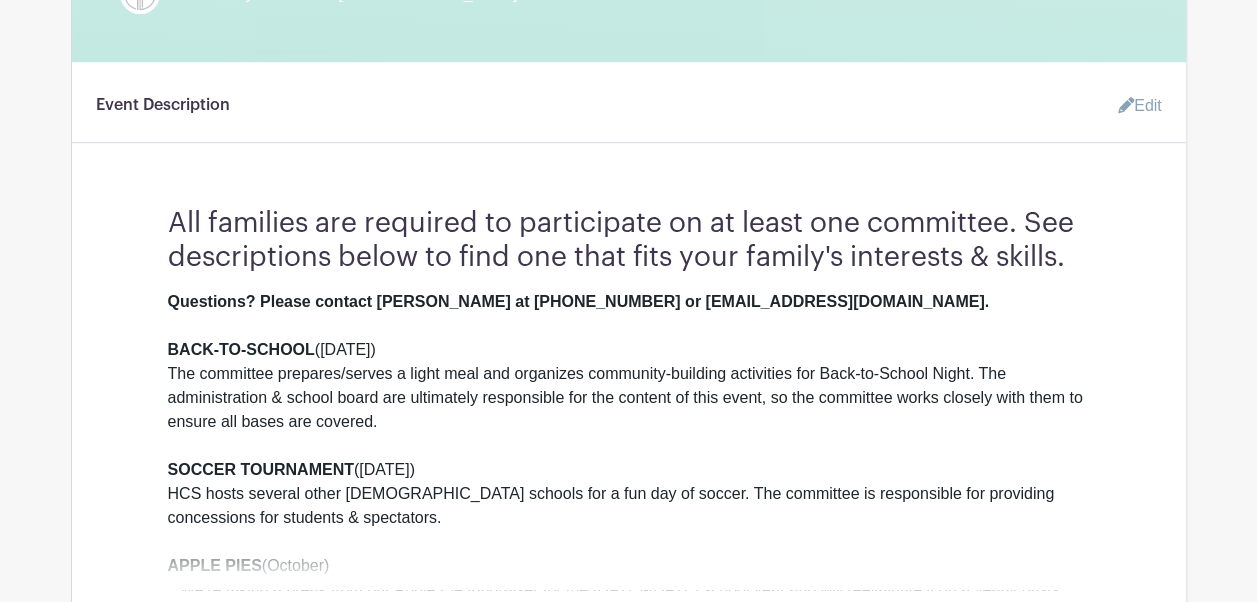 click on "Edit" at bounding box center (1132, 106) 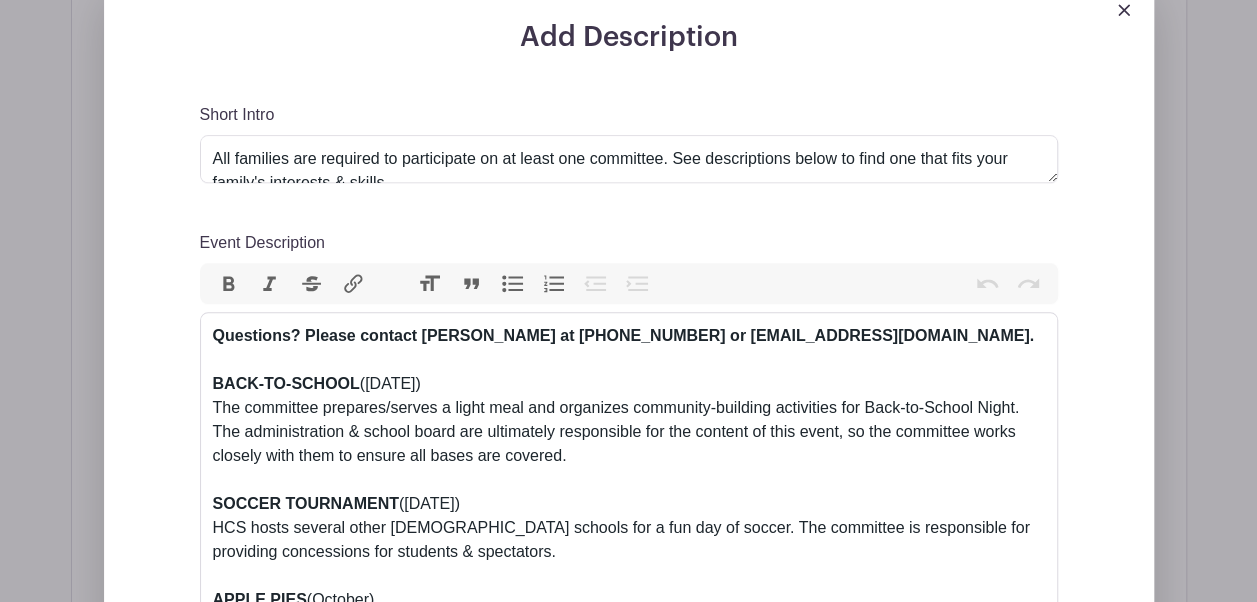 scroll, scrollTop: 815, scrollLeft: 0, axis: vertical 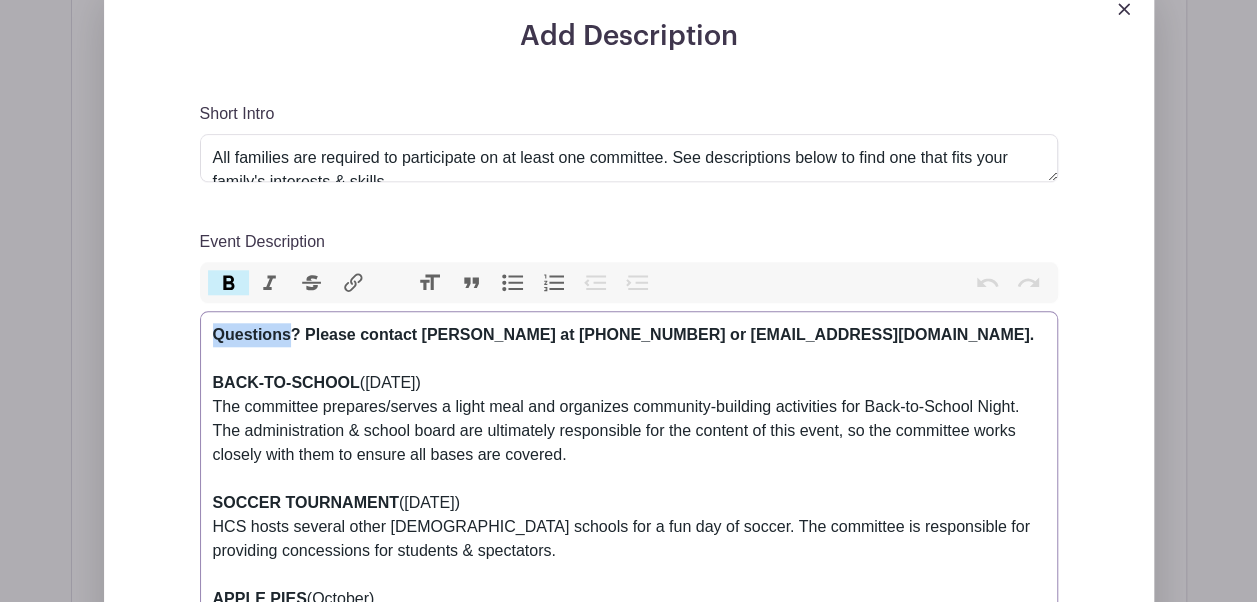 drag, startPoint x: 292, startPoint y: 339, endPoint x: 170, endPoint y: 332, distance: 122.20065 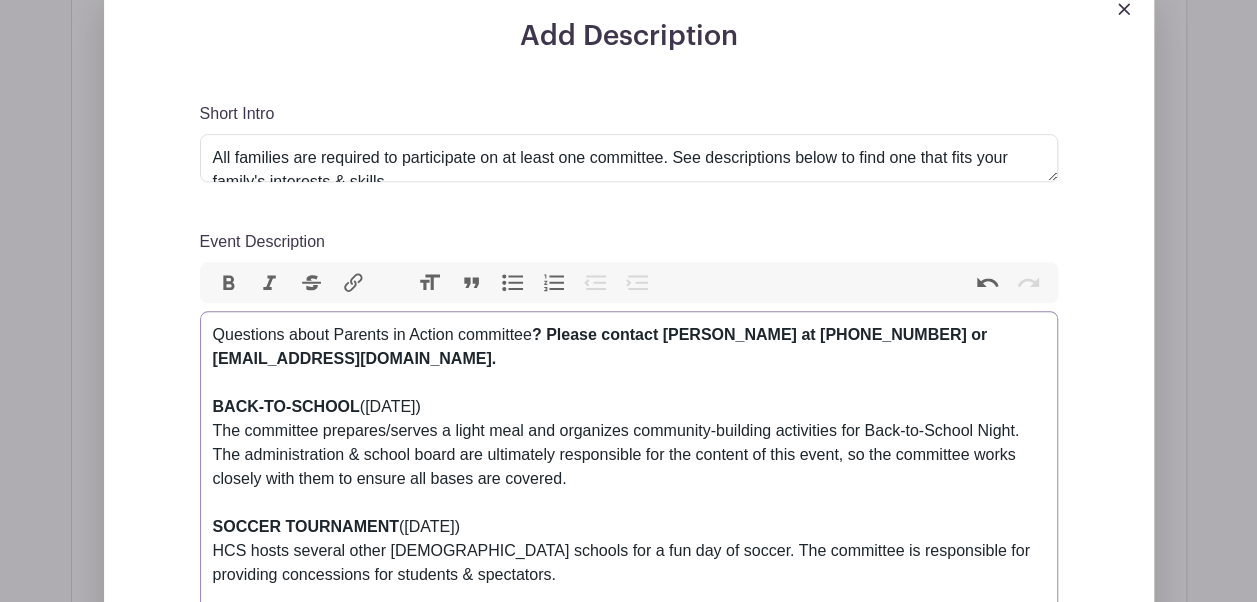 type on "<div>Questions about Parents in Action committees<strong>? Please contact Holly Muilenburg at 507-383-2899 or hollymuilenburg@yahoo.com.</strong><br><br><strong>BACK-TO-SCHOOL</strong> (Monday, August 18)<br>The committee prepares/serves a light meal and organizes community-building activities for Back-to-School Night. The administration &amp; school board are ultimately responsible for the content of this event, so the committee works closely with them to ensure all bases are covered.<br><br><strong>SOCCER TOURNAMENT </strong>(Friday, September 26)<br>HCS hosts several other Christian schools for a fun day of soccer. The committee is responsible for providing concessions for students &amp; spectators. <br><br><strong>APPLE PIES </strong>(October)<strong> </strong><br><em>**We’re taking a break from our Apple Pie fundraiser for the 2025-2026 school year and will reevaluate it on a yearly basis moving forward.**<br></em><br><strong>FALL SUPPER</strong> (Friday, November 7)<br>The Fall Supper is a long-stand..." 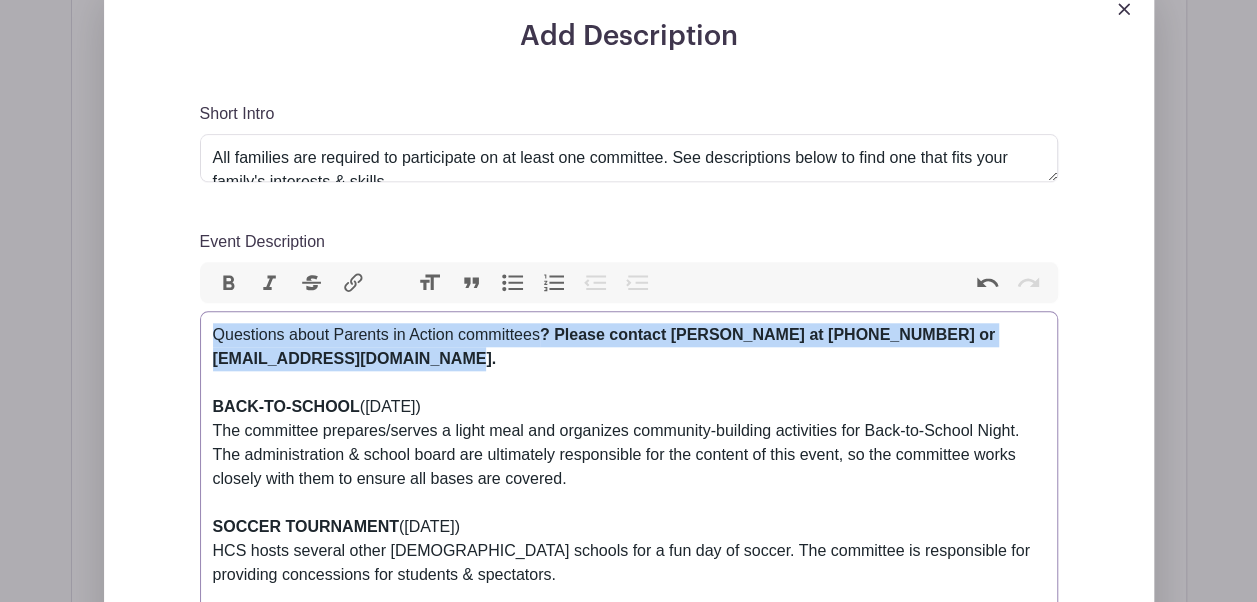 drag, startPoint x: 480, startPoint y: 355, endPoint x: 182, endPoint y: 334, distance: 298.739 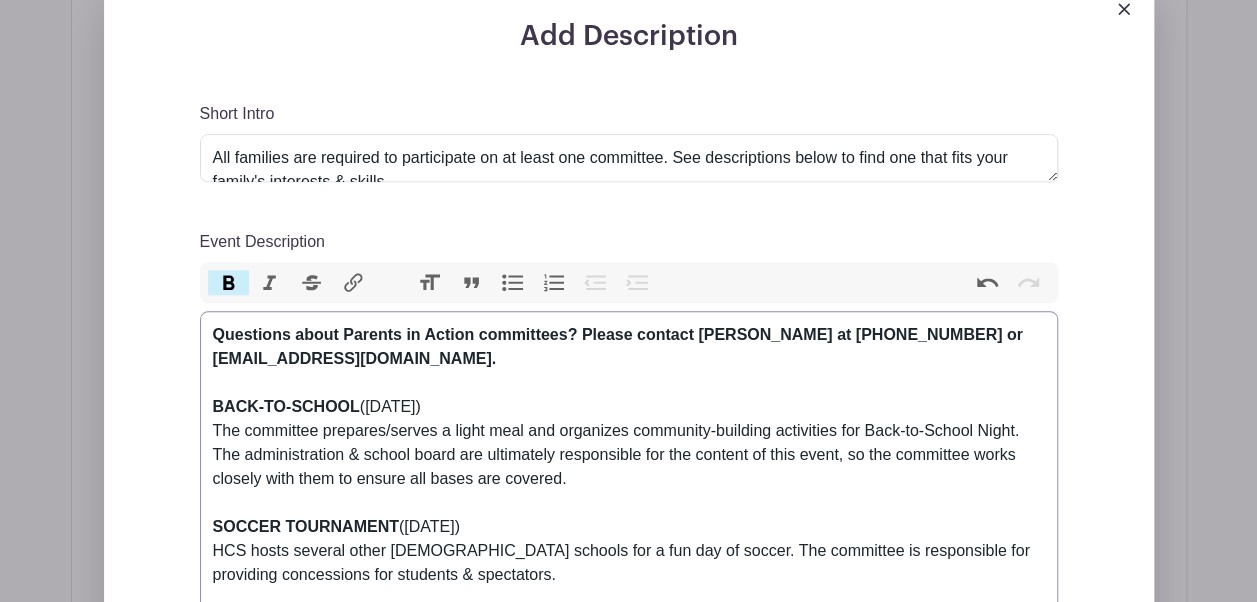 click on "Bold" at bounding box center [229, 283] 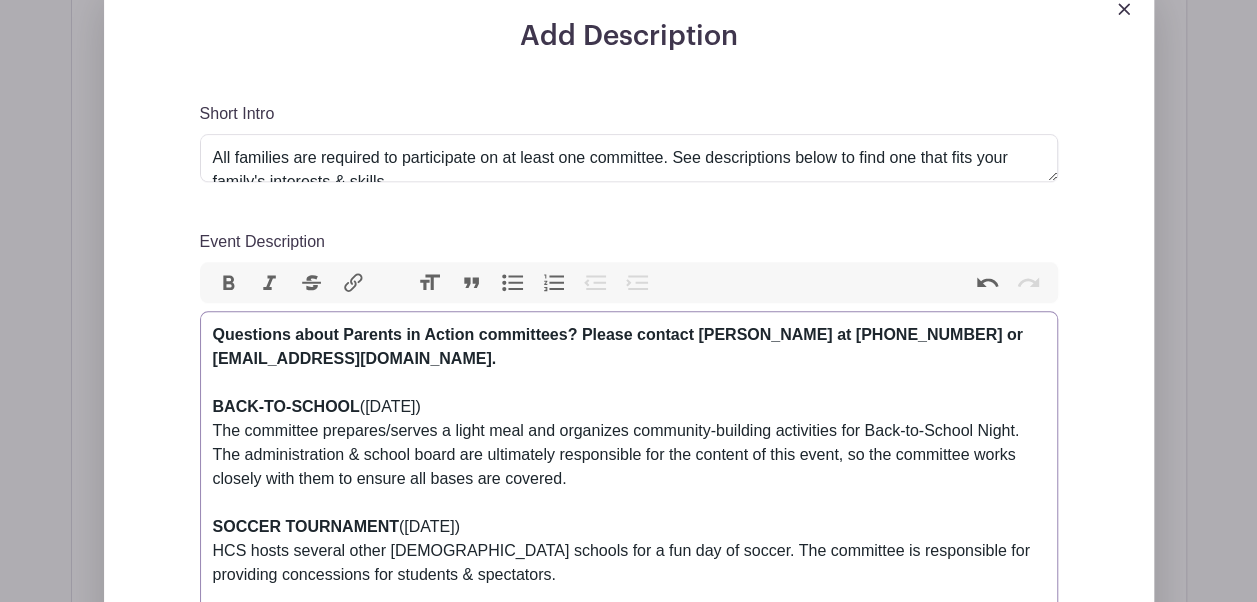 click on "Questions about Parents in Action committees? Please contact Holly Muilenburg at 507-383-2899 or hollymuilenburg@yahoo.com. BACK-TO-SCHOOL  (Monday, August 18) The committee prepares/serves a light meal and organizes community-building activities for Back-to-School Night. The administration & school board are ultimately responsible for the content of this event, so the committee works closely with them to ensure all bases are covered. SOCCER TOURNAMENT  (Friday, September 26) HCS hosts several other Christian schools for a fun day of soccer. The committee is responsible for providing concessions for students & spectators.  APPLE PIES  (October)   **We’re taking a break from our Apple Pie fundraiser for the 2025-2026 school year and will reevaluate it on a yearly basis moving forward.** FALL SUPPER  (Friday, November 7) OPEN HOUSE  (February) $ELLEBRATION AUCTION  (March) **ALL HCS families are REQUIRED to donate or solicit at least one item for the auction. BOOK FAIR / CARNIVAL  (April) STAFF APPRECIATION" at bounding box center [629, 1571] 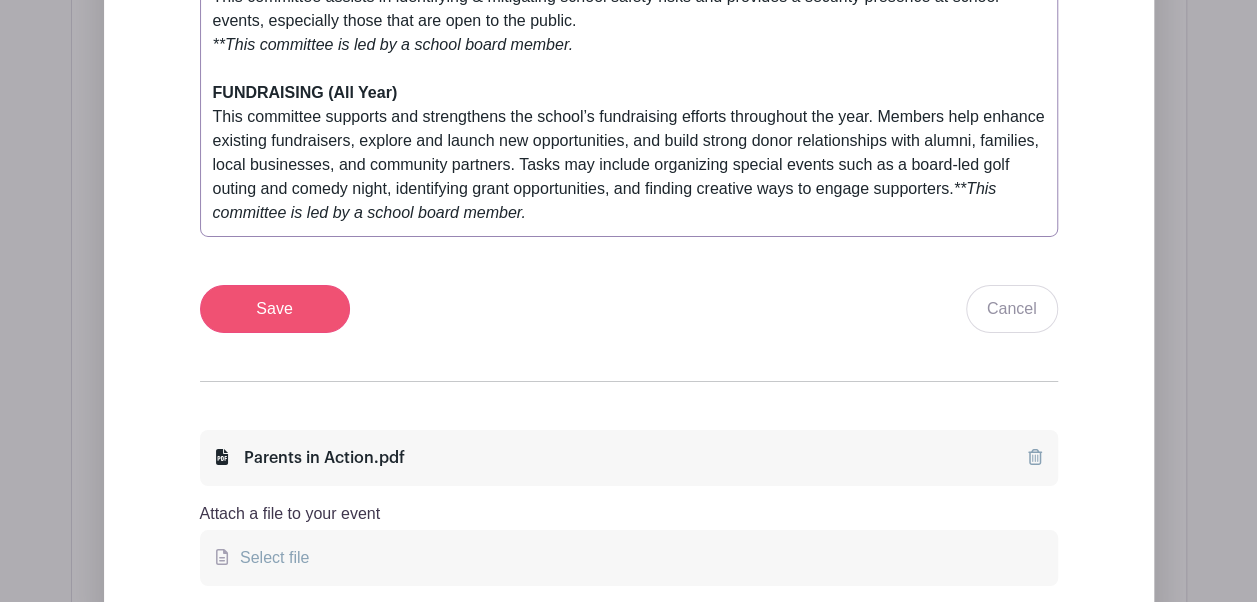 scroll, scrollTop: 3410, scrollLeft: 0, axis: vertical 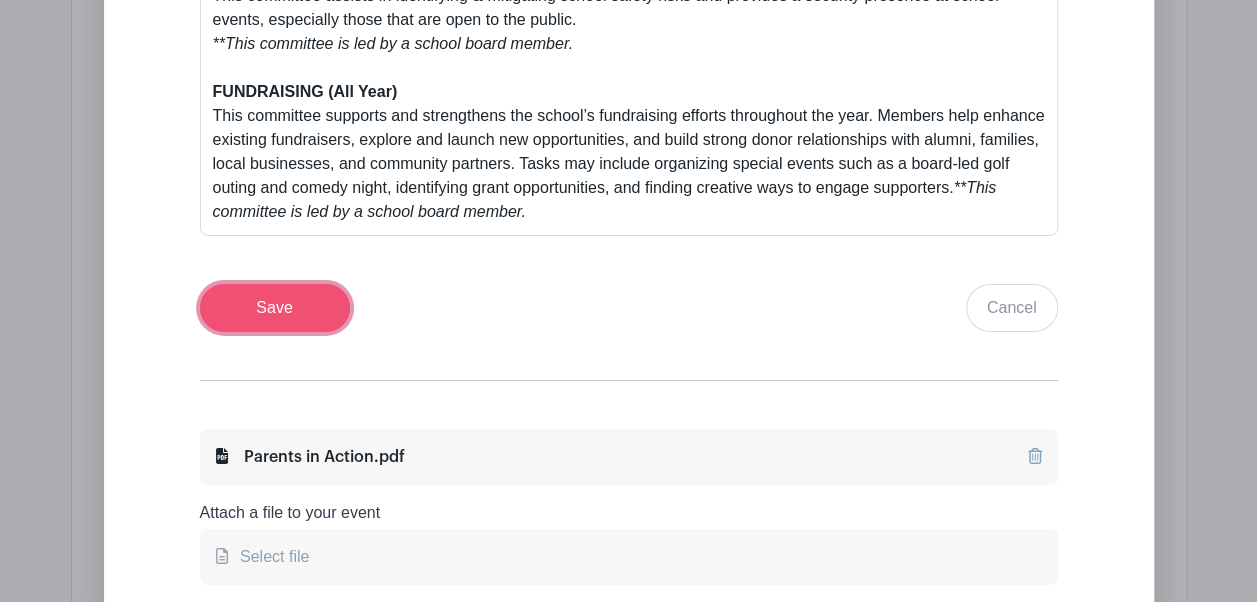 click on "Save" at bounding box center (275, 308) 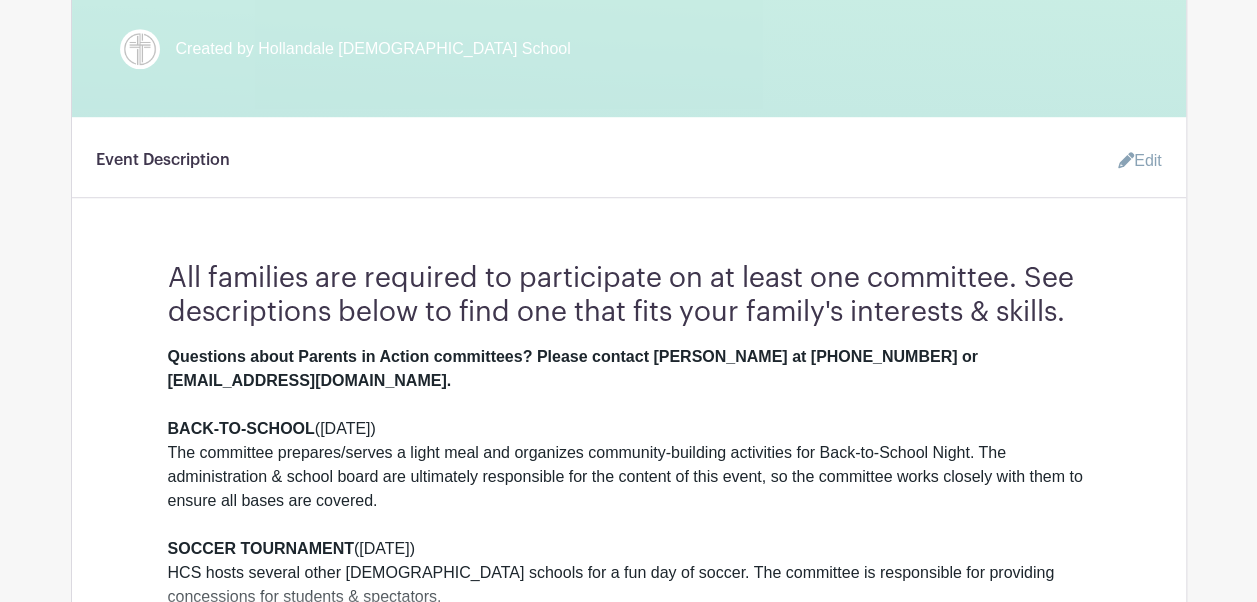 scroll, scrollTop: 656, scrollLeft: 0, axis: vertical 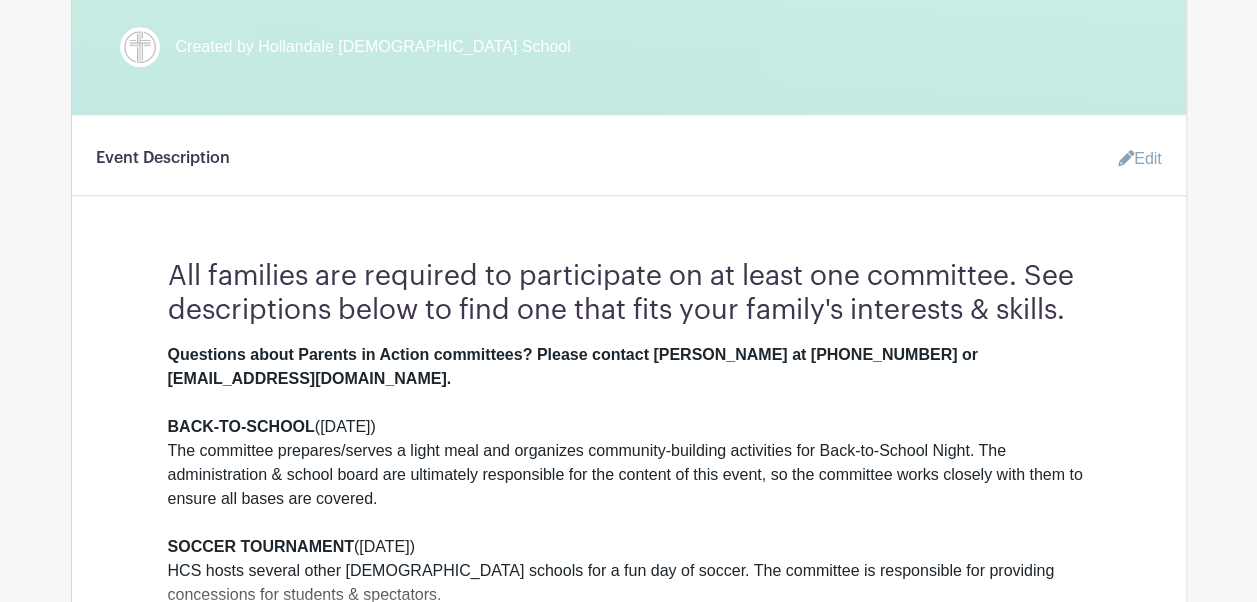 click on "Edit" at bounding box center (1132, 159) 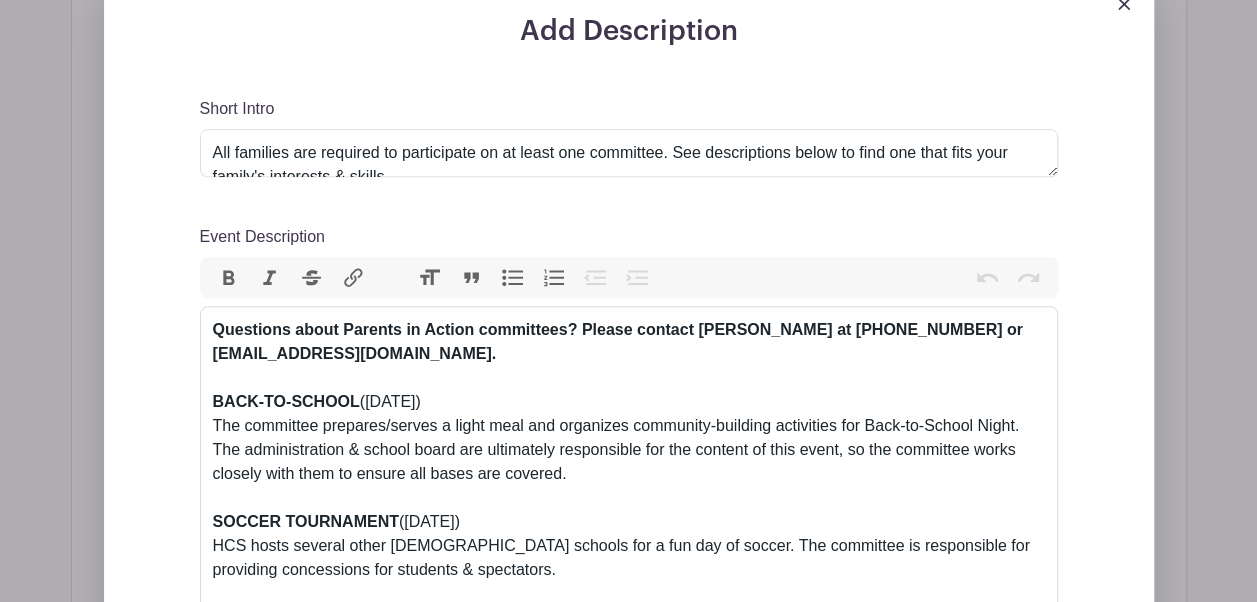 scroll, scrollTop: 826, scrollLeft: 0, axis: vertical 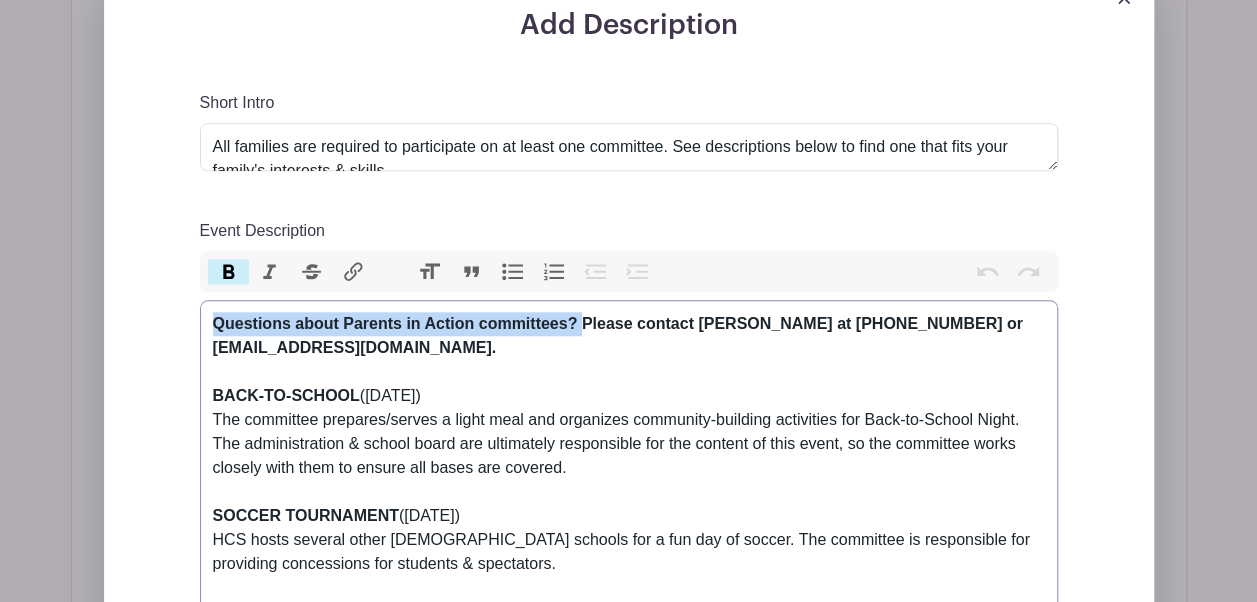 drag, startPoint x: 582, startPoint y: 326, endPoint x: 206, endPoint y: 324, distance: 376.0053 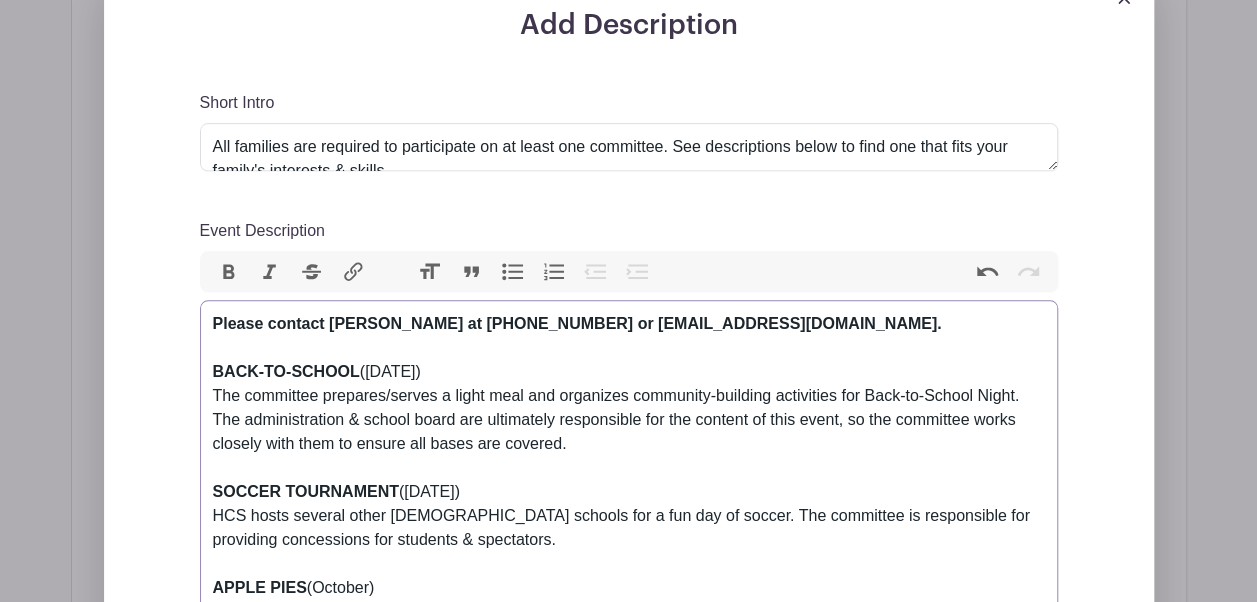 click on "Please contact Holly Muilenburg at 507-383-2899 or hollymuilenburg@yahoo.com. BACK-TO-SCHOOL  (Monday, August 18) The committee prepares/serves a light meal and organizes community-building activities for Back-to-School Night. The administration & school board are ultimately responsible for the content of this event, so the committee works closely with them to ensure all bases are covered. SOCCER TOURNAMENT  (Friday, September 26) HCS hosts several other Christian schools for a fun day of soccer. The committee is responsible for providing concessions for students & spectators.  APPLE PIES  (October)   **We’re taking a break from our Apple Pie fundraiser for the 2025-2026 school year and will reevaluate it on a yearly basis moving forward.** FALL SUPPER  (Friday, November 7) **ALL HCS families are REQUIRED to work two shifts for the fall supper. Shifts may involve helping prepare food, setting up, serving food, or cleaning up. A shift sign-up will be available as the fall supper draws closer. OPEN HOUSE" at bounding box center [629, 1548] 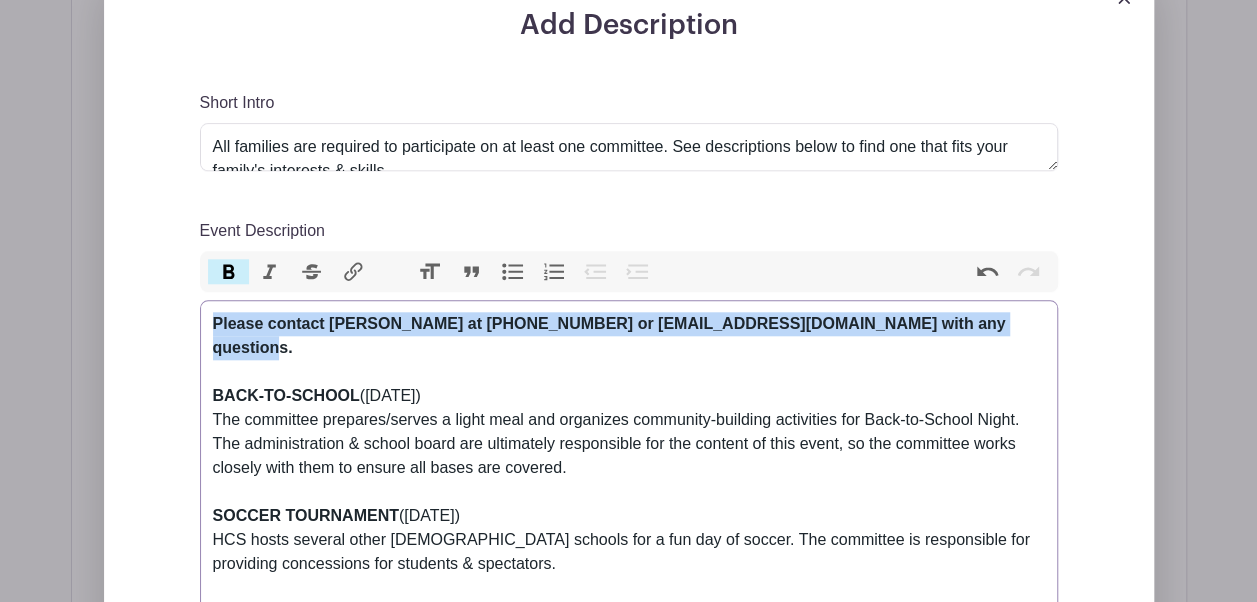 drag, startPoint x: 998, startPoint y: 328, endPoint x: 142, endPoint y: 293, distance: 856.7152 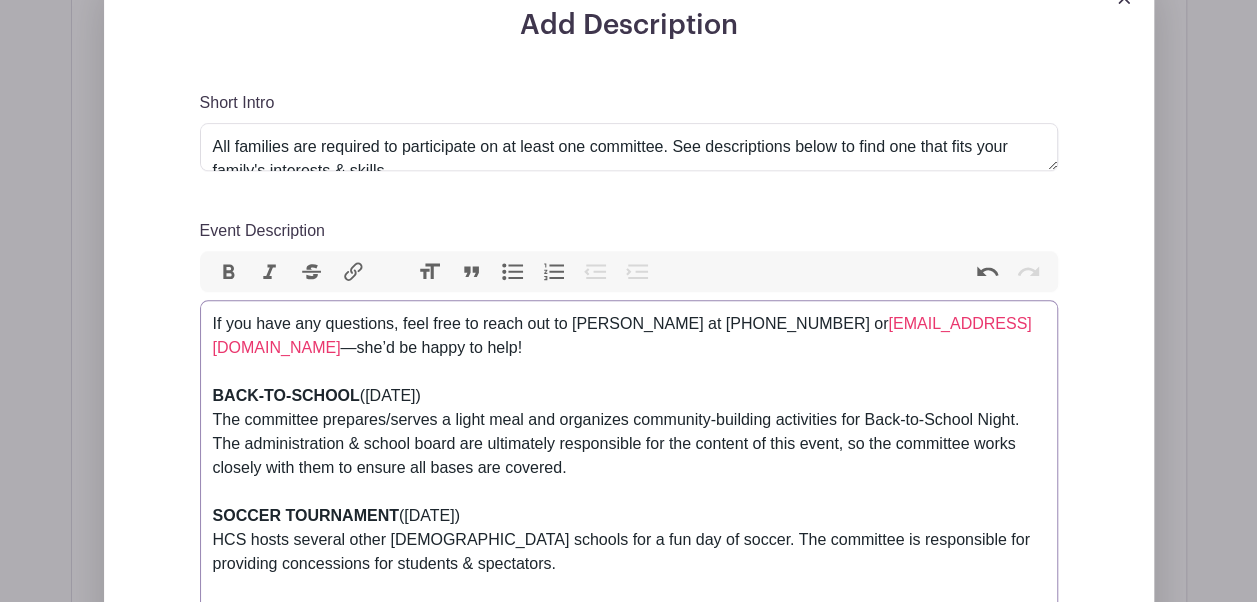 click on "If you have any questions, feel free to reach out to Holly Muilenburg at 507-383-2899 or  hollymuilenburg@yahoo.com —she’d be happy to help!  BACK-TO-SCHOOL  (Monday, August 18) The committee prepares/serves a light meal and organizes community-building activities for Back-to-School Night. The administration & school board are ultimately responsible for the content of this event, so the committee works closely with them to ensure all bases are covered. SOCCER TOURNAMENT  (Friday, September 26) HCS hosts several other Christian schools for a fun day of soccer. The committee is responsible for providing concessions for students & spectators.  APPLE PIES  (October)   **We’re taking a break from our Apple Pie fundraiser for the 2025-2026 school year and will reevaluate it on a yearly basis moving forward.** FALL SUPPER  (Friday, November 7) OPEN HOUSE  (February) $ELLEBRATION AUCTION  (March) **ALL HCS families are REQUIRED to donate or solicit at least one item for the auction. BOOK FAIR / CARNIVAL" at bounding box center (629, 1560) 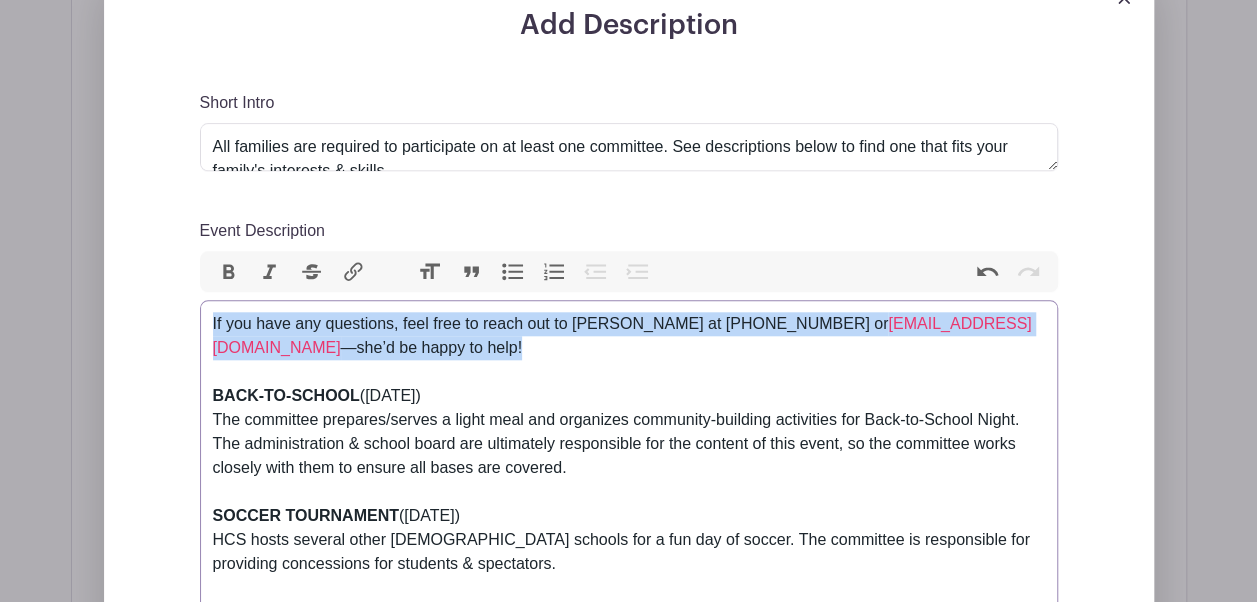 drag, startPoint x: 427, startPoint y: 347, endPoint x: 178, endPoint y: 325, distance: 249.97 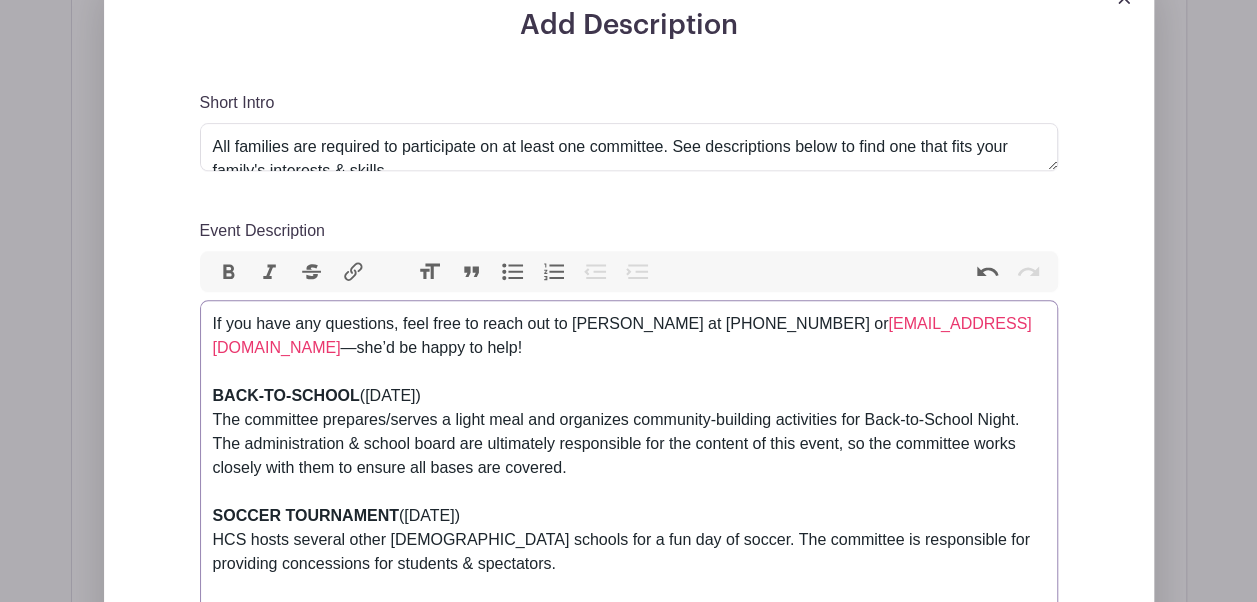 click on "Bold" at bounding box center (229, 272) 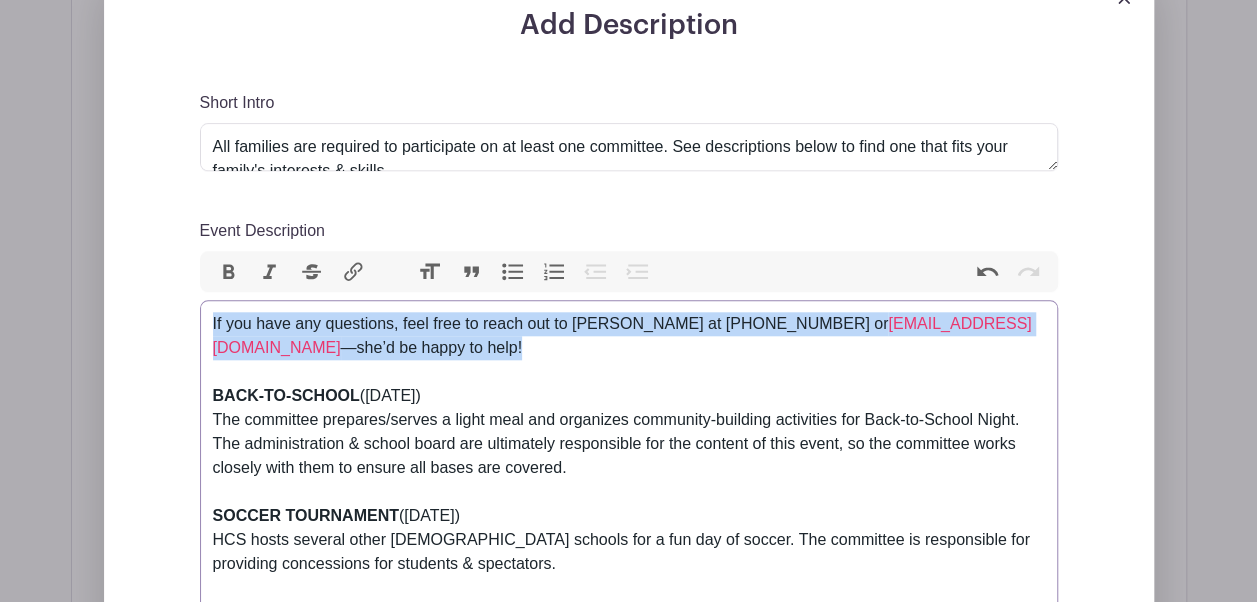 click on "Bold" at bounding box center [229, 272] 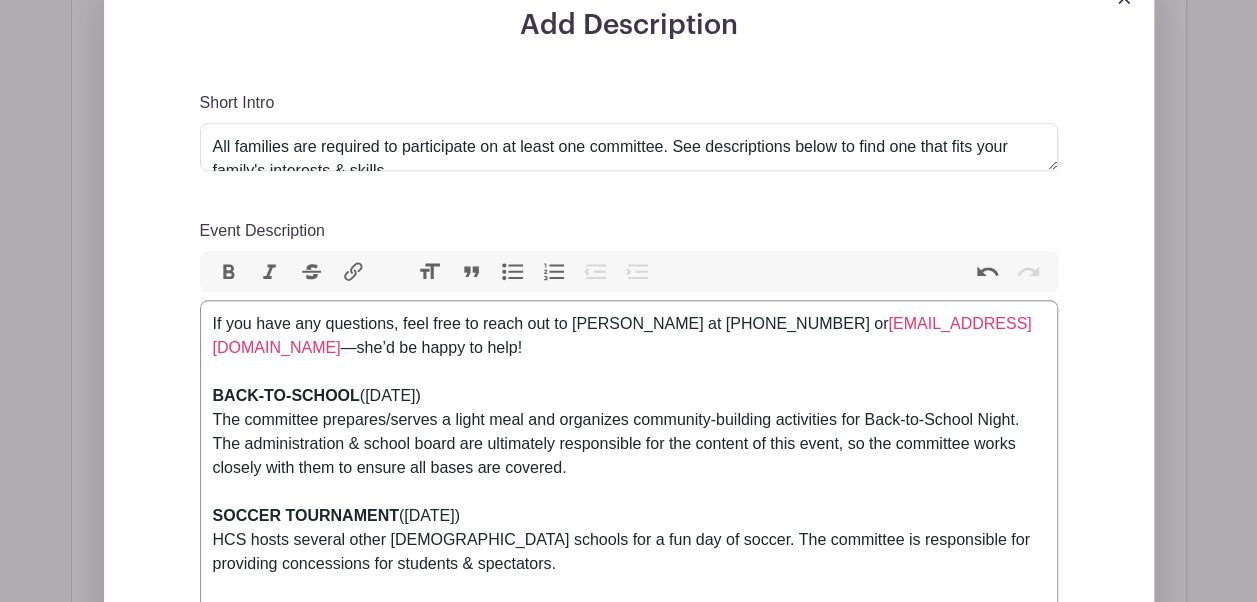click on "If you have any questions, feel free to reach out to Holly Muilenburg at 507-383-2899 or  hollymuilenburg@yahoo.com —she’d be happy to help!  BACK-TO-SCHOOL  (Monday, August 18) The committee prepares/serves a light meal and organizes community-building activities for Back-to-School Night. The administration & school board are ultimately responsible for the content of this event, so the committee works closely with them to ensure all bases are covered. SOCCER TOURNAMENT  (Friday, September 26) HCS hosts several other Christian schools for a fun day of soccer. The committee is responsible for providing concessions for students & spectators.  APPLE PIES  (October)   **We’re taking a break from our Apple Pie fundraiser for the 2025-2026 school year and will reevaluate it on a yearly basis moving forward.** FALL SUPPER  (Friday, November 7) OPEN HOUSE  (February) $ELLEBRATION AUCTION  (March) **ALL HCS families are REQUIRED to donate or solicit at least one item for the auction. BOOK FAIR / CARNIVAL LIBRARY" at bounding box center (629, 1560) 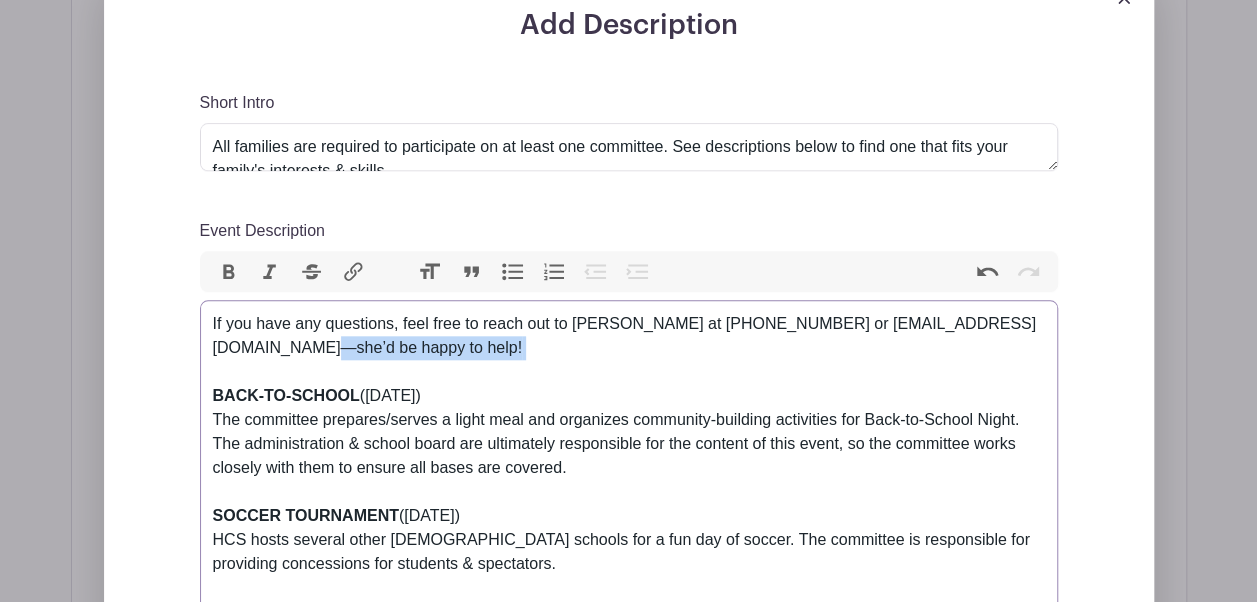 drag, startPoint x: 427, startPoint y: 360, endPoint x: 180, endPoint y: 344, distance: 247.51767 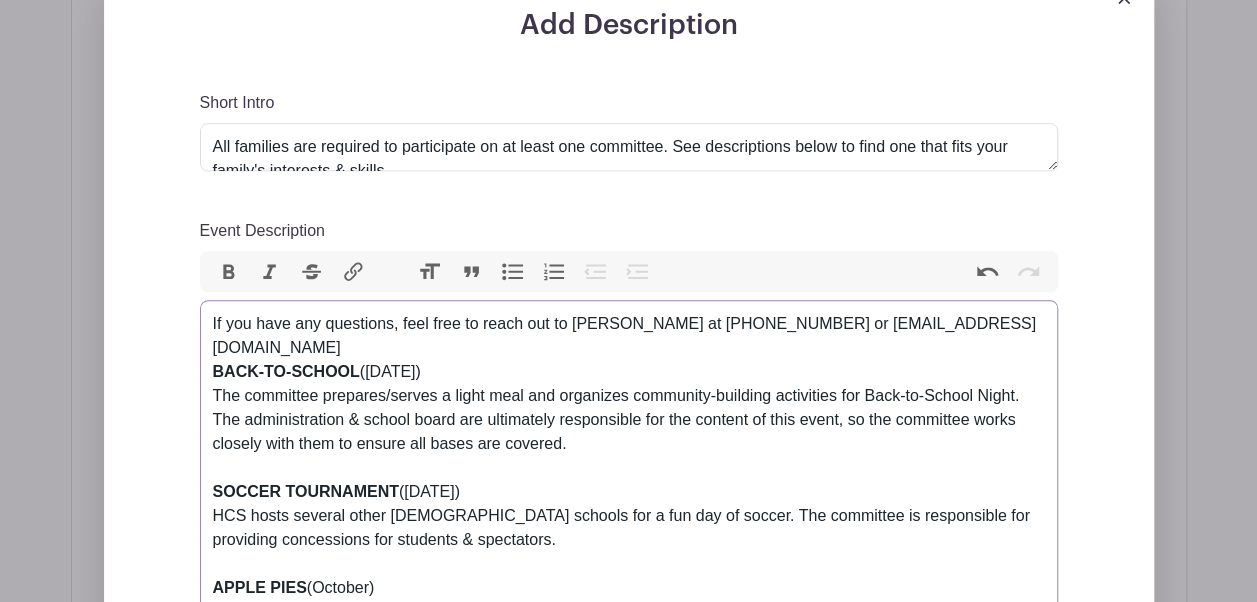 type on "<div>If you have any questions, feel free to reach out to Holly Muilenburg at 507-383-2899 or hollymuilenburg@yahoo.com.<br><strong>BACK-TO-SCHOOL</strong> (Monday, August 18)<br>The committee prepares/serves a light meal and organizes community-building activities for Back-to-School Night. The administration &amp; school board are ultimately responsible for the content of this event, so the committee works closely with them to ensure all bases are covered.<br><br><strong>SOCCER TOURNAMENT </strong>(Friday, September 26)<br>HCS hosts several other Christian schools for a fun day of soccer. The committee is responsible for providing concessions for students &amp; spectators. <br><br><strong>APPLE PIES </strong>(October)<strong> </strong><br><em>**We’re taking a break from our Apple Pie fundraiser for the 2025-2026 school year and will reevaluate it on a yearly basis moving forward.**<br></em><br><strong>FALL SUPPER</strong> (Friday, November 7)<br>The Fall Supper is a long-standing HCS tradition serving up ..." 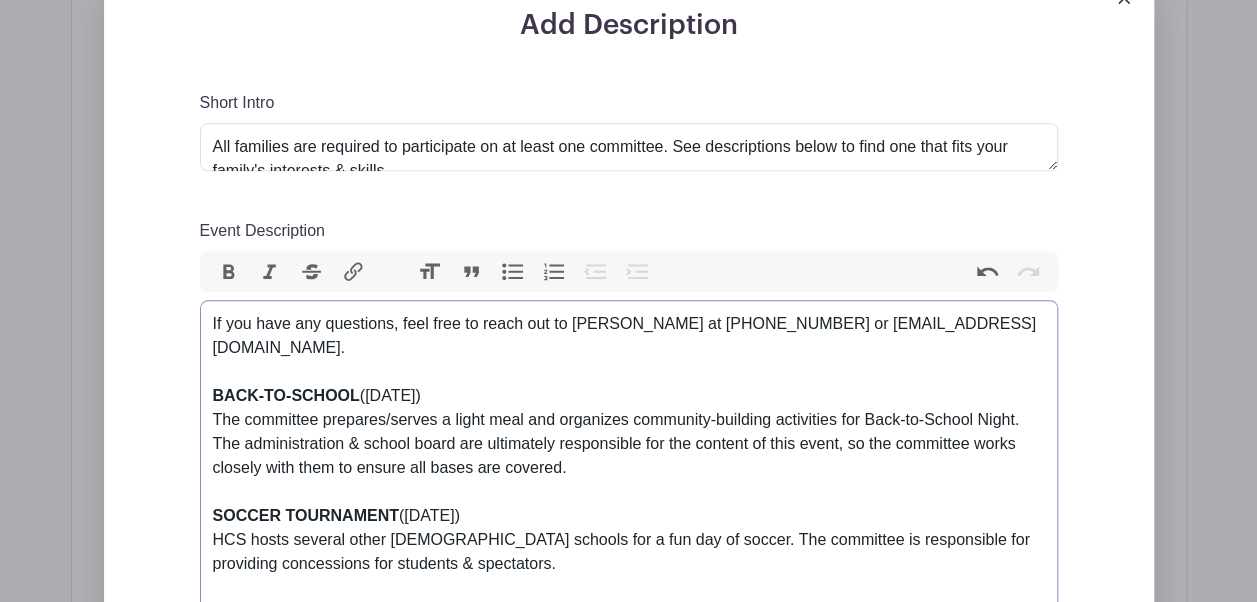 click on "If you have any questions, feel free to reach out to Holly Muilenburg at 507-383-2899 or hollymuilenburg@yahoo.com. BACK-TO-SCHOOL  (Monday, August 18) The committee prepares/serves a light meal and organizes community-building activities for Back-to-School Night. The administration & school board are ultimately responsible for the content of this event, so the committee works closely with them to ensure all bases are covered. SOCCER TOURNAMENT  (Friday, September 26) HCS hosts several other Christian schools for a fun day of soccer. The committee is responsible for providing concessions for students & spectators.  APPLE PIES  (October)   **We’re taking a break from our Apple Pie fundraiser for the 2025-2026 school year and will reevaluate it on a yearly basis moving forward.** FALL SUPPER  (Friday, November 7) OPEN HOUSE  (February) $ELLEBRATION AUCTION  (March) **ALL HCS families are REQUIRED to donate or solicit at least one item for the auction. BOOK FAIR / CARNIVAL  (April) STAFF APPRECIATION LIBRARY" at bounding box center (629, 1560) 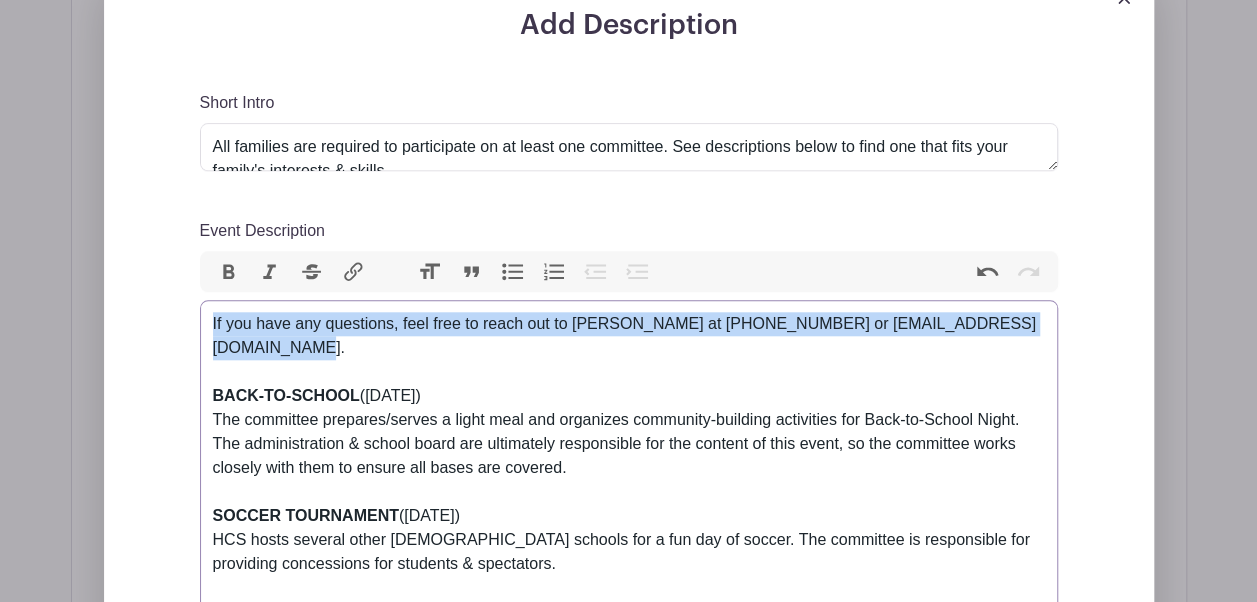drag, startPoint x: 439, startPoint y: 354, endPoint x: 196, endPoint y: 310, distance: 246.95142 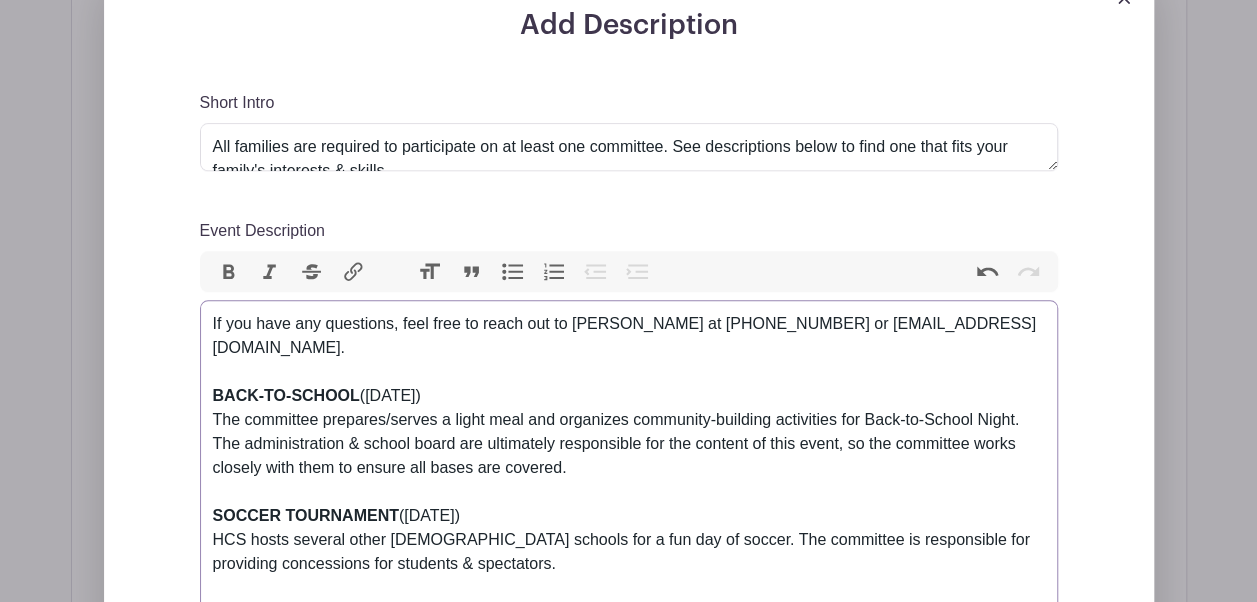 click on "Bold" at bounding box center (229, 272) 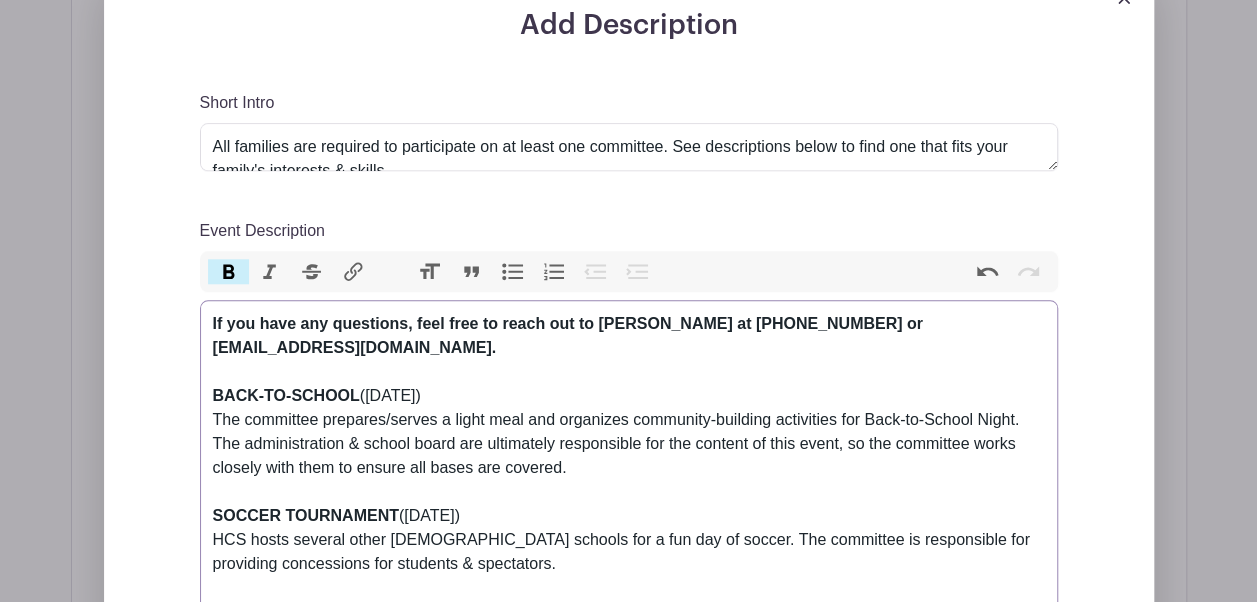 click on "If you have any questions, feel free to reach out to Holly Muilenburg at 507-383-2899 or hollymuilenburg@yahoo.com. BACK-TO-SCHOOL  (Monday, August 18) The committee prepares/serves a light meal and organizes community-building activities for Back-to-School Night. The administration & school board are ultimately responsible for the content of this event, so the committee works closely with them to ensure all bases are covered. SOCCER TOURNAMENT  (Friday, September 26) HCS hosts several other Christian schools for a fun day of soccer. The committee is responsible for providing concessions for students & spectators.  APPLE PIES  (October)   **We’re taking a break from our Apple Pie fundraiser for the 2025-2026 school year and will reevaluate it on a yearly basis moving forward.** FALL SUPPER  (Friday, November 7) OPEN HOUSE  (February) $ELLEBRATION AUCTION  (March) **ALL HCS families are REQUIRED to donate or solicit at least one item for the auction. BOOK FAIR / CARNIVAL  (April) STAFF APPRECIATION LIBRARY" at bounding box center (629, 1560) 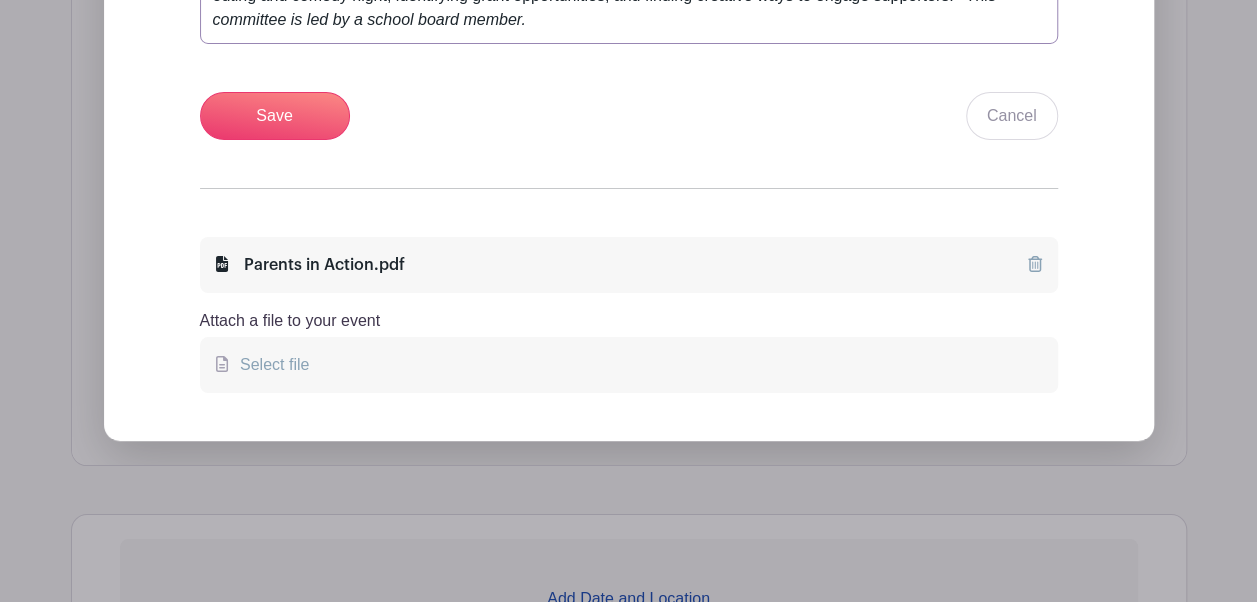 scroll, scrollTop: 3617, scrollLeft: 0, axis: vertical 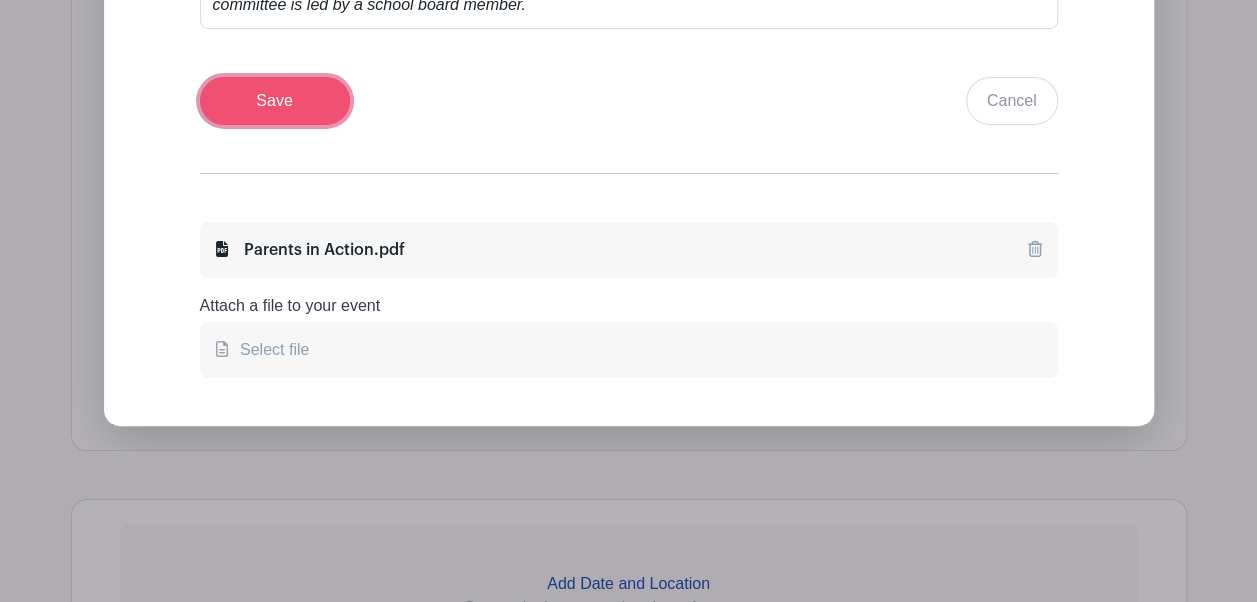 click on "Save" at bounding box center [275, 101] 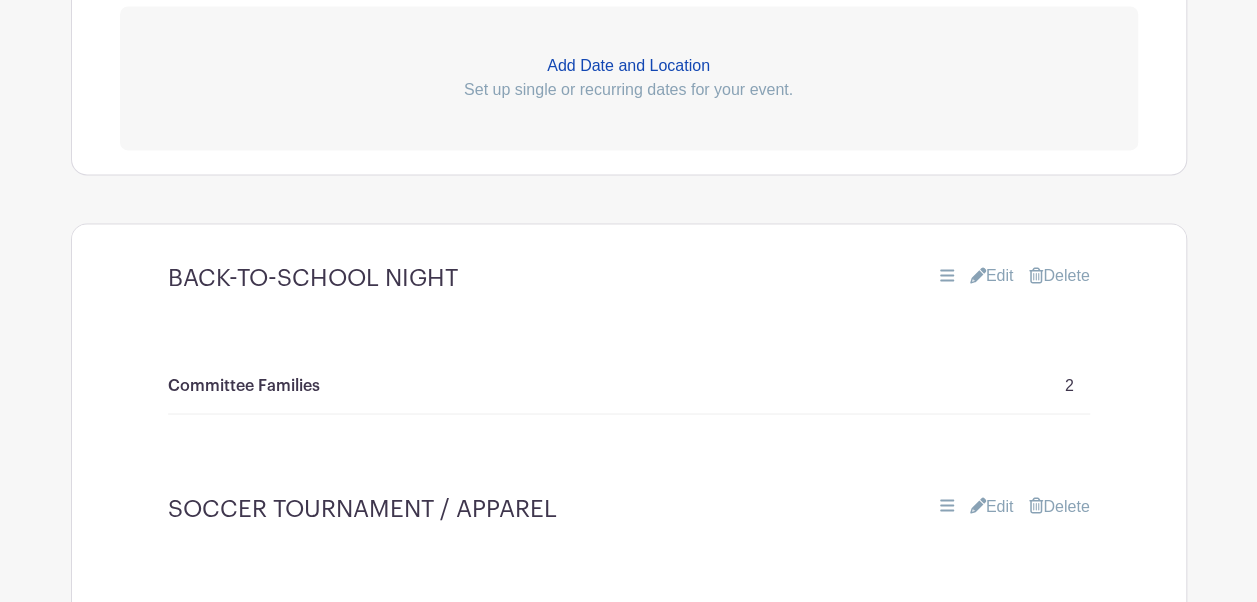 scroll, scrollTop: 1582, scrollLeft: 0, axis: vertical 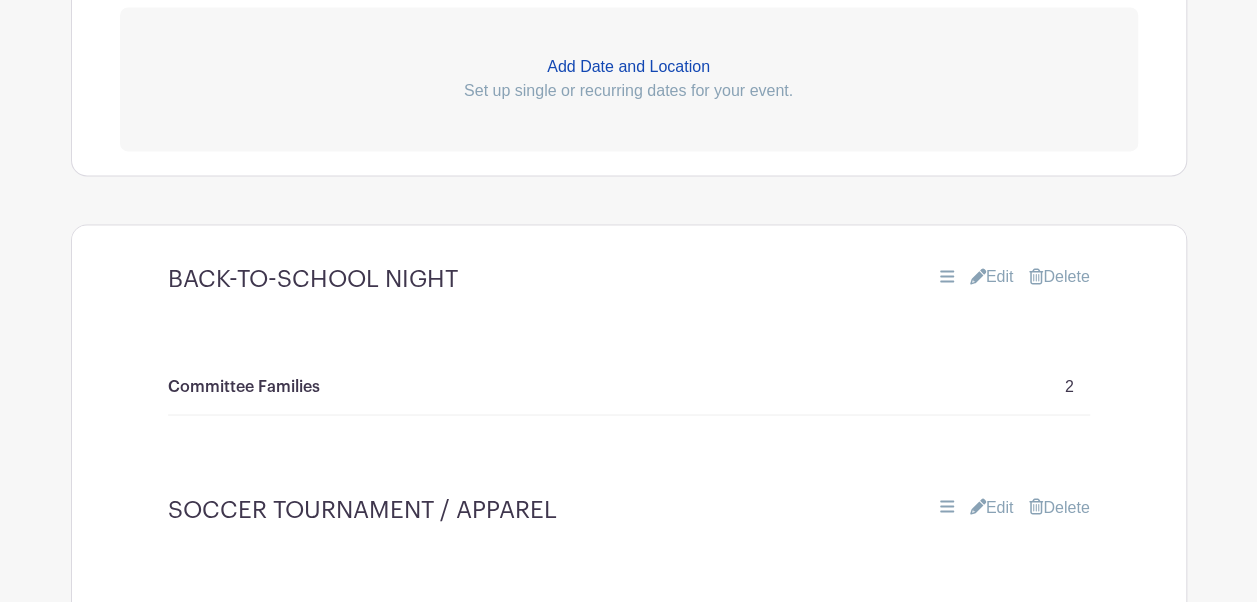 click on "Edit" at bounding box center (992, 277) 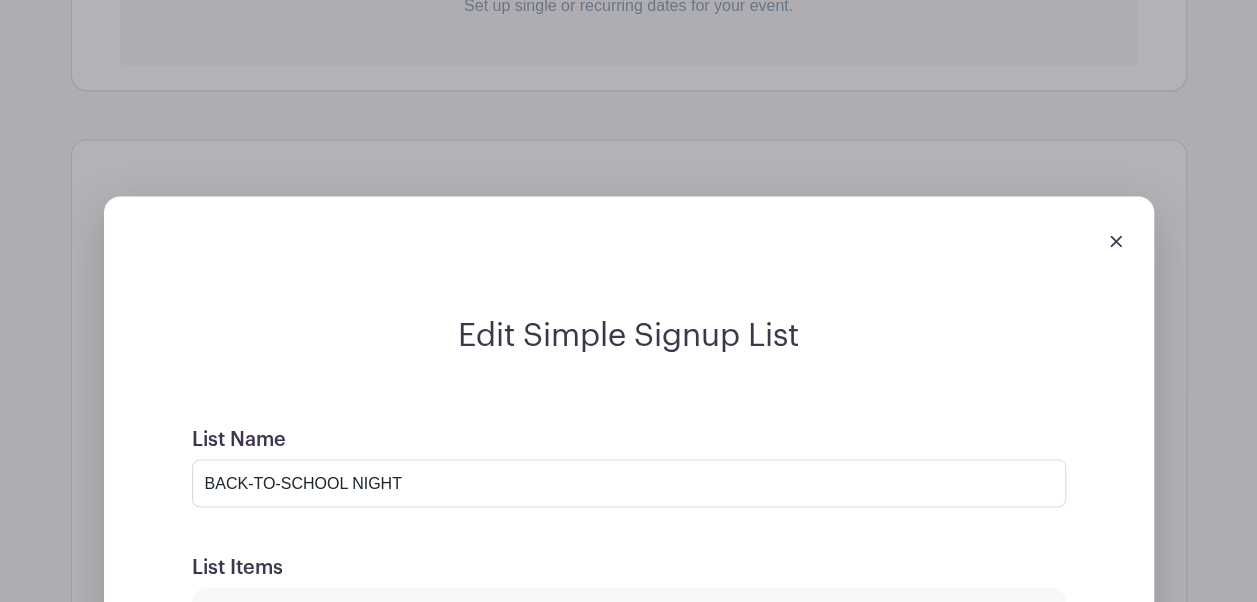 scroll, scrollTop: 1665, scrollLeft: 0, axis: vertical 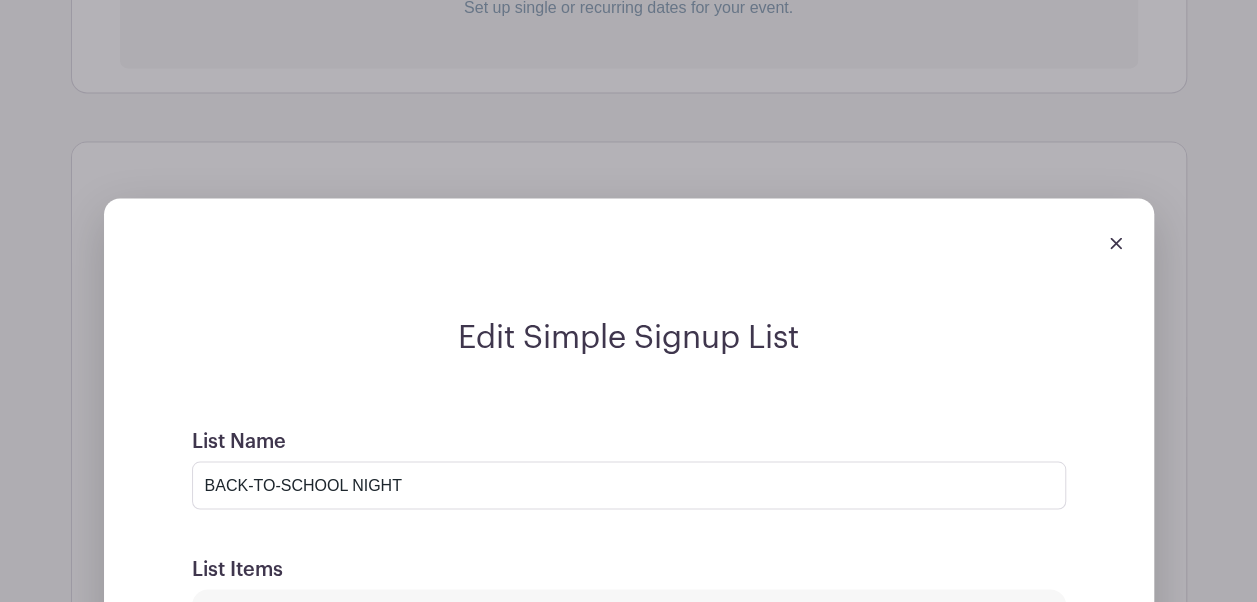 click at bounding box center [1116, 243] 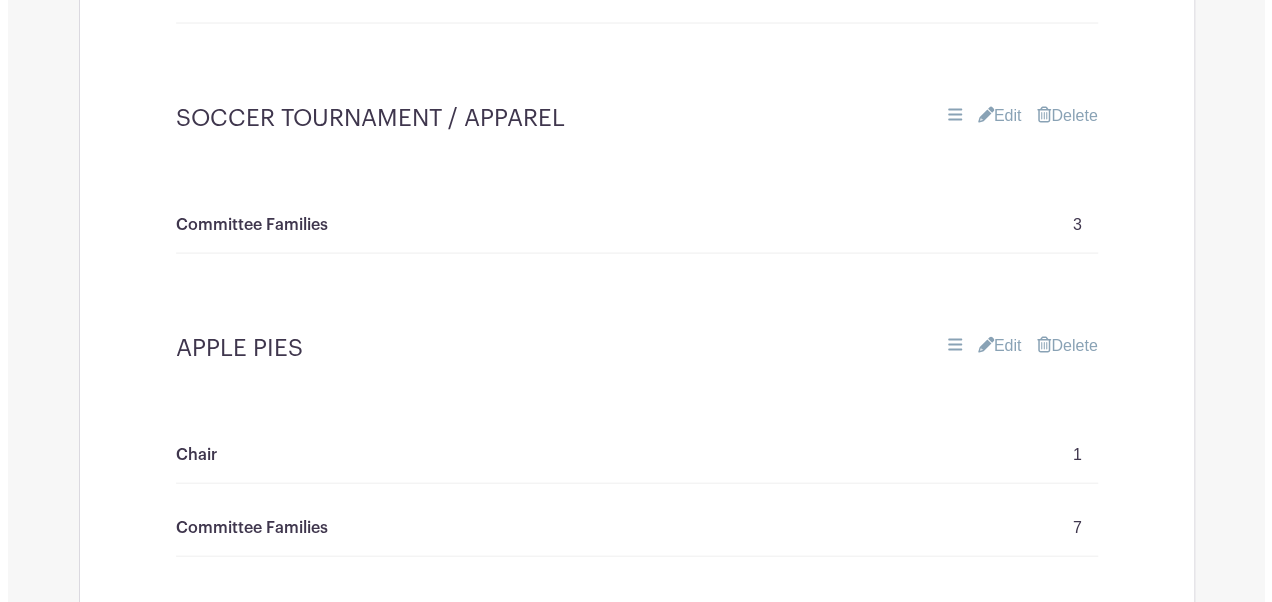 scroll, scrollTop: 1980, scrollLeft: 0, axis: vertical 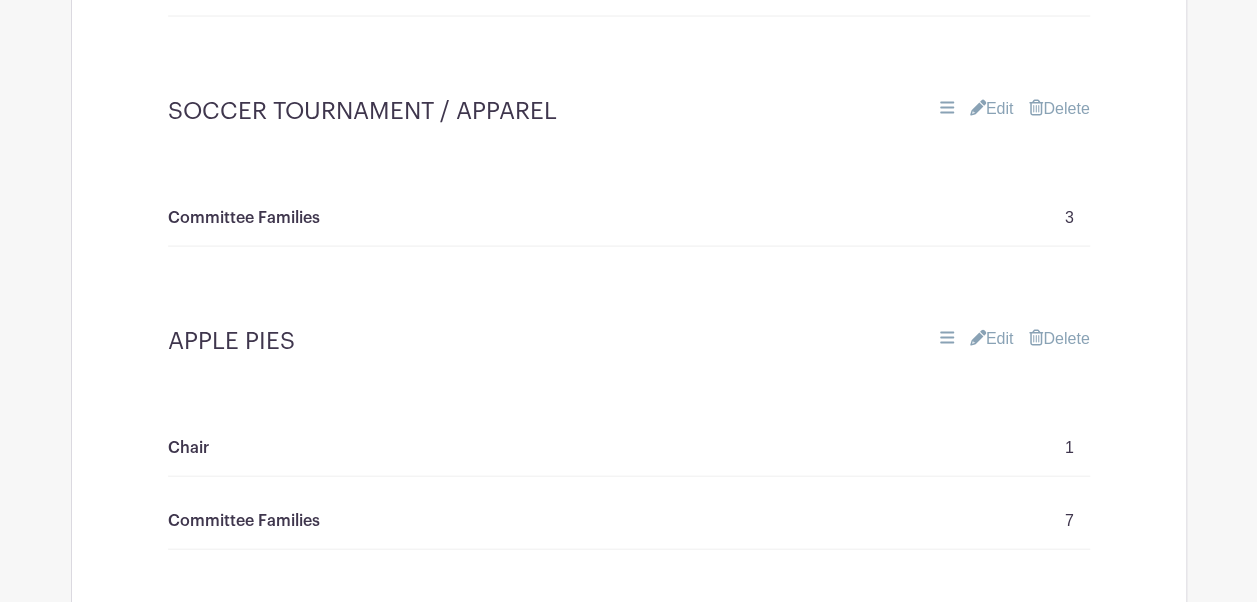 click on "Delete" at bounding box center [1059, 339] 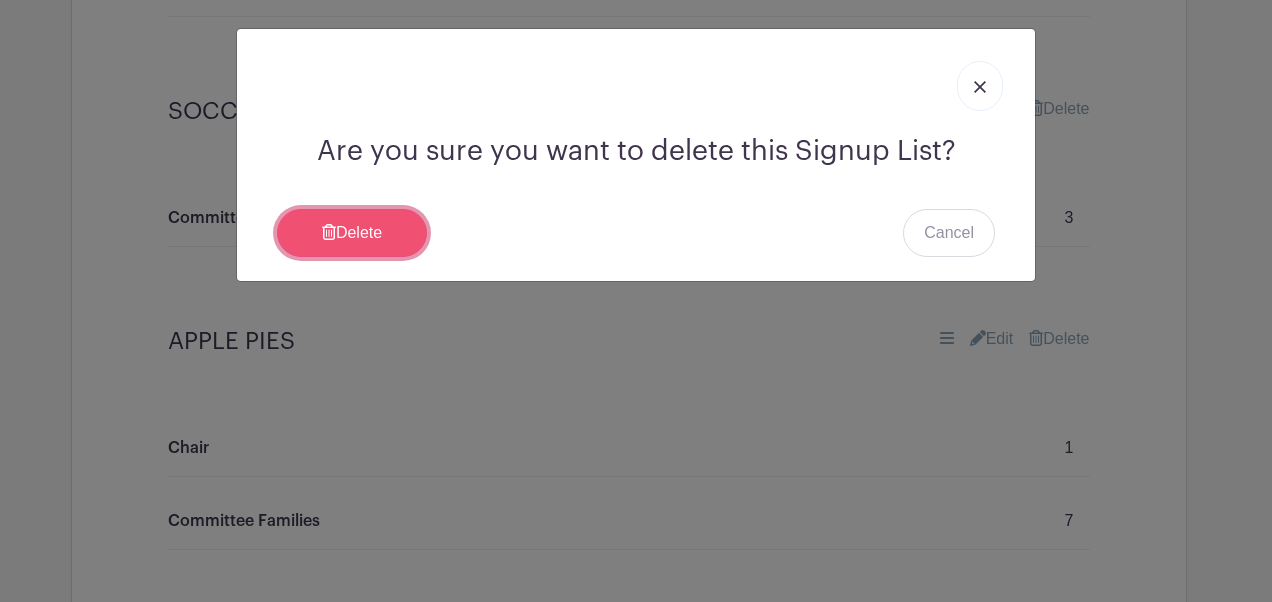 click on "Delete" at bounding box center (352, 233) 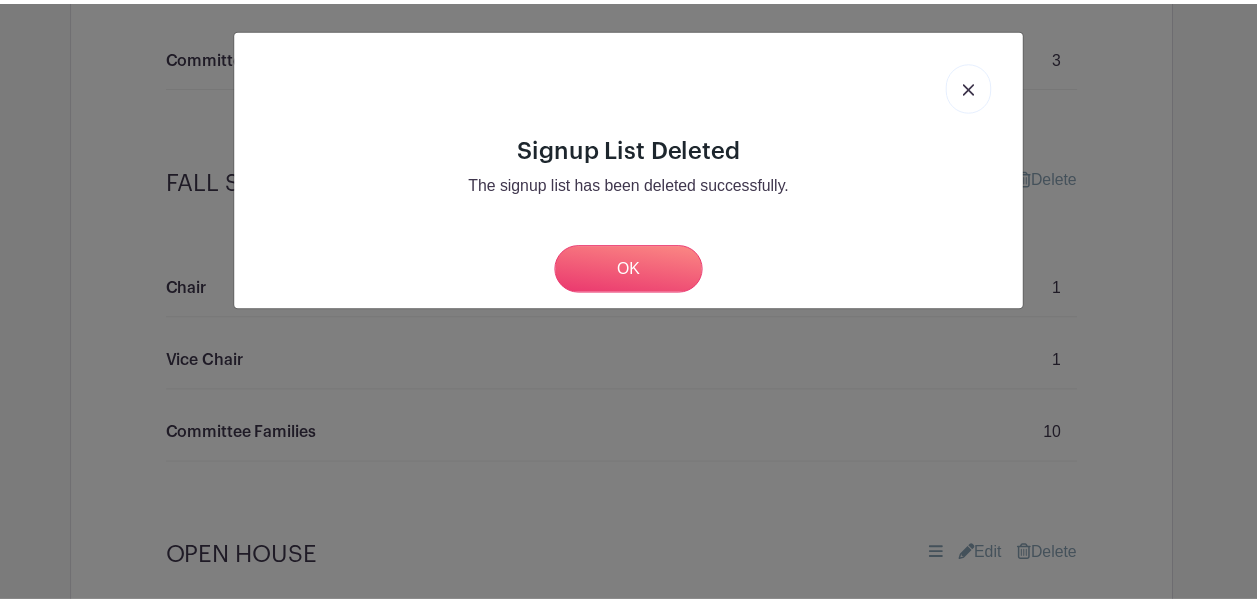 scroll, scrollTop: 1820, scrollLeft: 0, axis: vertical 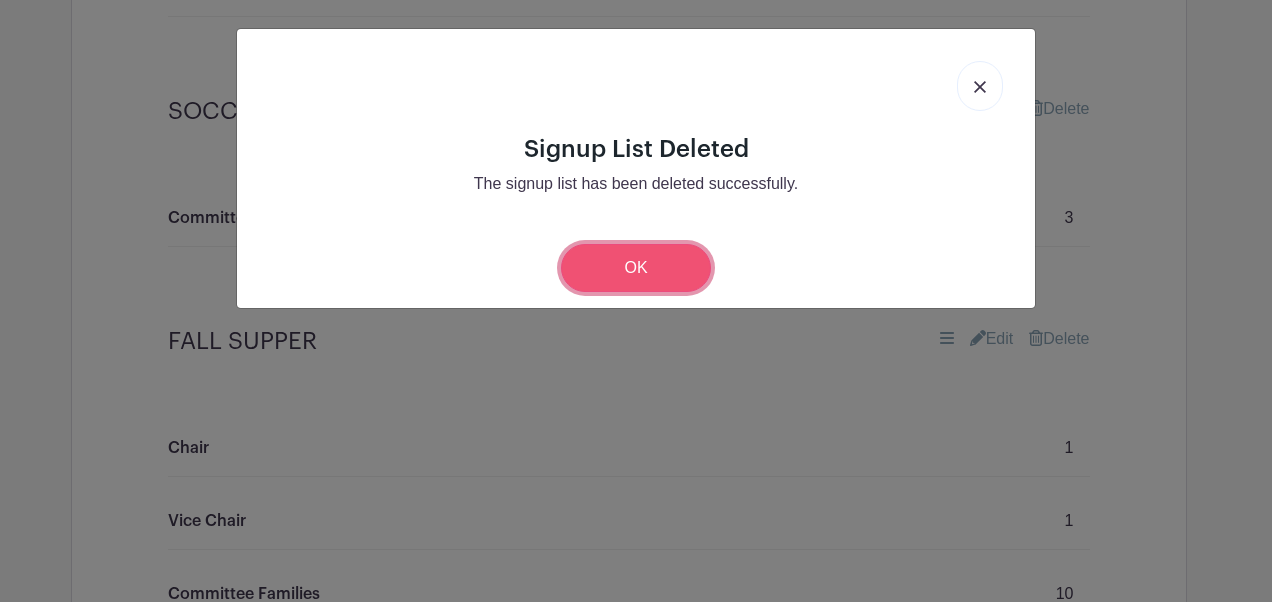 click on "OK" at bounding box center (636, 268) 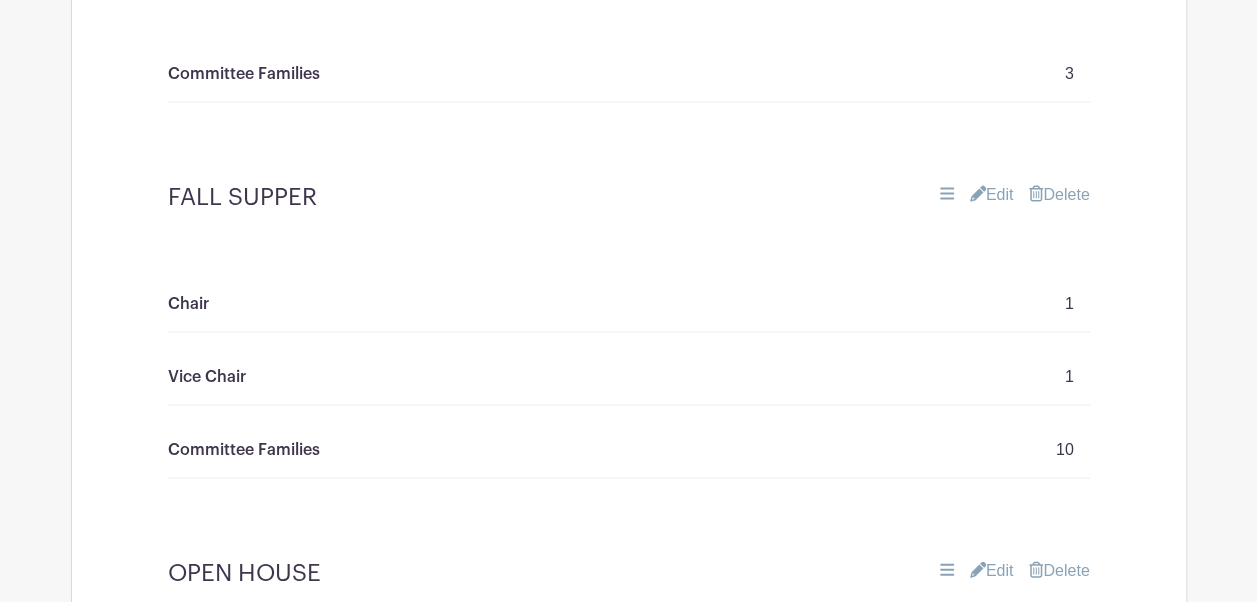 scroll, scrollTop: 1965, scrollLeft: 0, axis: vertical 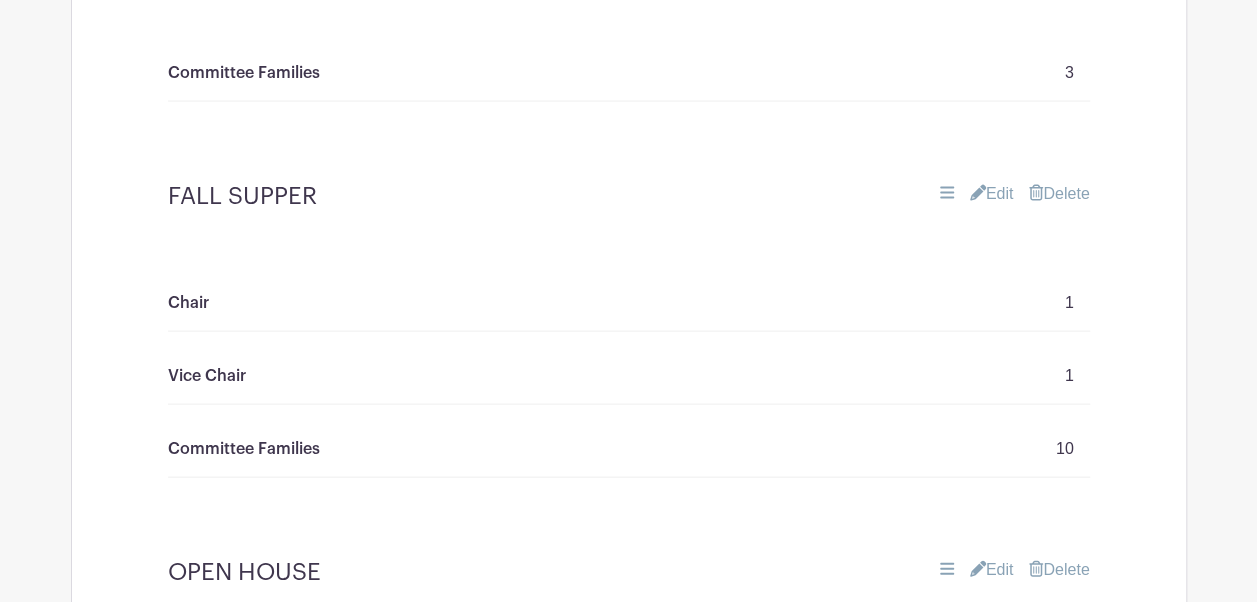 click on "Edit" at bounding box center [992, 194] 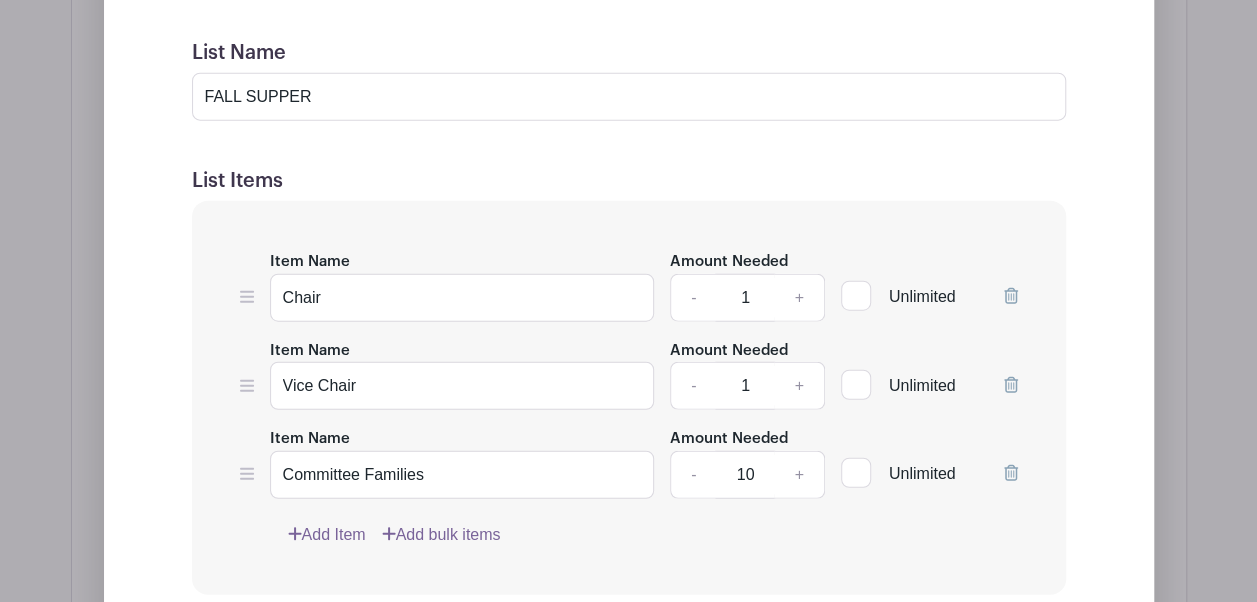 scroll, scrollTop: 2353, scrollLeft: 0, axis: vertical 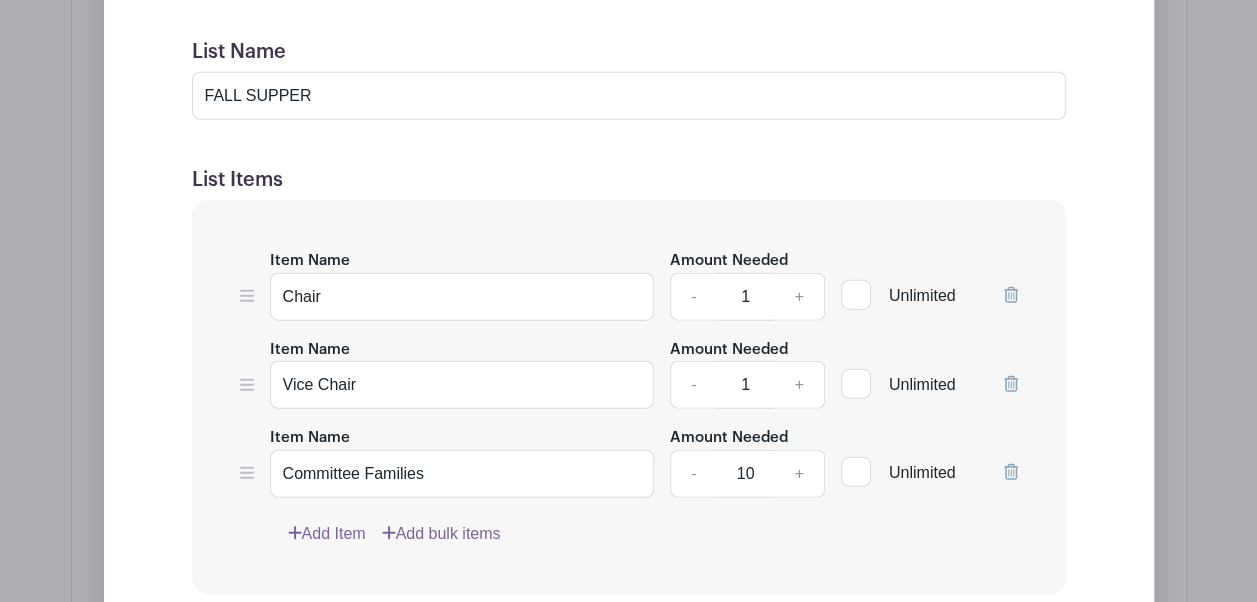 click on "Unlimited" at bounding box center (929, 373) 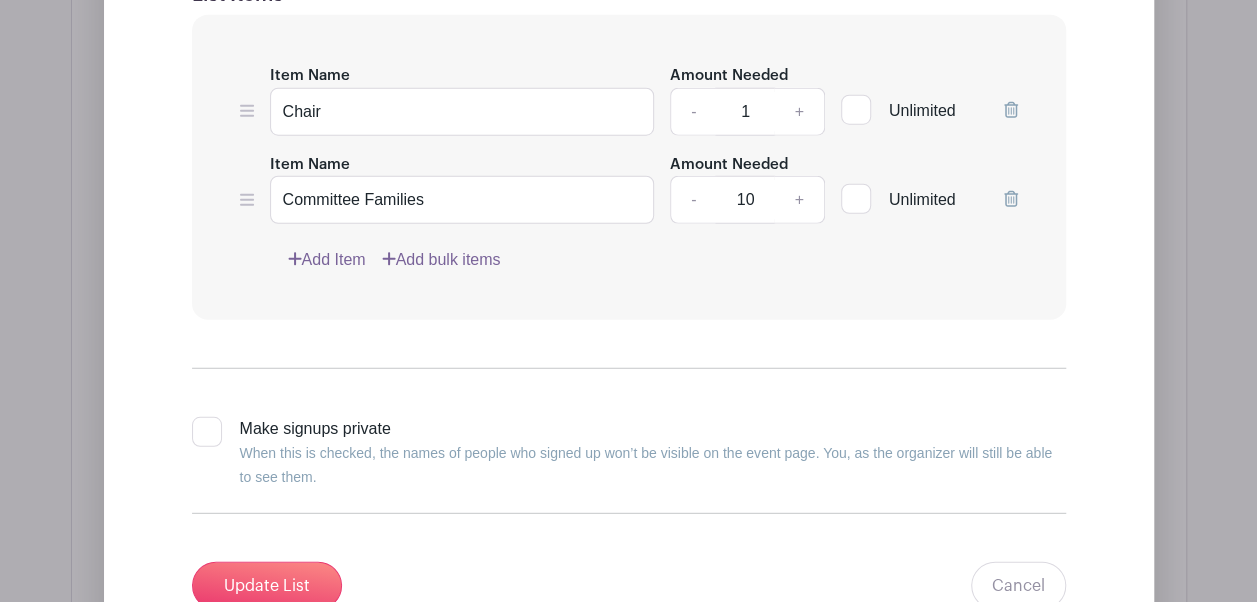 scroll, scrollTop: 2539, scrollLeft: 0, axis: vertical 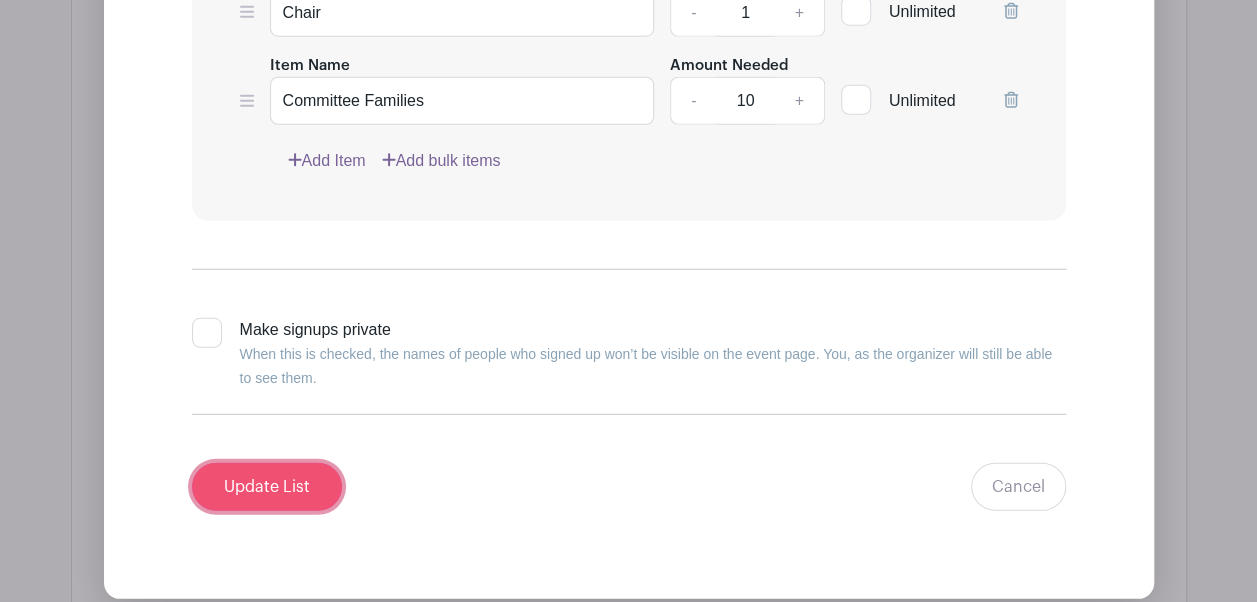 click on "Update List" at bounding box center (267, 487) 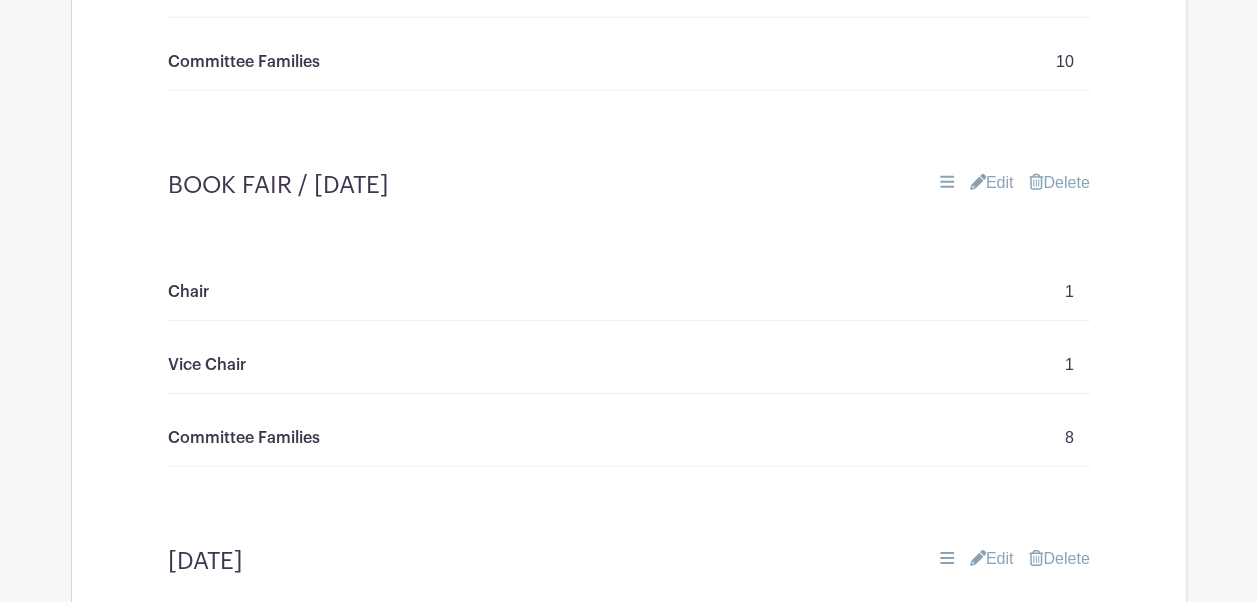 scroll, scrollTop: 2813, scrollLeft: 0, axis: vertical 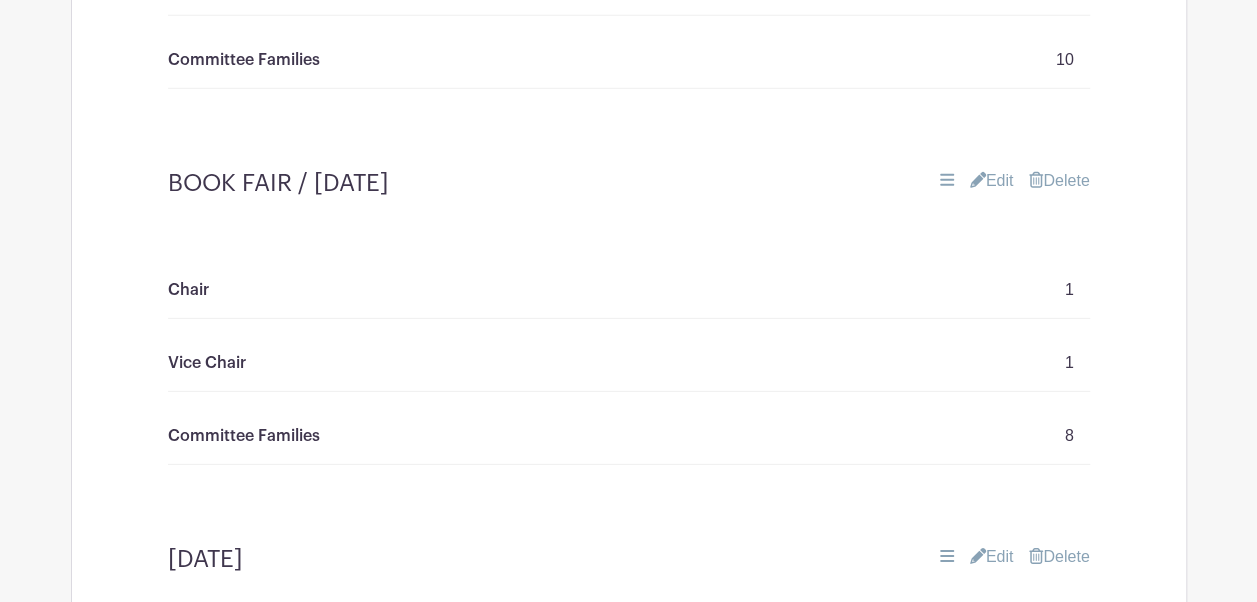 click on "Edit" at bounding box center (992, 181) 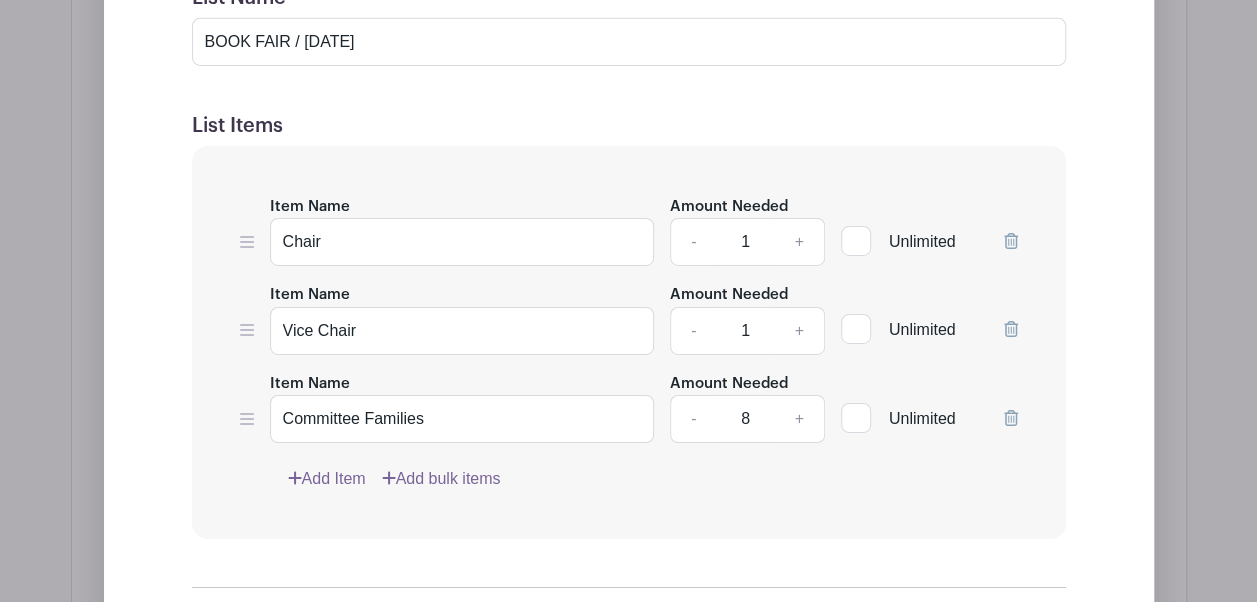 scroll, scrollTop: 3245, scrollLeft: 0, axis: vertical 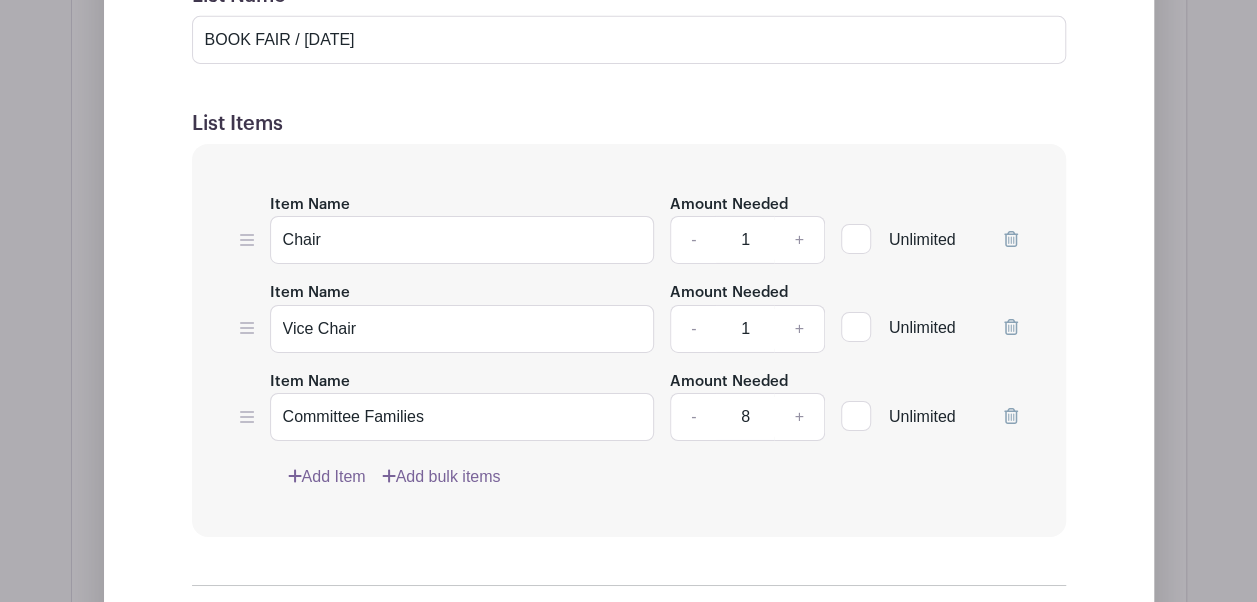 click 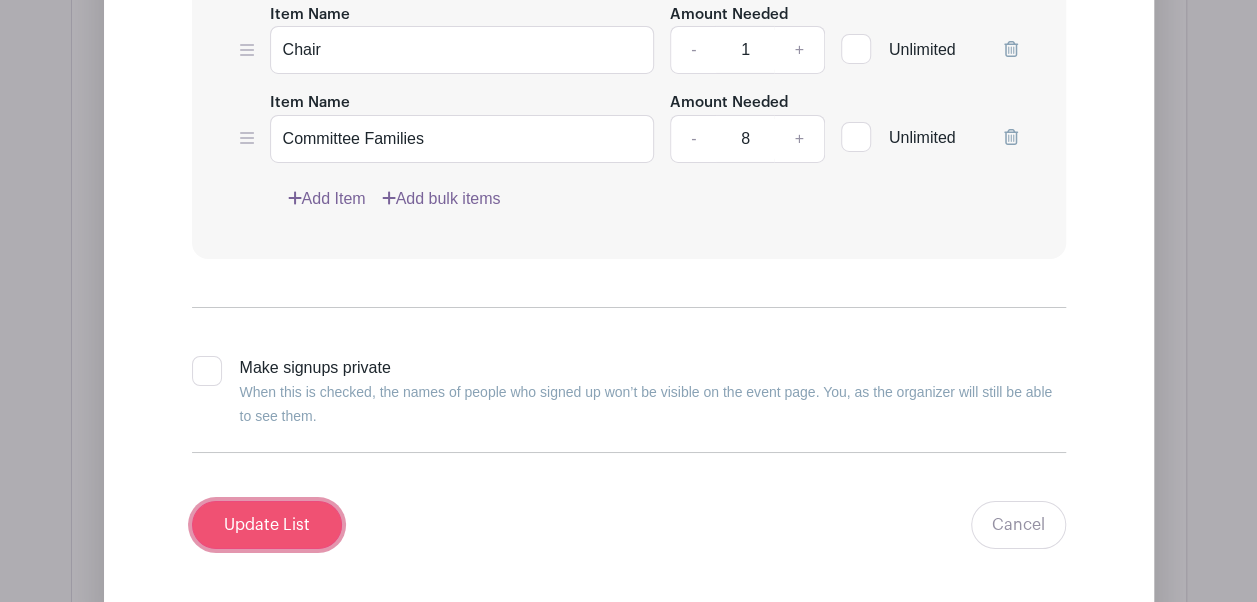 click on "Update List" at bounding box center (267, 525) 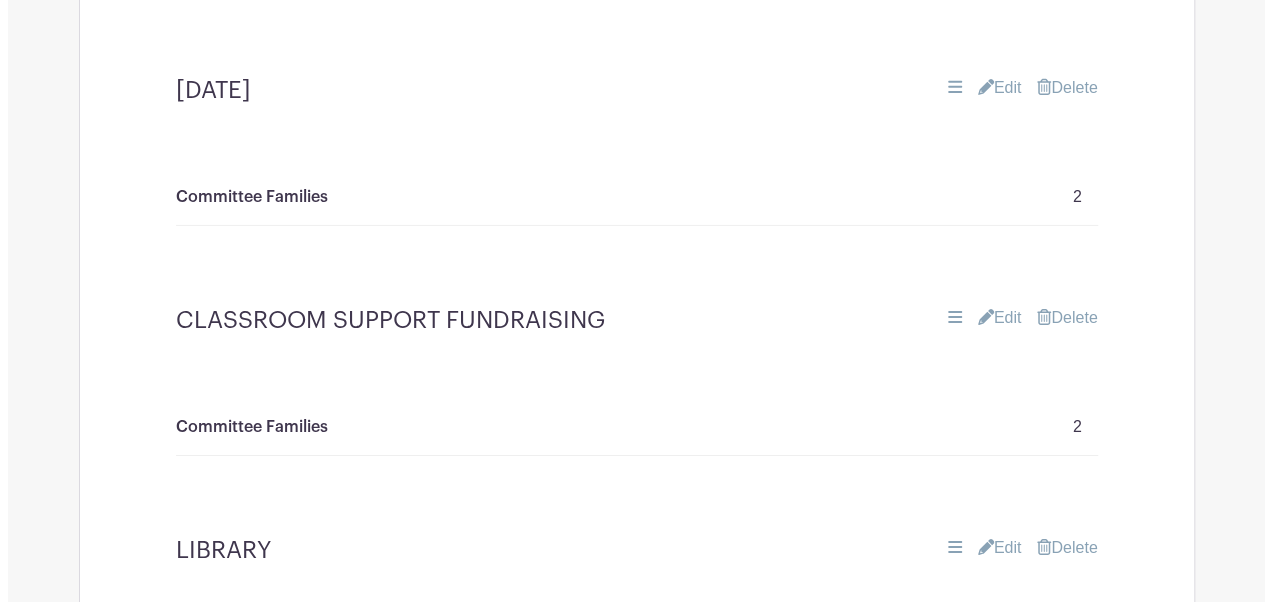 scroll, scrollTop: 3228, scrollLeft: 0, axis: vertical 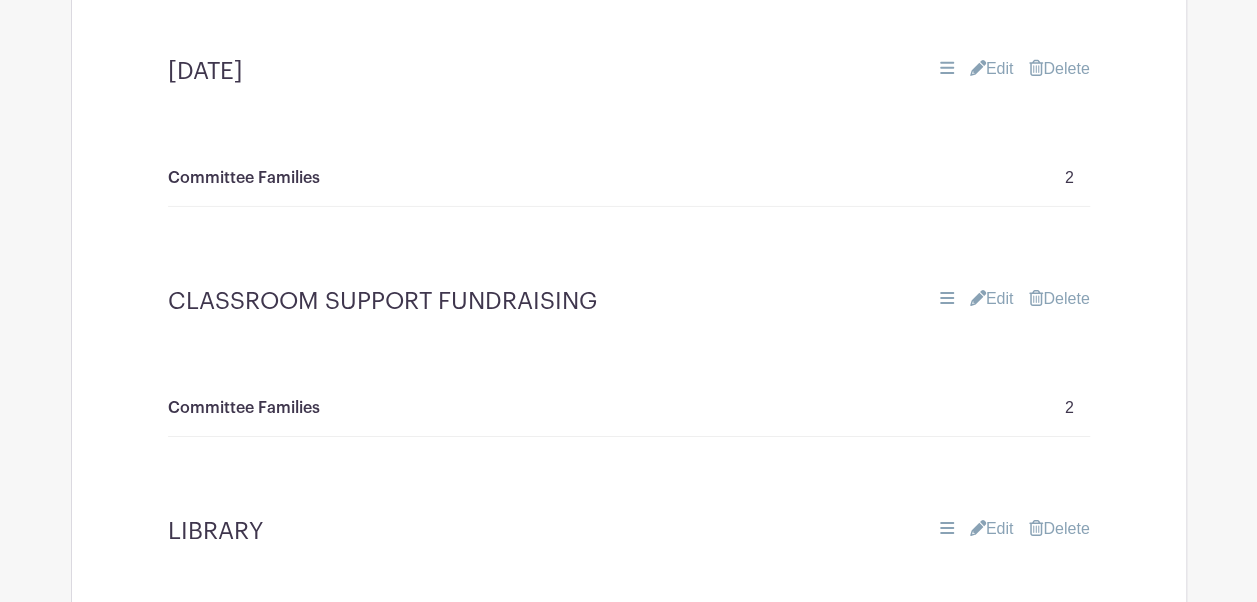 click on "CLASSROOM SUPPORT FUNDRAISING
Edit
Delete" at bounding box center [629, 301] 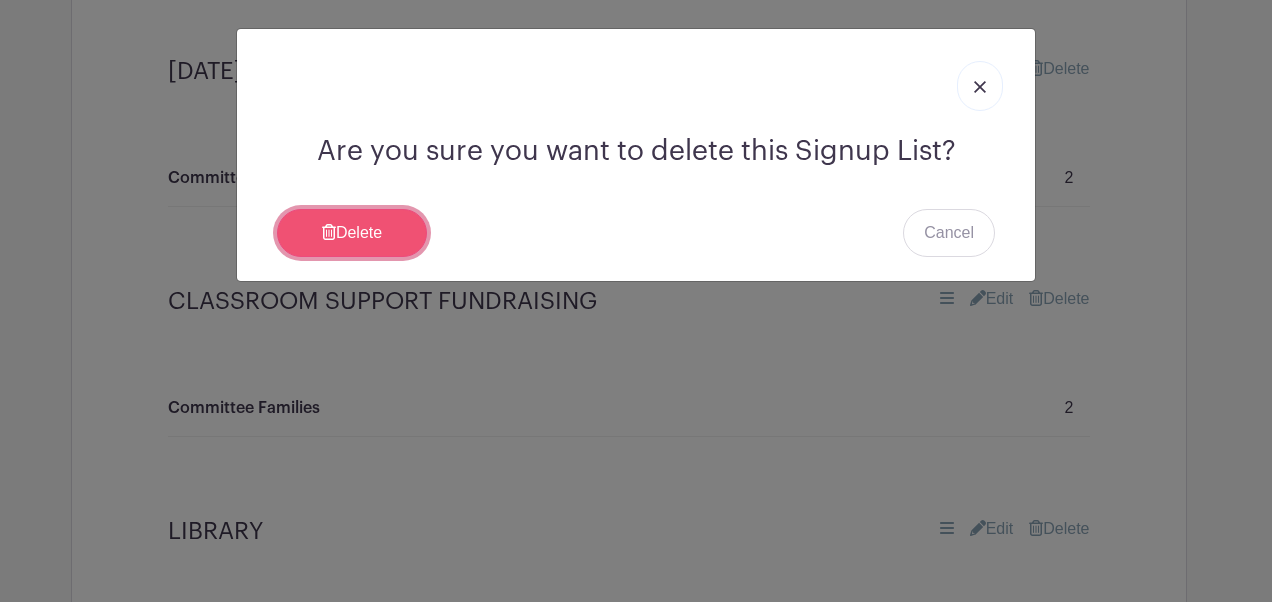 click on "Delete" at bounding box center [352, 233] 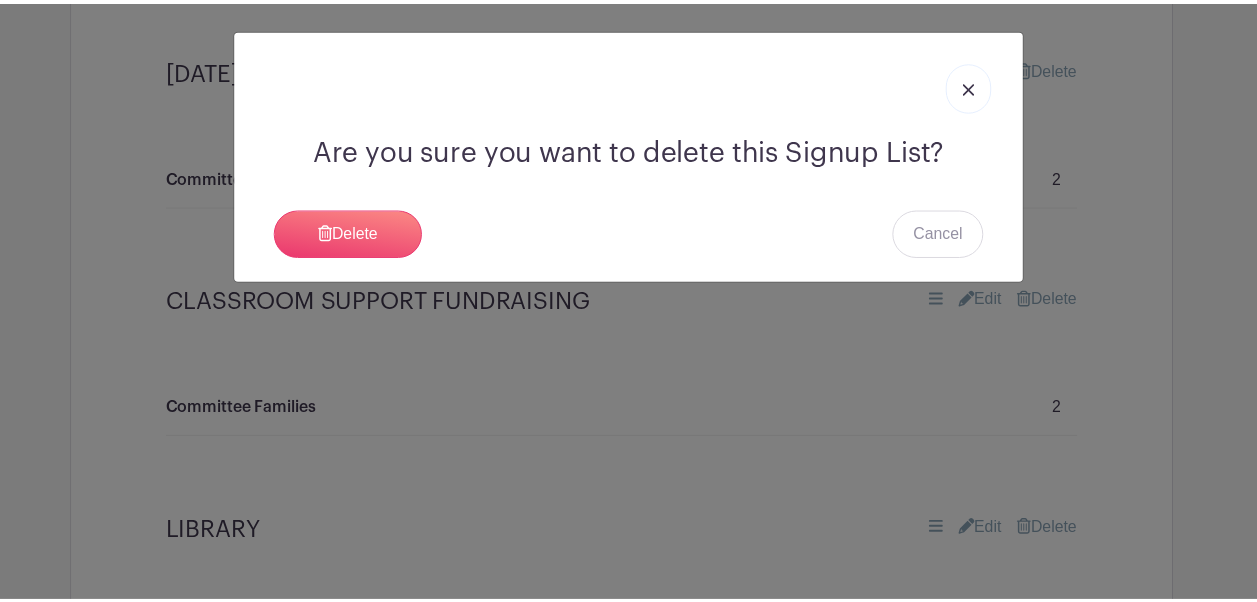 scroll, scrollTop: 3228, scrollLeft: 0, axis: vertical 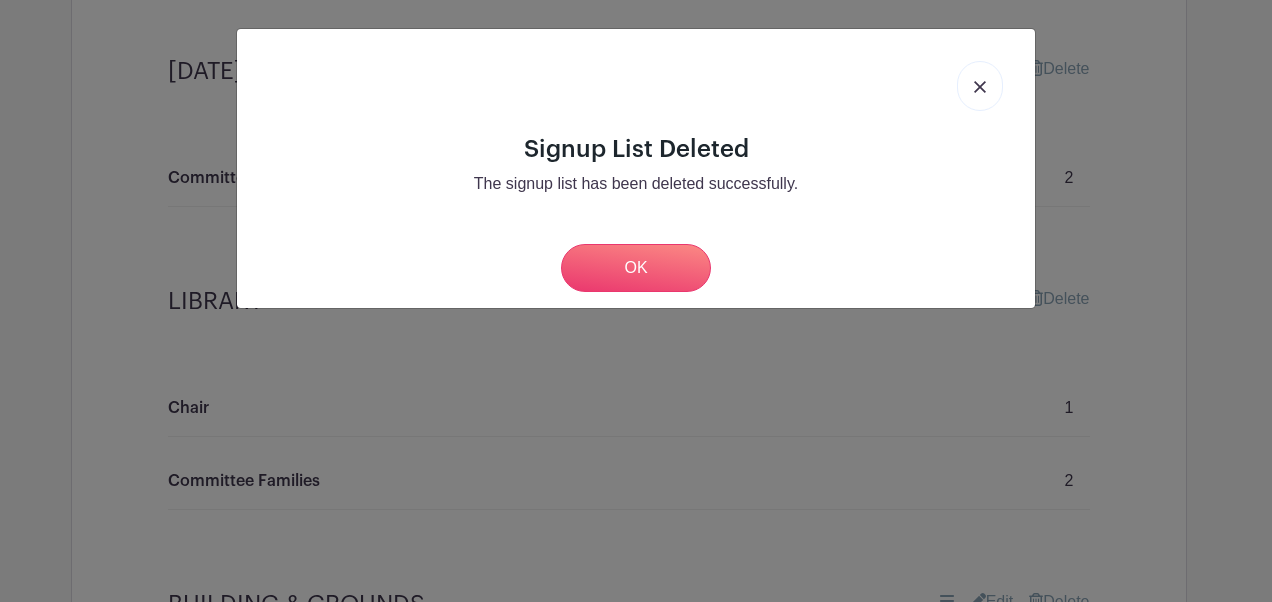 click on "Signup List Deleted
The signup list has been deleted successfully.
OK" at bounding box center (636, 301) 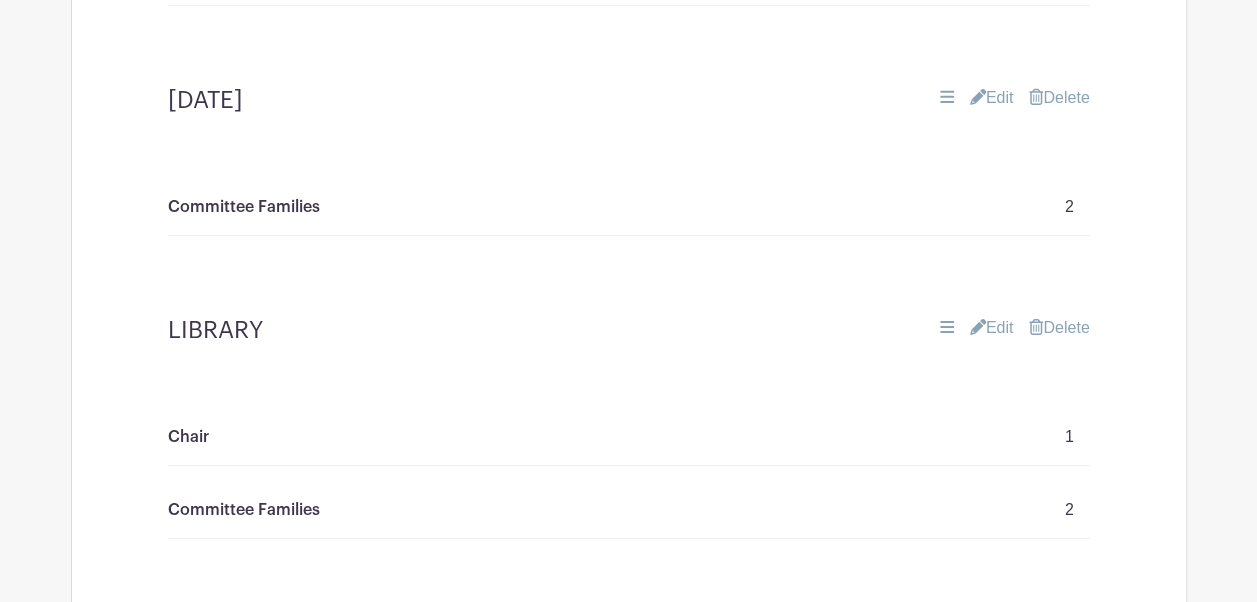scroll, scrollTop: 3198, scrollLeft: 0, axis: vertical 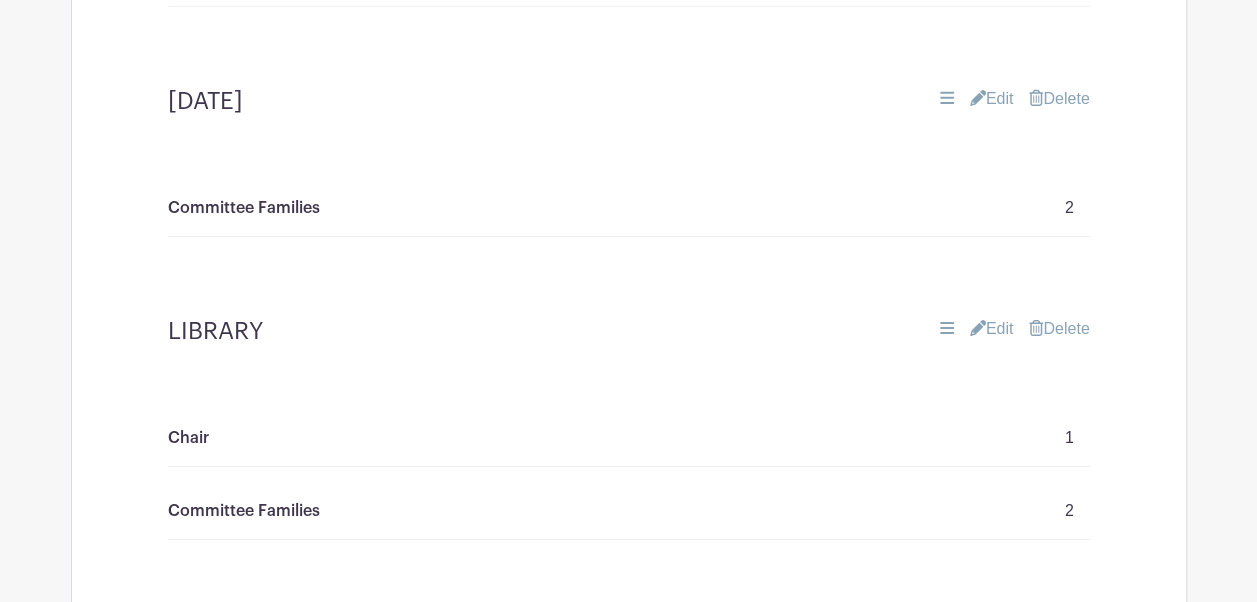 click on "Edit" at bounding box center [992, 99] 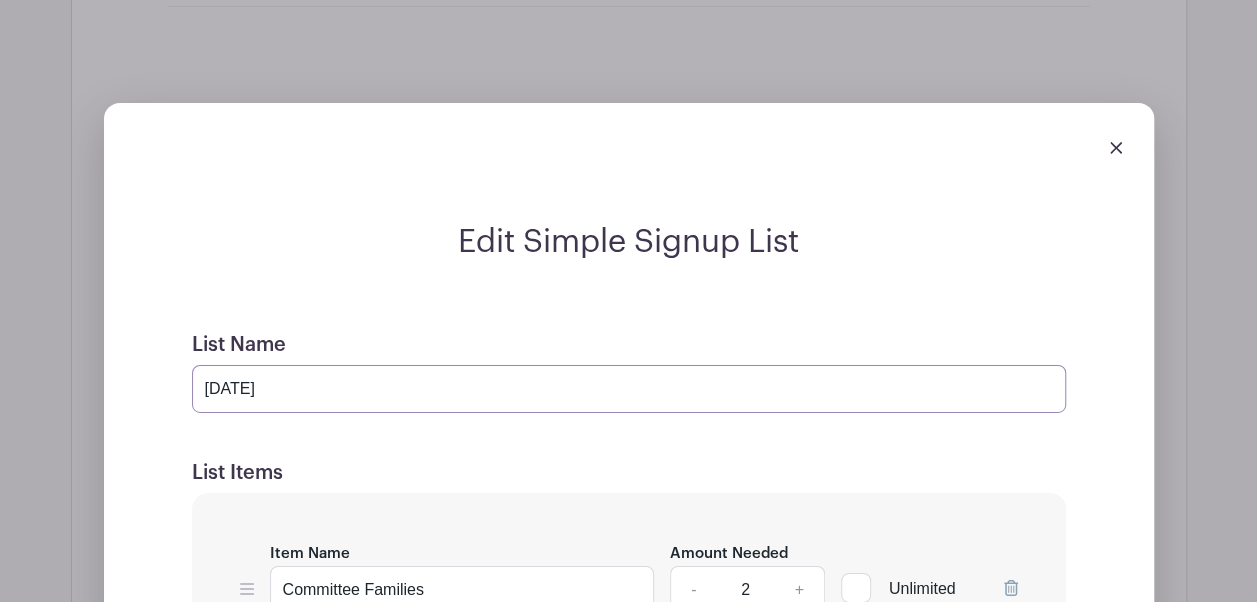 drag, startPoint x: 490, startPoint y: 378, endPoint x: 58, endPoint y: 386, distance: 432.07407 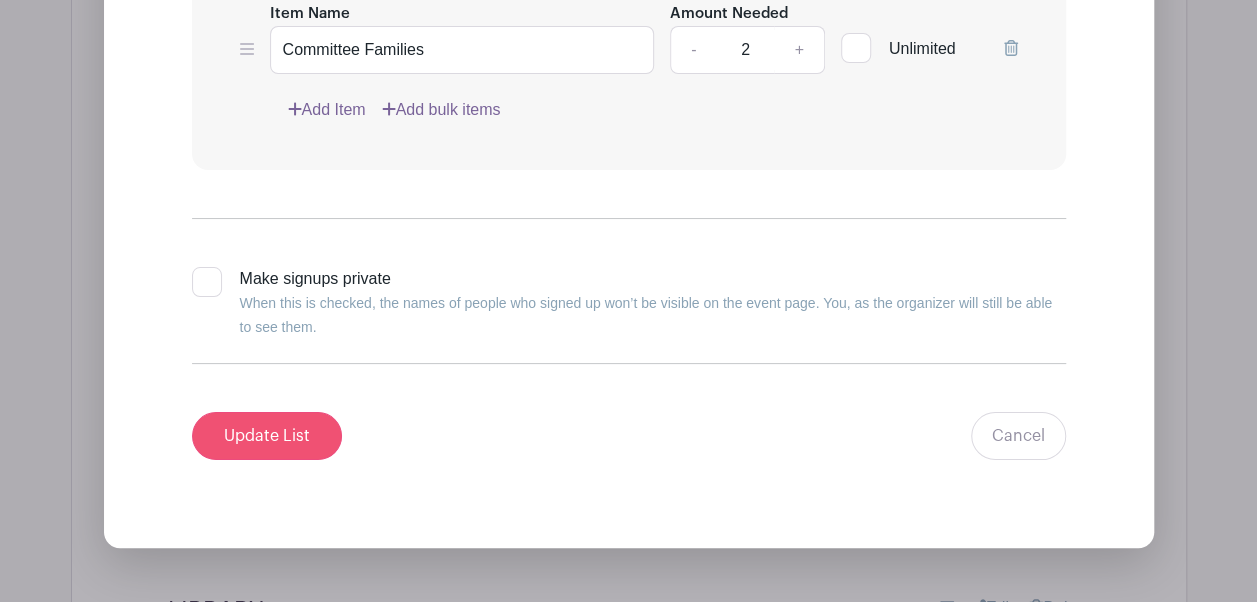type on "STAFF APPRECIATION" 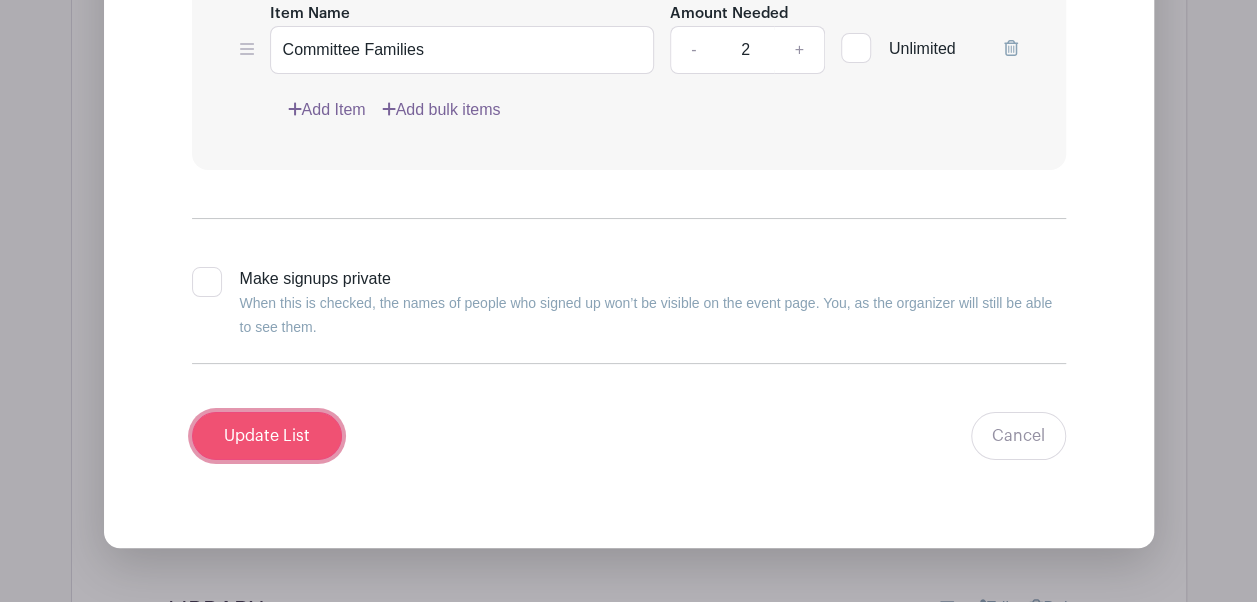 click on "Update List" at bounding box center (267, 436) 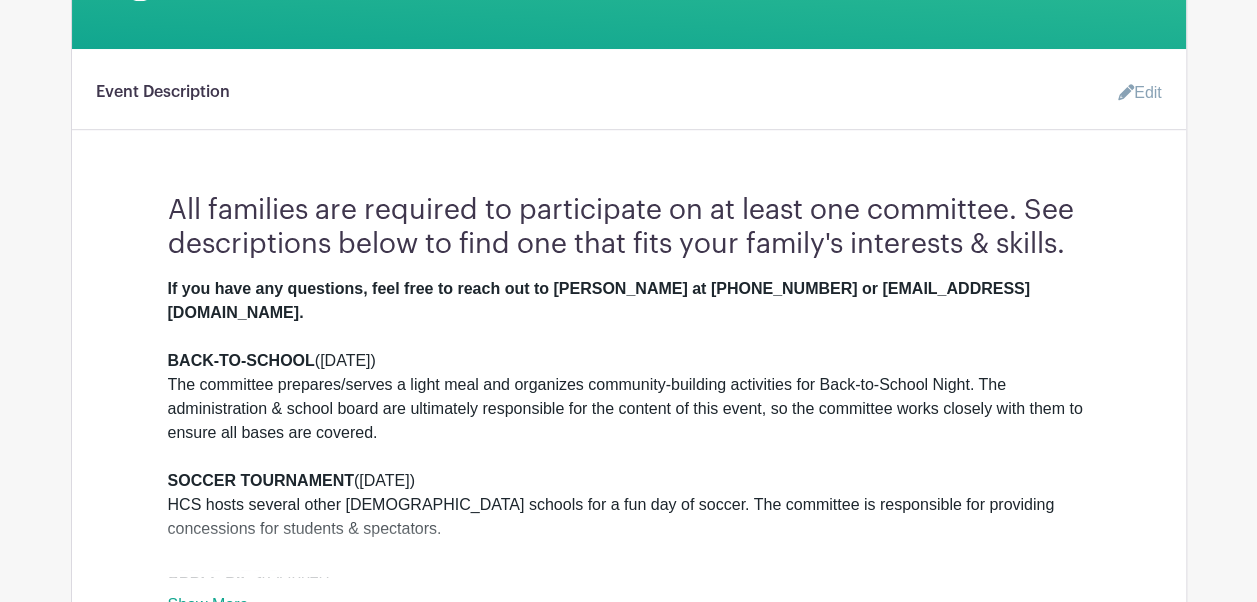 scroll, scrollTop: 570, scrollLeft: 0, axis: vertical 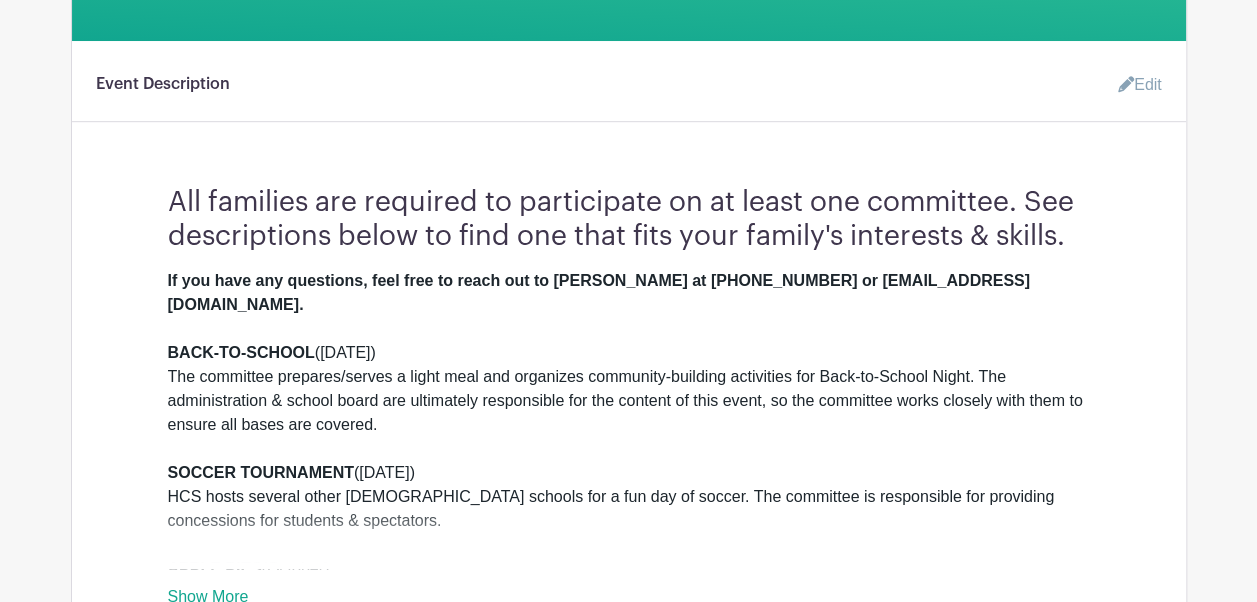 click on "Edit" at bounding box center (1132, 85) 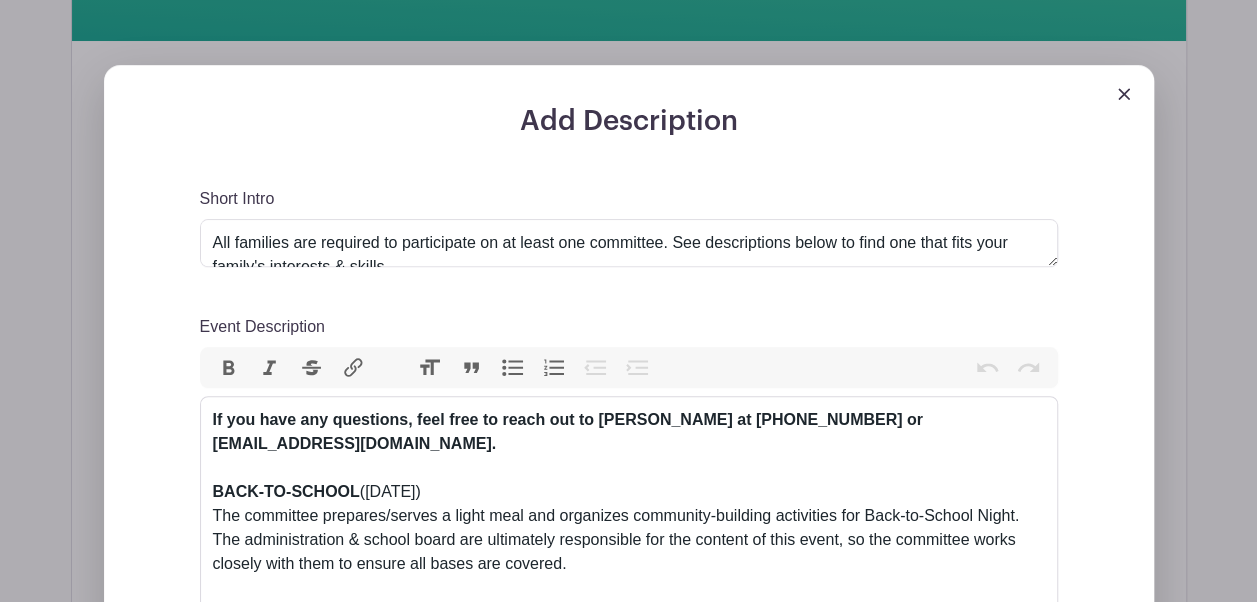scroll, scrollTop: 569, scrollLeft: 0, axis: vertical 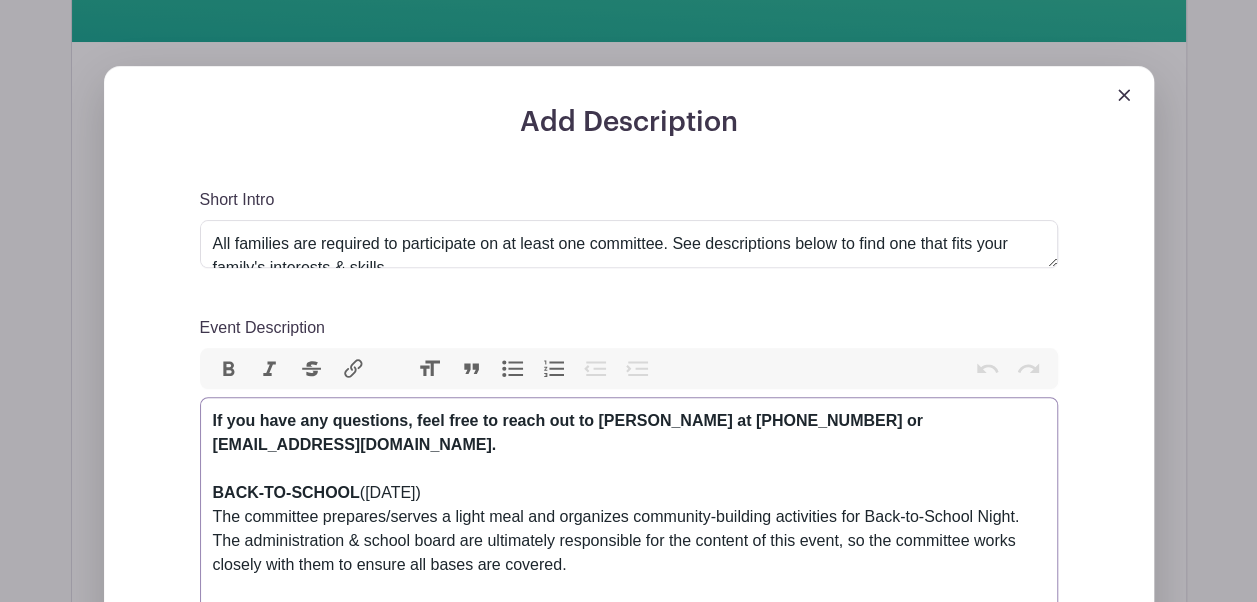click on "If you have any questions, feel free to reach out to Holly Muilenburg at 507-383-2899 or hollymuilenburg@yahoo.com. BACK-TO-SCHOOL  (Monday, August 18) The committee prepares/serves a light meal and organizes community-building activities for Back-to-School Night. The administration & school board are ultimately responsible for the content of this event, so the committee works closely with them to ensure all bases are covered. SOCCER TOURNAMENT  (Friday, September 26) HCS hosts several other Christian schools for a fun day of soccer. The committee is responsible for providing concessions for students & spectators.  APPLE PIES  (October)   **We’re taking a break from our Apple Pie fundraiser for the 2025-2026 school year and will reevaluate it on a yearly basis moving forward.** FALL SUPPER  (Friday, November 7) OPEN HOUSE  (February) $ELLEBRATION AUCTION  (March) **ALL HCS families are REQUIRED to donate or solicit at least one item for the auction. BOOK FAIR / CARNIVAL  (April) STAFF APPRECIATION LIBRARY" at bounding box center [629, 1657] 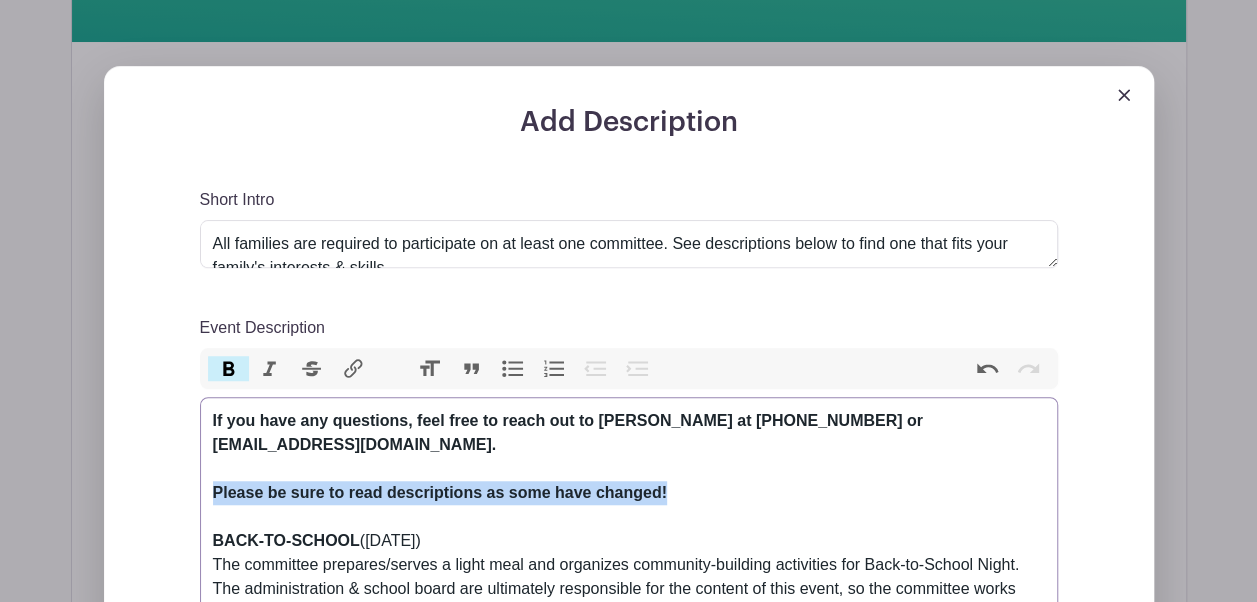drag, startPoint x: 682, startPoint y: 498, endPoint x: 210, endPoint y: 494, distance: 472.01694 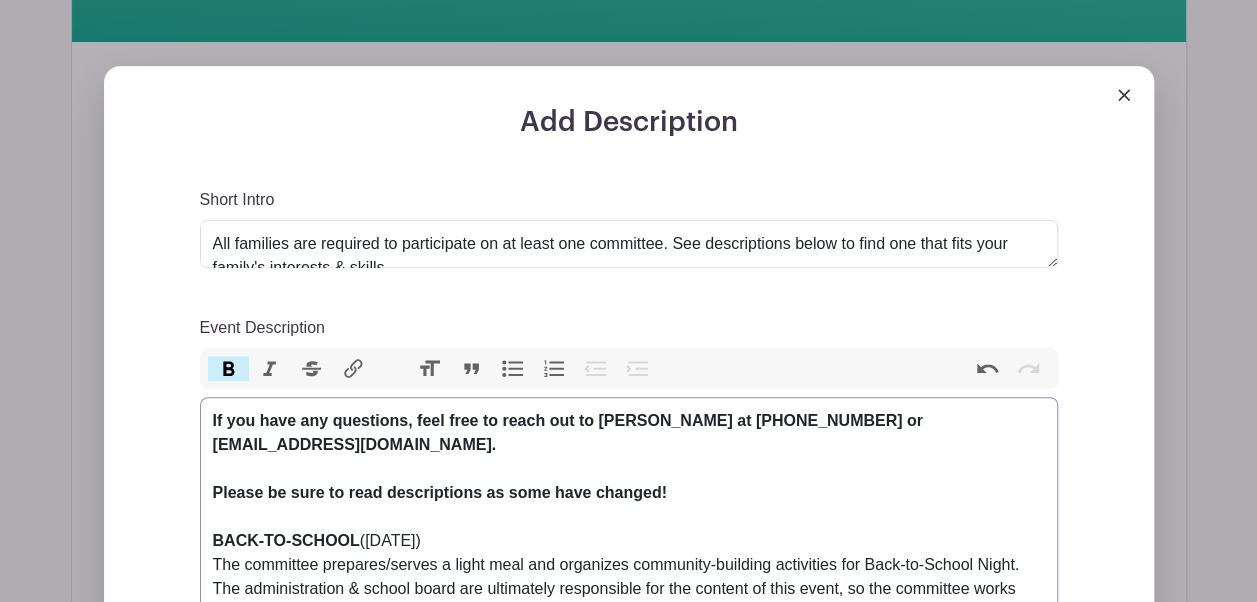 click on "Bold" at bounding box center [229, 369] 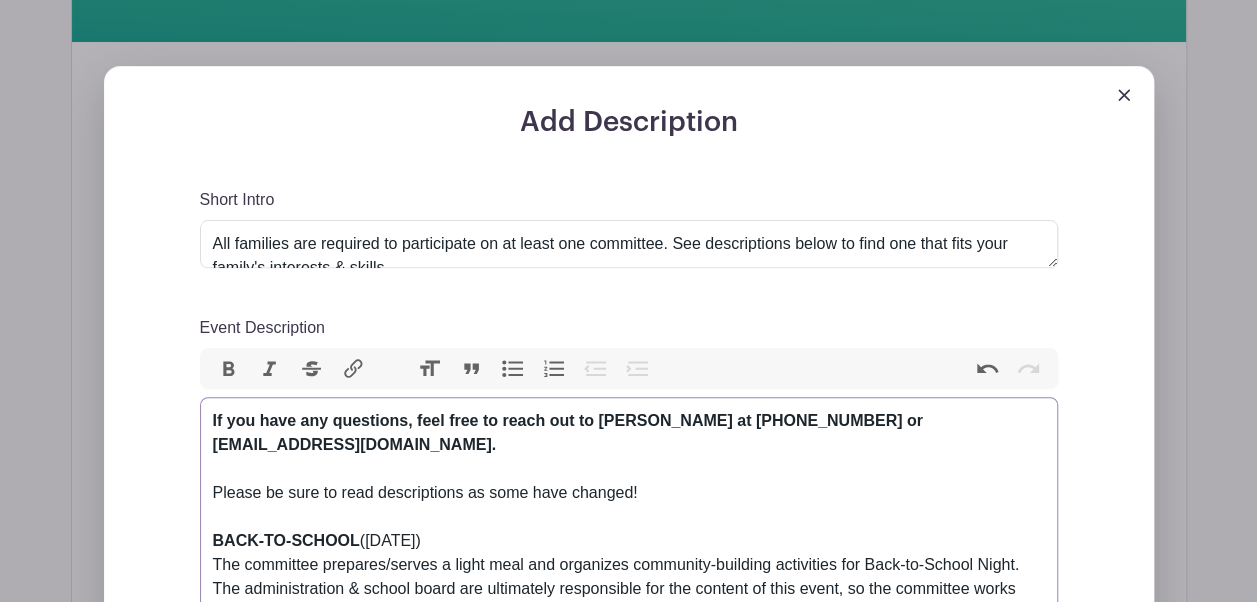 click on "Italic" at bounding box center (270, 369) 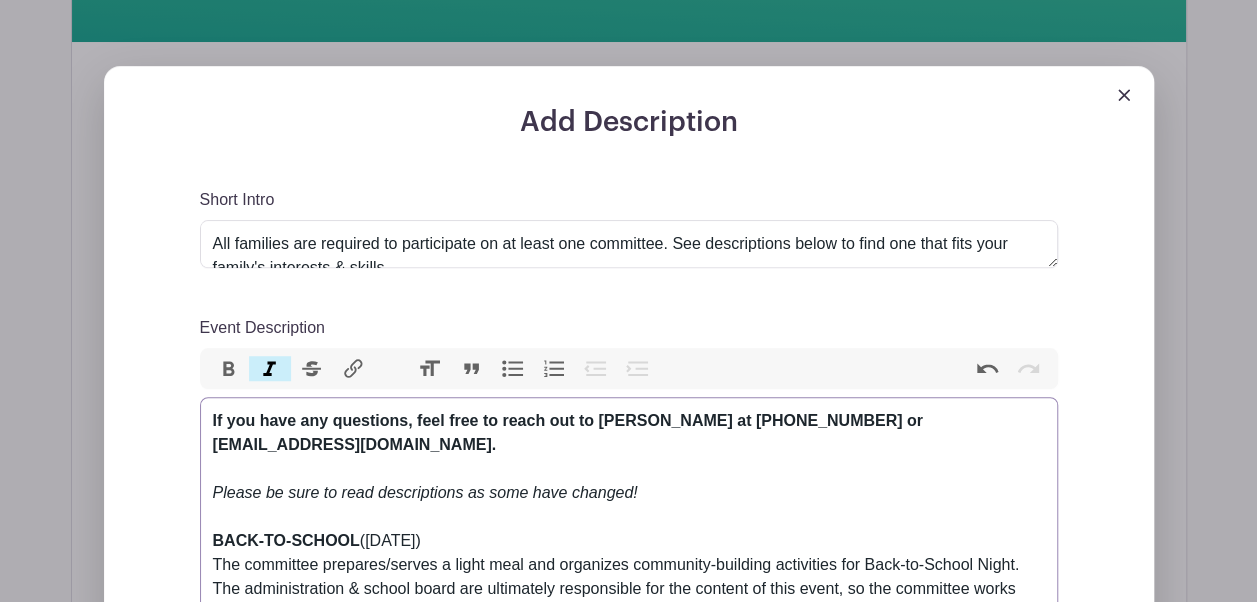 click on "If you have any questions, feel free to reach out to Holly Muilenburg at 507-383-2899 or hollymuilenburg@yahoo.com. Please be sure to read descriptions as some have changed! BACK-TO-SCHOOL  (Monday, August 18) The committee prepares/serves a light meal and organizes community-building activities for Back-to-School Night. The administration & school board are ultimately responsible for the content of this event, so the committee works closely with them to ensure all bases are covered. SOCCER TOURNAMENT  (Friday, September 26) HCS hosts several other Christian schools for a fun day of soccer. The committee is responsible for providing concessions for students & spectators.  APPLE PIES  (October)   **We’re taking a break from our Apple Pie fundraiser for the 2025-2026 school year and will reevaluate it on a yearly basis moving forward.** FALL SUPPER  (Friday, November 7) OPEN HOUSE  (February) $ELLEBRATION AUCTION  (March) **ALL HCS families are REQUIRED to donate or solicit at least one item for the auction." at bounding box center [629, 1681] 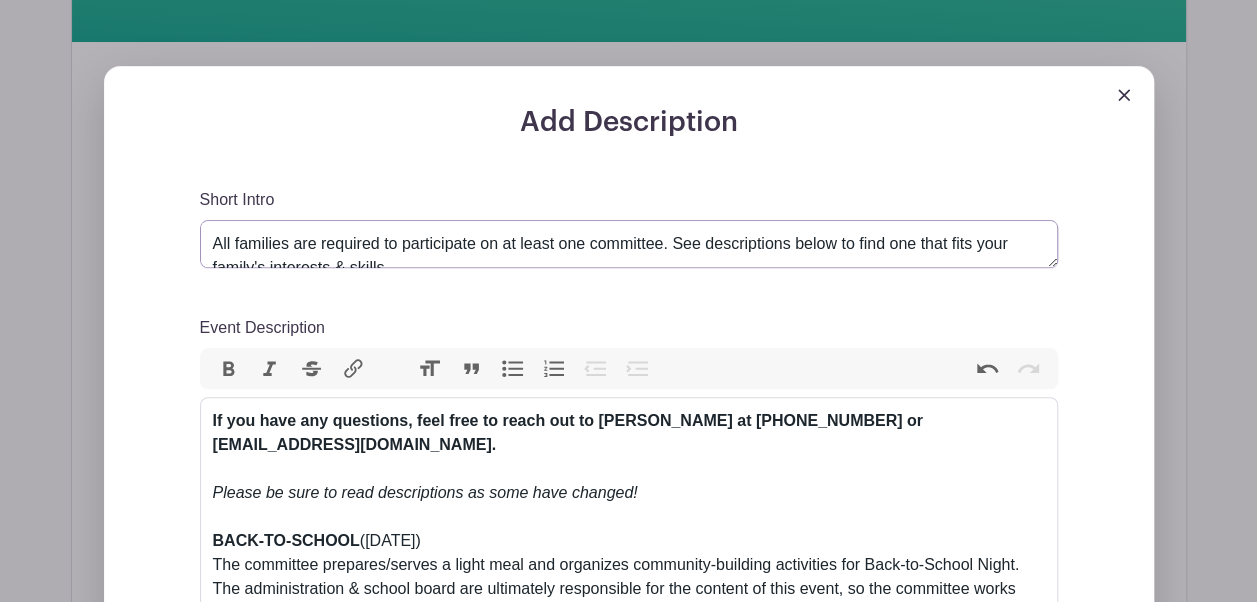 click on "All families are required to participate on at least one committee. See descriptions below to find one that fits your family's interests & skills." at bounding box center [629, 244] 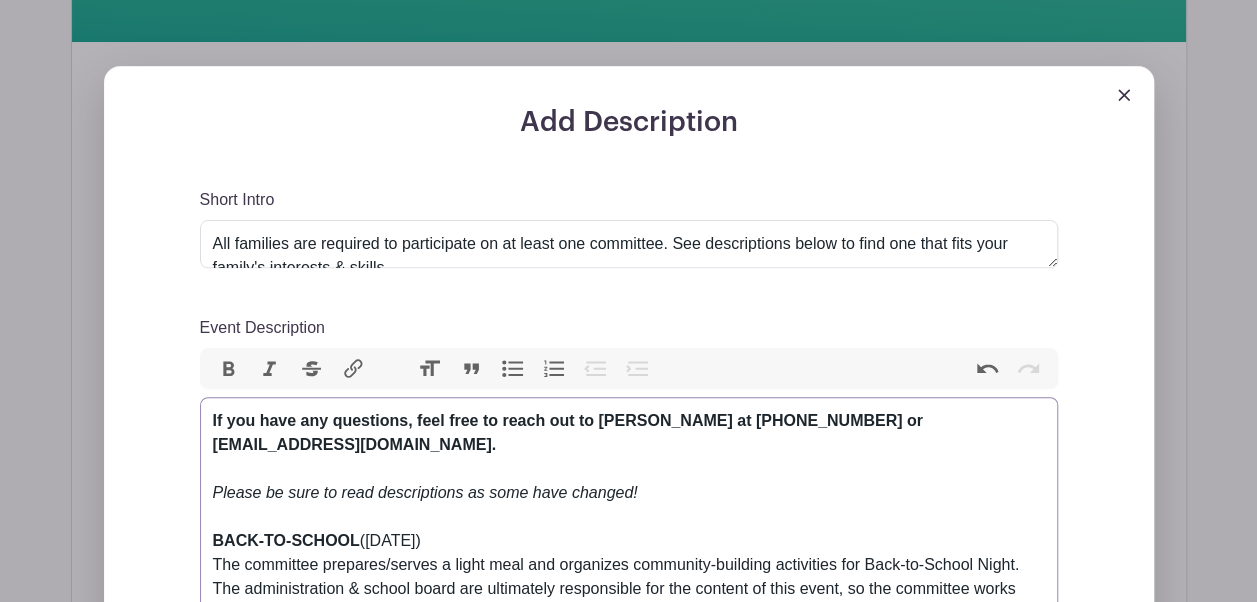 click on "If you have any questions, feel free to reach out to Holly Muilenburg at 507-383-2899 or hollymuilenburg@yahoo.com. Please be sure to read descriptions as some have changed! BACK-TO-SCHOOL  (Monday, August 18) The committee prepares/serves a light meal and organizes community-building activities for Back-to-School Night. The administration & school board are ultimately responsible for the content of this event, so the committee works closely with them to ensure all bases are covered. SOCCER TOURNAMENT  (Friday, September 26) HCS hosts several other Christian schools for a fun day of soccer. The committee is responsible for providing concessions for students & spectators.  APPLE PIES  (October)   **We’re taking a break from our Apple Pie fundraiser for the 2025-2026 school year and will reevaluate it on a yearly basis moving forward.** FALL SUPPER  (Friday, November 7) OPEN HOUSE  (February) $ELLEBRATION AUCTION  (March) **ALL HCS families are REQUIRED to donate or solicit at least one item for the auction." at bounding box center [629, 1681] 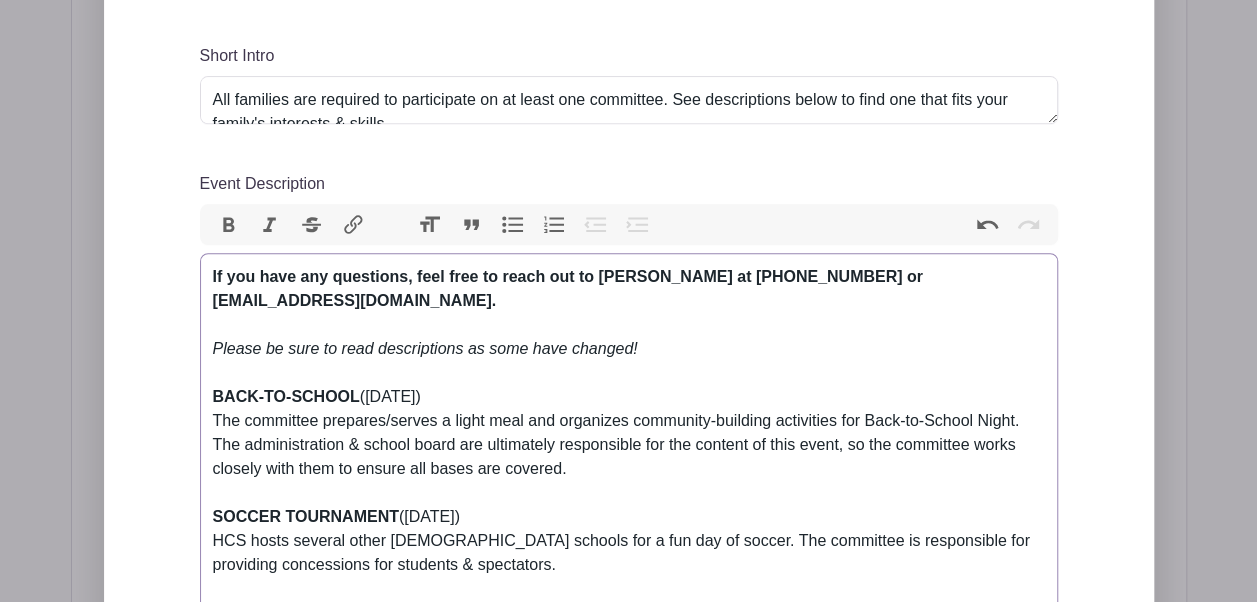 scroll, scrollTop: 714, scrollLeft: 0, axis: vertical 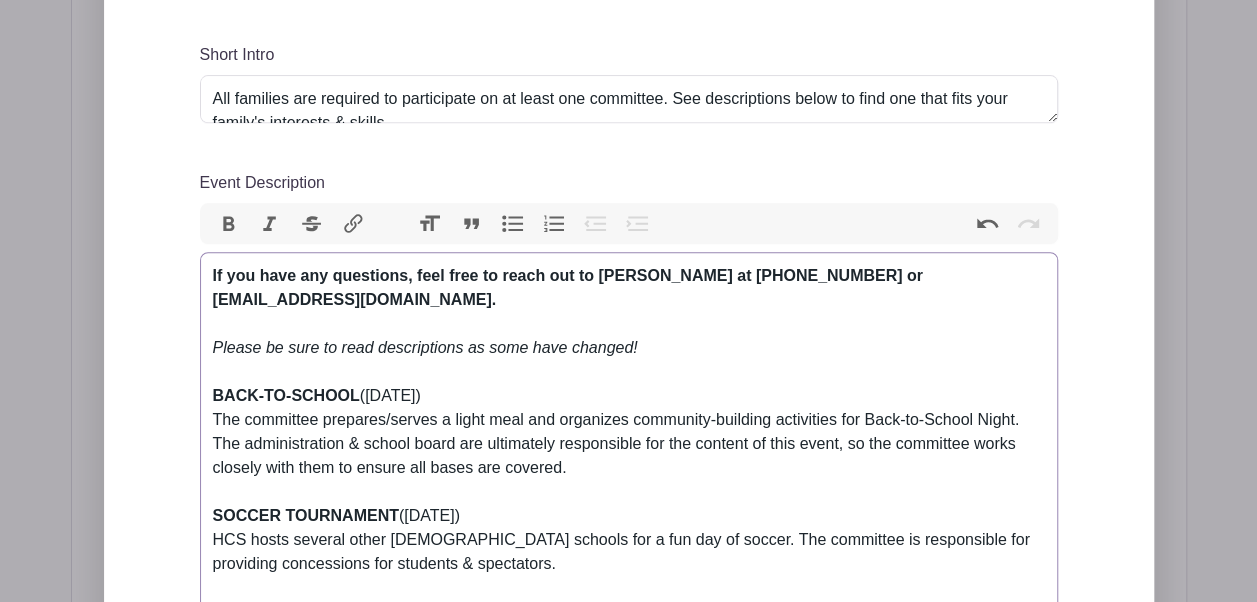 click on "If you have any questions, feel free to reach out to Holly Muilenburg at 507-383-2899 or hollymuilenburg@yahoo.com. Please be sure to read descriptions as some have changed! BACK-TO-SCHOOL  (Monday, August 18) The committee prepares/serves a light meal and organizes community-building activities for Back-to-School Night. The administration & school board are ultimately responsible for the content of this event, so the committee works closely with them to ensure all bases are covered. SOCCER TOURNAMENT  (Friday, September 26) HCS hosts several other Christian schools for a fun day of soccer. The committee is responsible for providing concessions for students & spectators.  APPLE PIES  (October)   **We’re taking a break from our Apple Pie fundraiser for the 2025-2026 school year and will reevaluate it on a yearly basis moving forward.** FALL SUPPER  (Friday, November 7) OPEN HOUSE  (February) $ELLEBRATION AUCTION  (March) **ALL HCS families are REQUIRED to donate or solicit at least one item for the auction." at bounding box center [629, 1536] 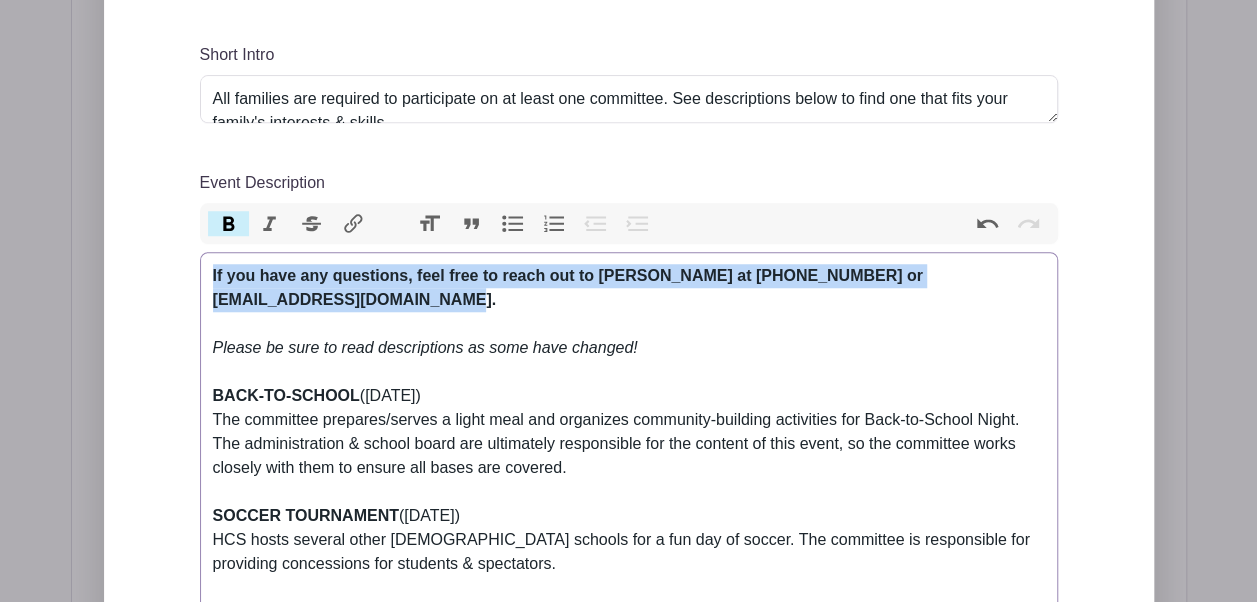 drag, startPoint x: 457, startPoint y: 299, endPoint x: 204, endPoint y: 279, distance: 253.78928 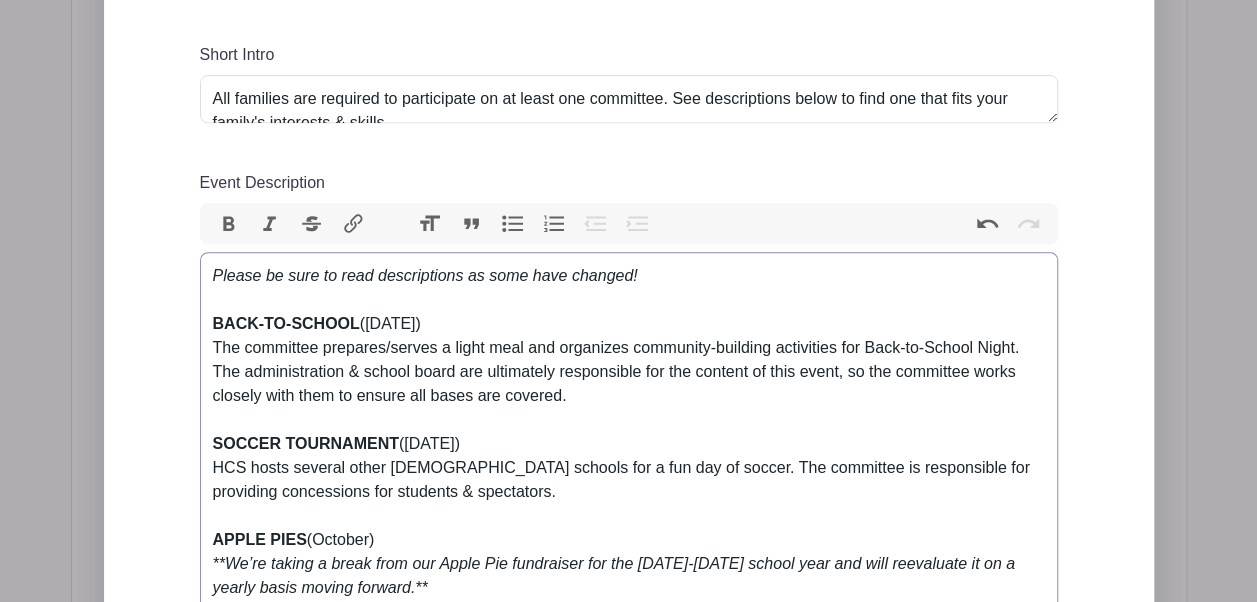 click on "Please be sure to read descriptions as some have changed! BACK-TO-SCHOOL  (Monday, August 18) The committee prepares/serves a light meal and organizes community-building activities for Back-to-School Night. The administration & school board are ultimately responsible for the content of this event, so the committee works closely with them to ensure all bases are covered. SOCCER TOURNAMENT  (Friday, September 26) HCS hosts several other Christian schools for a fun day of soccer. The committee is responsible for providing concessions for students & spectators.  APPLE PIES  (October)   **We’re taking a break from our Apple Pie fundraiser for the 2025-2026 school year and will reevaluate it on a yearly basis moving forward.** FALL SUPPER  (Friday, November 7) **ALL HCS families are REQUIRED to work two shifts for the fall supper. Shifts may involve helping prepare food, setting up, serving food, or cleaning up. A shift sign-up will be available as the fall supper draws closer. OPEN HOUSE  (February)  (March)" at bounding box center (629, 1500) 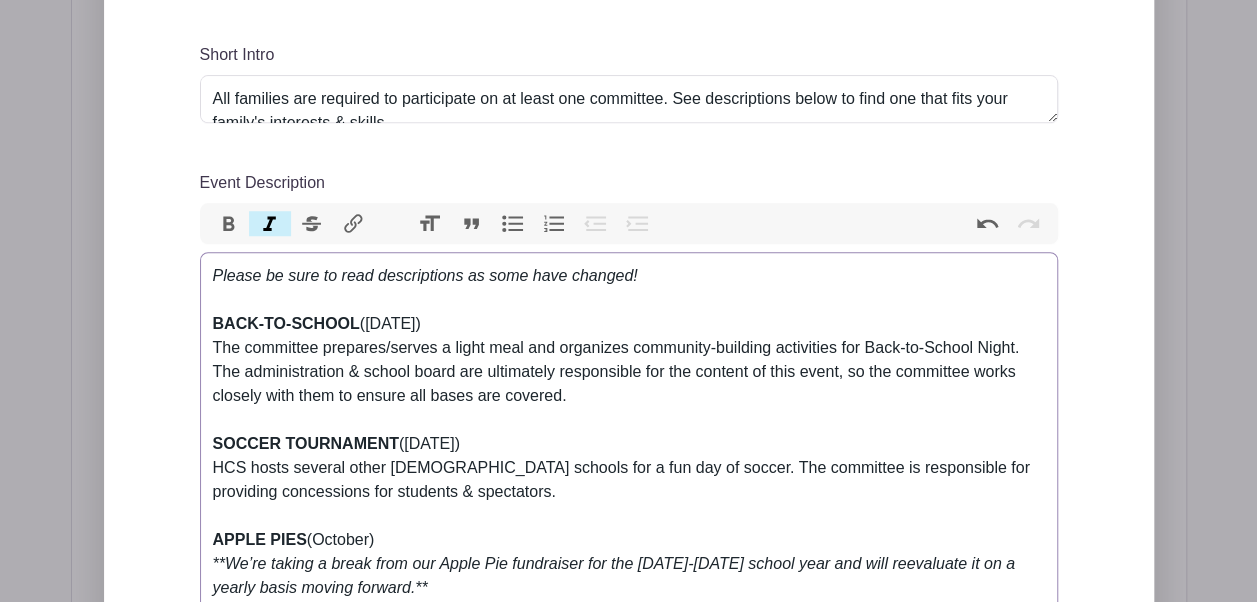 type on "<div><em>Please be sure to read descriptions as some have changed!&nbsp;</em><br><br><strong>BACK-TO-SCHOOL</strong> (Monday, August 18)<br>The committee prepares/serves a light meal and organizes community-building activities for Back-to-School Night. The administration &amp; school board are ultimately responsible for the content of this event, so the committee works closely with them to ensure all bases are covered.<br><br><strong>SOCCER TOURNAMENT </strong>(Friday, September 26)<br>HCS hosts several other Christian schools for a fun day of soccer. The committee is responsible for providing concessions for students &amp; spectators. <br><br><strong>APPLE PIES </strong>(October)<strong> </strong><br><em>**We’re taking a break from our Apple Pie fundraiser for the 2025-2026 school year and will reevaluate it on a yearly basis moving forward.**<br></em><br><strong>FALL SUPPER</strong> (Friday, November 7)<br>The Fall Supper is a long-standing HCS tradition serving up to 1,000 people. The supper consists of..." 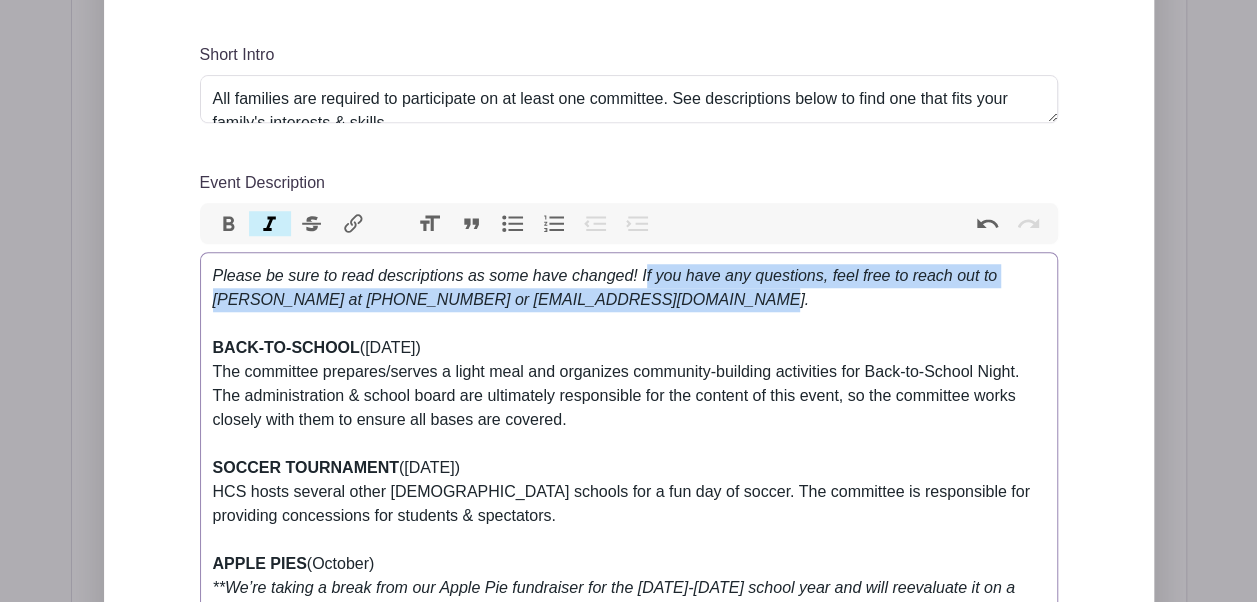 drag, startPoint x: 698, startPoint y: 291, endPoint x: 644, endPoint y: 273, distance: 56.920998 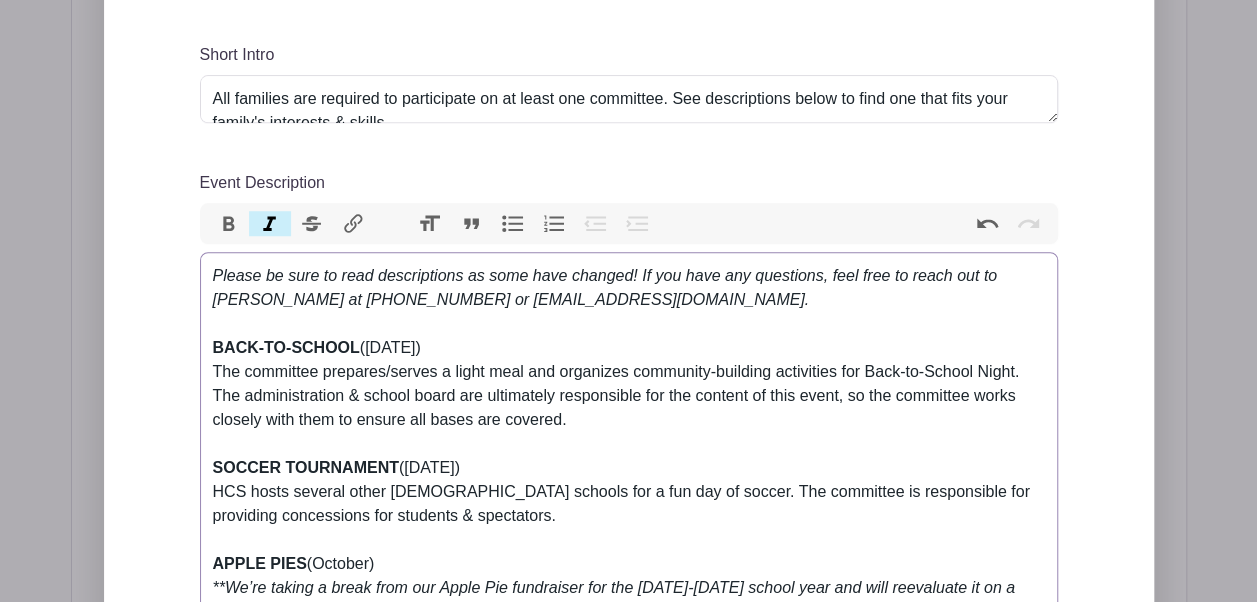 click on "Please be sure to read descriptions as some have changed! If you have any questions, feel free to reach out to Holly Muilenburg at 507-383-2899 or hollymuilenburg@yahoo.com. BACK-TO-SCHOOL  (Monday, August 18) The committee prepares/serves a light meal and organizes community-building activities for Back-to-School Night. The administration & school board are ultimately responsible for the content of this event, so the committee works closely with them to ensure all bases are covered. SOCCER TOURNAMENT  (Friday, September 26) HCS hosts several other Christian schools for a fun day of soccer. The committee is responsible for providing concessions for students & spectators.  APPLE PIES  (October)   **We’re taking a break from our Apple Pie fundraiser for the 2025-2026 school year and will reevaluate it on a yearly basis moving forward.** FALL SUPPER  (Friday, November 7) OPEN HOUSE  (February) $ELLEBRATION AUCTION  (March) **ALL HCS families are REQUIRED to donate or solicit at least one item for the auction." at bounding box center [629, 1512] 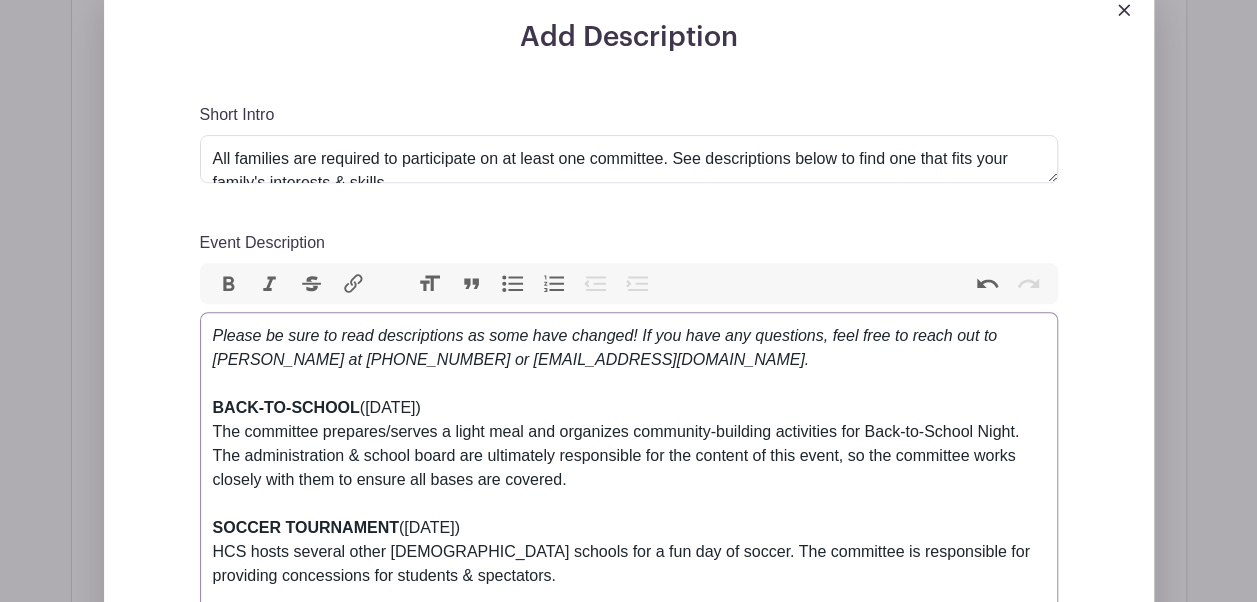 scroll, scrollTop: 653, scrollLeft: 0, axis: vertical 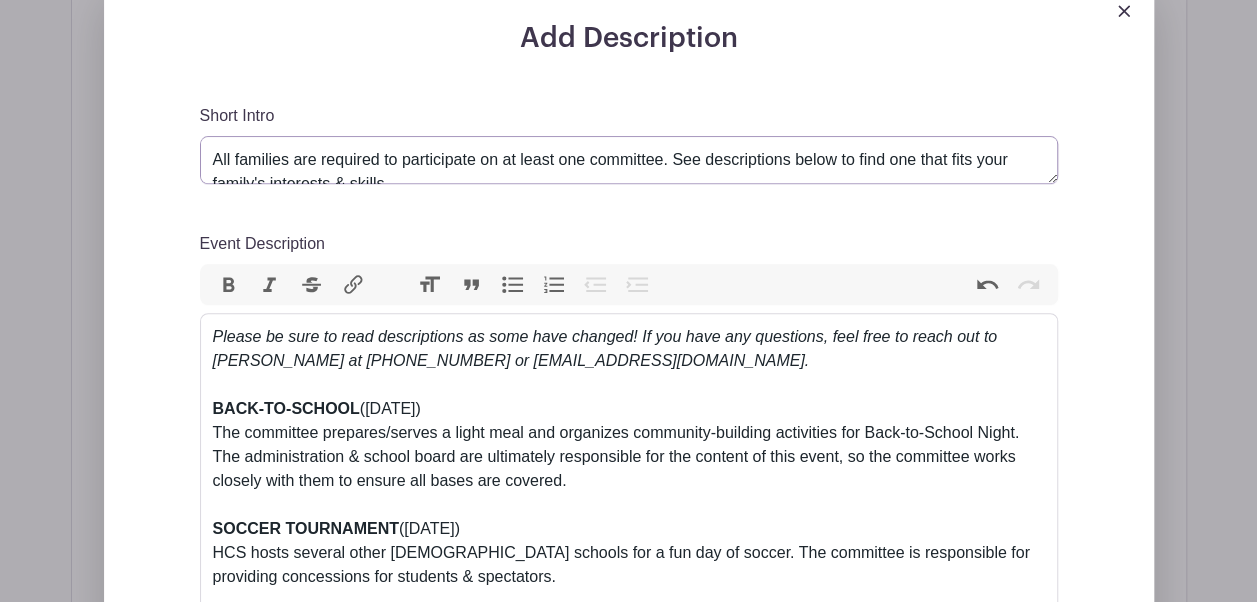 click on "All families are required to participate on at least one committee. See descriptions below to find one that fits your family's interests & skills." at bounding box center (629, 160) 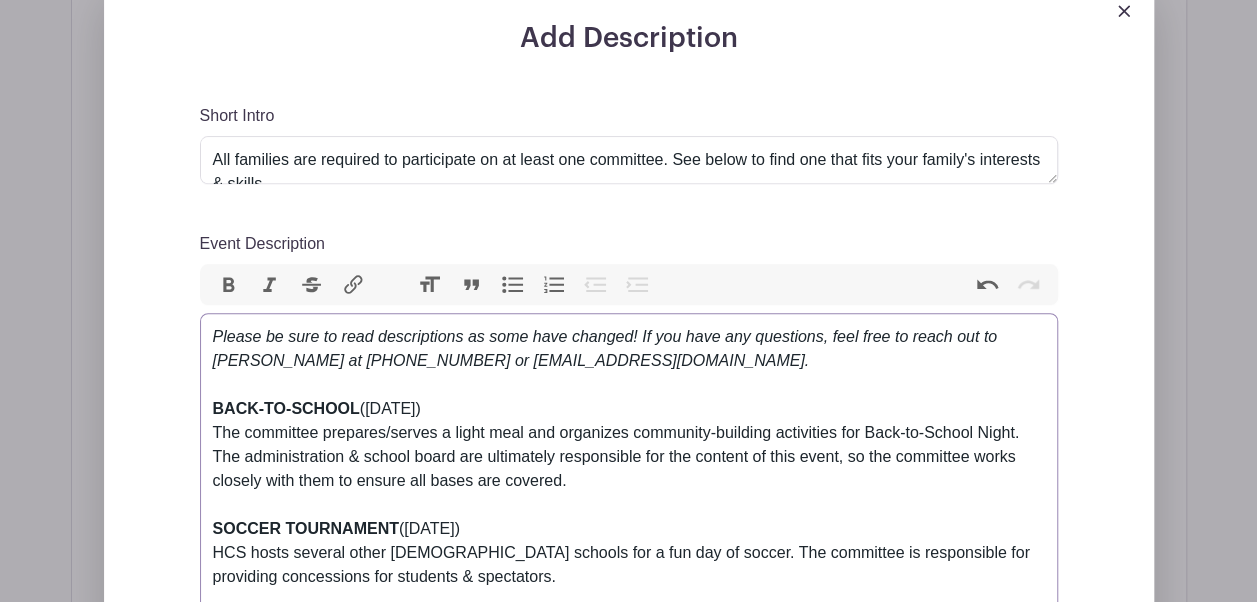 click on "Please be sure to read descriptions as some have changed! If you have any questions, feel free to reach out to Holly Muilenburg at 507-383-2899 or hollymuilenburg@yahoo.com. BACK-TO-SCHOOL  (Monday, August 18) The committee prepares/serves a light meal and organizes community-building activities for Back-to-School Night. The administration & school board are ultimately responsible for the content of this event, so the committee works closely with them to ensure all bases are covered. SOCCER TOURNAMENT  (Friday, September 26) HCS hosts several other Christian schools for a fun day of soccer. The committee is responsible for providing concessions for students & spectators.  APPLE PIES  (October)   **We’re taking a break from our Apple Pie fundraiser for the 2025-2026 school year and will reevaluate it on a yearly basis moving forward.** FALL SUPPER  (Friday, November 7) OPEN HOUSE  (February) $ELLEBRATION AUCTION  (March) **ALL HCS families are REQUIRED to donate or solicit at least one item for the auction." at bounding box center (629, 1573) 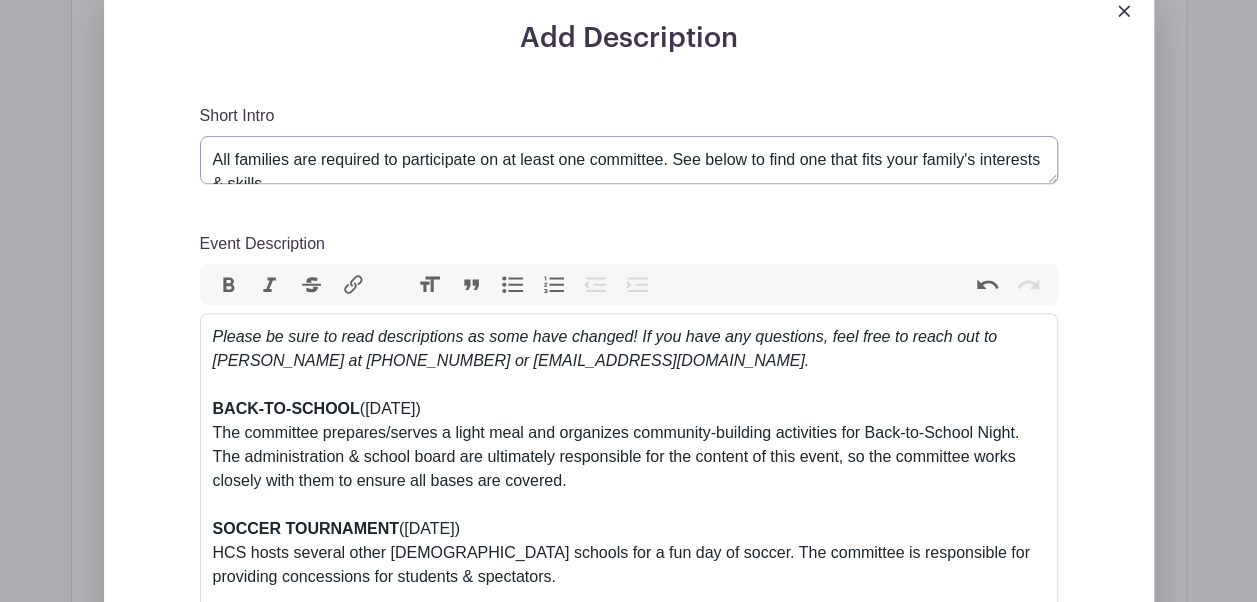 click on "All families are required to participate on at least one committee. See descriptions below to find one that fits your family's interests & skills." at bounding box center (629, 160) 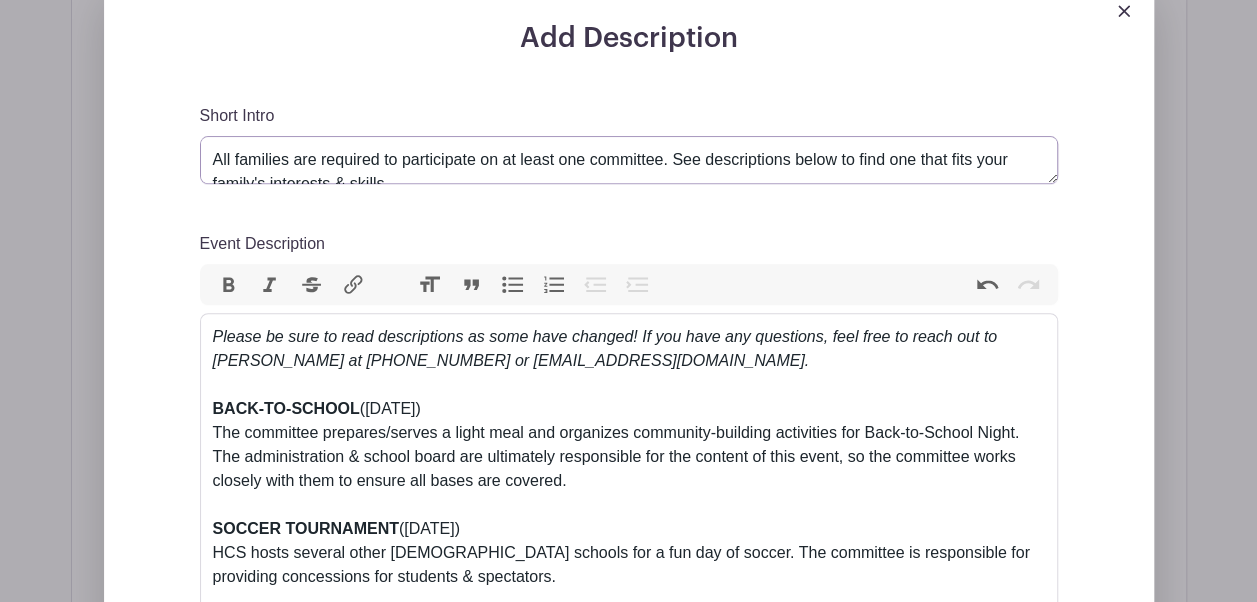 click on "All families are required to participate on at least one committee. See descriptions below to find one that fits your family's interests & skills." at bounding box center (629, 160) 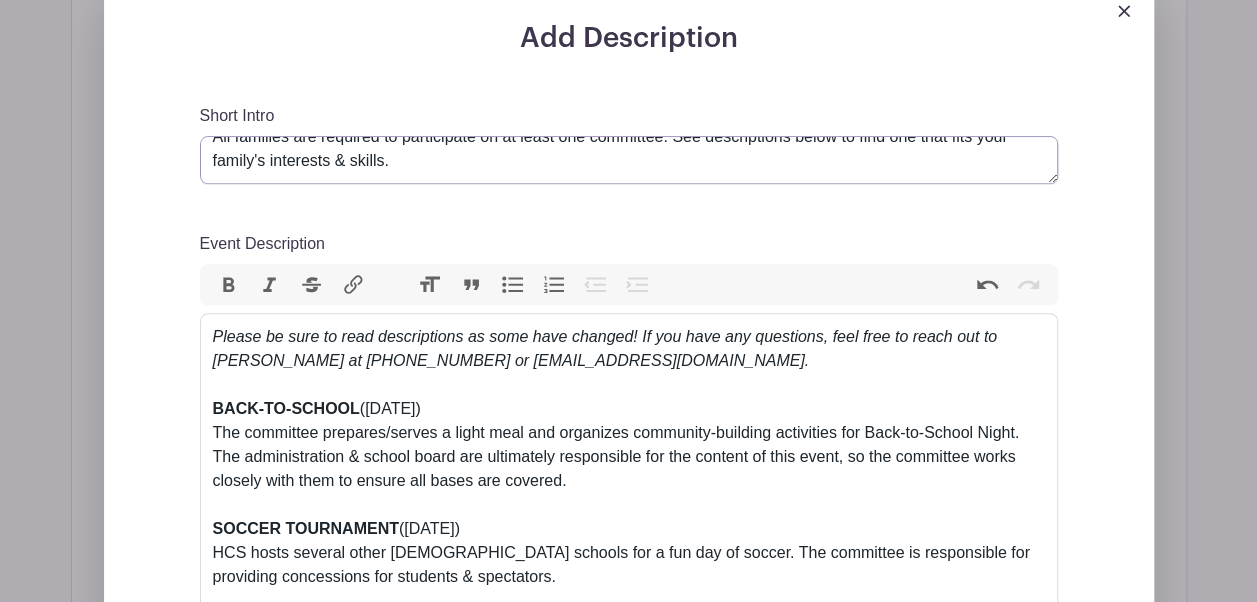 drag, startPoint x: 204, startPoint y: 154, endPoint x: 439, endPoint y: 208, distance: 241.12445 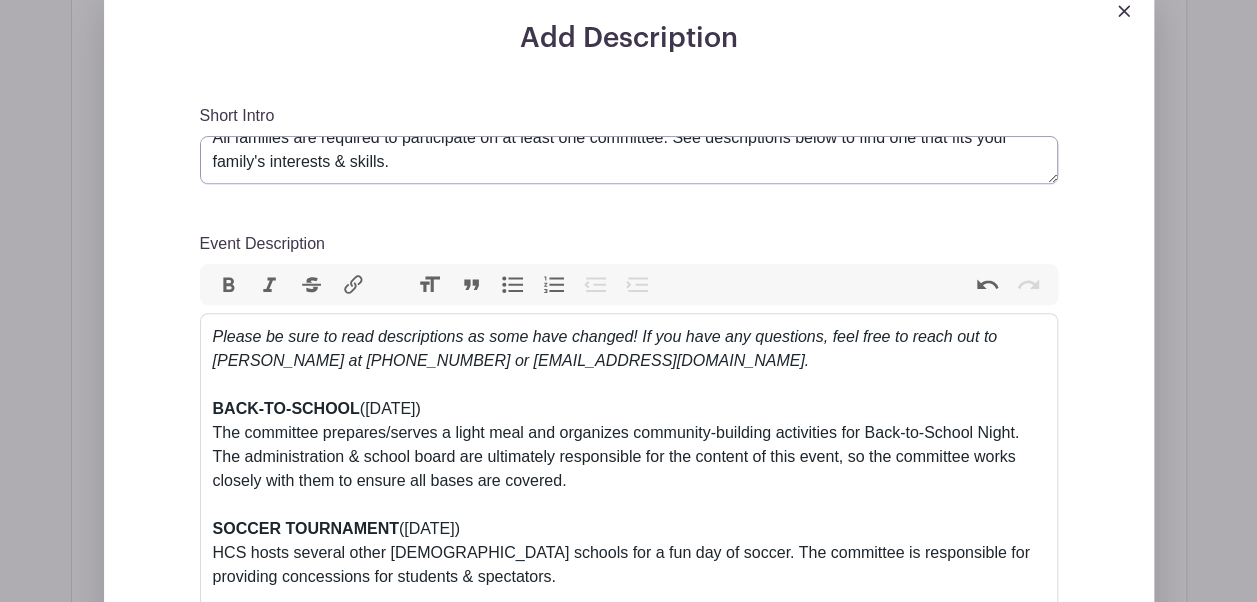 scroll, scrollTop: 0, scrollLeft: 0, axis: both 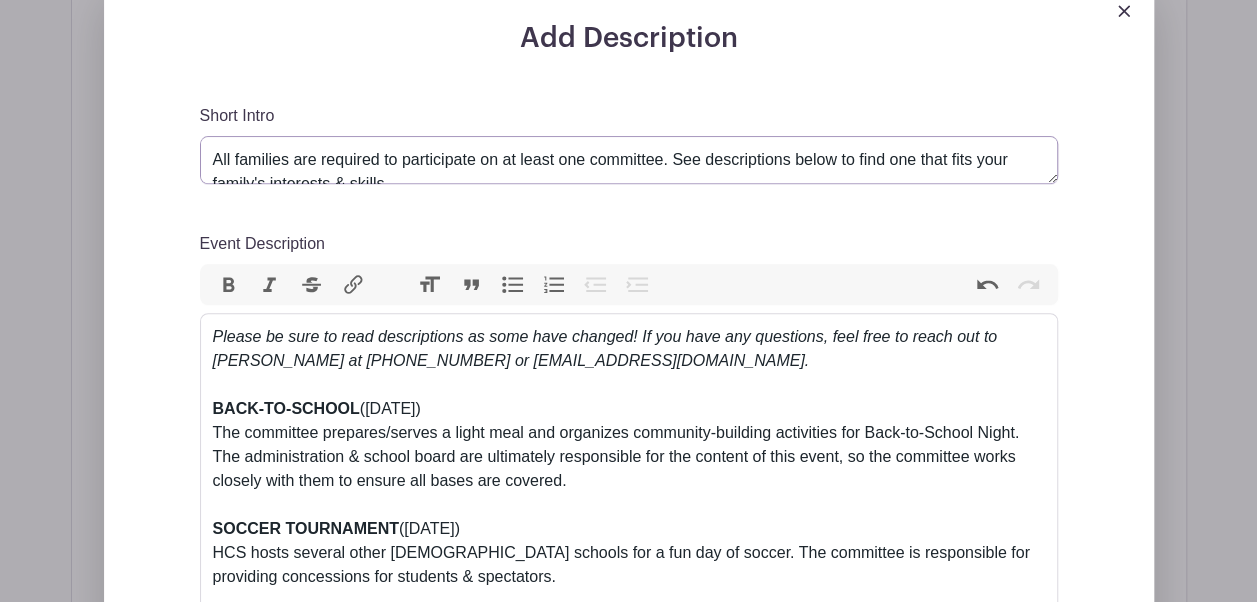 drag, startPoint x: 443, startPoint y: 160, endPoint x: 252, endPoint y: 150, distance: 191.2616 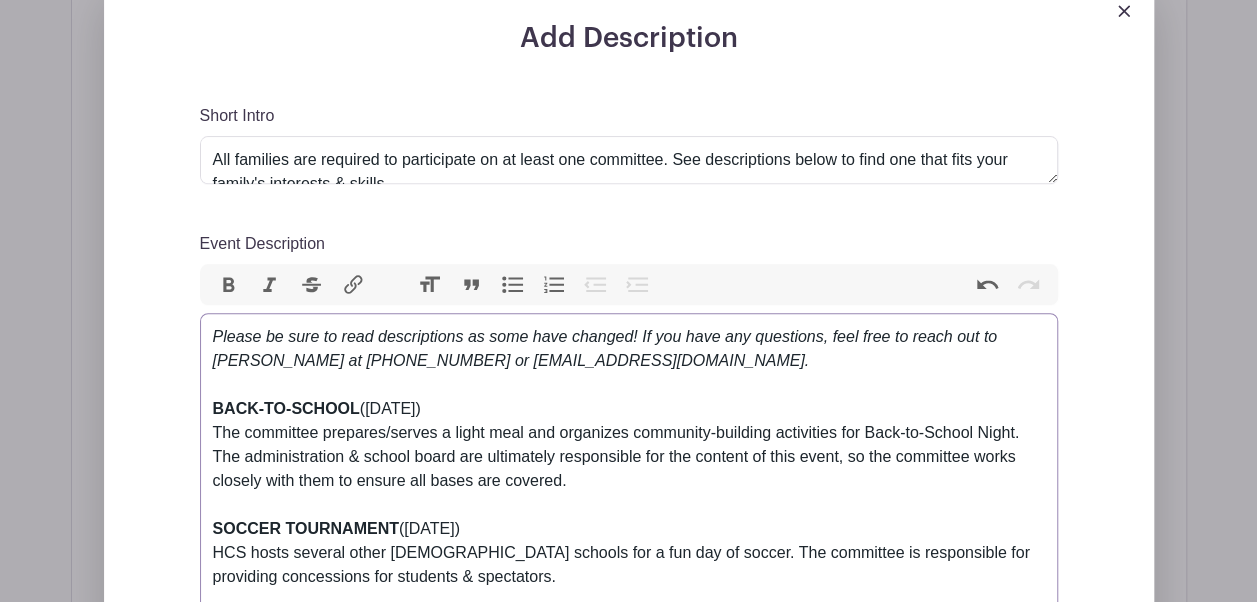 click on "Please be sure to read descriptions as some have changed! If you have any questions, feel free to reach out to Holly Muilenburg at 507-383-2899 or hollymuilenburg@yahoo.com. BACK-TO-SCHOOL  (Monday, August 18) The committee prepares/serves a light meal and organizes community-building activities for Back-to-School Night. The administration & school board are ultimately responsible for the content of this event, so the committee works closely with them to ensure all bases are covered. SOCCER TOURNAMENT  (Friday, September 26) HCS hosts several other Christian schools for a fun day of soccer. The committee is responsible for providing concessions for students & spectators.  APPLE PIES  (October)   **We’re taking a break from our Apple Pie fundraiser for the 2025-2026 school year and will reevaluate it on a yearly basis moving forward.** FALL SUPPER  (Friday, November 7) OPEN HOUSE  (February) $ELLEBRATION AUCTION  (March) **ALL HCS families are REQUIRED to donate or solicit at least one item for the auction." at bounding box center (629, 1573) 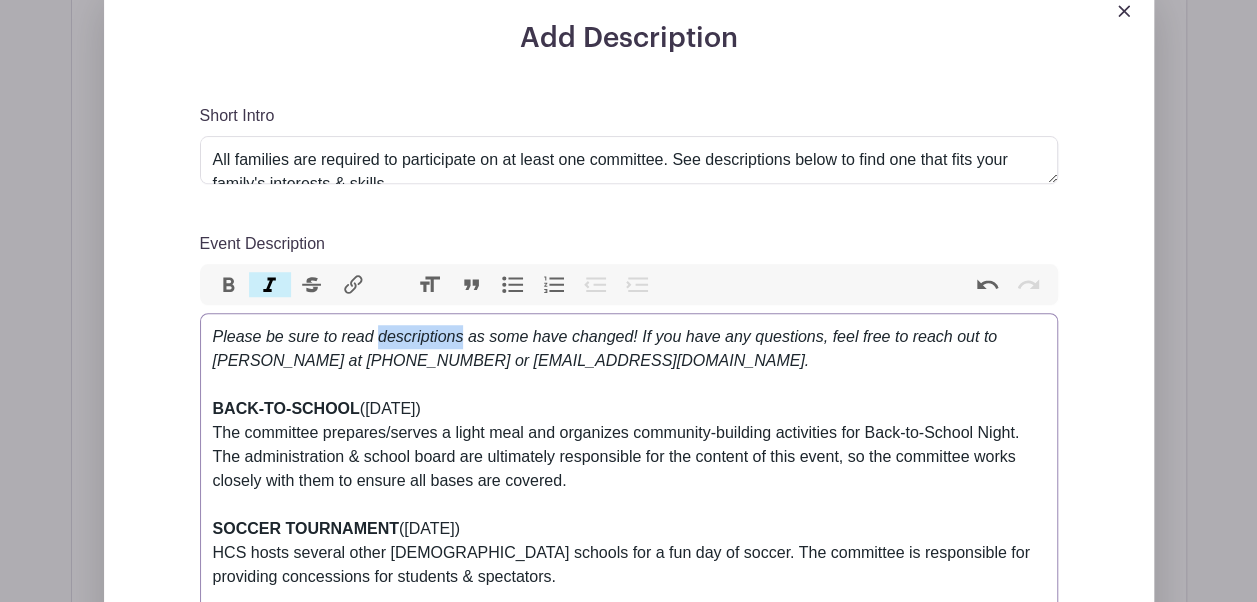 drag, startPoint x: 464, startPoint y: 334, endPoint x: 376, endPoint y: 333, distance: 88.005684 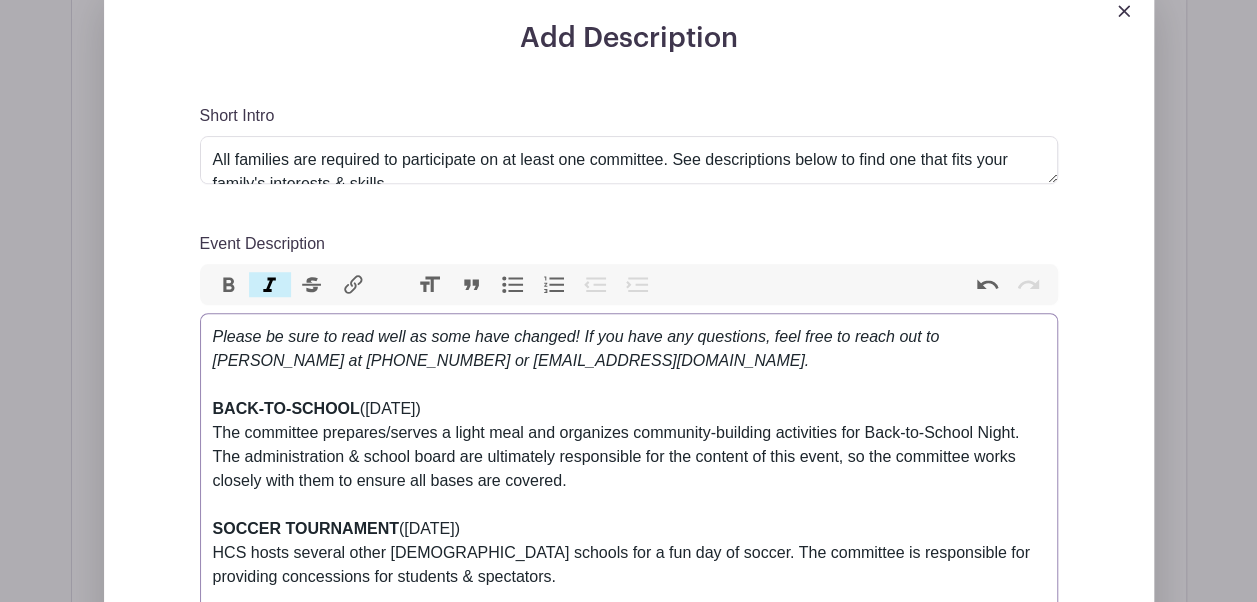 click on "Please be sure to read well as some have changed! If you have any questions, feel free to reach out to Holly Muilenburg at 507-383-2899 or hollymuilenburg@yahoo.com." at bounding box center (576, 348) 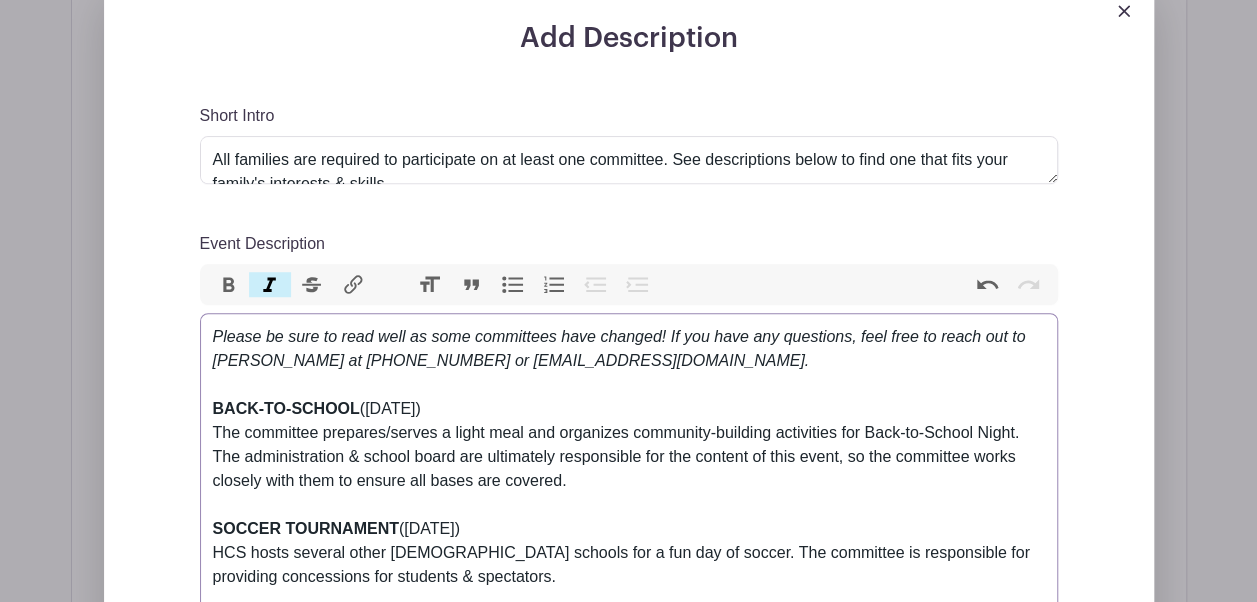 click on "Please be sure to read well as some committees have changed! If you have any questions, feel free to reach out to Holly Muilenburg at 507-383-2899 or hollymuilenburg@yahoo.com. BACK-TO-SCHOOL  (Monday, August 18) The committee prepares/serves a light meal and organizes community-building activities for Back-to-School Night. The administration & school board are ultimately responsible for the content of this event, so the committee works closely with them to ensure all bases are covered. SOCCER TOURNAMENT  (Friday, September 26) HCS hosts several other Christian schools for a fun day of soccer. The committee is responsible for providing concessions for students & spectators.  APPLE PIES  (October)   **We’re taking a break from our Apple Pie fundraiser for the 2025-2026 school year and will reevaluate it on a yearly basis moving forward.** FALL SUPPER  (Friday, November 7) OPEN HOUSE  (February) $ELLEBRATION AUCTION  (March) BOOK FAIR / CARNIVAL  (April) STAFF APPRECIATION  (All Year)  (All Year) LIBRARY" at bounding box center (629, 1573) 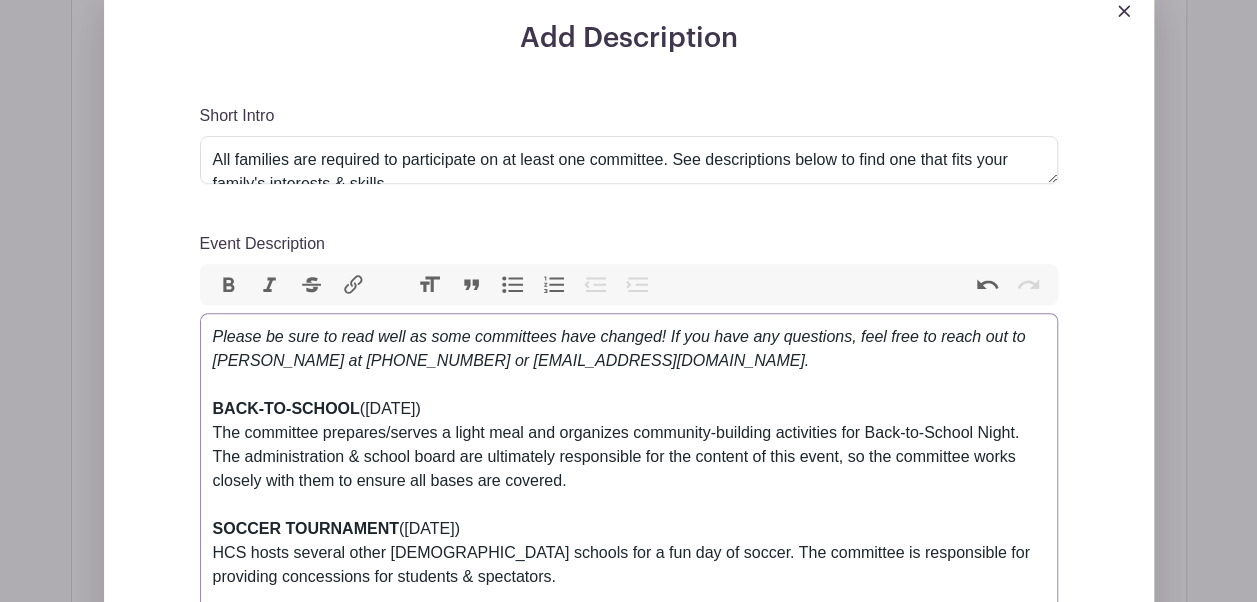 click on "Please be sure to read well as some committees have changed! If you have any questions, feel free to reach out to Holly Muilenburg at 507-383-2899 or hollymuilenburg@yahoo.com. BACK-TO-SCHOOL  (Monday, August 18) The committee prepares/serves a light meal and organizes community-building activities for Back-to-School Night. The administration & school board are ultimately responsible for the content of this event, so the committee works closely with them to ensure all bases are covered. SOCCER TOURNAMENT  (Friday, September 26) HCS hosts several other Christian schools for a fun day of soccer. The committee is responsible for providing concessions for students & spectators.  APPLE PIES  (October)   **We’re taking a break from our Apple Pie fundraiser for the 2025-2026 school year and will reevaluate it on a yearly basis moving forward.** FALL SUPPER  (Friday, November 7) OPEN HOUSE  (February) $ELLEBRATION AUCTION  (March) BOOK FAIR / CARNIVAL  (April) STAFF APPRECIATION  (All Year)  (All Year) LIBRARY" at bounding box center (629, 1573) 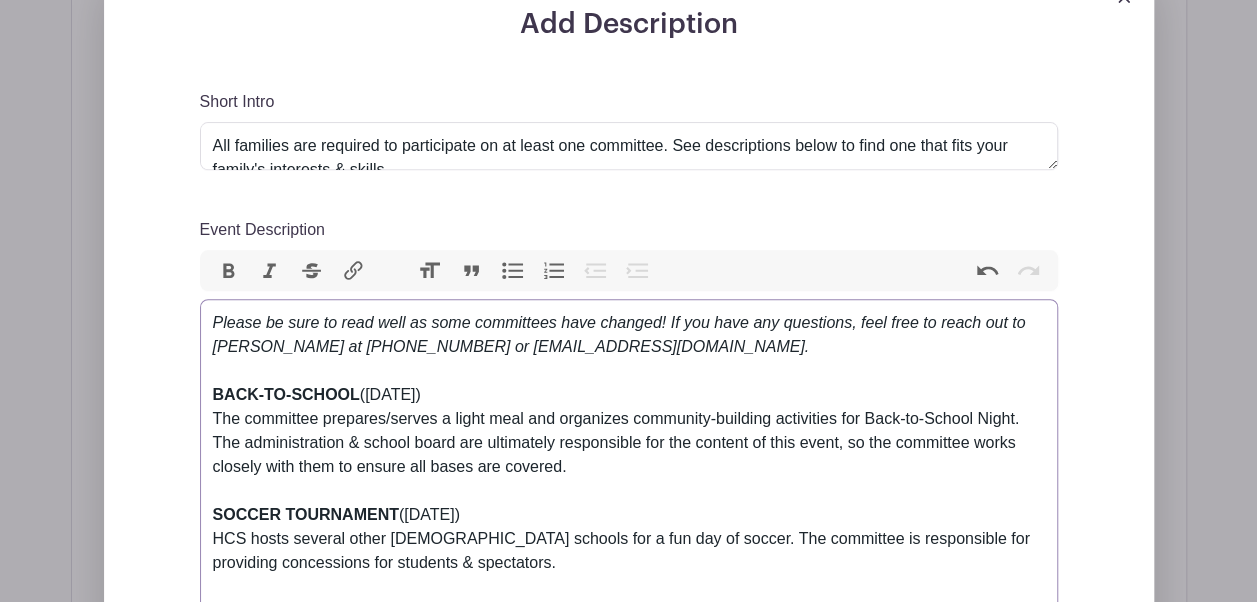 click on "Please be sure to read well as some committees have changed! If you have any questions, feel free to reach out to Holly Muilenburg at 507-383-2899 or hollymuilenburg@yahoo.com." at bounding box center (619, 334) 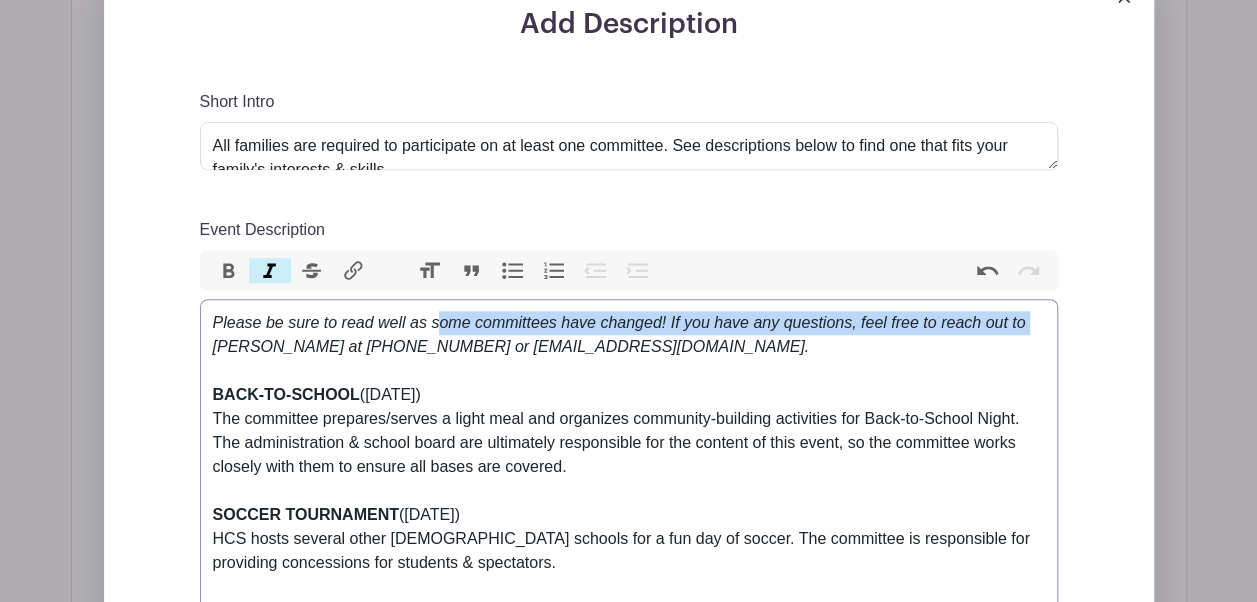drag, startPoint x: 438, startPoint y: 319, endPoint x: 108, endPoint y: 341, distance: 330.7325 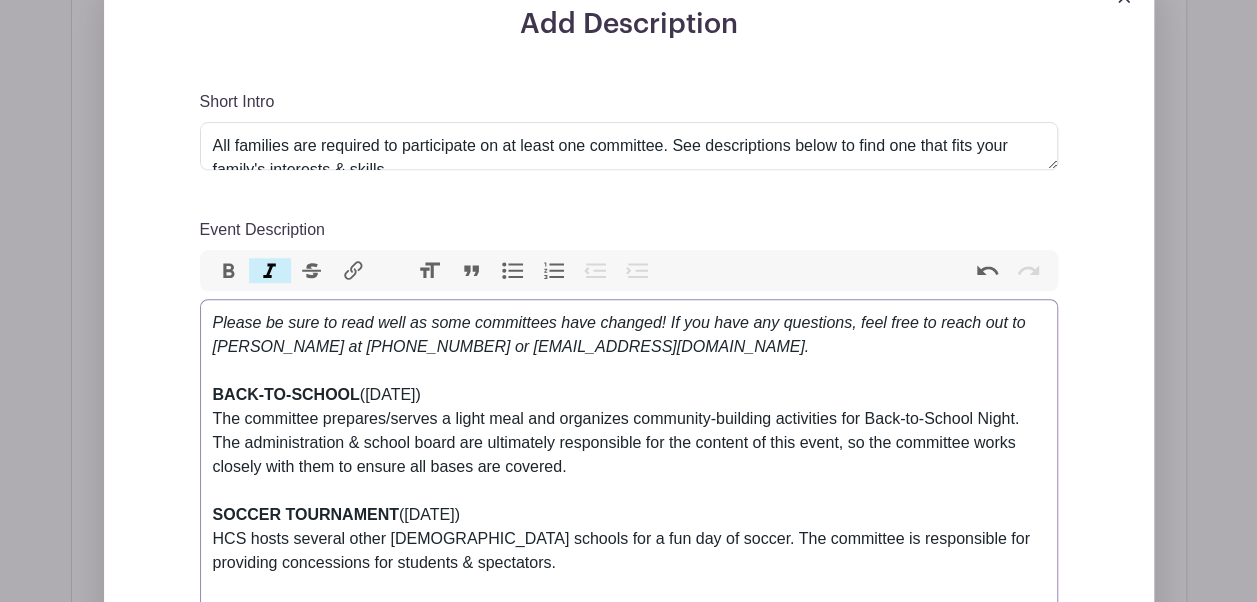 click on "Please be sure to read well as some committees have changed! If you have any questions, feel free to reach out to Holly Muilenburg at 507-383-2899 or hollymuilenburg@yahoo.com. BACK-TO-SCHOOL  (Monday, August 18) The committee prepares/serves a light meal and organizes community-building activities for Back-to-School Night. The administration & school board are ultimately responsible for the content of this event, so the committee works closely with them to ensure all bases are covered. SOCCER TOURNAMENT  (Friday, September 26) HCS hosts several other Christian schools for a fun day of soccer. The committee is responsible for providing concessions for students & spectators.  APPLE PIES  (October)   **We’re taking a break from our Apple Pie fundraiser for the 2025-2026 school year and will reevaluate it on a yearly basis moving forward.** FALL SUPPER  (Friday, November 7) OPEN HOUSE  (February) $ELLEBRATION AUCTION  (March) BOOK FAIR / CARNIVAL  (April) STAFF APPRECIATION  (All Year)  (All Year) LIBRARY" at bounding box center (629, 1559) 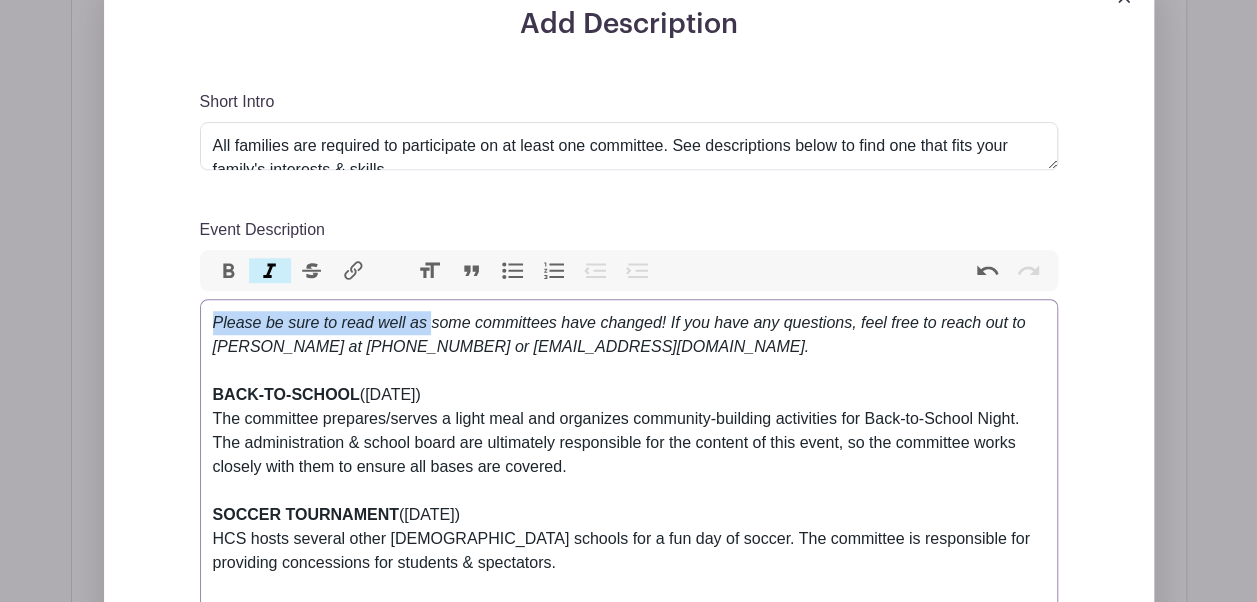 drag, startPoint x: 430, startPoint y: 322, endPoint x: 168, endPoint y: 322, distance: 262 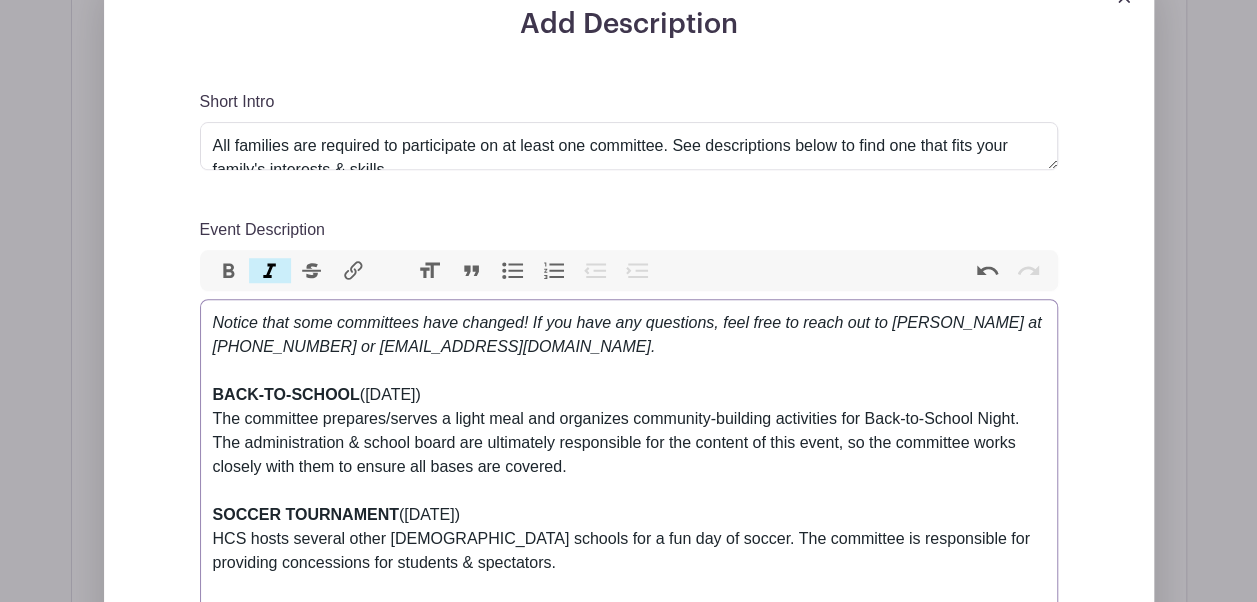 click on "Notice that some committees have changed! If you have any questions, feel free to reach out to Holly Muilenburg at 507-383-2899 or hollymuilenburg@yahoo.com. BACK-TO-SCHOOL  (Monday, August 18) The committee prepares/serves a light meal and organizes community-building activities for Back-to-School Night. The administration & school board are ultimately responsible for the content of this event, so the committee works closely with them to ensure all bases are covered. SOCCER TOURNAMENT  (Friday, September 26) HCS hosts several other Christian schools for a fun day of soccer. The committee is responsible for providing concessions for students & spectators.  APPLE PIES  (October)   **We’re taking a break from our Apple Pie fundraiser for the 2025-2026 school year and will reevaluate it on a yearly basis moving forward.** FALL SUPPER  (Friday, November 7) OPEN HOUSE  (February) $ELLEBRATION AUCTION  (March) **ALL HCS families are REQUIRED to donate or solicit at least one item for the auction.  (April) LIBRARY" at bounding box center [629, 1559] 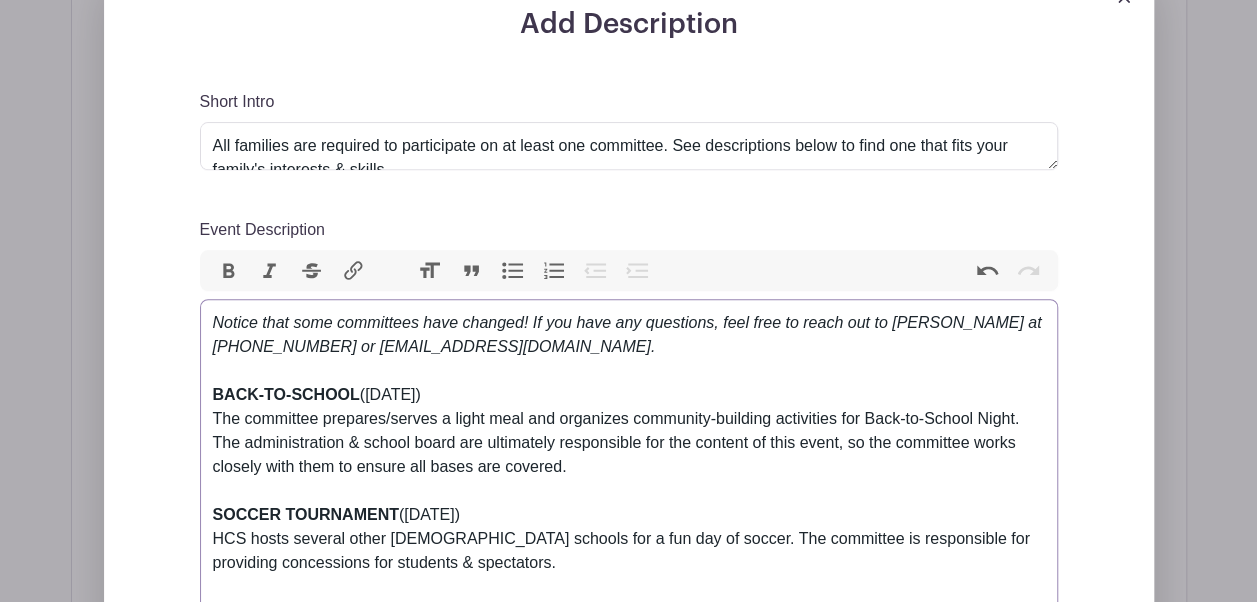 click on "Notice that some committees have changed! If you have any questions, feel free to reach out to Holly Muilenburg at 507-383-2899 or hollymuilenburg@yahoo.com. BACK-TO-SCHOOL  (Monday, August 18) The committee prepares/serves a light meal and organizes community-building activities for Back-to-School Night. The administration & school board are ultimately responsible for the content of this event, so the committee works closely with them to ensure all bases are covered. SOCCER TOURNAMENT  (Friday, September 26) HCS hosts several other Christian schools for a fun day of soccer. The committee is responsible for providing concessions for students & spectators.  APPLE PIES  (October)   **We’re taking a break from our Apple Pie fundraiser for the 2025-2026 school year and will reevaluate it on a yearly basis moving forward.** FALL SUPPER  (Friday, November 7) OPEN HOUSE  (February) $ELLEBRATION AUCTION  (March) **ALL HCS families are REQUIRED to donate or solicit at least one item for the auction.  (April) LIBRARY" at bounding box center (629, 1559) 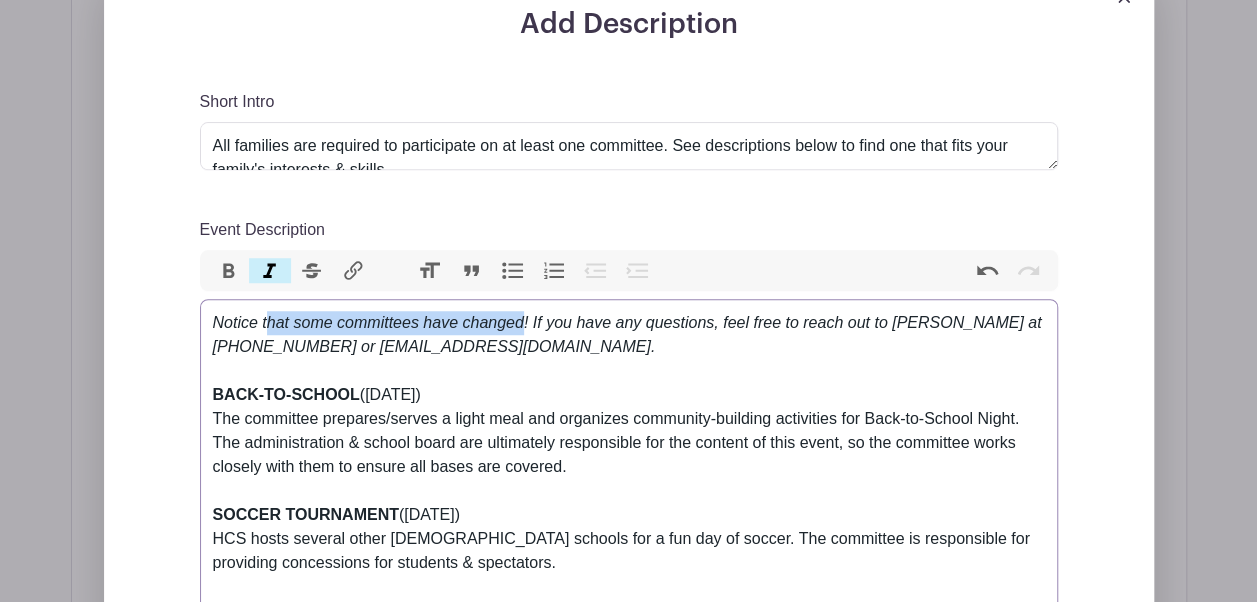 drag, startPoint x: 522, startPoint y: 318, endPoint x: 267, endPoint y: 315, distance: 255.01764 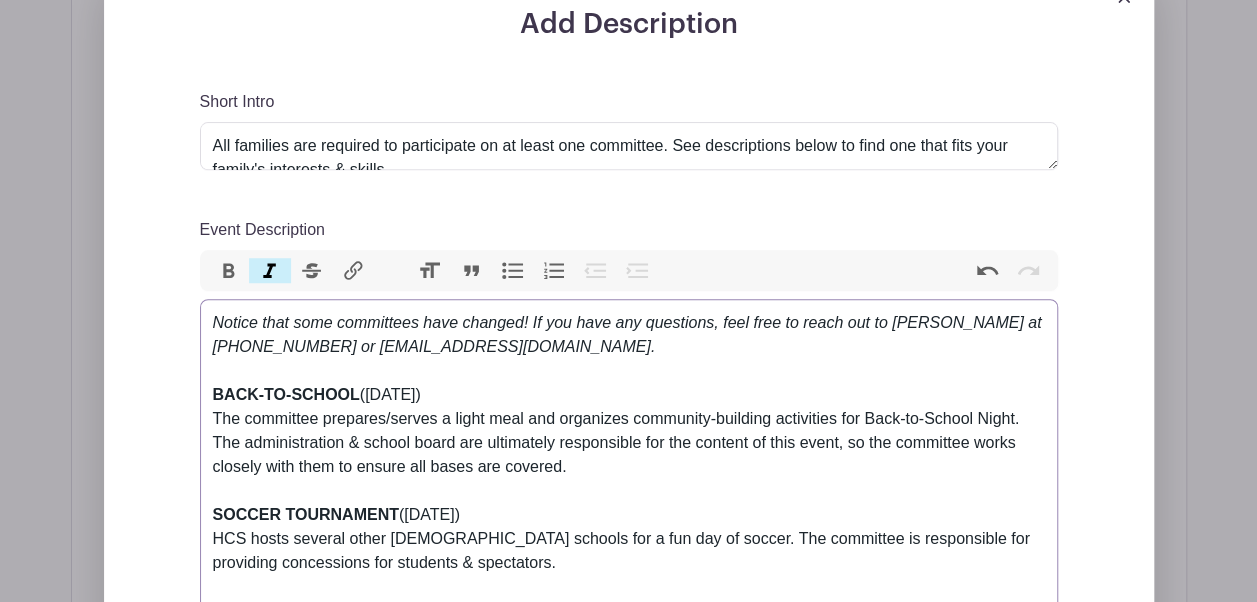 click on "Notice that some committees have changed! If you have any questions, feel free to reach out to Holly Muilenburg at 507-383-2899 or hollymuilenburg@yahoo.com. BACK-TO-SCHOOL  (Monday, August 18) The committee prepares/serves a light meal and organizes community-building activities for Back-to-School Night. The administration & school board are ultimately responsible for the content of this event, so the committee works closely with them to ensure all bases are covered. SOCCER TOURNAMENT  (Friday, September 26) HCS hosts several other Christian schools for a fun day of soccer. The committee is responsible for providing concessions for students & spectators.  APPLE PIES  (October)   **We’re taking a break from our Apple Pie fundraiser for the 2025-2026 school year and will reevaluate it on a yearly basis moving forward.** FALL SUPPER  (Friday, November 7) OPEN HOUSE  (February) $ELLEBRATION AUCTION  (March) **ALL HCS families are REQUIRED to donate or solicit at least one item for the auction.  (April) LIBRARY" at bounding box center (629, 1559) 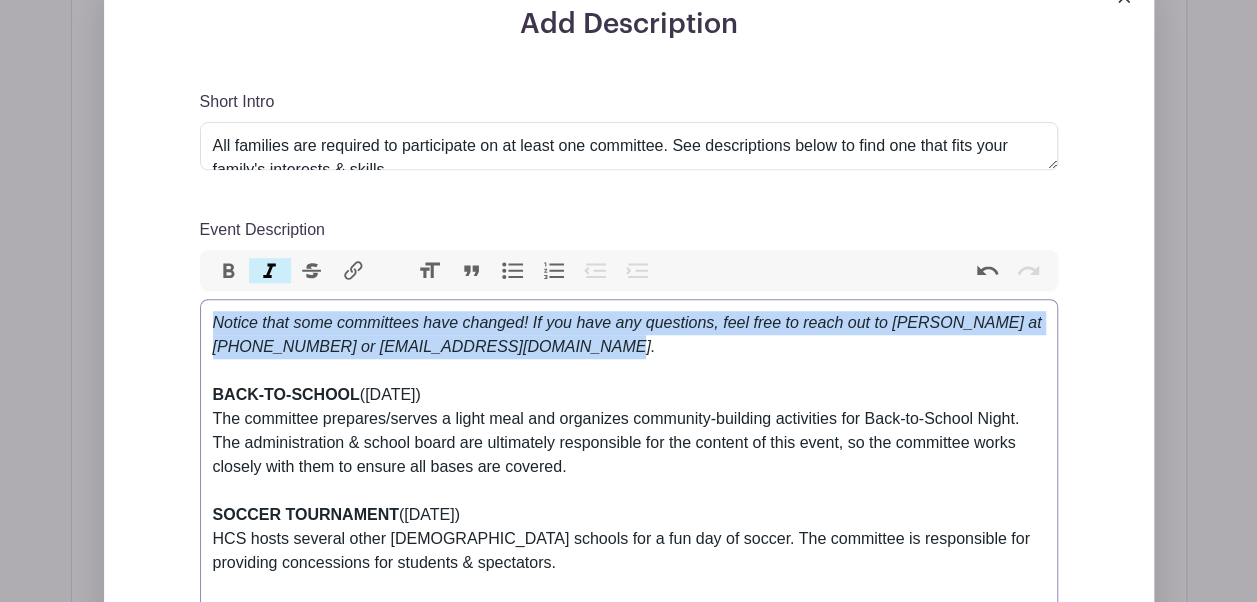 drag, startPoint x: 618, startPoint y: 339, endPoint x: 135, endPoint y: 328, distance: 483.12524 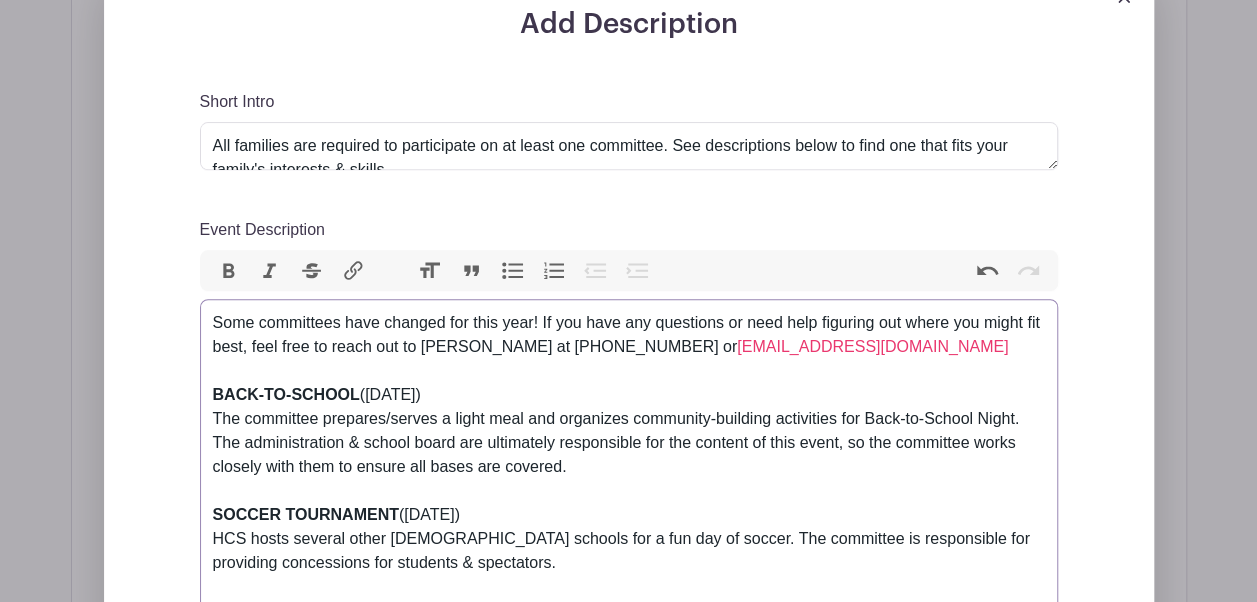 click on "Some committees have changed for this year! If you have any questions or need help figuring out where you might fit best, feel free to reach out to Holly Muilenburg at 507-383-2899 or  hollymuilenburg@yahoo.com   BACK-TO-SCHOOL  (Monday, August 18) The committee prepares/serves a light meal and organizes community-building activities for Back-to-School Night. The administration & school board are ultimately responsible for the content of this event, so the committee works closely with them to ensure all bases are covered. SOCCER TOURNAMENT  (Friday, September 26) HCS hosts several other Christian schools for a fun day of soccer. The committee is responsible for providing concessions for students & spectators.  APPLE PIES  (October)   **We’re taking a break from our Apple Pie fundraiser for the 2025-2026 school year and will reevaluate it on a yearly basis moving forward.** FALL SUPPER  (Friday, November 7) OPEN HOUSE  (February) $ELLEBRATION AUCTION  (March) BOOK FAIR / CARNIVAL  (April)  (All Year)" at bounding box center [629, 1559] 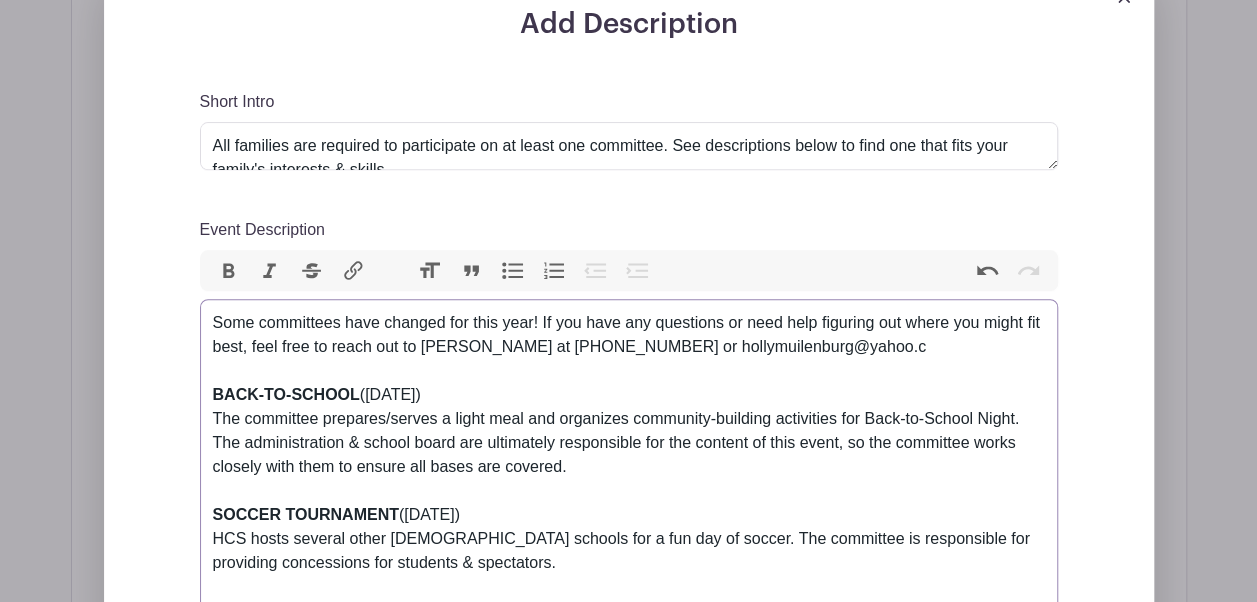 type on "<div>Some committees have changed for this year! If you have any questions or need help figuring out where you might fit best, feel free to reach out to Holly Muilenburg at 507-383-2899 or hollymuilenburg@yahoo.com <br><br><strong>BACK-TO-SCHOOL</strong> (Monday, August 18)<br>The committee prepares/serves a light meal and organizes community-building activities for Back-to-School Night. The administration &amp; school board are ultimately responsible for the content of this event, so the committee works closely with them to ensure all bases are covered.<br><br><strong>SOCCER TOURNAMENT </strong>(Friday, September 26)<br>HCS hosts several other Christian schools for a fun day of soccer. The committee is responsible for providing concessions for students &amp; spectators. <br><br><strong>APPLE PIES </strong>(October)<strong> </strong><br><em>**We’re taking a break from our Apple Pie fundraiser for the 2025-2026 school year and will reevaluate it on a yearly basis moving forward.**<br></em><br><strong>FALL S..." 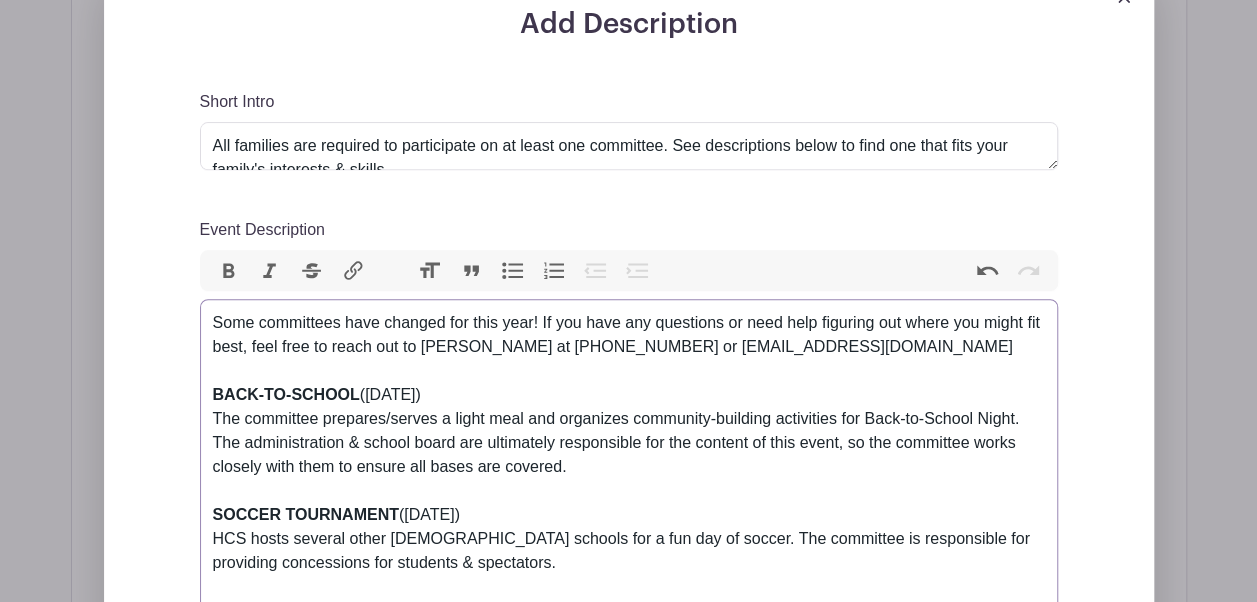 click on "Some committees have changed for this year! If you have any questions or need help figuring out where you might fit best, feel free to reach out to Holly Muilenburg at 507-383-2899 or hollymuilenburg@yahoo.com  BACK-TO-SCHOOL  (Monday, August 18) The committee prepares/serves a light meal and organizes community-building activities for Back-to-School Night. The administration & school board are ultimately responsible for the content of this event, so the committee works closely with them to ensure all bases are covered. SOCCER TOURNAMENT  (Friday, September 26) HCS hosts several other Christian schools for a fun day of soccer. The committee is responsible for providing concessions for students & spectators.  APPLE PIES  (October)   **We’re taking a break from our Apple Pie fundraiser for the 2025-2026 school year and will reevaluate it on a yearly basis moving forward.** FALL SUPPER  (Friday, November 7) OPEN HOUSE  (February) $ELLEBRATION AUCTION  (March) BOOK FAIR / CARNIVAL  (April) STAFF APPRECIATION" at bounding box center (629, 1559) 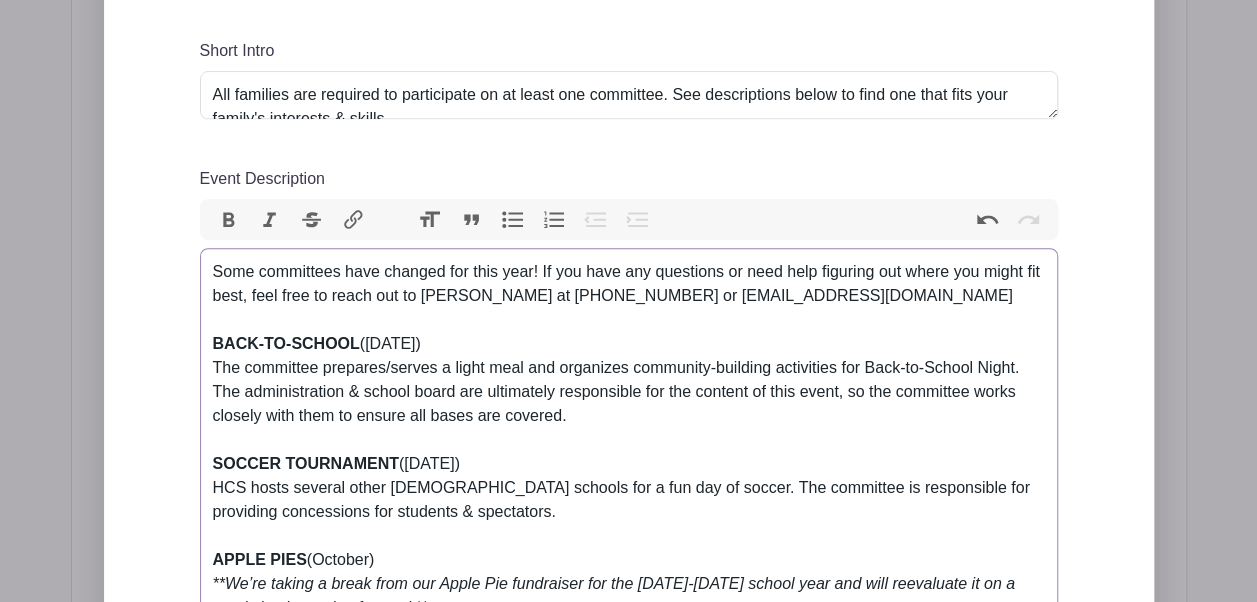 scroll, scrollTop: 719, scrollLeft: 0, axis: vertical 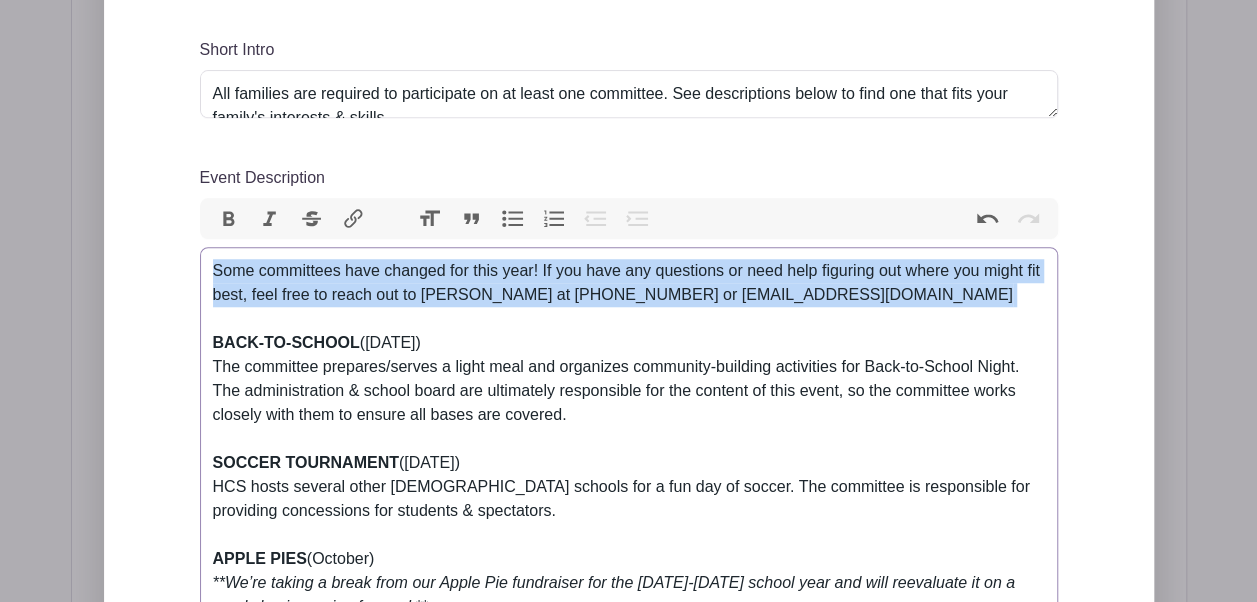 drag, startPoint x: 936, startPoint y: 306, endPoint x: 204, endPoint y: 268, distance: 732.98566 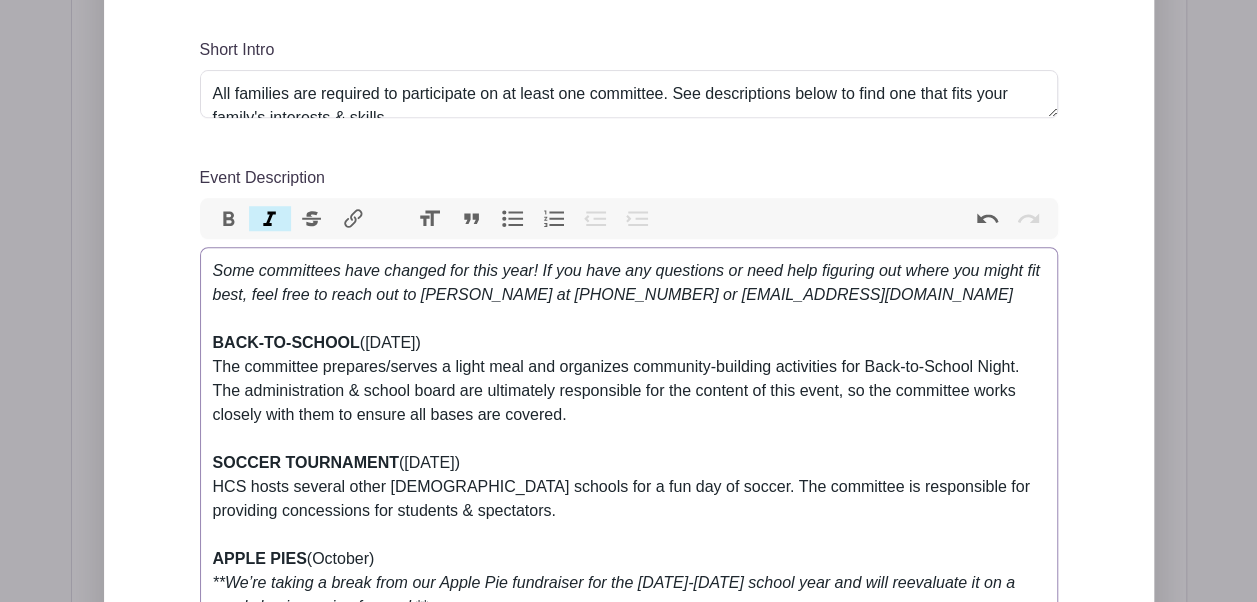 click on "Italic" at bounding box center (270, 219) 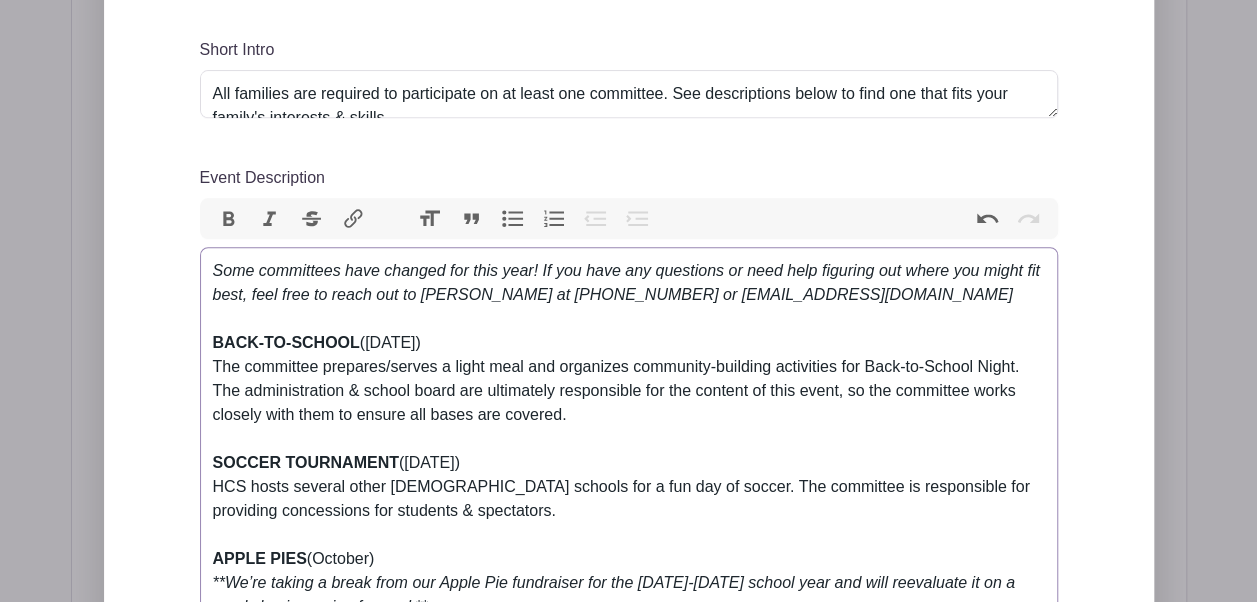 click on "Some committees have changed for this year! If you have any questions or need help figuring out where you might fit best, feel free to reach out to Holly Muilenburg at 507-383-2899 or hollymuilenburg@yahoo.com" at bounding box center [626, 282] 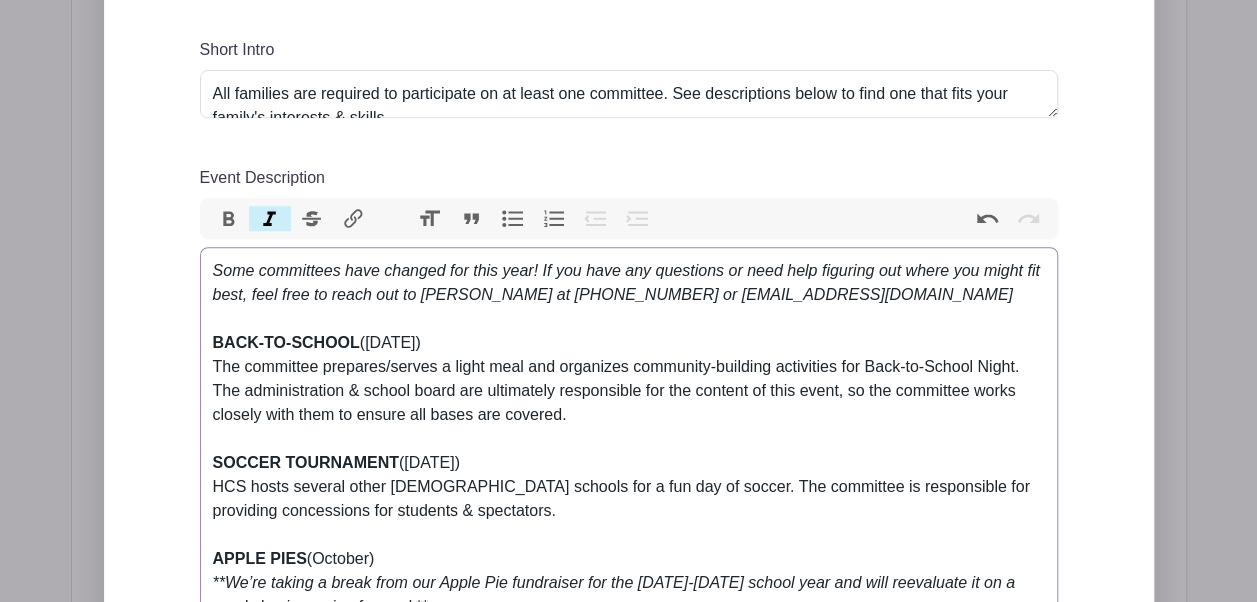 drag, startPoint x: 680, startPoint y: 260, endPoint x: 788, endPoint y: 336, distance: 132.0606 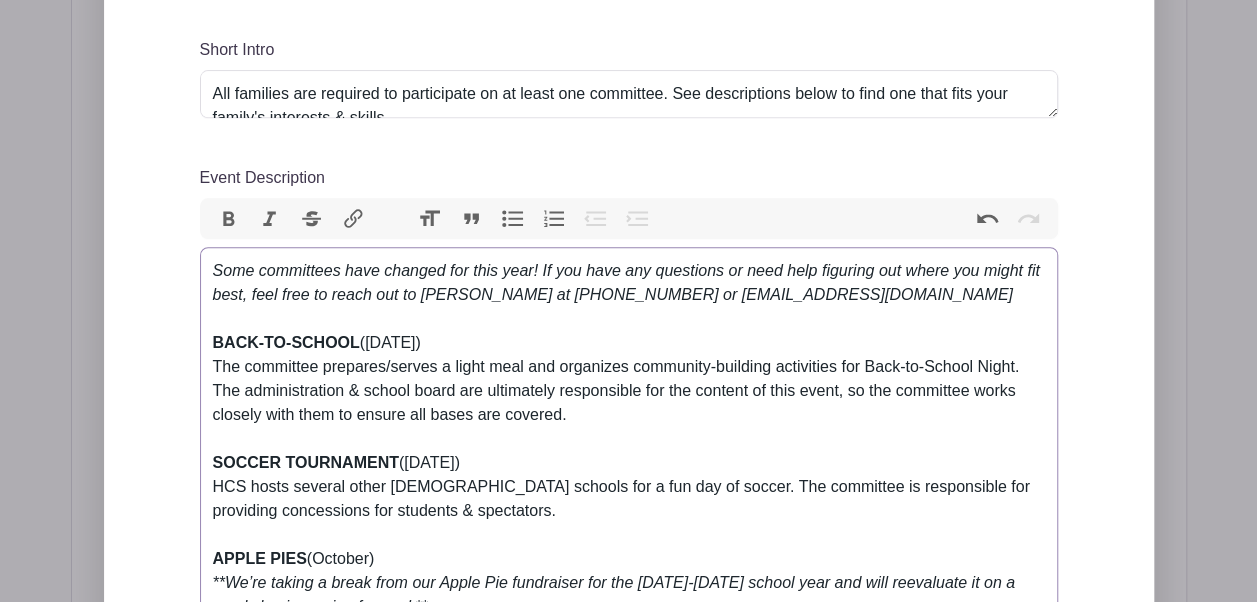 click on "Some committees have changed for this year! If you have any questions or need help figuring out where you might fit best, feel free to reach out to Holly Muilenburg at 507-383-2899 or hollymuilenburg@yahoo.com  BACK-TO-SCHOOL  (Monday, August 18) The committee prepares/serves a light meal and organizes community-building activities for Back-to-School Night. The administration & school board are ultimately responsible for the content of this event, so the committee works closely with them to ensure all bases are covered. SOCCER TOURNAMENT  (Friday, September 26) HCS hosts several other Christian schools for a fun day of soccer. The committee is responsible for providing concessions for students & spectators.  APPLE PIES  (October)   **We’re taking a break from our Apple Pie fundraiser for the 2025-2026 school year and will reevaluate it on a yearly basis moving forward.** FALL SUPPER  (Friday, November 7) OPEN HOUSE  (February) $ELLEBRATION AUCTION  (March) BOOK FAIR / CARNIVAL  (April) STAFF APPRECIATION" at bounding box center (629, 1507) 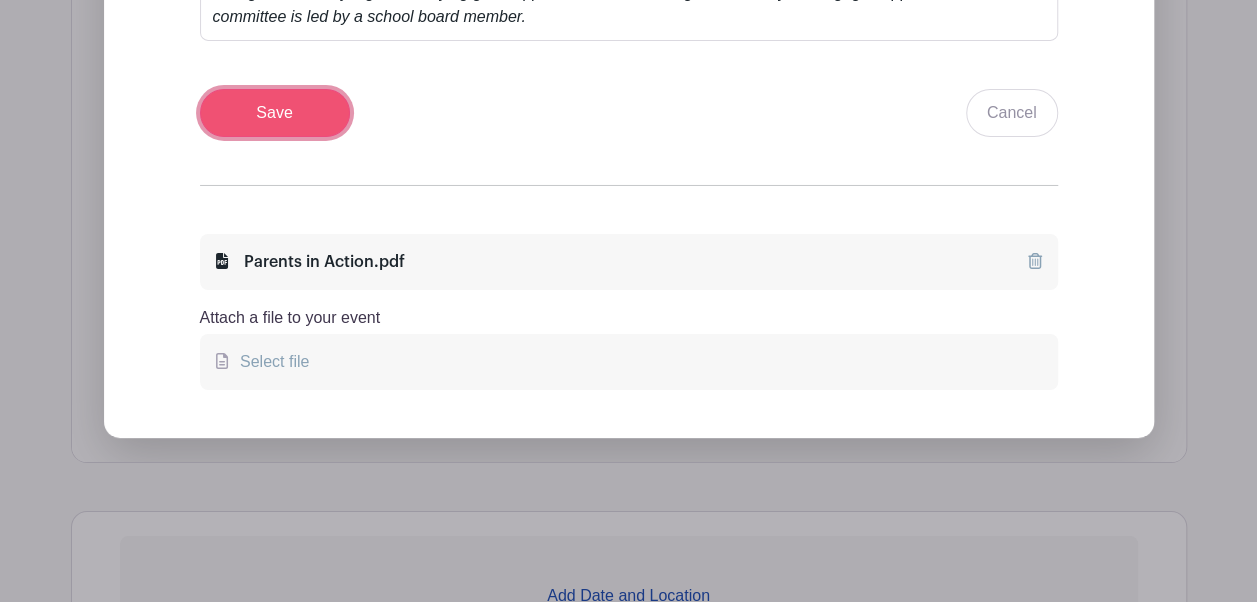 click on "Save" at bounding box center [275, 113] 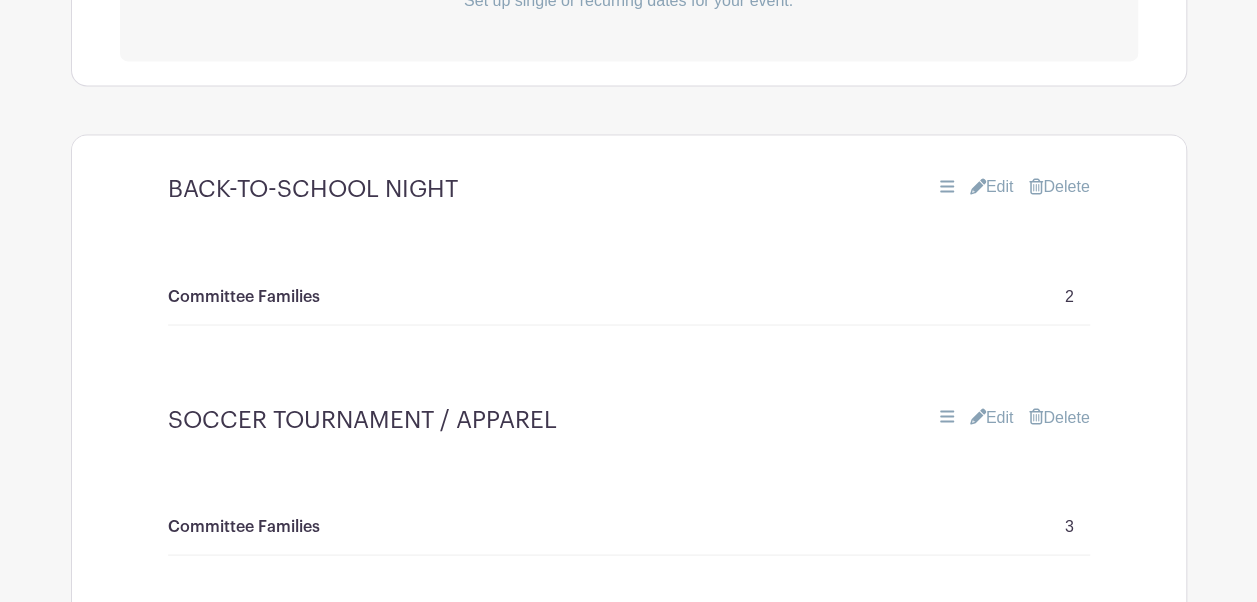 scroll, scrollTop: 1690, scrollLeft: 0, axis: vertical 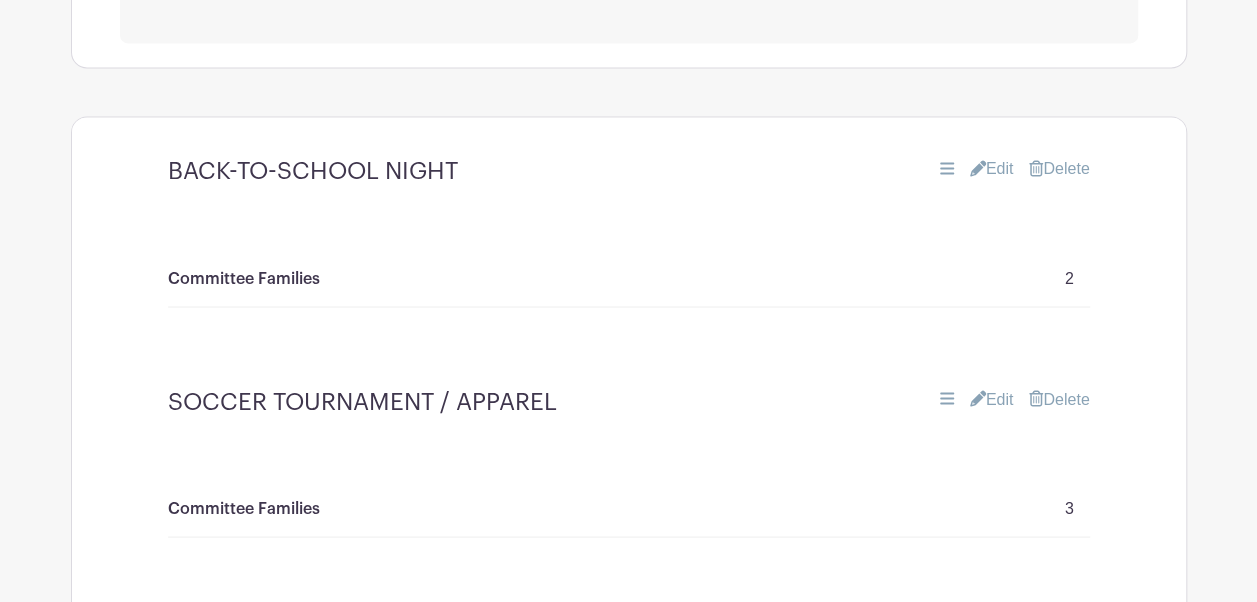 click on "Edit" at bounding box center [992, 399] 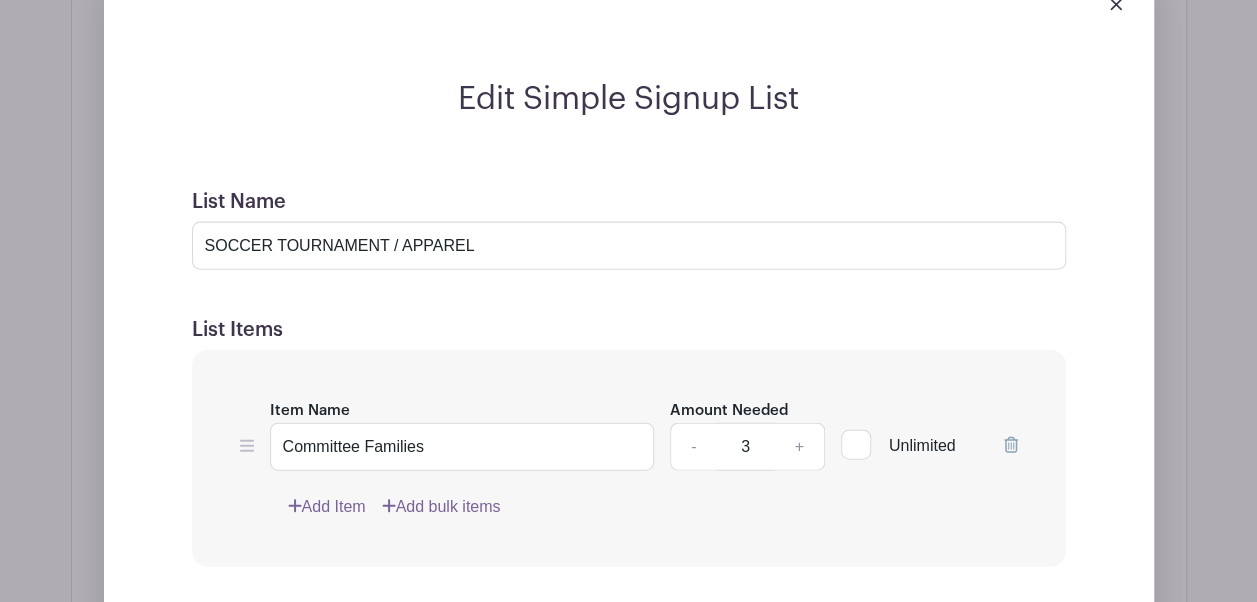 scroll, scrollTop: 2155, scrollLeft: 0, axis: vertical 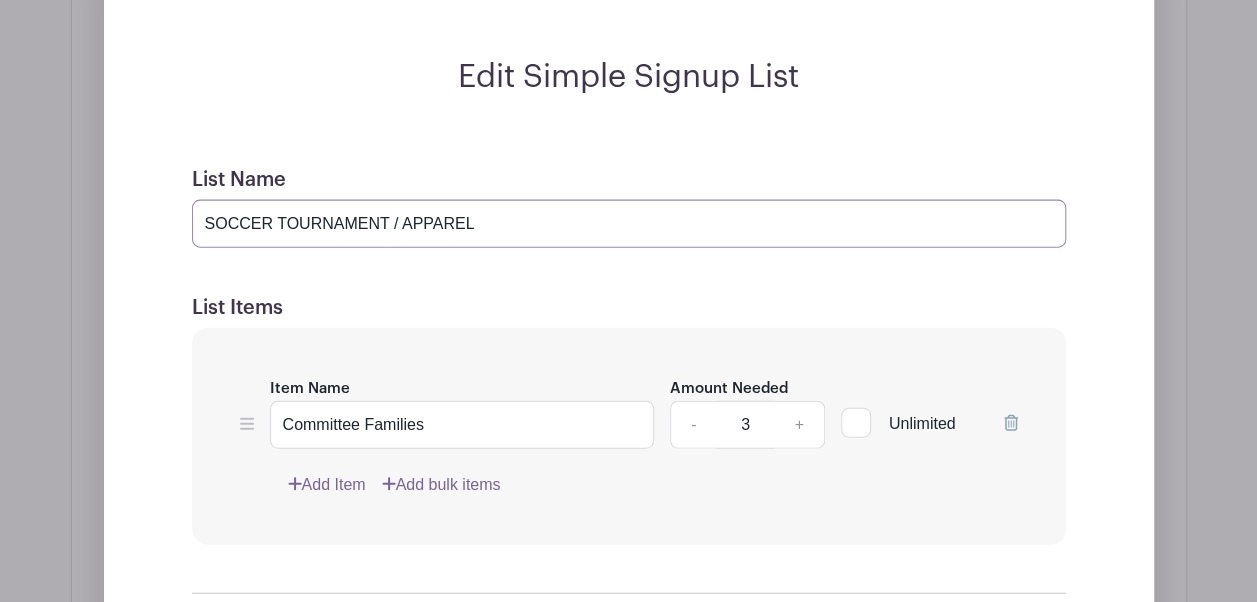 drag, startPoint x: 491, startPoint y: 220, endPoint x: 384, endPoint y: 208, distance: 107.67079 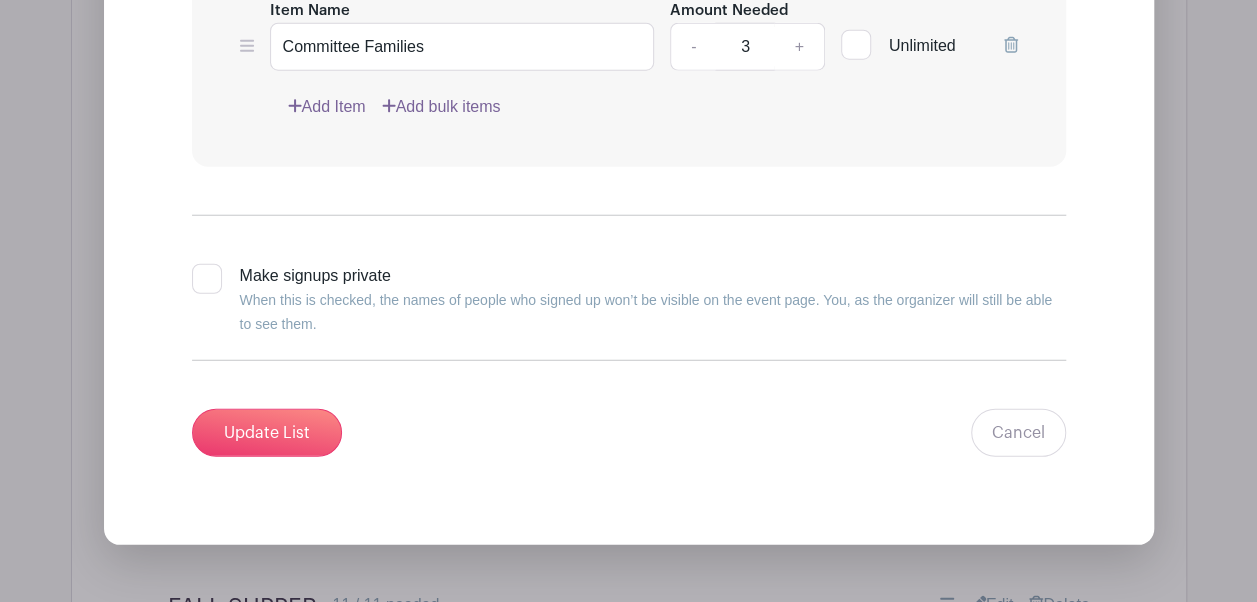 scroll, scrollTop: 2556, scrollLeft: 0, axis: vertical 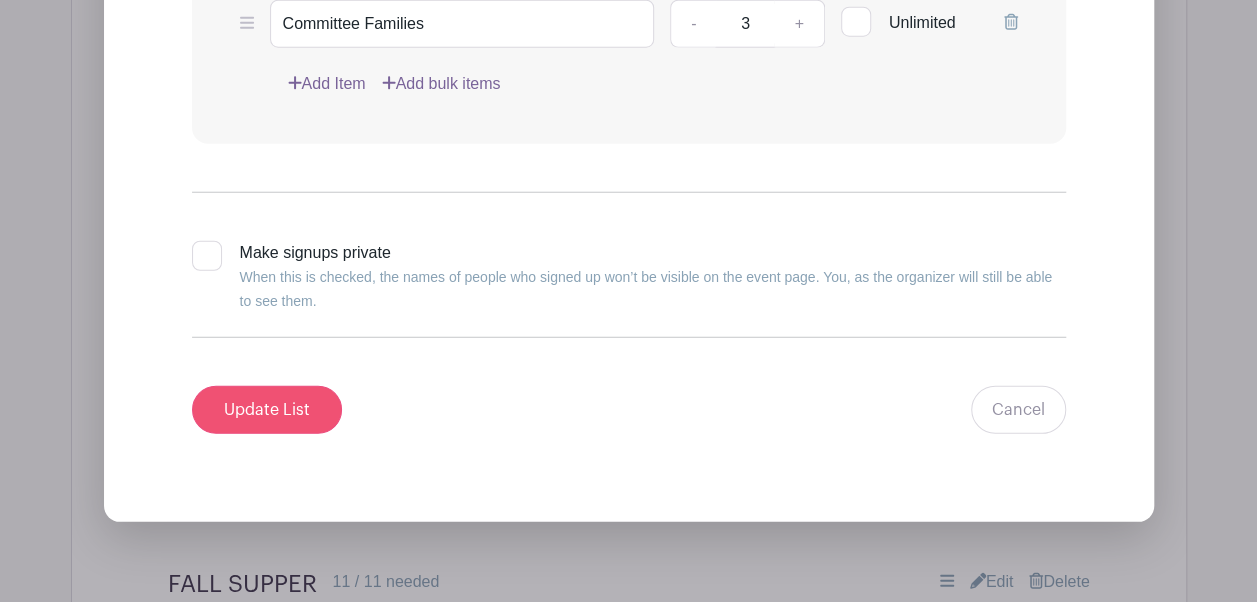 type on "SOCCER TOURNAMENT" 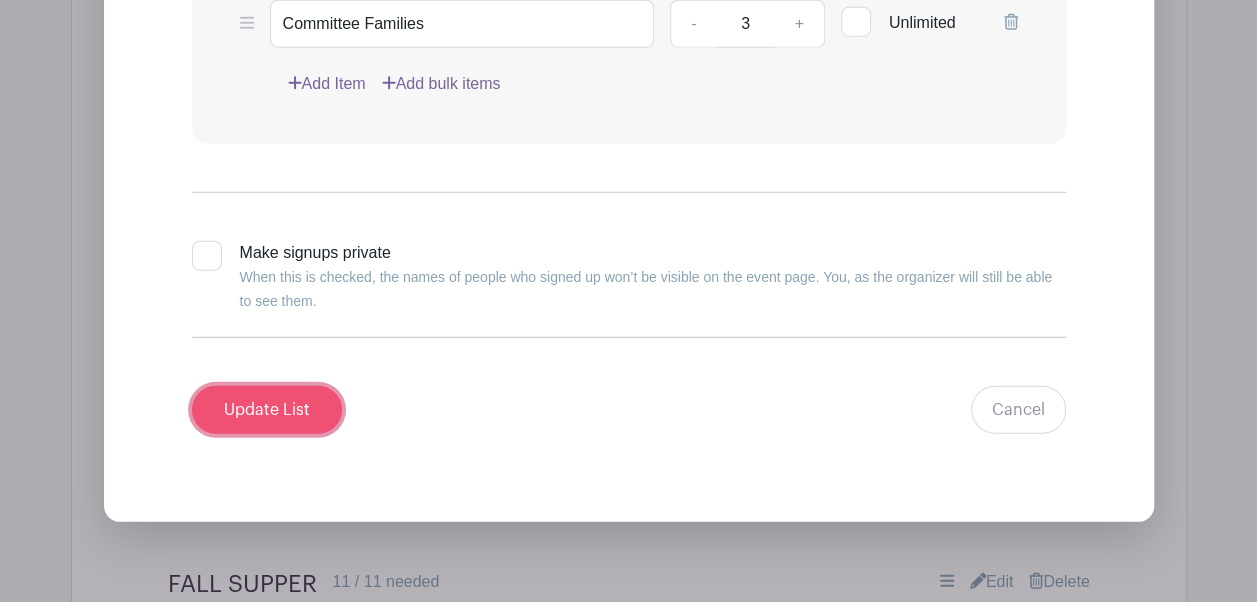 click on "Update List" at bounding box center [267, 410] 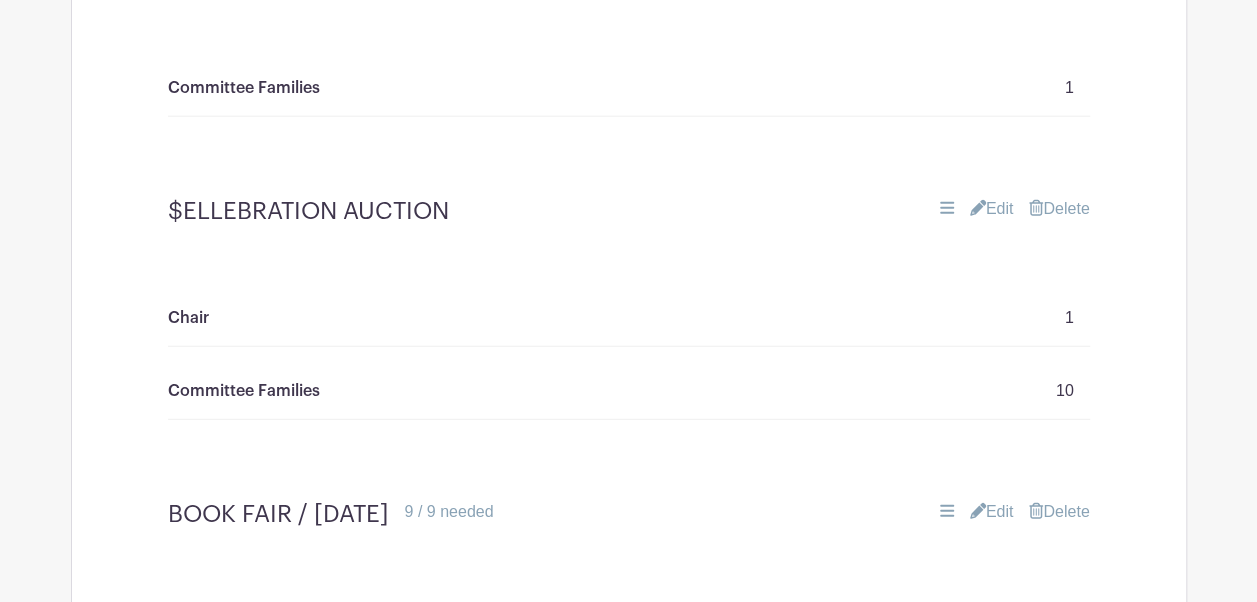 scroll, scrollTop: 2484, scrollLeft: 0, axis: vertical 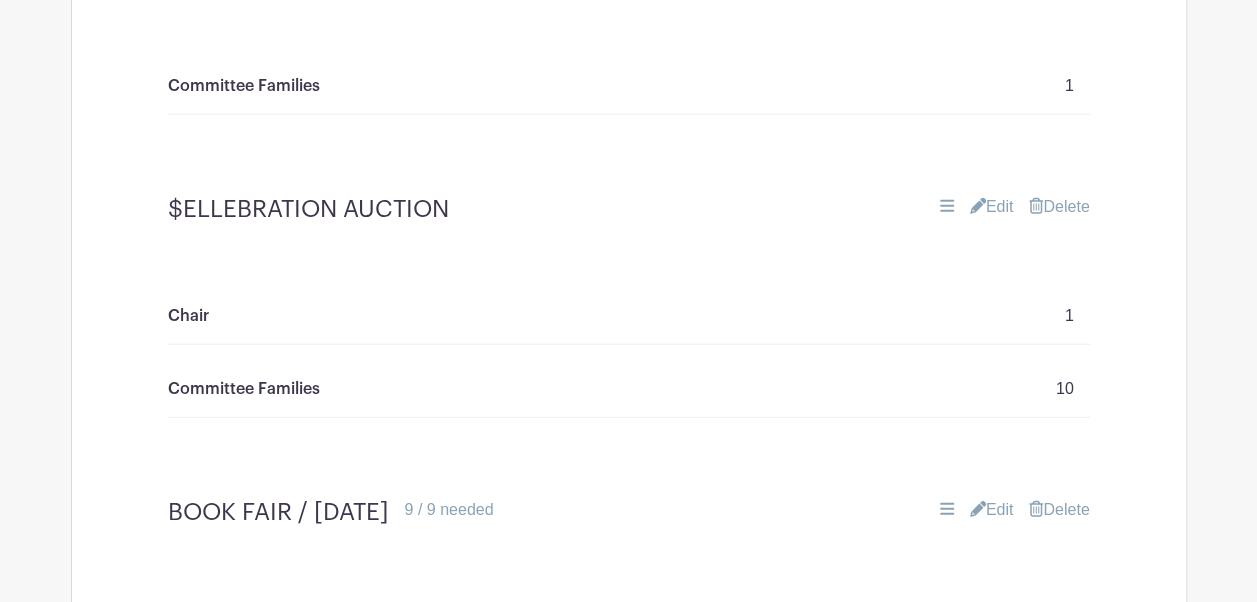 click on "Edit" at bounding box center [992, 207] 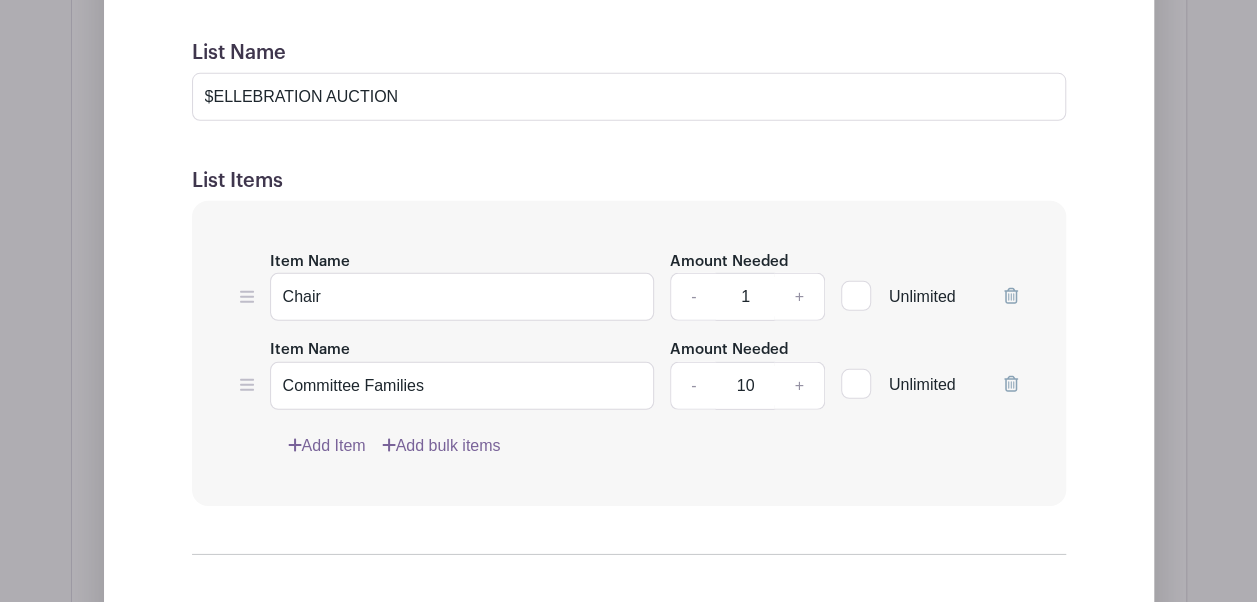 scroll, scrollTop: 2886, scrollLeft: 0, axis: vertical 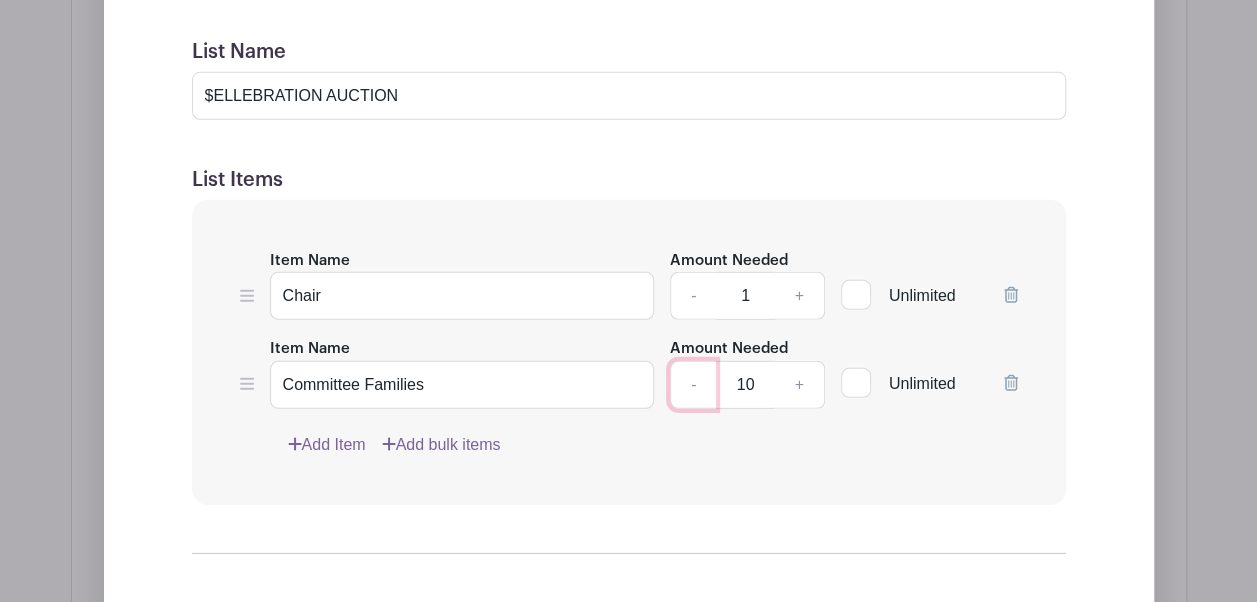 click on "-" at bounding box center [693, 385] 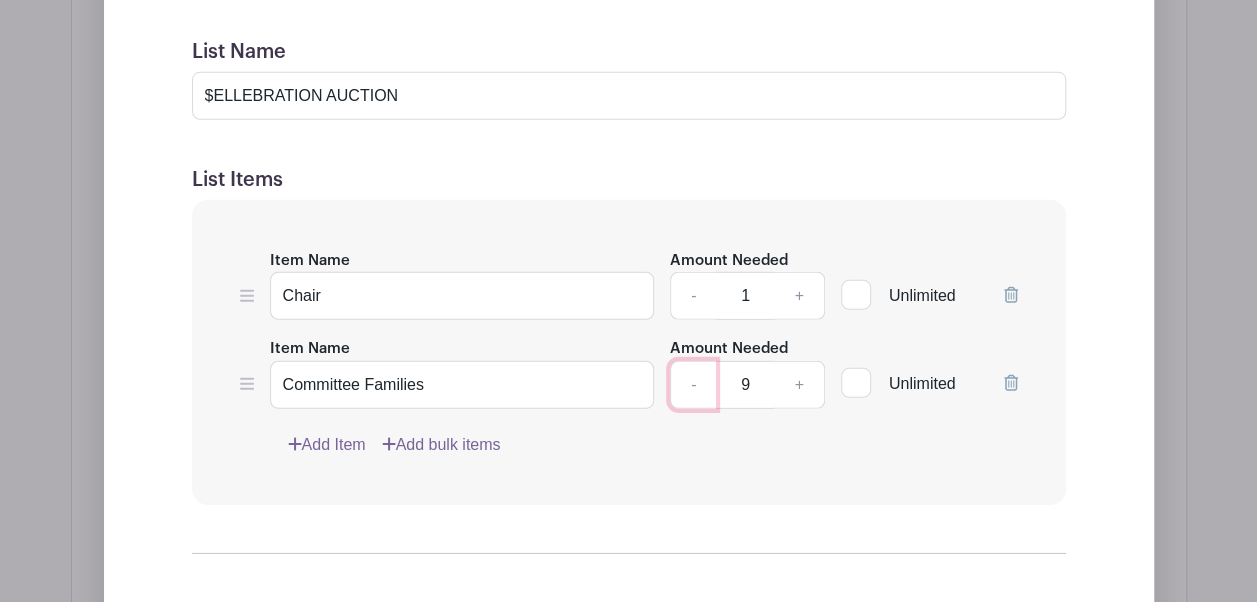 click on "-" at bounding box center (693, 385) 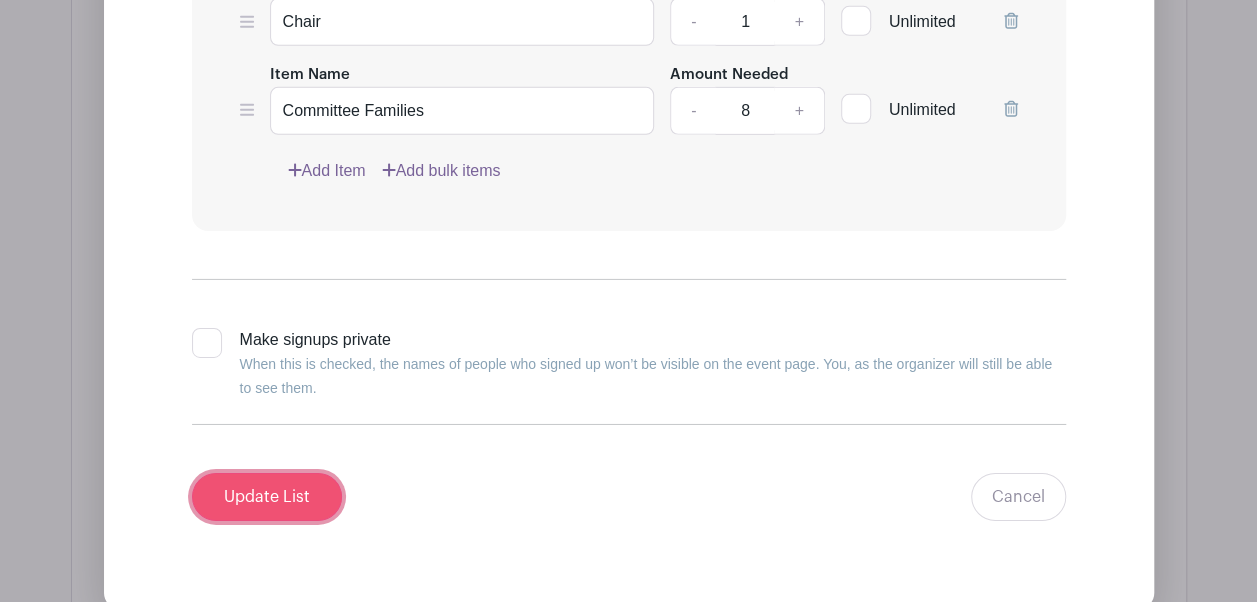 click on "Update List" at bounding box center (267, 497) 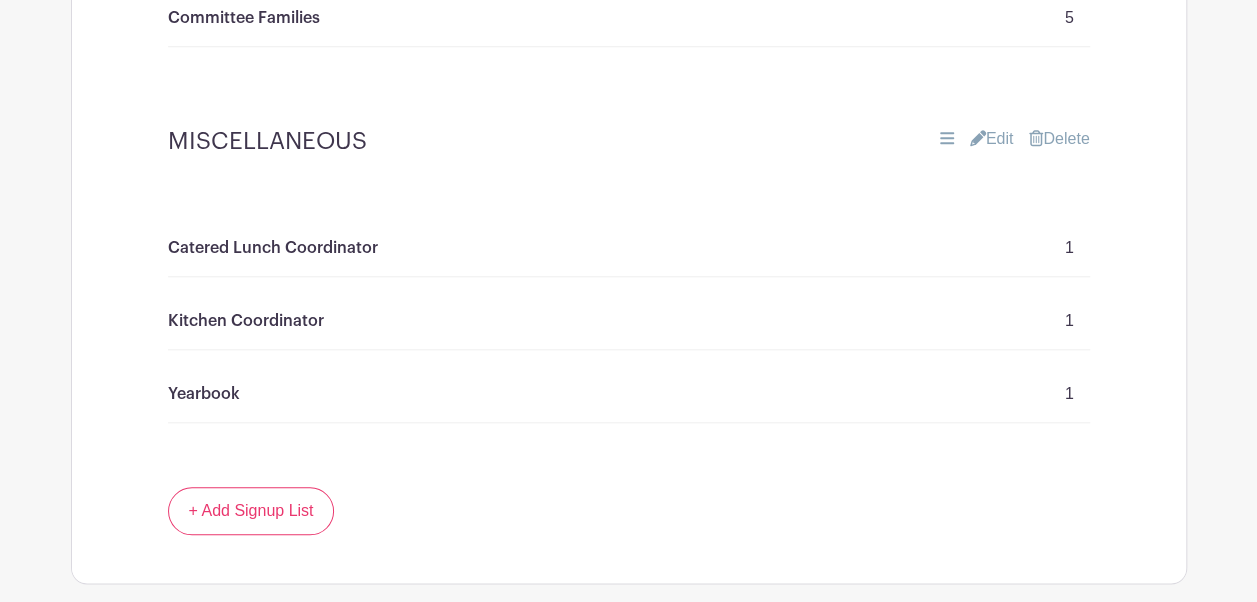 scroll, scrollTop: 4592, scrollLeft: 0, axis: vertical 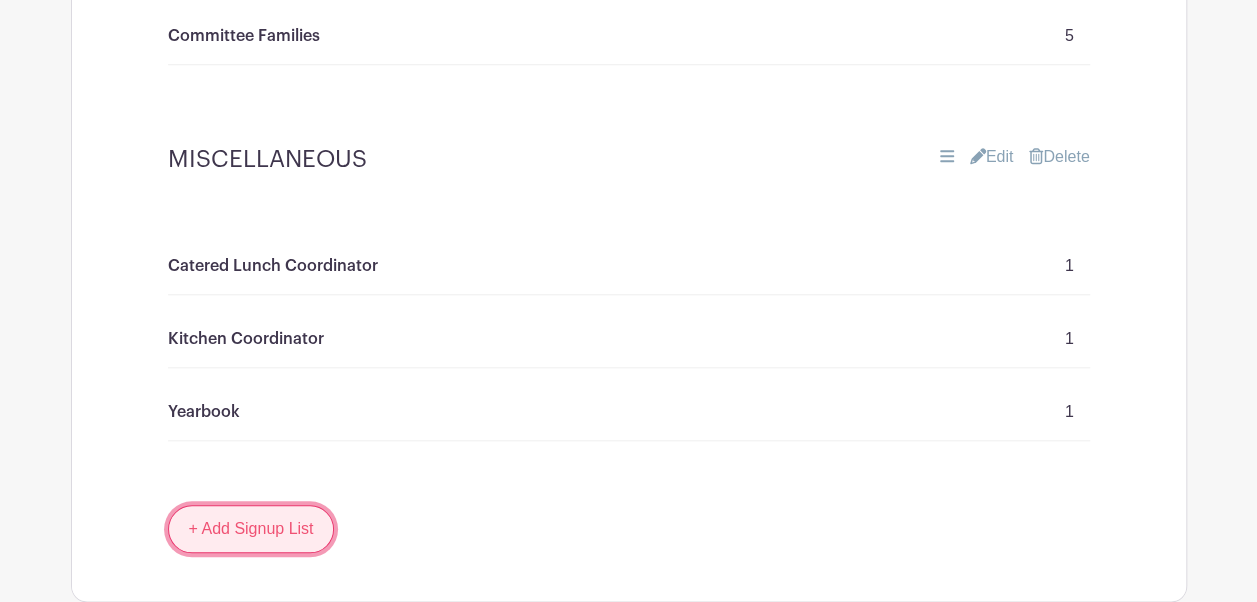 click on "+ Add Signup List" at bounding box center [251, 529] 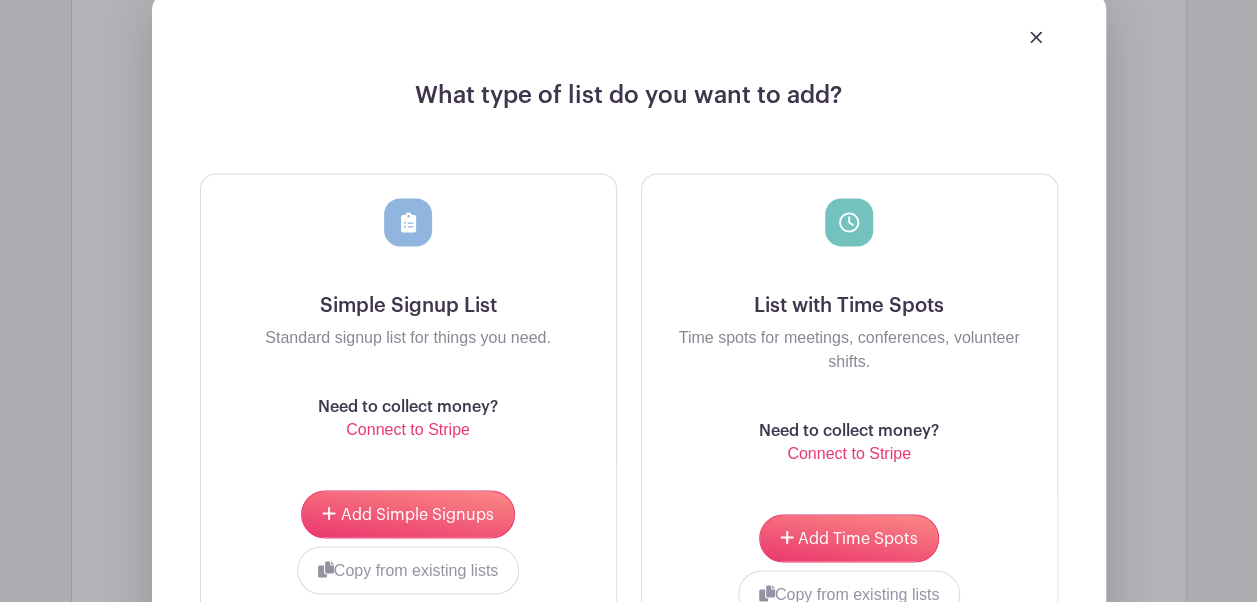 scroll, scrollTop: 5185, scrollLeft: 0, axis: vertical 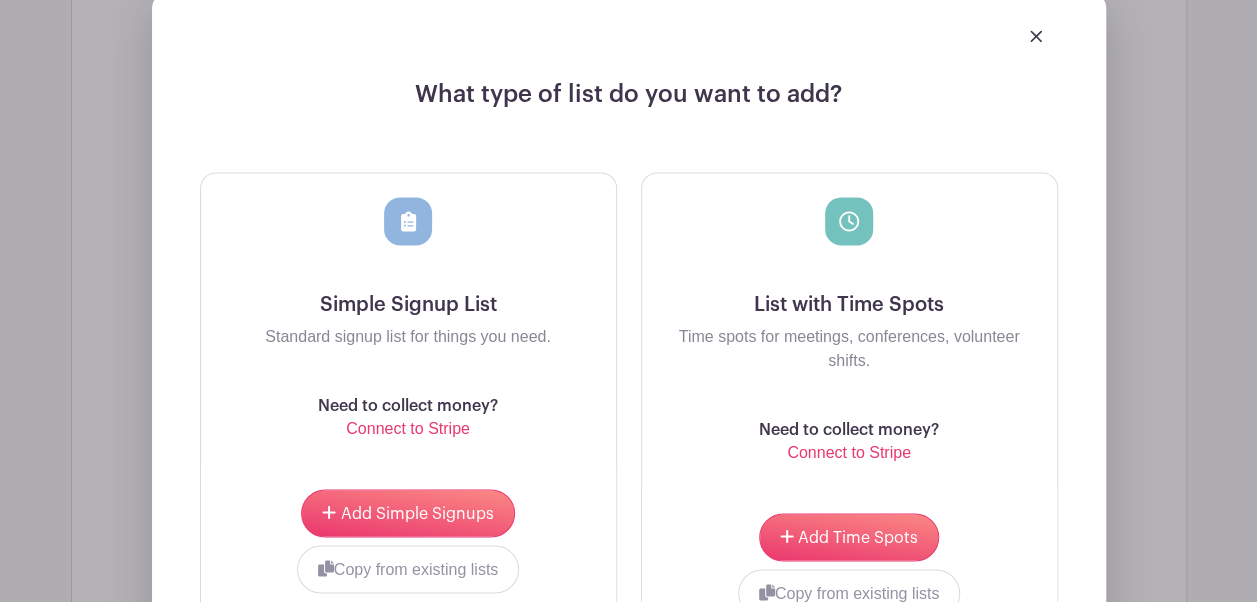 click at bounding box center [408, 245] 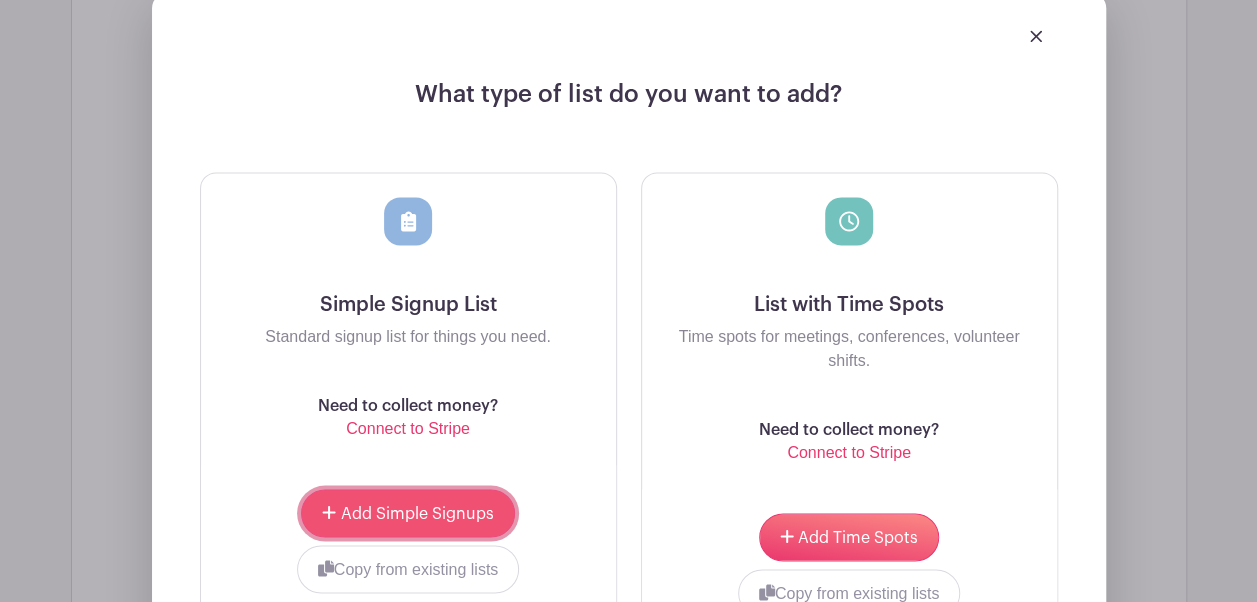 click on "Add Simple Signups" at bounding box center [417, 513] 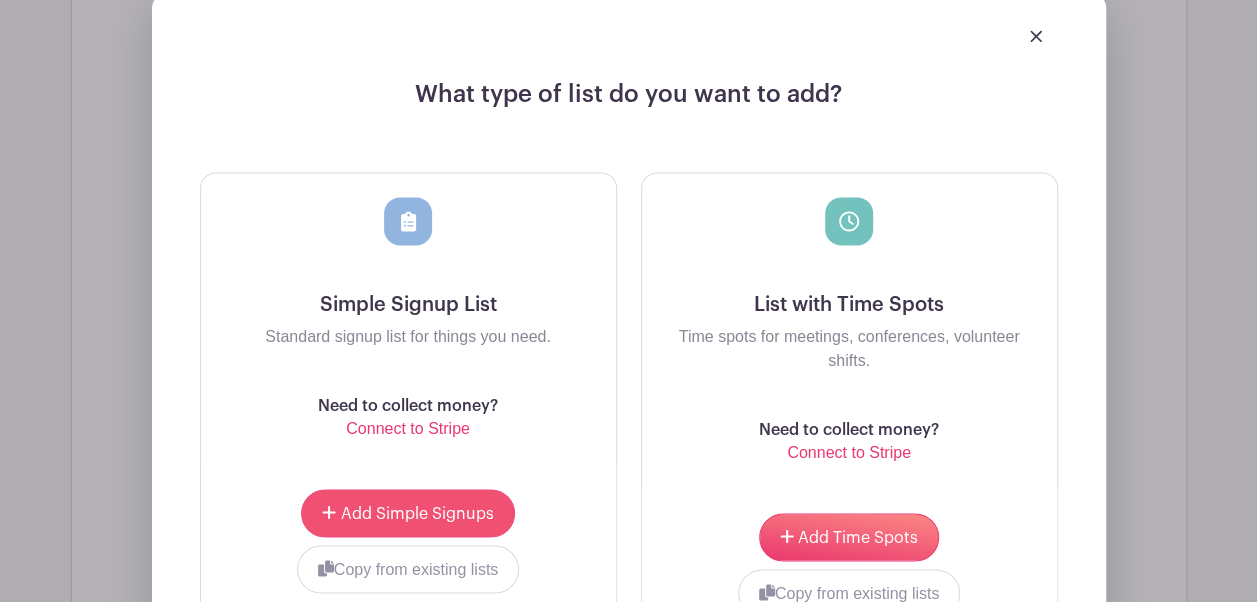 scroll, scrollTop: 5345, scrollLeft: 0, axis: vertical 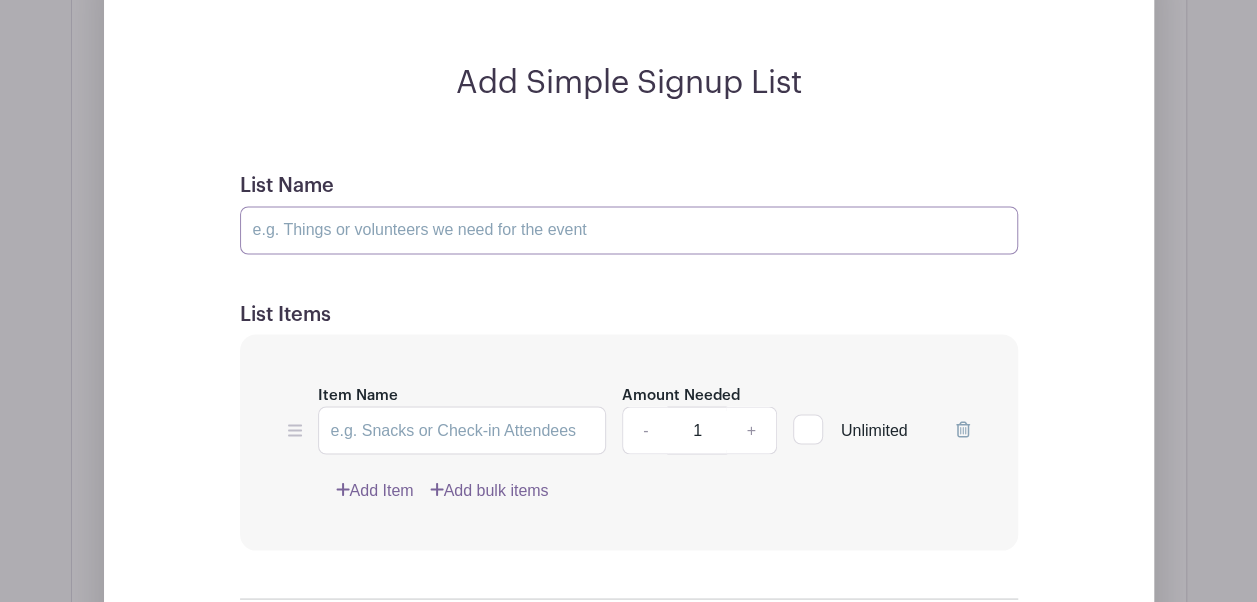 click on "List Name" at bounding box center [629, 230] 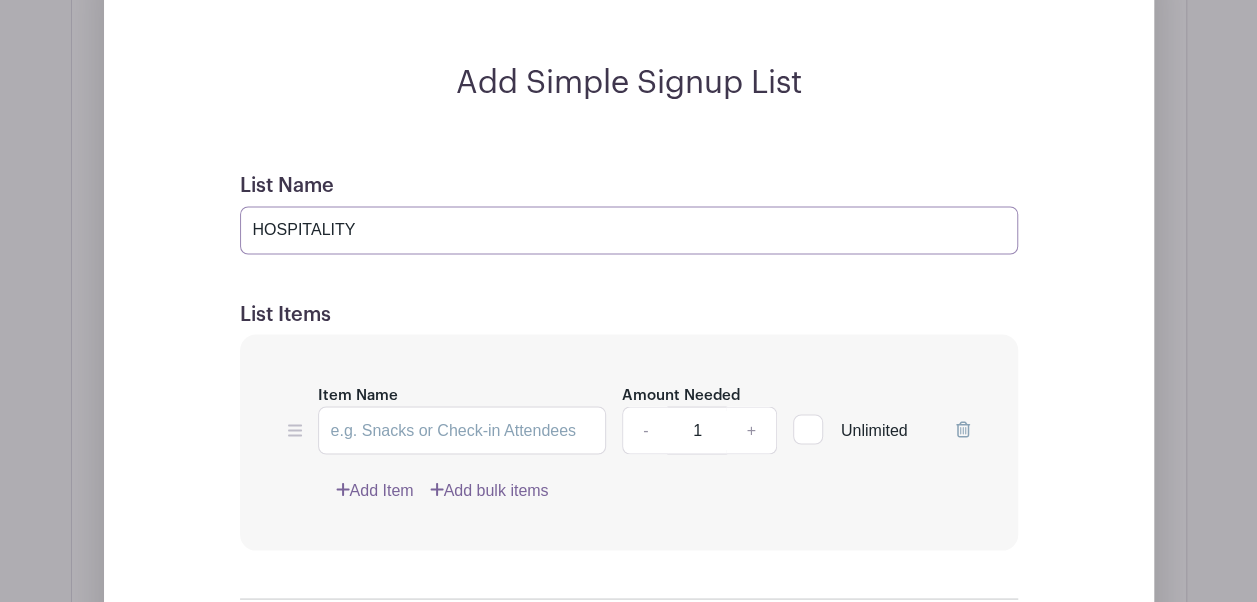 type on "HOSPITALITY" 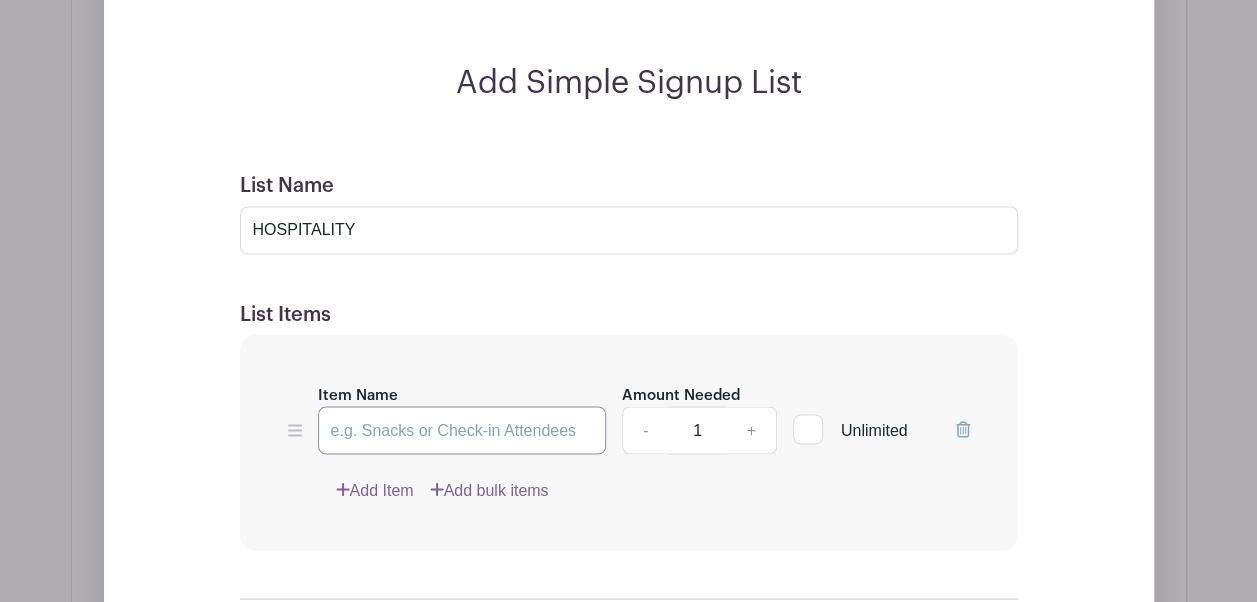 click on "Item Name" at bounding box center [462, 430] 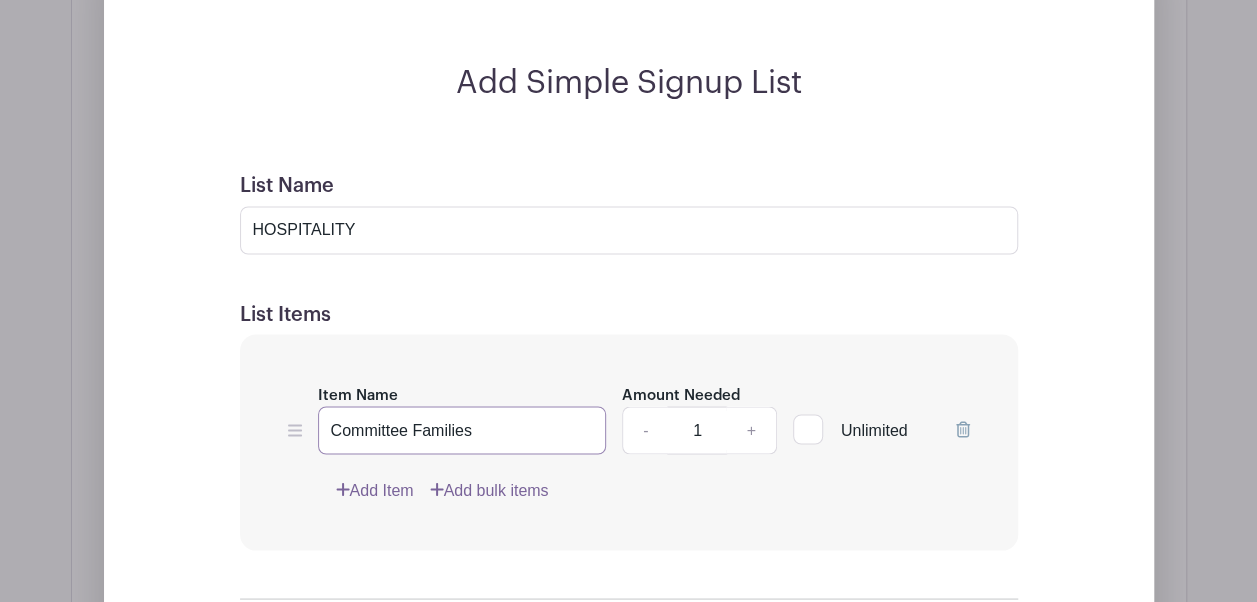 type on "Committee Families" 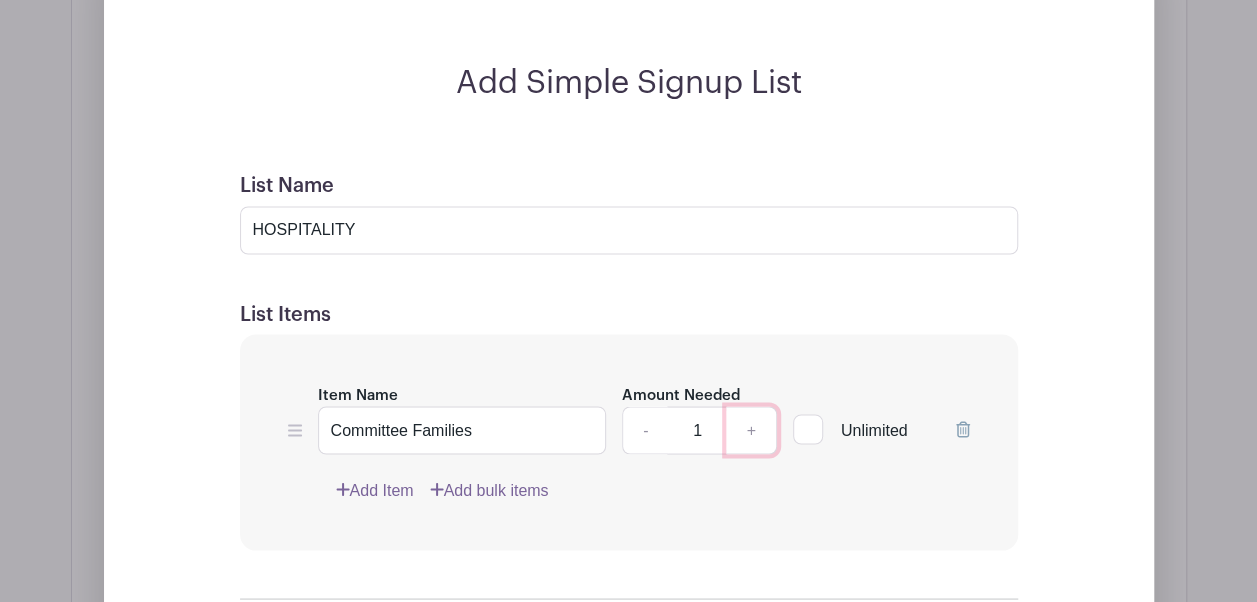 click on "+" at bounding box center [751, 430] 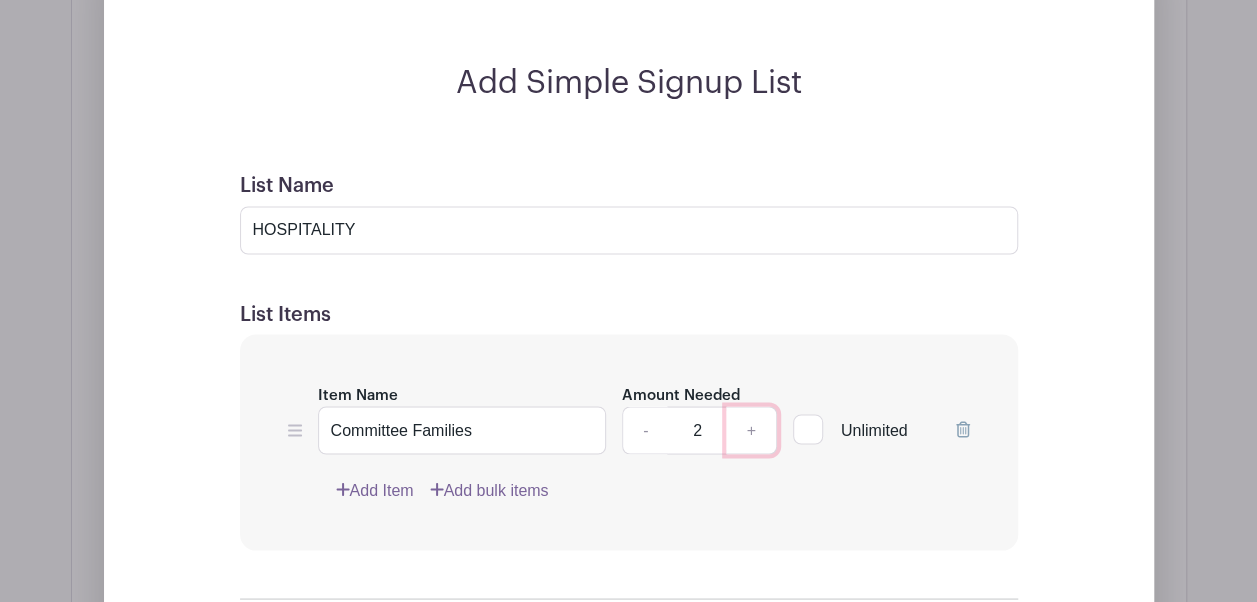 click on "+" at bounding box center (751, 430) 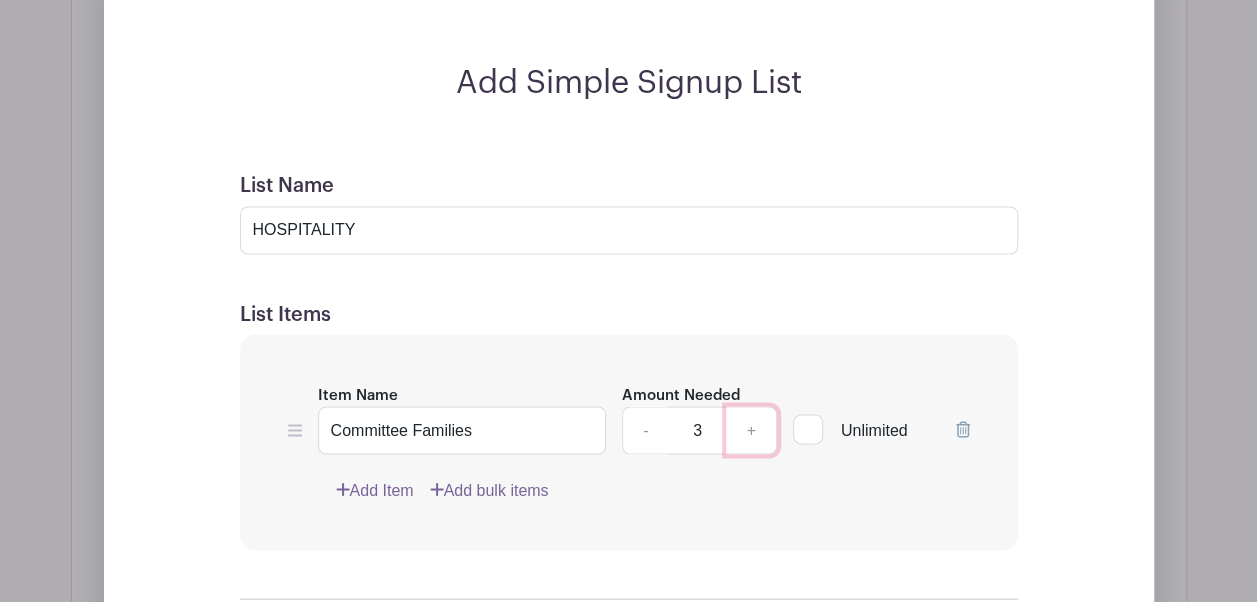 click on "+" at bounding box center (751, 430) 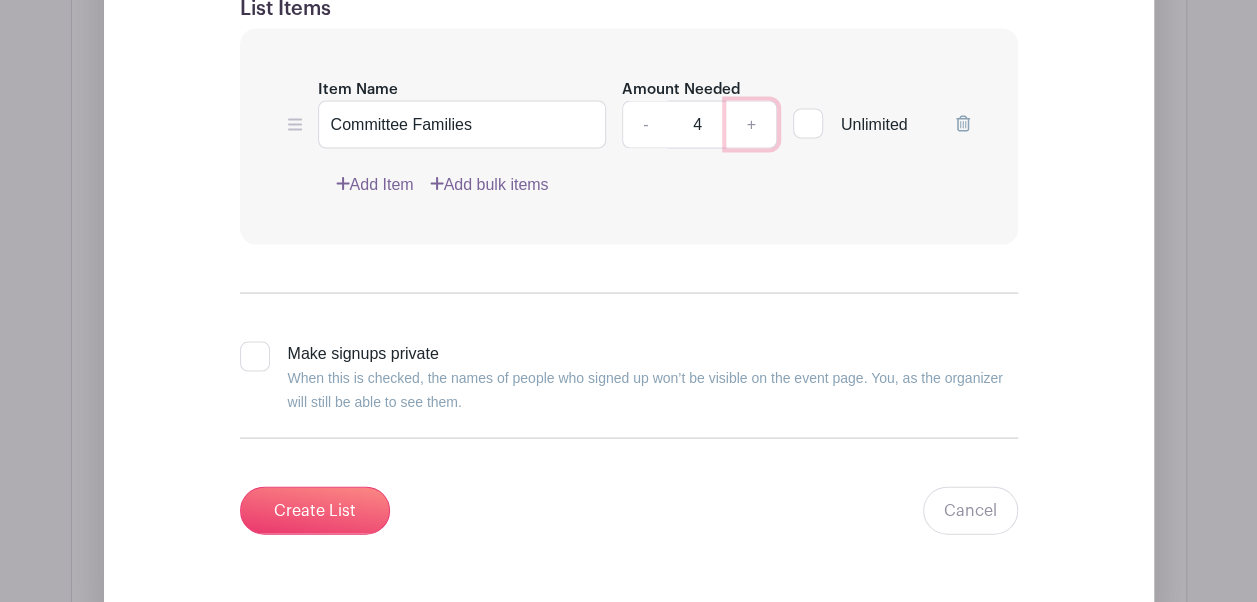 scroll, scrollTop: 5652, scrollLeft: 0, axis: vertical 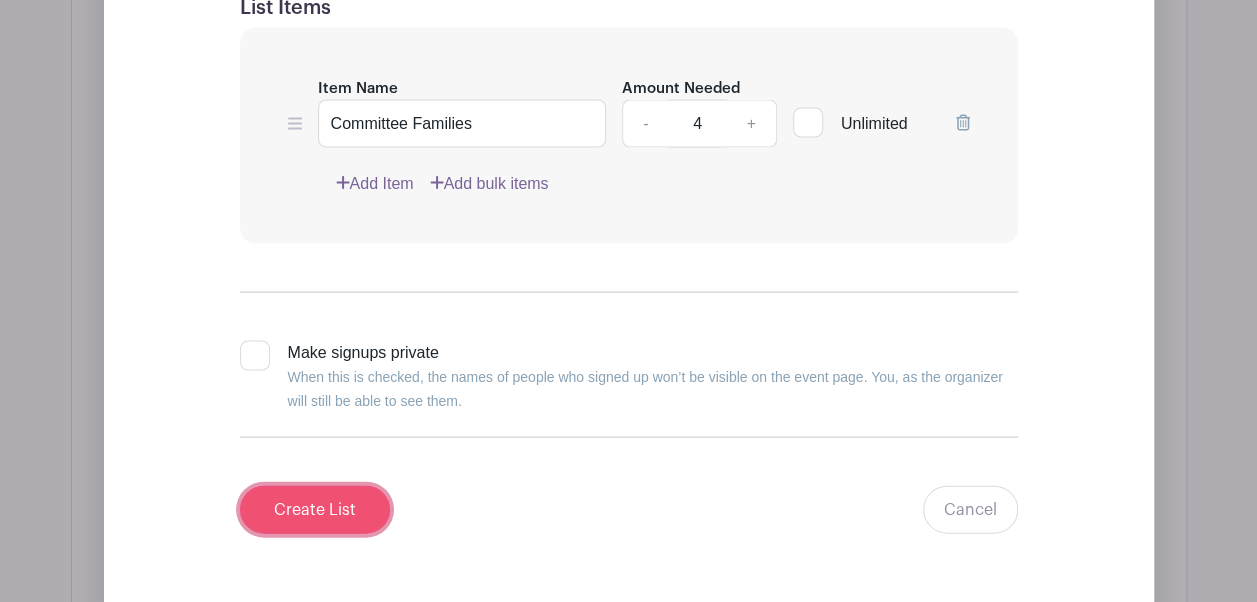 click on "Create List" at bounding box center [315, 509] 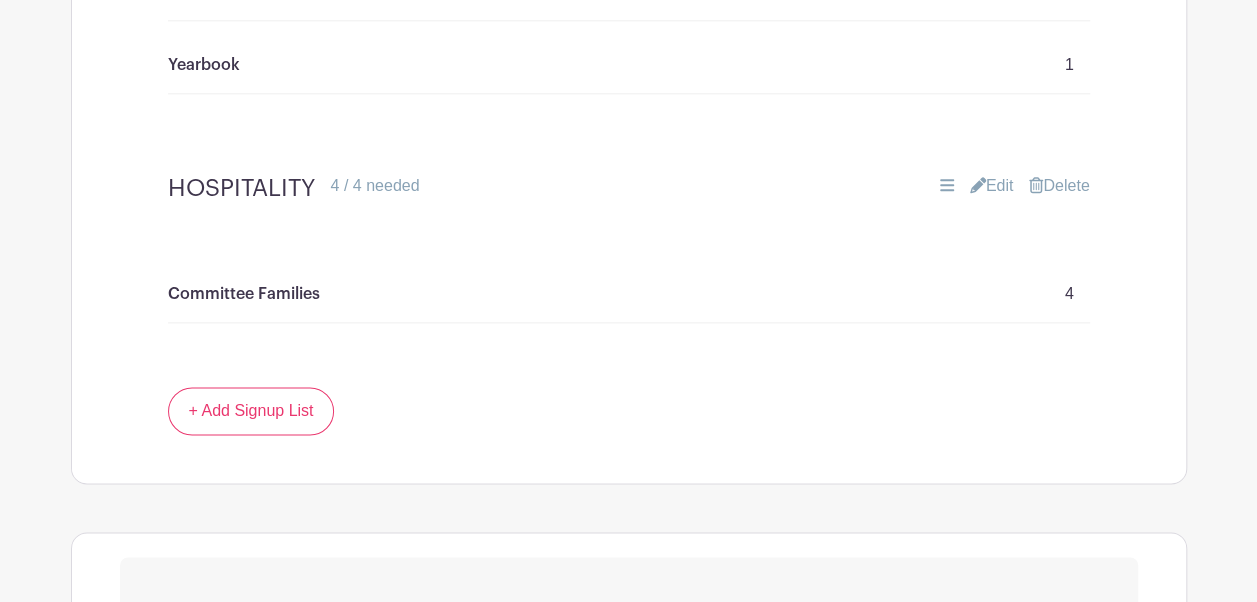 scroll, scrollTop: 4938, scrollLeft: 0, axis: vertical 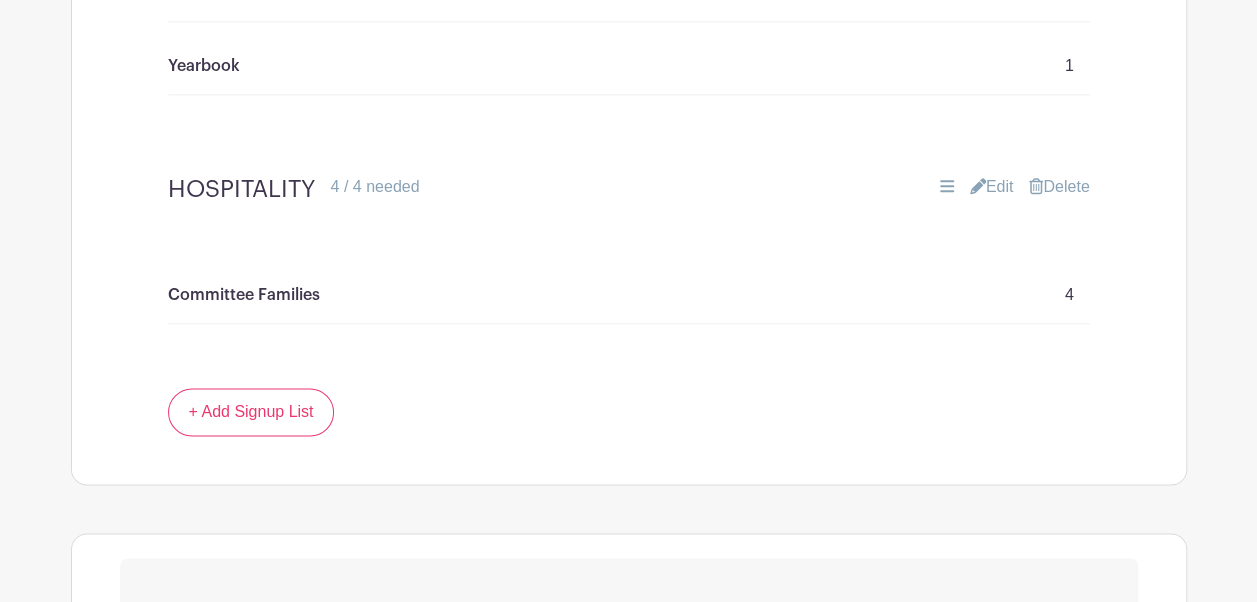 type 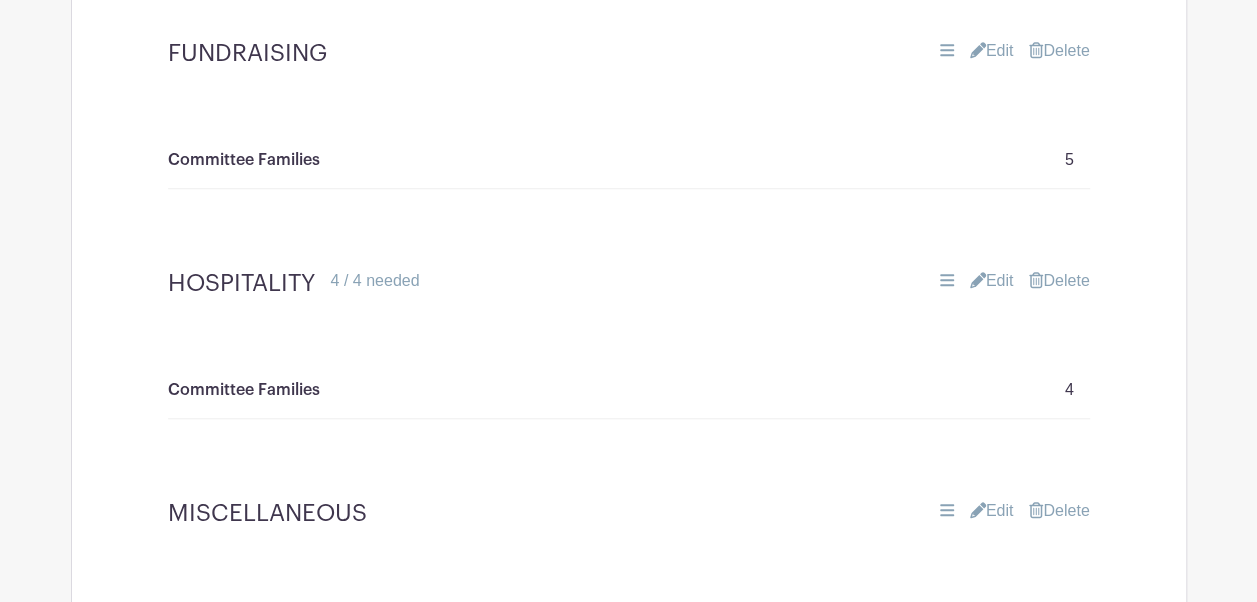 scroll, scrollTop: 4458, scrollLeft: 0, axis: vertical 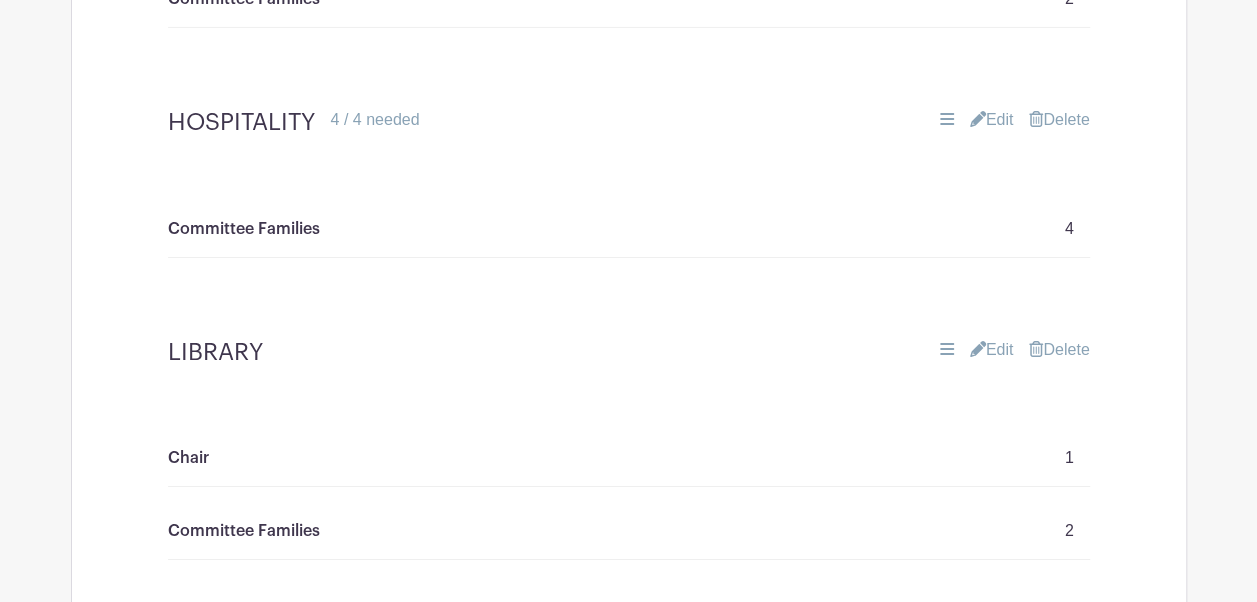 click on "Delete" at bounding box center (1059, 350) 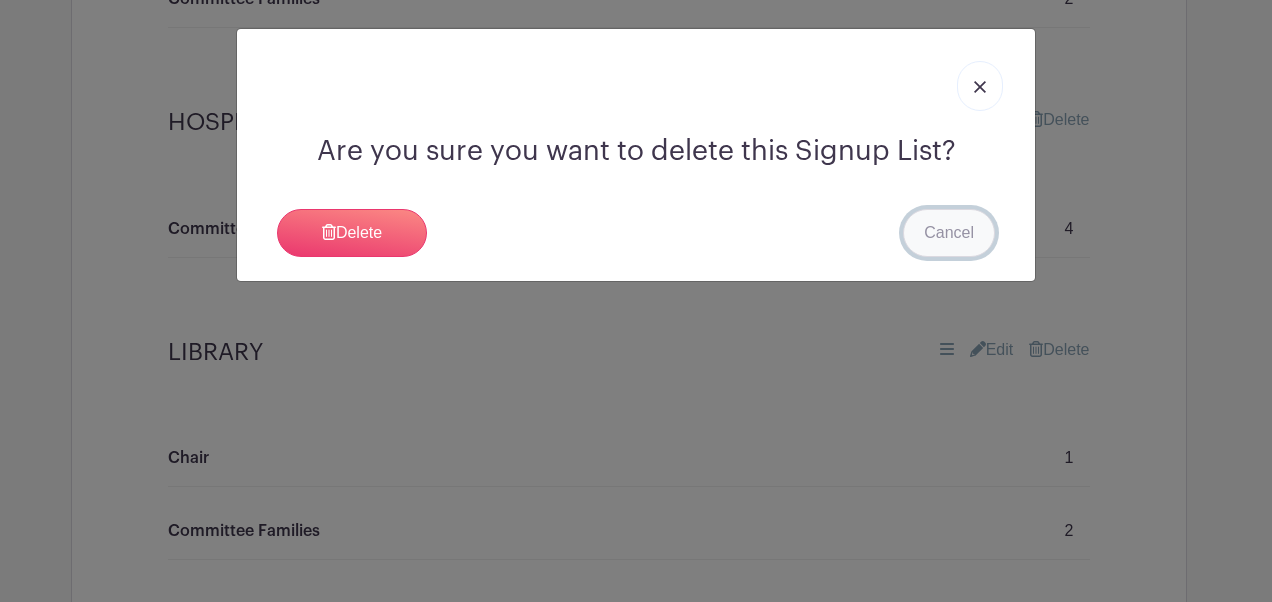 click on "Cancel" at bounding box center [949, 233] 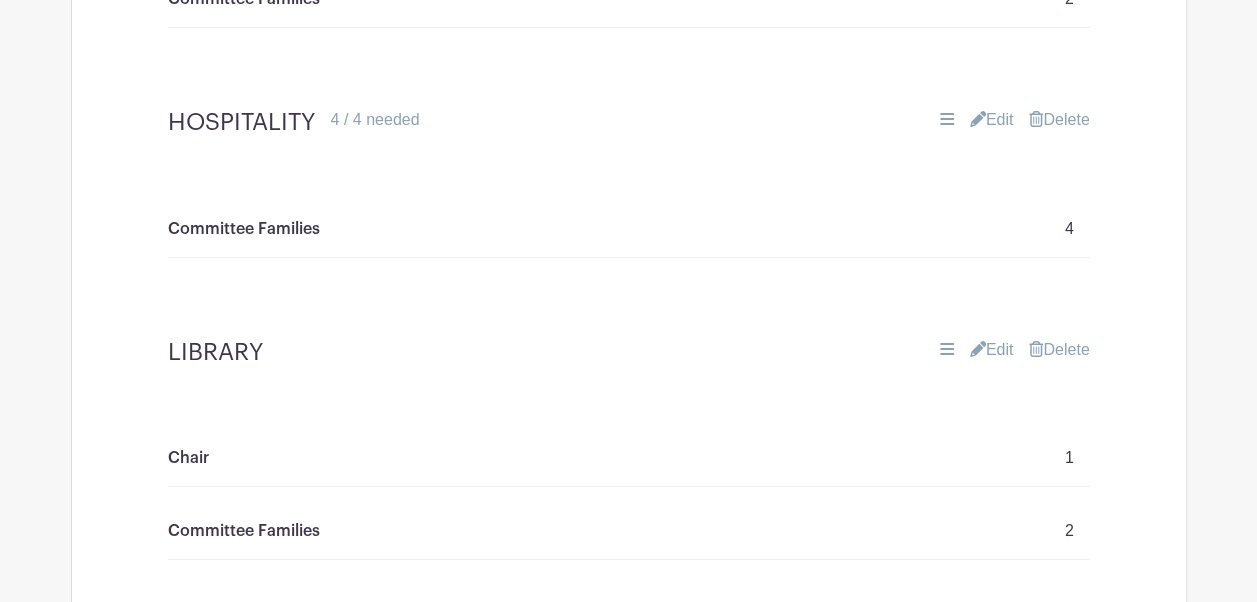click on "Edit" at bounding box center (992, 350) 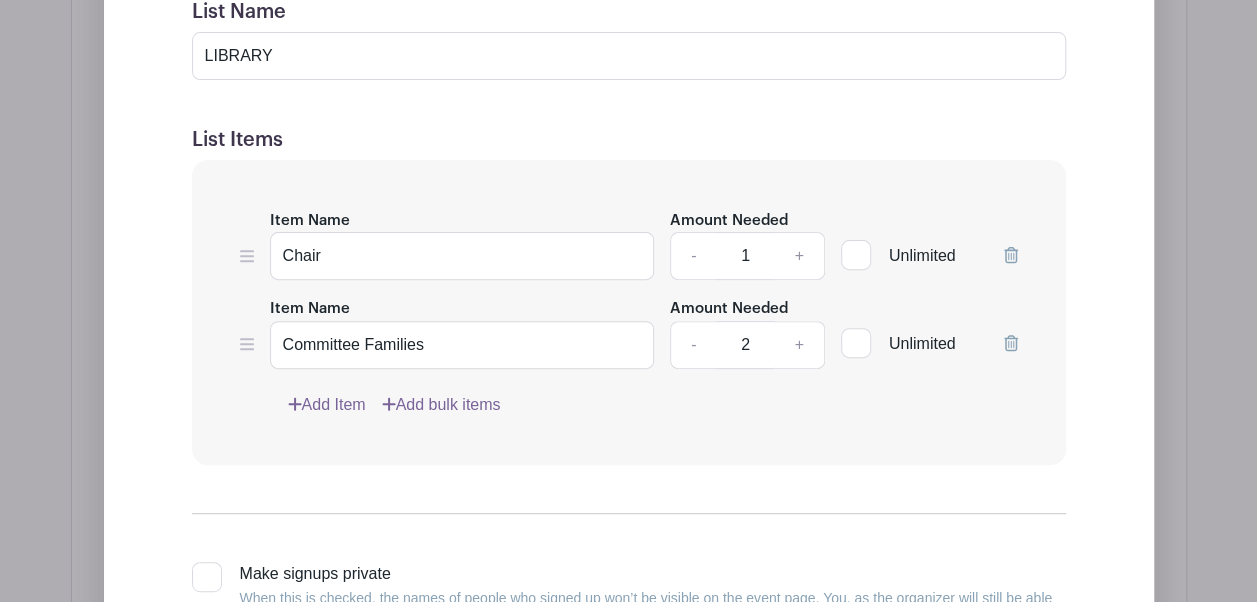 scroll, scrollTop: 3993, scrollLeft: 0, axis: vertical 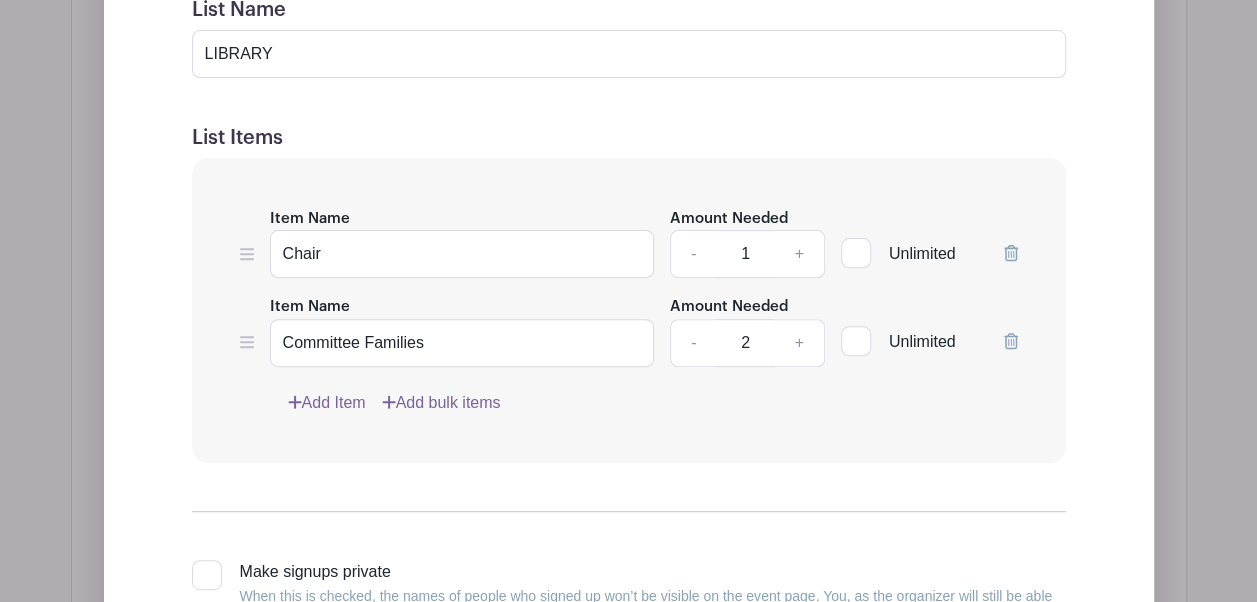click 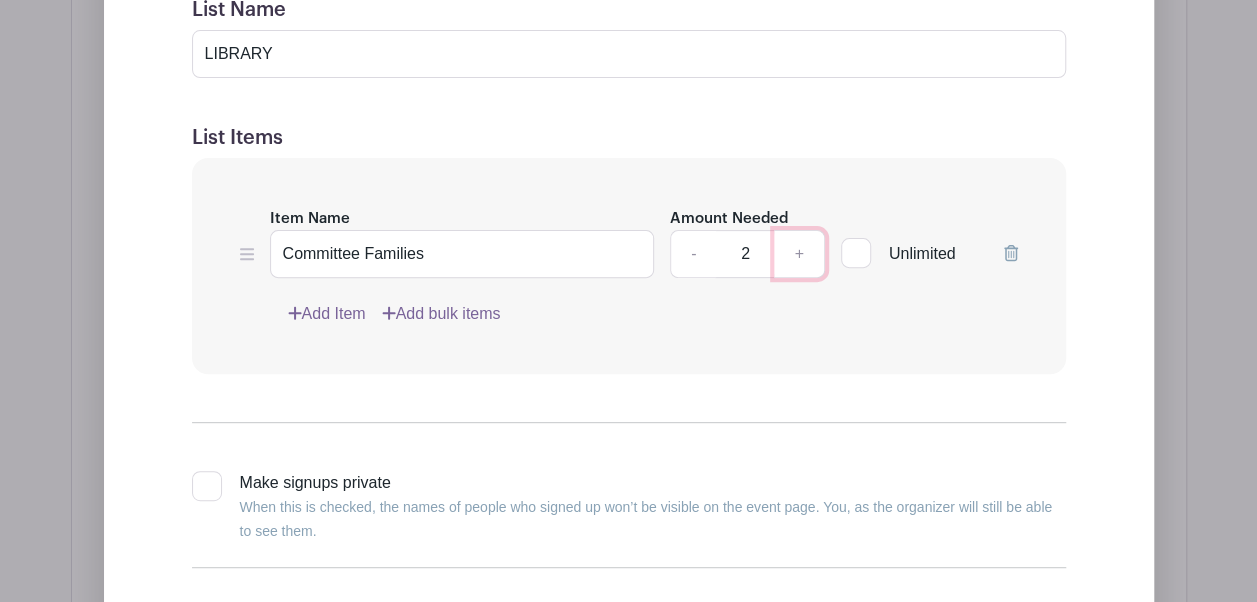 click on "+" at bounding box center [799, 254] 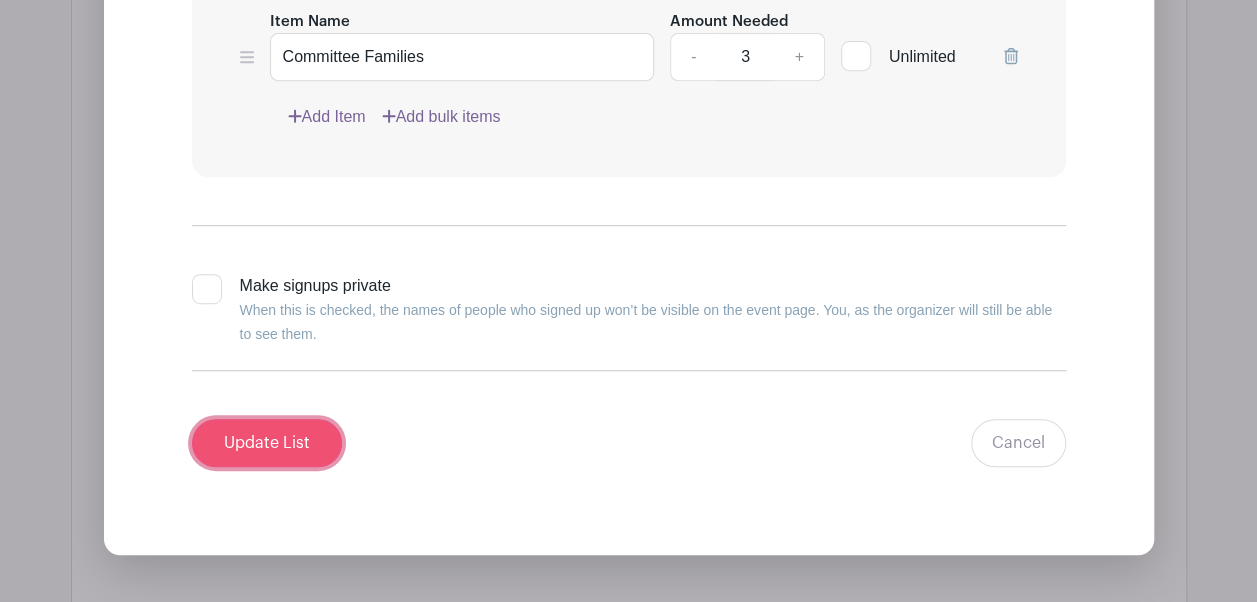 click on "Update List" at bounding box center [267, 443] 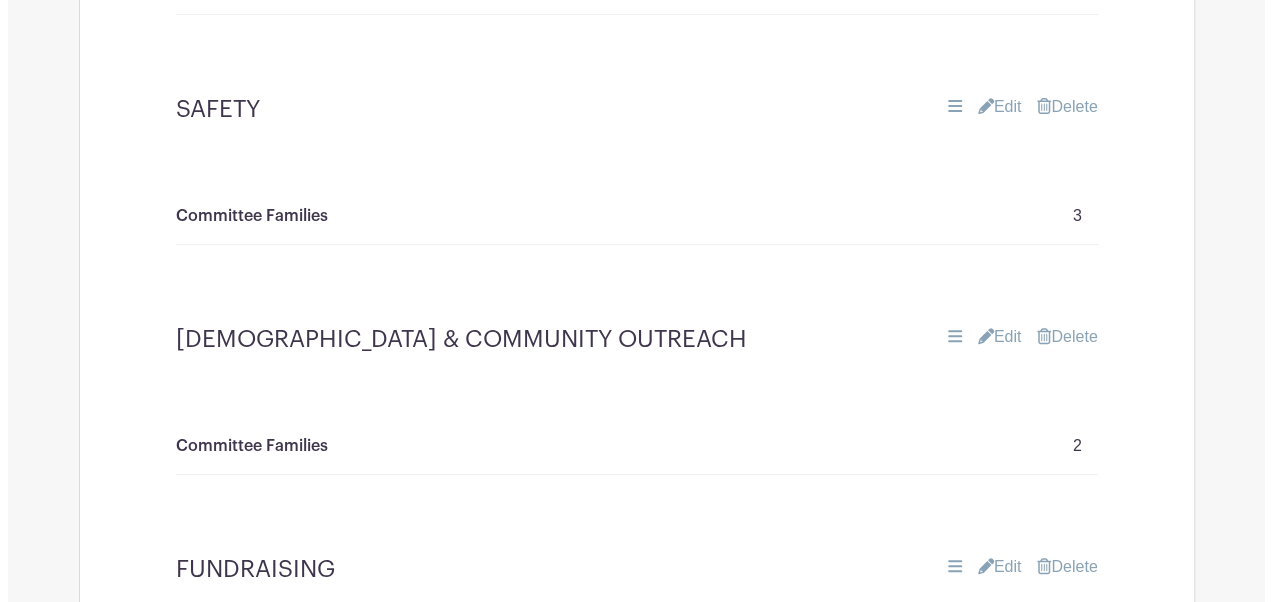 scroll, scrollTop: 4106, scrollLeft: 0, axis: vertical 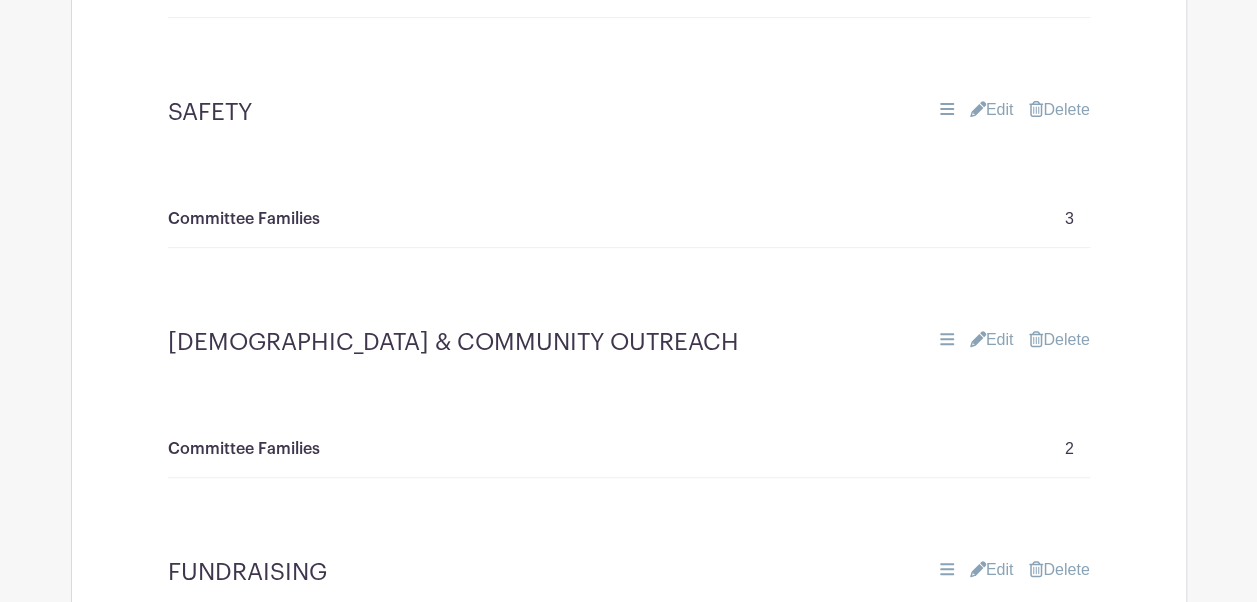 click on "Delete" at bounding box center [1059, 340] 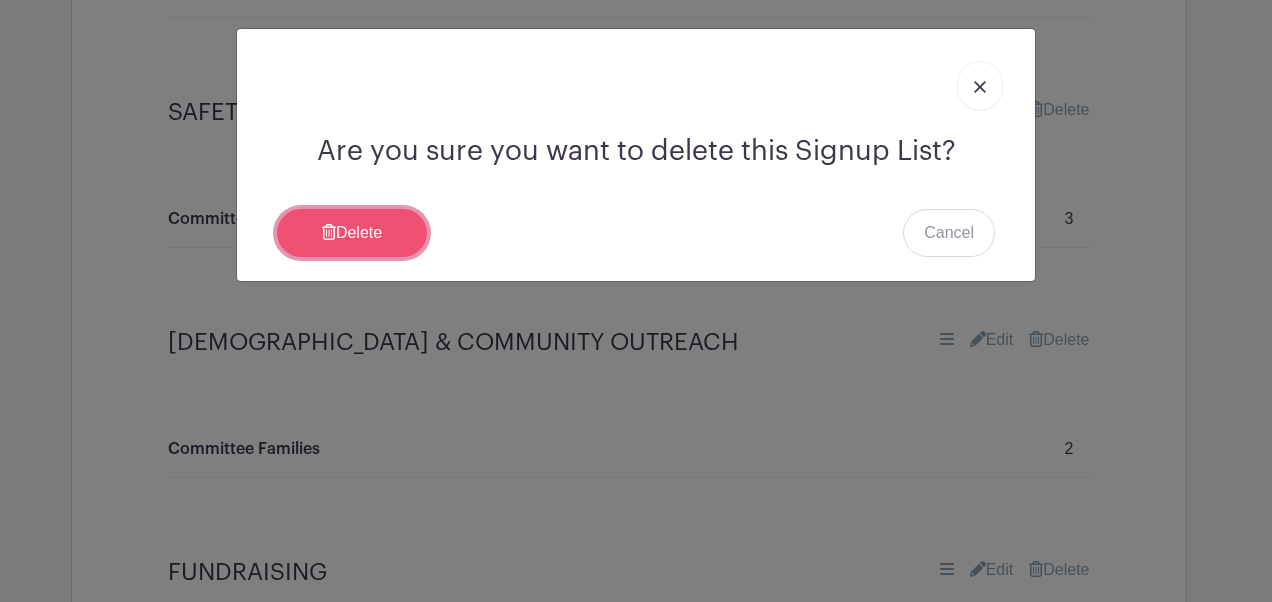 click on "Delete" at bounding box center (352, 233) 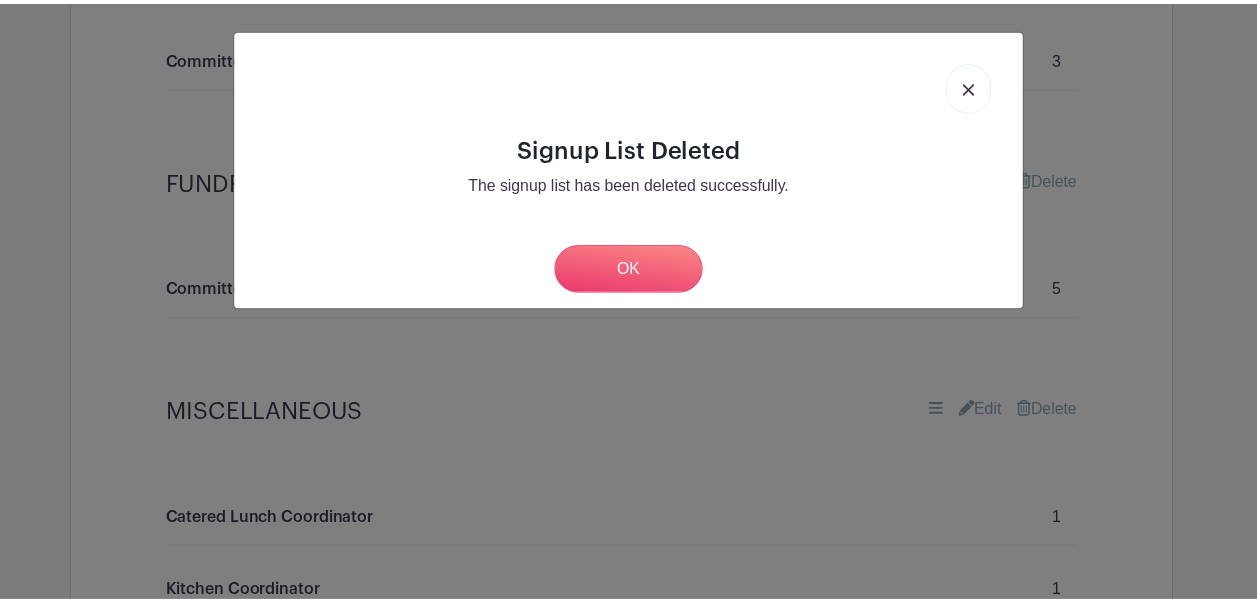 scroll, scrollTop: 4106, scrollLeft: 0, axis: vertical 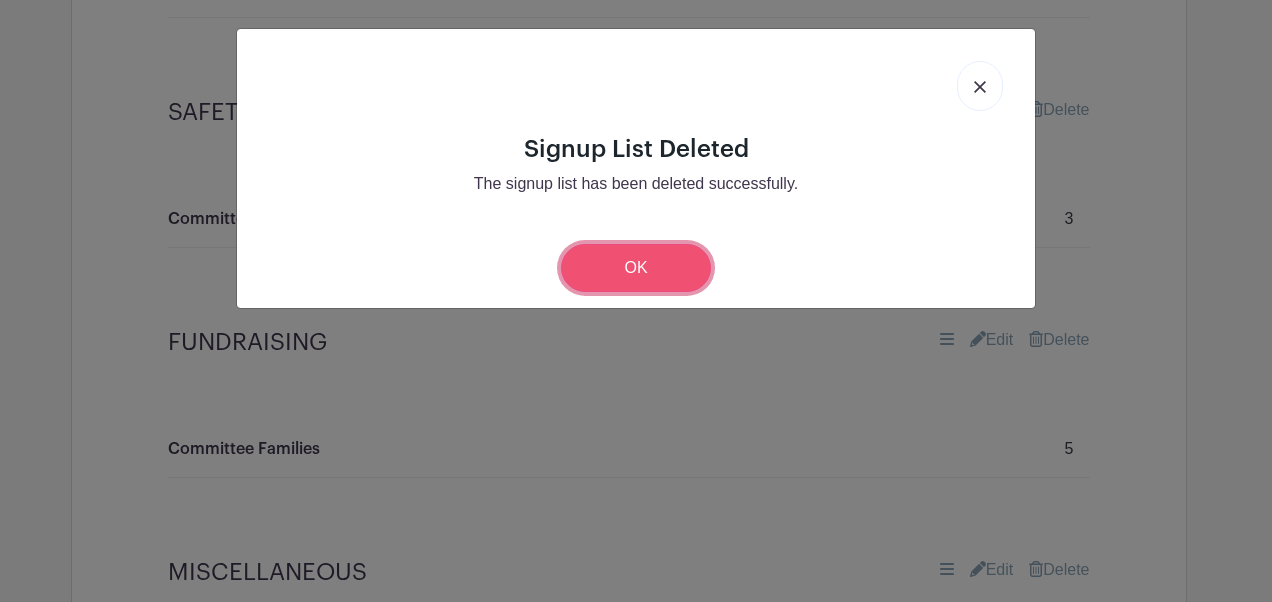 click on "OK" at bounding box center (636, 268) 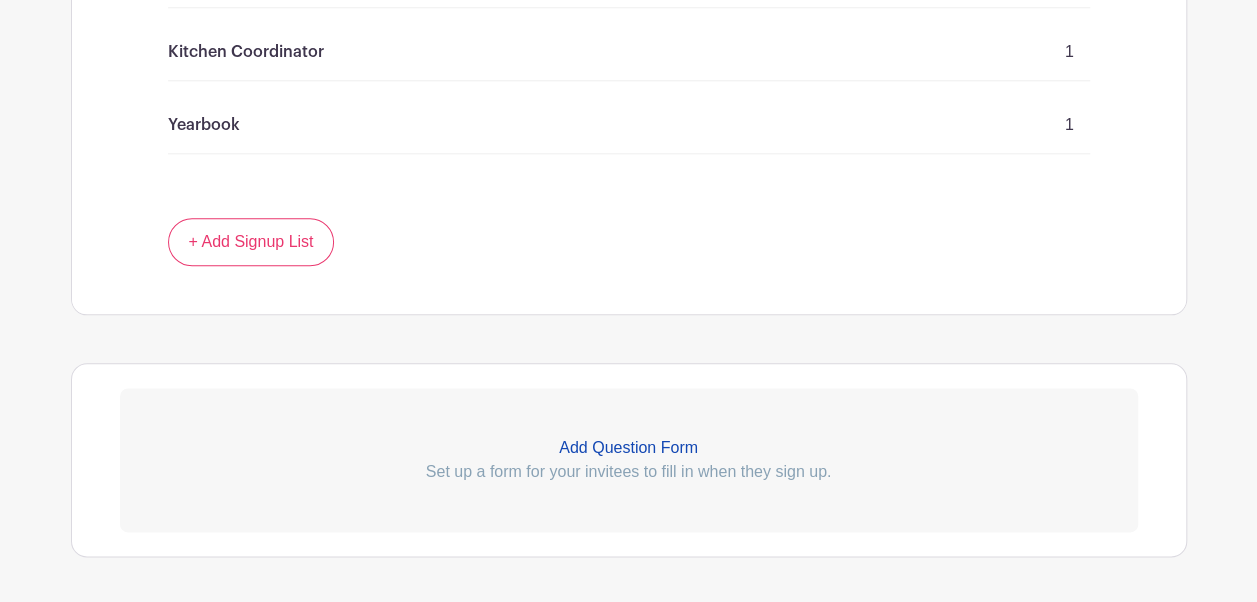 scroll, scrollTop: 4875, scrollLeft: 0, axis: vertical 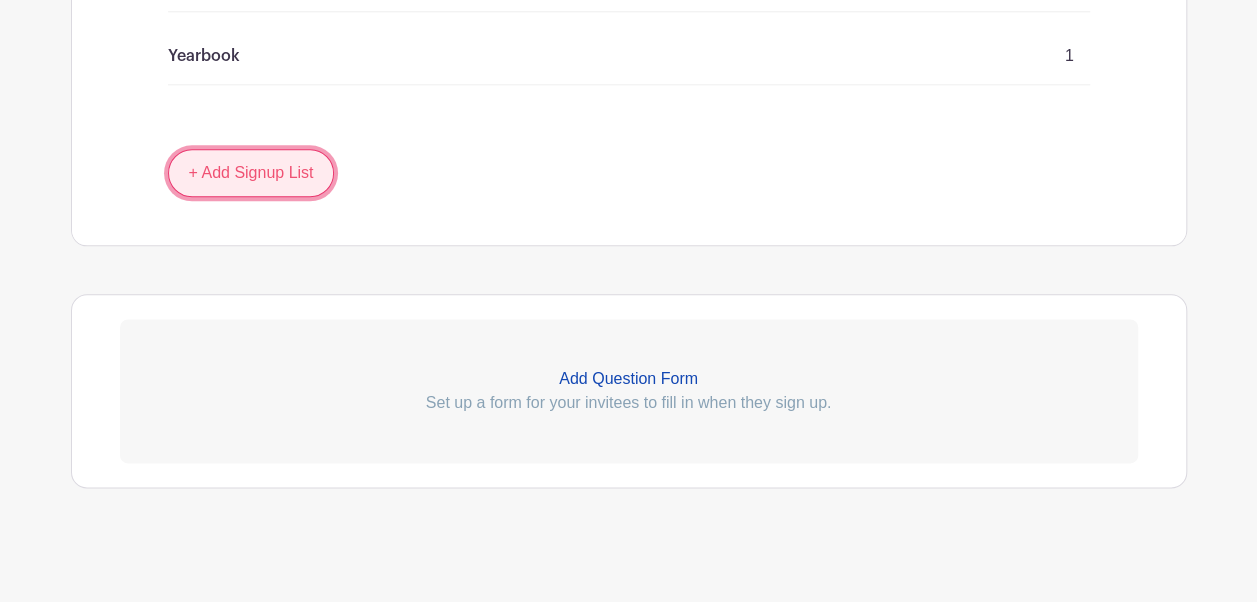 click on "+ Add Signup List" at bounding box center [251, 173] 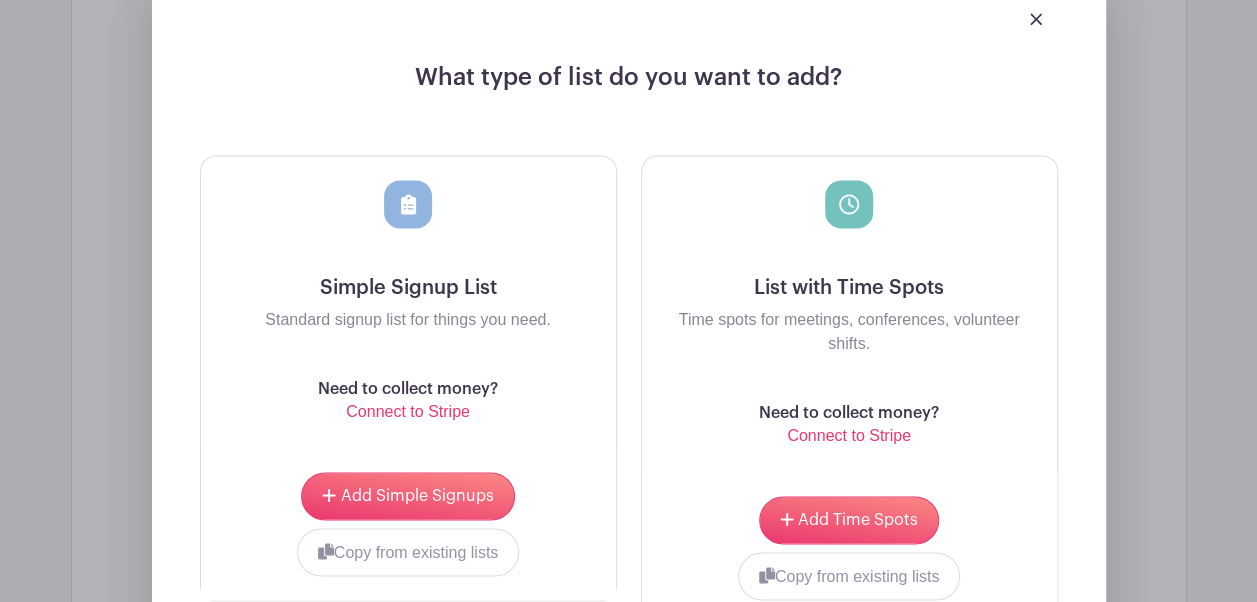 scroll, scrollTop: 5130, scrollLeft: 0, axis: vertical 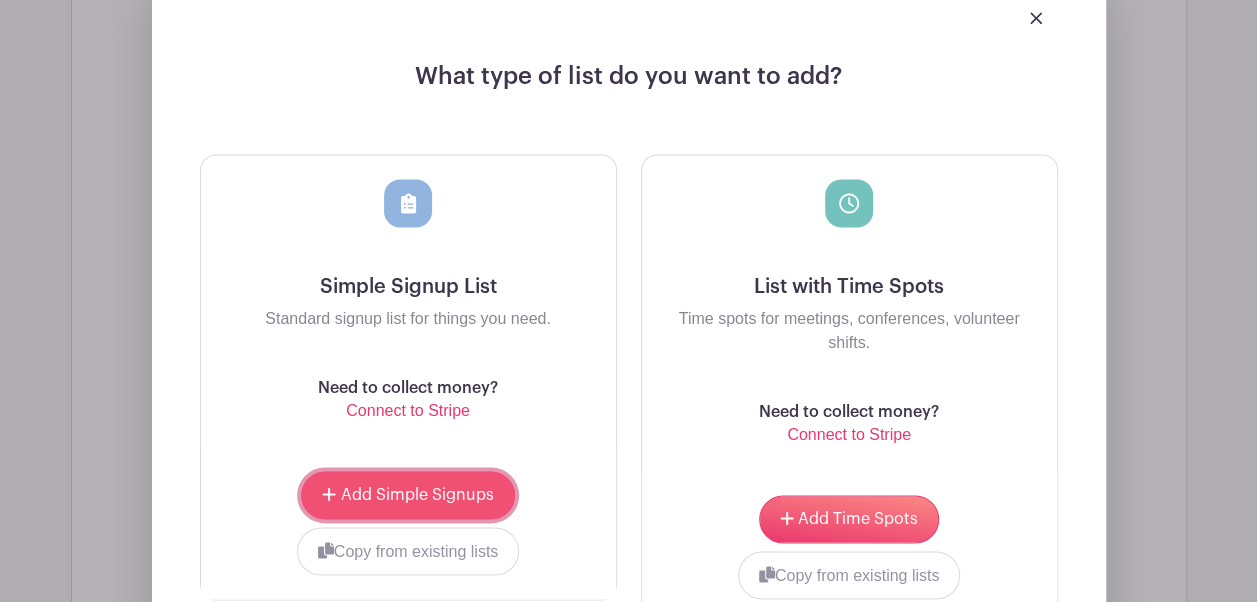 click on "Add Simple Signups" at bounding box center [417, 495] 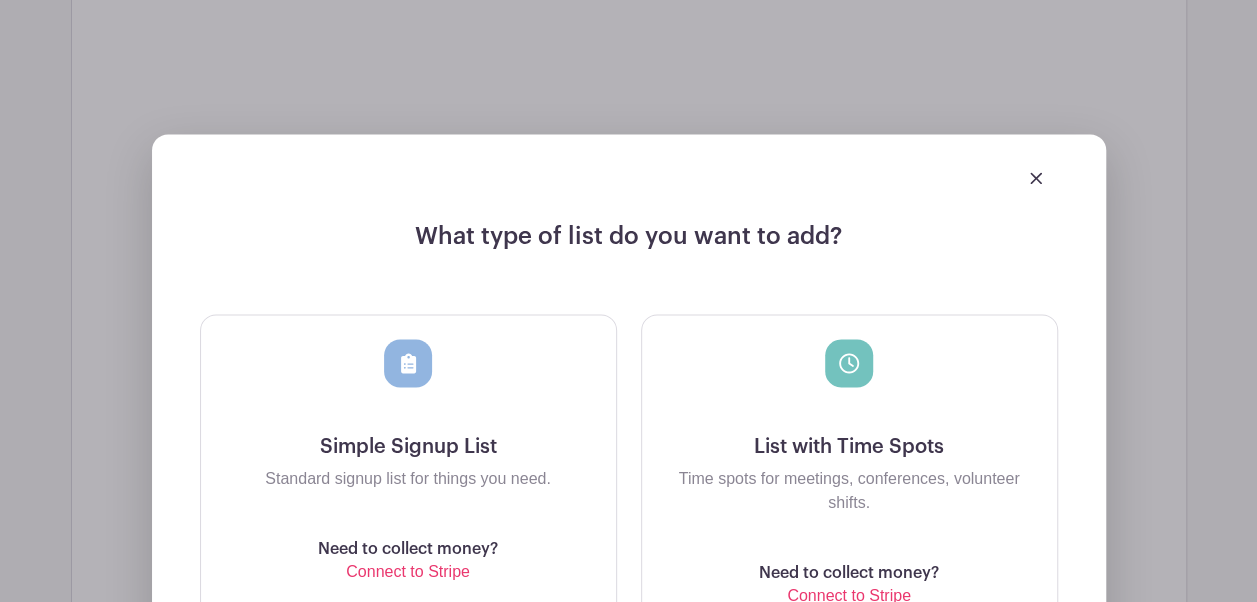 scroll, scrollTop: 5290, scrollLeft: 0, axis: vertical 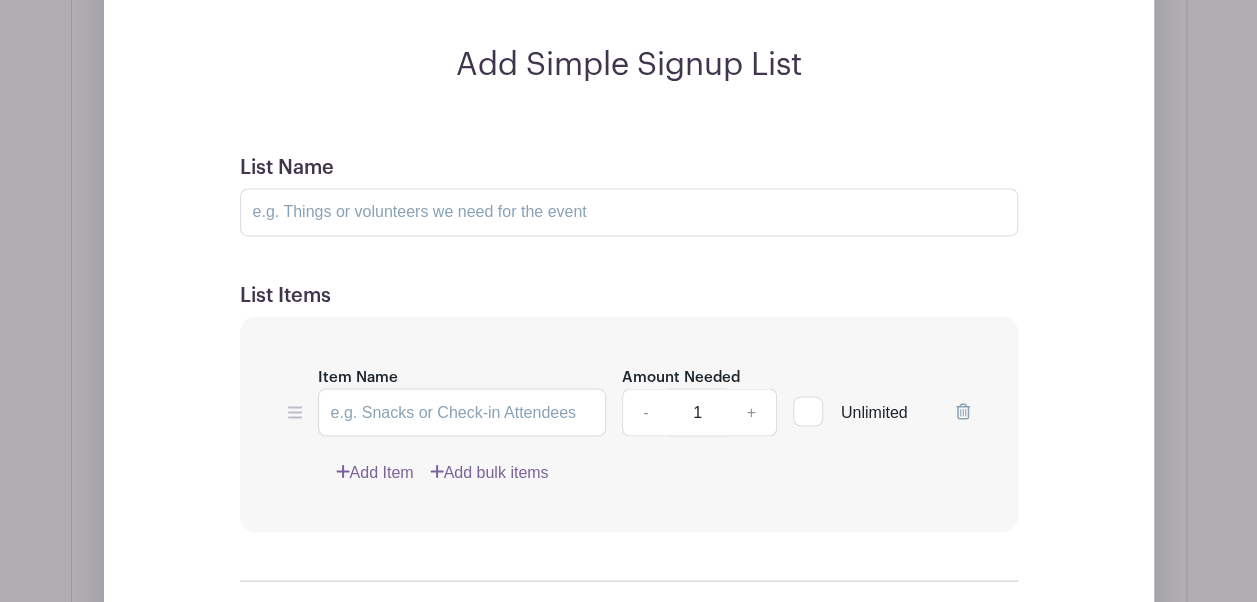 click on "List Name
List Items
Item Name
Amount Needed
-
1
+
Unlimited
Add Item
Add bulk items
Make signups private
When this is checked, the names of people who signed up won’t be visible on the event page. You, as the organizer will still be able to see them.
Create List
Cancel" at bounding box center (629, 489) 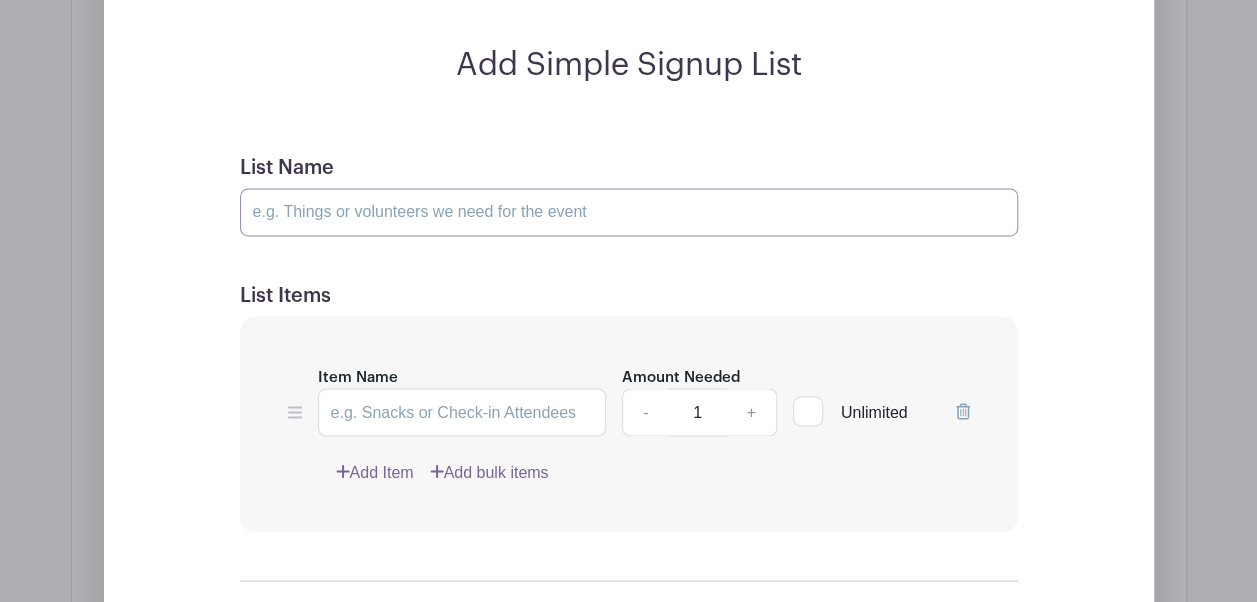 click on "List Name" at bounding box center (629, 212) 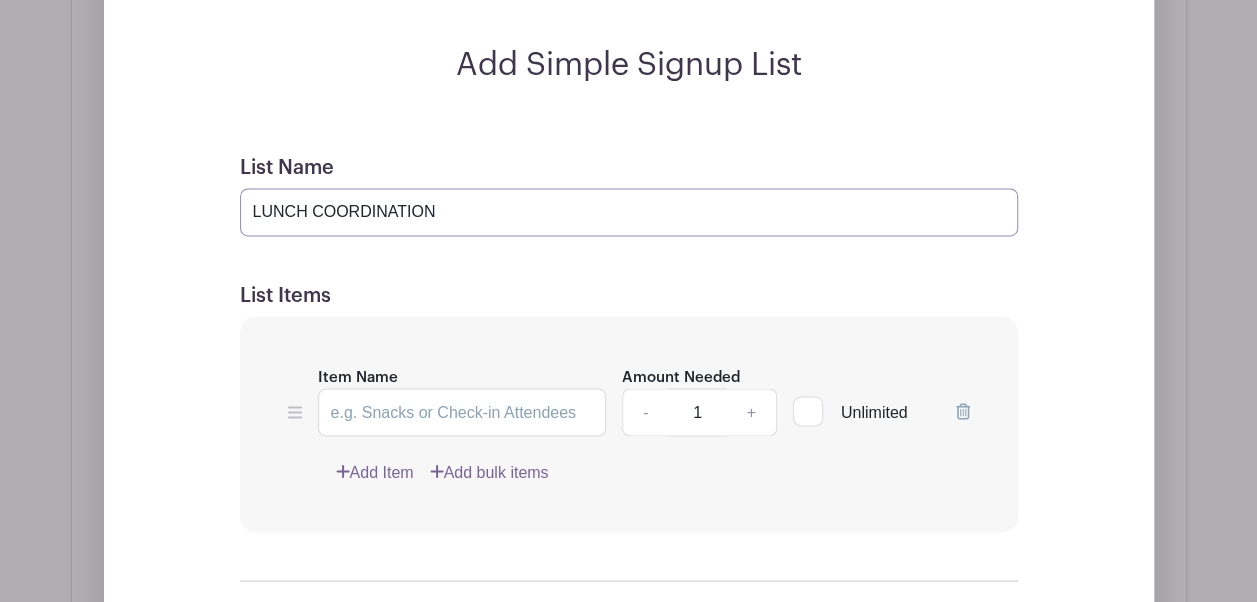 type on "LUNCH COORDINATION" 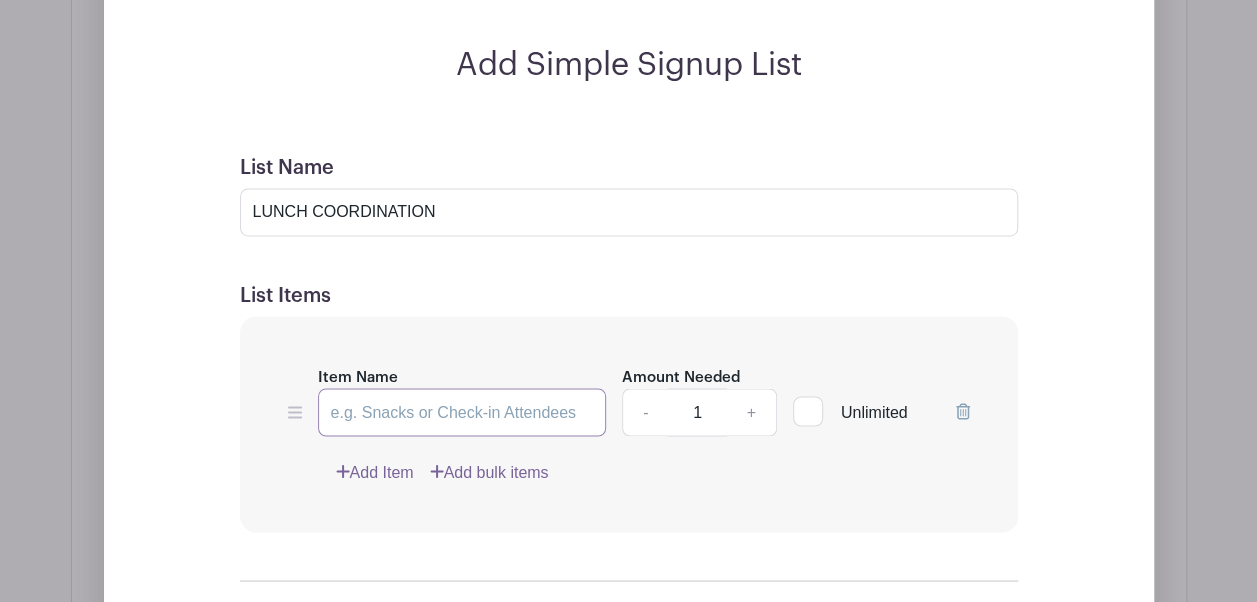 click on "Item Name" at bounding box center [462, 412] 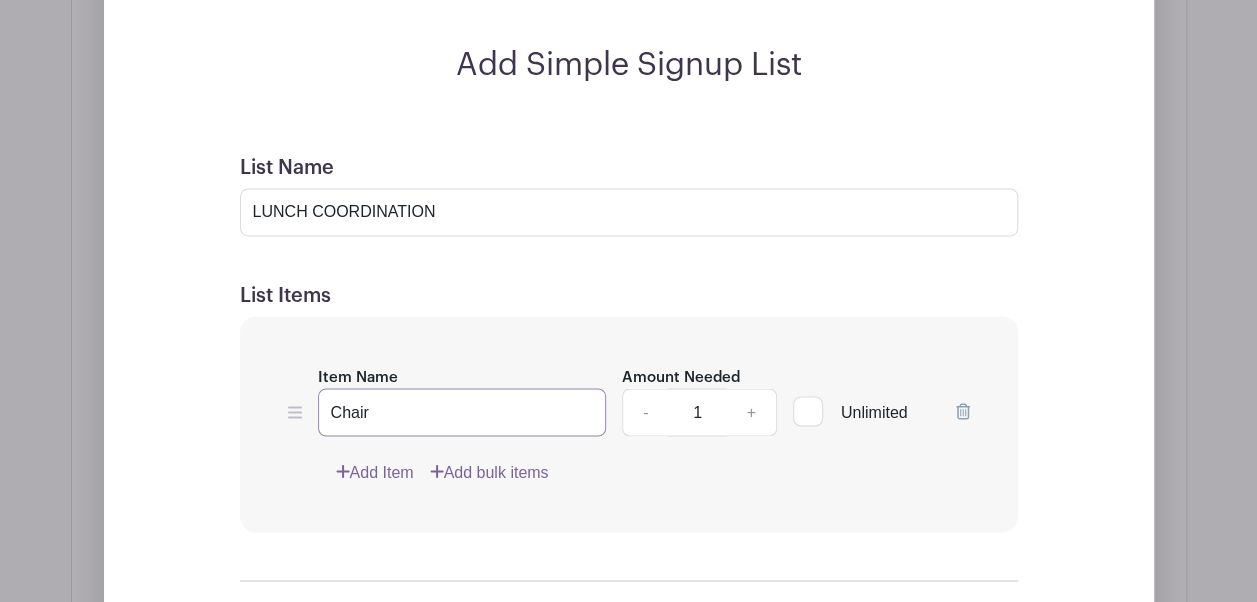 type on "Chair" 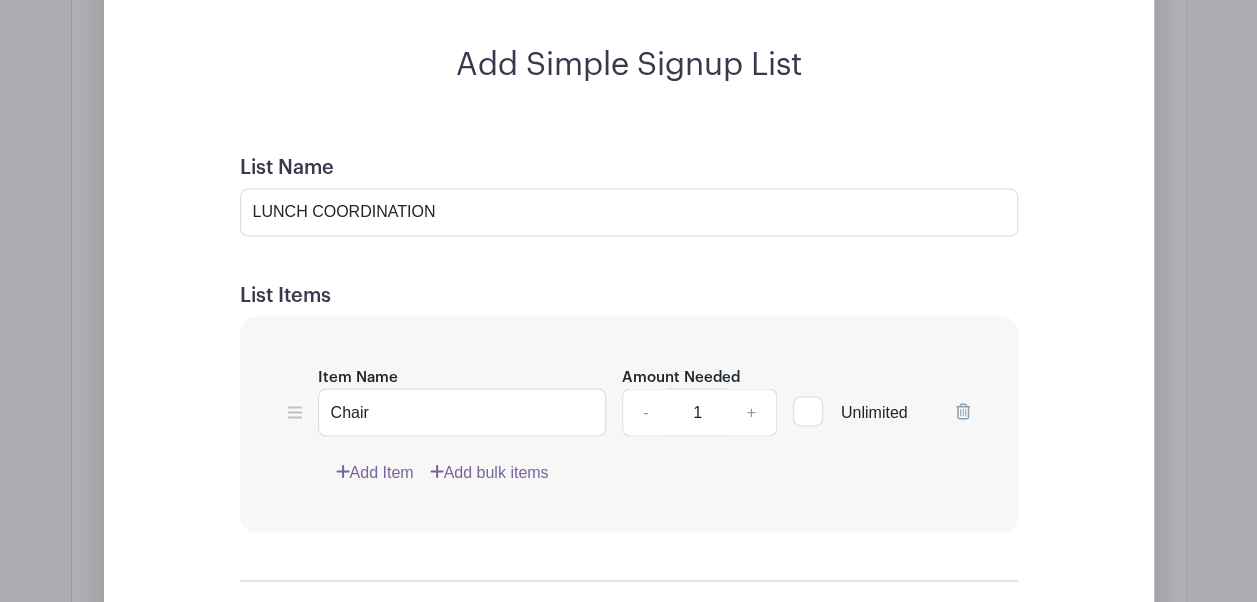 click on "Add Item" at bounding box center [375, 472] 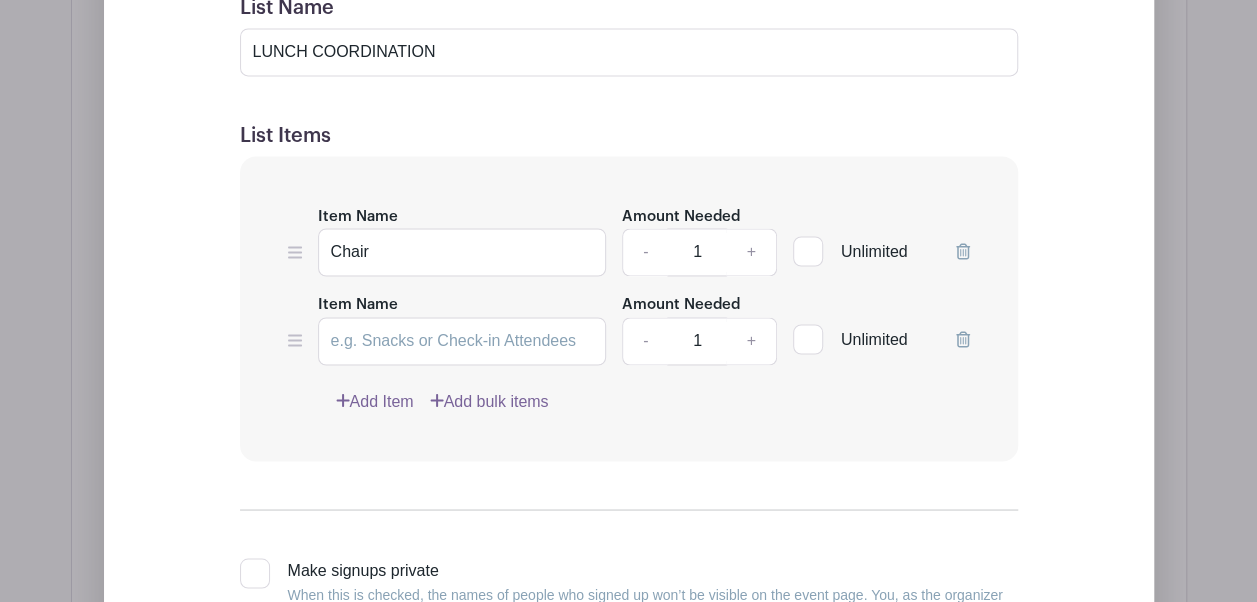 scroll, scrollTop: 5130, scrollLeft: 0, axis: vertical 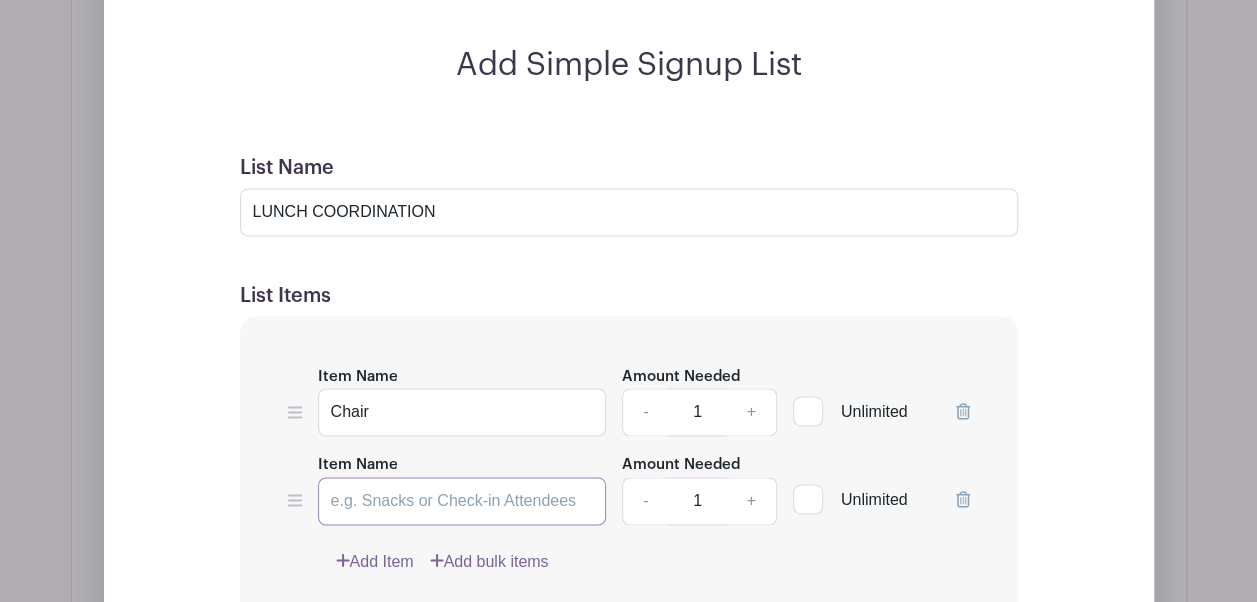 click on "Item Name" at bounding box center (462, 501) 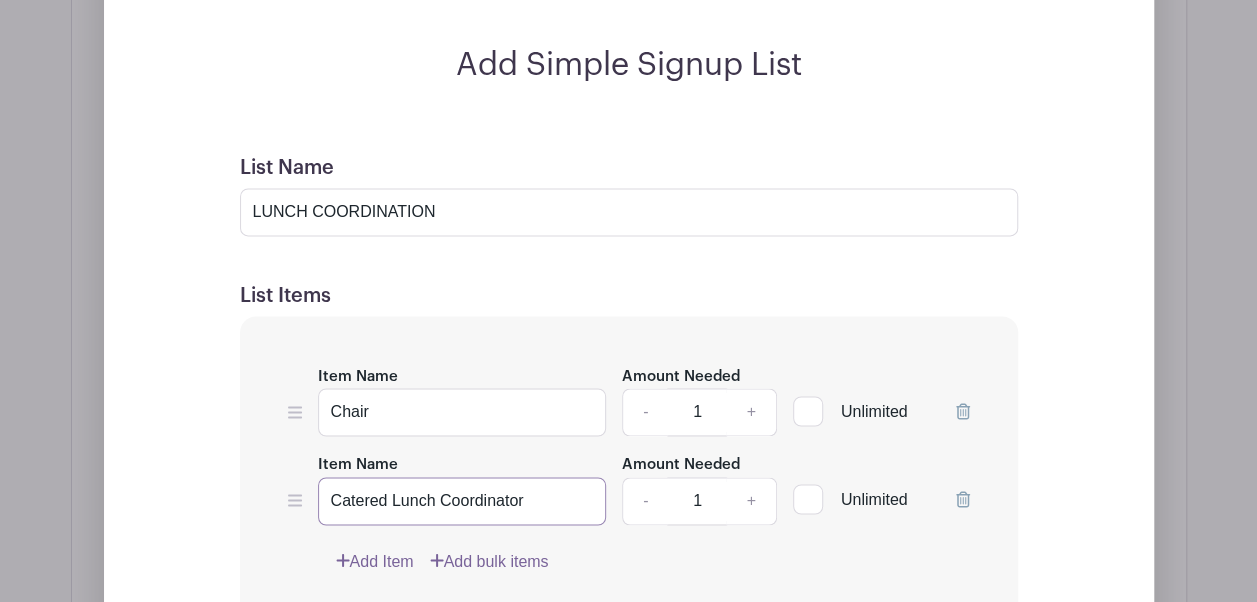type on "Catered Lunch Coordinator" 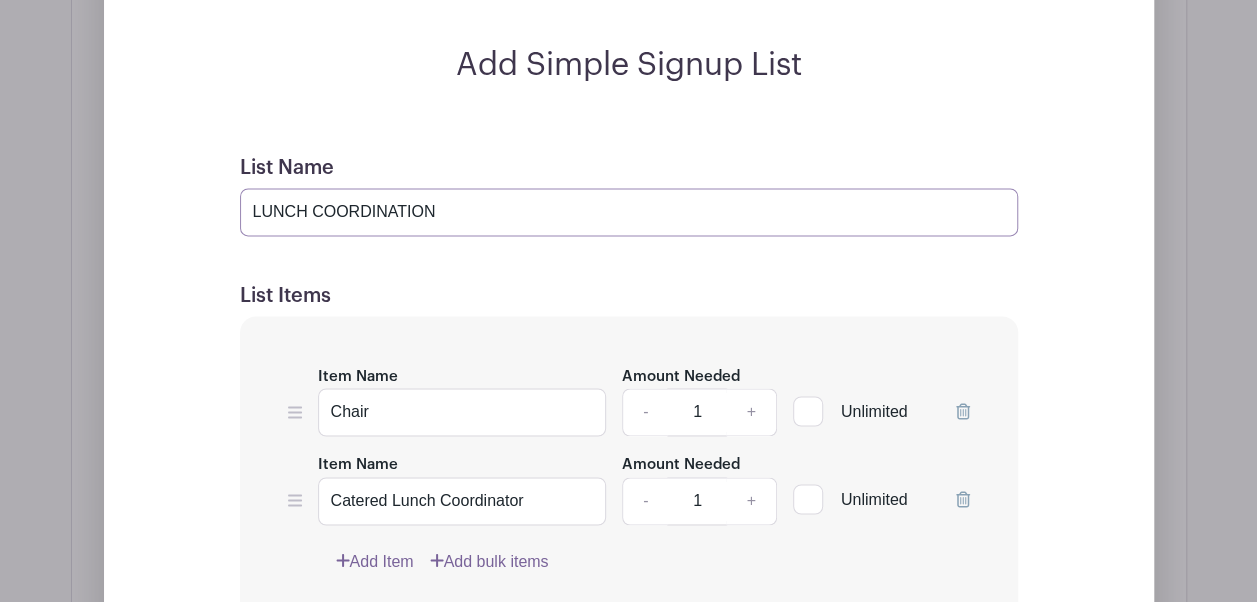 click on "LUNCH COORDINATION" at bounding box center [629, 212] 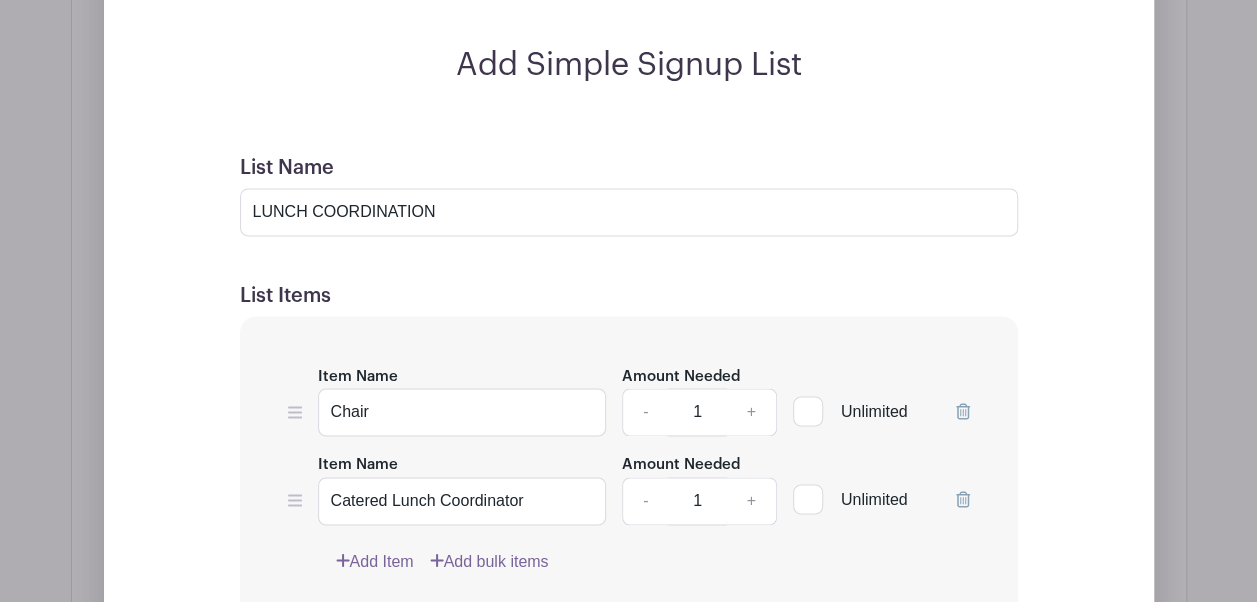 click 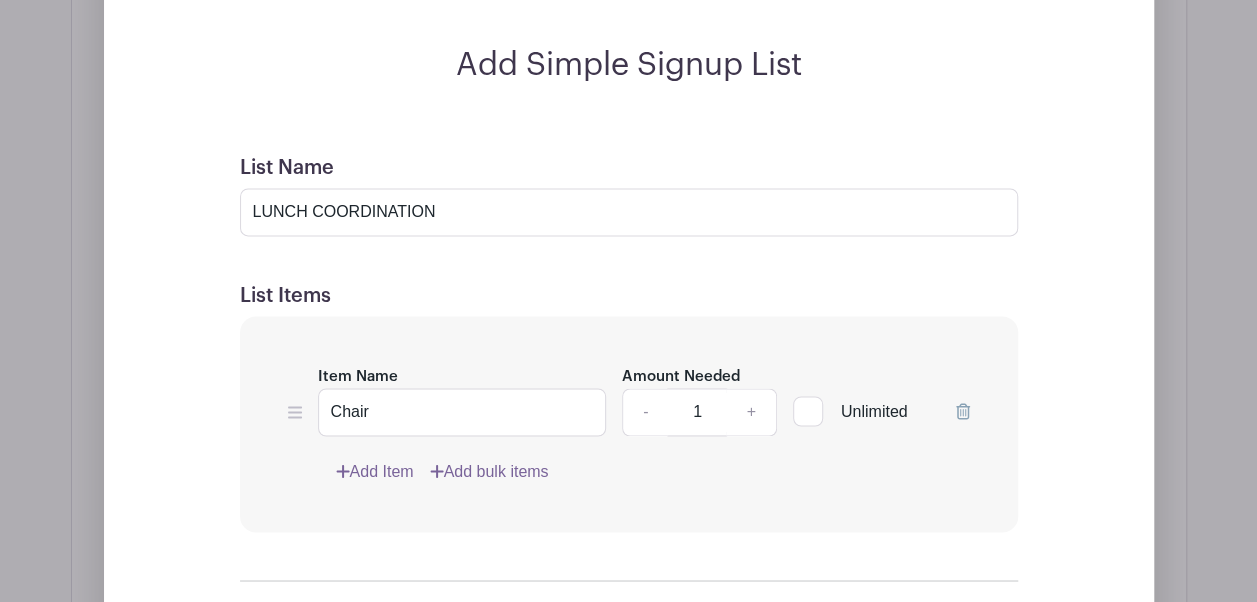 click on "Add Item" at bounding box center [375, 472] 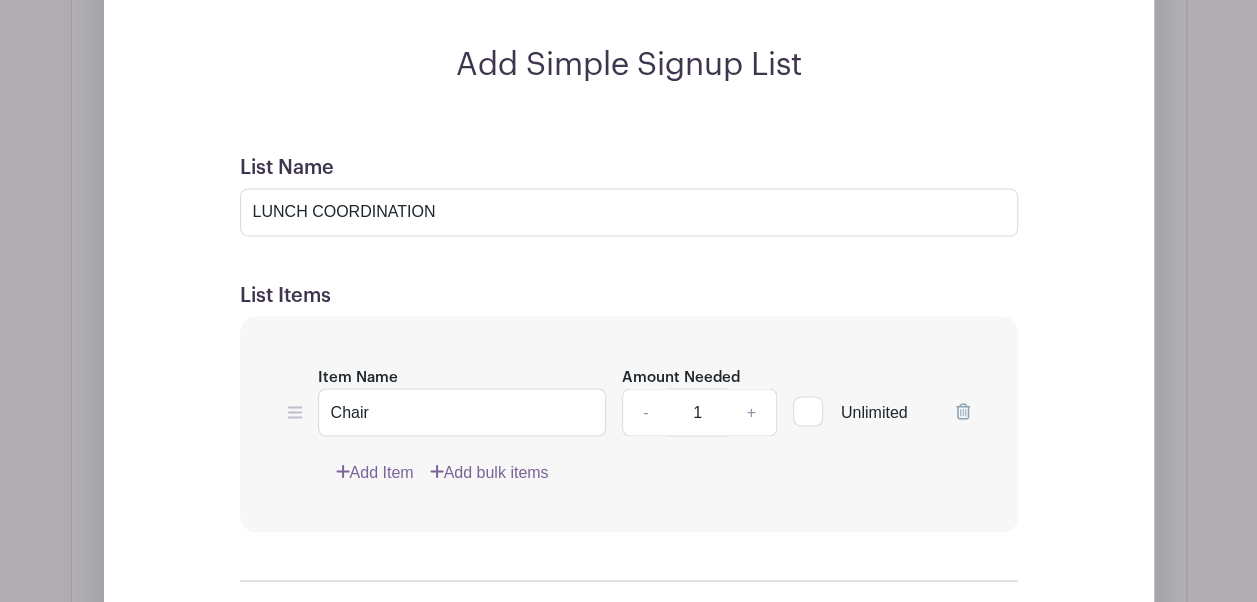 scroll, scrollTop: 5130, scrollLeft: 0, axis: vertical 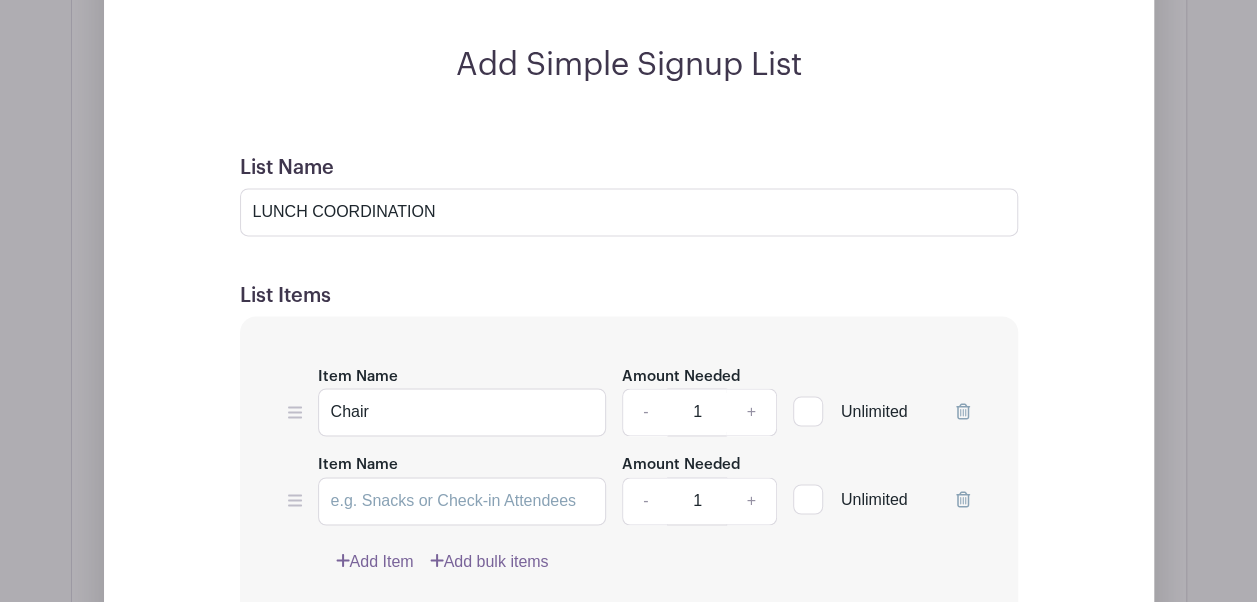 click on "1" at bounding box center [697, 501] 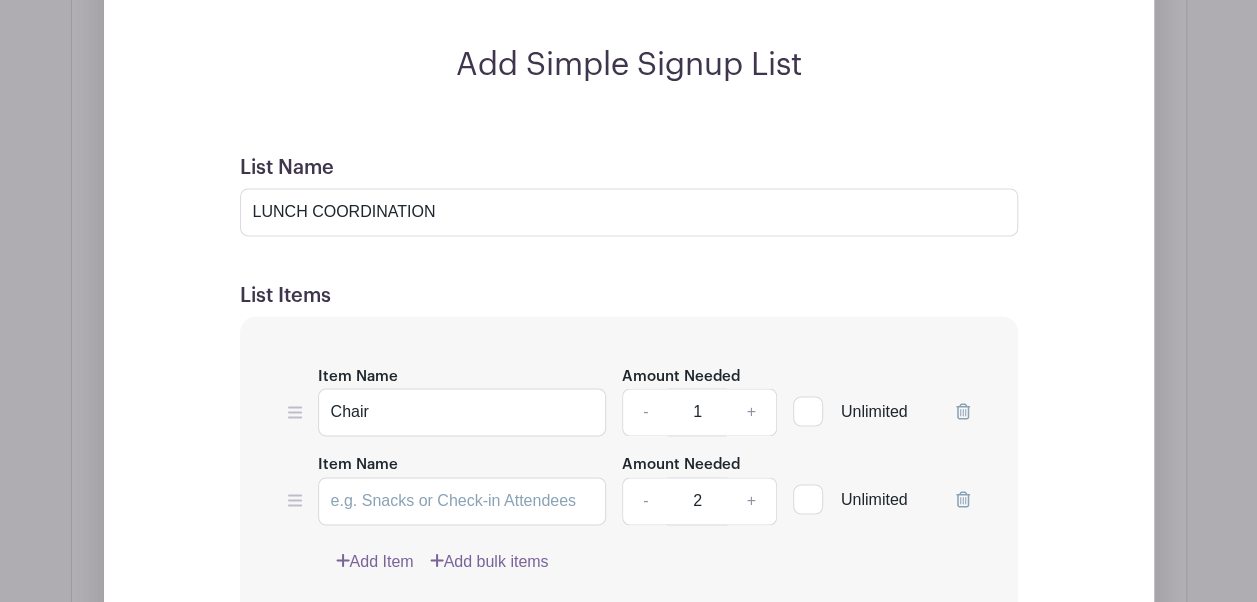 type on "2" 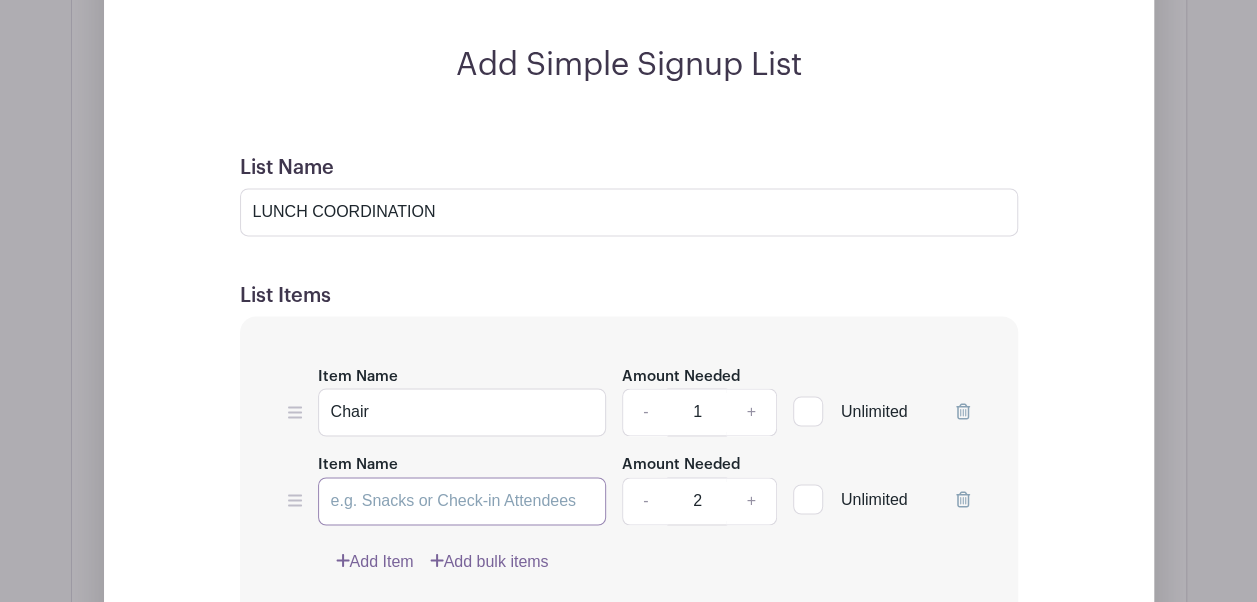 click on "Item Name" at bounding box center (462, 501) 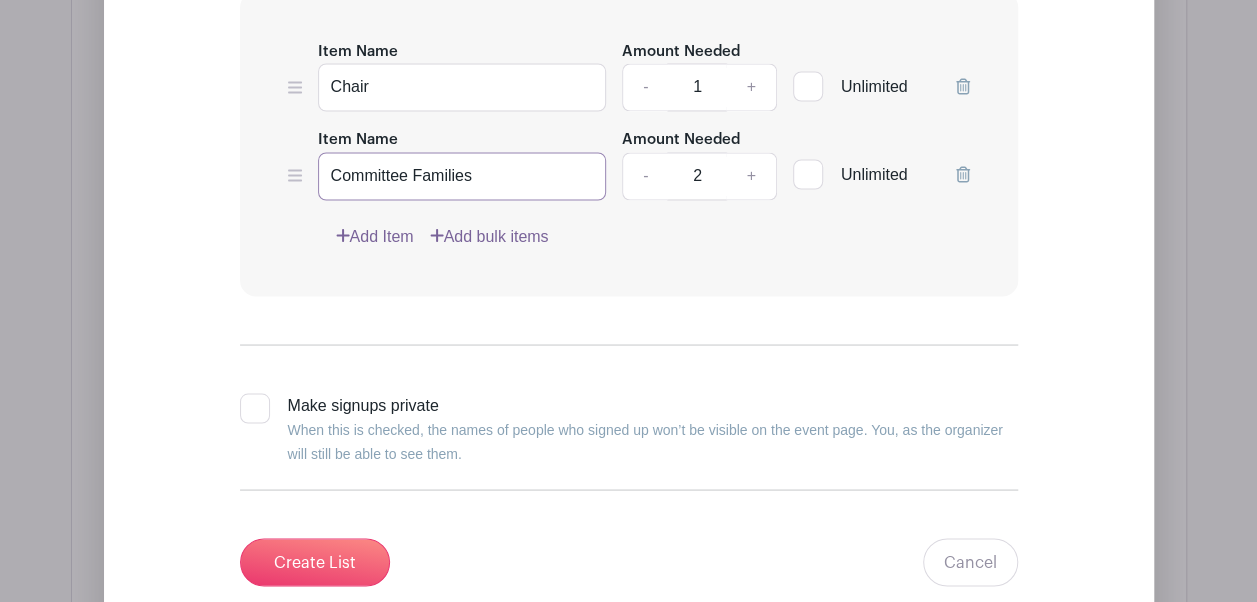 scroll, scrollTop: 5456, scrollLeft: 0, axis: vertical 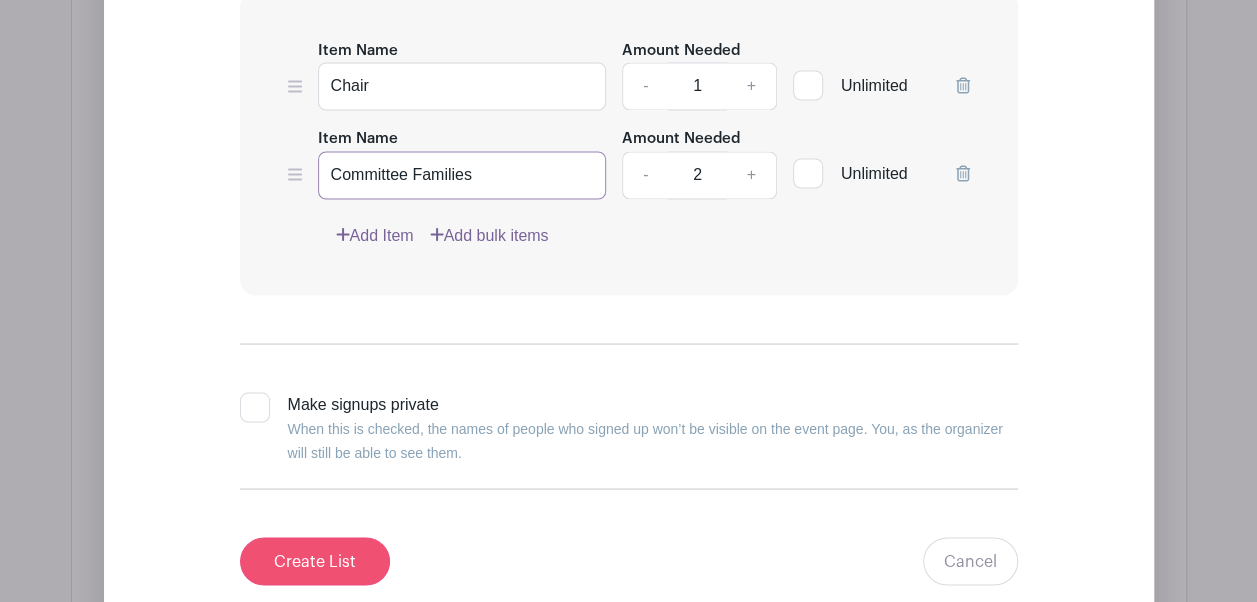 type on "Committee Families" 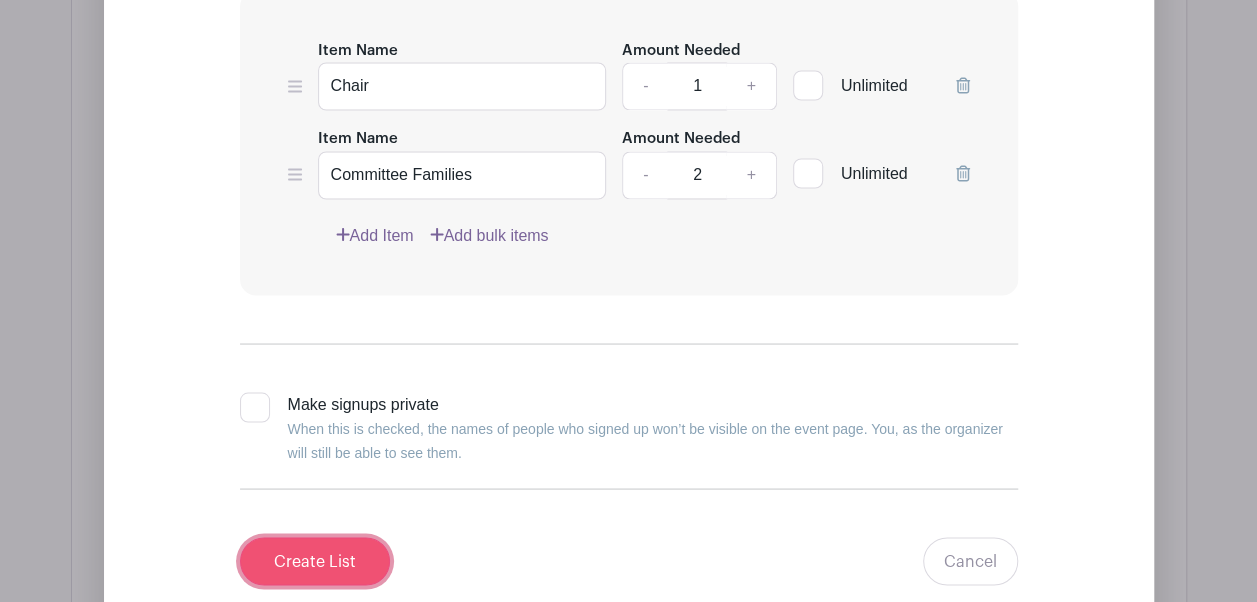 click on "Create List" at bounding box center (315, 561) 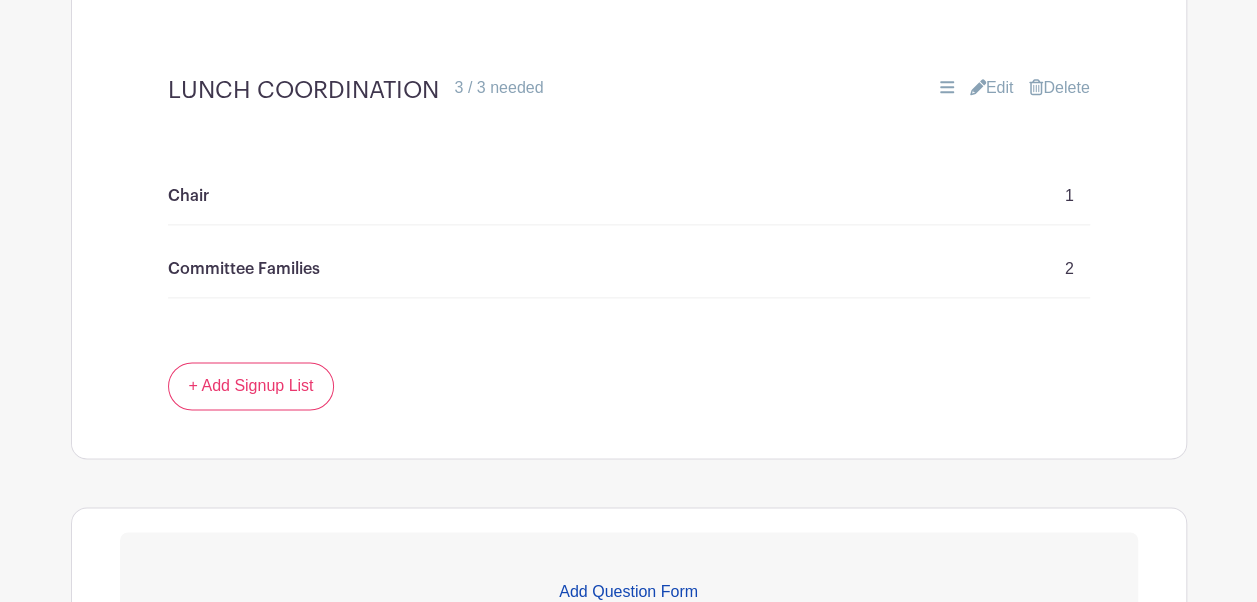 scroll, scrollTop: 4965, scrollLeft: 0, axis: vertical 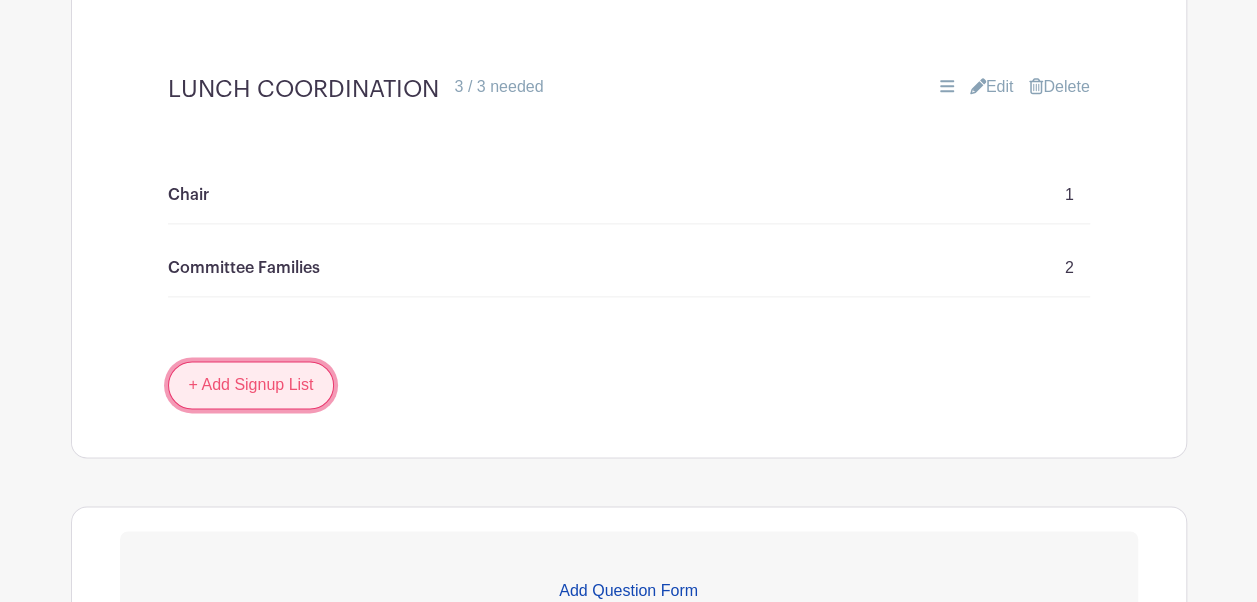 click on "+ Add Signup List" at bounding box center (251, 385) 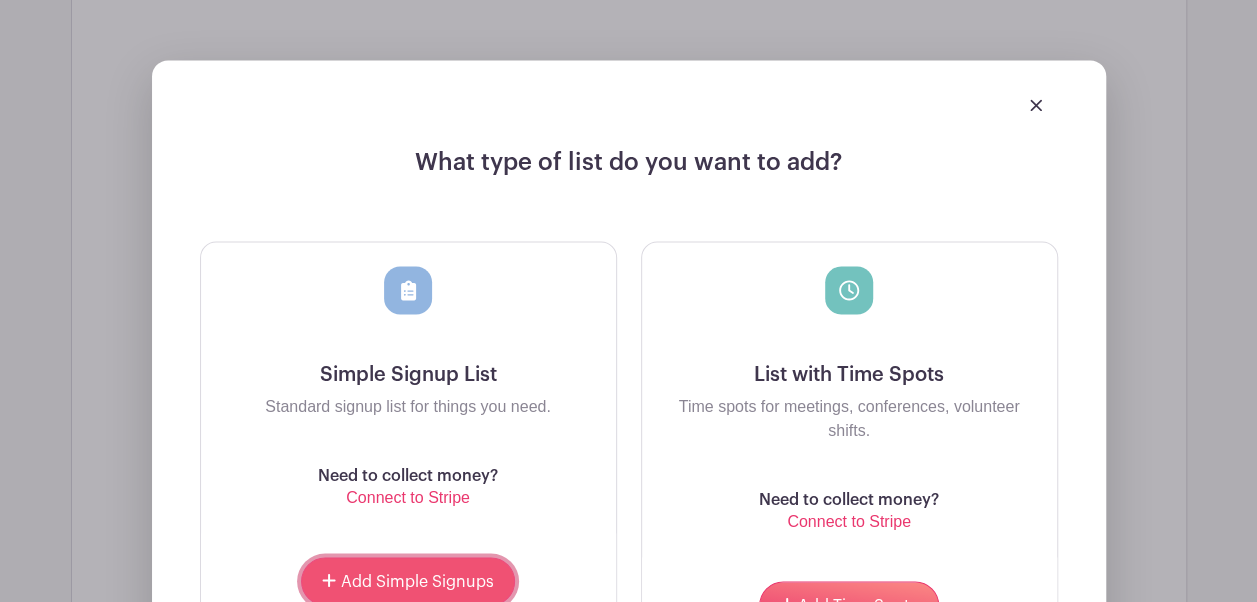 click on "Add Simple Signups" at bounding box center (407, 581) 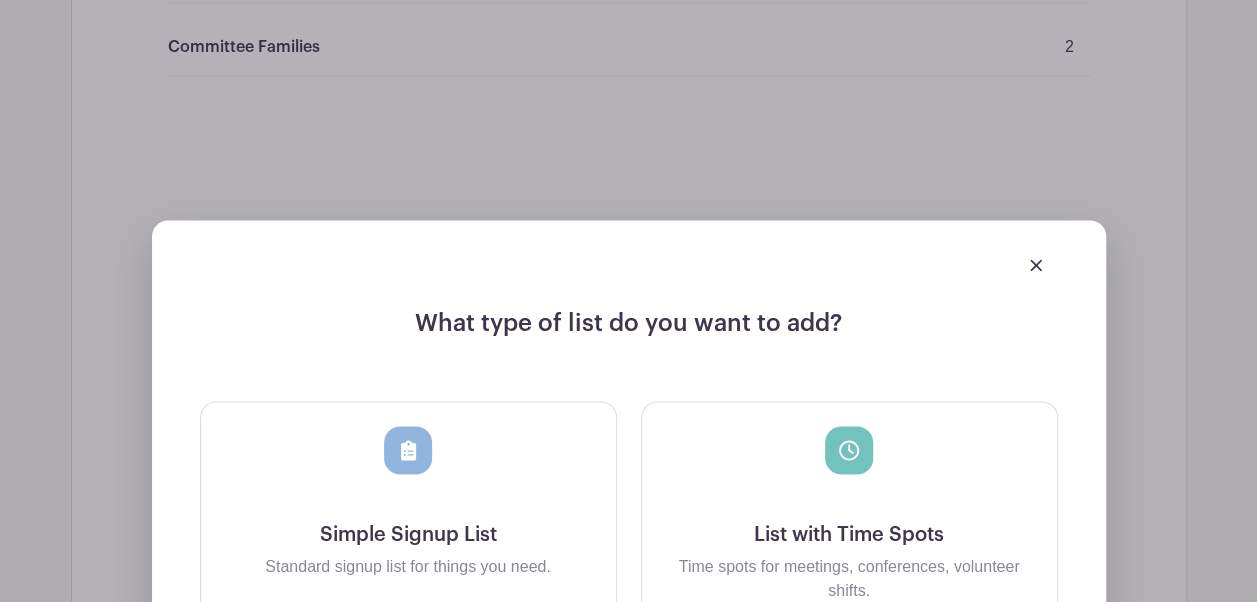 scroll, scrollTop: 5506, scrollLeft: 0, axis: vertical 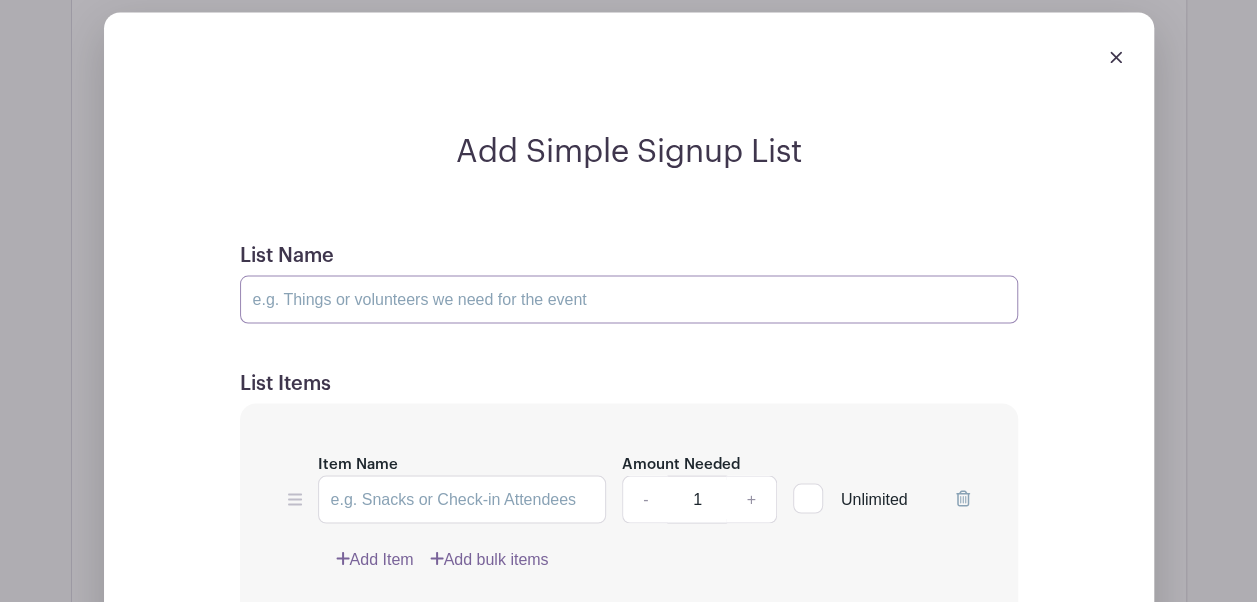 click on "List Name" at bounding box center (629, 299) 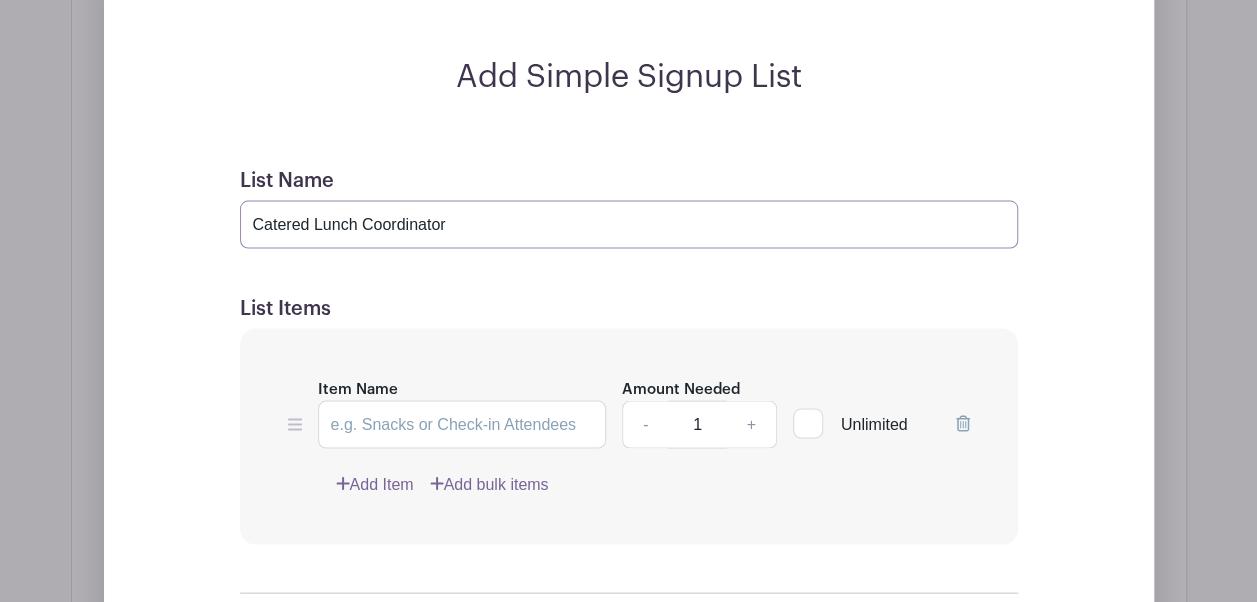 scroll, scrollTop: 5583, scrollLeft: 0, axis: vertical 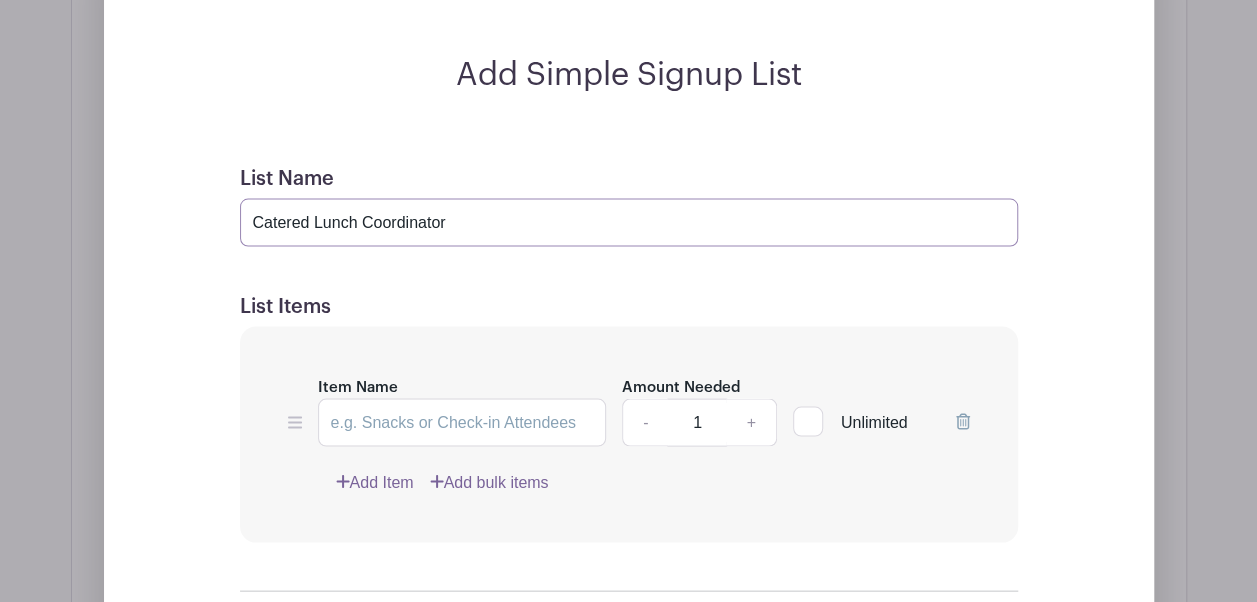 type on "Catered Lunch Coordinator" 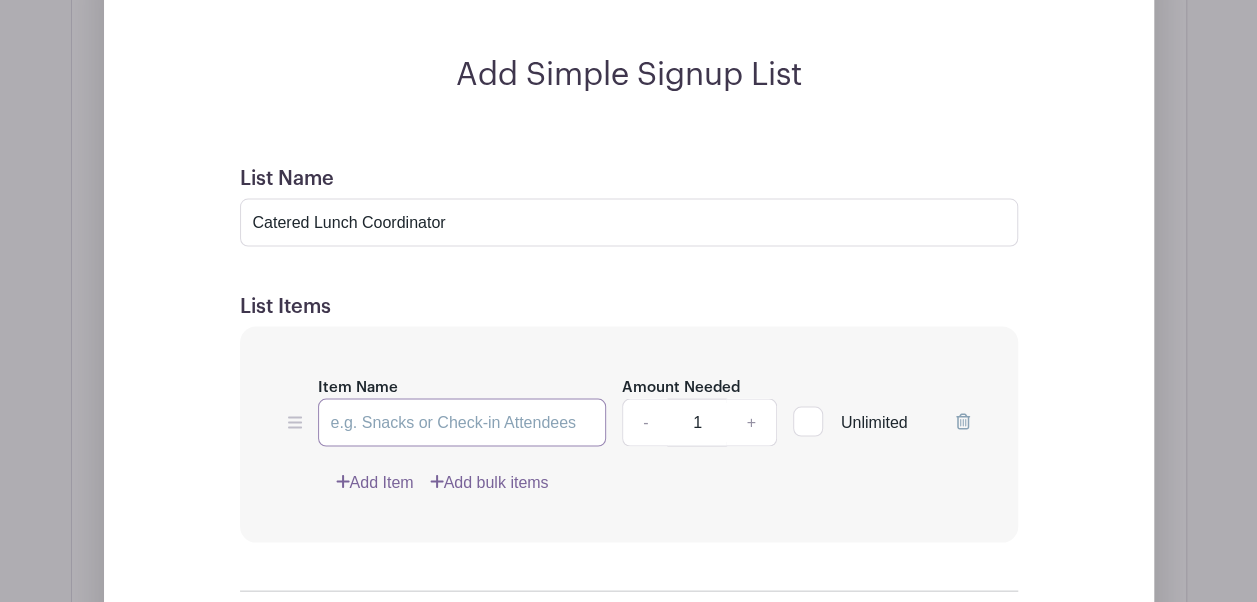 click on "Item Name" at bounding box center [462, 422] 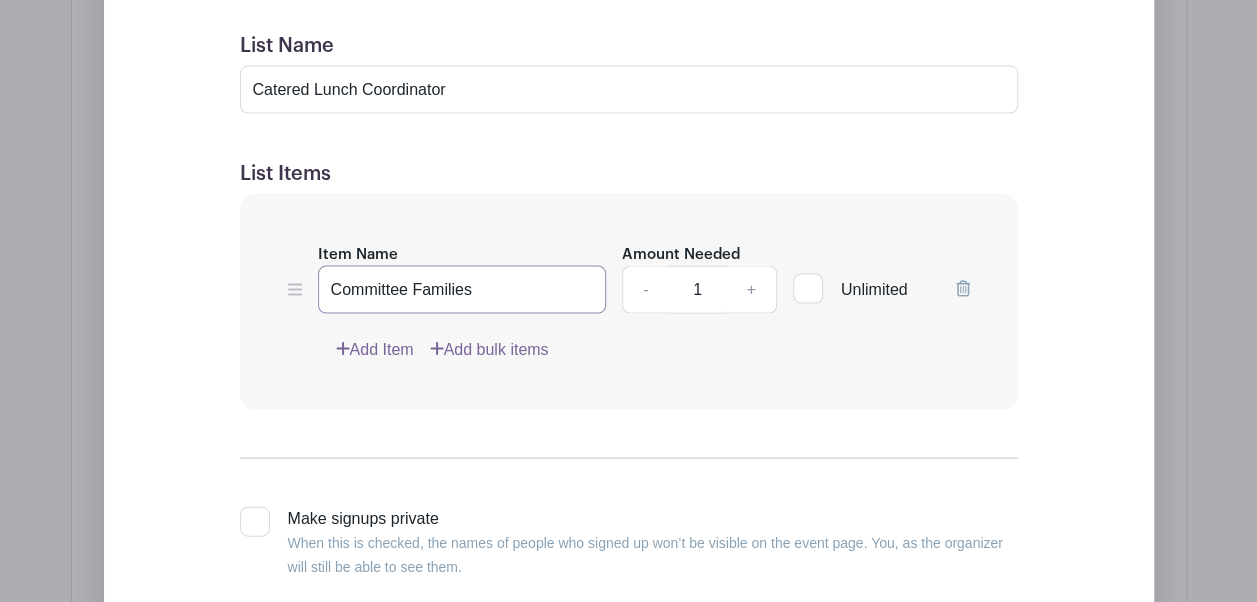 type on "Committee Families" 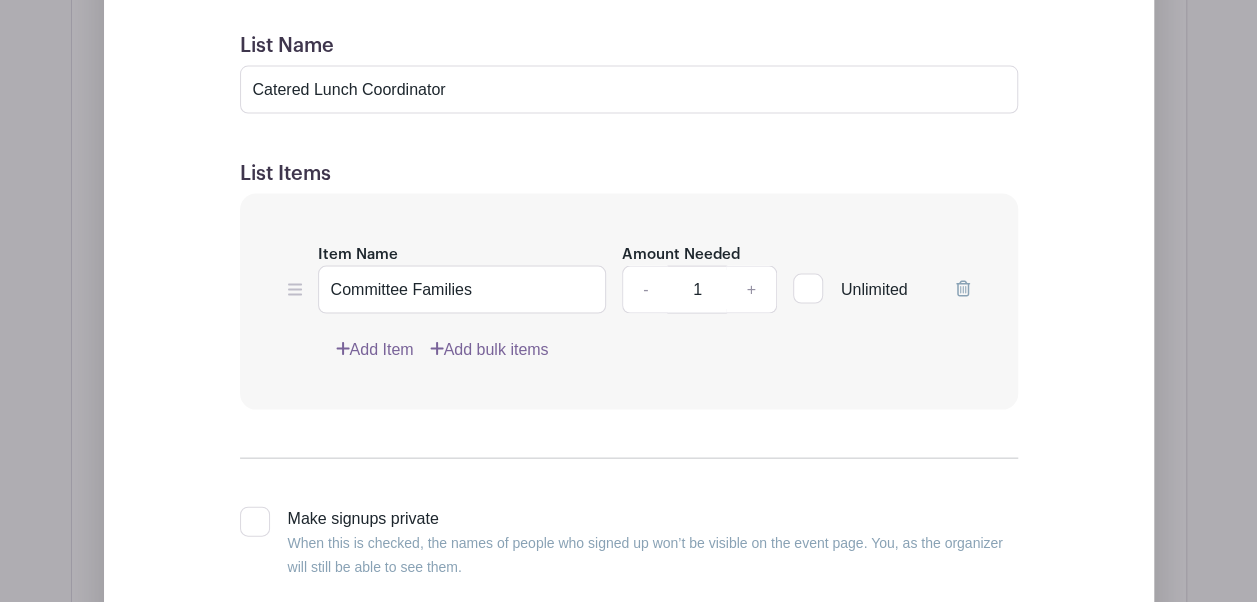 drag, startPoint x: 422, startPoint y: 409, endPoint x: 401, endPoint y: 327, distance: 84.646324 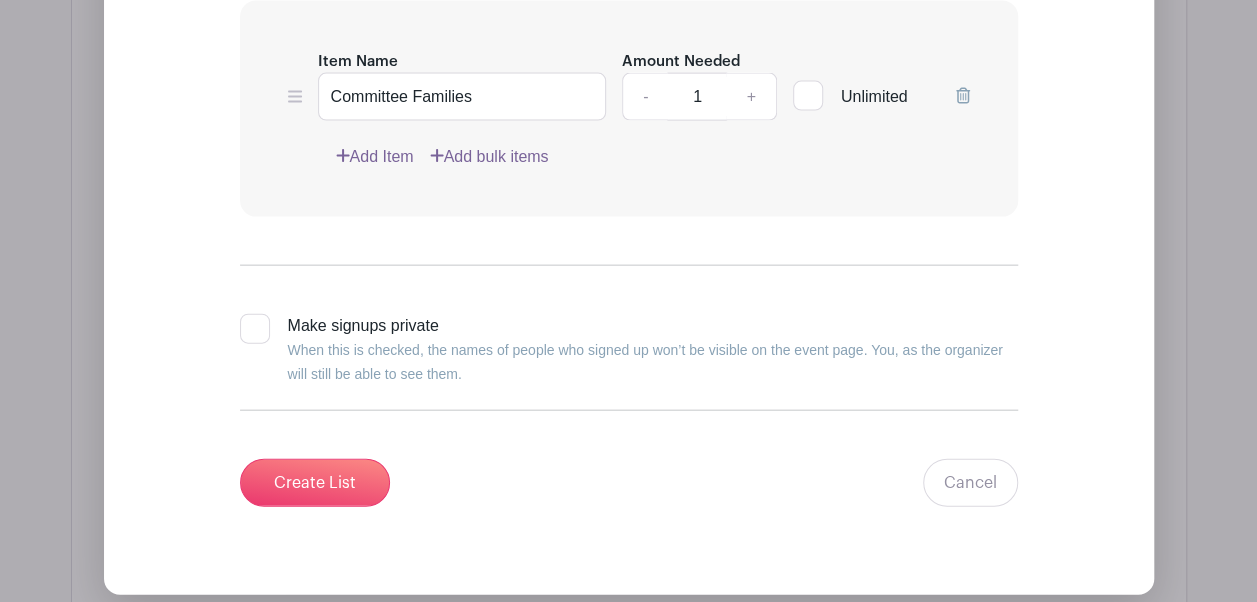 scroll, scrollTop: 5915, scrollLeft: 0, axis: vertical 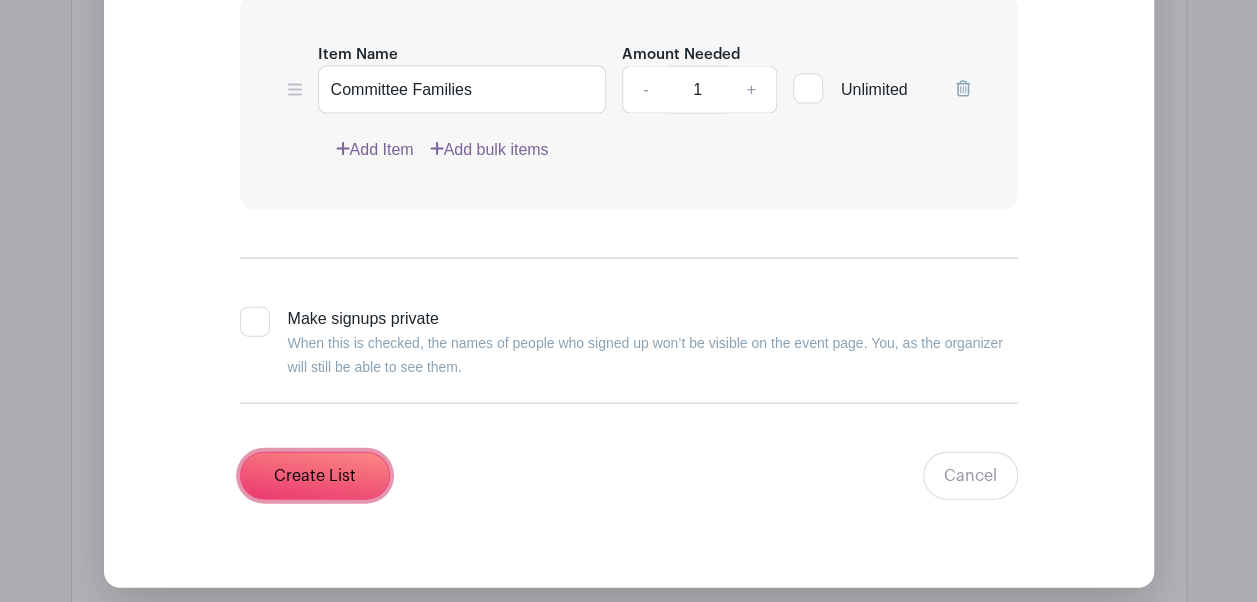 drag, startPoint x: 401, startPoint y: 327, endPoint x: 353, endPoint y: 485, distance: 165.13025 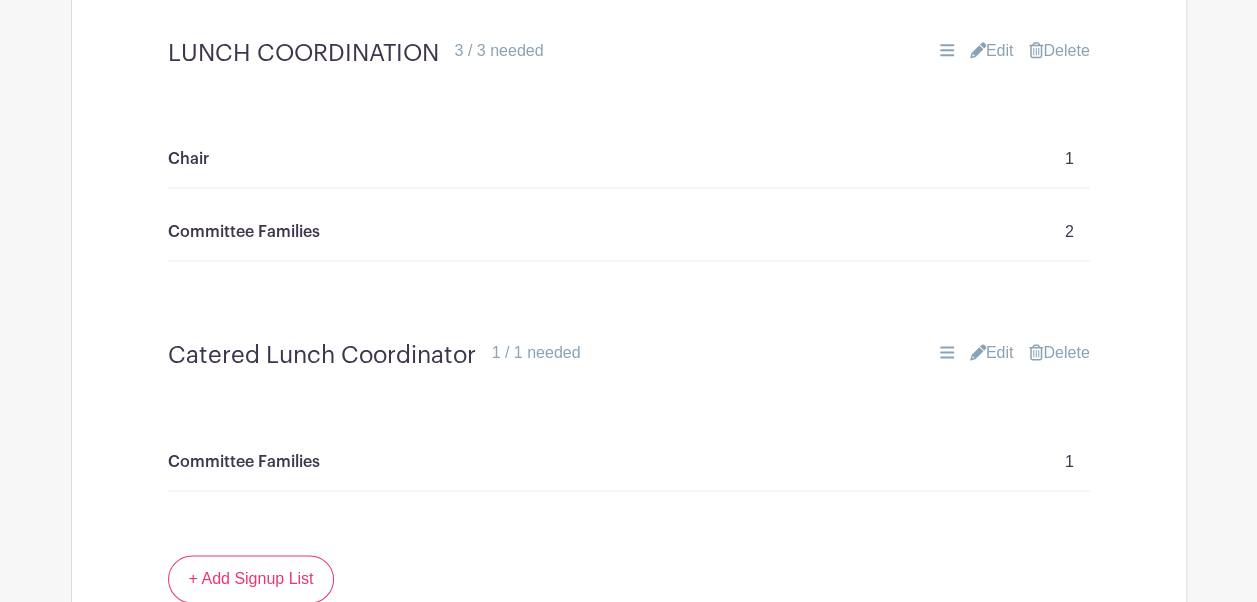 scroll, scrollTop: 5002, scrollLeft: 0, axis: vertical 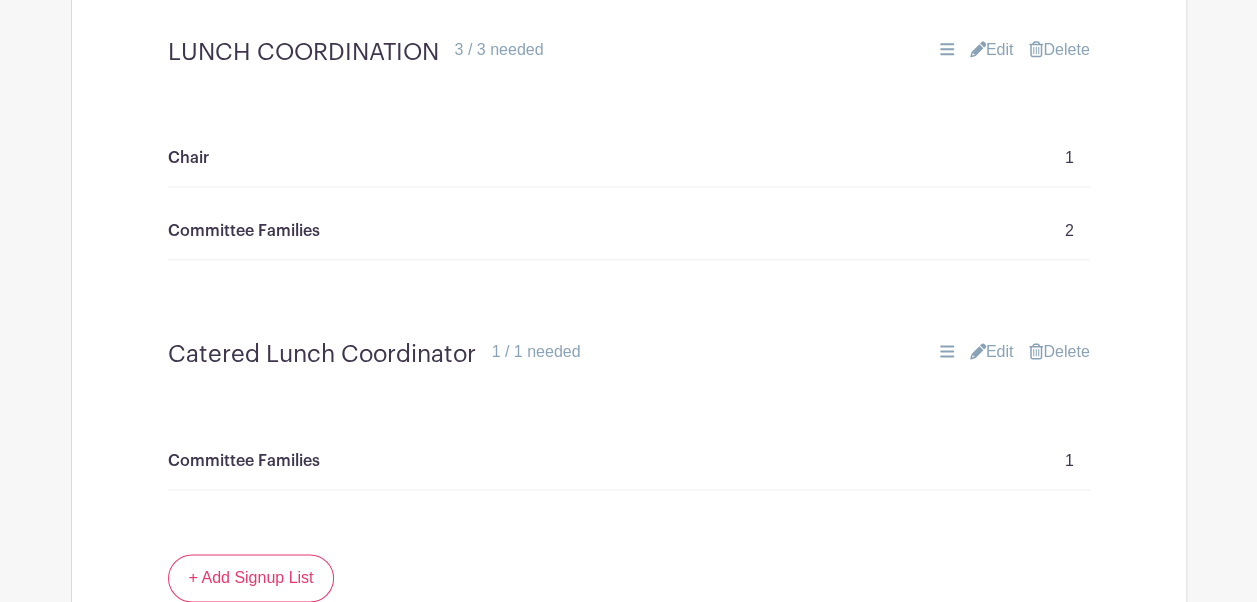 click on "Catered Lunch Coordinator
1 / 1 needed
Edit
Delete" at bounding box center [629, 354] 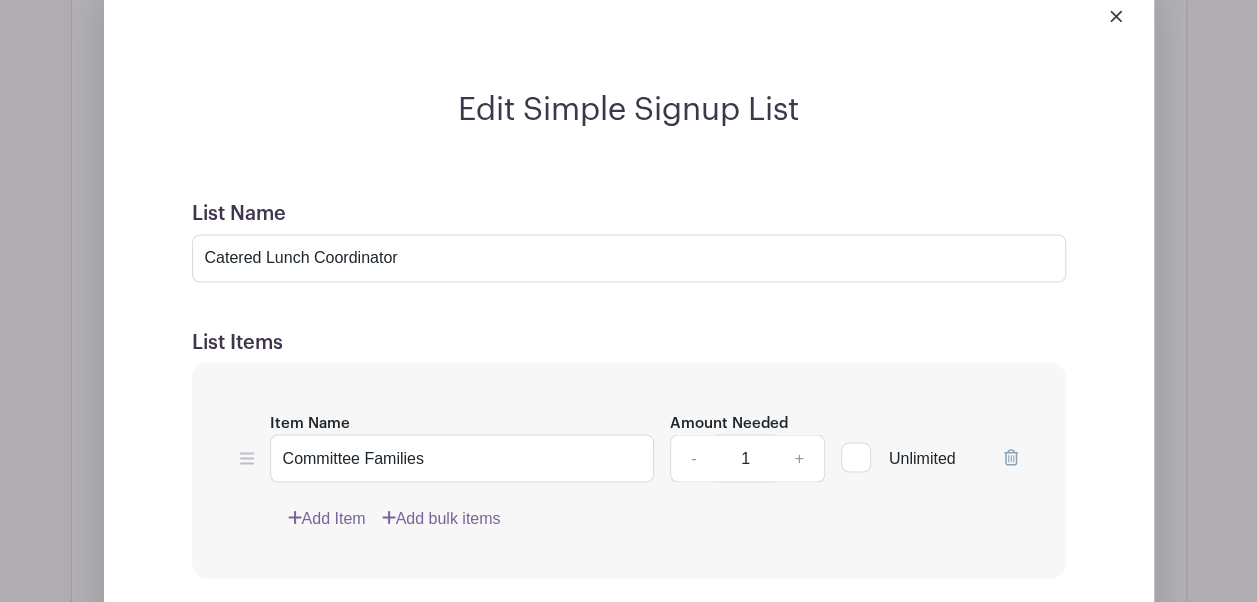 scroll, scrollTop: 5426, scrollLeft: 0, axis: vertical 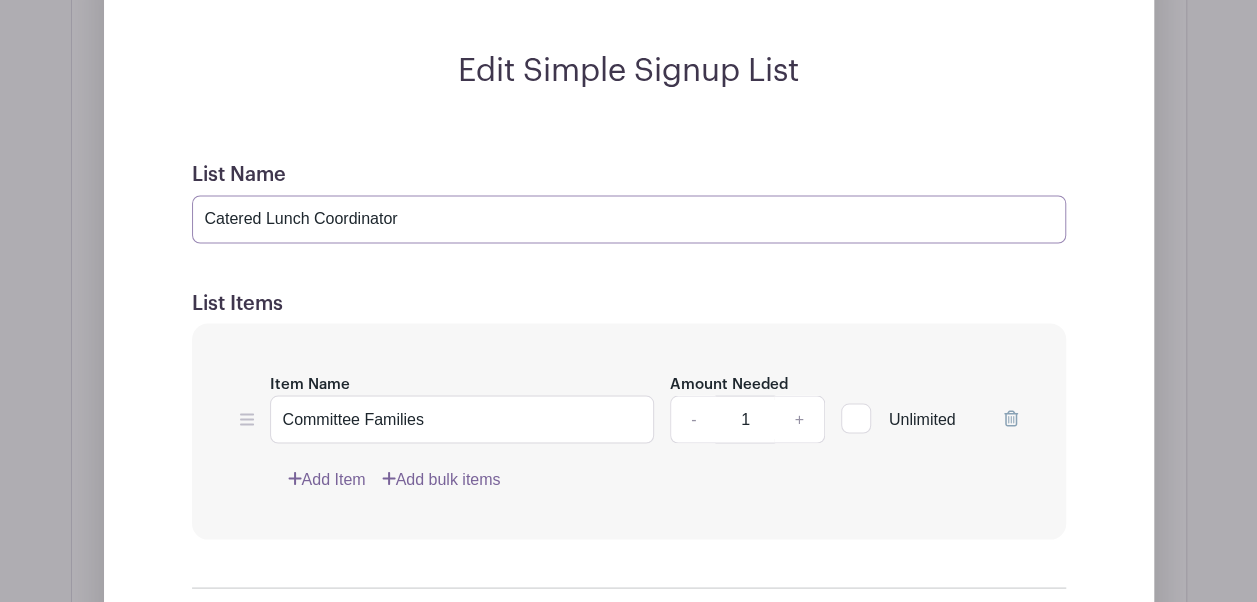 drag, startPoint x: 416, startPoint y: 204, endPoint x: 0, endPoint y: 198, distance: 416.04327 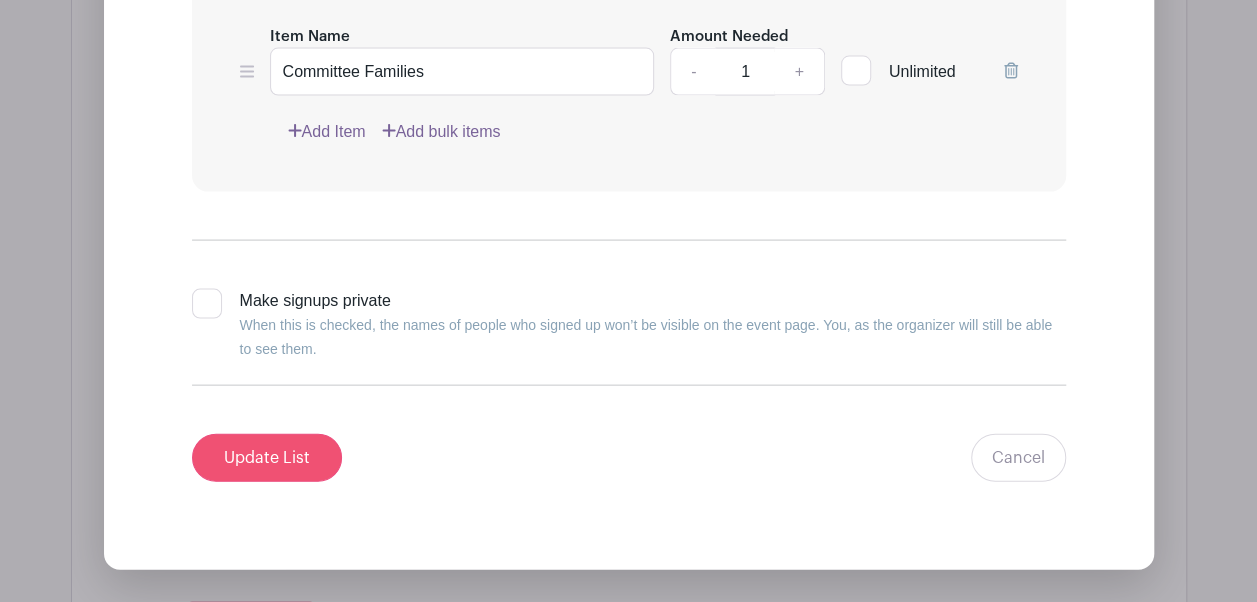 type on "CATERED LUNCH COORDINATOR" 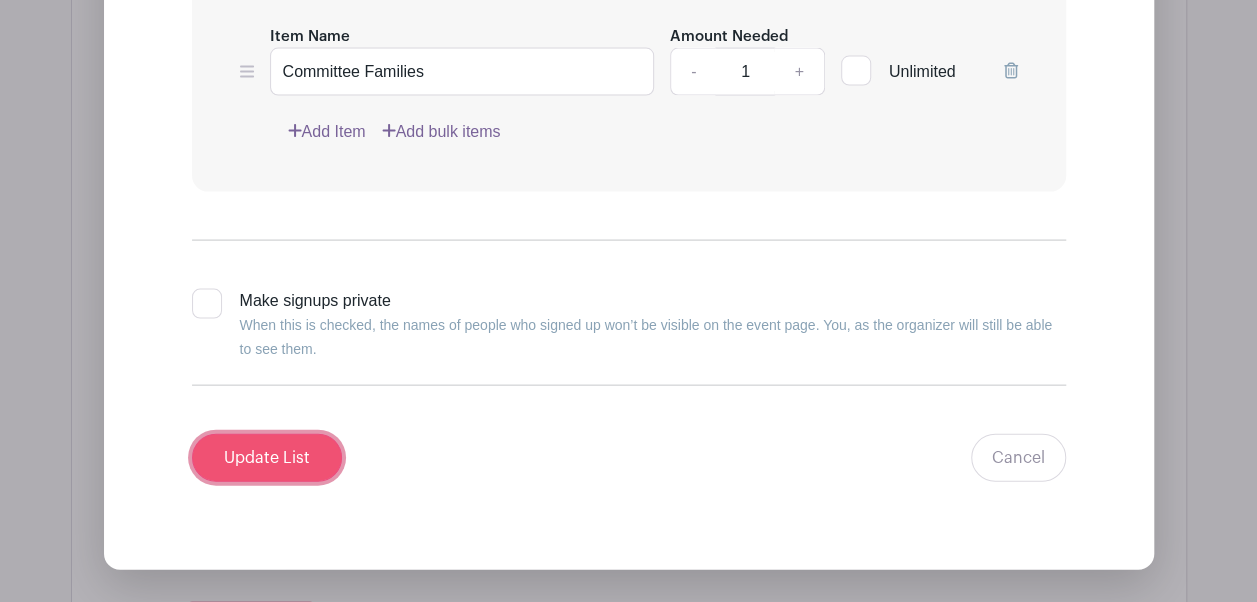 click on "Update List" at bounding box center (267, 458) 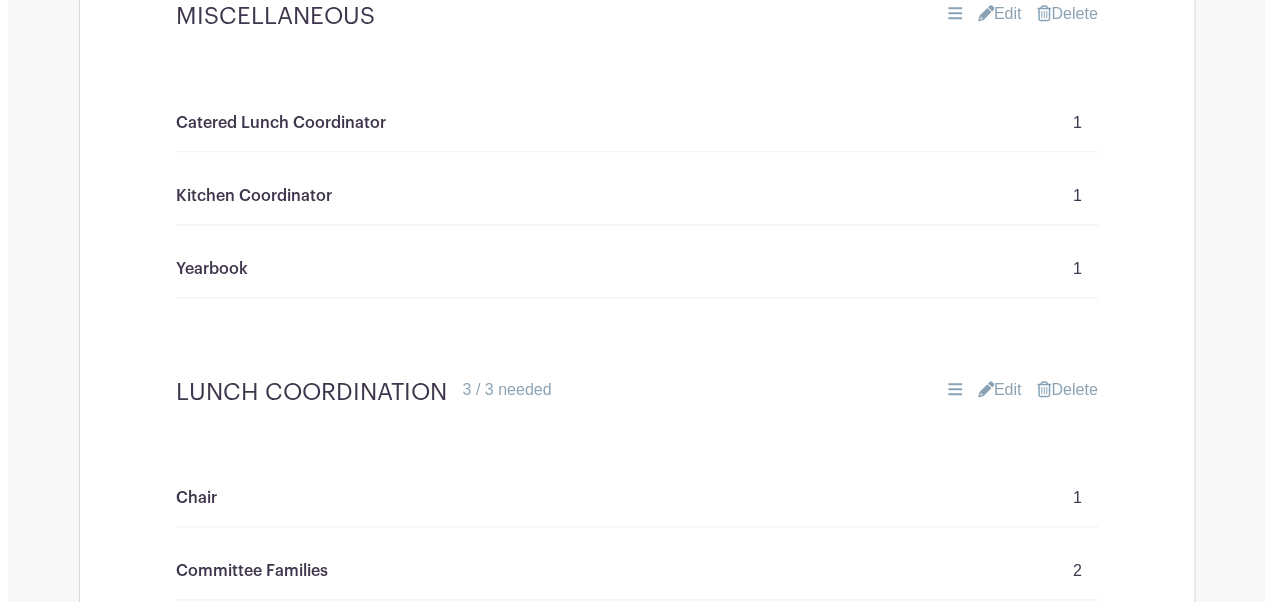 scroll, scrollTop: 4538, scrollLeft: 0, axis: vertical 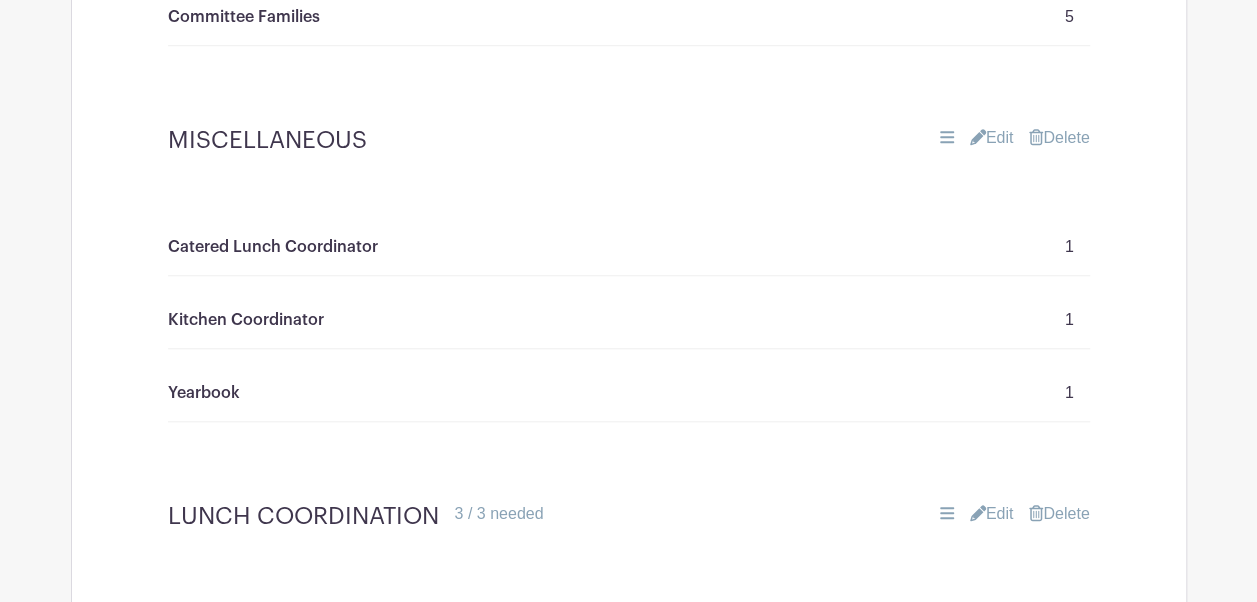 click on "Delete" at bounding box center (1059, 138) 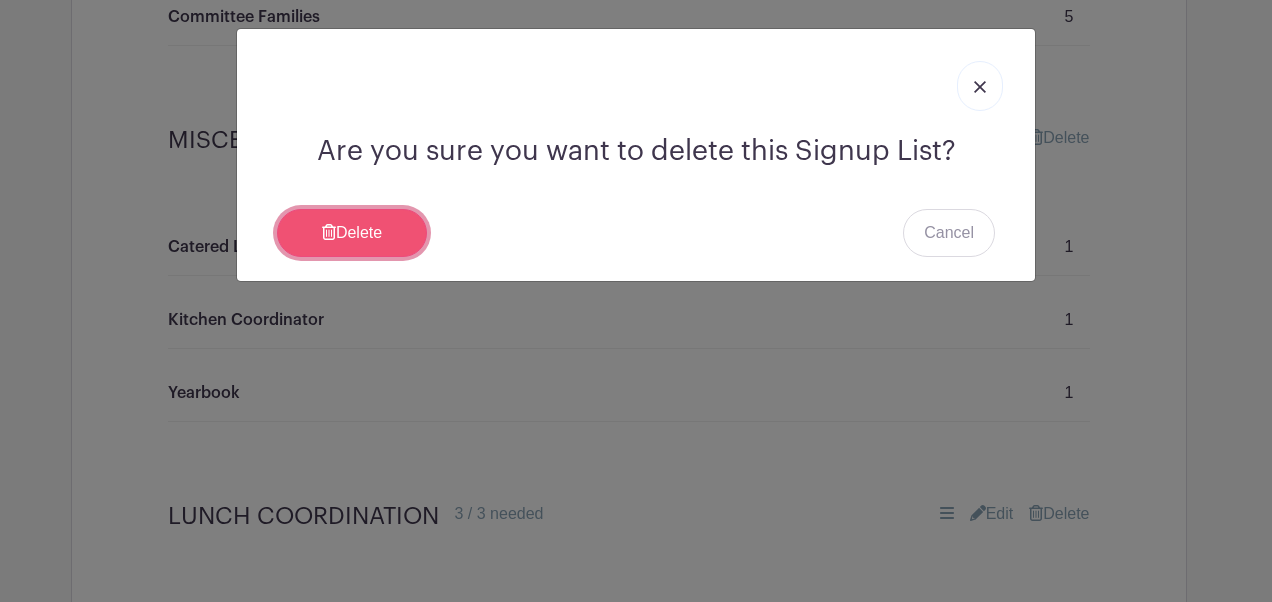 click on "Delete" at bounding box center (352, 233) 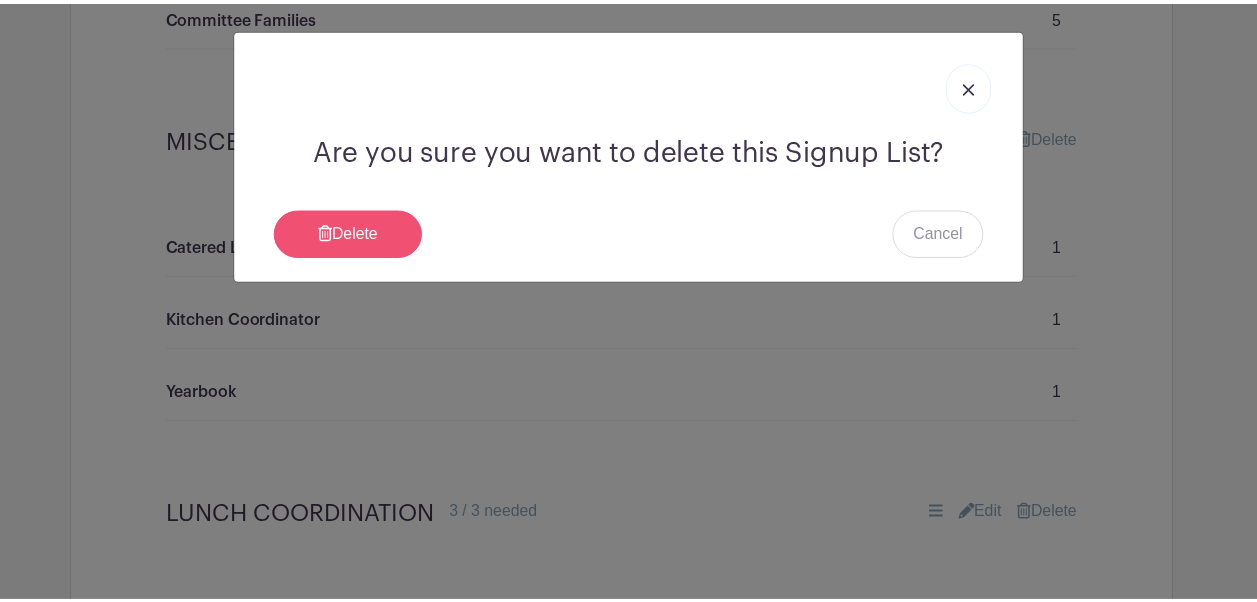 scroll, scrollTop: 4538, scrollLeft: 0, axis: vertical 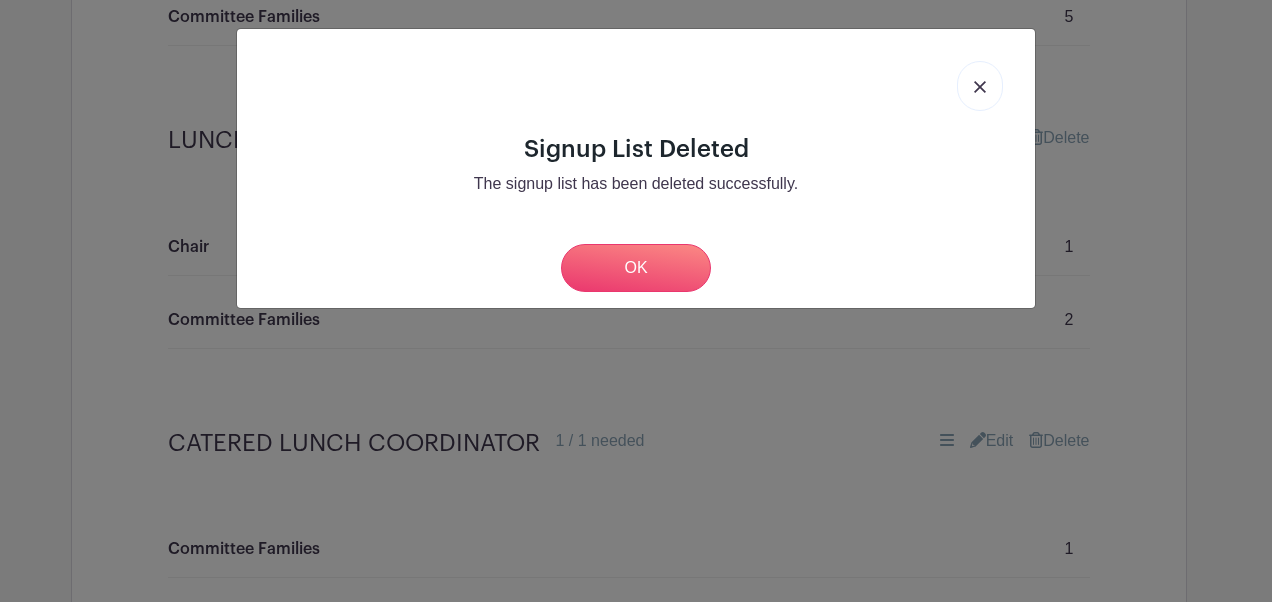 click on "Signup List Deleted
The signup list has been deleted successfully.
OK" at bounding box center (636, 168) 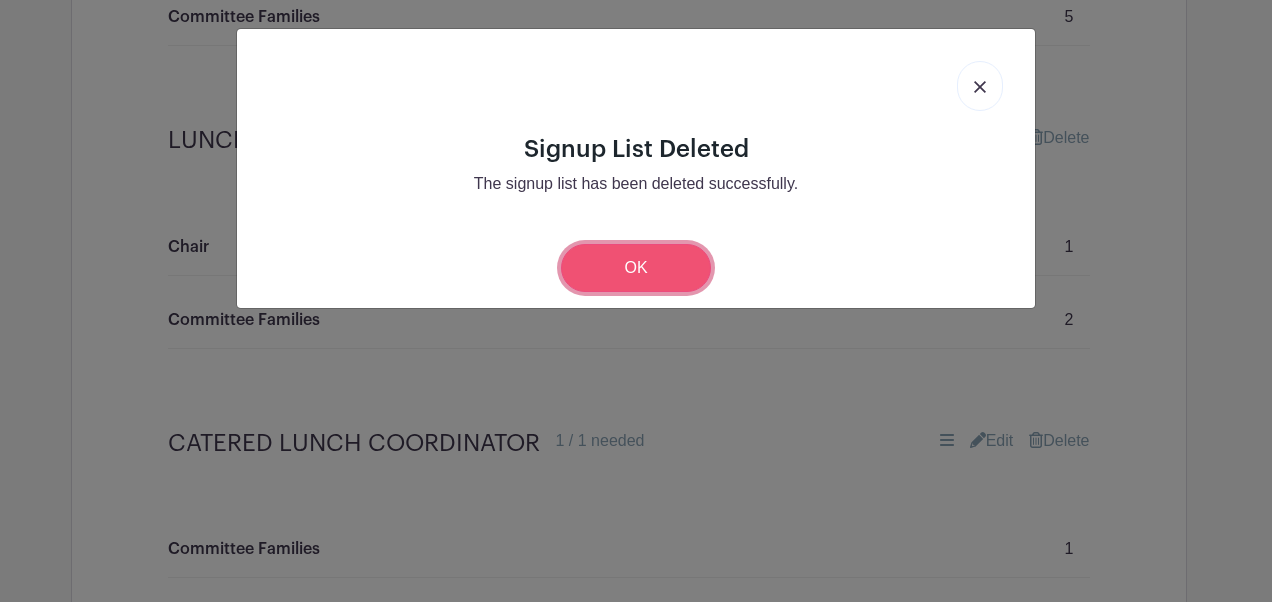 click on "OK" at bounding box center (636, 268) 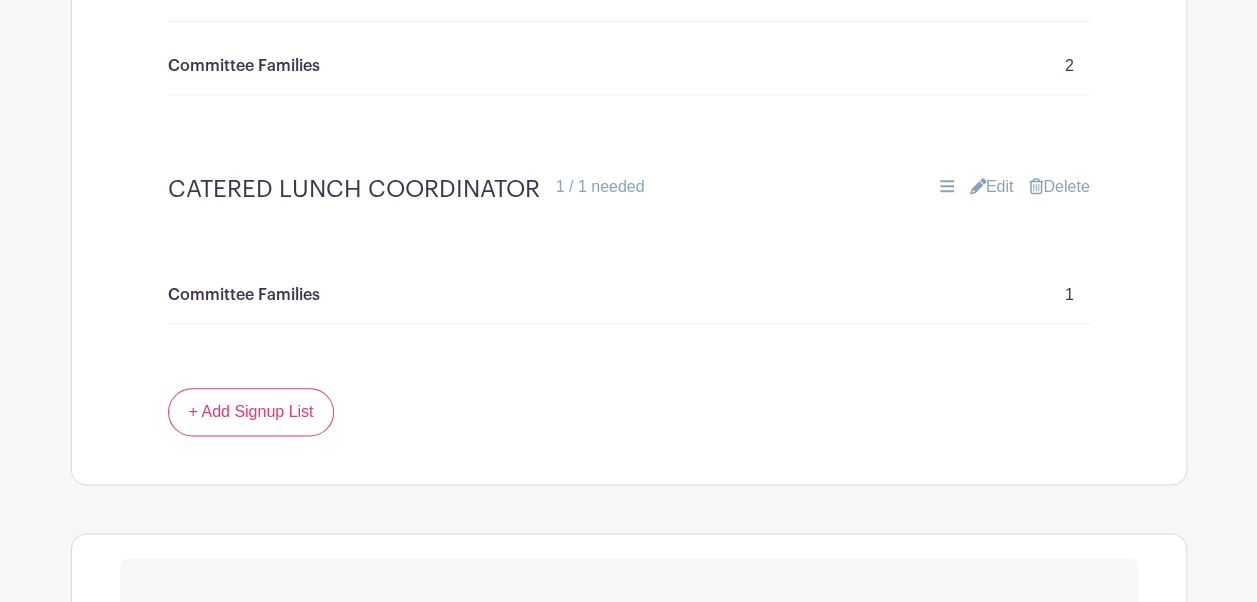 scroll, scrollTop: 4786, scrollLeft: 0, axis: vertical 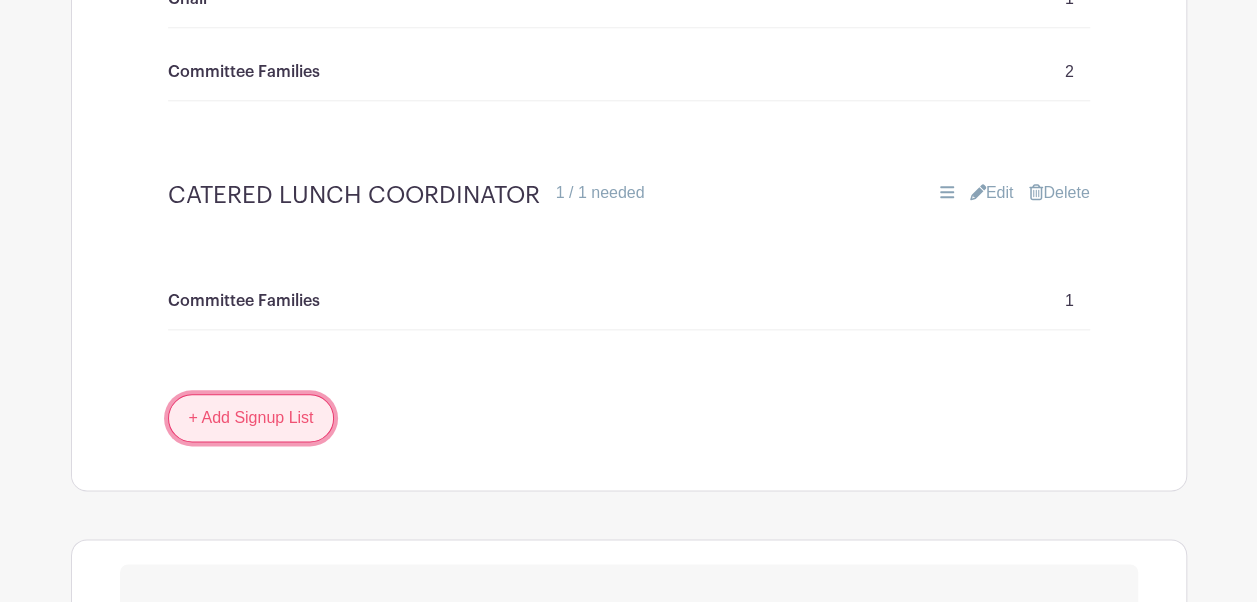 click on "+ Add Signup List" at bounding box center (251, 418) 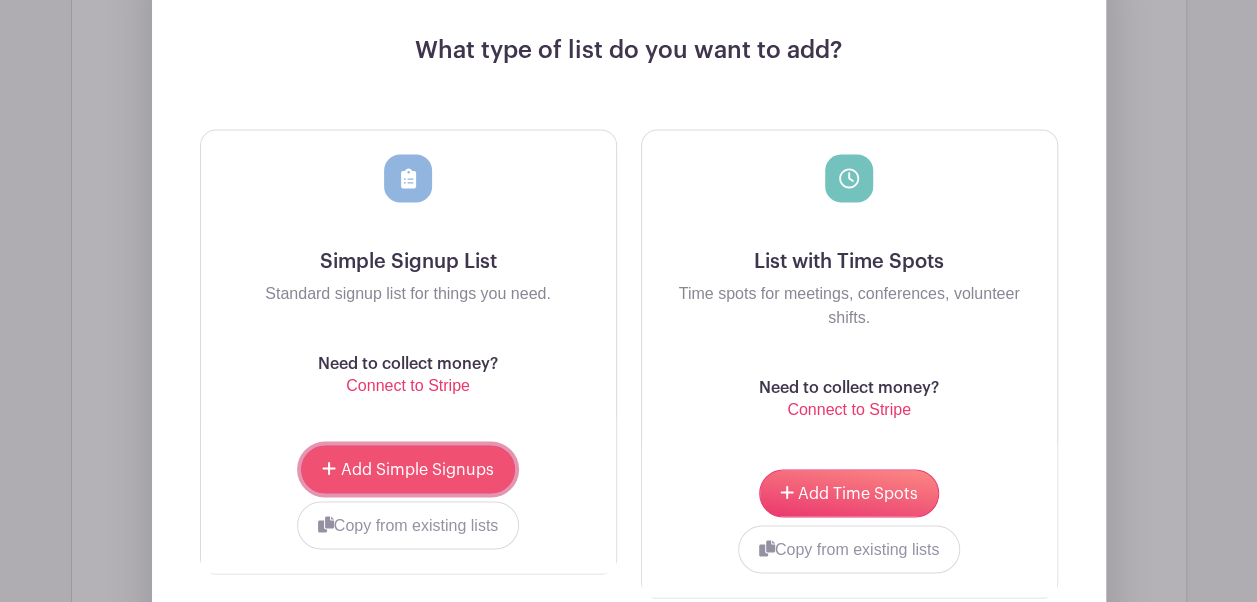 click on "Add Simple Signups" at bounding box center (417, 469) 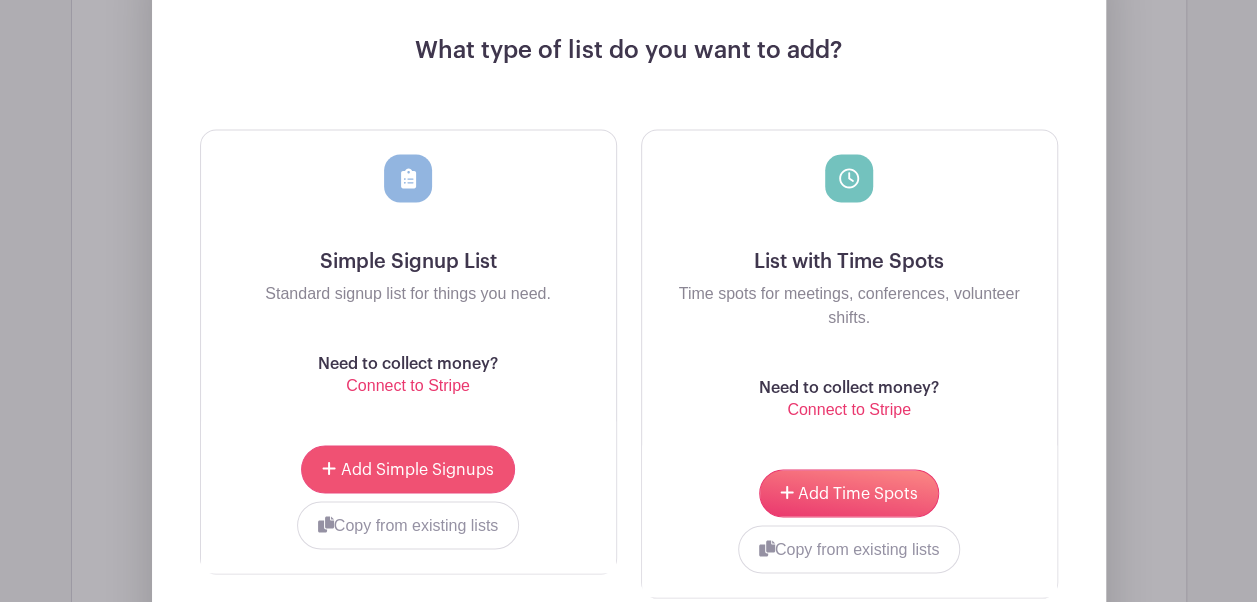 scroll, scrollTop: 5472, scrollLeft: 0, axis: vertical 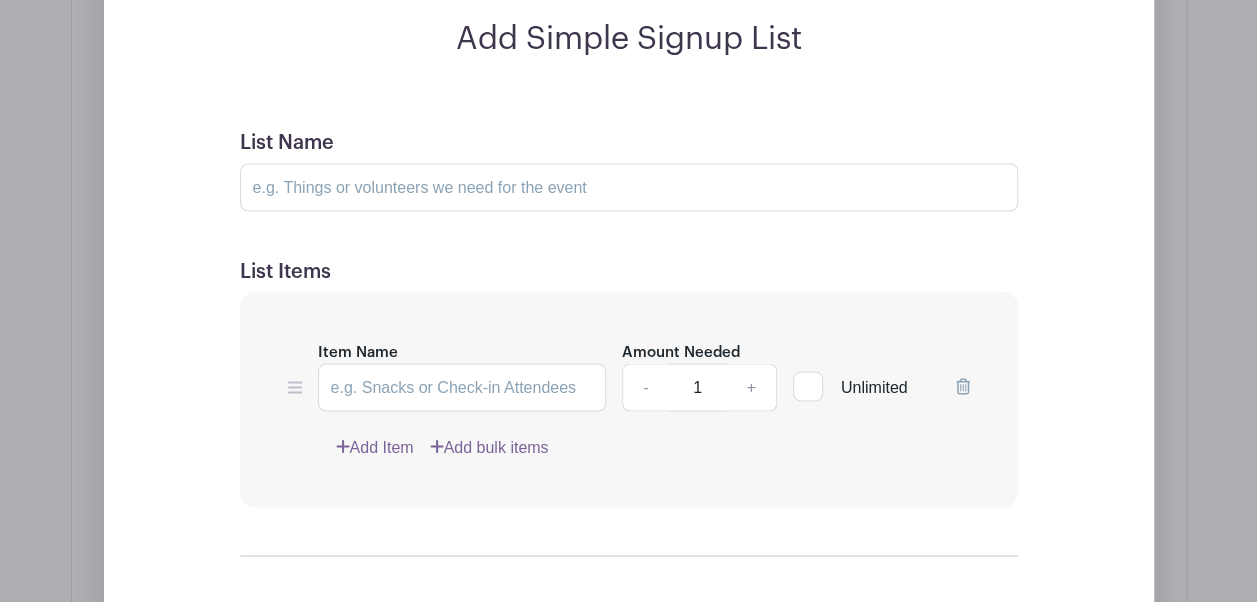 click on "List Name
List Items
Item Name
Amount Needed
-
1
+
Unlimited
Add Item
Add bulk items
Make signups private
When this is checked, the names of people who signed up won’t be visible on the event page. You, as the organizer will still be able to see them.
Create List
Cancel" at bounding box center [629, 464] 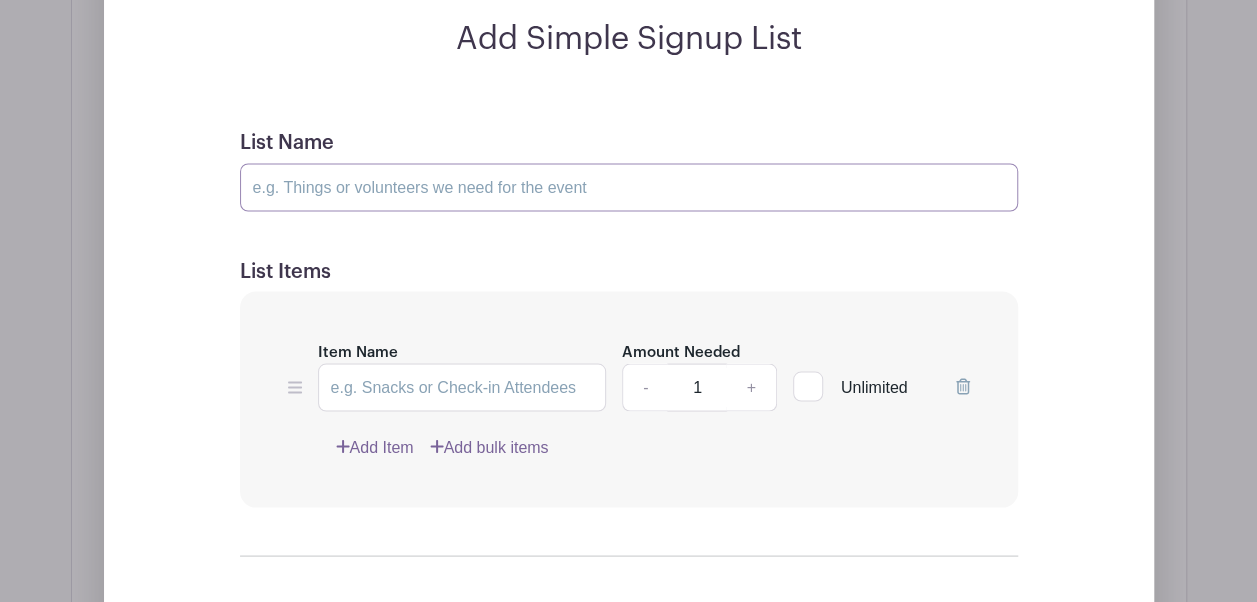 click on "List Name" at bounding box center (629, 187) 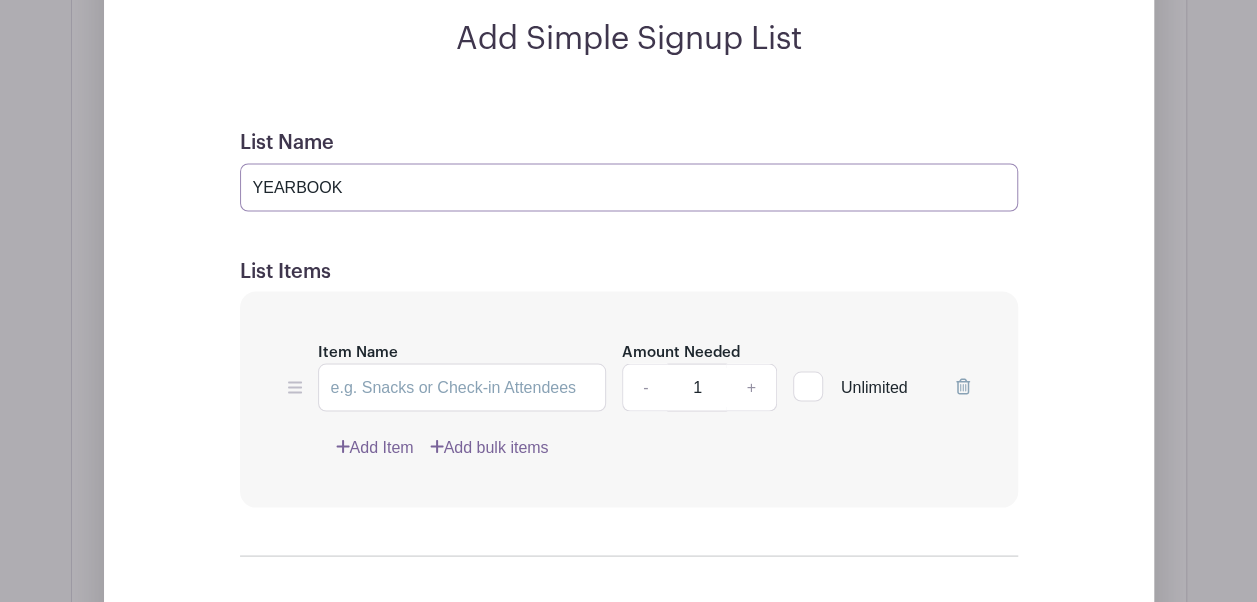 type on "YEARBOOK" 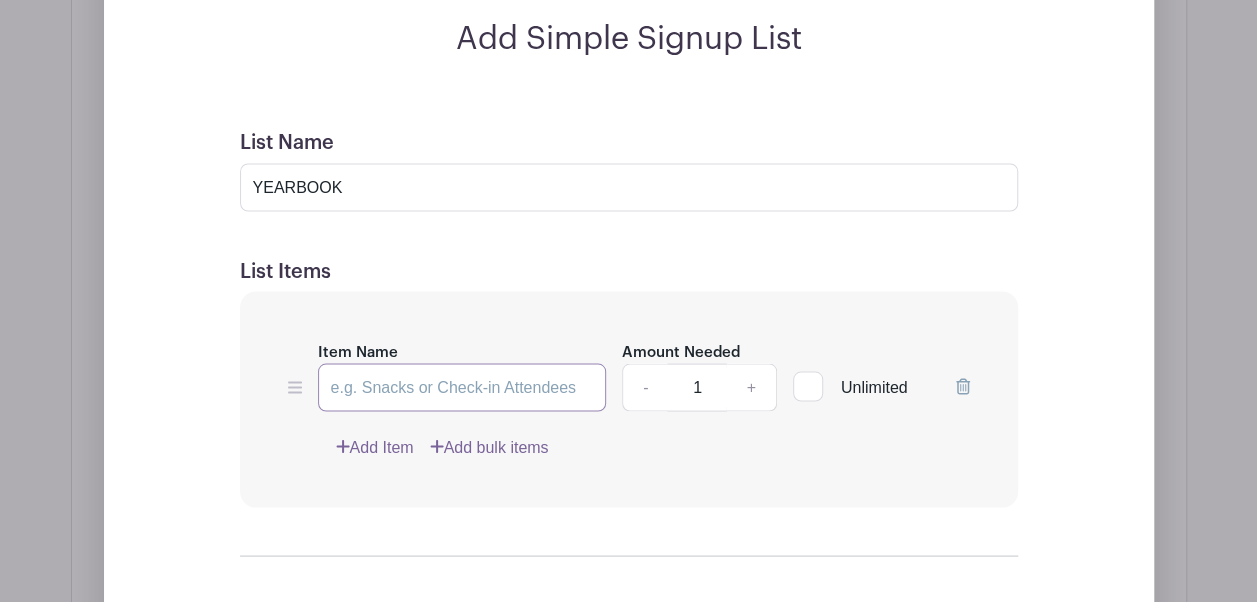 click on "Item Name" at bounding box center (462, 387) 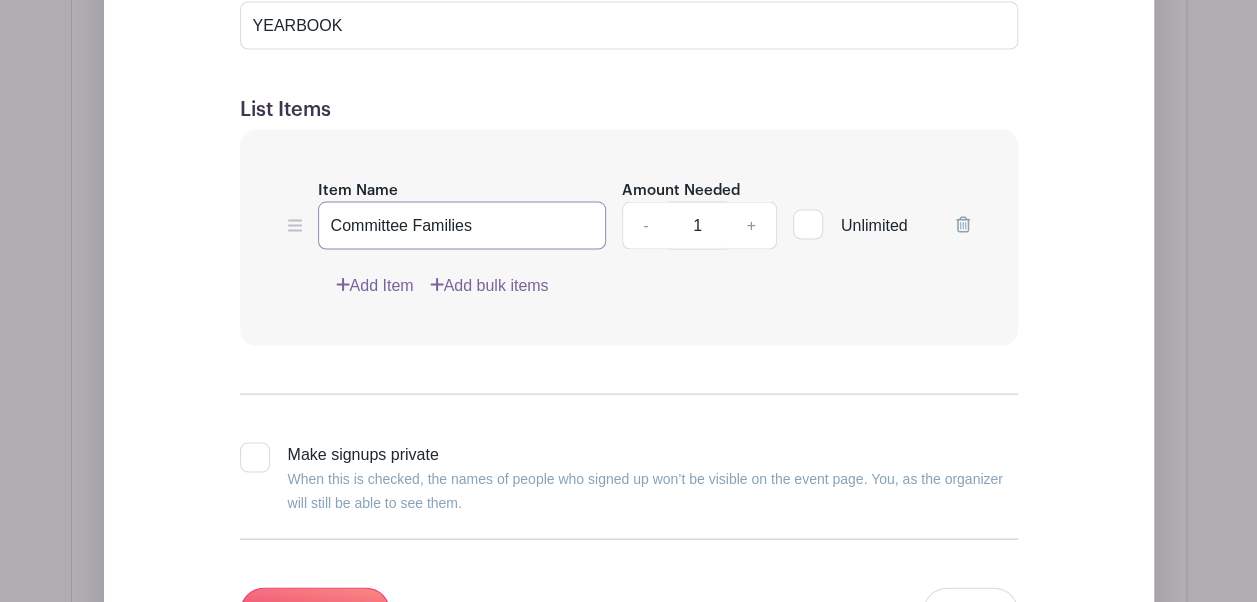 scroll, scrollTop: 5690, scrollLeft: 0, axis: vertical 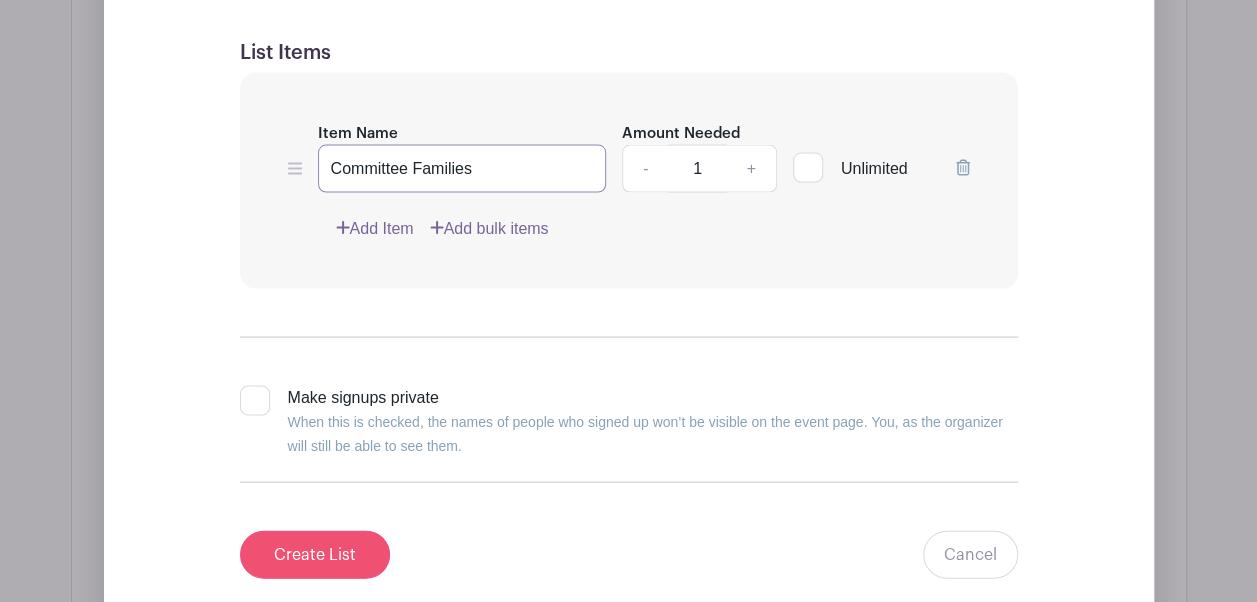 type on "Committee Families" 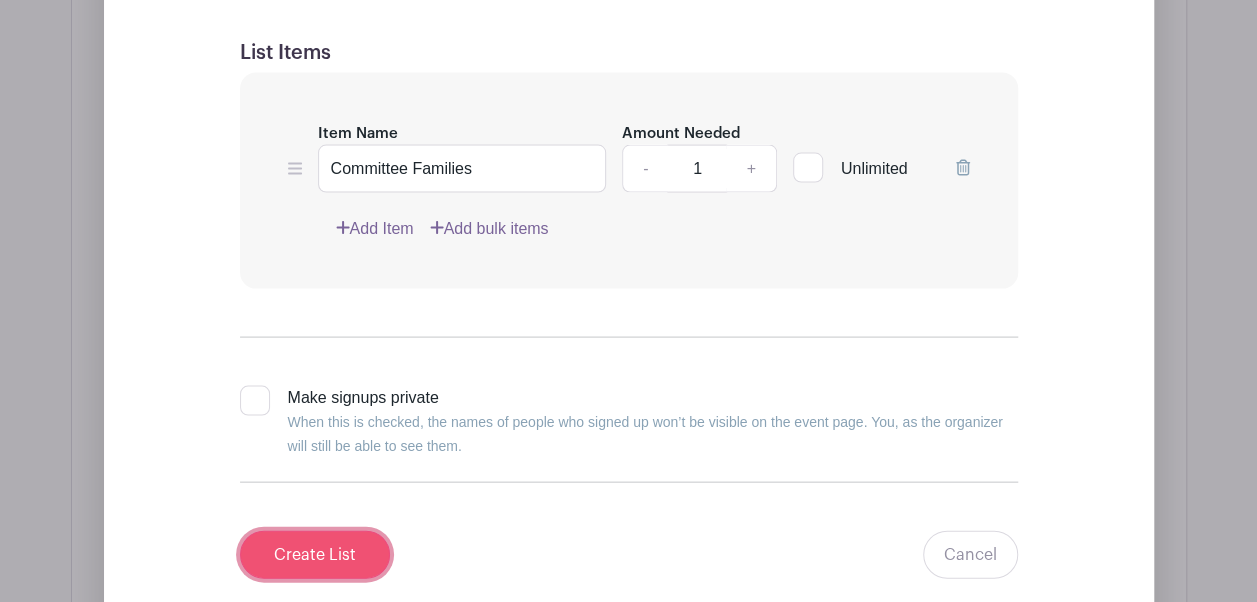 click on "Create List" at bounding box center (315, 555) 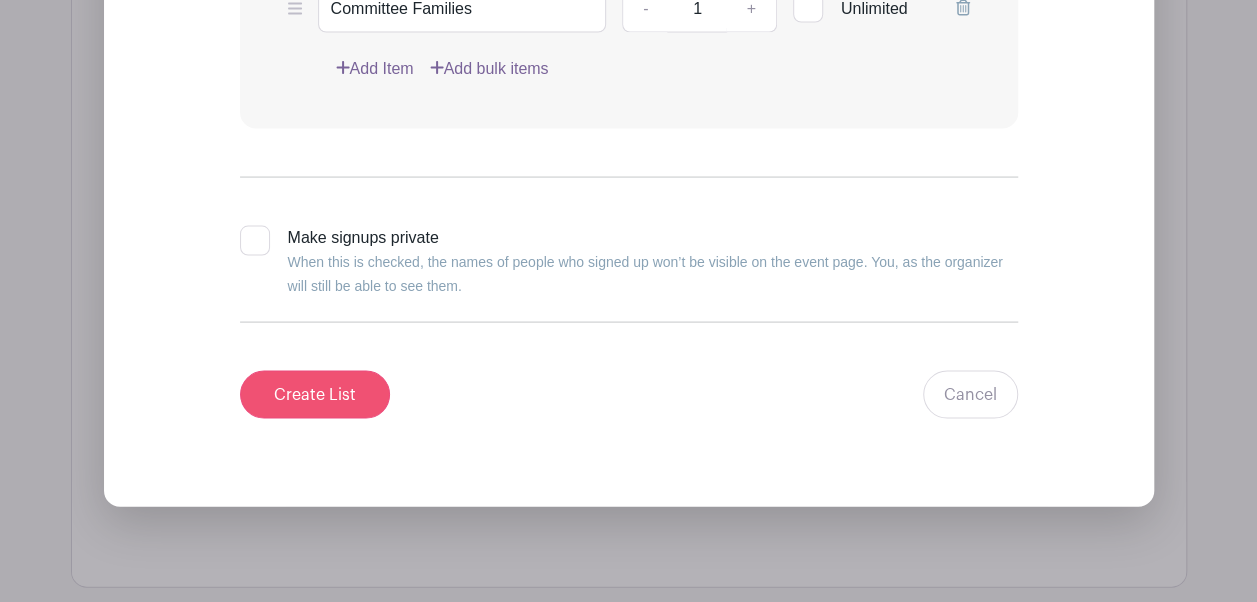 scroll, scrollTop: 5261, scrollLeft: 0, axis: vertical 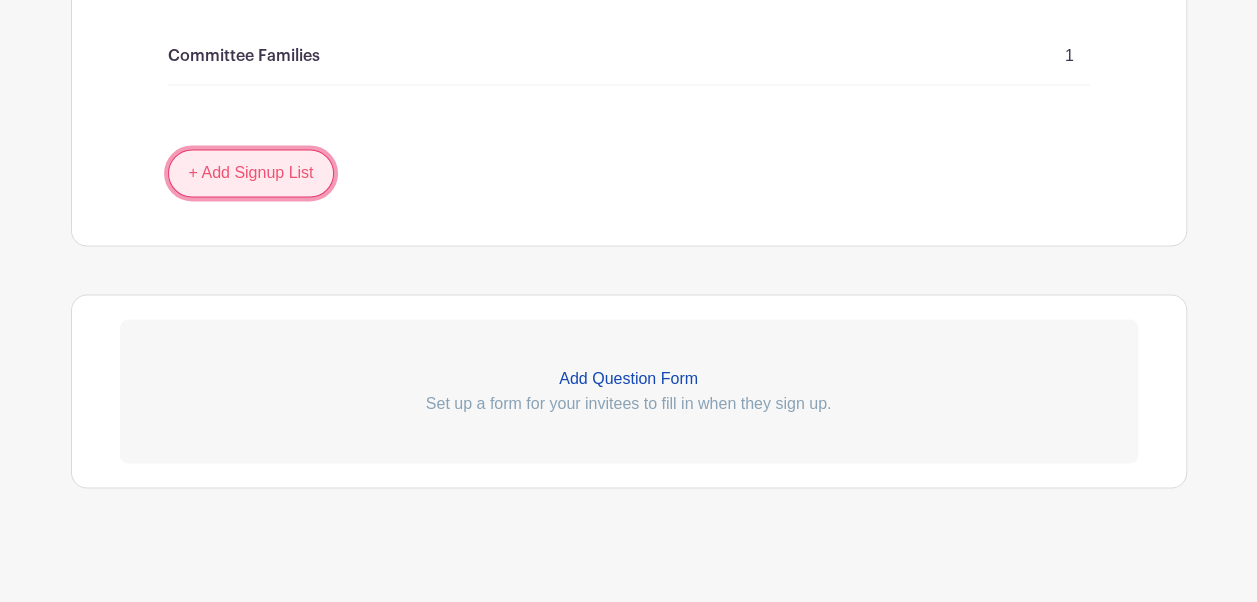 click on "+ Add Signup List" at bounding box center (251, 173) 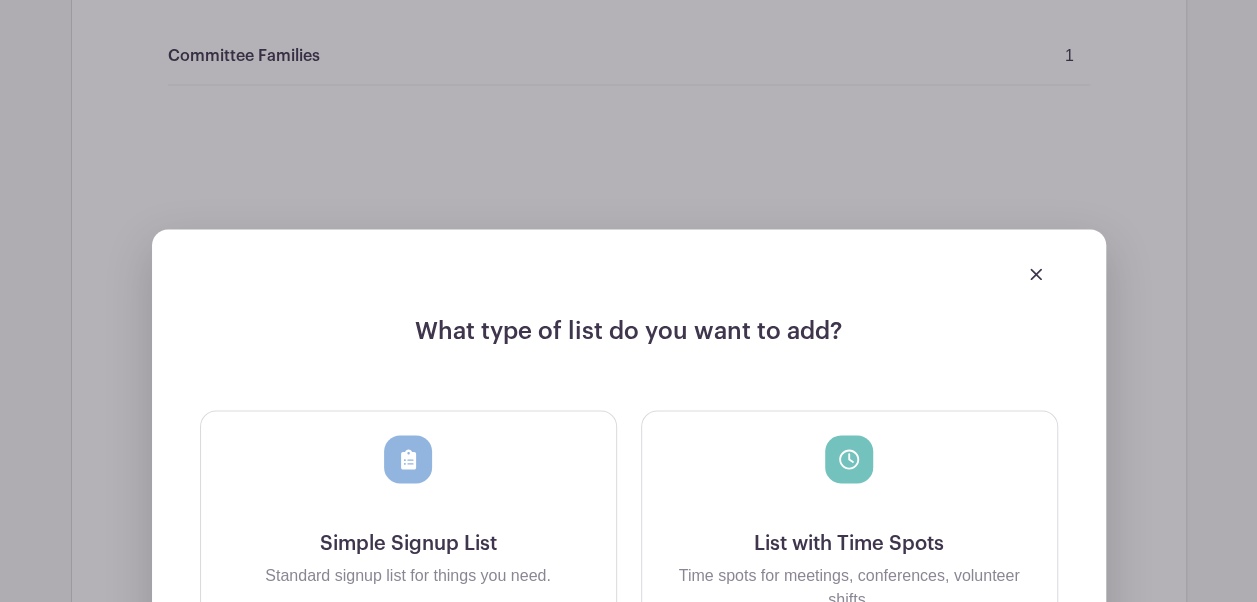click at bounding box center [408, 483] 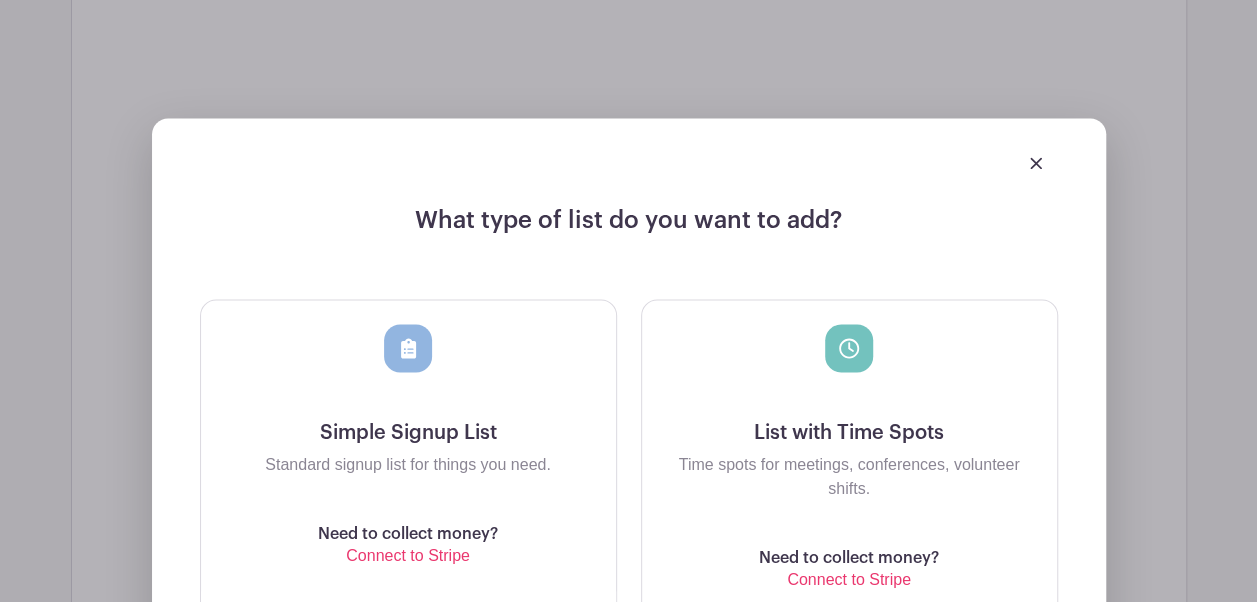 scroll, scrollTop: 5373, scrollLeft: 0, axis: vertical 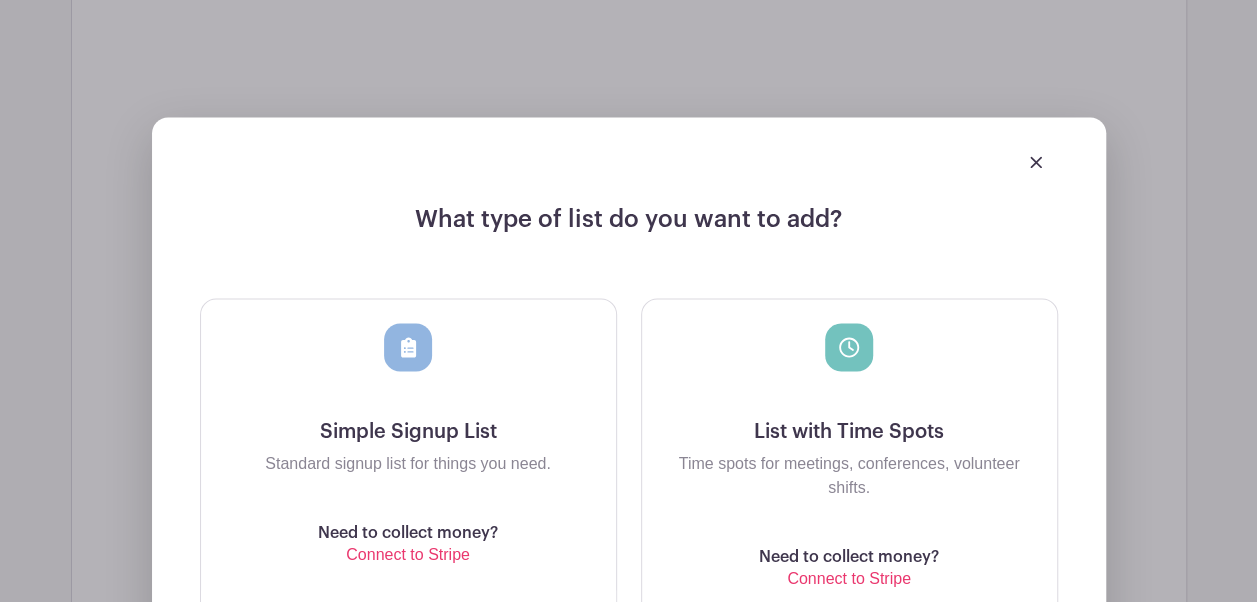 click at bounding box center [408, 371] 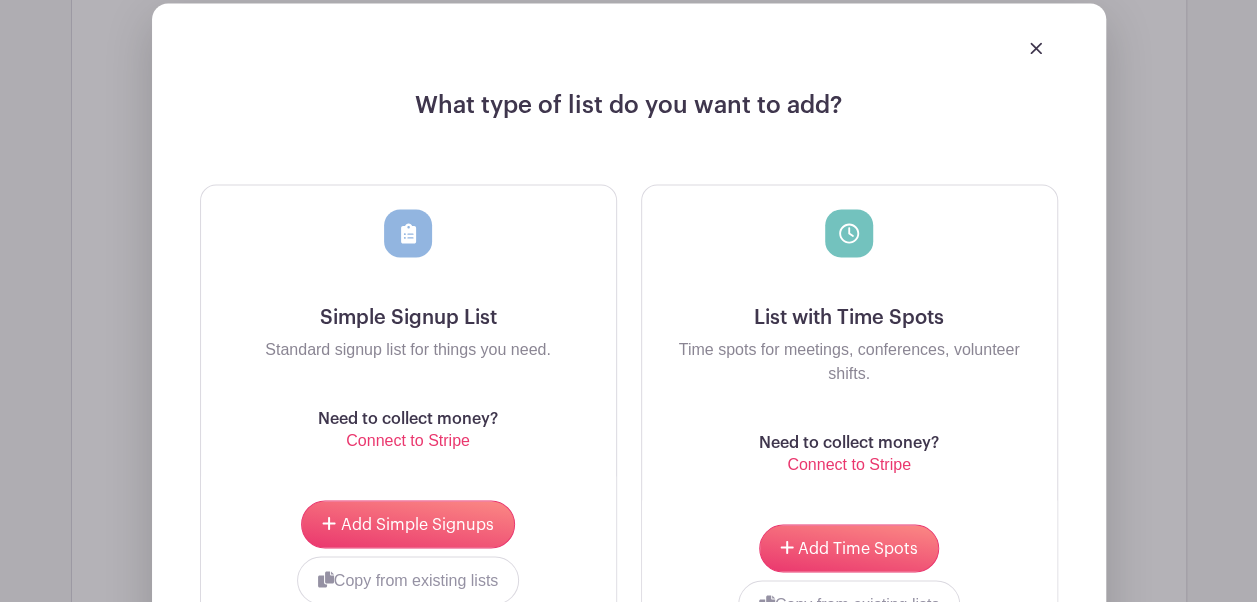 scroll, scrollTop: 5510, scrollLeft: 0, axis: vertical 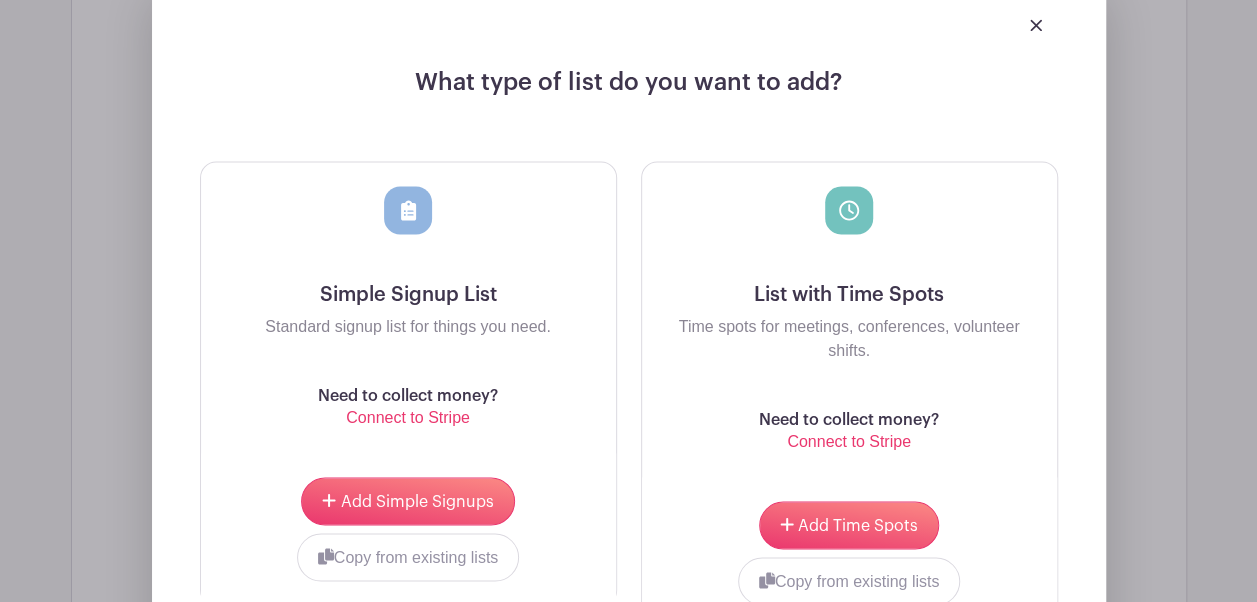 click on "Add Simple Signups
Copy from existing lists
YEARBOOK
CATERED LUNCH COORDINATOR
LUNCH COORDINATION
CATERED LUNCH COORDINATOR LUNCH COORDINATION YEARBOOK
choose" at bounding box center (408, 529) 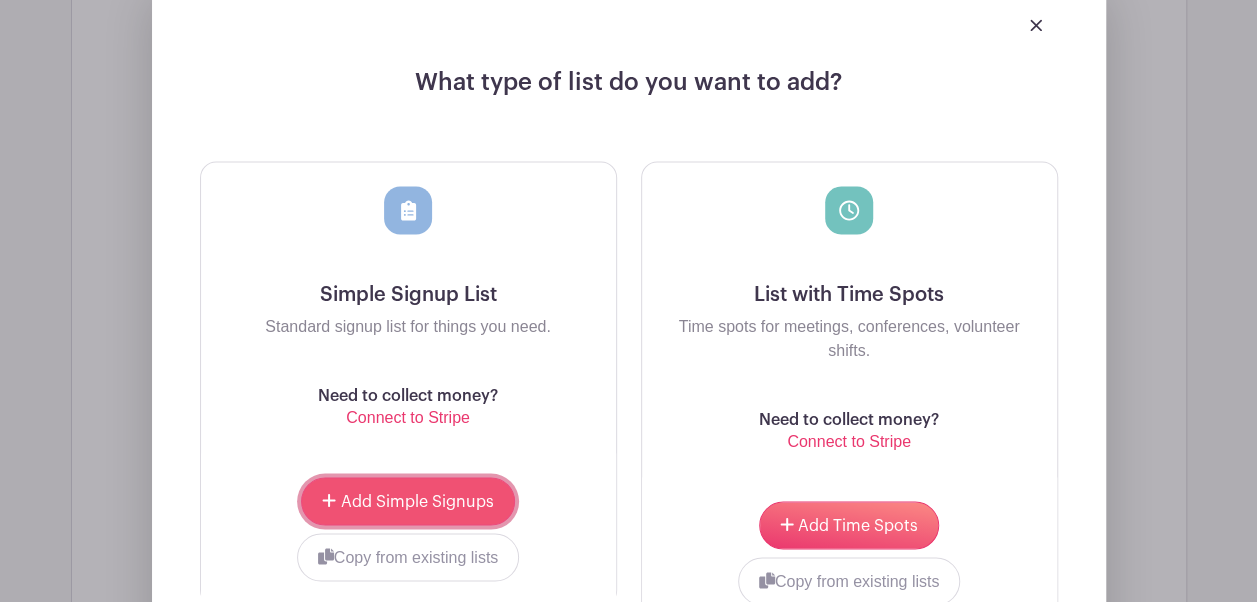 click on "Add Simple Signups" at bounding box center (417, 501) 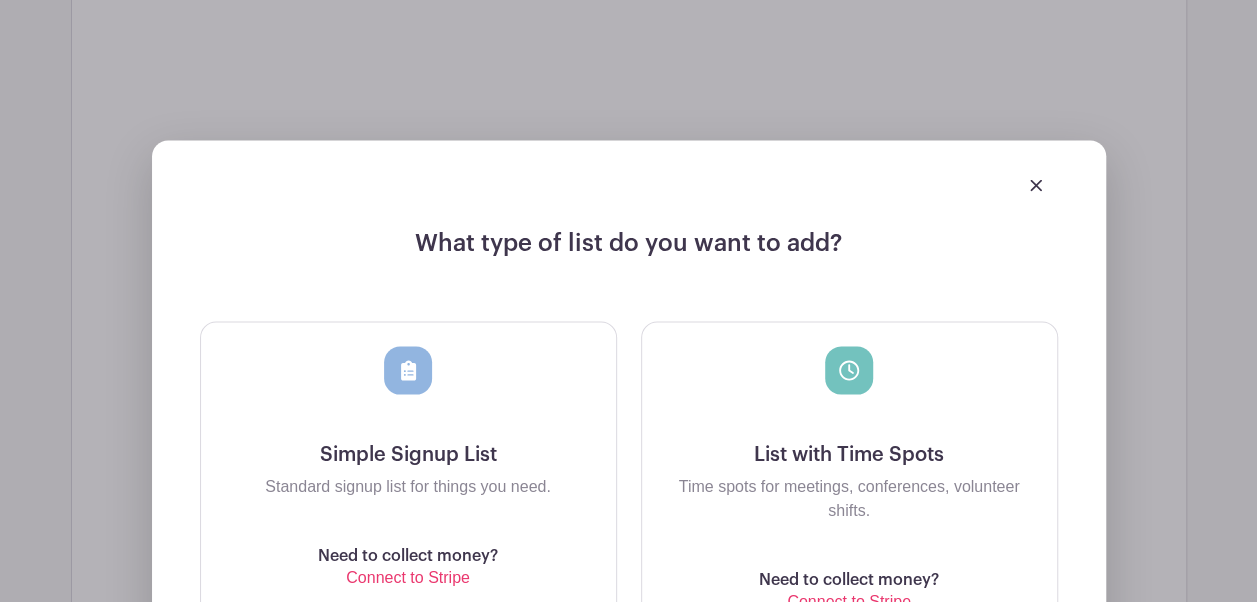 scroll, scrollTop: 5670, scrollLeft: 0, axis: vertical 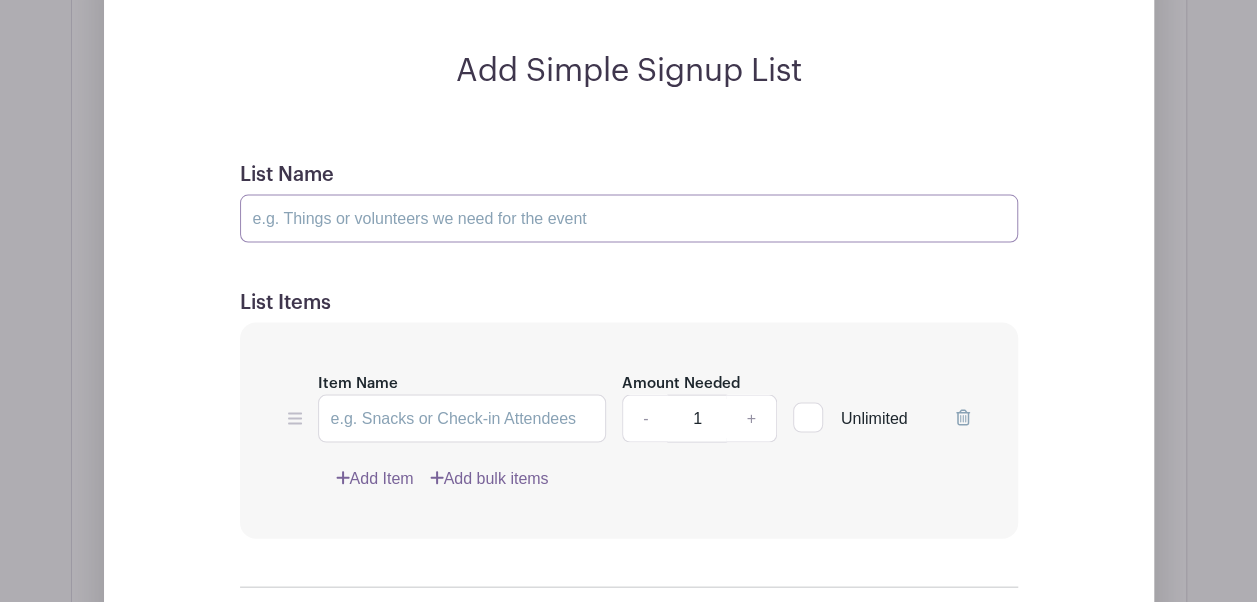 click on "List Name" at bounding box center [629, 219] 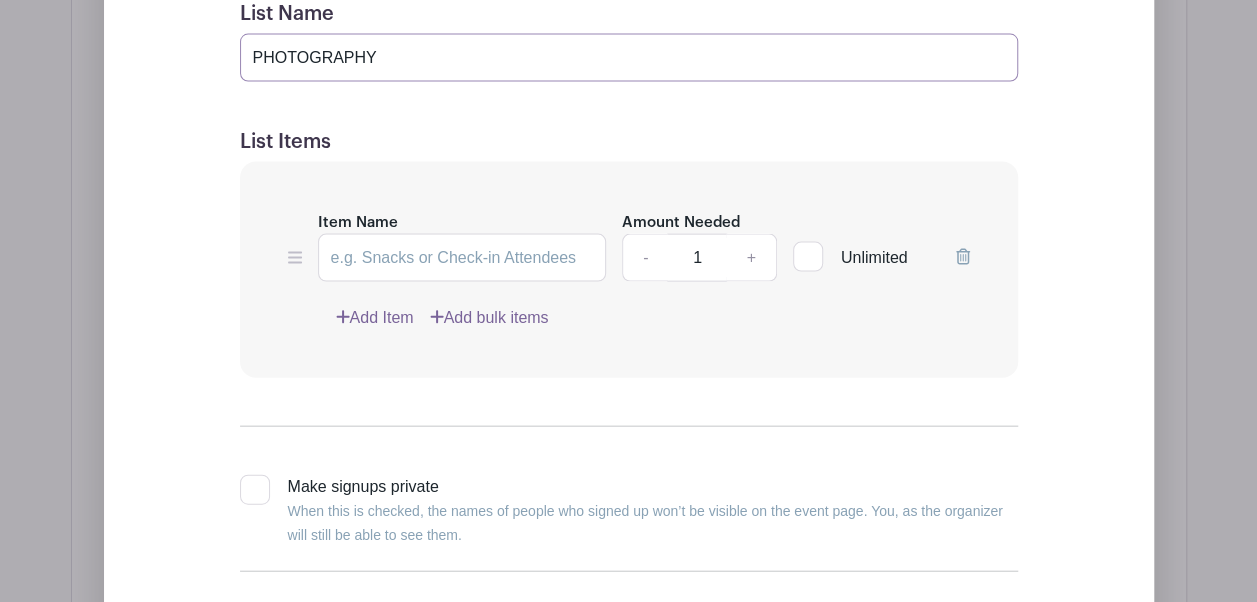 scroll, scrollTop: 5836, scrollLeft: 0, axis: vertical 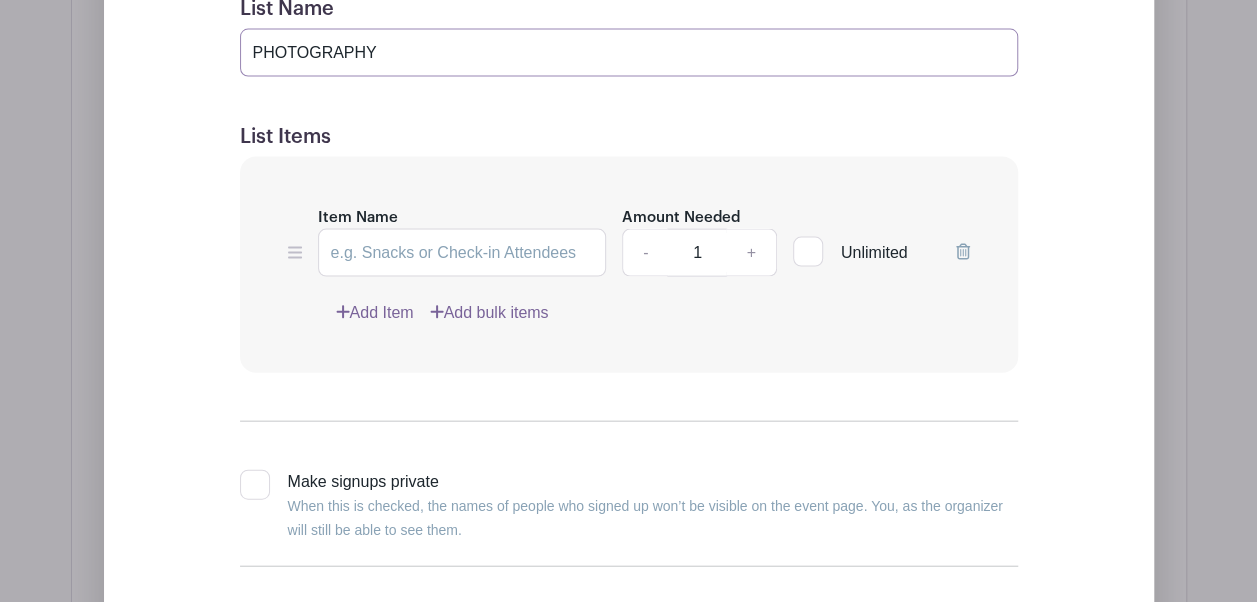 type on "PHOTOGRAPHY" 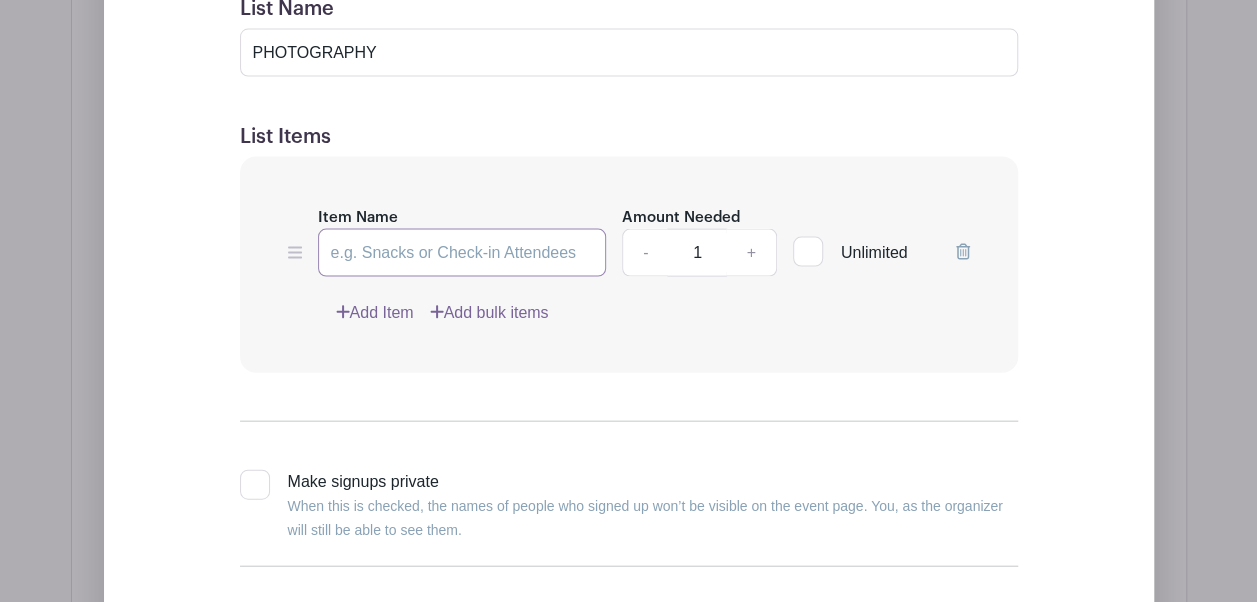 click on "Item Name" at bounding box center (462, 253) 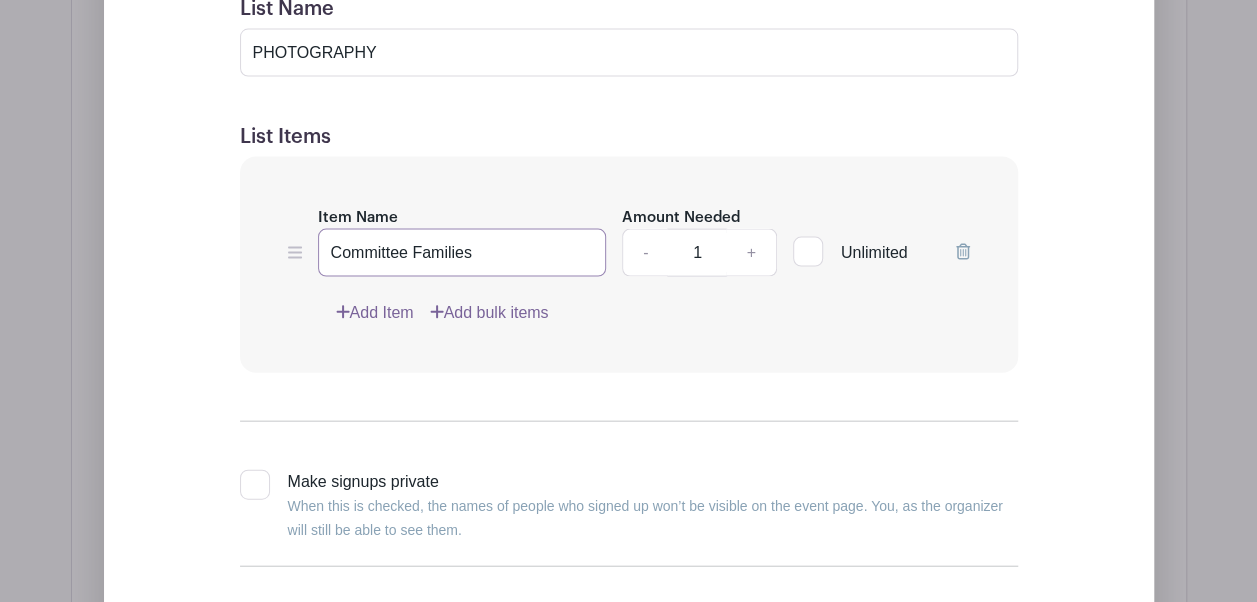 type on "Committee Families" 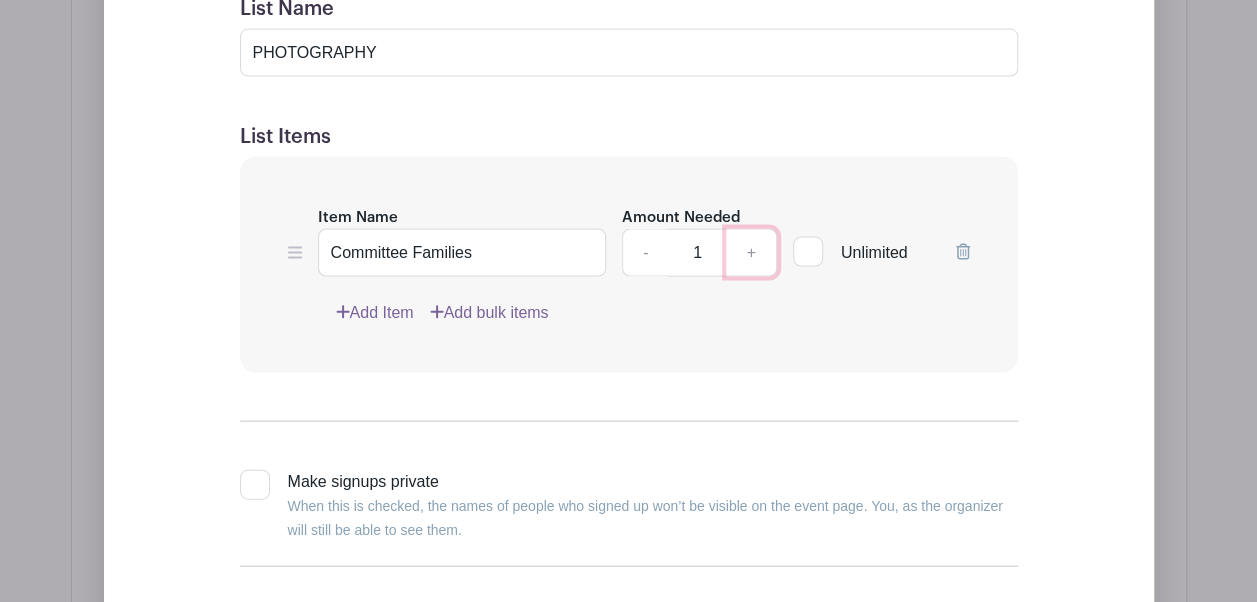 click on "+" at bounding box center (751, 253) 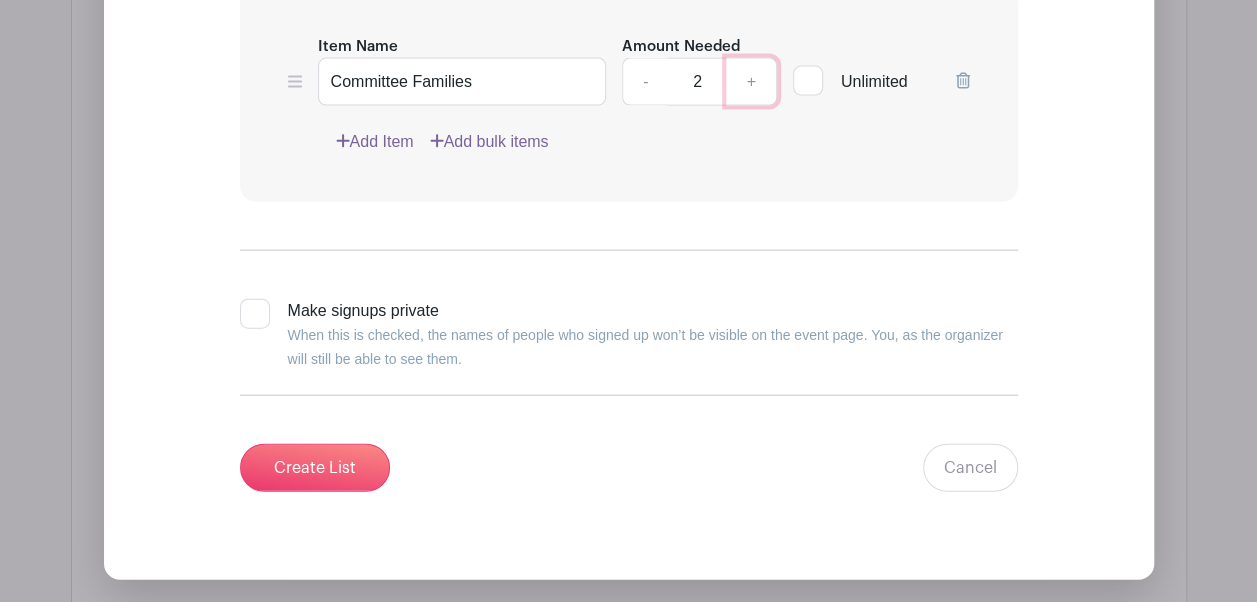 scroll, scrollTop: 6009, scrollLeft: 0, axis: vertical 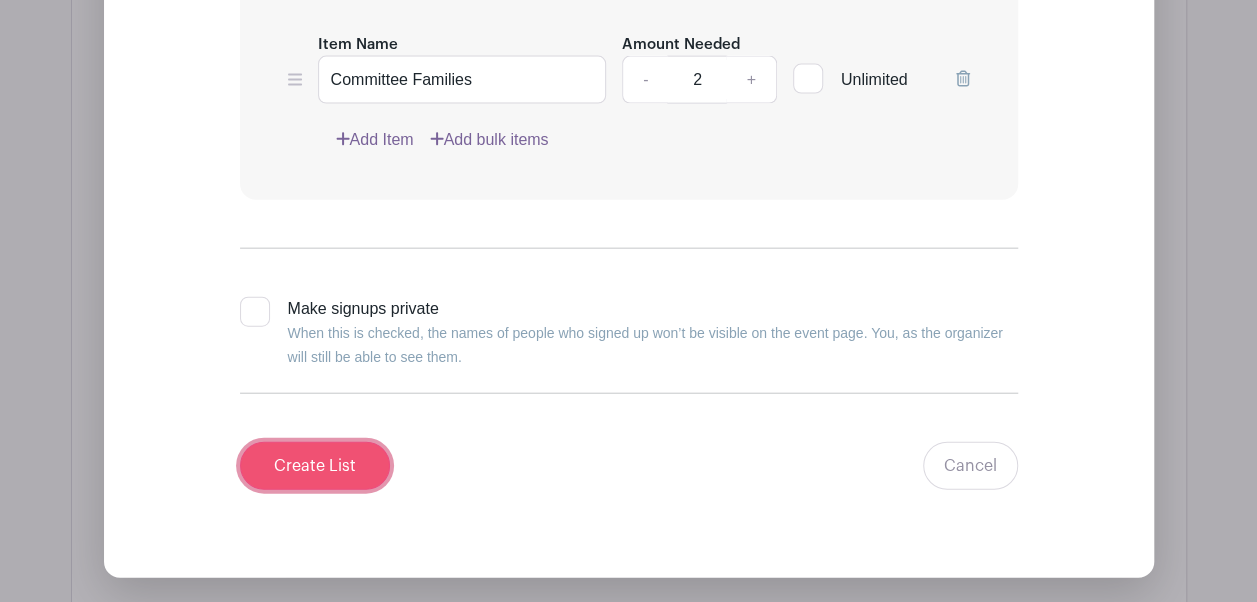click on "Create List" at bounding box center [315, 466] 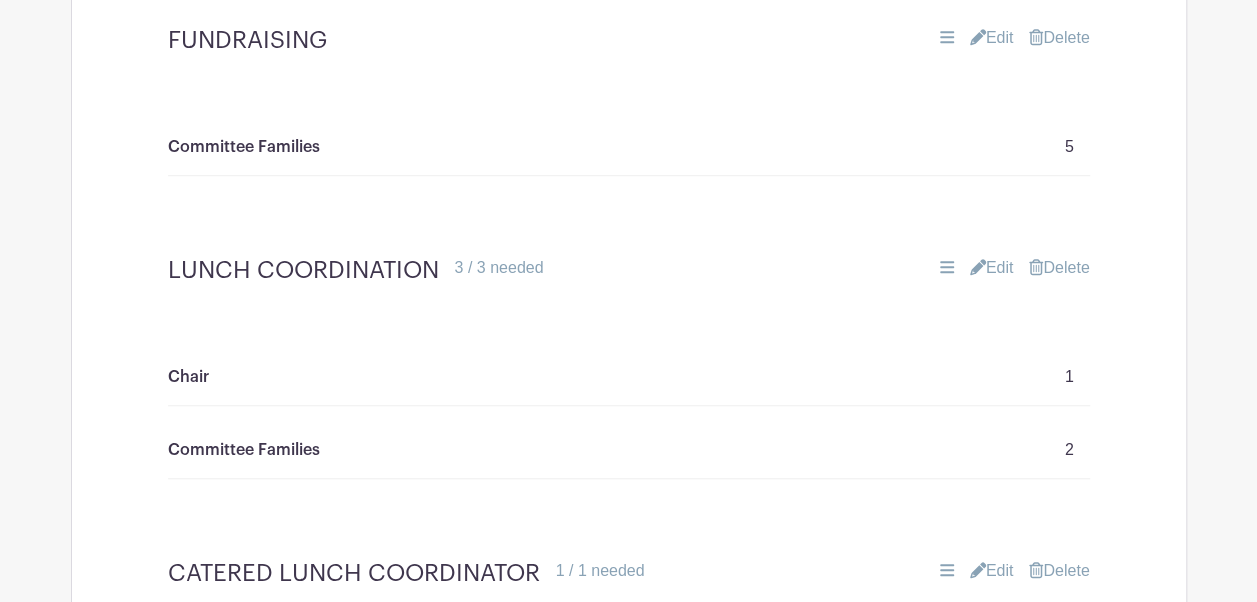 scroll, scrollTop: 4411, scrollLeft: 0, axis: vertical 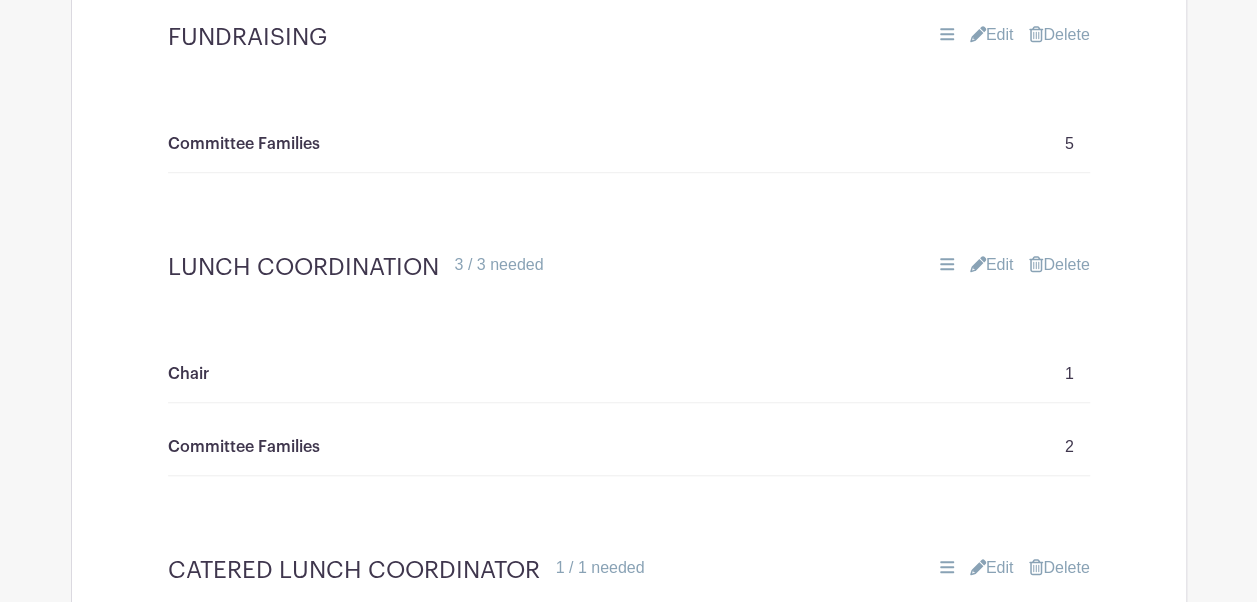 type 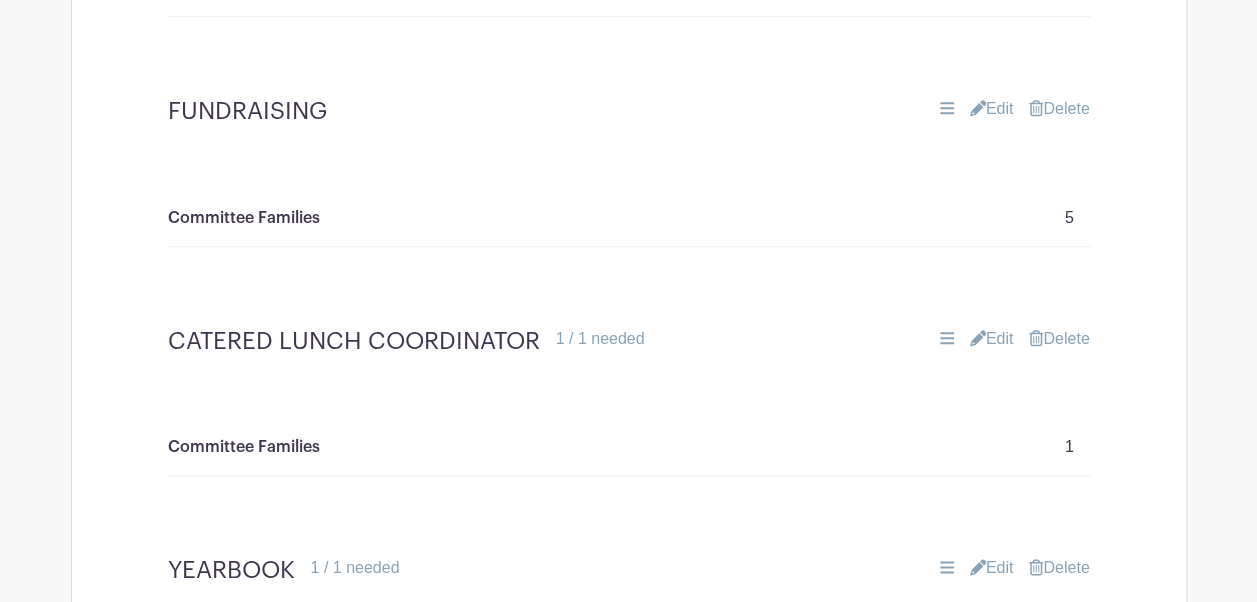 scroll, scrollTop: 4642, scrollLeft: 0, axis: vertical 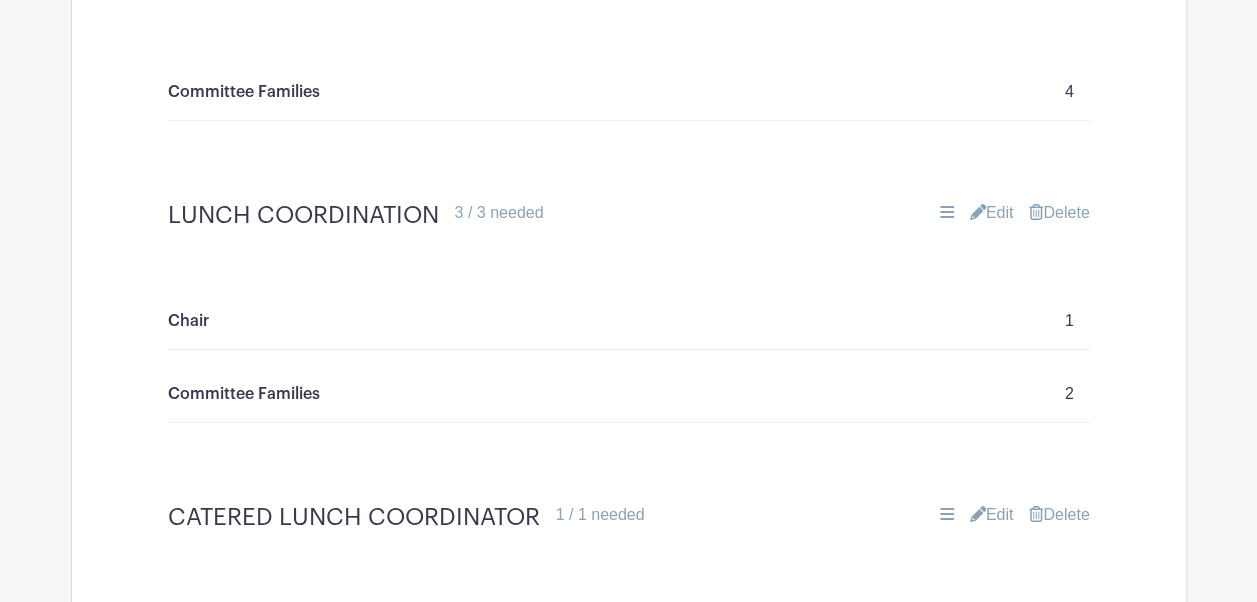 click on "Edit" at bounding box center (992, 213) 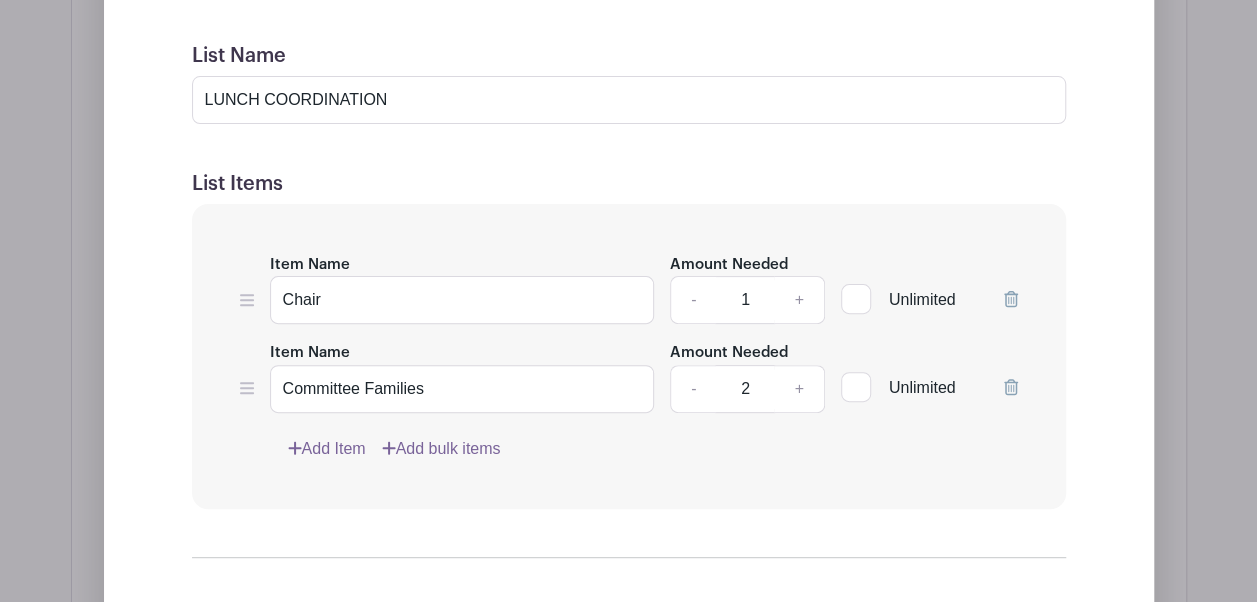 scroll, scrollTop: 3948, scrollLeft: 0, axis: vertical 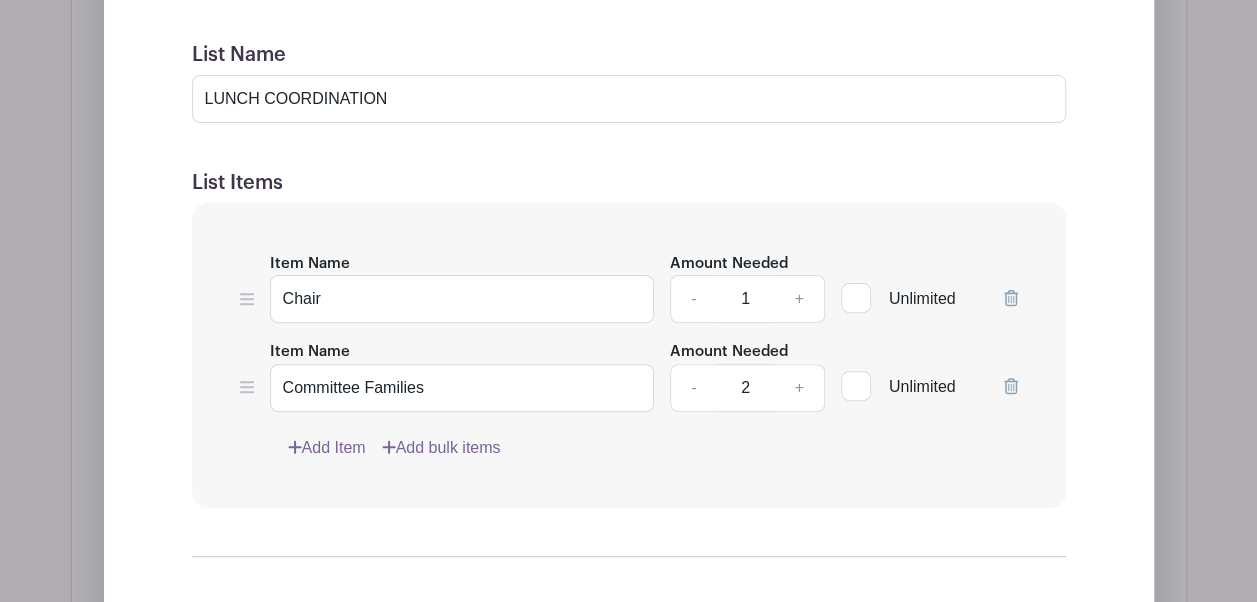 click on "Add Item" at bounding box center [327, 448] 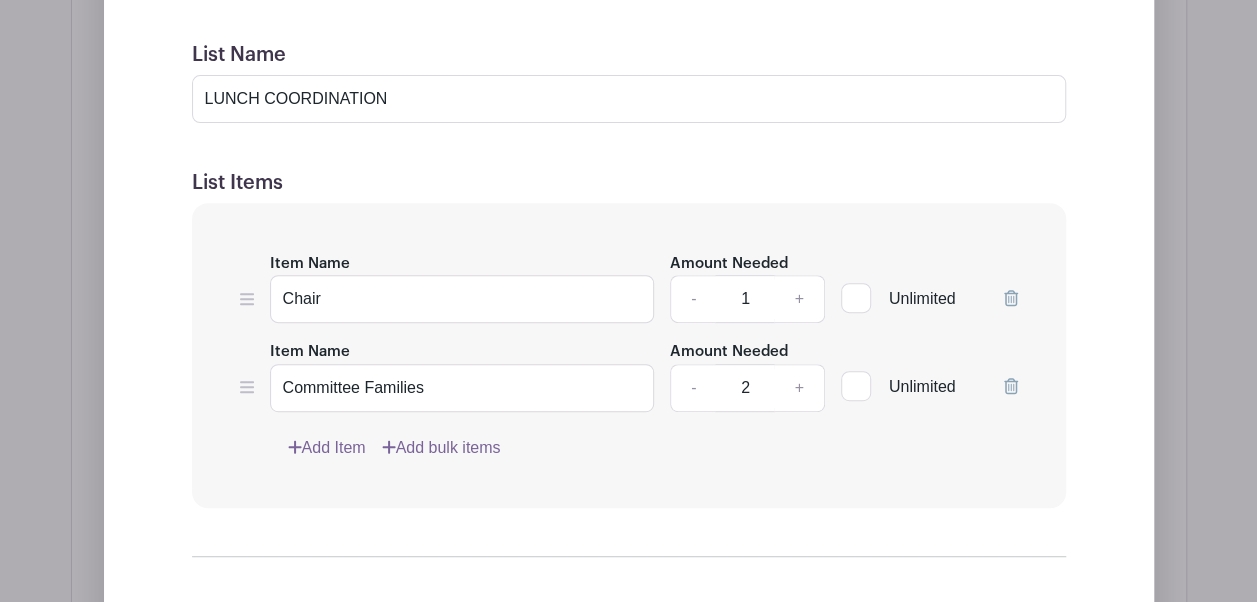 scroll, scrollTop: 3948, scrollLeft: 0, axis: vertical 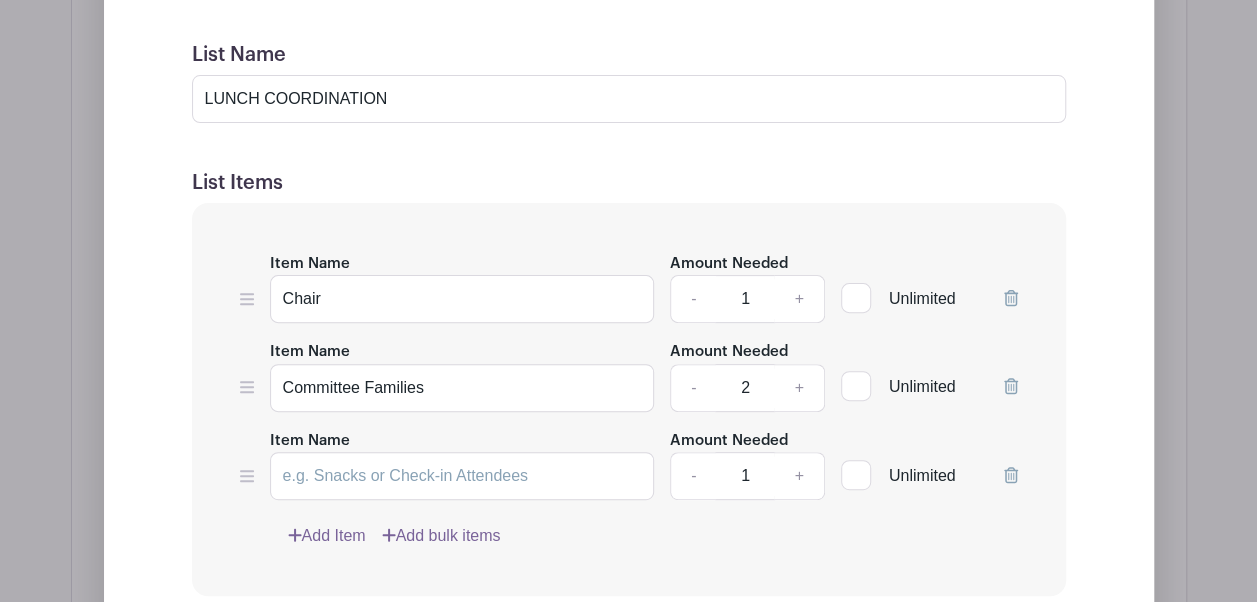click on "Item Name
Chair
Amount Needed
-
1
+
Unlimited
Item Name
Committee Families
Amount Needed
-
2
+
Unlimited" at bounding box center (629, 400) 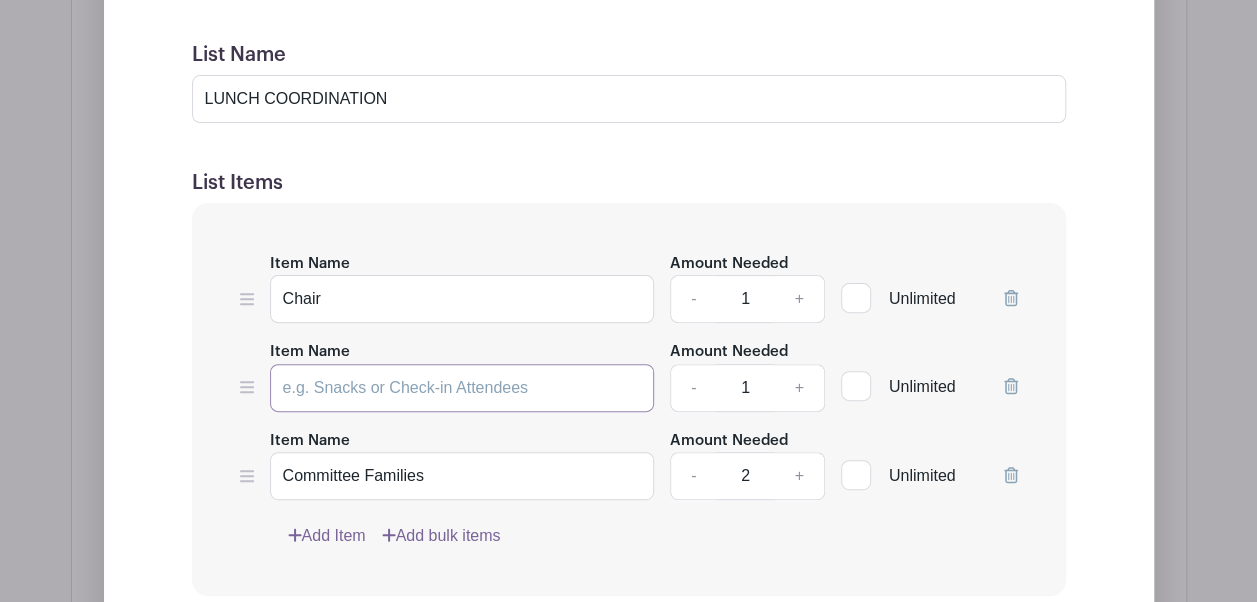 click on "Item Name" at bounding box center [462, 388] 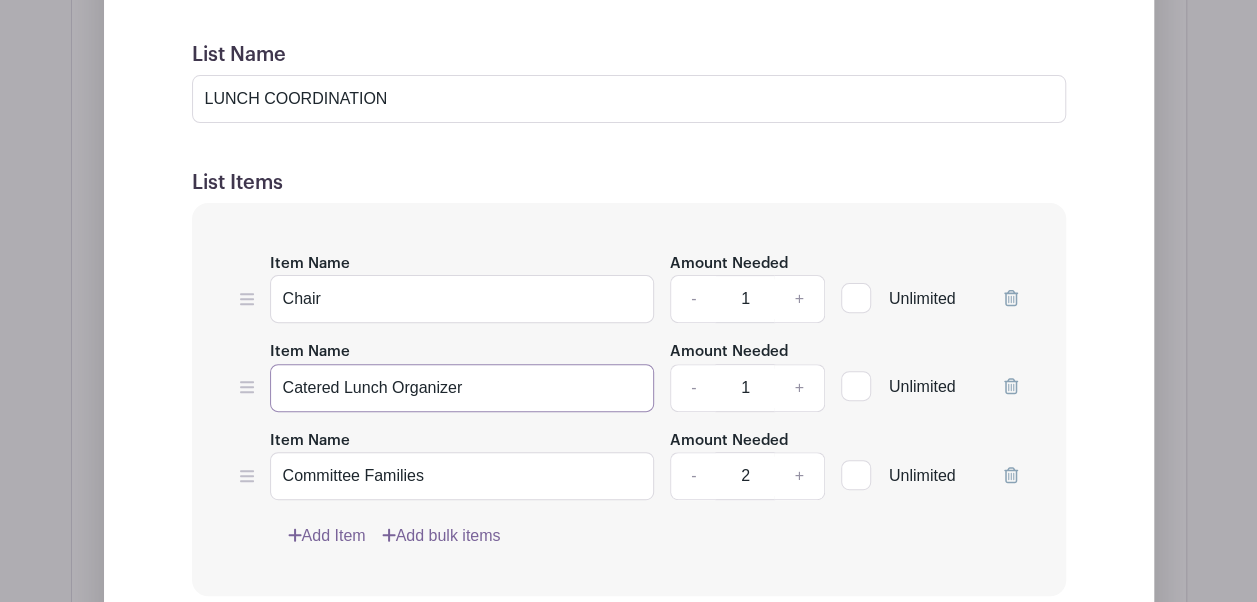 type on "Catered Lunch Organizer" 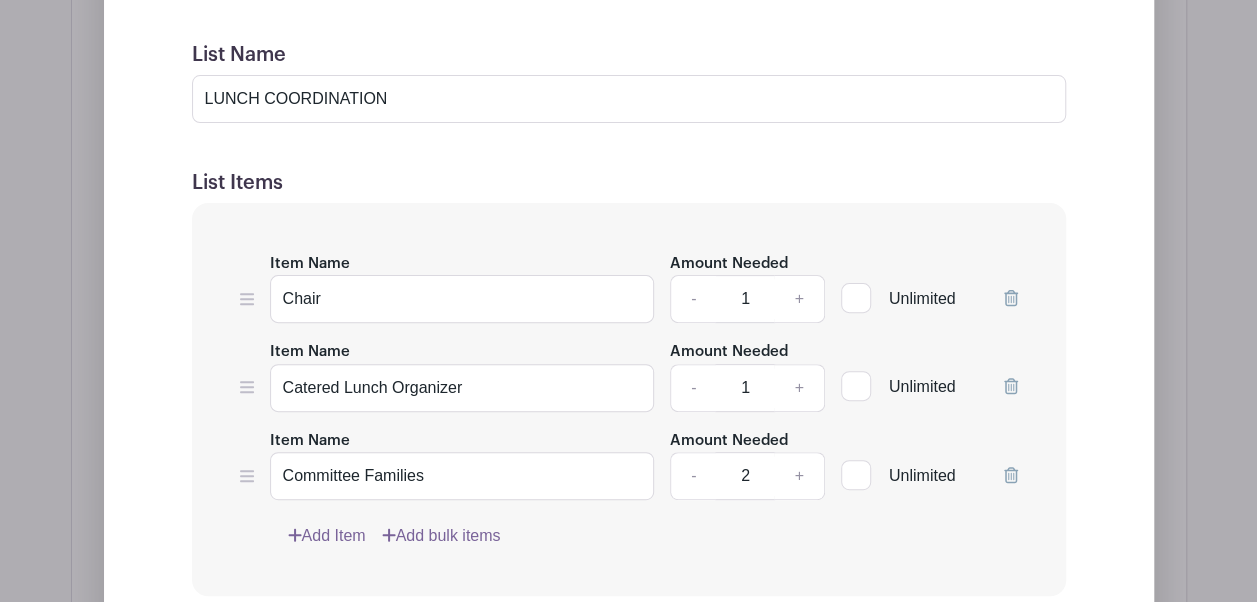 click on "Item Name
Chair
Amount Needed
-
1
+
Unlimited
Item Name
Catered Lunch Organizer
Amount Needed
-
1
+
Unlimited
- 2 +" at bounding box center (629, 400) 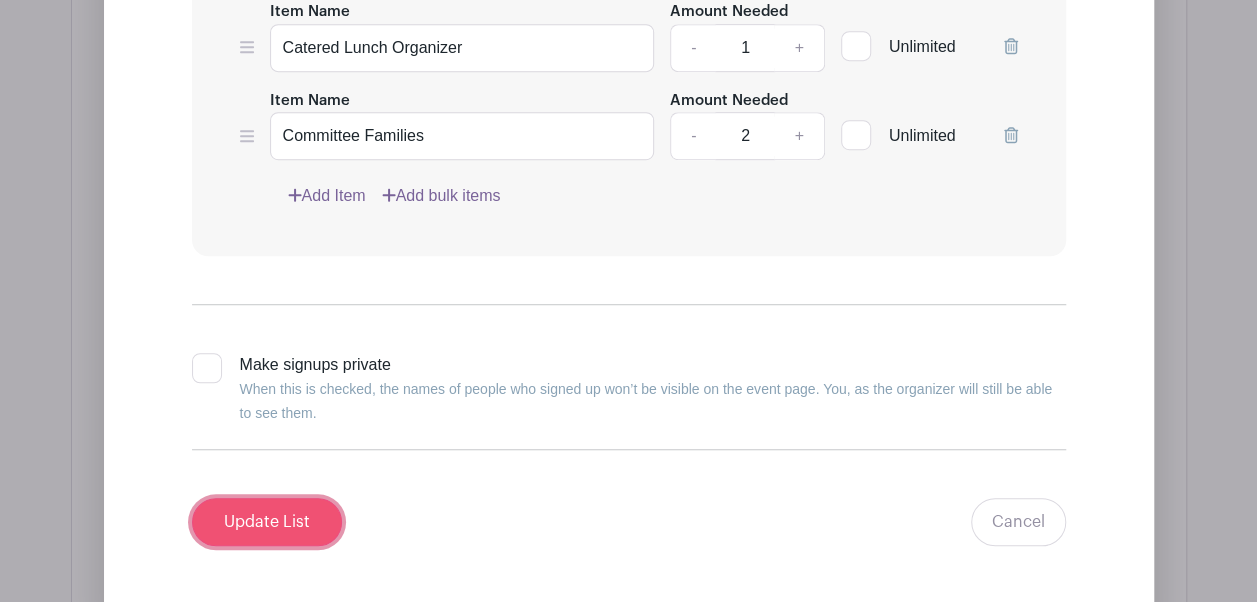 click on "Update List" at bounding box center (267, 522) 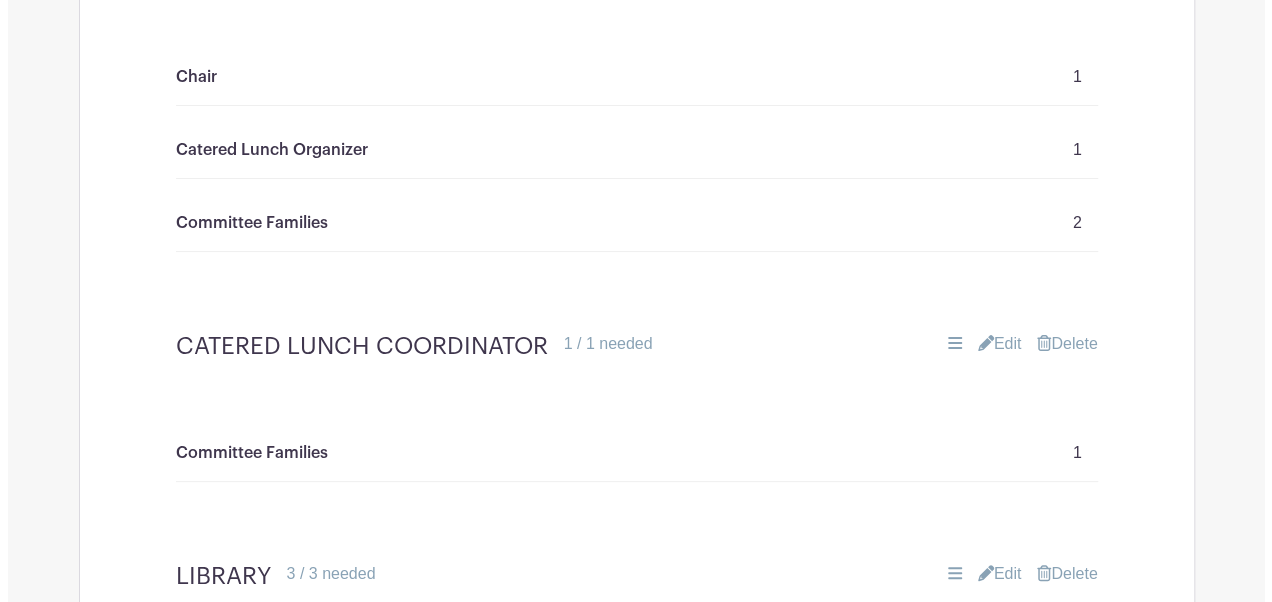 scroll, scrollTop: 3790, scrollLeft: 0, axis: vertical 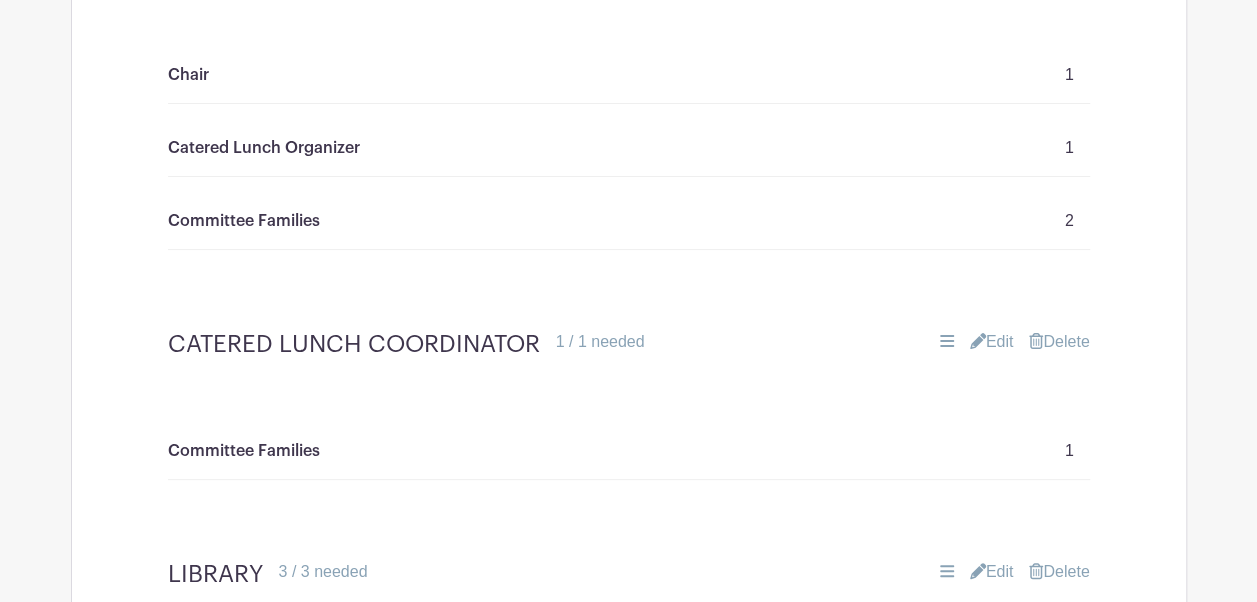 click on "Delete" at bounding box center (1059, 342) 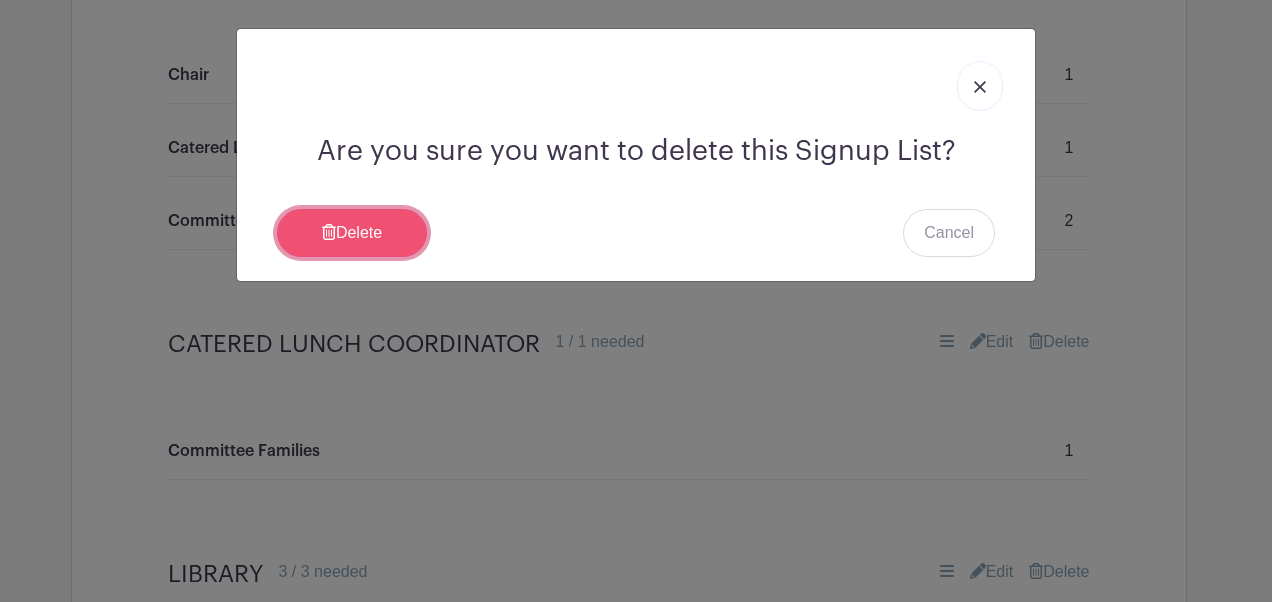 click on "Delete" at bounding box center (352, 233) 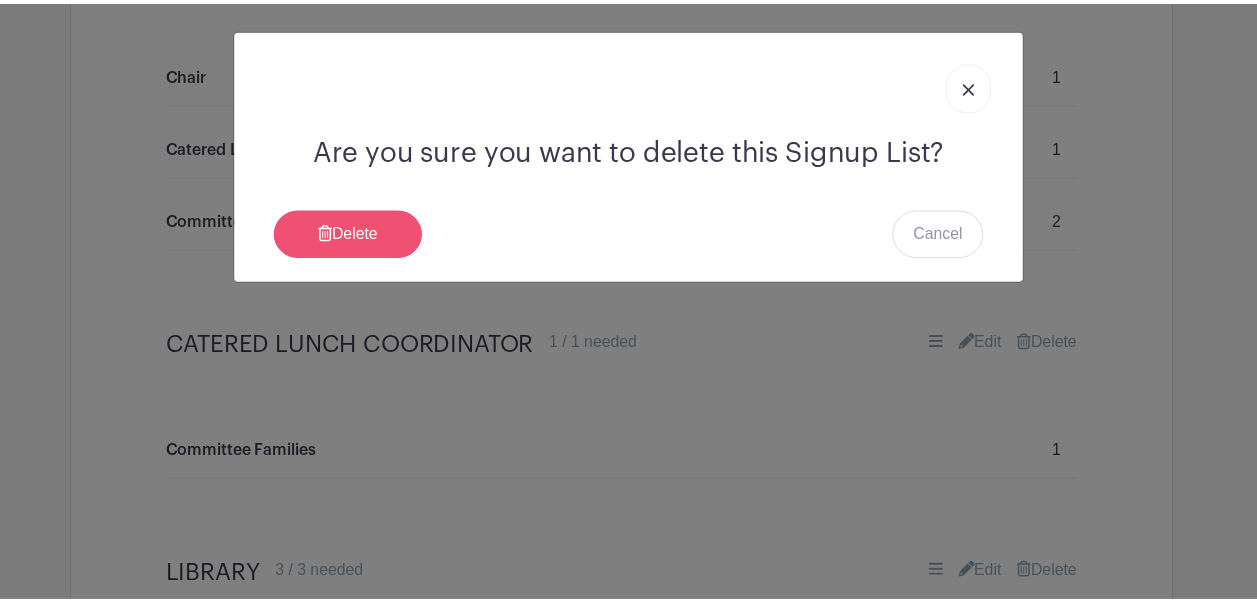 scroll, scrollTop: 3790, scrollLeft: 0, axis: vertical 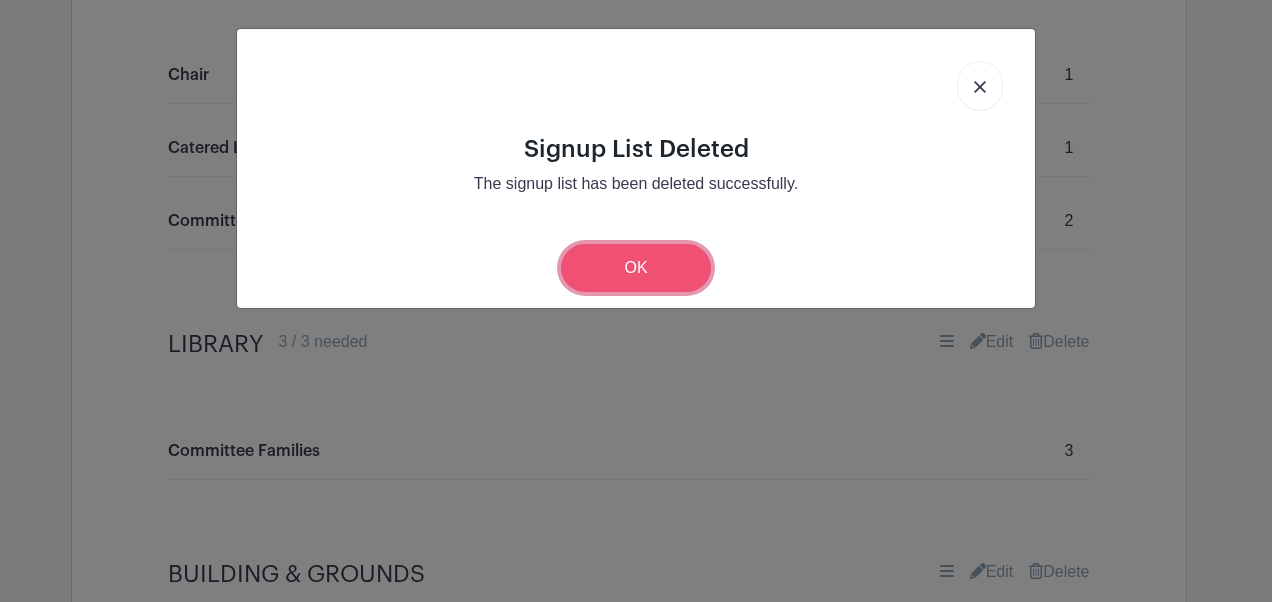 click on "OK" at bounding box center [636, 268] 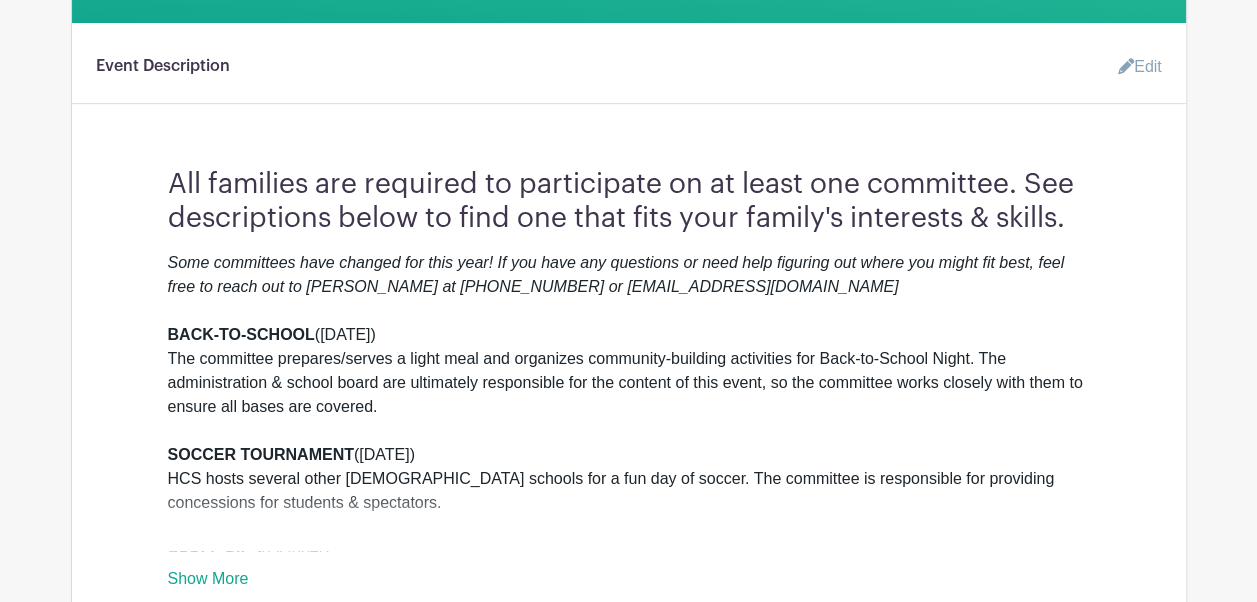 scroll, scrollTop: 580, scrollLeft: 0, axis: vertical 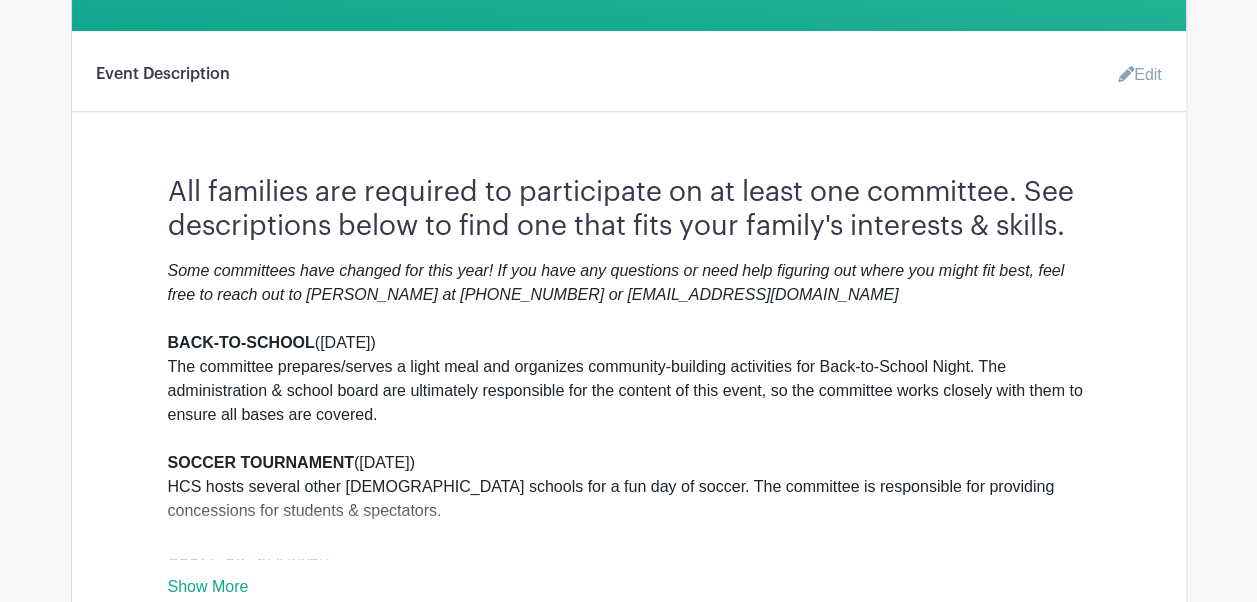 click on "Edit" at bounding box center (1132, 75) 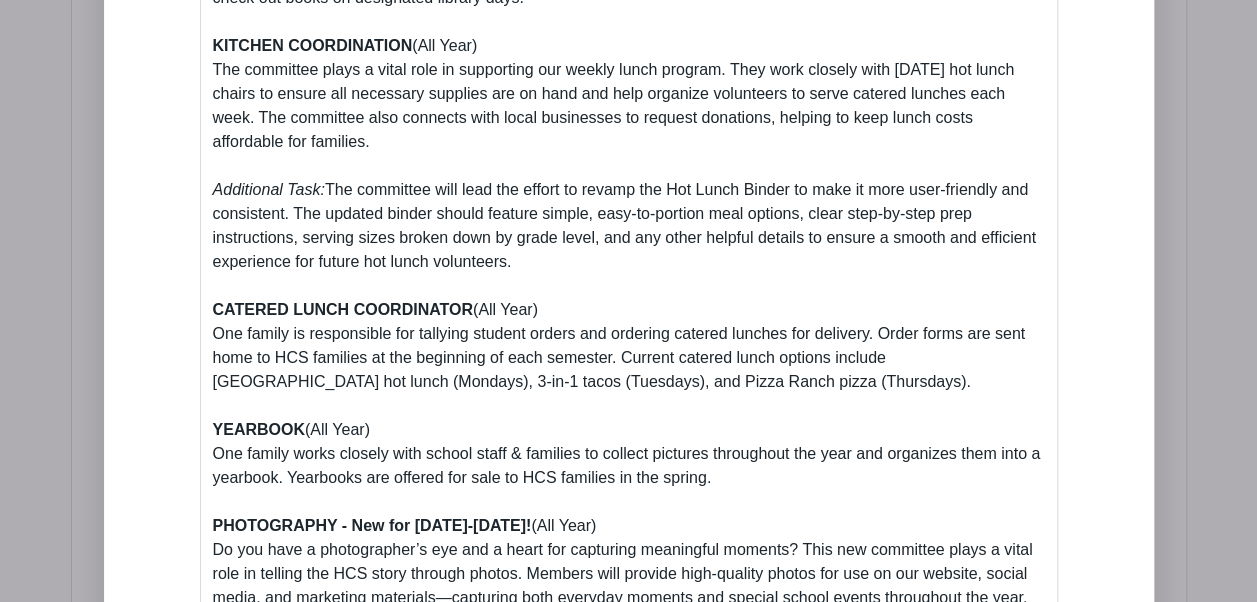 scroll, scrollTop: 2398, scrollLeft: 0, axis: vertical 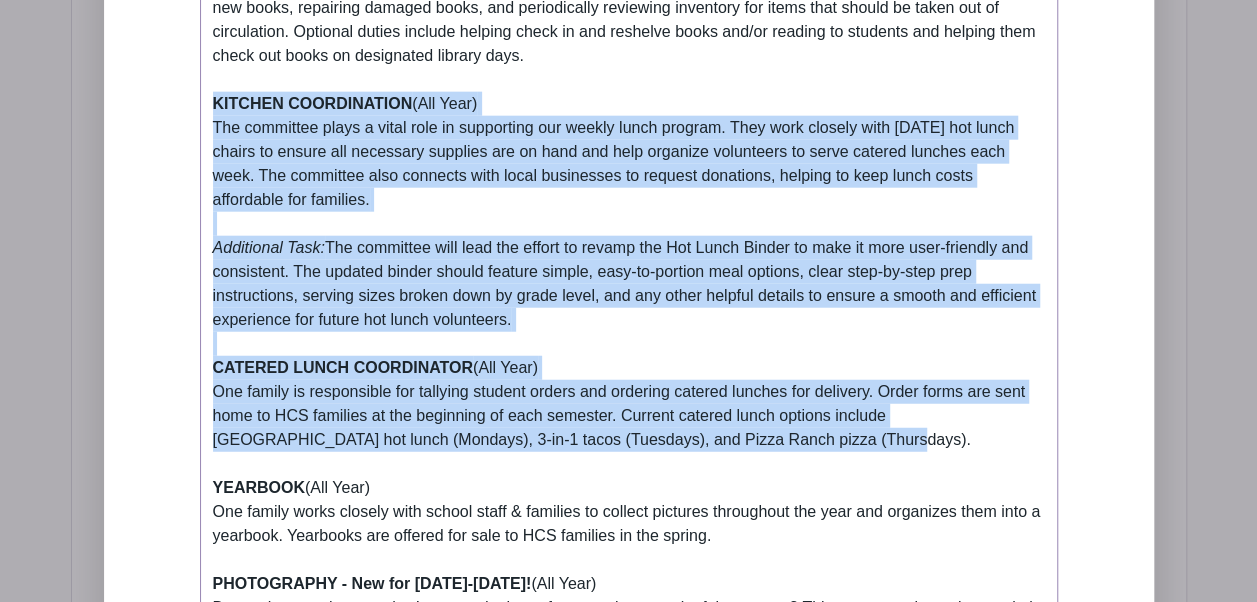 drag, startPoint x: 815, startPoint y: 419, endPoint x: 194, endPoint y: 77, distance: 708.9464 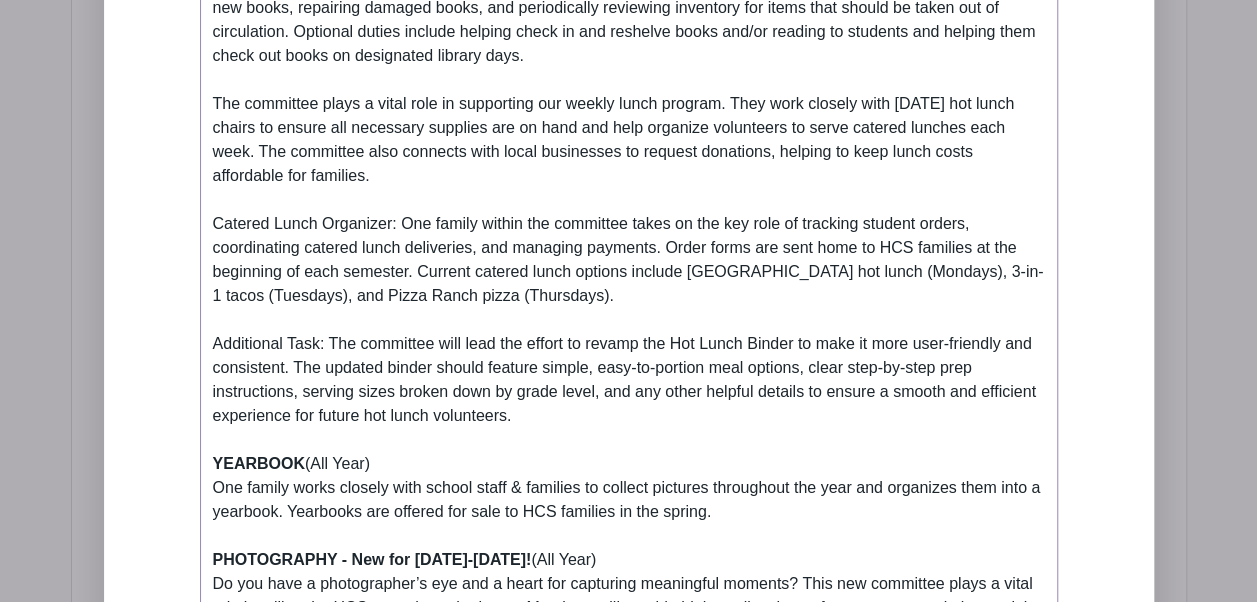 click on "Some committees have changed for this year! If you have any questions or need help figuring out where you might fit best, feel free to reach out to Holly Muilenburg at 507-383-2899 or hollymuilenburg@yahoo.com  BACK-TO-SCHOOL  (Monday, August 18) The committee prepares/serves a light meal and organizes community-building activities for Back-to-School Night. The administration & school board are ultimately responsible for the content of this event, so the committee works closely with them to ensure all bases are covered. SOCCER TOURNAMENT  (Friday, September 26) HCS hosts several other Christian schools for a fun day of soccer. The committee is responsible for providing concessions for students & spectators.  APPLE PIES  (October)   **We’re taking a break from our Apple Pie fundraiser for the 2025-2026 school year and will reevaluate it on a yearly basis moving forward.** FALL SUPPER  (Friday, November 7) OPEN HOUSE  (February) $ELLEBRATION AUCTION  (March) BOOK FAIR / CARNIVAL  (April) STAFF APPRECIATION" at bounding box center (629, -184) 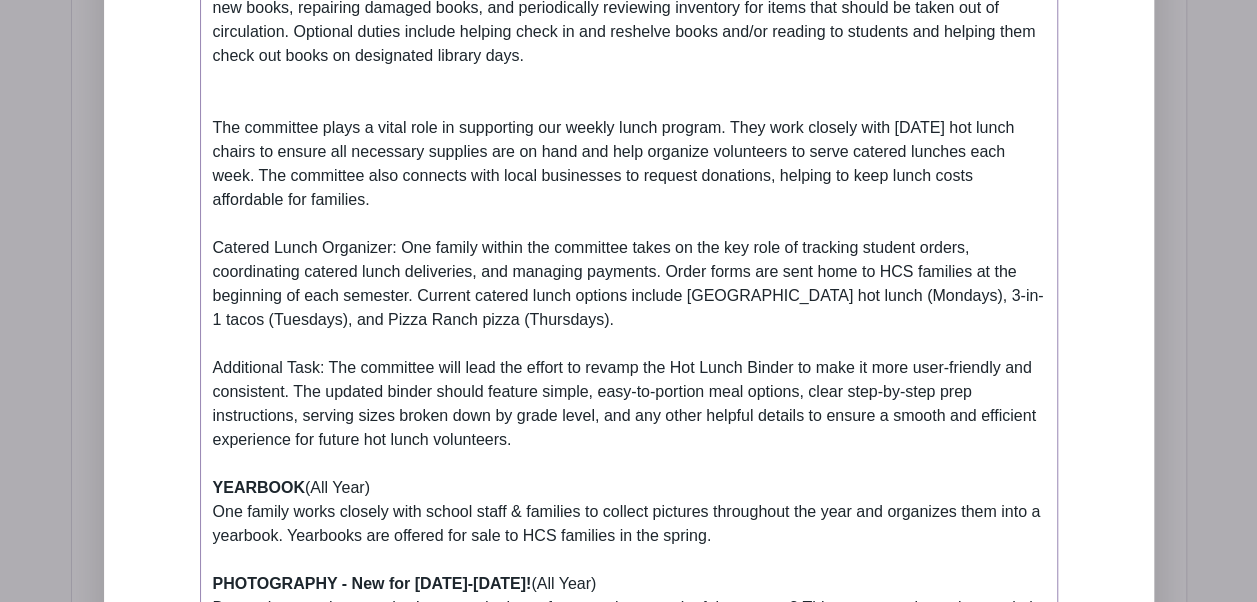 click on "Some committees have changed for this year! If you have any questions or need help figuring out where you might fit best, feel free to reach out to Holly Muilenburg at 507-383-2899 or hollymuilenburg@yahoo.com  BACK-TO-SCHOOL  (Monday, August 18) The committee prepares/serves a light meal and organizes community-building activities for Back-to-School Night. The administration & school board are ultimately responsible for the content of this event, so the committee works closely with them to ensure all bases are covered. SOCCER TOURNAMENT  (Friday, September 26) HCS hosts several other Christian schools for a fun day of soccer. The committee is responsible for providing concessions for students & spectators.  APPLE PIES  (October)   **We’re taking a break from our Apple Pie fundraiser for the 2025-2026 school year and will reevaluate it on a yearly basis moving forward.** FALL SUPPER  (Friday, November 7) OPEN HOUSE  (February) $ELLEBRATION AUCTION  (March) BOOK FAIR / CARNIVAL  (April) STAFF APPRECIATION" at bounding box center [629, -172] 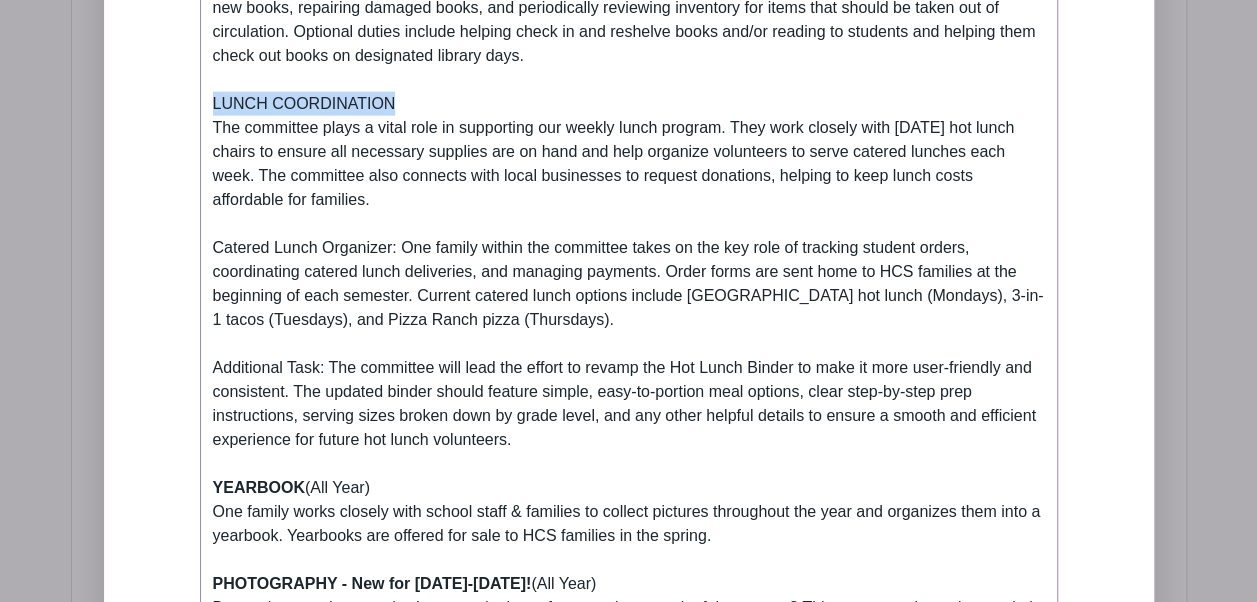 drag, startPoint x: 426, startPoint y: 75, endPoint x: 203, endPoint y: 68, distance: 223.10983 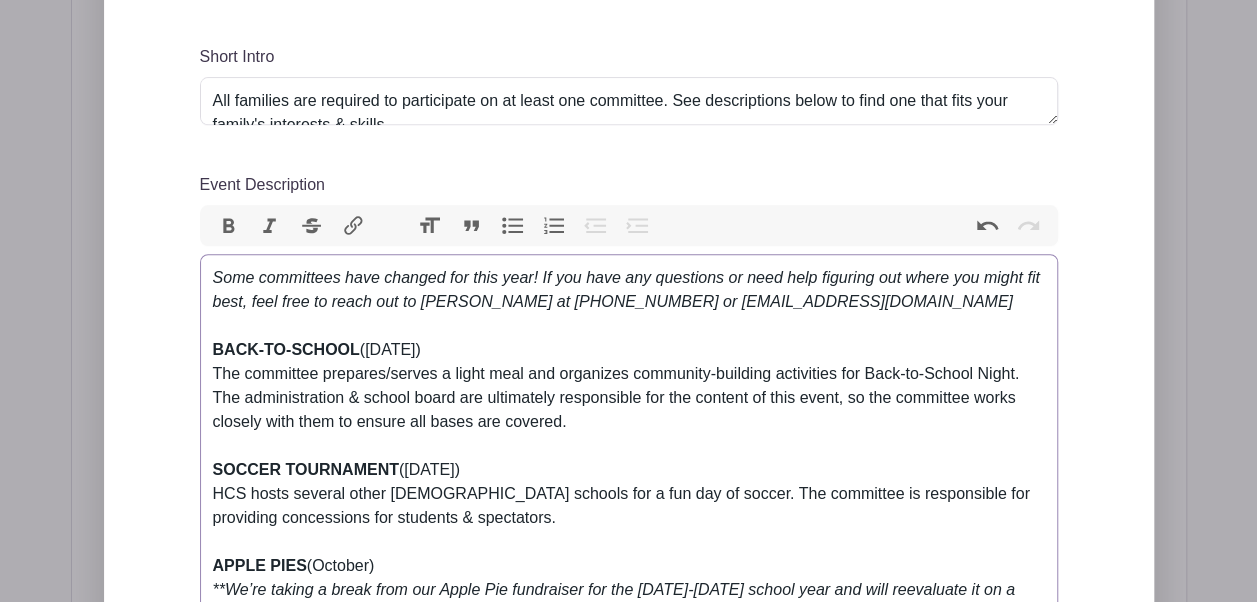 scroll, scrollTop: 696, scrollLeft: 0, axis: vertical 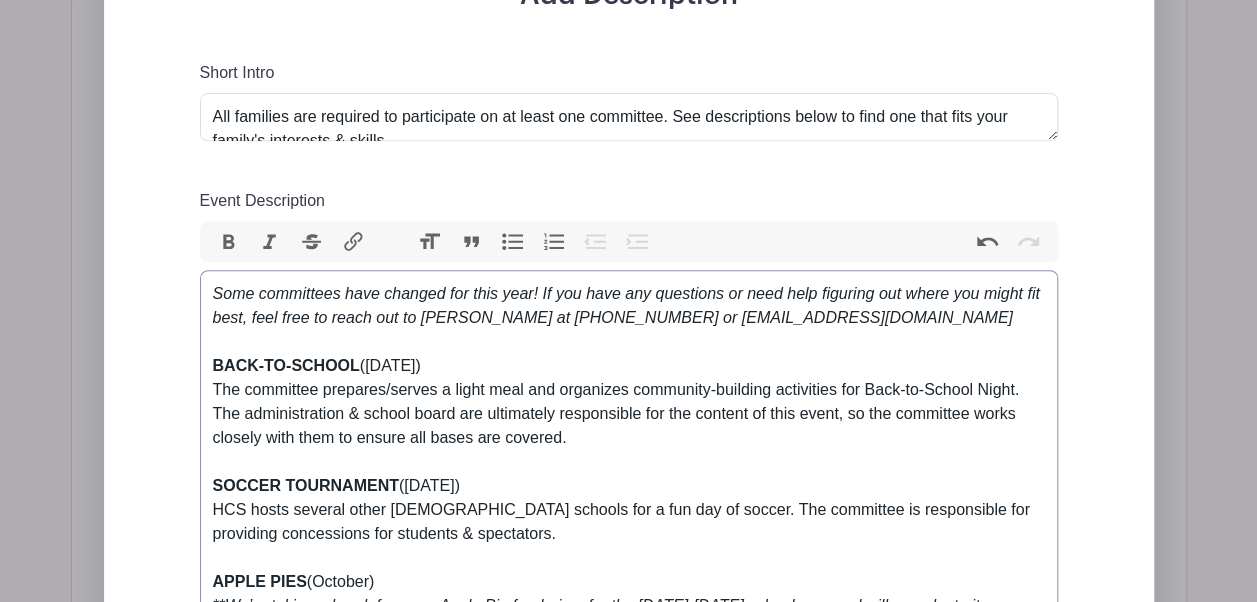 click on "Bold" at bounding box center [229, 242] 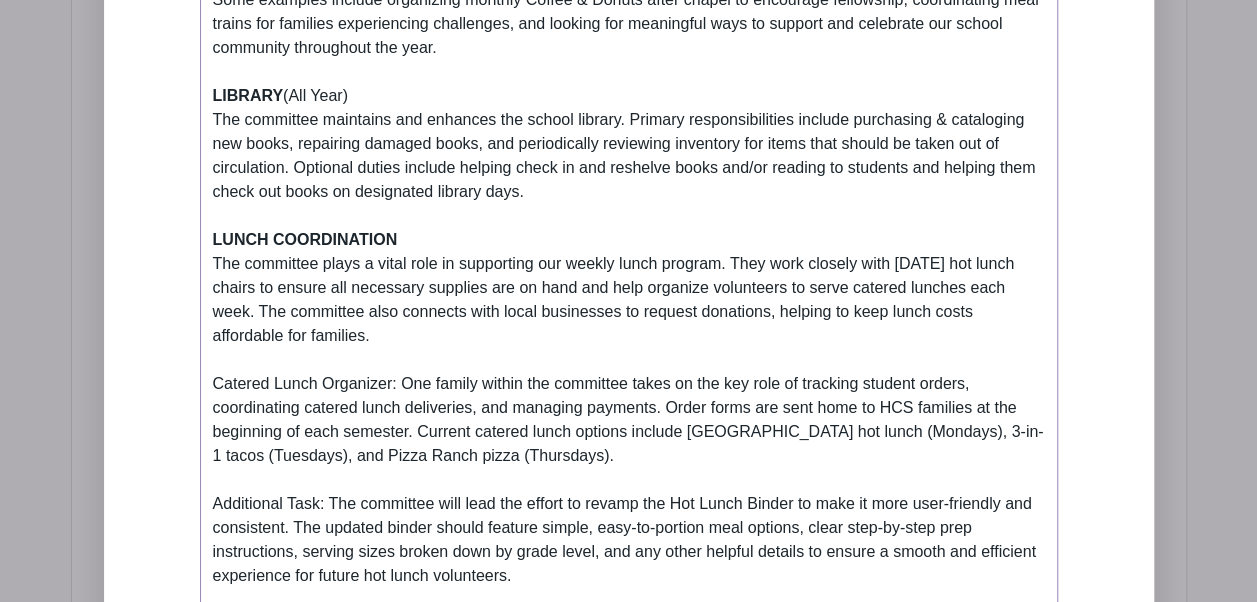 click on "Some committees have changed for this year! If you have any questions or need help figuring out where you might fit best, feel free to reach out to Holly Muilenburg at 507-383-2899 or hollymuilenburg@yahoo.com  BACK-TO-SCHOOL  (Monday, August 18) The committee prepares/serves a light meal and organizes community-building activities for Back-to-School Night. The administration & school board are ultimately responsible for the content of this event, so the committee works closely with them to ensure all bases are covered. SOCCER TOURNAMENT  (Friday, September 26) HCS hosts several other Christian schools for a fun day of soccer. The committee is responsible for providing concessions for students & spectators.  APPLE PIES  (October)   **We’re taking a break from our Apple Pie fundraiser for the 2025-2026 school year and will reevaluate it on a yearly basis moving forward.** FALL SUPPER  (Friday, November 7) OPEN HOUSE  (February) $ELLEBRATION AUCTION  (March) BOOK FAIR / CARNIVAL  (April) STAFF APPRECIATION" at bounding box center (629, -36) 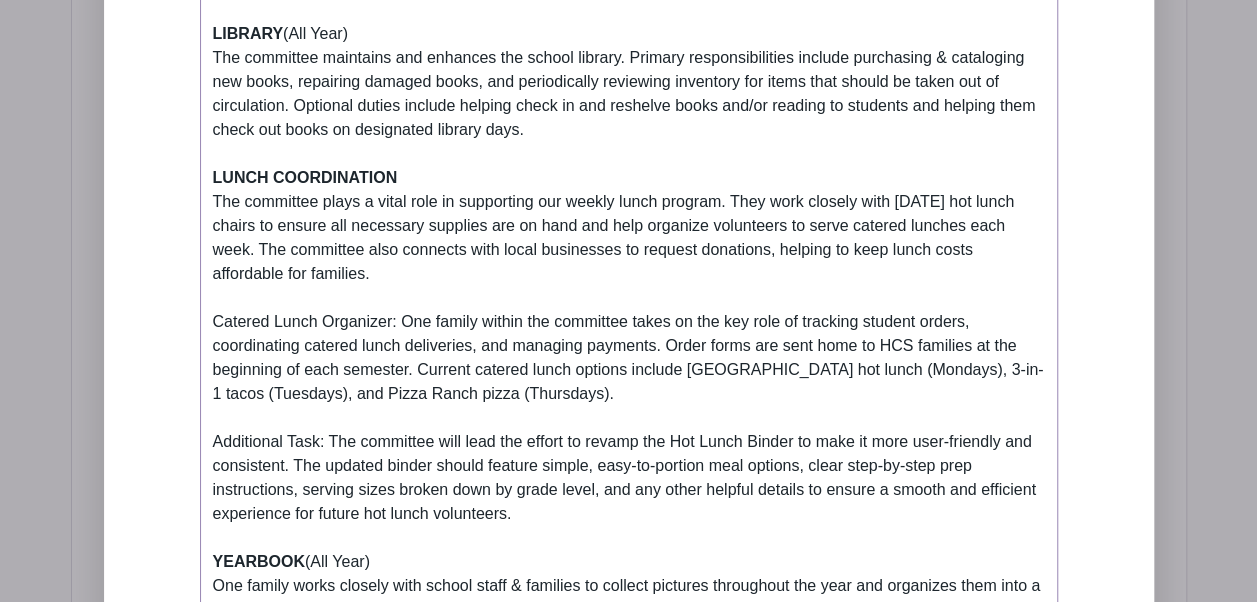 scroll, scrollTop: 2336, scrollLeft: 0, axis: vertical 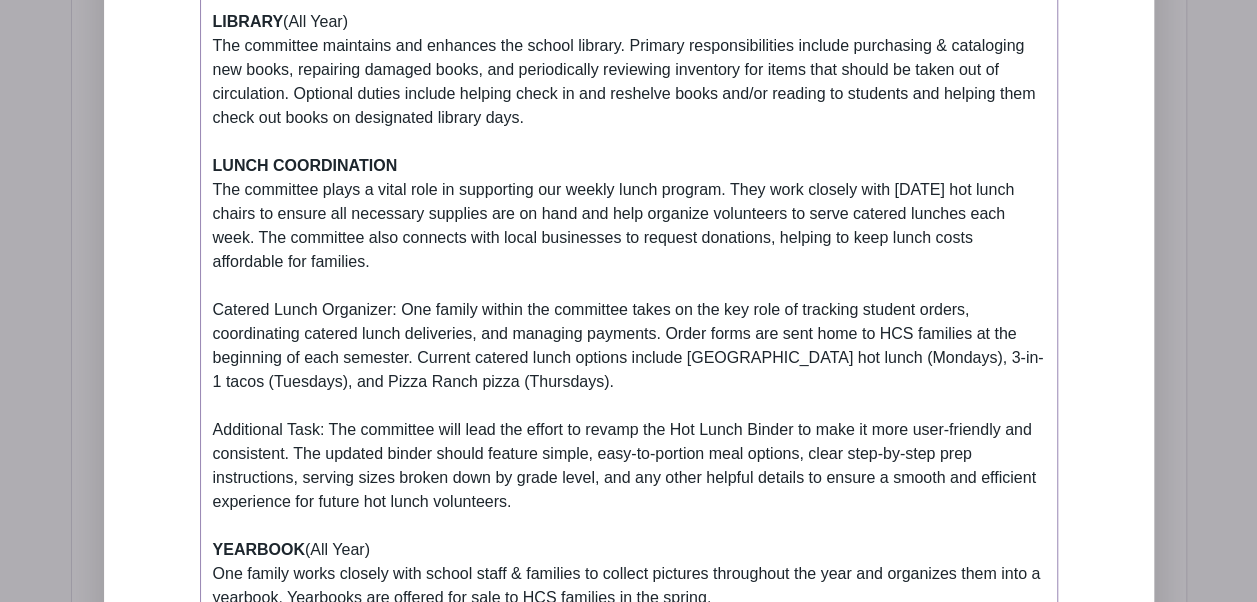 click on "Some committees have changed for this year! If you have any questions or need help figuring out where you might fit best, feel free to reach out to Holly Muilenburg at 507-383-2899 or hollymuilenburg@yahoo.com  BACK-TO-SCHOOL  (Monday, August 18) The committee prepares/serves a light meal and organizes community-building activities for Back-to-School Night. The administration & school board are ultimately responsible for the content of this event, so the committee works closely with them to ensure all bases are covered. SOCCER TOURNAMENT  (Friday, September 26) HCS hosts several other Christian schools for a fun day of soccer. The committee is responsible for providing concessions for students & spectators.  APPLE PIES  (October)   **We’re taking a break from our Apple Pie fundraiser for the 2025-2026 school year and will reevaluate it on a yearly basis moving forward.** FALL SUPPER  (Friday, November 7) OPEN HOUSE  (February) $ELLEBRATION AUCTION  (March) BOOK FAIR / CARNIVAL  (April) STAFF APPRECIATION" at bounding box center (629, -110) 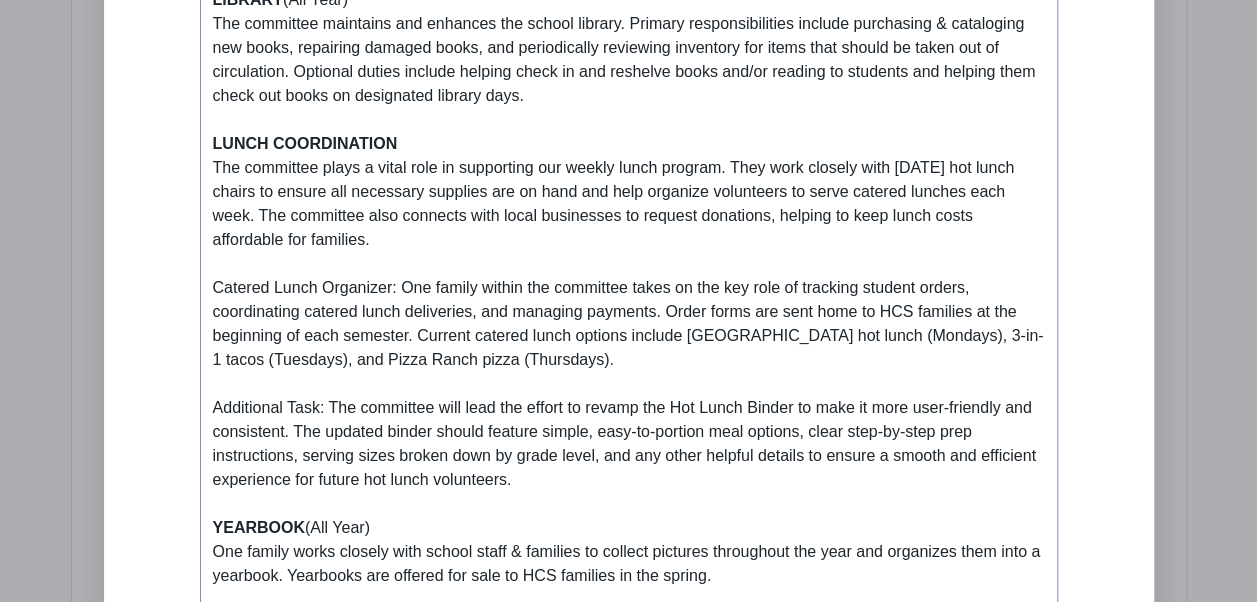 scroll, scrollTop: 2402, scrollLeft: 0, axis: vertical 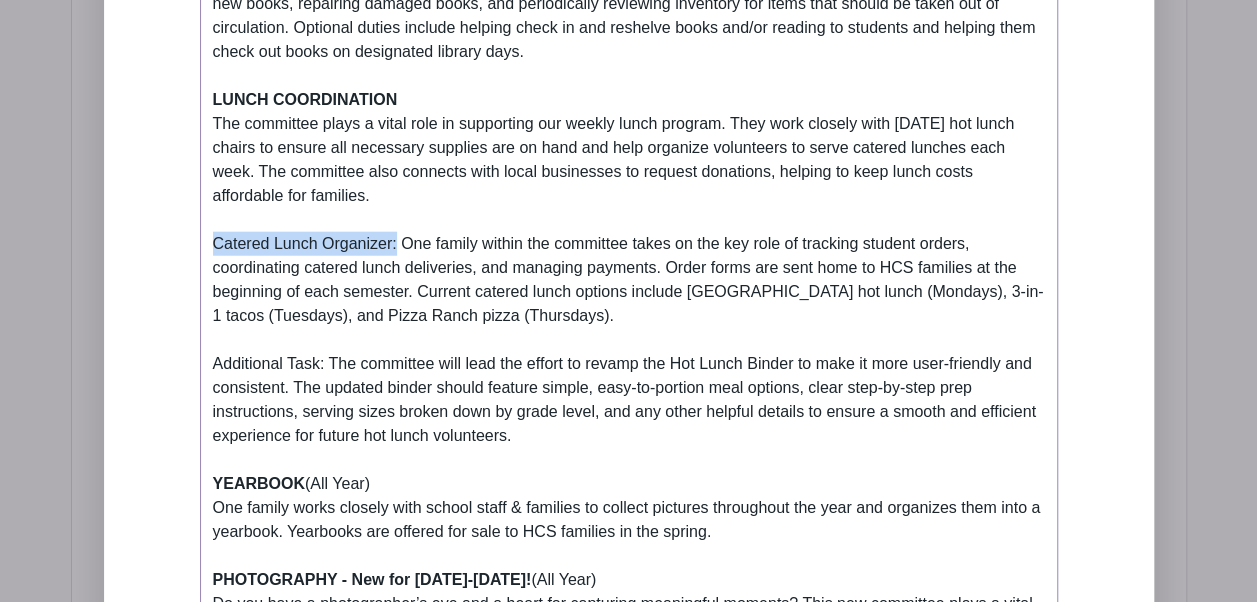 drag, startPoint x: 396, startPoint y: 217, endPoint x: 157, endPoint y: 216, distance: 239.00209 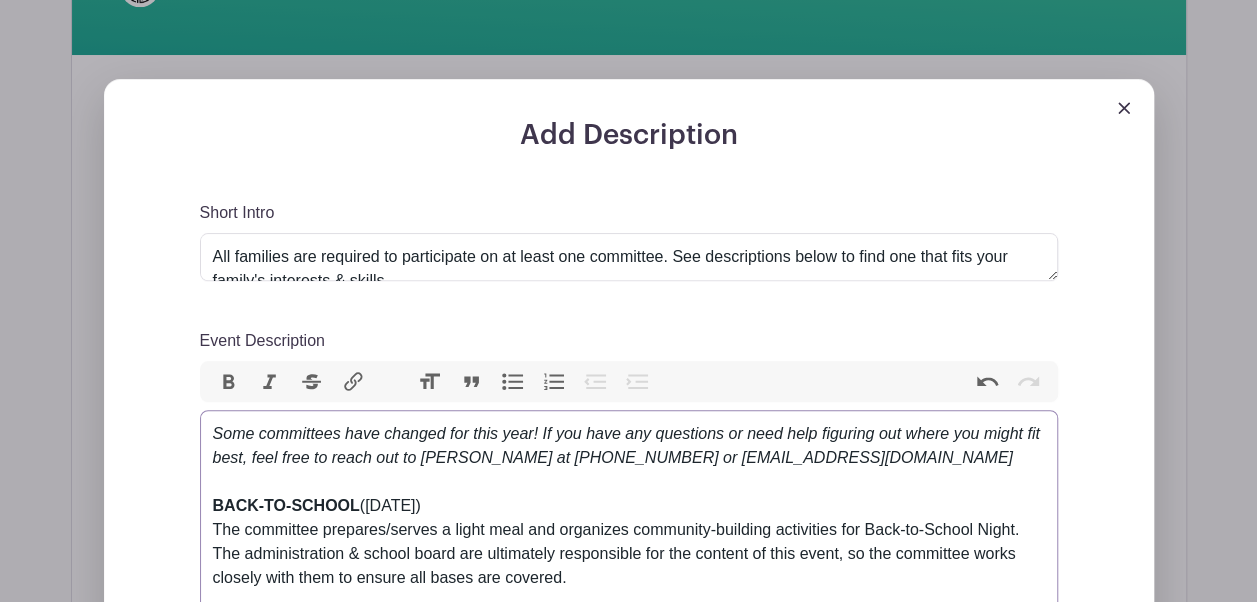 scroll, scrollTop: 588, scrollLeft: 0, axis: vertical 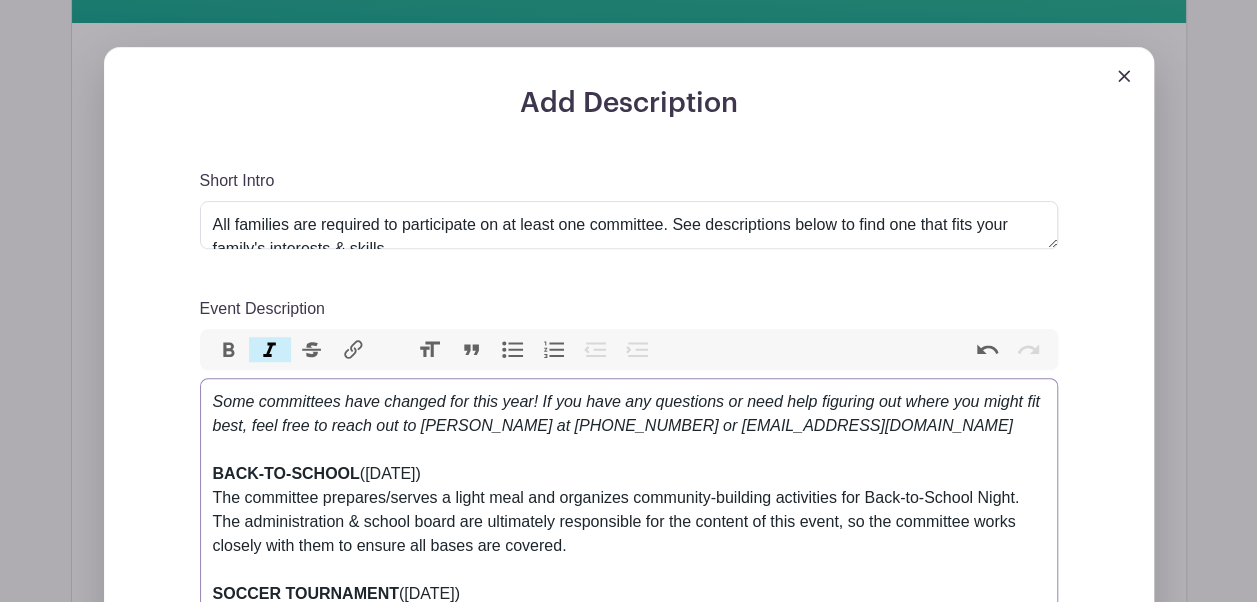 click on "Italic" at bounding box center [270, 350] 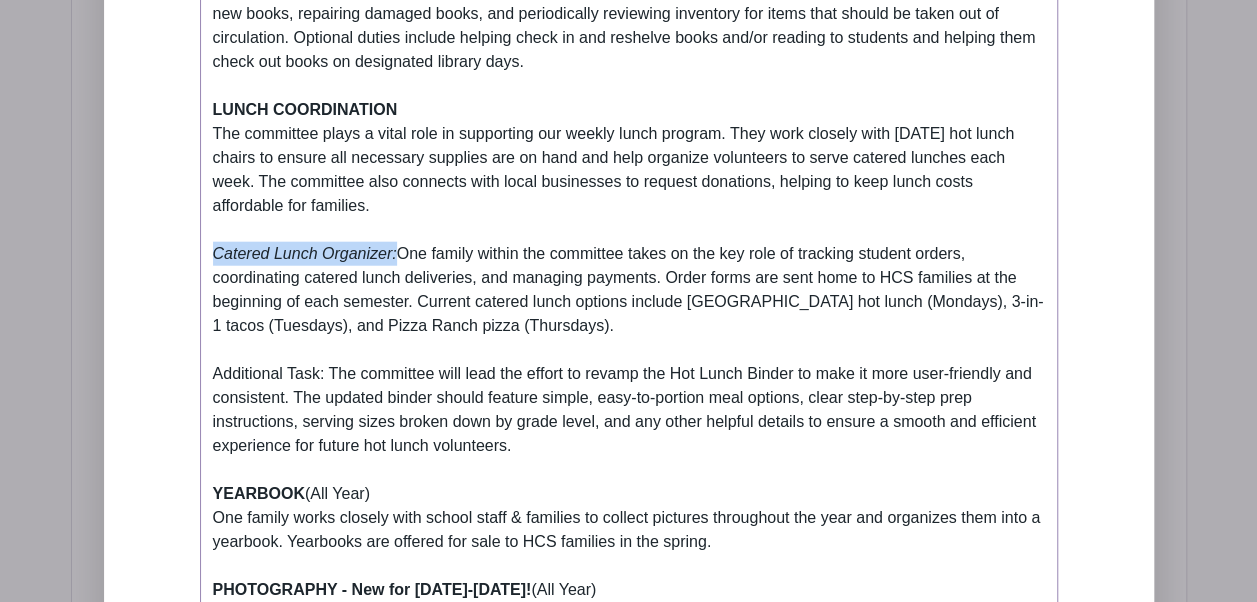 scroll, scrollTop: 2384, scrollLeft: 0, axis: vertical 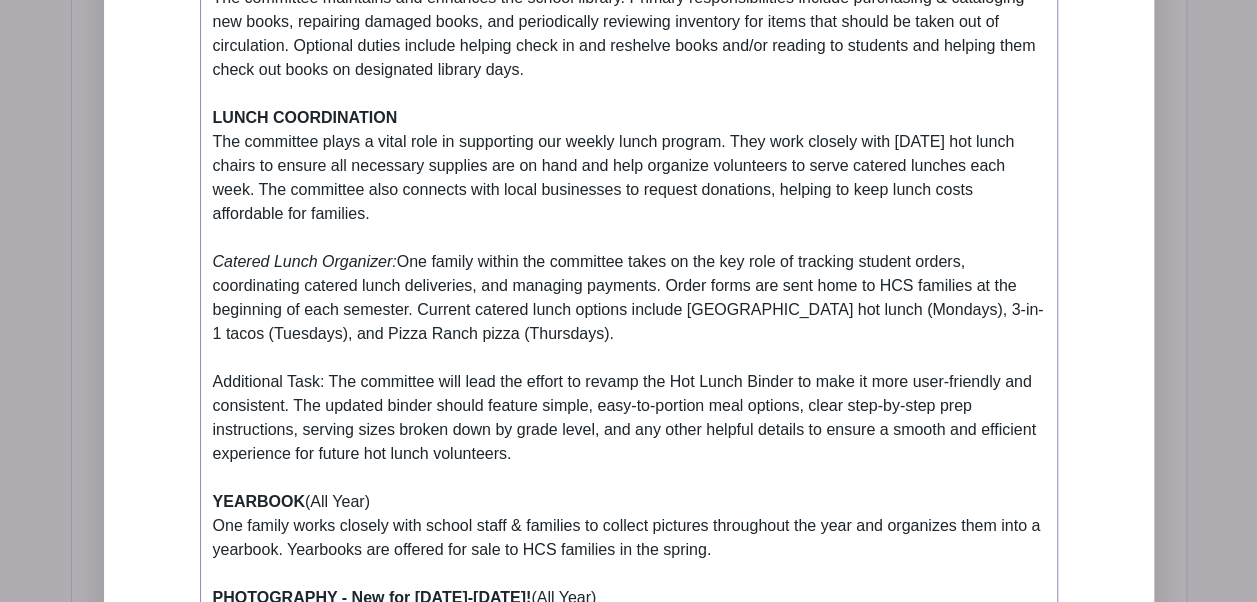 click on "Some committees have changed for this year! If you have any questions or need help figuring out where you might fit best, feel free to reach out to Holly Muilenburg at 507-383-2899 or hollymuilenburg@yahoo.com  BACK-TO-SCHOOL  (Monday, August 18) The committee prepares/serves a light meal and organizes community-building activities for Back-to-School Night. The administration & school board are ultimately responsible for the content of this event, so the committee works closely with them to ensure all bases are covered. SOCCER TOURNAMENT  (Friday, September 26) HCS hosts several other Christian schools for a fun day of soccer. The committee is responsible for providing concessions for students & spectators.  APPLE PIES  (October)   **We’re taking a break from our Apple Pie fundraiser for the 2025-2026 school year and will reevaluate it on a yearly basis moving forward.** FALL SUPPER  (Friday, November 7) OPEN HOUSE  (February) $ELLEBRATION AUCTION  (March) BOOK FAIR / CARNIVAL  (April) STAFF APPRECIATION" at bounding box center (629, -158) 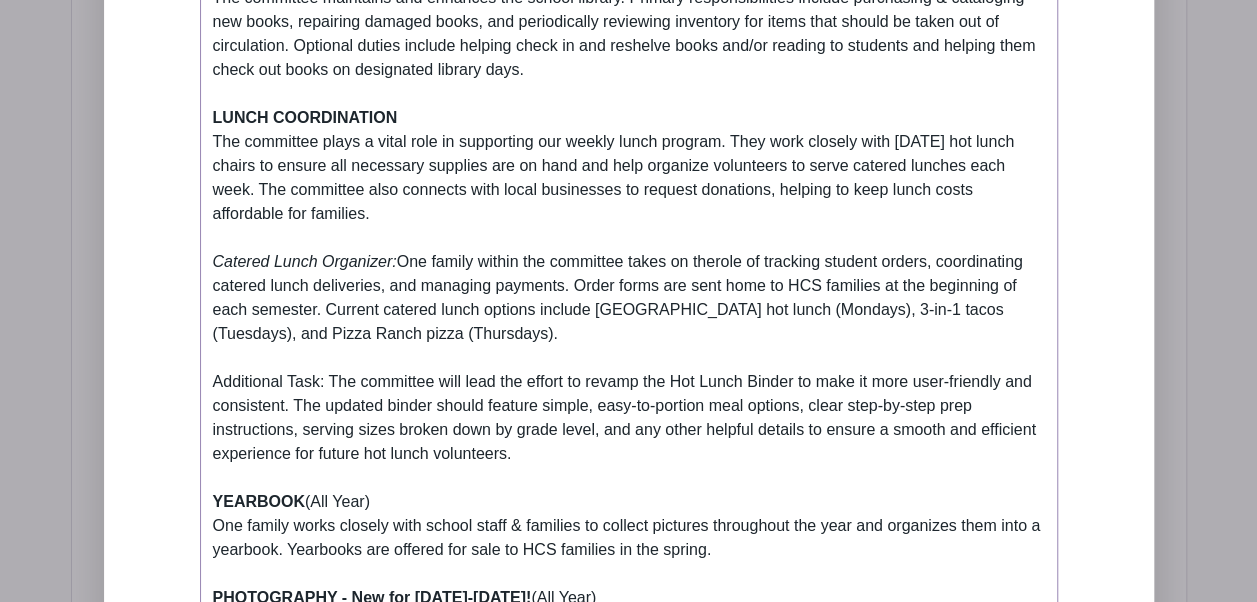 click on "Some committees have changed for this year! If you have any questions or need help figuring out where you might fit best, feel free to reach out to Holly Muilenburg at 507-383-2899 or hollymuilenburg@yahoo.com  BACK-TO-SCHOOL  (Monday, August 18) The committee prepares/serves a light meal and organizes community-building activities for Back-to-School Night. The administration & school board are ultimately responsible for the content of this event, so the committee works closely with them to ensure all bases are covered. SOCCER TOURNAMENT  (Friday, September 26) HCS hosts several other Christian schools for a fun day of soccer. The committee is responsible for providing concessions for students & spectators.  APPLE PIES  (October)   **We’re taking a break from our Apple Pie fundraiser for the 2025-2026 school year and will reevaluate it on a yearly basis moving forward.** FALL SUPPER  (Friday, November 7) OPEN HOUSE  (February) $ELLEBRATION AUCTION  (March) BOOK FAIR / CARNIVAL  (April) STAFF APPRECIATION" at bounding box center (629, -158) 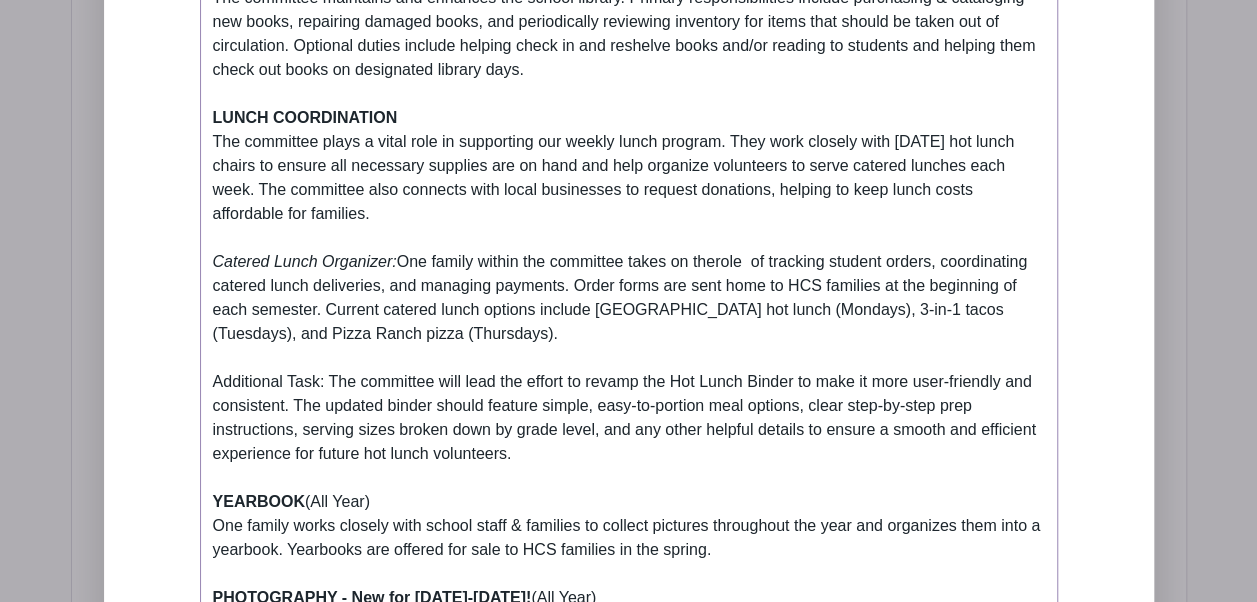 click on "Some committees have changed for this year! If you have any questions or need help figuring out where you might fit best, feel free to reach out to Holly Muilenburg at 507-383-2899 or hollymuilenburg@yahoo.com  BACK-TO-SCHOOL  (Monday, August 18) The committee prepares/serves a light meal and organizes community-building activities for Back-to-School Night. The administration & school board are ultimately responsible for the content of this event, so the committee works closely with them to ensure all bases are covered. SOCCER TOURNAMENT  (Friday, September 26) HCS hosts several other Christian schools for a fun day of soccer. The committee is responsible for providing concessions for students & spectators.  APPLE PIES  (October)   **We’re taking a break from our Apple Pie fundraiser for the 2025-2026 school year and will reevaluate it on a yearly basis moving forward.** FALL SUPPER  (Friday, November 7) OPEN HOUSE  (February) $ELLEBRATION AUCTION  (March) BOOK FAIR / CARNIVAL  (April) STAFF APPRECIATION" at bounding box center [629, -158] 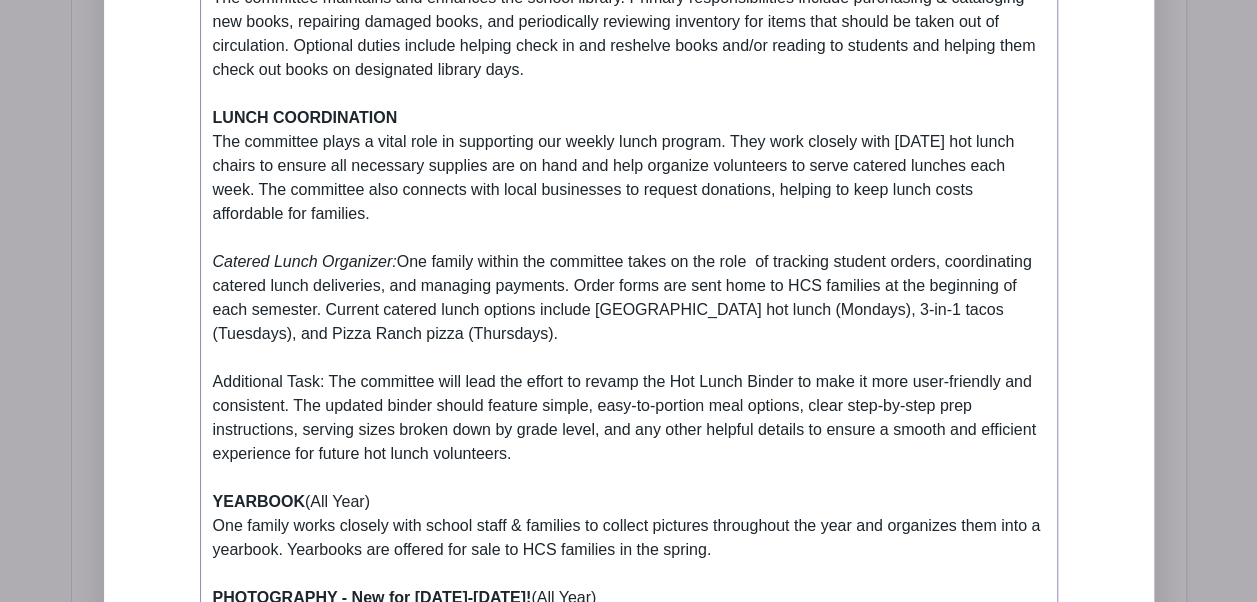 click on "Some committees have changed for this year! If you have any questions or need help figuring out where you might fit best, feel free to reach out to Holly Muilenburg at 507-383-2899 or hollymuilenburg@yahoo.com  BACK-TO-SCHOOL  (Monday, August 18) The committee prepares/serves a light meal and organizes community-building activities for Back-to-School Night. The administration & school board are ultimately responsible for the content of this event, so the committee works closely with them to ensure all bases are covered. SOCCER TOURNAMENT  (Friday, September 26) HCS hosts several other Christian schools for a fun day of soccer. The committee is responsible for providing concessions for students & spectators.  APPLE PIES  (October)   **We’re taking a break from our Apple Pie fundraiser for the 2025-2026 school year and will reevaluate it on a yearly basis moving forward.** FALL SUPPER  (Friday, November 7) OPEN HOUSE  (February) $ELLEBRATION AUCTION  (March) BOOK FAIR / CARNIVAL  (April) STAFF APPRECIATION" at bounding box center (629, -158) 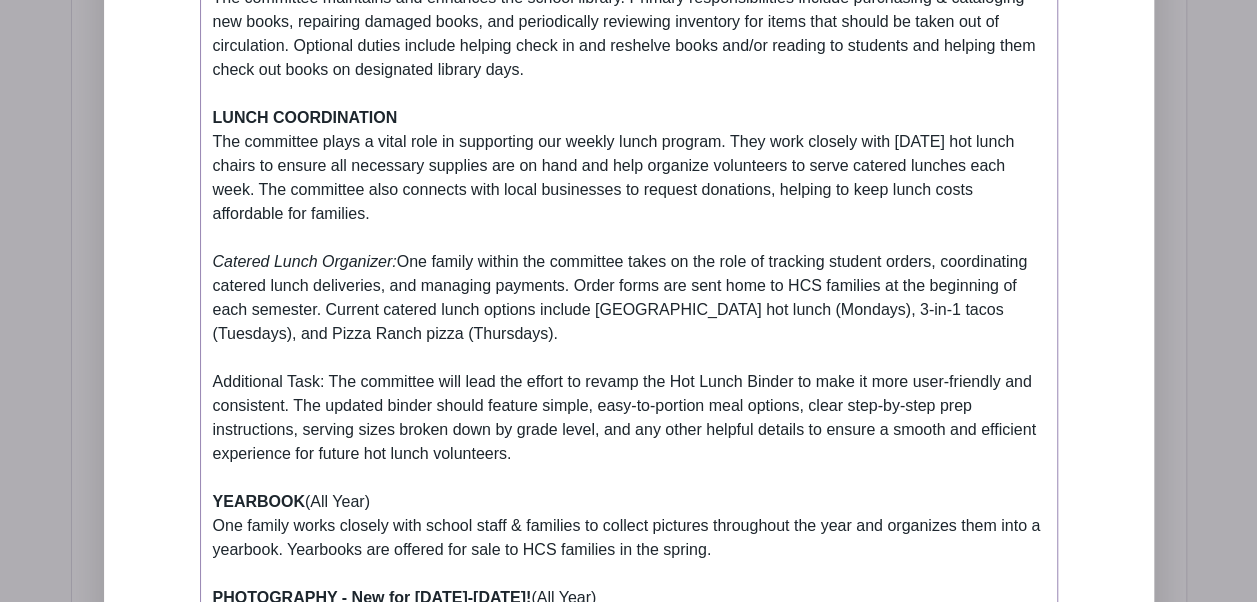click on "Some committees have changed for this year! If you have any questions or need help figuring out where you might fit best, feel free to reach out to Holly Muilenburg at 507-383-2899 or hollymuilenburg@yahoo.com  BACK-TO-SCHOOL  (Monday, August 18) The committee prepares/serves a light meal and organizes community-building activities for Back-to-School Night. The administration & school board are ultimately responsible for the content of this event, so the committee works closely with them to ensure all bases are covered. SOCCER TOURNAMENT  (Friday, September 26) HCS hosts several other Christian schools for a fun day of soccer. The committee is responsible for providing concessions for students & spectators.  APPLE PIES  (October)   **We’re taking a break from our Apple Pie fundraiser for the 2025-2026 school year and will reevaluate it on a yearly basis moving forward.** FALL SUPPER  (Friday, November 7) OPEN HOUSE  (February) $ELLEBRATION AUCTION  (March) BOOK FAIR / CARNIVAL  (April) STAFF APPRECIATION" at bounding box center [629, -158] 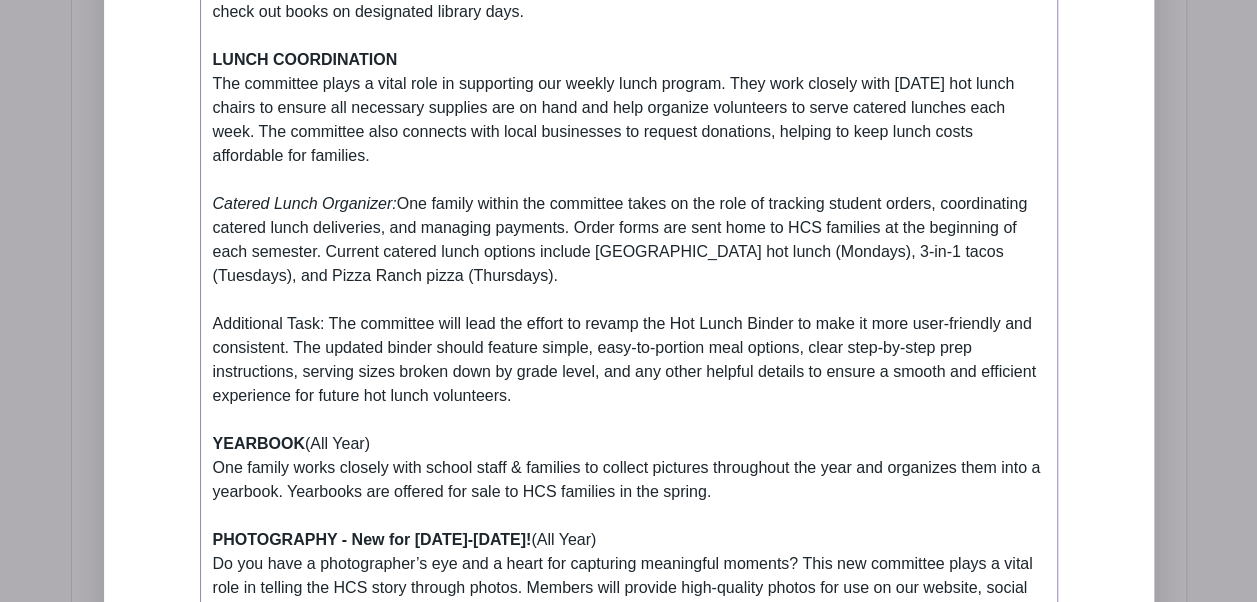 scroll, scrollTop: 2442, scrollLeft: 0, axis: vertical 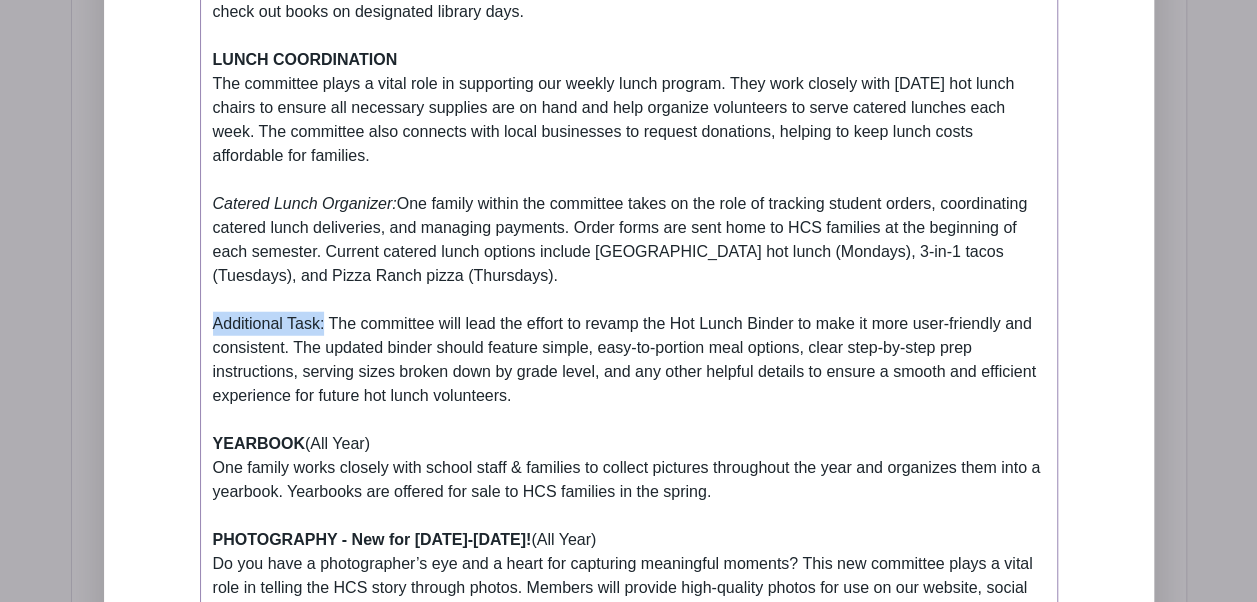 drag, startPoint x: 325, startPoint y: 298, endPoint x: 156, endPoint y: 299, distance: 169.00296 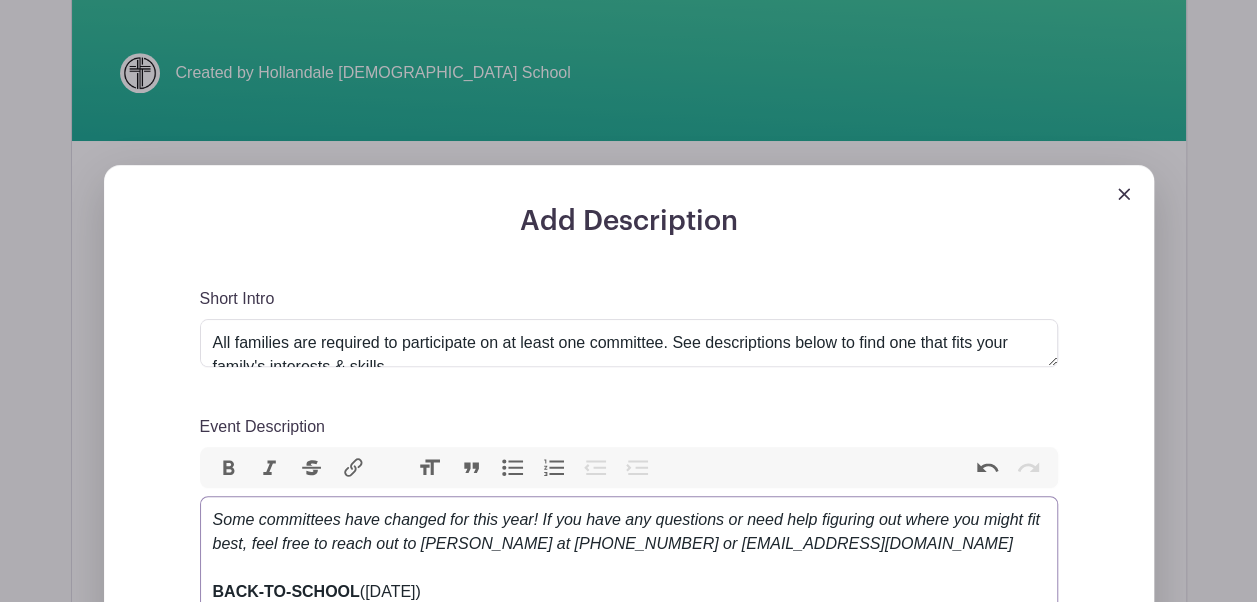 scroll, scrollTop: 466, scrollLeft: 0, axis: vertical 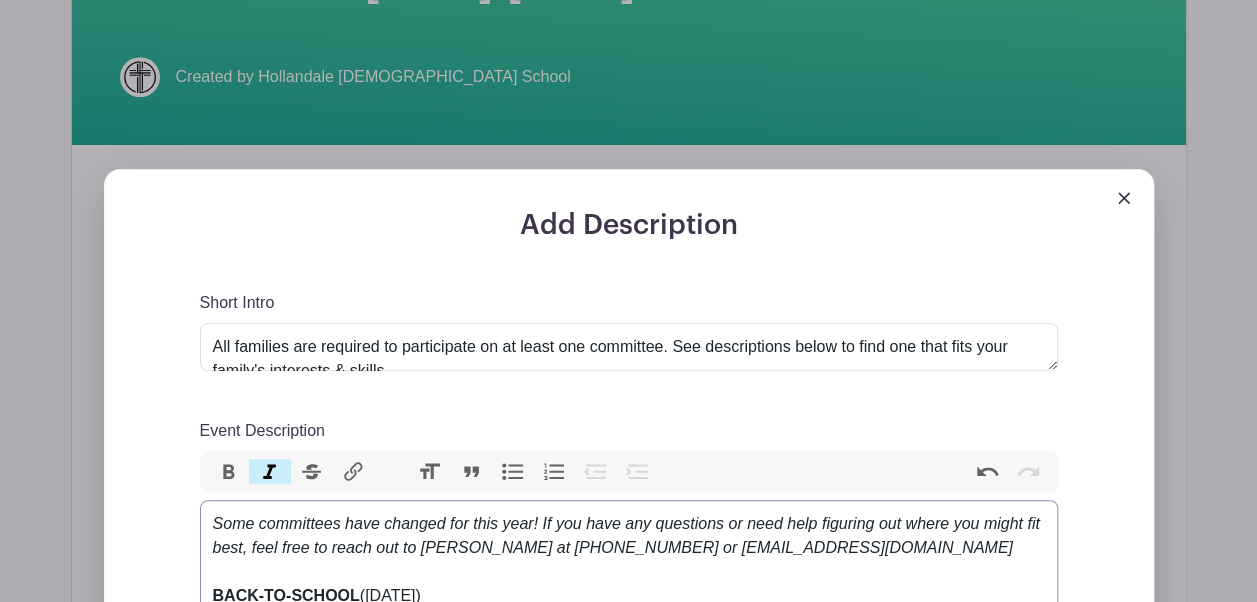 click on "Italic" at bounding box center [270, 472] 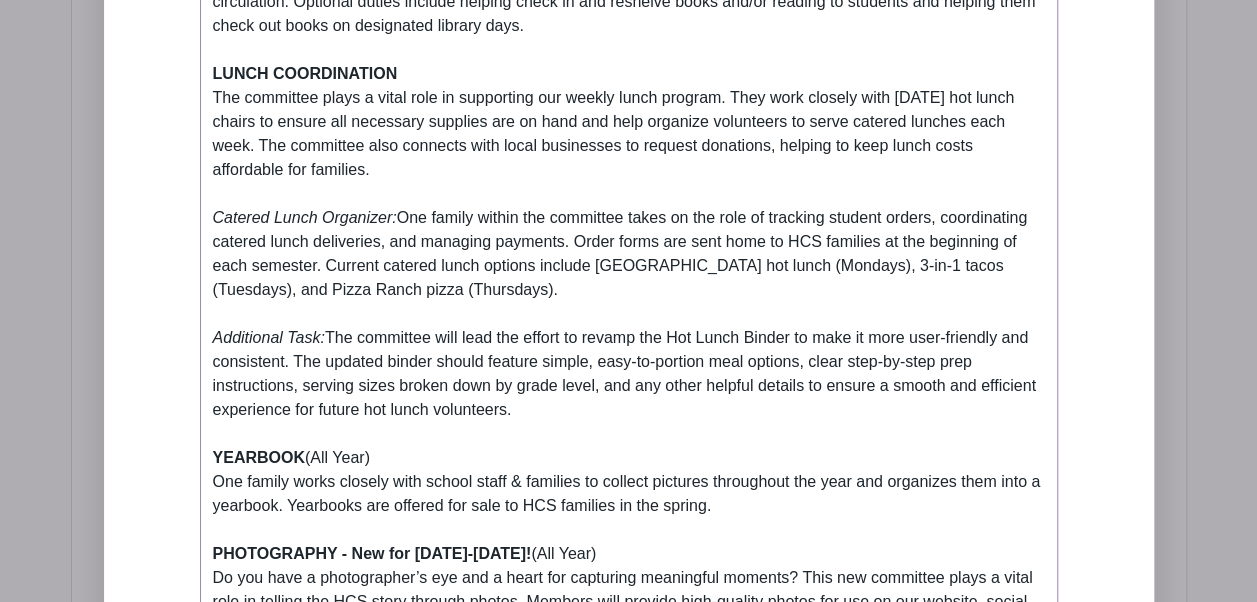 scroll, scrollTop: 2426, scrollLeft: 0, axis: vertical 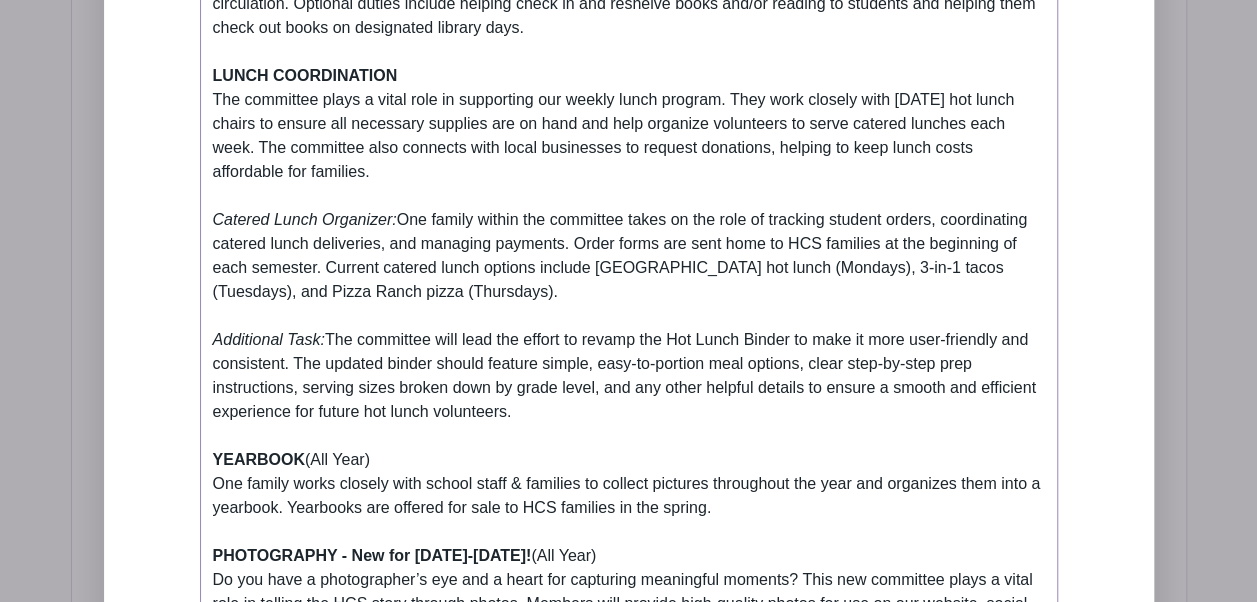 click on "Some committees have changed for this year! If you have any questions or need help figuring out where you might fit best, feel free to reach out to Holly Muilenburg at 507-383-2899 or hollymuilenburg@yahoo.com  BACK-TO-SCHOOL  (Monday, August 18) The committee prepares/serves a light meal and organizes community-building activities for Back-to-School Night. The administration & school board are ultimately responsible for the content of this event, so the committee works closely with them to ensure all bases are covered. SOCCER TOURNAMENT  (Friday, September 26) HCS hosts several other Christian schools for a fun day of soccer. The committee is responsible for providing concessions for students & spectators.  APPLE PIES  (October)   **We’re taking a break from our Apple Pie fundraiser for the 2025-2026 school year and will reevaluate it on a yearly basis moving forward.** FALL SUPPER  (Friday, November 7) OPEN HOUSE  (February) $ELLEBRATION AUCTION  (March) BOOK FAIR / CARNIVAL  (April) STAFF APPRECIATION" at bounding box center (629, -200) 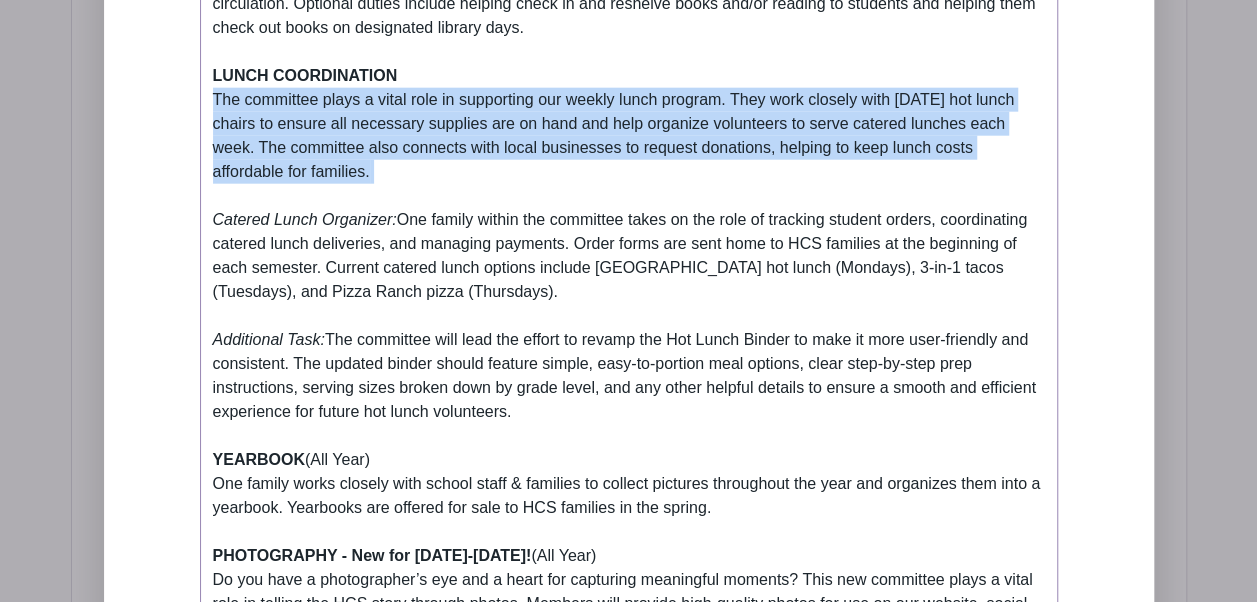 click on "Some committees have changed for this year! If you have any questions or need help figuring out where you might fit best, feel free to reach out to Holly Muilenburg at 507-383-2899 or hollymuilenburg@yahoo.com  BACK-TO-SCHOOL  (Monday, August 18) The committee prepares/serves a light meal and organizes community-building activities for Back-to-School Night. The administration & school board are ultimately responsible for the content of this event, so the committee works closely with them to ensure all bases are covered. SOCCER TOURNAMENT  (Friday, September 26) HCS hosts several other Christian schools for a fun day of soccer. The committee is responsible for providing concessions for students & spectators.  APPLE PIES  (October)   **We’re taking a break from our Apple Pie fundraiser for the 2025-2026 school year and will reevaluate it on a yearly basis moving forward.** FALL SUPPER  (Friday, November 7) OPEN HOUSE  (February) $ELLEBRATION AUCTION  (March) BOOK FAIR / CARNIVAL  (April) STAFF APPRECIATION" at bounding box center [629, -200] 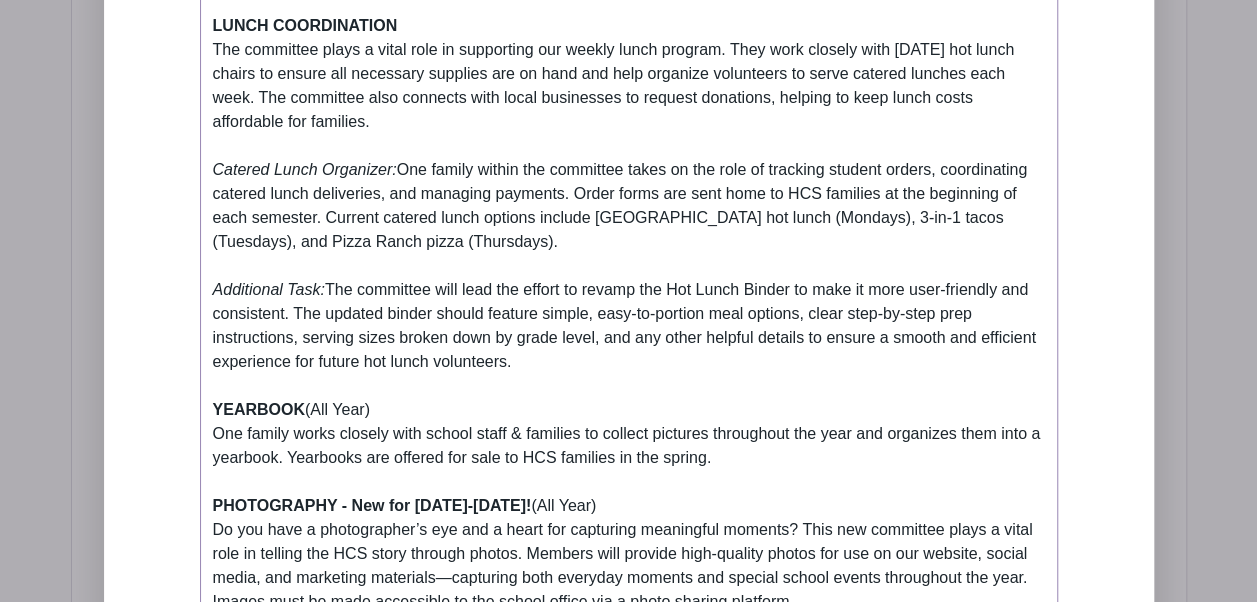 click on "Some committees have changed for this year! If you have any questions or need help figuring out where you might fit best, feel free to reach out to Holly Muilenburg at 507-383-2899 or hollymuilenburg@yahoo.com  BACK-TO-SCHOOL  (Monday, August 18) The committee prepares/serves a light meal and organizes community-building activities for Back-to-School Night. The administration & school board are ultimately responsible for the content of this event, so the committee works closely with them to ensure all bases are covered. SOCCER TOURNAMENT  (Friday, September 26) HCS hosts several other Christian schools for a fun day of soccer. The committee is responsible for providing concessions for students & spectators.  APPLE PIES  (October)   **We’re taking a break from our Apple Pie fundraiser for the 2025-2026 school year and will reevaluate it on a yearly basis moving forward.** FALL SUPPER  (Friday, November 7) OPEN HOUSE  (February) $ELLEBRATION AUCTION  (March) BOOK FAIR / CARNIVAL  (April) STAFF APPRECIATION" at bounding box center [629, -250] 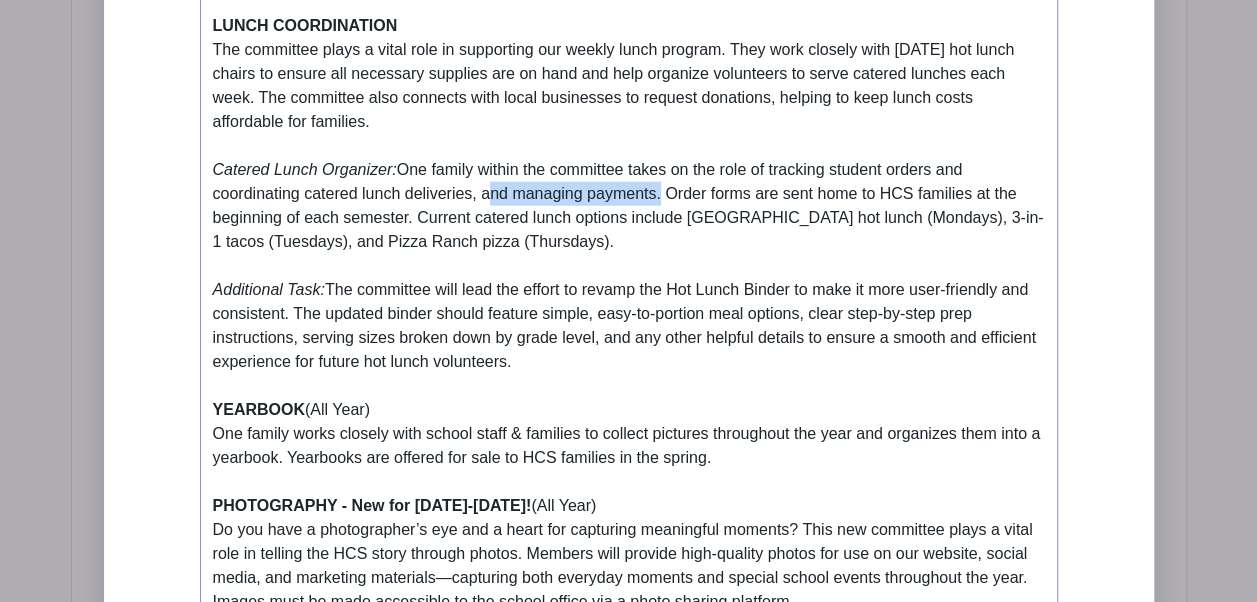 drag, startPoint x: 653, startPoint y: 167, endPoint x: 482, endPoint y: 168, distance: 171.00293 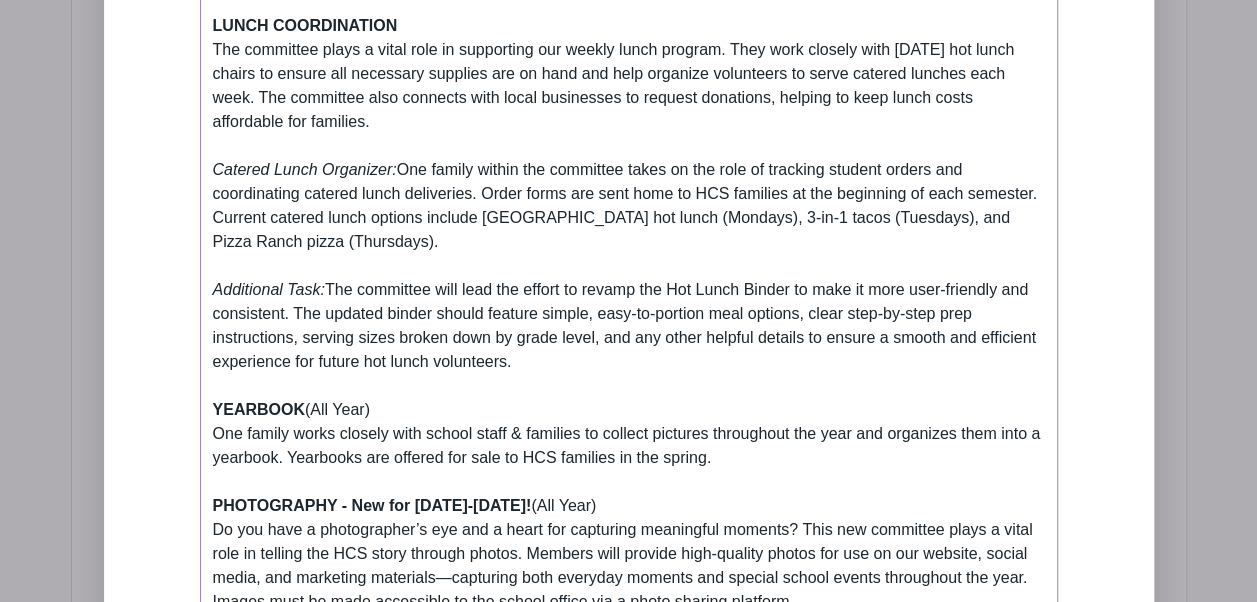 click on "Some committees have changed for this year! If you have any questions or need help figuring out where you might fit best, feel free to reach out to Holly Muilenburg at 507-383-2899 or hollymuilenburg@yahoo.com  BACK-TO-SCHOOL  (Monday, August 18) The committee prepares/serves a light meal and organizes community-building activities for Back-to-School Night. The administration & school board are ultimately responsible for the content of this event, so the committee works closely with them to ensure all bases are covered. SOCCER TOURNAMENT  (Friday, September 26) HCS hosts several other Christian schools for a fun day of soccer. The committee is responsible for providing concessions for students & spectators.  APPLE PIES  (October)   **We’re taking a break from our Apple Pie fundraiser for the 2025-2026 school year and will reevaluate it on a yearly basis moving forward.** FALL SUPPER  (Friday, November 7) OPEN HOUSE  (February) $ELLEBRATION AUCTION  (March) BOOK FAIR / CARNIVAL  (April) STAFF APPRECIATION" at bounding box center [629, -250] 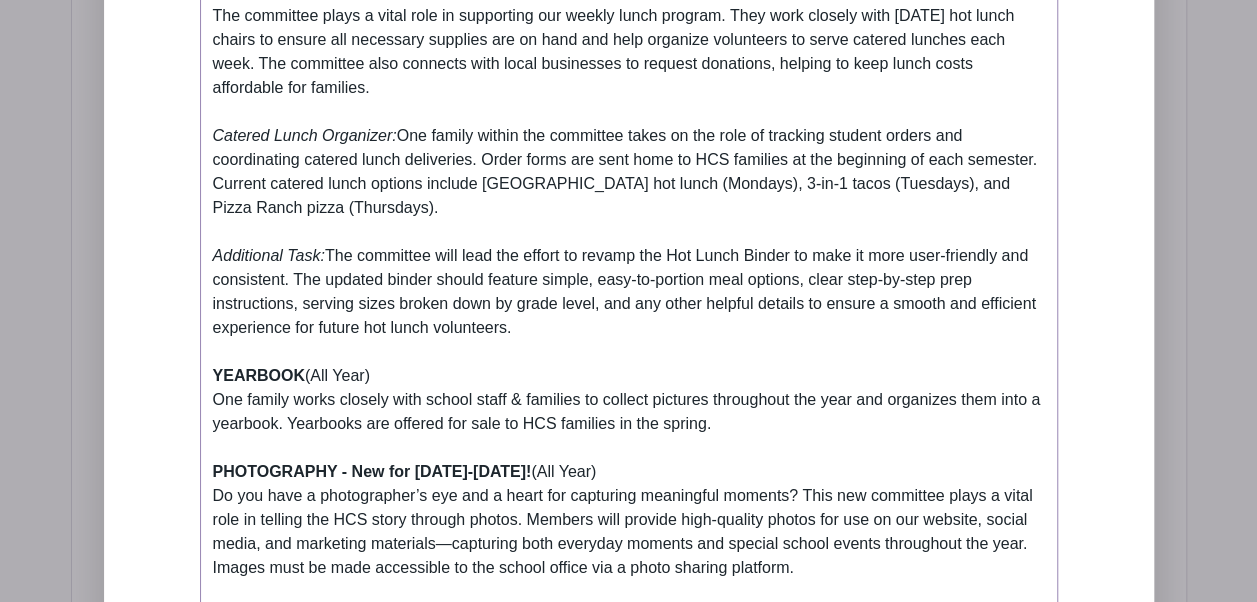 scroll, scrollTop: 2512, scrollLeft: 0, axis: vertical 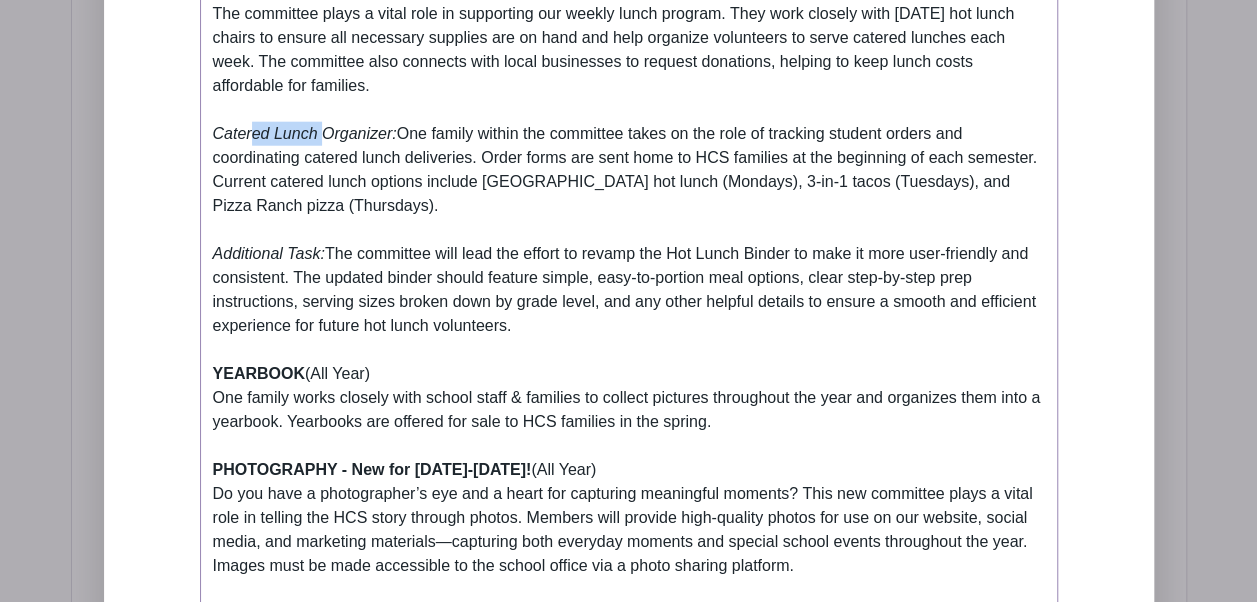 drag, startPoint x: 322, startPoint y: 114, endPoint x: 250, endPoint y: 105, distance: 72.56032 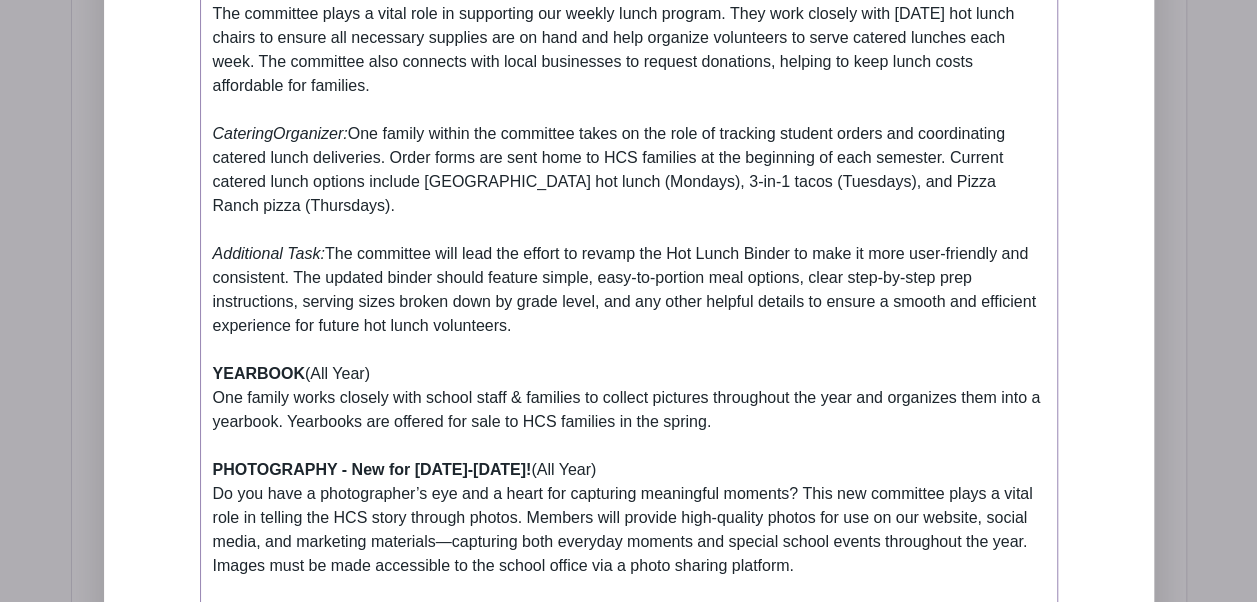 click on "Some committees have changed for this year! If you have any questions or need help figuring out where you might fit best, feel free to reach out to Holly Muilenburg at 507-383-2899 or hollymuilenburg@yahoo.com  BACK-TO-SCHOOL  (Monday, August 18) The committee prepares/serves a light meal and organizes community-building activities for Back-to-School Night. The administration & school board are ultimately responsible for the content of this event, so the committee works closely with them to ensure all bases are covered. SOCCER TOURNAMENT  (Friday, September 26) HCS hosts several other Christian schools for a fun day of soccer. The committee is responsible for providing concessions for students & spectators.  APPLE PIES  (October)   **We’re taking a break from our Apple Pie fundraiser for the 2025-2026 school year and will reevaluate it on a yearly basis moving forward.** FALL SUPPER  (Friday, November 7) OPEN HOUSE  (February) $ELLEBRATION AUCTION  (March) BOOK FAIR / CARNIVAL  (April) STAFF APPRECIATION" at bounding box center (629, -286) 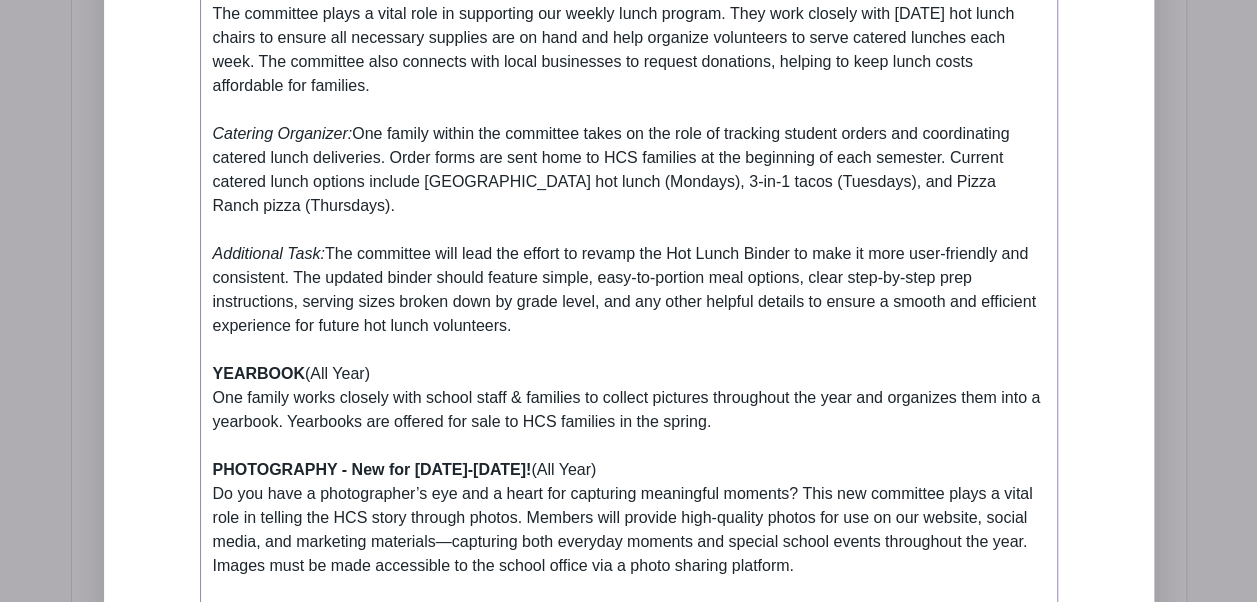 click on "Some committees have changed for this year! If you have any questions or need help figuring out where you might fit best, feel free to reach out to Holly Muilenburg at 507-383-2899 or hollymuilenburg@yahoo.com  BACK-TO-SCHOOL  (Monday, August 18) The committee prepares/serves a light meal and organizes community-building activities for Back-to-School Night. The administration & school board are ultimately responsible for the content of this event, so the committee works closely with them to ensure all bases are covered. SOCCER TOURNAMENT  (Friday, September 26) HCS hosts several other Christian schools for a fun day of soccer. The committee is responsible for providing concessions for students & spectators.  APPLE PIES  (October)   **We’re taking a break from our Apple Pie fundraiser for the 2025-2026 school year and will reevaluate it on a yearly basis moving forward.** FALL SUPPER  (Friday, November 7) OPEN HOUSE  (February) $ELLEBRATION AUCTION  (March) BOOK FAIR / CARNIVAL  (April) STAFF APPRECIATION" at bounding box center [629, -286] 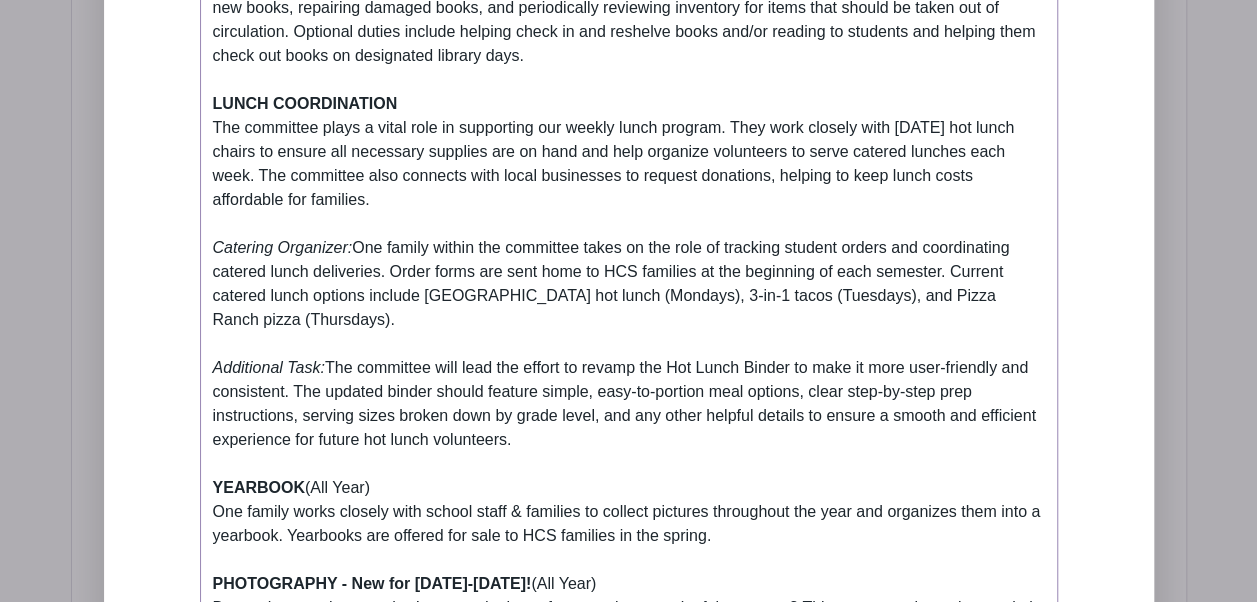 scroll, scrollTop: 2398, scrollLeft: 0, axis: vertical 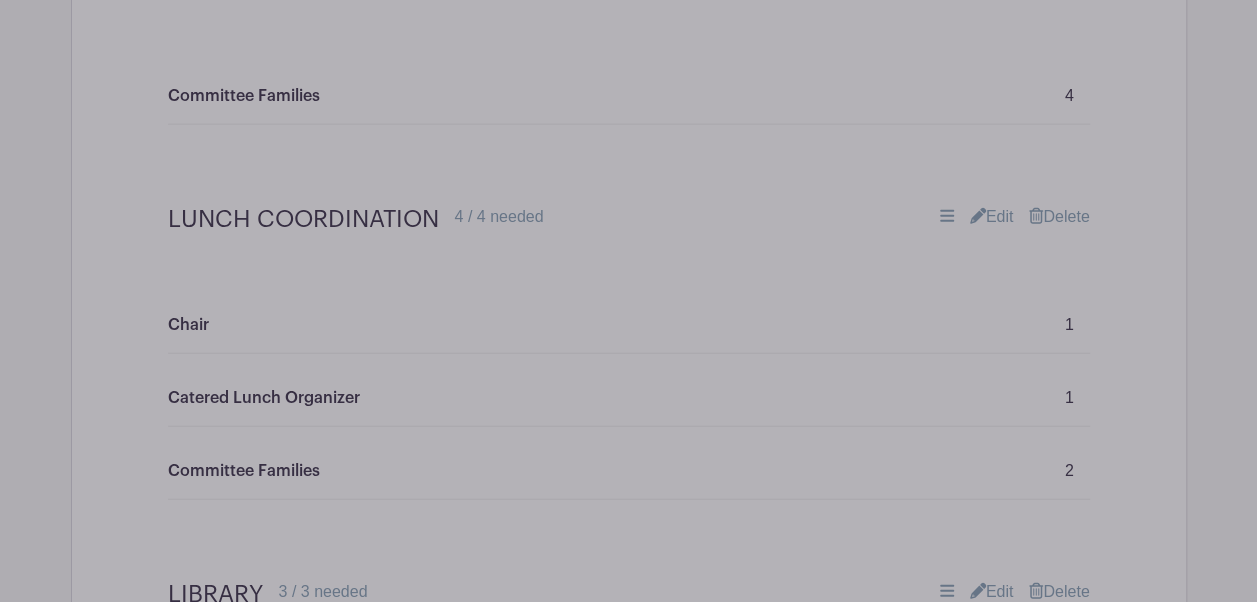click on "Add Description
Short Intro
All families are required to participate on at least one committee. See descriptions below to find one that fits your family's interests & skills.
Event Description
Bold
Italic
Strikethrough
Link
Heading
Quote
Code
Bullets
Numbers
Decrease Level
Increase Level
Attach Files
Undo
Redo
Link
Unlink
Some committees have changed for this year! If you have any questions or need help figuring out where you might fit best, feel free to reach out to Holly Muilenburg at 507-383-2899 or hollymuilenburg@yahoo.com  BACK-TO-SCHOOL  (Monday, August 18) SOCCER TOURNAMENT" at bounding box center [629, -3833] 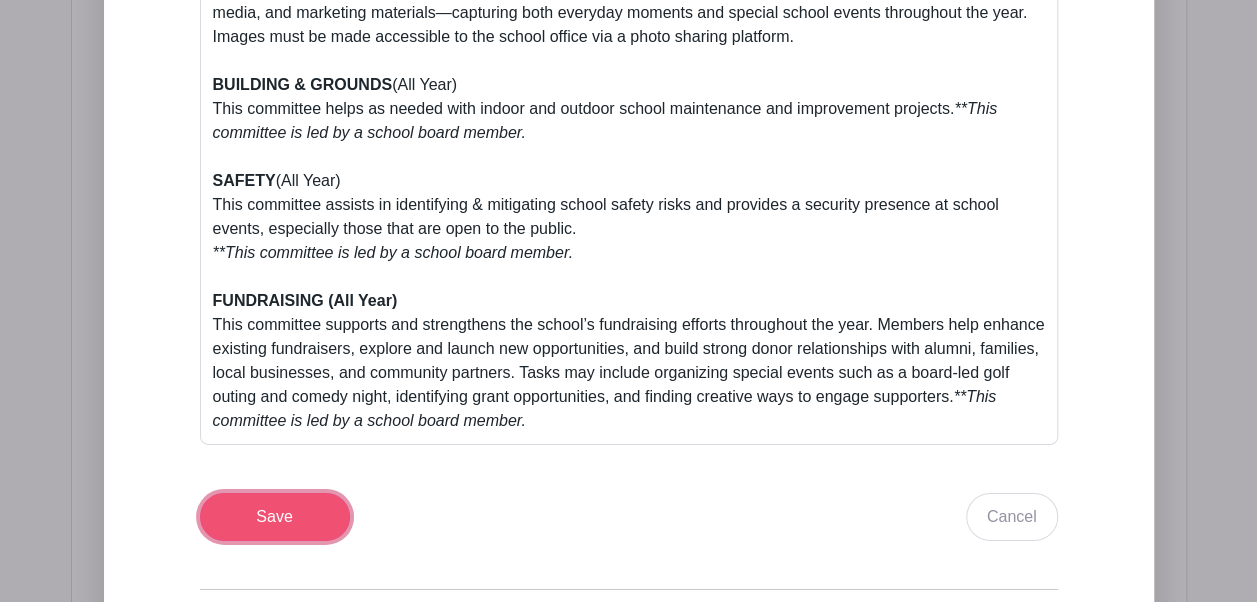 click on "Save" at bounding box center [275, 517] 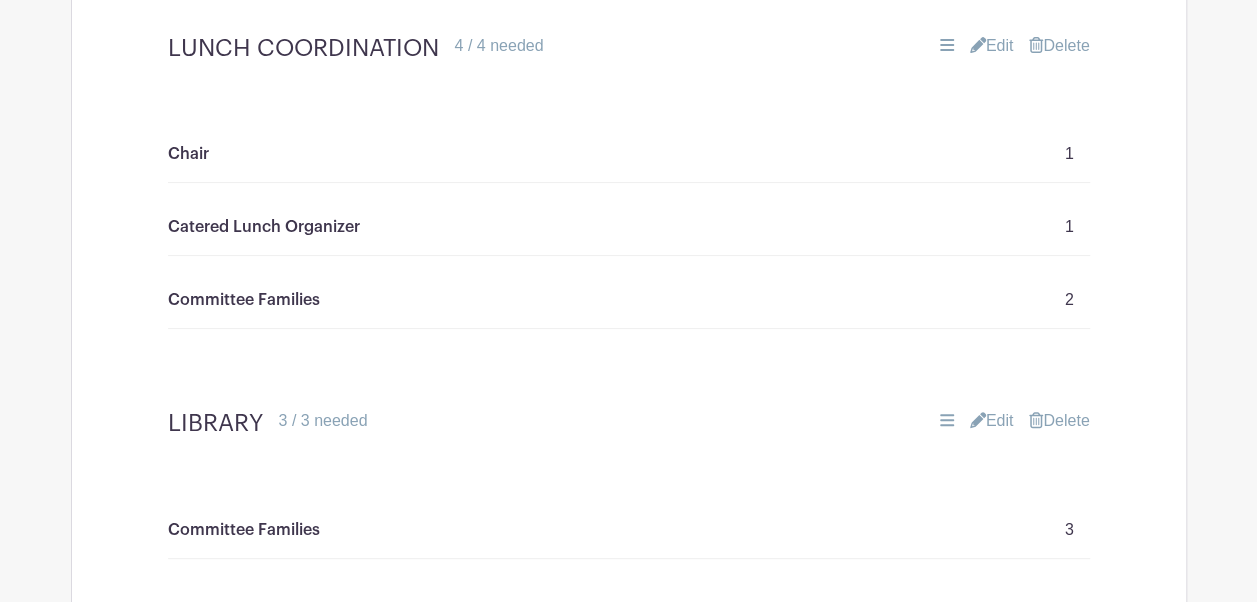 scroll, scrollTop: 3813, scrollLeft: 0, axis: vertical 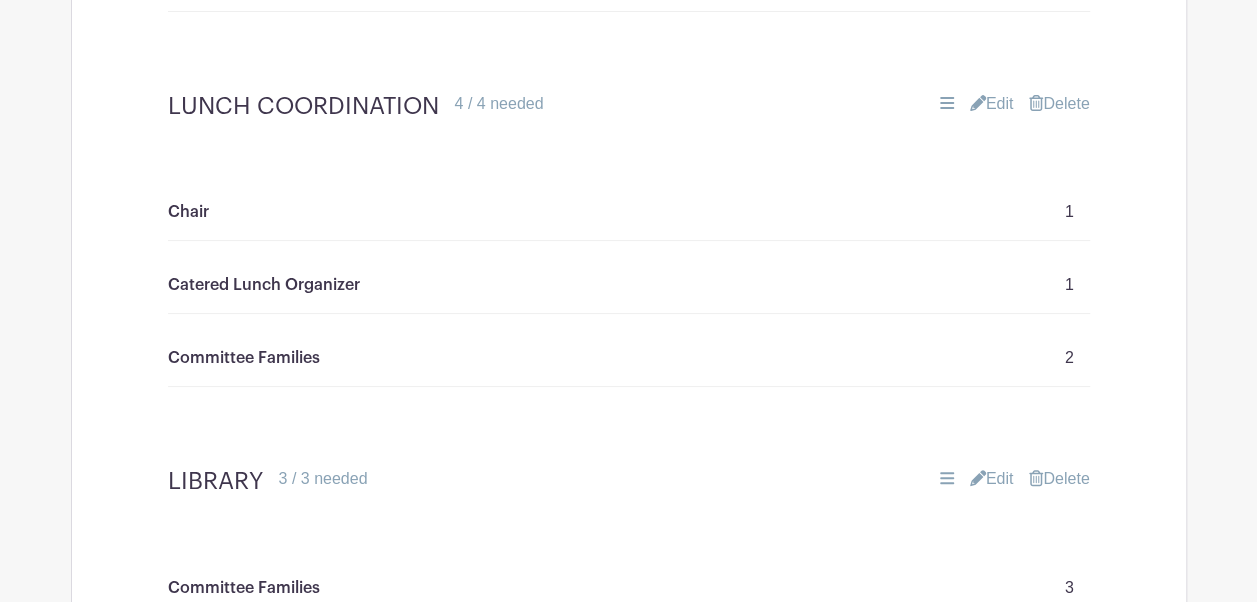 click on "Edit" at bounding box center (992, 104) 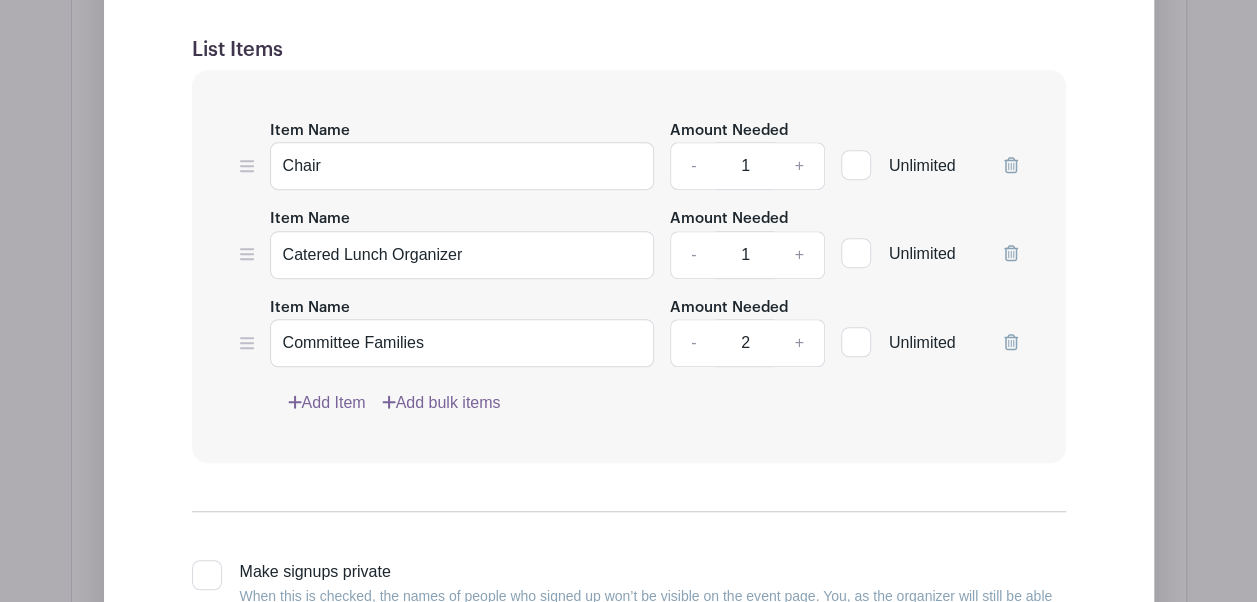 scroll, scrollTop: 4235, scrollLeft: 0, axis: vertical 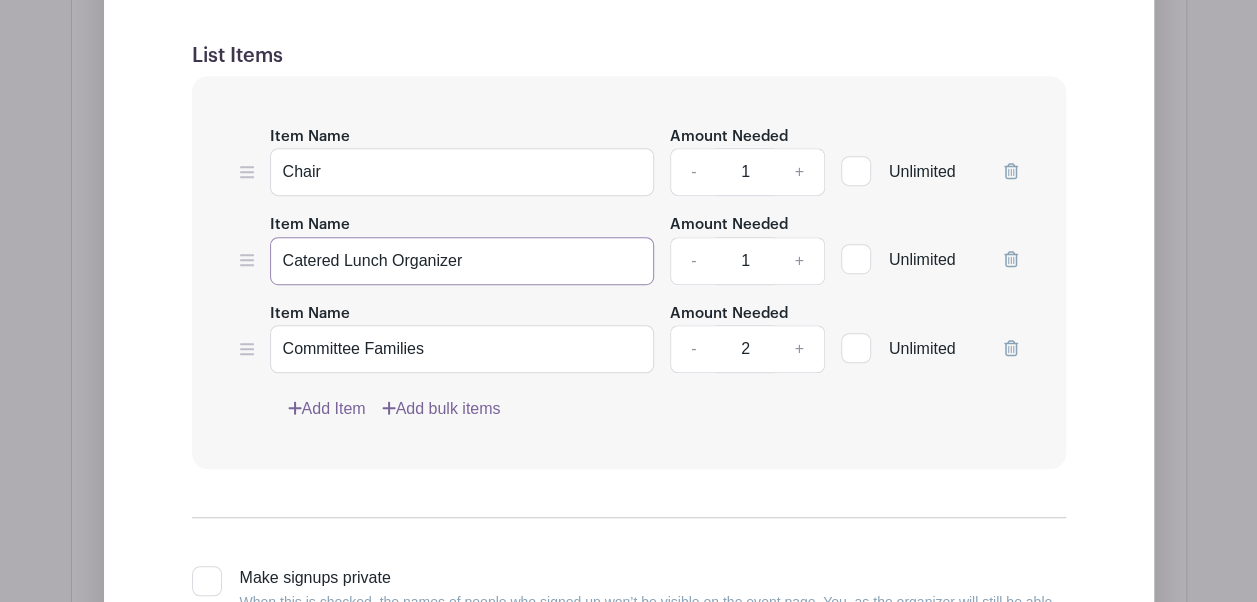 drag, startPoint x: 387, startPoint y: 252, endPoint x: 334, endPoint y: 250, distance: 53.037724 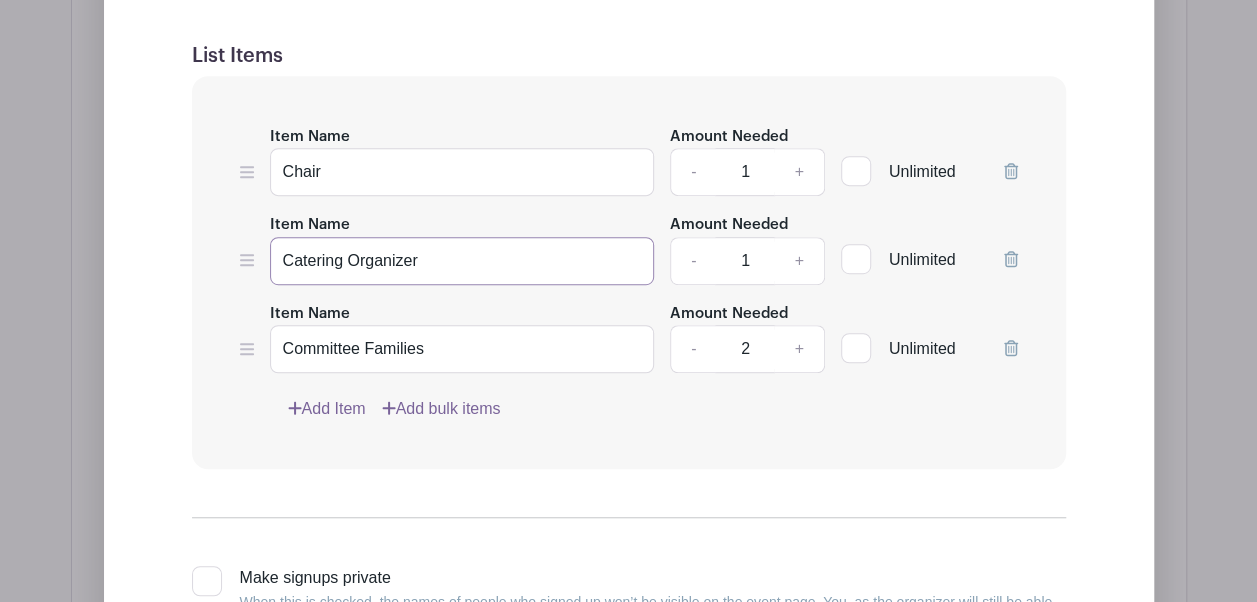 type on "Catering Organizer" 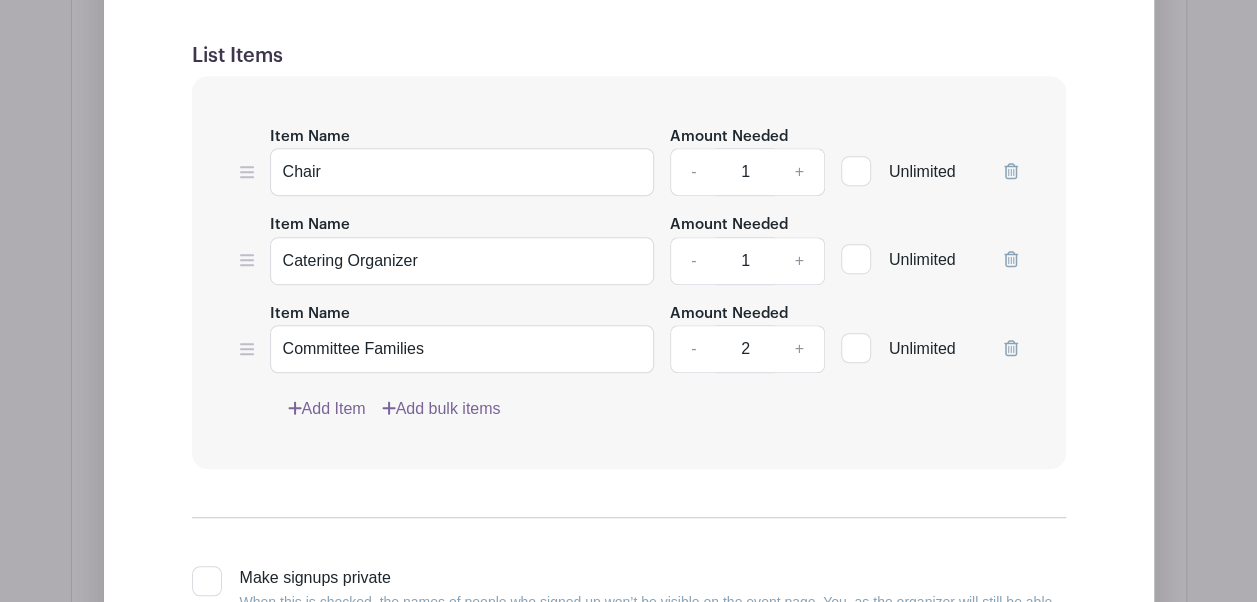 click on "Item Name
Committee Families" at bounding box center (462, 337) 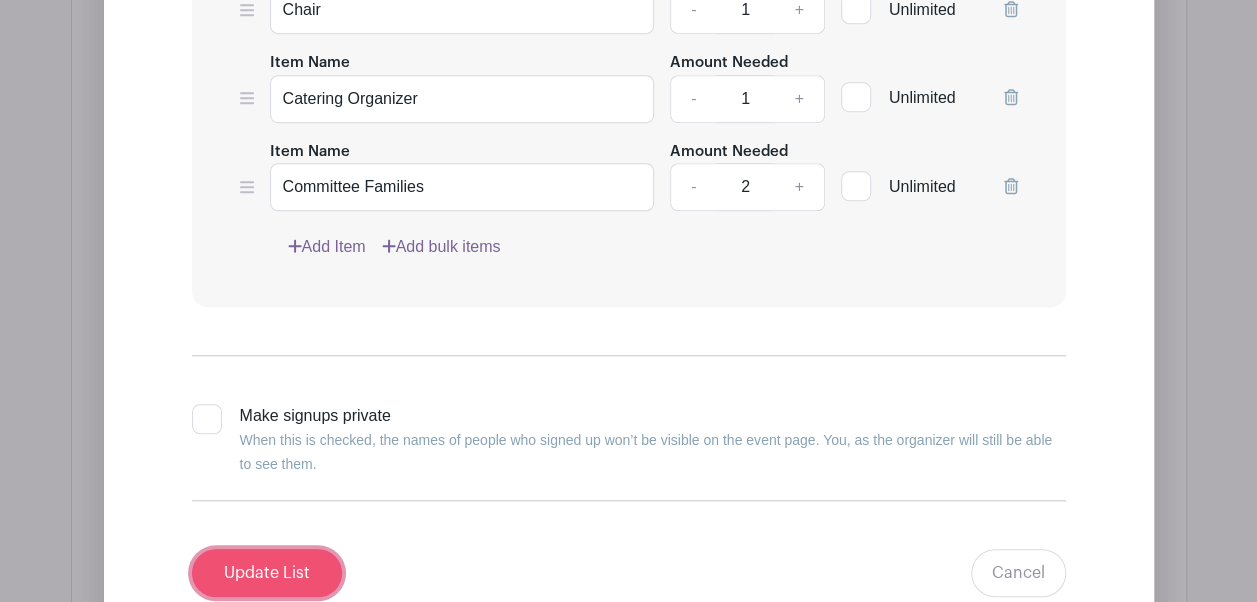 click on "Update List" at bounding box center (267, 573) 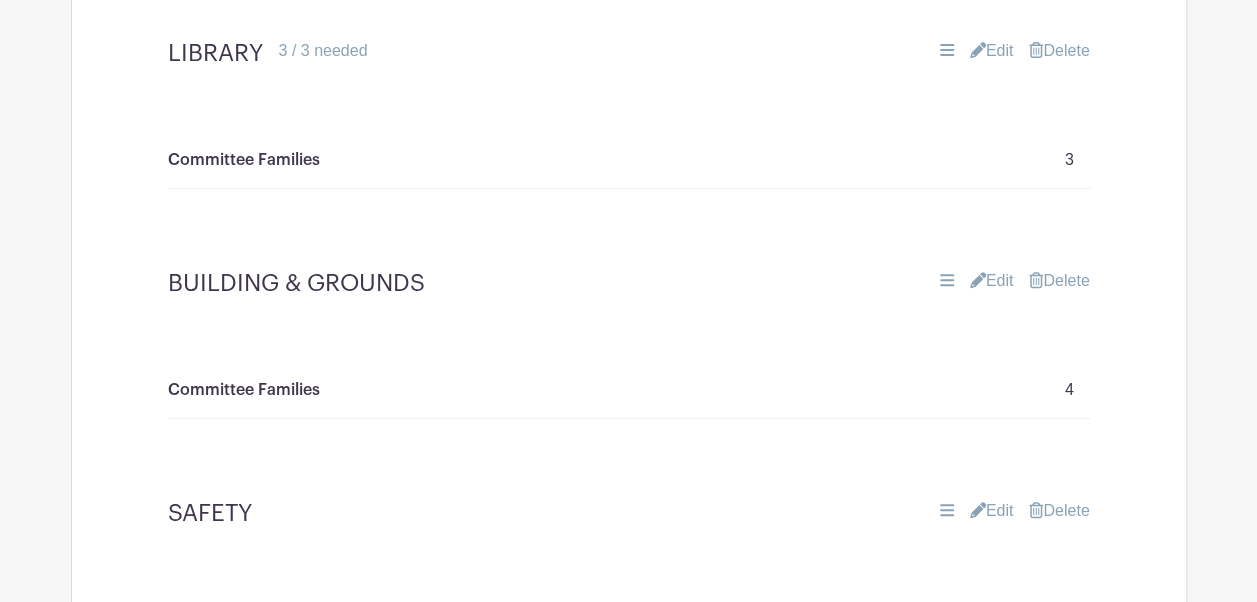 scroll, scrollTop: 4082, scrollLeft: 0, axis: vertical 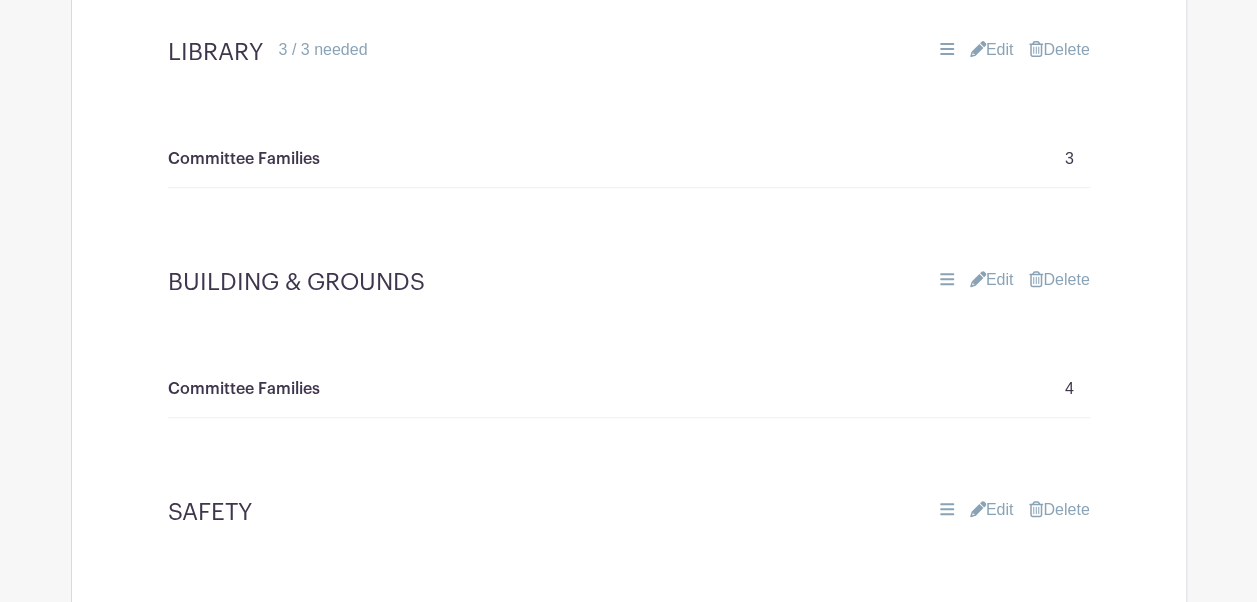click on "Edit" at bounding box center [992, 280] 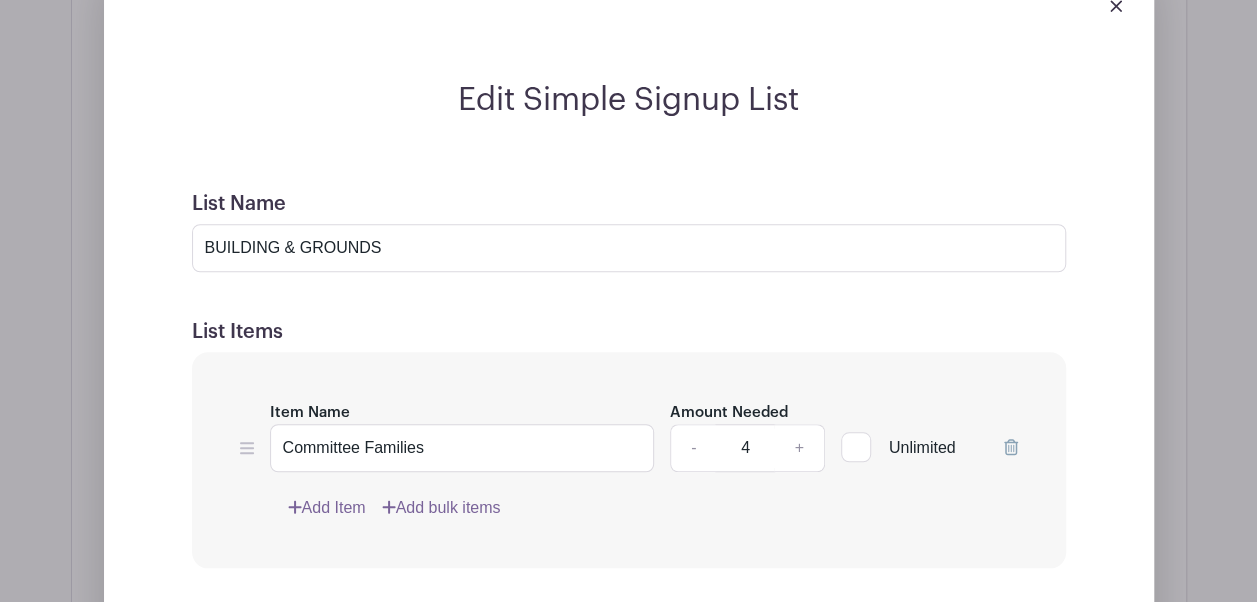 scroll, scrollTop: 4407, scrollLeft: 0, axis: vertical 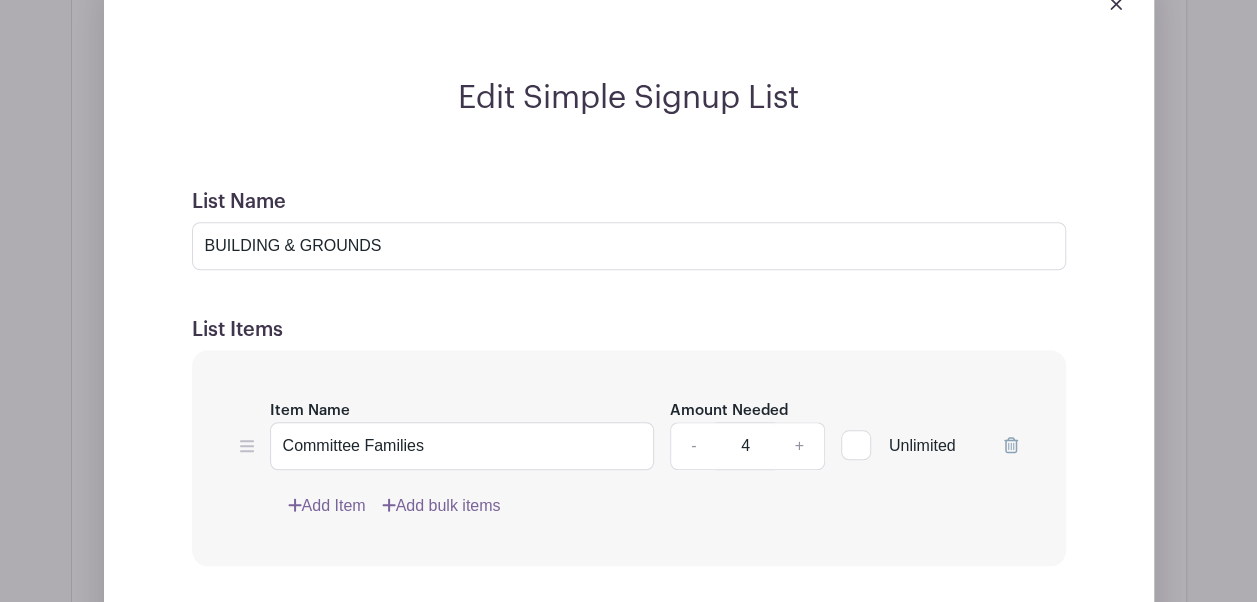 click on "Add Item" at bounding box center (327, 506) 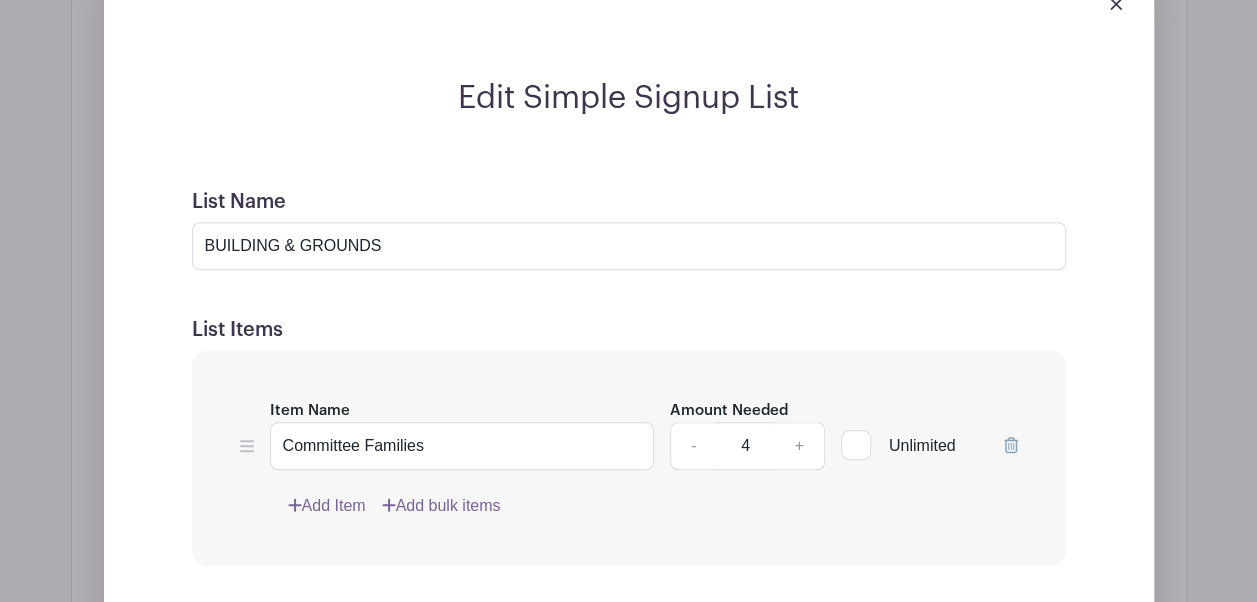 scroll, scrollTop: 4407, scrollLeft: 0, axis: vertical 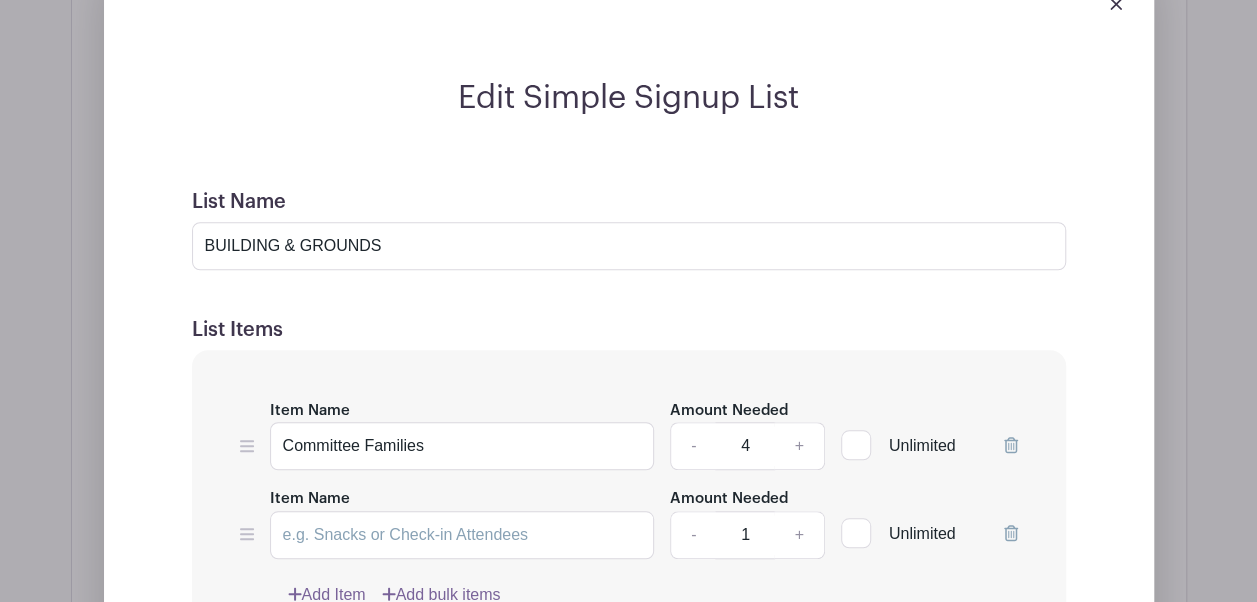 type 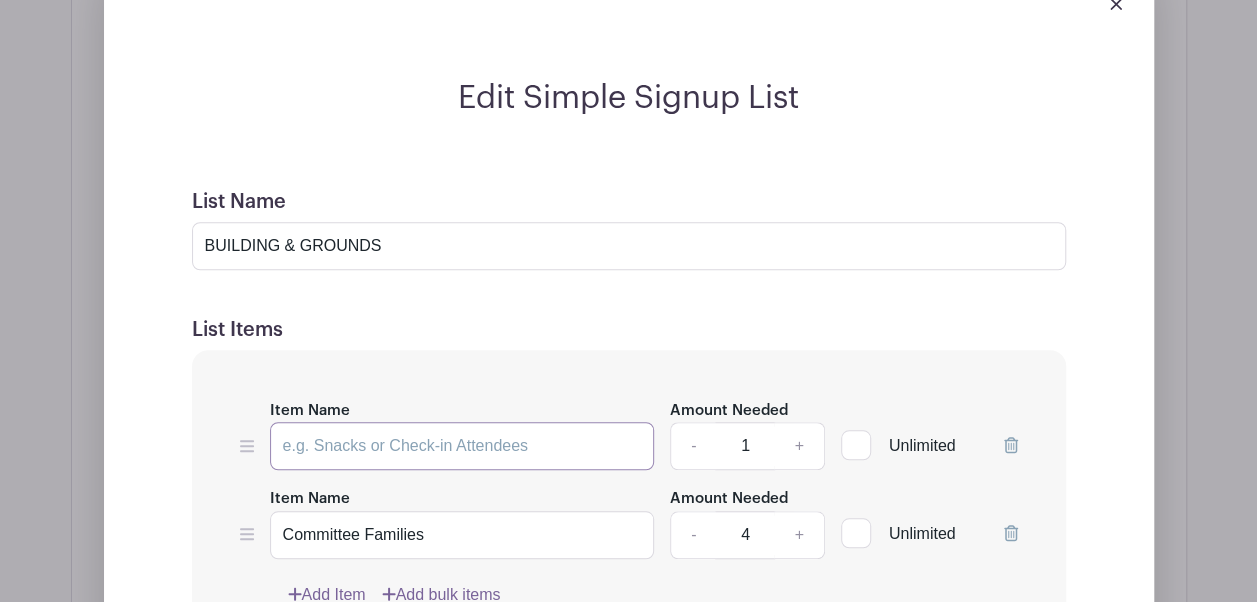 click on "Item Name" at bounding box center [462, 446] 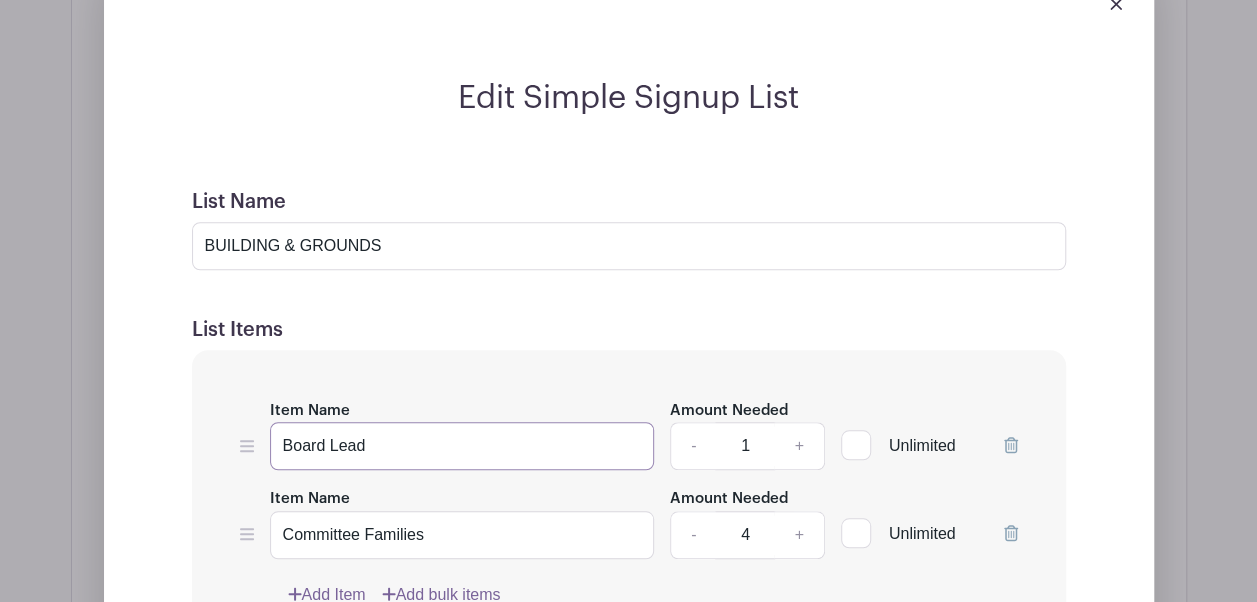 type on "Board Lead" 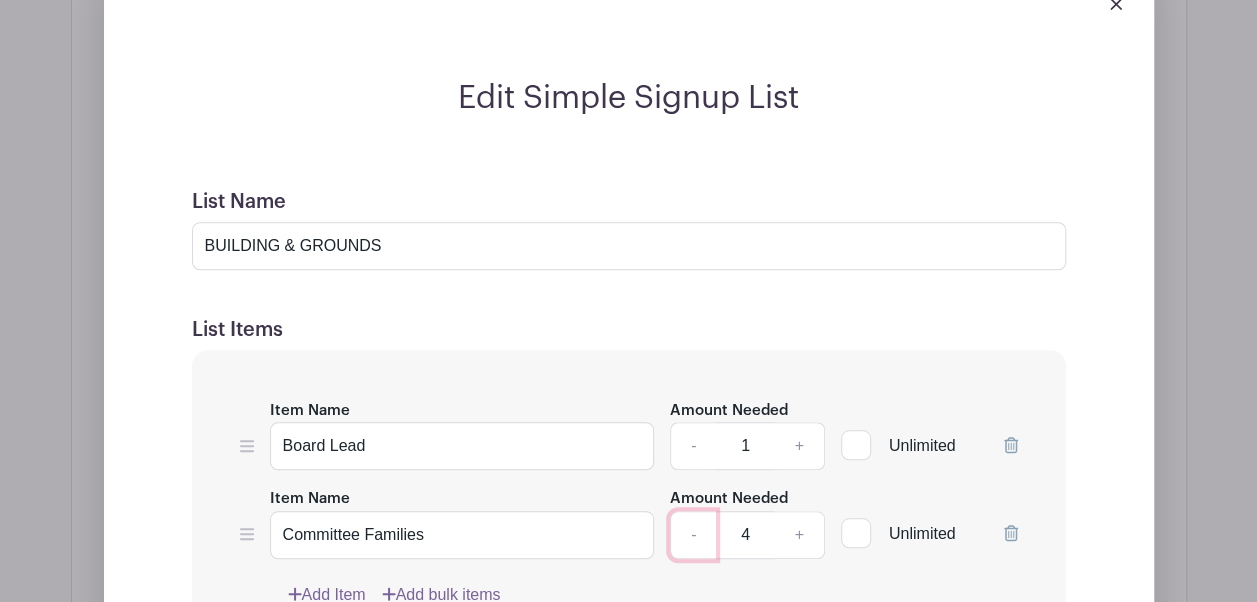click on "-" at bounding box center [693, 535] 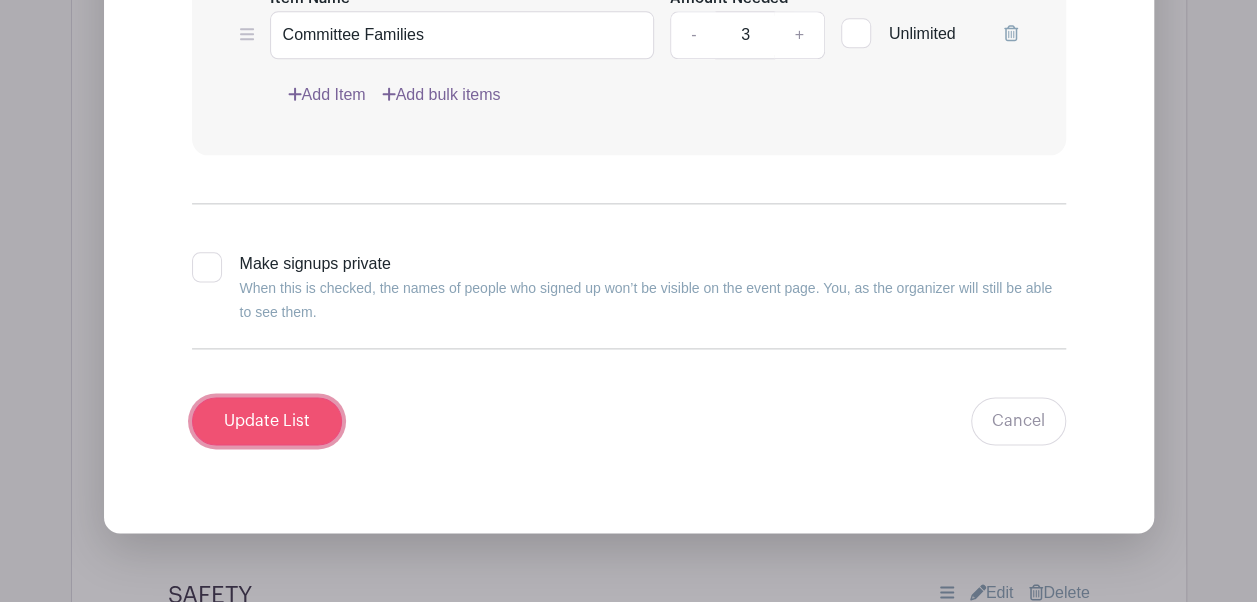 click on "Update List" at bounding box center (267, 421) 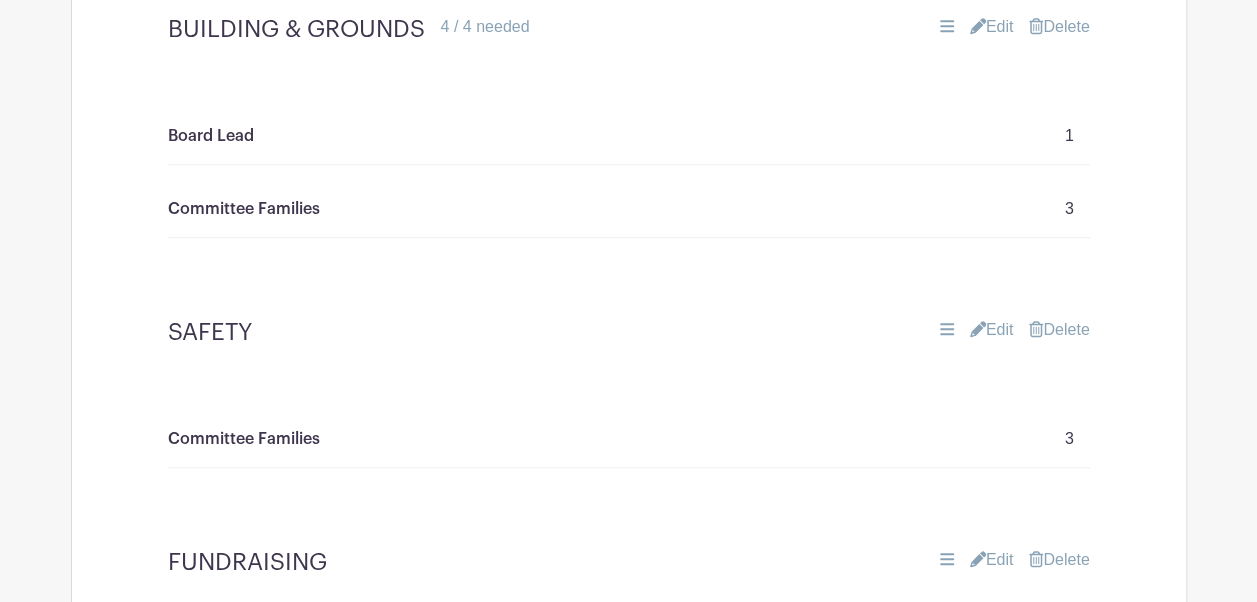 scroll, scrollTop: 4336, scrollLeft: 0, axis: vertical 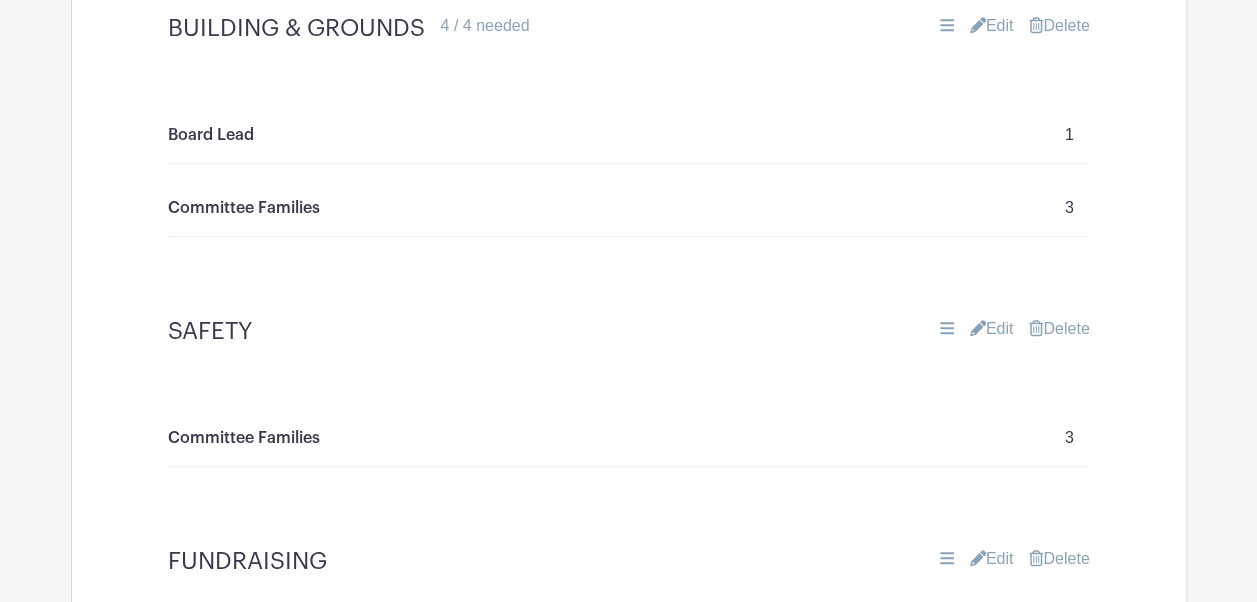 click on "Edit" at bounding box center [992, 329] 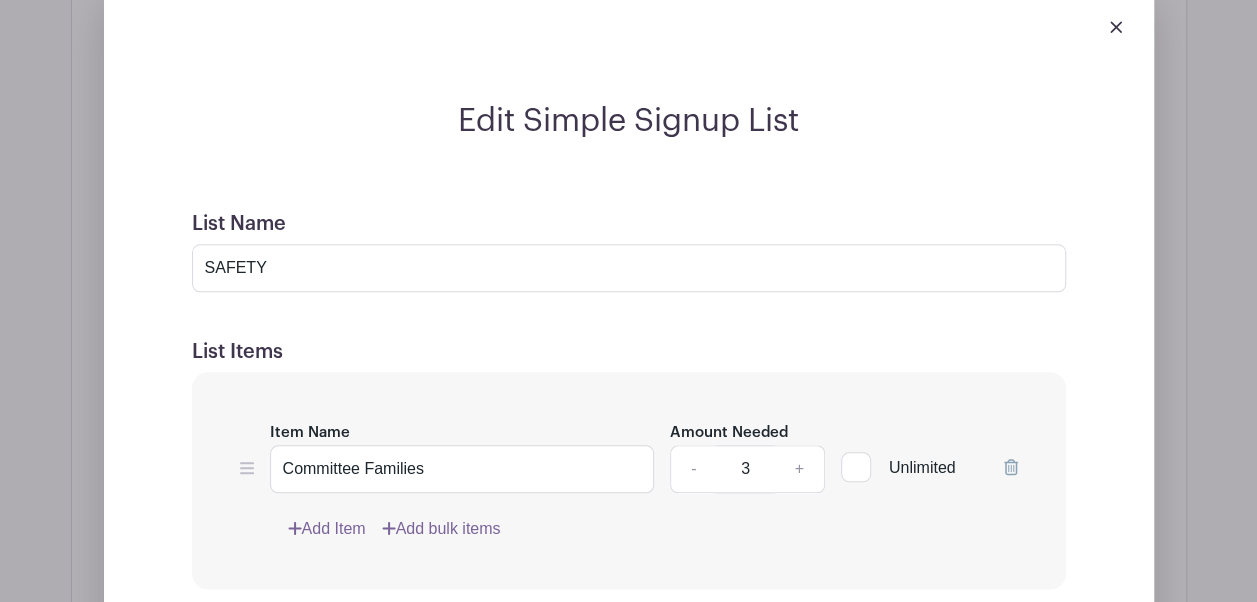 scroll, scrollTop: 4701, scrollLeft: 0, axis: vertical 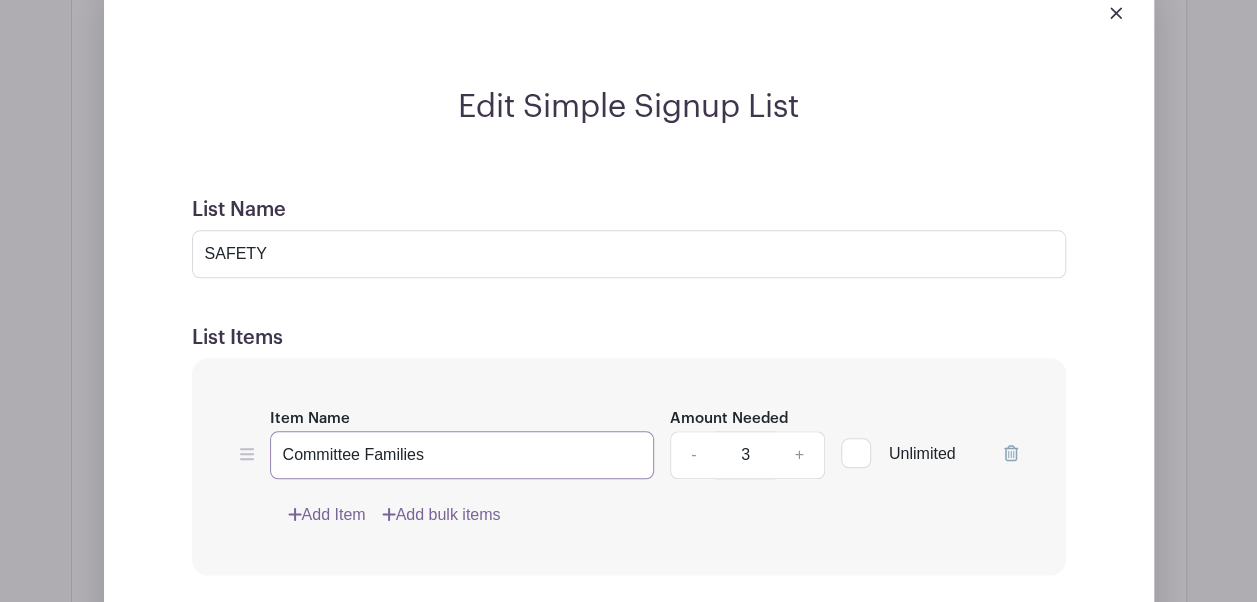 drag, startPoint x: 467, startPoint y: 446, endPoint x: 140, endPoint y: 416, distance: 328.37326 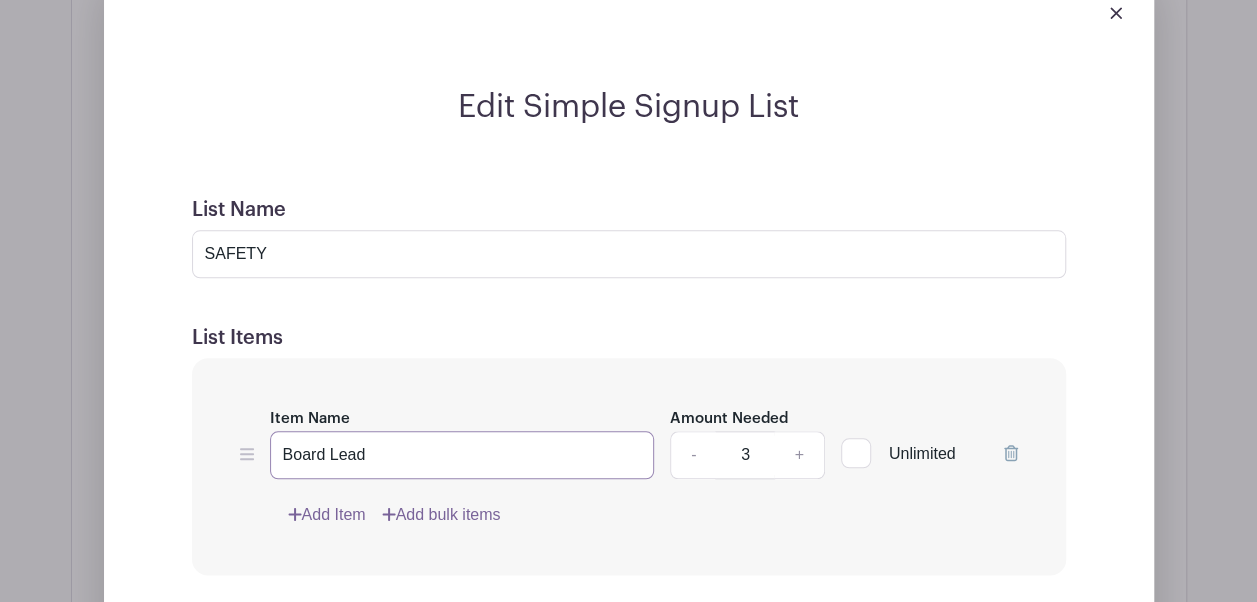 type on "Board Lead" 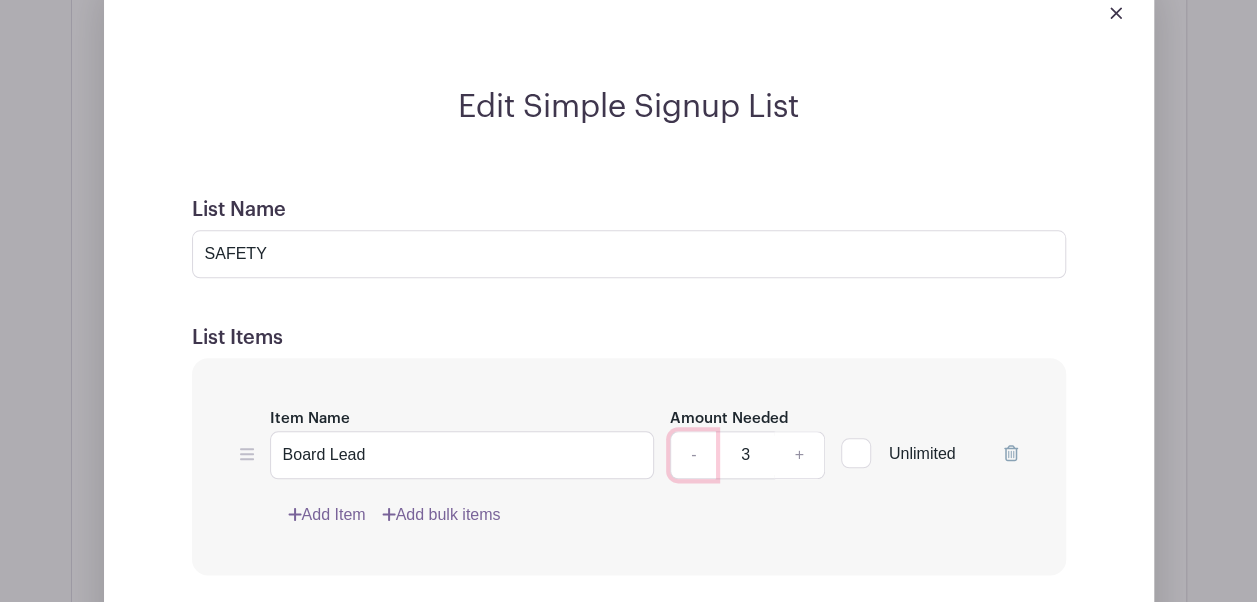 click on "-" at bounding box center [693, 455] 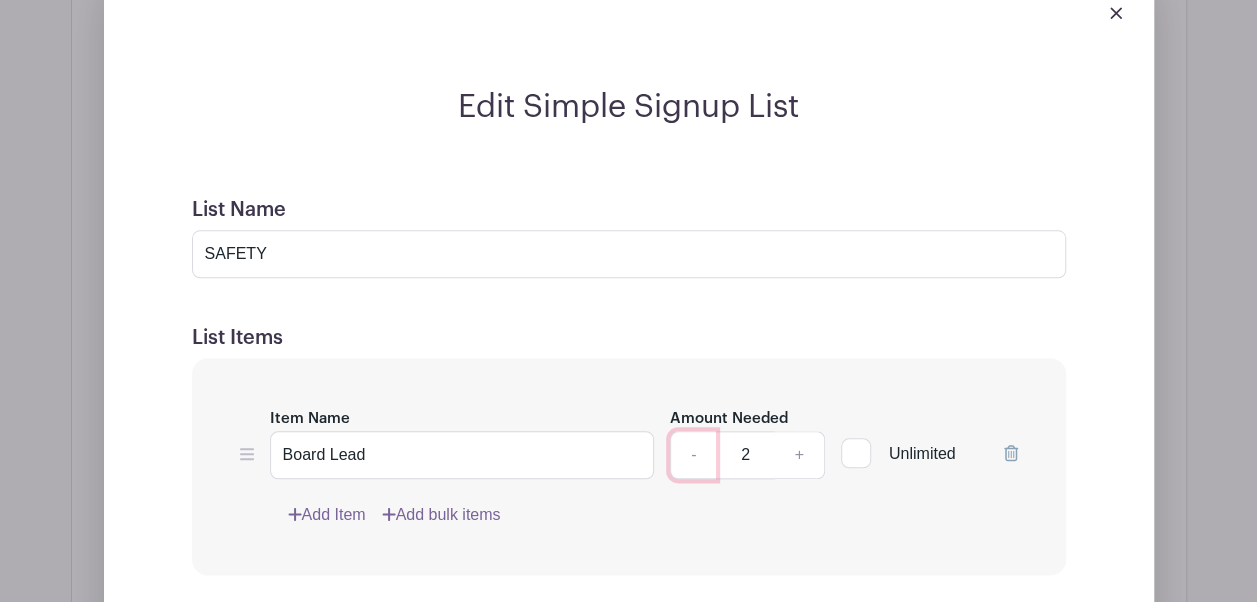 click on "-" at bounding box center [693, 455] 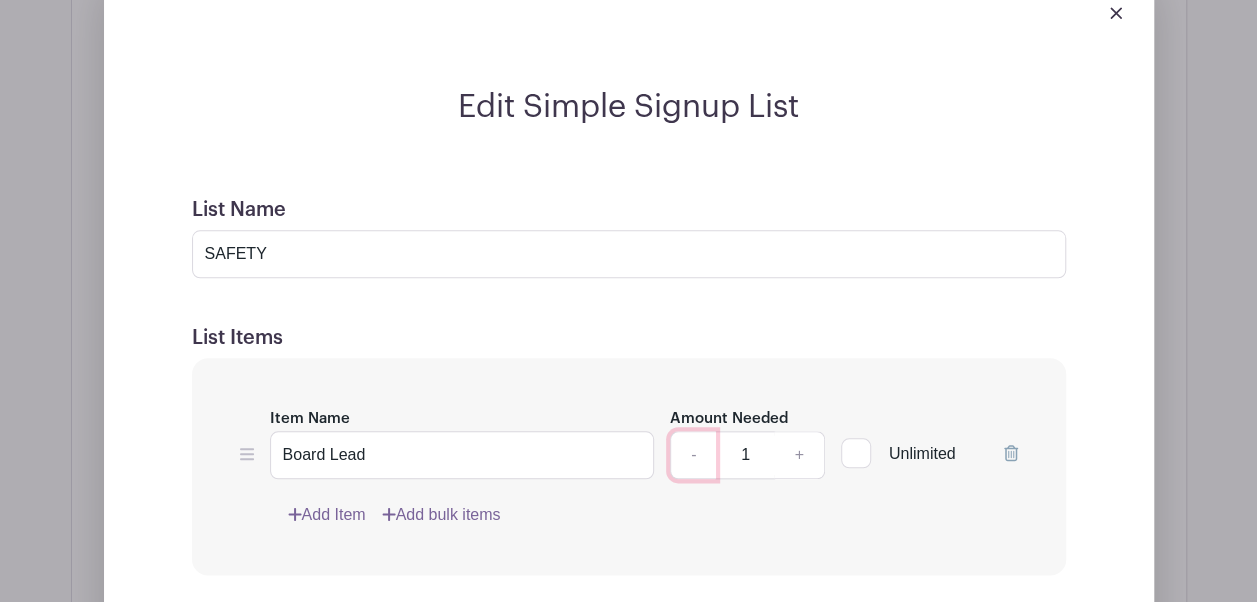 click on "-" at bounding box center [693, 455] 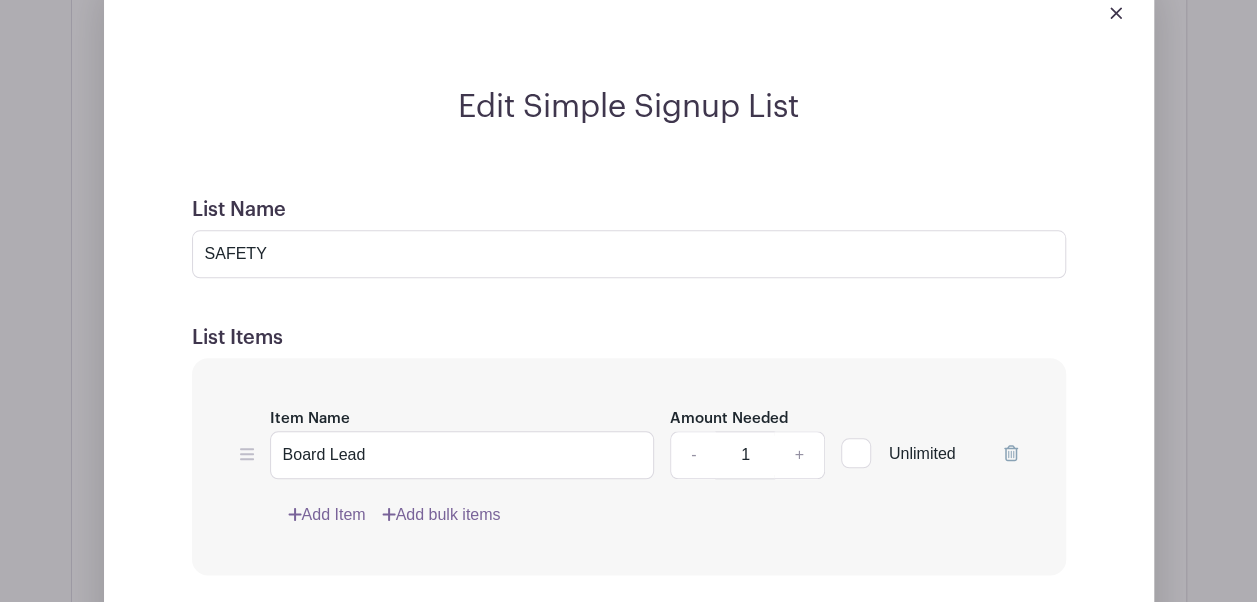 click on "Add Item" at bounding box center [327, 515] 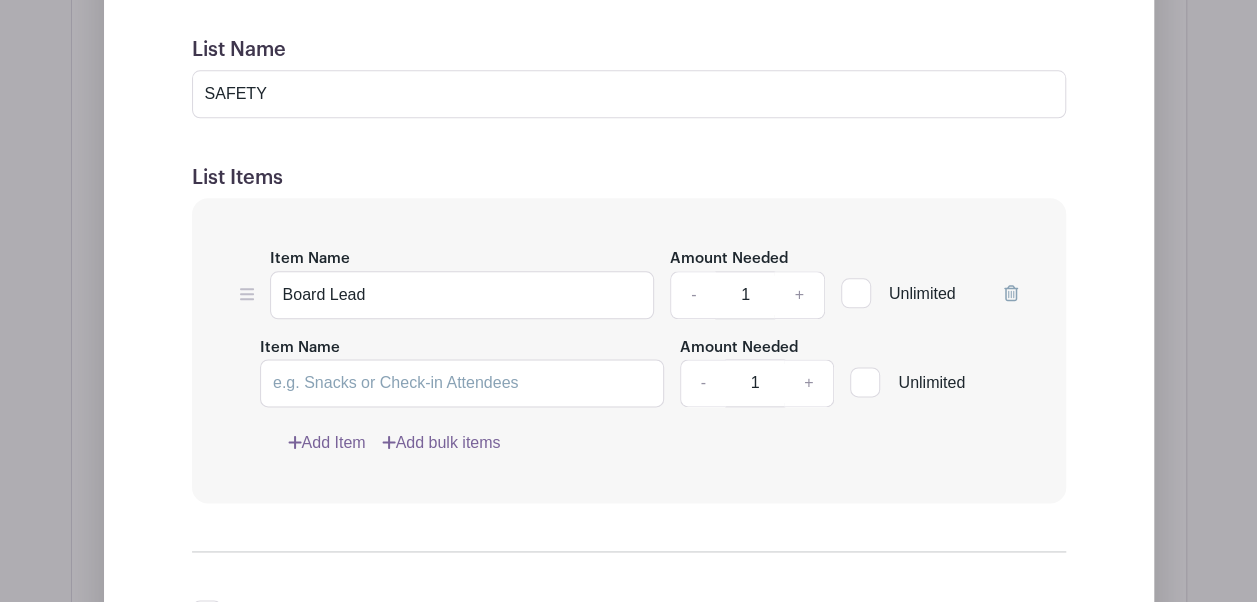 scroll, scrollTop: 4701, scrollLeft: 0, axis: vertical 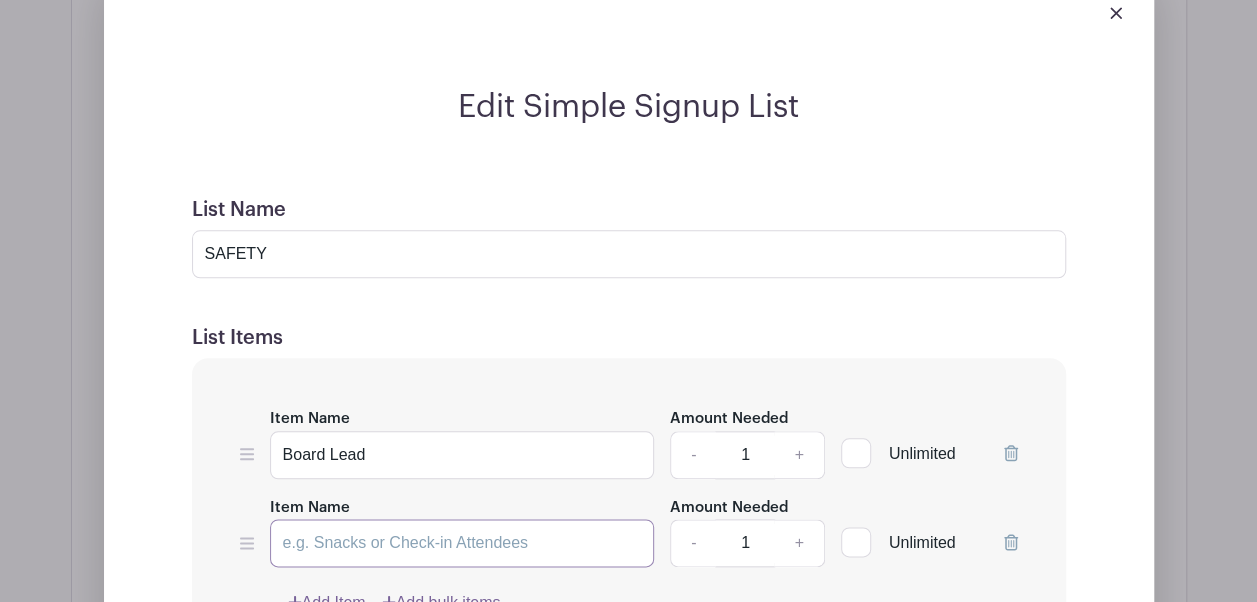 click on "Item Name" at bounding box center [462, 543] 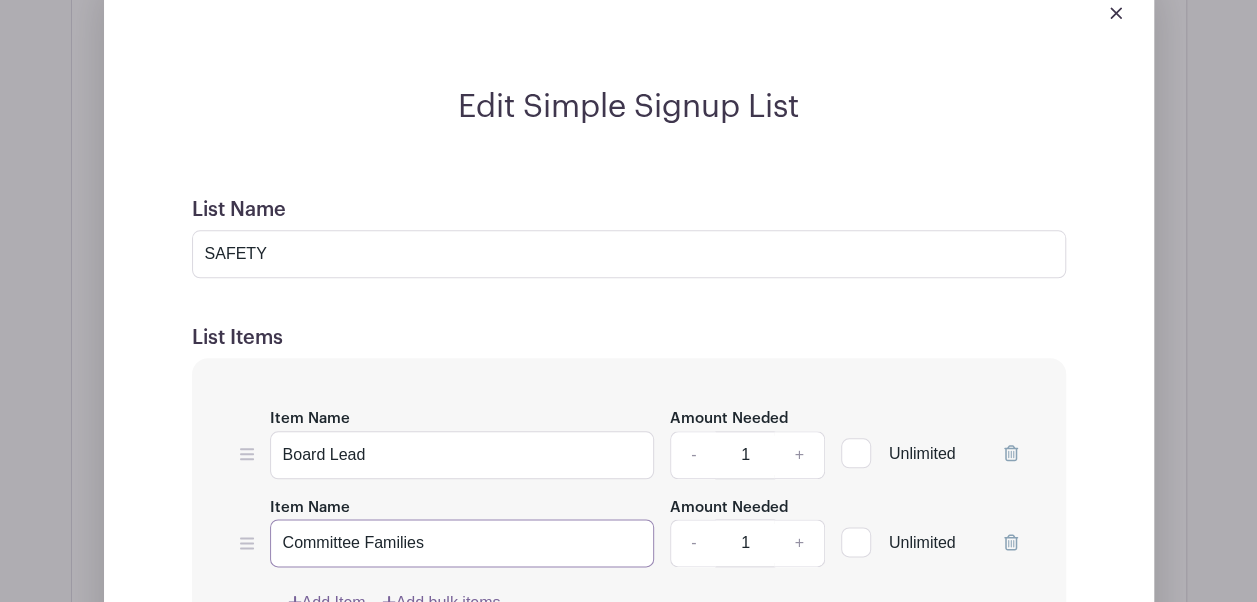type on "Committee Families" 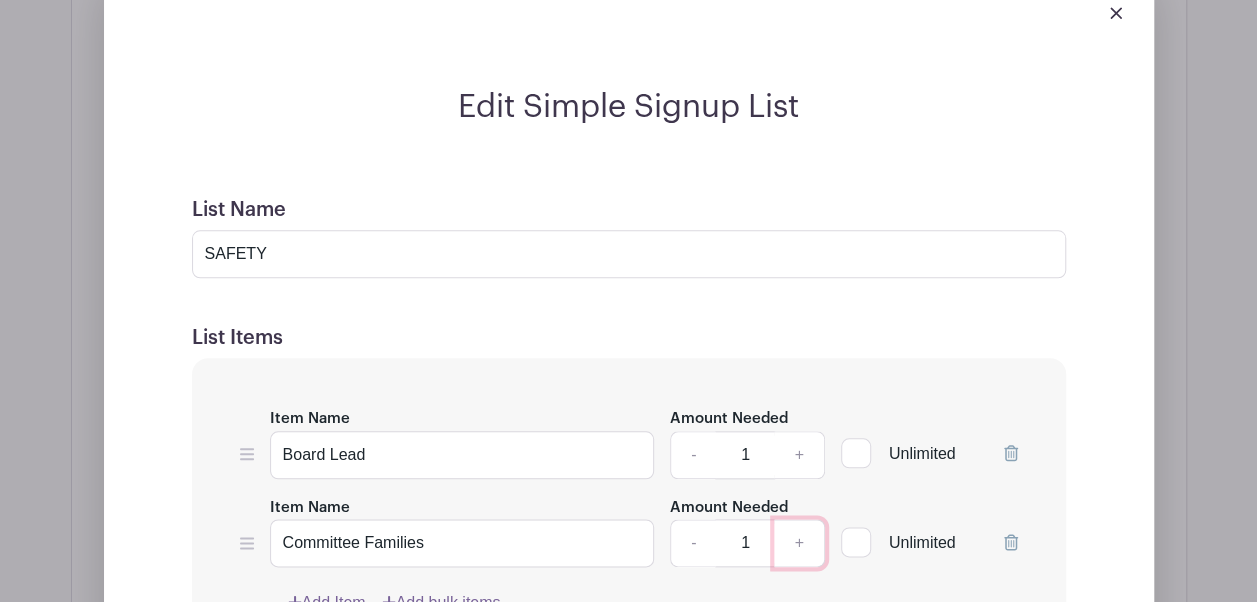 click on "+" at bounding box center (799, 543) 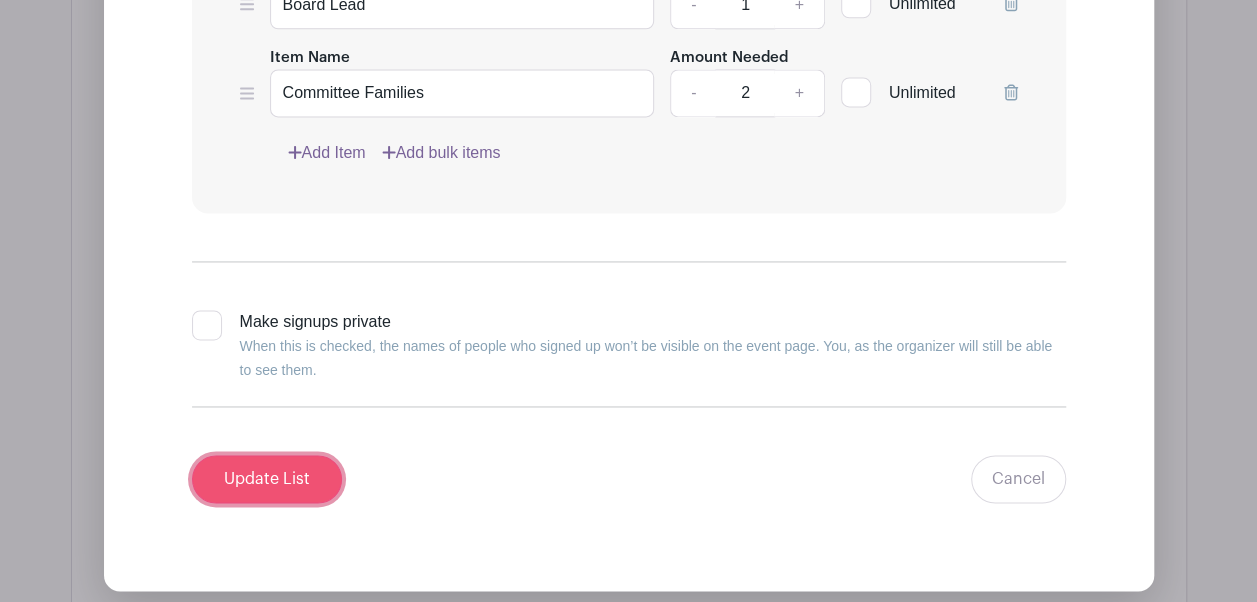 click on "Update List" at bounding box center [267, 479] 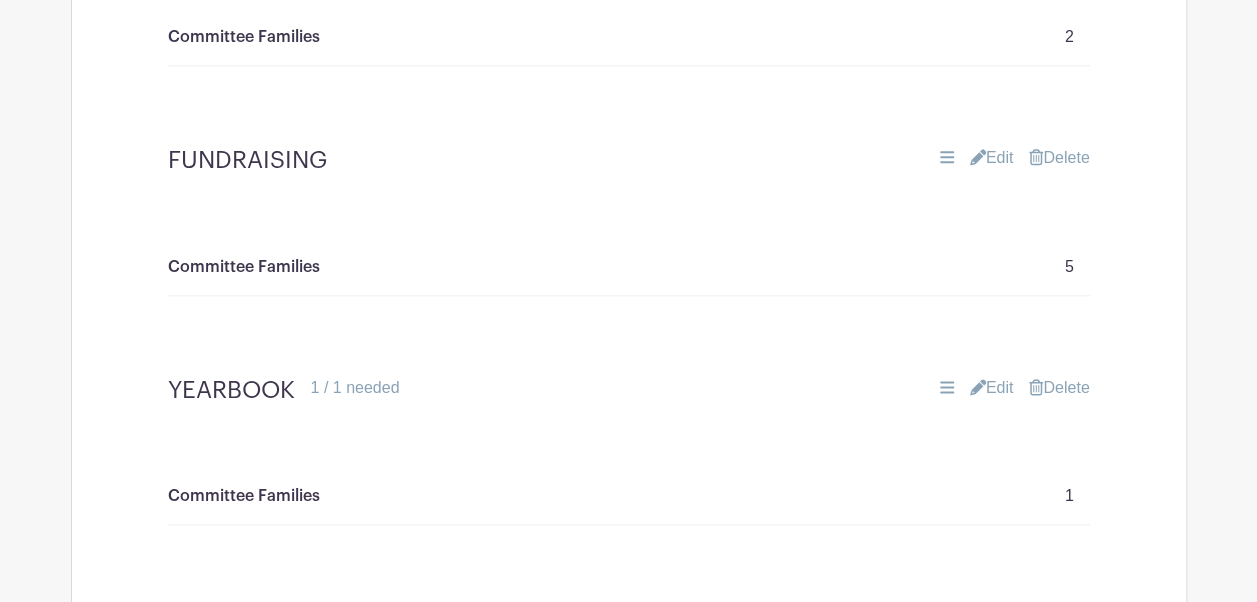 scroll, scrollTop: 4831, scrollLeft: 0, axis: vertical 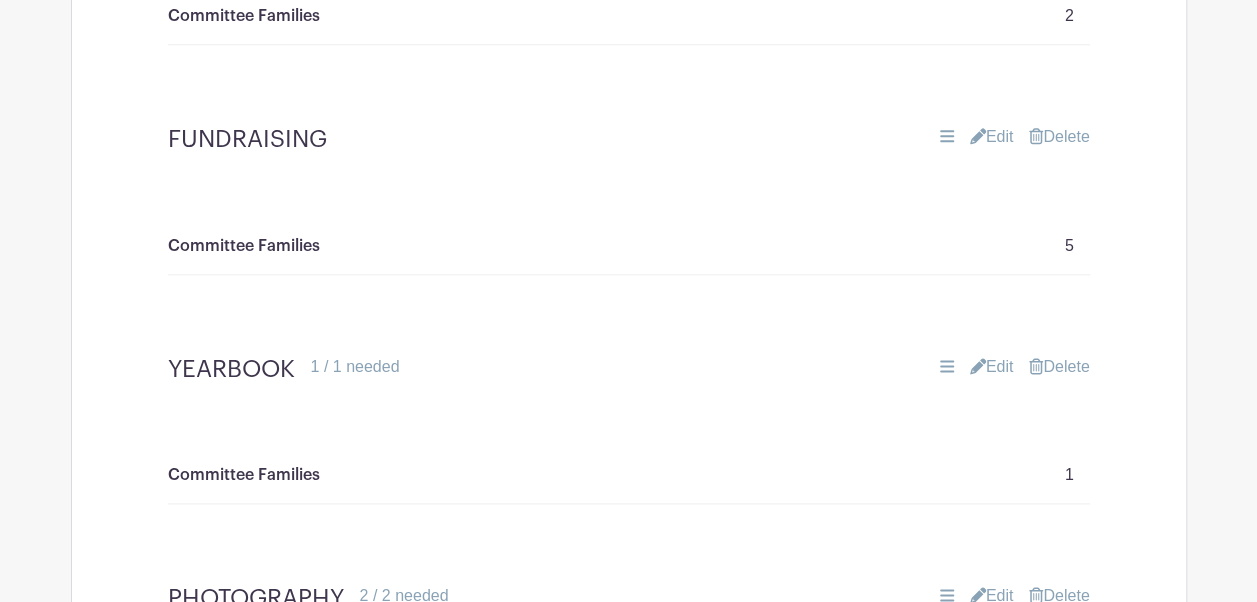 type 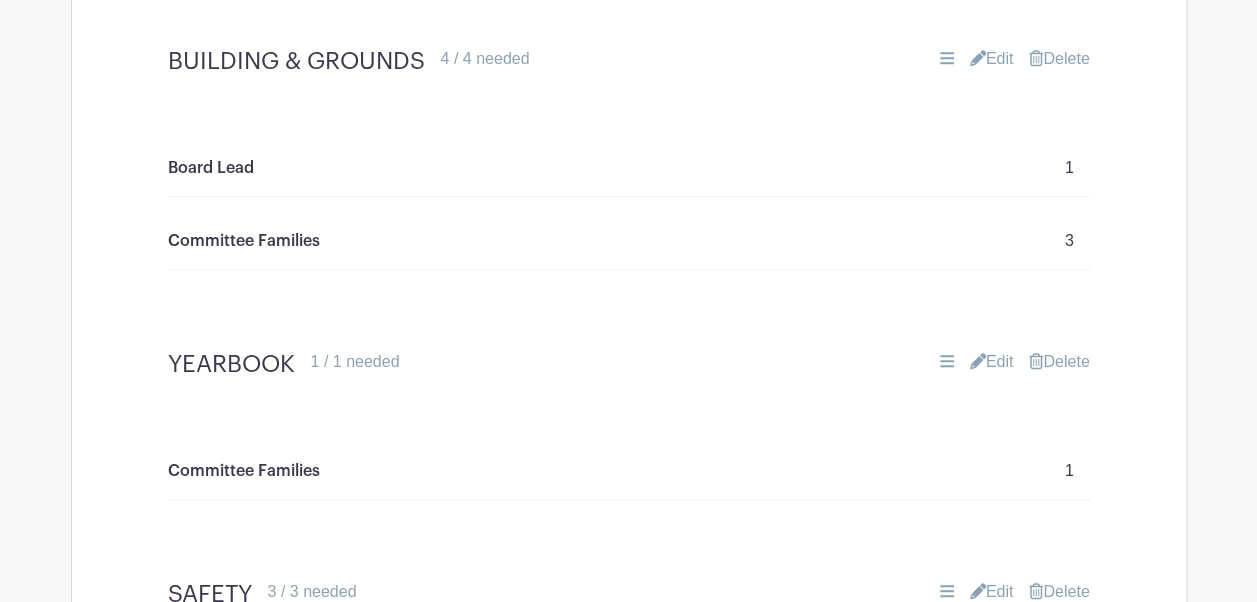 scroll, scrollTop: 4289, scrollLeft: 0, axis: vertical 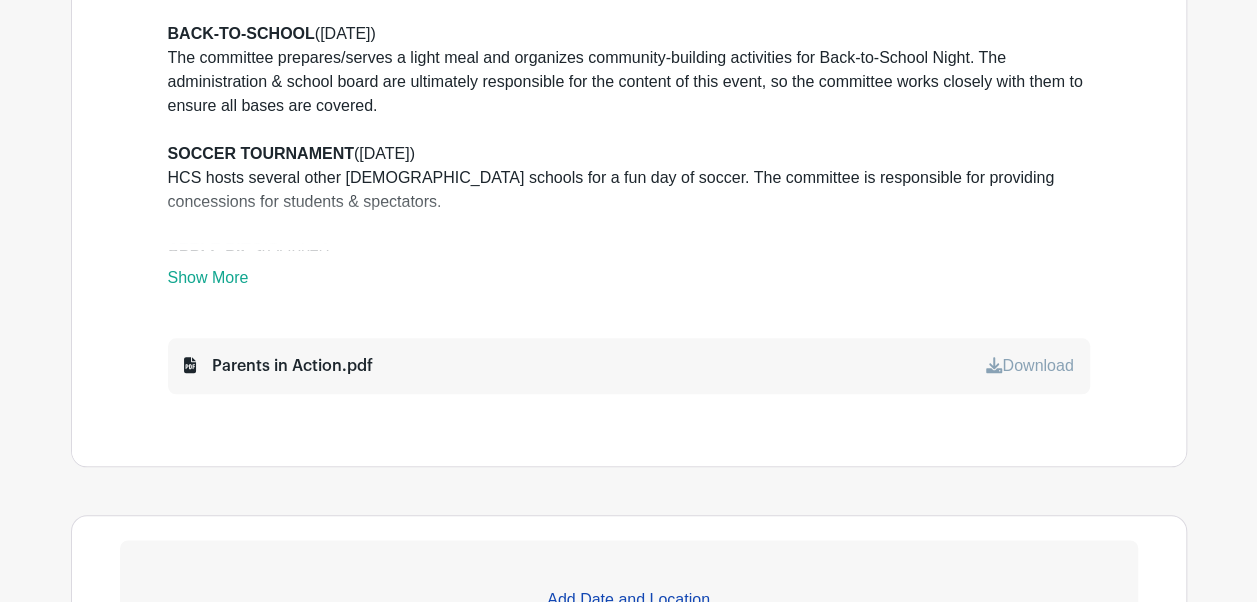 click on "Show More" at bounding box center (208, 281) 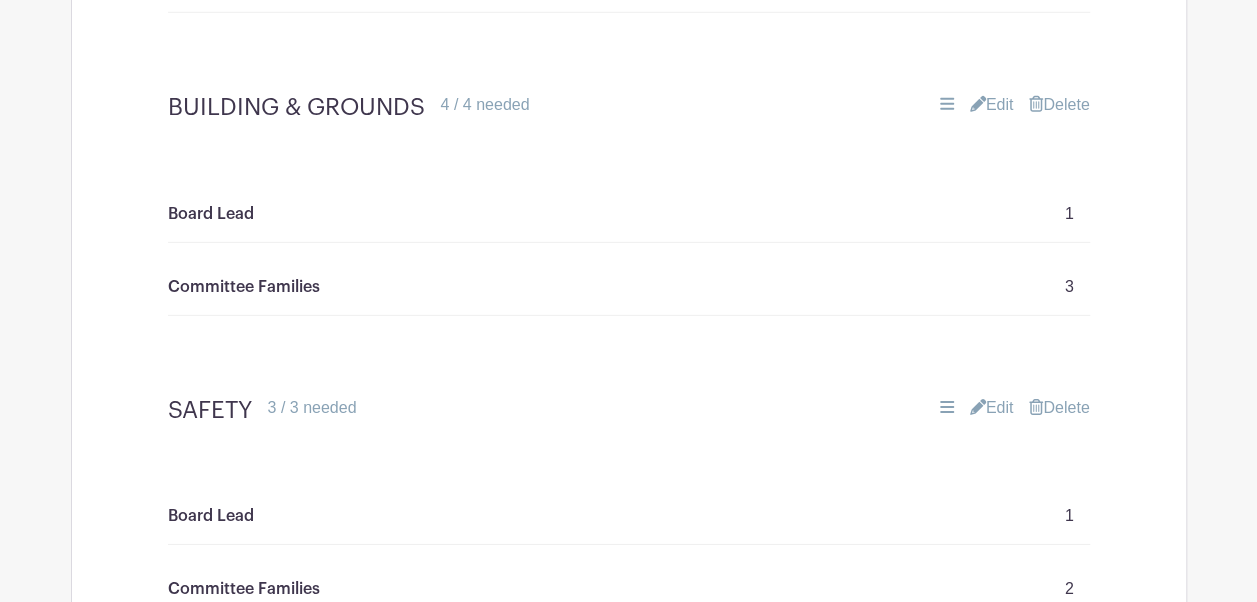 scroll, scrollTop: 6719, scrollLeft: 0, axis: vertical 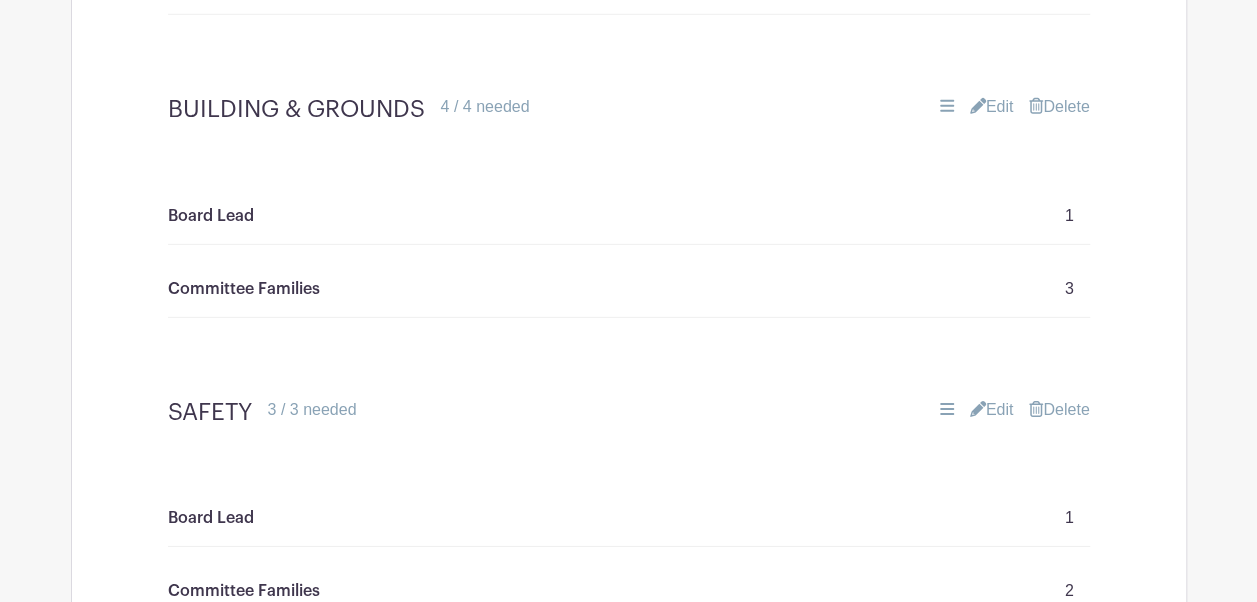 click on "Committee Families
3" at bounding box center [629, 289] 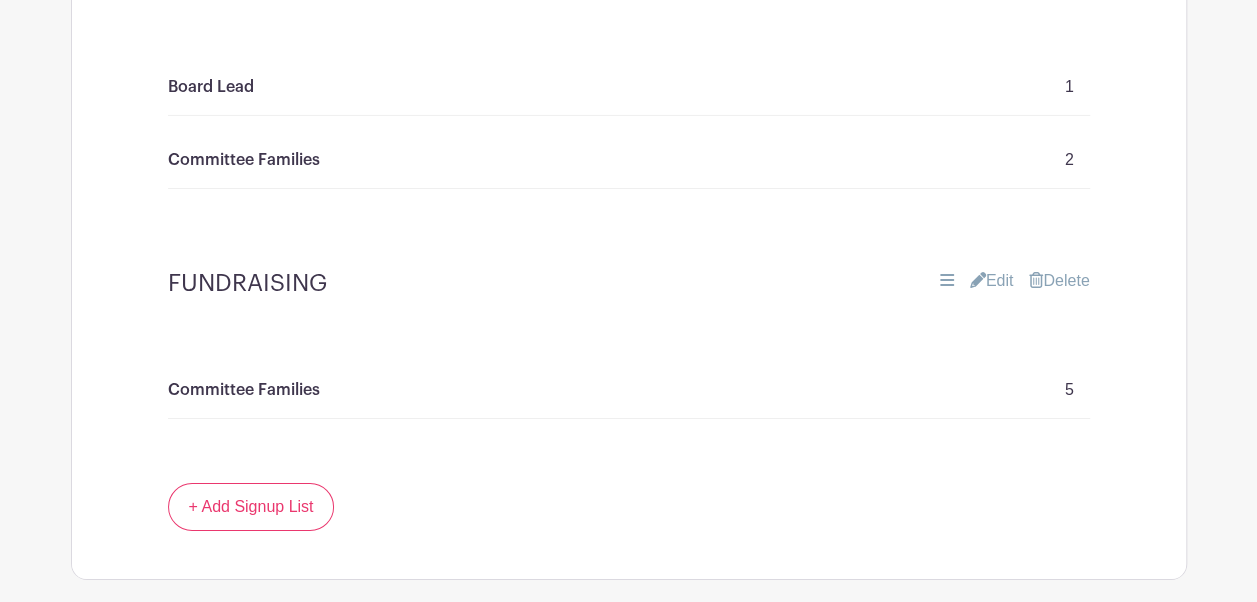scroll, scrollTop: 7151, scrollLeft: 0, axis: vertical 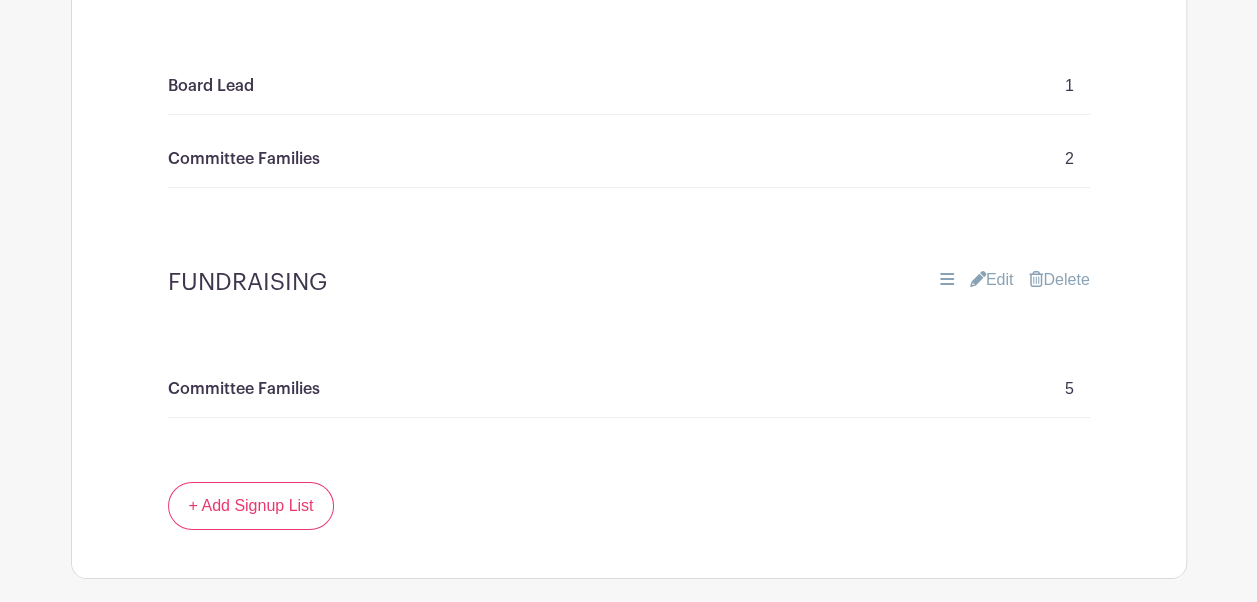 click on "Edit" at bounding box center (992, 280) 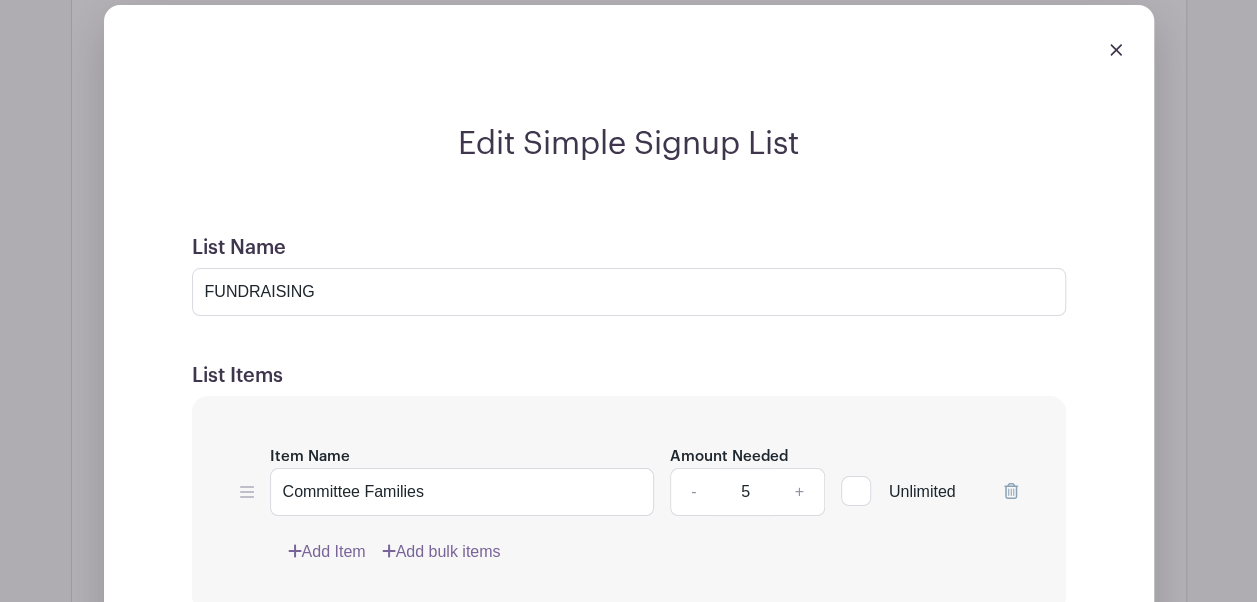 scroll, scrollTop: 7479, scrollLeft: 0, axis: vertical 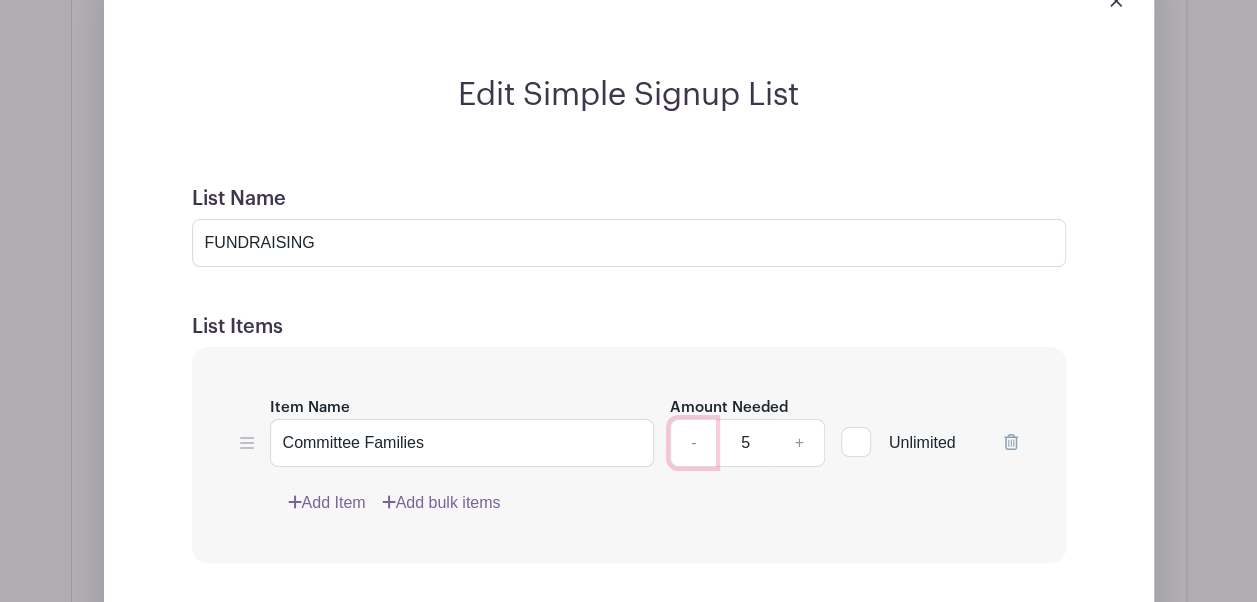 click on "-" at bounding box center (693, 443) 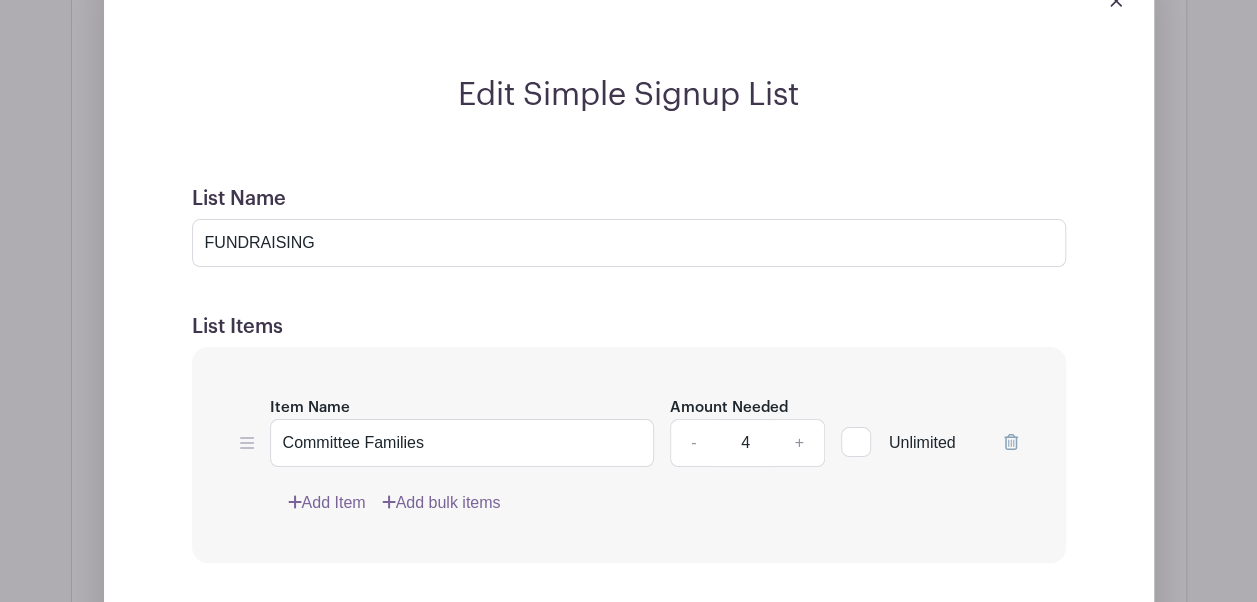 click on "Add Item" at bounding box center [327, 503] 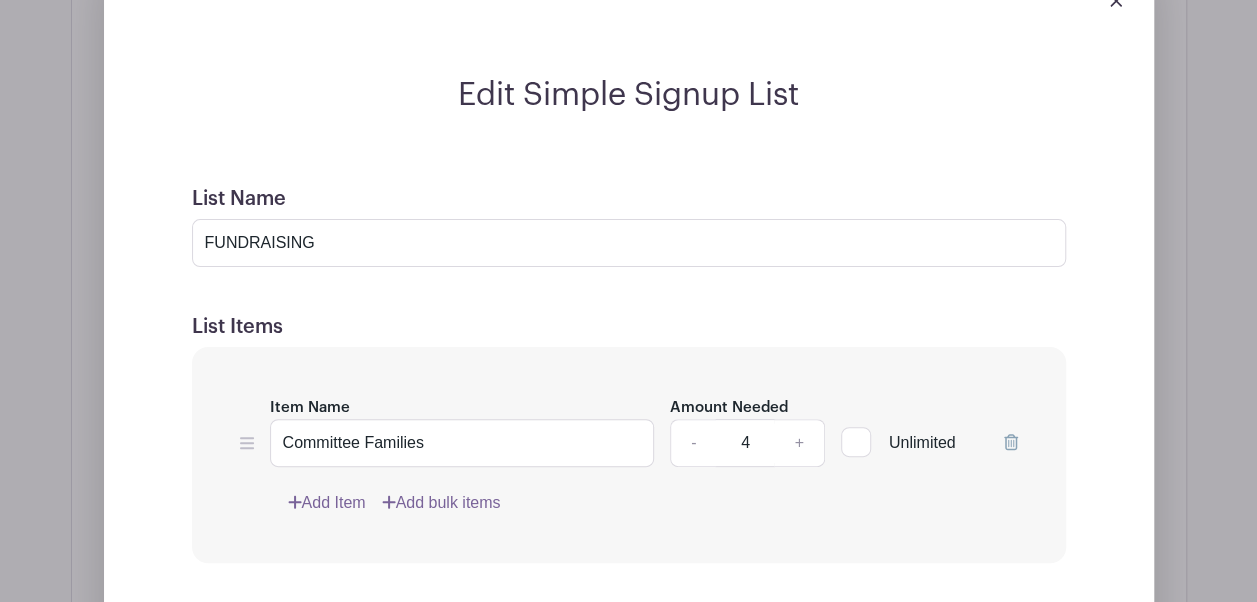 scroll, scrollTop: 7479, scrollLeft: 0, axis: vertical 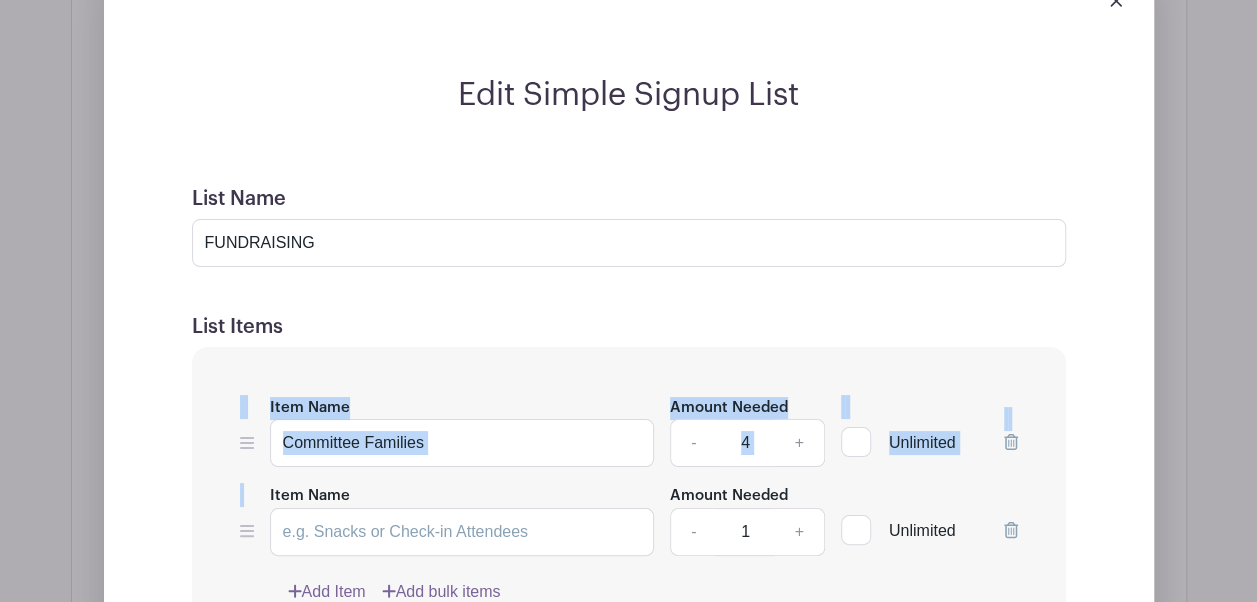 drag, startPoint x: 238, startPoint y: 514, endPoint x: 235, endPoint y: 425, distance: 89.050545 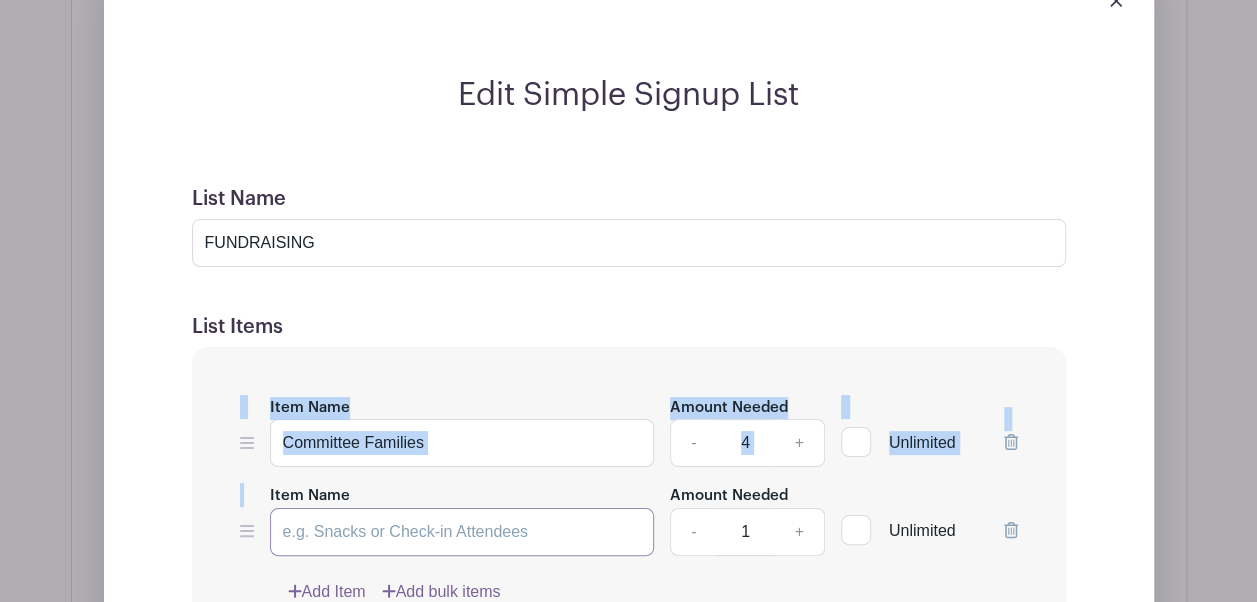 drag, startPoint x: 235, startPoint y: 425, endPoint x: 372, endPoint y: 502, distance: 157.15598 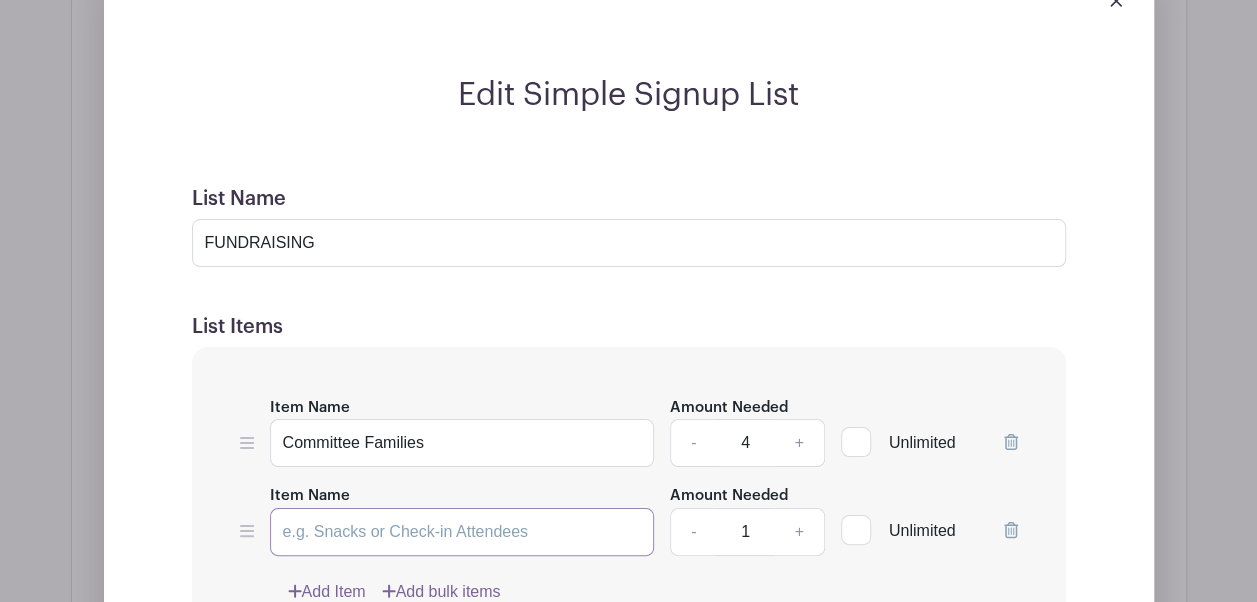 click on "Item Name" at bounding box center (462, 532) 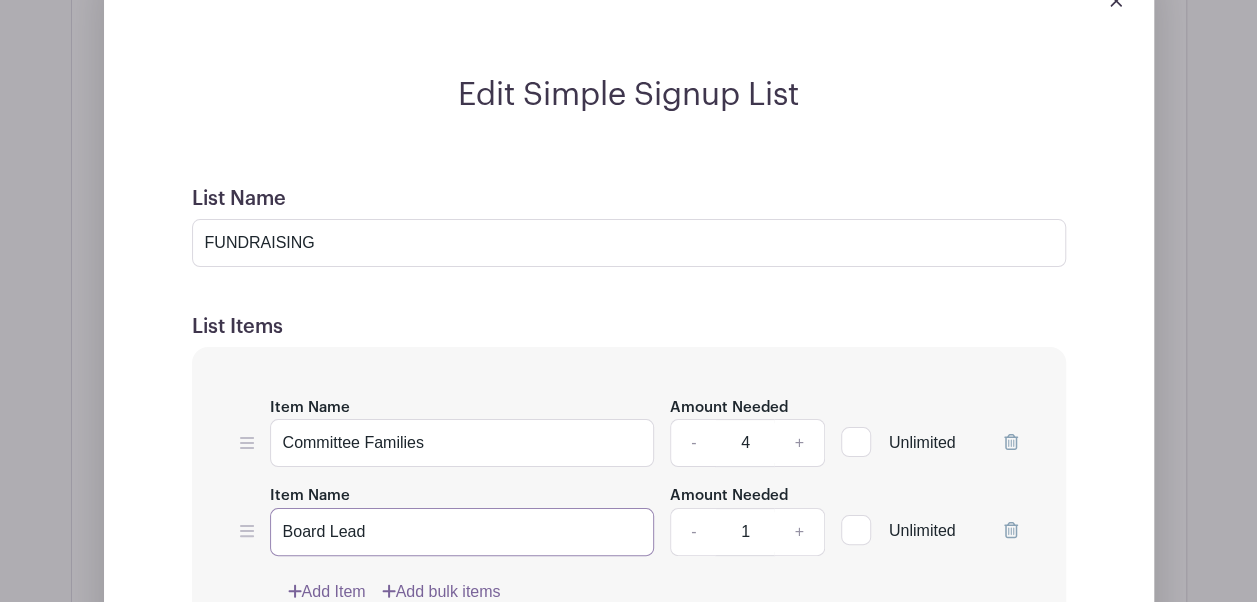 type on "Board Lead" 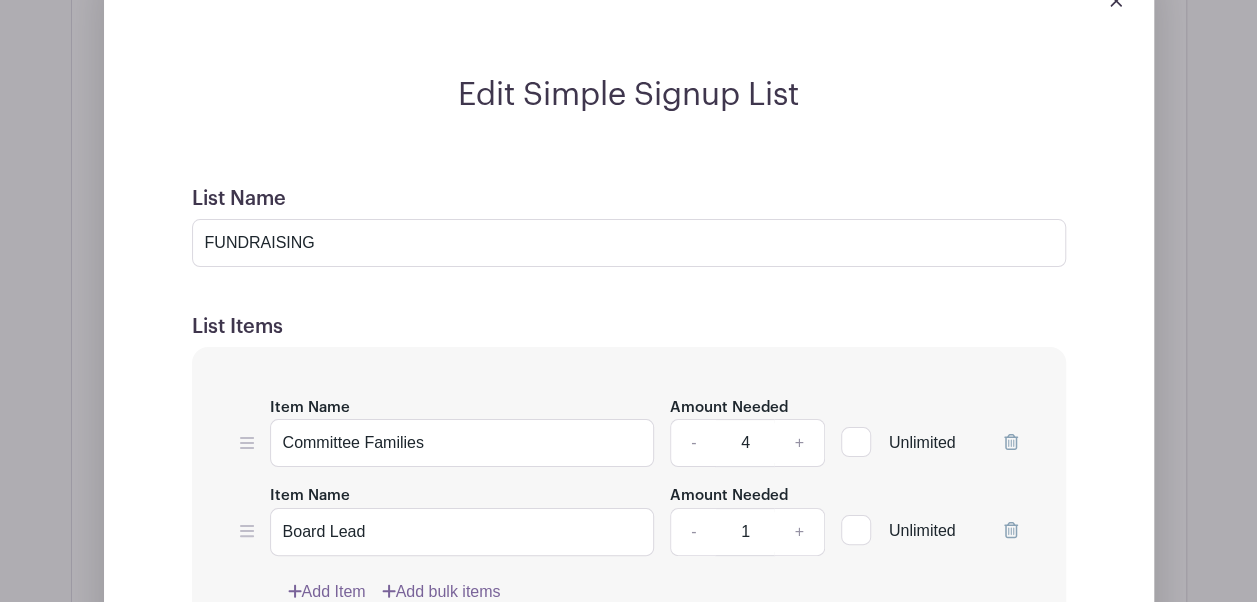 click on "Item Name
Board Lead
Amount Needed
-
1
+
Unlimited" at bounding box center (629, 519) 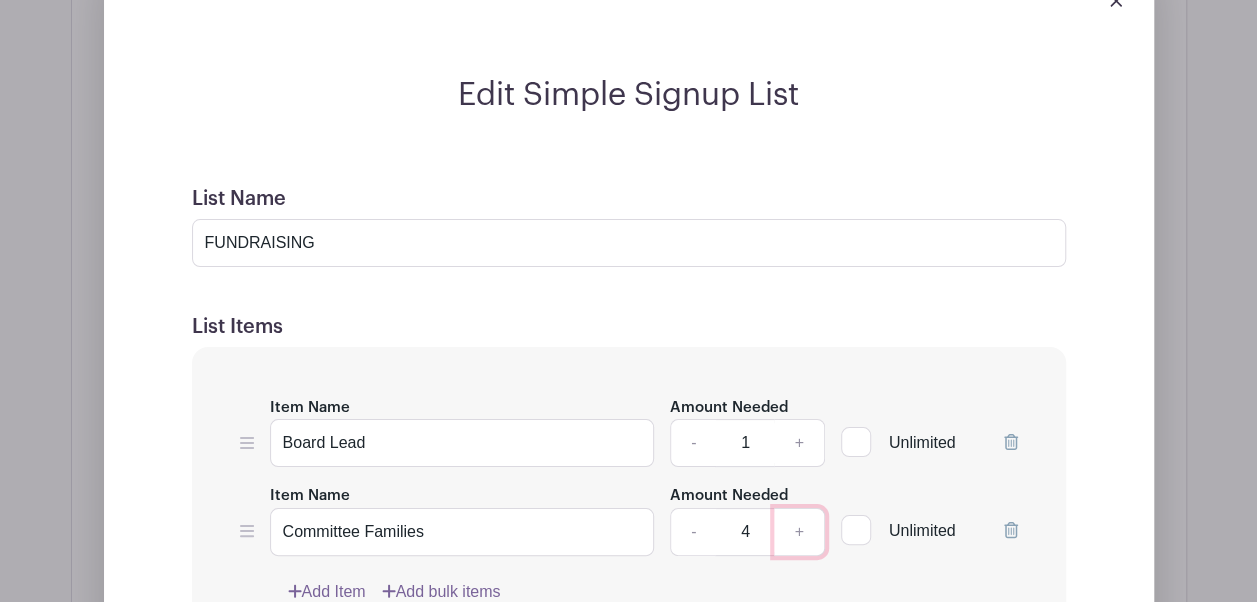 click on "+" at bounding box center [799, 532] 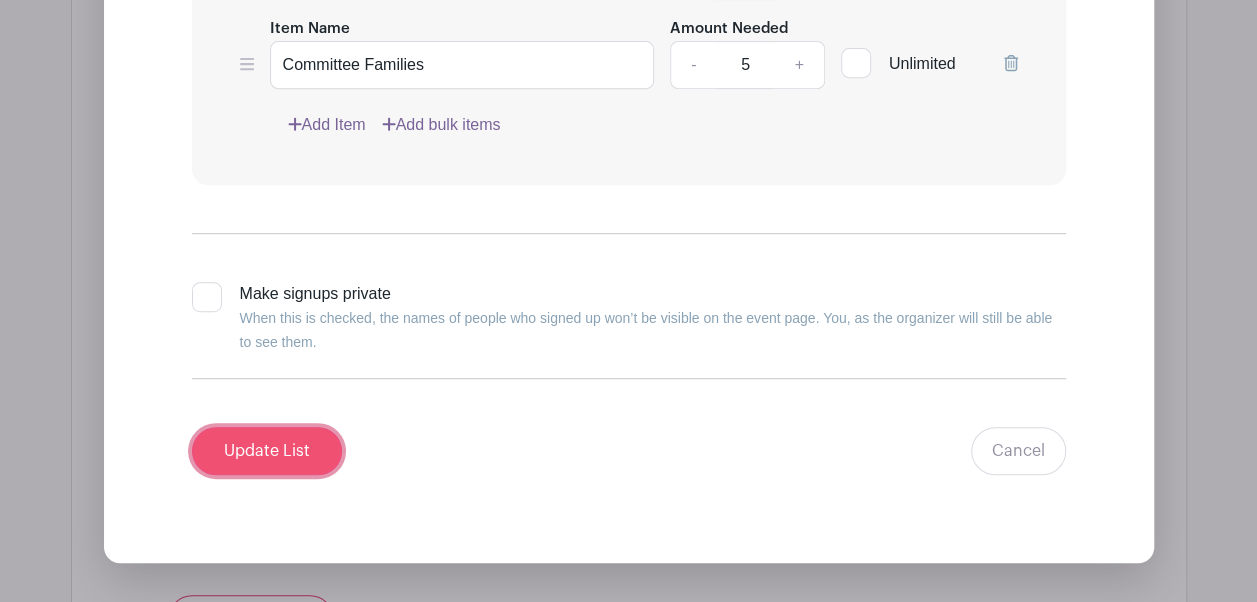click on "Update List" at bounding box center (267, 451) 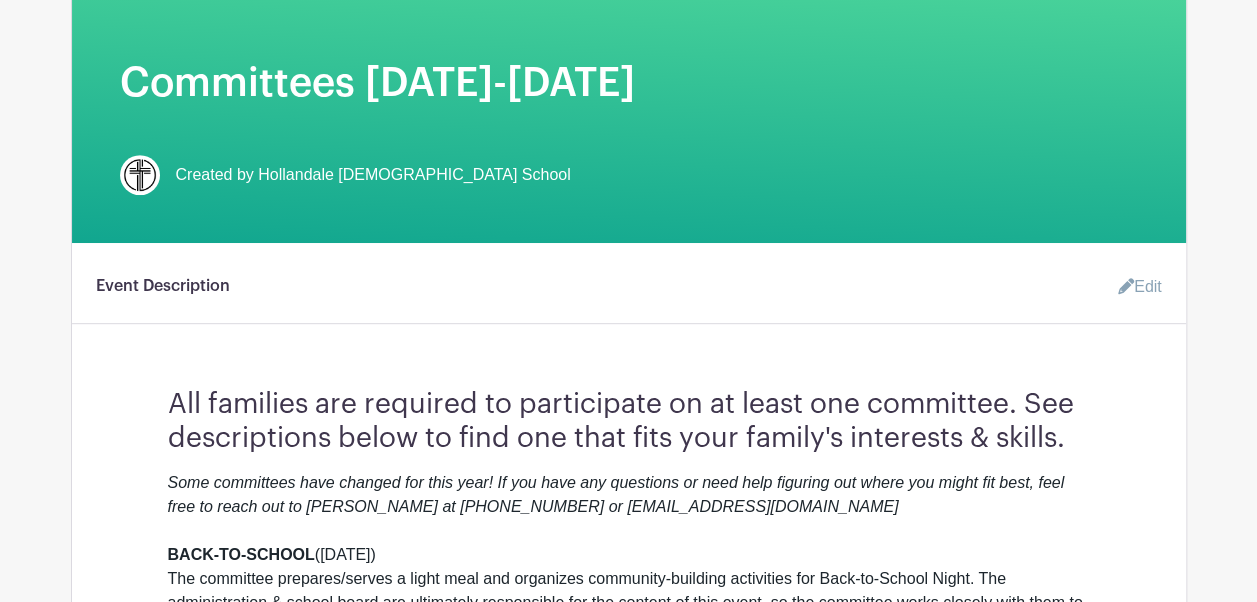 scroll, scrollTop: 330, scrollLeft: 0, axis: vertical 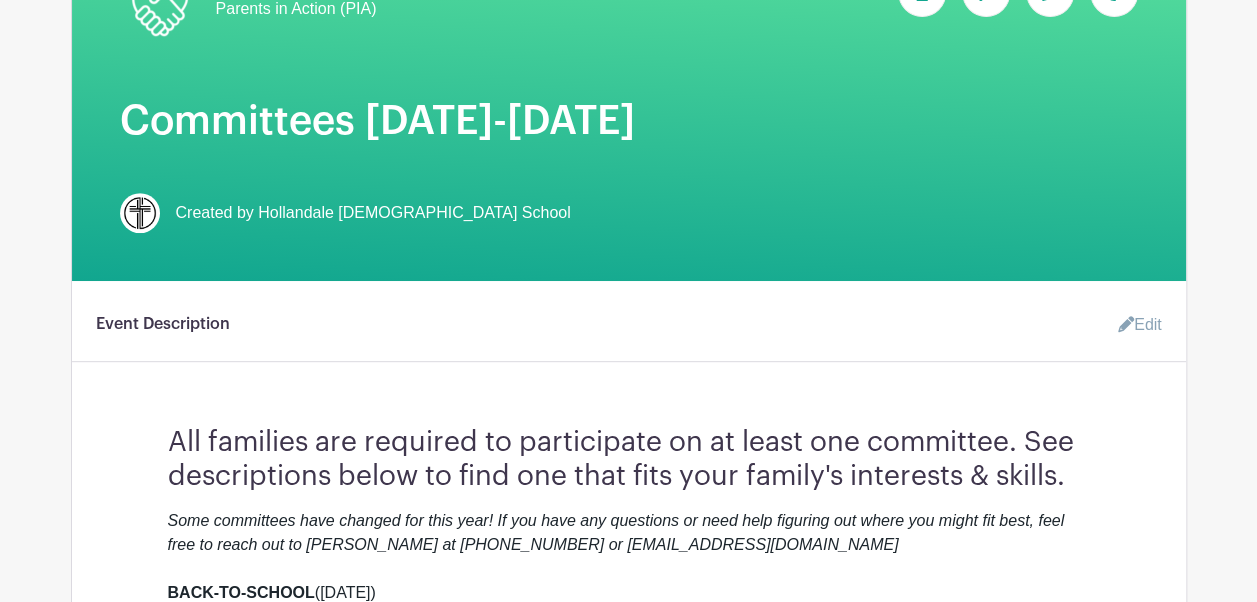click on "Edit" at bounding box center [1132, 325] 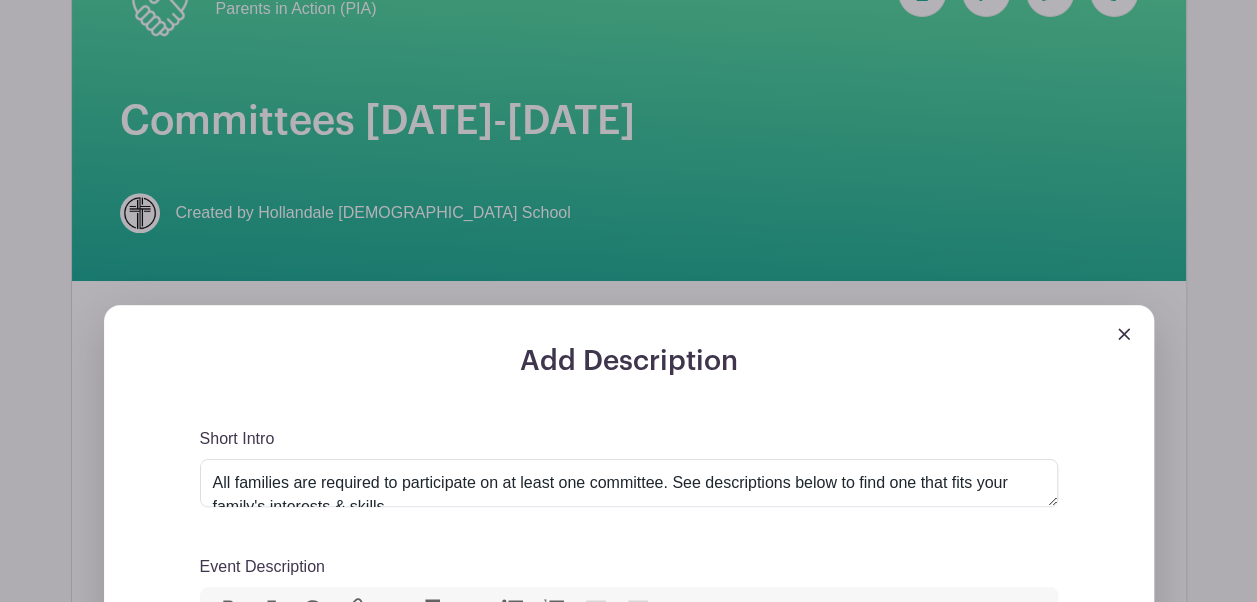 scroll, scrollTop: 23, scrollLeft: 0, axis: vertical 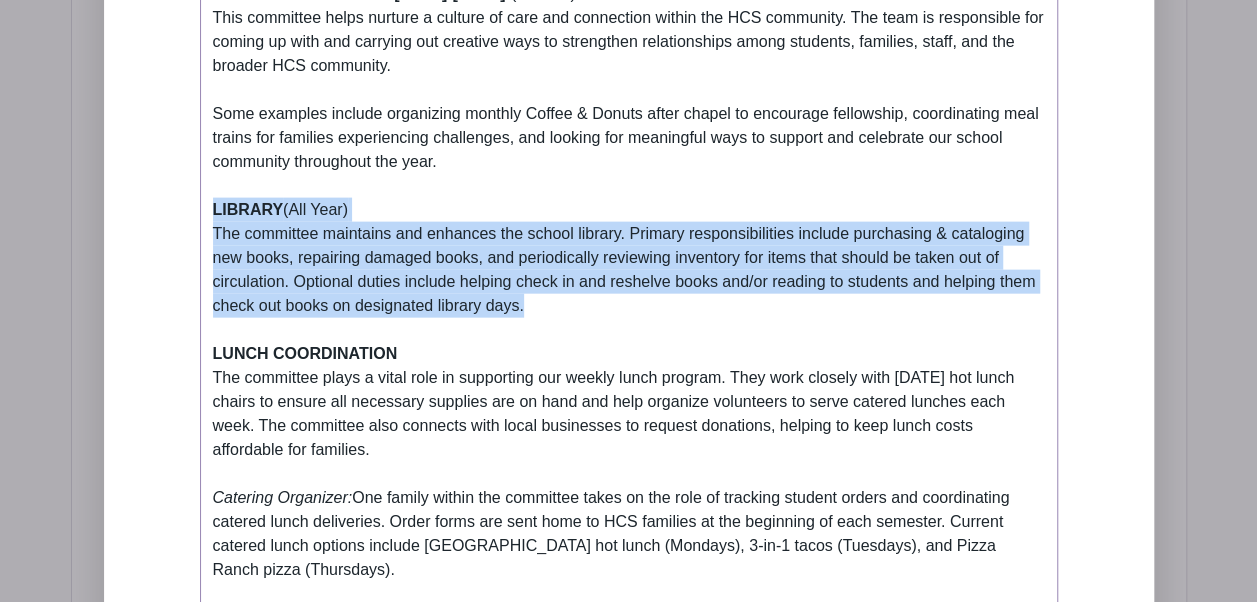 drag, startPoint x: 545, startPoint y: 286, endPoint x: 200, endPoint y: 186, distance: 359.2005 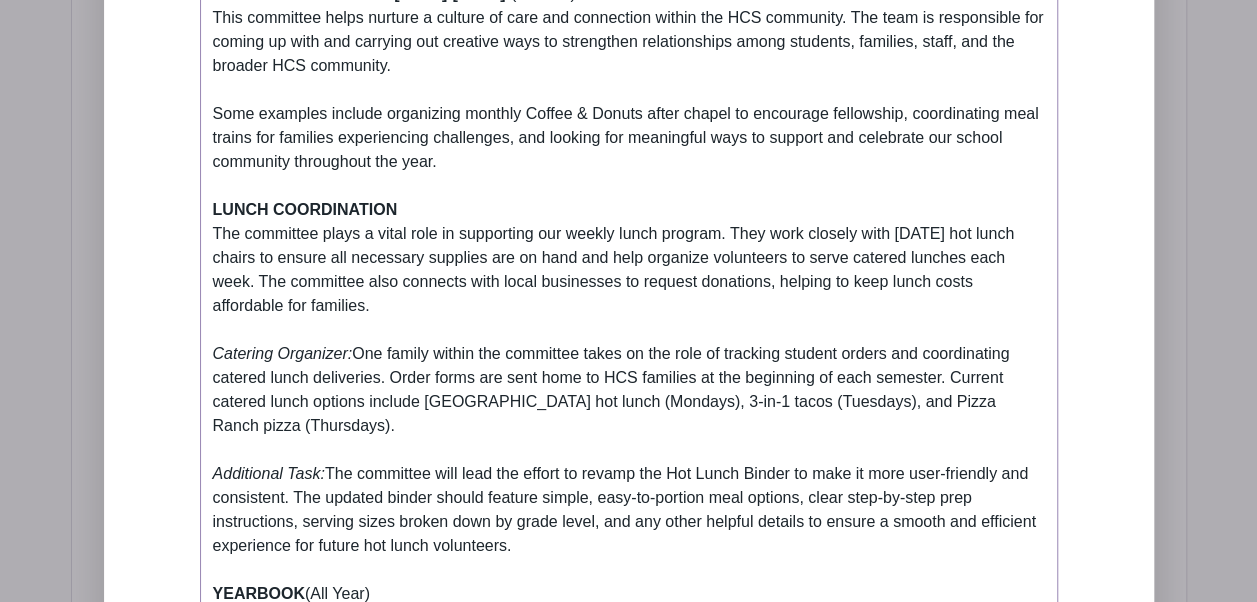 click on "Some committees have changed for this year! If you have any questions or need help figuring out where you might fit best, feel free to reach out to Holly Muilenburg at 507-383-2899 or hollymuilenburg@yahoo.com  BACK-TO-SCHOOL  (Monday, August 18) The committee prepares/serves a light meal and organizes community-building activities for Back-to-School Night. The administration & school board are ultimately responsible for the content of this event, so the committee works closely with them to ensure all bases are covered. SOCCER TOURNAMENT  (Friday, September 26) HCS hosts several other Christian schools for a fun day of soccer. The committee is responsible for providing concessions for students & spectators.  APPLE PIES  (October)   **We’re taking a break from our Apple Pie fundraiser for the 2025-2026 school year and will reevaluate it on a yearly basis moving forward.** FALL SUPPER  (Friday, November 7) OPEN HOUSE  (February) $ELLEBRATION AUCTION  (March) BOOK FAIR / CARNIVAL  (April) STAFF APPRECIATION" at bounding box center [629, 6] 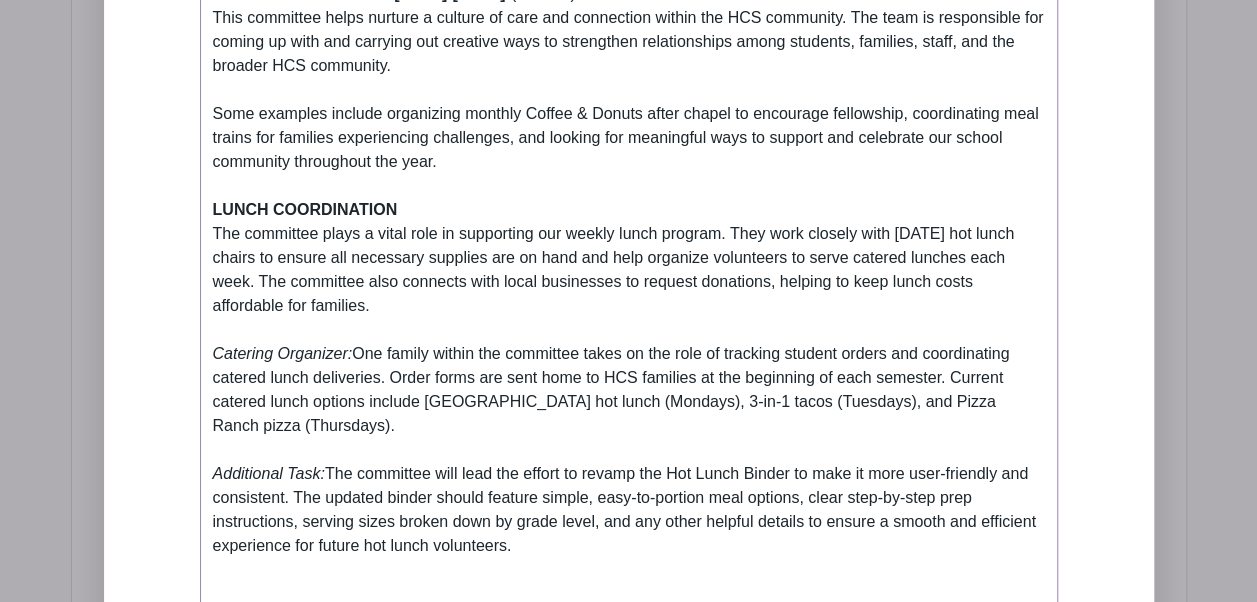 click on "Some committees have changed for this year! If you have any questions or need help figuring out where you might fit best, feel free to reach out to Holly Muilenburg at 507-383-2899 or hollymuilenburg@yahoo.com  BACK-TO-SCHOOL  (Monday, August 18) The committee prepares/serves a light meal and organizes community-building activities for Back-to-School Night. The administration & school board are ultimately responsible for the content of this event, so the committee works closely with them to ensure all bases are covered. SOCCER TOURNAMENT  (Friday, September 26) HCS hosts several other Christian schools for a fun day of soccer. The committee is responsible for providing concessions for students & spectators.  APPLE PIES  (October)   **We’re taking a break from our Apple Pie fundraiser for the 2025-2026 school year and will reevaluate it on a yearly basis moving forward.** FALL SUPPER  (Friday, November 7) OPEN HOUSE  (February) $ELLEBRATION AUCTION  (March) BOOK FAIR / CARNIVAL  (April) STAFF APPRECIATION" at bounding box center (629, 30) 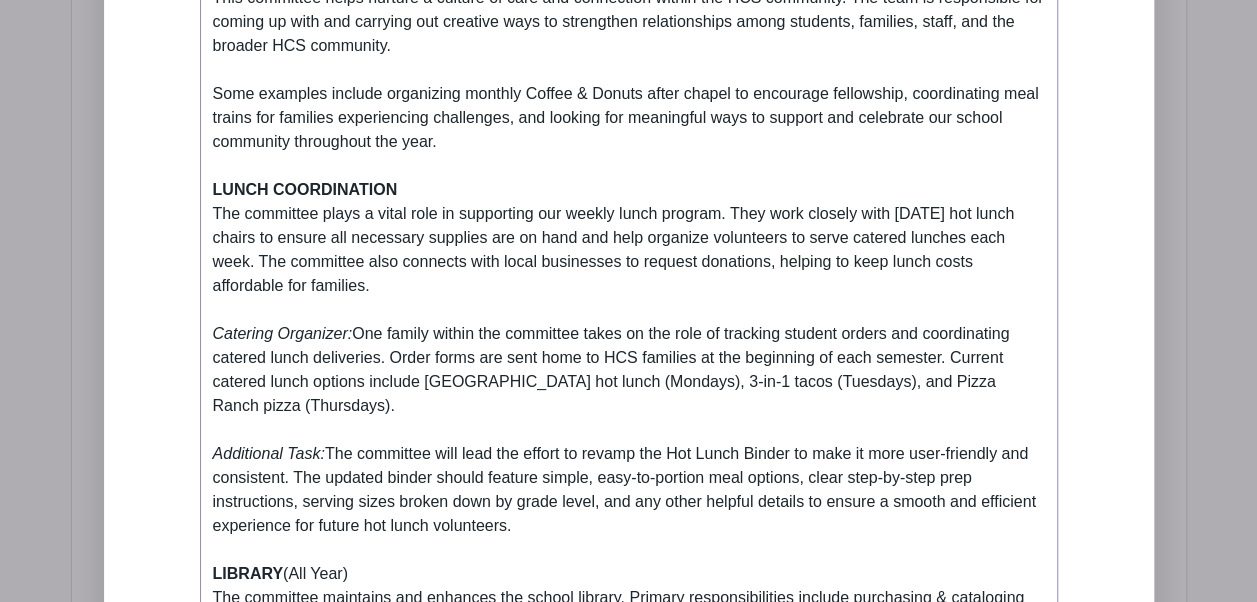 scroll, scrollTop: 2162, scrollLeft: 0, axis: vertical 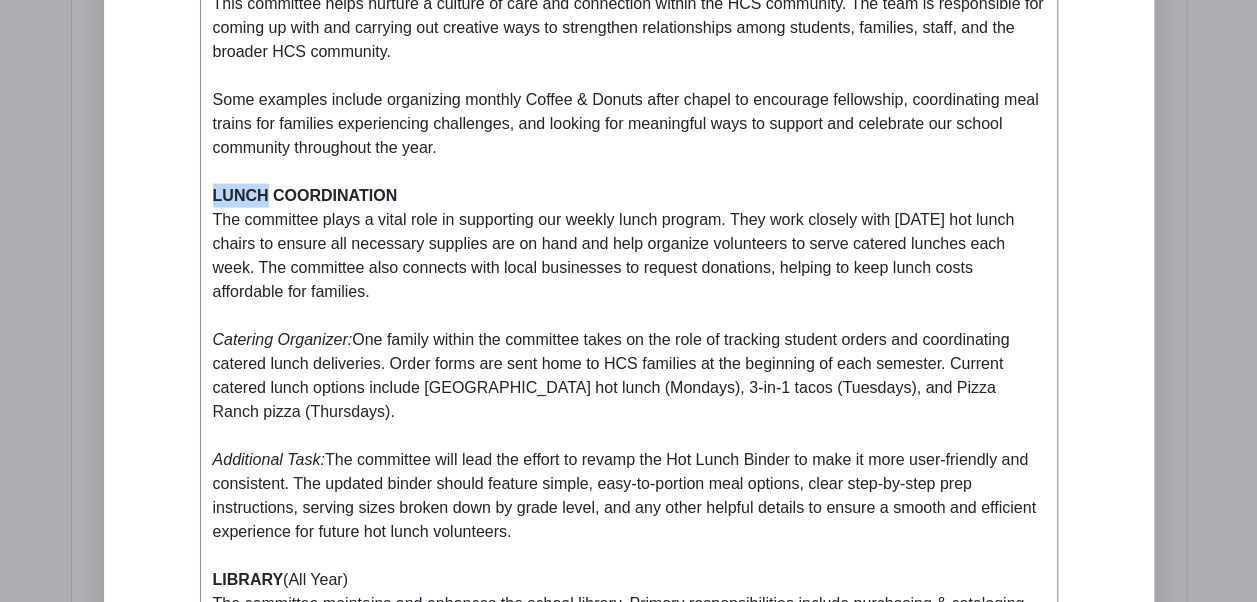 drag, startPoint x: 264, startPoint y: 168, endPoint x: 170, endPoint y: 181, distance: 94.89468 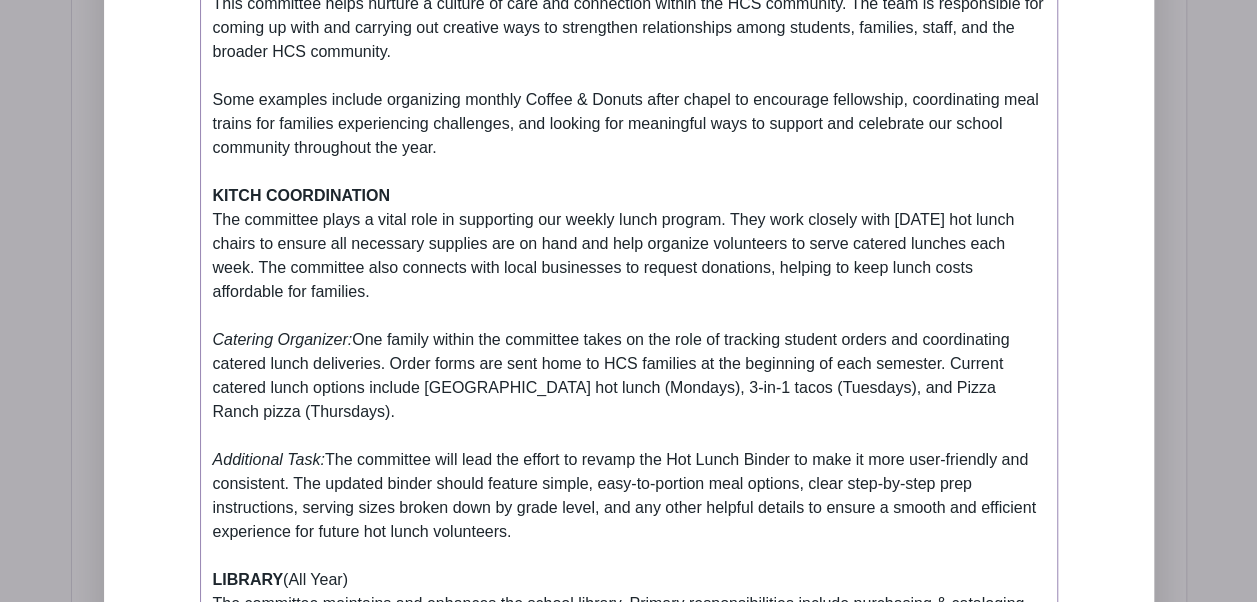 type on "<div><em>Some committees have changed for this year! If you have any questions or need help figuring out where you might fit best, feel free to reach out to Holly Muilenburg at 507-383-2899 or hollymuilenburg@yahoo.com <br></em><br><strong>BACK-TO-SCHOOL</strong> (Monday, August 18)<br>The committee prepares/serves a light meal and organizes community-building activities for Back-to-School Night. The administration &amp; school board are ultimately responsible for the content of this event, so the committee works closely with them to ensure all bases are covered.<br><br><strong>SOCCER TOURNAMENT </strong>(Friday, September 26)<br>HCS hosts several other Christian schools for a fun day of soccer. The committee is responsible for providing concessions for students &amp; spectators. <br><br><strong>APPLE PIES </strong>(October)<strong> </strong><br><em>**We’re taking a break from our Apple Pie fundraiser for the 2025-2026 school year and will reevaluate it on a yearly basis moving forward.**<br></em><br><stro..." 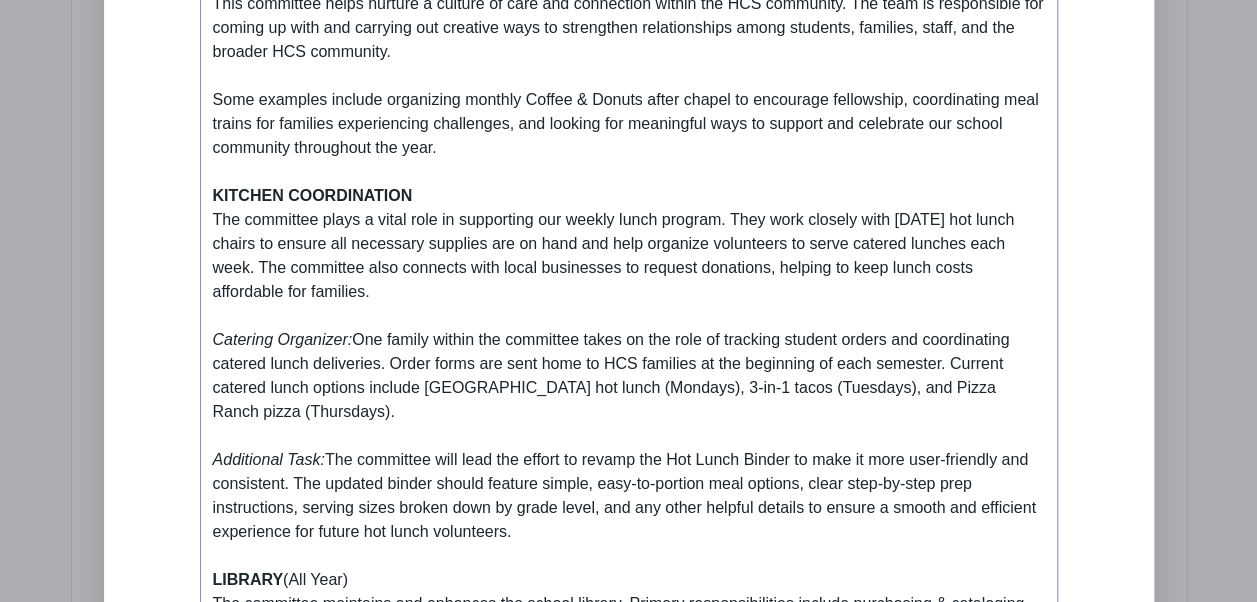 click on "Some committees have changed for this year! If you have any questions or need help figuring out where you might fit best, feel free to reach out to Holly Muilenburg at 507-383-2899 or hollymuilenburg@yahoo.com  BACK-TO-SCHOOL  (Monday, August 18) The committee prepares/serves a light meal and organizes community-building activities for Back-to-School Night. The administration & school board are ultimately responsible for the content of this event, so the committee works closely with them to ensure all bases are covered. SOCCER TOURNAMENT  (Friday, September 26) HCS hosts several other Christian schools for a fun day of soccer. The committee is responsible for providing concessions for students & spectators.  APPLE PIES  (October)   **We’re taking a break from our Apple Pie fundraiser for the 2025-2026 school year and will reevaluate it on a yearly basis moving forward.** FALL SUPPER  (Friday, November 7) OPEN HOUSE  (February) $ELLEBRATION AUCTION  (March) BOOK FAIR / CARNIVAL  (April) STAFF APPRECIATION" at bounding box center [629, 64] 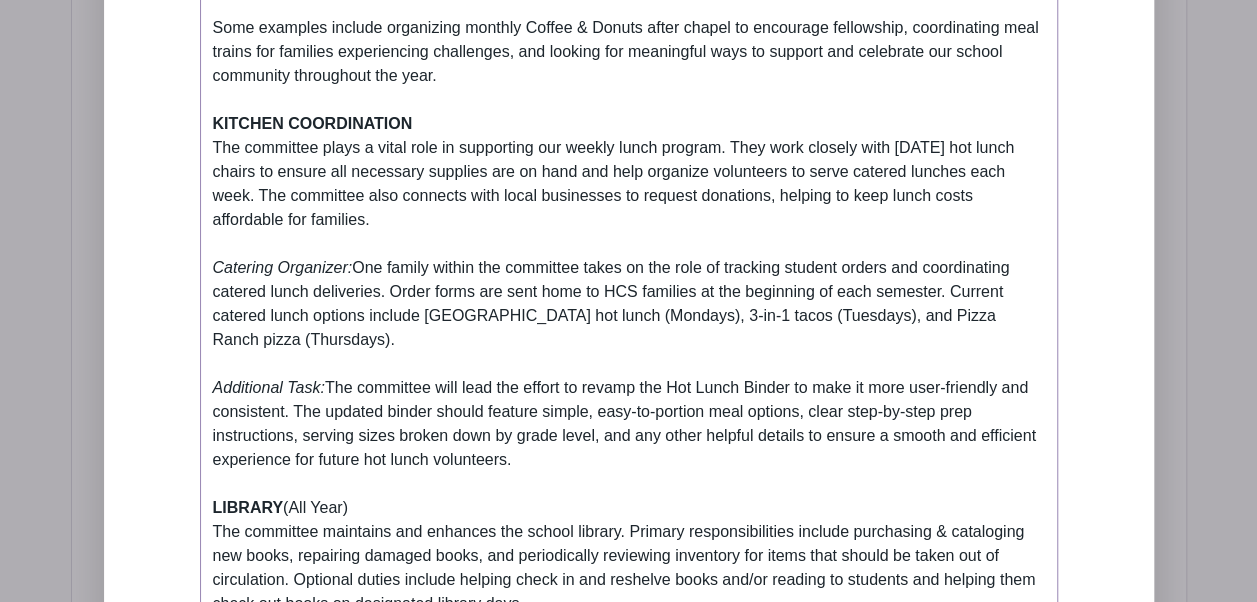 scroll, scrollTop: 2234, scrollLeft: 0, axis: vertical 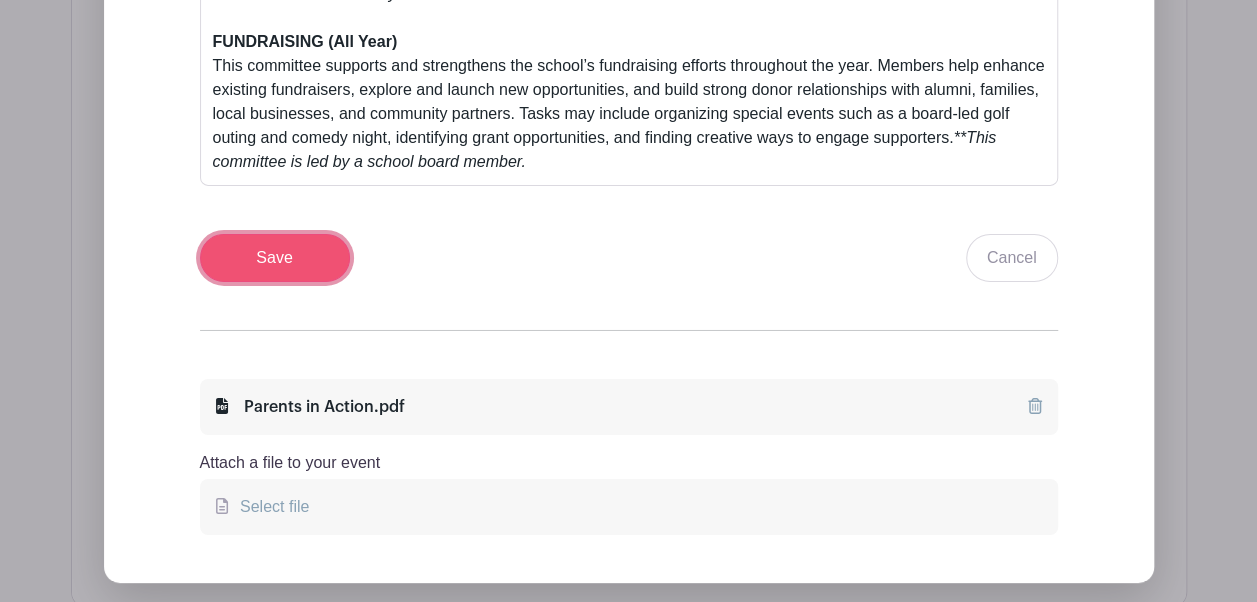 click on "Save" at bounding box center [275, 258] 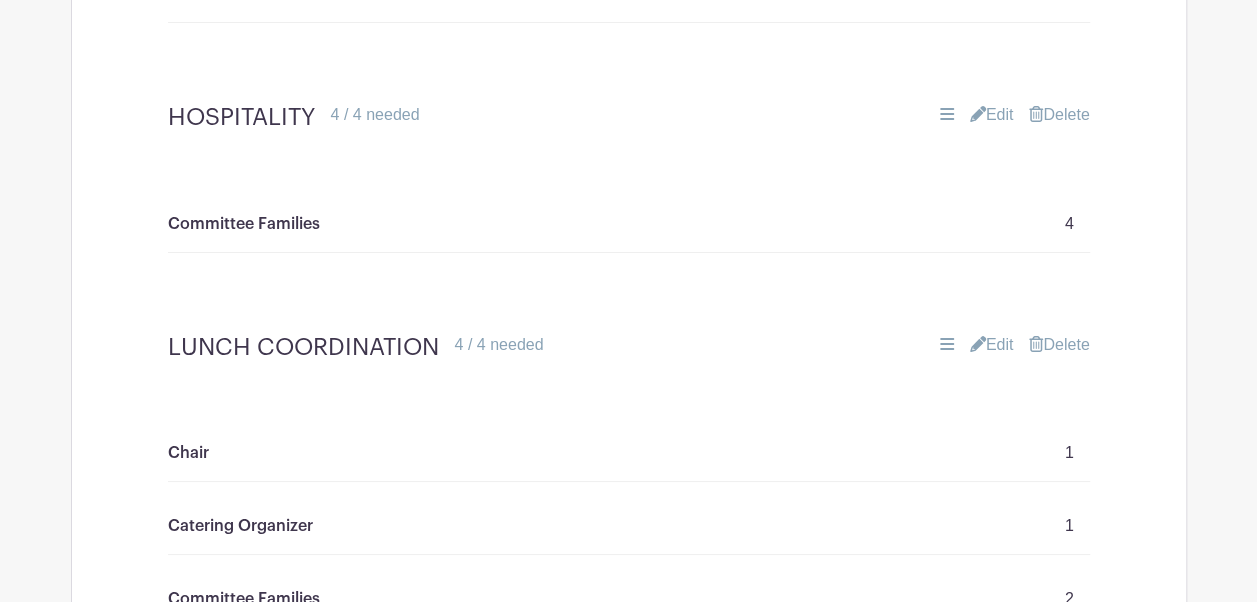 scroll, scrollTop: 3570, scrollLeft: 0, axis: vertical 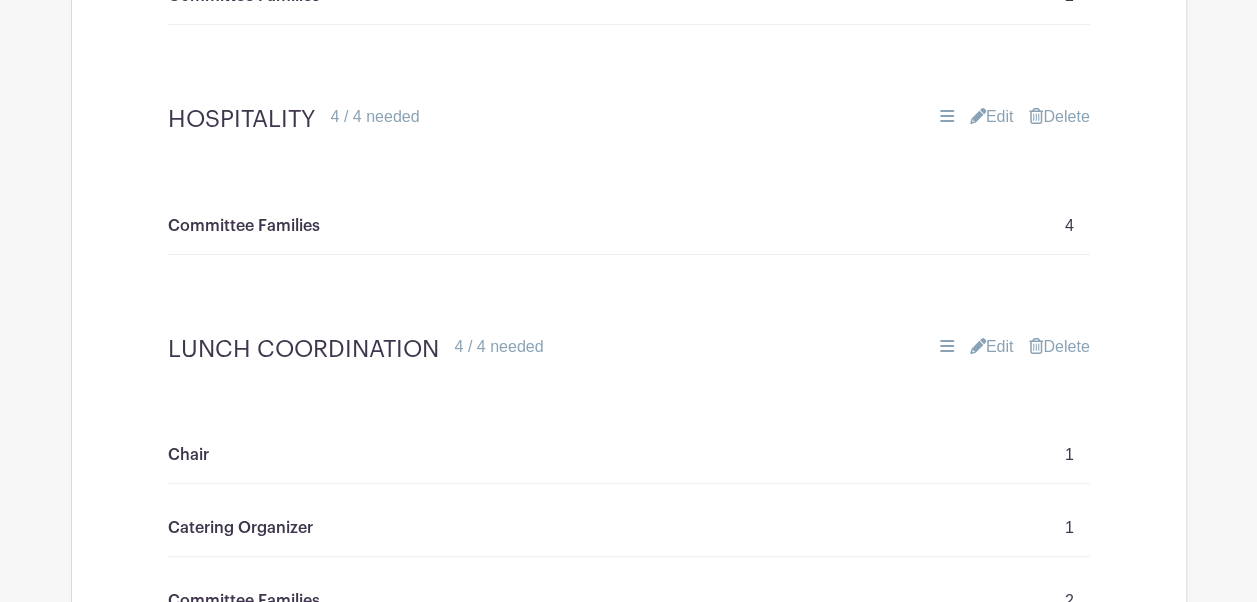 click on "Edit" at bounding box center (992, 347) 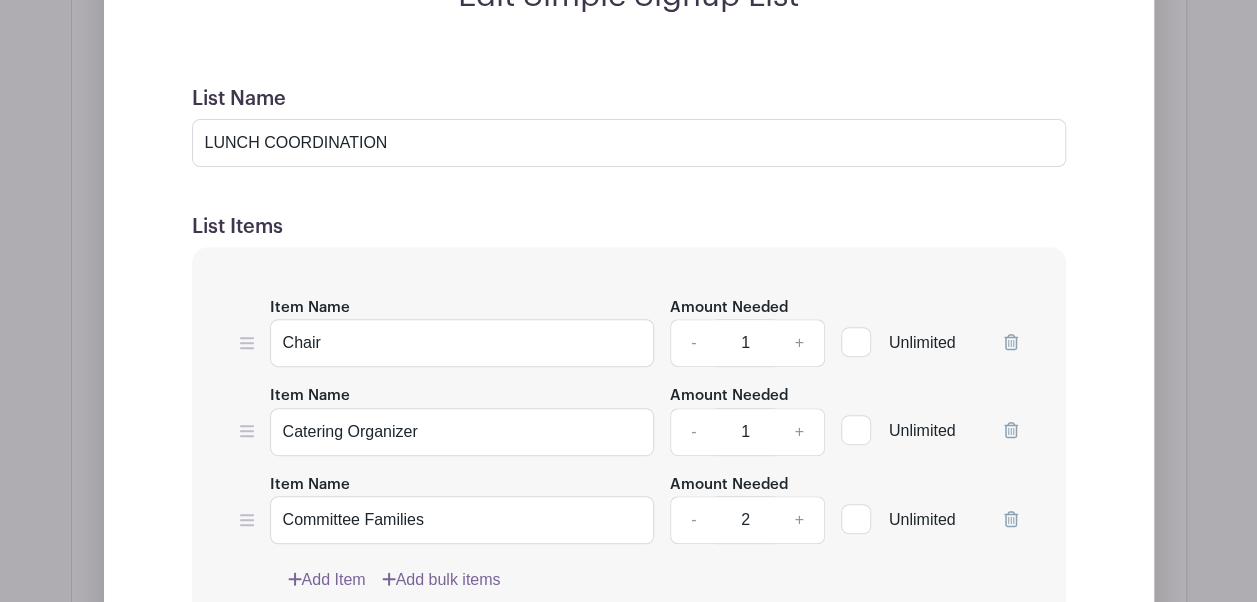 scroll, scrollTop: 4090, scrollLeft: 0, axis: vertical 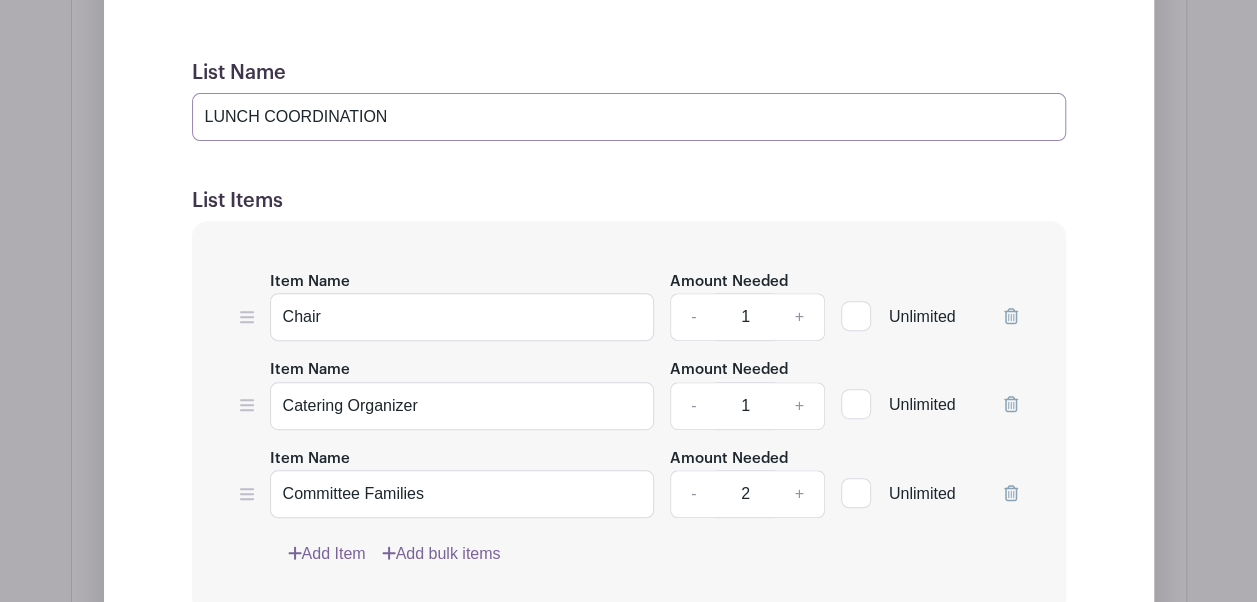 drag, startPoint x: 261, startPoint y: 106, endPoint x: 98, endPoint y: 122, distance: 163.78339 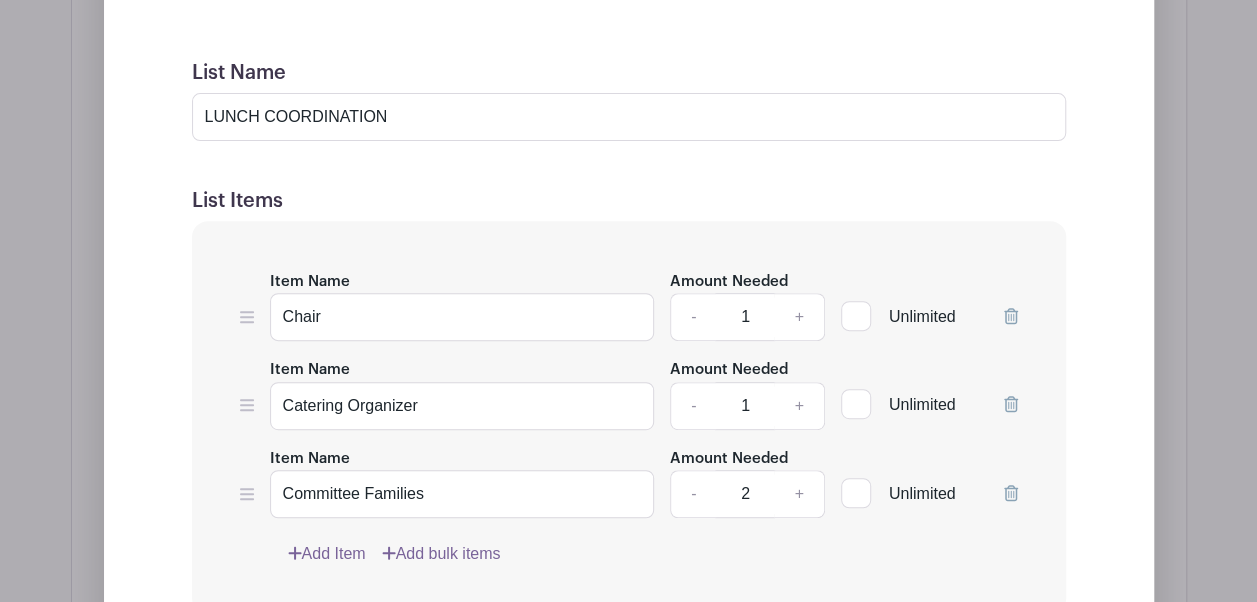 click on "Edit Simple Signup List
List Name
LUNCH COORDINATION
List Items
Item Name
Chair
Amount Needed
-
1
+
Unlimited
Item Name
Catering Organizer
Amount Needed
-
1
+" at bounding box center (629, 412) 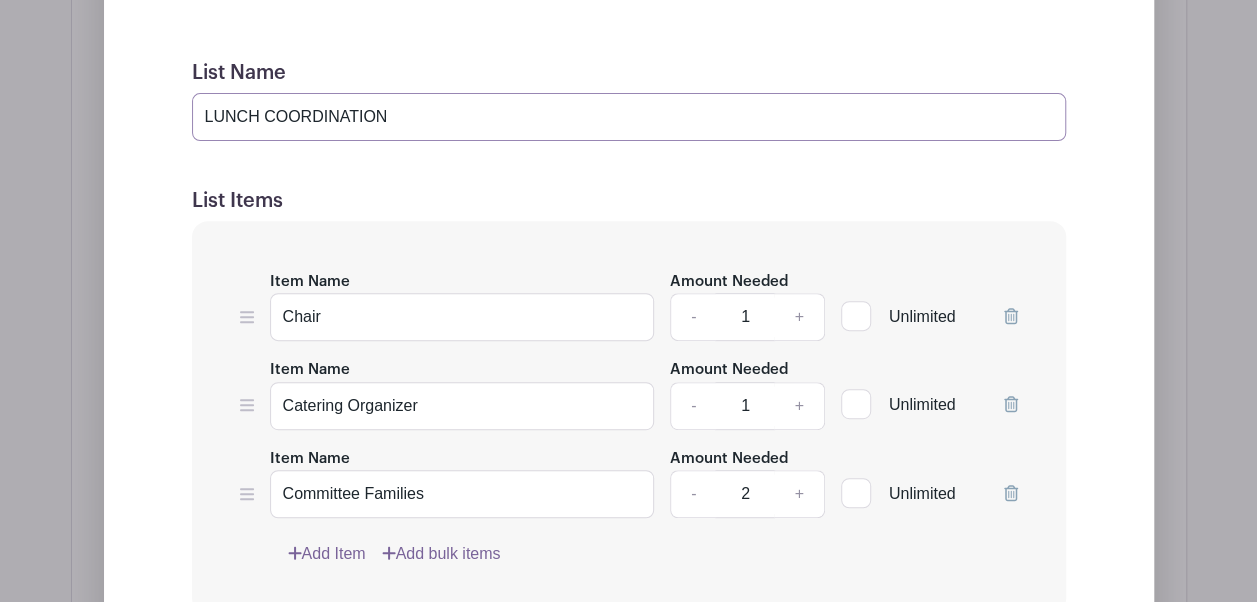 drag, startPoint x: 259, startPoint y: 105, endPoint x: 122, endPoint y: 97, distance: 137.23338 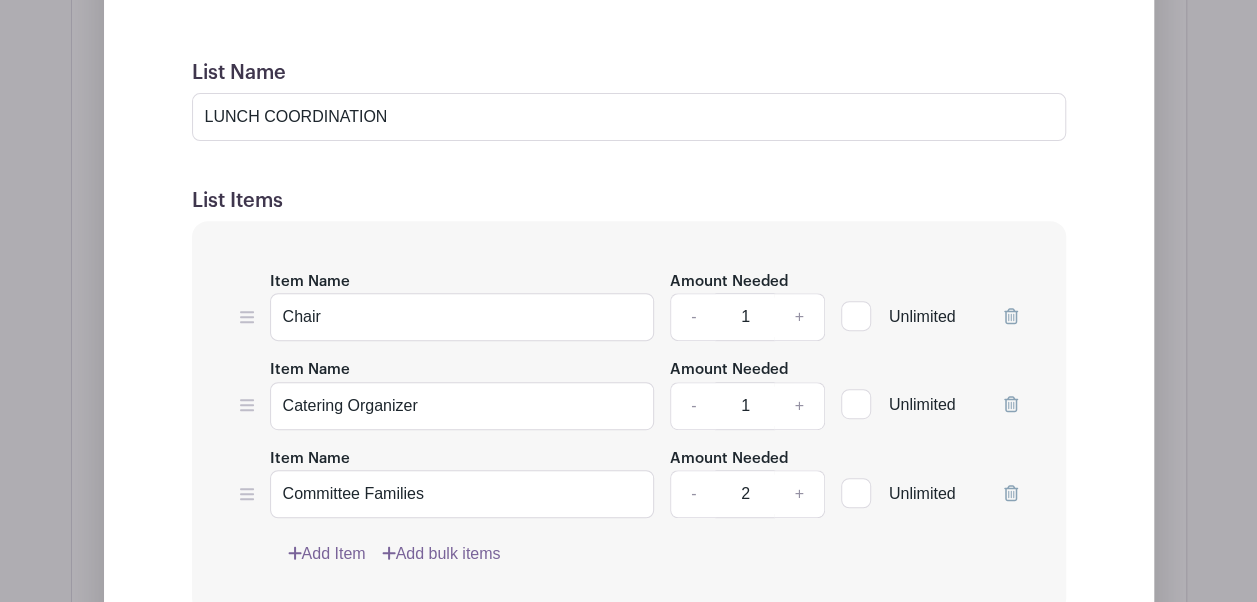 click on "Edit Simple Signup List
List Name
LUNCH COORDINATION
List Items
Item Name
Chair
Amount Needed
-
1
+
Unlimited
Item Name
Catering Organizer
Amount Needed
-
1
+
Unlimited" at bounding box center (629, 440) 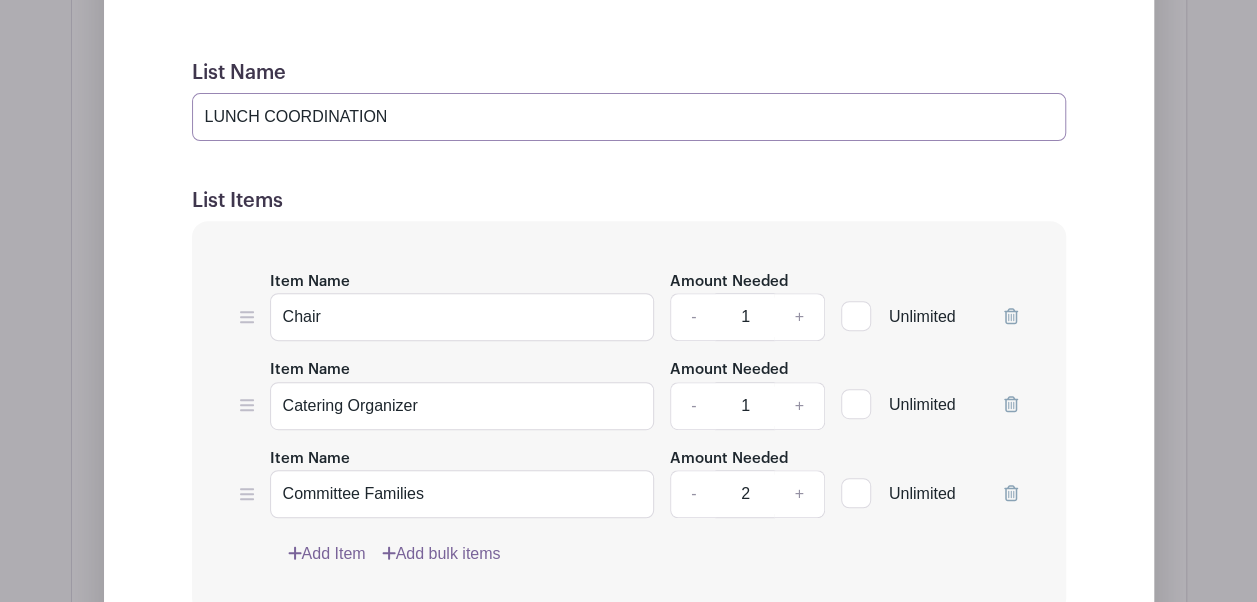 click on "LUNCH COORDINATION" at bounding box center (629, 117) 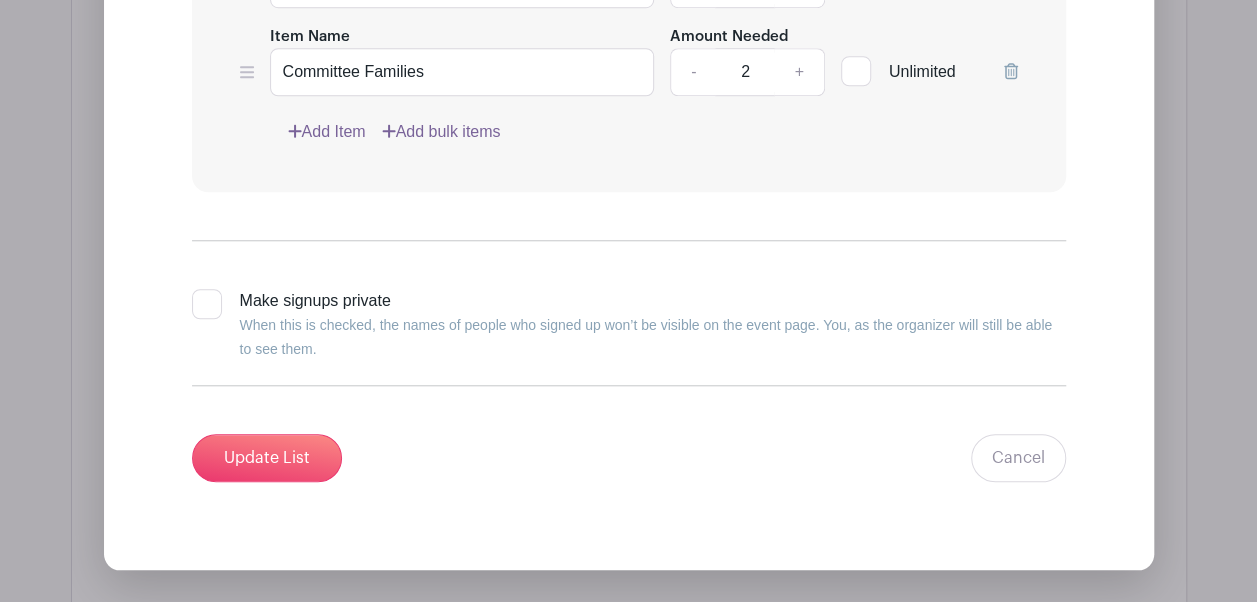 scroll, scrollTop: 4540, scrollLeft: 0, axis: vertical 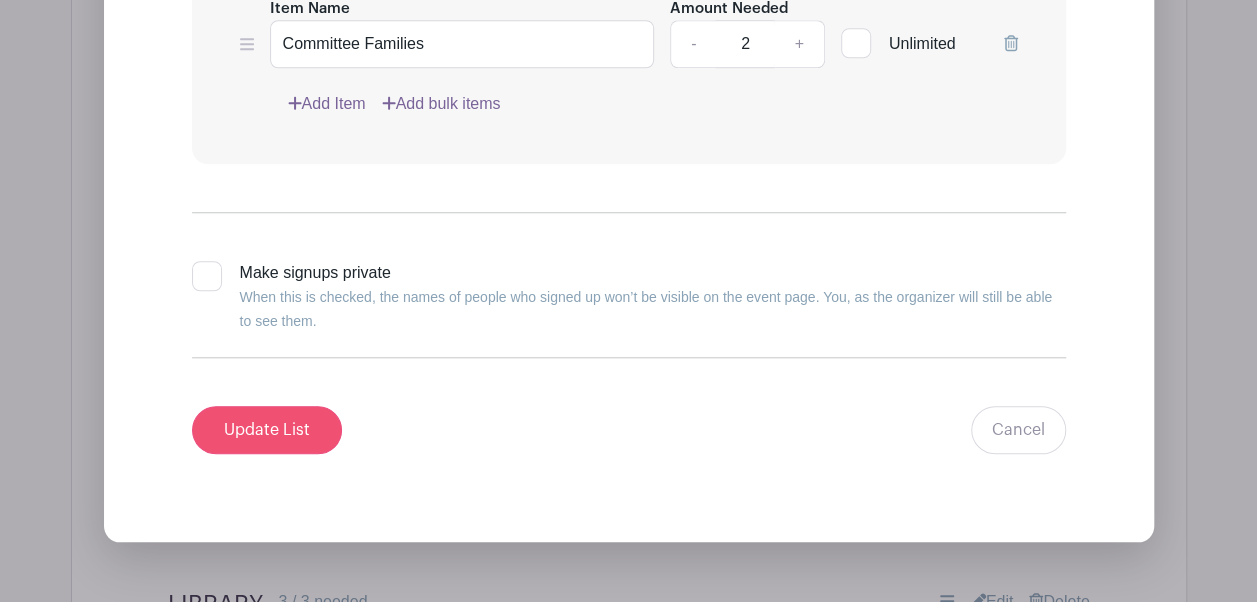 type on "KITCHEN COORDINATION" 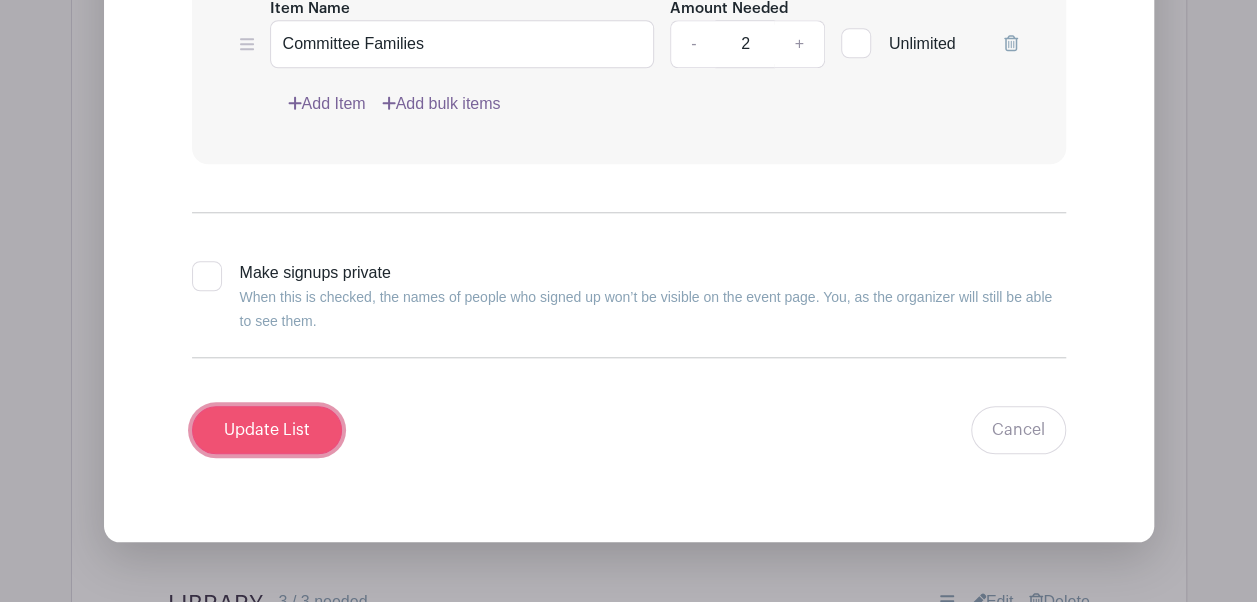 click on "Update List" at bounding box center (267, 430) 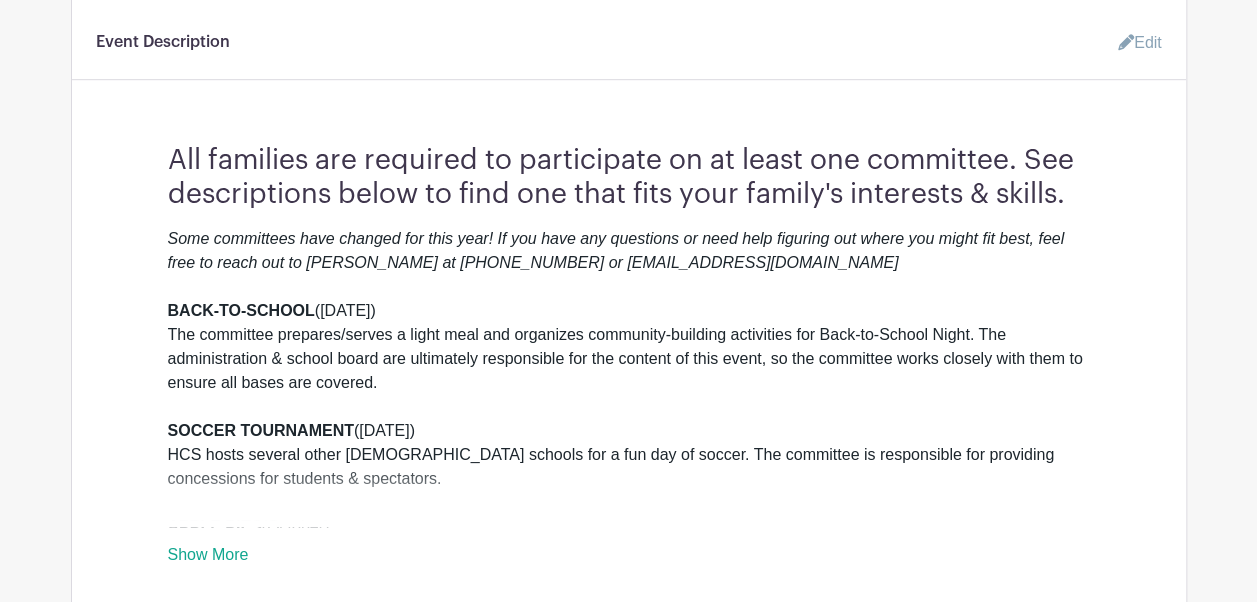 scroll, scrollTop: 614, scrollLeft: 0, axis: vertical 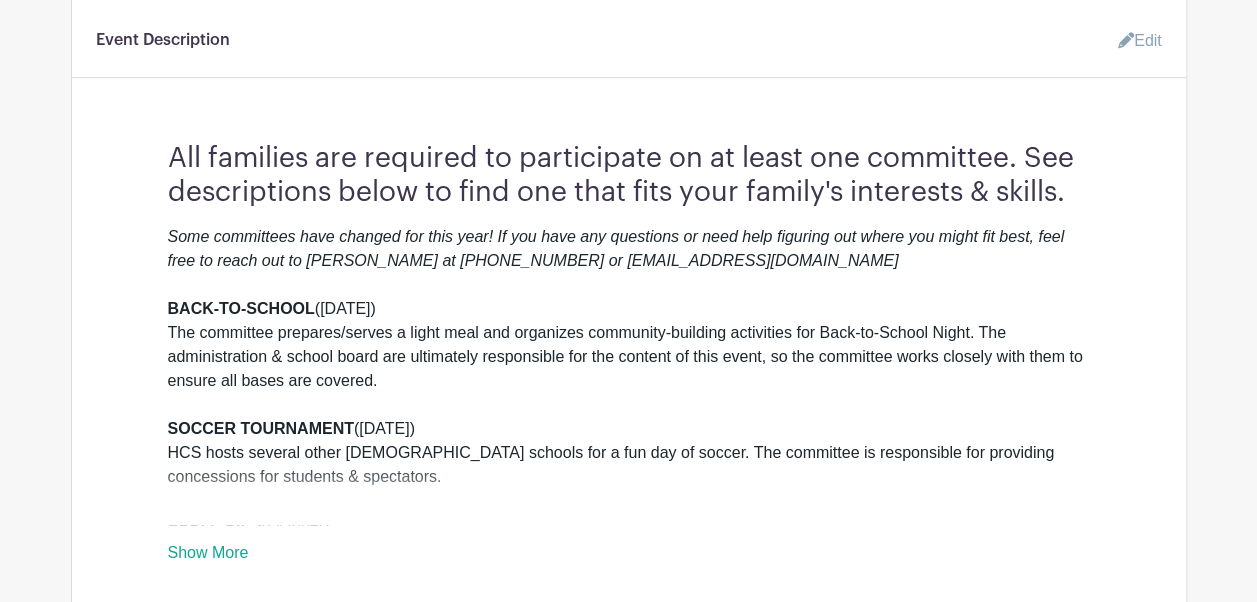 click on "Show More" at bounding box center [208, 556] 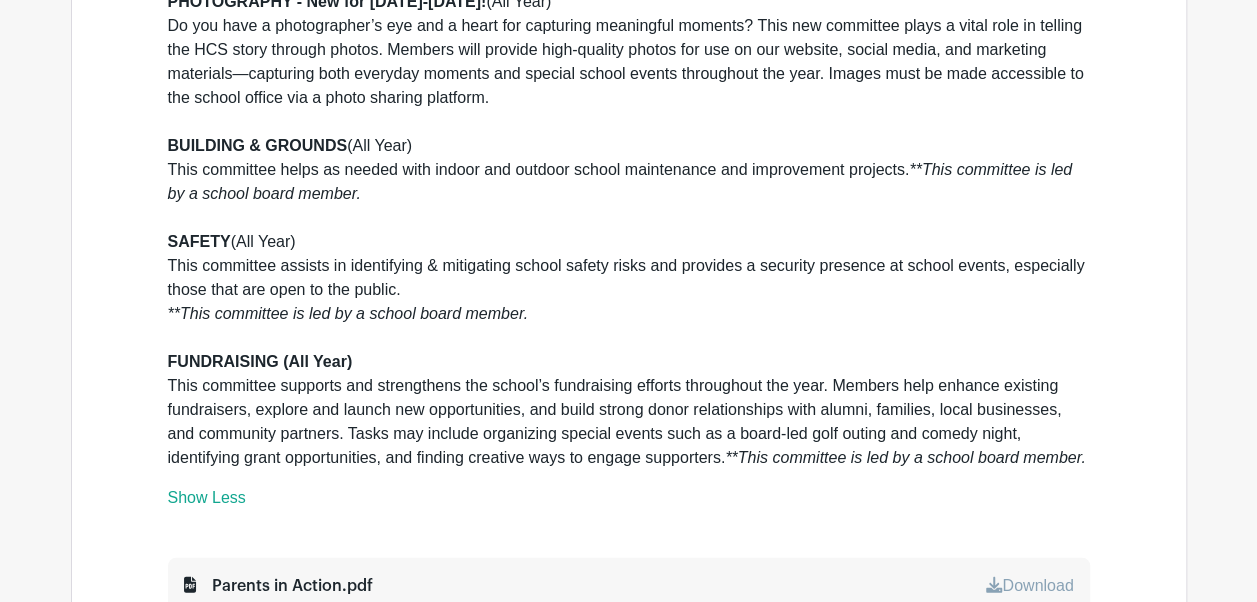 scroll, scrollTop: 2670, scrollLeft: 0, axis: vertical 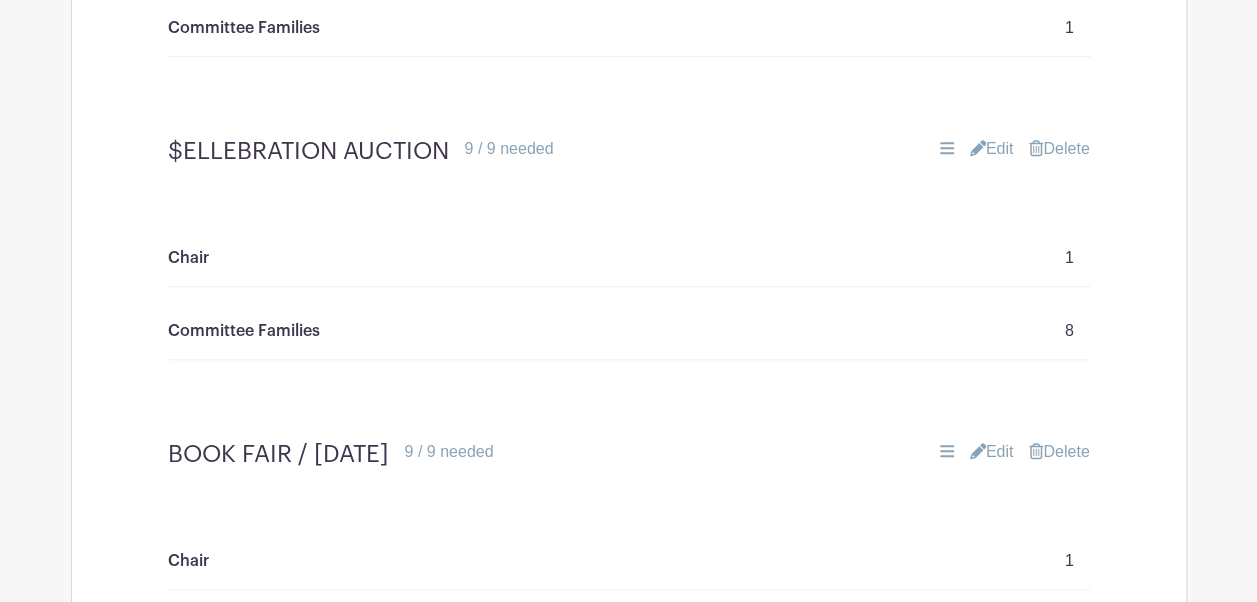 click on "Chair
1
Committee Families
8" at bounding box center [629, 303] 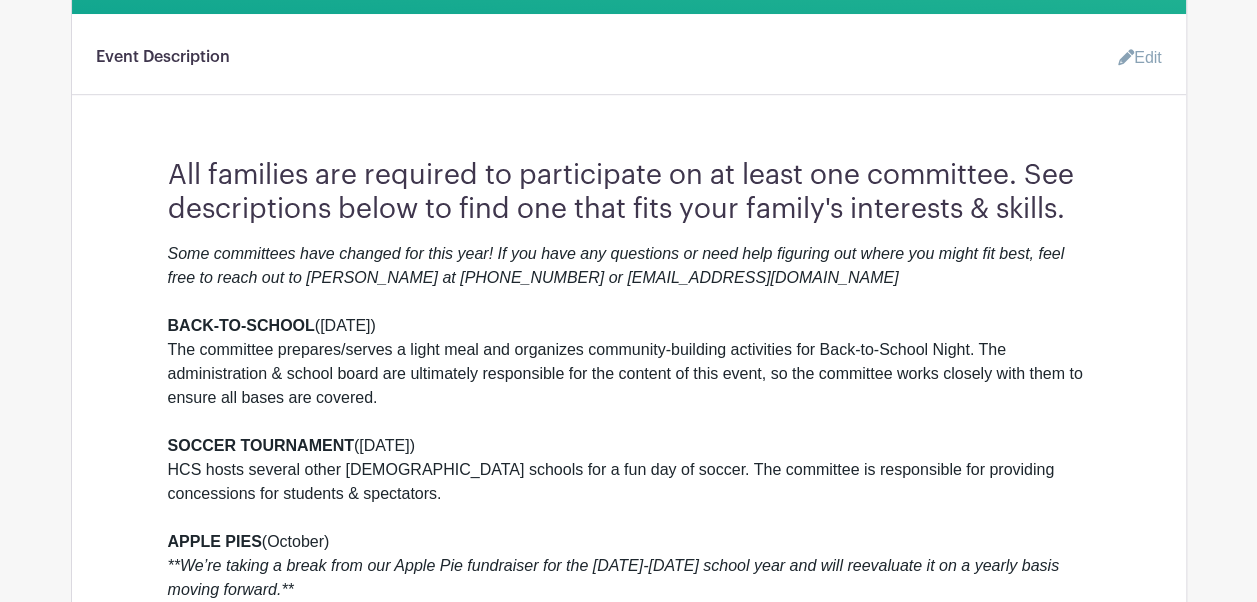 scroll, scrollTop: 596, scrollLeft: 0, axis: vertical 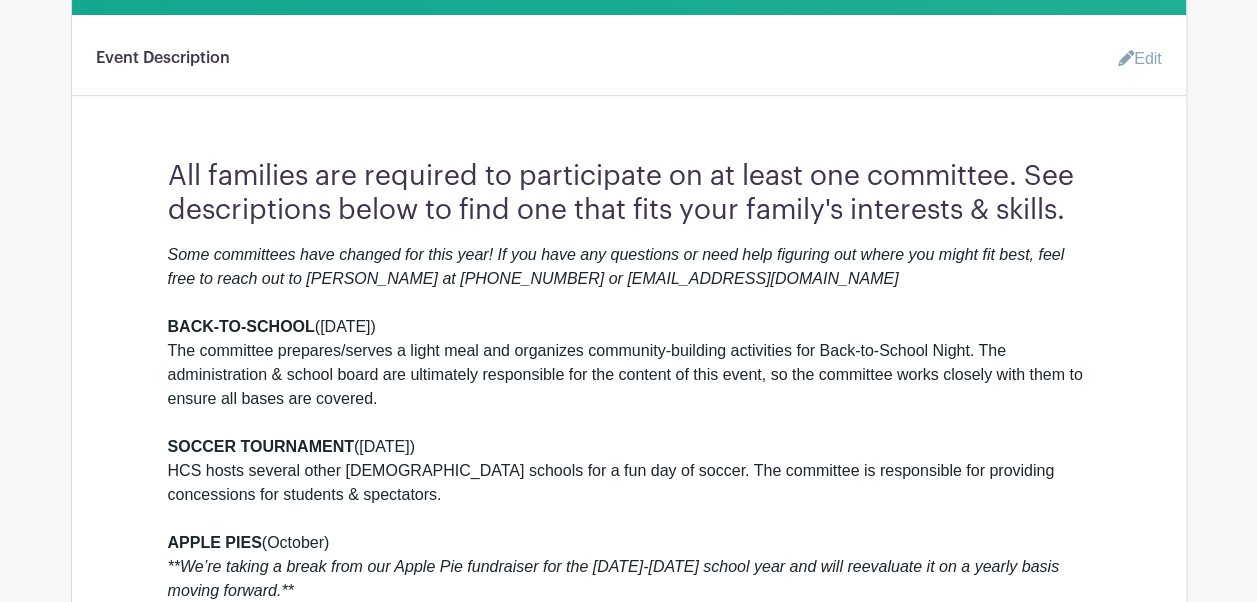 click on "Edit" at bounding box center (1132, 59) 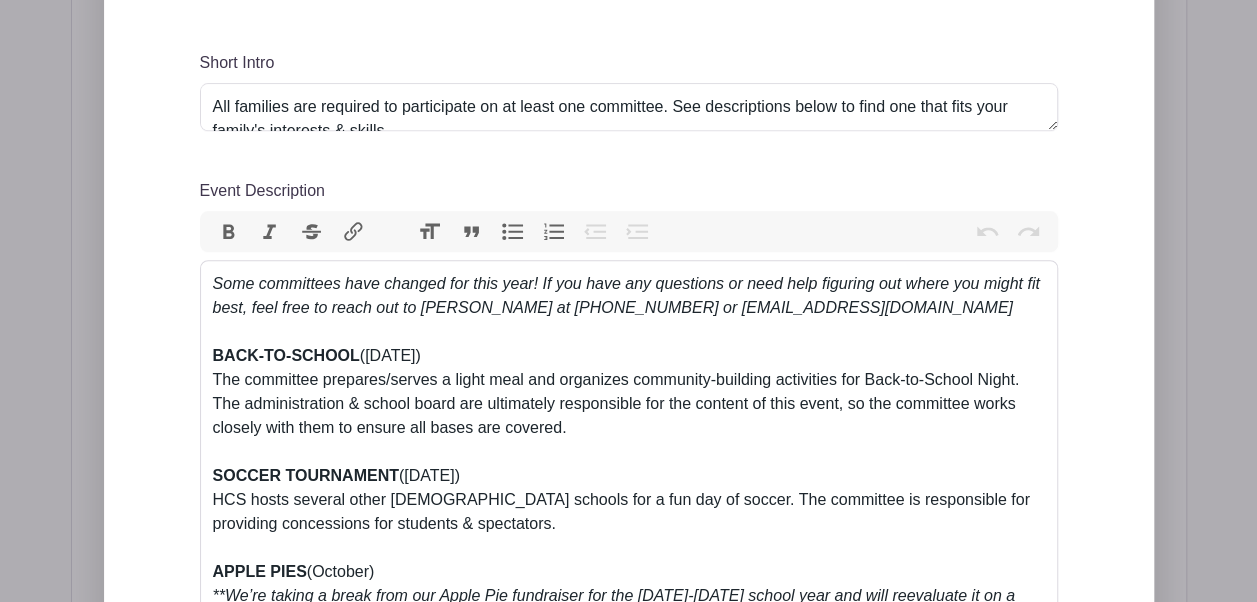 scroll, scrollTop: 710, scrollLeft: 0, axis: vertical 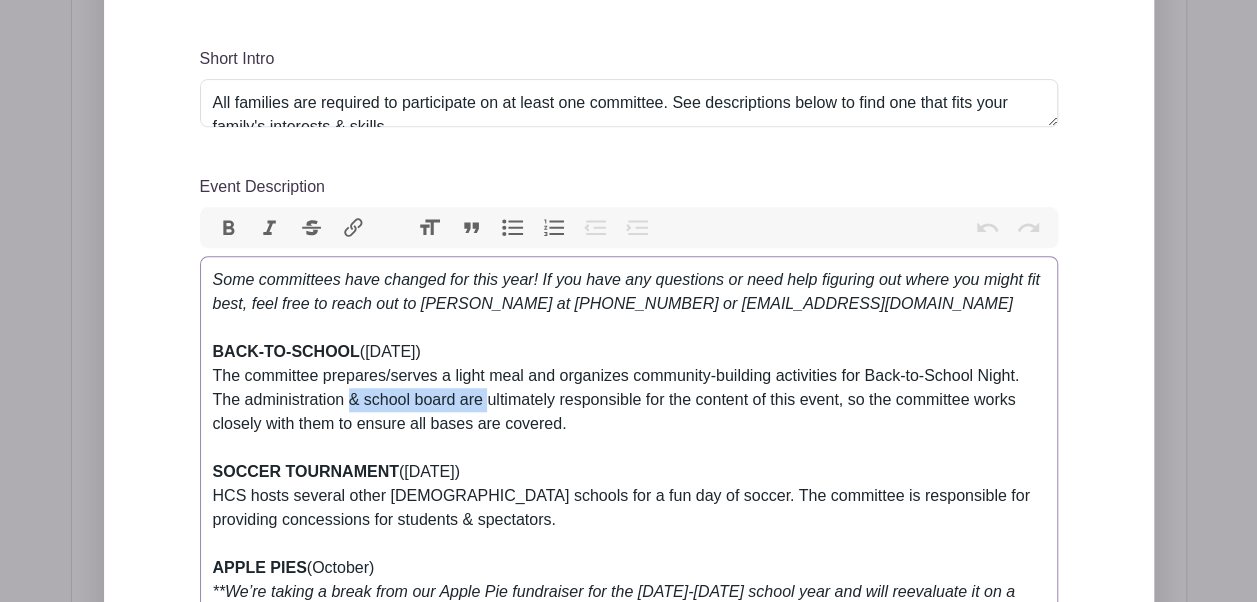 drag, startPoint x: 486, startPoint y: 404, endPoint x: 348, endPoint y: 396, distance: 138.23169 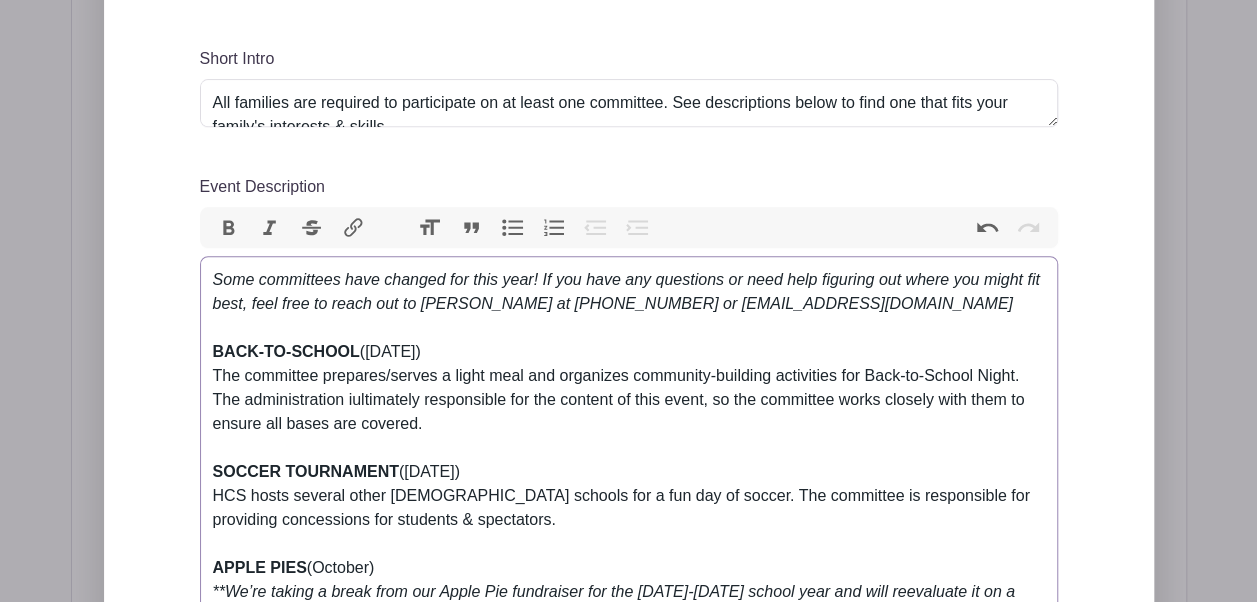 type on "<div><em>Some committees have changed for this year! If you have any questions or need help figuring out where you might fit best, feel free to reach out to Holly Muilenburg at 507-383-2899 or hollymuilenburg@yahoo.com <br></em><br><strong>BACK-TO-SCHOOL</strong> (Monday, August 18)<br>The committee prepares/serves a light meal and organizes community-building activities for Back-to-School Night. The administration is ultimately responsible for the content of this event, so the committee works closely with them to ensure all bases are covered.<br><br><strong>SOCCER TOURNAMENT </strong>(Friday, September 26)<br>HCS hosts several other Christian schools for a fun day of soccer. The committee is responsible for providing concessions for students &amp; spectators. <br><br><strong>APPLE PIES </strong>(October)<strong> </strong><br><em>**We’re taking a break from our Apple Pie fundraiser for the 2025-2026 school year and will reevaluate it on a yearly basis moving forward.**<br></em><br><strong>FALL SUPPER</stro..." 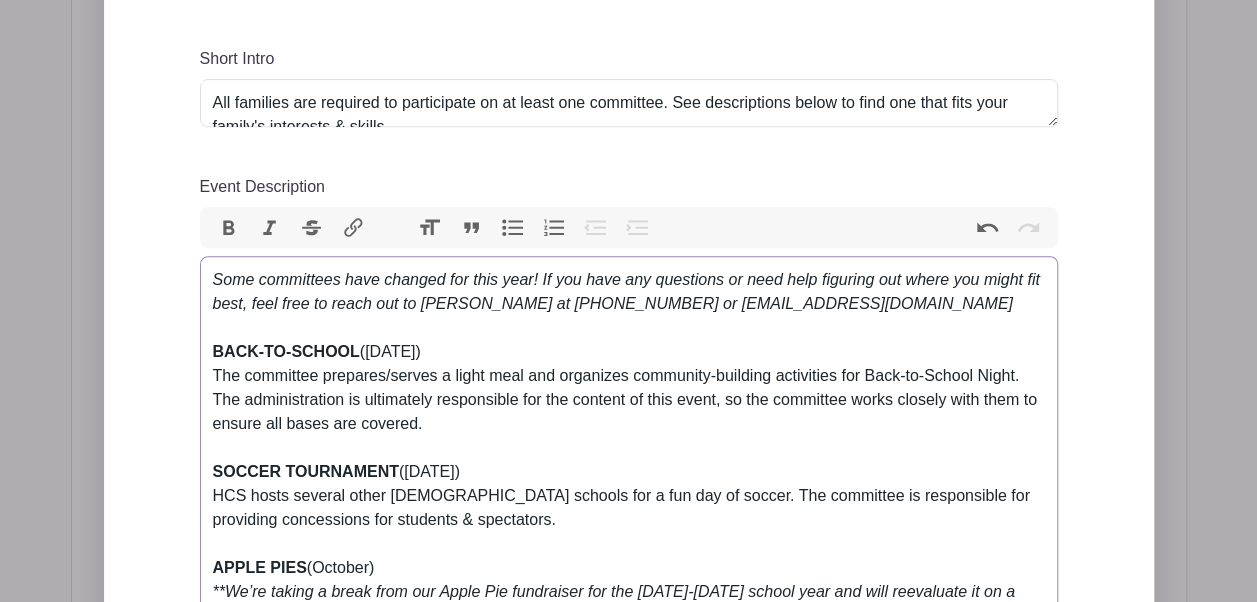 click on "Some committees have changed for this year! If you have any questions or need help figuring out where you might fit best, feel free to reach out to Holly Muilenburg at 507-383-2899 or hollymuilenburg@yahoo.com  BACK-TO-SCHOOL  (Monday, August 18) The committee prepares/serves a light meal and organizes community-building activities for Back-to-School Night. The administration is ultimately responsible for the content of this event, so the committee works closely with them to ensure all bases are covered. SOCCER TOURNAMENT  (Friday, September 26) HCS hosts several other Christian schools for a fun day of soccer. The committee is responsible for providing concessions for students & spectators.  APPLE PIES  (October)   **We’re taking a break from our Apple Pie fundraiser for the 2025-2026 school year and will reevaluate it on a yearly basis moving forward.** FALL SUPPER  (Friday, November 7) OPEN HOUSE  (February) $ELLEBRATION AUCTION  (March) BOOK FAIR / CARNIVAL  (April) STAFF APPRECIATION  (All Year)" at bounding box center [629, 1516] 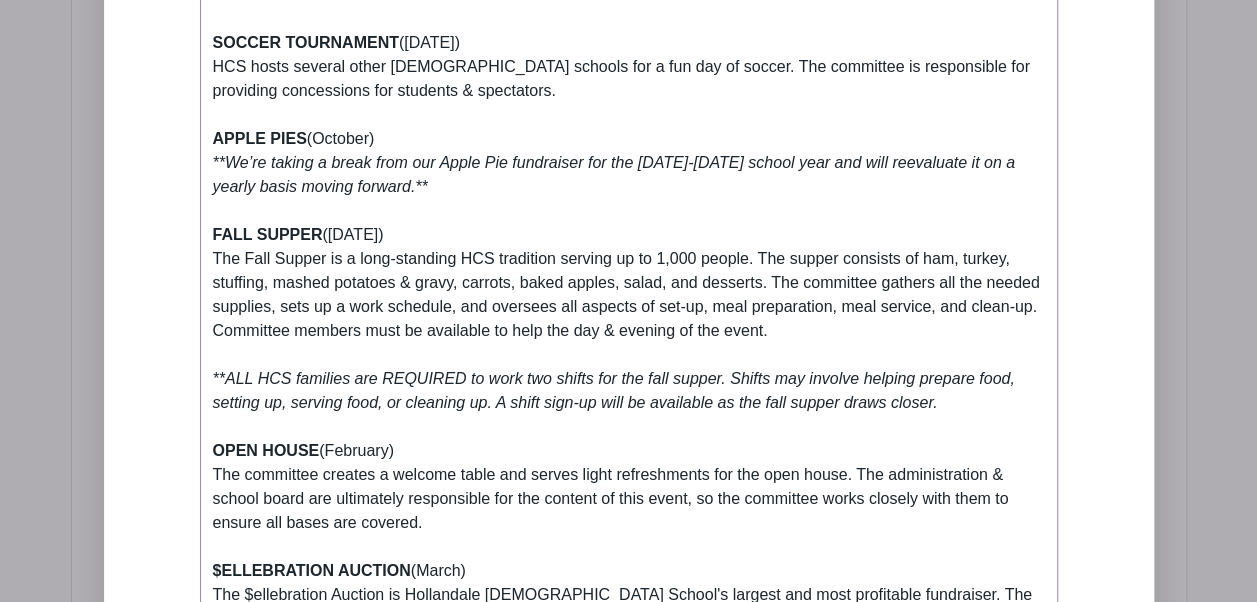 scroll, scrollTop: 1133, scrollLeft: 0, axis: vertical 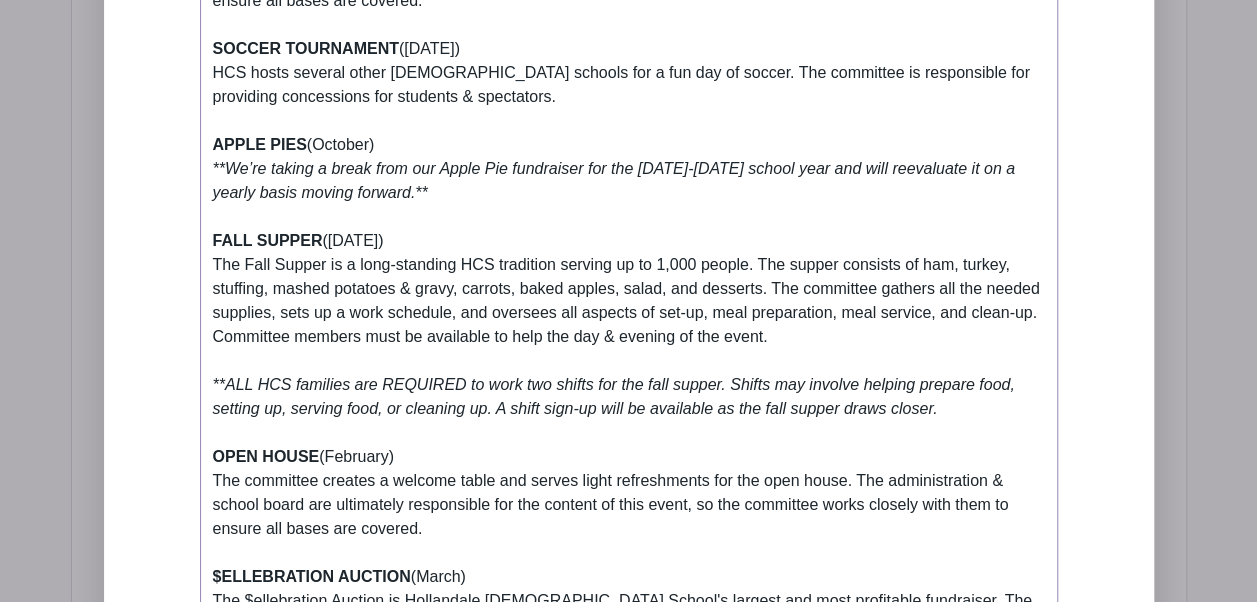 click on "Some committees have changed for this year! If you have any questions or need help figuring out where you might fit best, feel free to reach out to Holly Muilenburg at 507-383-2899 or hollymuilenburg@yahoo.com  BACK-TO-SCHOOL  (Monday, August 18) The committee prepares/serves a light meal and organizes community-building activities for Back-to-School Night. The administration is ultimately responsible for the content of this event, so the committee works closely with them to ensure all bases are covered. SOCCER TOURNAMENT  (Friday, September 26) HCS hosts several other Christian schools for a fun day of soccer. The committee is responsible for providing concessions for students & spectators.  APPLE PIES  (October)   **We’re taking a break from our Apple Pie fundraiser for the 2025-2026 school year and will reevaluate it on a yearly basis moving forward.** FALL SUPPER  (Friday, November 7) OPEN HOUSE  (February) $ELLEBRATION AUCTION  (March) BOOK FAIR / CARNIVAL  (April) STAFF APPRECIATION  (All Year)" at bounding box center [629, 1093] 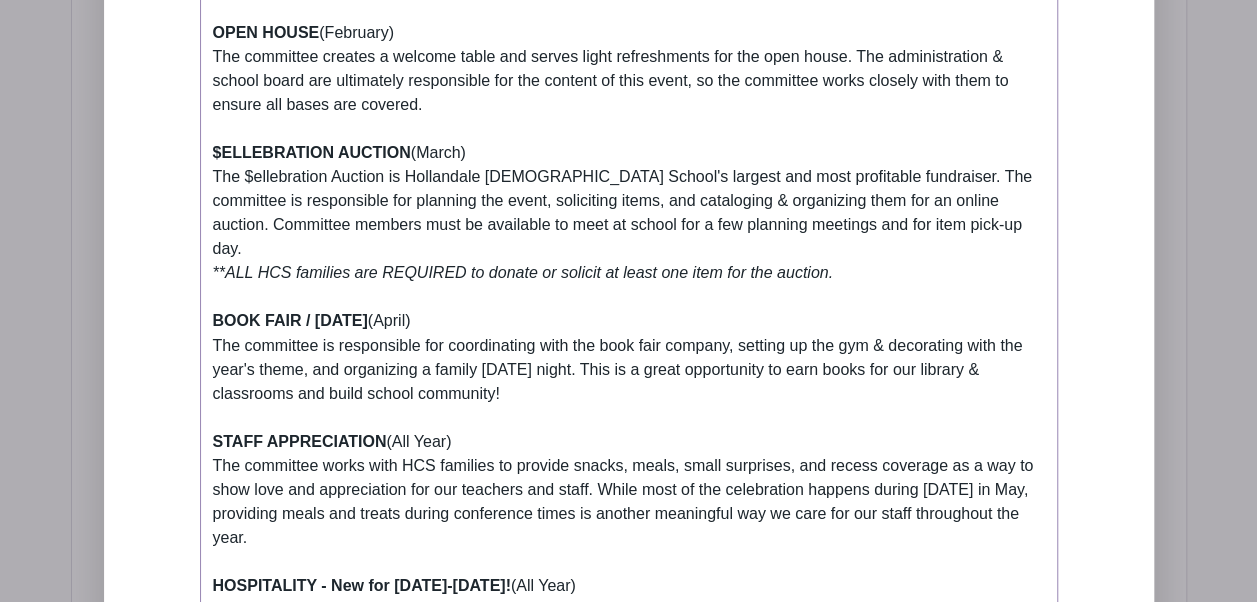 scroll, scrollTop: 1556, scrollLeft: 0, axis: vertical 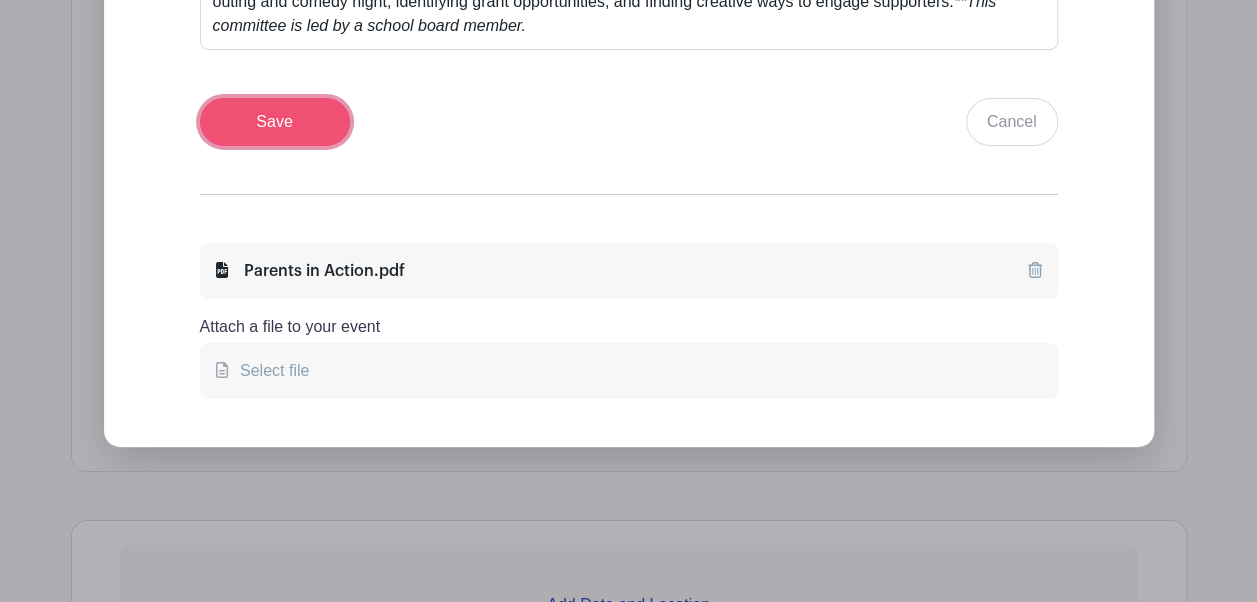 click on "Save" at bounding box center (275, 122) 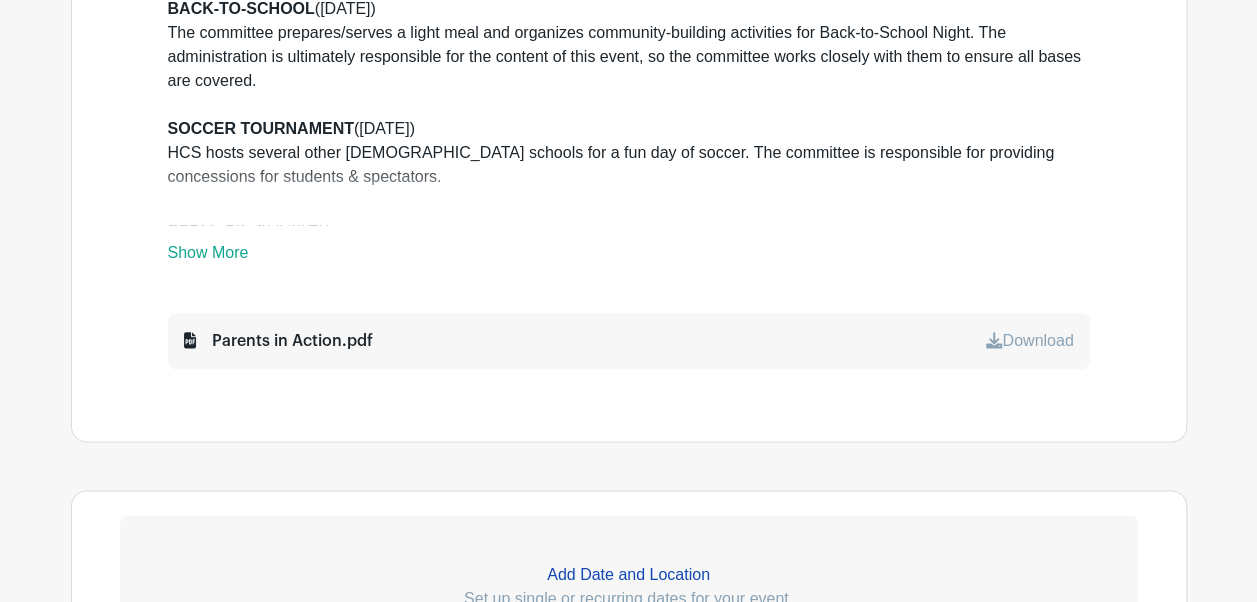 scroll, scrollTop: 1073, scrollLeft: 0, axis: vertical 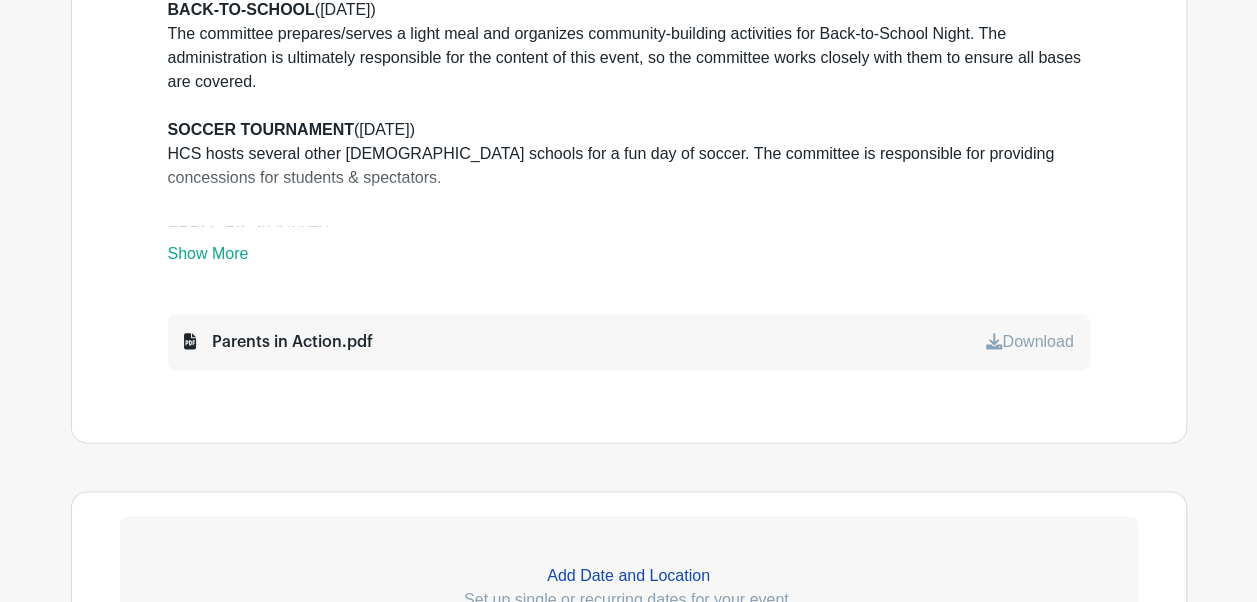 click on "Some committees have changed for this year! If you have any questions or need help figuring out where you might fit best, feel free to reach out to Holly Muilenburg at 507-383-2899 or hollymuilenburg@yahoo.com  BACK-TO-SCHOOL  (Monday, August 18) The committee prepares/serves a light meal and organizes community-building activities for Back-to-School Night. The administration is ultimately responsible for the content of this event, so the committee works closely with them to ensure all bases are covered. SOCCER TOURNAMENT  (Friday, September 26) HCS hosts several other Christian schools for a fun day of soccer. The committee is responsible for providing concessions for students & spectators.  APPLE PIES  (October)   **We’re taking a break from our Apple Pie fundraiser for the 2025-2026 school year and will reevaluate it on a yearly basis moving forward.** FALL SUPPER  (Friday, November 7) OPEN HOUSE  (February) $ELLEBRATION AUCTION  (March)  (April)     SAFETY" at bounding box center [629, 96] 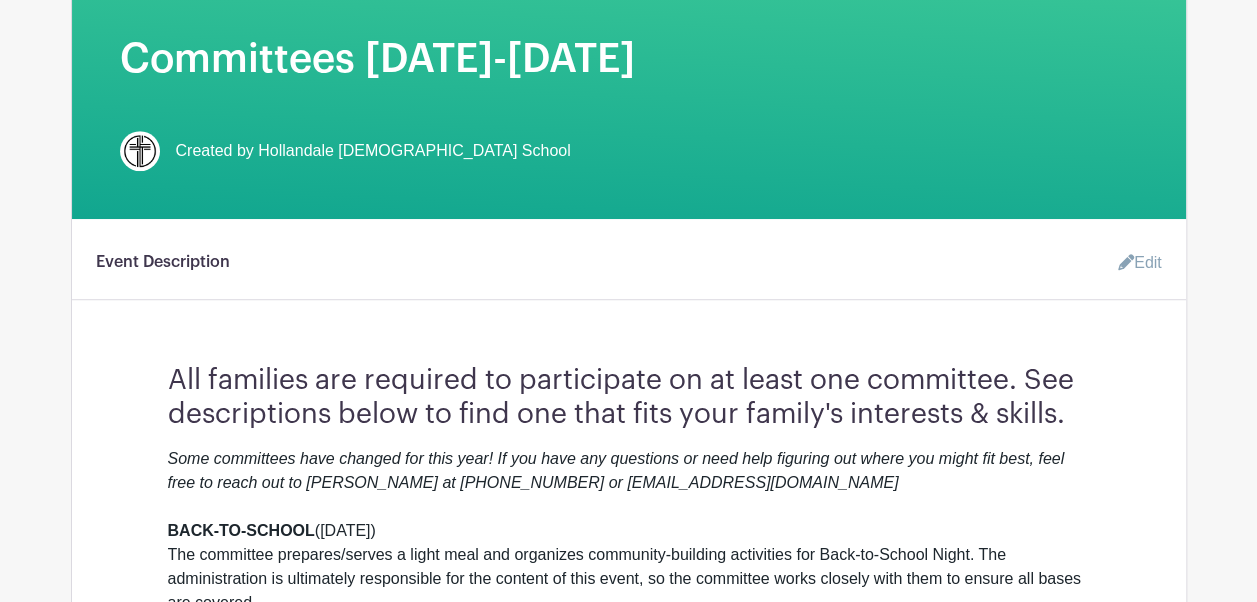 scroll, scrollTop: 553, scrollLeft: 0, axis: vertical 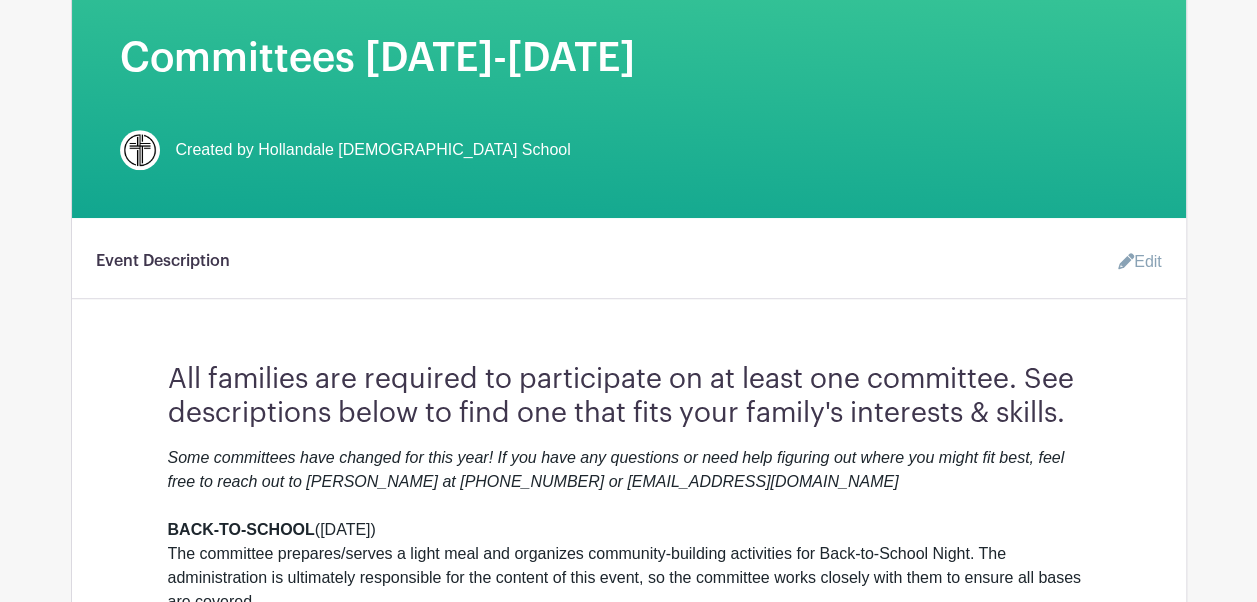 click on "Edit" at bounding box center [1132, 262] 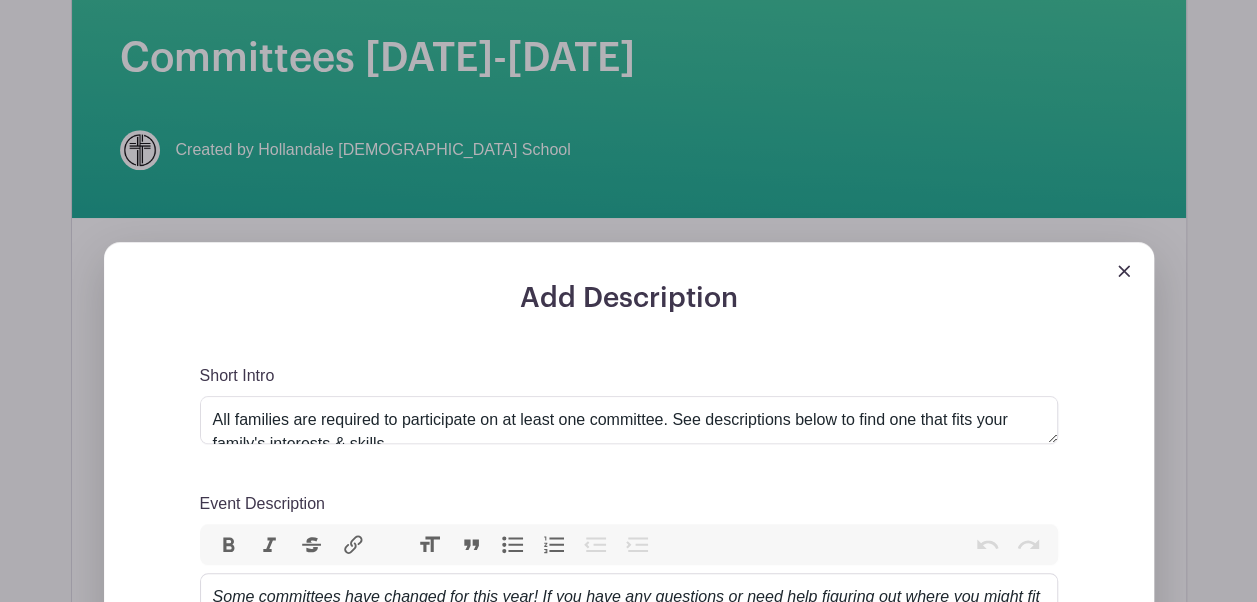 scroll, scrollTop: 23, scrollLeft: 0, axis: vertical 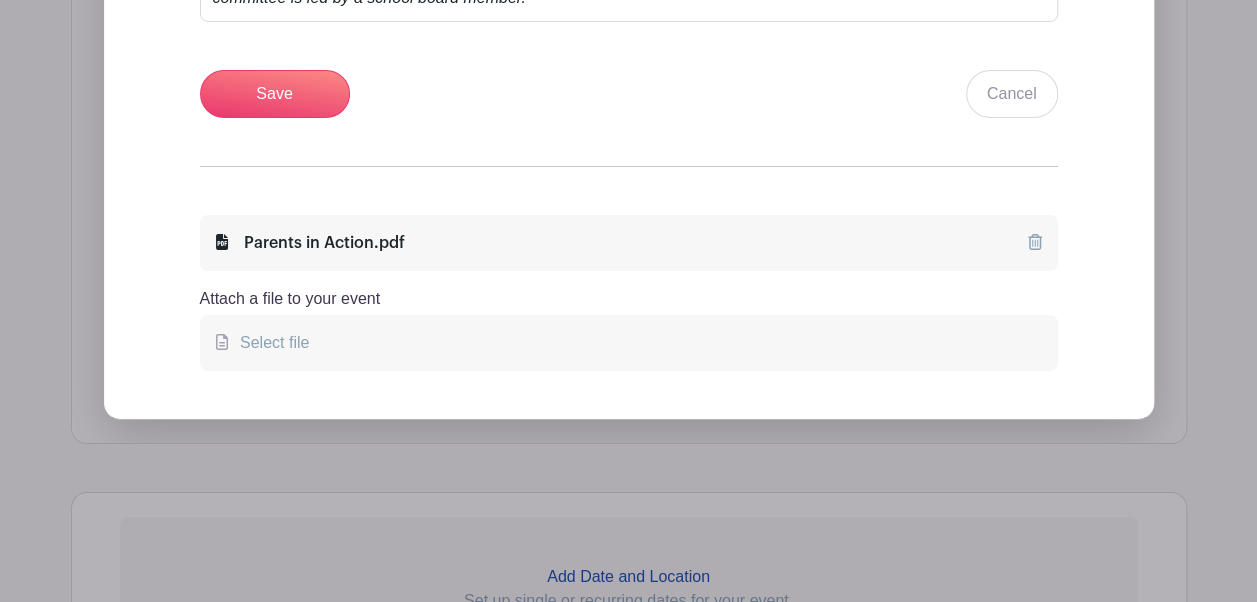 click on "Parents in Action.pdf" at bounding box center [629, 243] 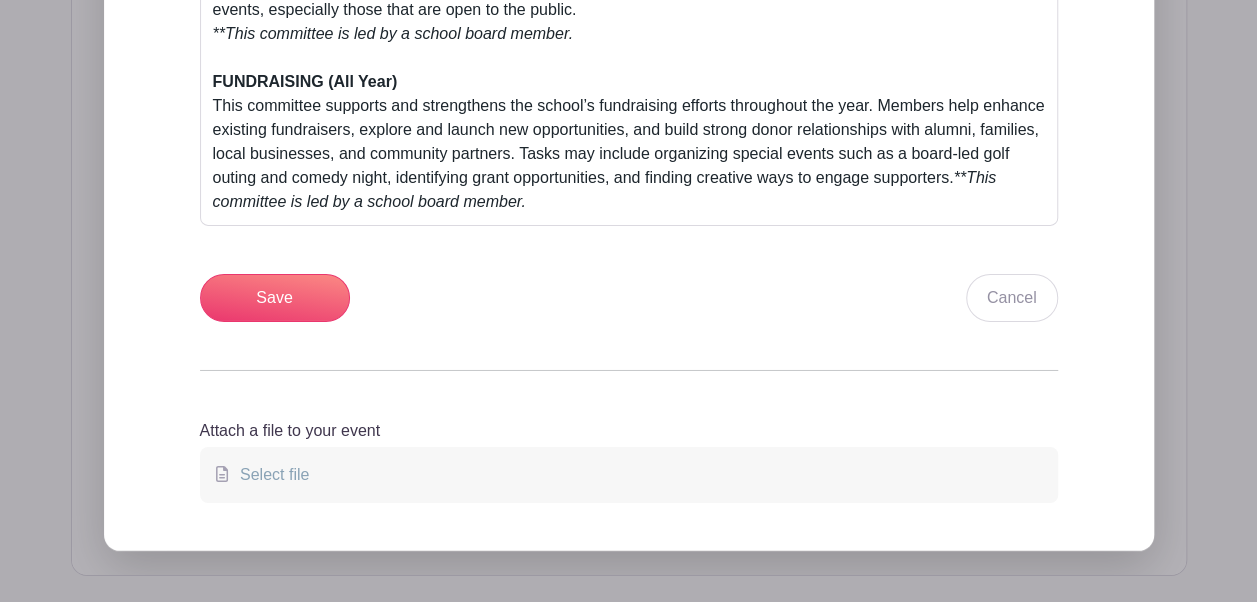 scroll, scrollTop: 3262, scrollLeft: 0, axis: vertical 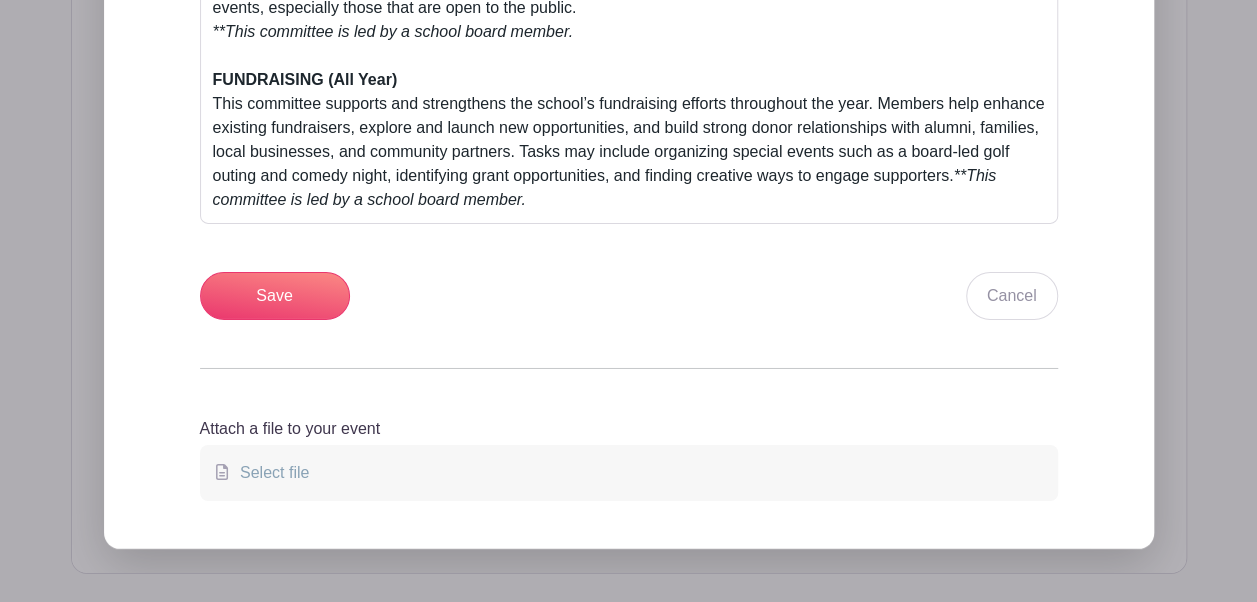 click on "Select file" at bounding box center (629, 473) 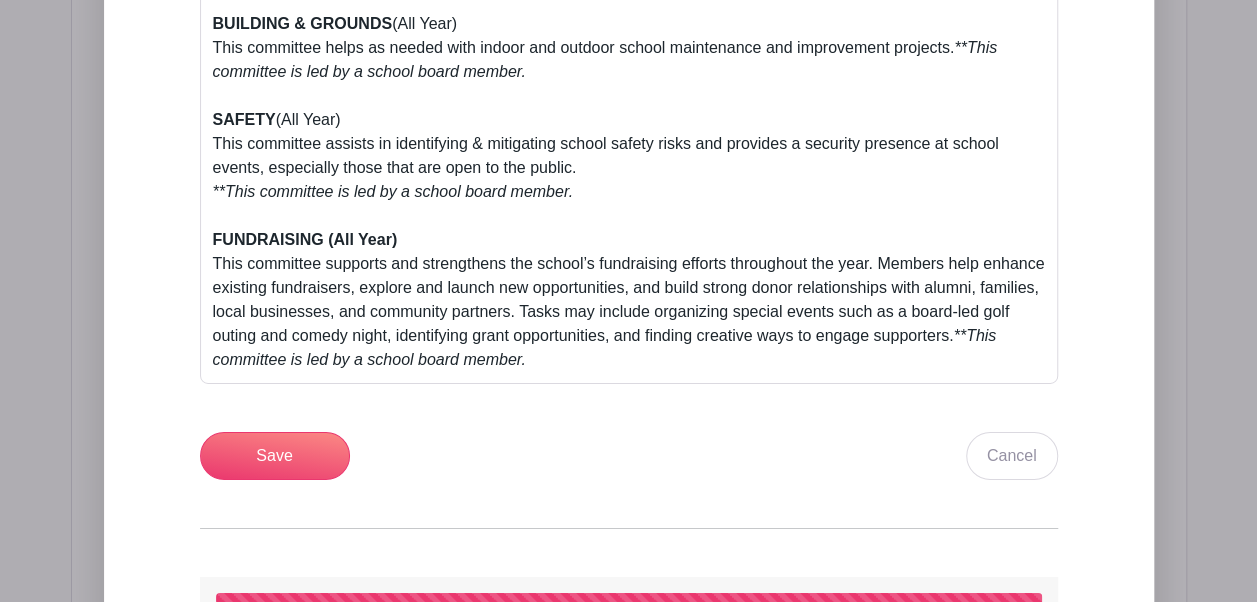 scroll, scrollTop: 3422, scrollLeft: 0, axis: vertical 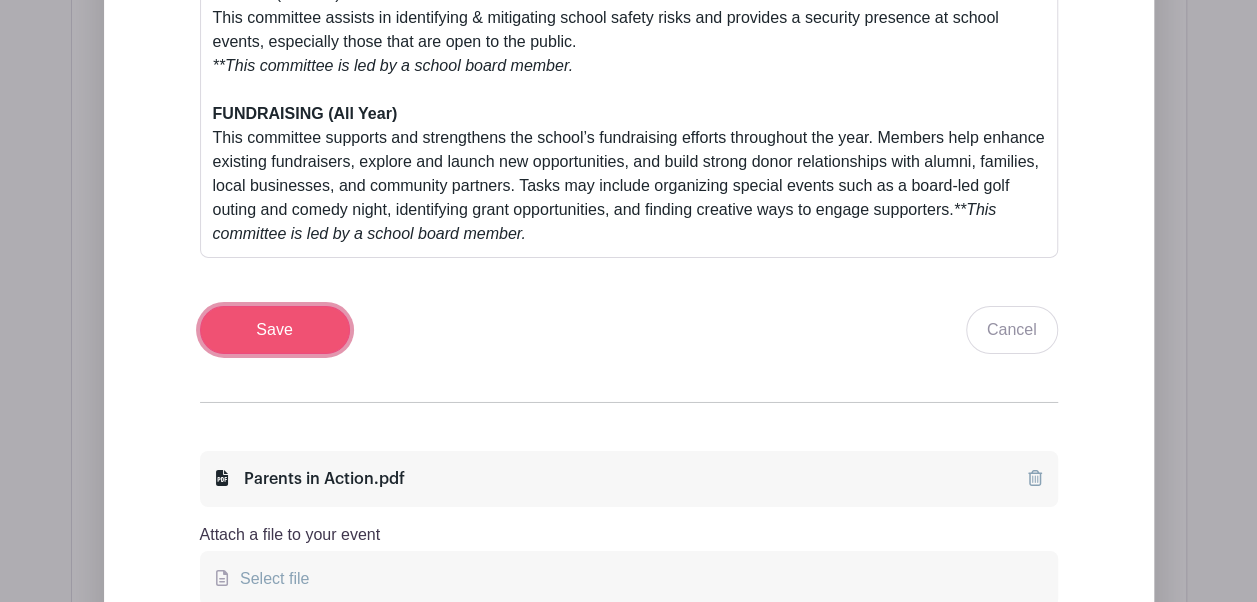 click on "Save" at bounding box center [275, 330] 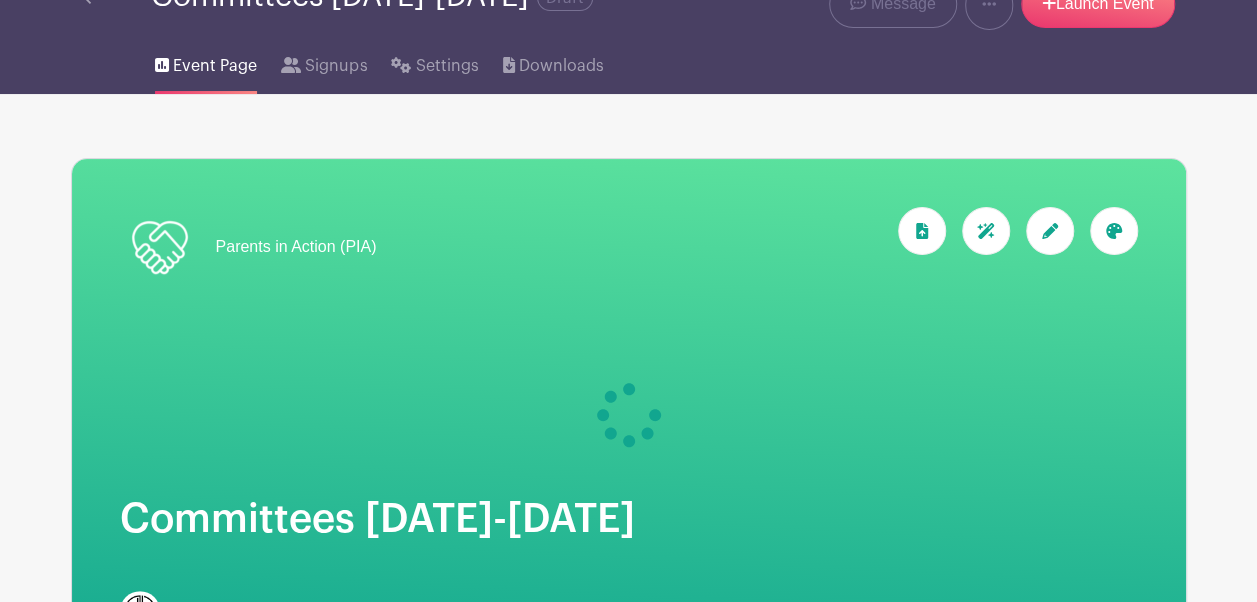 scroll, scrollTop: 0, scrollLeft: 0, axis: both 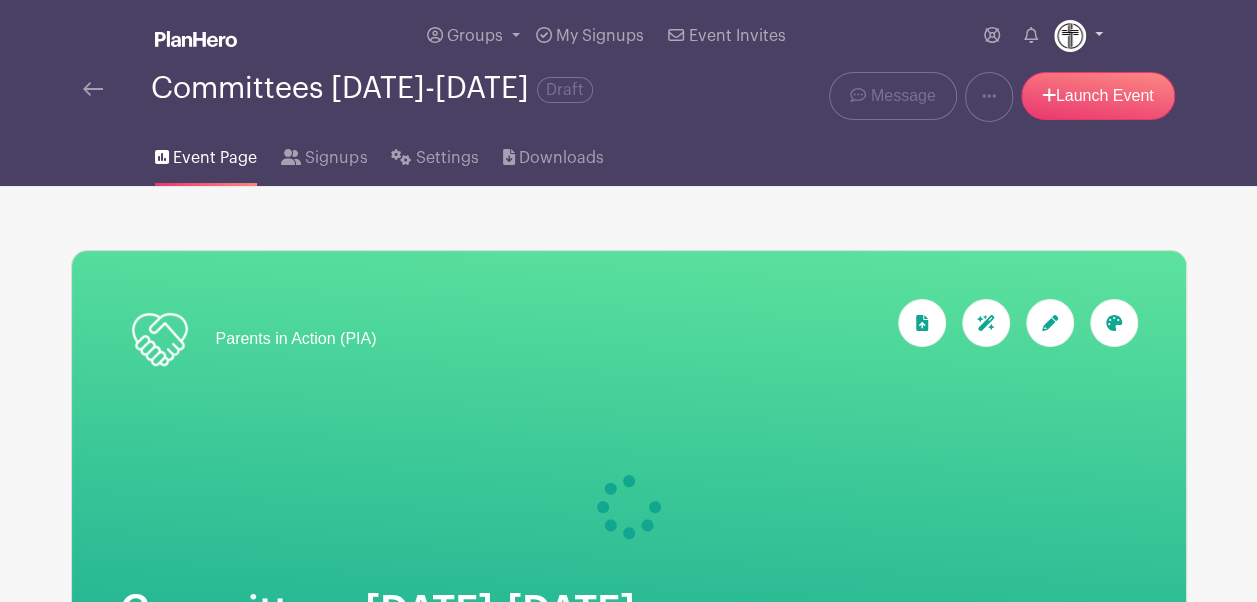 click at bounding box center [1078, 36] 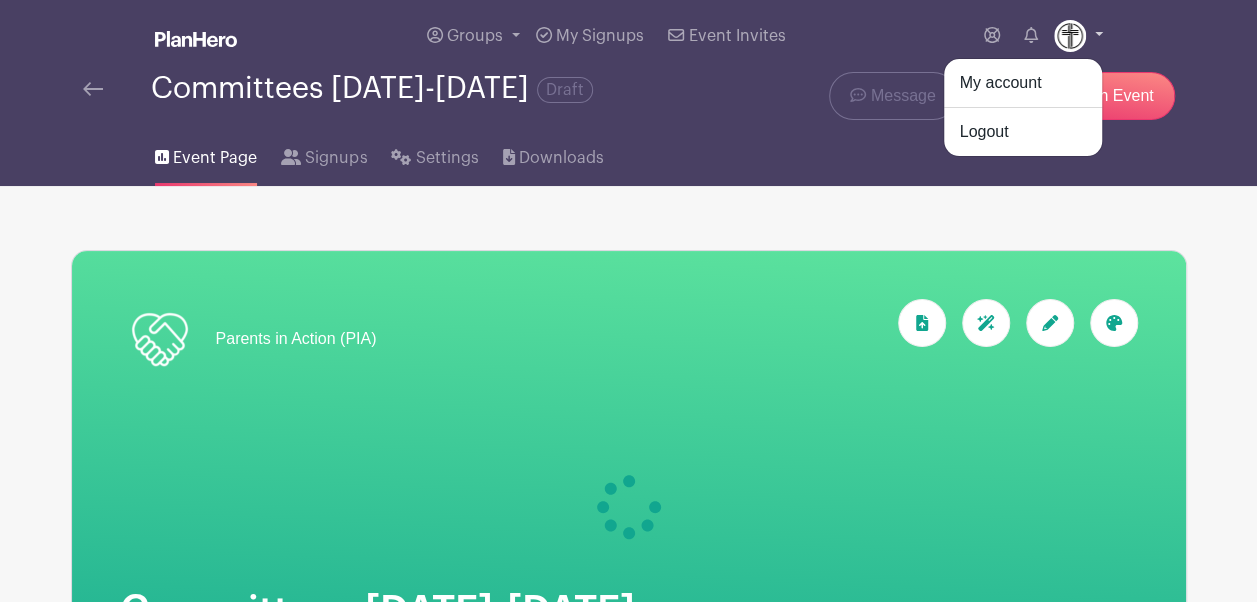 click at bounding box center [1078, 36] 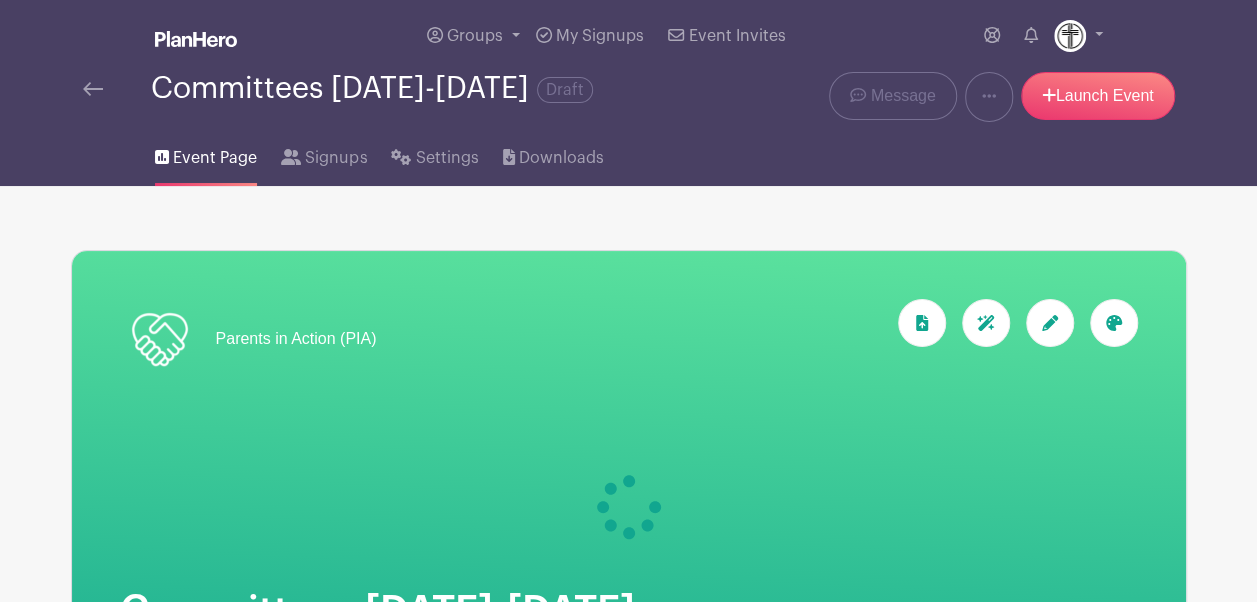 click at bounding box center (629, 483) 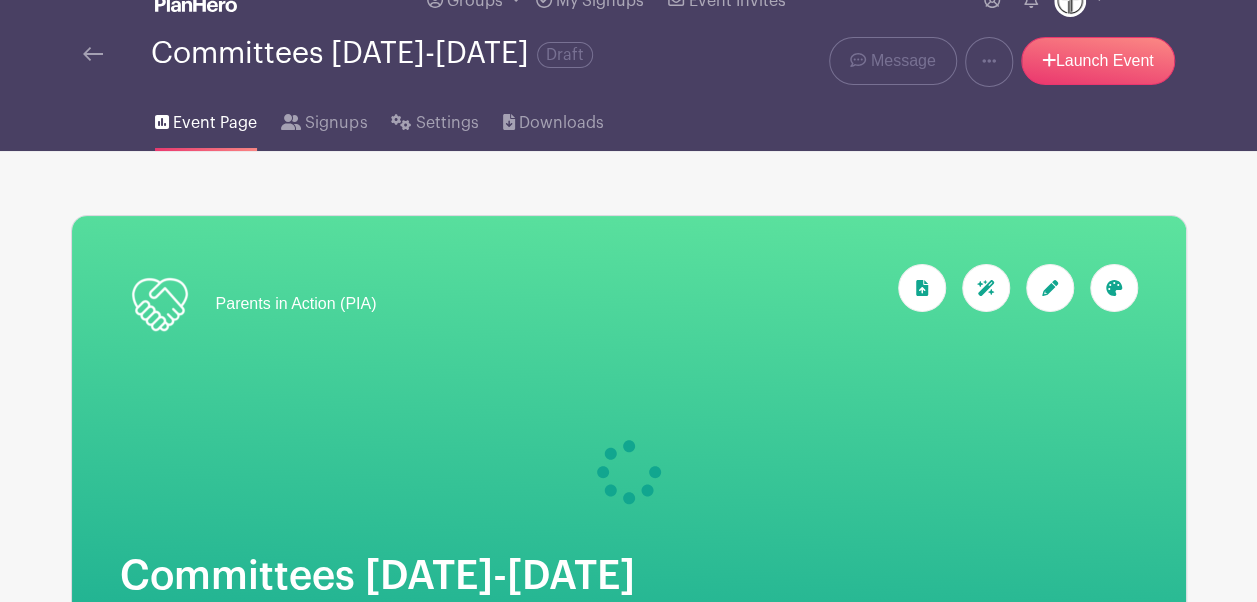 scroll, scrollTop: 0, scrollLeft: 0, axis: both 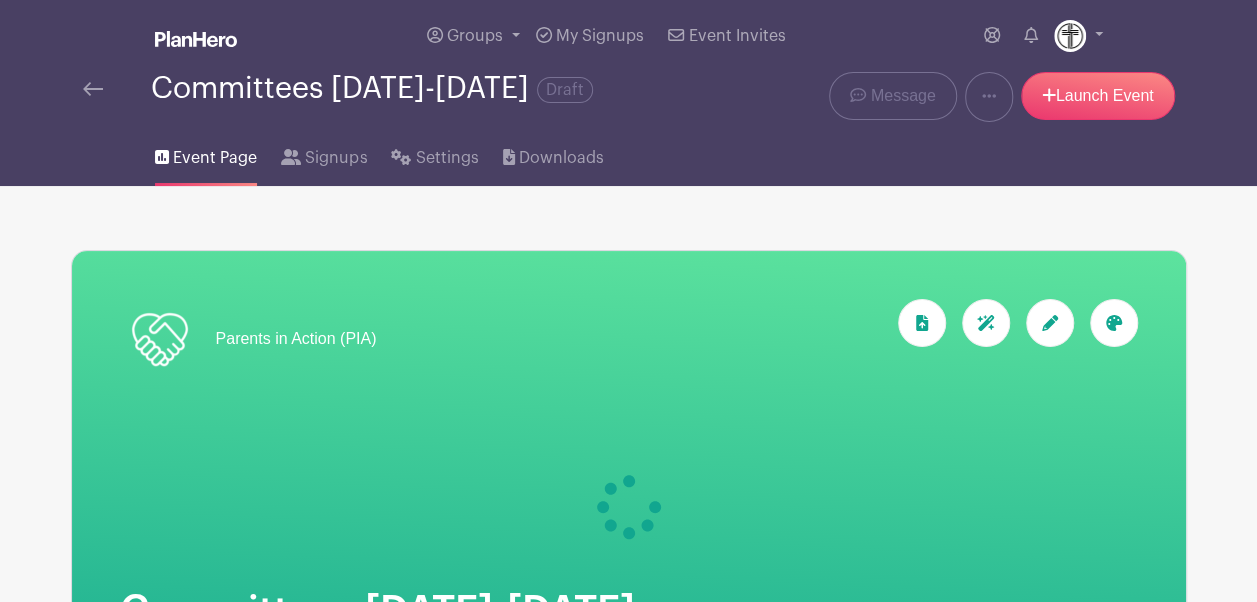 click at bounding box center [629, 483] 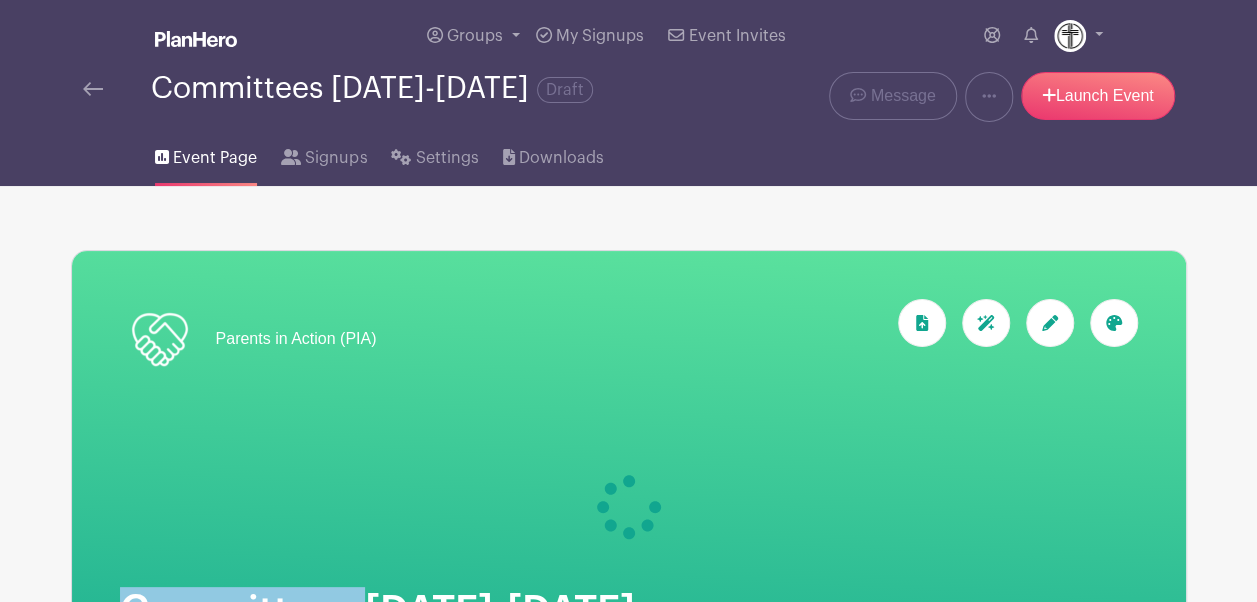 click at bounding box center [629, 483] 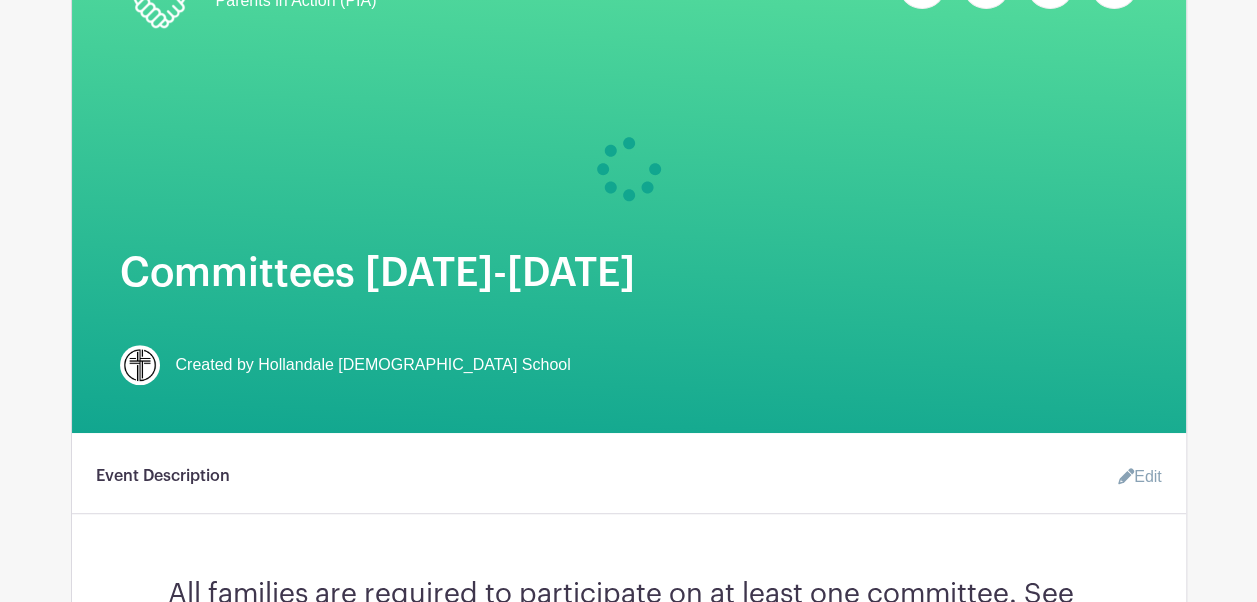 scroll, scrollTop: 0, scrollLeft: 0, axis: both 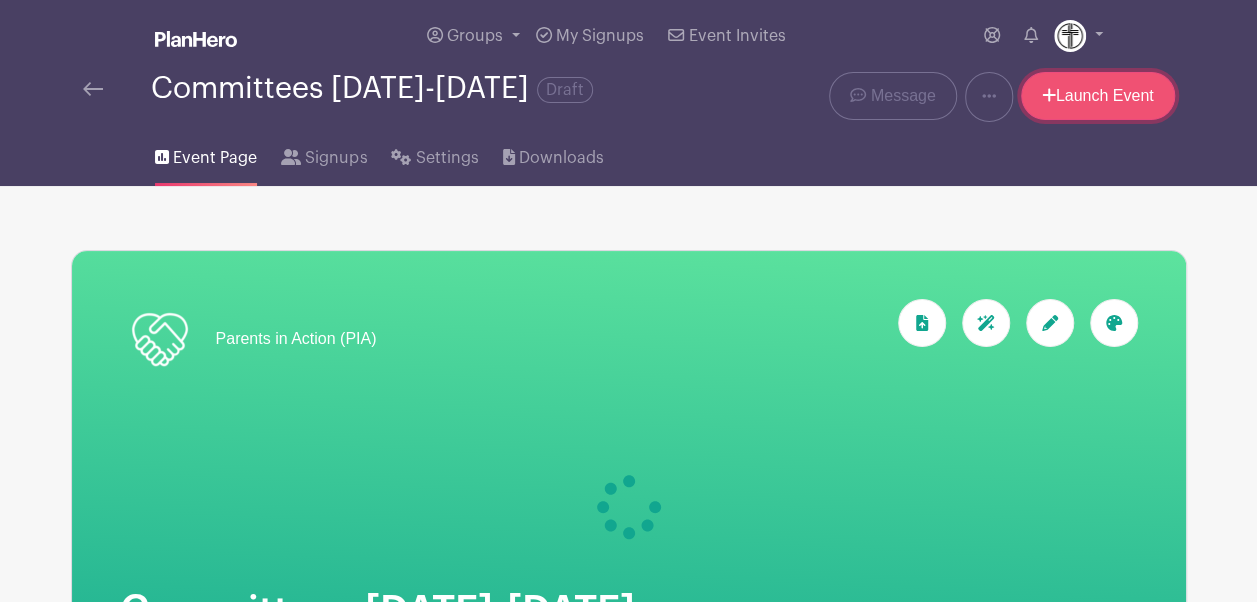 click on "Launch Event" at bounding box center [1098, 96] 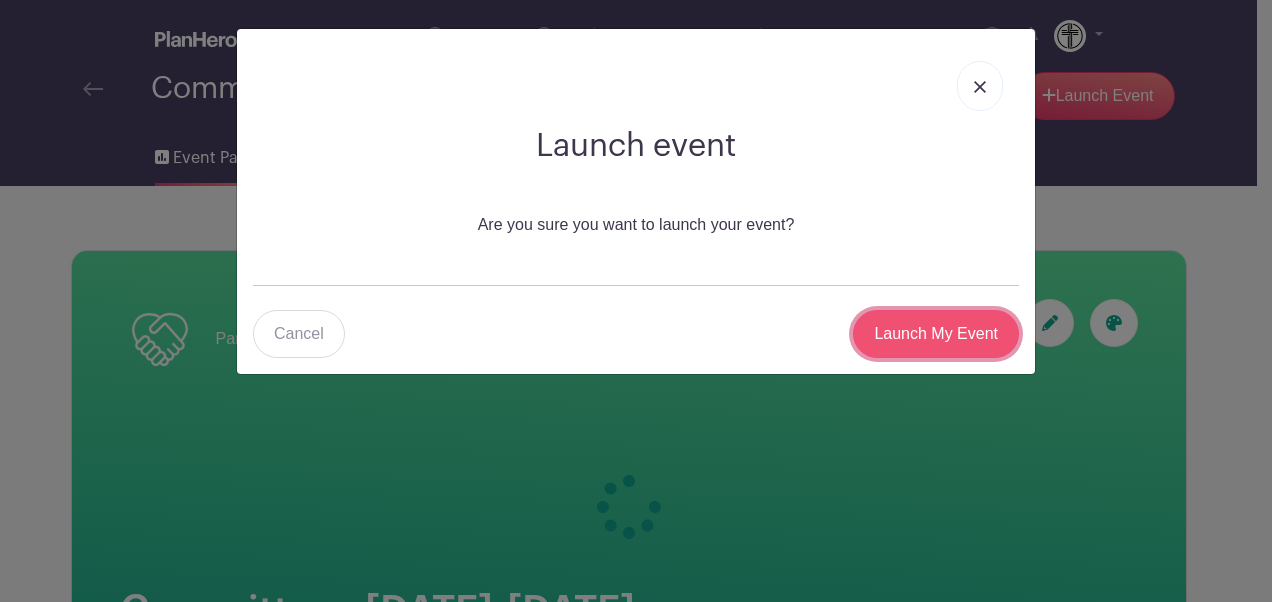 click on "Launch My Event" at bounding box center (936, 334) 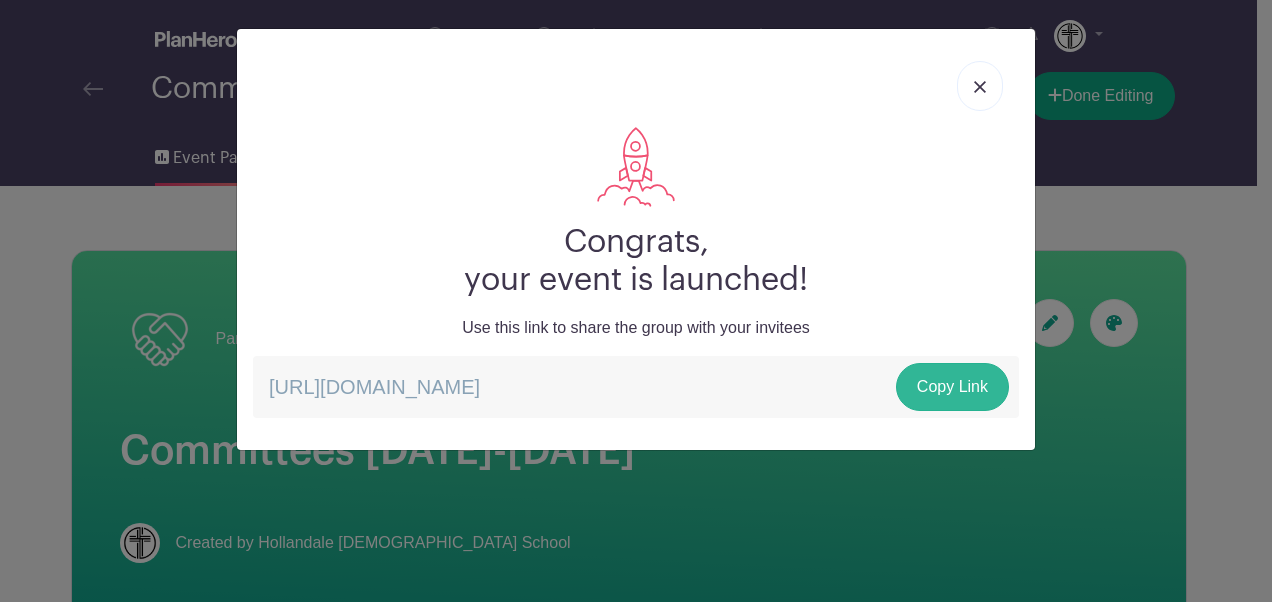 drag, startPoint x: 794, startPoint y: 383, endPoint x: 939, endPoint y: 382, distance: 145.00345 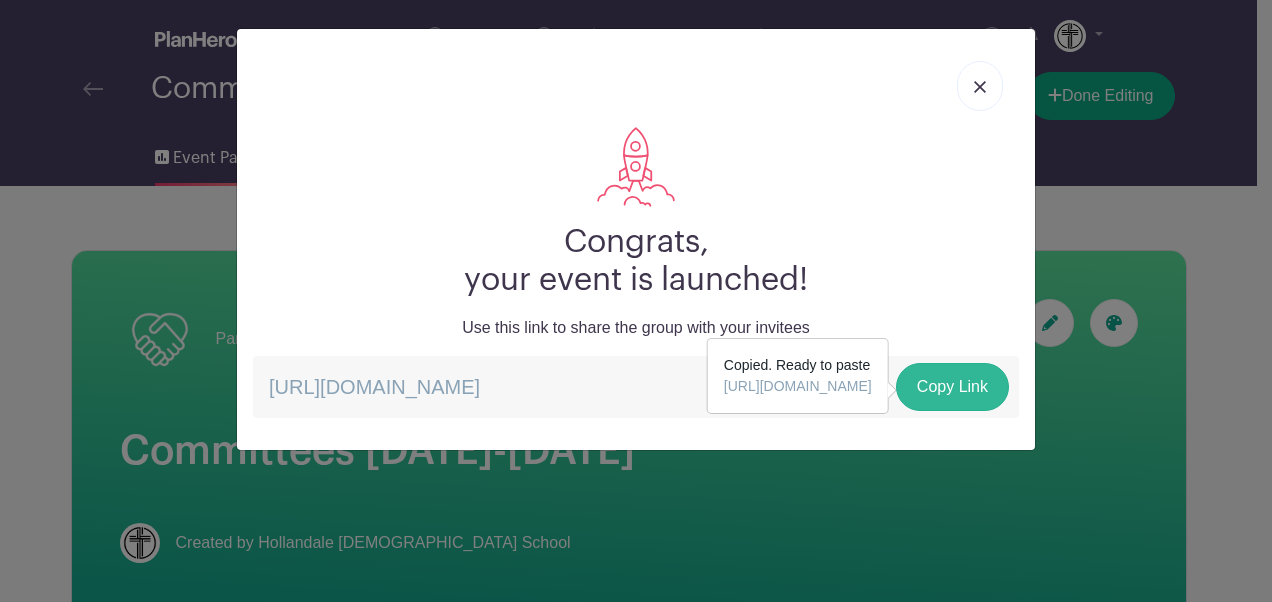 click on "Copy Link" at bounding box center [952, 387] 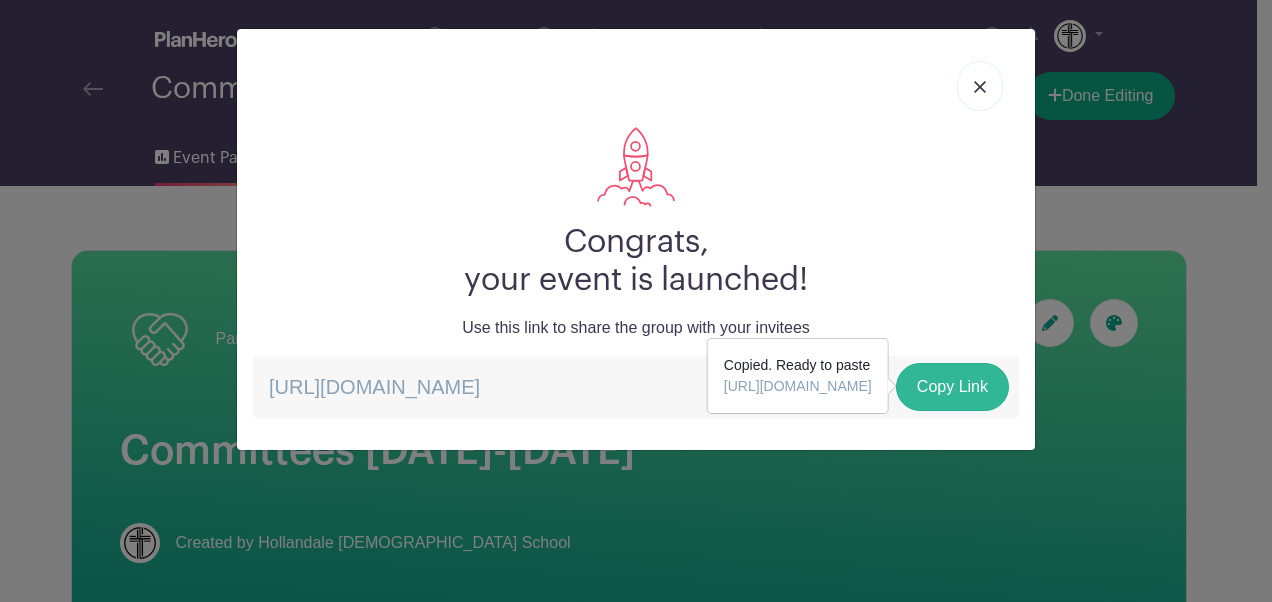 click on "Copy Link" at bounding box center (952, 387) 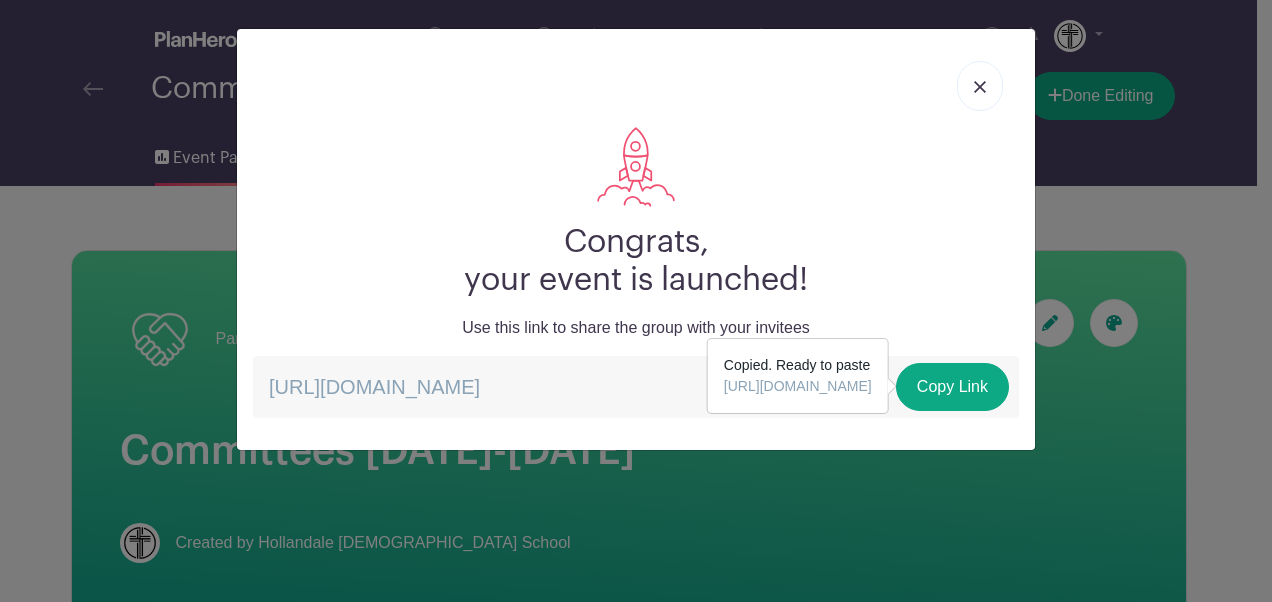 click on "Congrats,
your event is launched!" at bounding box center (636, 261) 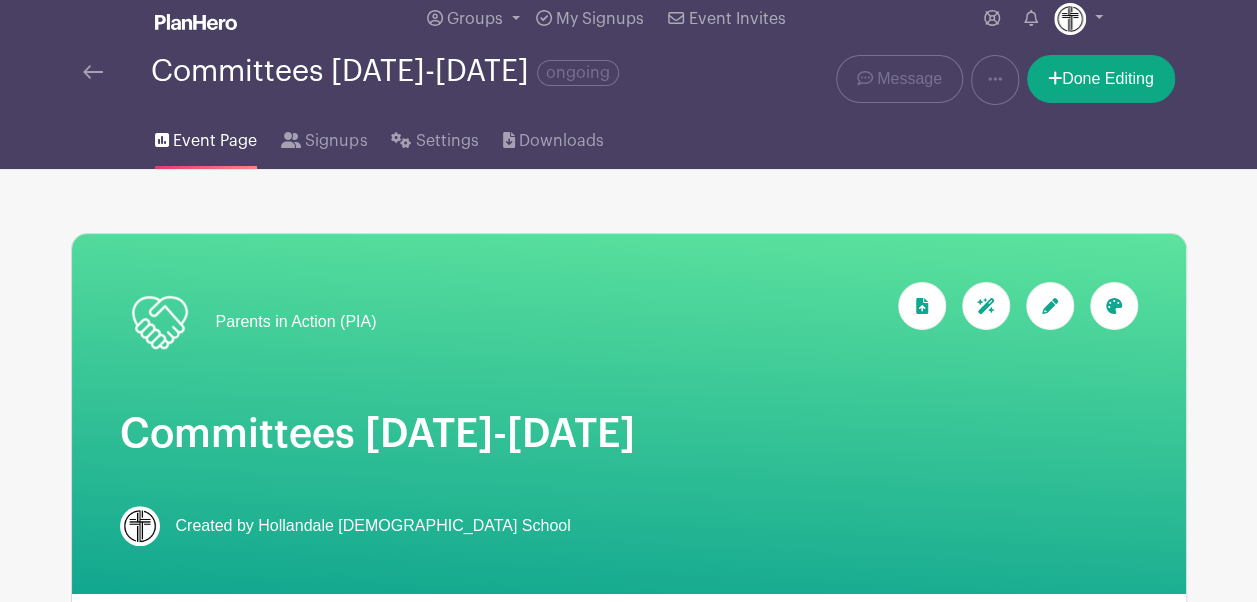 scroll, scrollTop: 0, scrollLeft: 0, axis: both 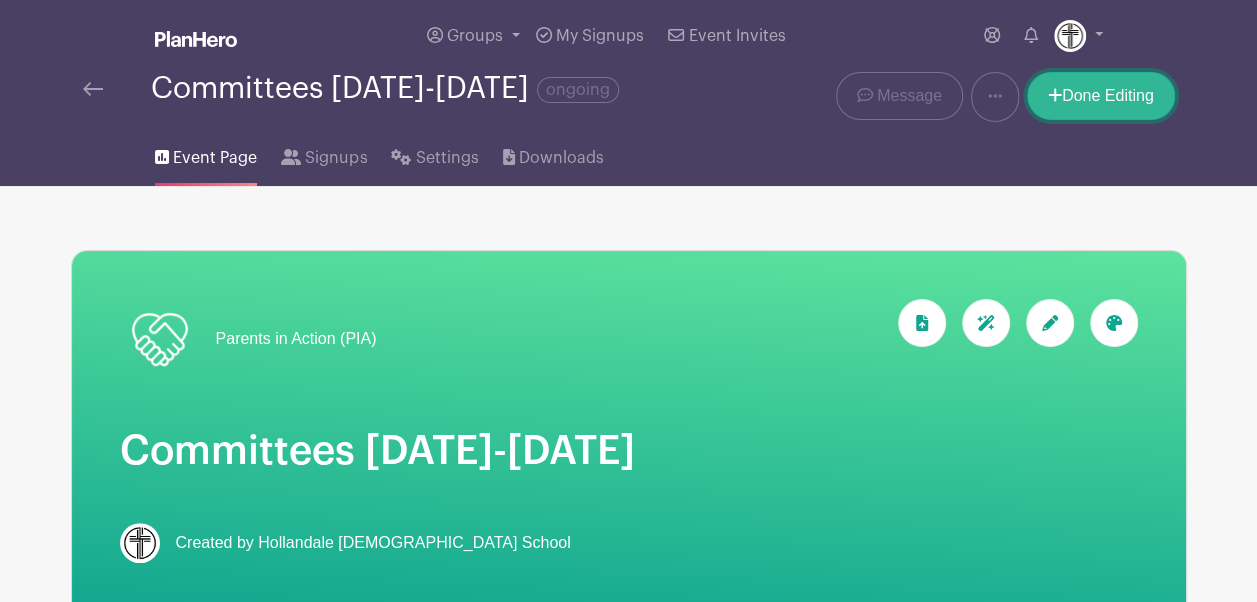 click on "Done Editing" at bounding box center [1101, 96] 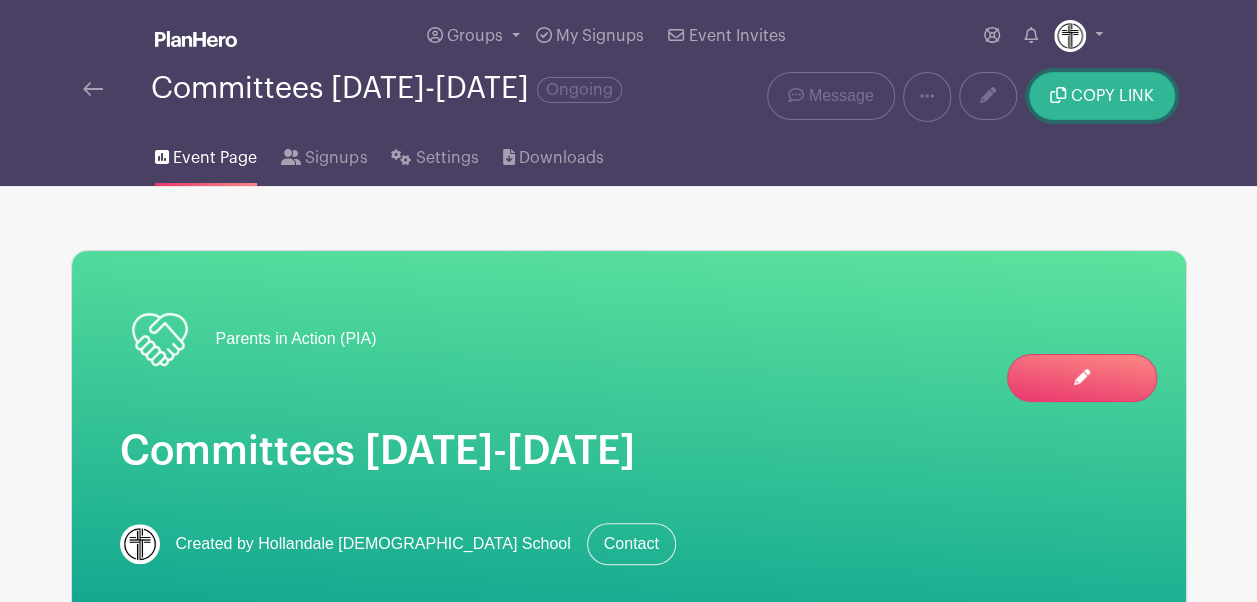 click on "COPY LINK" at bounding box center [1112, 96] 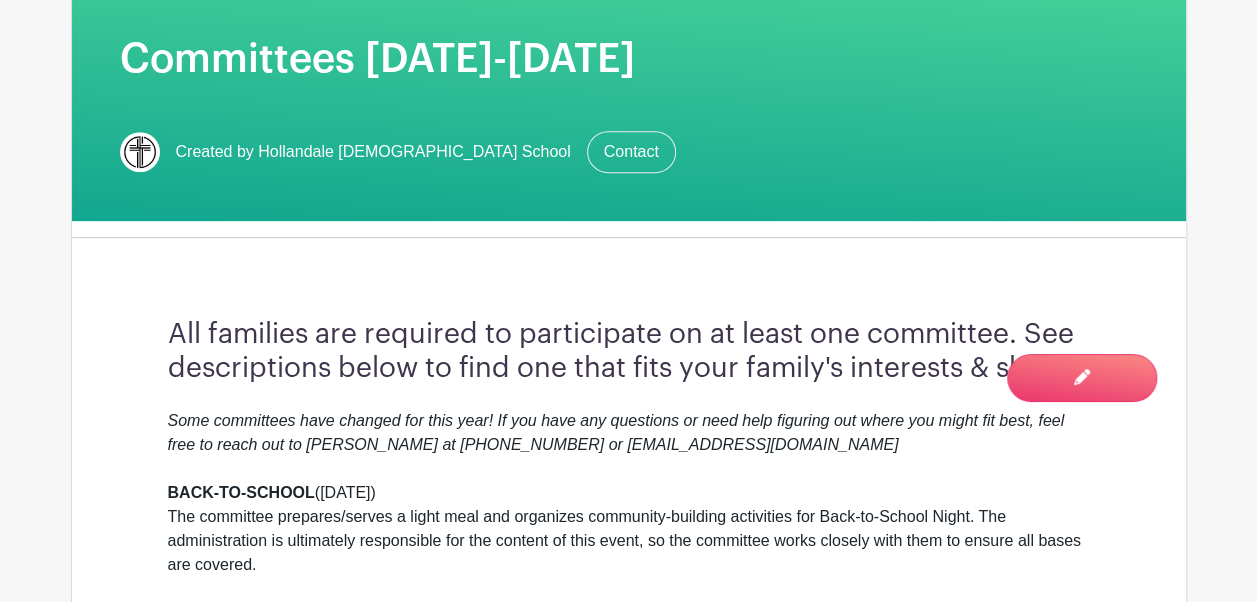scroll, scrollTop: 410, scrollLeft: 0, axis: vertical 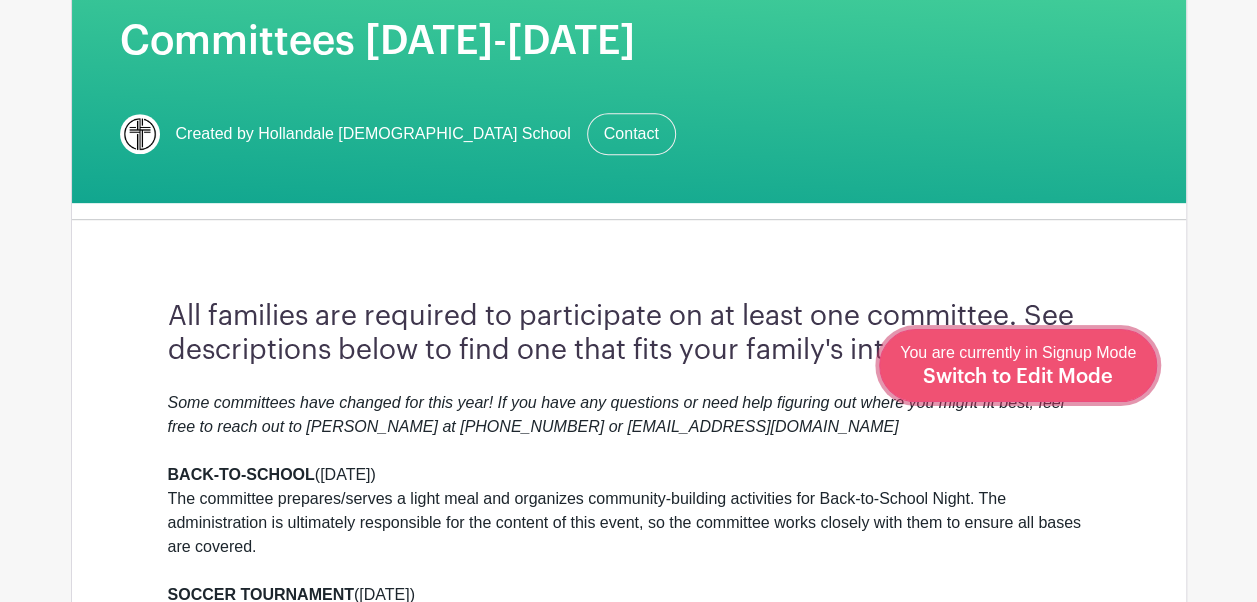 click on "Switch to Edit Mode" at bounding box center [1018, 377] 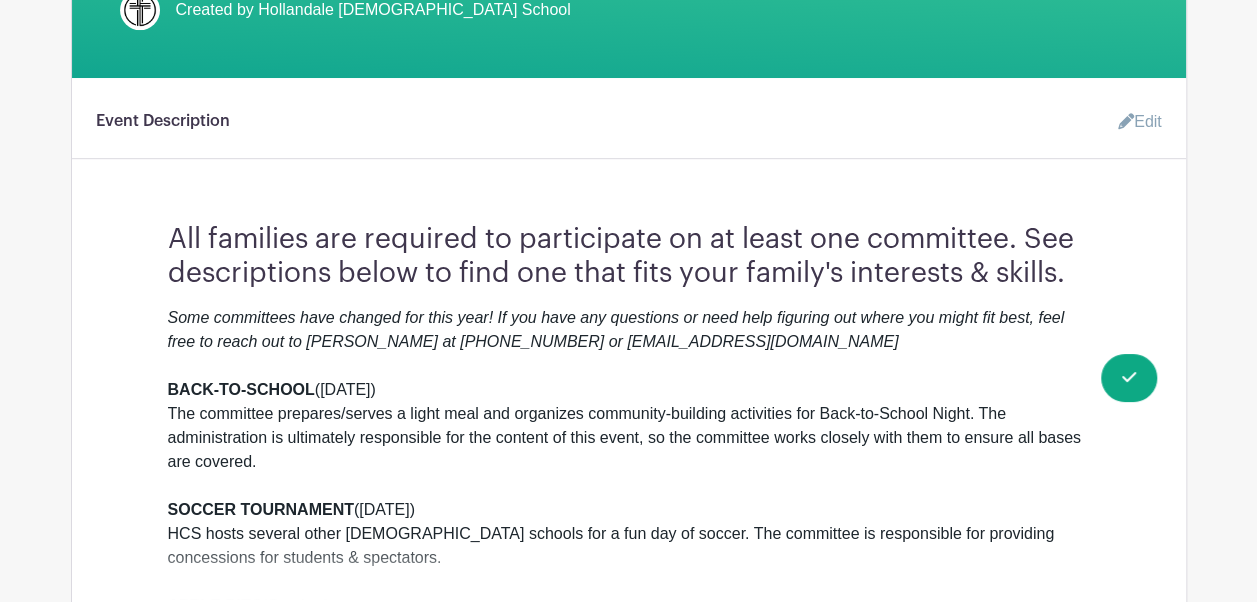 scroll, scrollTop: 531, scrollLeft: 0, axis: vertical 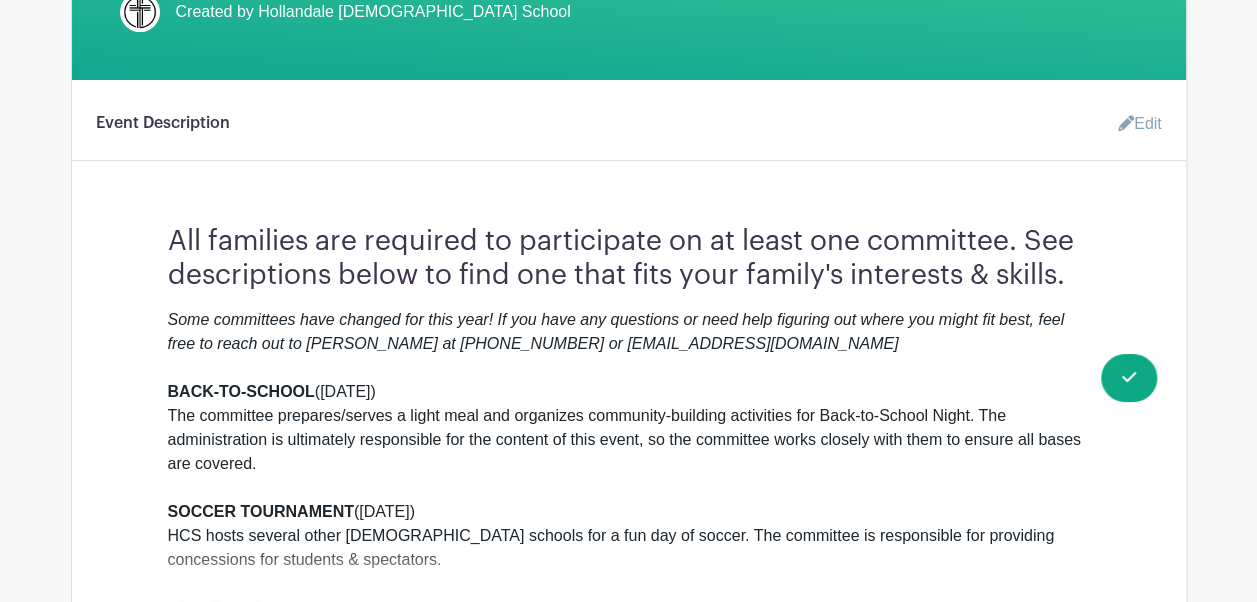 click on "Edit" at bounding box center [1132, 124] 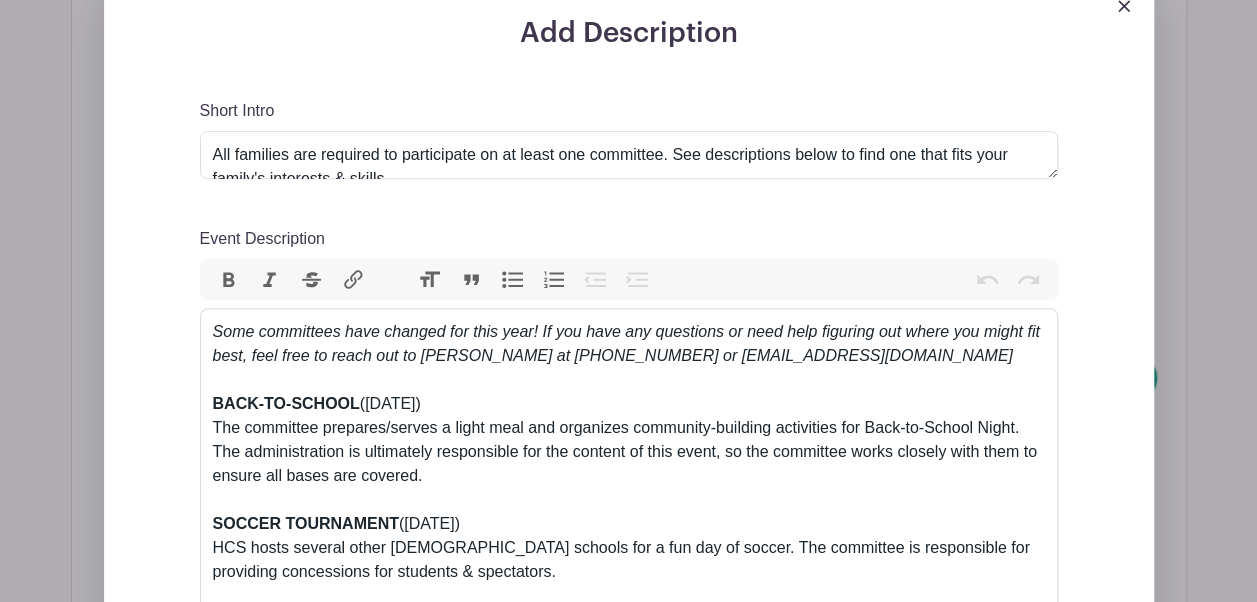 scroll, scrollTop: 659, scrollLeft: 0, axis: vertical 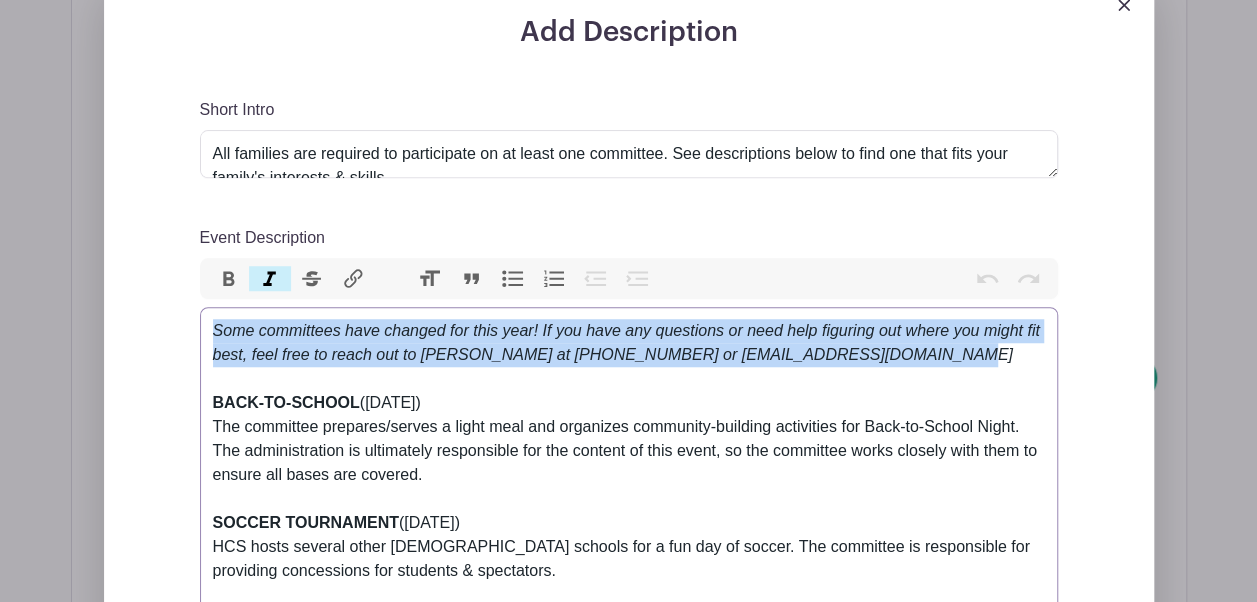 drag, startPoint x: 945, startPoint y: 365, endPoint x: 182, endPoint y: 312, distance: 764.83856 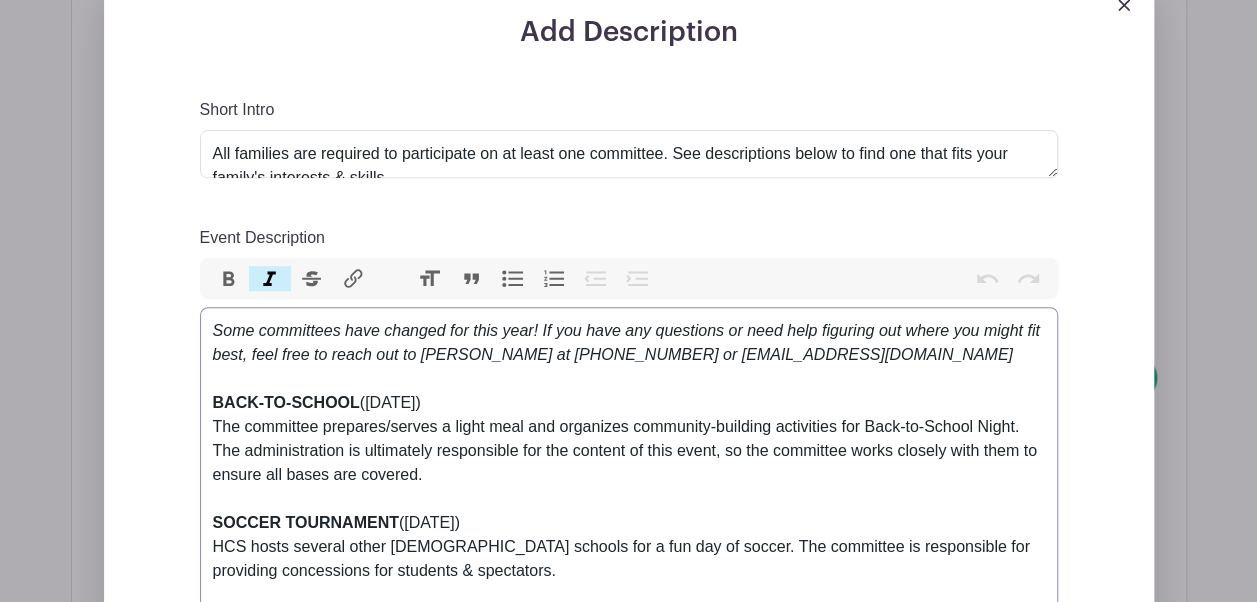 click on "Italic" at bounding box center (270, 279) 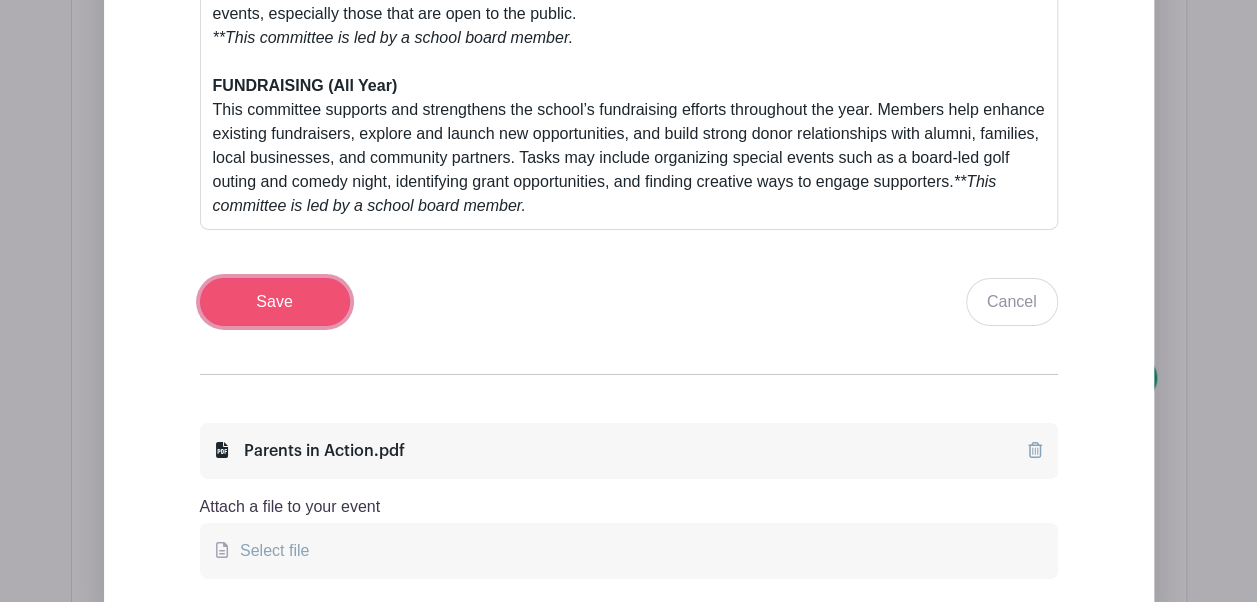 click on "Save" at bounding box center (275, 302) 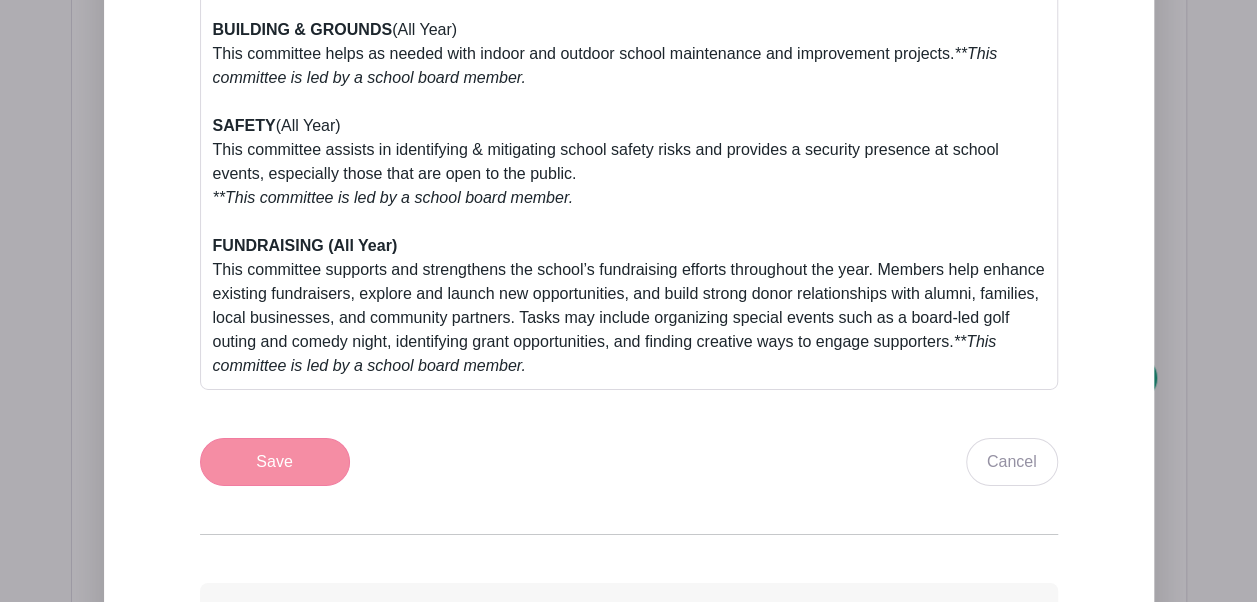 scroll, scrollTop: 3416, scrollLeft: 0, axis: vertical 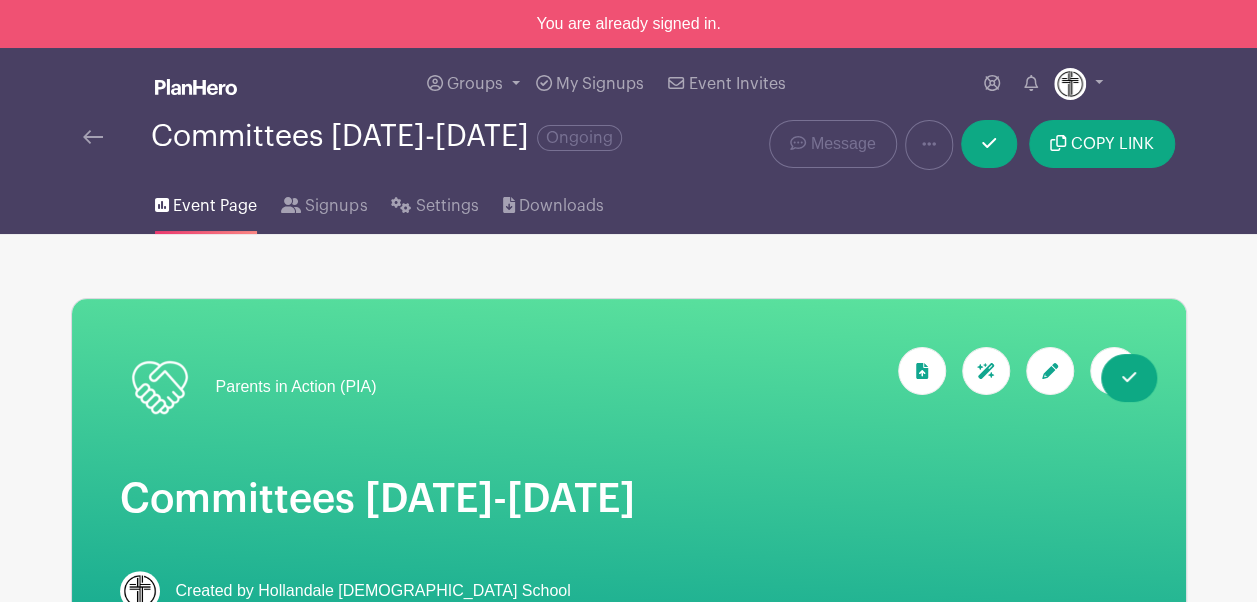 click on "Committees 2025-2026  Ongoing" at bounding box center [396, 136] 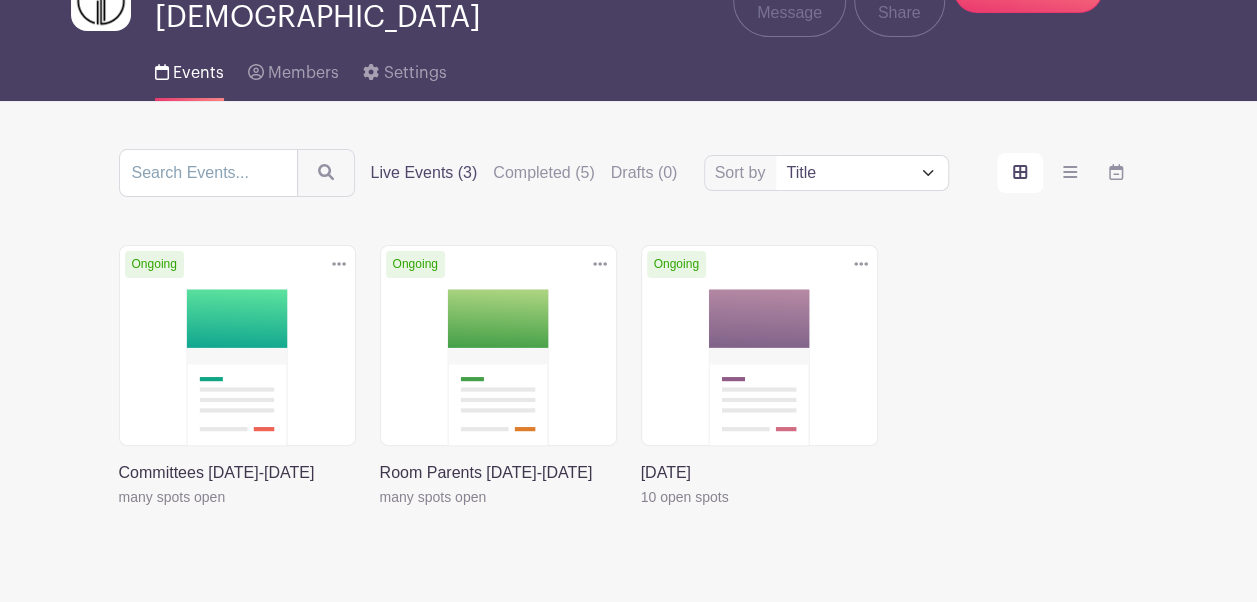 scroll, scrollTop: 116, scrollLeft: 0, axis: vertical 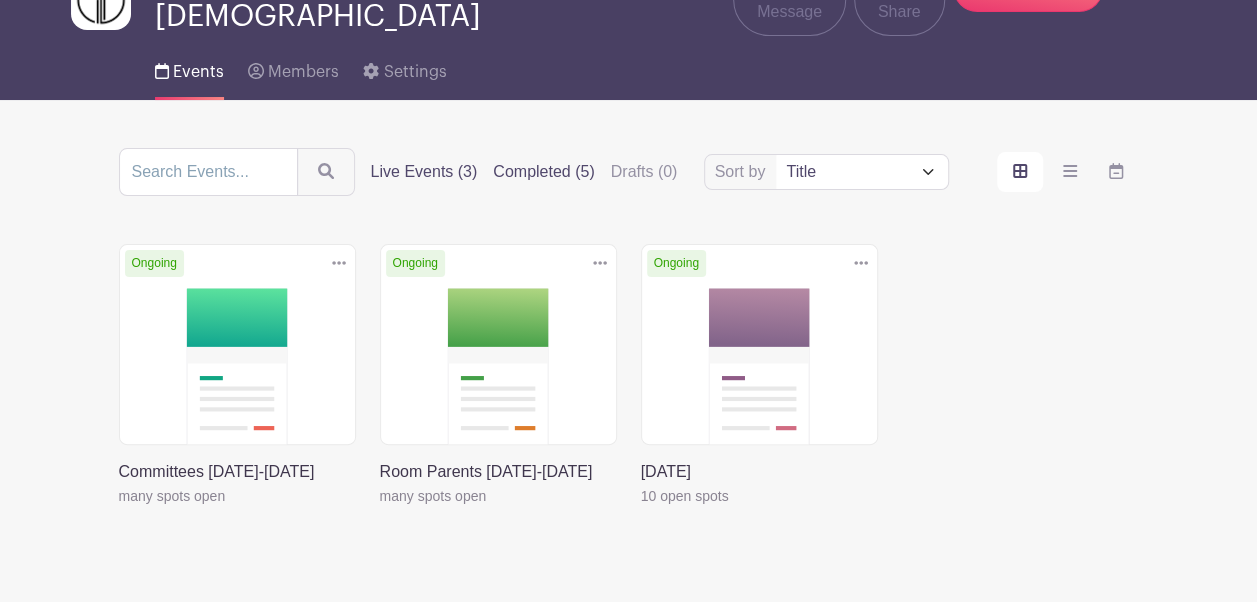 click on "Completed (5)" at bounding box center (543, 172) 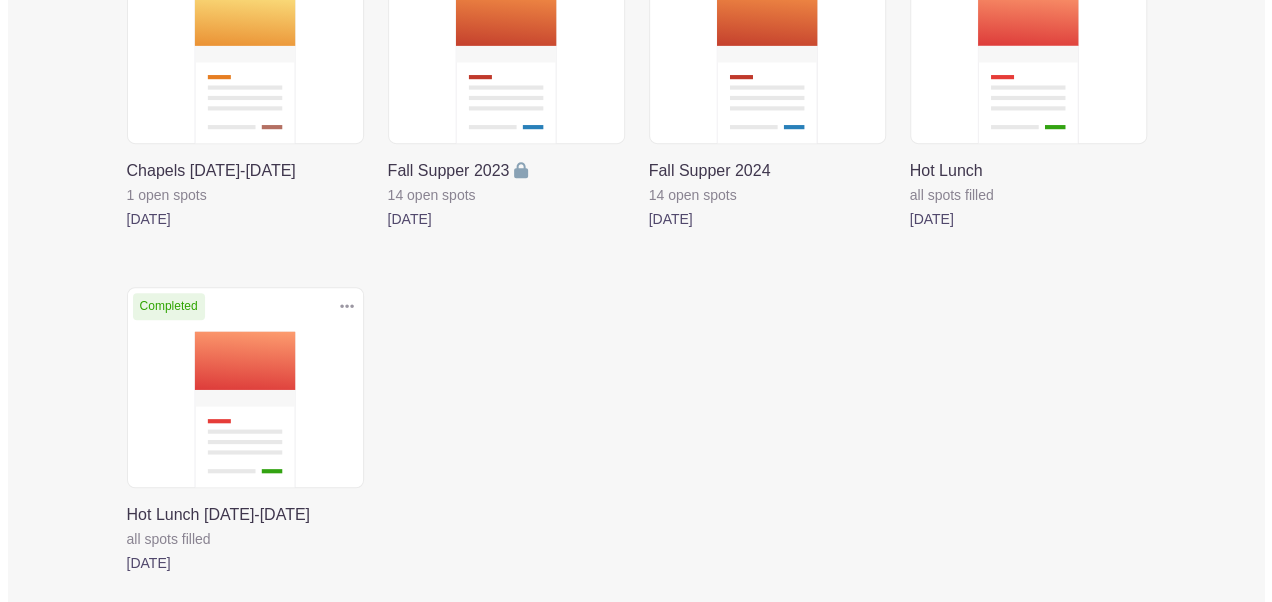 scroll, scrollTop: 416, scrollLeft: 0, axis: vertical 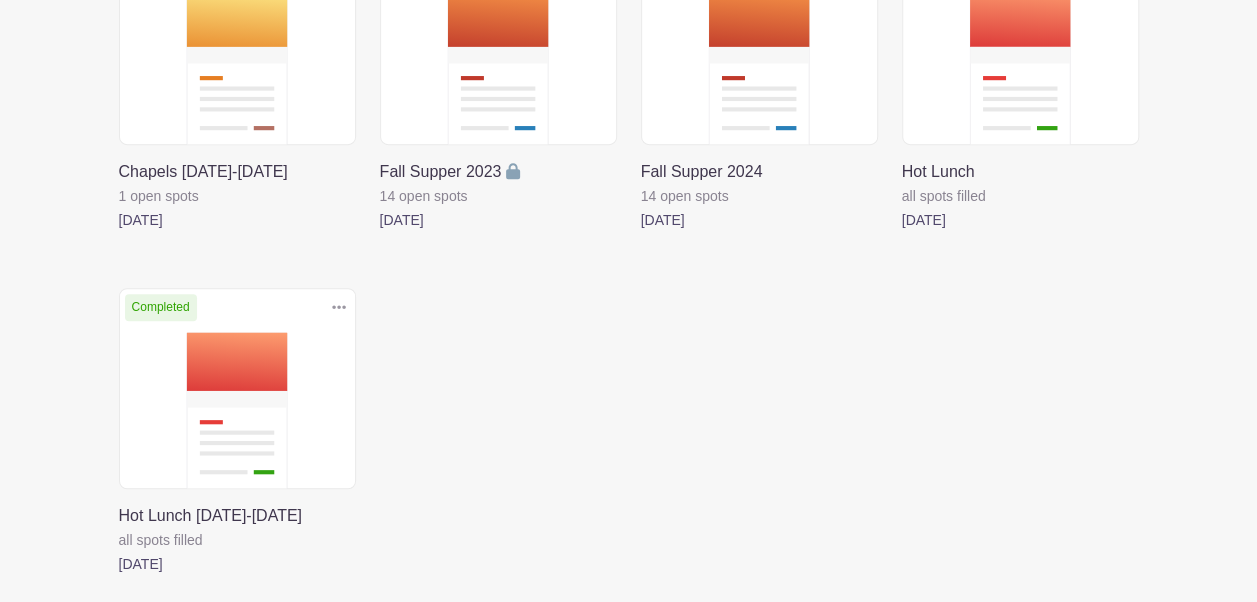 click 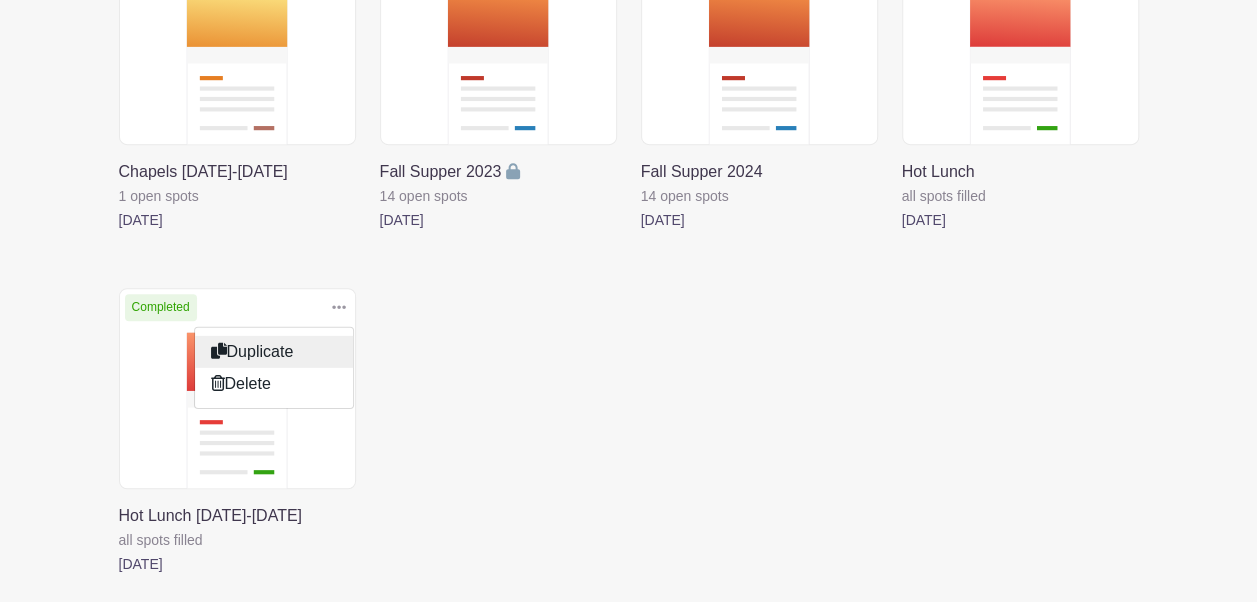 click on "Duplicate" at bounding box center [274, 351] 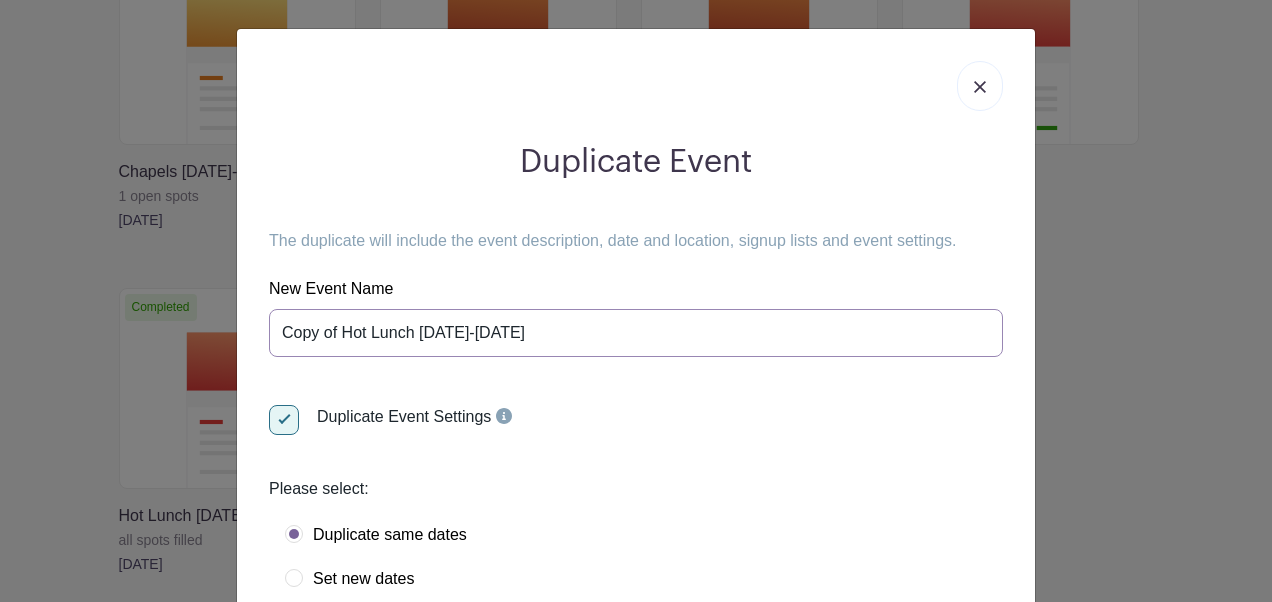 drag, startPoint x: 332, startPoint y: 334, endPoint x: 212, endPoint y: 327, distance: 120.203995 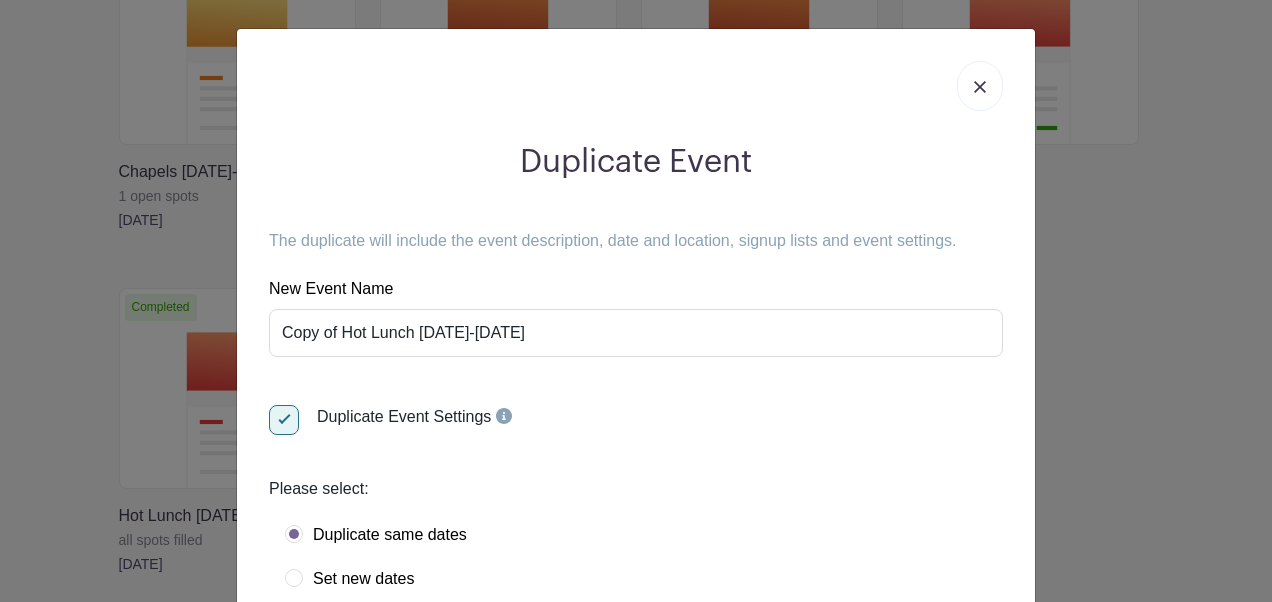 click on "Duplicate Event
The duplicate will include the event description, date and location, signup lists and event settings.
New Event Name
Copy of Hot Lunch 2024-2025
Duplicate Event Settings
Please select:
Duplicate same dates
Set new dates
Select dates you want to duplicate
August 21, 2024 to May 21, 2025 Weekly on Wednesday from 09:00 am to 01:00 pm  (Central Time (US & Canada))
Duplicate
Cancel" at bounding box center (636, 301) 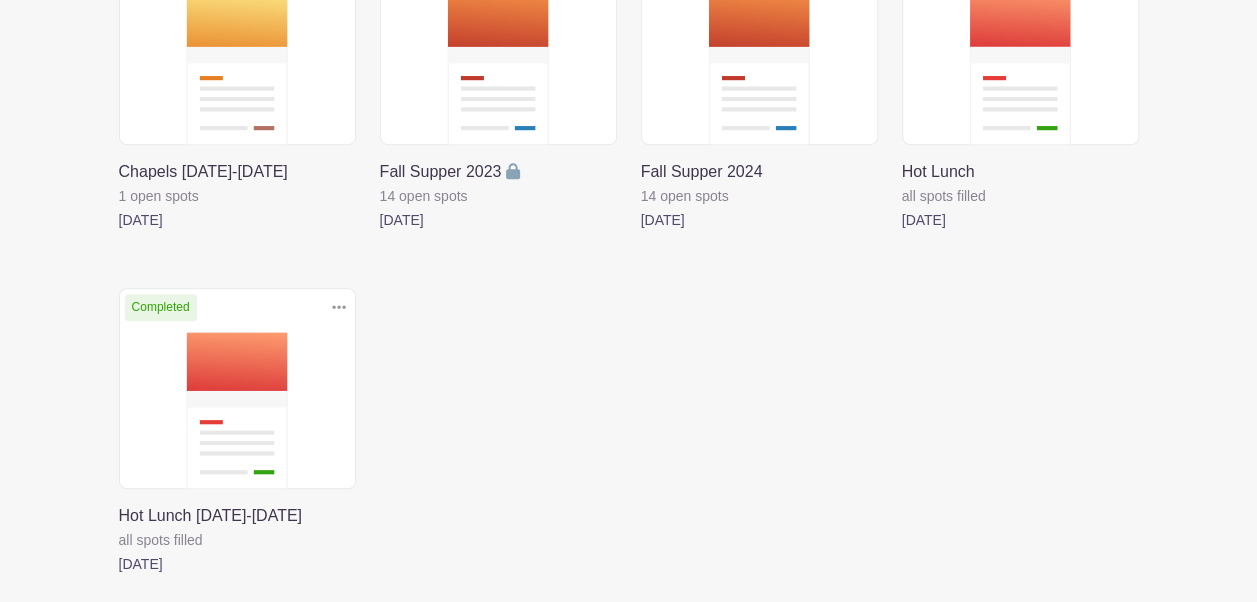 click at bounding box center [339, 307] 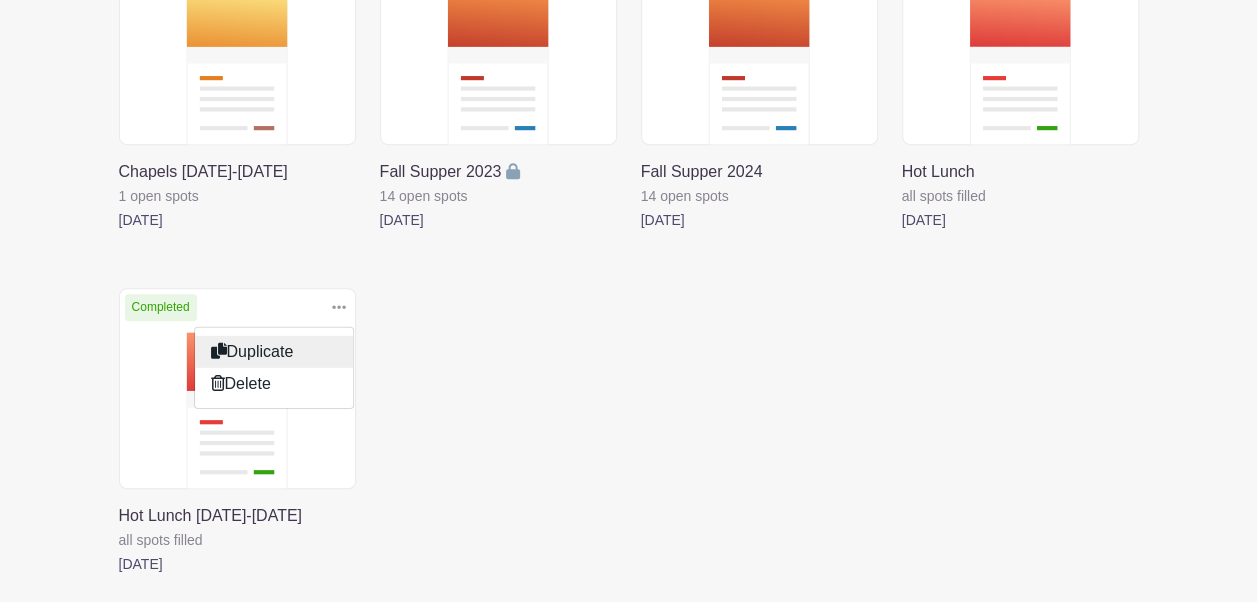 click on "Duplicate" at bounding box center [274, 351] 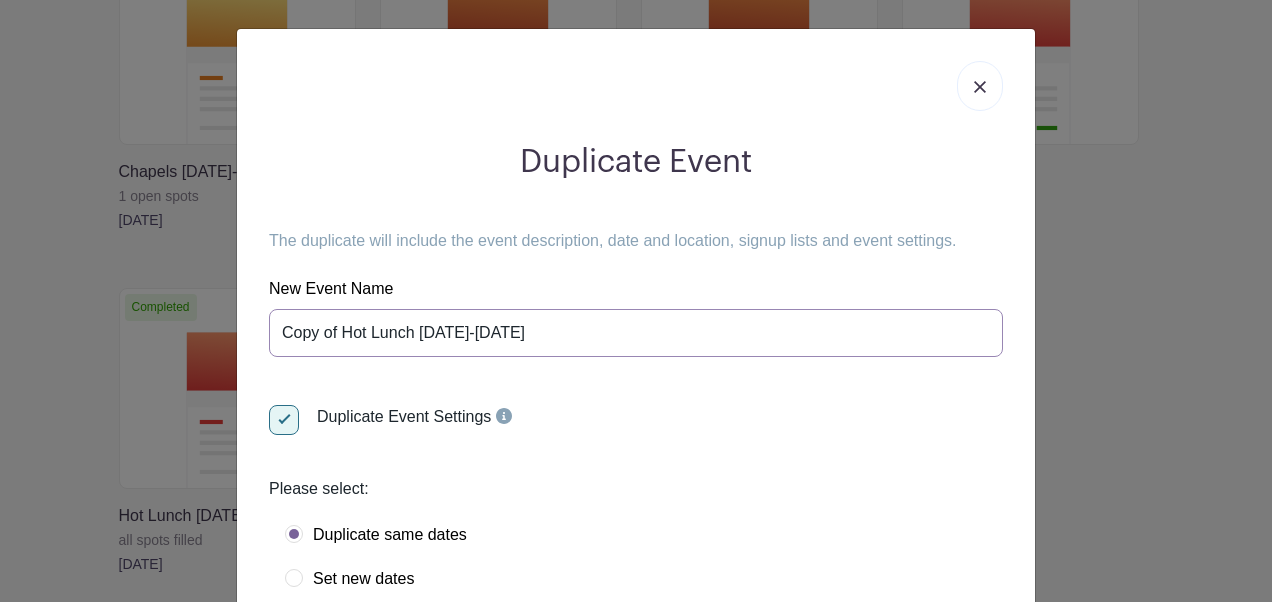 click on "Copy of Hot Lunch 2024-2025" at bounding box center [636, 333] 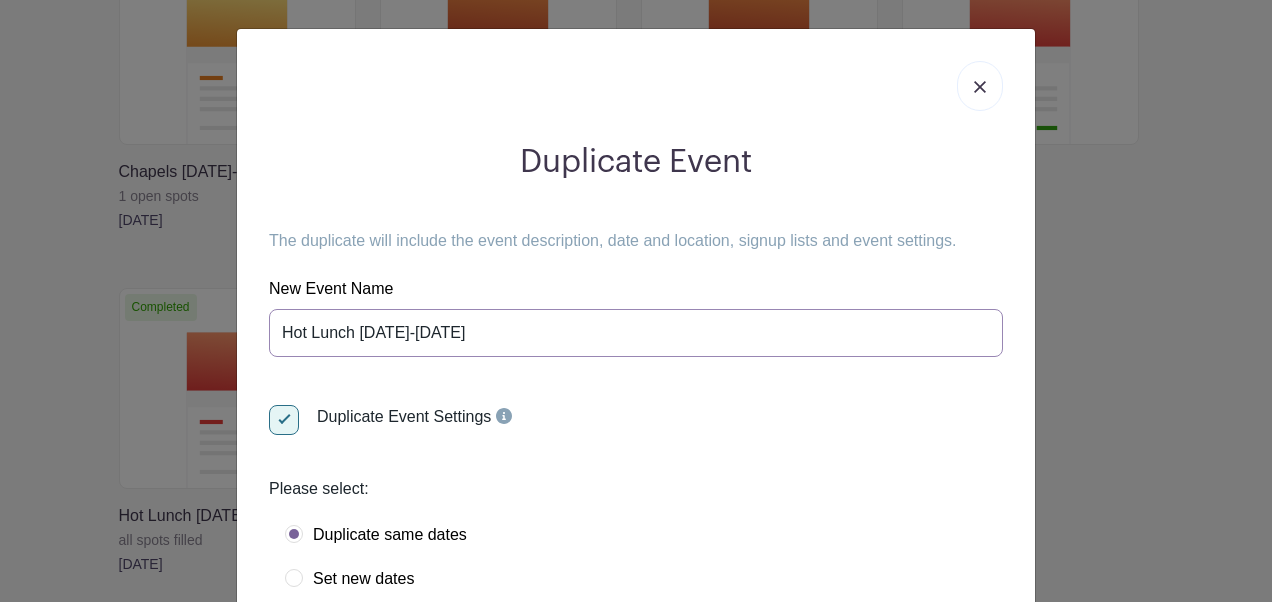 click on "Hot Lunch [DATE]-[DATE]" at bounding box center (636, 333) 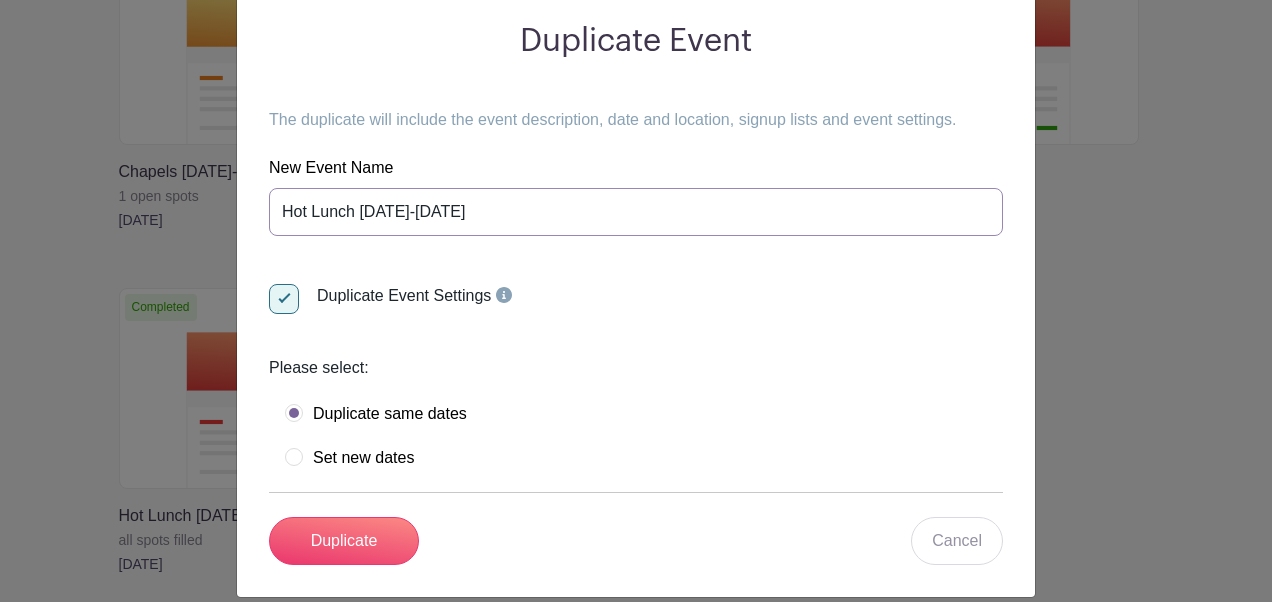scroll, scrollTop: 122, scrollLeft: 0, axis: vertical 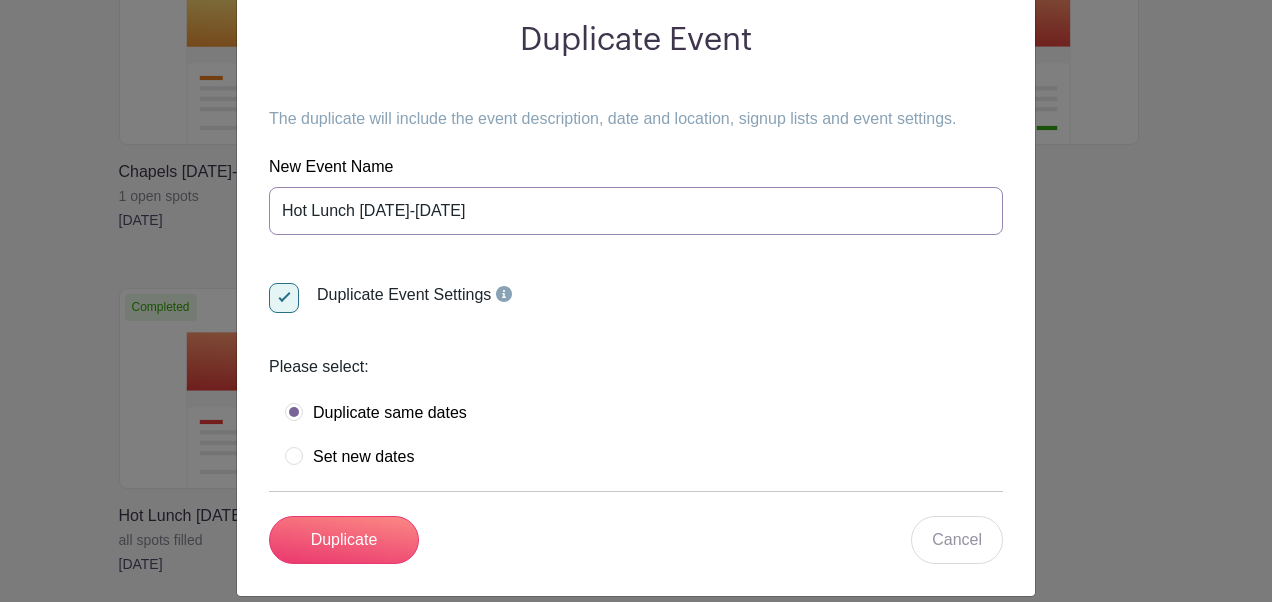 type on "Hot Lunch 2025-2026" 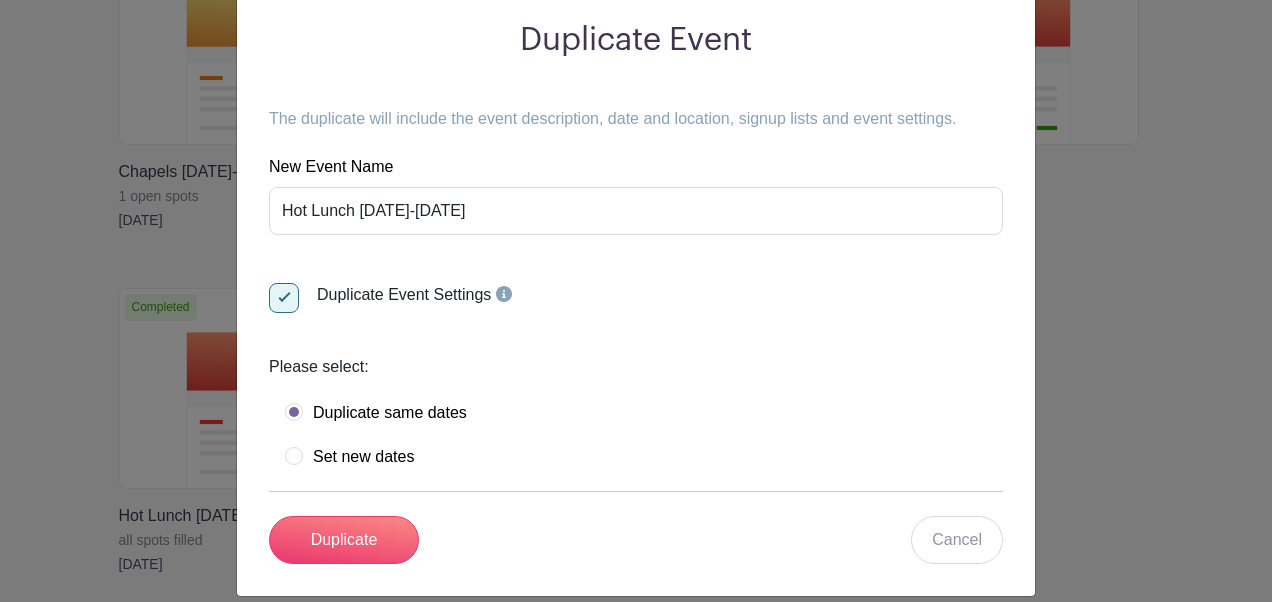 click on "Set new dates" at bounding box center [349, 457] 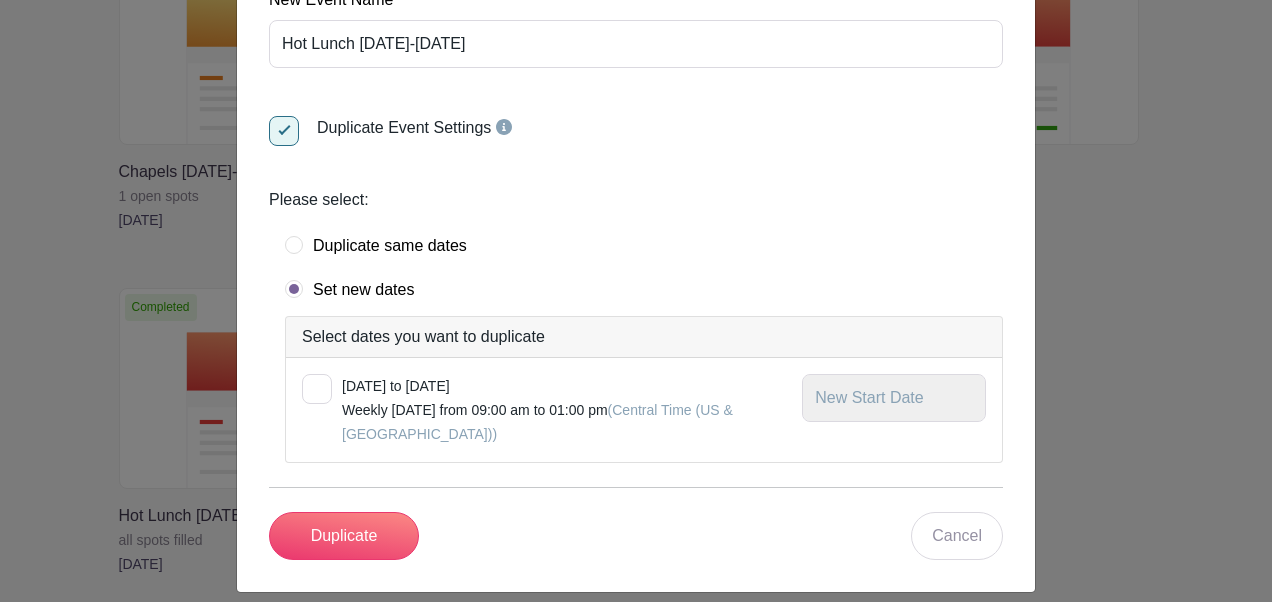 scroll, scrollTop: 304, scrollLeft: 0, axis: vertical 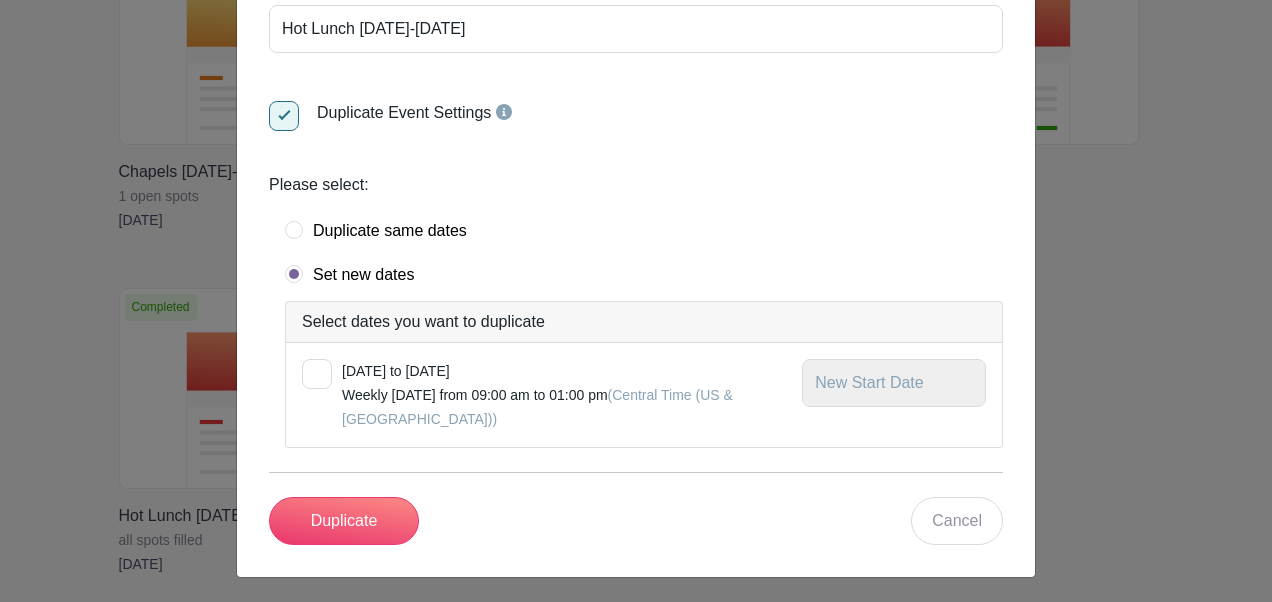 click on "Duplicate same dates" at bounding box center [376, 231] 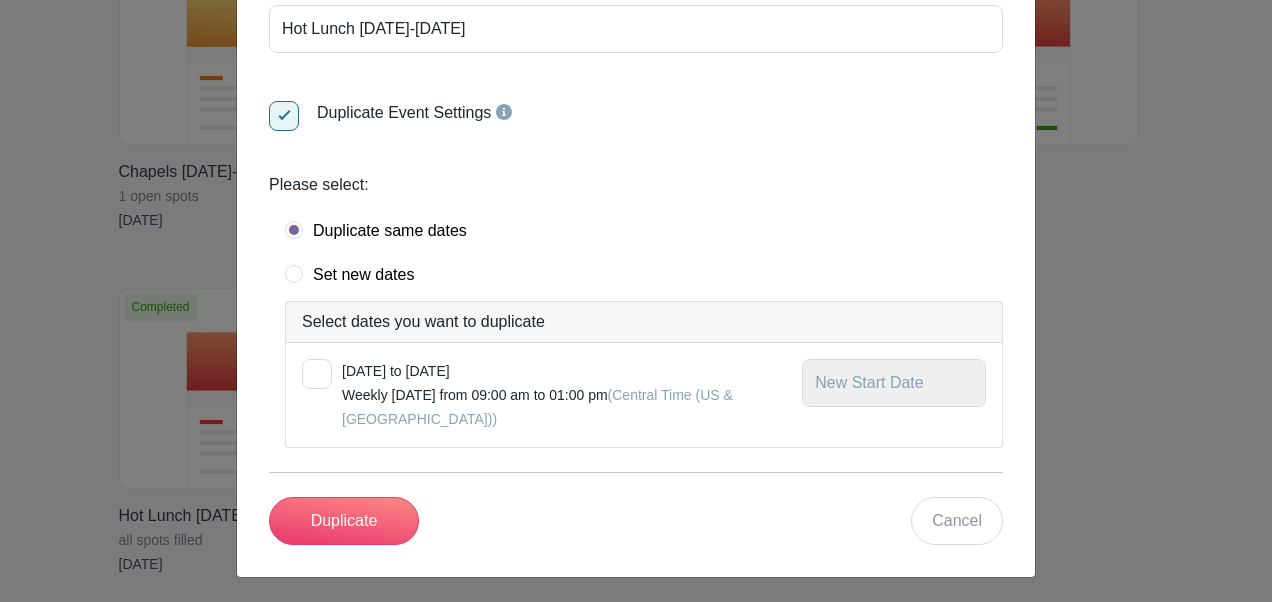 scroll, scrollTop: 142, scrollLeft: 0, axis: vertical 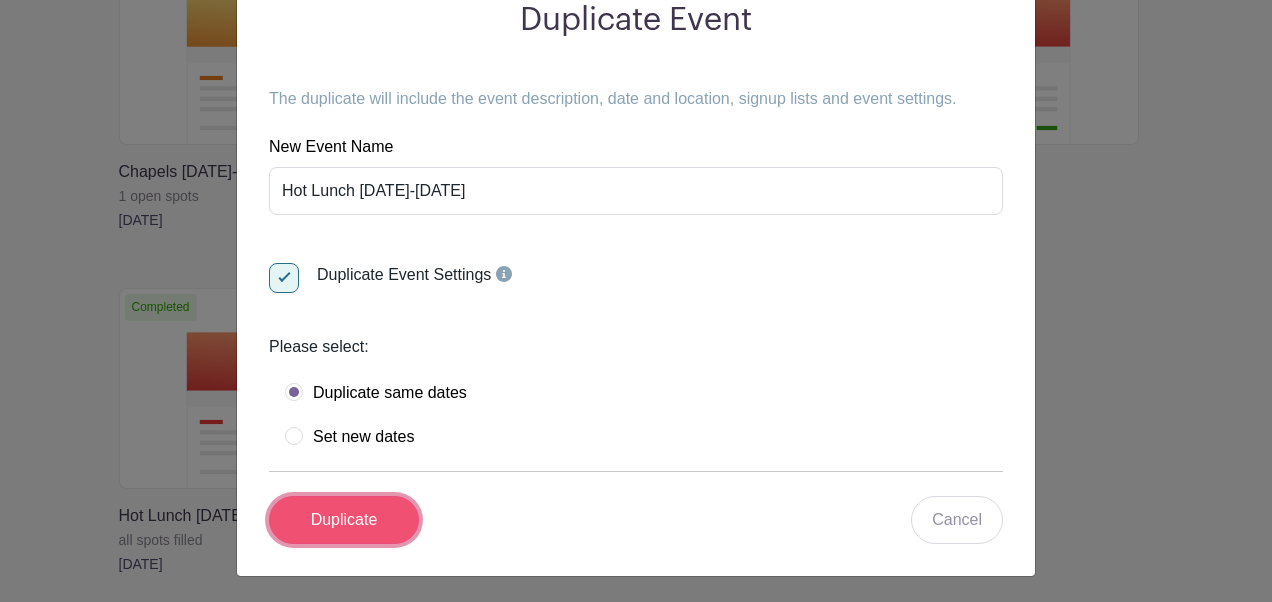 click on "Duplicate" at bounding box center [344, 520] 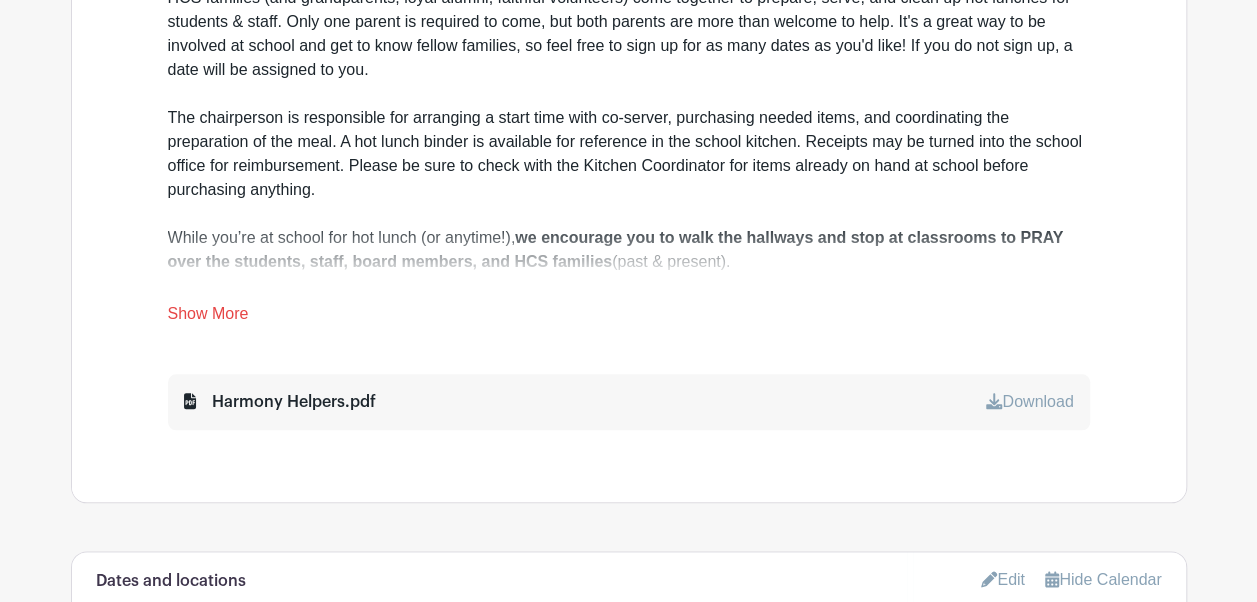 scroll, scrollTop: 902, scrollLeft: 0, axis: vertical 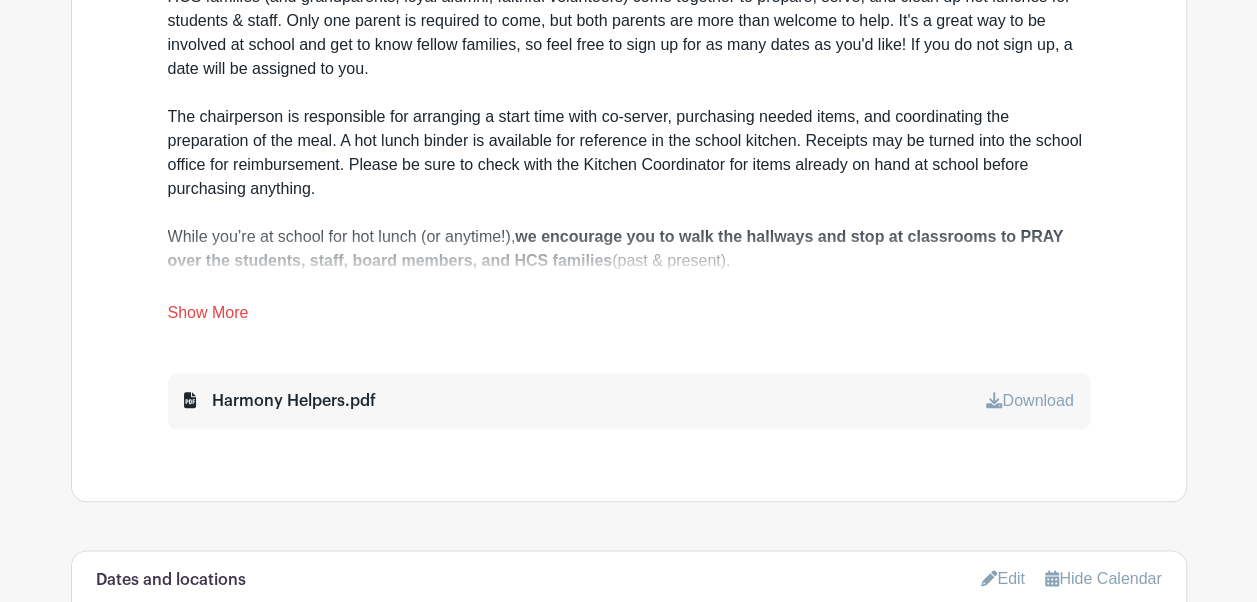 click on "Show More" at bounding box center (208, 316) 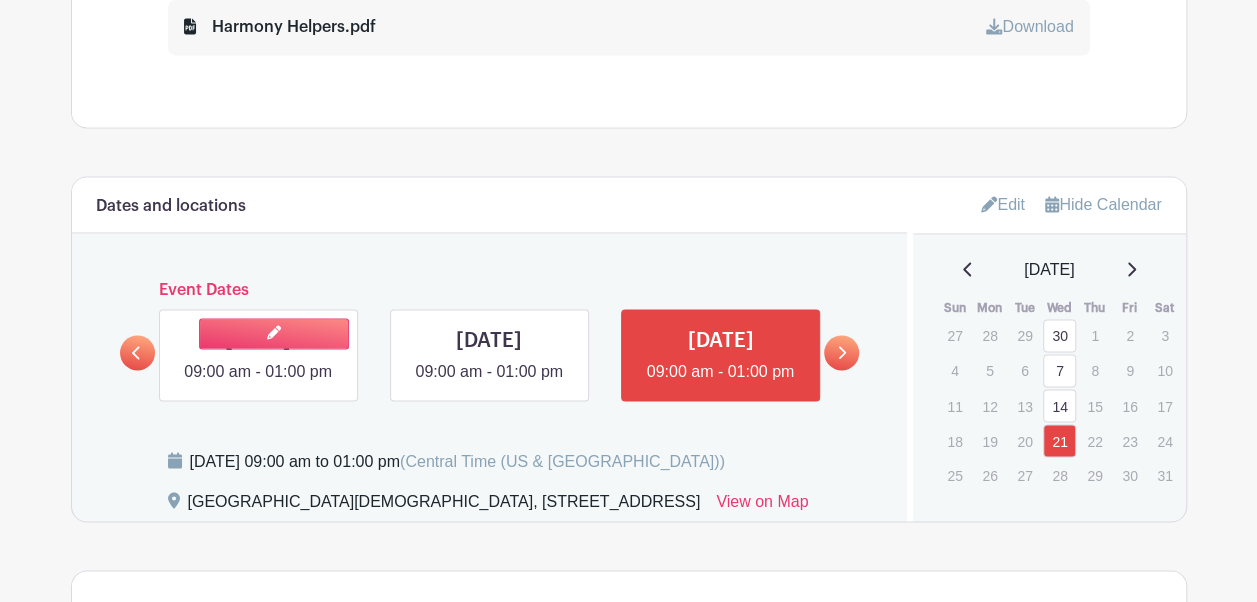 scroll, scrollTop: 1482, scrollLeft: 0, axis: vertical 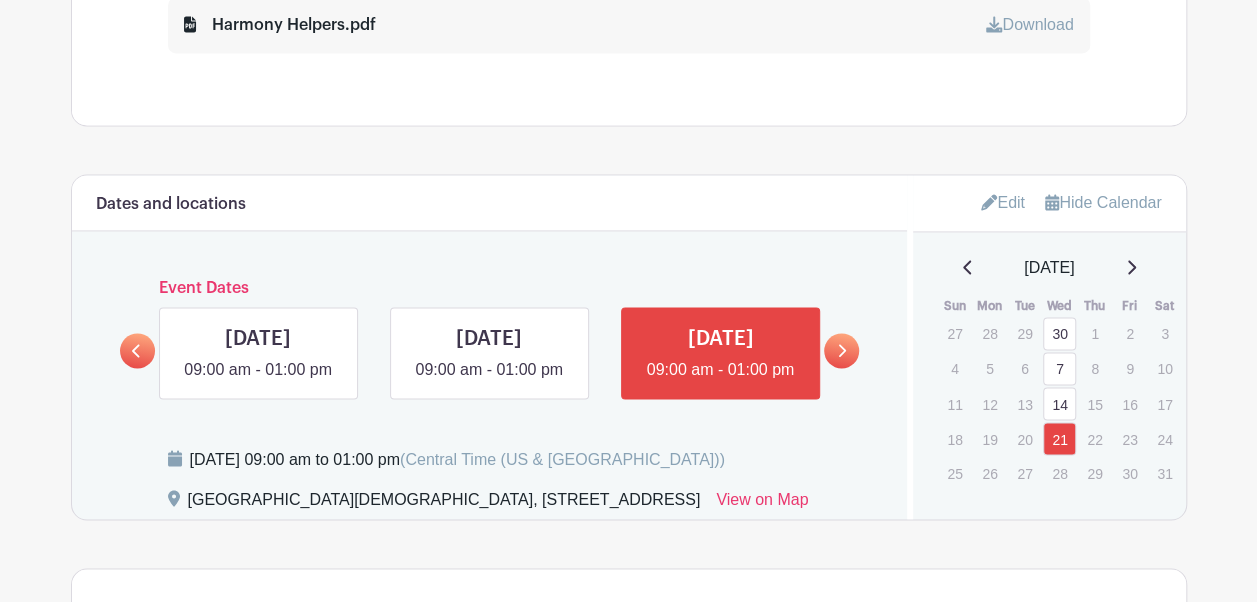 click at bounding box center (137, 350) 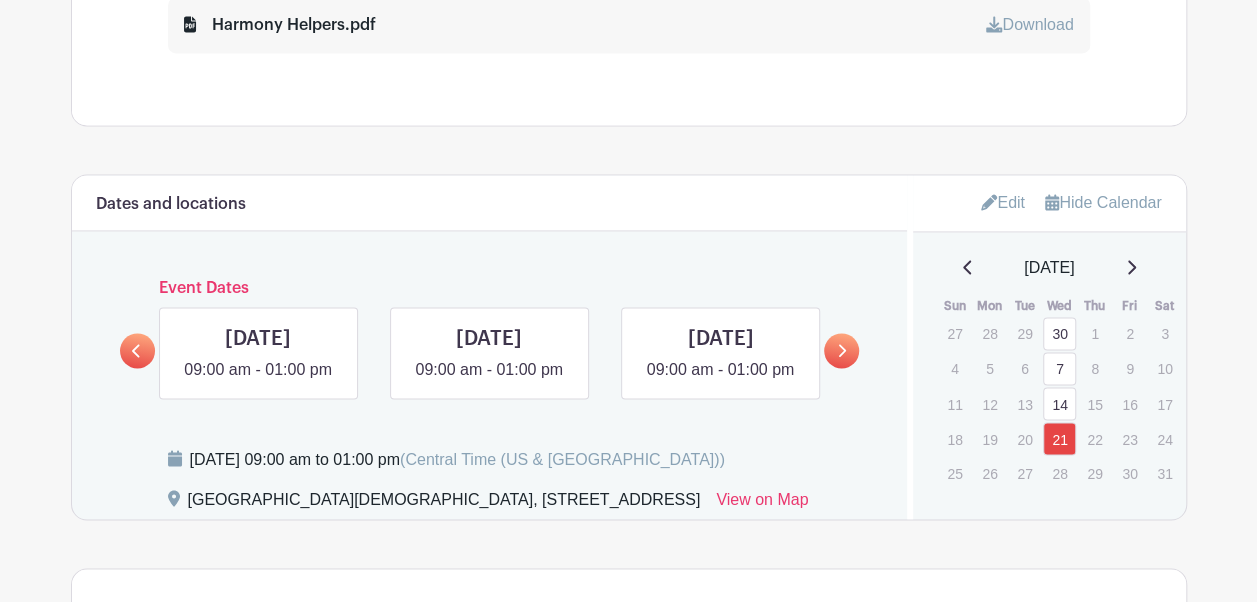 click at bounding box center (137, 350) 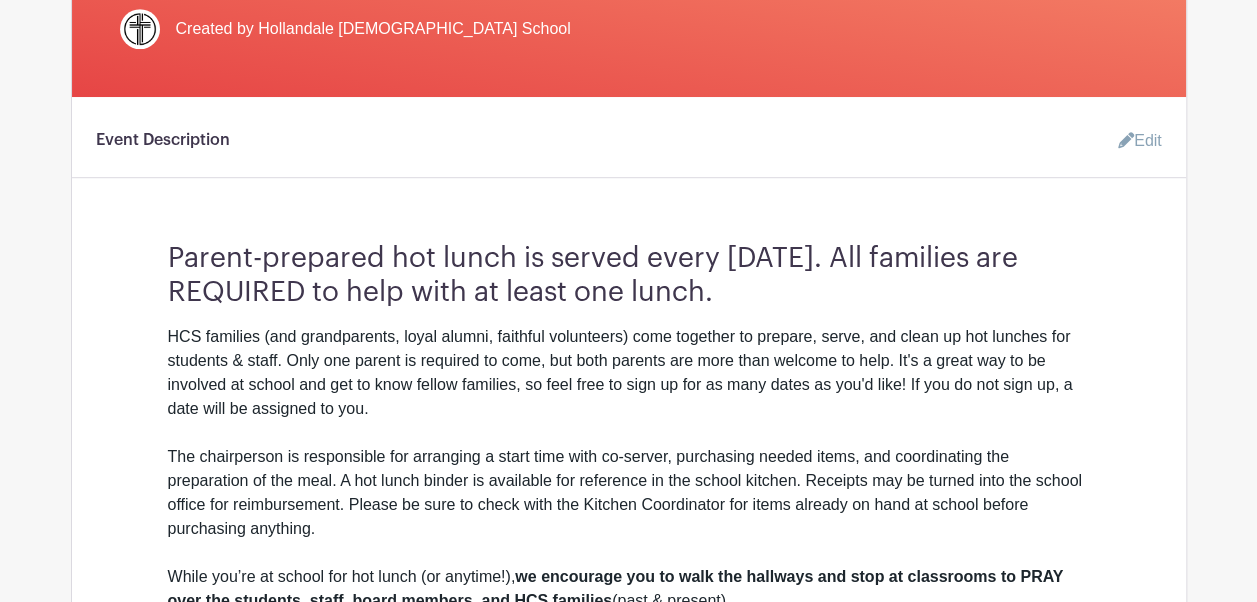 scroll, scrollTop: 0, scrollLeft: 0, axis: both 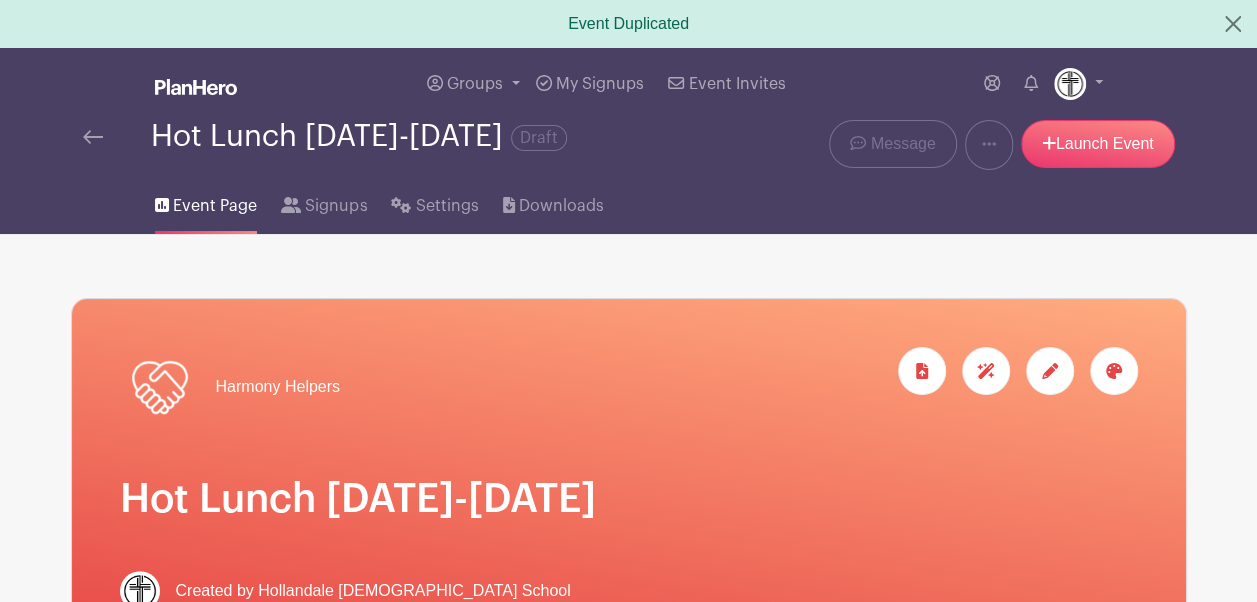 click at bounding box center [93, 137] 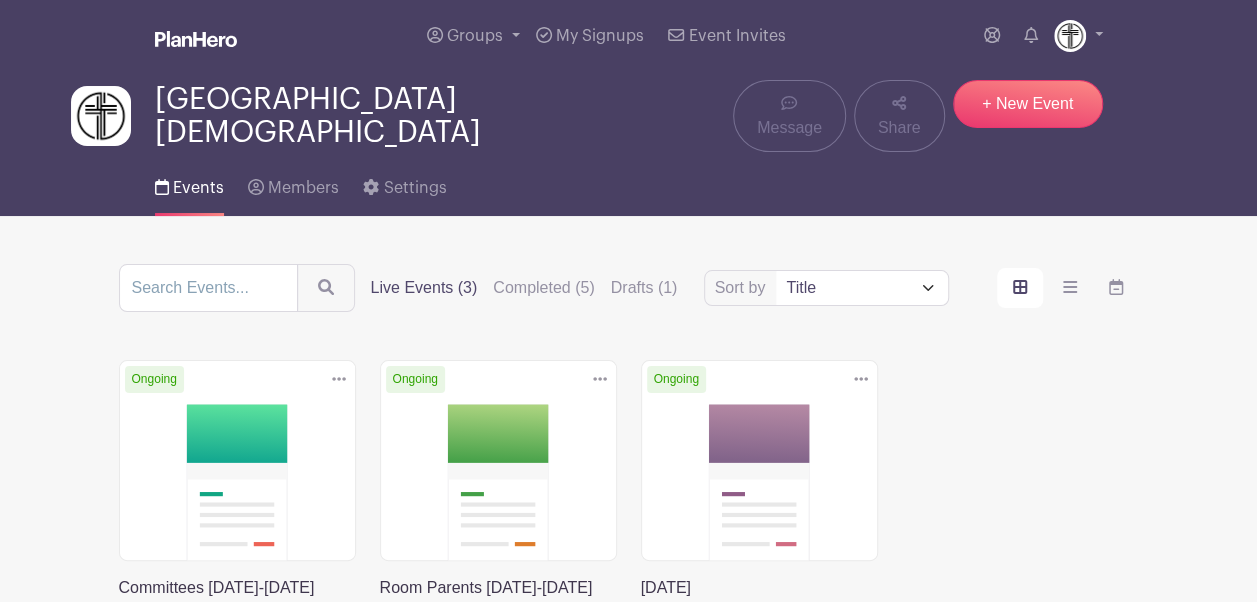 scroll, scrollTop: 190, scrollLeft: 0, axis: vertical 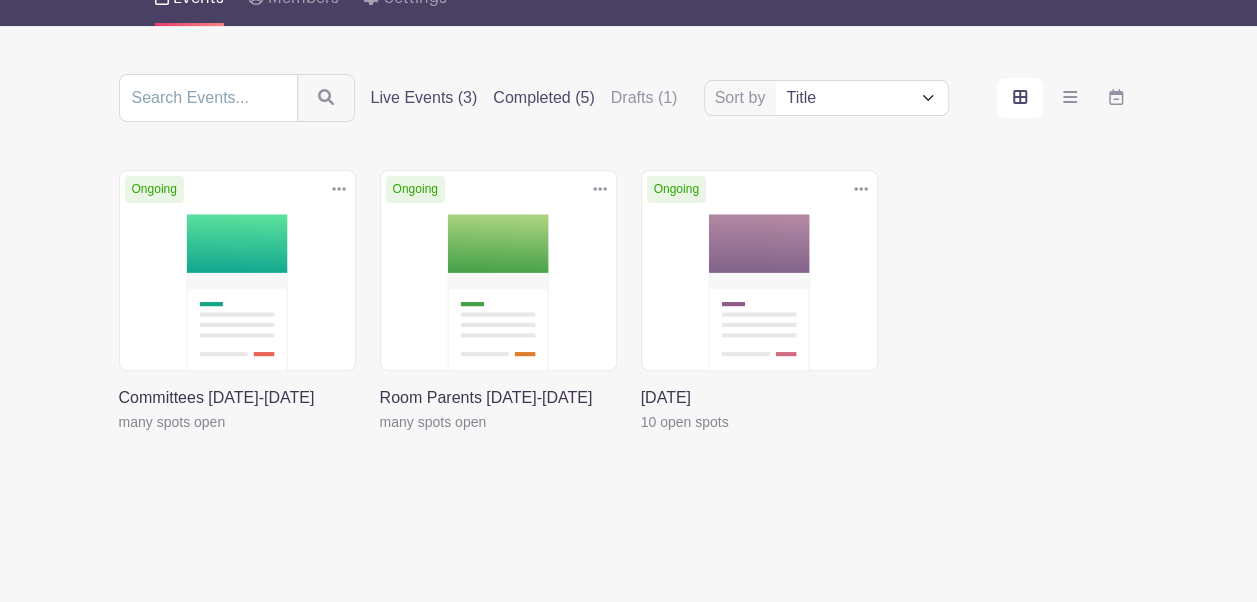 click on "Completed (5)" at bounding box center (543, 98) 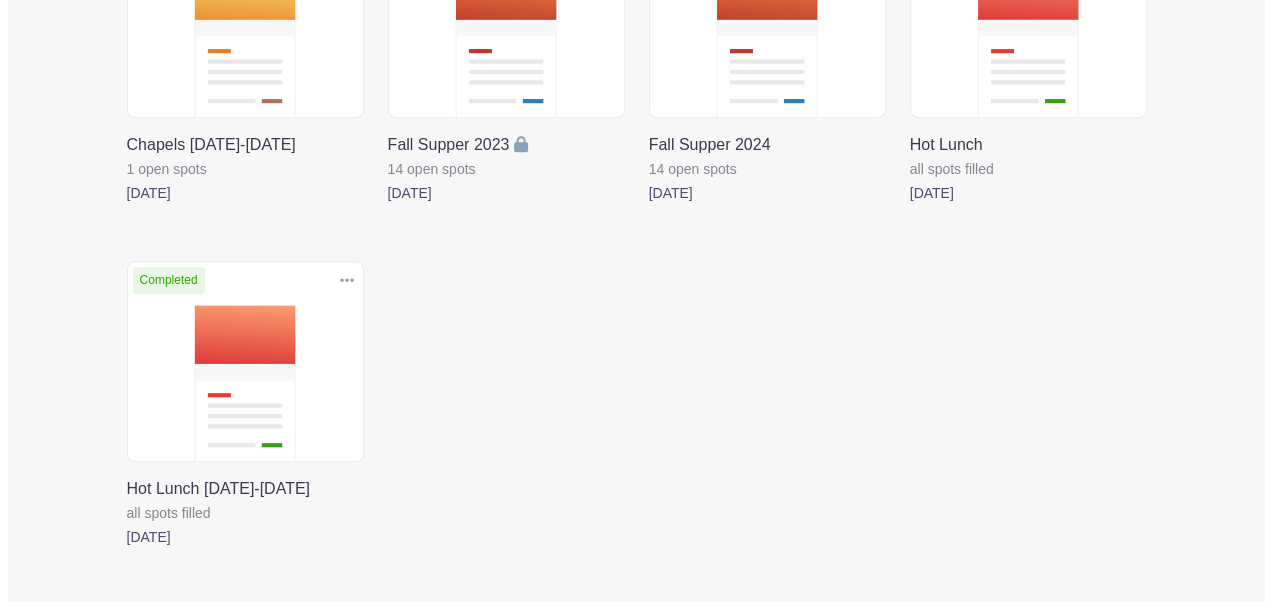 scroll, scrollTop: 444, scrollLeft: 0, axis: vertical 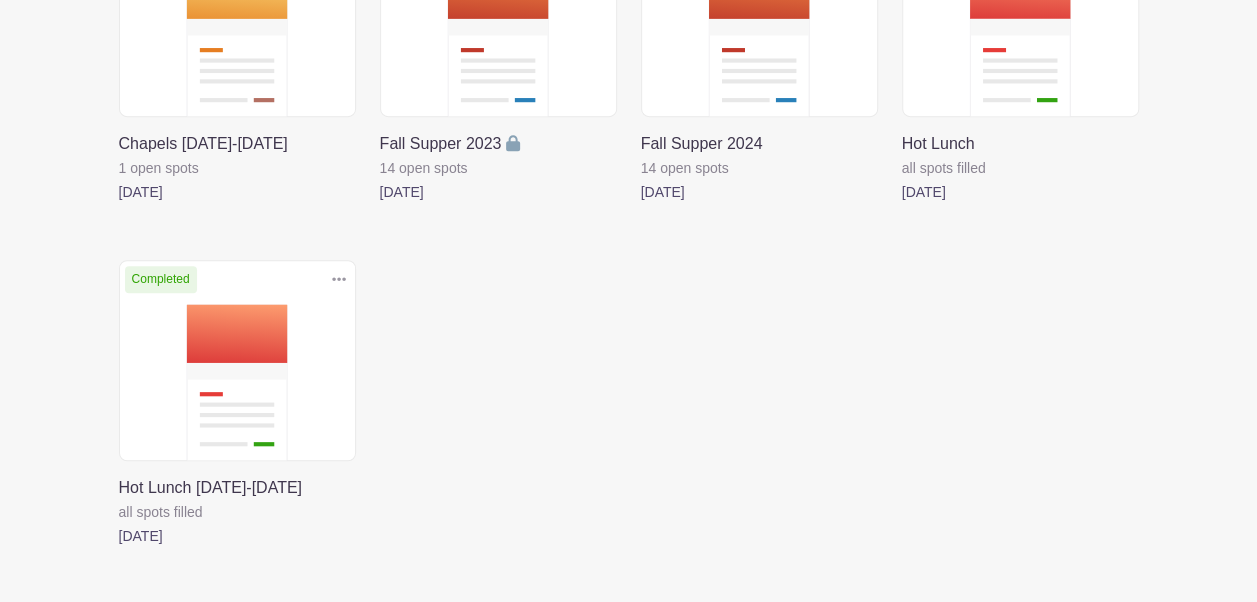 click 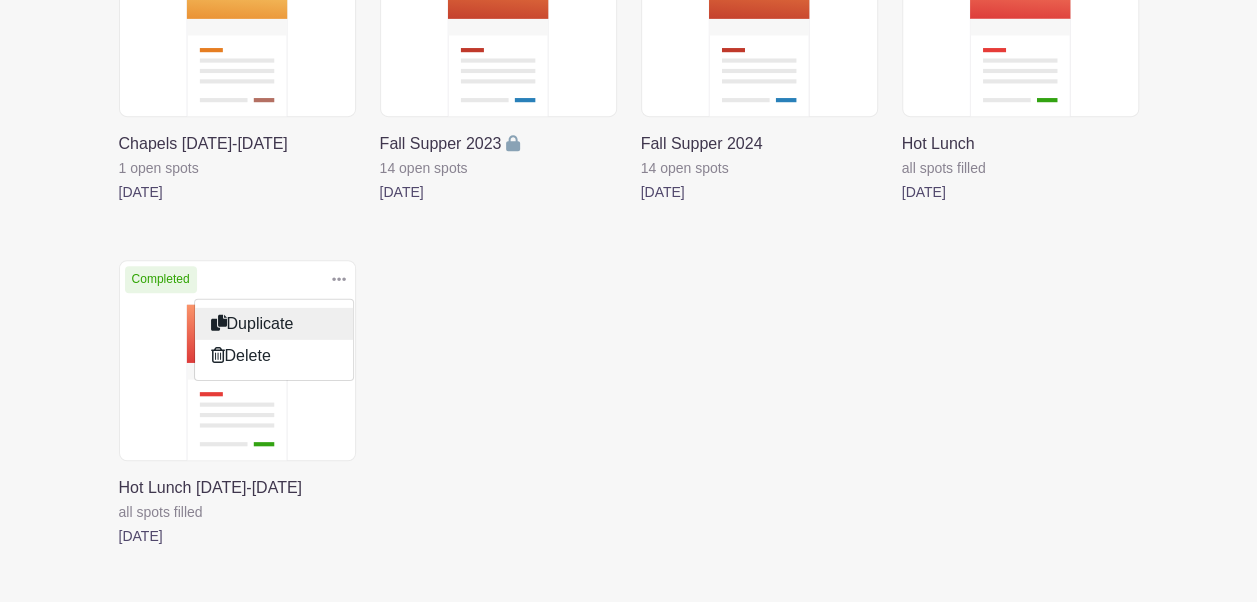 click on "Duplicate" at bounding box center [274, 323] 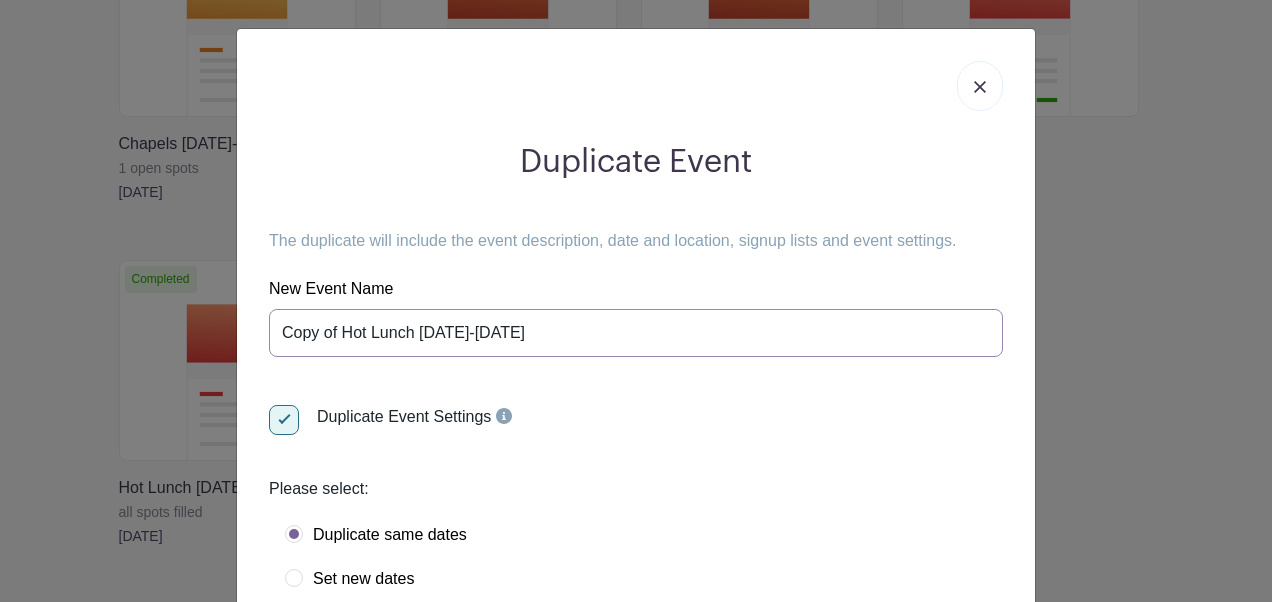 drag, startPoint x: 332, startPoint y: 333, endPoint x: 202, endPoint y: 332, distance: 130.00385 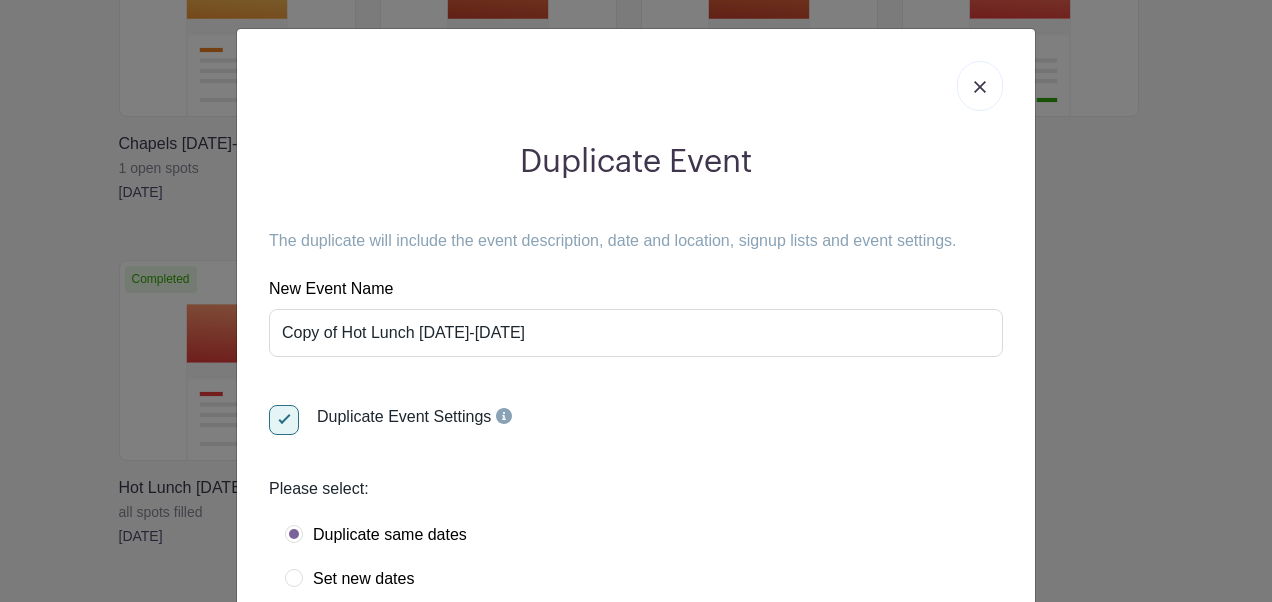 click on "Duplicate Event
The duplicate will include the event description, date and location, signup lists and event settings.
New Event Name
Copy of Hot Lunch 2024-2025
Duplicate Event Settings
Please select:
Duplicate same dates
Set new dates
Select dates you want to duplicate
August 21, 2024 to May 21, 2025 Weekly on Wednesday from 09:00 am to 01:00 pm  (Central Time (US & Canada))
Duplicate
Cancel" at bounding box center (636, 301) 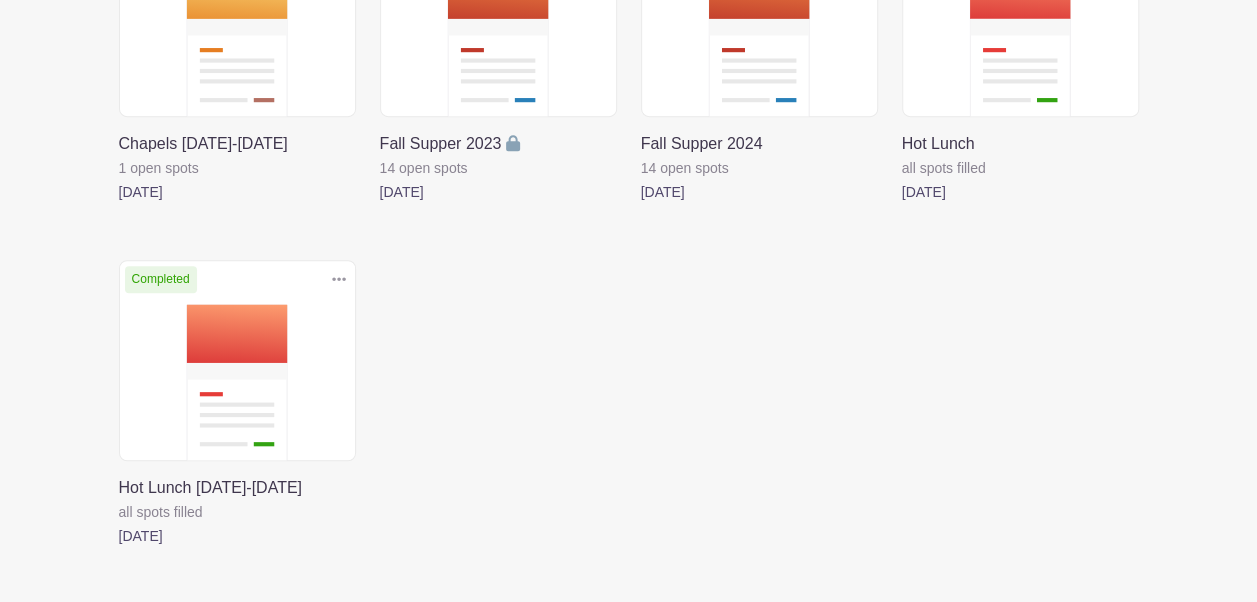 click at bounding box center (339, 279) 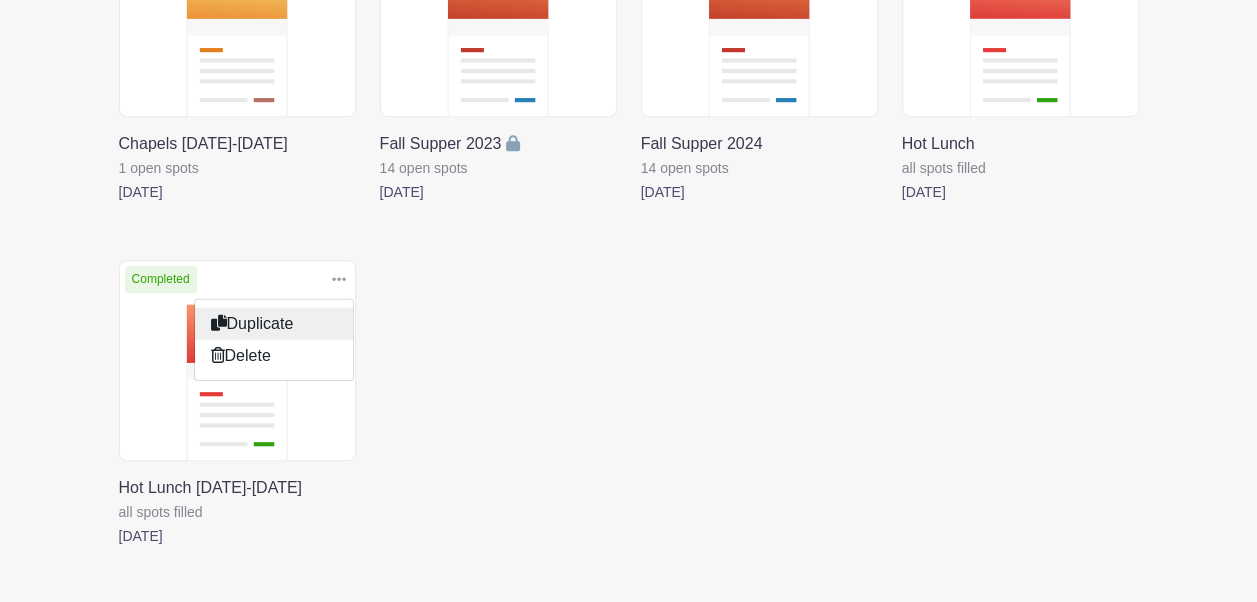 click on "Duplicate" at bounding box center (274, 323) 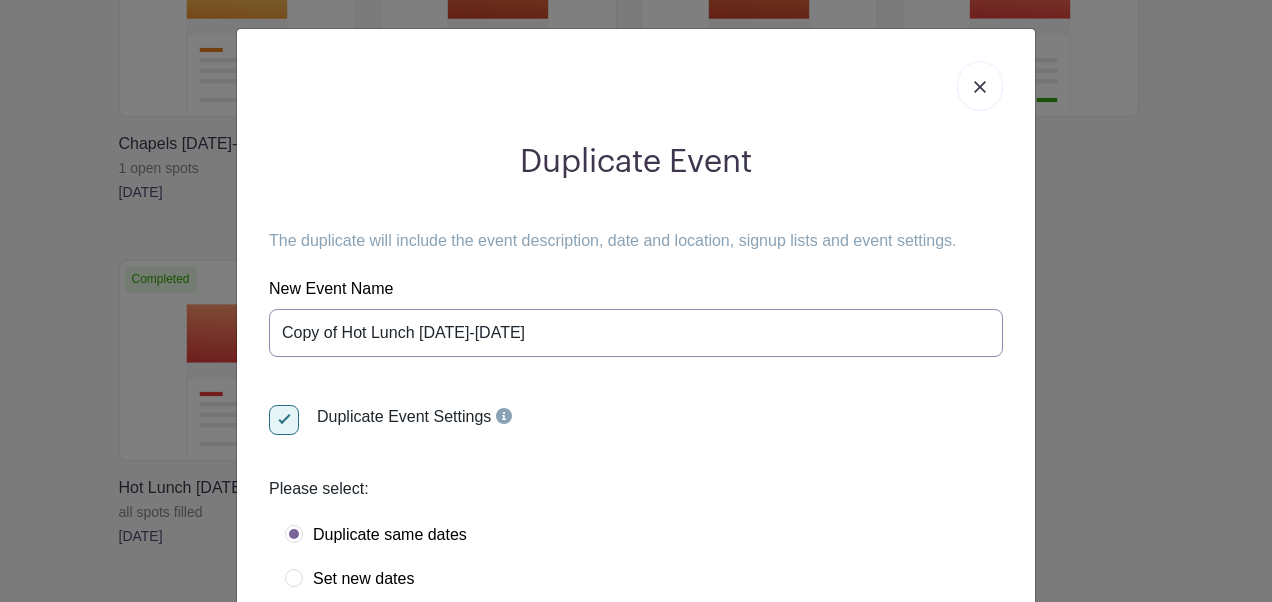 click on "Copy of Hot Lunch 2024-2025" at bounding box center [636, 333] 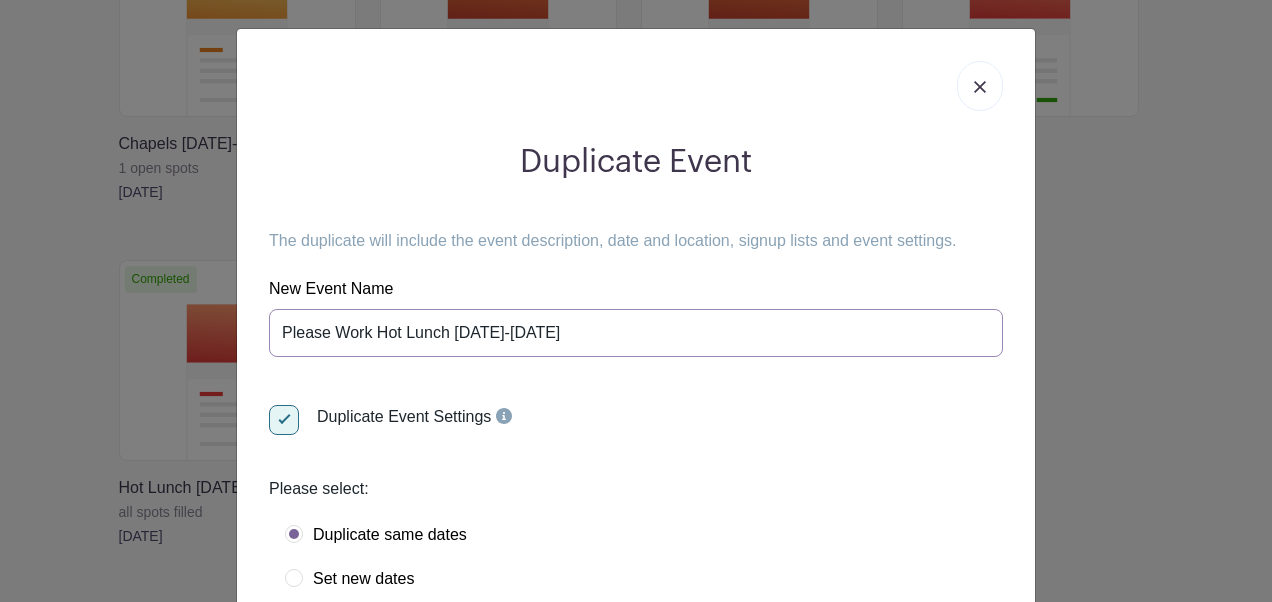 drag, startPoint x: 368, startPoint y: 333, endPoint x: 224, endPoint y: 333, distance: 144 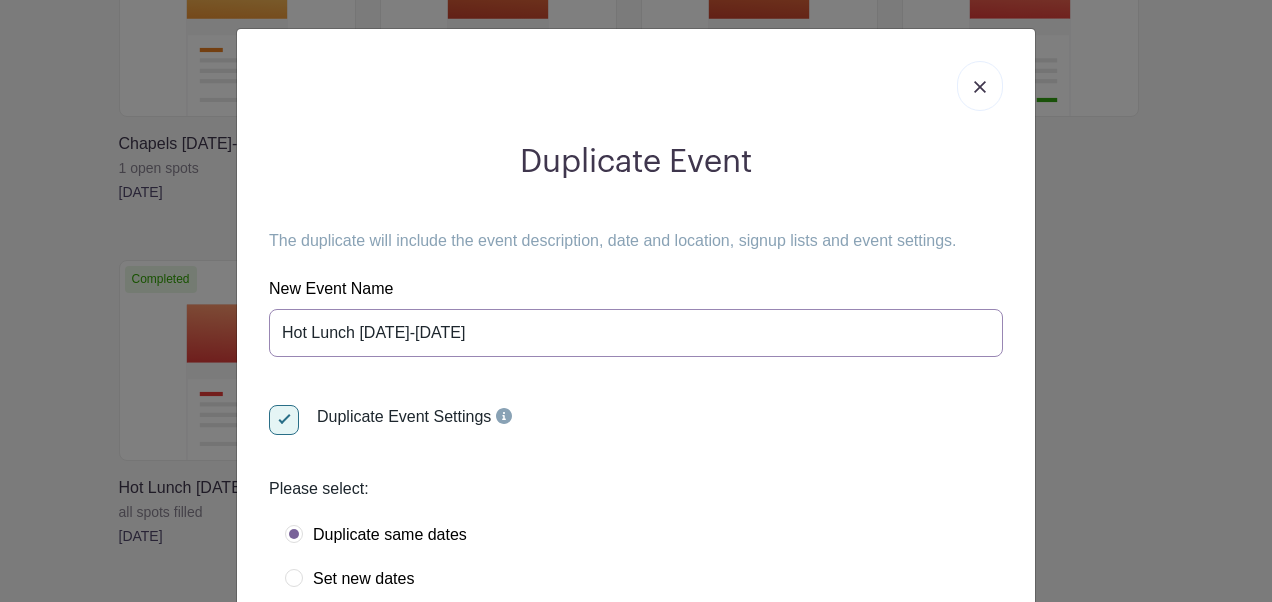 click on "Hot Lunch 2024-2025" at bounding box center (636, 333) 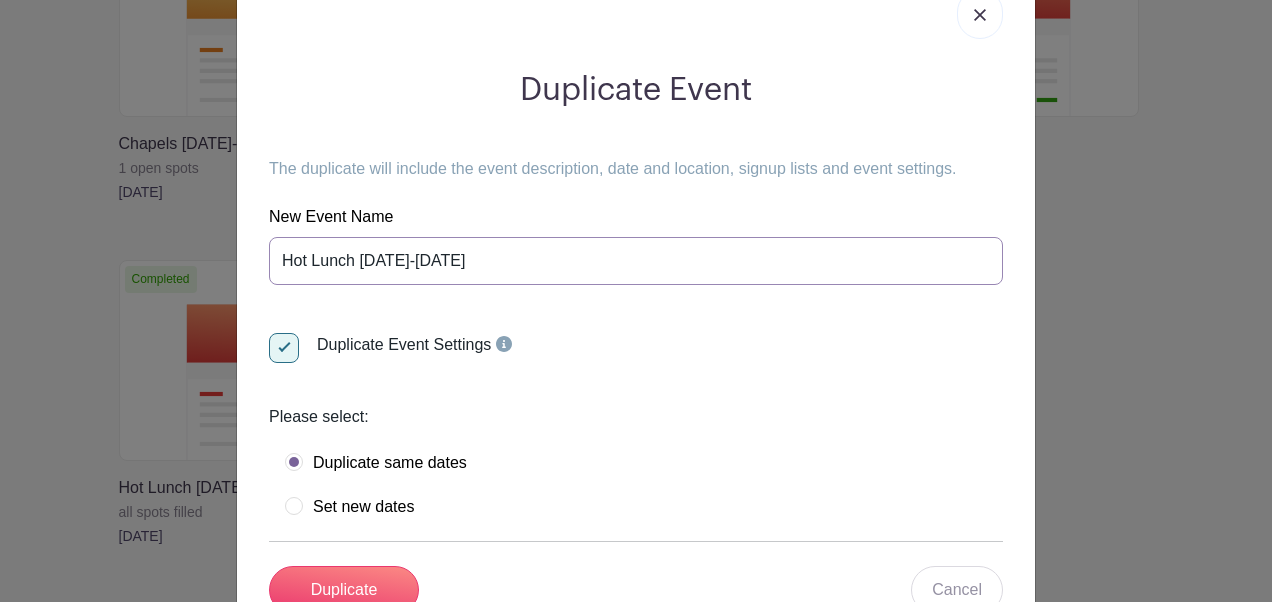 scroll, scrollTop: 118, scrollLeft: 0, axis: vertical 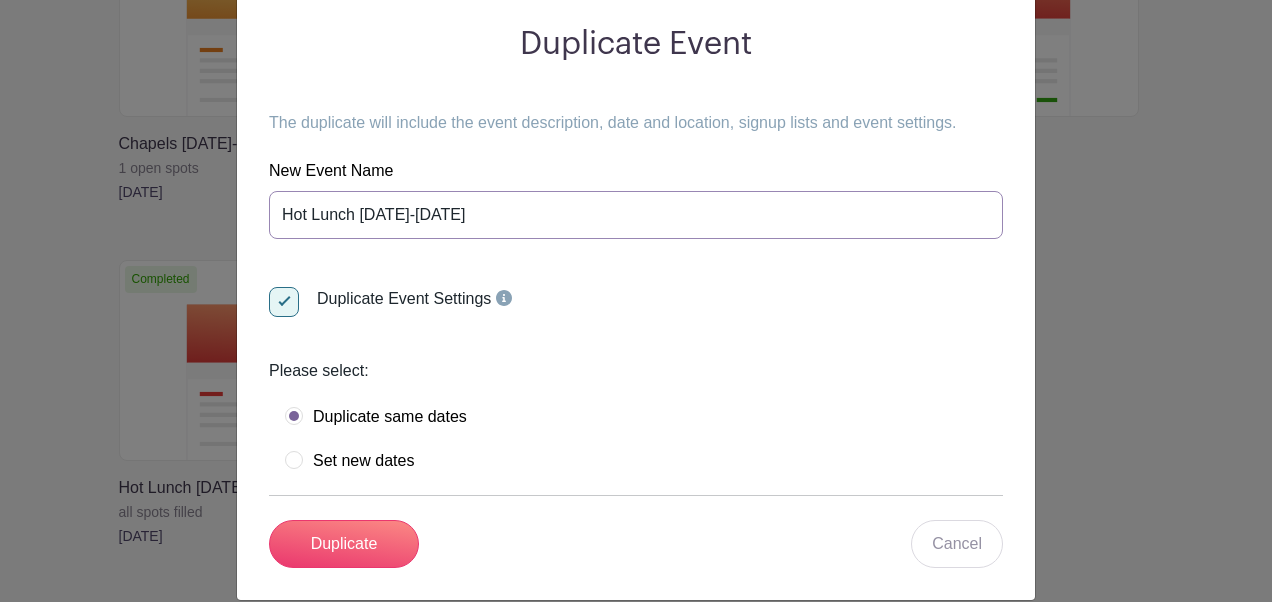 drag, startPoint x: 437, startPoint y: 210, endPoint x: 352, endPoint y: 207, distance: 85.052925 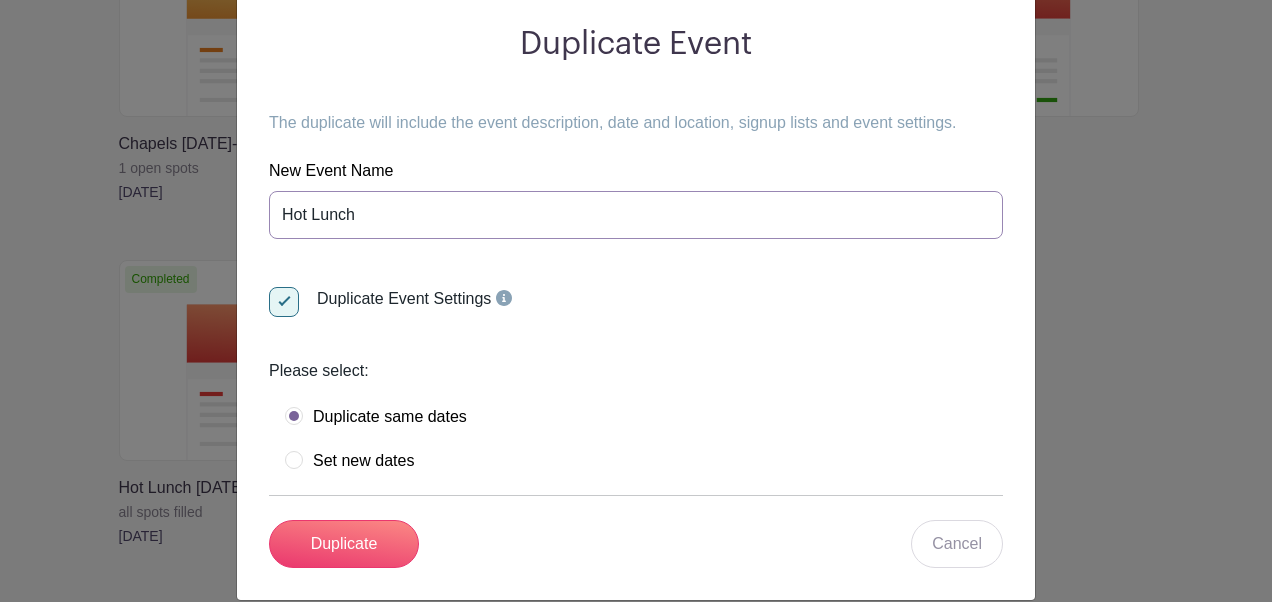 drag, startPoint x: 361, startPoint y: 215, endPoint x: 231, endPoint y: 220, distance: 130.09612 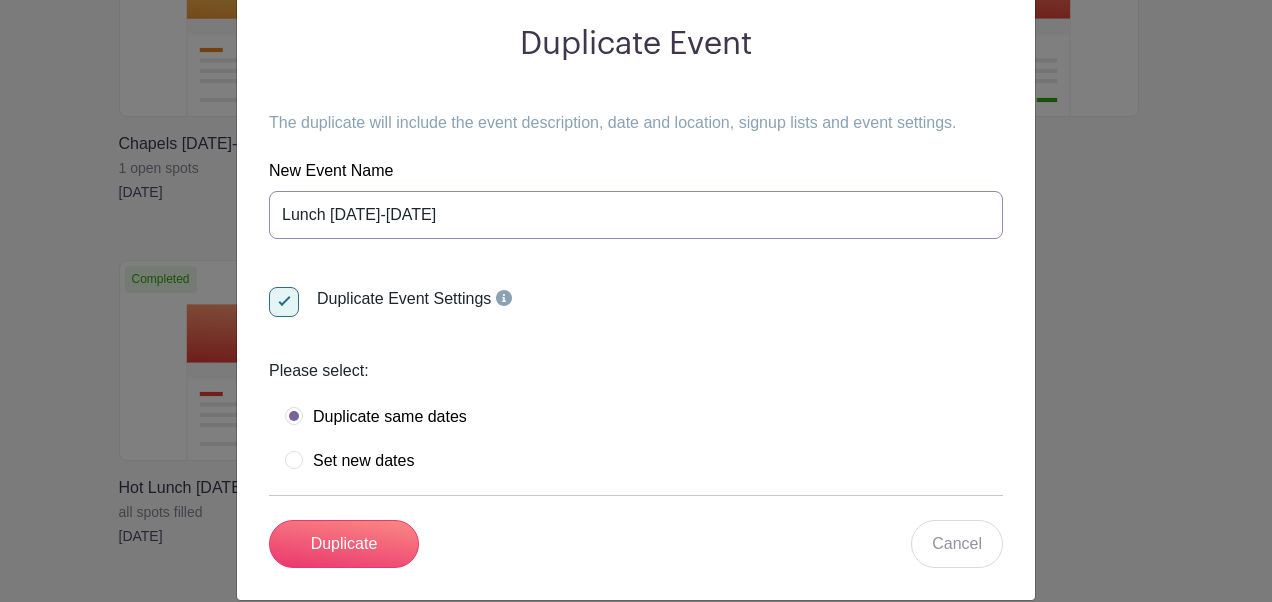 click on "Lunch 2025-2026" at bounding box center [636, 215] 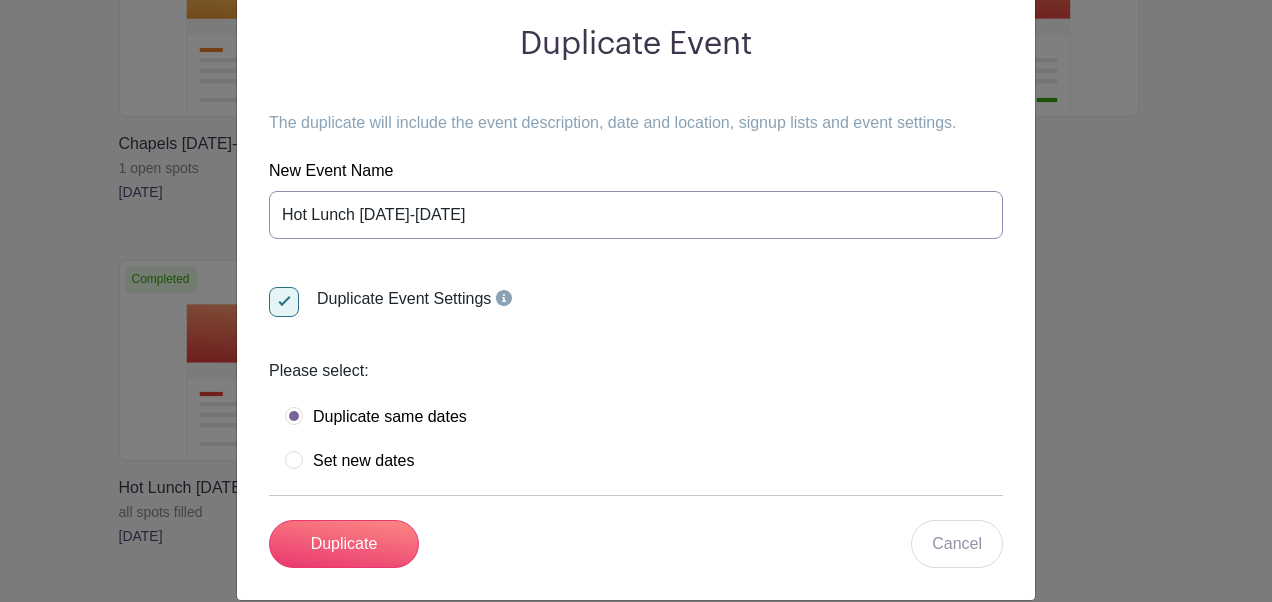 type on "Hot Lunch [DATE]-[DATE]" 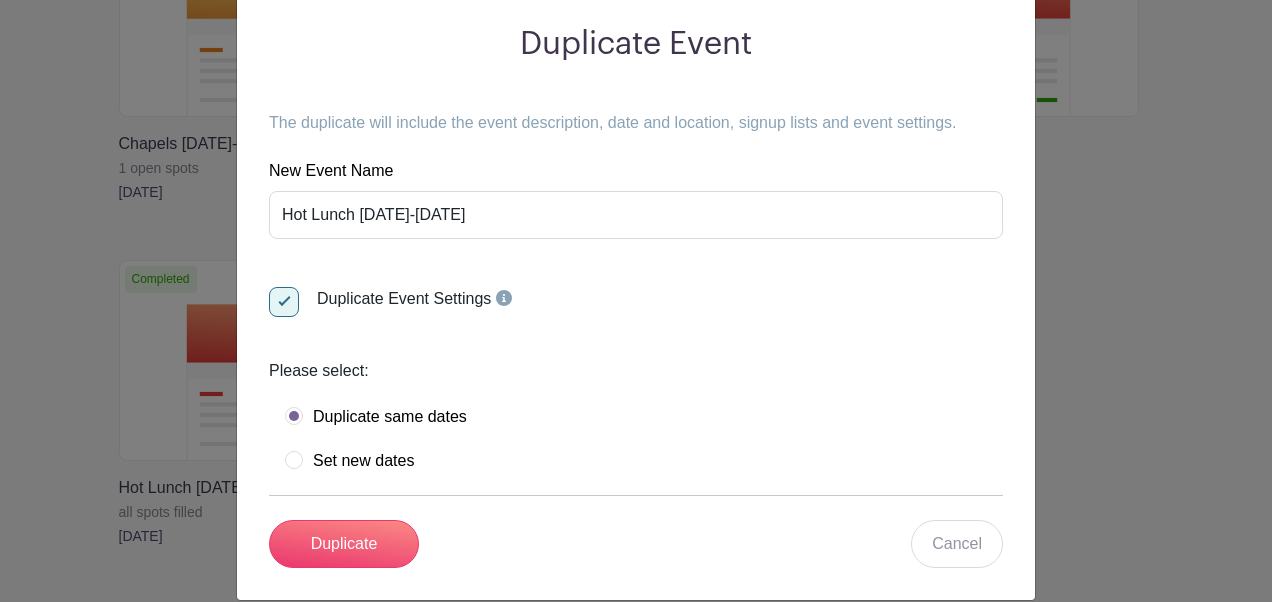 click on "Set new dates" at bounding box center [349, 461] 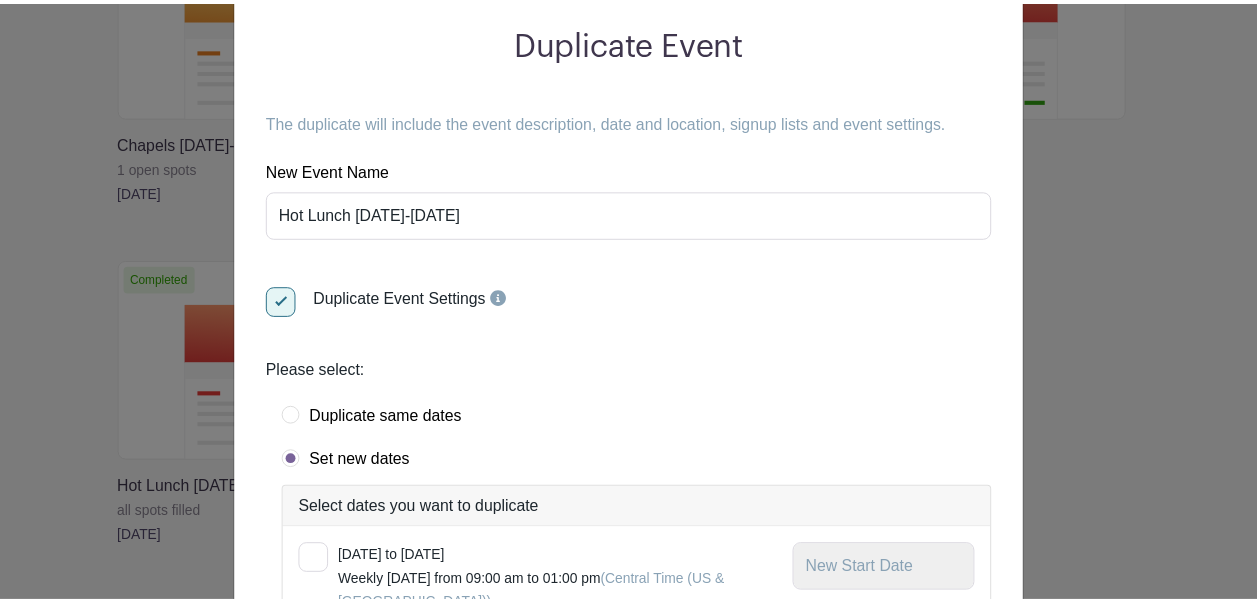 scroll, scrollTop: 304, scrollLeft: 0, axis: vertical 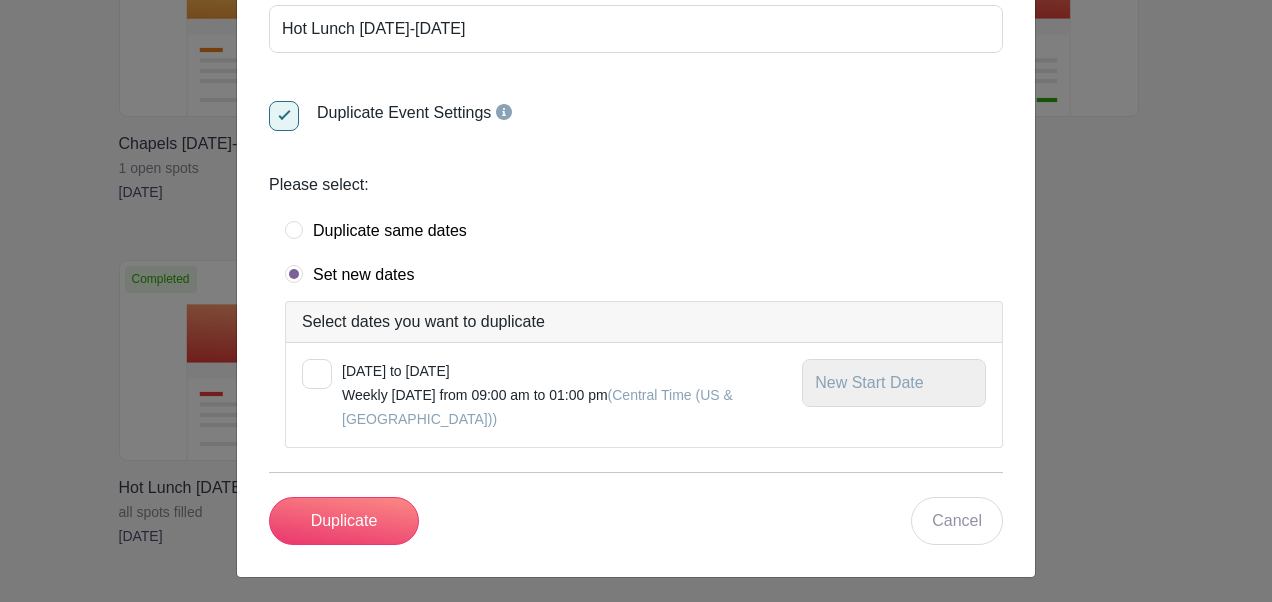 click at bounding box center [317, 374] 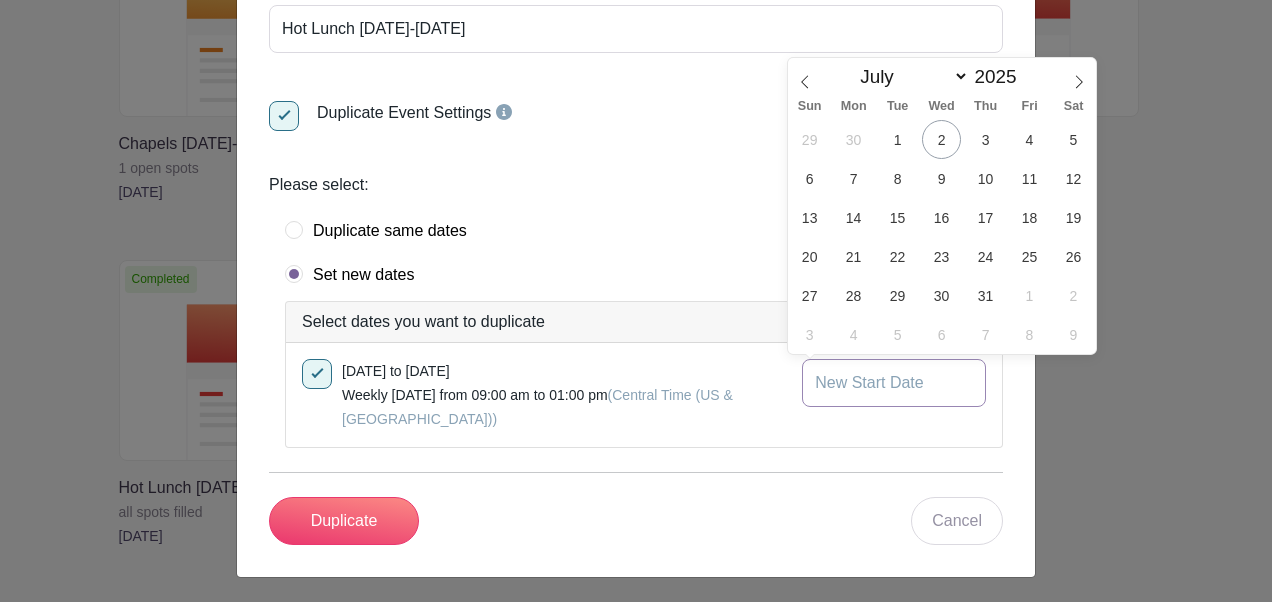 drag, startPoint x: 949, startPoint y: 378, endPoint x: 796, endPoint y: 368, distance: 153.32645 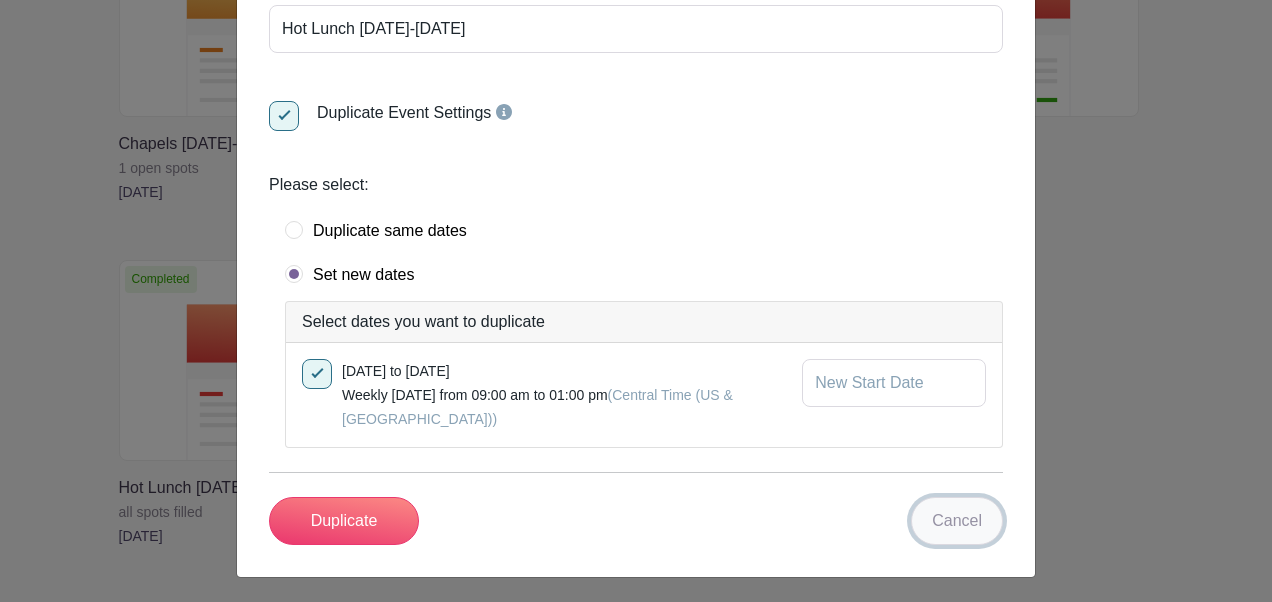 click on "Cancel" at bounding box center (957, 521) 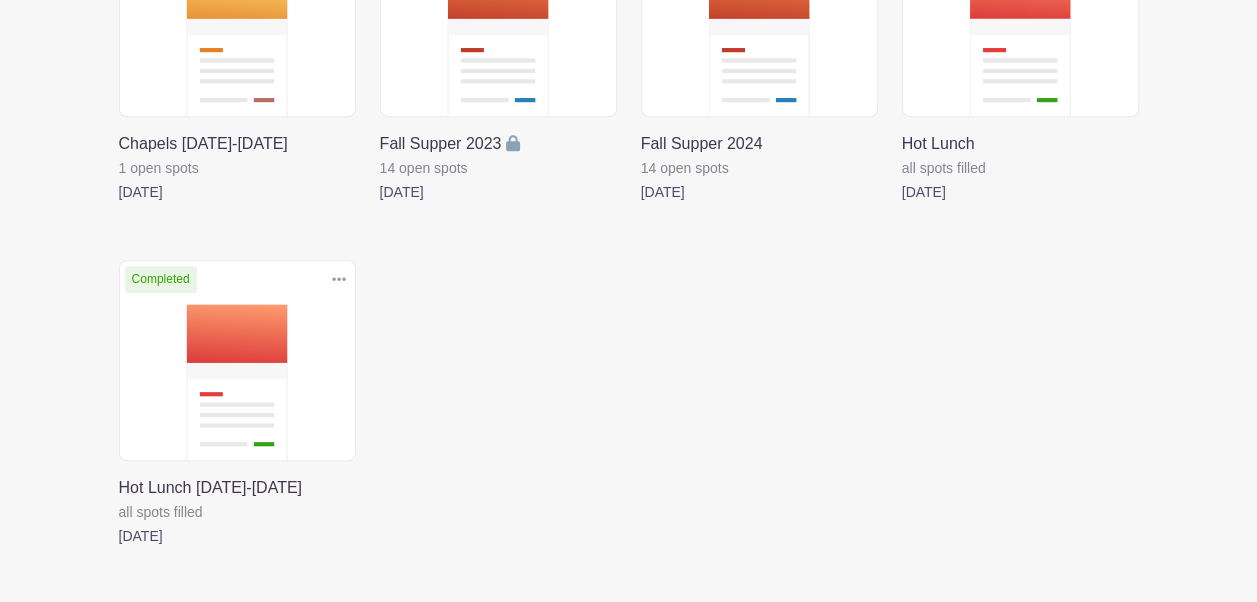 click 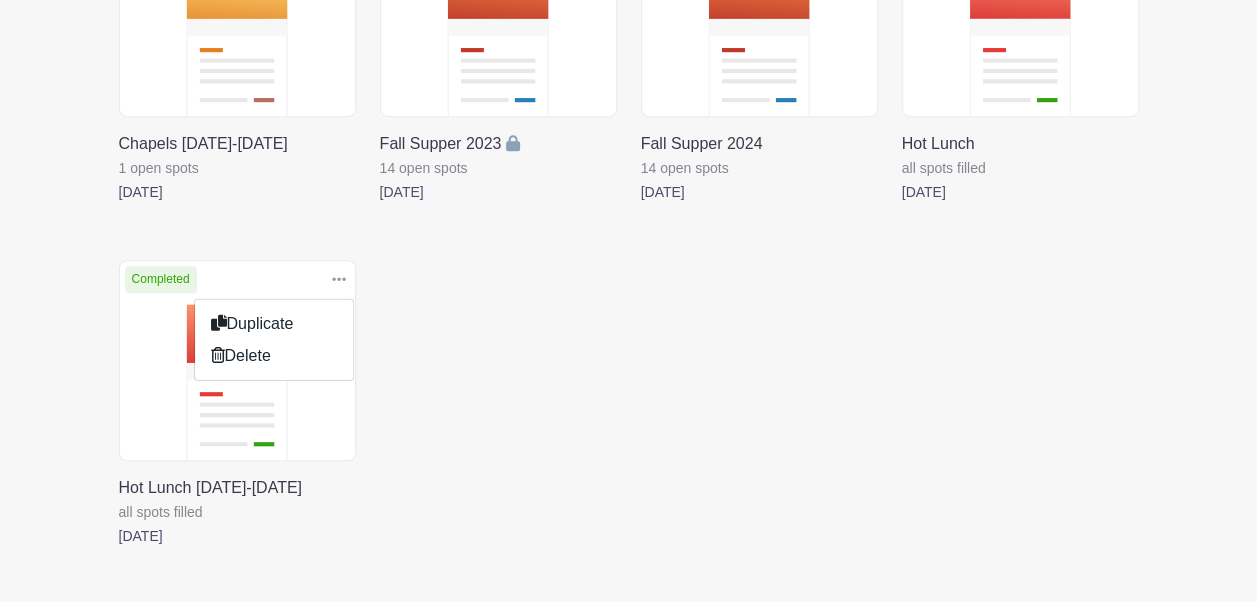 click on "Delete Event
Are you sure? This event has signups associated with it. All signups and data for this event will be deleted.
Yes, Delete
No, Cancel
Completed
Duplicate
Delete
Chapels 2024-2025
1 open spots
14 May, 2025
Delete Event
Are you sure? This event has signups associated with it. All signups and data for this event will be deleted." at bounding box center (629, 260) 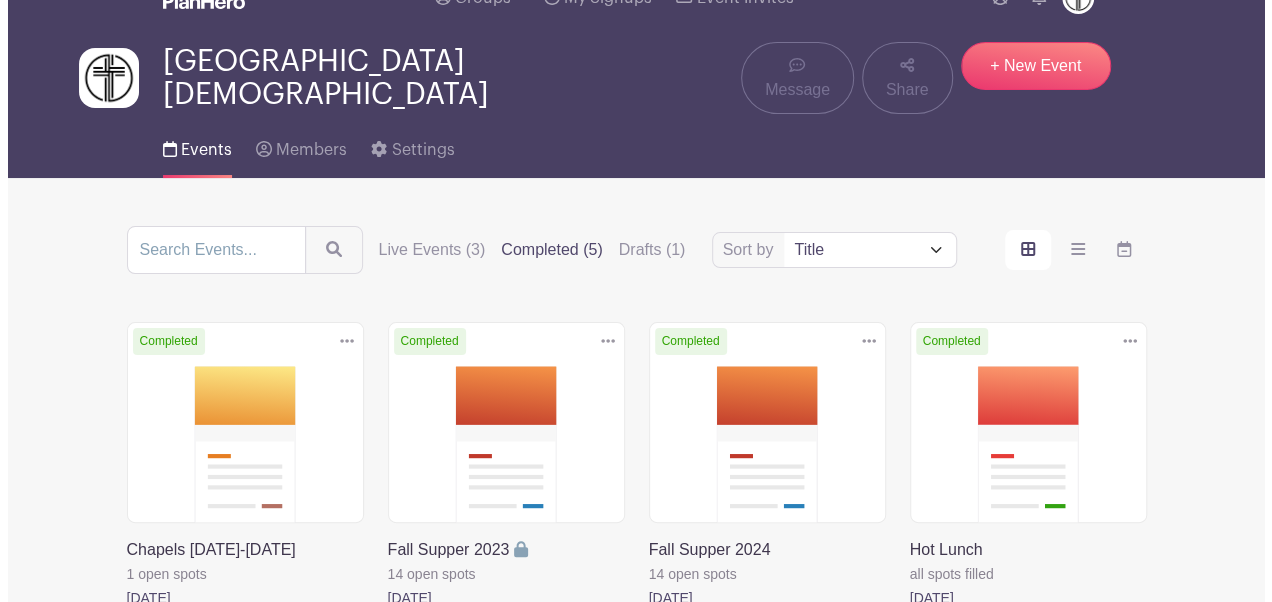 scroll, scrollTop: 36, scrollLeft: 0, axis: vertical 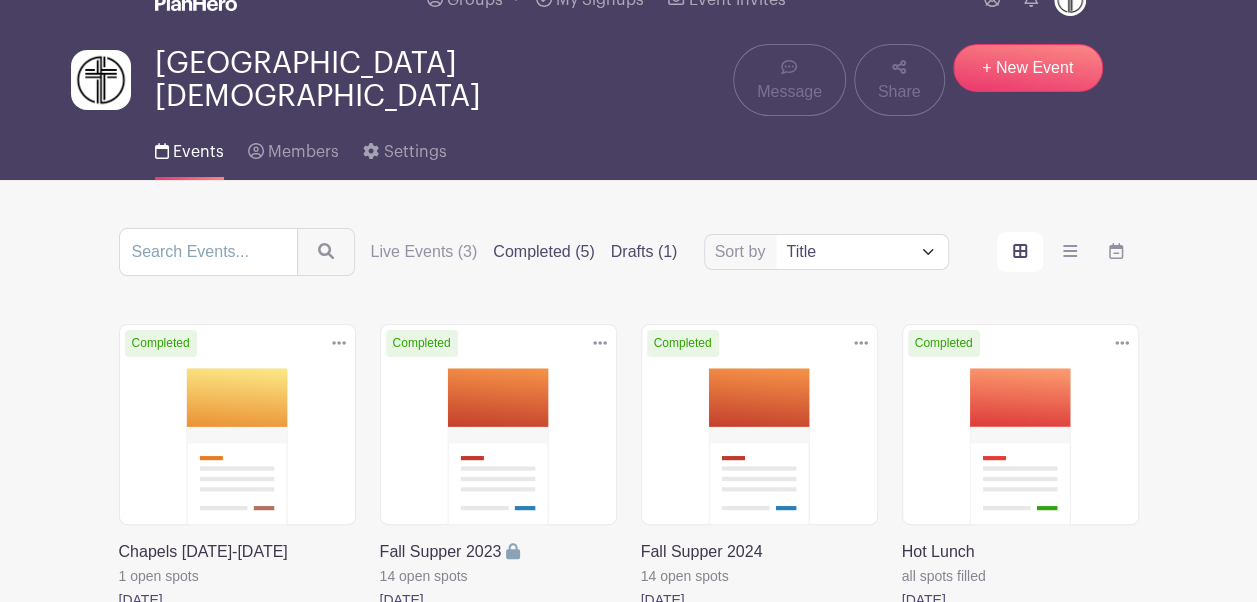 click on "Drafts (1)" at bounding box center [644, 252] 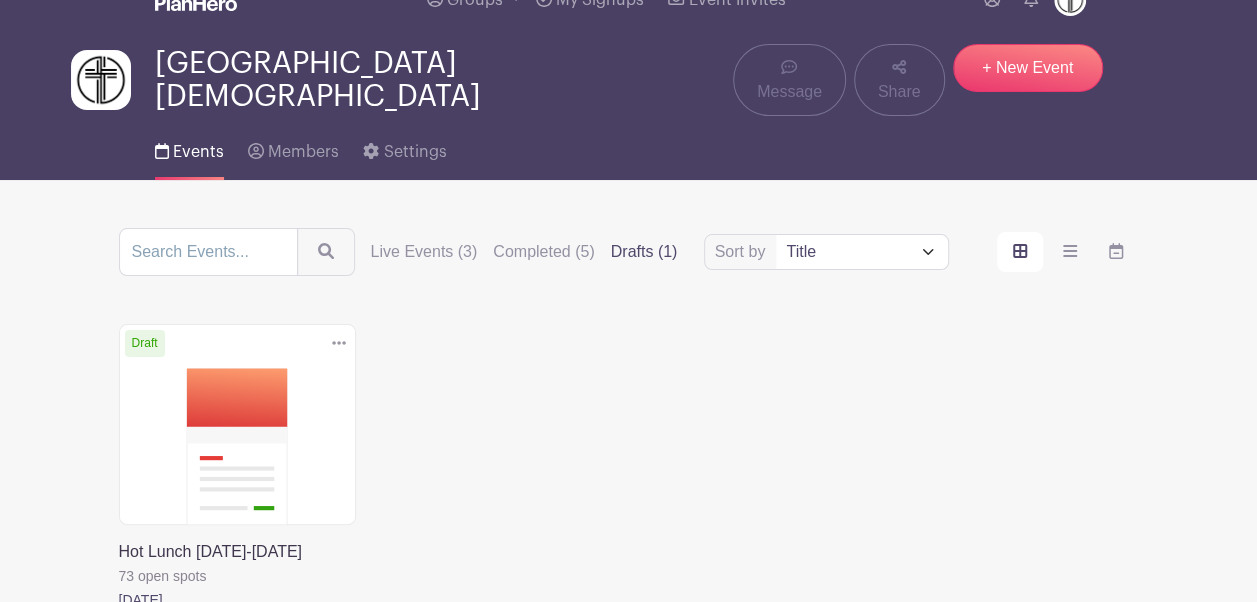 click 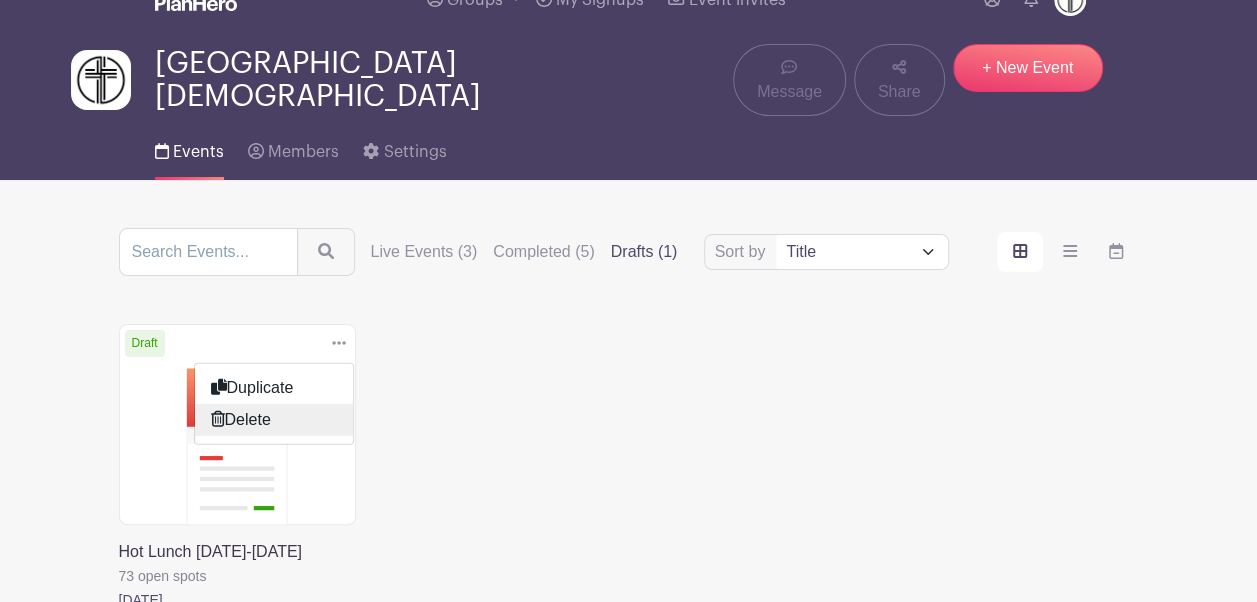 click on "Delete" at bounding box center [274, 419] 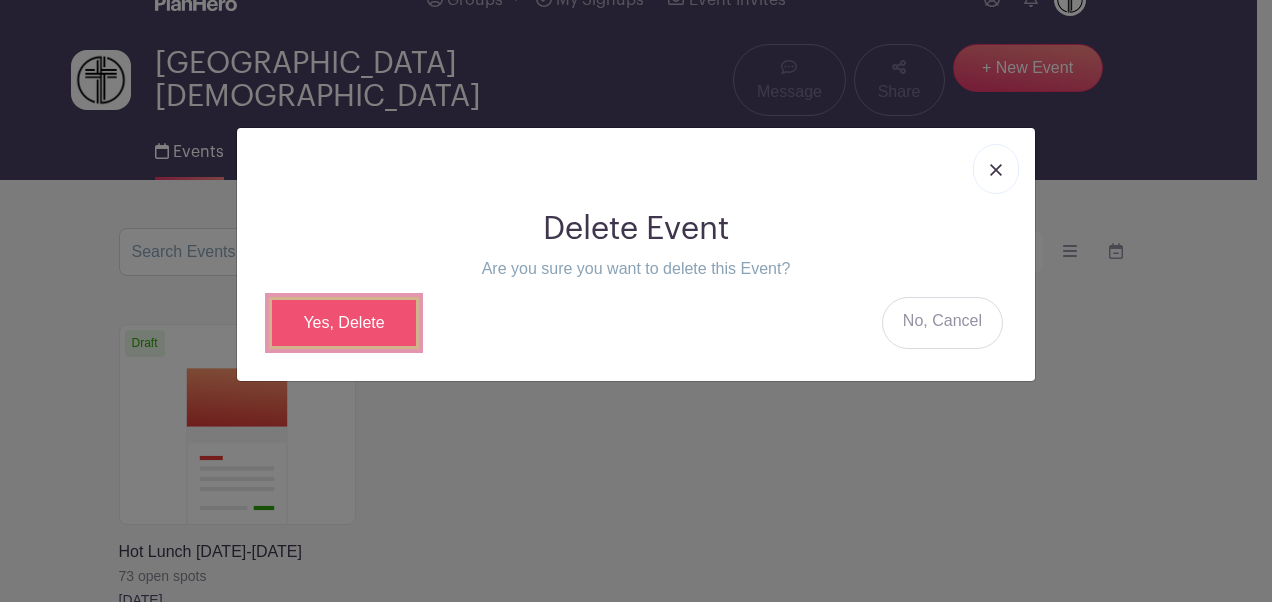 click on "Yes, Delete" at bounding box center (344, 323) 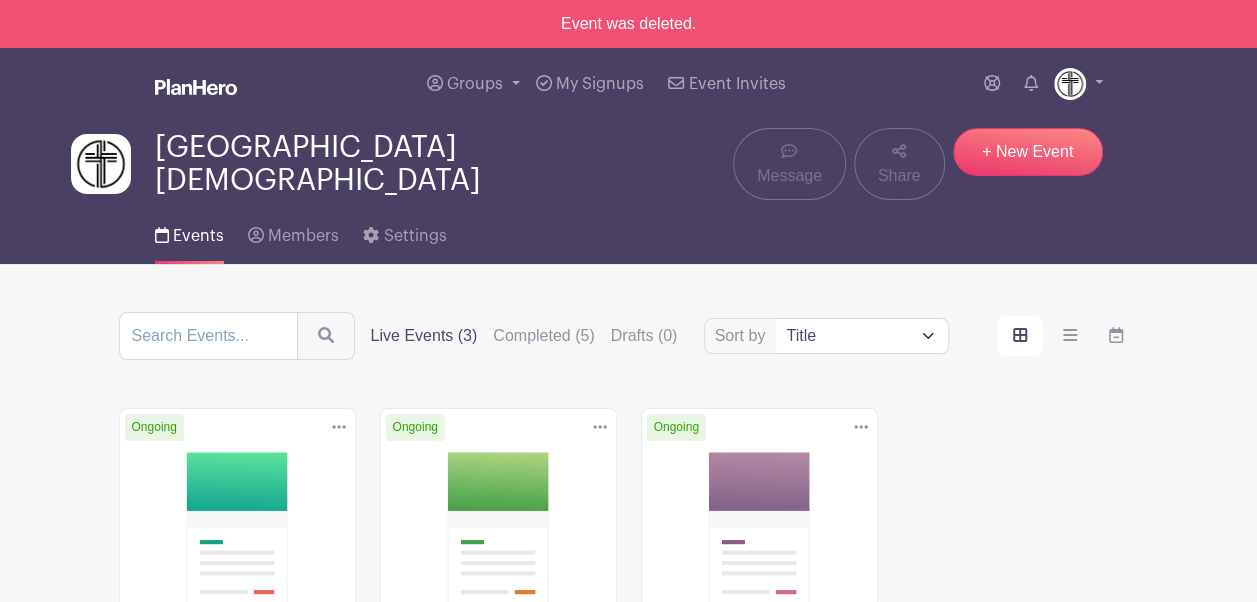 scroll, scrollTop: 238, scrollLeft: 0, axis: vertical 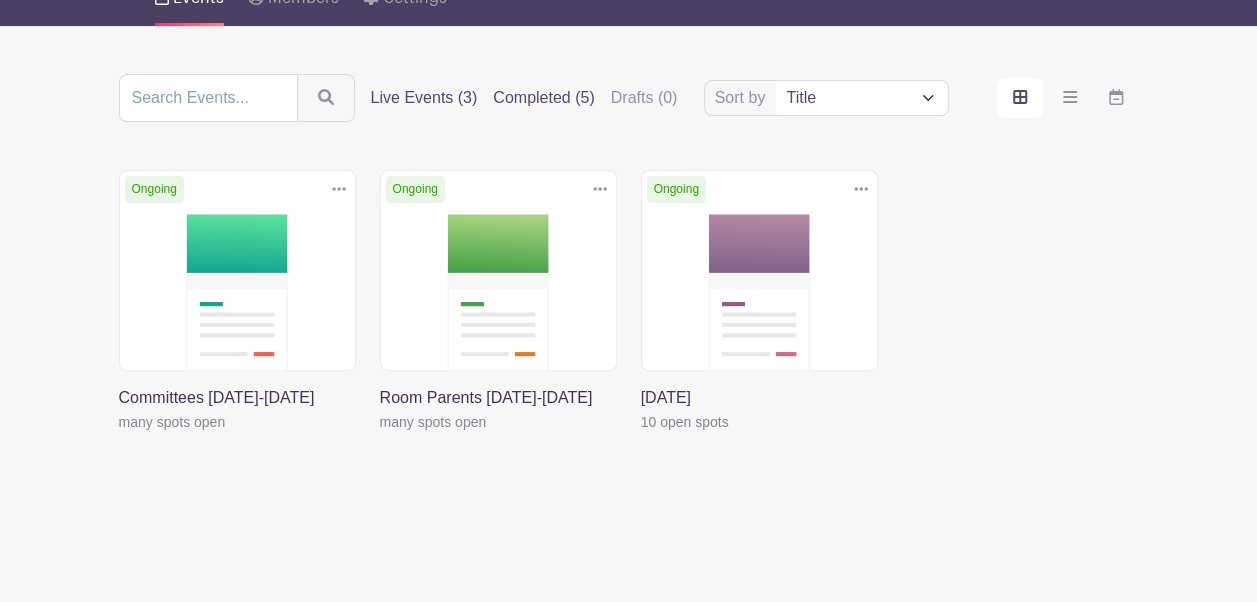 click on "Completed (5)" at bounding box center (543, 98) 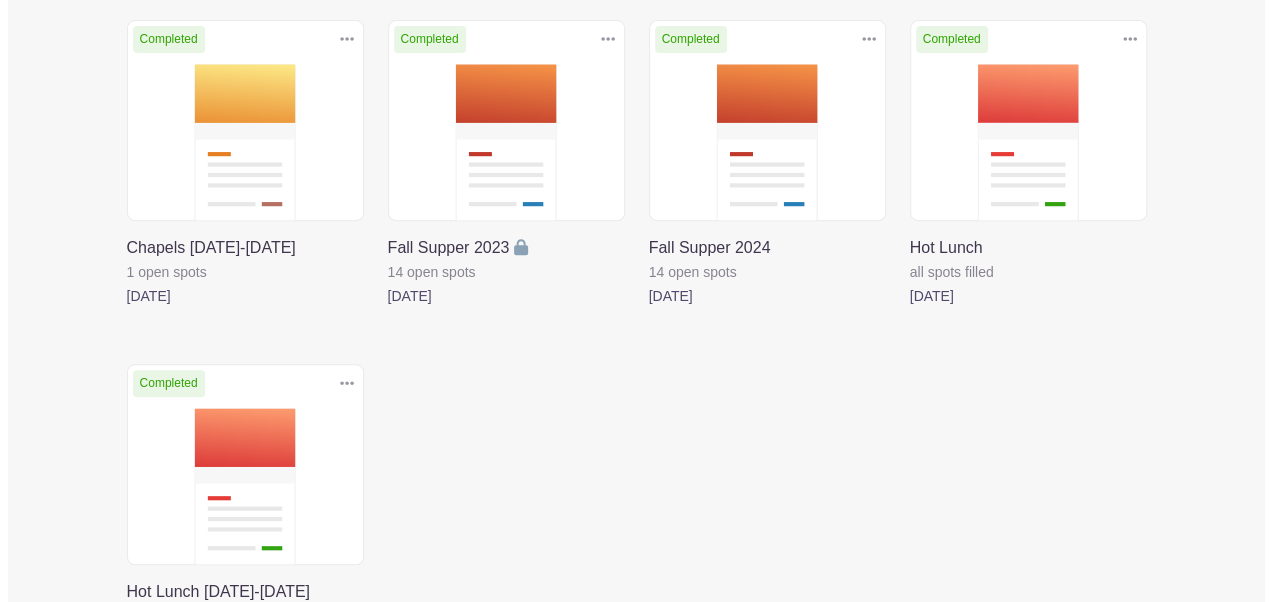 scroll, scrollTop: 396, scrollLeft: 0, axis: vertical 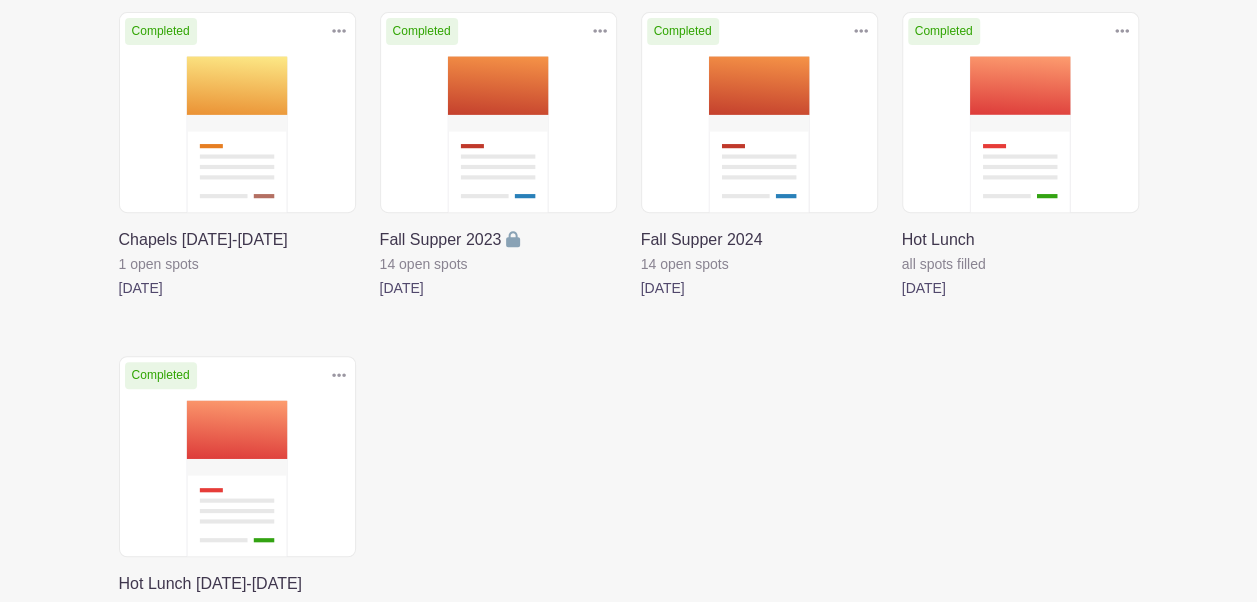 click 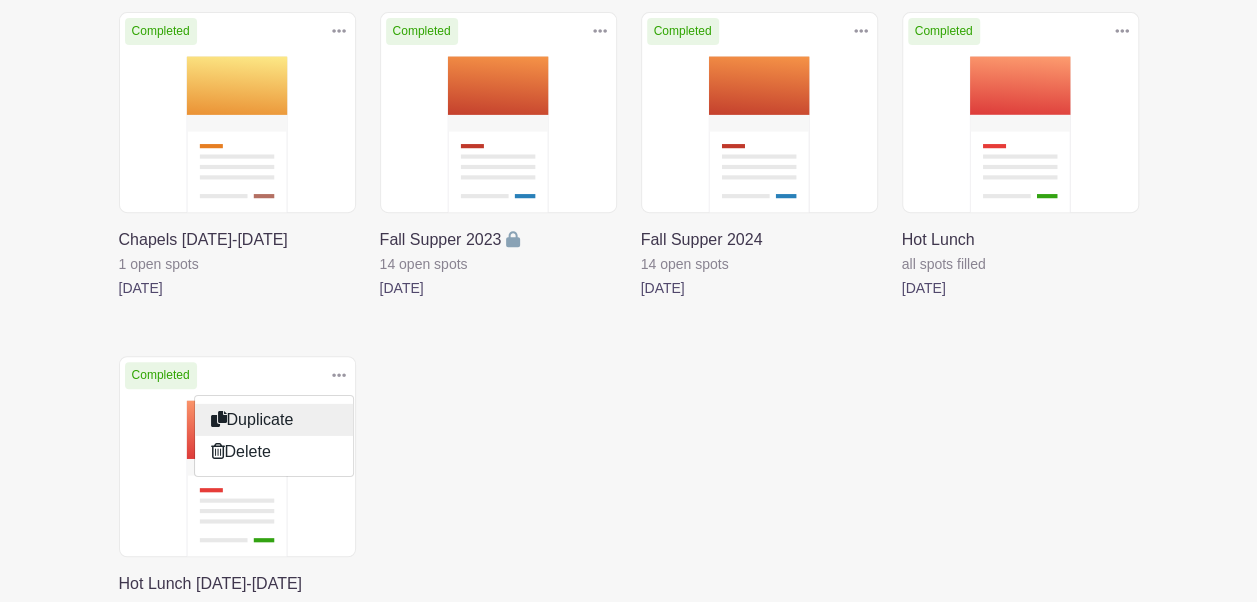click on "Duplicate" at bounding box center (274, 419) 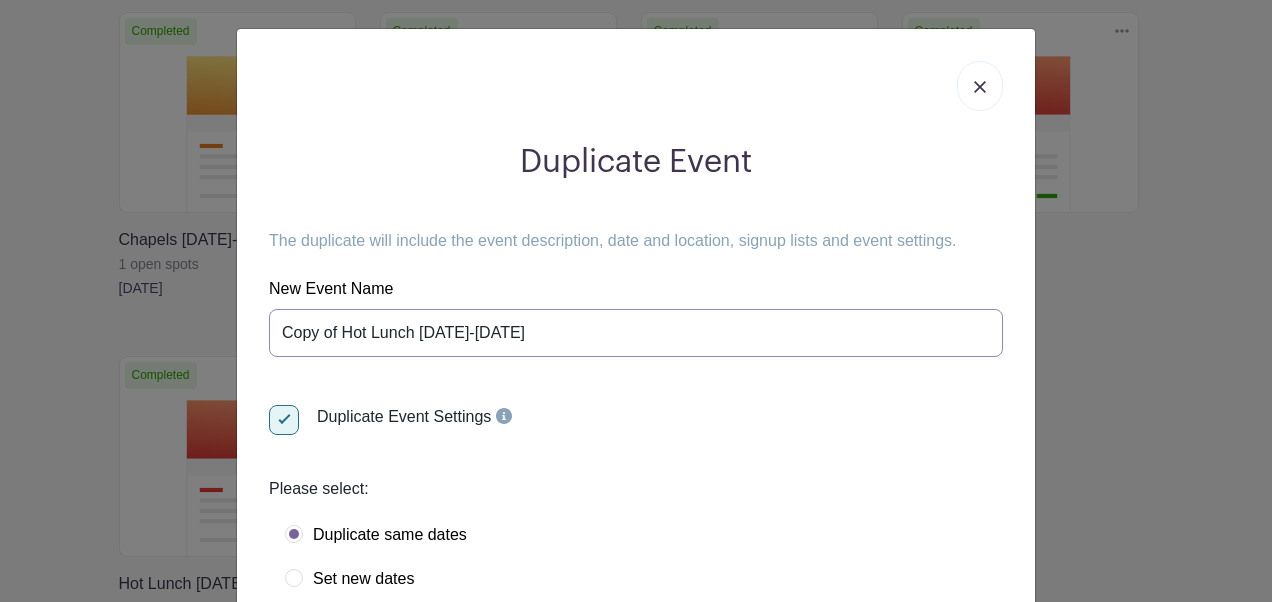 click on "Copy of Hot Lunch 2024-2025" at bounding box center [636, 333] 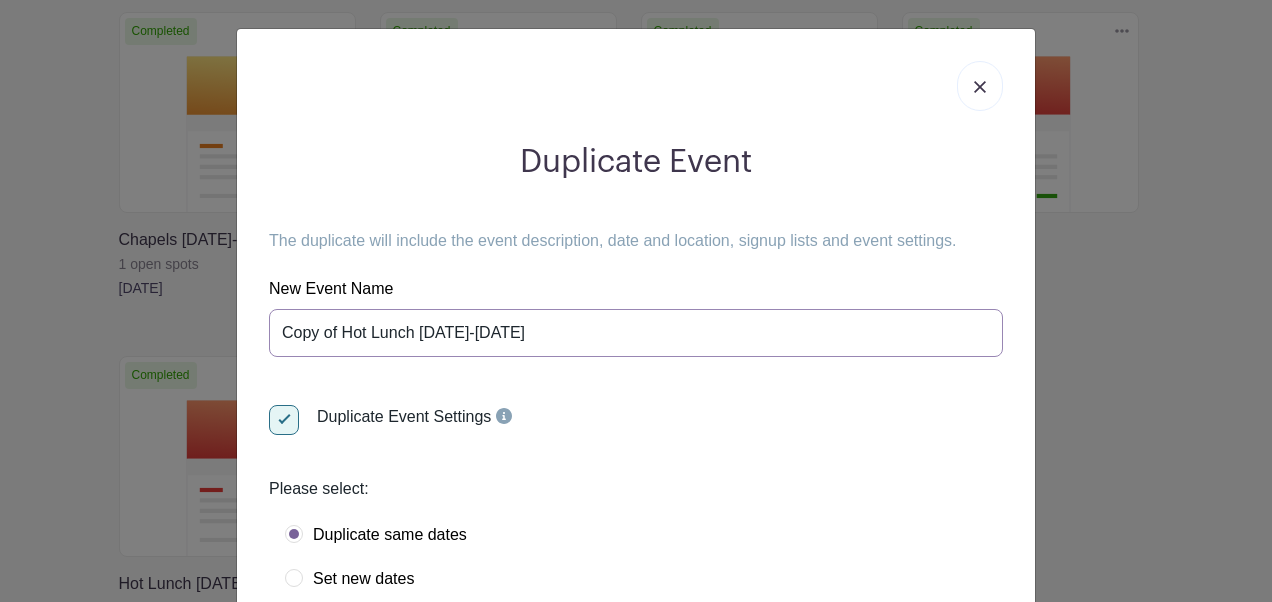 drag, startPoint x: 336, startPoint y: 333, endPoint x: 174, endPoint y: 340, distance: 162.15117 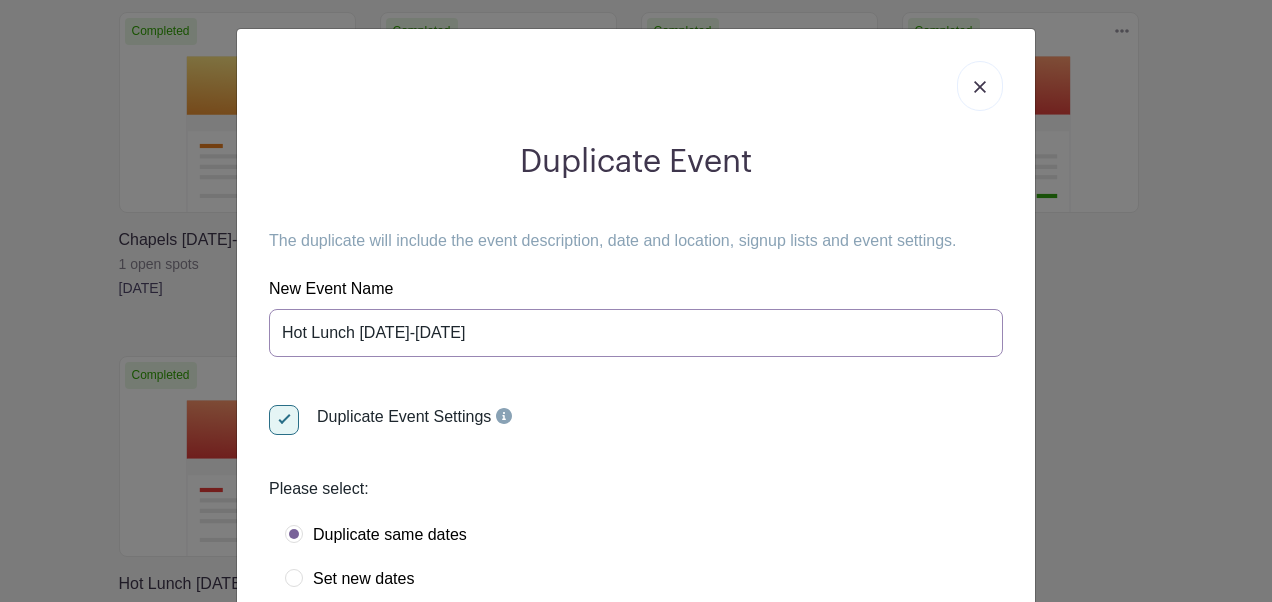 click on "Hot Lunch 2024-2025" at bounding box center [636, 333] 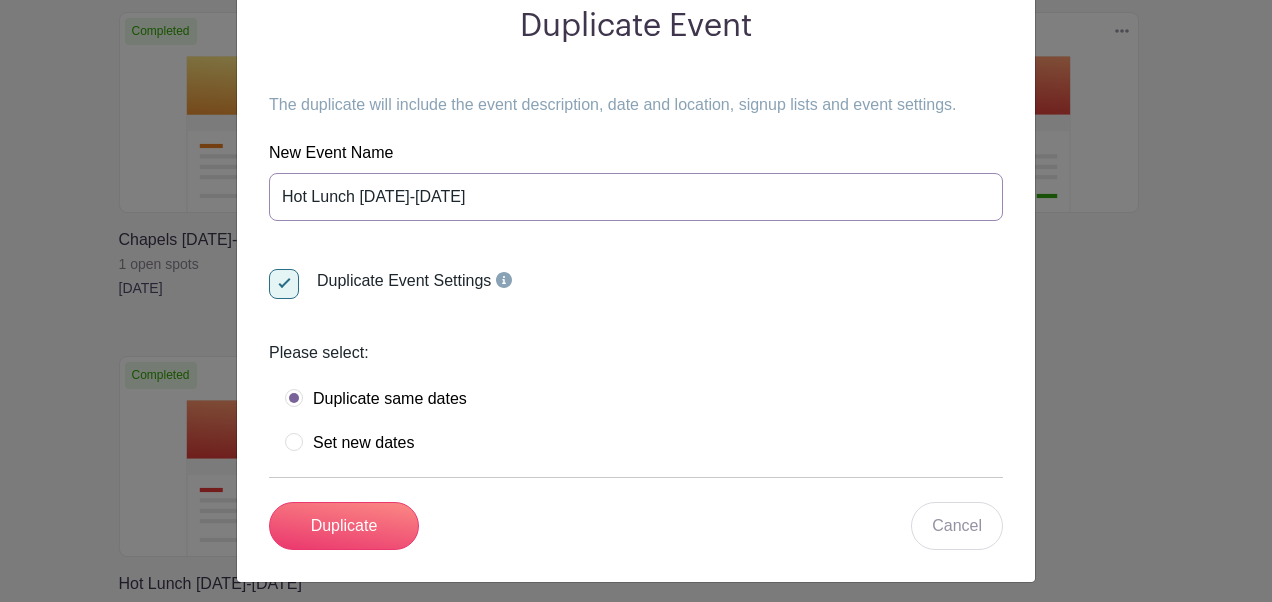 scroll, scrollTop: 138, scrollLeft: 0, axis: vertical 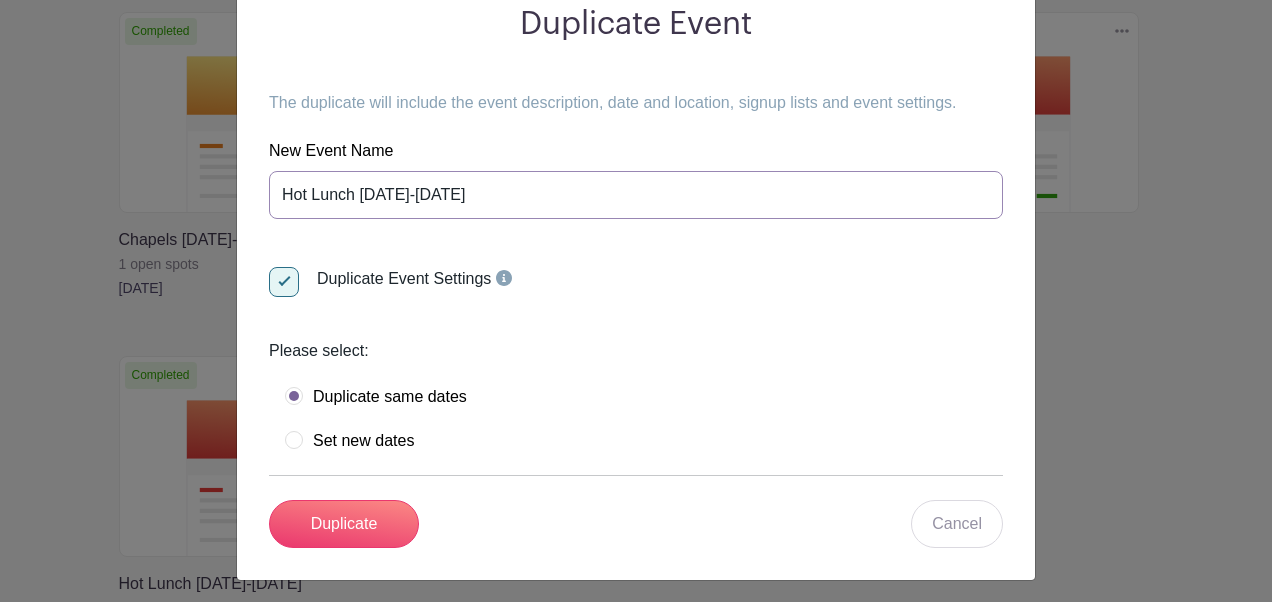 type on "Hot Lunch [DATE]-[DATE]" 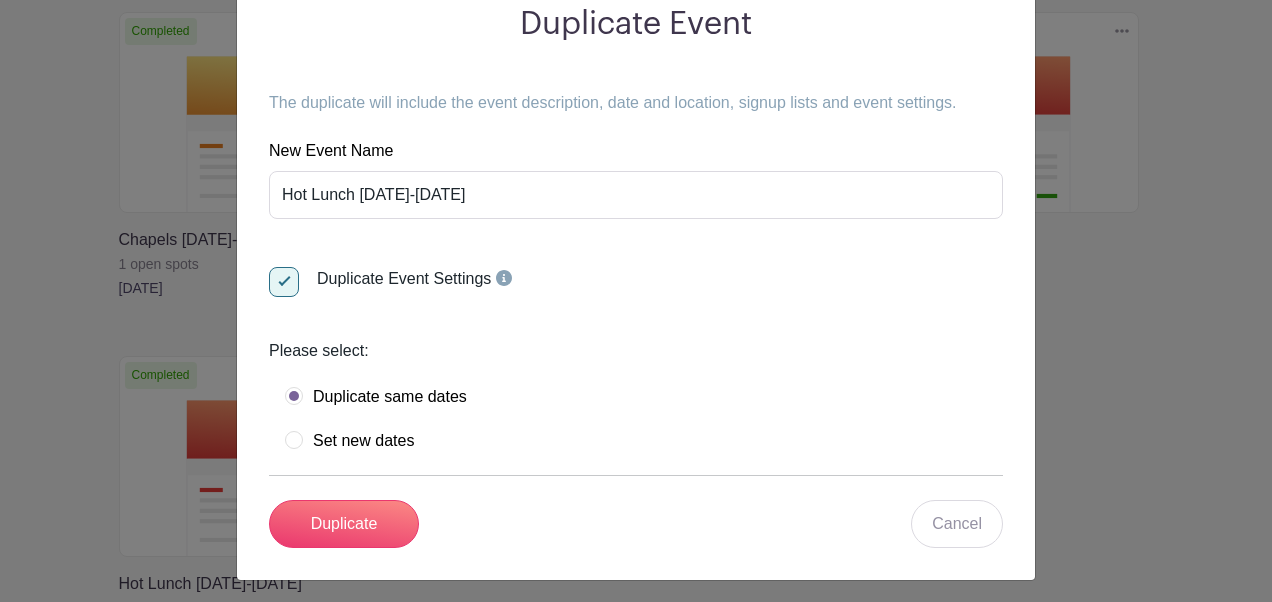 click on "Set new dates" at bounding box center (349, 441) 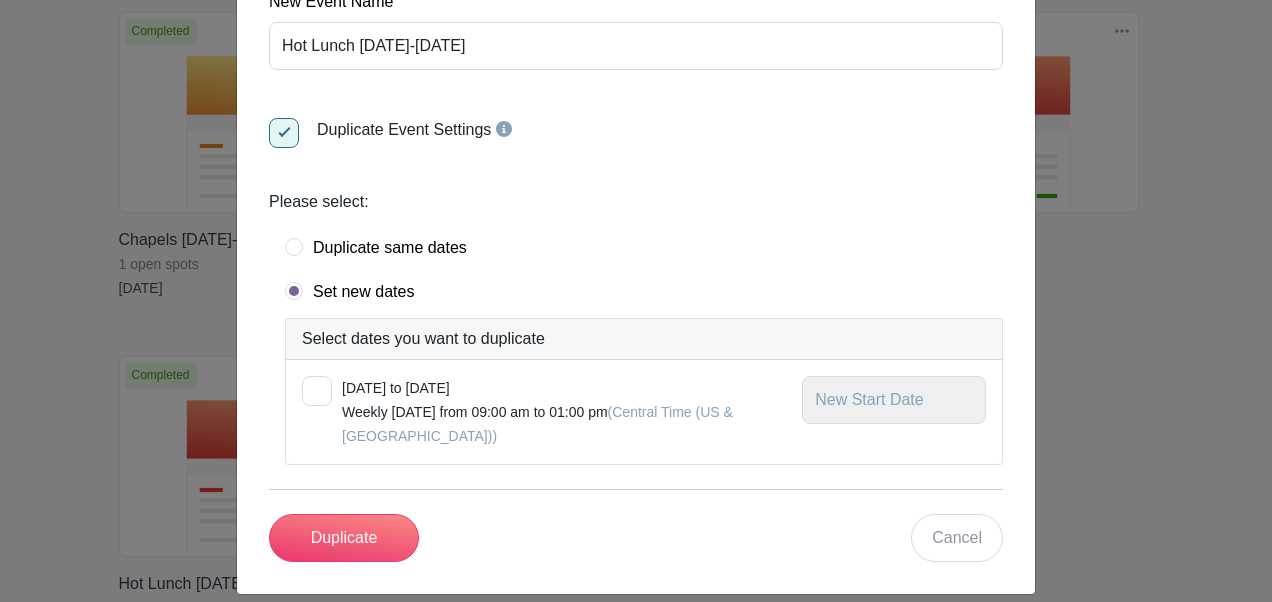 scroll, scrollTop: 304, scrollLeft: 0, axis: vertical 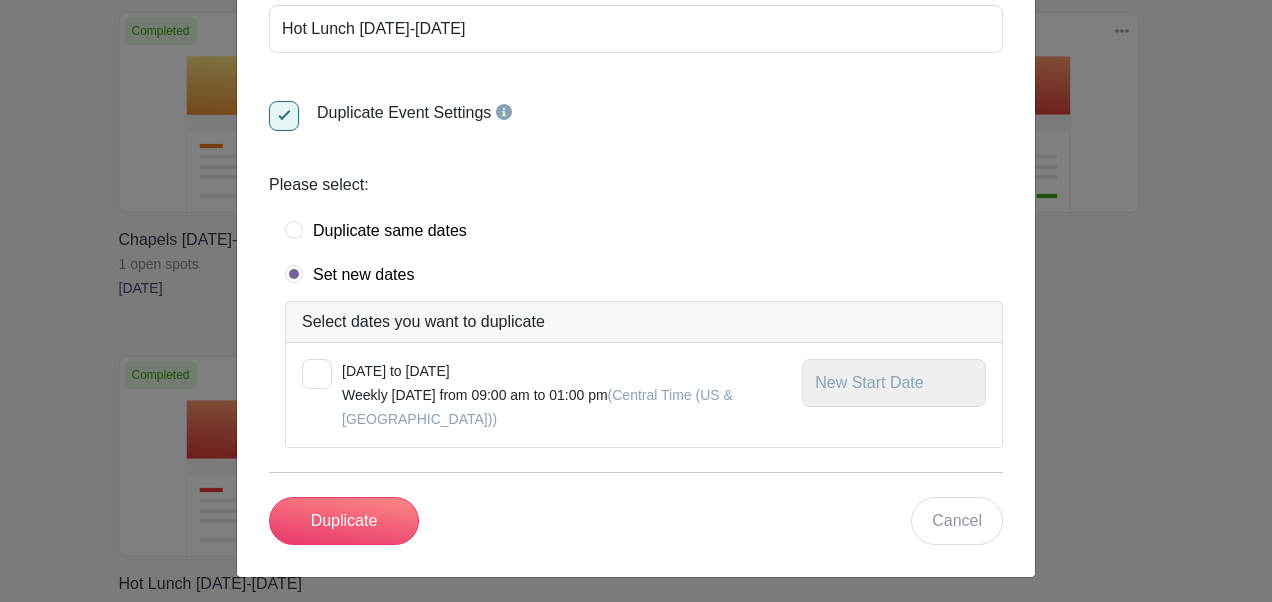 click at bounding box center (317, 374) 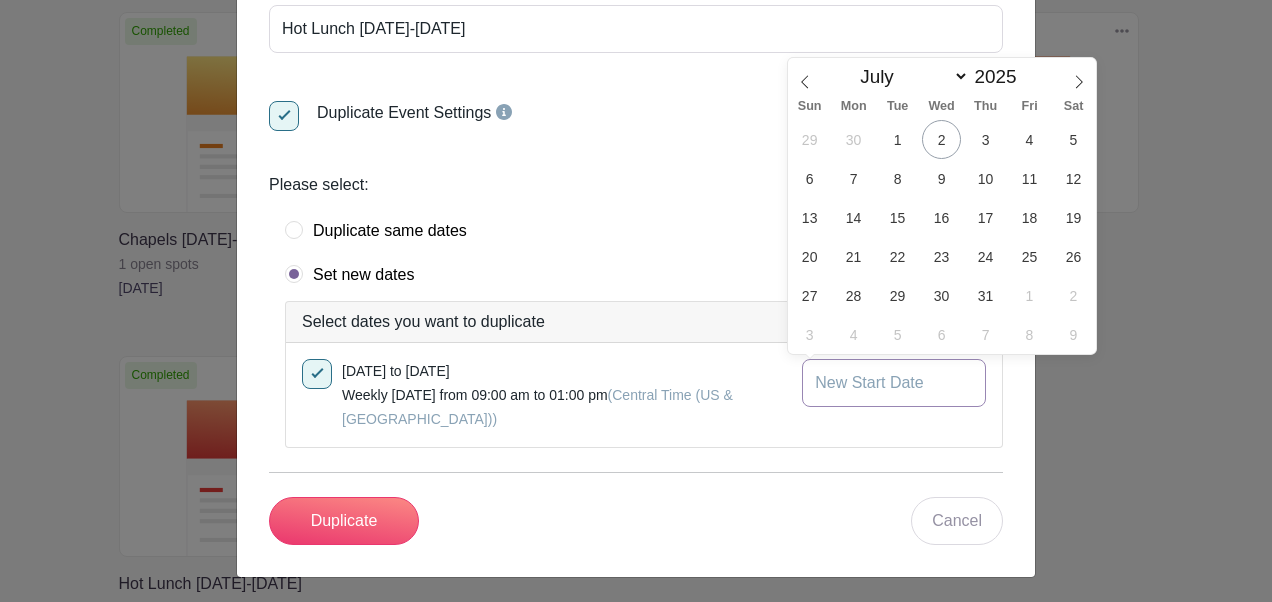 click at bounding box center [894, 383] 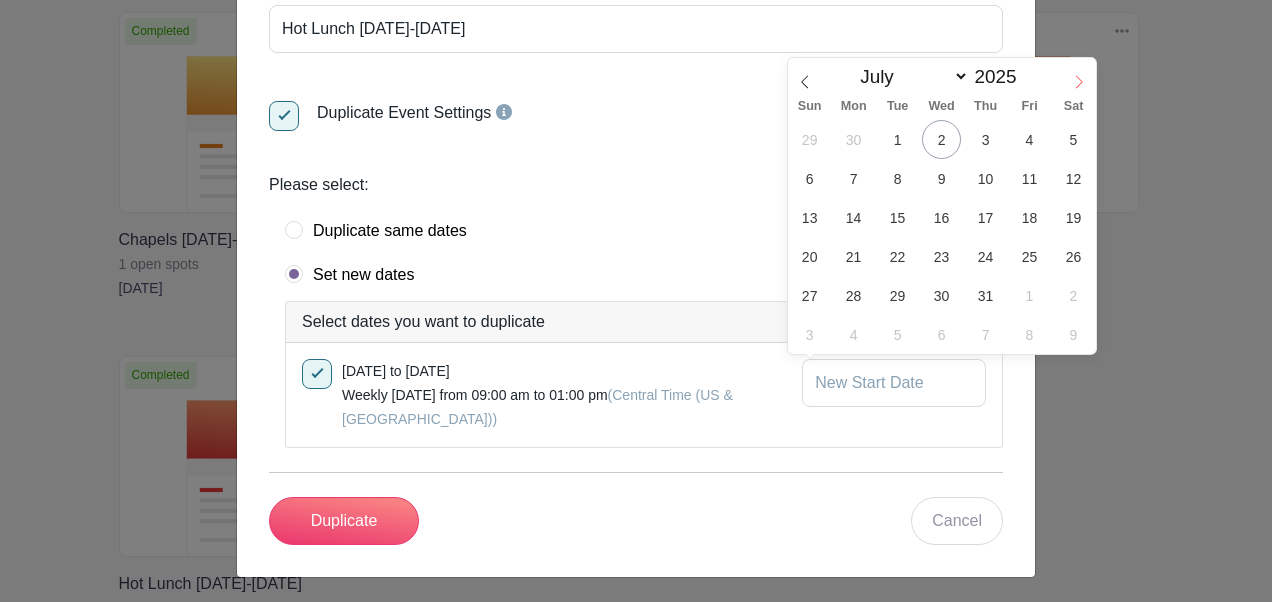 click 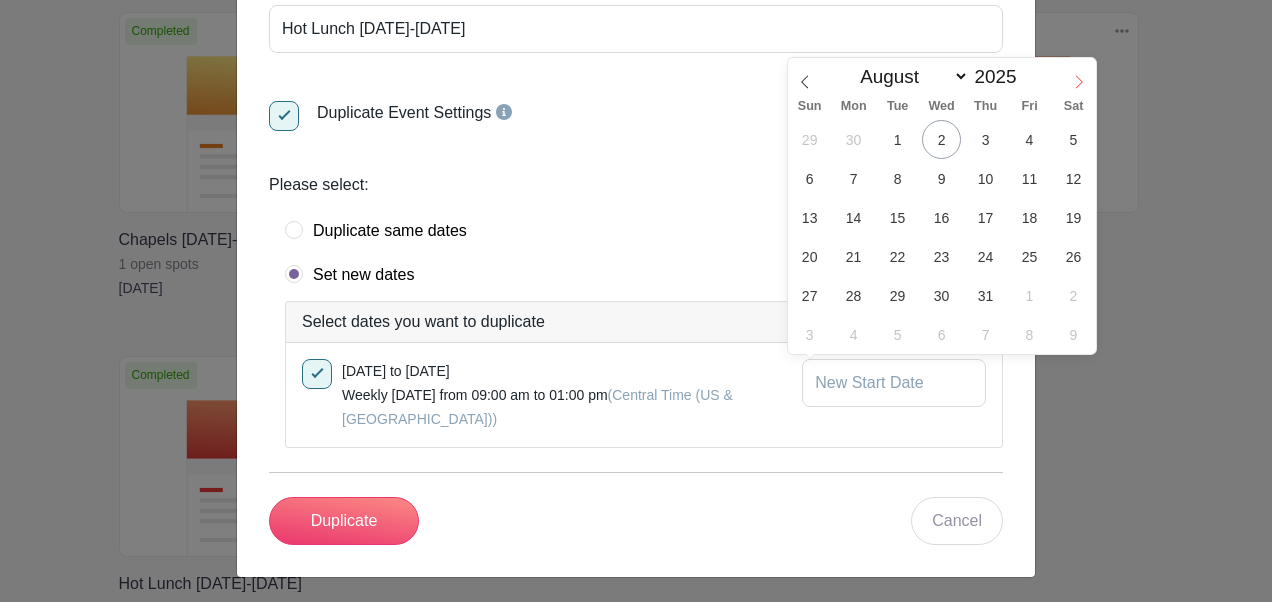 scroll, scrollTop: 0, scrollLeft: 0, axis: both 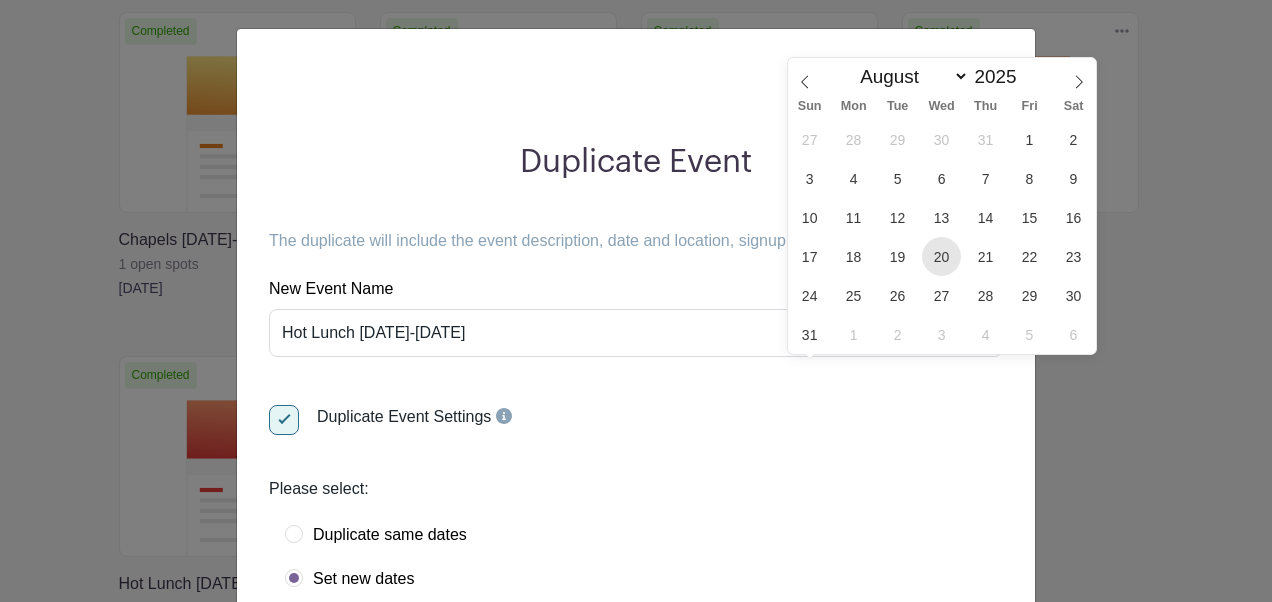 click on "20" at bounding box center (941, 256) 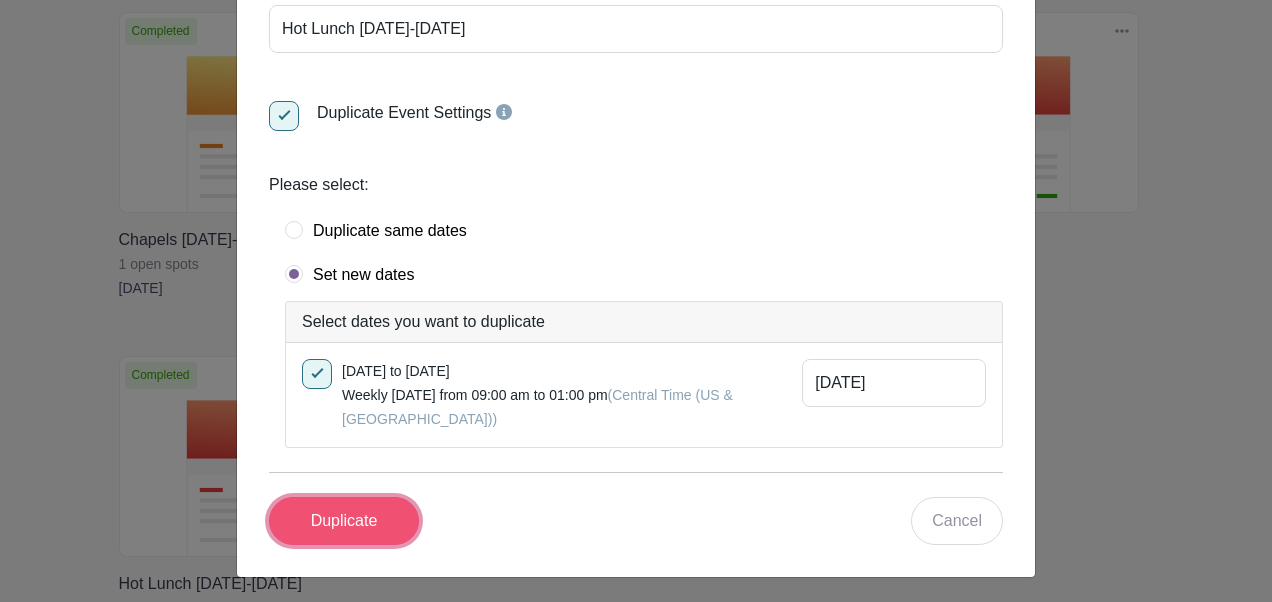 click on "Duplicate" at bounding box center [344, 521] 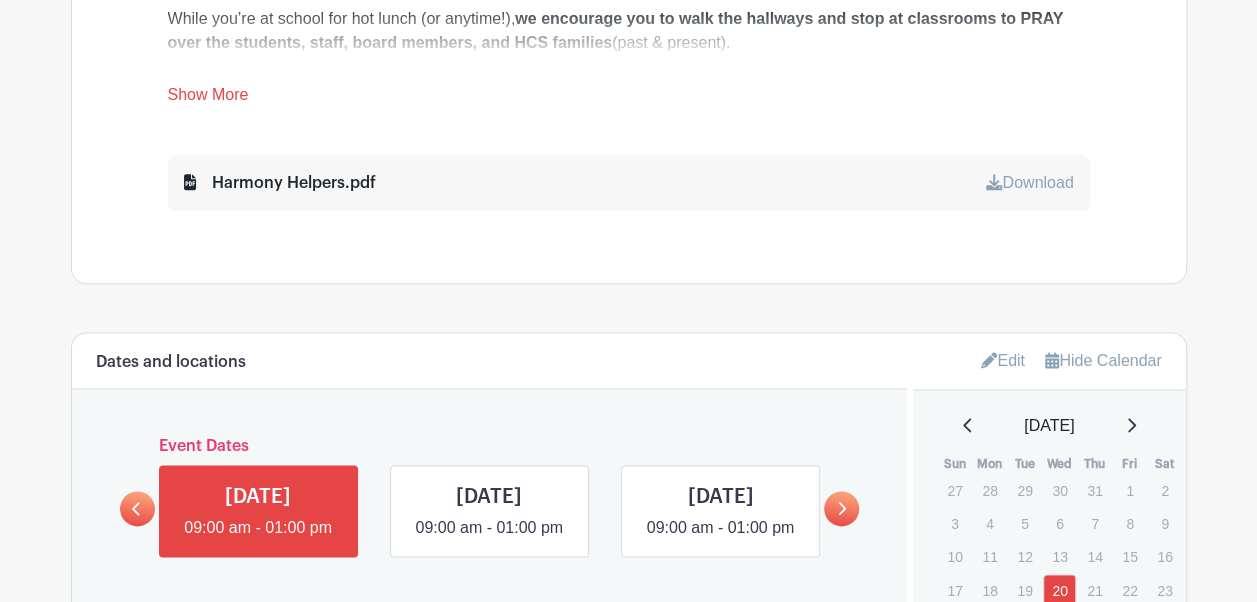 scroll, scrollTop: 1119, scrollLeft: 0, axis: vertical 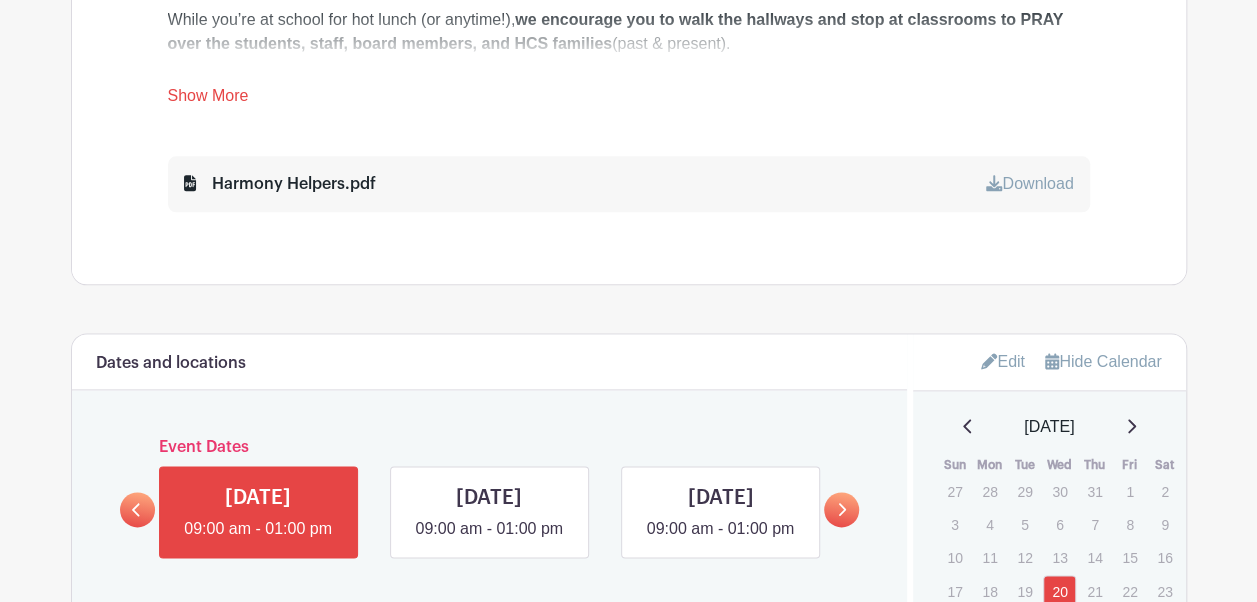 drag, startPoint x: 318, startPoint y: 515, endPoint x: 750, endPoint y: 118, distance: 586.71375 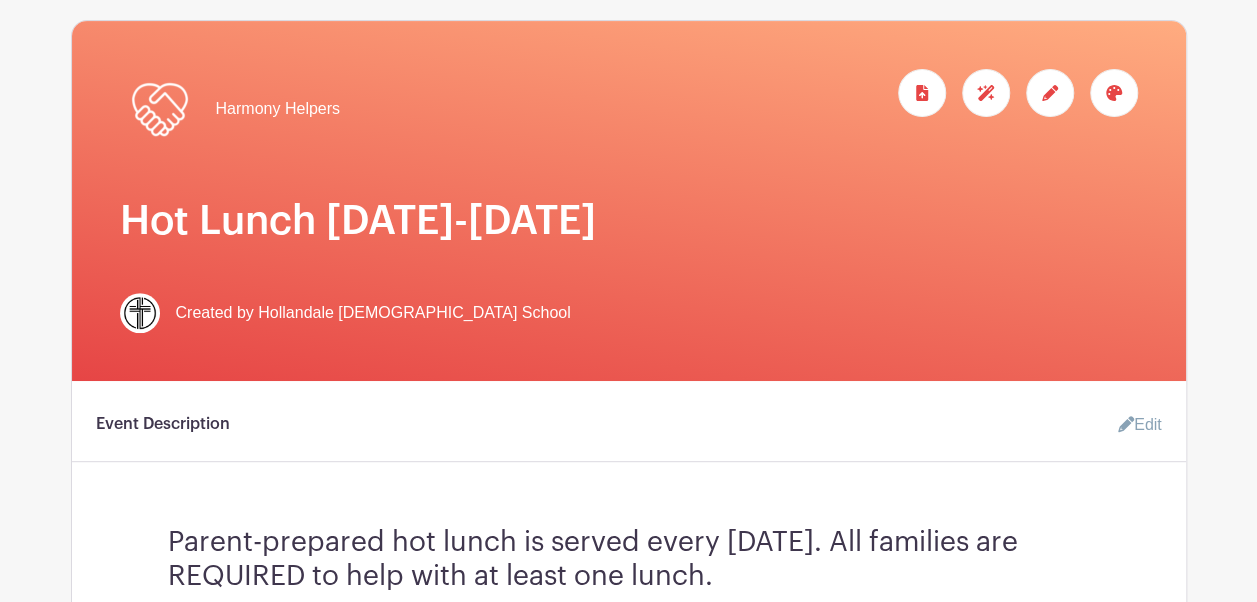 scroll, scrollTop: 285, scrollLeft: 0, axis: vertical 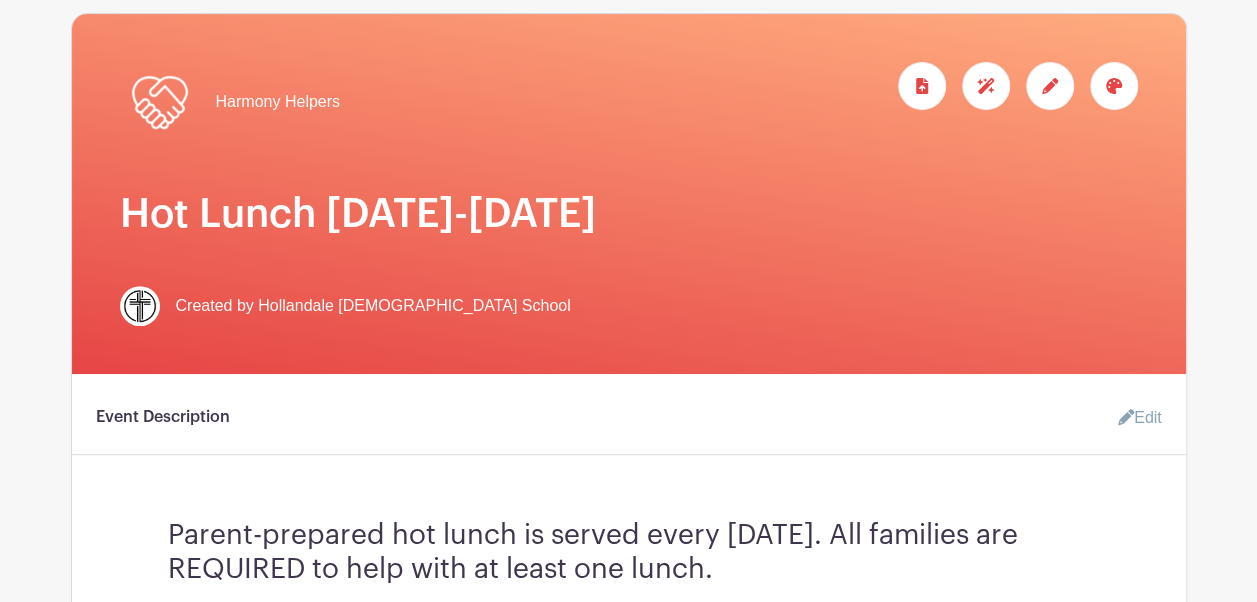 click at bounding box center [1050, 86] 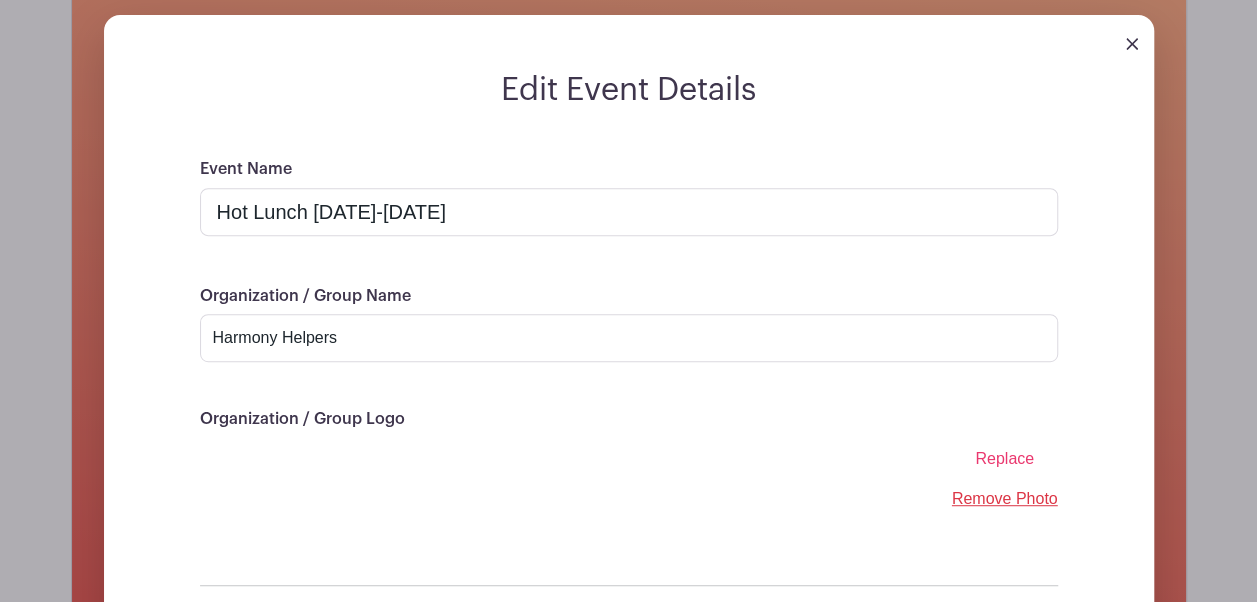 scroll, scrollTop: 308, scrollLeft: 0, axis: vertical 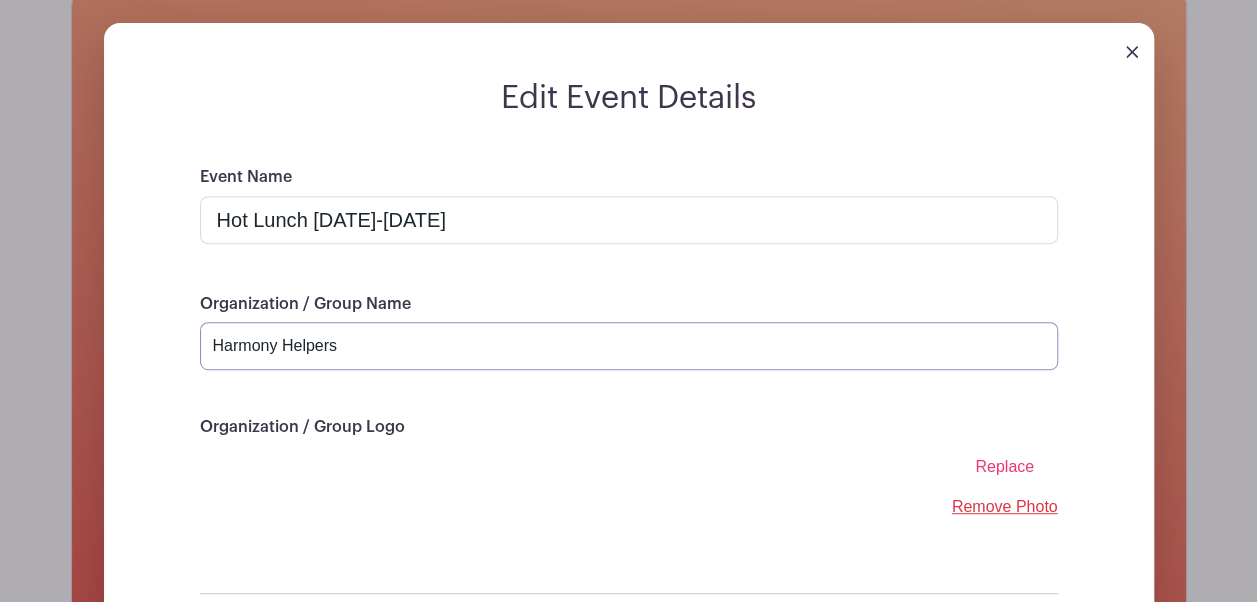 drag, startPoint x: 342, startPoint y: 350, endPoint x: 74, endPoint y: 336, distance: 268.36542 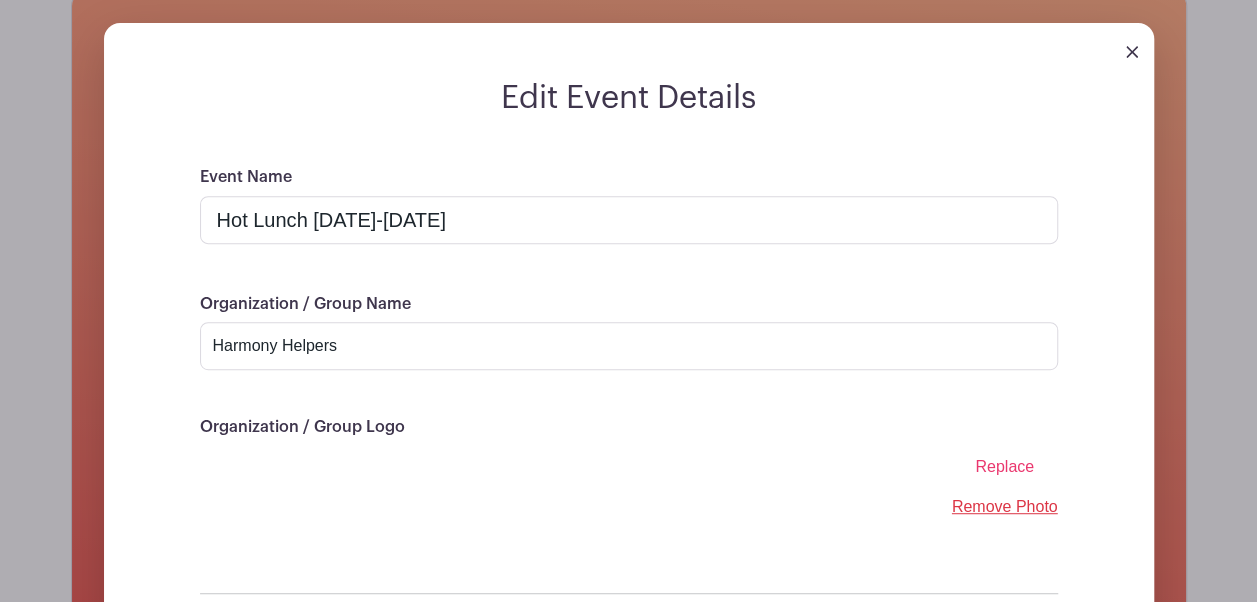 click on "Edit Event Details
Event Name
Hot Lunch 2025-2026
Organization / Group Name
Harmony Helpers
Organization / Group Logo
Replace
Remove Photo
Save changes
Cancel" at bounding box center (629, 396) 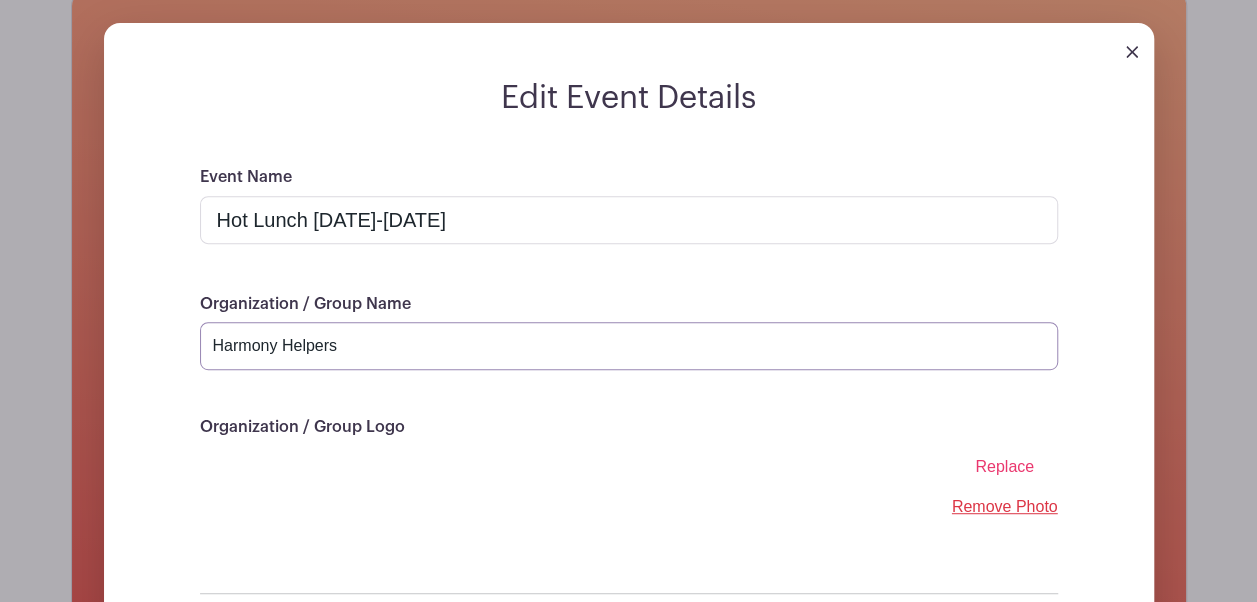 click on "Harmony Helpers" at bounding box center (629, 346) 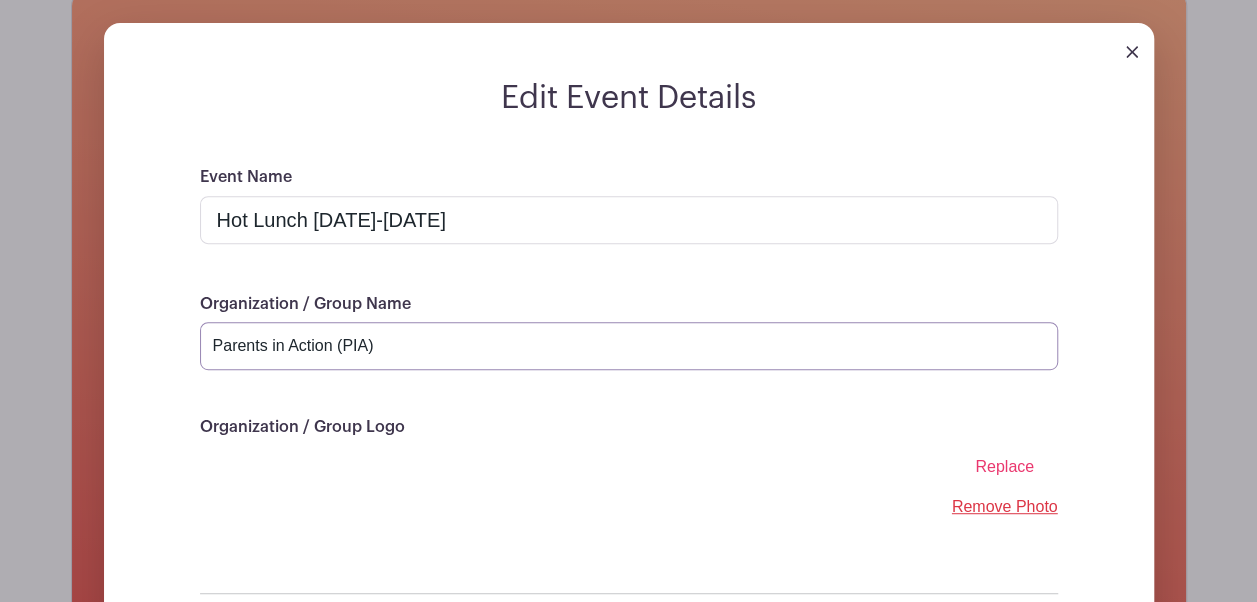 type on "Parents in Action (PIA)" 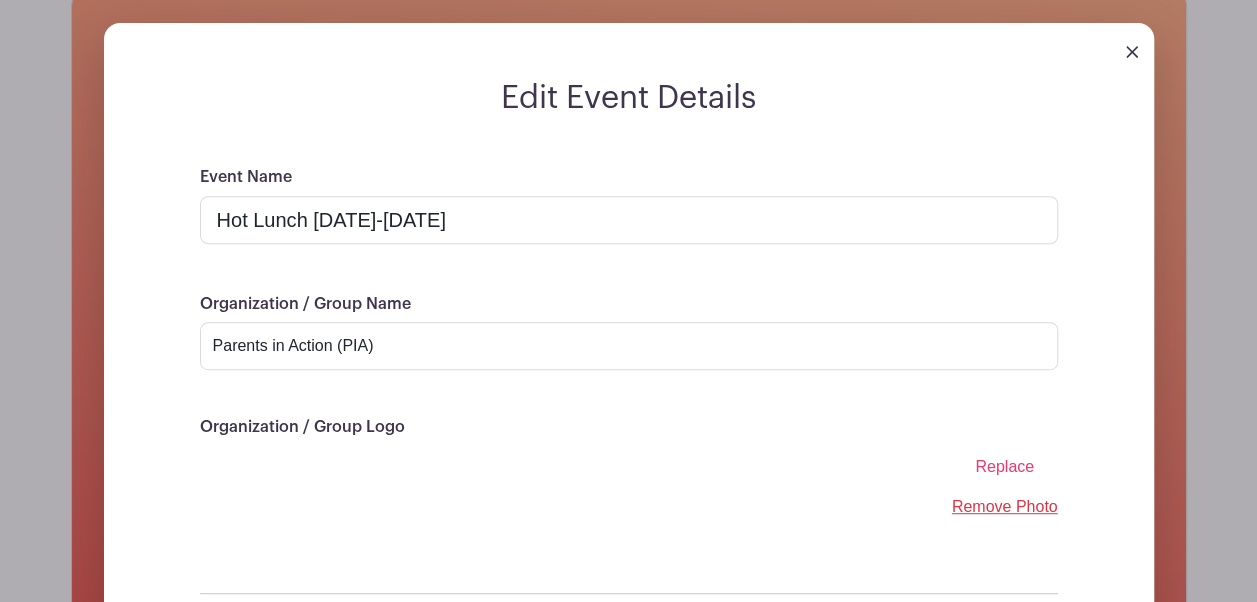 click on "Replace
Remove Photo" at bounding box center (629, 495) 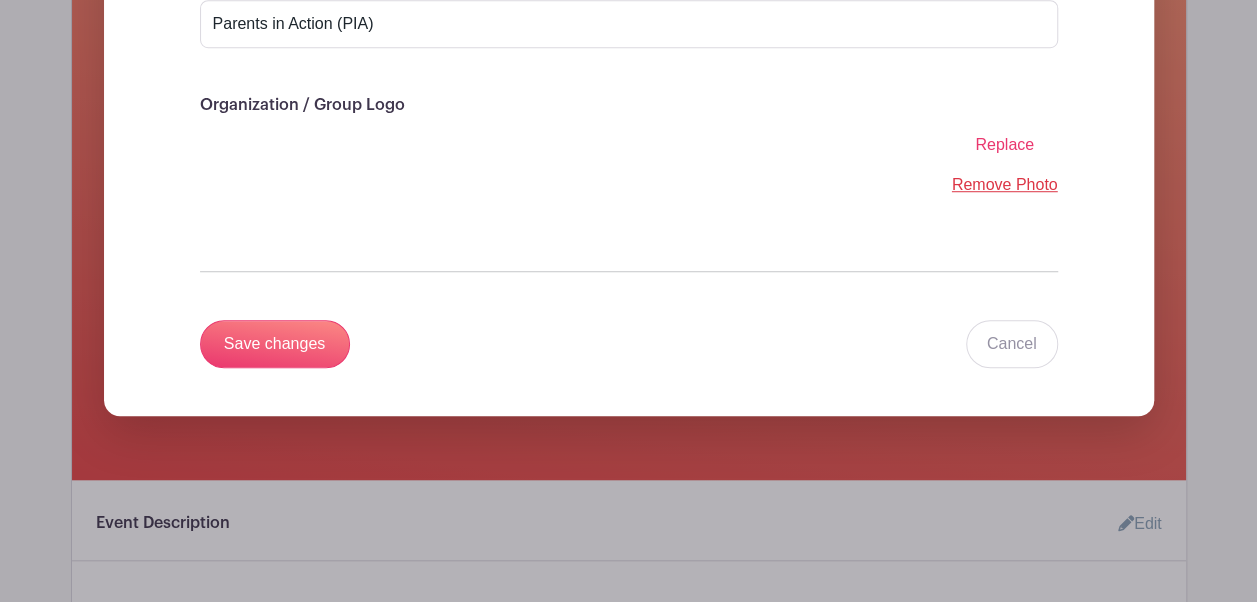 scroll, scrollTop: 642, scrollLeft: 0, axis: vertical 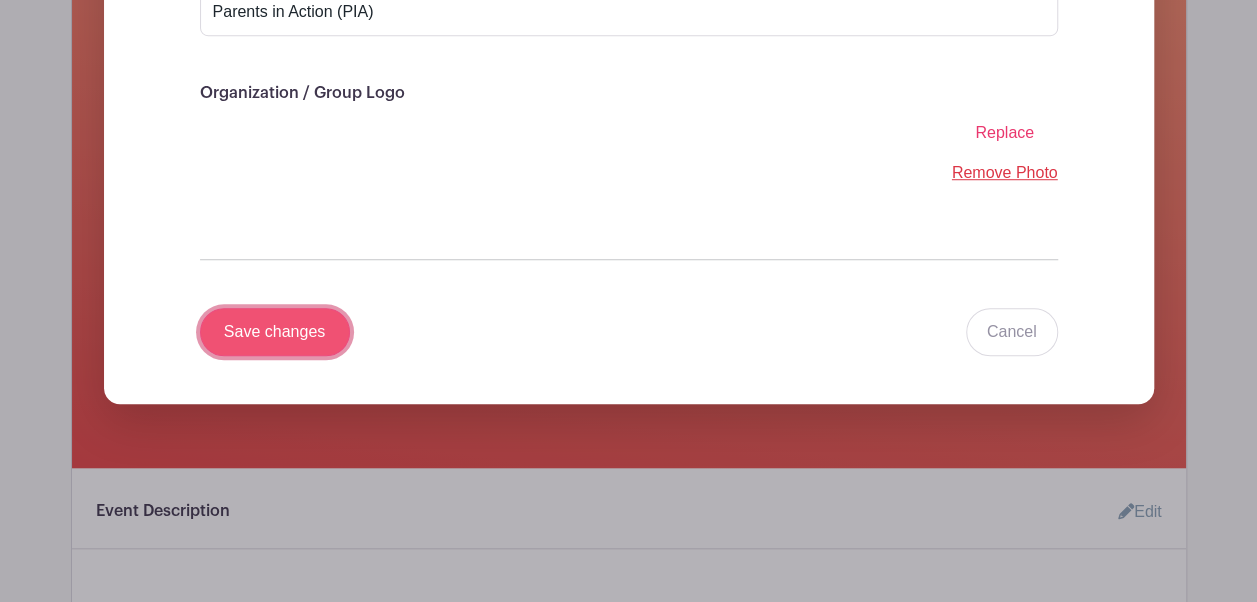 click on "Save changes" at bounding box center [275, 332] 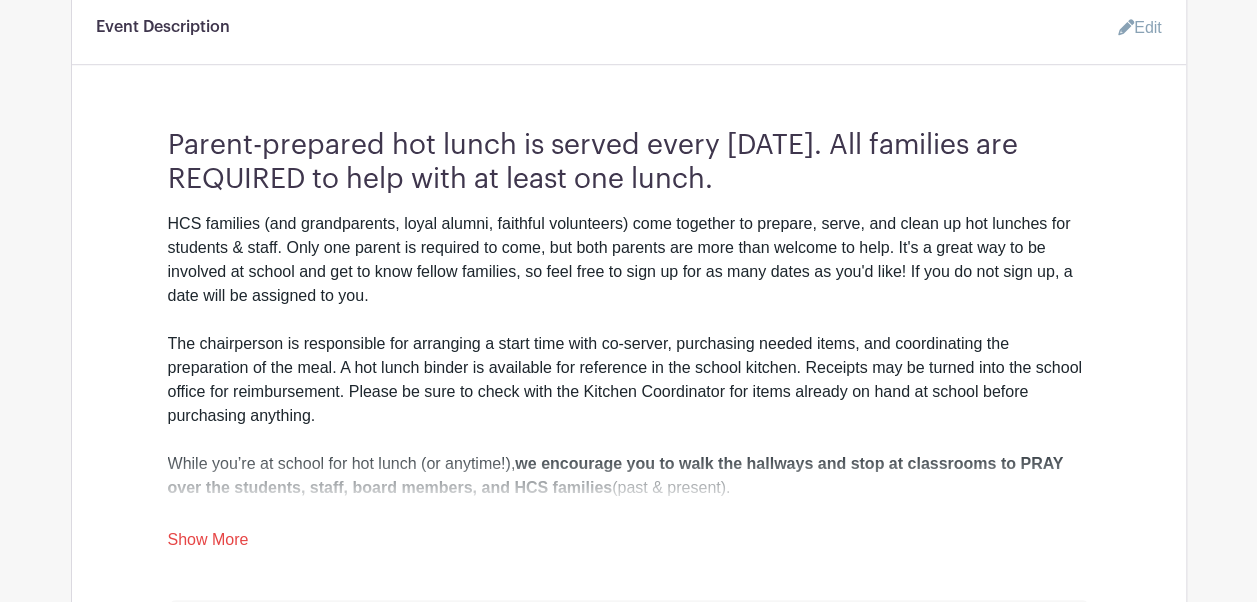 scroll, scrollTop: 673, scrollLeft: 0, axis: vertical 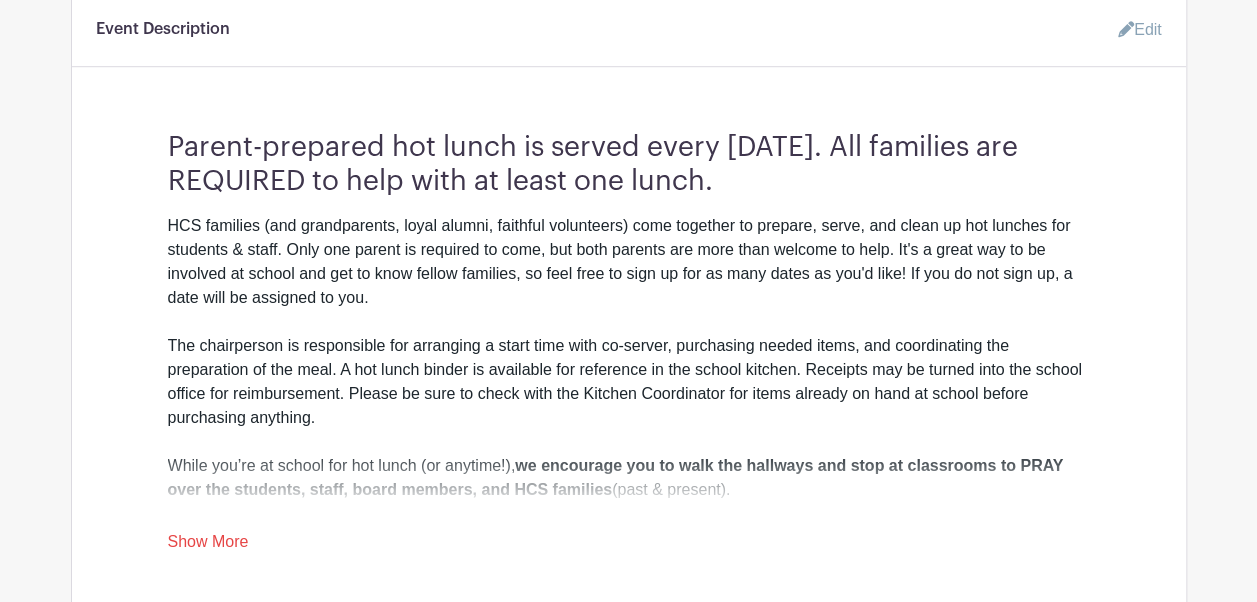 click on "Edit" at bounding box center (1132, 30) 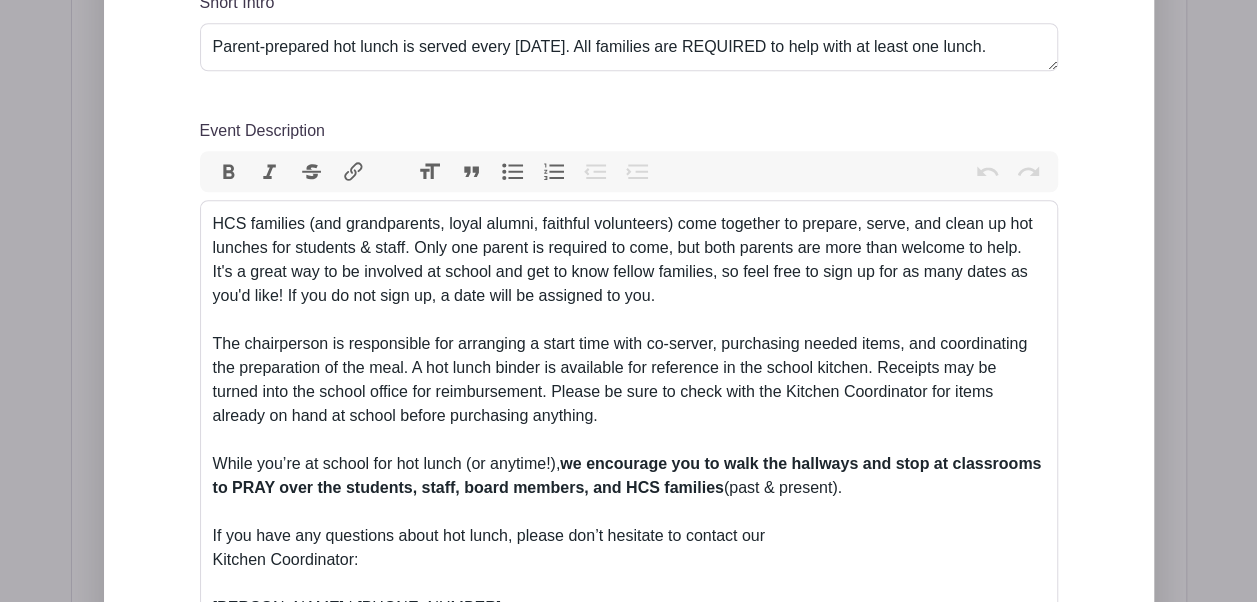 scroll, scrollTop: 813, scrollLeft: 0, axis: vertical 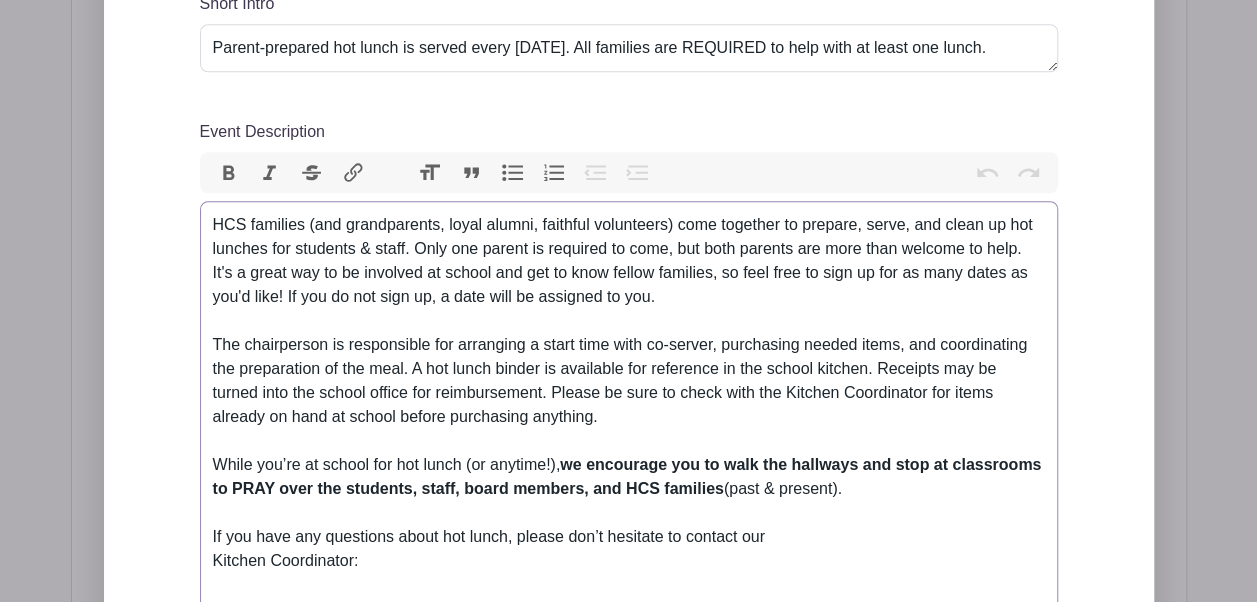 click on "HCS families (and grandparents, loyal alumni, faithful volunteers) come together to prepare, serve, and clean up hot lunches for students & staff. Only one parent is required to come, but both parents are more than welcome to help. It's a great way to be involved at school and get to know fellow families, so feel free to sign up for as many dates as you'd like! If you do not sign up, a date will be assigned to you. The chairperson is responsible for arranging a start time with co-server, purchasing needed items, and coordinating the preparation of the meal. A hot lunch binder is available for reference in the school kitchen. Receipts may be turned into the school office for reimbursement. Please be sure to check with the Kitchen Coordinator for items already on hand at school before purchasing anything.   While you’re at school for hot lunch (or anytime!),  we encourage you to walk the hallways and stop at classrooms to PRAY over the students, staff, board members, and HCS families  (past & present)." at bounding box center (629, 465) 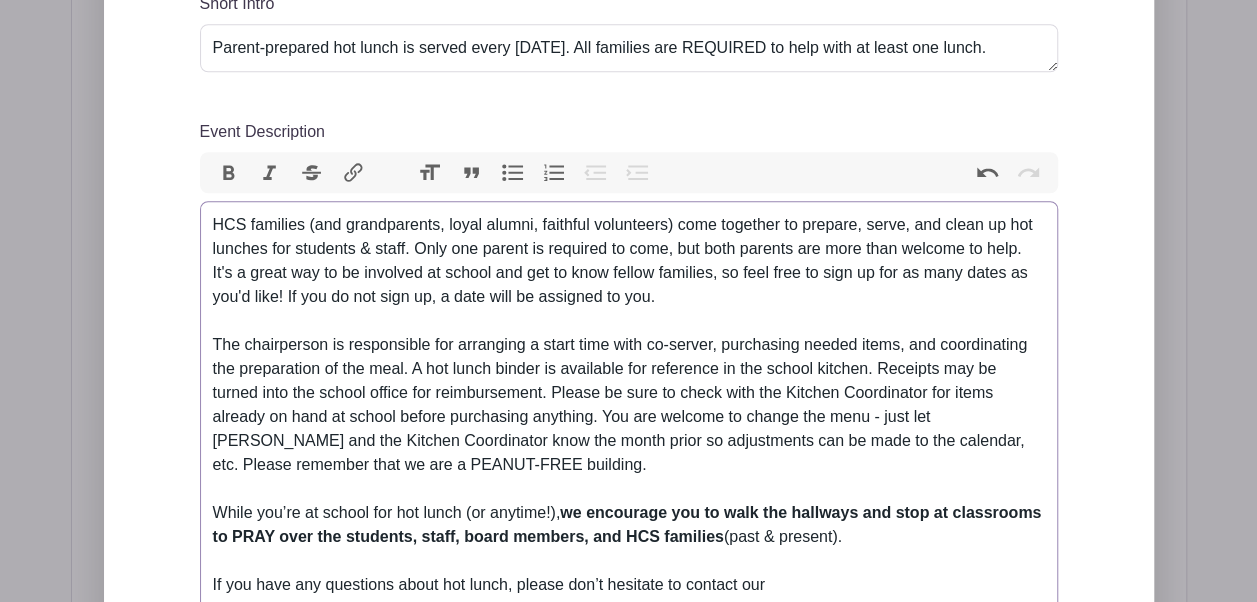 click on "HCS families (and grandparents, loyal alumni, faithful volunteers) come together to prepare, serve, and clean up hot lunches for students & staff. Only one parent is required to come, but both parents are more than welcome to help. It's a great way to be involved at school and get to know fellow families, so feel free to sign up for as many dates as you'd like! If you do not sign up, a date will be assigned to you. The chairperson is responsible for arranging a start time with co-server, purchasing needed items, and coordinating the preparation of the meal. A hot lunch binder is available for reference in the school kitchen. Receipts may be turned into the school office for reimbursement. Please be sure to check with the Kitchen Coordinator for items already on hand at school before purchasing anything. You are welcome to change the menu - just let Colette and the Kitchen Coordinator know the month prior so adjustments can be made to the calendar, etc. Please remember that we are a PEANUT-FREE building." at bounding box center [629, 489] 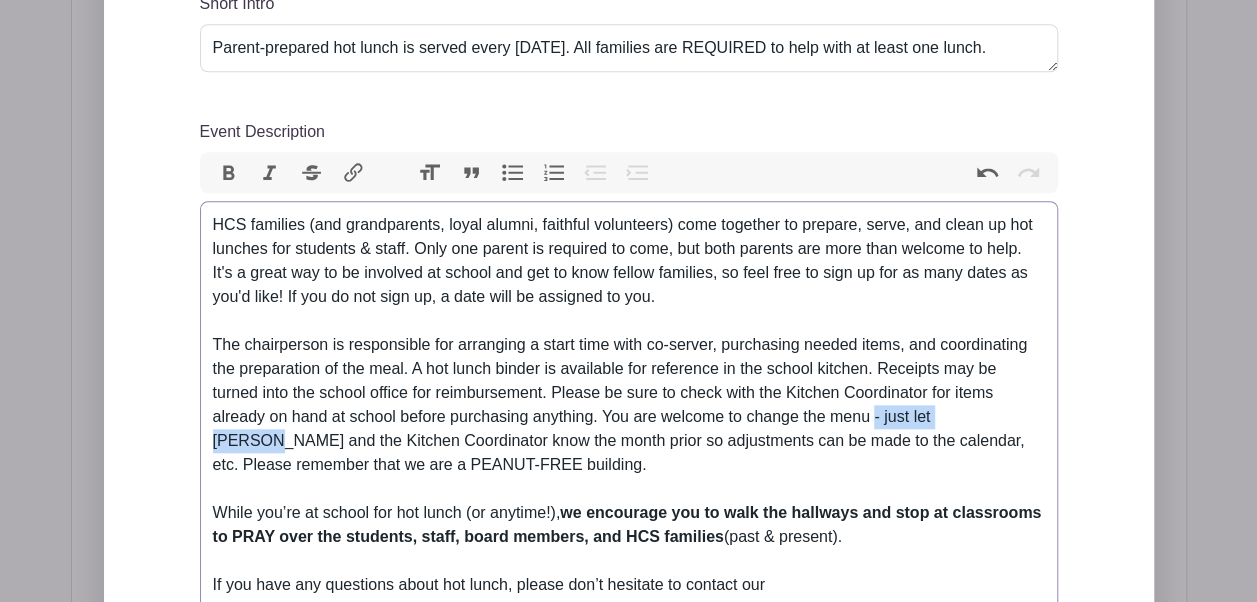 drag, startPoint x: 980, startPoint y: 413, endPoint x: 875, endPoint y: 414, distance: 105.00476 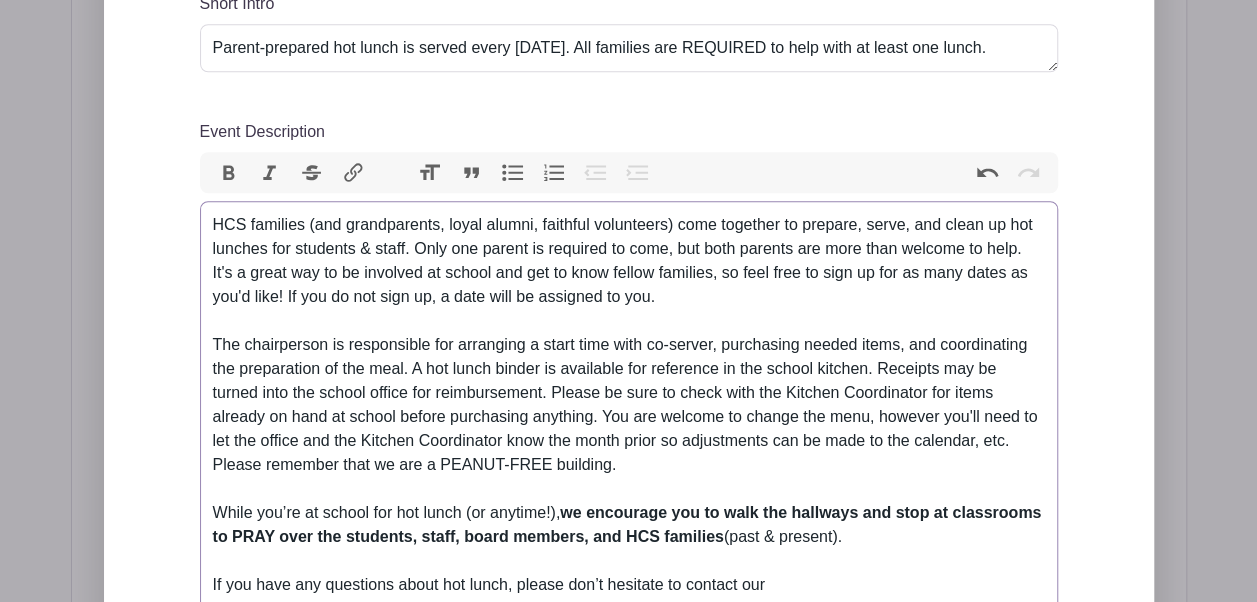 click on "HCS families (and grandparents, loyal alumni, faithful volunteers) come together to prepare, serve, and clean up hot lunches for students & staff. Only one parent is required to come, but both parents are more than welcome to help. It's a great way to be involved at school and get to know fellow families, so feel free to sign up for as many dates as you'd like! If you do not sign up, a date will be assigned to you. While you’re at school for hot lunch (or anytime!),  we encourage you to walk the hallways and stop at classrooms to PRAY over the students, staff, board members, and HCS families  (past & present). If you have any questions about hot lunch, please don’t hesitate to contact our Kitchen Coordinator: Kristine Irvine | (507) 383-1996 kirvine@hollandalechristian.org If you are unable to serve when it's your turn, it is your responsibility to trade dates with another parent, or find a friend or family member to take your place." at bounding box center (629, 489) 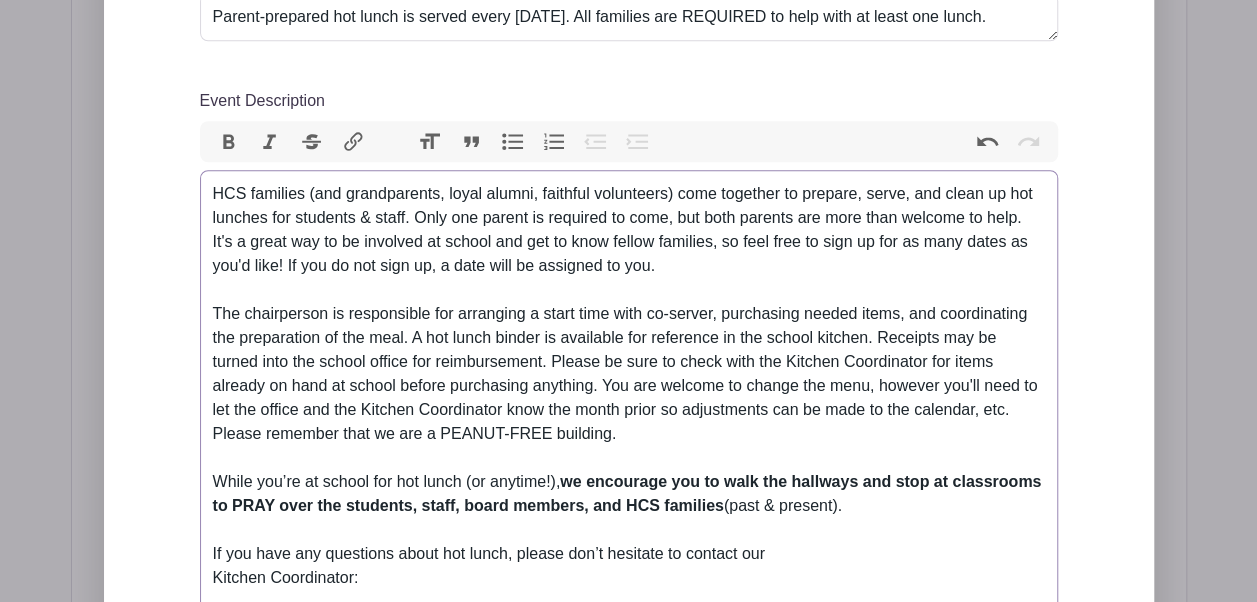 click on "HCS families (and grandparents, loyal alumni, faithful volunteers) come together to prepare, serve, and clean up hot lunches for students & staff. Only one parent is required to come, but both parents are more than welcome to help. It's a great way to be involved at school and get to know fellow families, so feel free to sign up for as many dates as you'd like! If you do not sign up, a date will be assigned to you. While you’re at school for hot lunch (or anytime!),  we encourage you to walk the hallways and stop at classrooms to PRAY over the students, staff, board members, and HCS families  (past & present). If you have any questions about hot lunch, please don’t hesitate to contact our Kitchen Coordinator: Kristine Irvine | (507) 383-1996 kirvine@hollandalechristian.org If you are unable to serve when it's your turn, it is your responsibility to trade dates with another parent, or find a friend or family member to take your place." at bounding box center (629, 458) 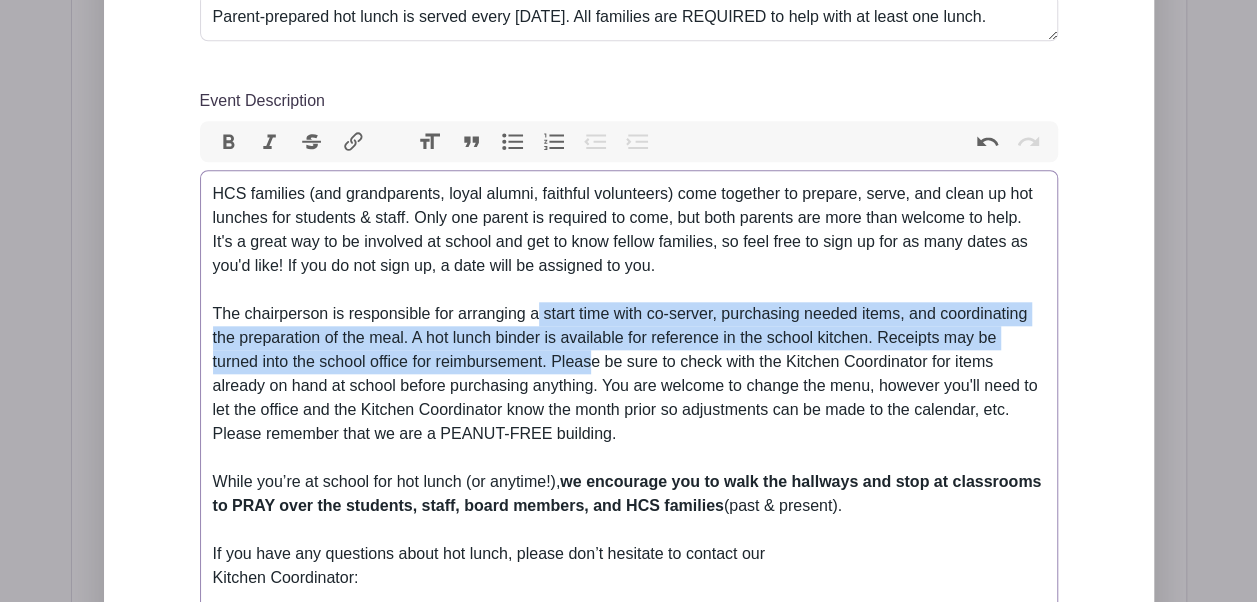 drag, startPoint x: 536, startPoint y: 312, endPoint x: 595, endPoint y: 355, distance: 73.00685 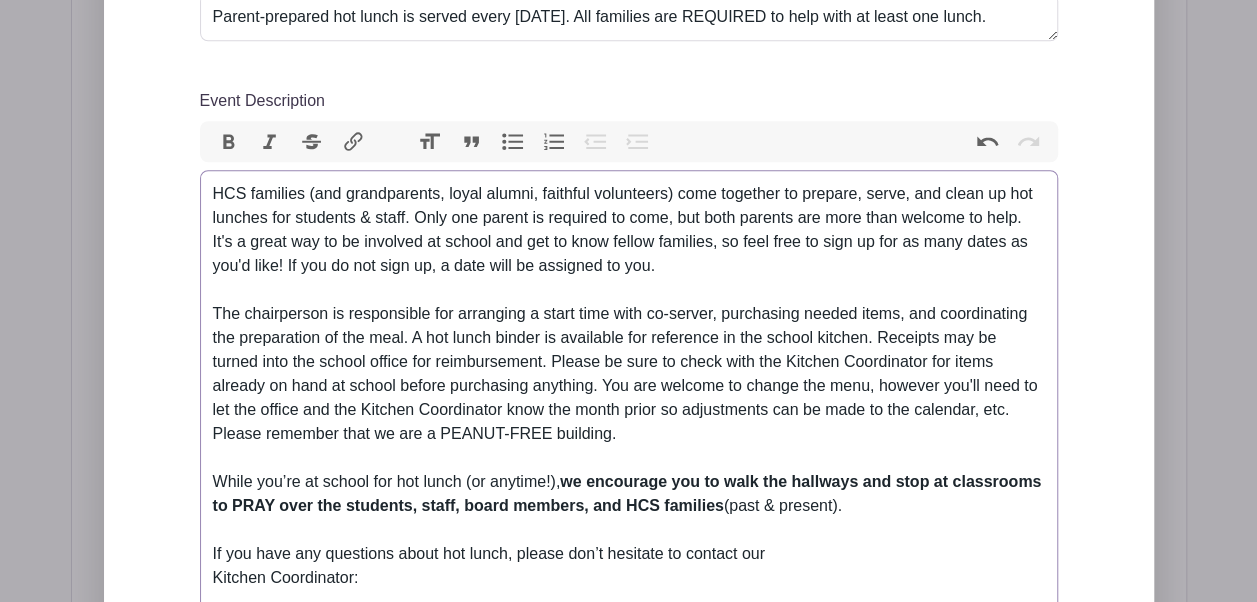 click on "HCS families (and grandparents, loyal alumni, faithful volunteers) come together to prepare, serve, and clean up hot lunches for students & staff. Only one parent is required to come, but both parents are more than welcome to help. It's a great way to be involved at school and get to know fellow families, so feel free to sign up for as many dates as you'd like! If you do not sign up, a date will be assigned to you. While you’re at school for hot lunch (or anytime!),  we encourage you to walk the hallways and stop at classrooms to PRAY over the students, staff, board members, and HCS families  (past & present). If you have any questions about hot lunch, please don’t hesitate to contact our Kitchen Coordinator: Kristine Irvine | (507) 383-1996 kirvine@hollandalechristian.org If you are unable to serve when it's your turn, it is your responsibility to trade dates with another parent, or find a friend or family member to take your place." at bounding box center (629, 458) 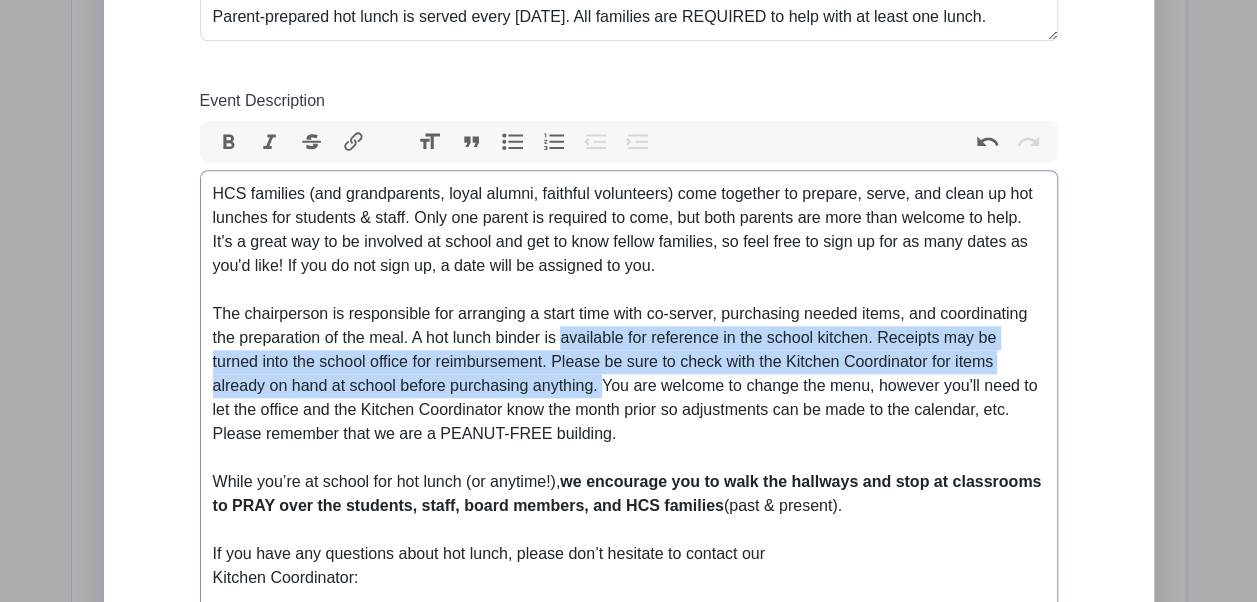 drag, startPoint x: 558, startPoint y: 346, endPoint x: 607, endPoint y: 382, distance: 60.80296 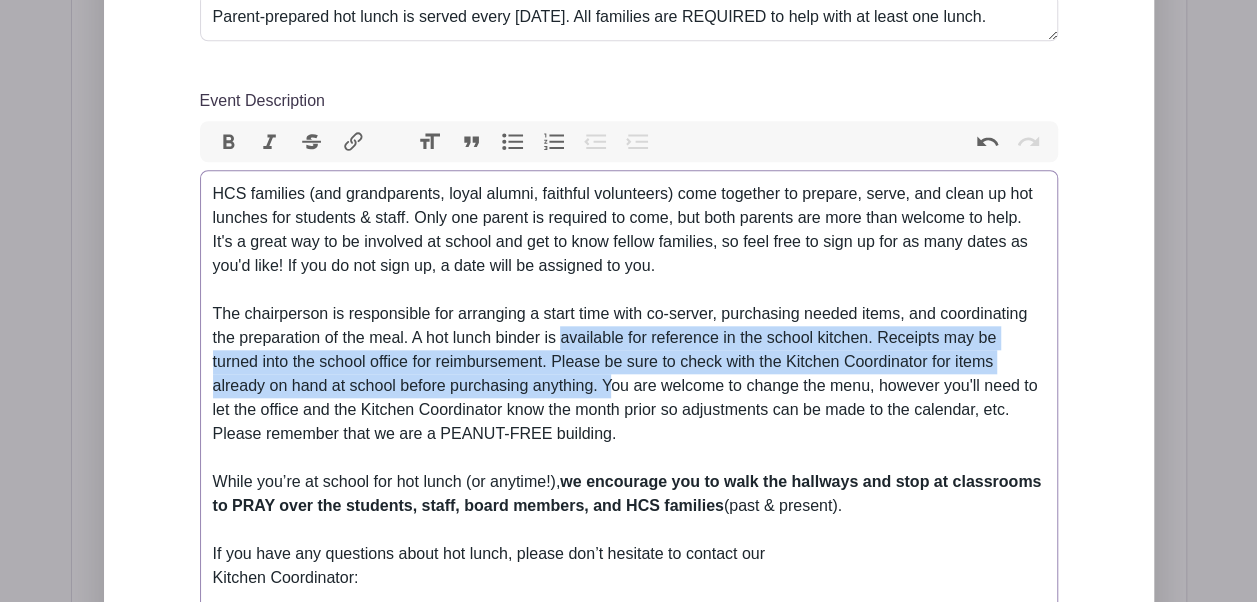 click on "HCS families (and grandparents, loyal alumni, faithful volunteers) come together to prepare, serve, and clean up hot lunches for students & staff. Only one parent is required to come, but both parents are more than welcome to help. It's a great way to be involved at school and get to know fellow families, so feel free to sign up for as many dates as you'd like! If you do not sign up, a date will be assigned to you. While you’re at school for hot lunch (or anytime!),  we encourage you to walk the hallways and stop at classrooms to PRAY over the students, staff, board members, and HCS families  (past & present). If you have any questions about hot lunch, please don’t hesitate to contact our Kitchen Coordinator: Kristine Irvine | (507) 383-1996 kirvine@hollandalechristian.org If you are unable to serve when it's your turn, it is your responsibility to trade dates with another parent, or find a friend or family member to take your place." at bounding box center [629, 458] 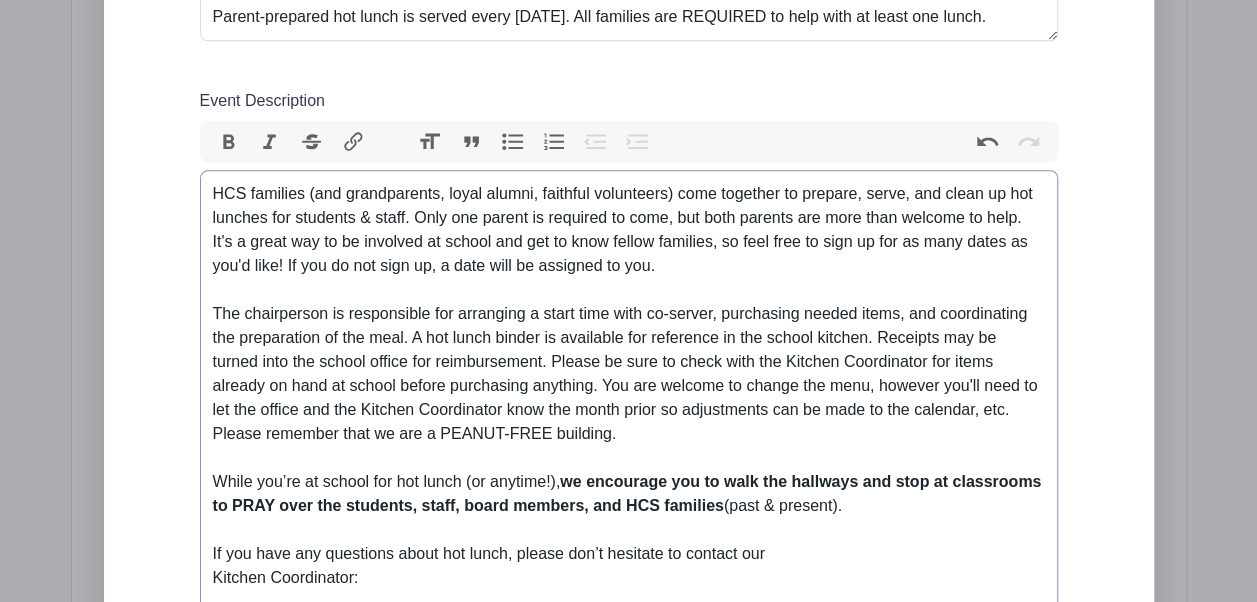 click on "HCS families (and grandparents, loyal alumni, faithful volunteers) come together to prepare, serve, and clean up hot lunches for students & staff. Only one parent is required to come, but both parents are more than welcome to help. It's a great way to be involved at school and get to know fellow families, so feel free to sign up for as many dates as you'd like! If you do not sign up, a date will be assigned to you. While you’re at school for hot lunch (or anytime!),  we encourage you to walk the hallways and stop at classrooms to PRAY over the students, staff, board members, and HCS families  (past & present). If you have any questions about hot lunch, please don’t hesitate to contact our Kitchen Coordinator: Kristine Irvine | (507) 383-1996 kirvine@hollandalechristian.org If you are unable to serve when it's your turn, it is your responsibility to trade dates with another parent, or find a friend or family member to take your place." at bounding box center (629, 458) 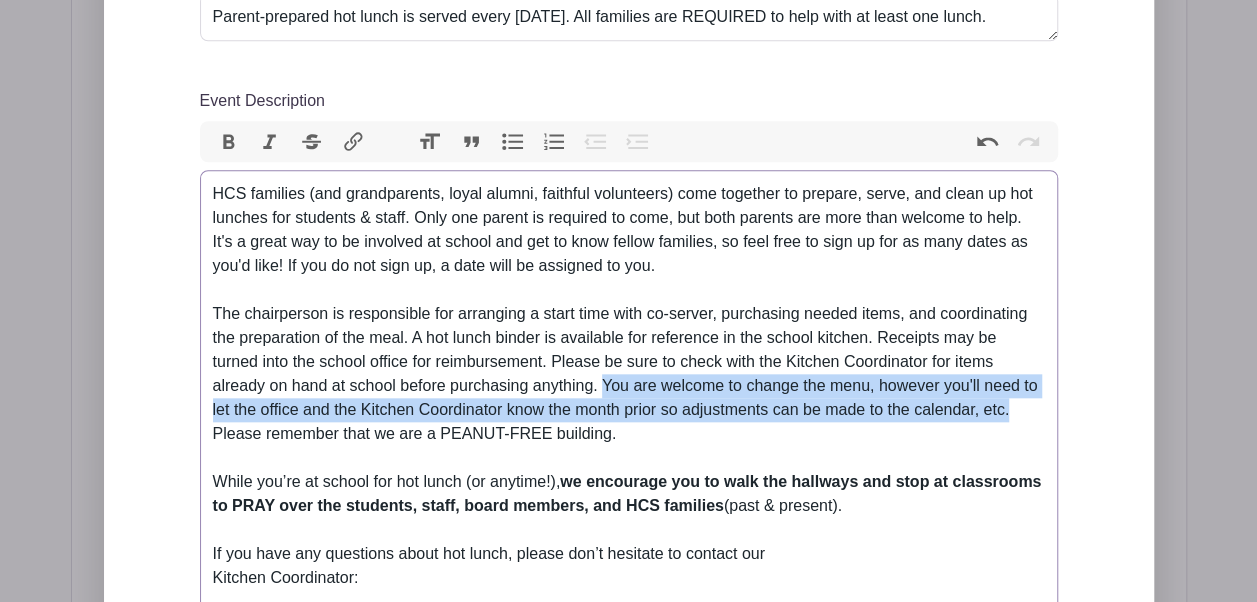 drag, startPoint x: 1014, startPoint y: 410, endPoint x: 602, endPoint y: 392, distance: 412.393 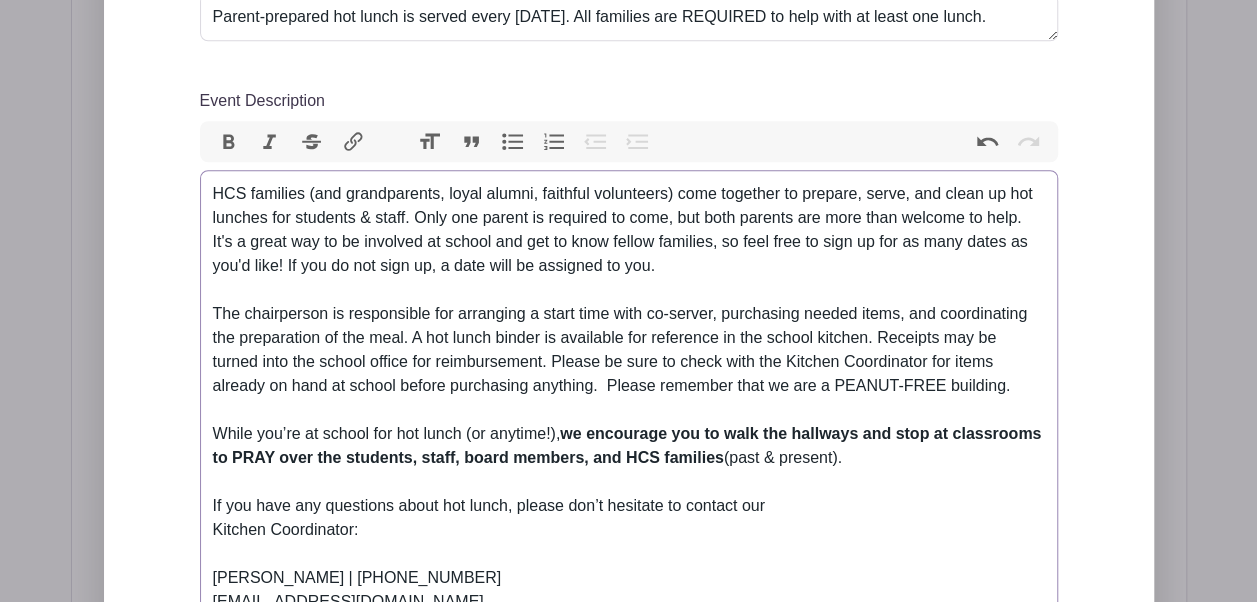 click on "HCS families (and grandparents, loyal alumni, faithful volunteers) come together to prepare, serve, and clean up hot lunches for students & staff. Only one parent is required to come, but both parents are more than welcome to help. It's a great way to be involved at school and get to know fellow families, so feel free to sign up for as many dates as you'd like! If you do not sign up, a date will be assigned to you. The chairperson is responsible for arranging a start time with co-server, purchasing needed items, and coordinating the preparation of the meal. A hot lunch binder is available for reference in the school kitchen. Receipts may be turned into the school office for reimbursement. Please be sure to check with the Kitchen Coordinator for items already on hand at school before purchasing anything.  Please remember that we are a PEANUT-FREE building.   While you’re at school for hot lunch (or anytime!),   (past & present). Kitchen Coordinator: Kristine Irvine | (507) 383-1996" at bounding box center (629, 434) 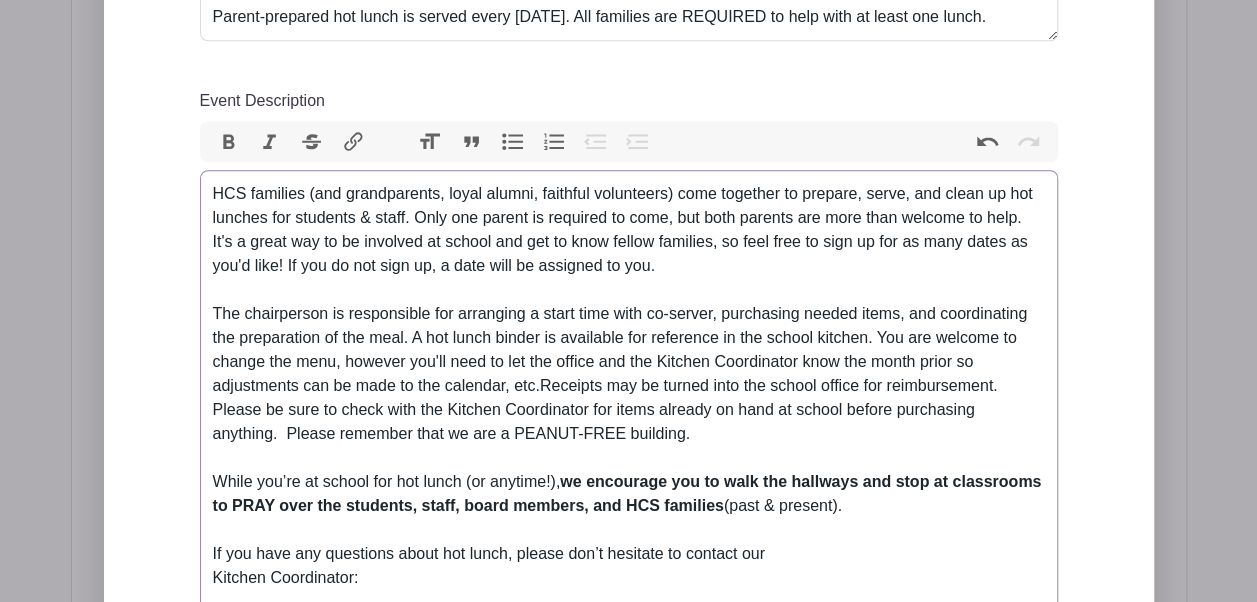 click on "HCS families (and grandparents, loyal alumni, faithful volunteers) come together to prepare, serve, and clean up hot lunches for students & staff. Only one parent is required to come, but both parents are more than welcome to help. It's a great way to be involved at school and get to know fellow families, so feel free to sign up for as many dates as you'd like! If you do not sign up, a date will be assigned to you. While you’re at school for hot lunch (or anytime!),  we encourage you to walk the hallways and stop at classrooms to PRAY over the students, staff, board members, and HCS families  (past & present). If you have any questions about hot lunch, please don’t hesitate to contact our Kitchen Coordinator: Kristine Irvine | (507) 383-1996 kirvine@hollandalechristian.org If you are unable to serve when it's your turn, it is your responsibility to trade dates with another parent, or find a friend or family member to take your place." at bounding box center [629, 458] 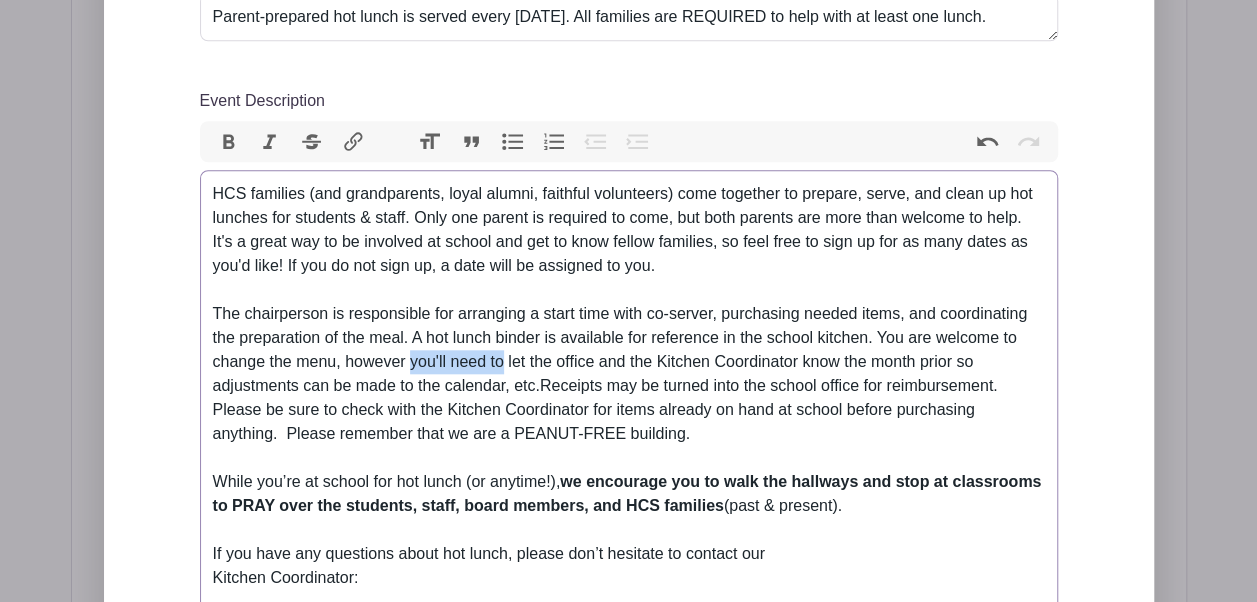 drag, startPoint x: 502, startPoint y: 362, endPoint x: 408, endPoint y: 356, distance: 94.19129 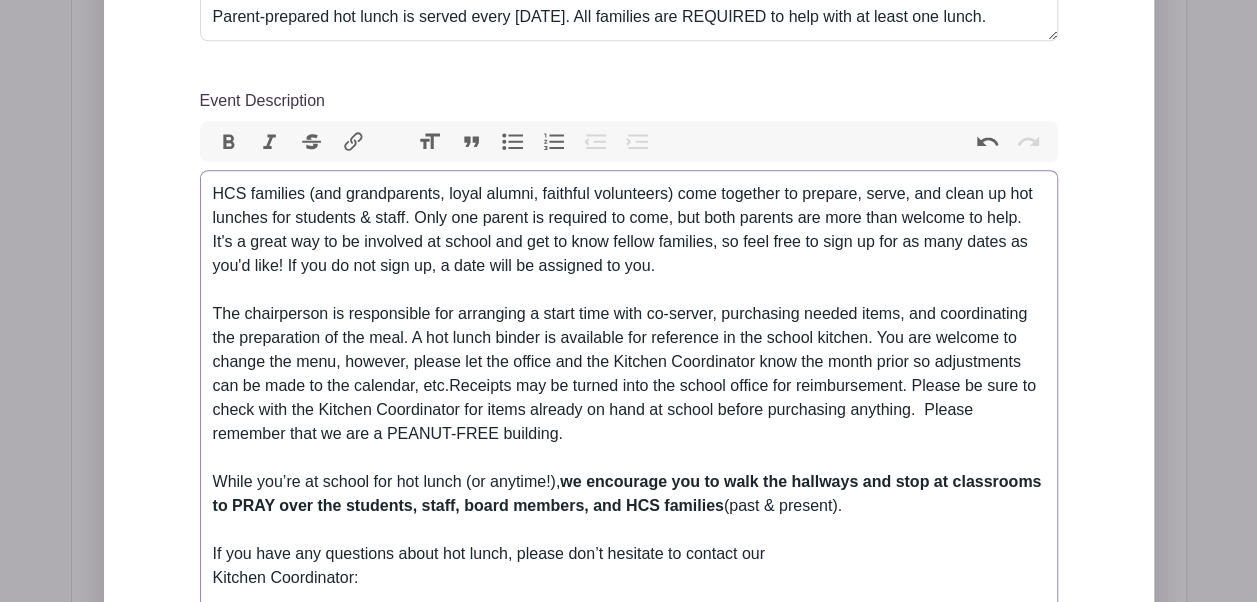 click on "HCS families (and grandparents, loyal alumni, faithful volunteers) come together to prepare, serve, and clean up hot lunches for students & staff. Only one parent is required to come, but both parents are more than welcome to help. It's a great way to be involved at school and get to know fellow families, so feel free to sign up for as many dates as you'd like! If you do not sign up, a date will be assigned to you. While you’re at school for hot lunch (or anytime!),  we encourage you to walk the hallways and stop at classrooms to PRAY over the students, staff, board members, and HCS families  (past & present). If you have any questions about hot lunch, please don’t hesitate to contact our Kitchen Coordinator: Kristine Irvine | (507) 383-1996 kirvine@hollandalechristian.org If you are unable to serve when it's your turn, it is your responsibility to trade dates with another parent, or find a friend or family member to take your place." at bounding box center (629, 458) 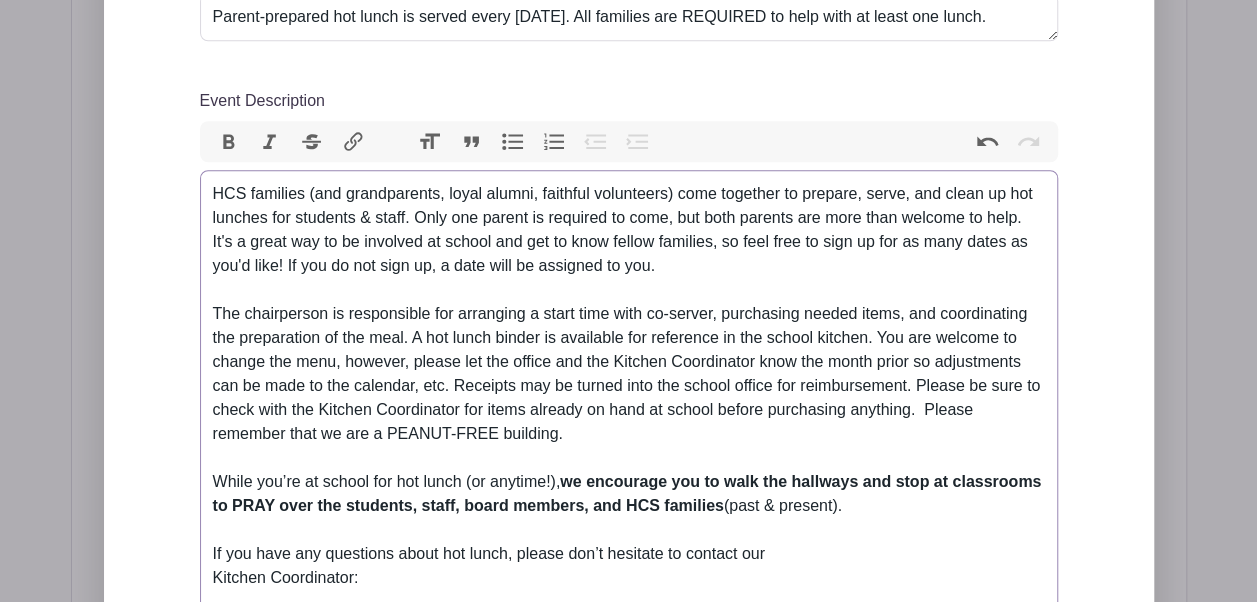 click on "HCS families (and grandparents, loyal alumni, faithful volunteers) come together to prepare, serve, and clean up hot lunches for students & staff. Only one parent is required to come, but both parents are more than welcome to help. It's a great way to be involved at school and get to know fellow families, so feel free to sign up for as many dates as you'd like! If you do not sign up, a date will be assigned to you. While you’re at school for hot lunch (or anytime!),  we encourage you to walk the hallways and stop at classrooms to PRAY over the students, staff, board members, and HCS families  (past & present). If you have any questions about hot lunch, please don’t hesitate to contact our Kitchen Coordinator: Kristine Irvine | (507) 383-1996 kirvine@hollandalechristian.org If you are unable to serve when it's your turn, it is your responsibility to trade dates with another parent, or find a friend or family member to take your place." at bounding box center [629, 458] 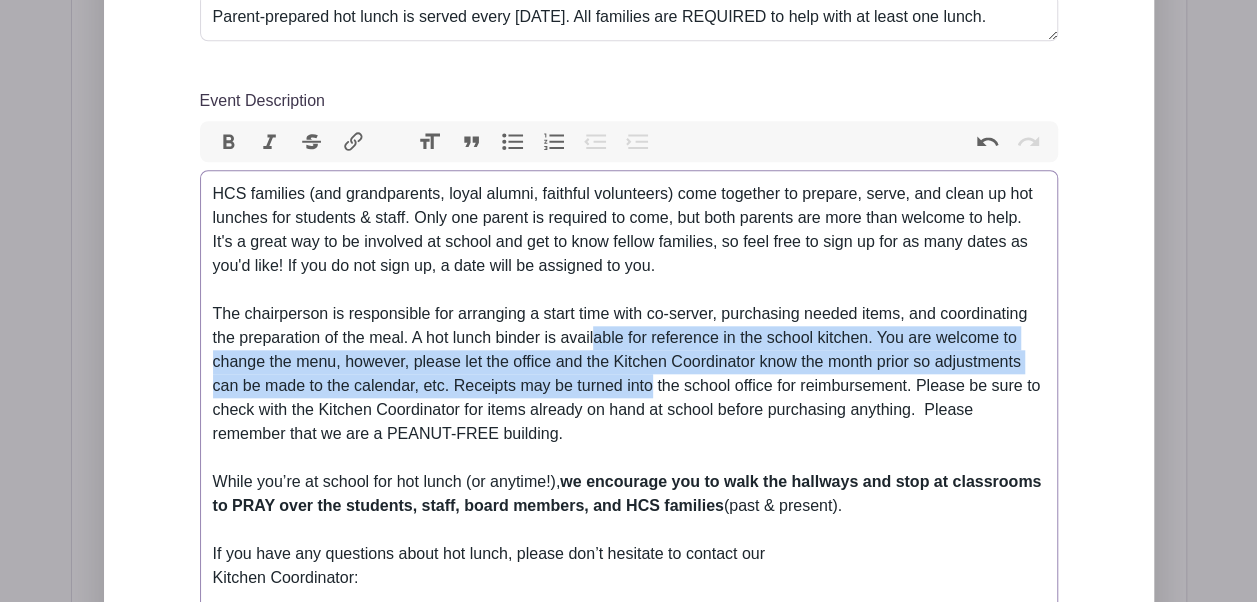 drag, startPoint x: 590, startPoint y: 338, endPoint x: 653, endPoint y: 393, distance: 83.630135 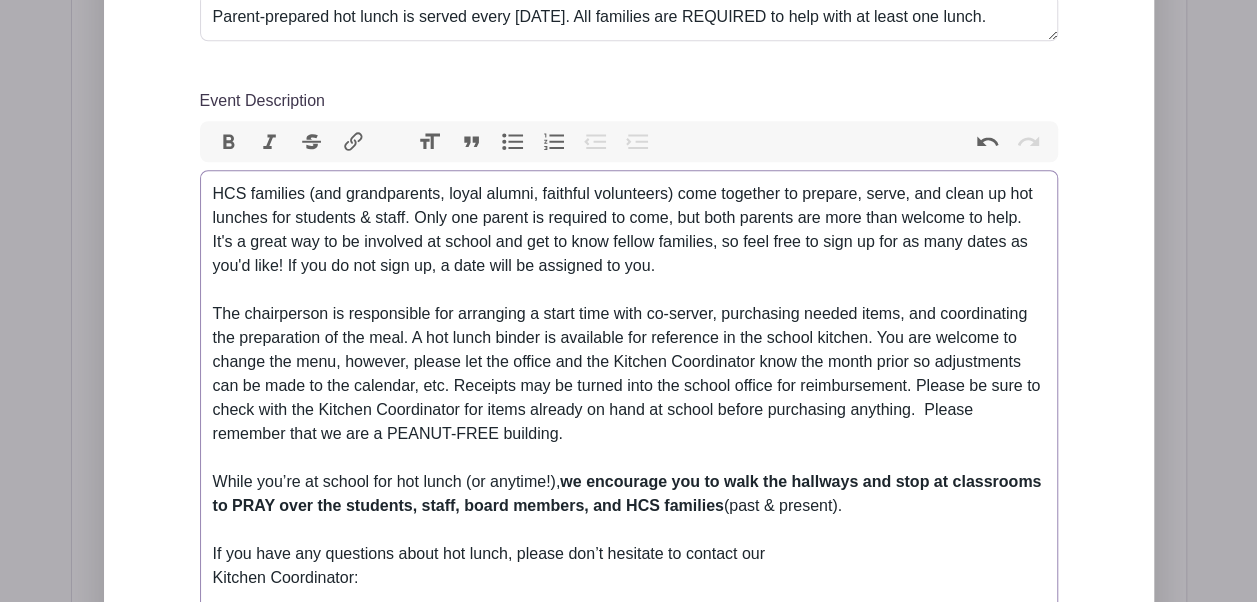 click on "HCS families (and grandparents, loyal alumni, faithful volunteers) come together to prepare, serve, and clean up hot lunches for students & staff. Only one parent is required to come, but both parents are more than welcome to help. It's a great way to be involved at school and get to know fellow families, so feel free to sign up for as many dates as you'd like! If you do not sign up, a date will be assigned to you. While you’re at school for hot lunch (or anytime!),  we encourage you to walk the hallways and stop at classrooms to PRAY over the students, staff, board members, and HCS families  (past & present). If you have any questions about hot lunch, please don’t hesitate to contact our Kitchen Coordinator: Kristine Irvine | (507) 383-1996 kirvine@hollandalechristian.org If you are unable to serve when it's your turn, it is your responsibility to trade dates with another parent, or find a friend or family member to take your place." at bounding box center [629, 458] 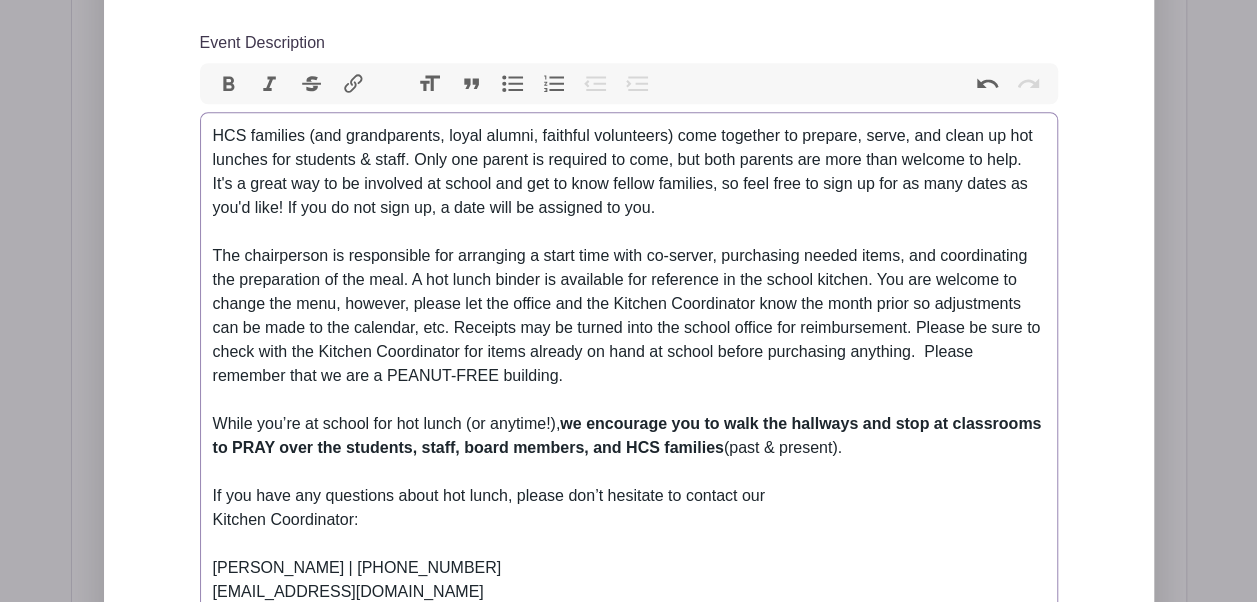 scroll, scrollTop: 903, scrollLeft: 0, axis: vertical 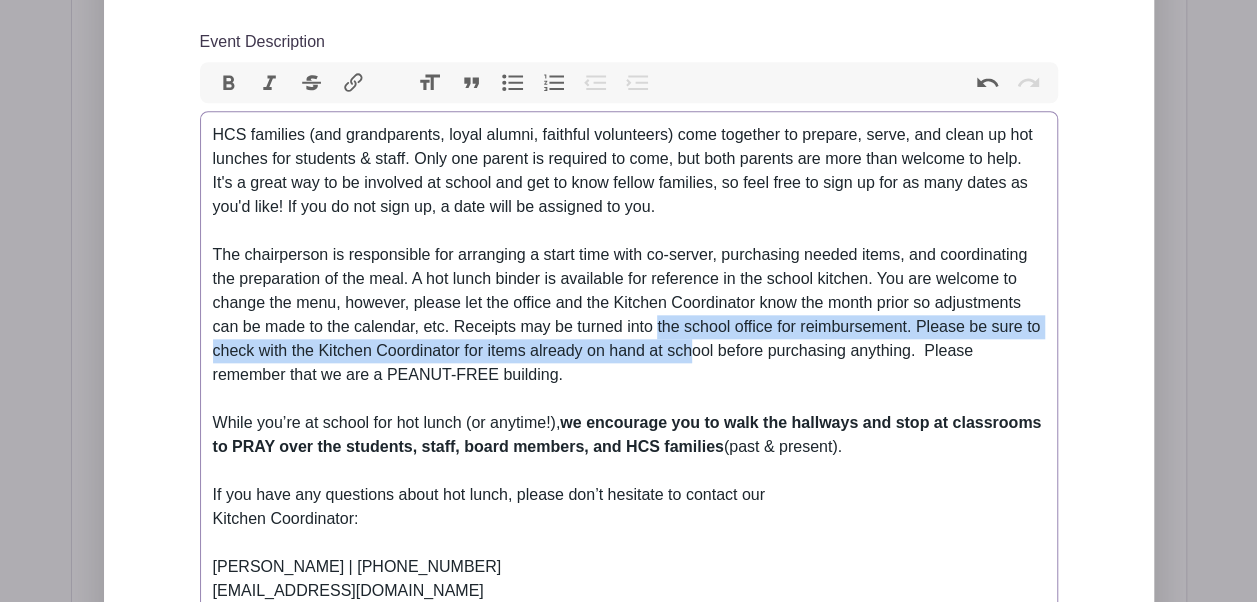 drag, startPoint x: 658, startPoint y: 318, endPoint x: 695, endPoint y: 361, distance: 56.727417 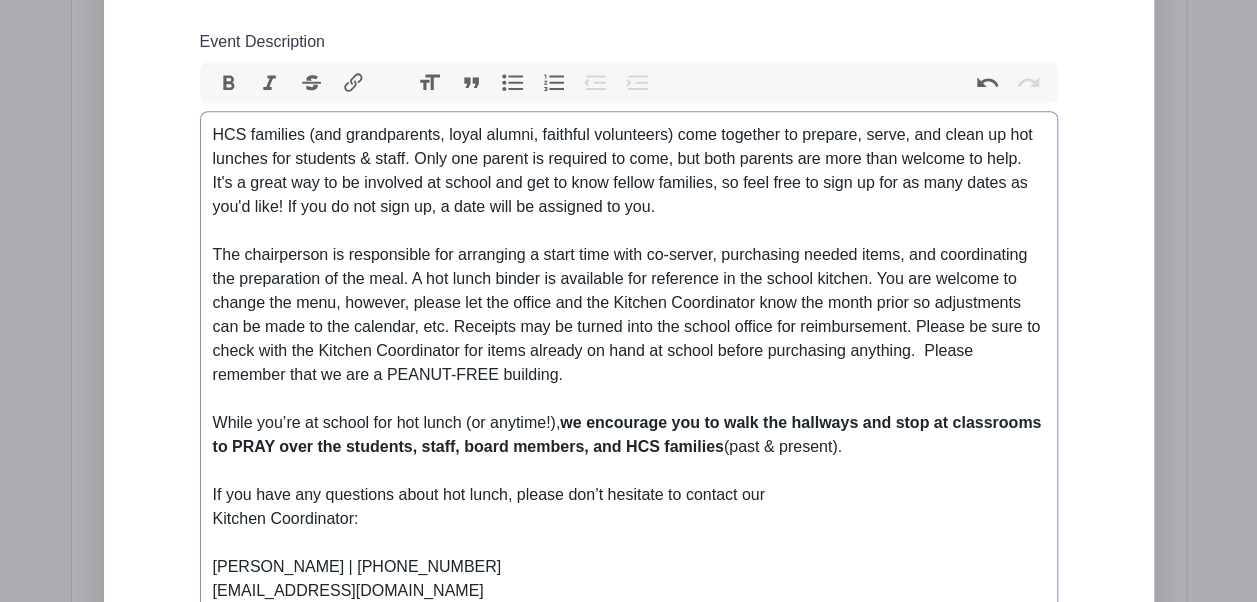 click on "HCS families (and grandparents, loyal alumni, faithful volunteers) come together to prepare, serve, and clean up hot lunches for students & staff. Only one parent is required to come, but both parents are more than welcome to help. It's a great way to be involved at school and get to know fellow families, so feel free to sign up for as many dates as you'd like! If you do not sign up, a date will be assigned to you. While you’re at school for hot lunch (or anytime!),  we encourage you to walk the hallways and stop at classrooms to PRAY over the students, staff, board members, and HCS families  (past & present). If you have any questions about hot lunch, please don’t hesitate to contact our Kitchen Coordinator: Kristine Irvine | (507) 383-1996 kirvine@hollandalechristian.org If you are unable to serve when it's your turn, it is your responsibility to trade dates with another parent, or find a friend or family member to take your place." at bounding box center [629, 399] 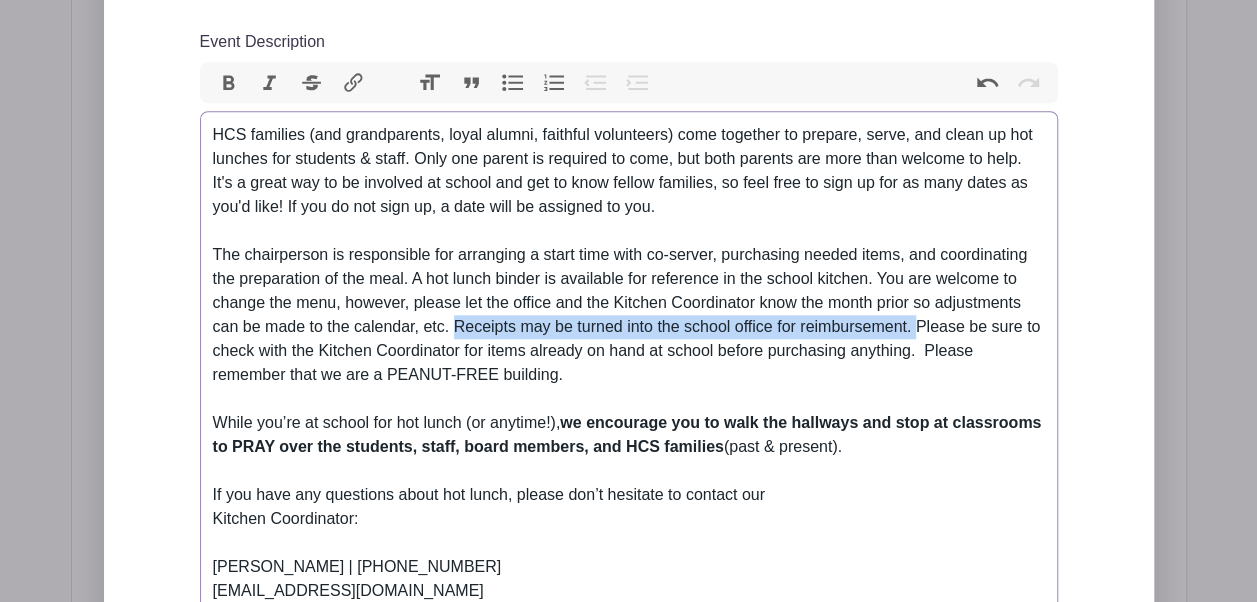 drag, startPoint x: 914, startPoint y: 324, endPoint x: 455, endPoint y: 332, distance: 459.0697 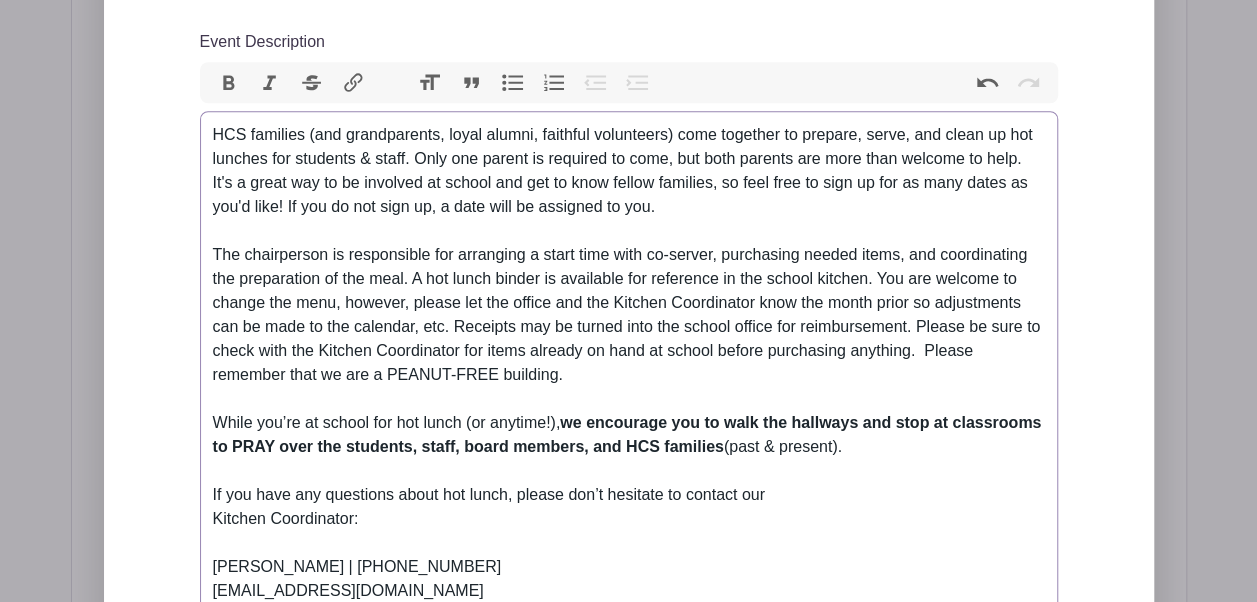 click on "HCS families (and grandparents, loyal alumni, faithful volunteers) come together to prepare, serve, and clean up hot lunches for students & staff. Only one parent is required to come, but both parents are more than welcome to help. It's a great way to be involved at school and get to know fellow families, so feel free to sign up for as many dates as you'd like! If you do not sign up, a date will be assigned to you. While you’re at school for hot lunch (or anytime!),  we encourage you to walk the hallways and stop at classrooms to PRAY over the students, staff, board members, and HCS families  (past & present). If you have any questions about hot lunch, please don’t hesitate to contact our Kitchen Coordinator: Kristine Irvine | (507) 383-1996 kirvine@hollandalechristian.org If you are unable to serve when it's your turn, it is your responsibility to trade dates with another parent, or find a friend or family member to take your place." at bounding box center [629, 399] 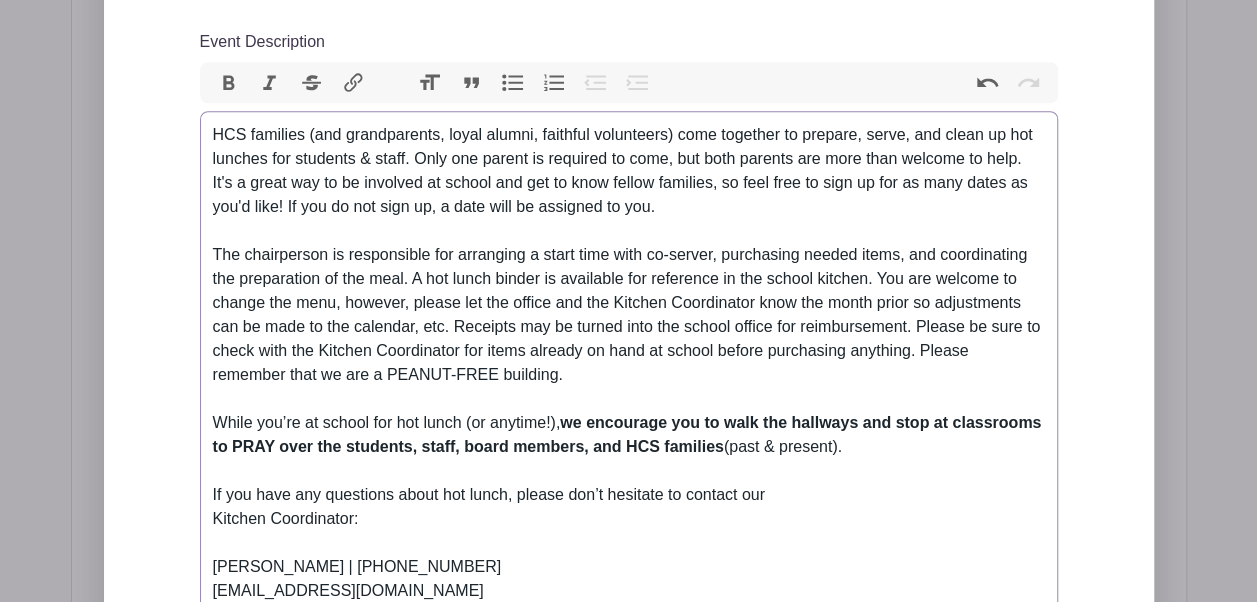 click on "HCS families (and grandparents, loyal alumni, faithful volunteers) come together to prepare, serve, and clean up hot lunches for students & staff. Only one parent is required to come, but both parents are more than welcome to help. It's a great way to be involved at school and get to know fellow families, so feel free to sign up for as many dates as you'd like! If you do not sign up, a date will be assigned to you. While you’re at school for hot lunch (or anytime!),  we encourage you to walk the hallways and stop at classrooms to PRAY over the students, staff, board members, and HCS families  (past & present). If you have any questions about hot lunch, please don’t hesitate to contact our Kitchen Coordinator: Kristine Irvine | (507) 383-1996 kirvine@hollandalechristian.org If you are unable to serve when it's your turn, it is your responsibility to trade dates with another parent, or find a friend or family member to take your place." at bounding box center [629, 399] 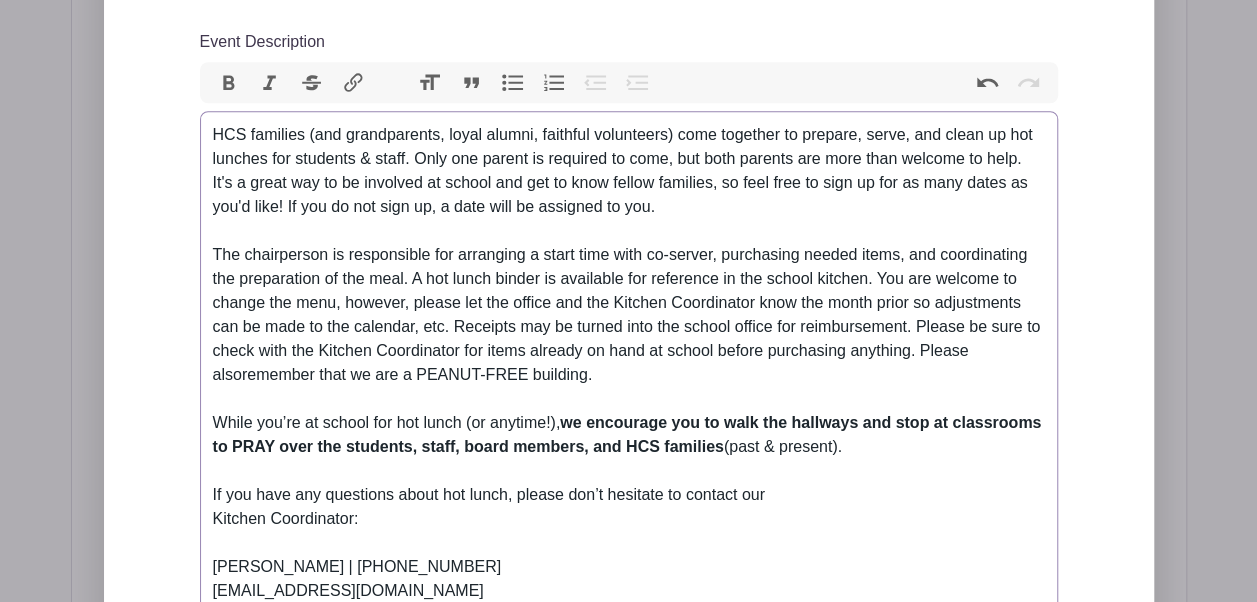 type on "<div>HCS families (and grandparents, loyal alumni, faithful volunteers) come together to prepare, serve, and clean up hot lunches for students &amp; staff. Only one parent is required to come, but both parents are more than welcome to help. It's a great way to be involved at school and get to know fellow families, so feel free to sign up for as many dates as you'd like! If you do not sign up, a date will be assigned to you.<br><br>The chairperson is responsible for arranging a start time with co-server, purchasing needed items, and coordinating the preparation of the meal. A hot lunch binder is available for reference in the school kitchen. You are welcome to change the menu, however, please let the office and the Kitchen Coordinator know the month prior so adjustments can be made to the calendar, etc. Receipts may be turned into the school office for reimbursement. Please be sure to check with the Kitchen Coordinator for items already on hand at school before purchasing anything. Please also remember that..." 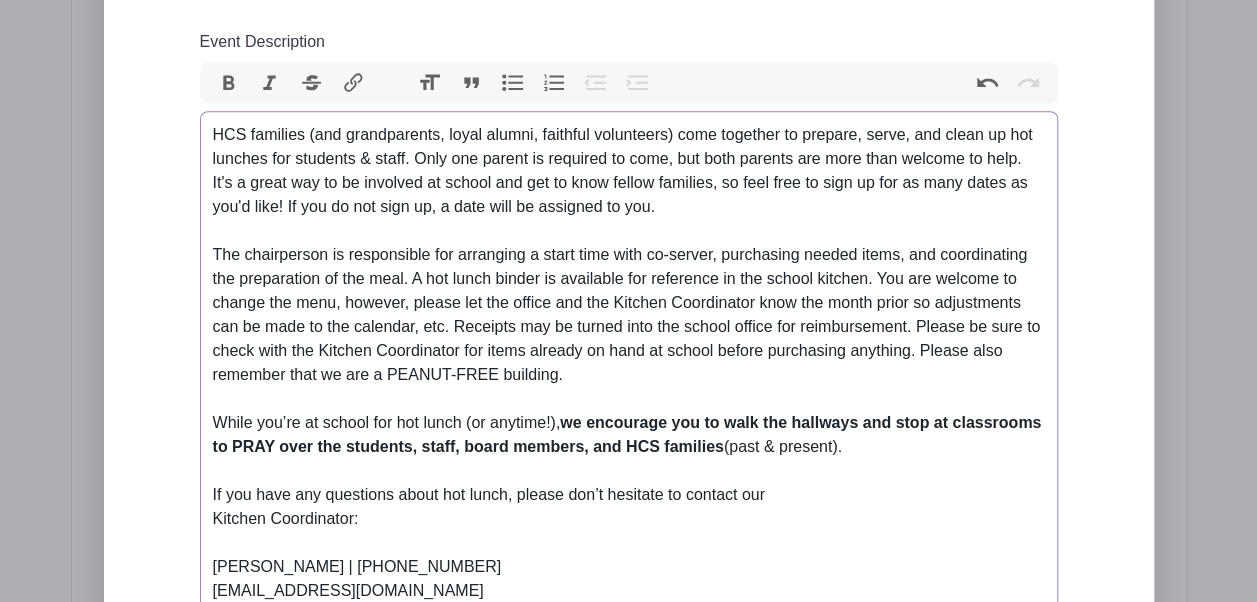 click on "HCS families (and grandparents, loyal alumni, faithful volunteers) come together to prepare, serve, and clean up hot lunches for students & staff. Only one parent is required to come, but both parents are more than welcome to help. It's a great way to be involved at school and get to know fellow families, so feel free to sign up for as many dates as you'd like! If you do not sign up, a date will be assigned to you. While you’re at school for hot lunch (or anytime!),  we encourage you to walk the hallways and stop at classrooms to PRAY over the students, staff, board members, and HCS families  (past & present). If you have any questions about hot lunch, please don’t hesitate to contact our Kitchen Coordinator: Kristine Irvine | (507) 383-1996 kirvine@hollandalechristian.org If you are unable to serve when it's your turn, it is your responsibility to trade dates with another parent, or find a friend or family member to take your place." at bounding box center (629, 399) 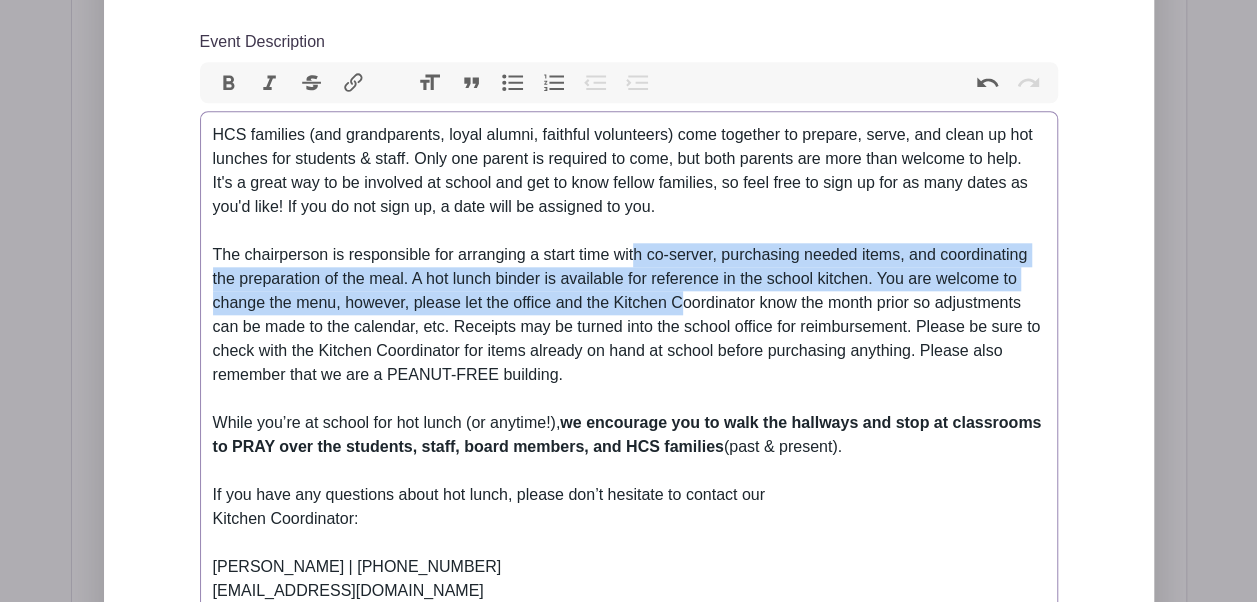 drag, startPoint x: 636, startPoint y: 247, endPoint x: 687, endPoint y: 310, distance: 81.055534 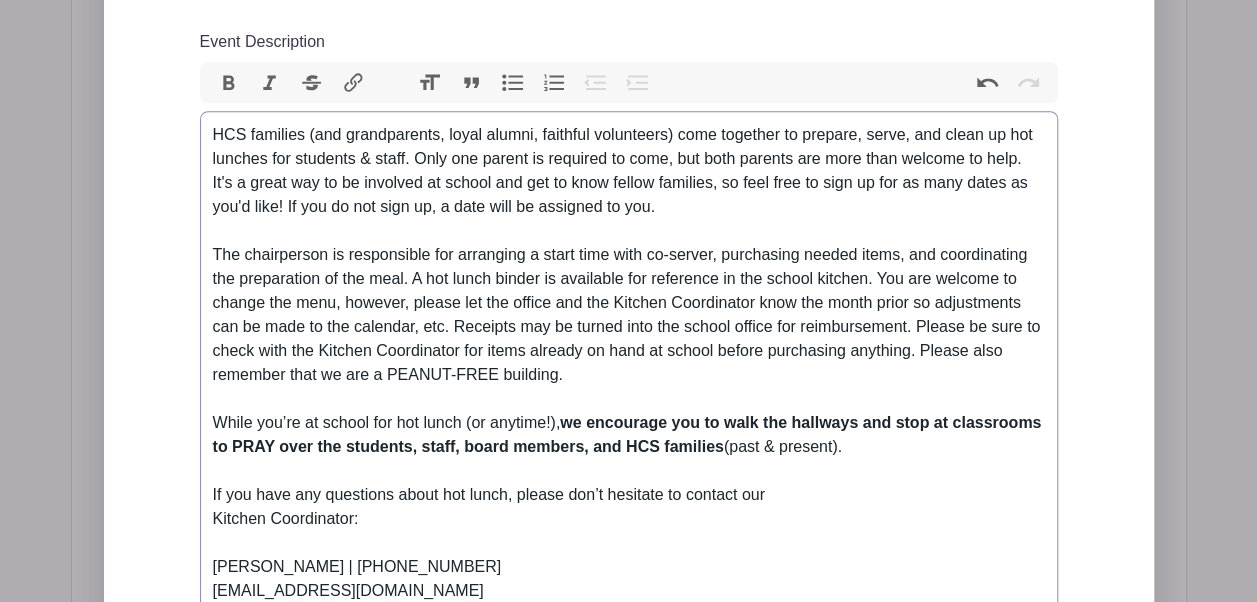 click on "HCS families (and grandparents, loyal alumni, faithful volunteers) come together to prepare, serve, and clean up hot lunches for students & staff. Only one parent is required to come, but both parents are more than welcome to help. It's a great way to be involved at school and get to know fellow families, so feel free to sign up for as many dates as you'd like! If you do not sign up, a date will be assigned to you. While you’re at school for hot lunch (or anytime!),  we encourage you to walk the hallways and stop at classrooms to PRAY over the students, staff, board members, and HCS families  (past & present). If you have any questions about hot lunch, please don’t hesitate to contact our Kitchen Coordinator: Kristine Irvine | (507) 383-1996 kirvine@hollandalechristian.org If you are unable to serve when it's your turn, it is your responsibility to trade dates with another parent, or find a friend or family member to take your place." at bounding box center (629, 399) 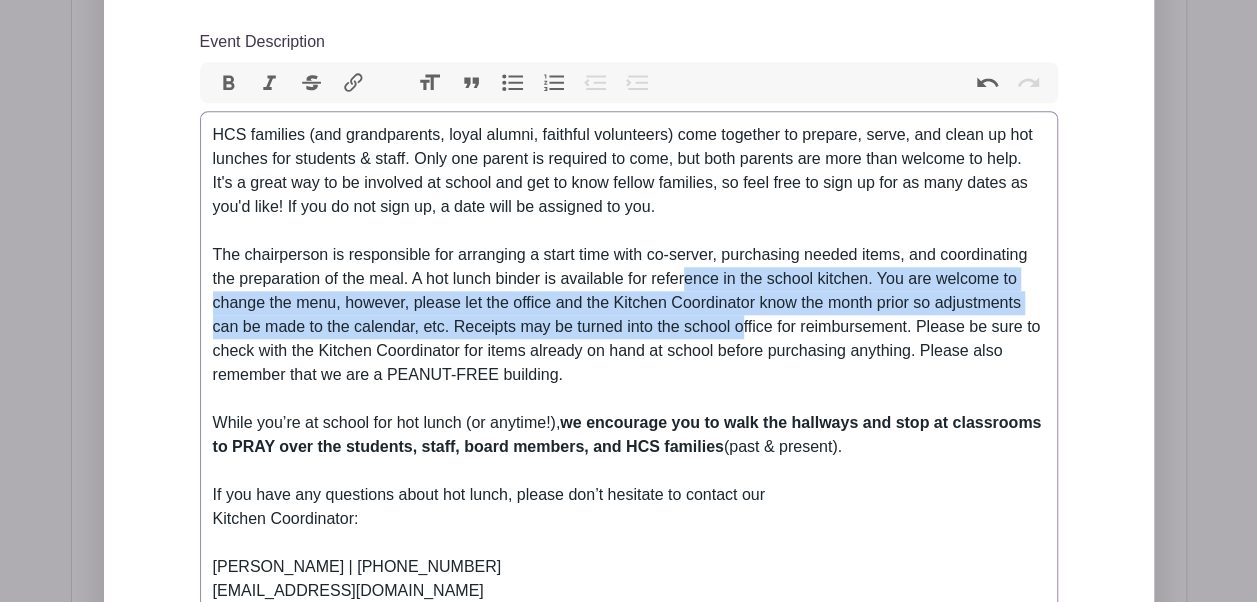drag, startPoint x: 686, startPoint y: 280, endPoint x: 745, endPoint y: 340, distance: 84.14868 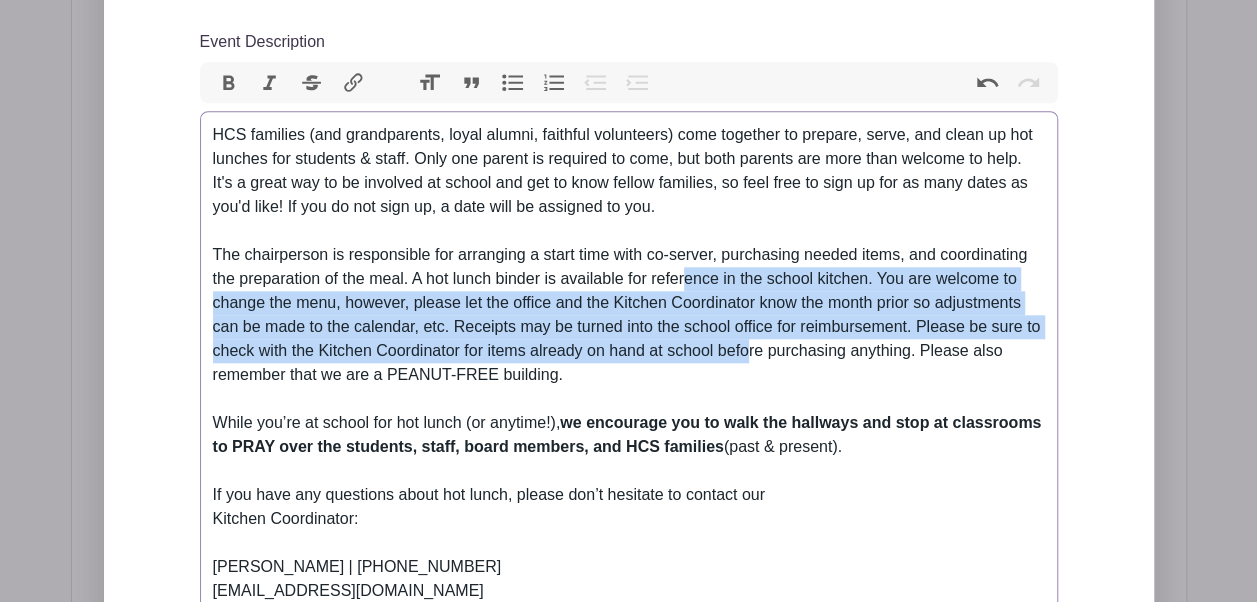 click on "HCS families (and grandparents, loyal alumni, faithful volunteers) come together to prepare, serve, and clean up hot lunches for students & staff. Only one parent is required to come, but both parents are more than welcome to help. It's a great way to be involved at school and get to know fellow families, so feel free to sign up for as many dates as you'd like! If you do not sign up, a date will be assigned to you. While you’re at school for hot lunch (or anytime!),  we encourage you to walk the hallways and stop at classrooms to PRAY over the students, staff, board members, and HCS families  (past & present). If you have any questions about hot lunch, please don’t hesitate to contact our Kitchen Coordinator: Kristine Irvine | (507) 383-1996 kirvine@hollandalechristian.org If you are unable to serve when it's your turn, it is your responsibility to trade dates with another parent, or find a friend or family member to take your place." at bounding box center [629, 399] 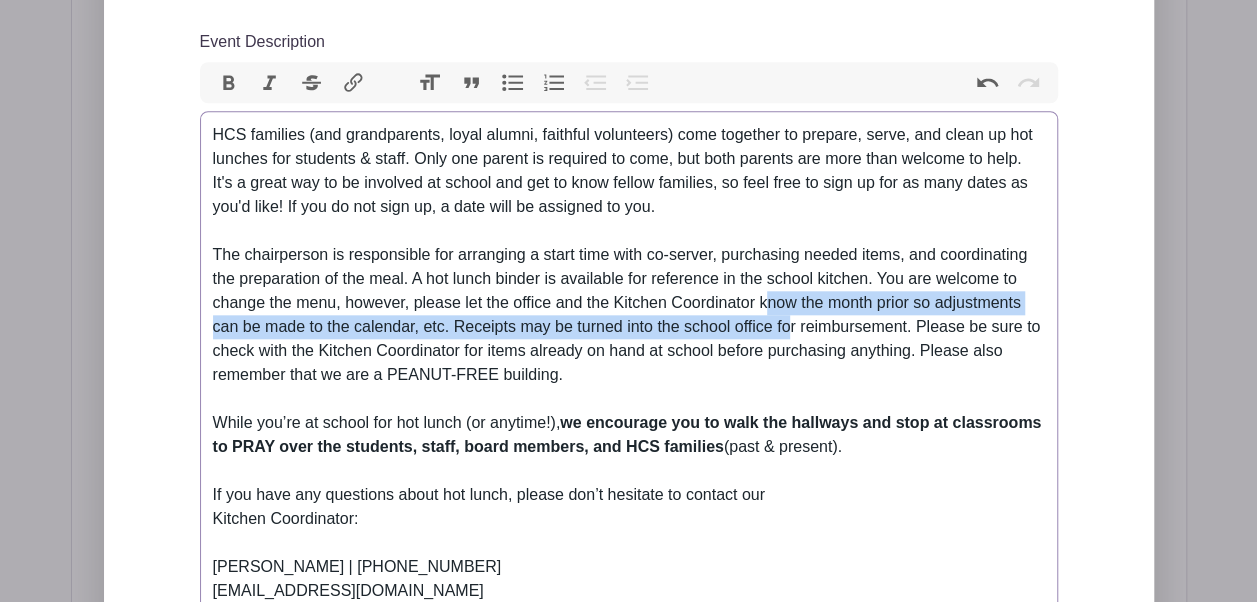 drag, startPoint x: 765, startPoint y: 298, endPoint x: 792, endPoint y: 333, distance: 44.20407 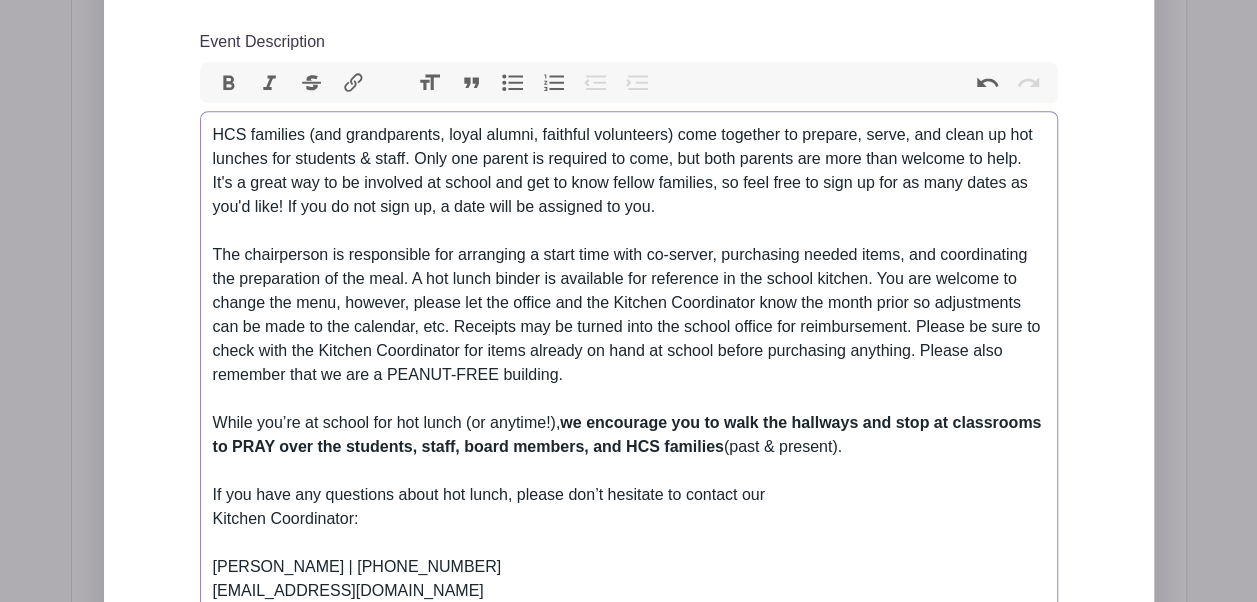 click on "HCS families (and grandparents, loyal alumni, faithful volunteers) come together to prepare, serve, and clean up hot lunches for students & staff. Only one parent is required to come, but both parents are more than welcome to help. It's a great way to be involved at school and get to know fellow families, so feel free to sign up for as many dates as you'd like! If you do not sign up, a date will be assigned to you. While you’re at school for hot lunch (or anytime!),  we encourage you to walk the hallways and stop at classrooms to PRAY over the students, staff, board members, and HCS families  (past & present). If you have any questions about hot lunch, please don’t hesitate to contact our Kitchen Coordinator: Kristine Irvine | (507) 383-1996 kirvine@hollandalechristian.org If you are unable to serve when it's your turn, it is your responsibility to trade dates with another parent, or find a friend or family member to take your place." at bounding box center (629, 399) 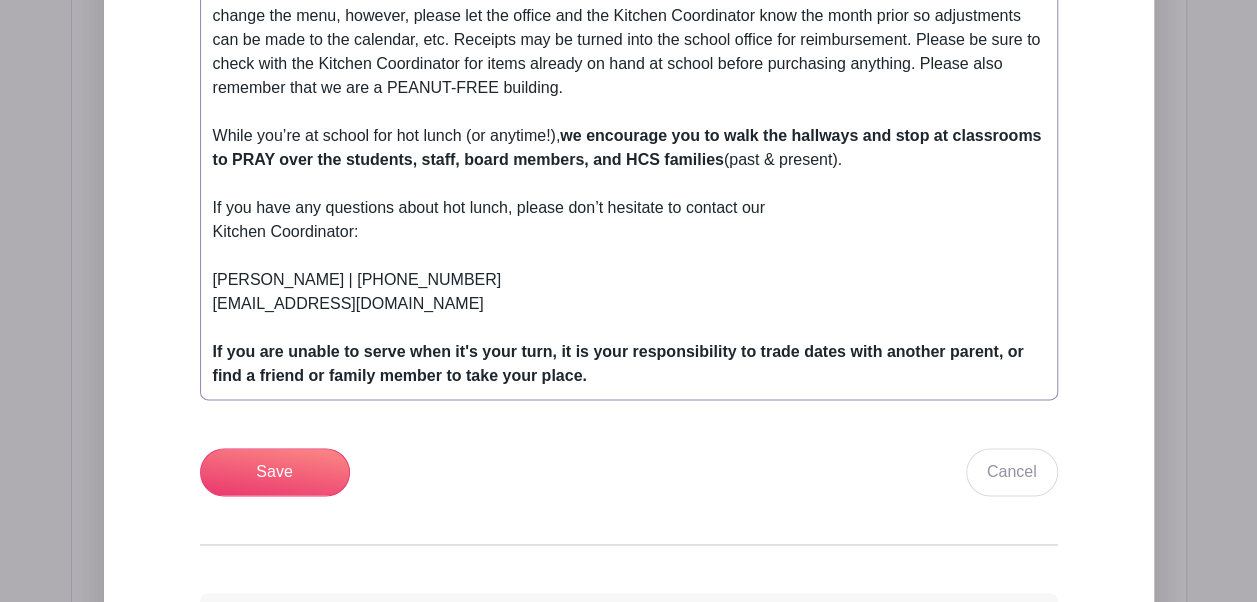 scroll, scrollTop: 1197, scrollLeft: 0, axis: vertical 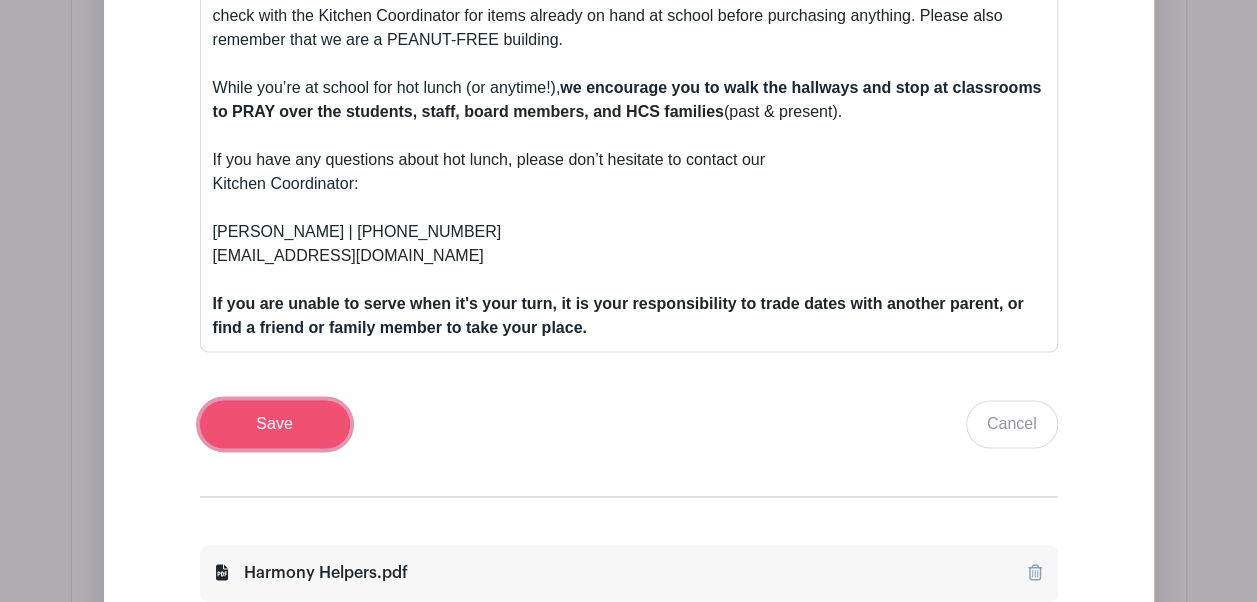 click on "Save" at bounding box center (275, 424) 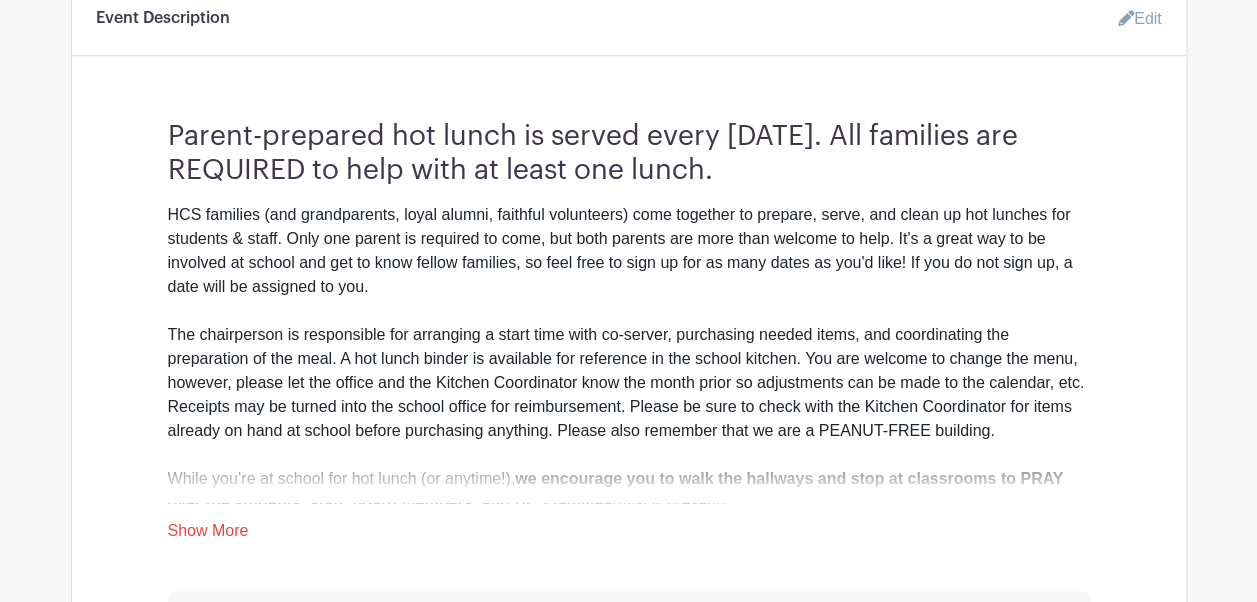 scroll, scrollTop: 850, scrollLeft: 0, axis: vertical 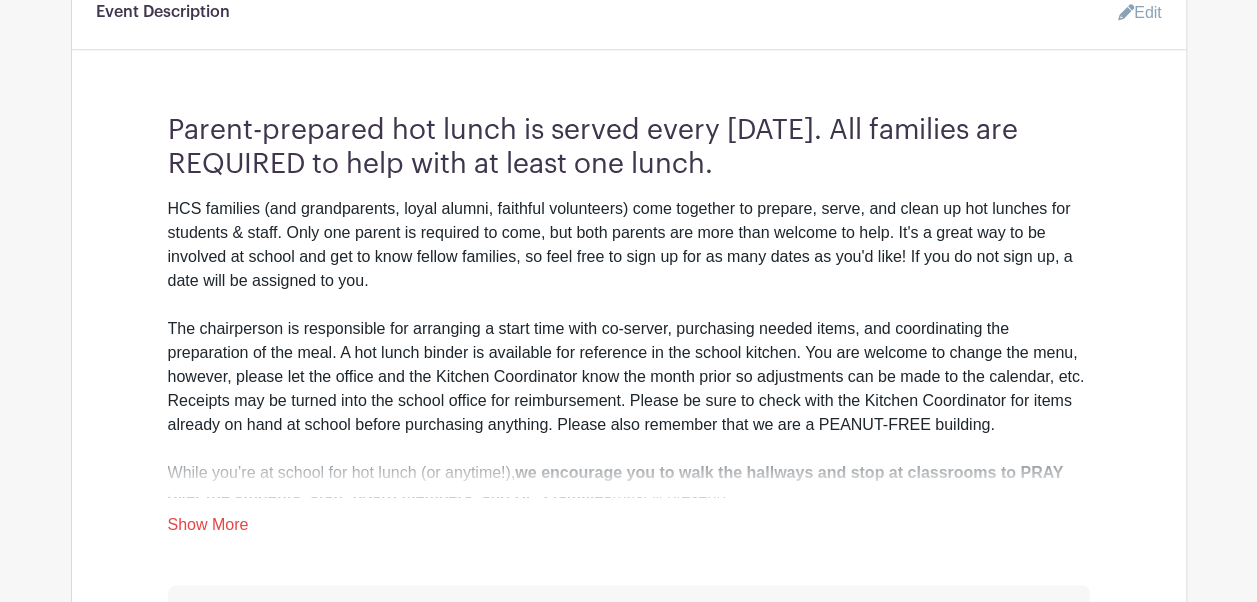 click on "Edit" at bounding box center (1132, 13) 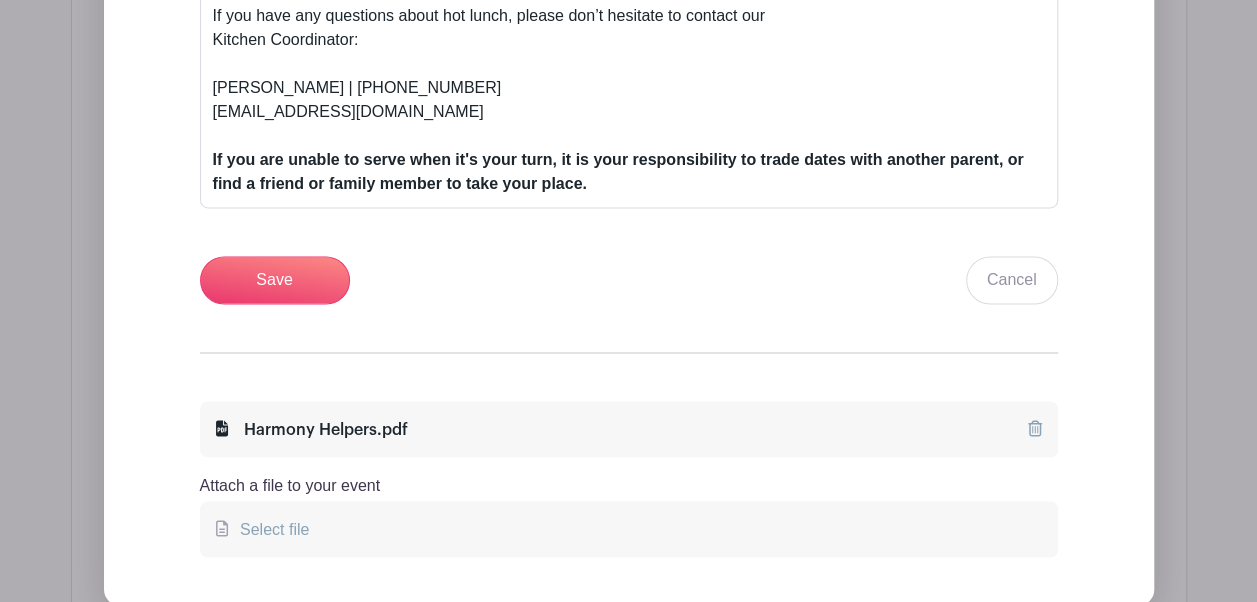 scroll, scrollTop: 1544, scrollLeft: 0, axis: vertical 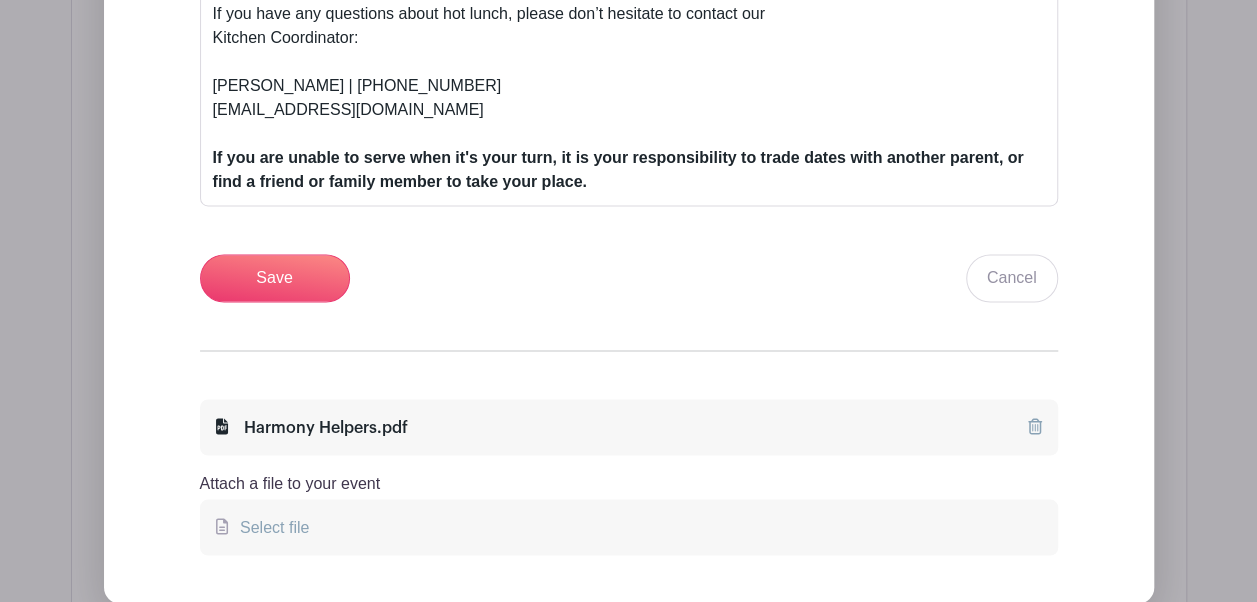 click 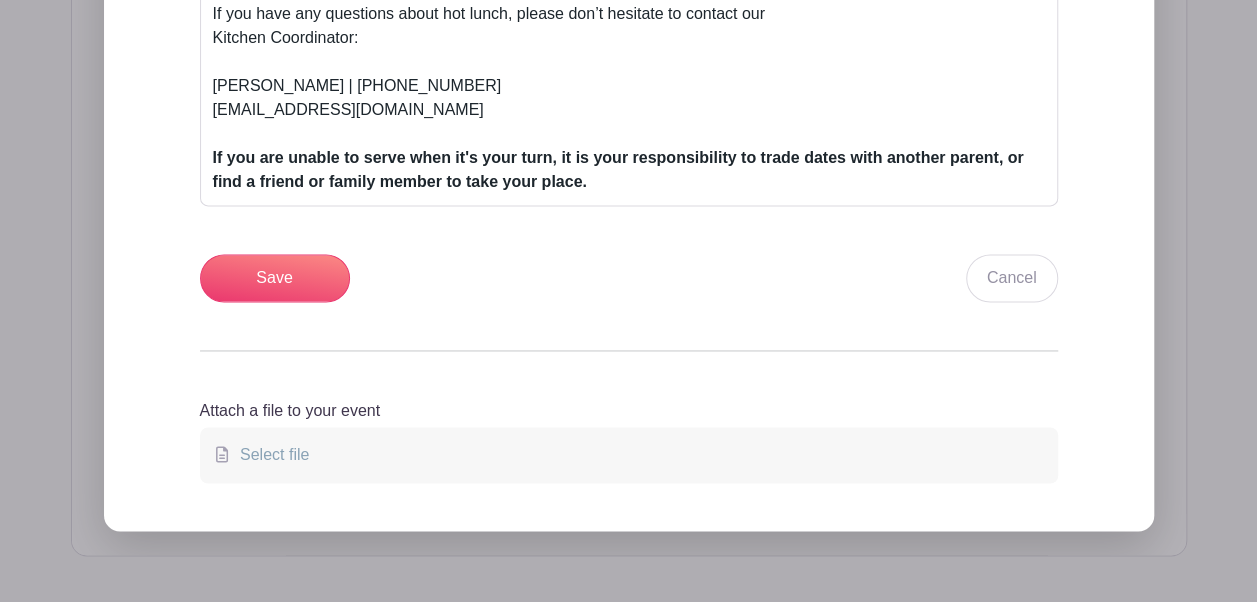 click on "Select file" at bounding box center [629, 455] 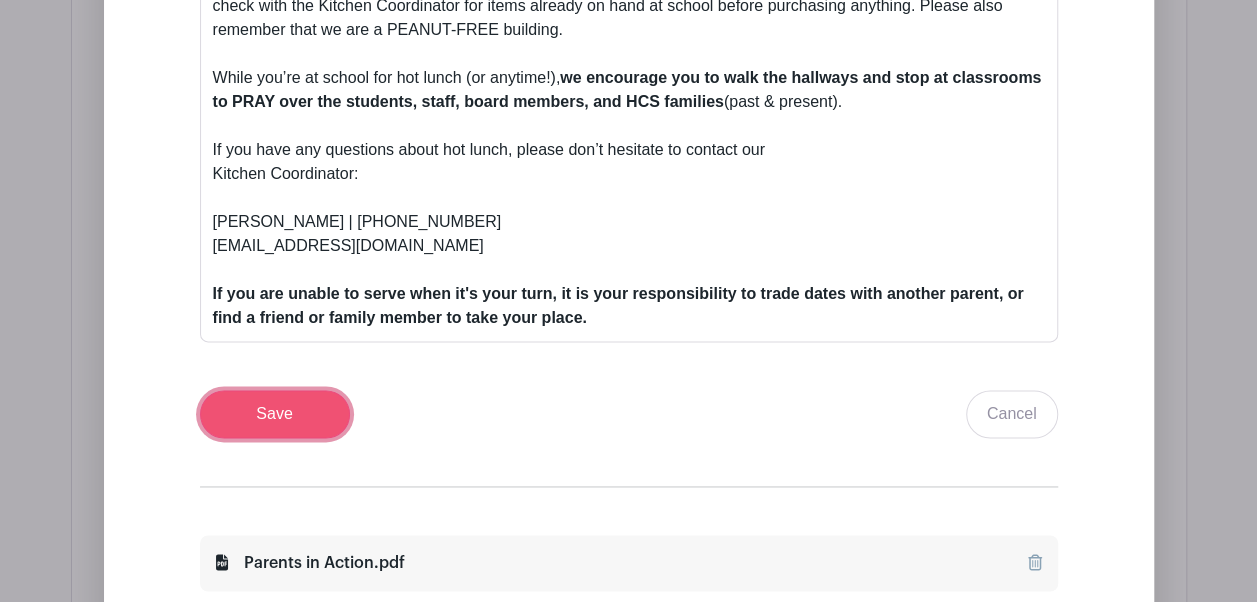 click on "Save" at bounding box center [275, 414] 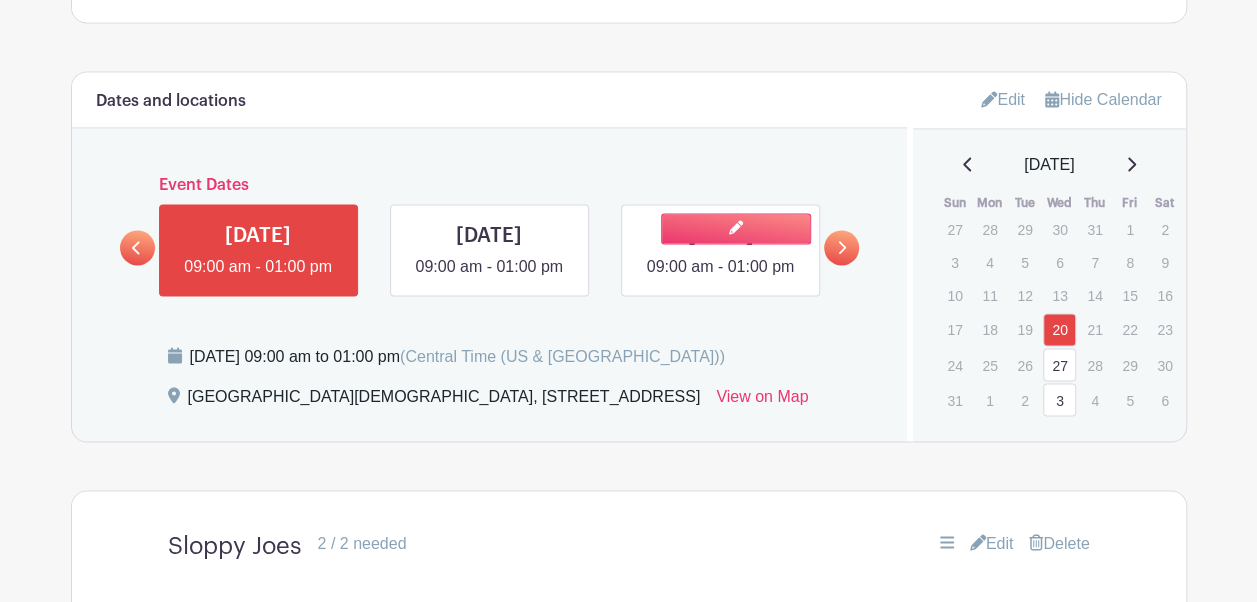scroll, scrollTop: 1537, scrollLeft: 0, axis: vertical 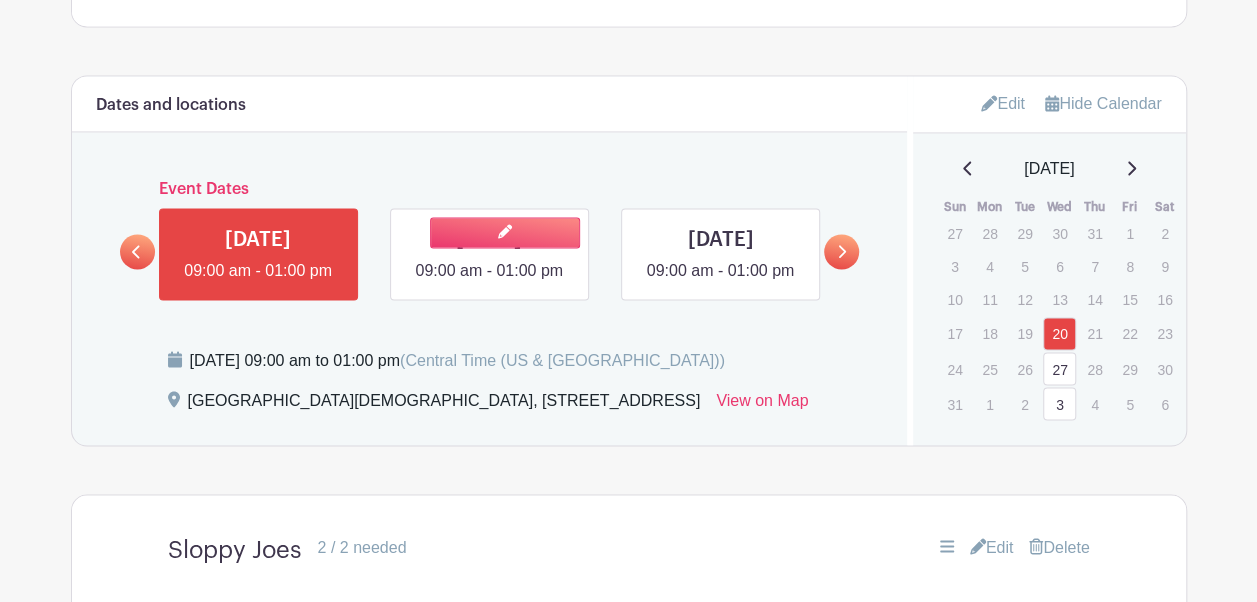 click at bounding box center (489, 283) 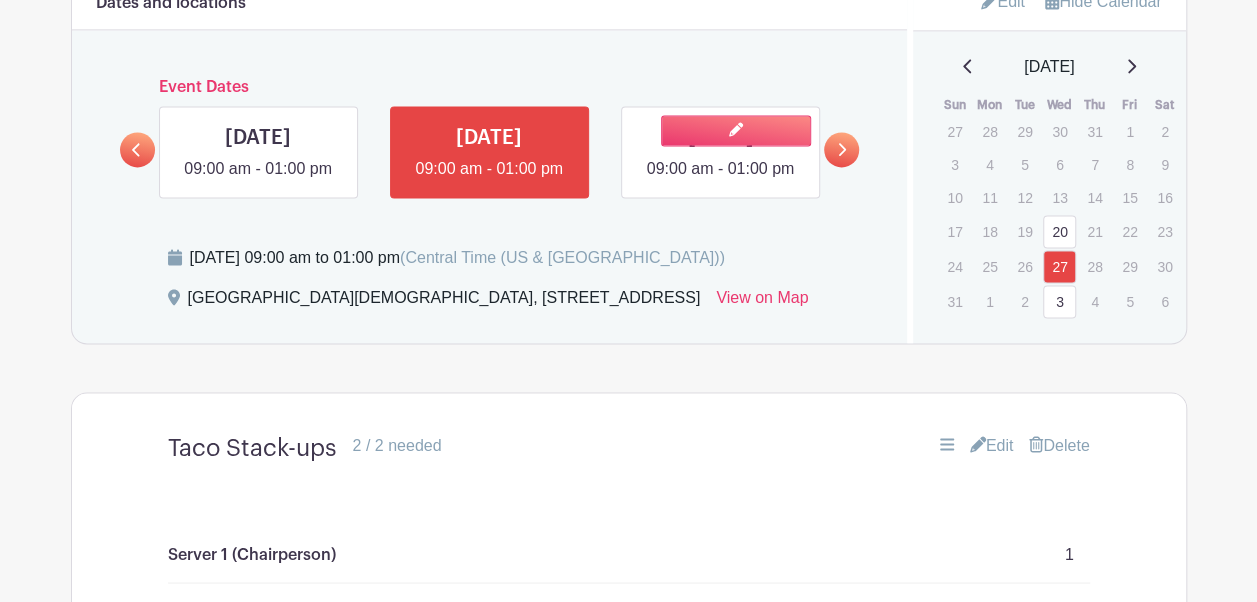 scroll, scrollTop: 1477, scrollLeft: 0, axis: vertical 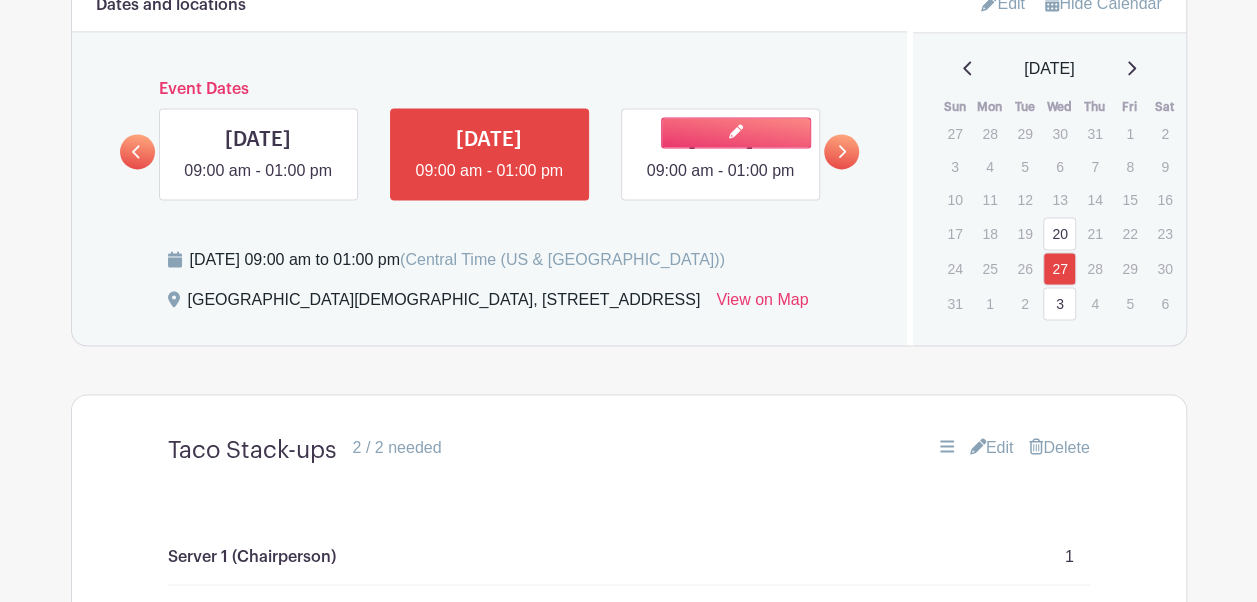 click at bounding box center [720, 183] 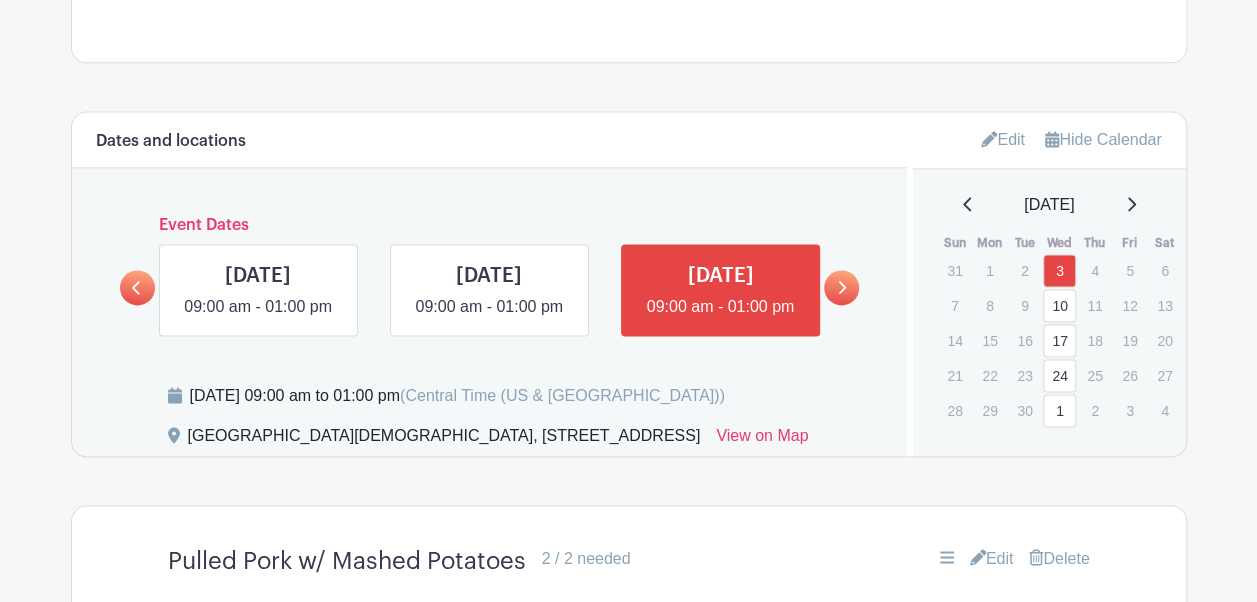 scroll, scrollTop: 1342, scrollLeft: 0, axis: vertical 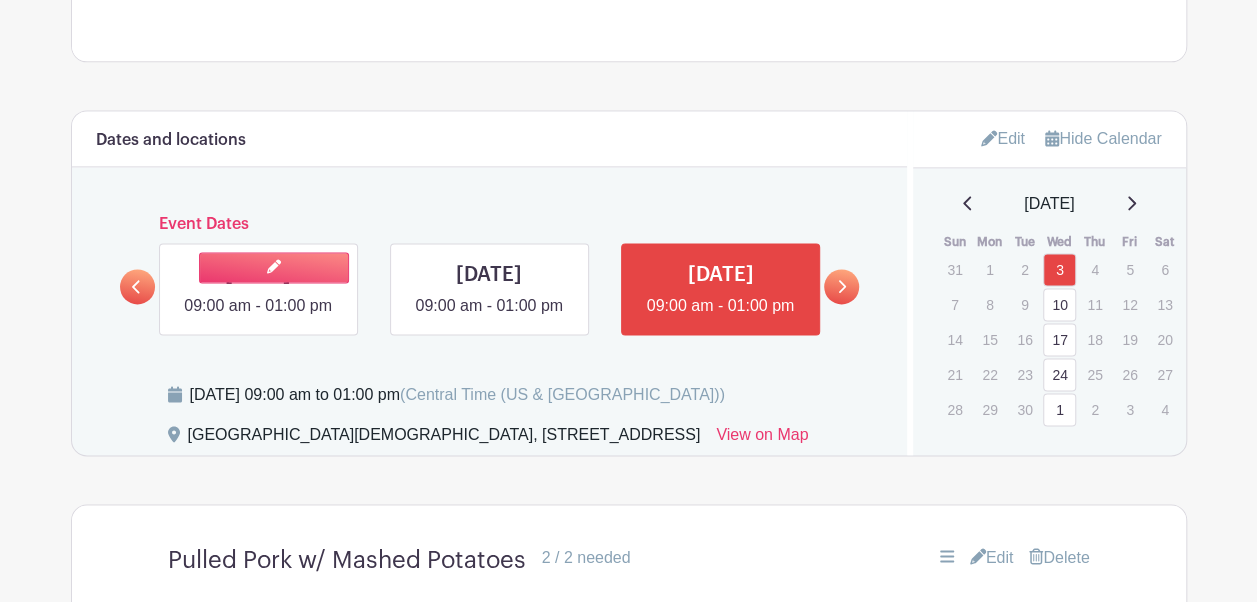 click at bounding box center [258, 318] 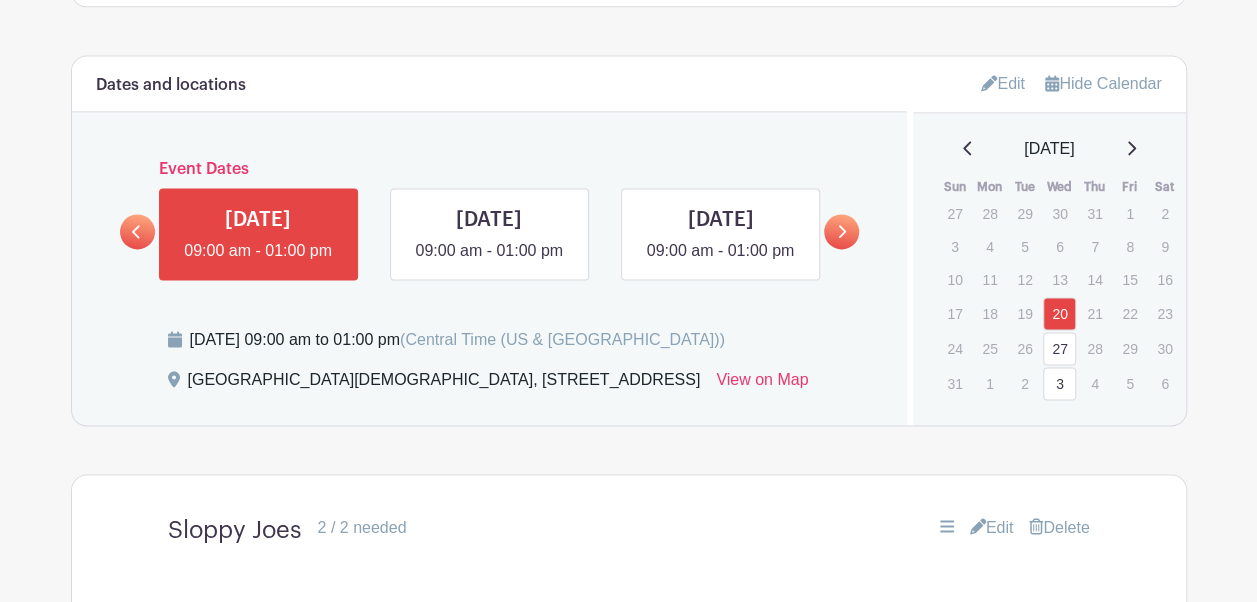 scroll, scrollTop: 1392, scrollLeft: 0, axis: vertical 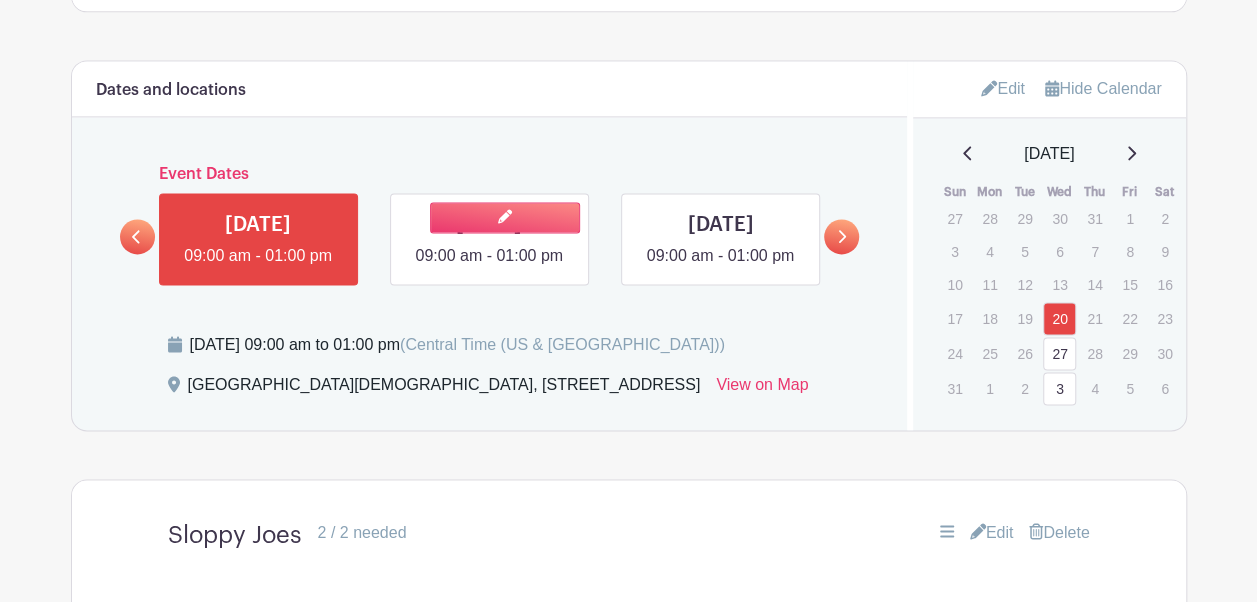click at bounding box center [489, 268] 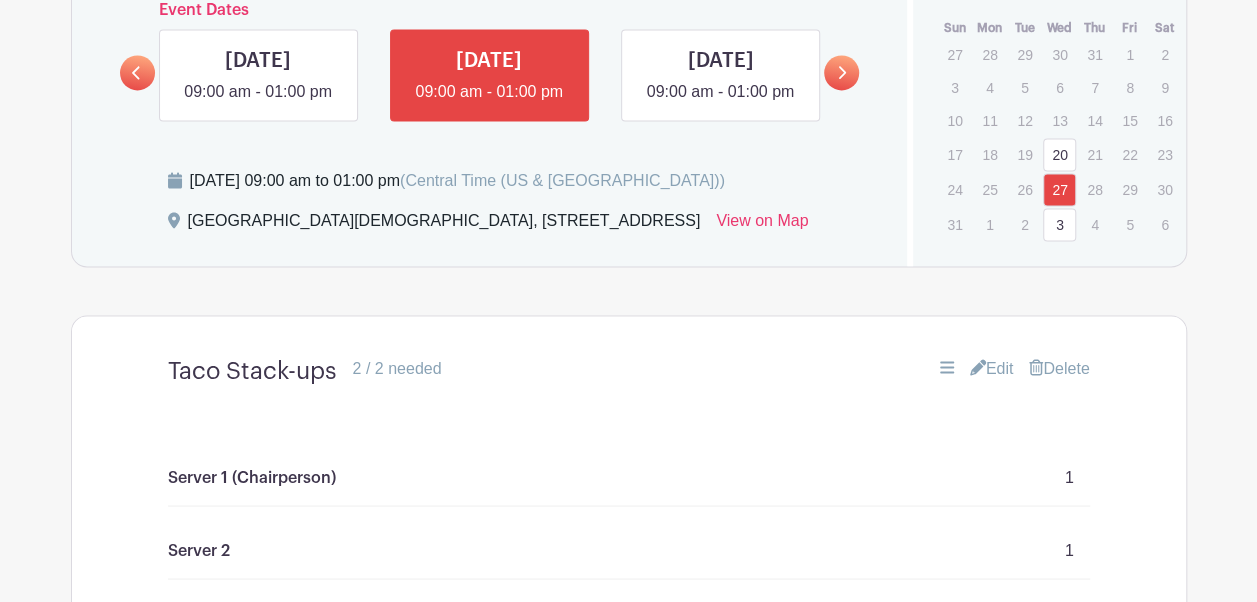 scroll, scrollTop: 1558, scrollLeft: 0, axis: vertical 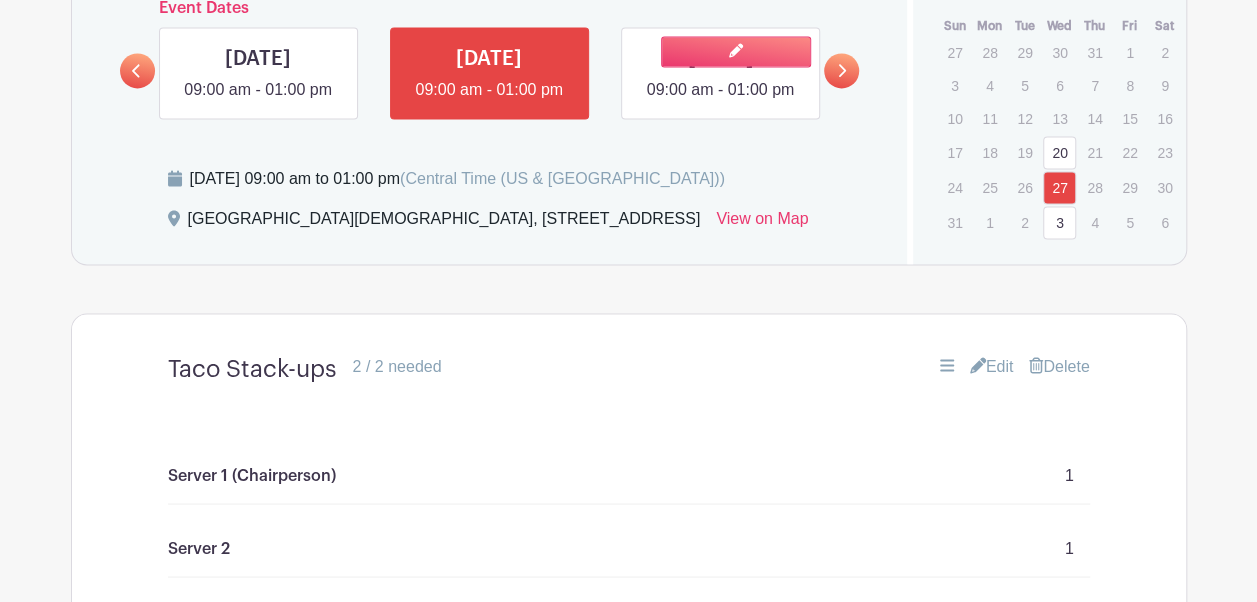 click at bounding box center [720, 102] 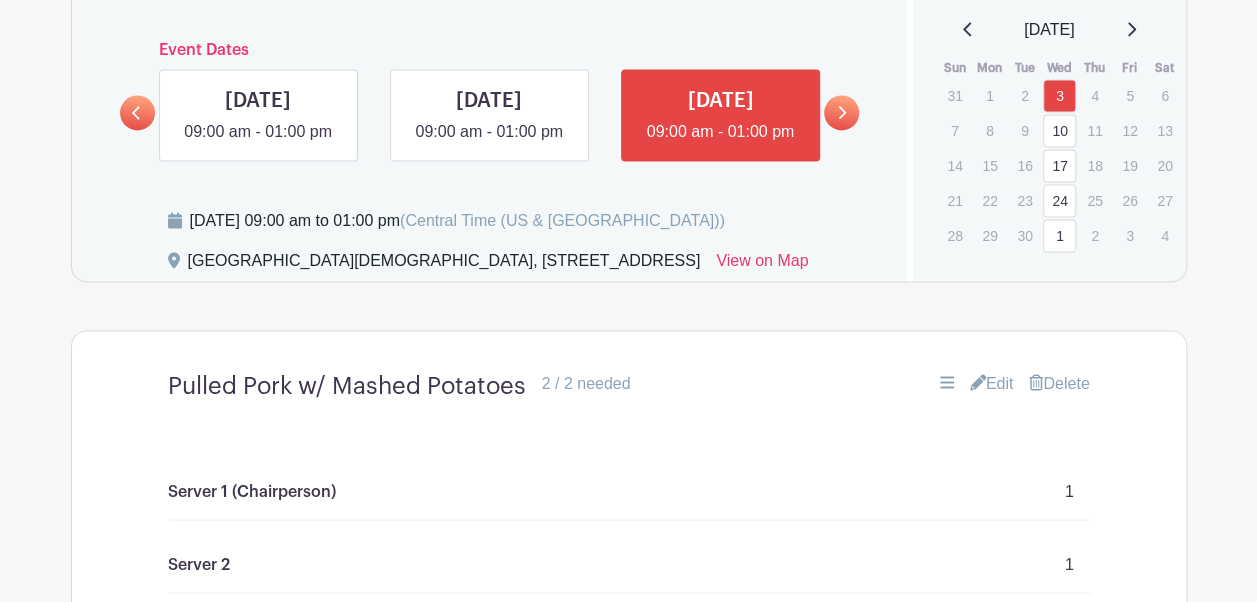 scroll, scrollTop: 1510, scrollLeft: 0, axis: vertical 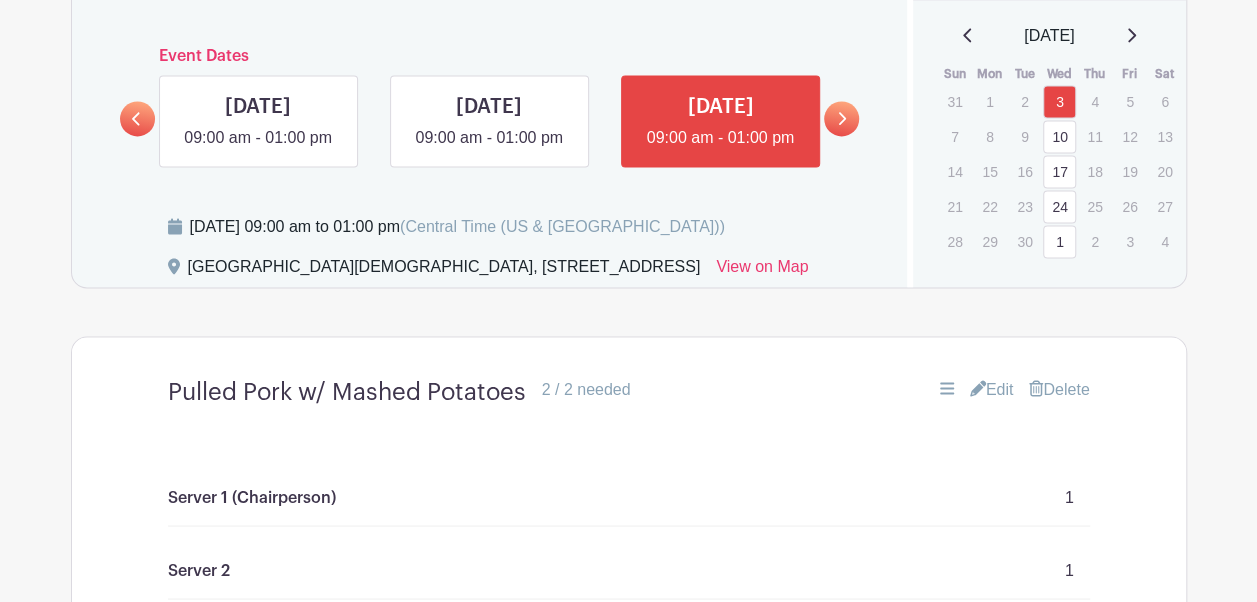 click 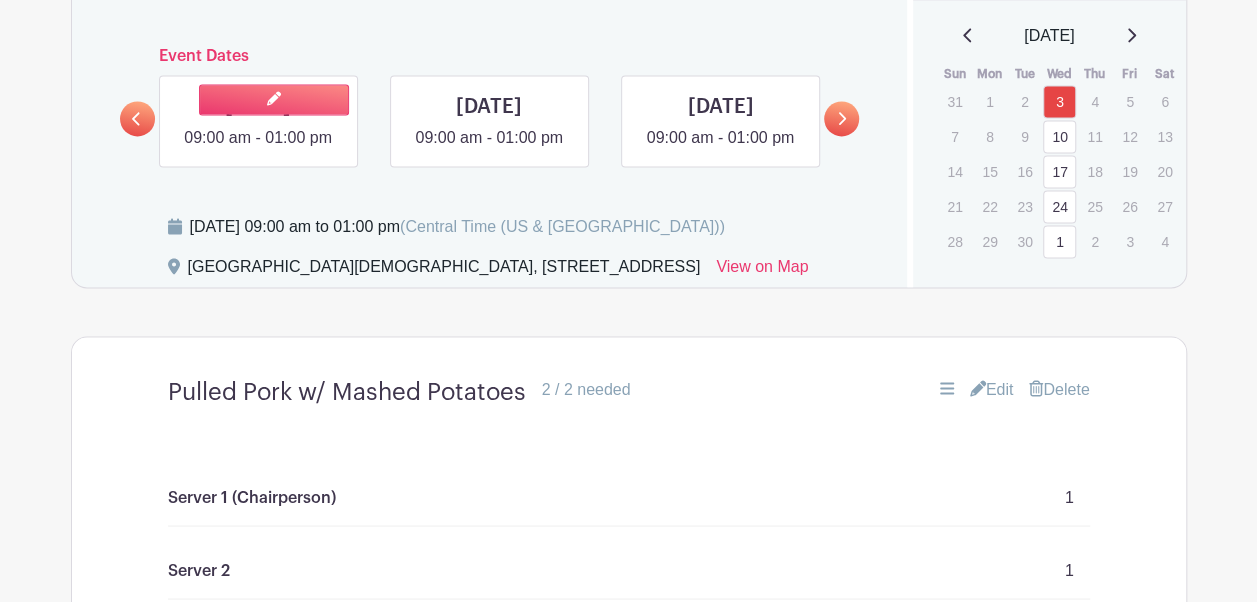 click at bounding box center (258, 150) 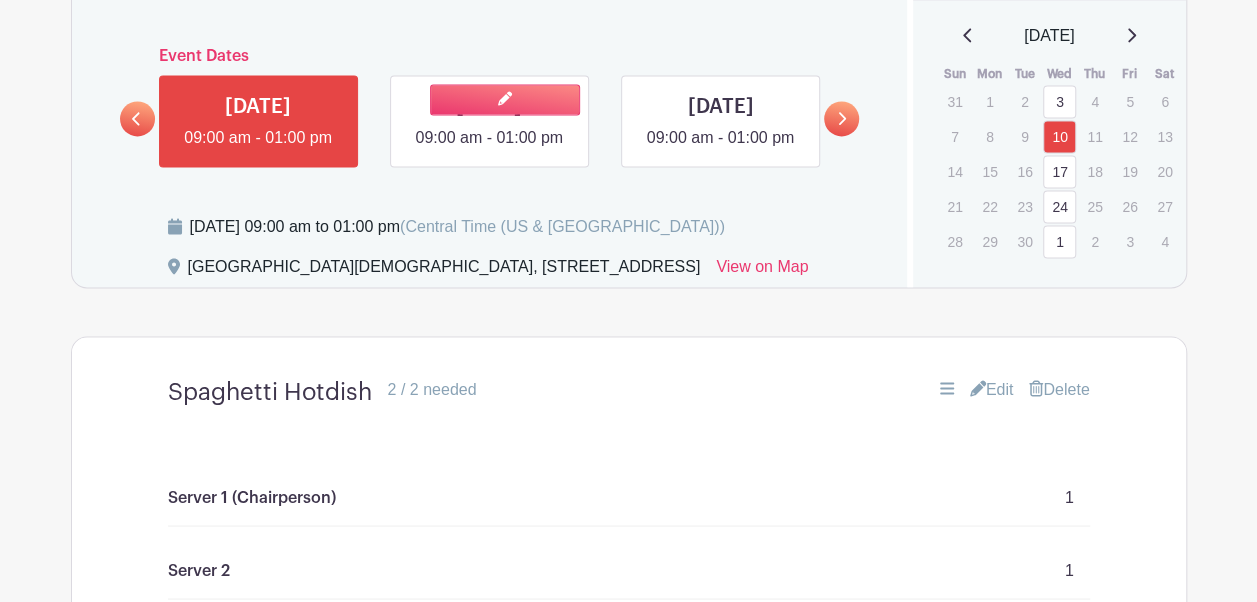 click at bounding box center [489, 150] 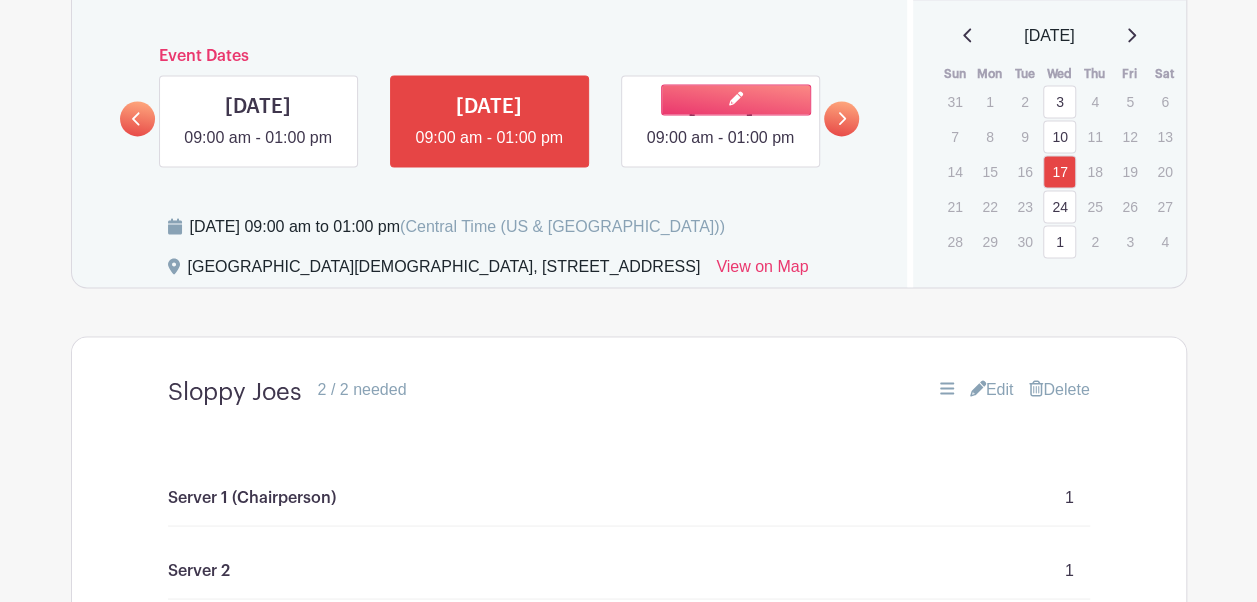 click at bounding box center (720, 150) 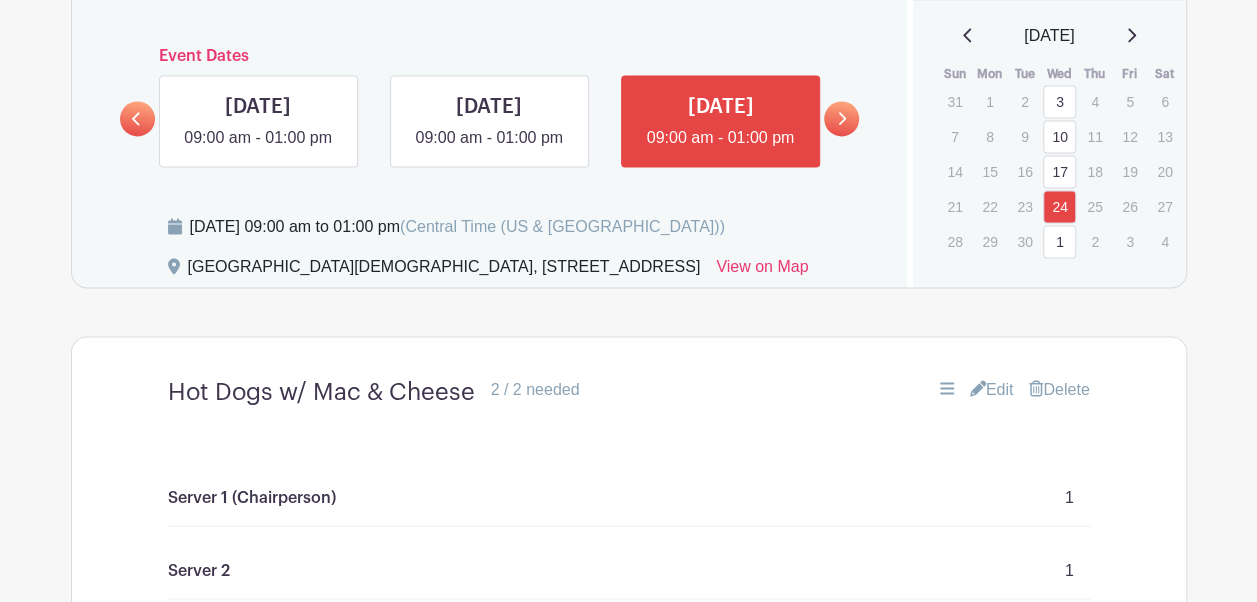 click at bounding box center (841, 118) 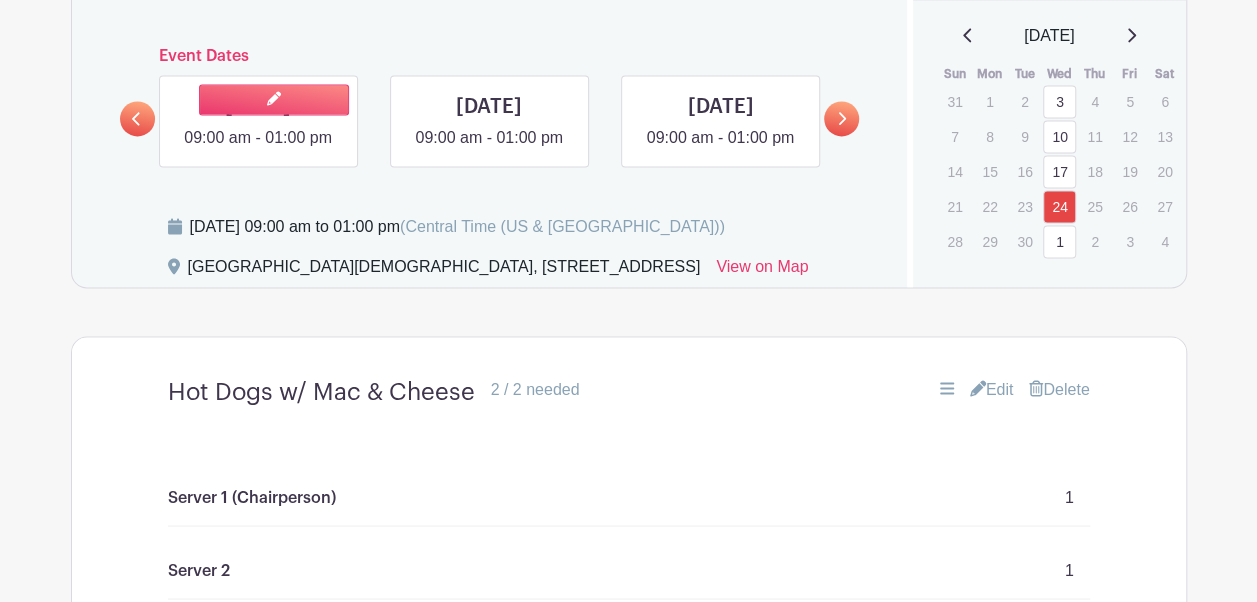 click at bounding box center (258, 150) 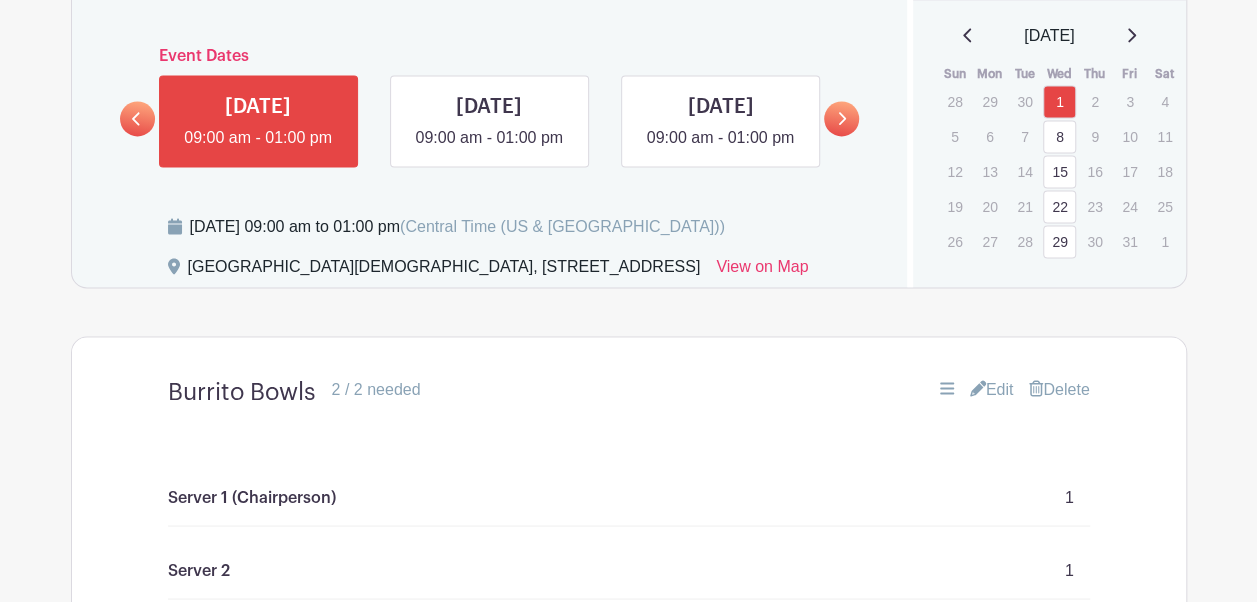 click on "Edit" at bounding box center (992, 389) 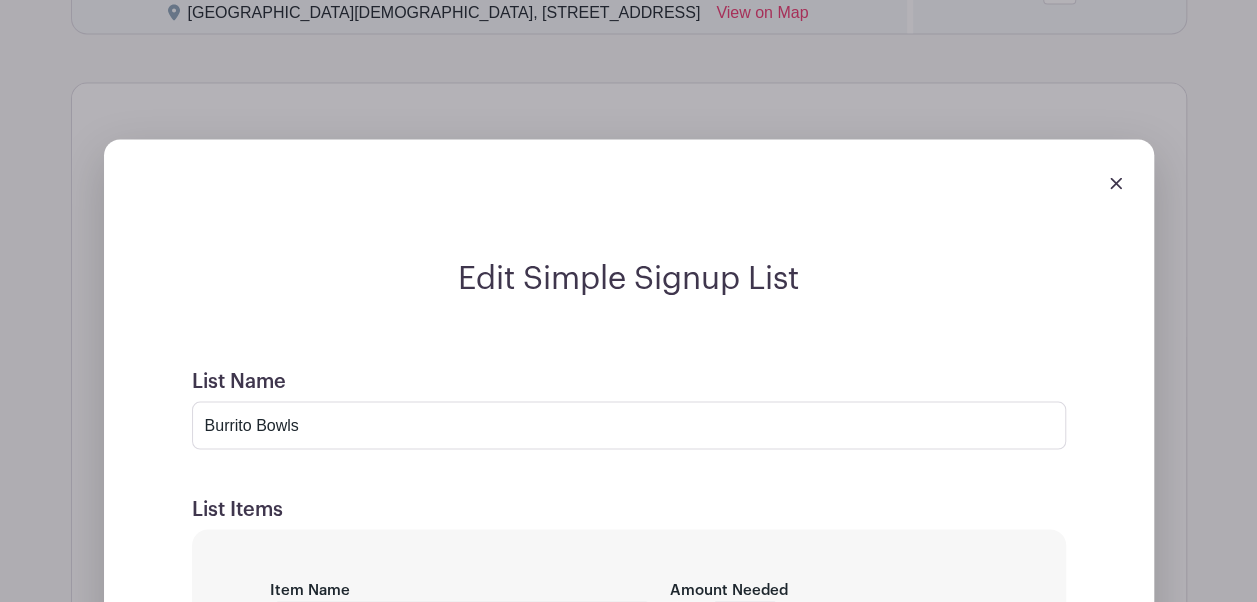 scroll, scrollTop: 1748, scrollLeft: 0, axis: vertical 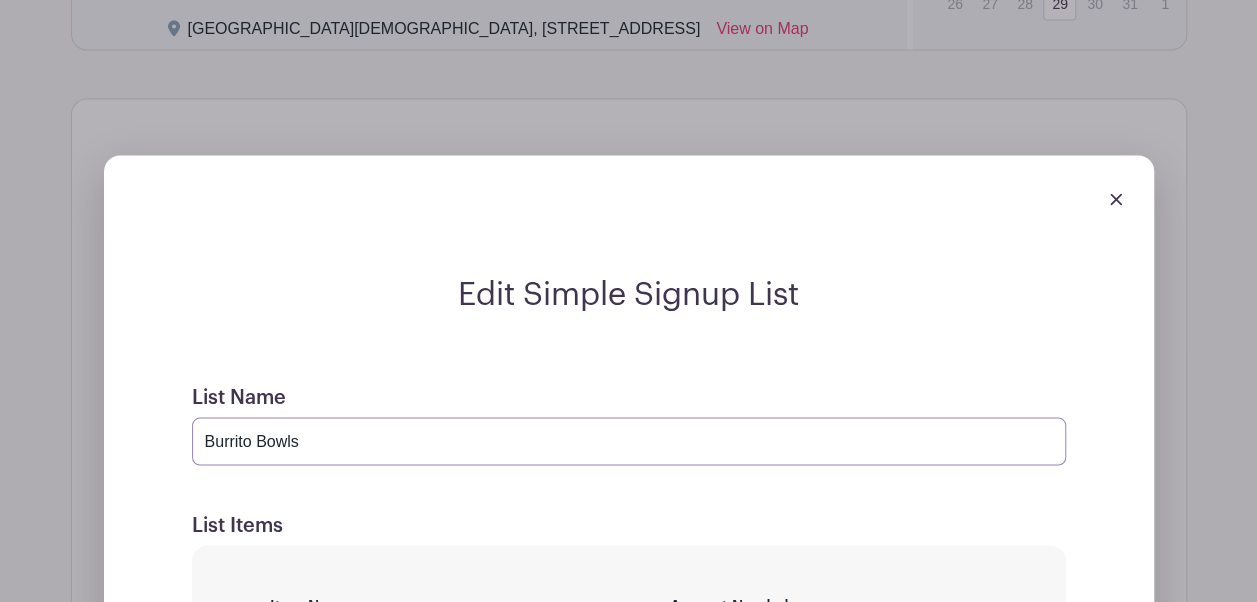 drag, startPoint x: 314, startPoint y: 466, endPoint x: 44, endPoint y: 464, distance: 270.00742 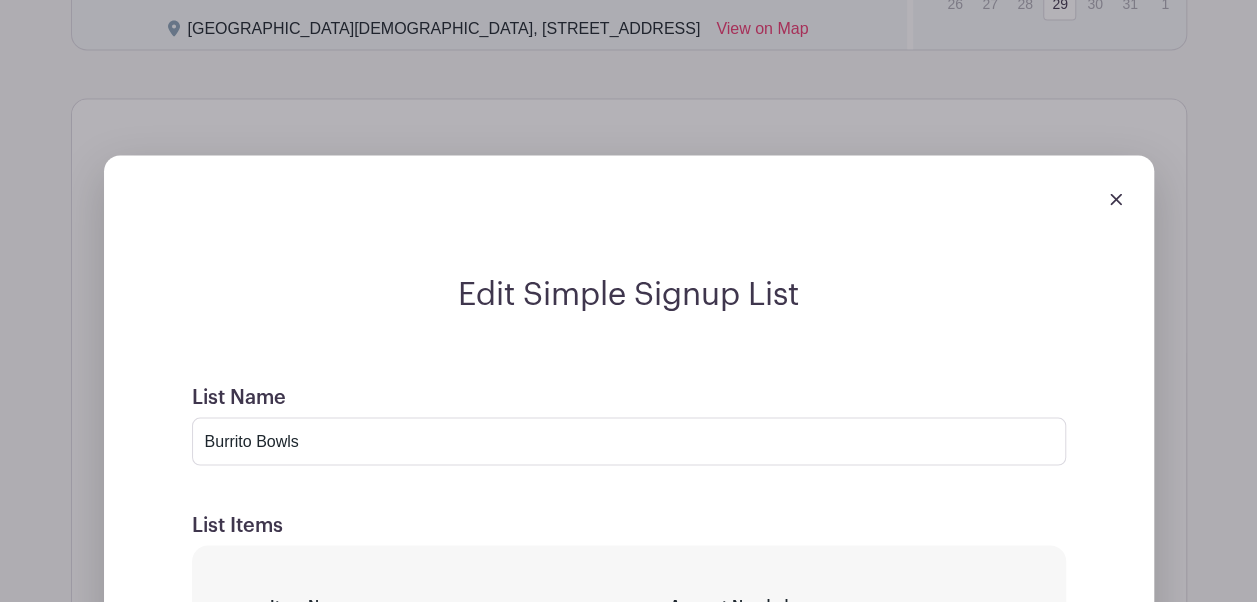 click on "Edit Simple Signup List
List Name
Burrito Bowls
List Items
Item Name
Server 1 (Chairperson)
Amount Needed
-
1
+
Unlimited
Item Name
Server 2
Amount Needed
-
1
+" at bounding box center [629, 848] 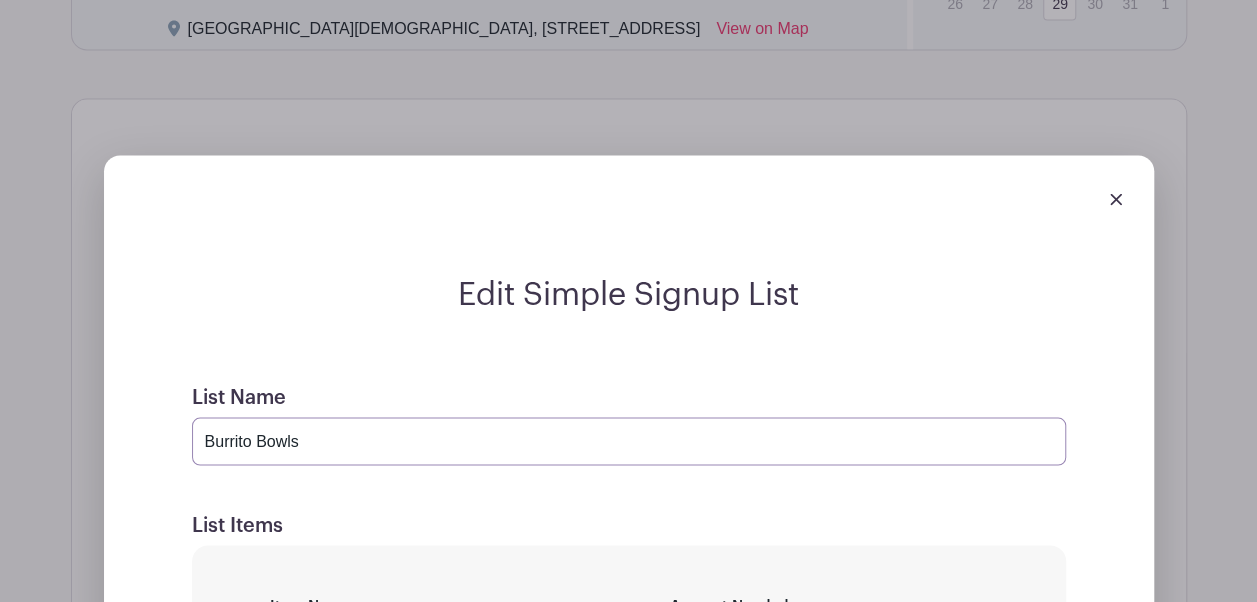 click on "Burrito Bowls" at bounding box center (629, 441) 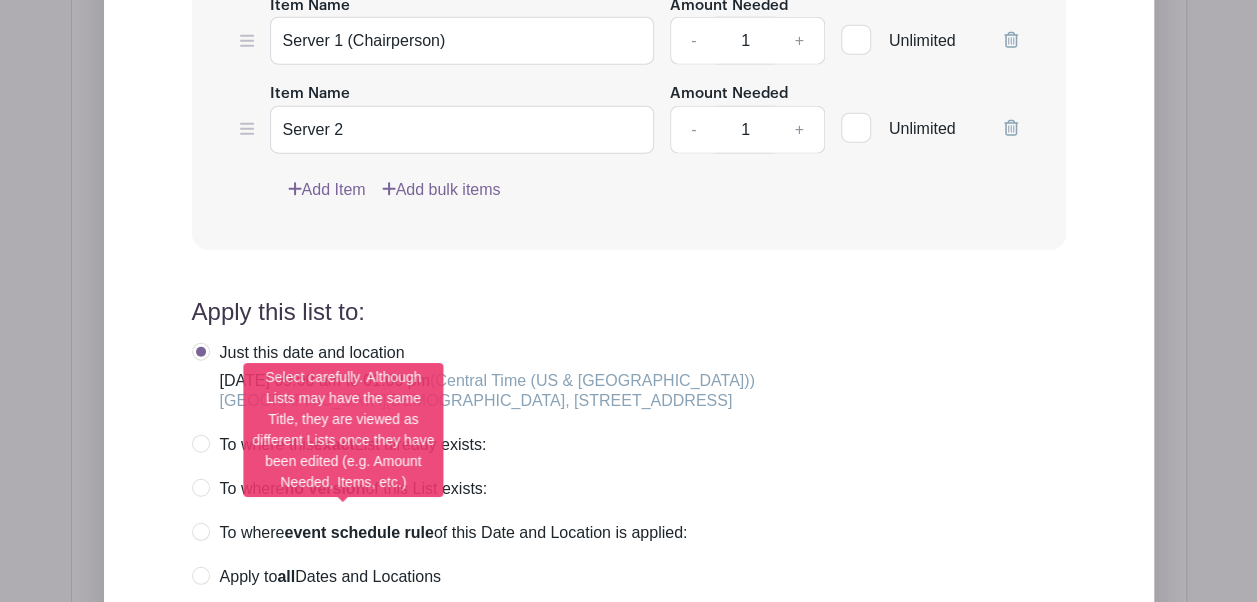 type on "Breakfast for Lunch (new!)" 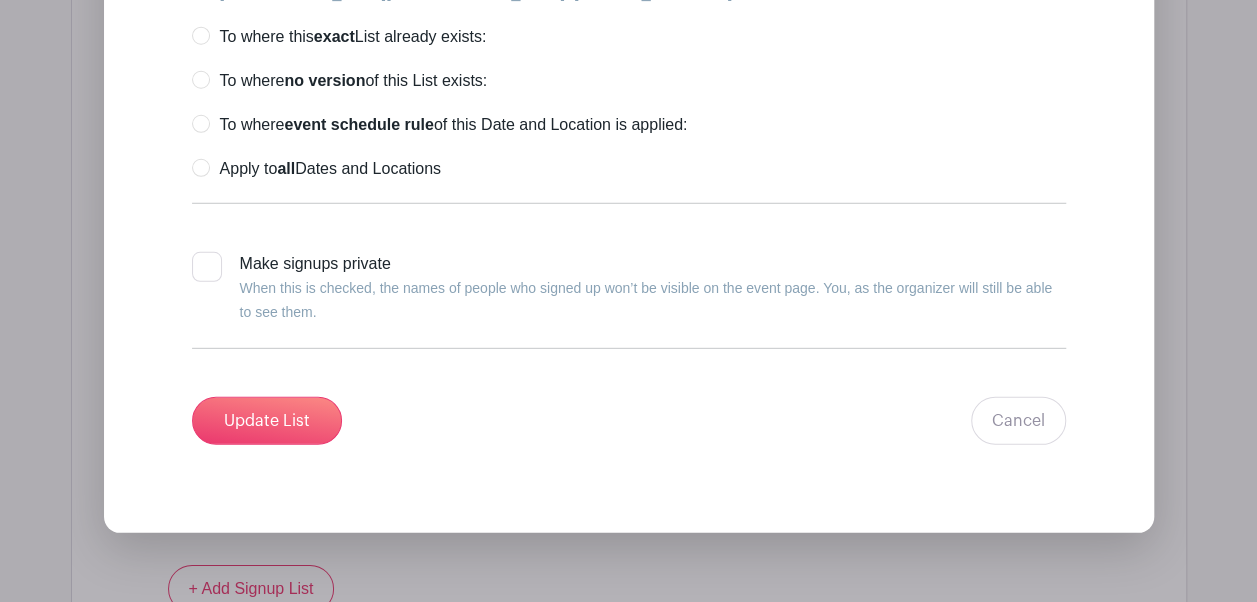 scroll, scrollTop: 2756, scrollLeft: 0, axis: vertical 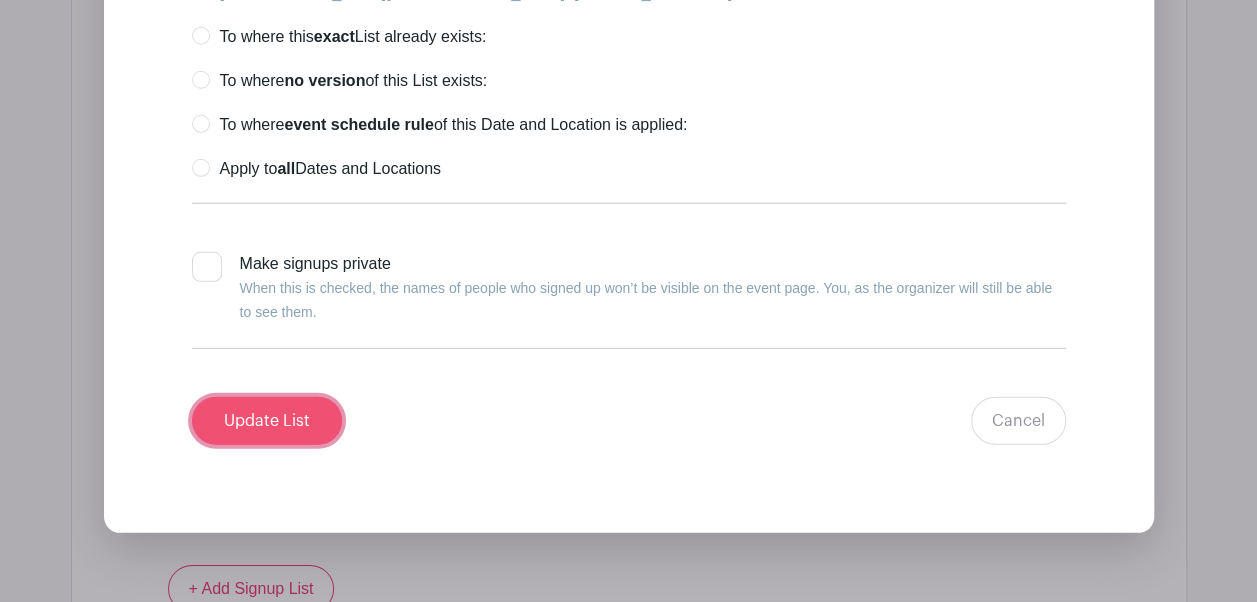 click on "Update List" at bounding box center (267, 421) 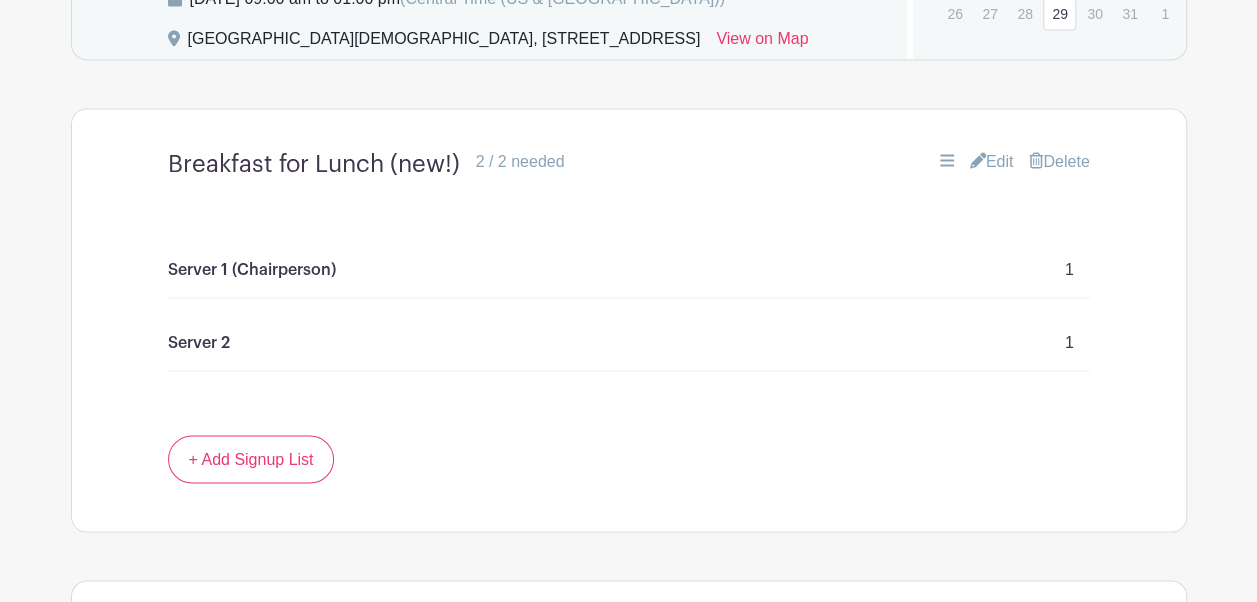 scroll, scrollTop: 1753, scrollLeft: 0, axis: vertical 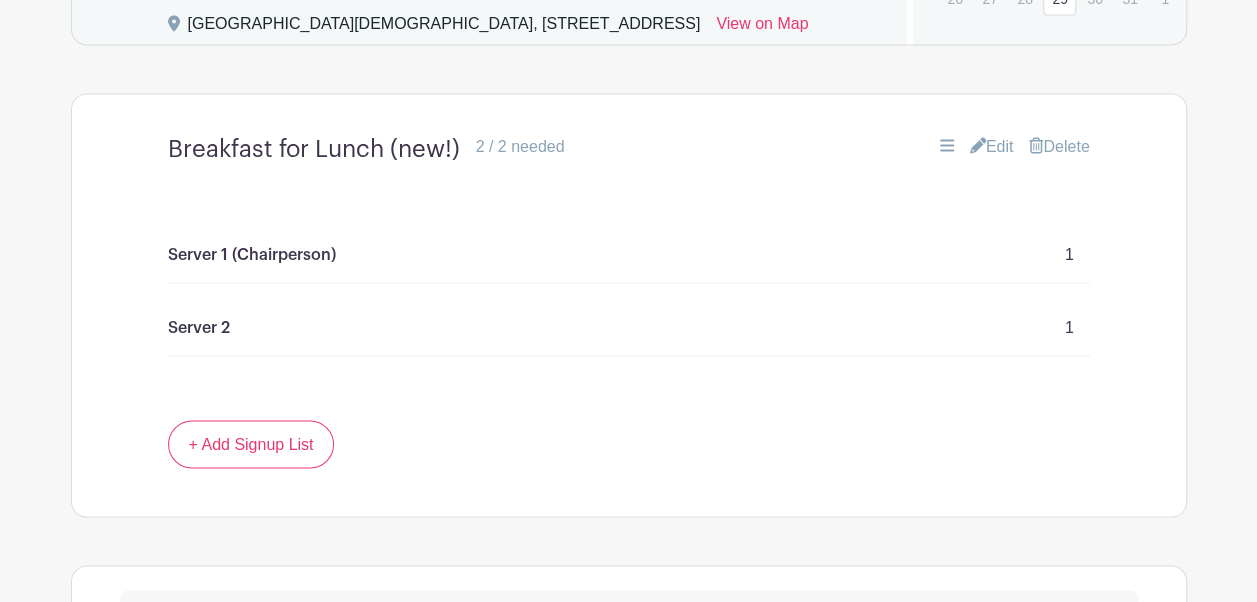 click on "Edit" at bounding box center [992, 146] 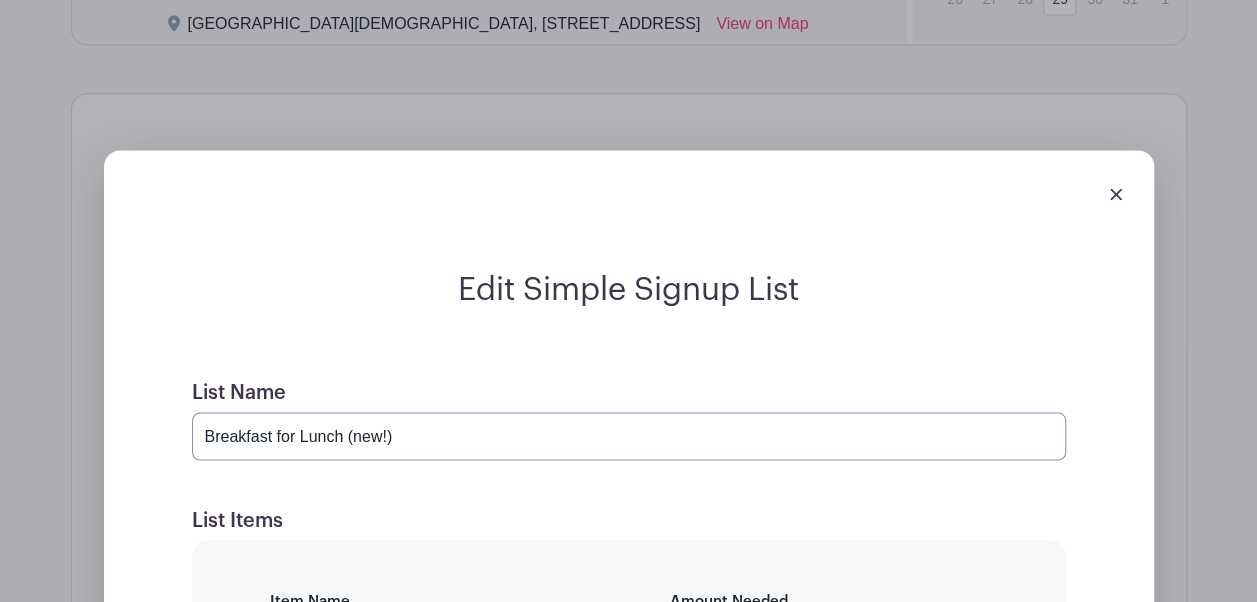 click on "Breakfast for Lunch (new!)" at bounding box center [629, 436] 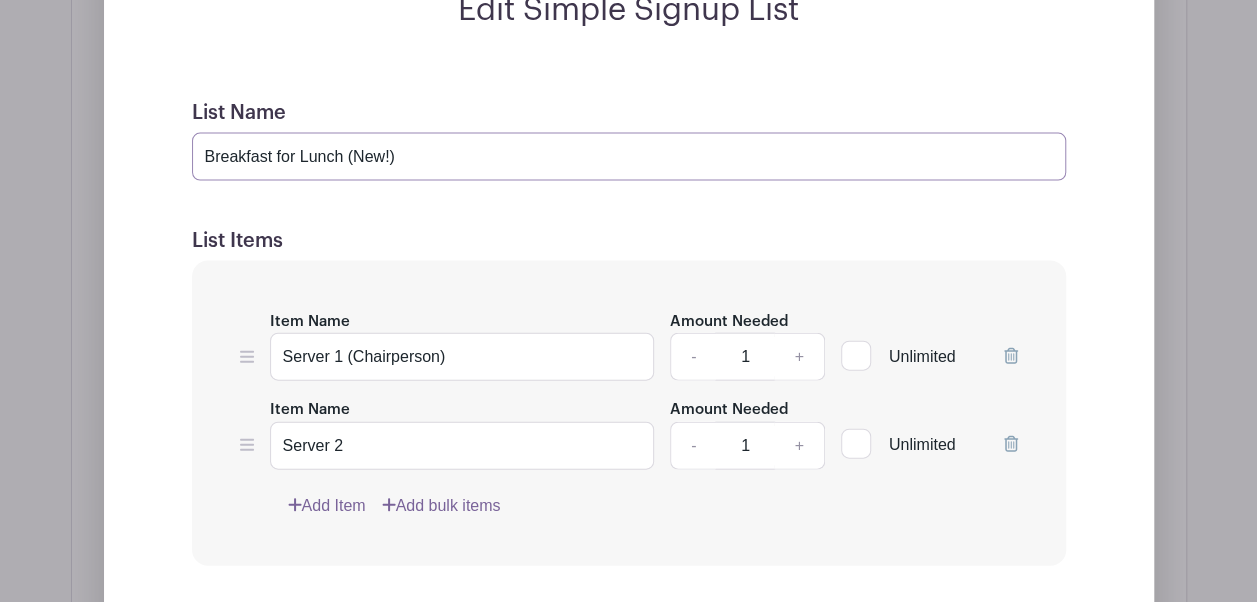 scroll, scrollTop: 2031, scrollLeft: 0, axis: vertical 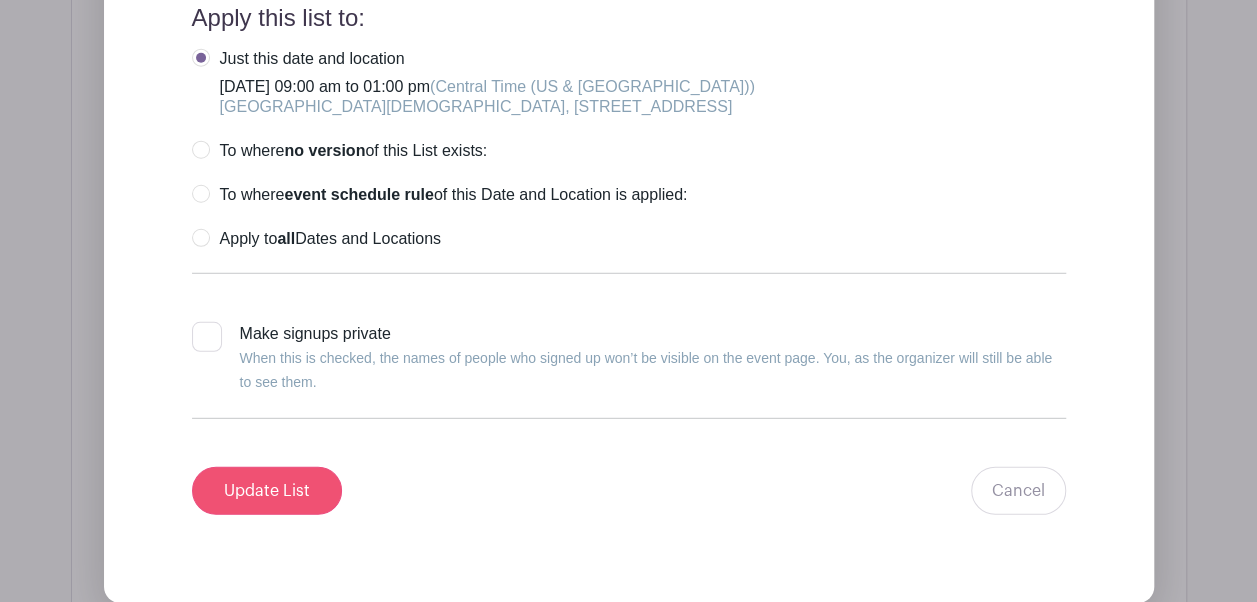 type on "Breakfast for Lunch (New!)" 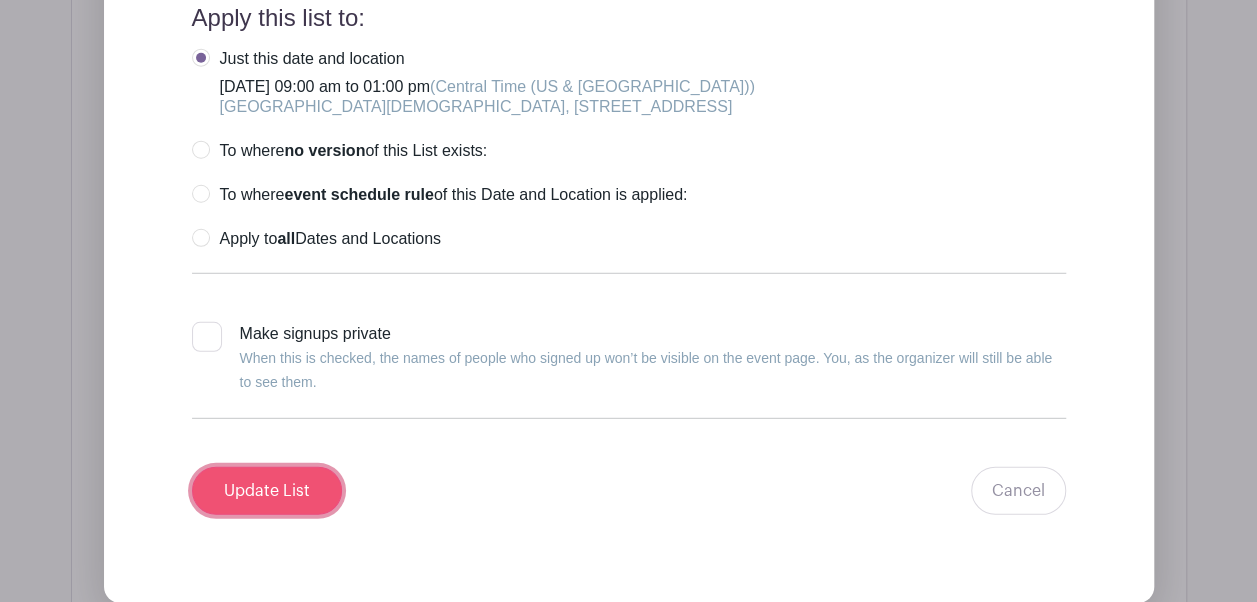click on "Update List" at bounding box center [267, 491] 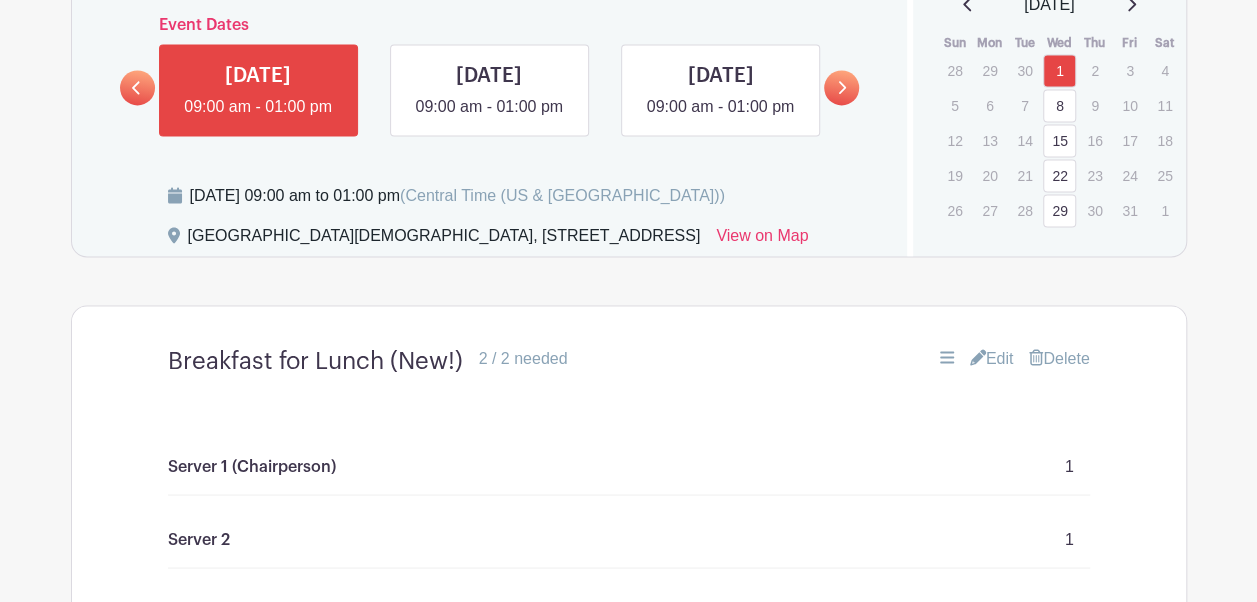 scroll, scrollTop: 1538, scrollLeft: 0, axis: vertical 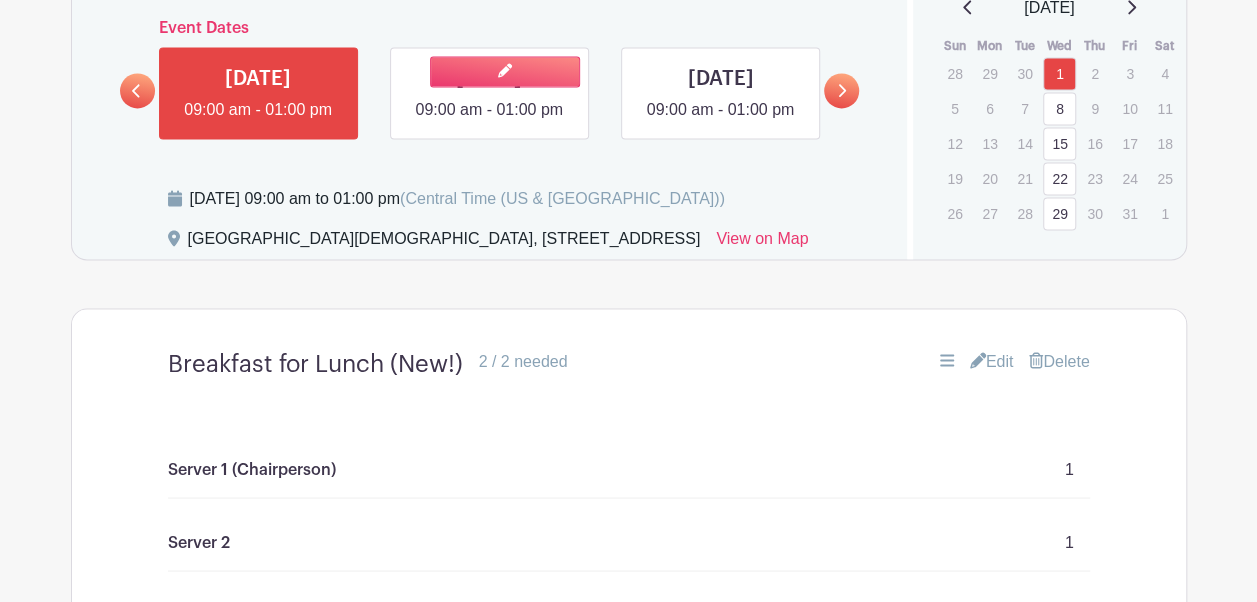 click at bounding box center (489, 122) 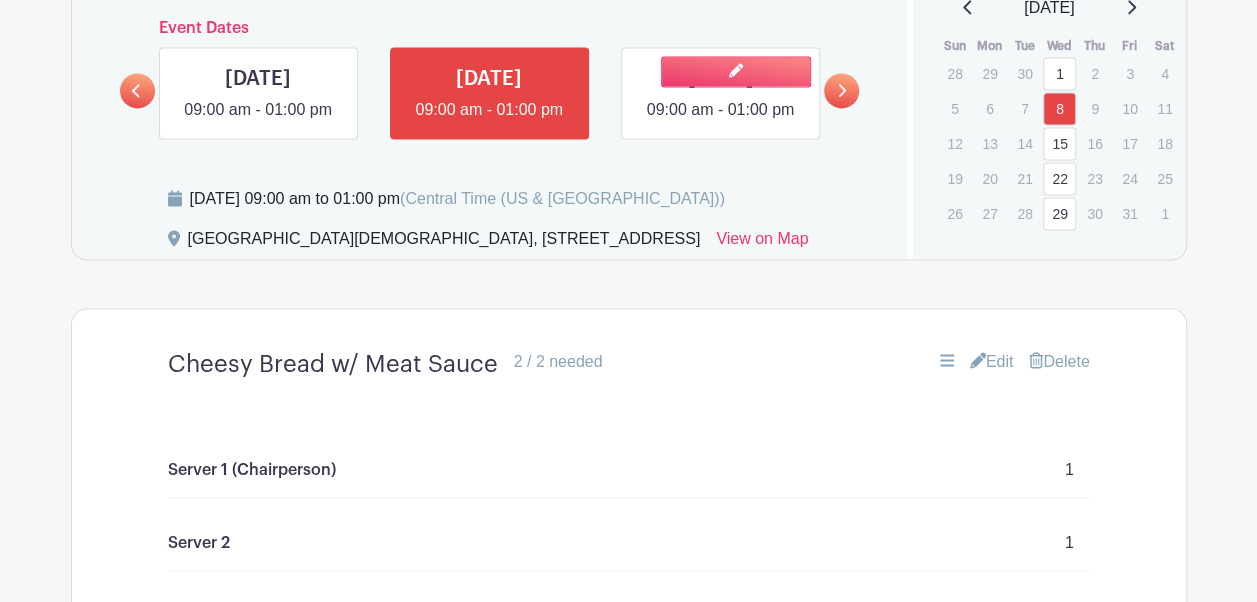 click at bounding box center (720, 122) 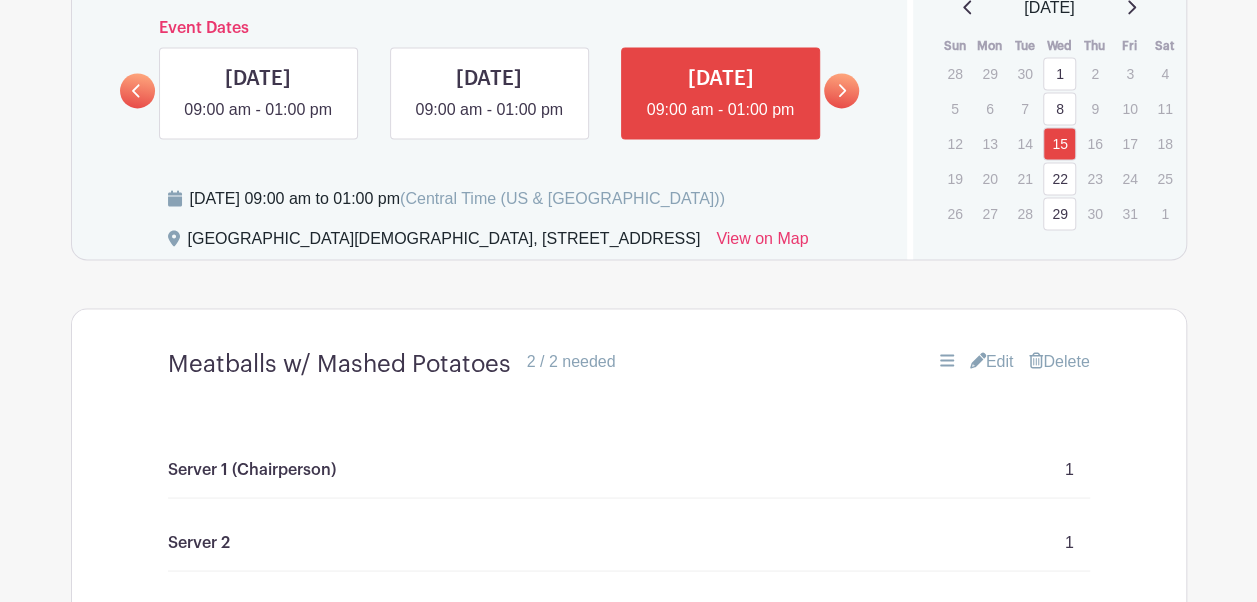 click at bounding box center [841, 90] 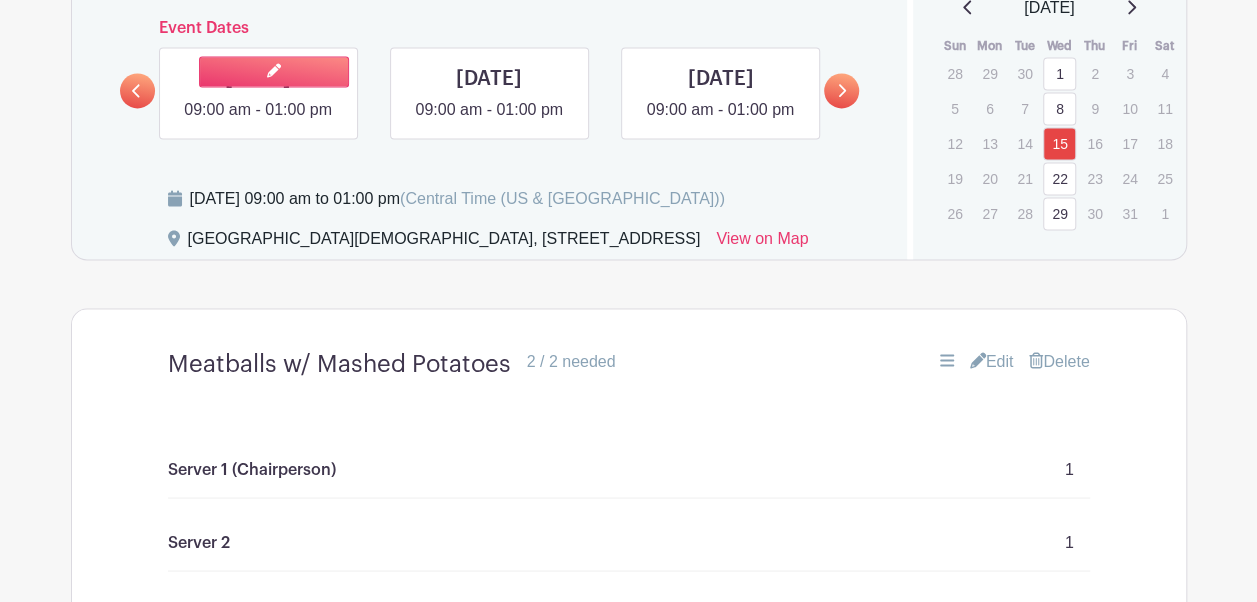 click at bounding box center (258, 122) 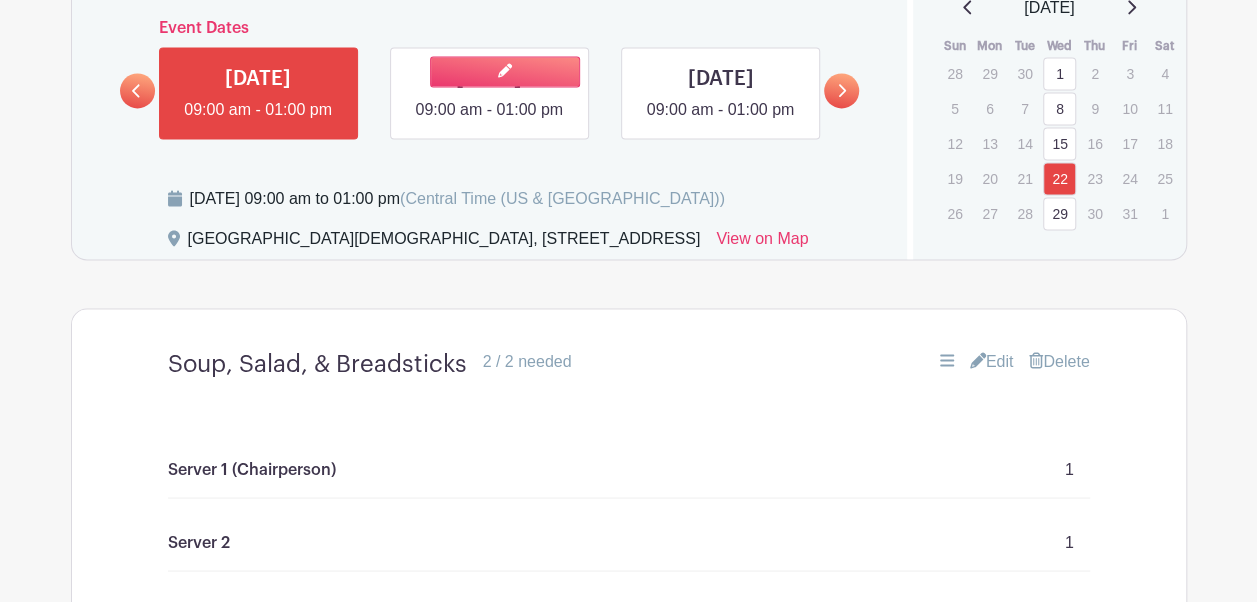 click at bounding box center [489, 122] 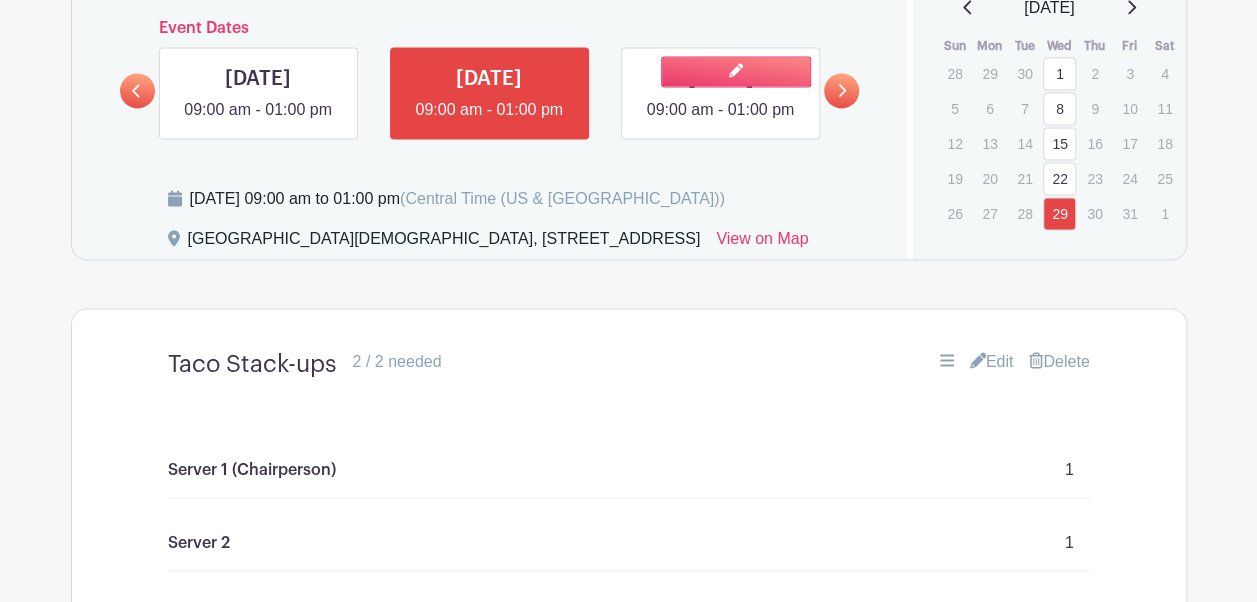 click at bounding box center [720, 122] 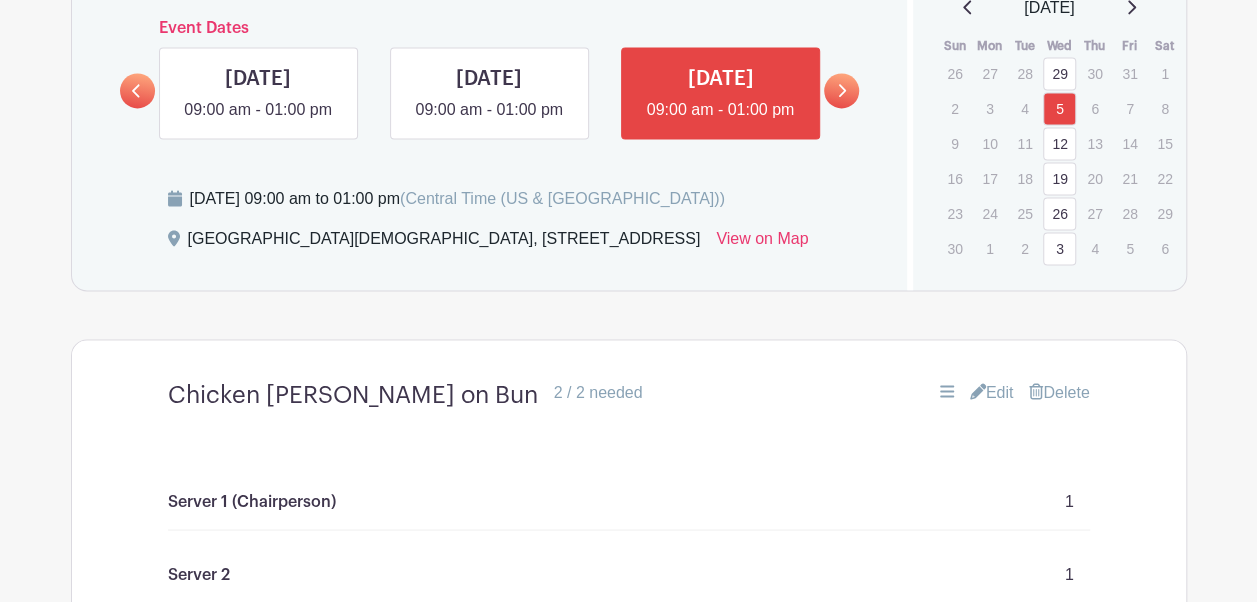 click at bounding box center [841, 90] 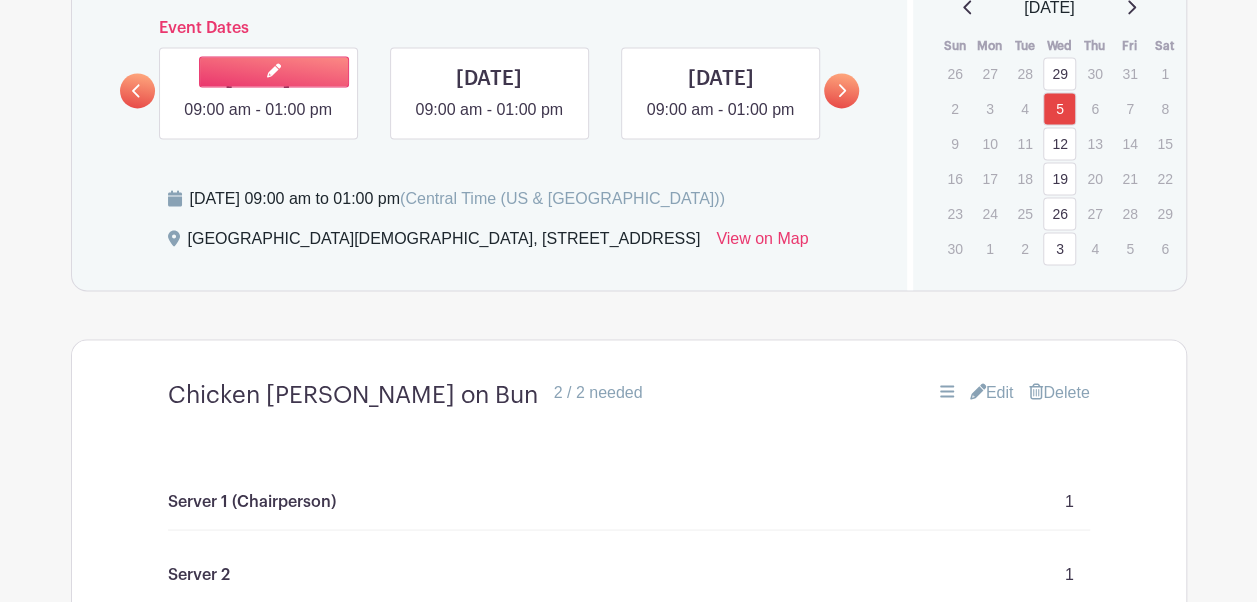 click at bounding box center [258, 122] 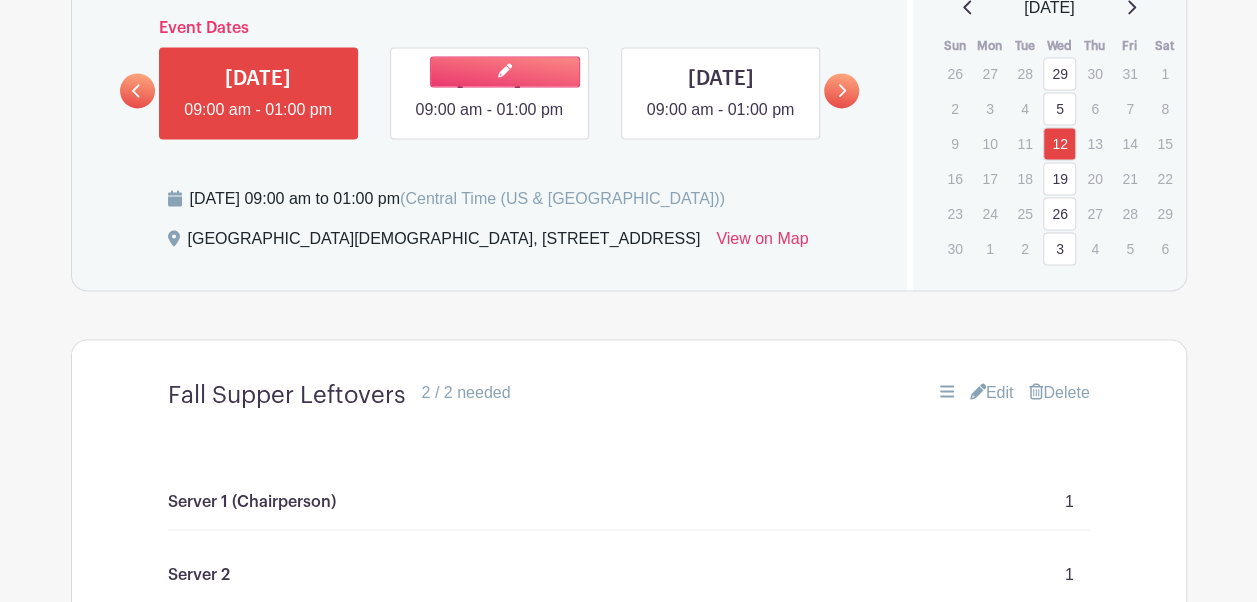 click at bounding box center (489, 122) 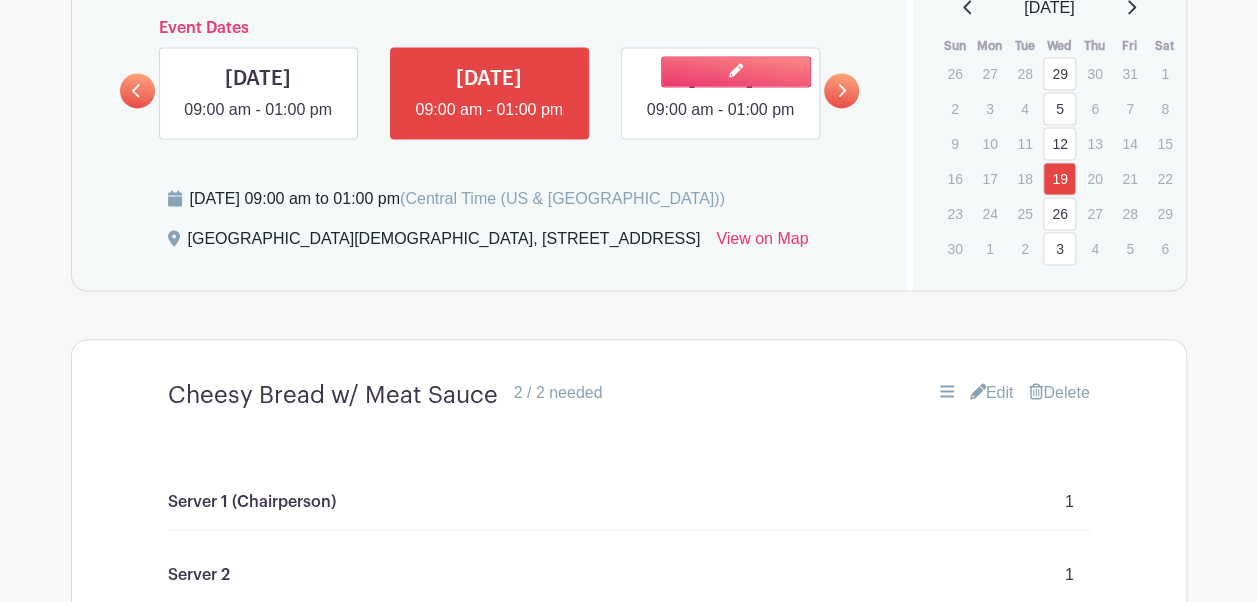 click at bounding box center (720, 122) 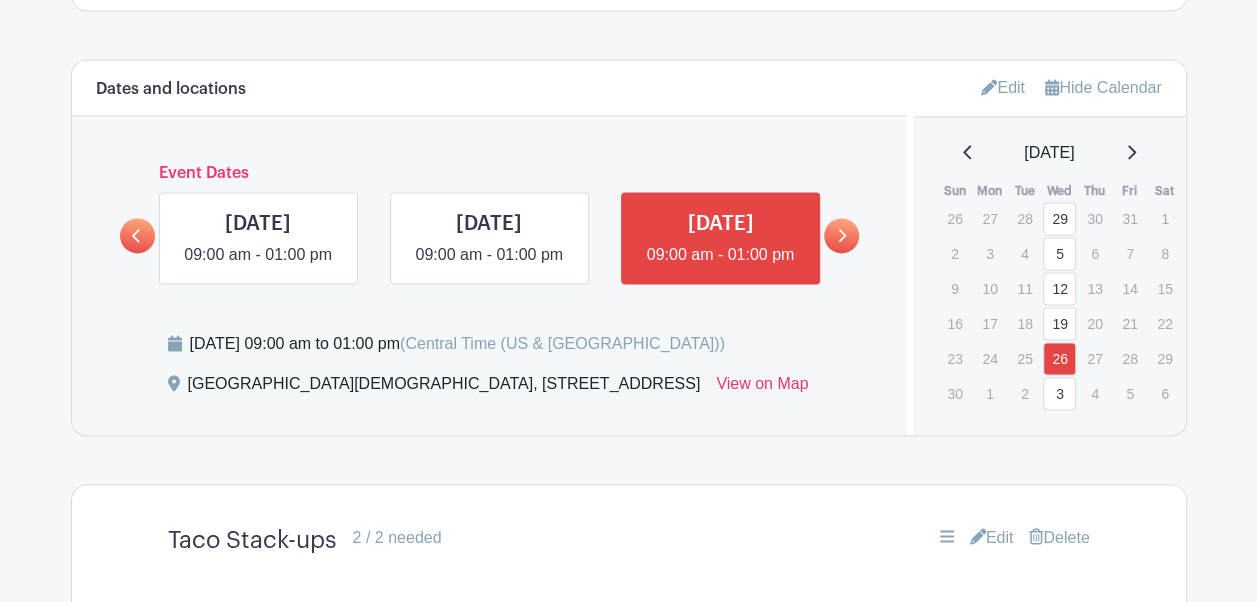 scroll, scrollTop: 1392, scrollLeft: 0, axis: vertical 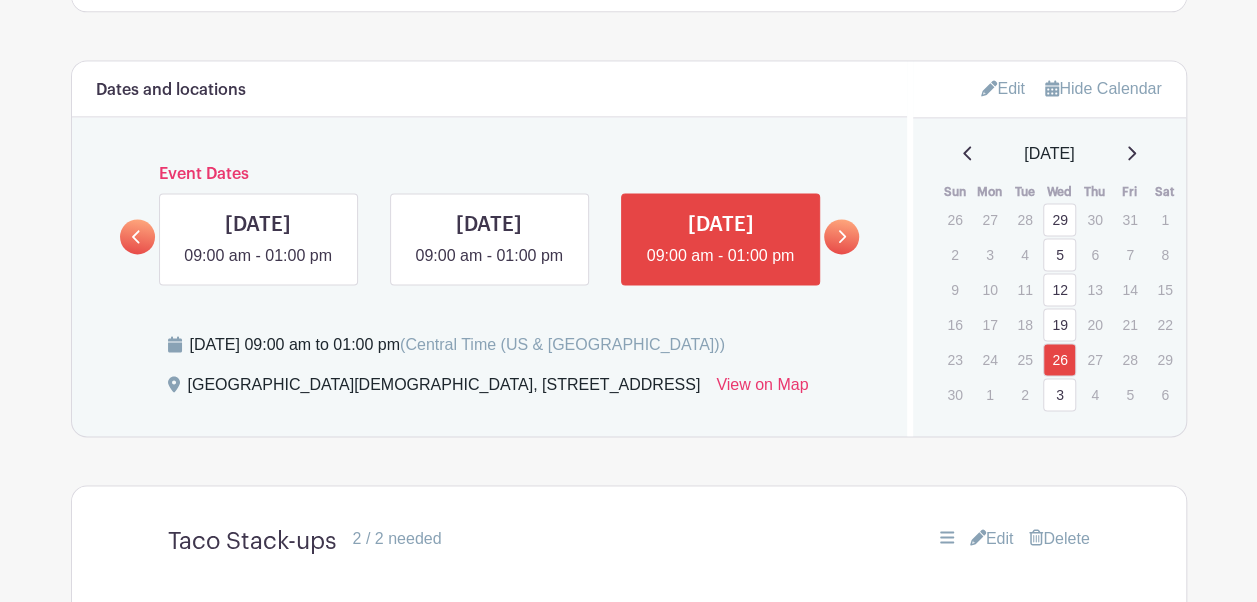 click on "Edit" at bounding box center (1003, 88) 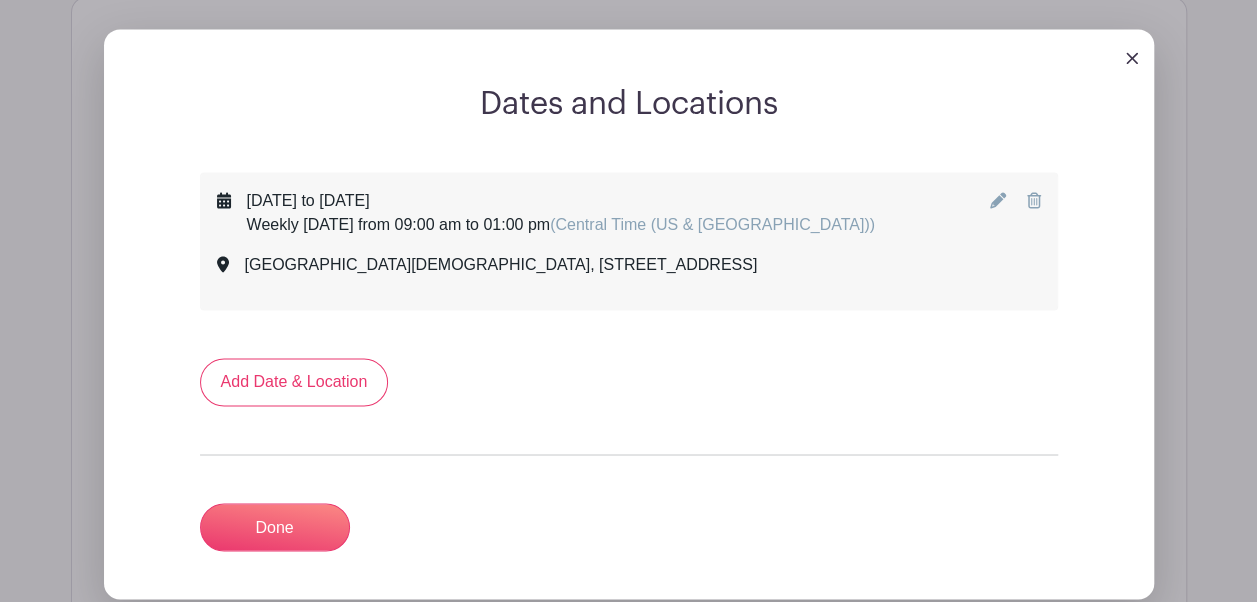 scroll, scrollTop: 1452, scrollLeft: 0, axis: vertical 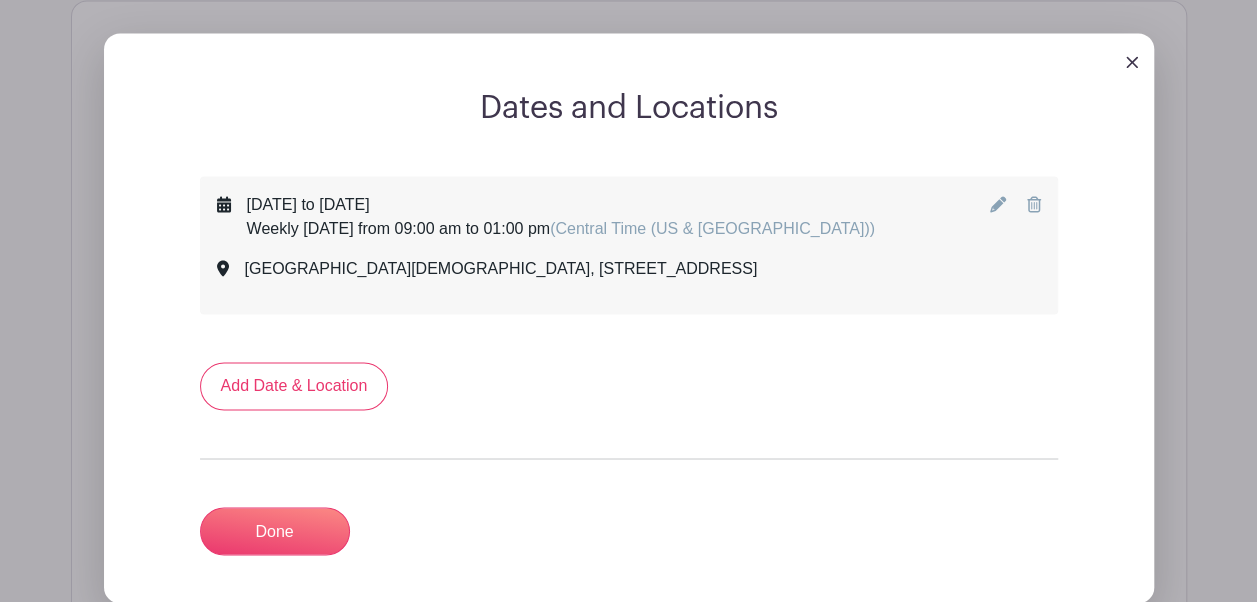 click 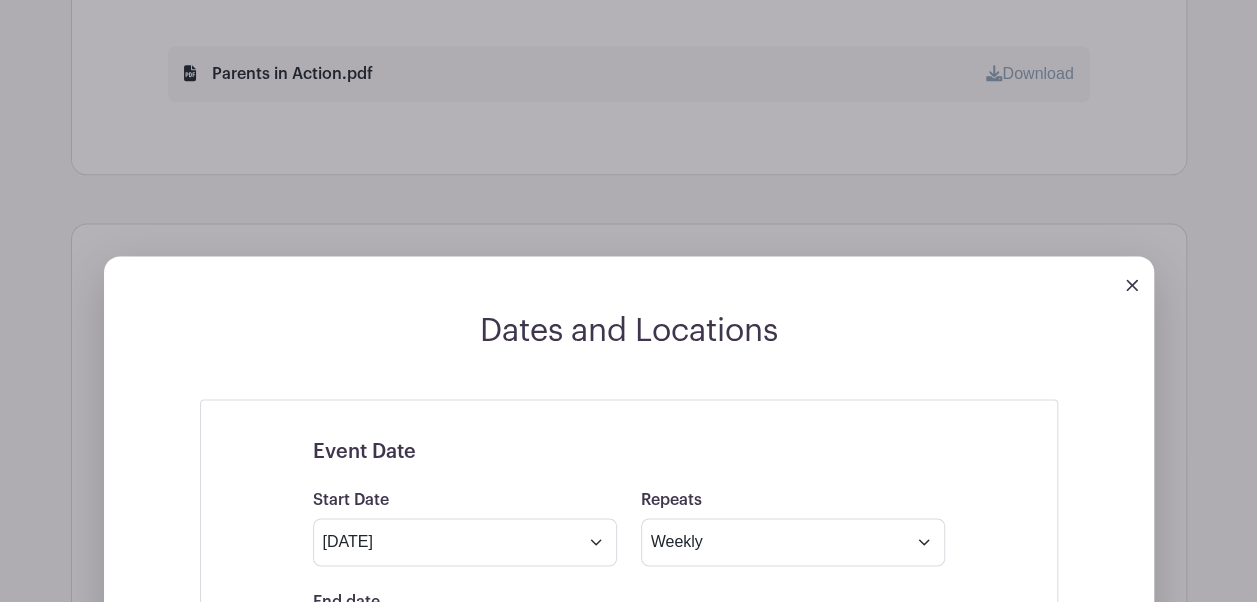 scroll, scrollTop: 1218, scrollLeft: 0, axis: vertical 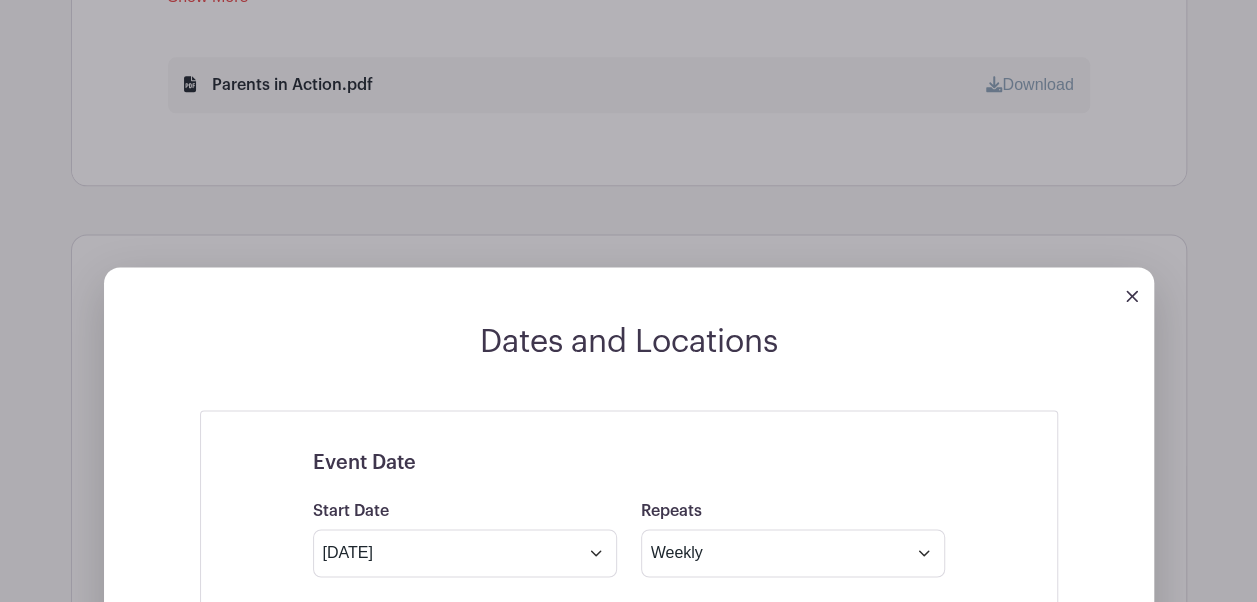 click at bounding box center [1132, 296] 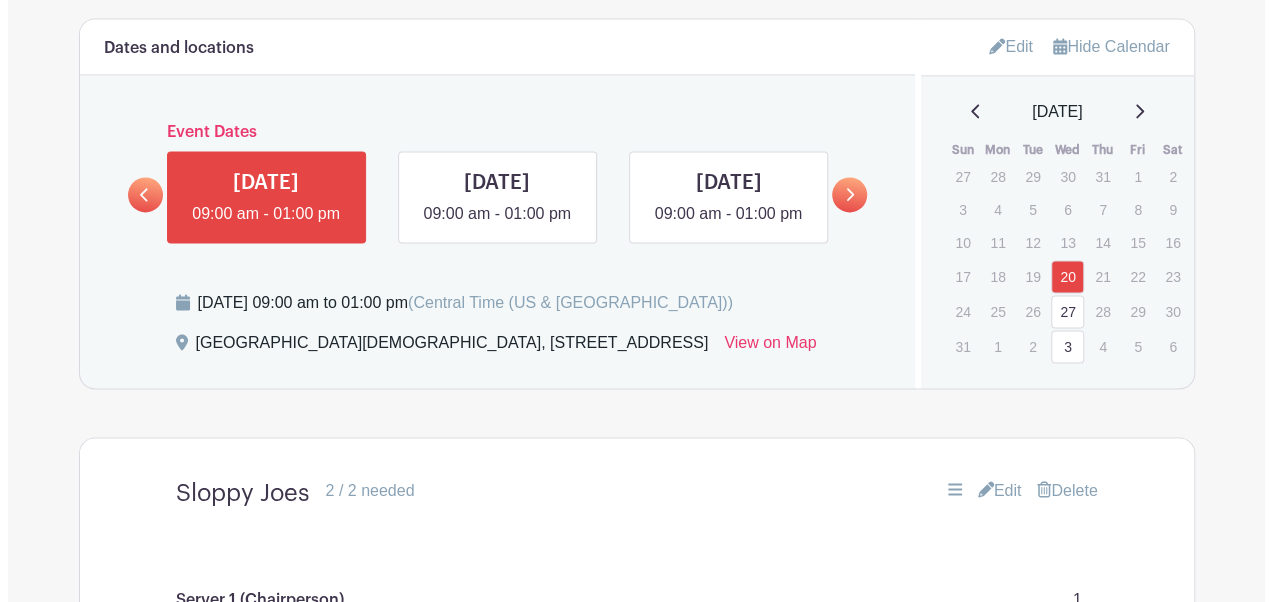 scroll, scrollTop: 1437, scrollLeft: 0, axis: vertical 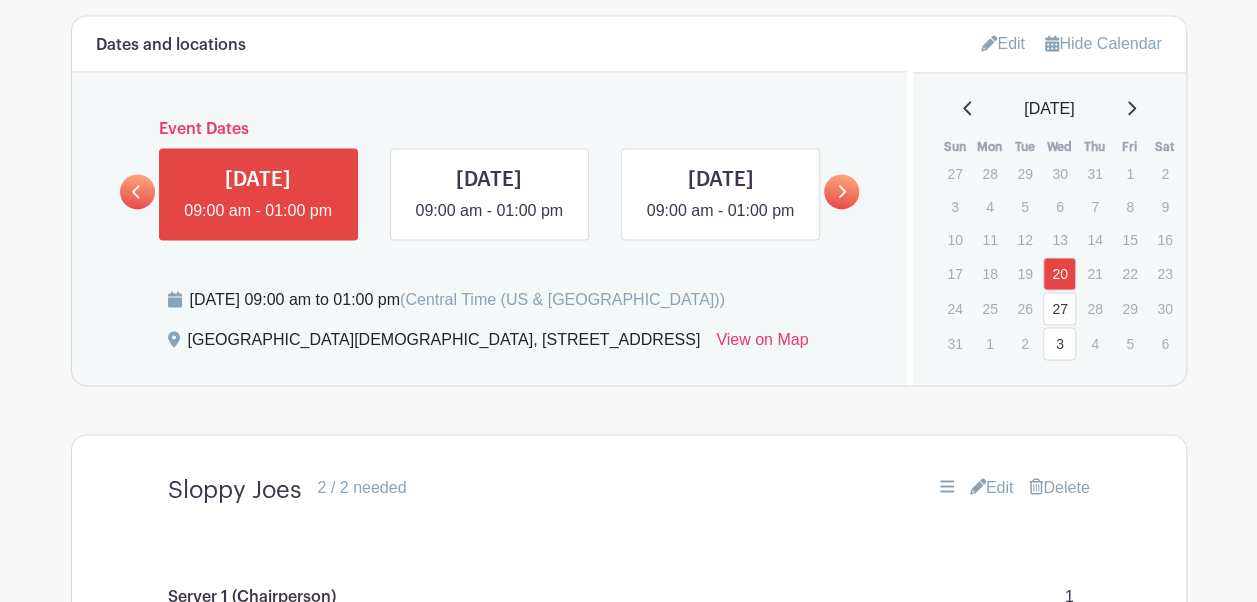 click 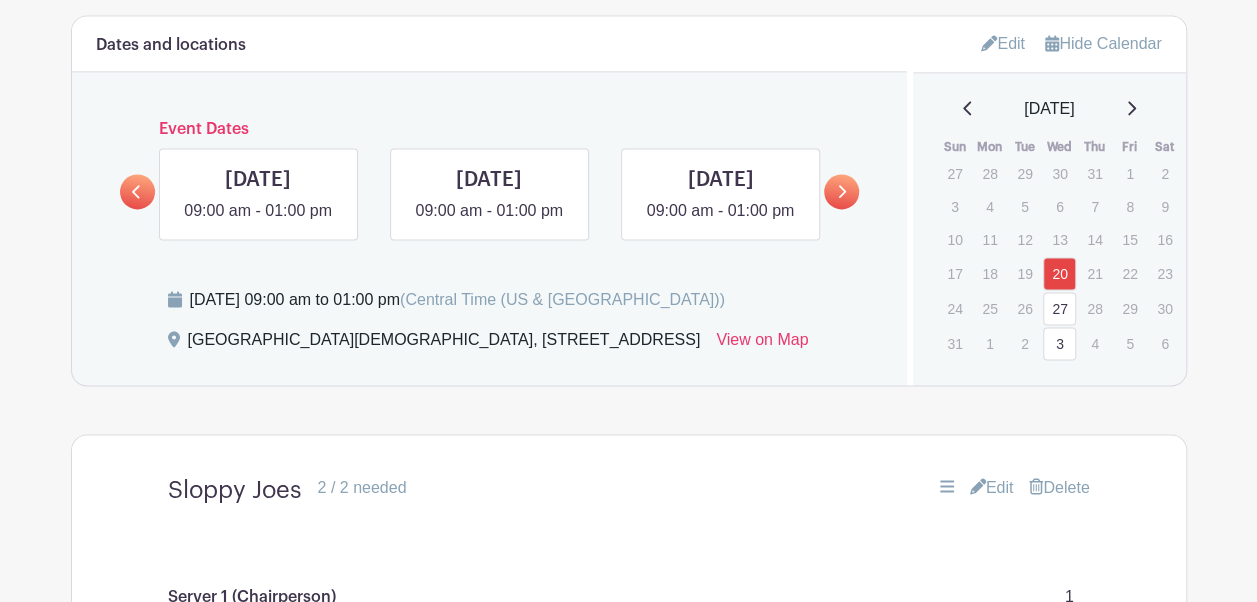 click 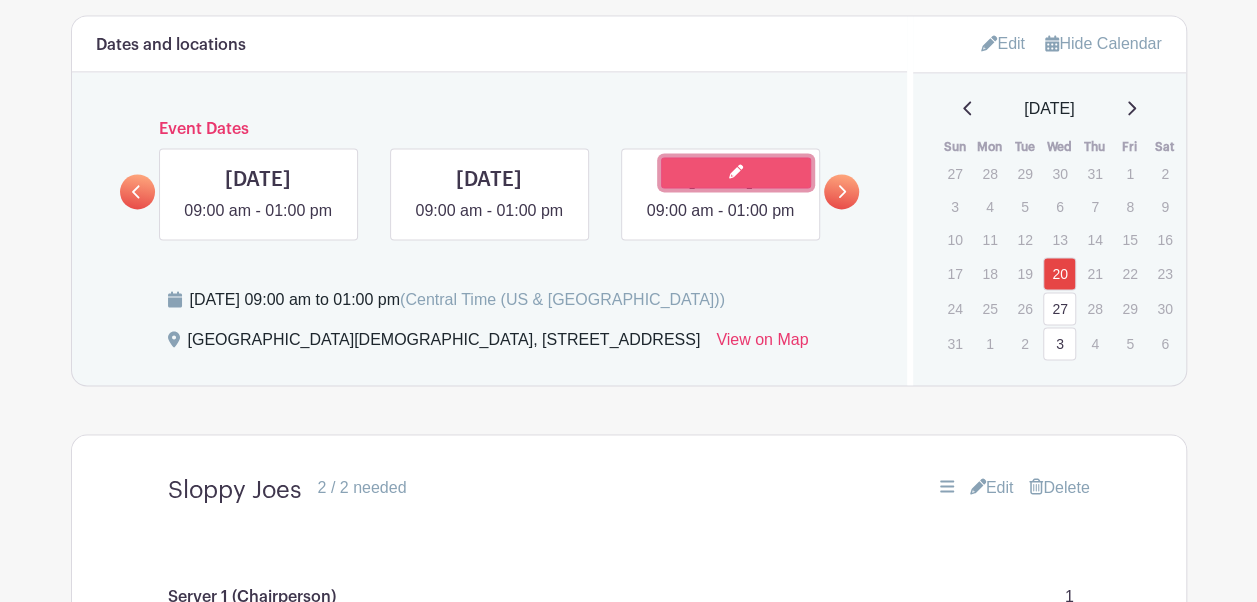 click at bounding box center [736, 172] 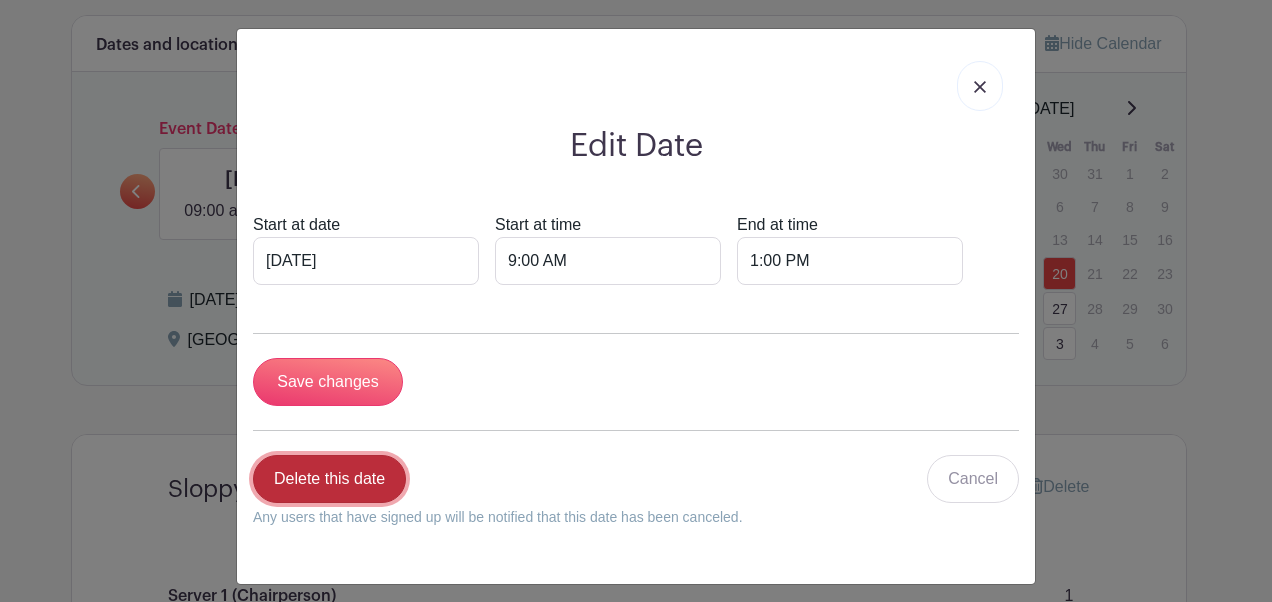 click on "Delete this date" at bounding box center [329, 479] 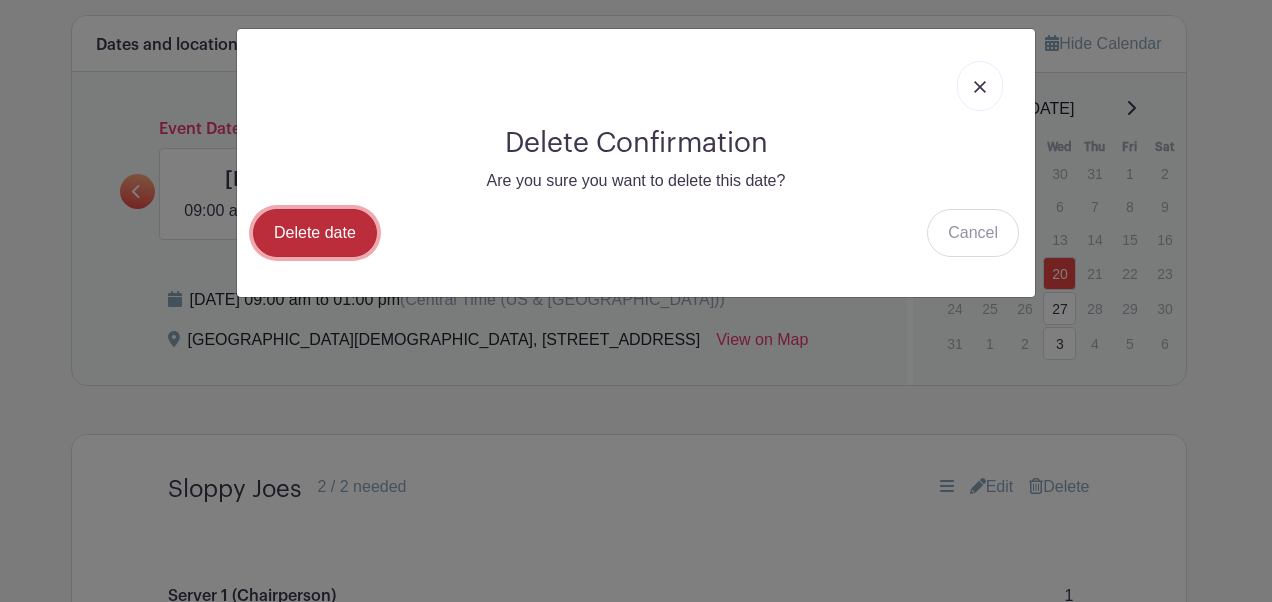 click on "Delete date" at bounding box center [315, 233] 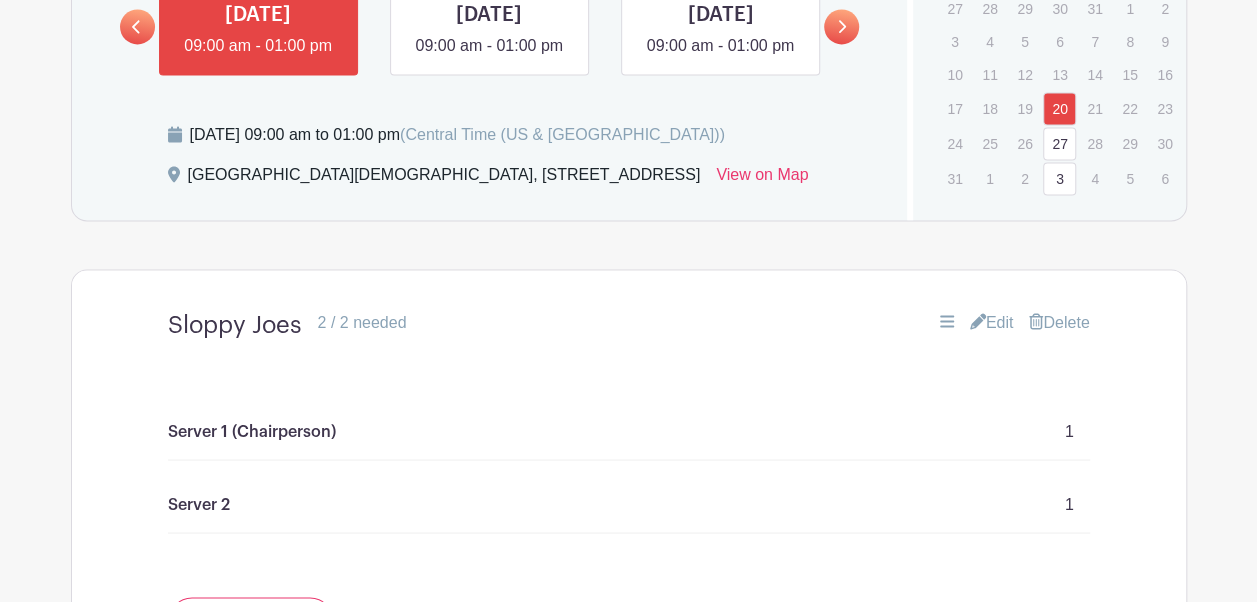 scroll, scrollTop: 1586, scrollLeft: 0, axis: vertical 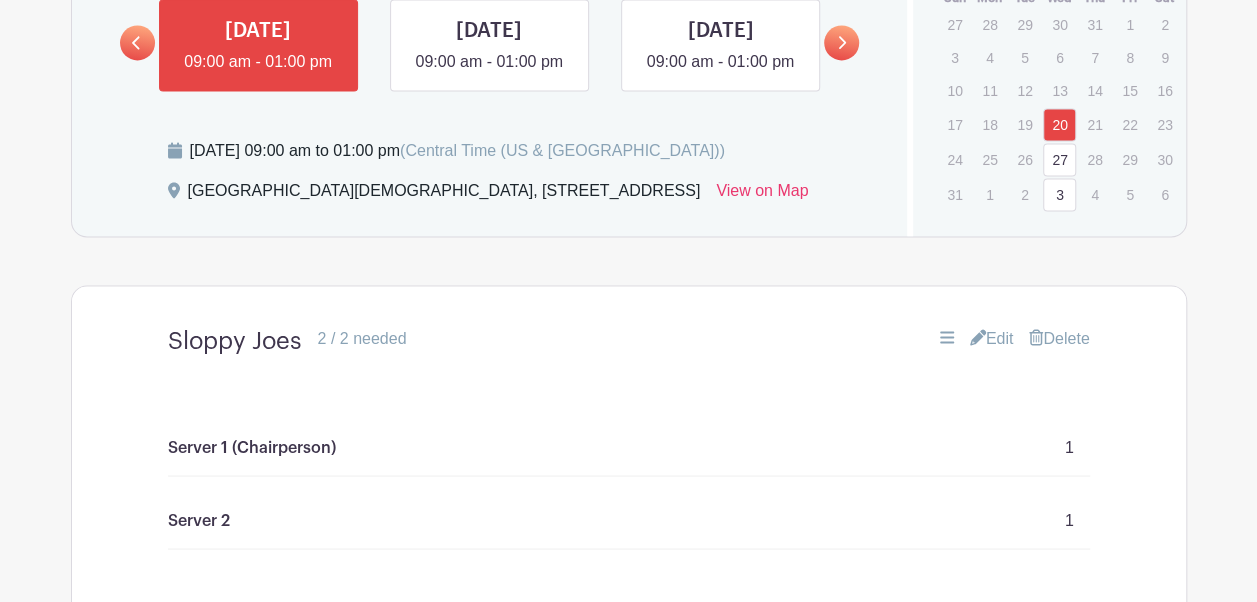 click at bounding box center [841, 42] 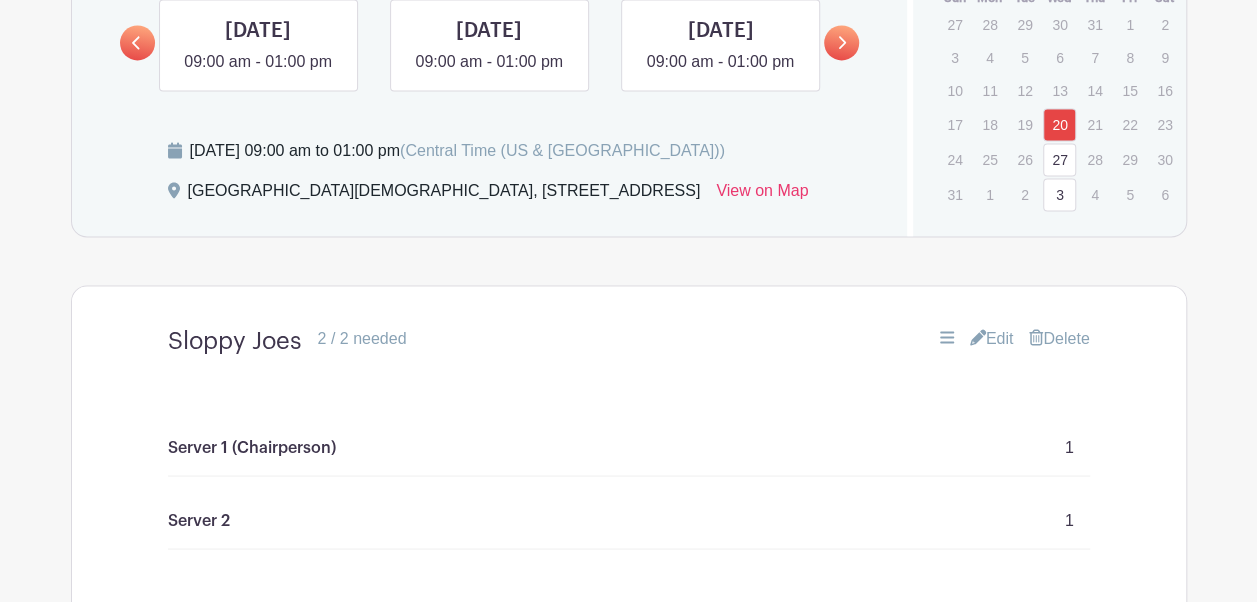 click at bounding box center (841, 42) 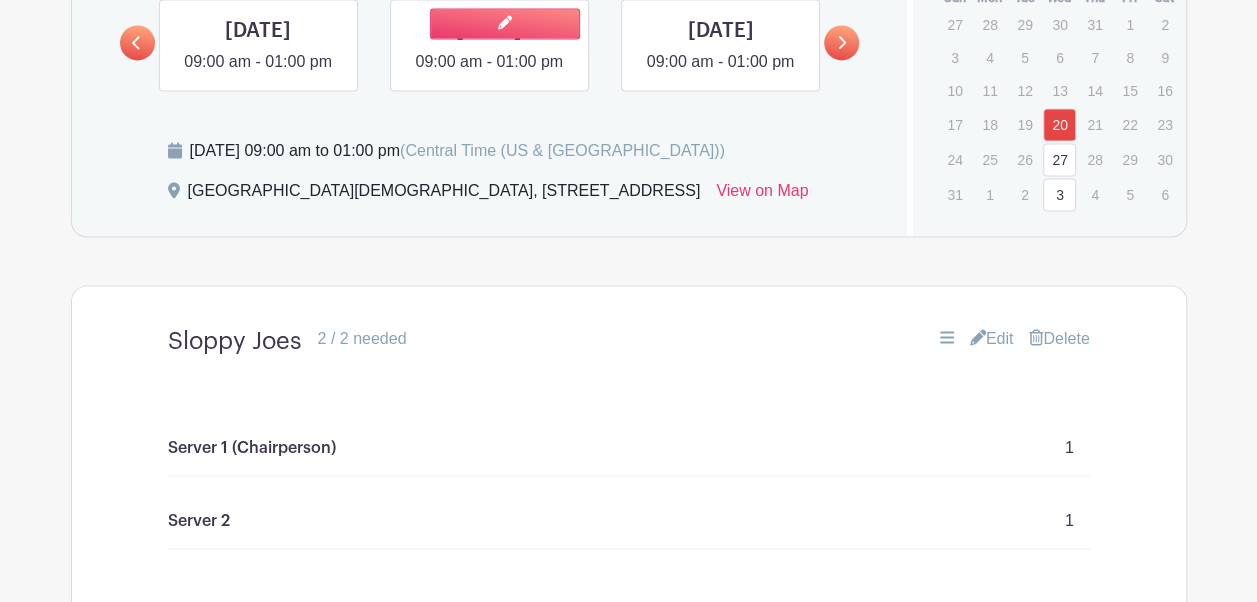 click at bounding box center [489, 74] 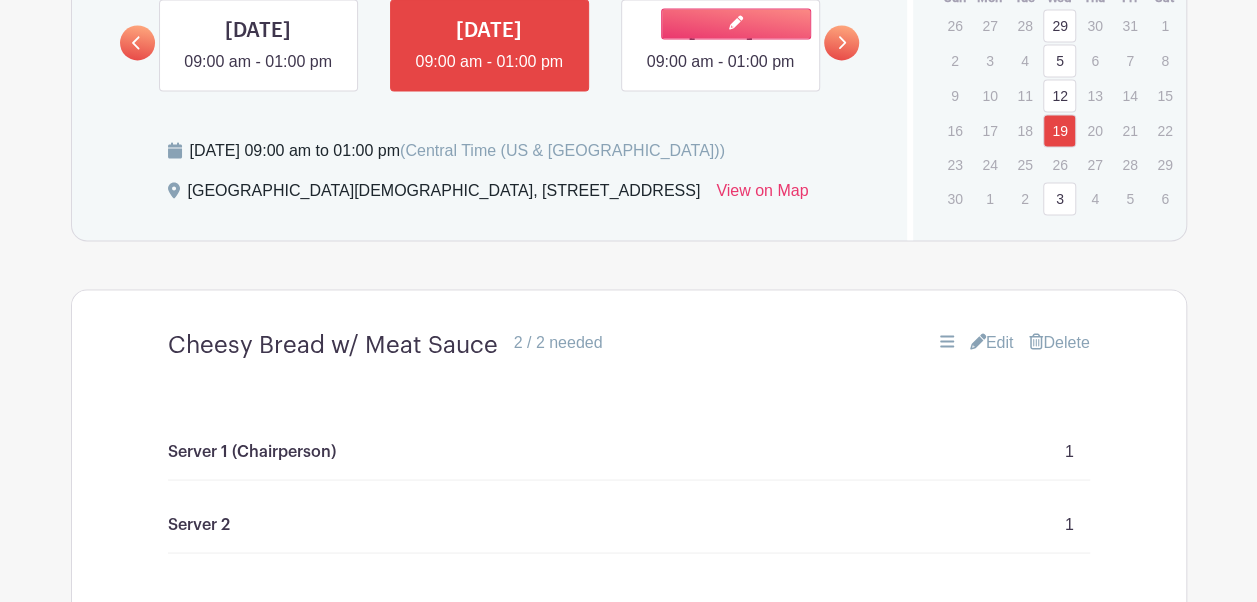 click at bounding box center (720, 74) 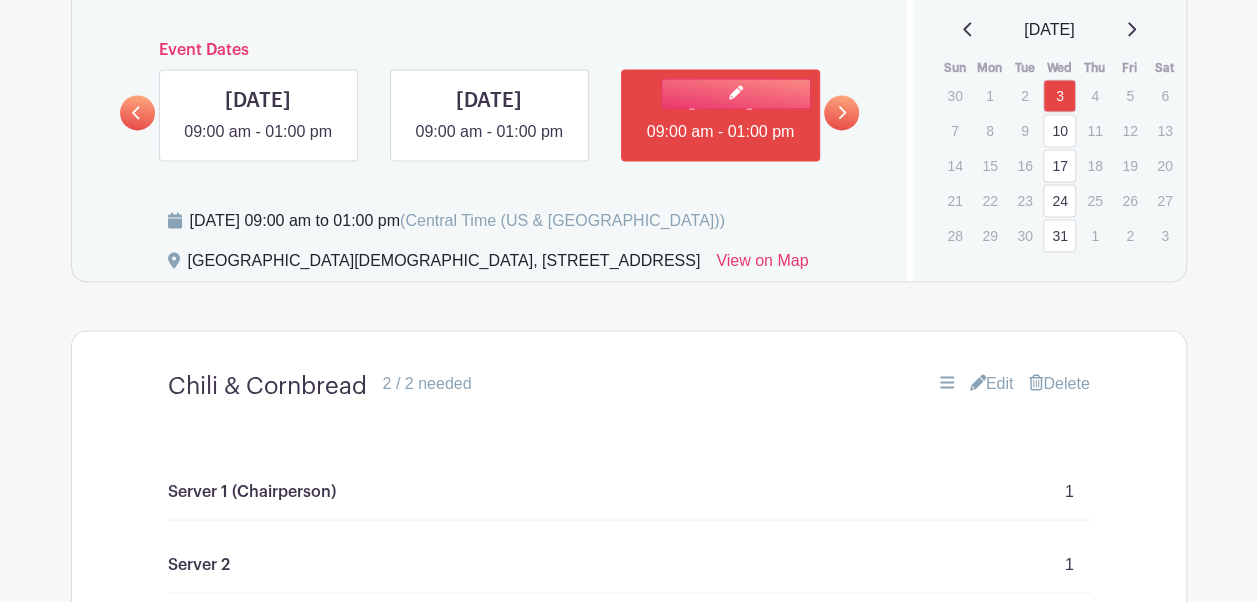 scroll, scrollTop: 1515, scrollLeft: 0, axis: vertical 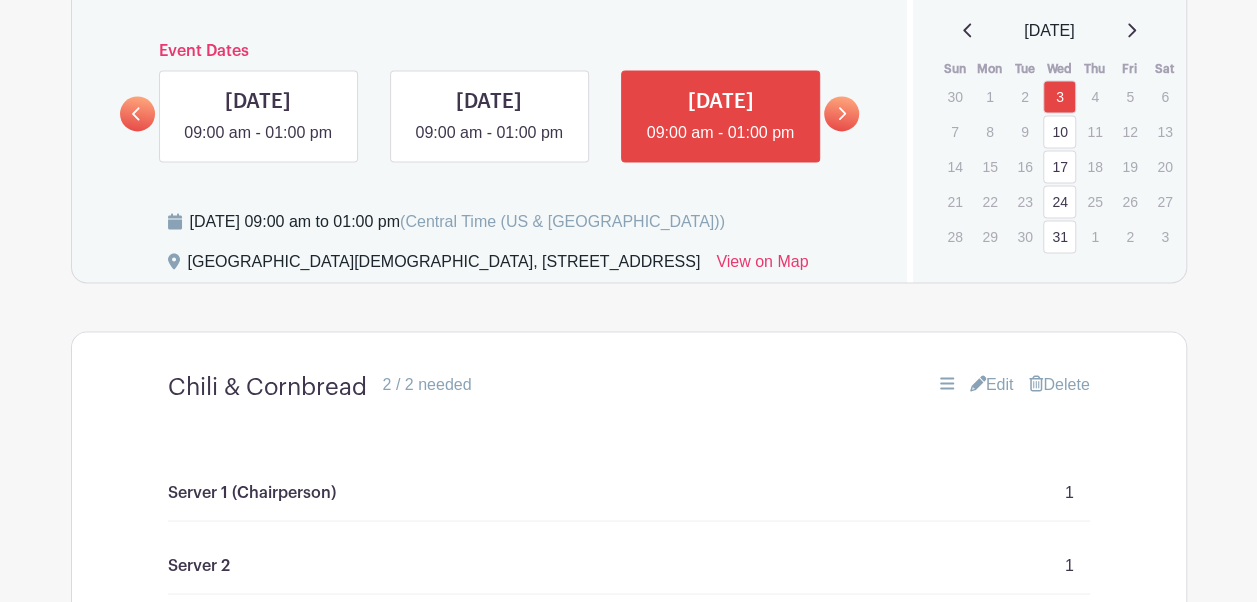 click on "Edit" at bounding box center [992, 384] 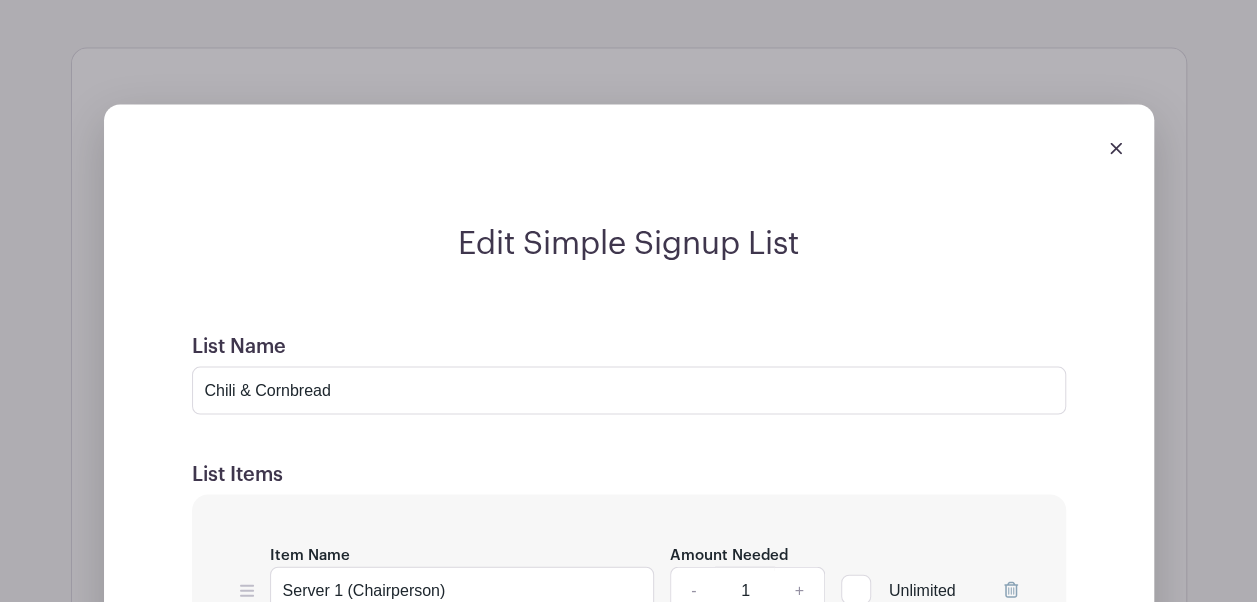 scroll, scrollTop: 1825, scrollLeft: 0, axis: vertical 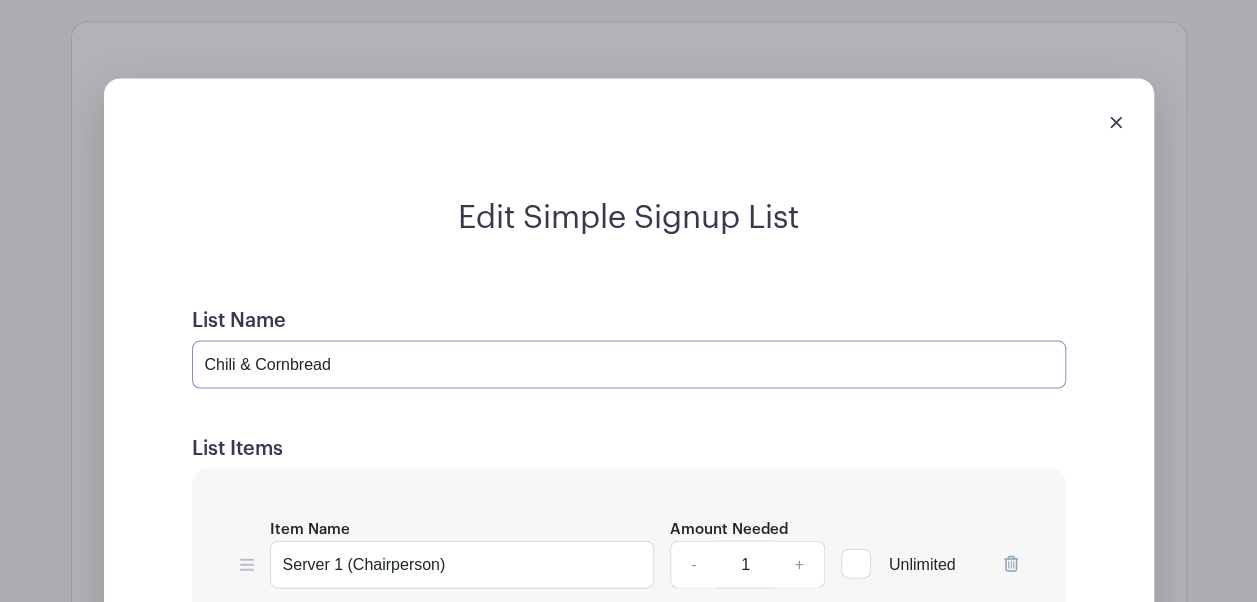 drag, startPoint x: 360, startPoint y: 382, endPoint x: 50, endPoint y: 394, distance: 310.23218 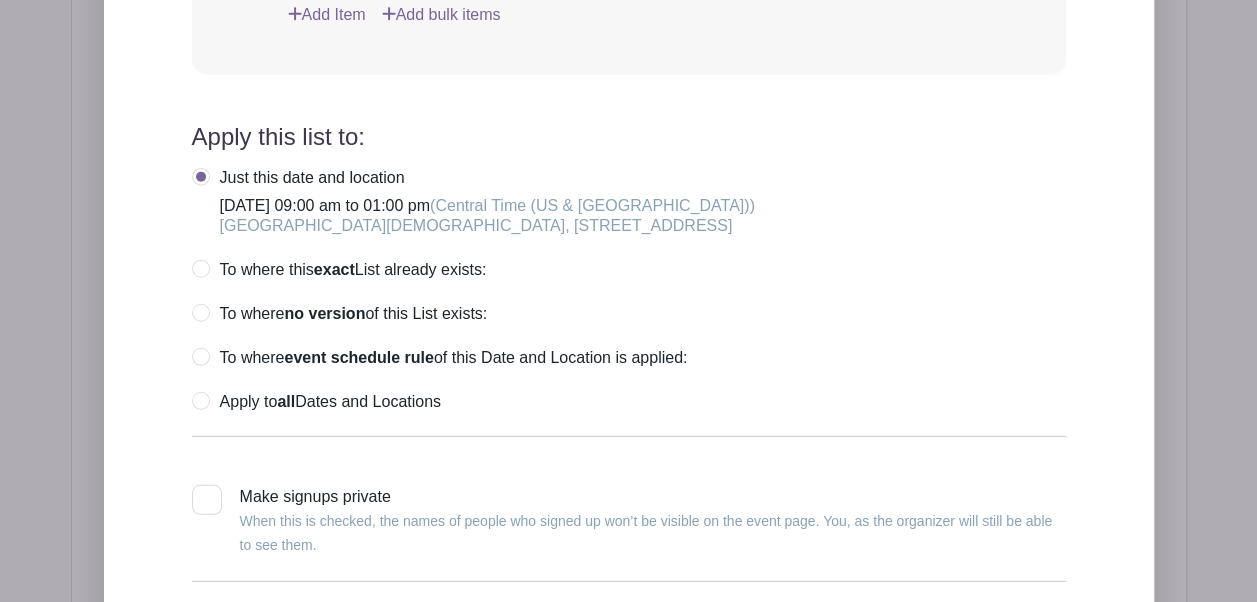 scroll, scrollTop: 2526, scrollLeft: 0, axis: vertical 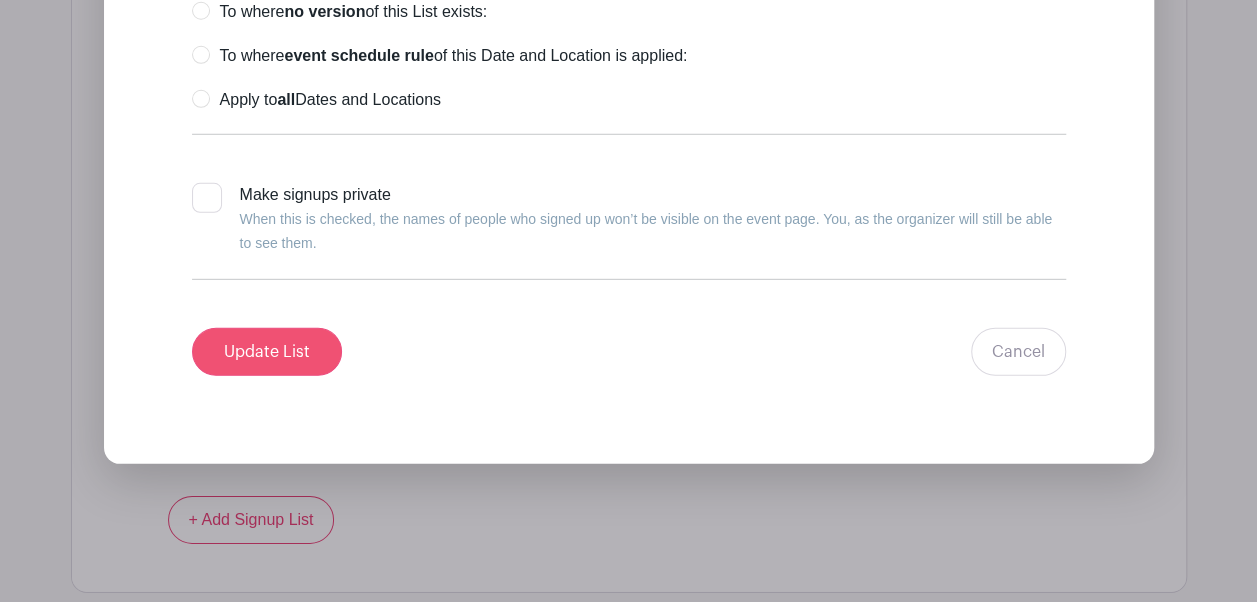 type on "Taco Stack-ups" 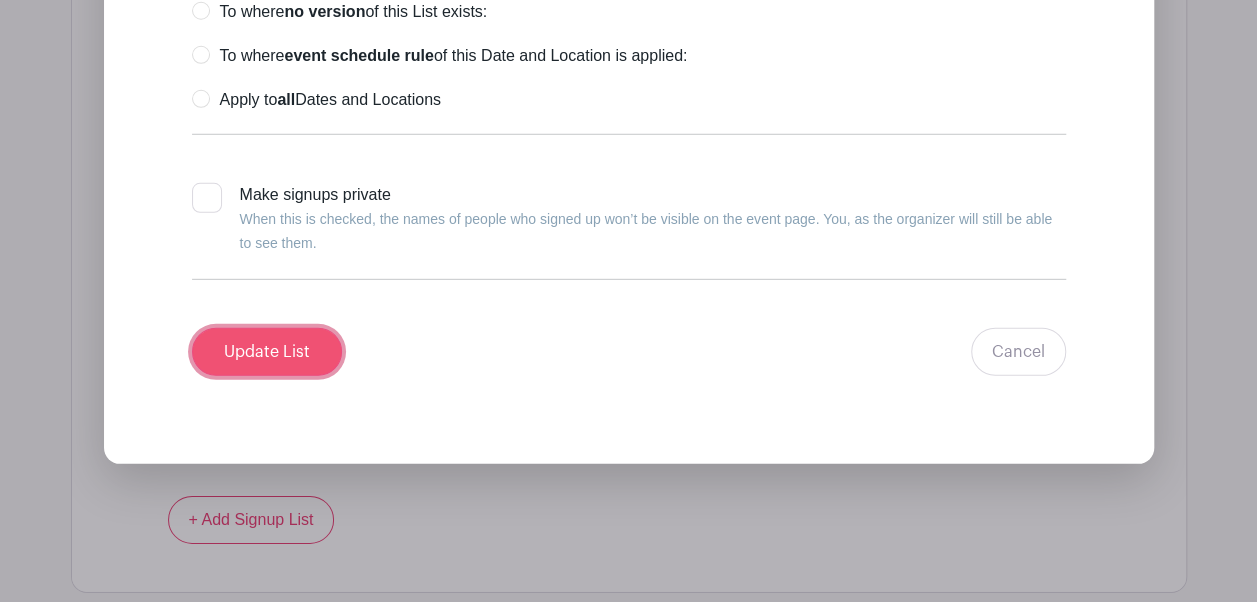 click on "Update List" at bounding box center [267, 352] 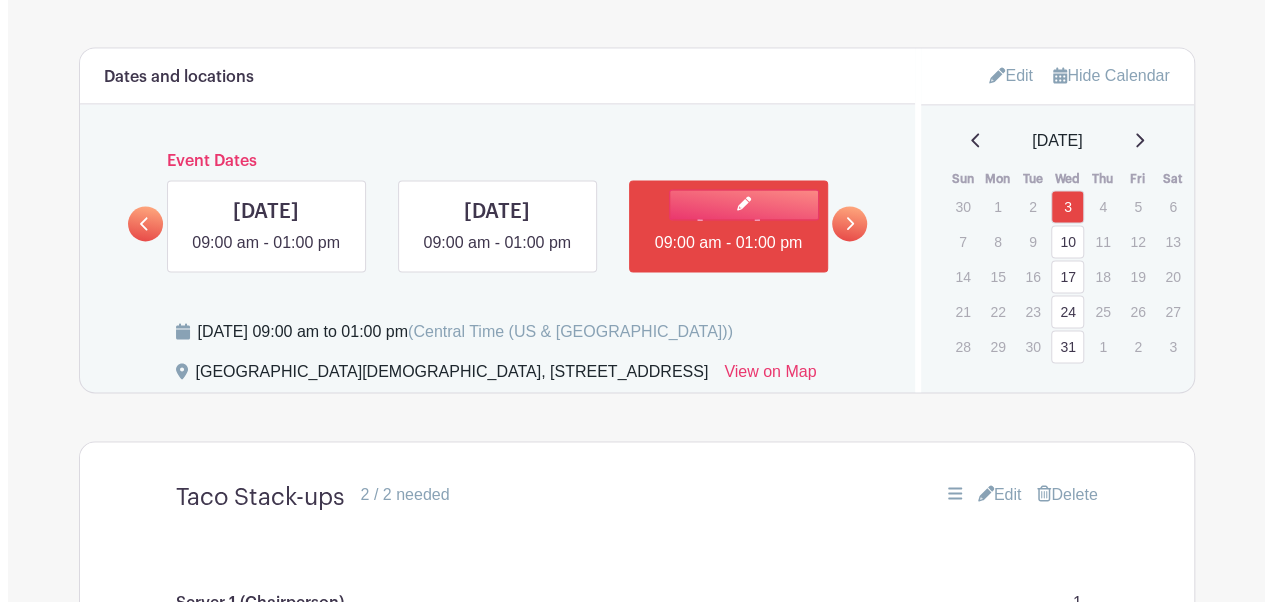 scroll, scrollTop: 1400, scrollLeft: 0, axis: vertical 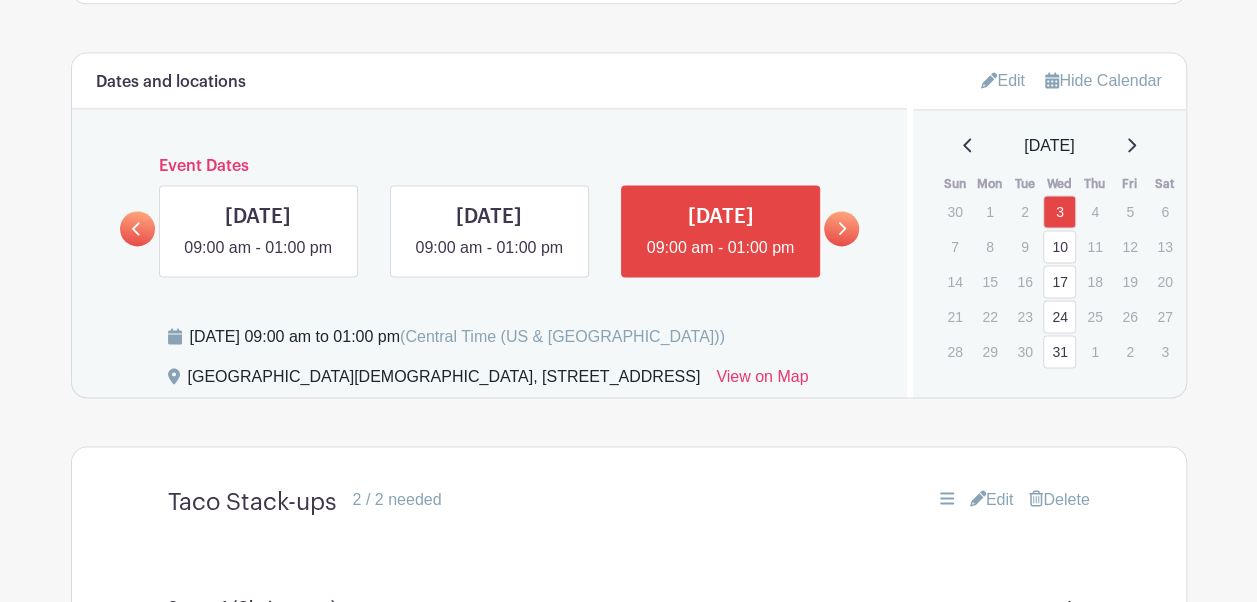 click 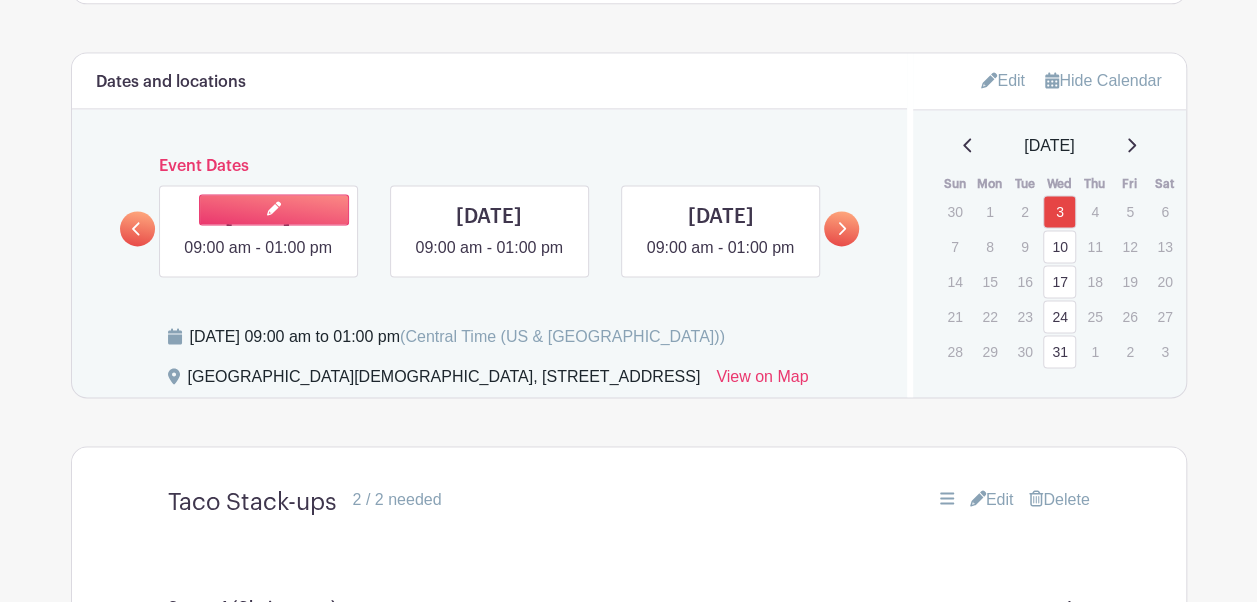 click at bounding box center (331, 209) 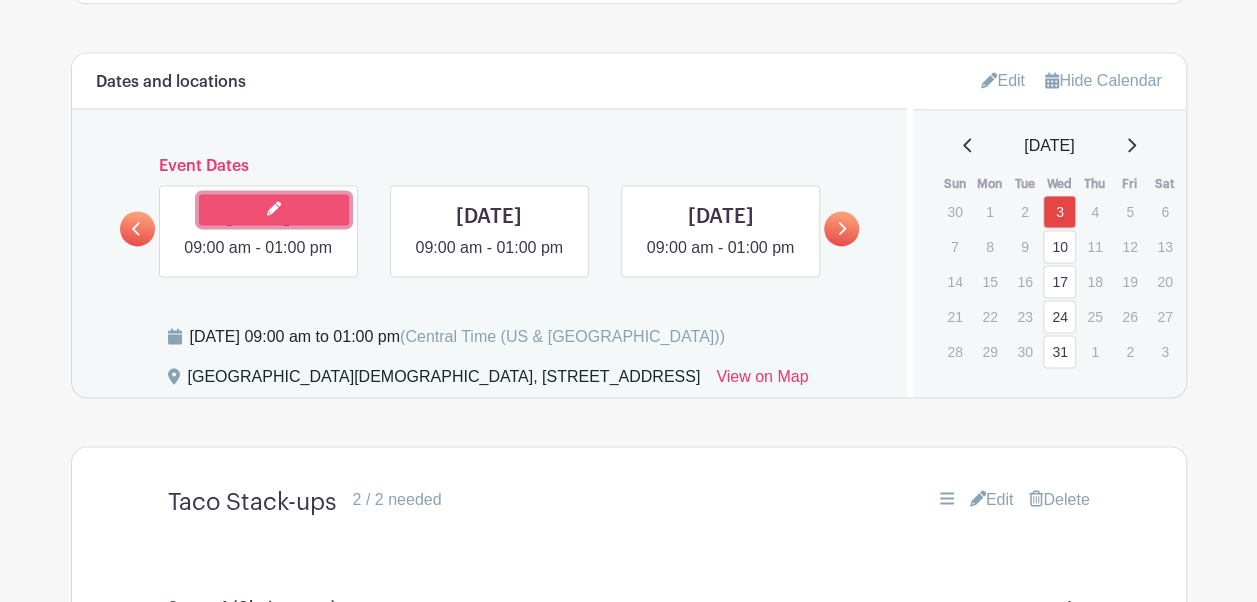 click at bounding box center (274, 209) 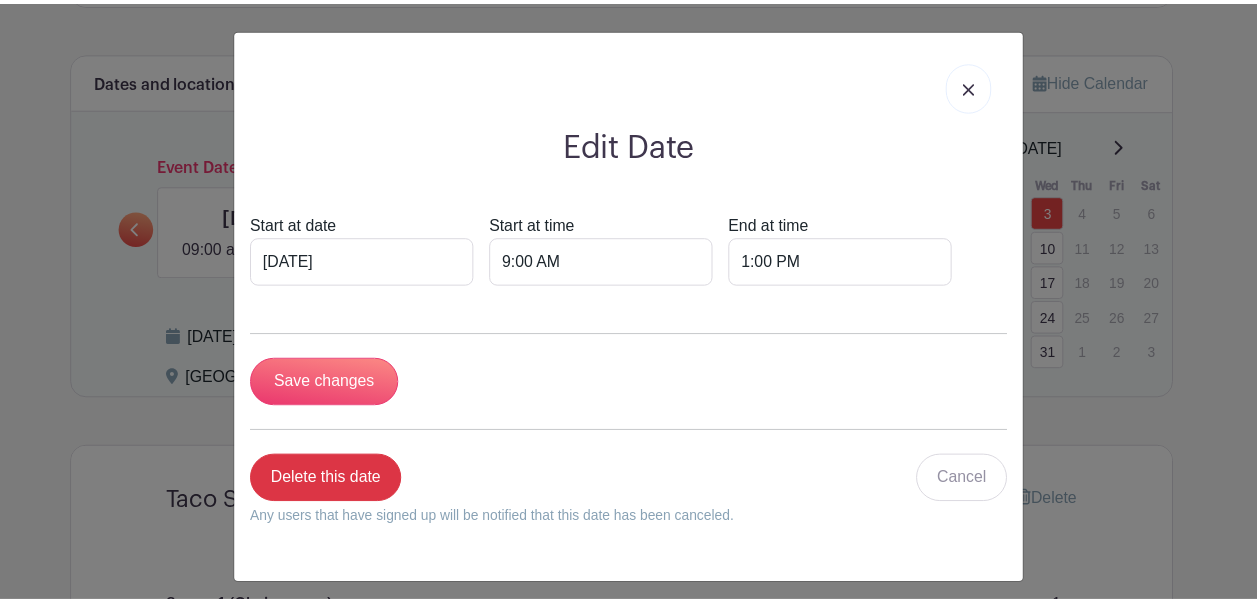 scroll, scrollTop: 8, scrollLeft: 0, axis: vertical 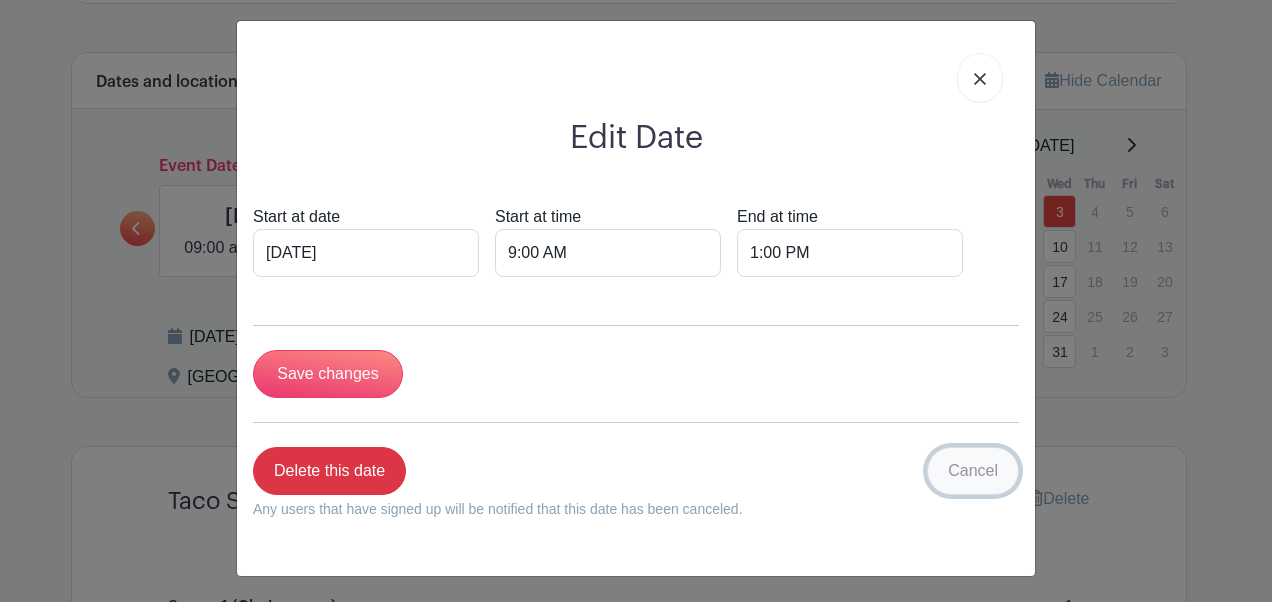 click on "Cancel" at bounding box center [973, 471] 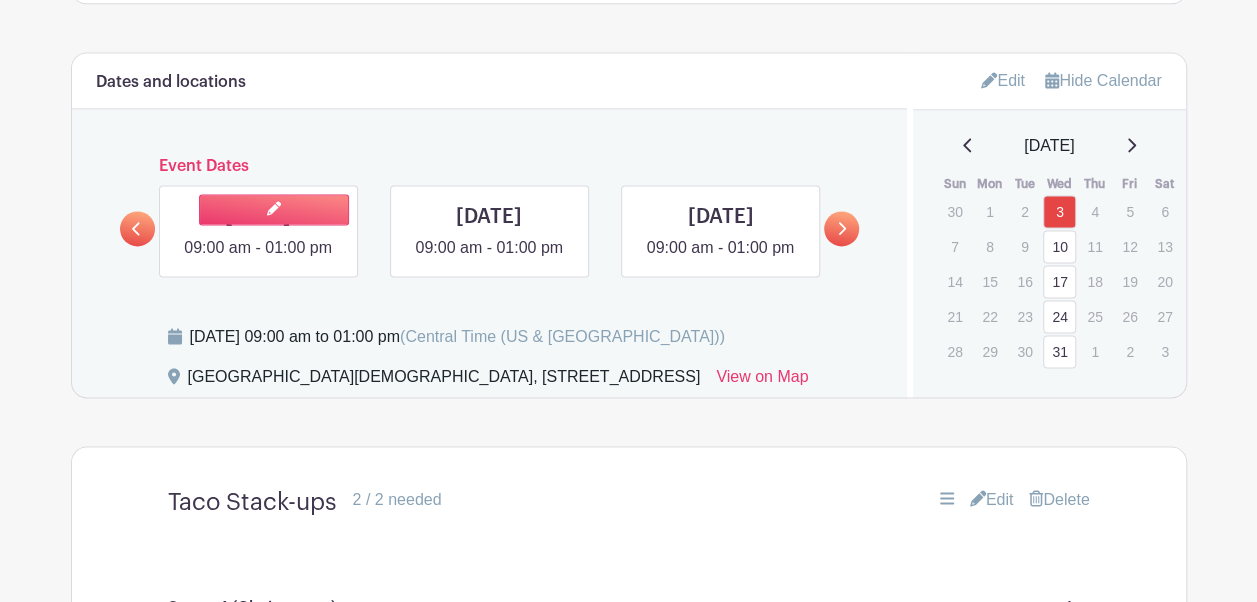 click at bounding box center [258, 260] 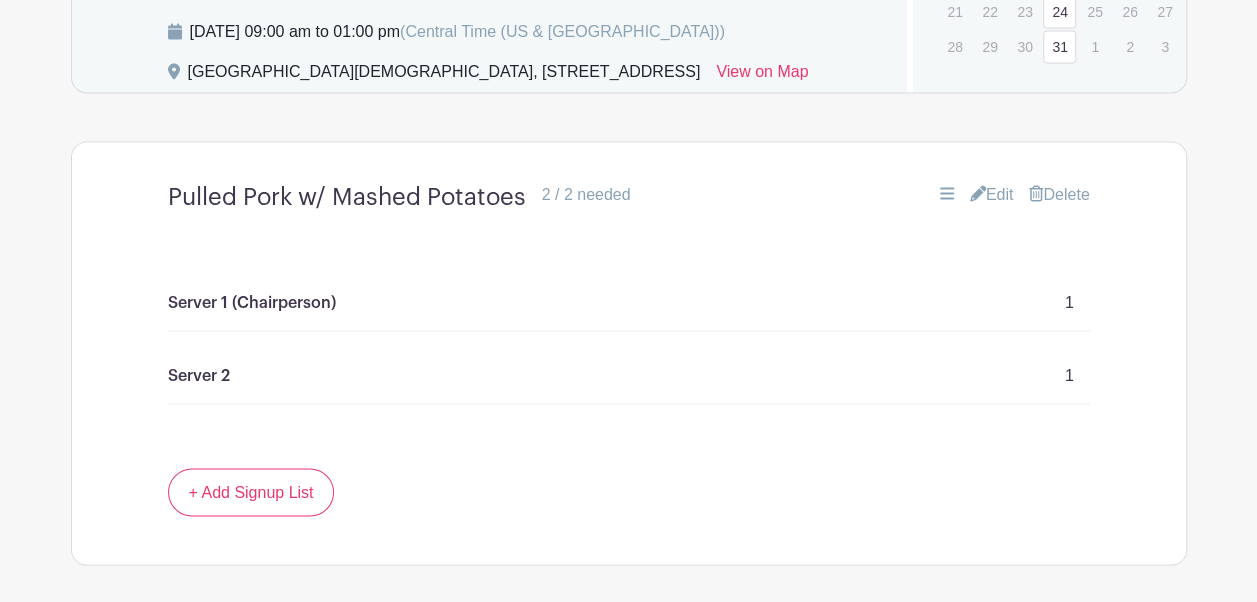 scroll, scrollTop: 1706, scrollLeft: 0, axis: vertical 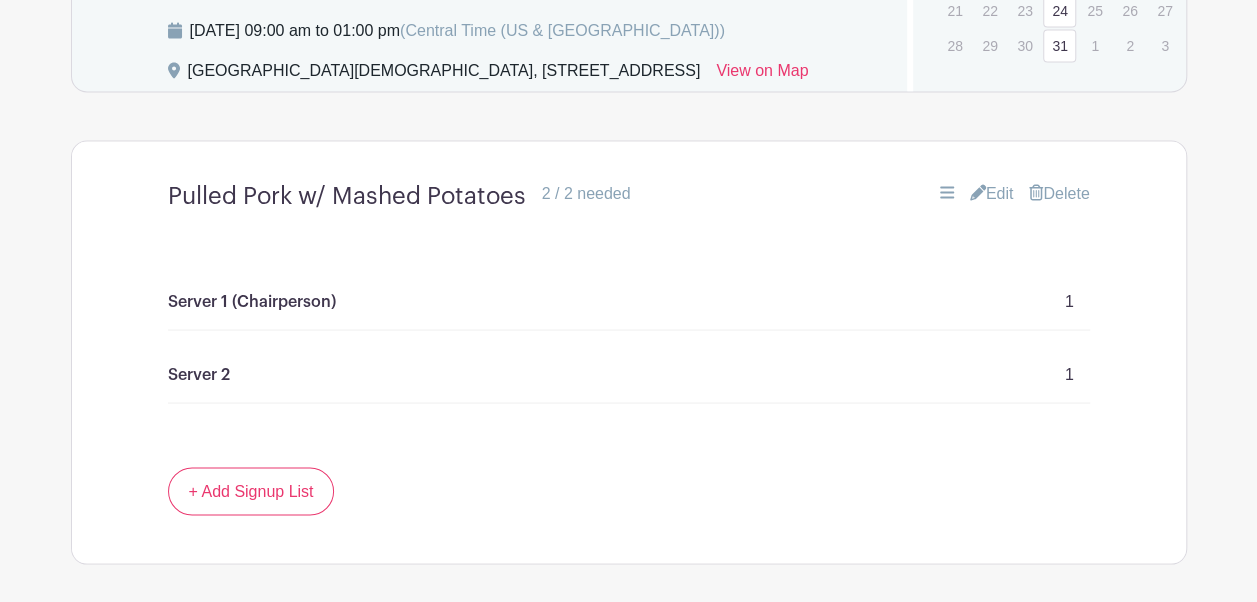 click on "Edit" at bounding box center [992, 193] 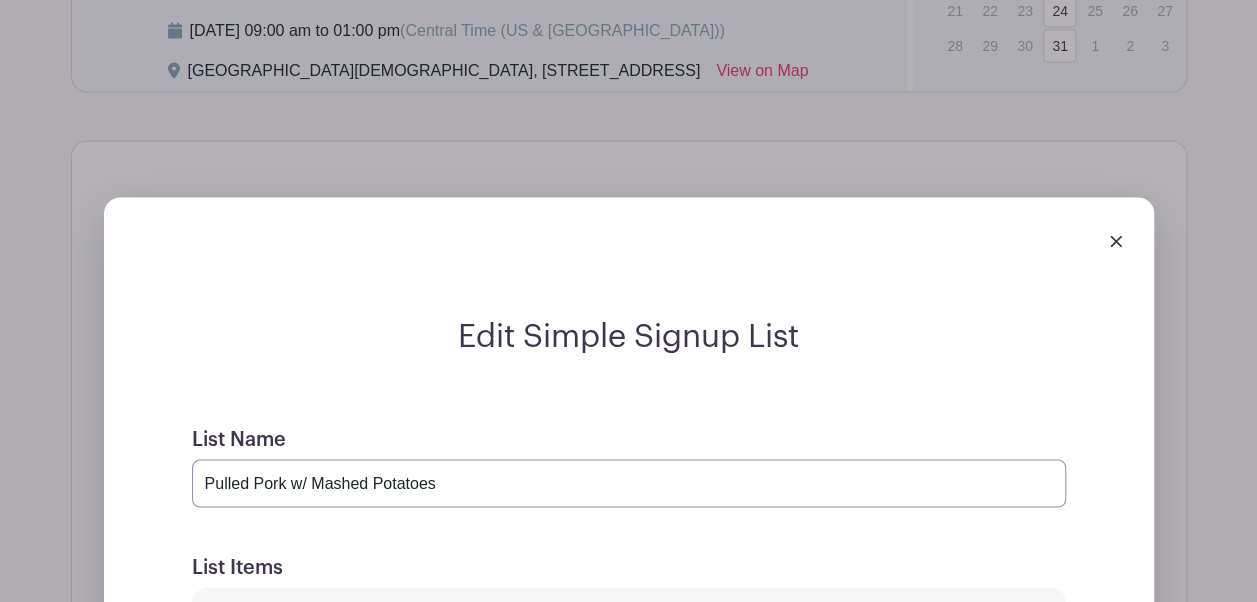 drag, startPoint x: 471, startPoint y: 509, endPoint x: 107, endPoint y: 497, distance: 364.19775 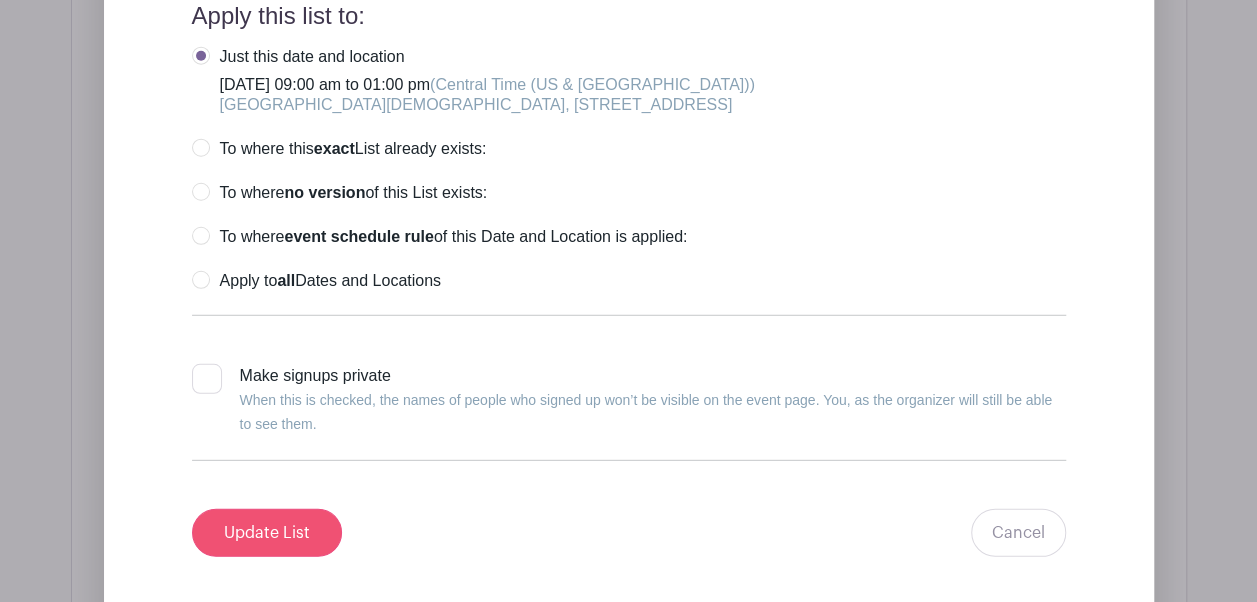 type on "Chili & Cornbread" 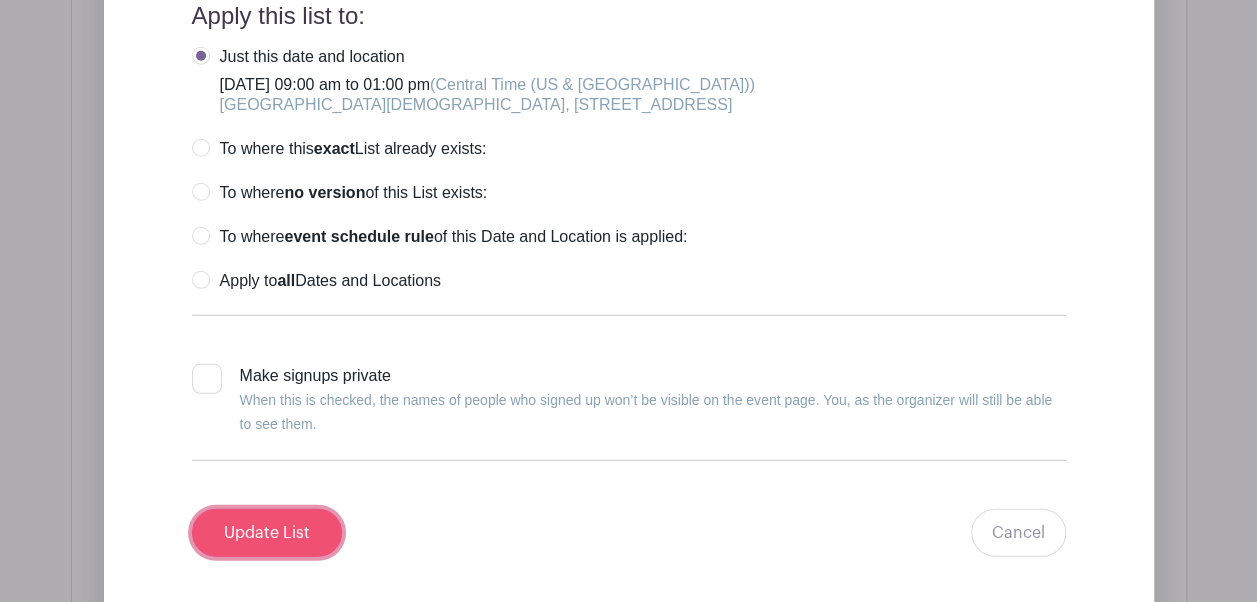 click on "Update List" at bounding box center [267, 533] 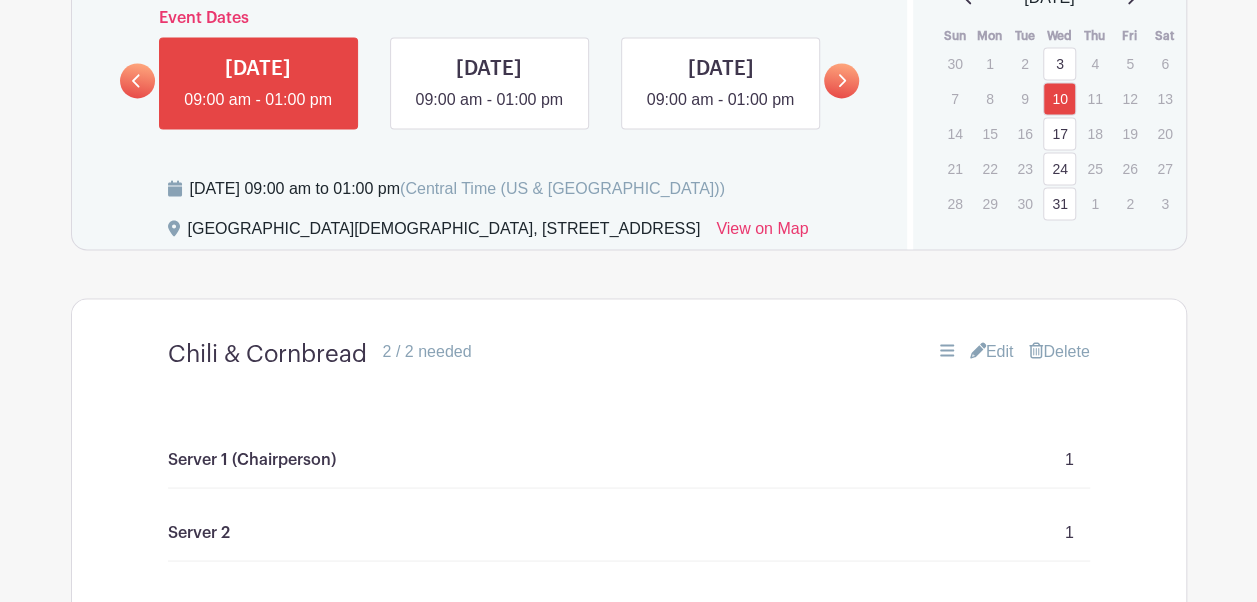 scroll, scrollTop: 1584, scrollLeft: 0, axis: vertical 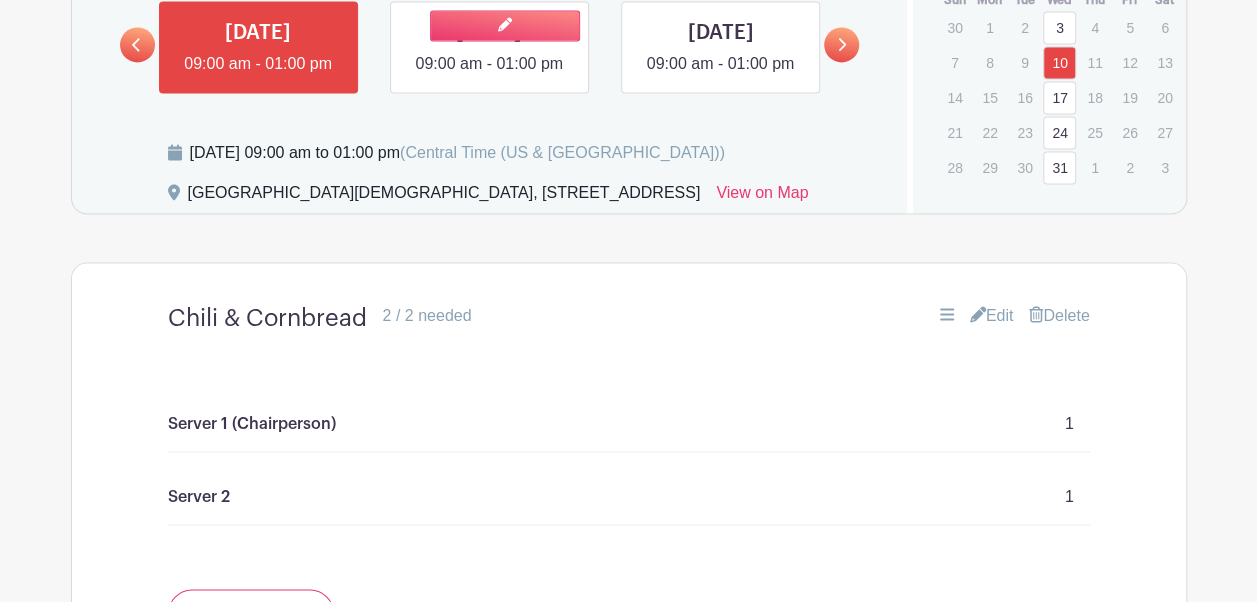 click at bounding box center (489, 76) 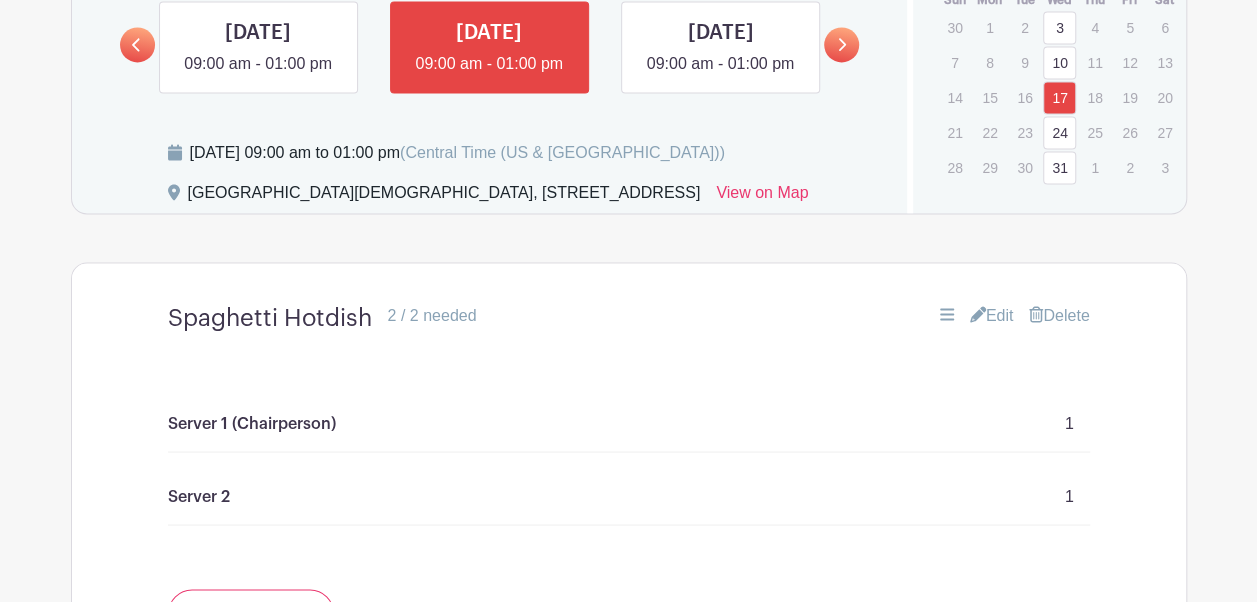 click on "Edit" at bounding box center (992, 315) 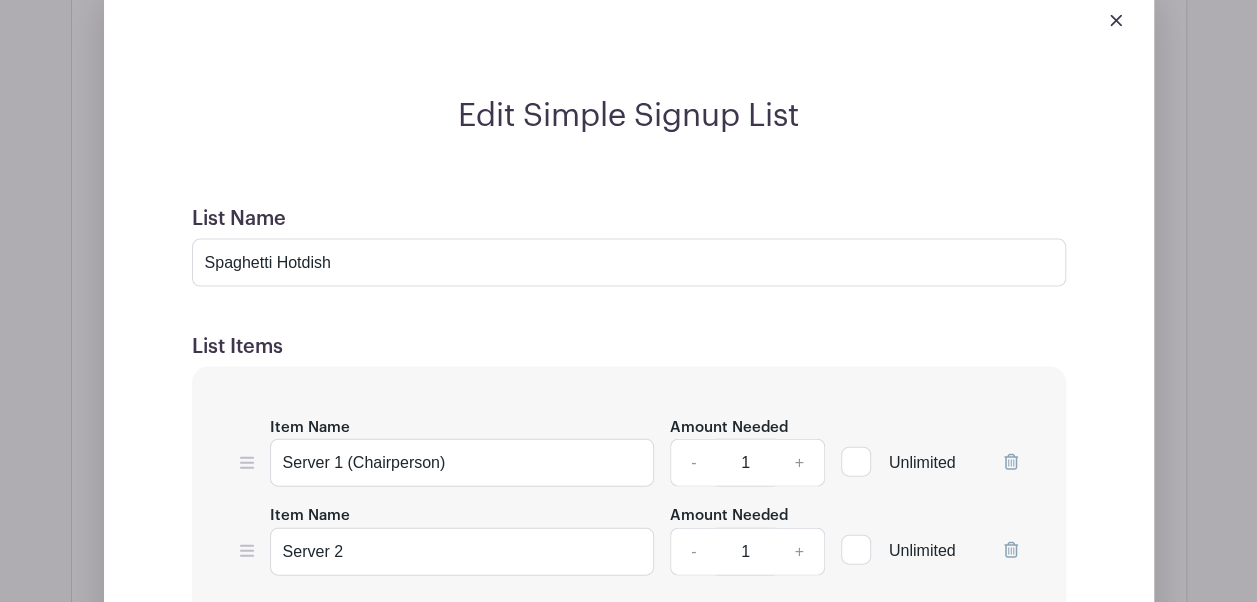 scroll, scrollTop: 1950, scrollLeft: 0, axis: vertical 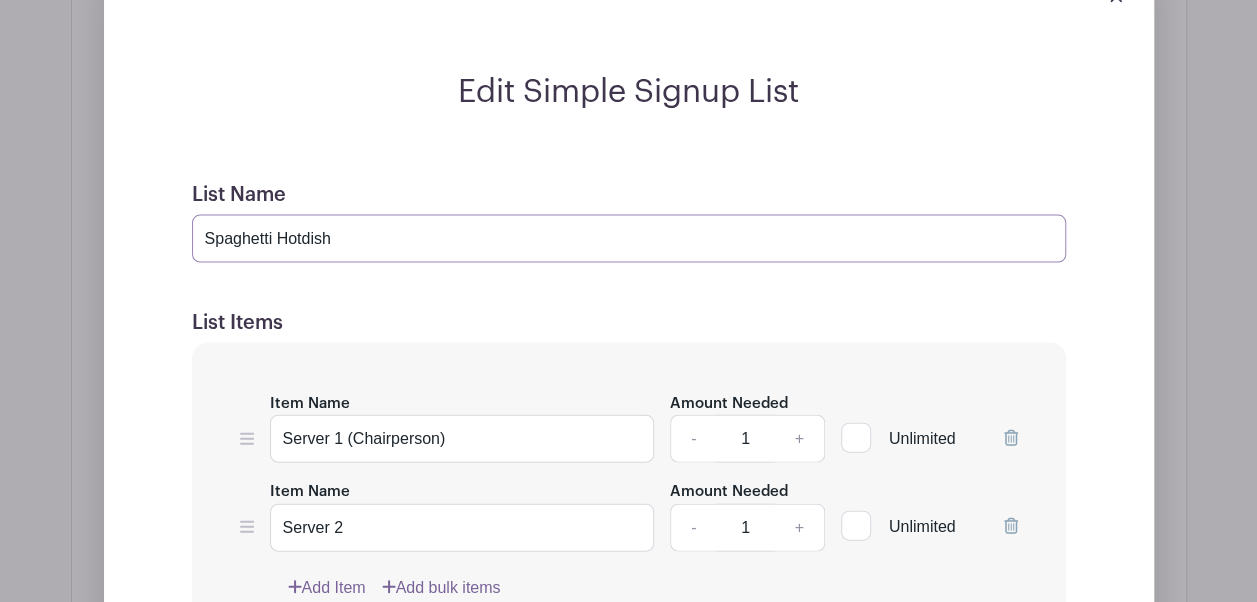 click on "Spaghetti Hotdish" at bounding box center (629, 239) 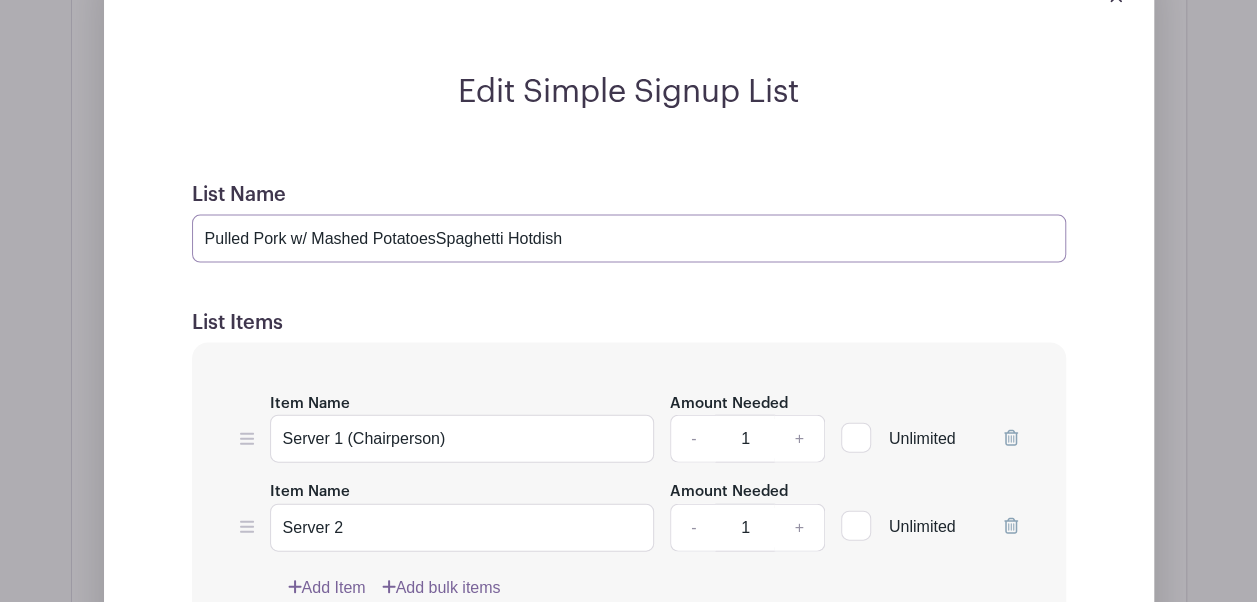 drag, startPoint x: 582, startPoint y: 258, endPoint x: 439, endPoint y: 258, distance: 143 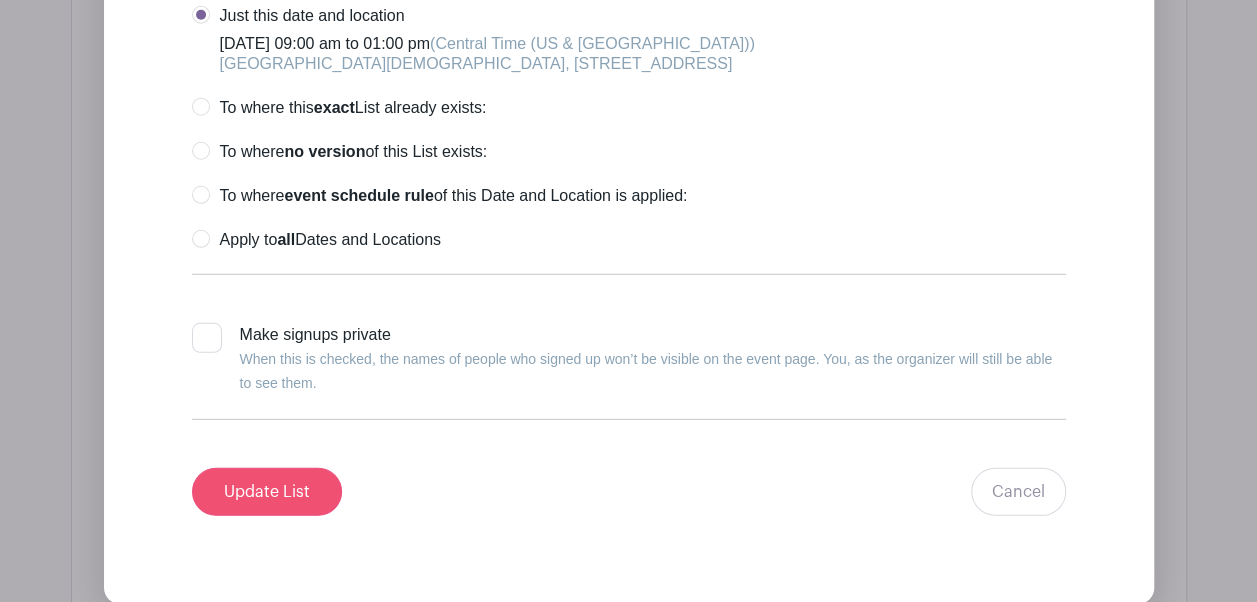 type on "Pulled Pork w/ Mashed Potatoes" 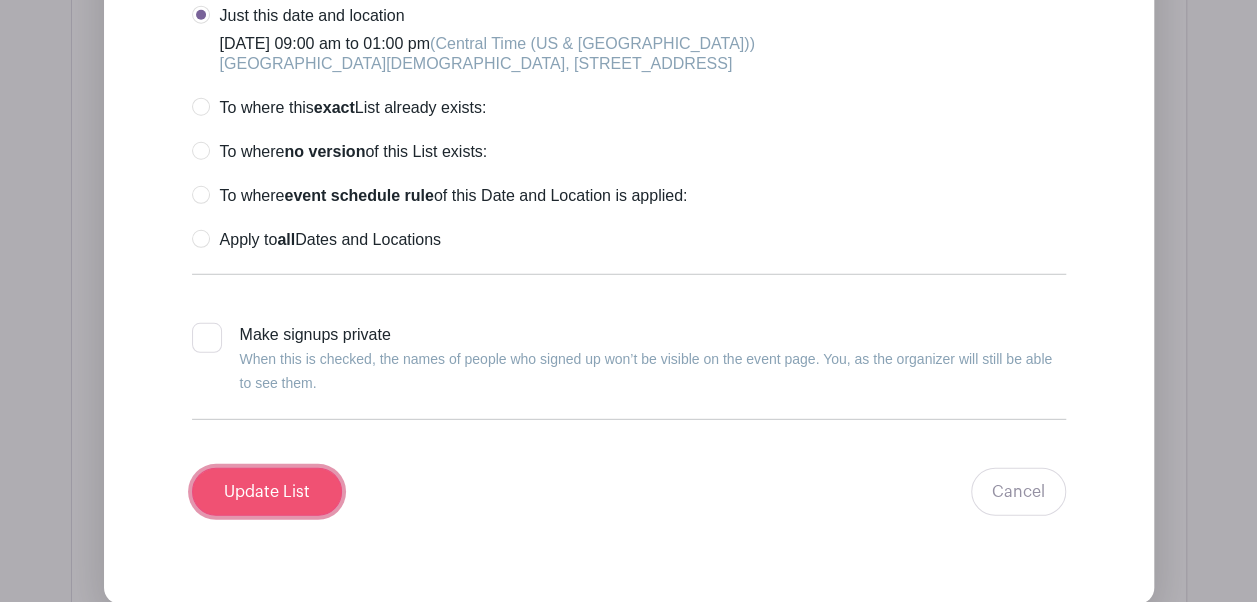 click on "Update List" at bounding box center [267, 492] 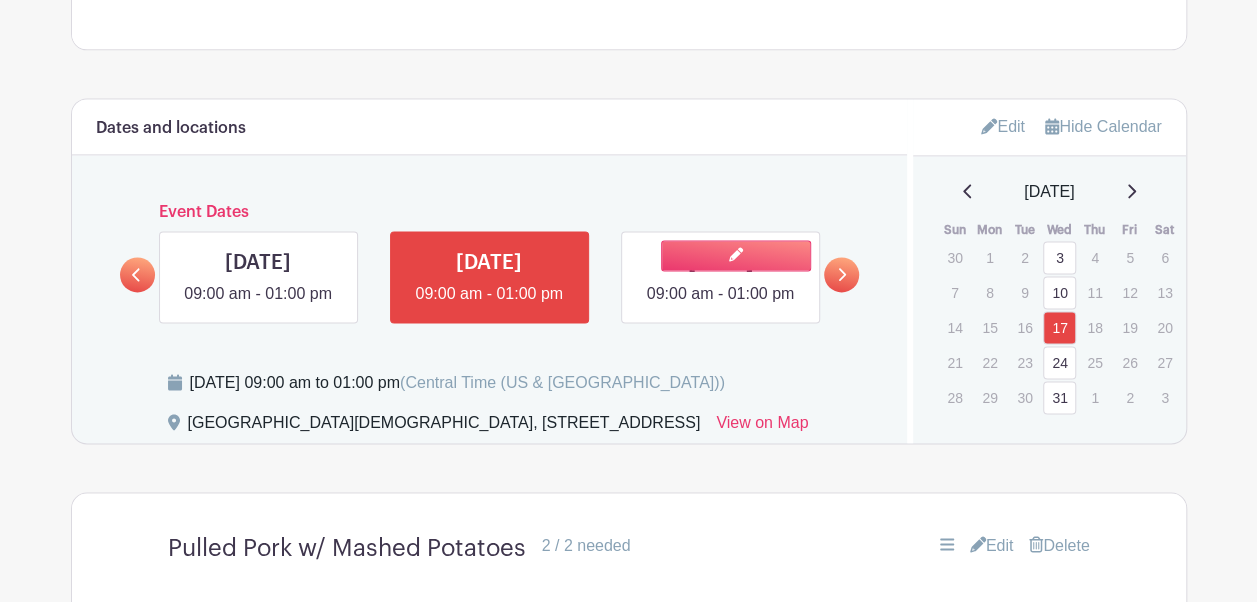 scroll, scrollTop: 1335, scrollLeft: 0, axis: vertical 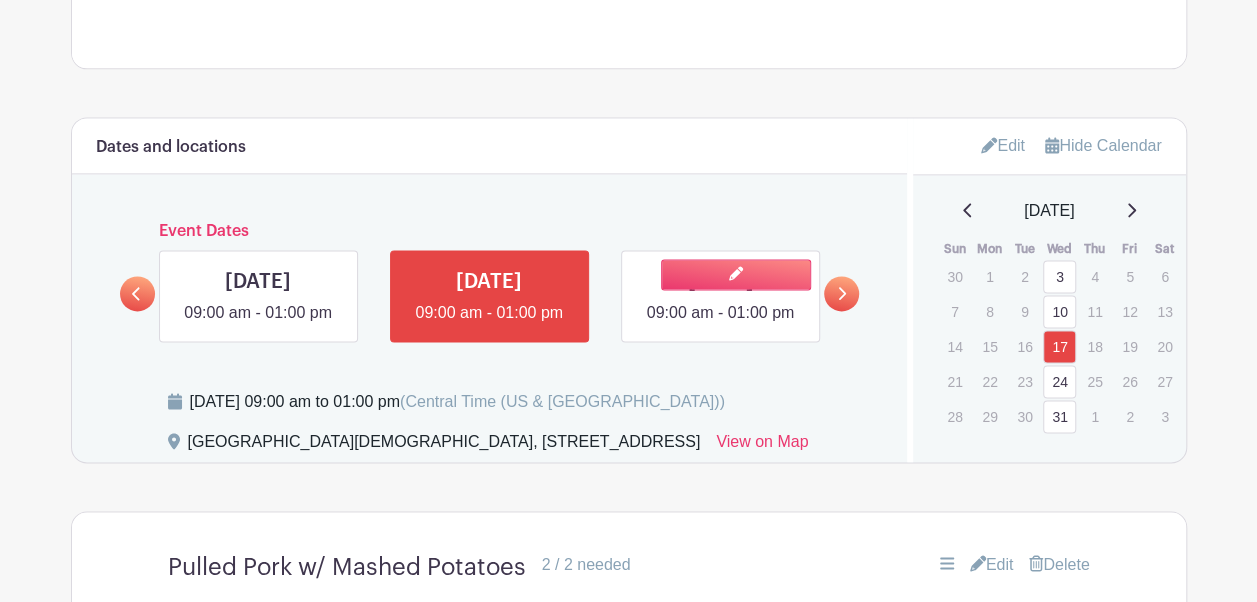 click at bounding box center (720, 325) 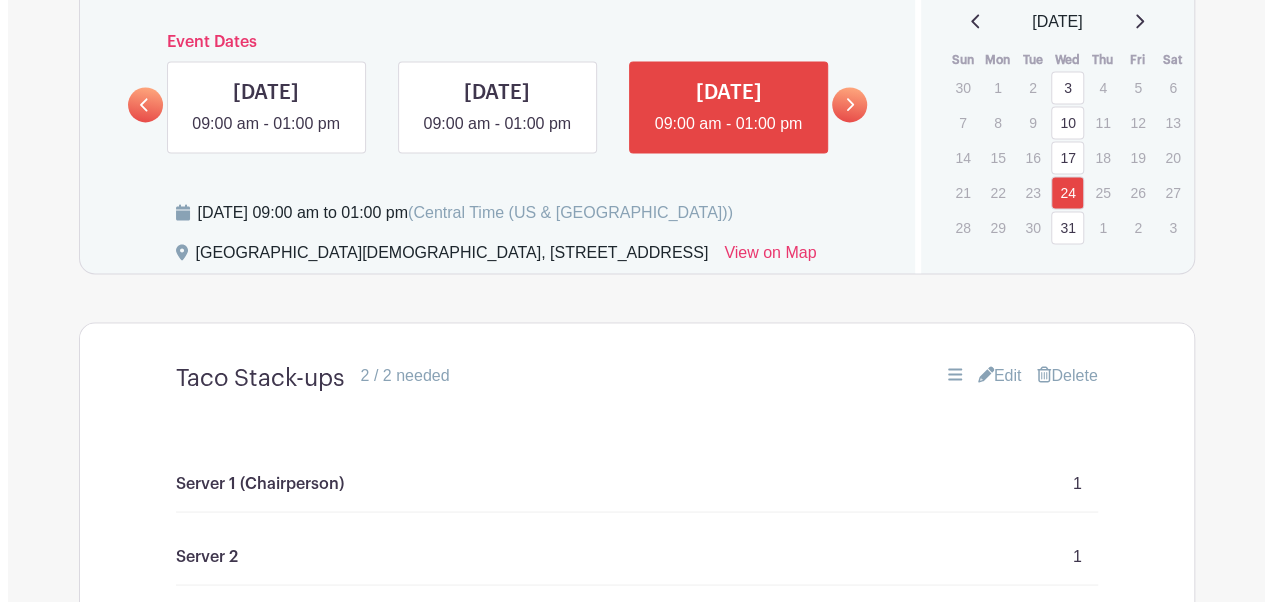 scroll, scrollTop: 1525, scrollLeft: 0, axis: vertical 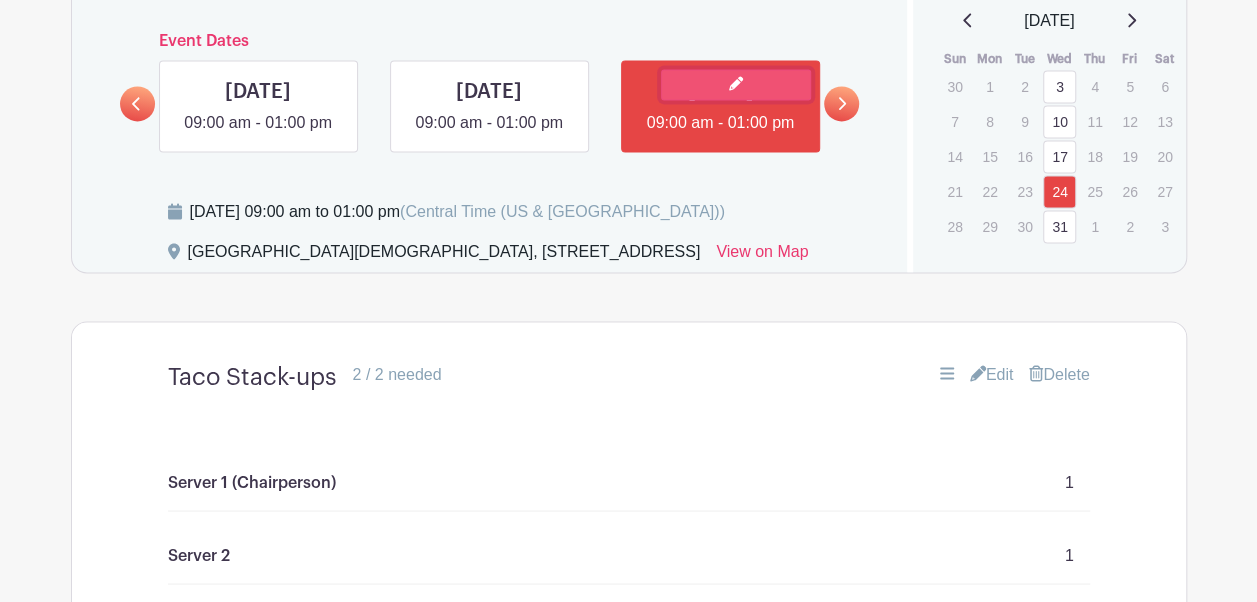 click 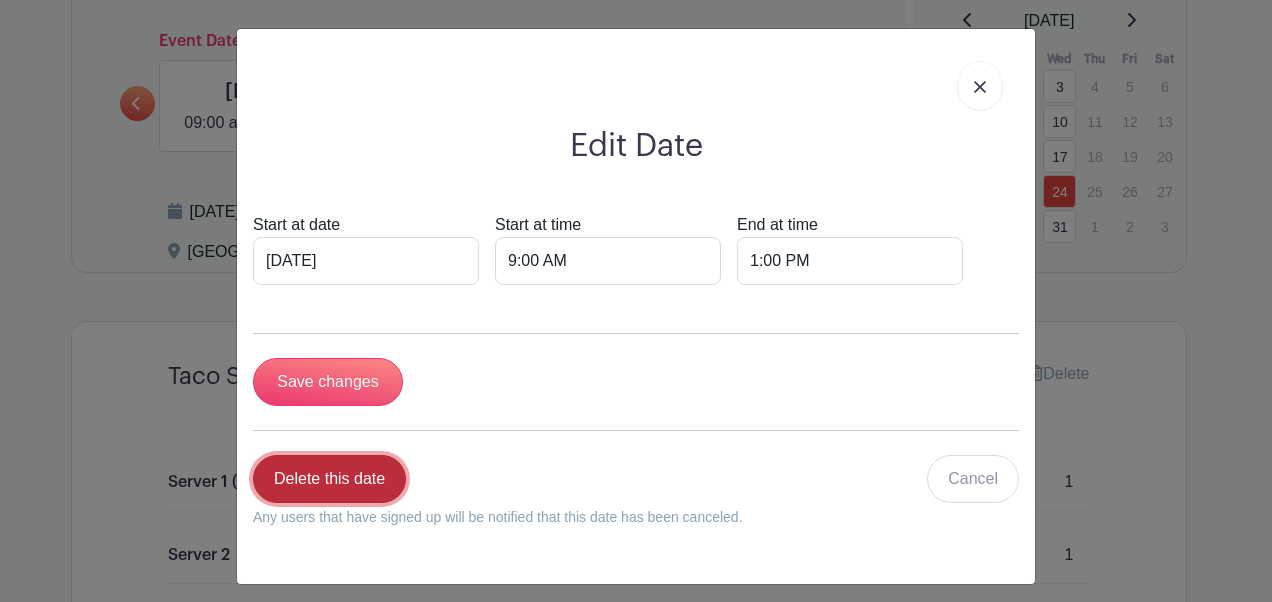 click on "Delete this date" at bounding box center (329, 479) 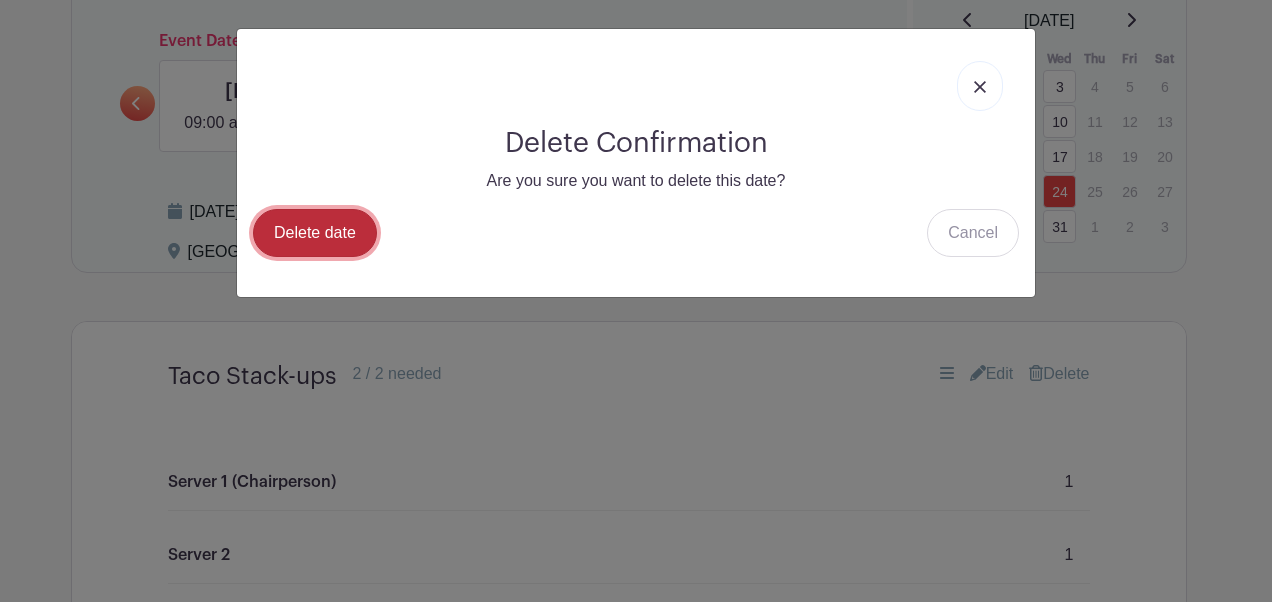 click on "Delete date" at bounding box center (315, 233) 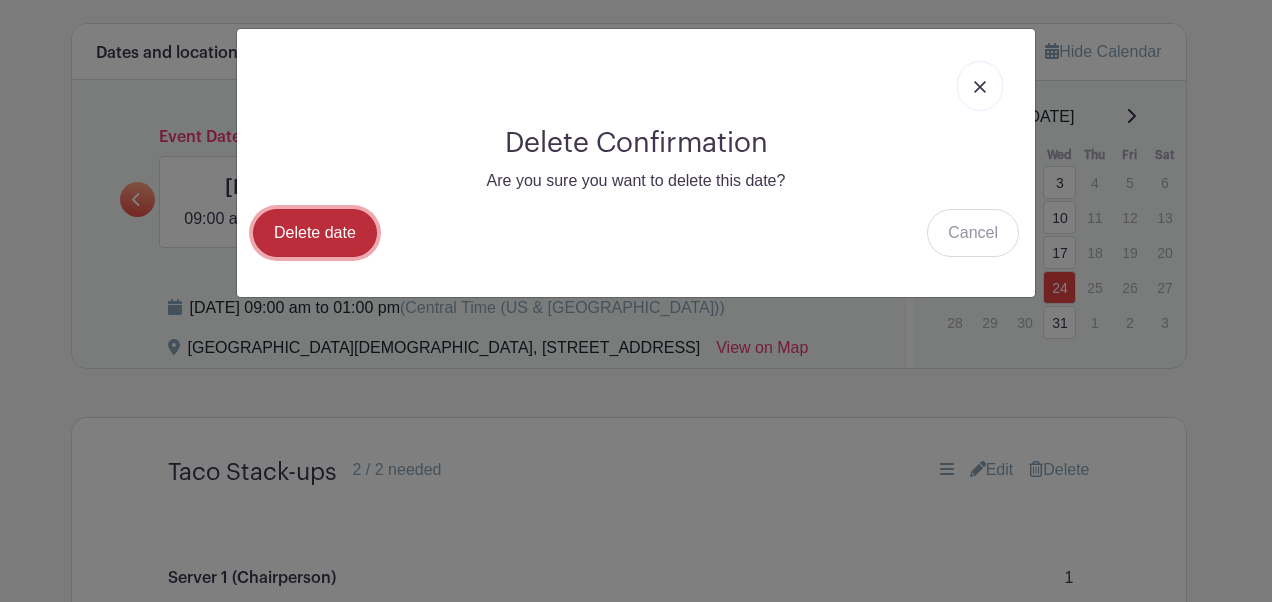 scroll, scrollTop: 1398, scrollLeft: 0, axis: vertical 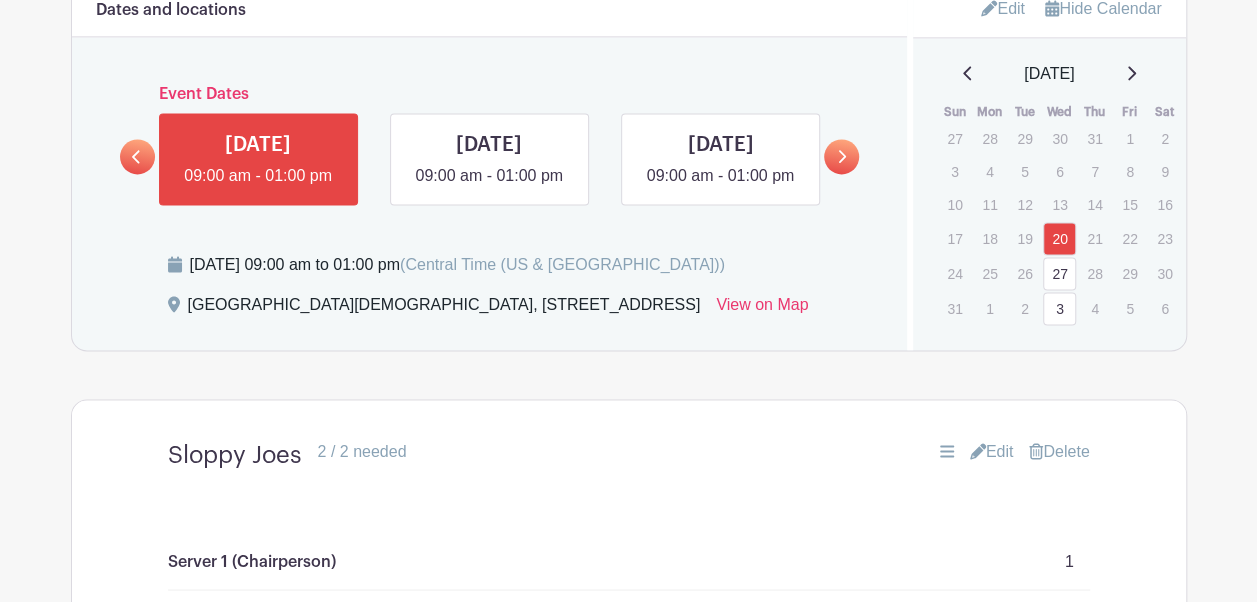 click 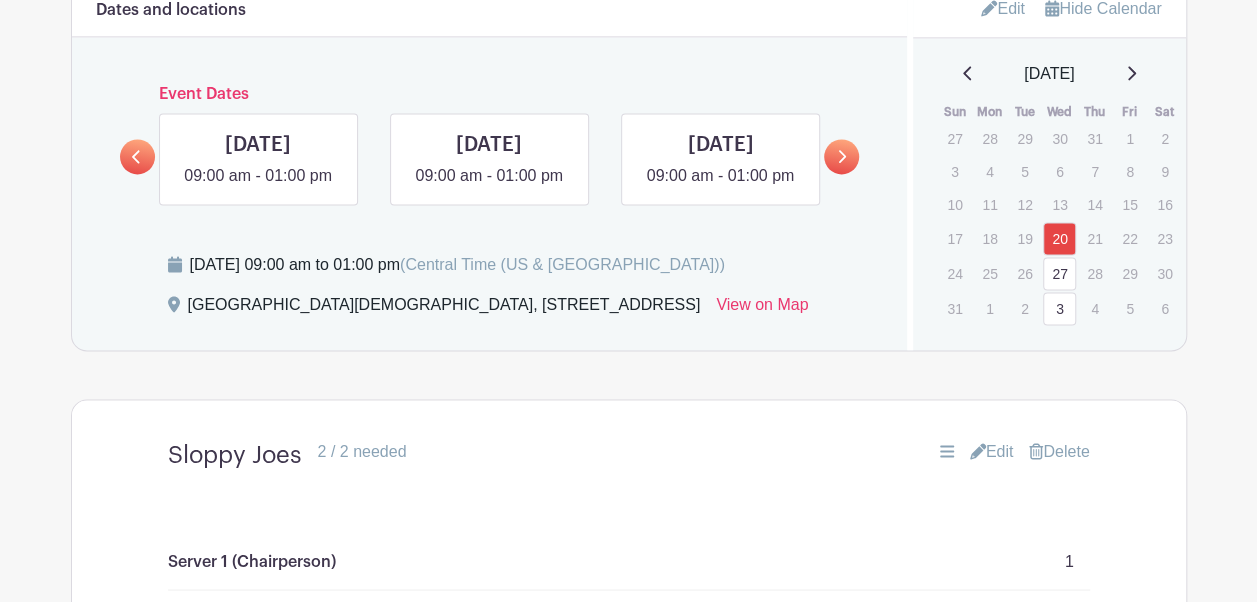 click 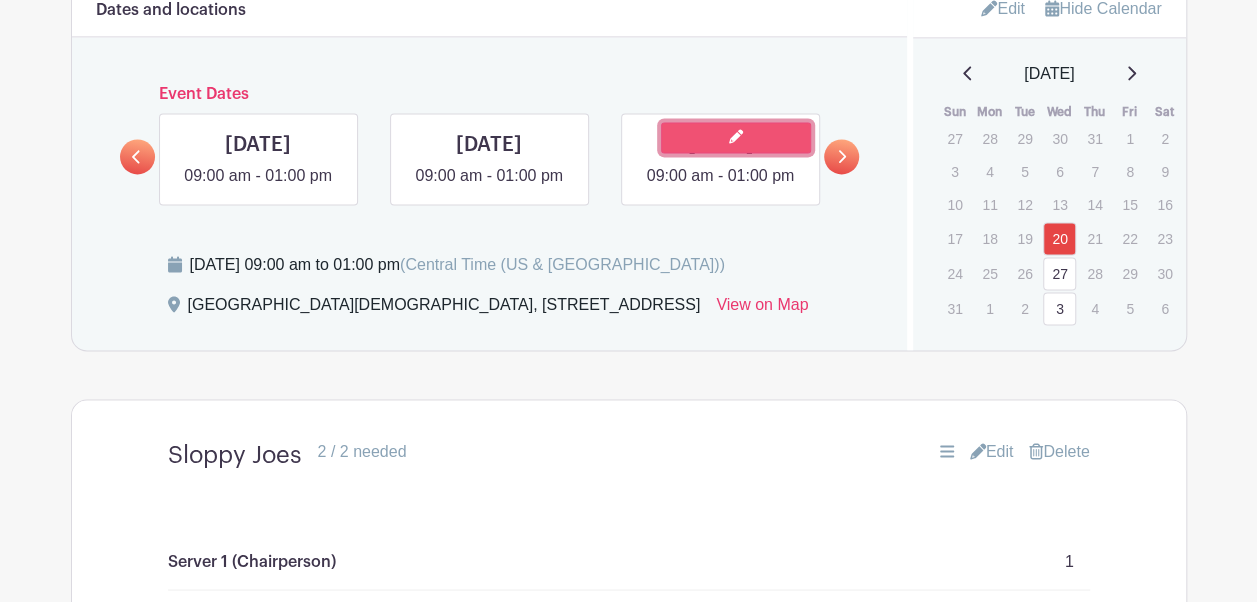 click 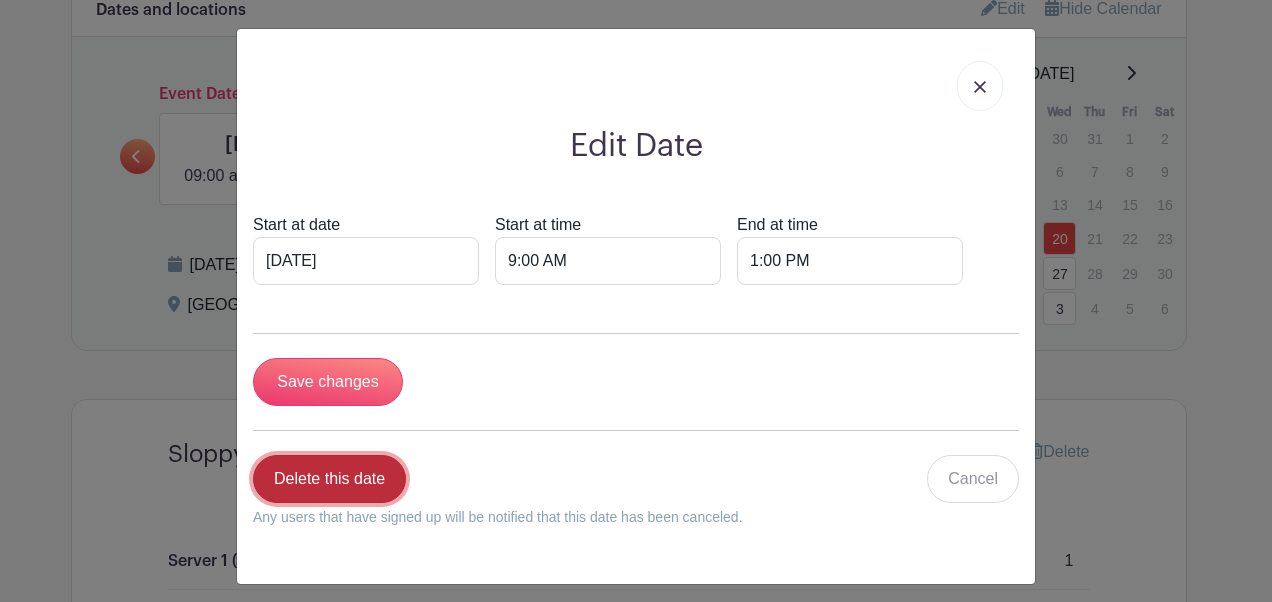 click on "Delete this date" at bounding box center [329, 479] 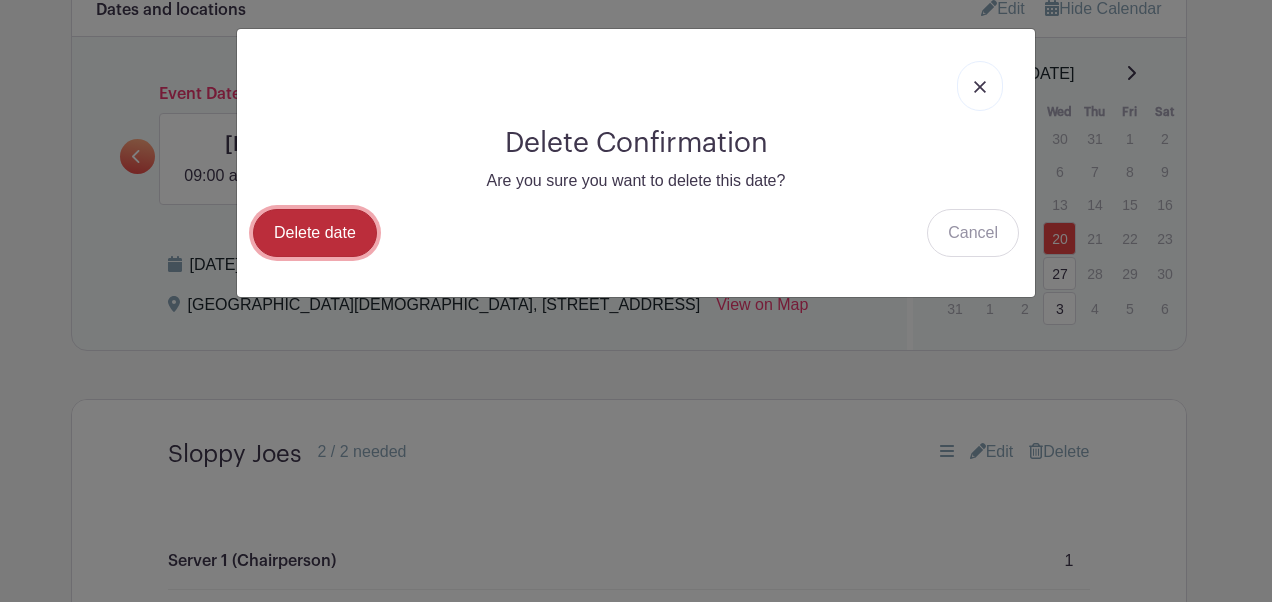 click on "Delete date" at bounding box center (315, 233) 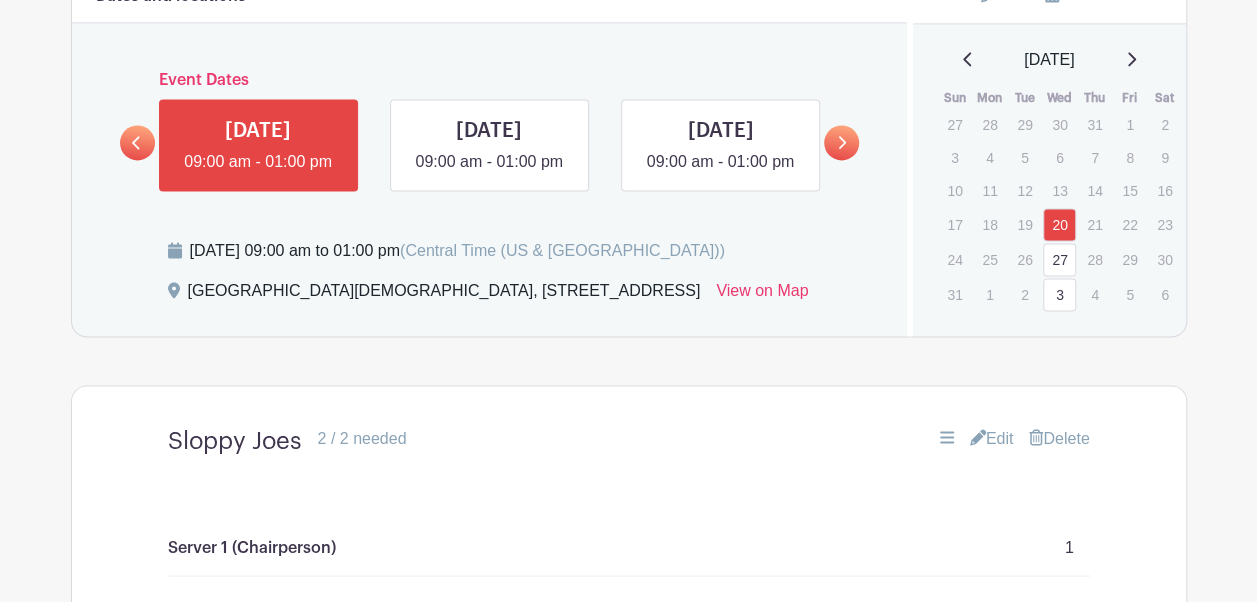 scroll, scrollTop: 1485, scrollLeft: 0, axis: vertical 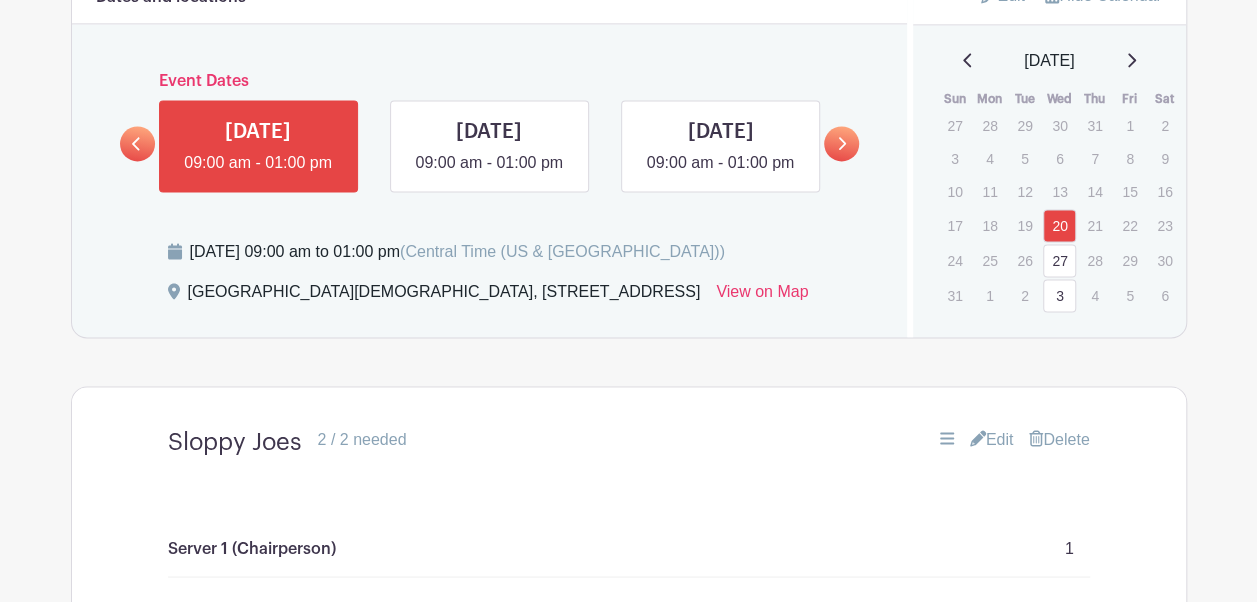 click at bounding box center (841, 143) 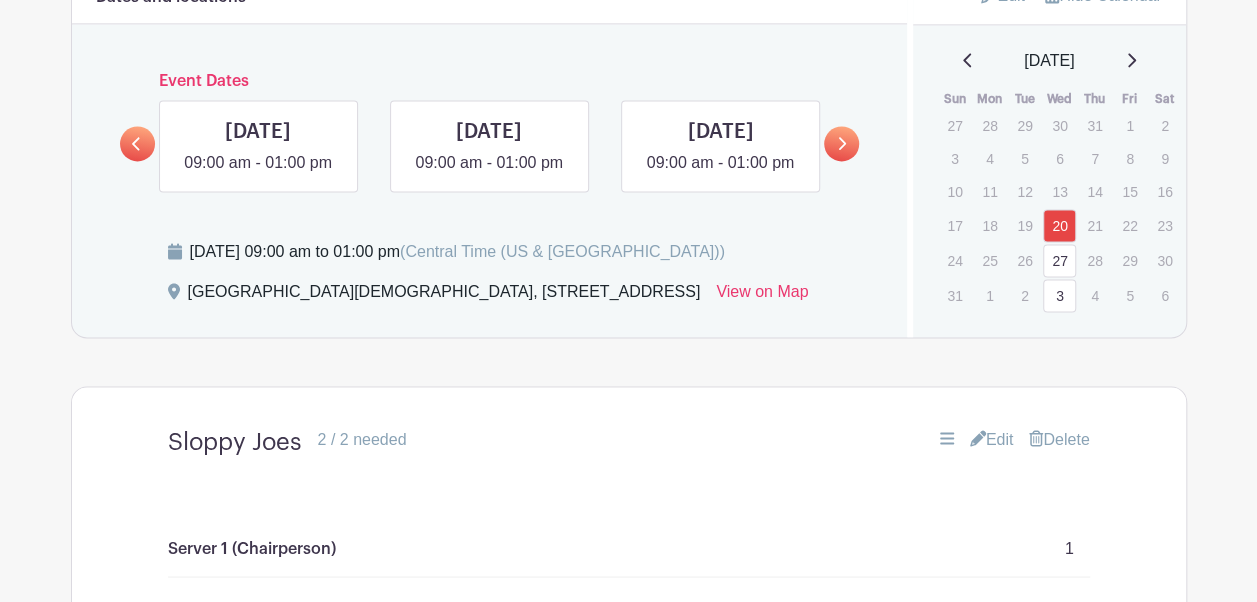 click at bounding box center [841, 143] 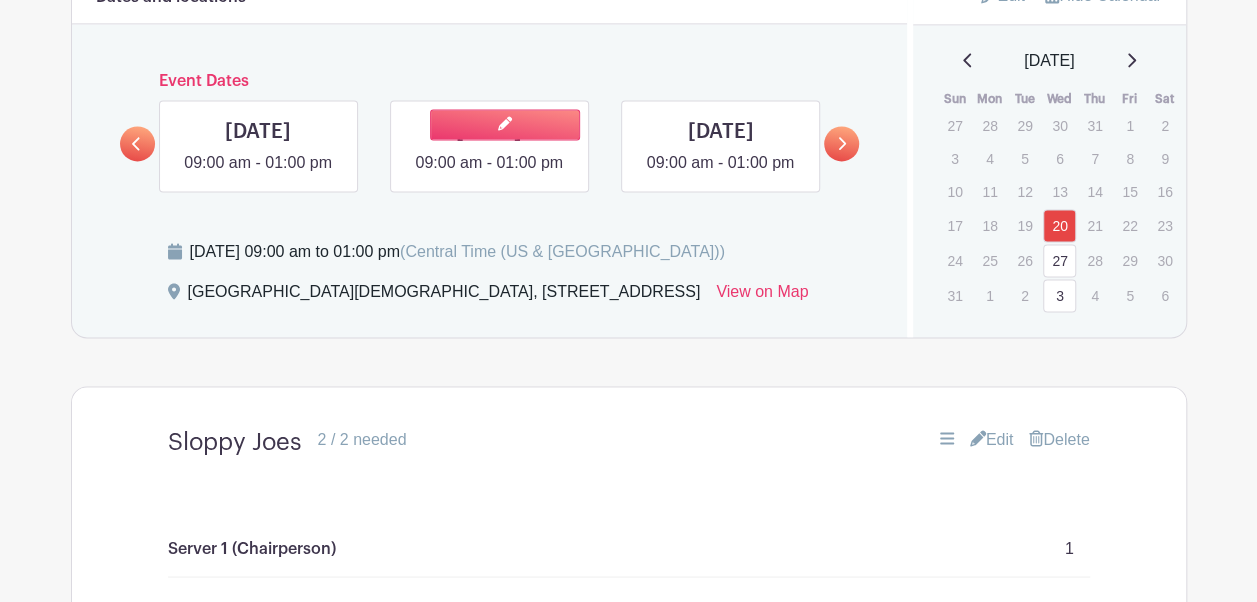 click at bounding box center (489, 175) 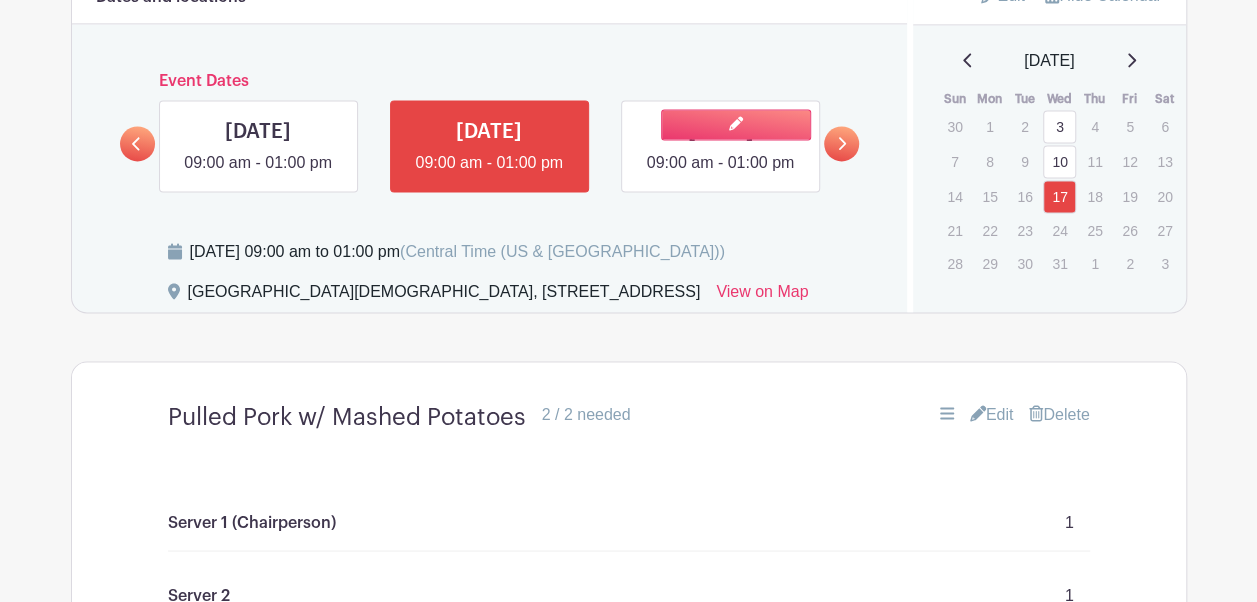 click at bounding box center [720, 175] 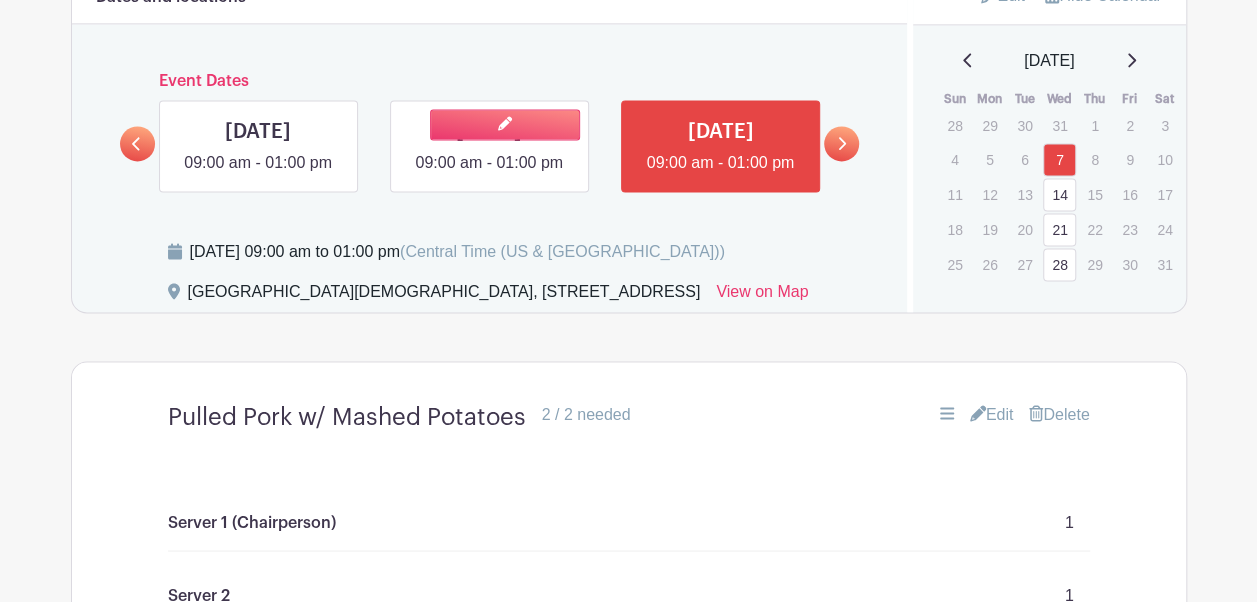 click at bounding box center [489, 175] 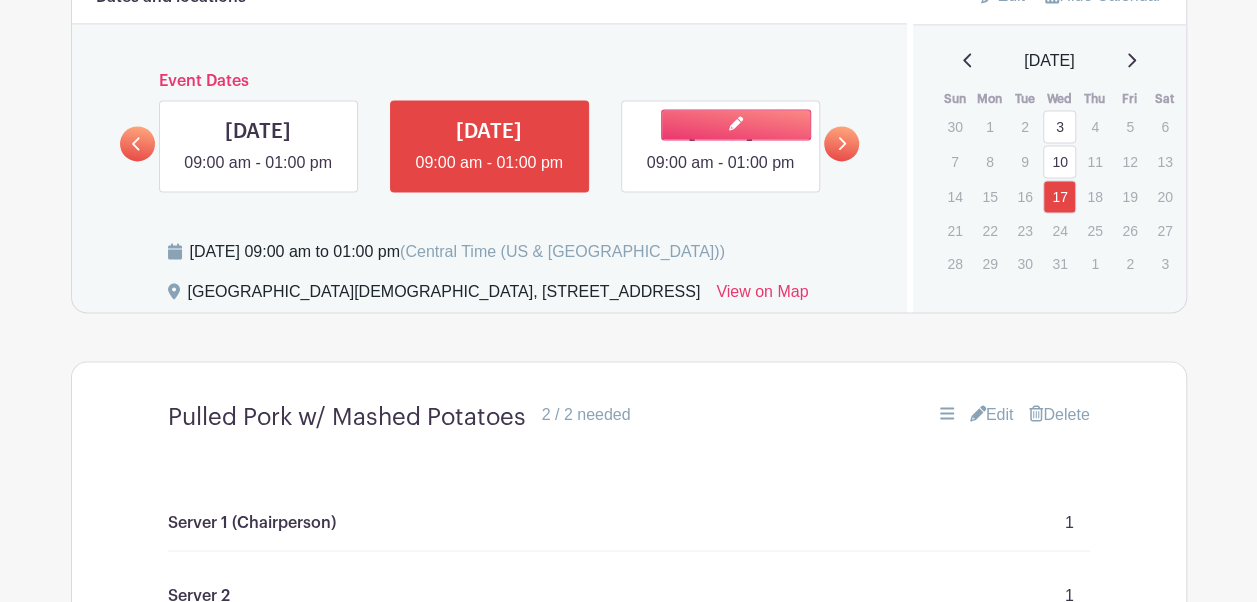 click at bounding box center [720, 175] 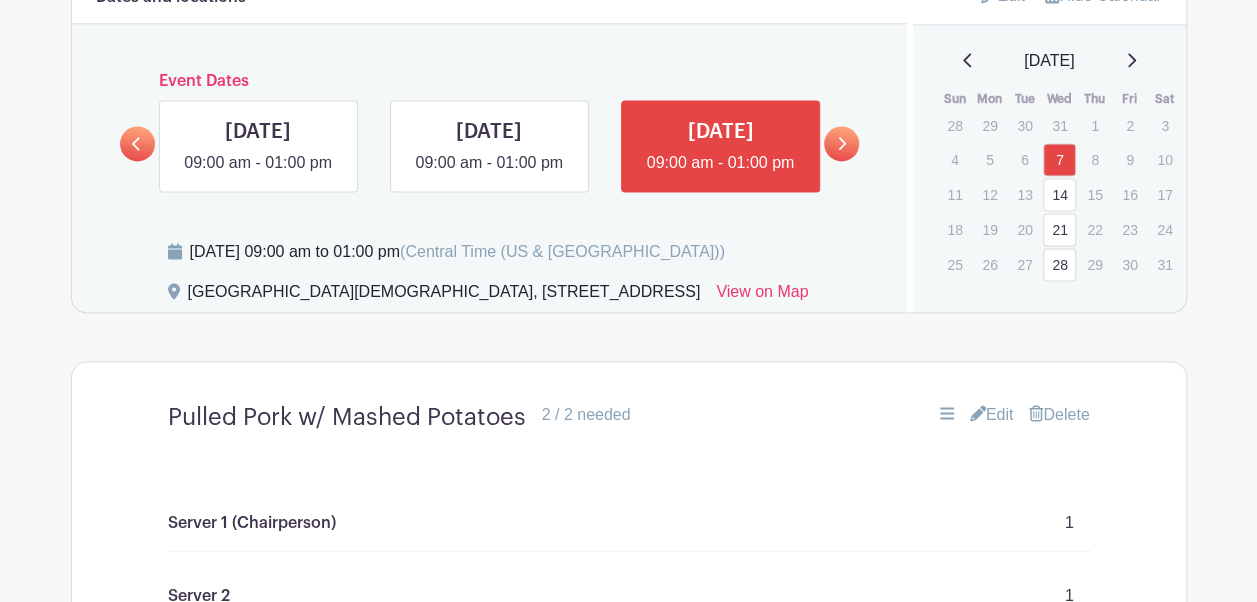 click on "Edit" at bounding box center [992, 414] 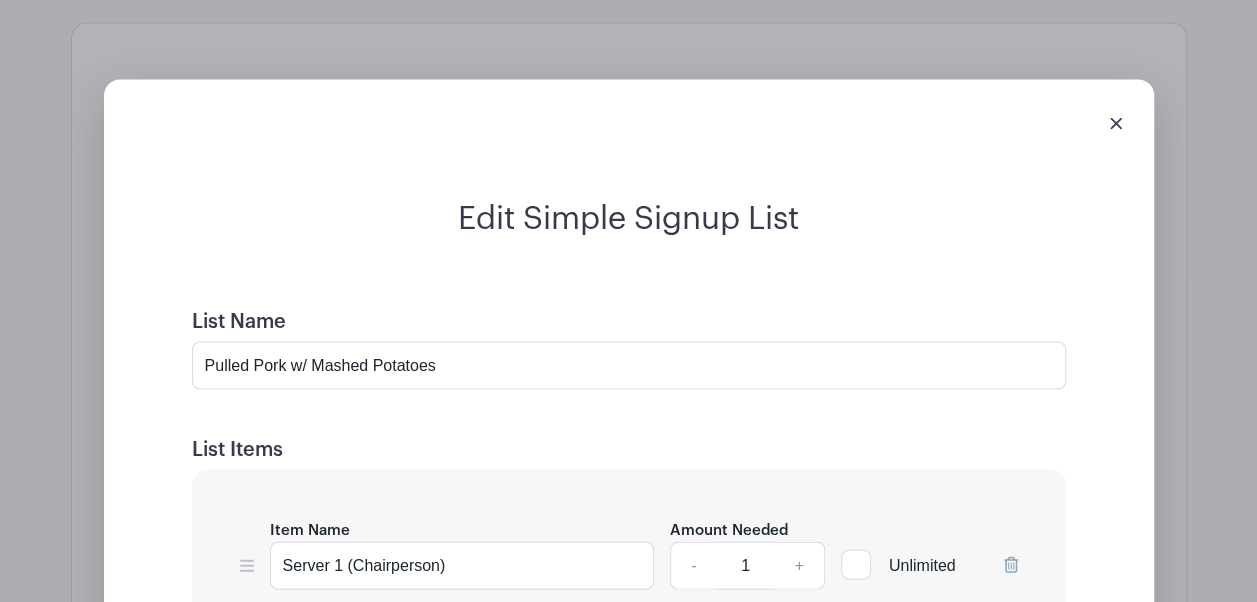 scroll, scrollTop: 1841, scrollLeft: 0, axis: vertical 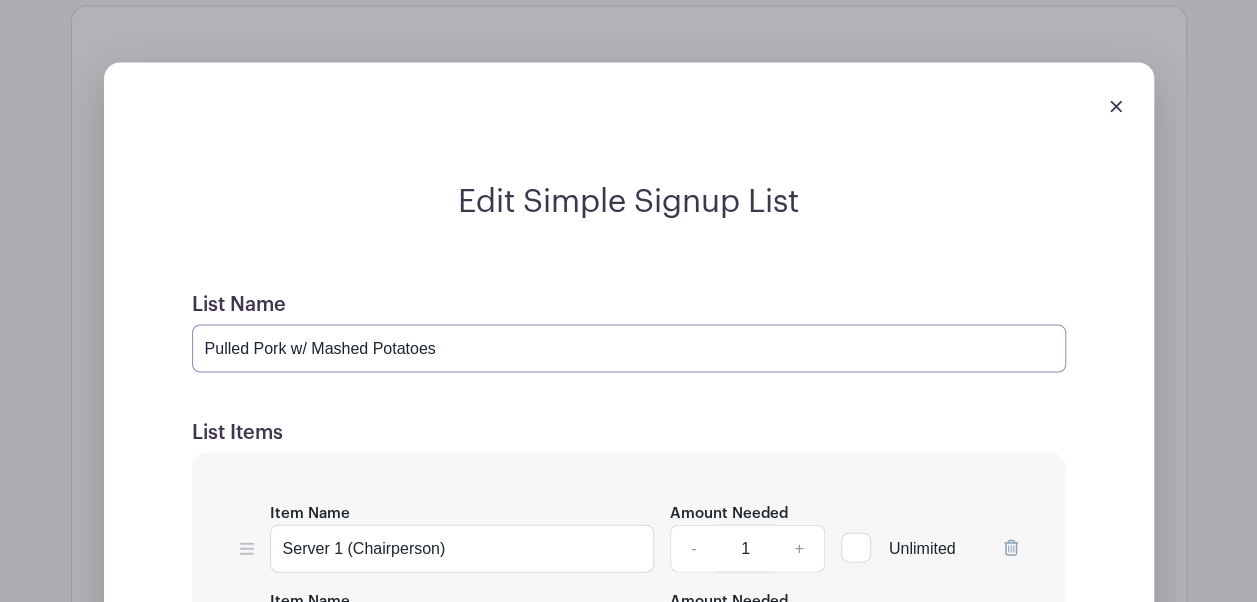 drag, startPoint x: 449, startPoint y: 358, endPoint x: 75, endPoint y: 352, distance: 374.04813 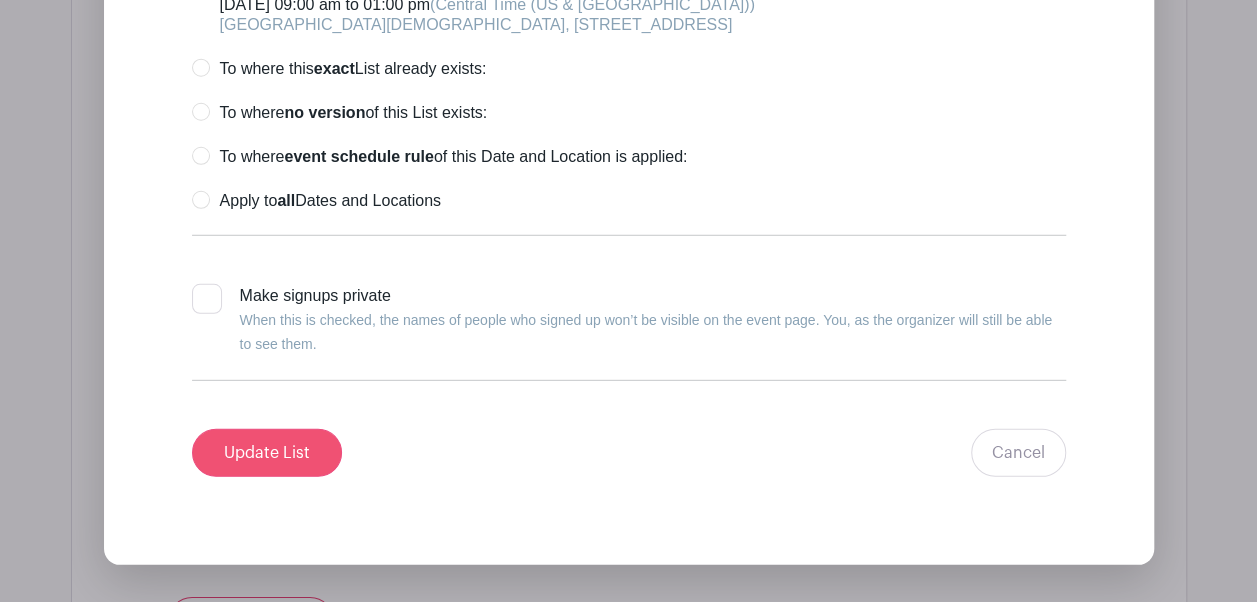 type on "Spaghetti Hotdish" 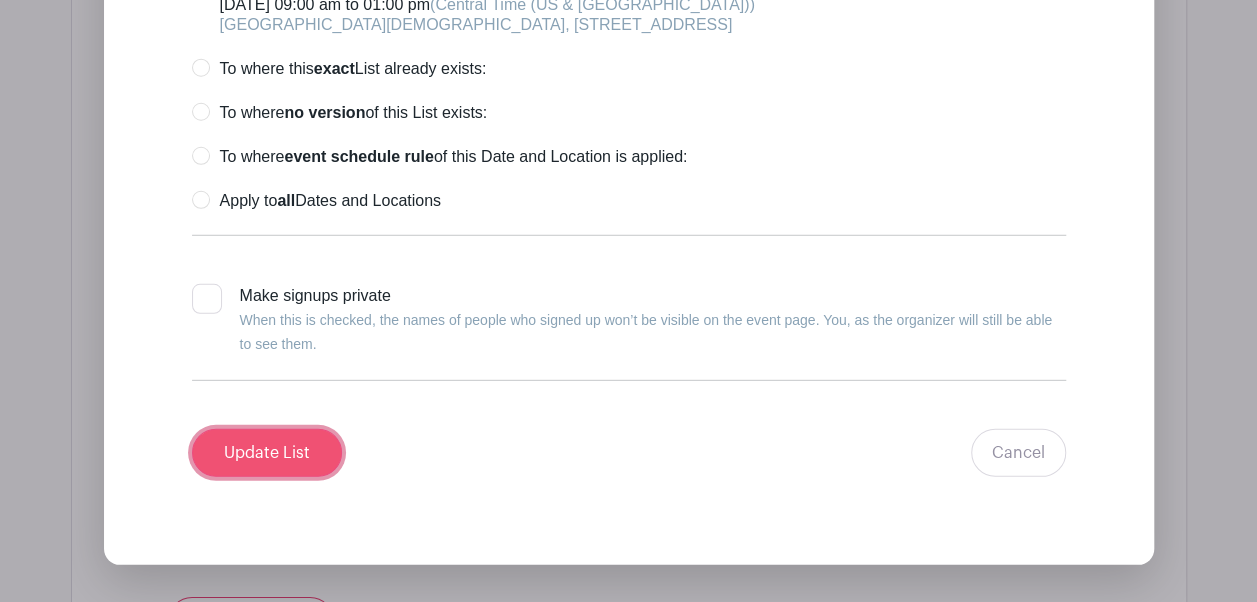 click on "Update List" at bounding box center (267, 453) 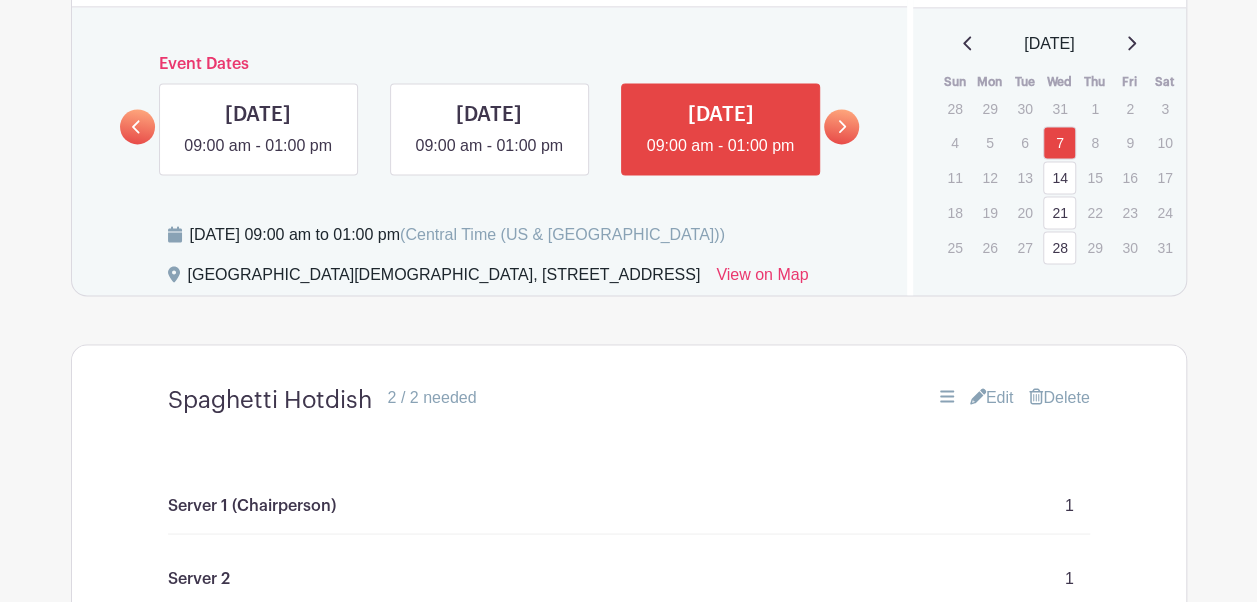 scroll, scrollTop: 1509, scrollLeft: 0, axis: vertical 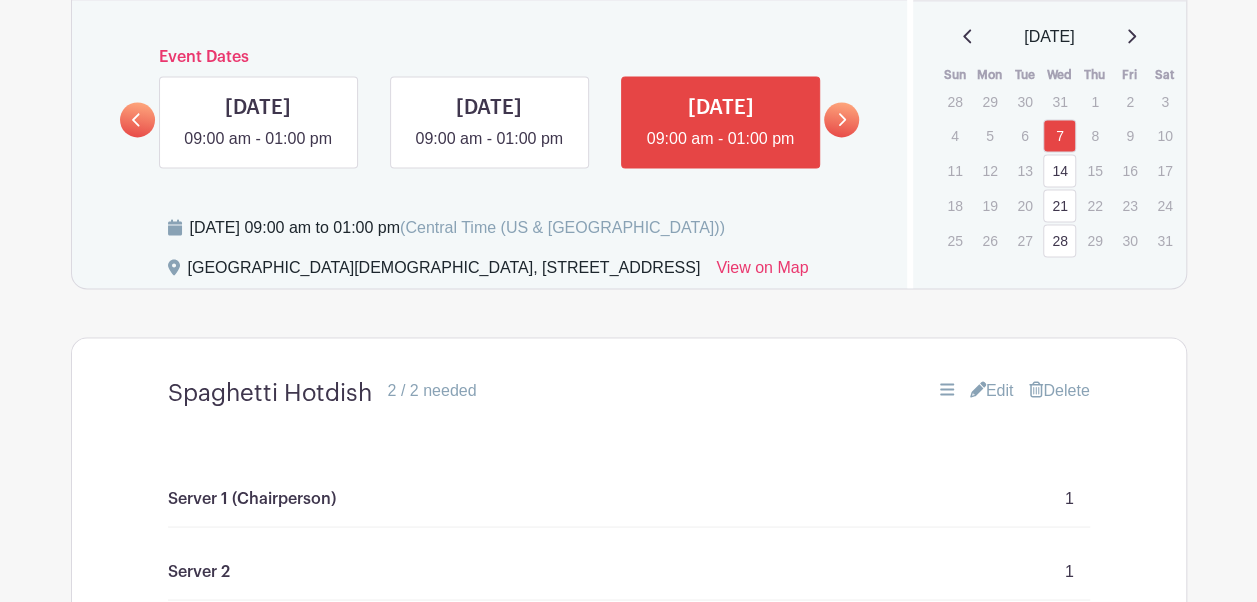 click at bounding box center (841, 119) 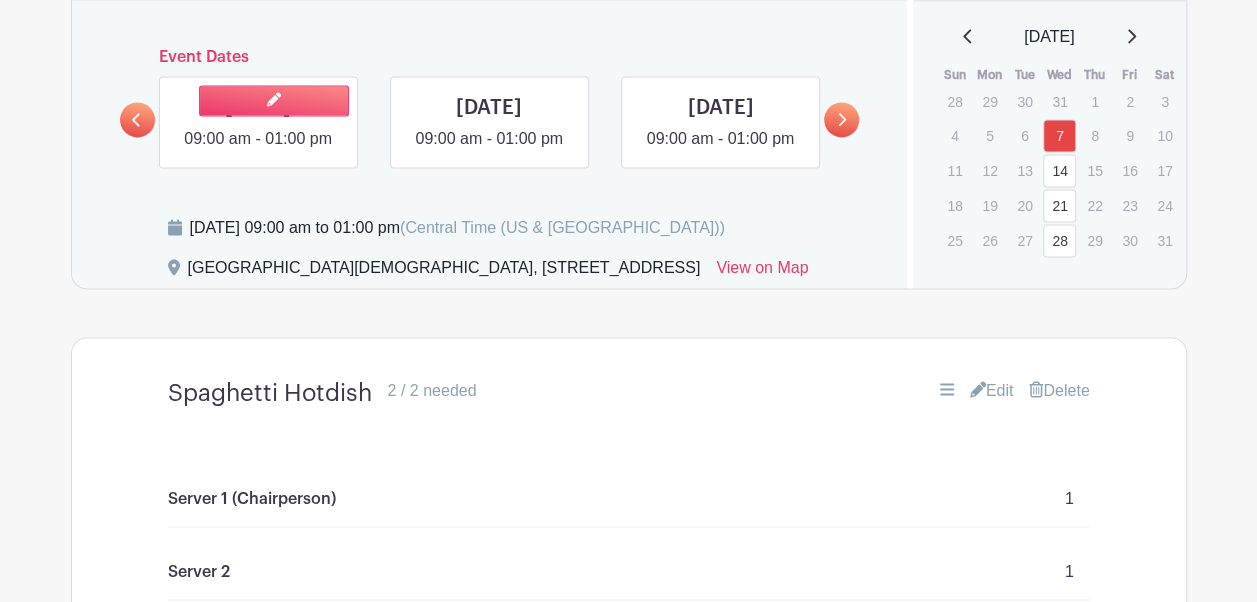 click at bounding box center (258, 151) 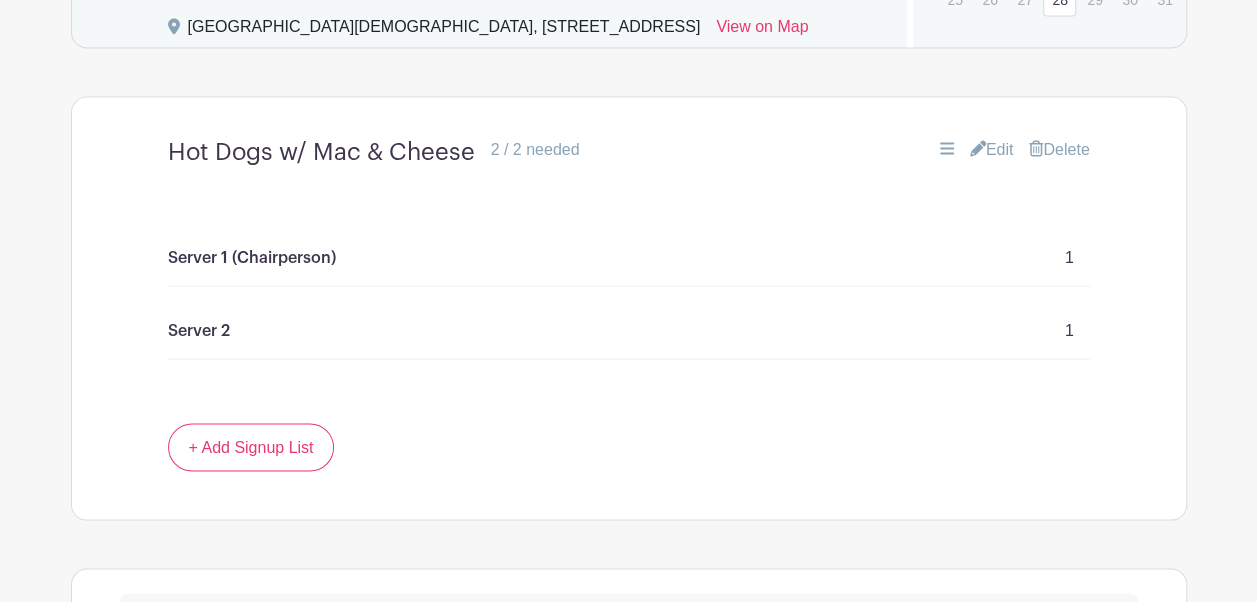 scroll, scrollTop: 1751, scrollLeft: 0, axis: vertical 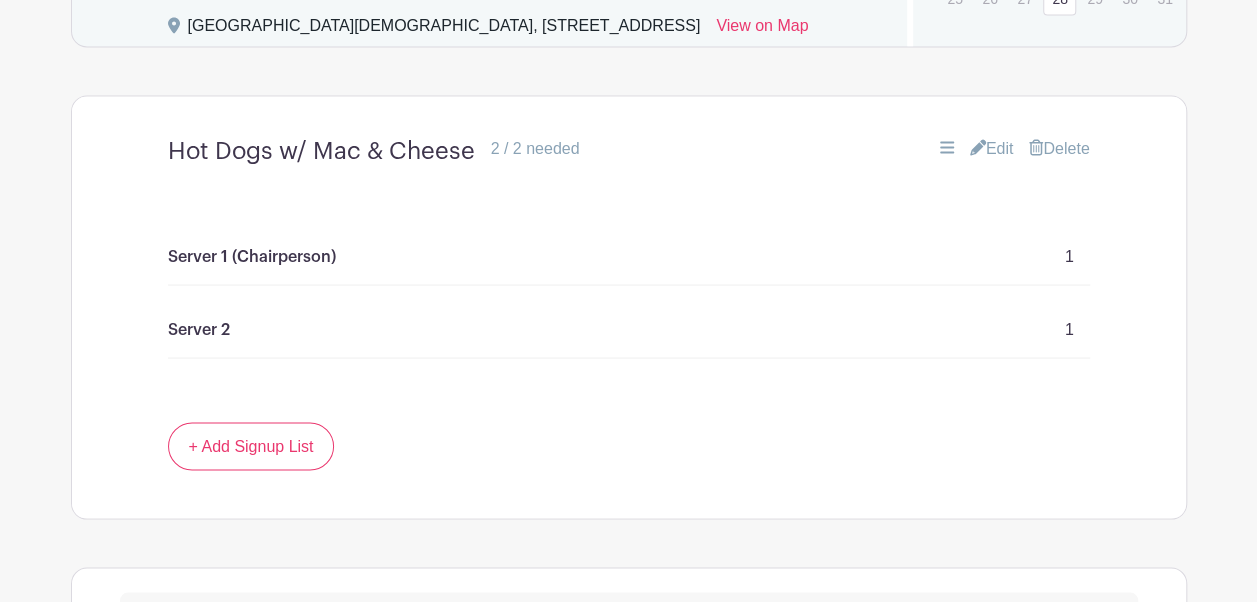 click on "Edit" at bounding box center [992, 148] 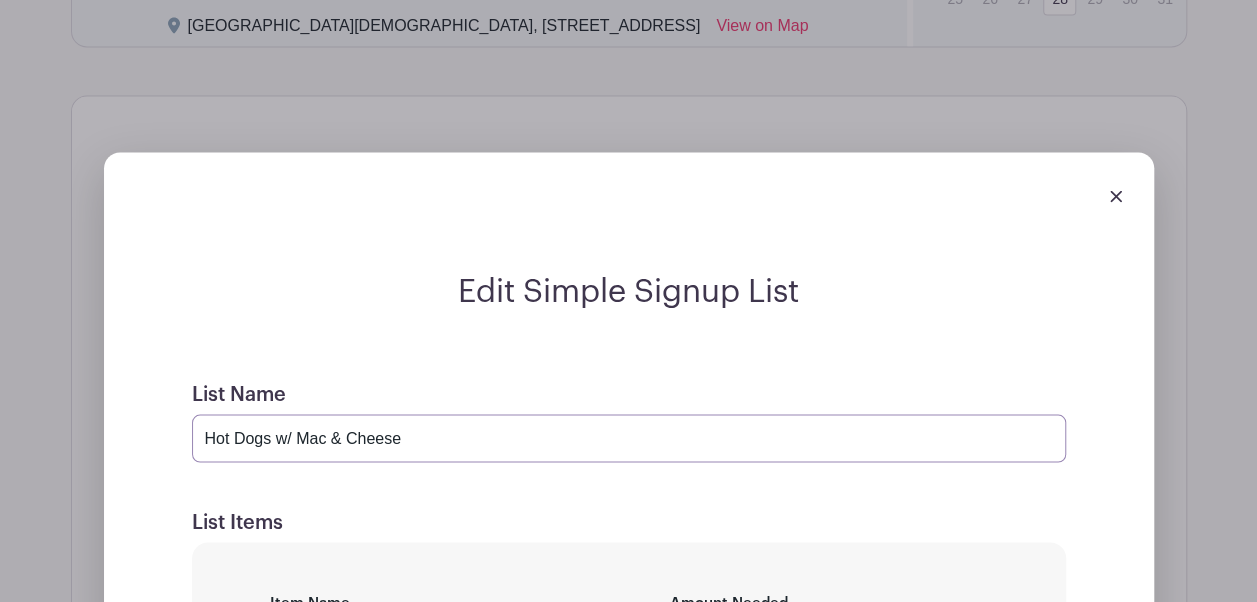 drag, startPoint x: 478, startPoint y: 461, endPoint x: 54, endPoint y: 445, distance: 424.3018 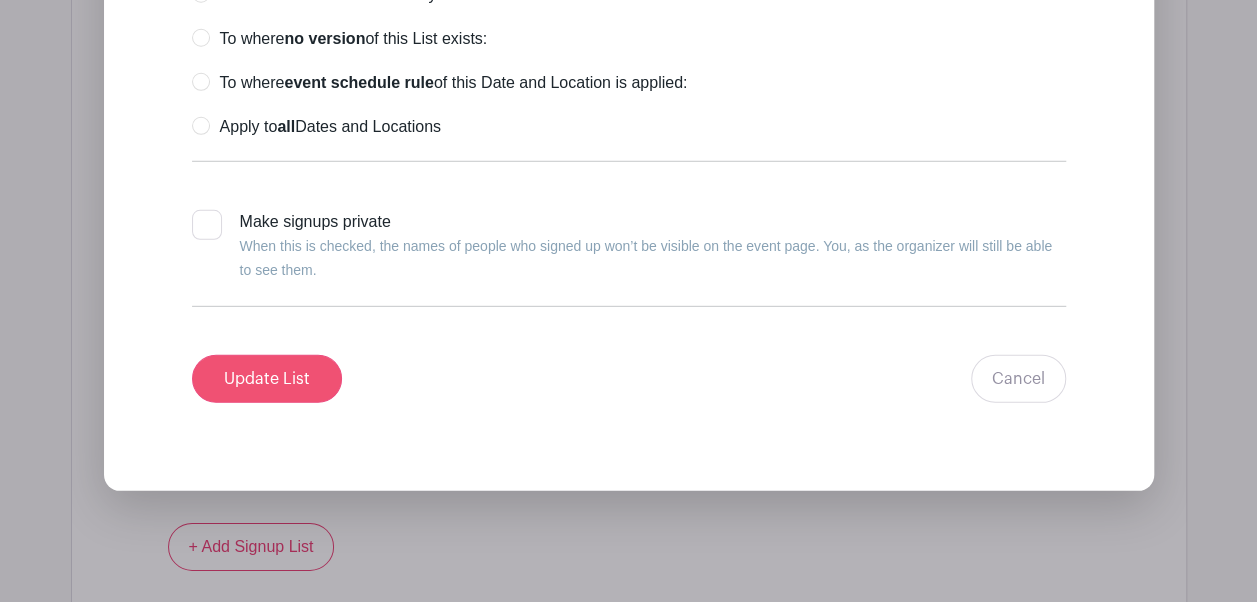 type on "Taco Stack-ups" 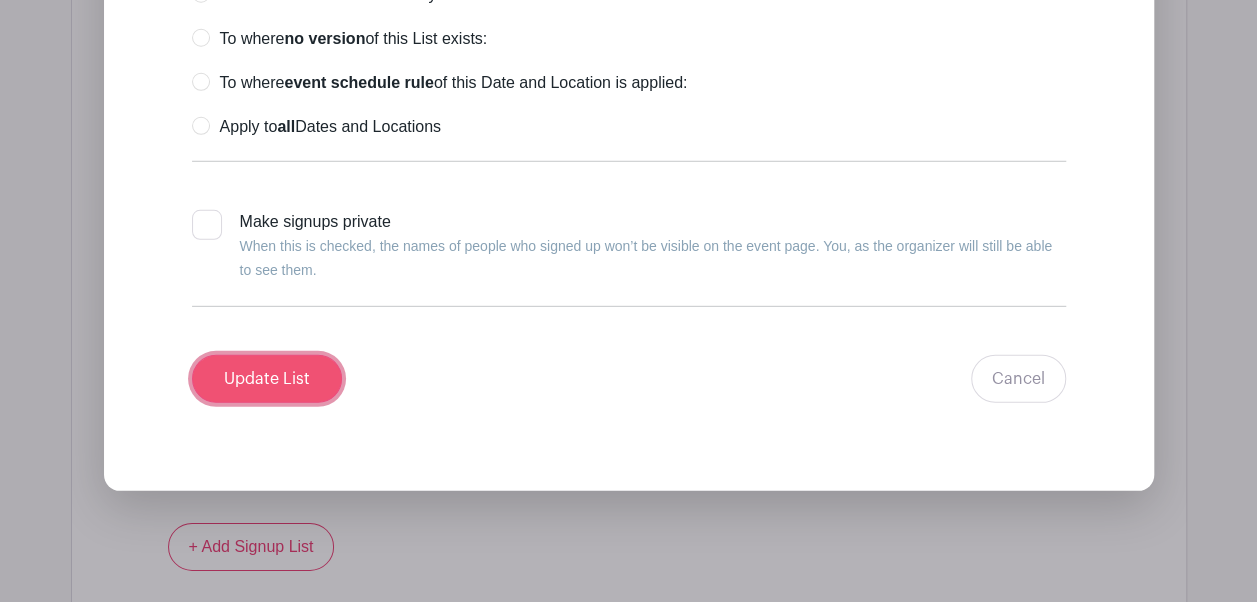 click on "Update List" at bounding box center [267, 379] 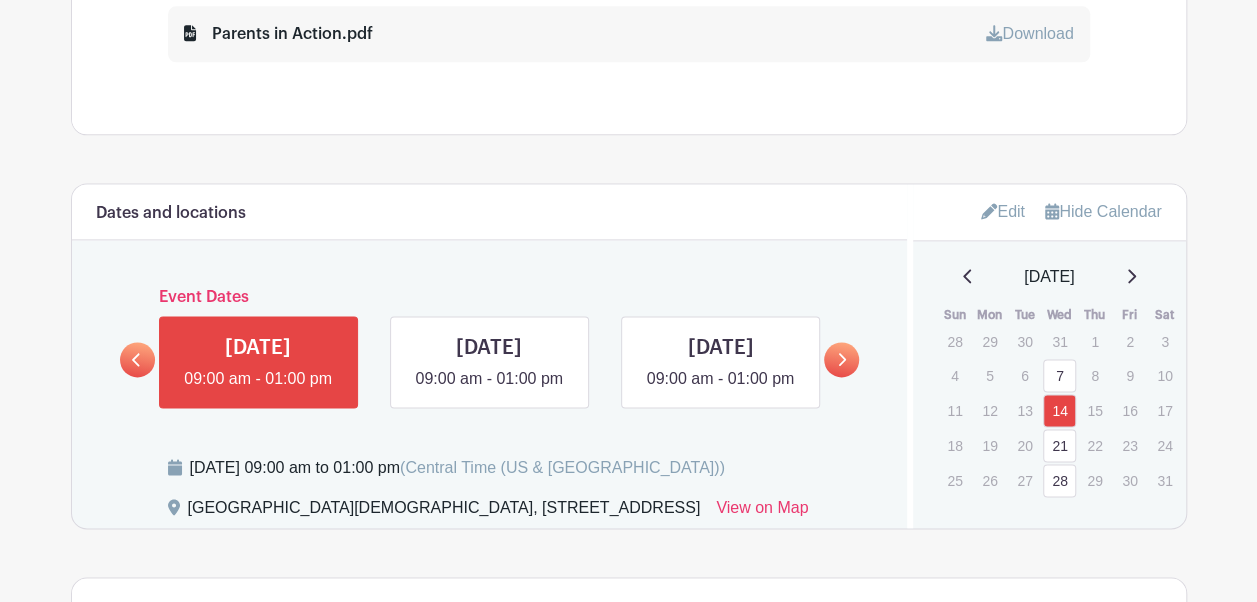 scroll, scrollTop: 1275, scrollLeft: 0, axis: vertical 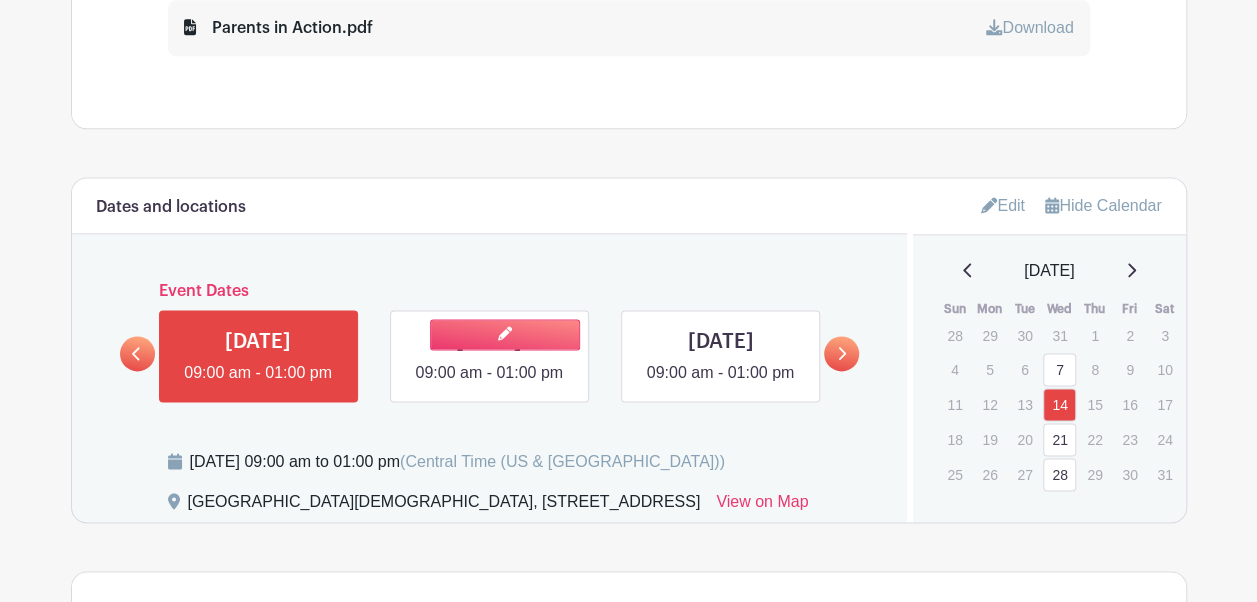 click at bounding box center [489, 385] 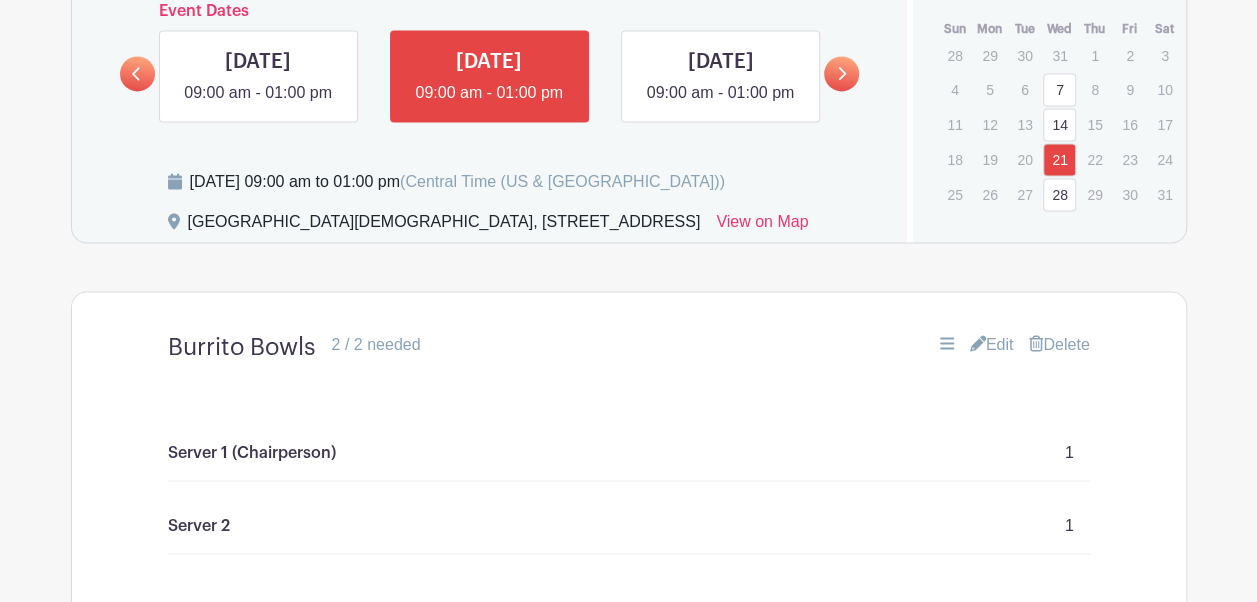 scroll, scrollTop: 1556, scrollLeft: 0, axis: vertical 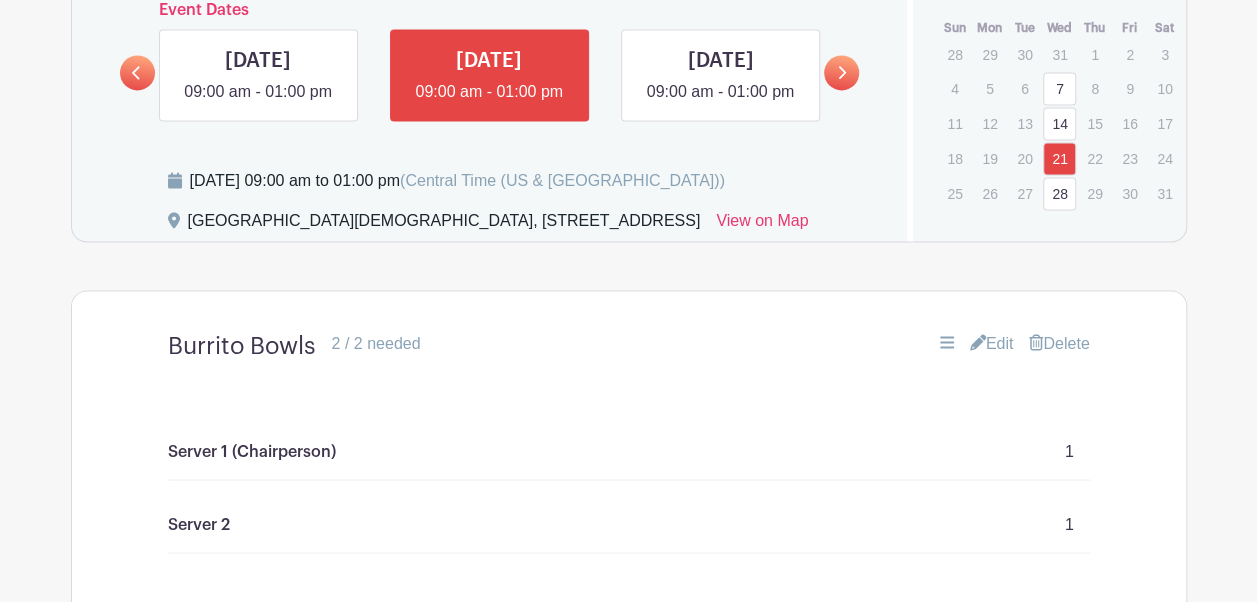 click on "Edit" at bounding box center (992, 343) 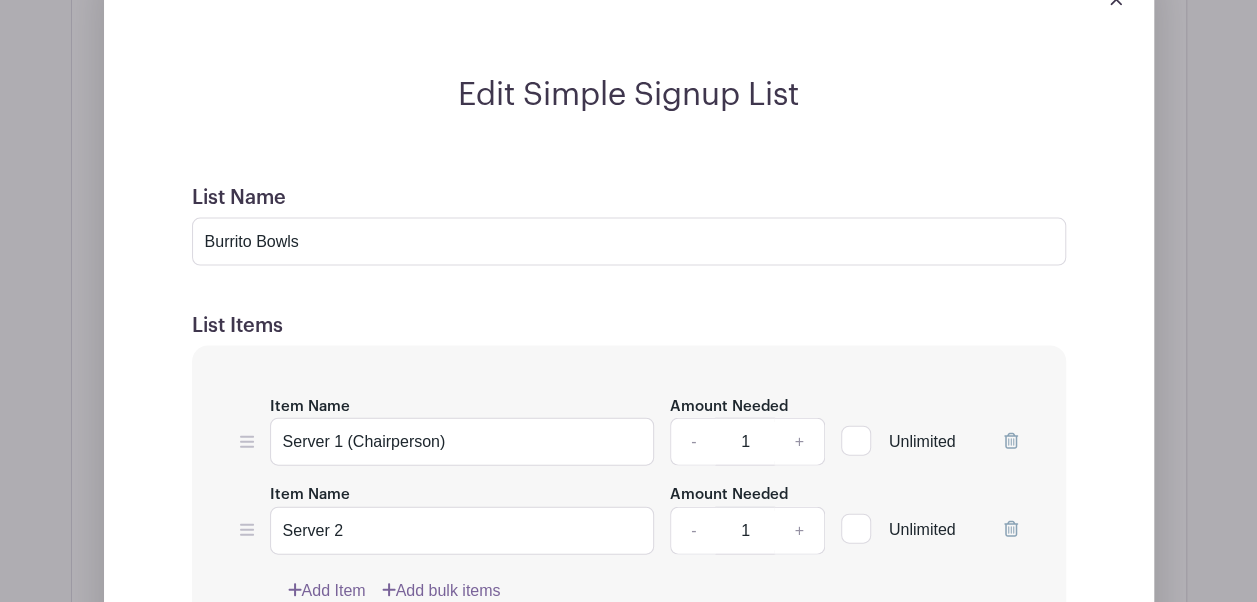 scroll, scrollTop: 1945, scrollLeft: 0, axis: vertical 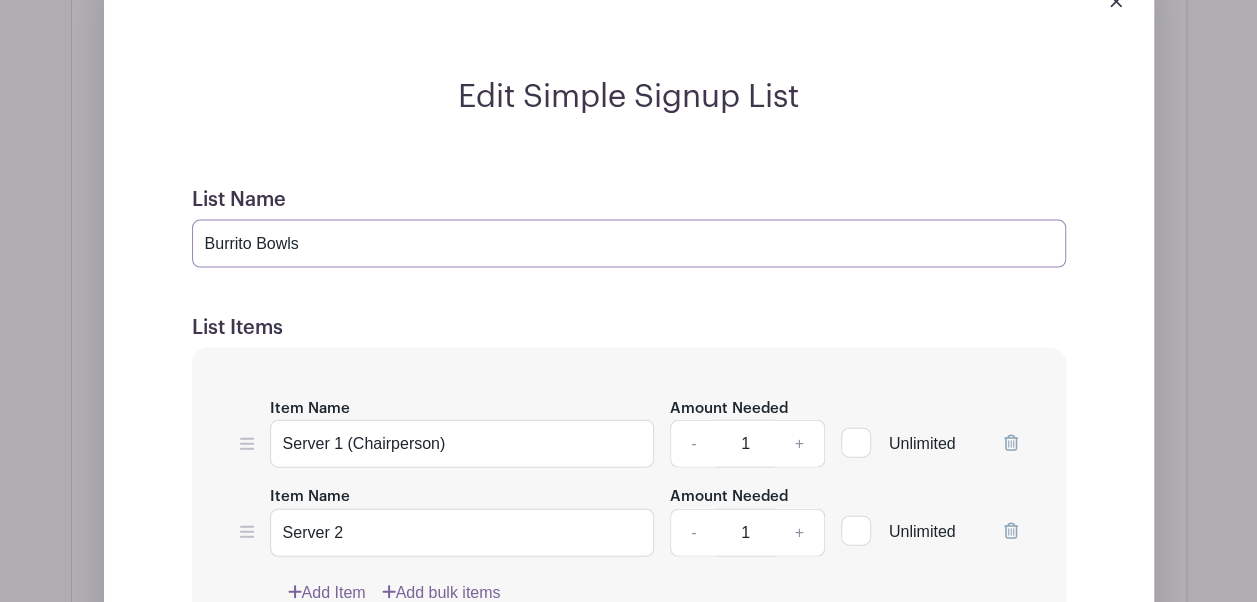 drag, startPoint x: 330, startPoint y: 257, endPoint x: 121, endPoint y: 270, distance: 209.40392 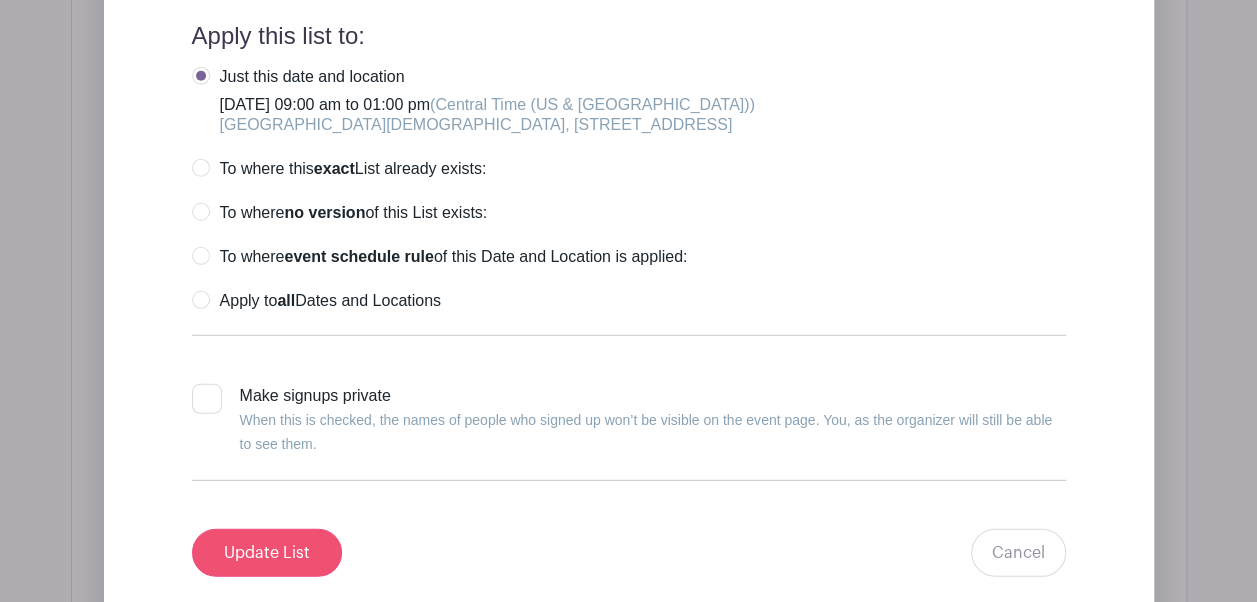 type on "Soup, Salad, & Breadsticks" 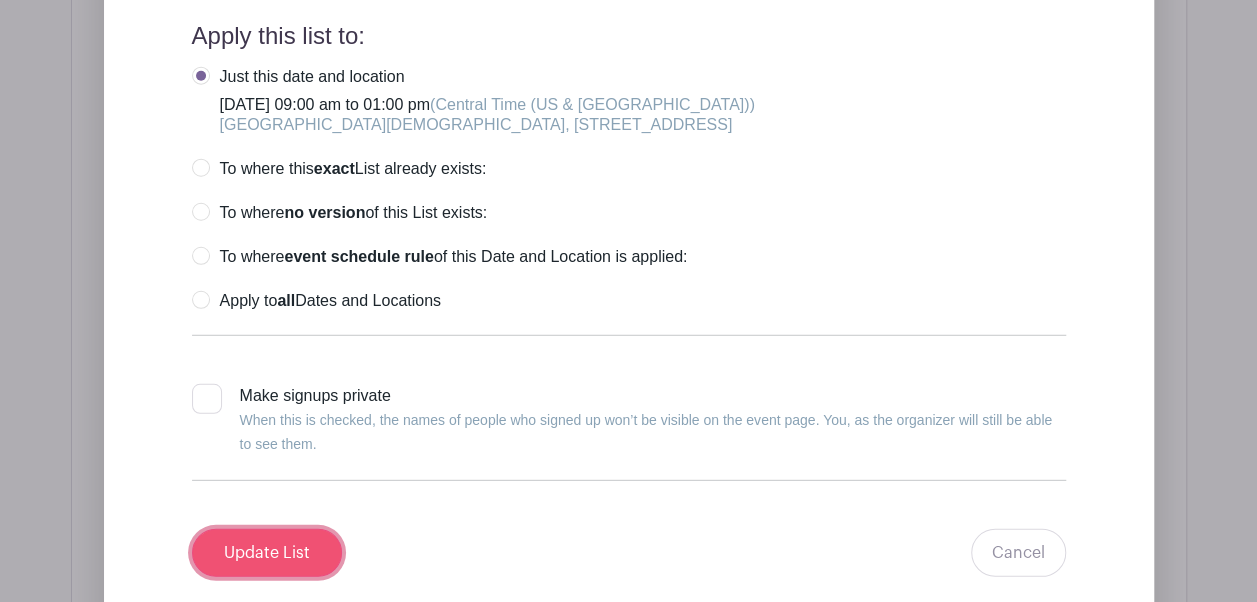 click on "Update List" at bounding box center (267, 553) 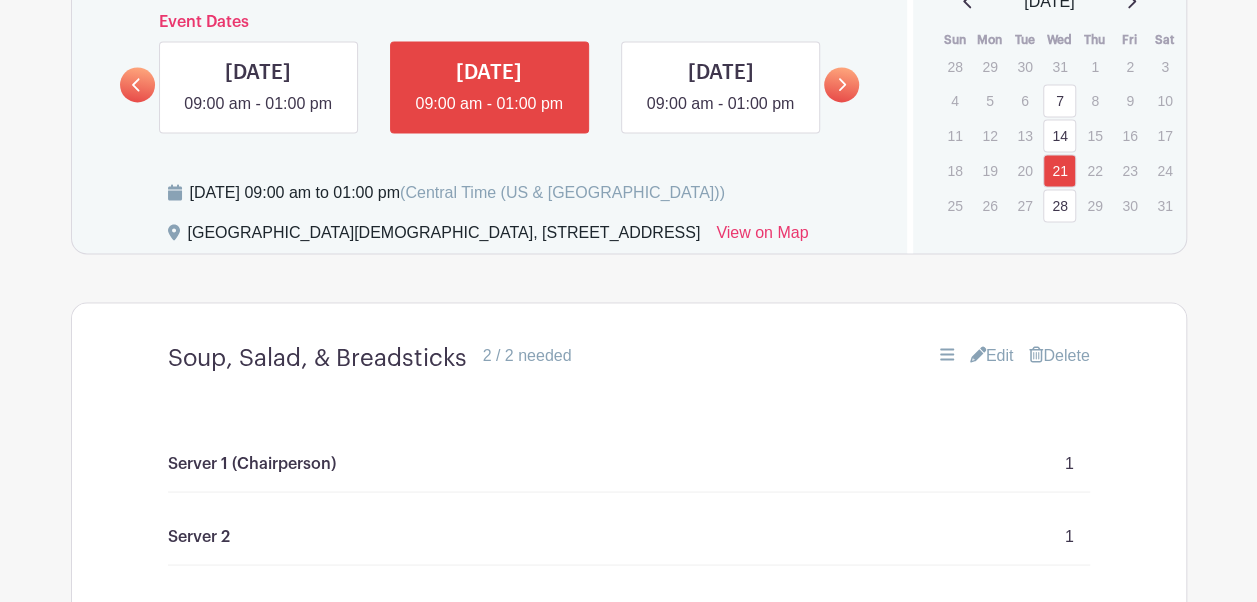 scroll, scrollTop: 1545, scrollLeft: 0, axis: vertical 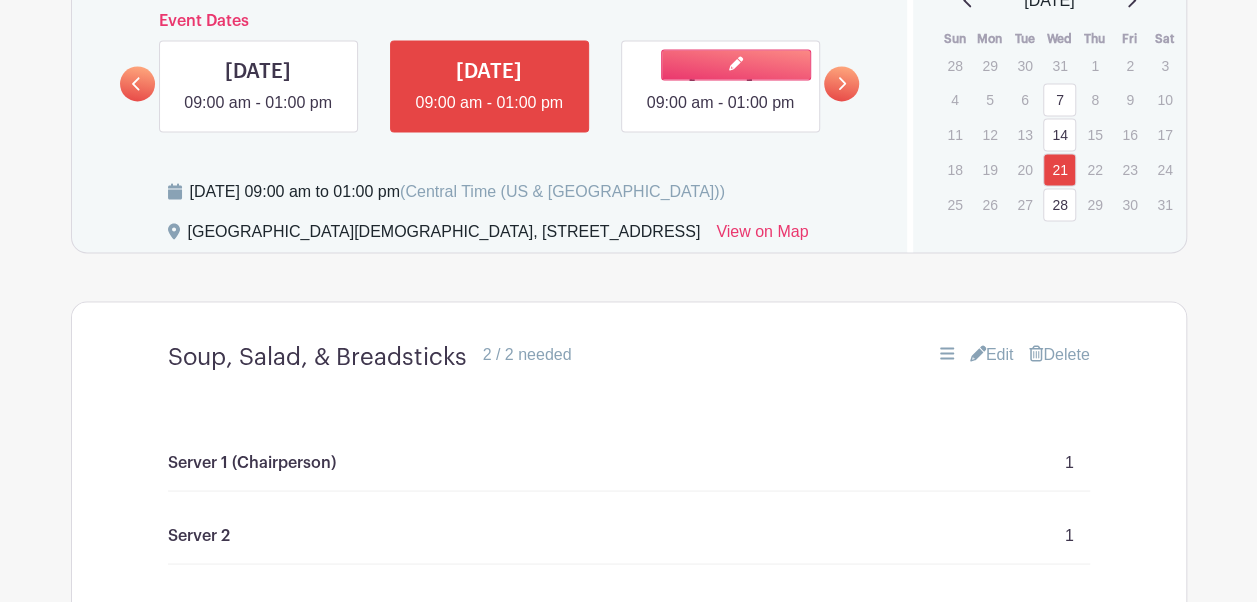 click at bounding box center (720, 115) 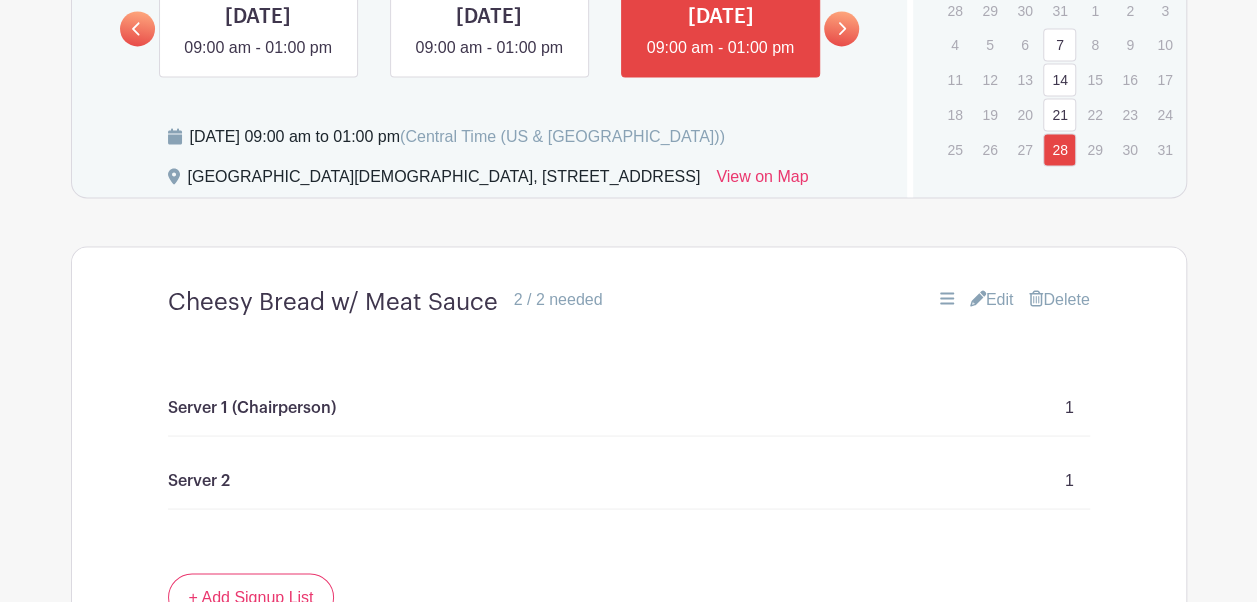 scroll, scrollTop: 1601, scrollLeft: 0, axis: vertical 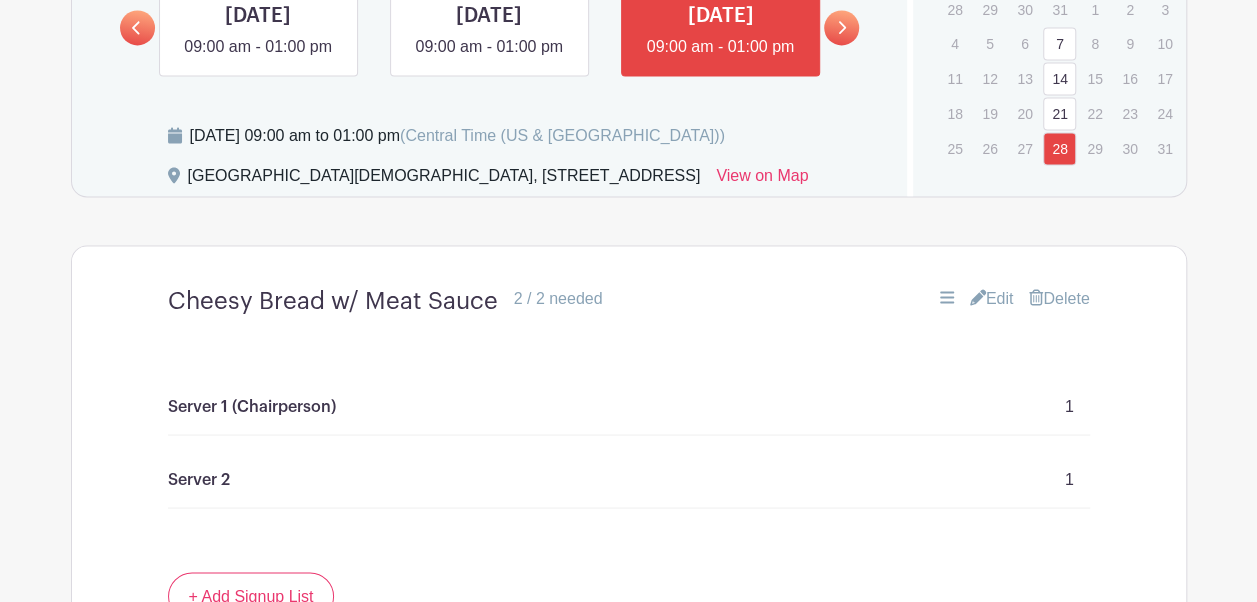 click on "Edit" at bounding box center (992, 298) 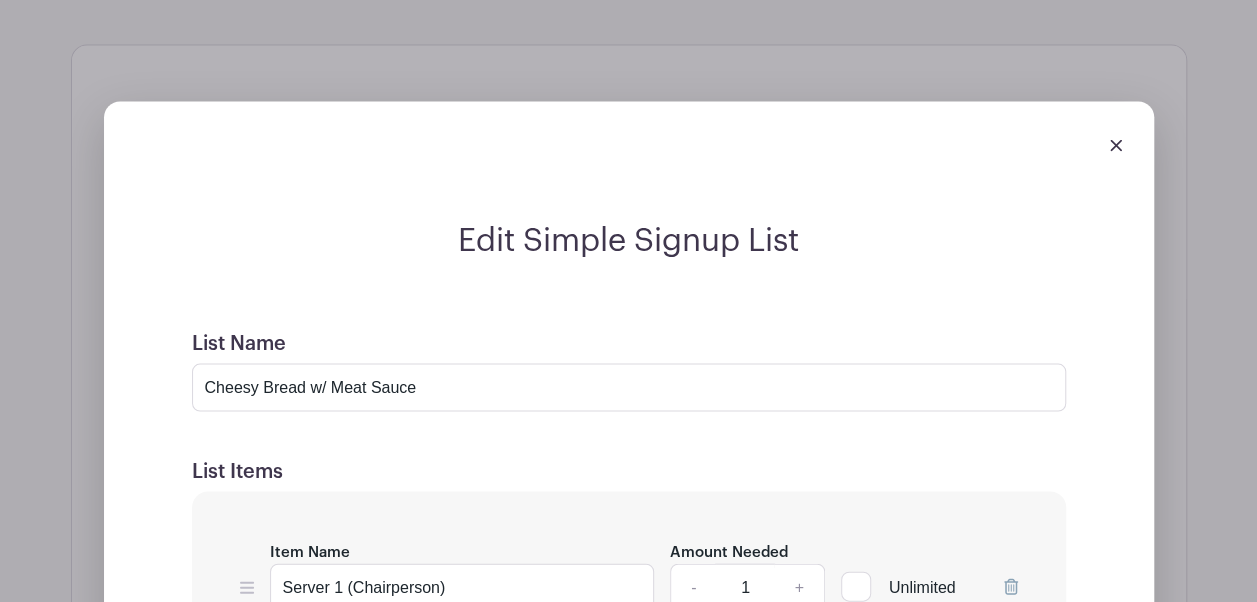 scroll, scrollTop: 1809, scrollLeft: 0, axis: vertical 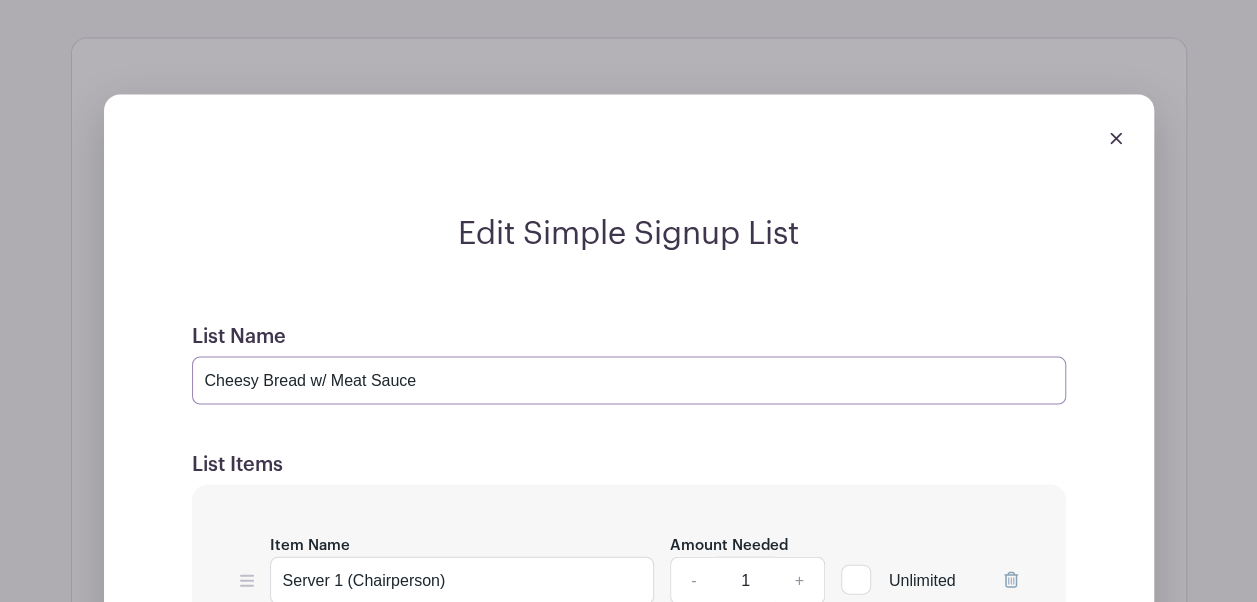 drag, startPoint x: 453, startPoint y: 428, endPoint x: 148, endPoint y: 369, distance: 310.65414 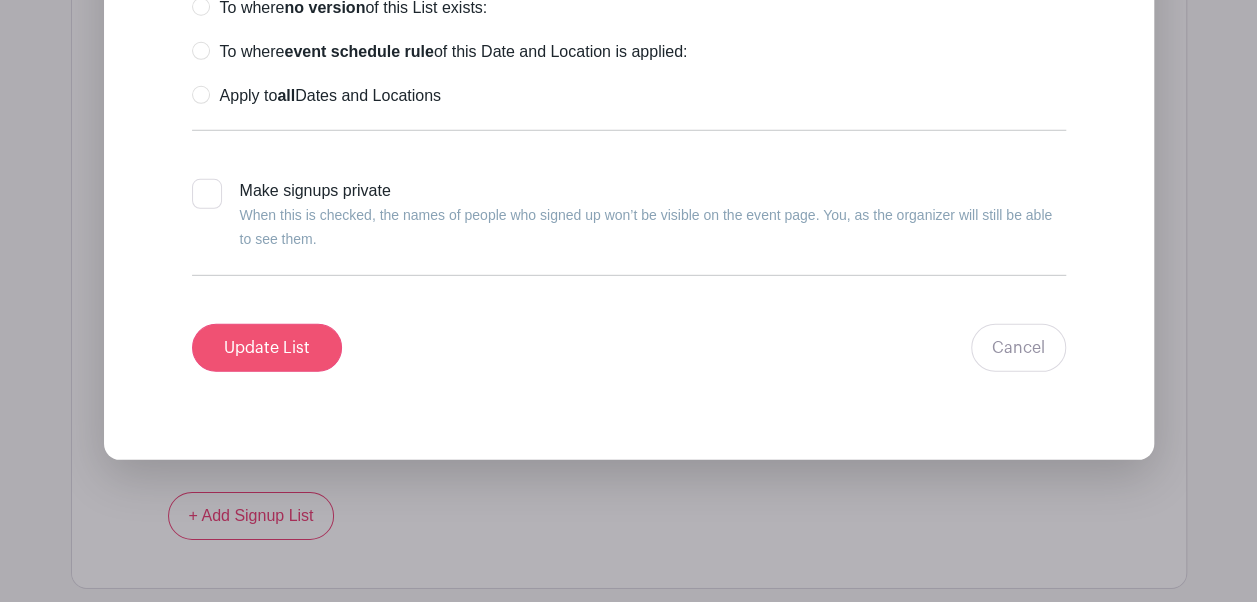 type on "Pulled Pork w/ Mashed Potatoes" 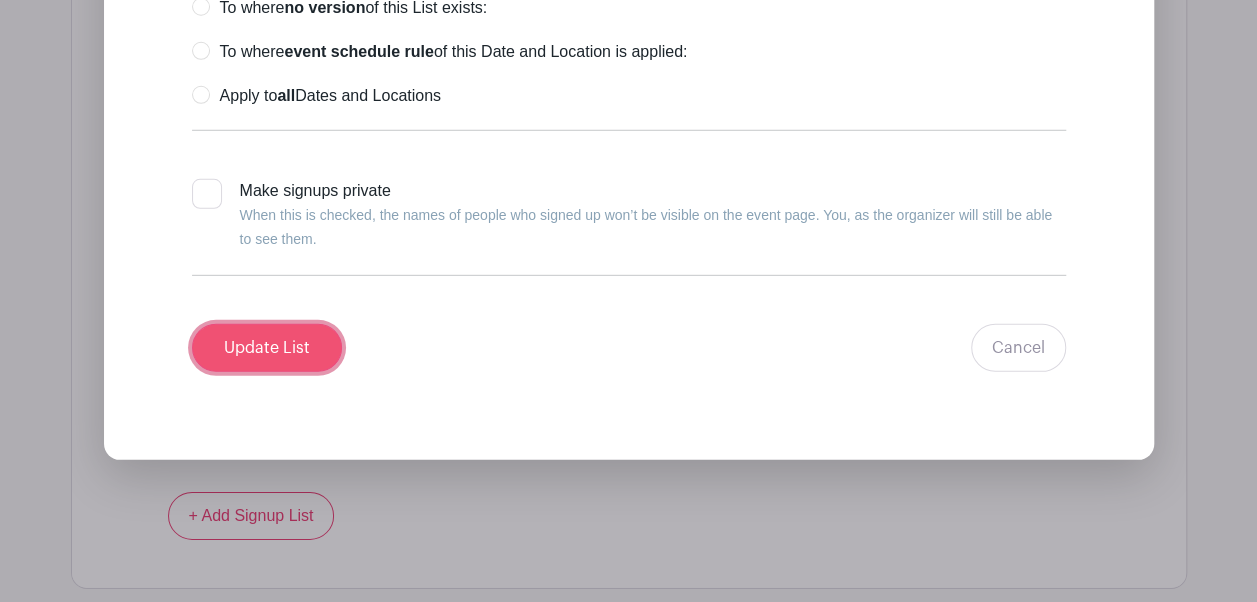 click on "Update List" at bounding box center [267, 348] 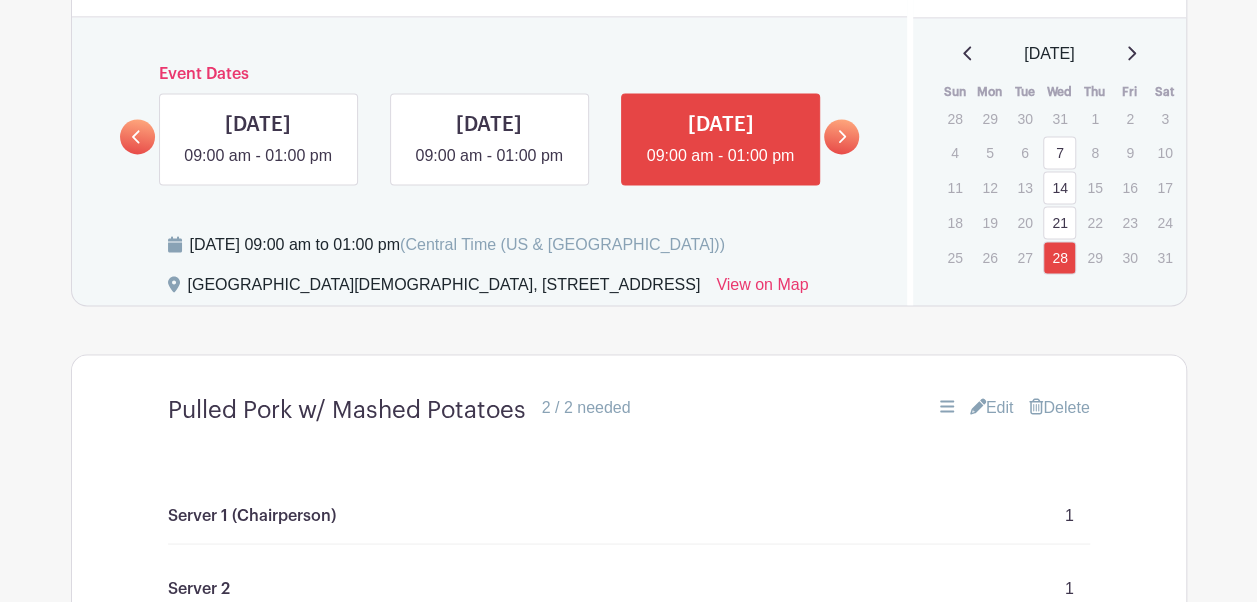 scroll, scrollTop: 1489, scrollLeft: 0, axis: vertical 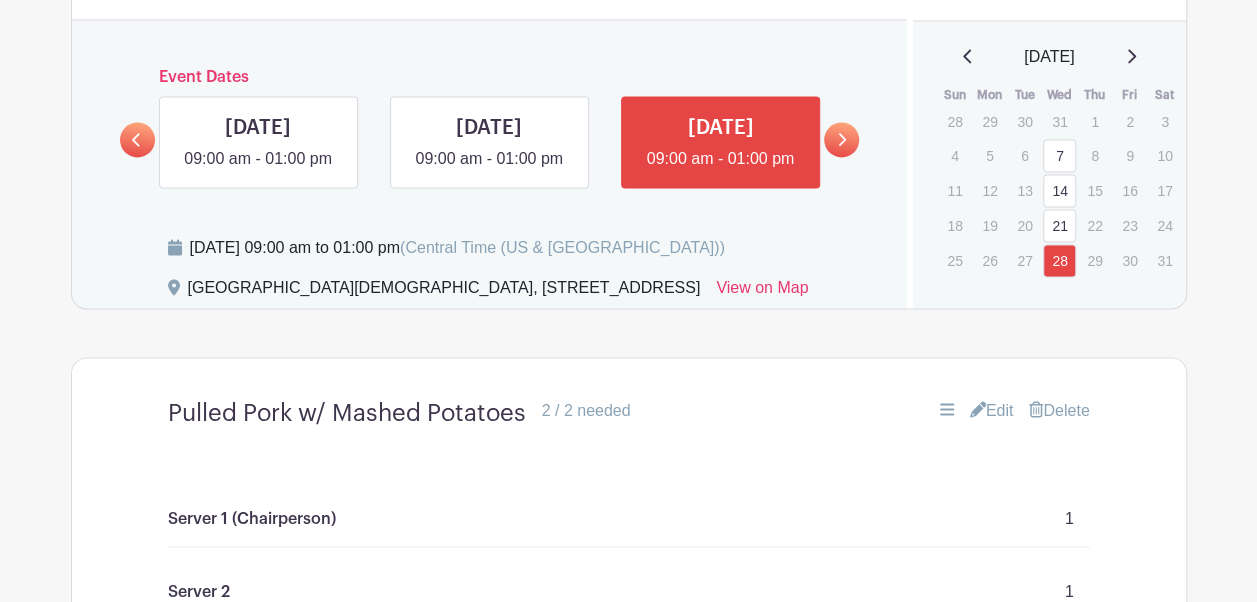 click at bounding box center (841, 139) 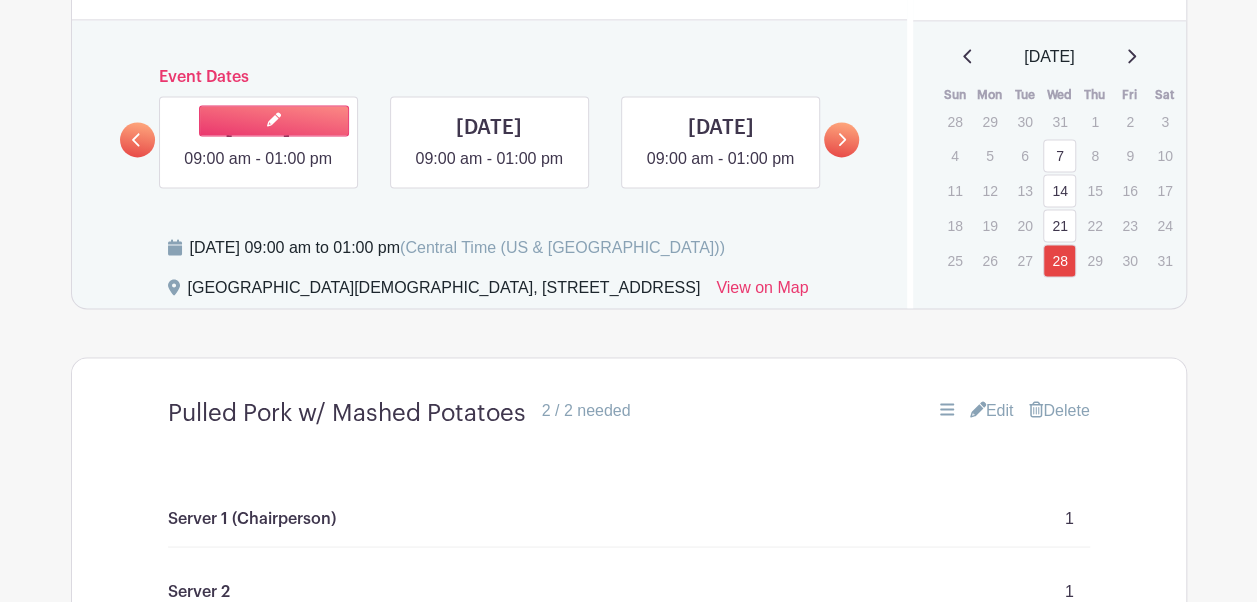 click at bounding box center [258, 171] 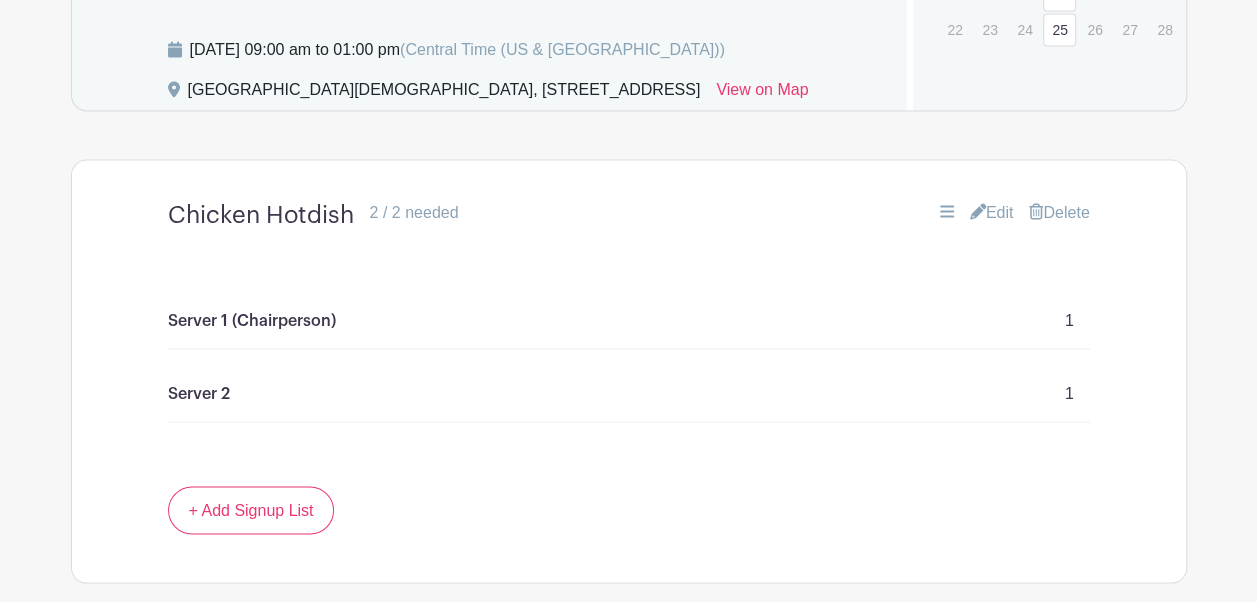 scroll, scrollTop: 1685, scrollLeft: 0, axis: vertical 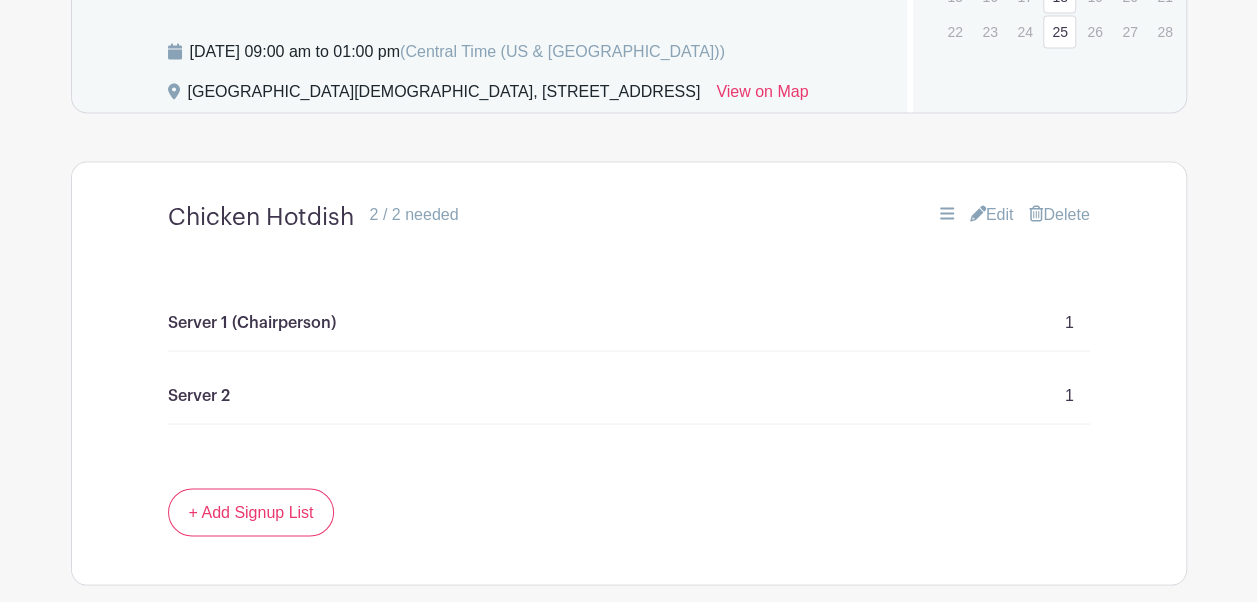 click on "Edit" at bounding box center (992, 214) 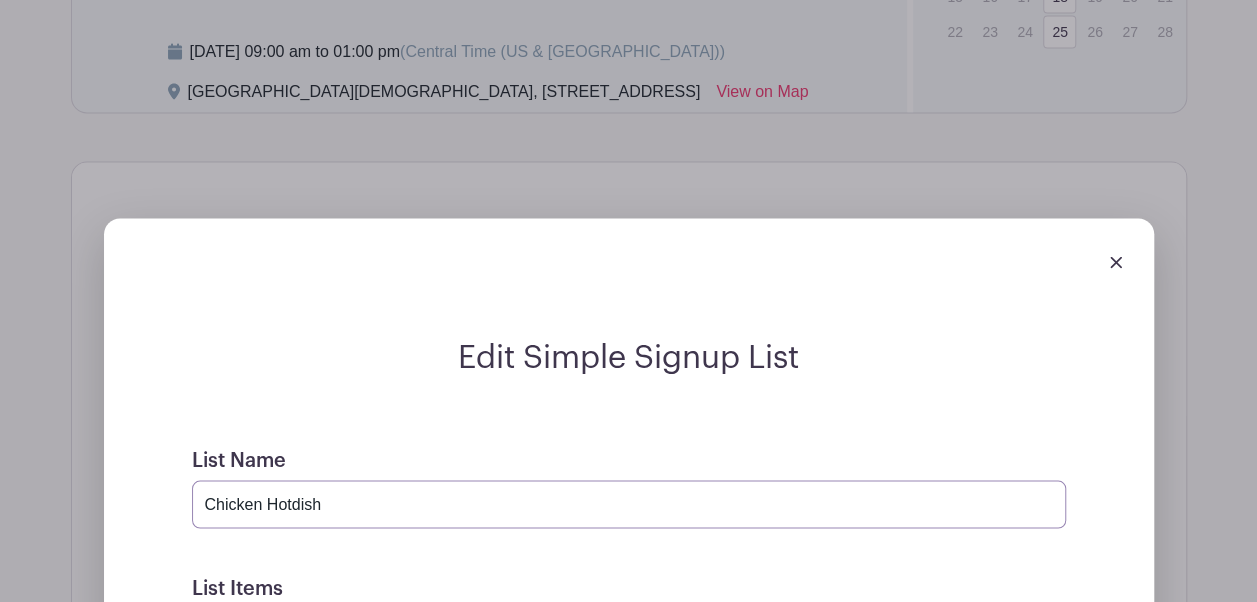 drag, startPoint x: 376, startPoint y: 528, endPoint x: 24, endPoint y: 526, distance: 352.00568 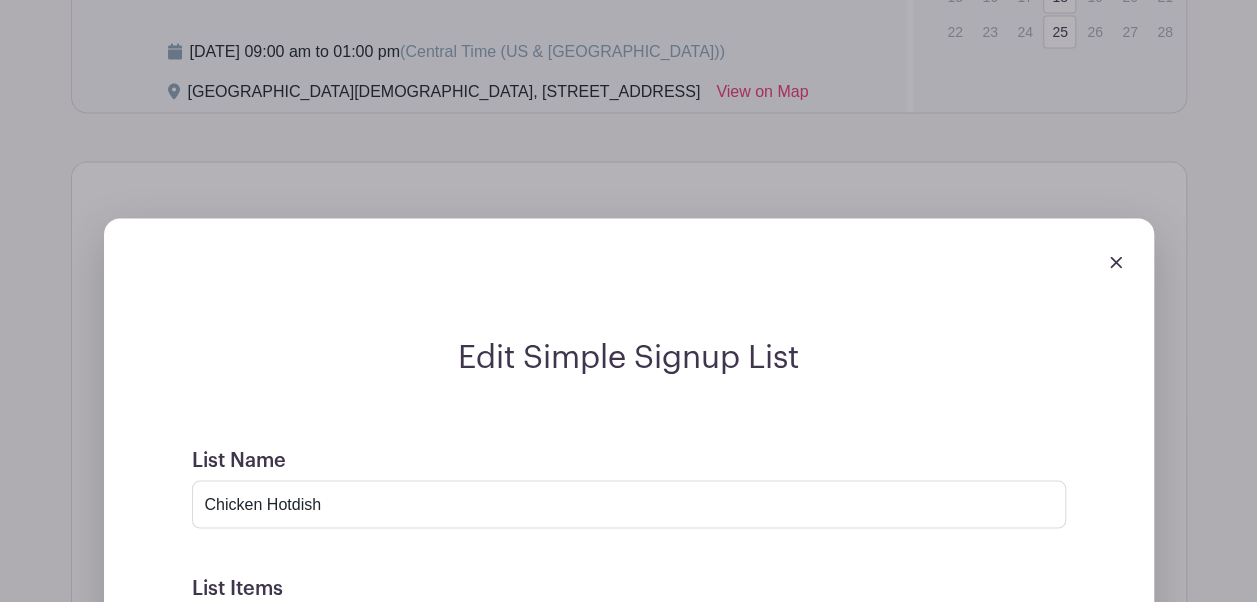 click on "Edit Simple Signup List
List Name
Chicken Hotdish
List Items
Item Name
Server 1 (Chairperson)
Amount Needed
-
1
+
Unlimited
Item Name
Server 2
Amount Needed
-
1
+" at bounding box center [629, 911] 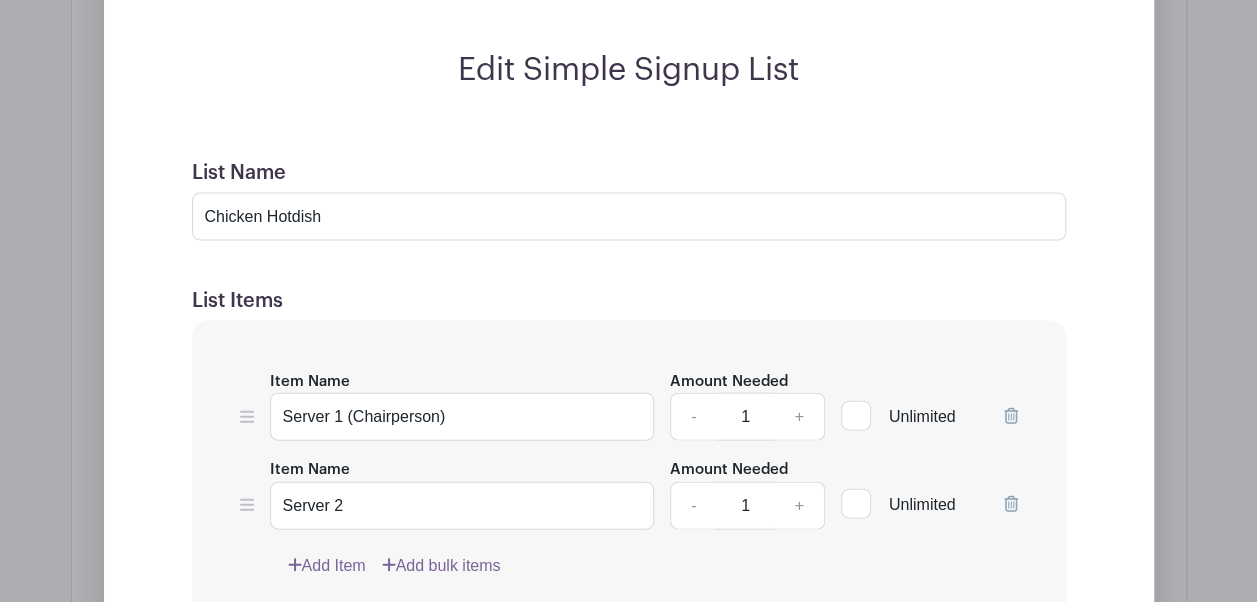 scroll, scrollTop: 1960, scrollLeft: 0, axis: vertical 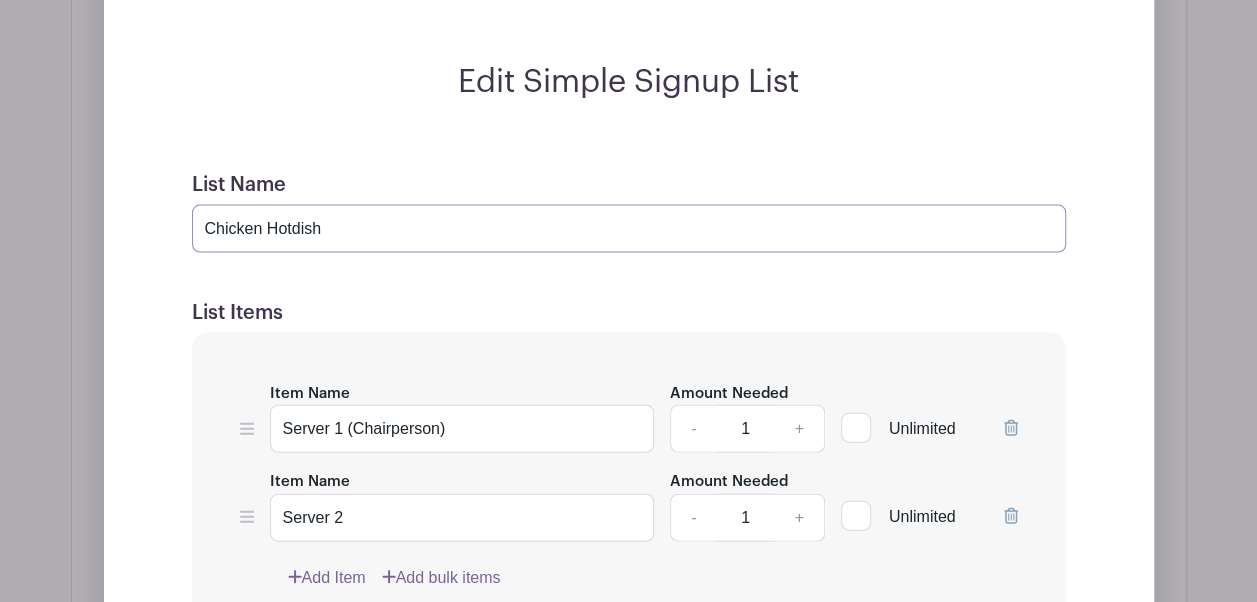 drag, startPoint x: 338, startPoint y: 270, endPoint x: 96, endPoint y: 247, distance: 243.09052 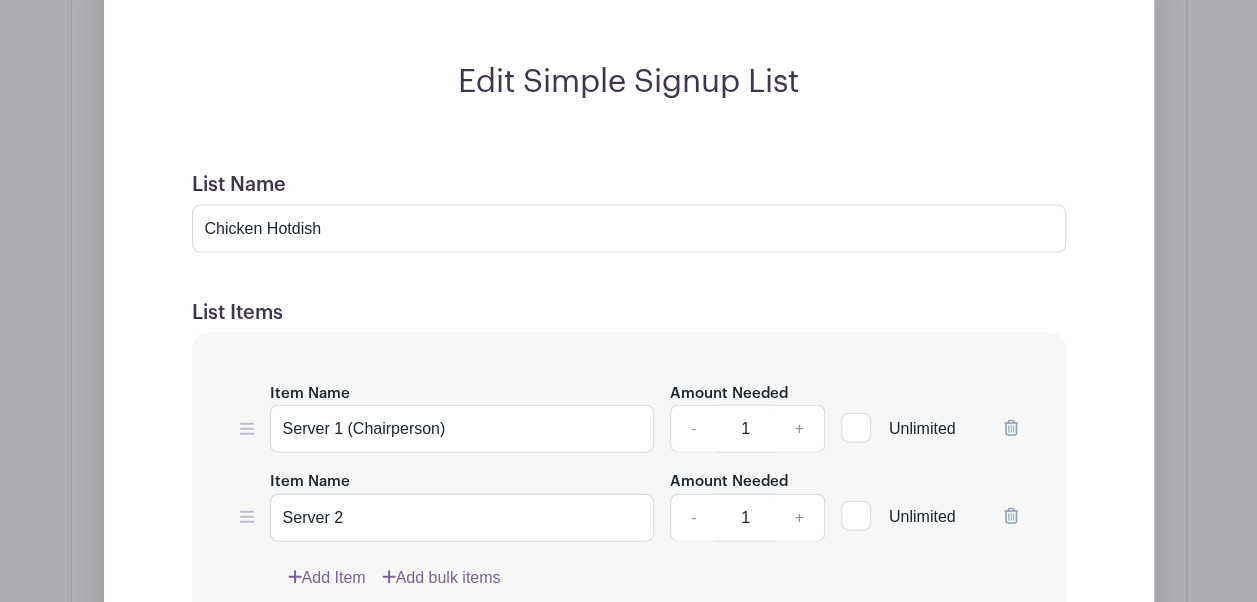 click on "Edit Simple Signup List
List Name
Chicken Hotdish
List Items
Item Name
Server 1 (Chairperson)
Amount Needed
-
1
+
Unlimited
Item Name
Server 2
Amount Needed
-
1
+" at bounding box center [629, 636] 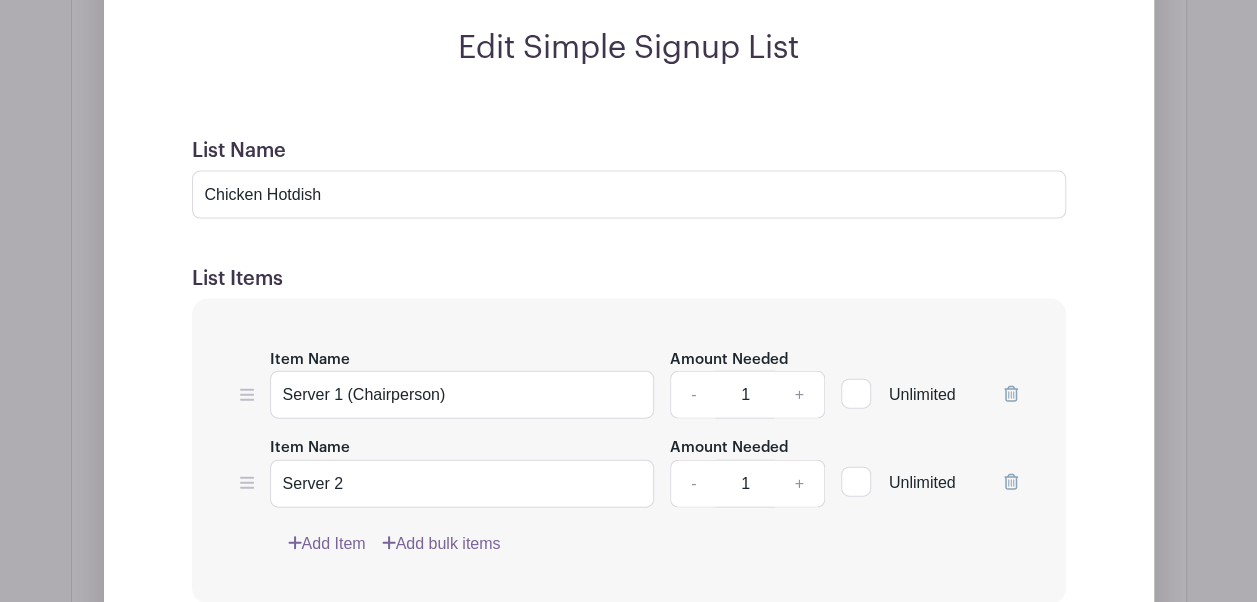 scroll, scrollTop: 1982, scrollLeft: 0, axis: vertical 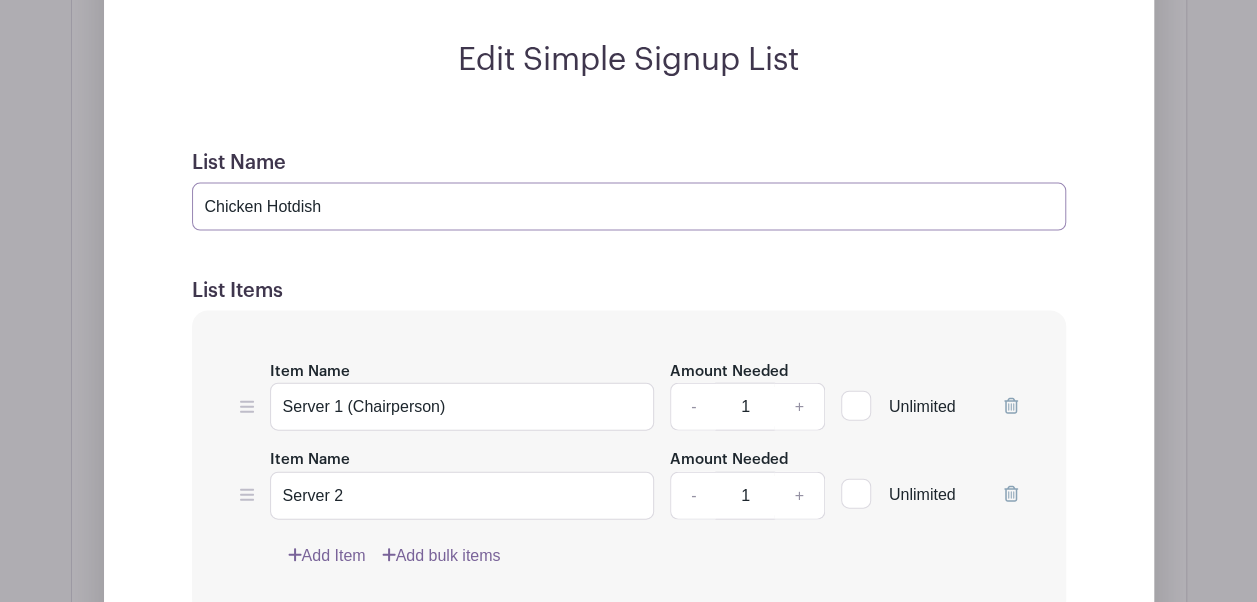click on "Chicken Hotdish" at bounding box center [629, 207] 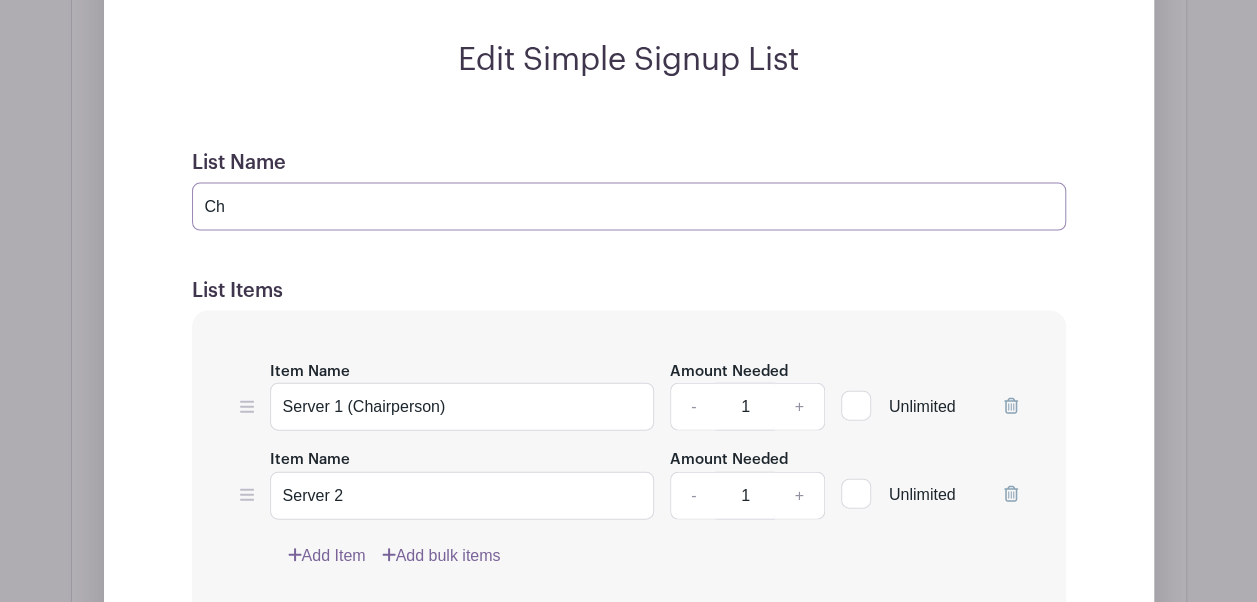 type on "C" 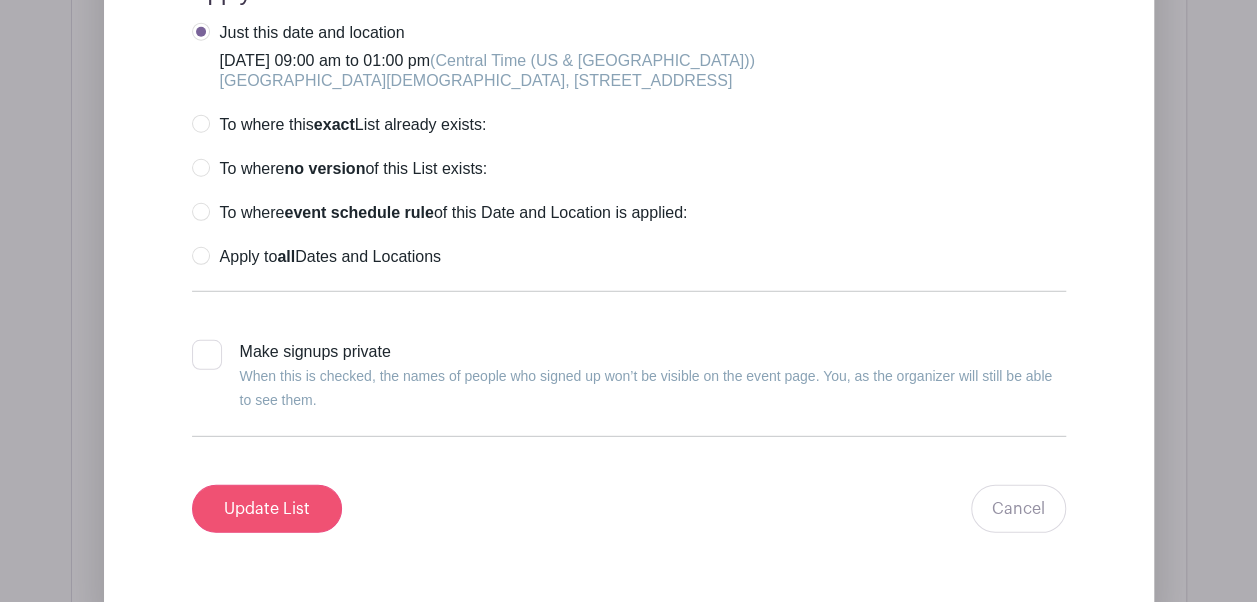 type on "Hotdogs w/ Mac & Cheese" 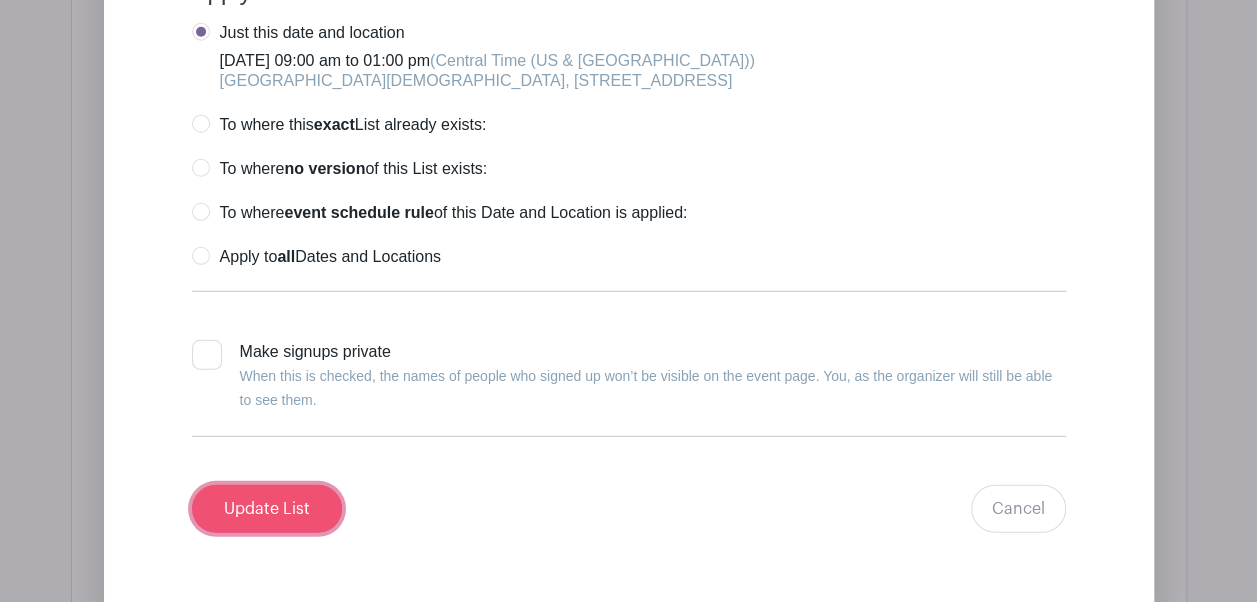 click on "Update List" at bounding box center (267, 509) 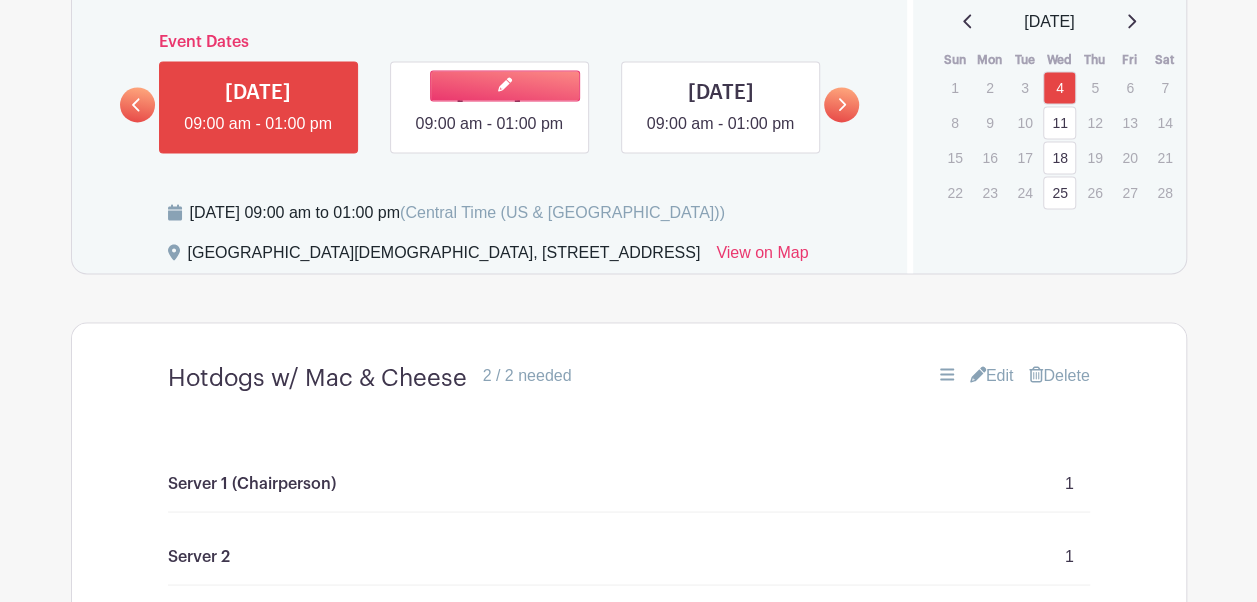 scroll, scrollTop: 1522, scrollLeft: 0, axis: vertical 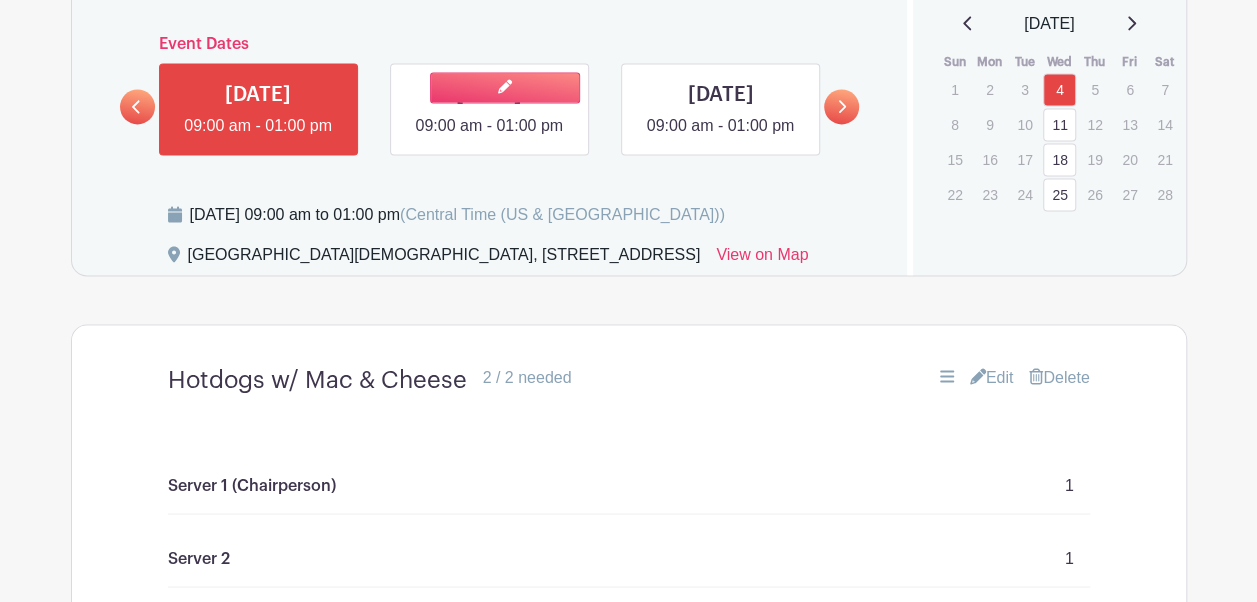 click at bounding box center [489, 138] 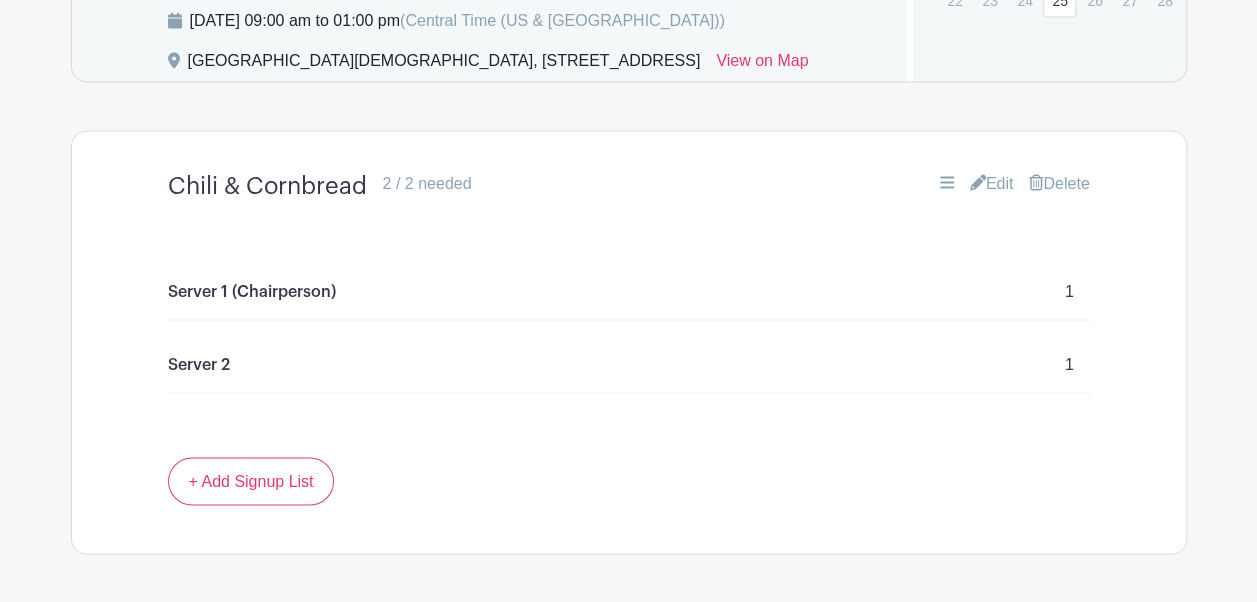 scroll, scrollTop: 1717, scrollLeft: 0, axis: vertical 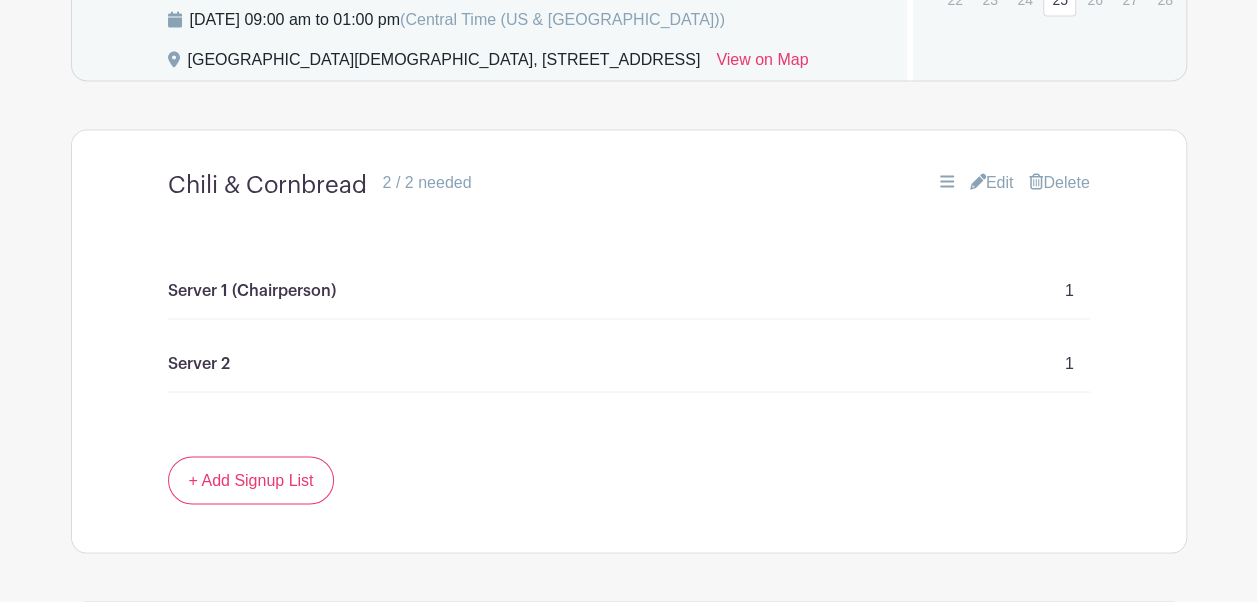 click on "Edit" at bounding box center (992, 182) 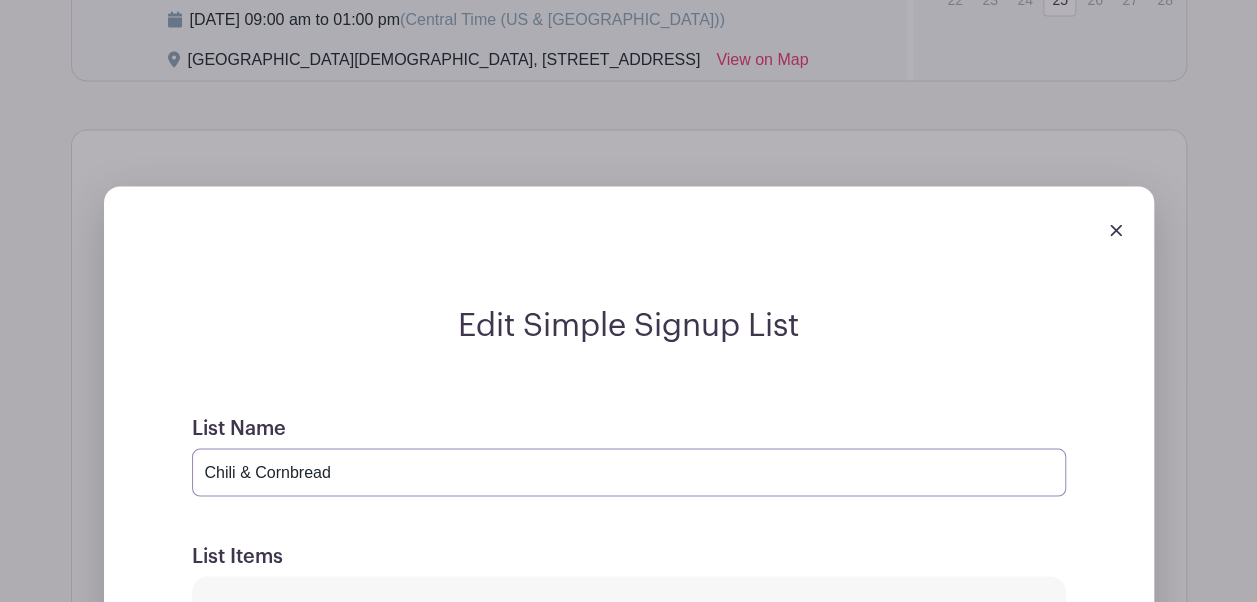 drag, startPoint x: 438, startPoint y: 496, endPoint x: 5, endPoint y: 453, distance: 435.12985 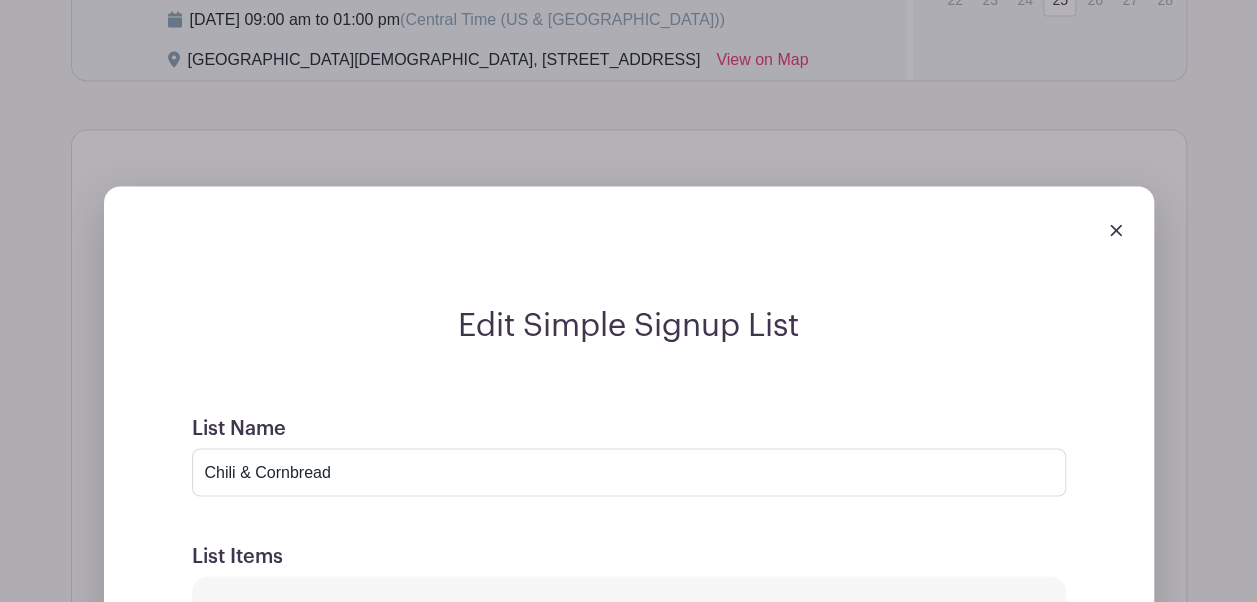 click on "Edit Simple Signup List
List Name
Chili & Cornbread
List Items
Item Name
Server 1 (Chairperson)
Amount Needed
-
1
+
Unlimited
Item Name
Server 2
Amount Needed
-
1
+" at bounding box center [629, 879] 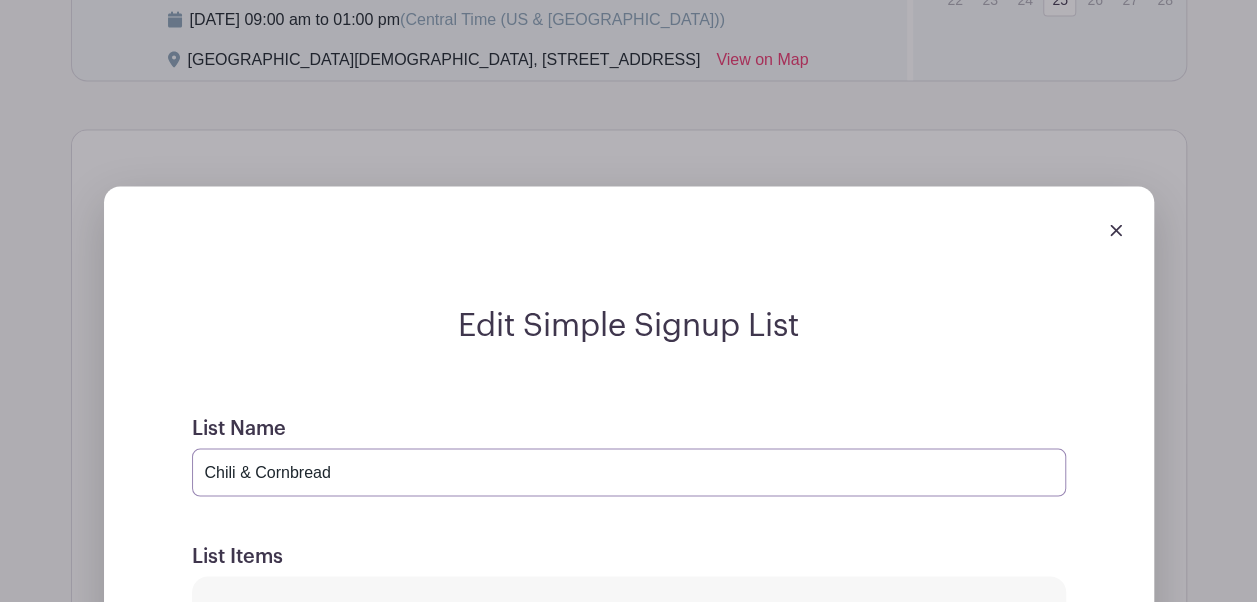 click on "Chili & Cornbread" at bounding box center (629, 472) 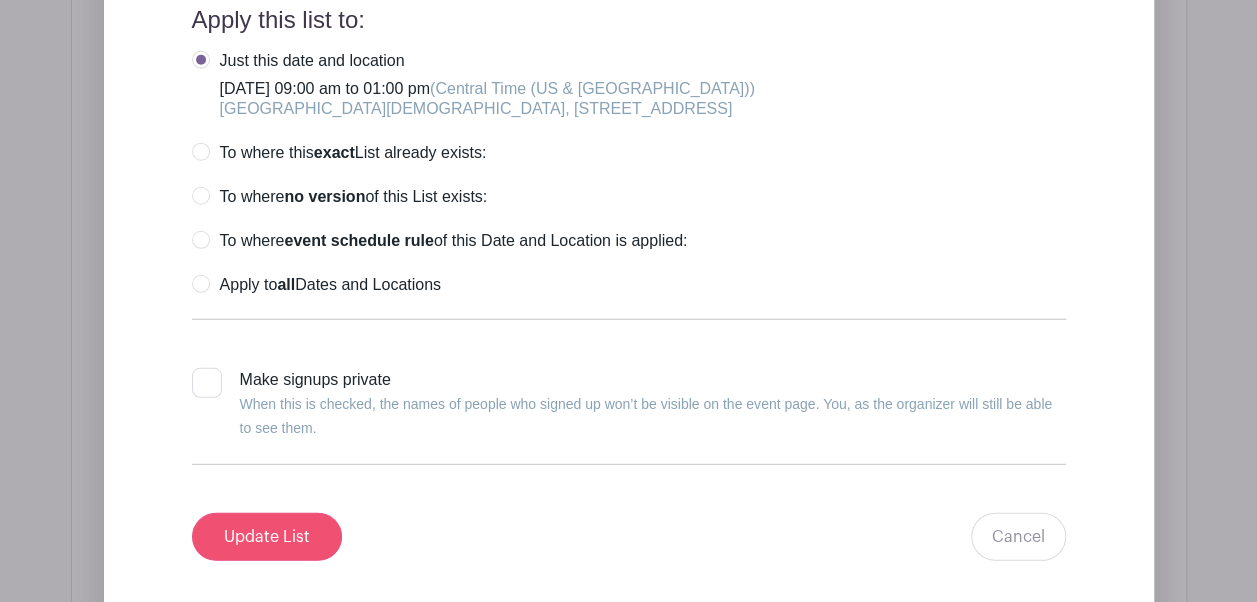 type on "Breakfast for Lunch (New!)" 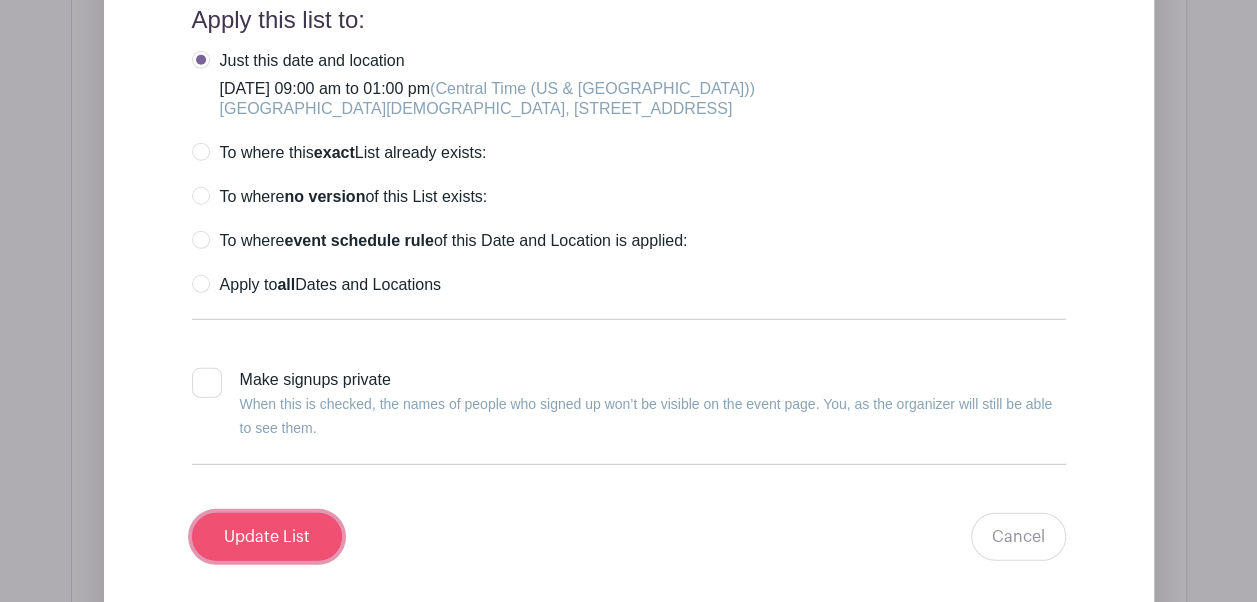 click on "Update List" at bounding box center [267, 537] 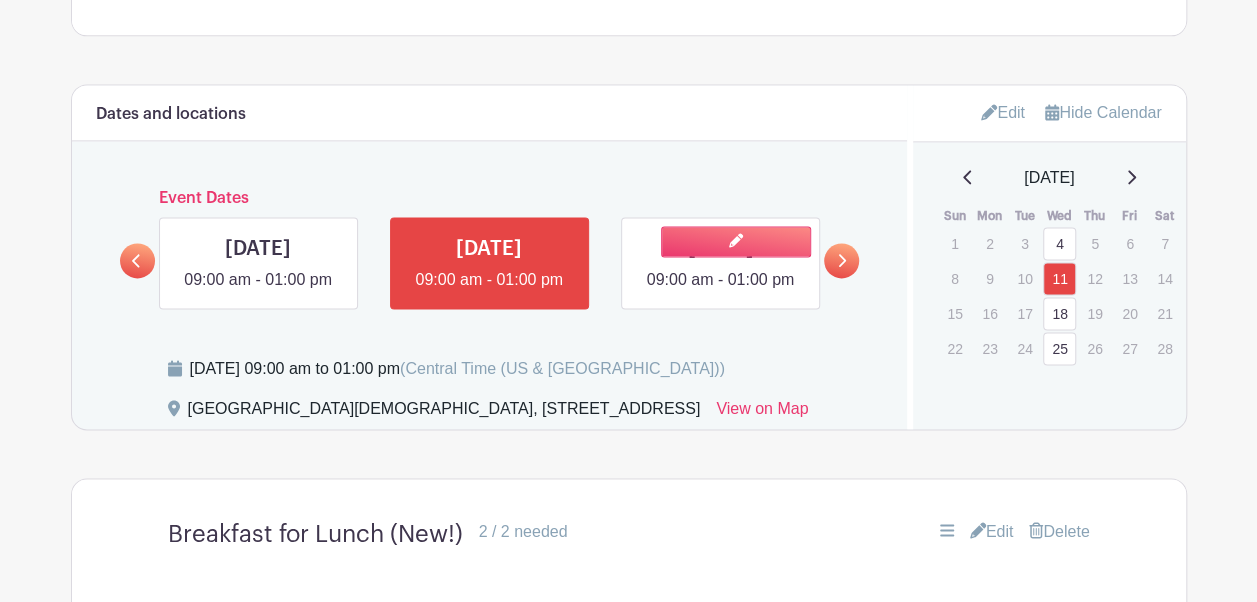 scroll, scrollTop: 1364, scrollLeft: 0, axis: vertical 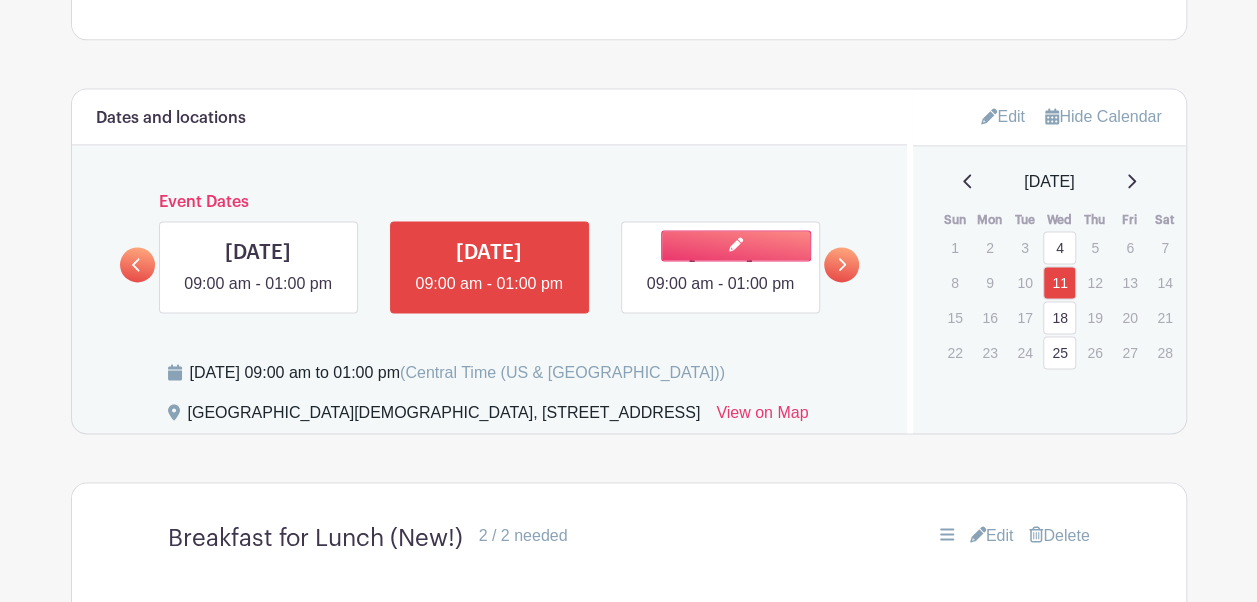 click at bounding box center (720, 296) 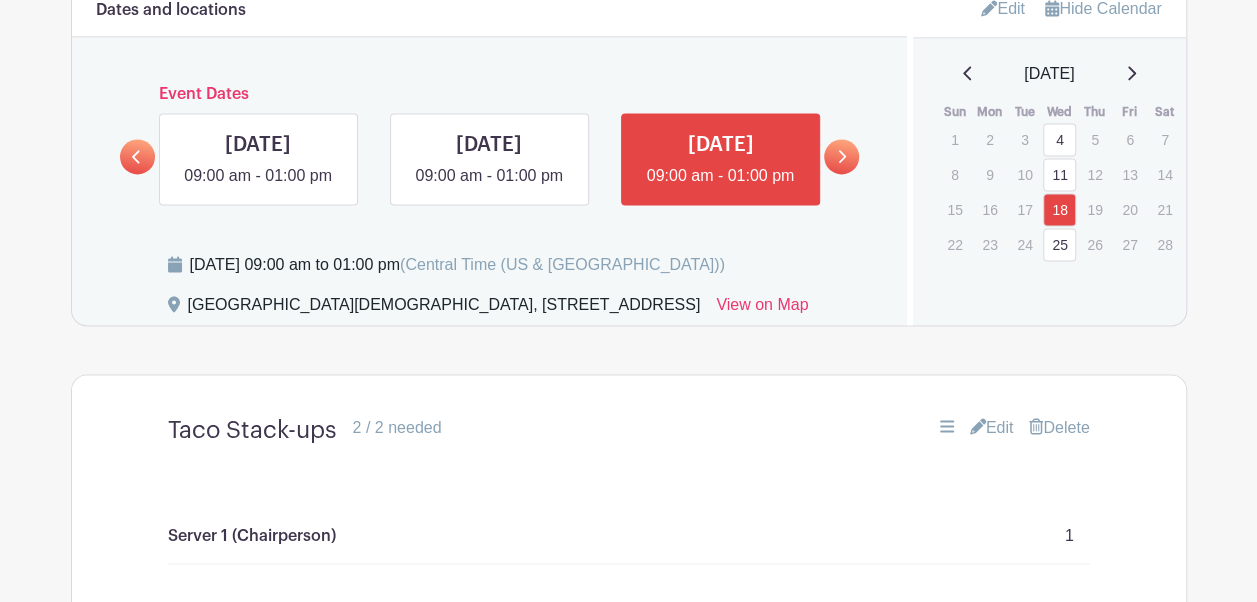 scroll, scrollTop: 1491, scrollLeft: 0, axis: vertical 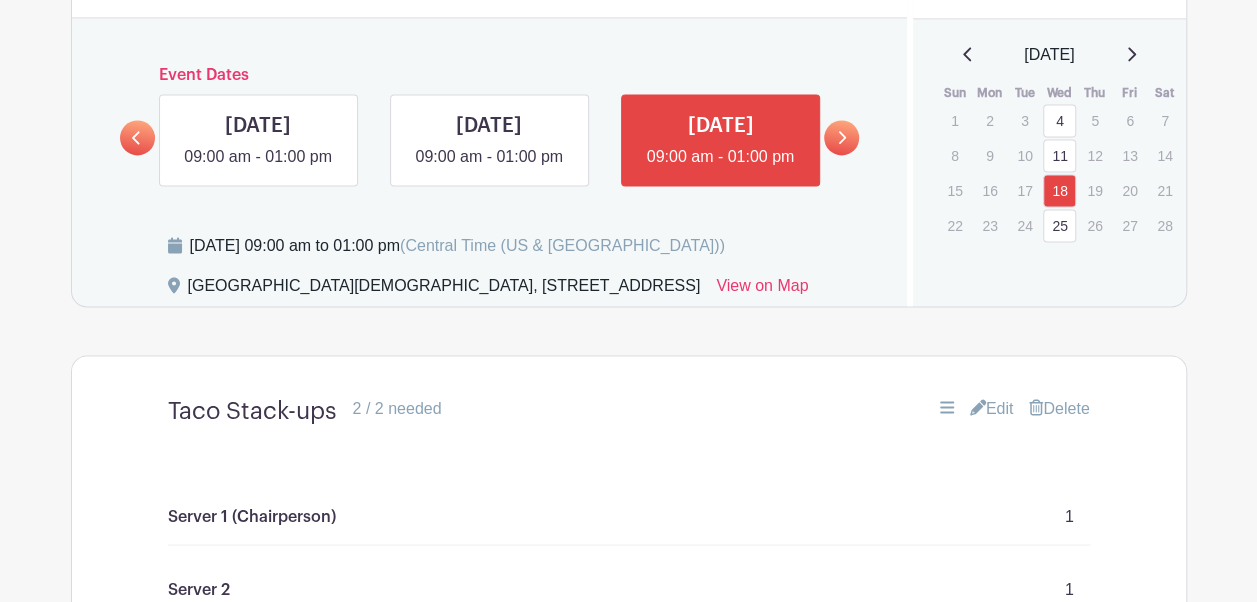 click on "Edit" at bounding box center (992, 408) 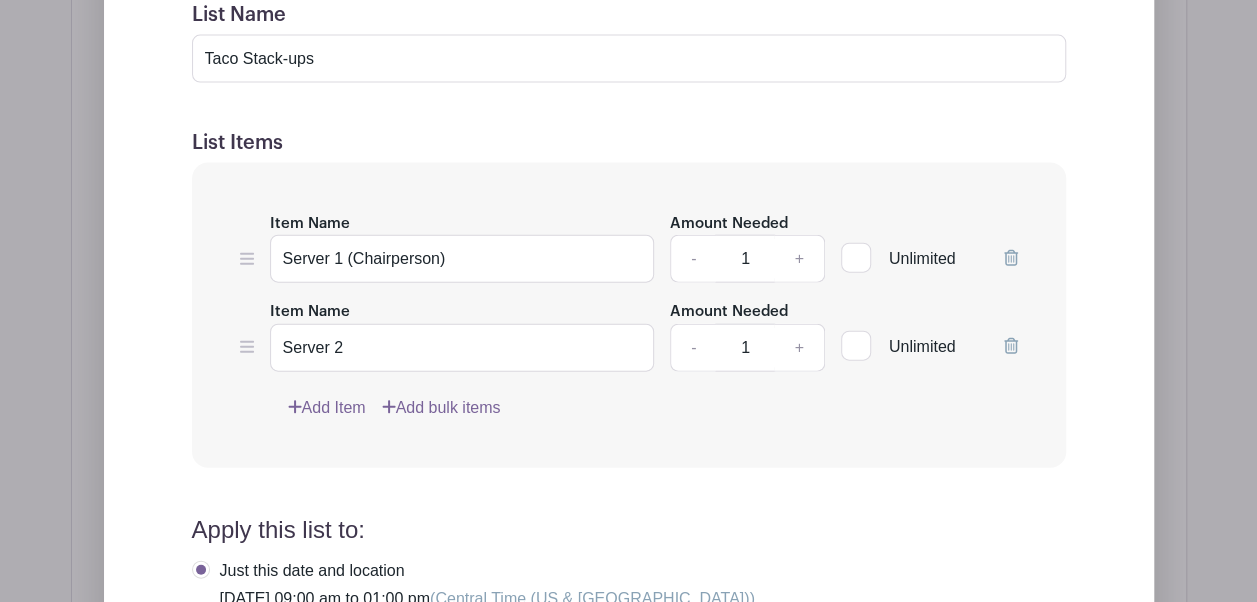 scroll, scrollTop: 2135, scrollLeft: 0, axis: vertical 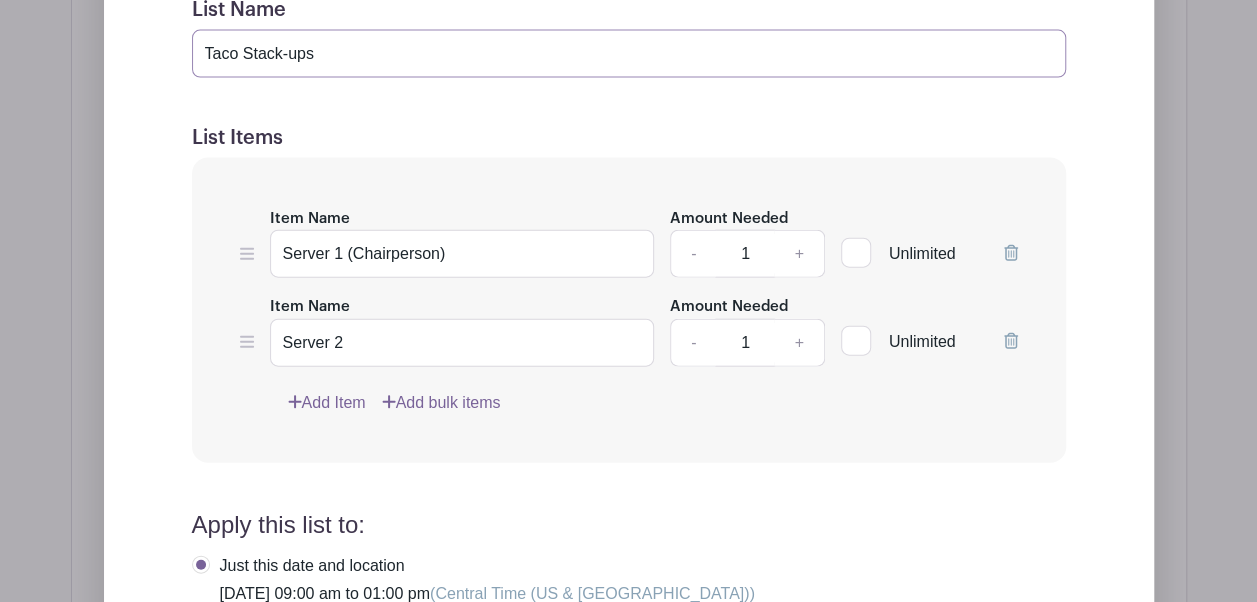 drag, startPoint x: 346, startPoint y: 76, endPoint x: 32, endPoint y: 69, distance: 314.078 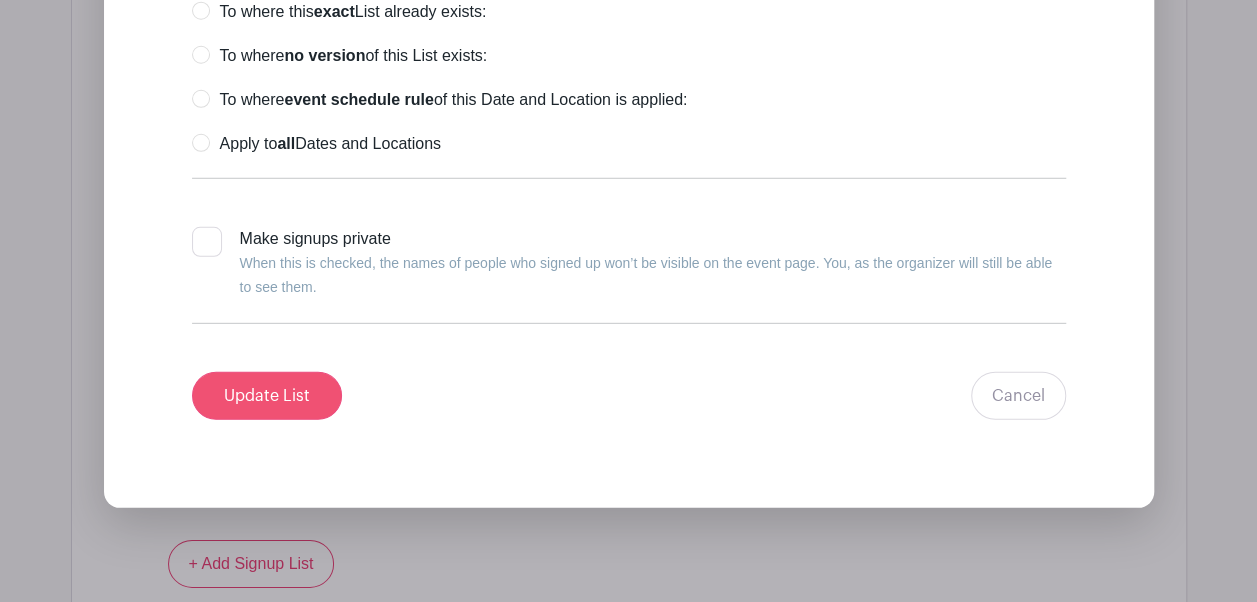 type on "Cheesy Bread w/ Meat Sauce" 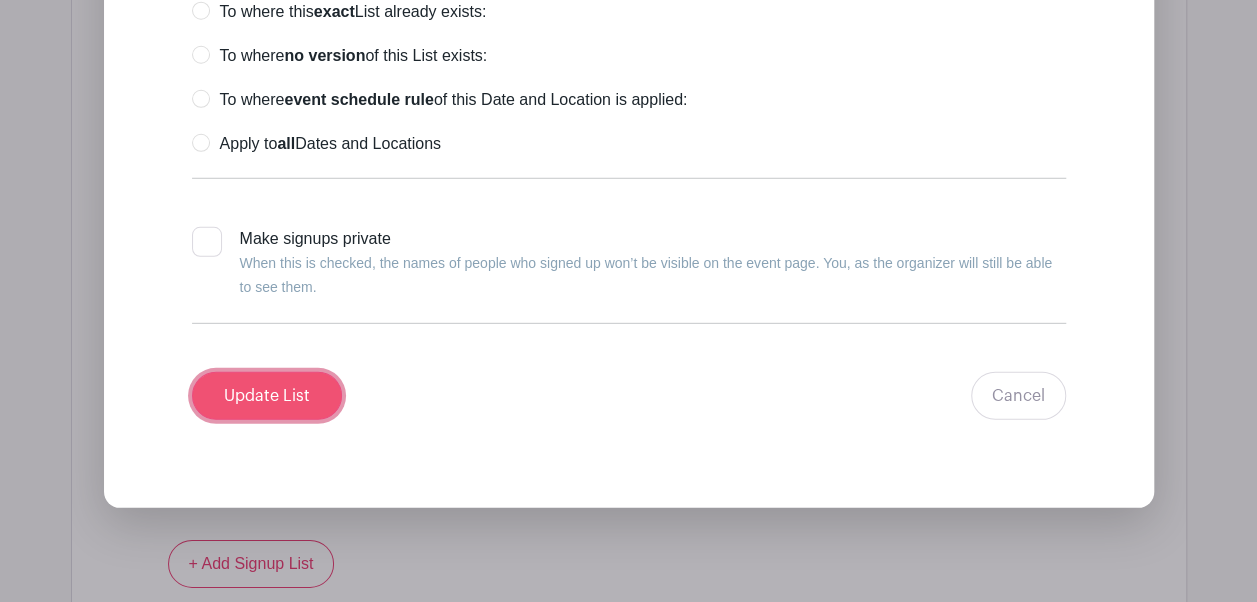 click on "Update List" at bounding box center [267, 396] 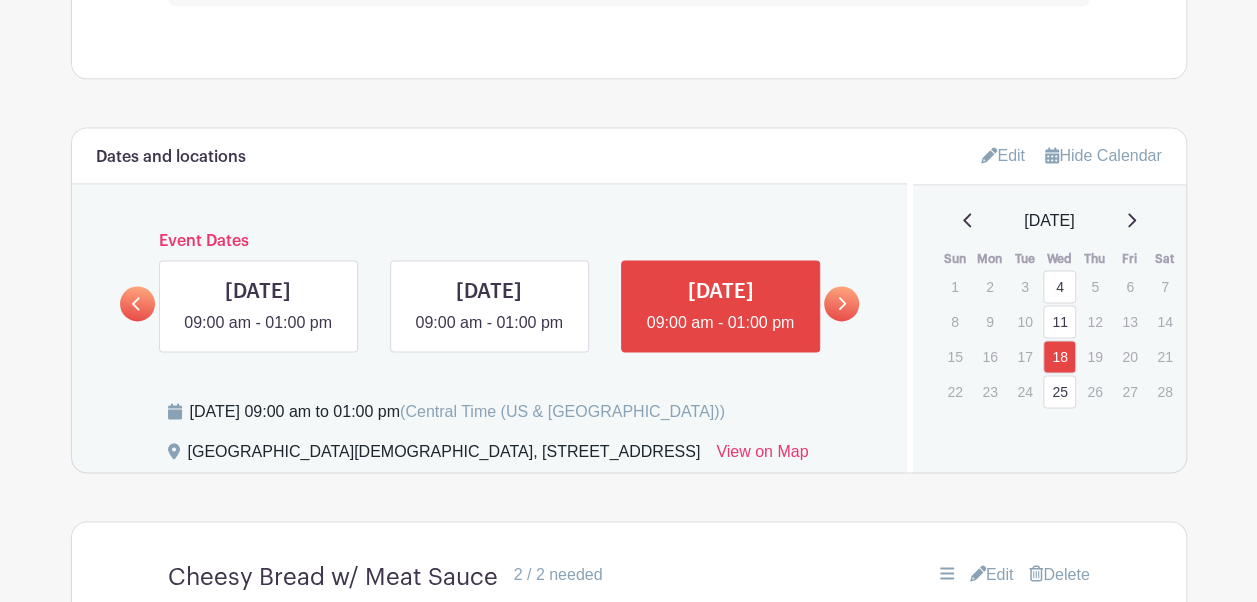 scroll, scrollTop: 1323, scrollLeft: 0, axis: vertical 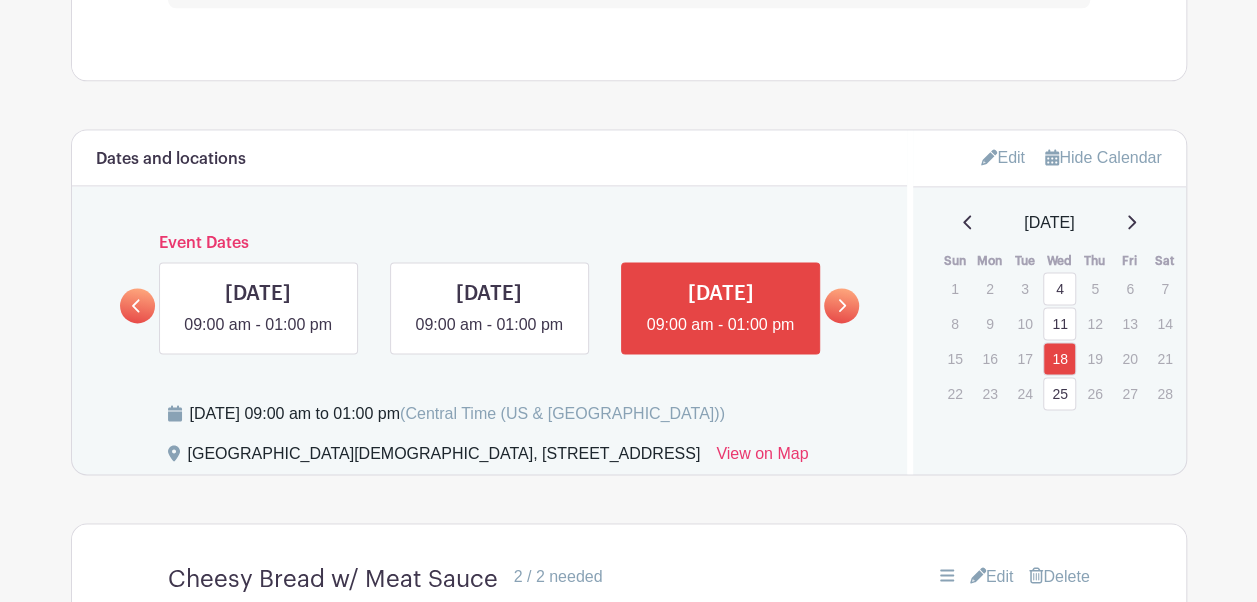 click 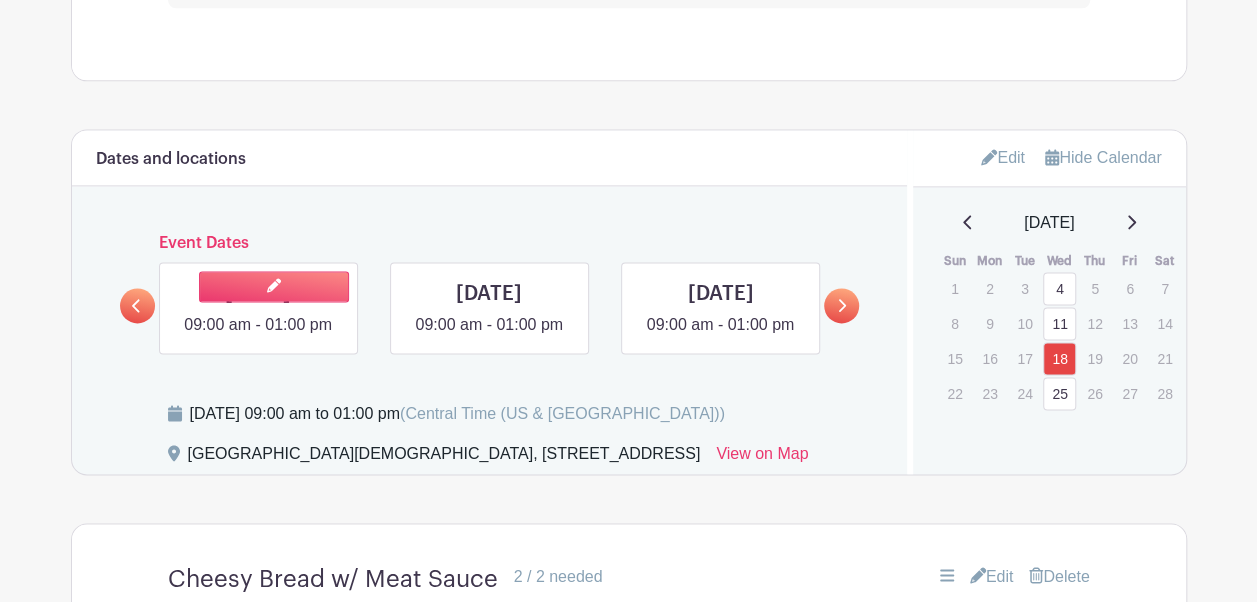 click at bounding box center [258, 337] 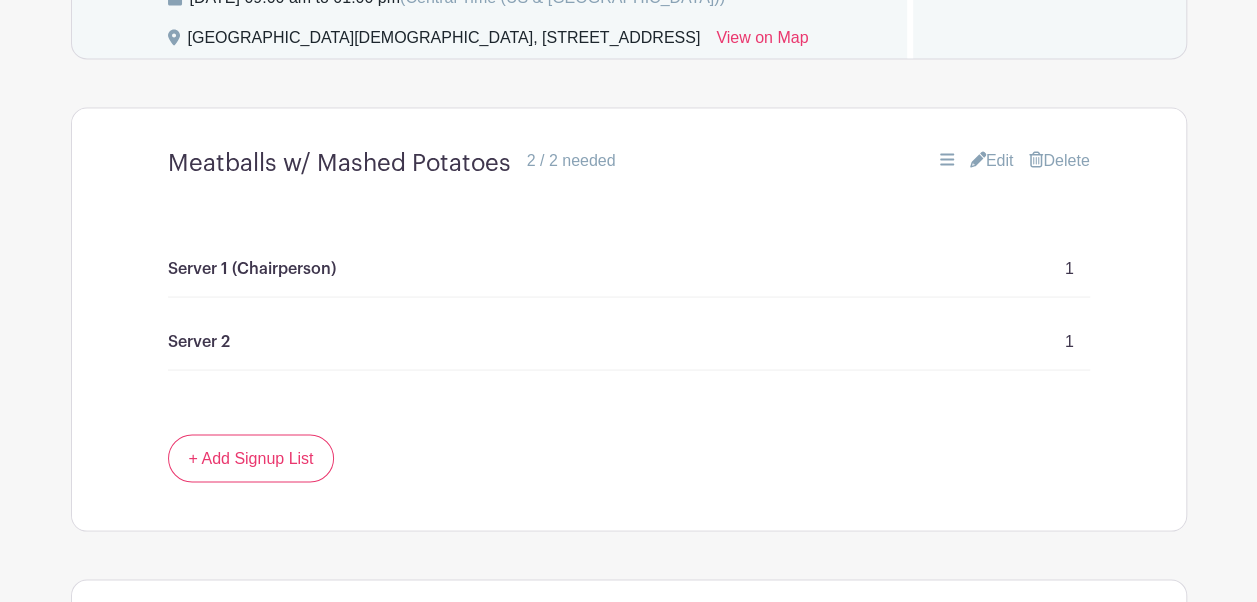 scroll, scrollTop: 1745, scrollLeft: 0, axis: vertical 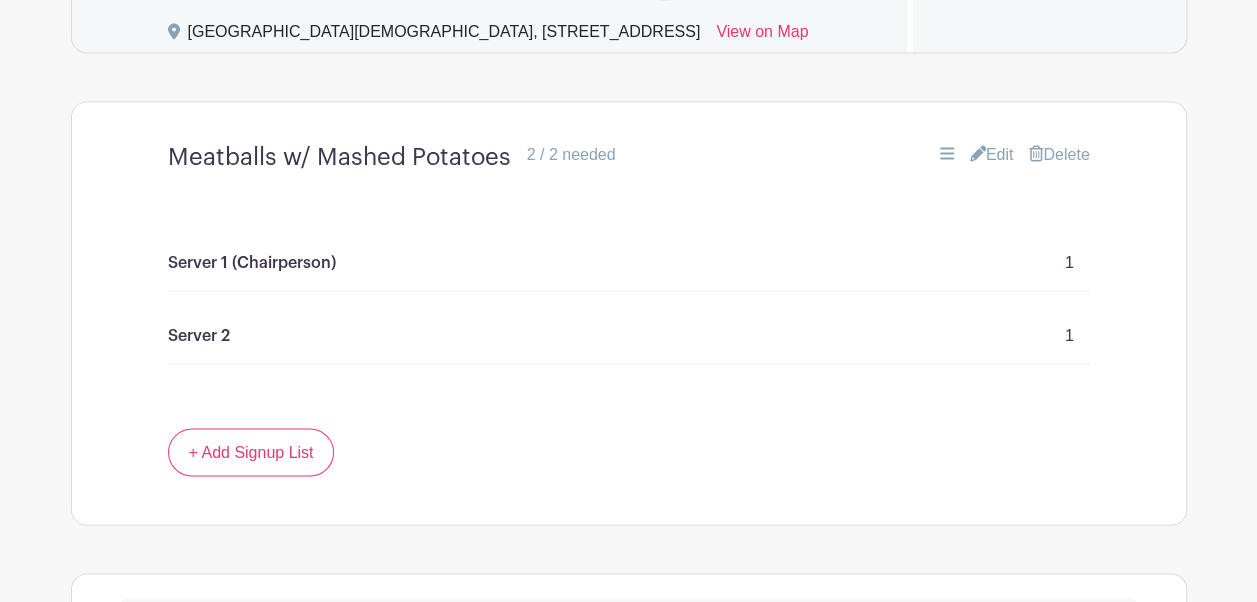 click on "Edit" at bounding box center [992, 154] 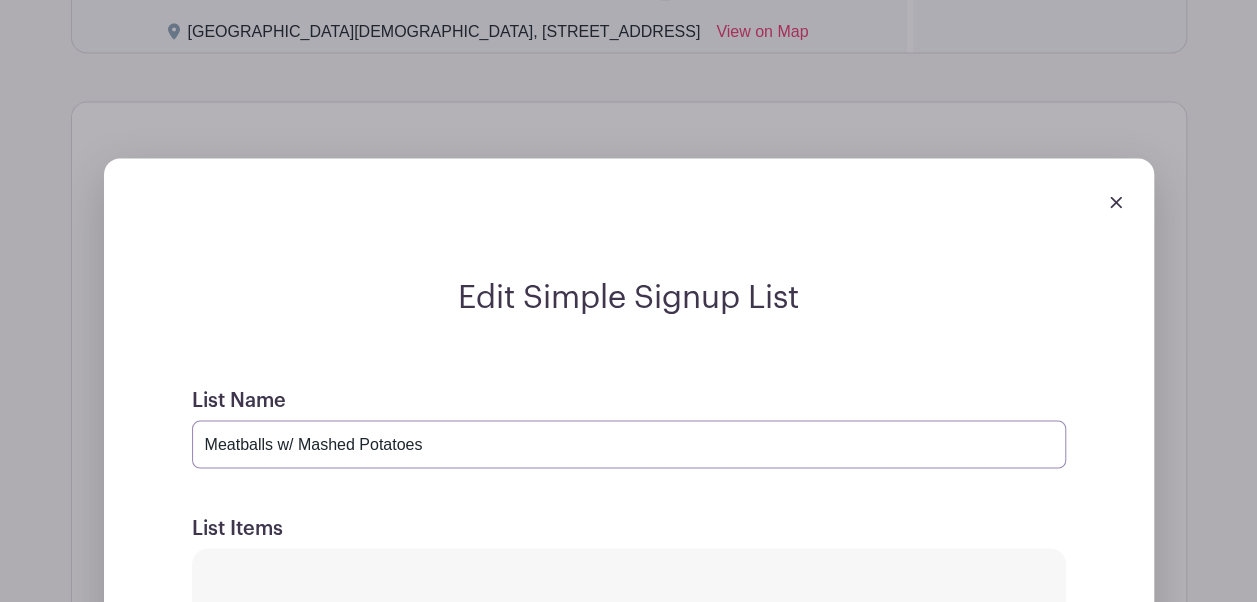 drag, startPoint x: 462, startPoint y: 480, endPoint x: 68, endPoint y: 467, distance: 394.21442 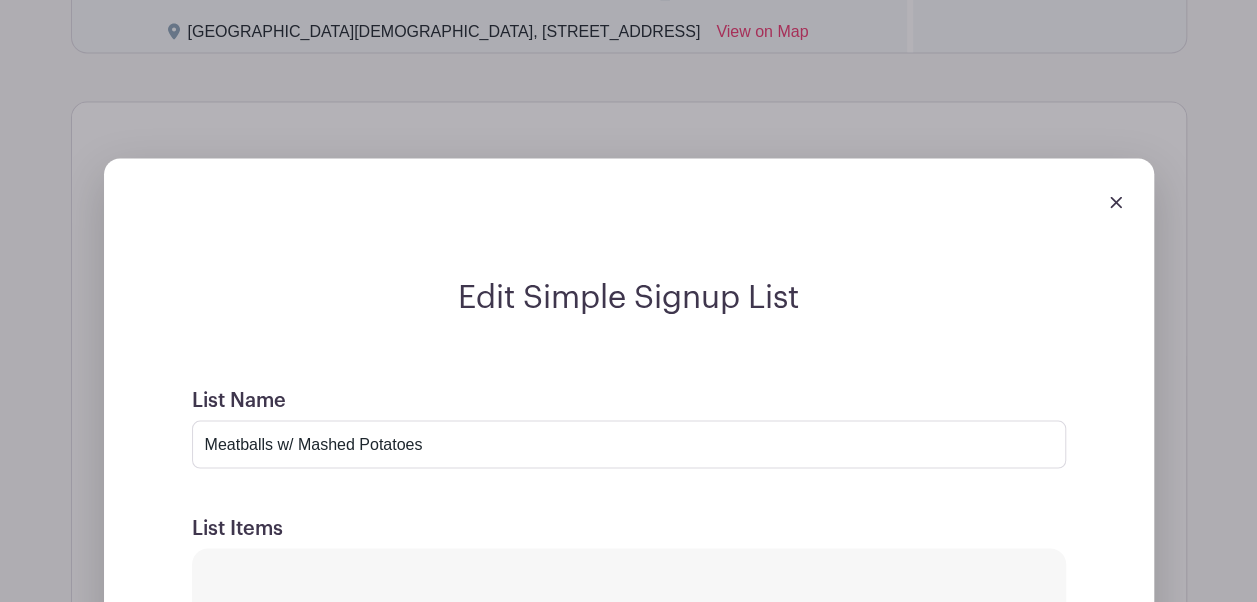 click on "Edit Simple Signup List
List Name
Meatballs w/ Mashed Potatoes
List Items
Item Name
Server 1 (Chairperson)
Amount Needed
-
1
+
Unlimited
Item Name
Server 2
Amount Needed
-
1
+" at bounding box center [629, 851] 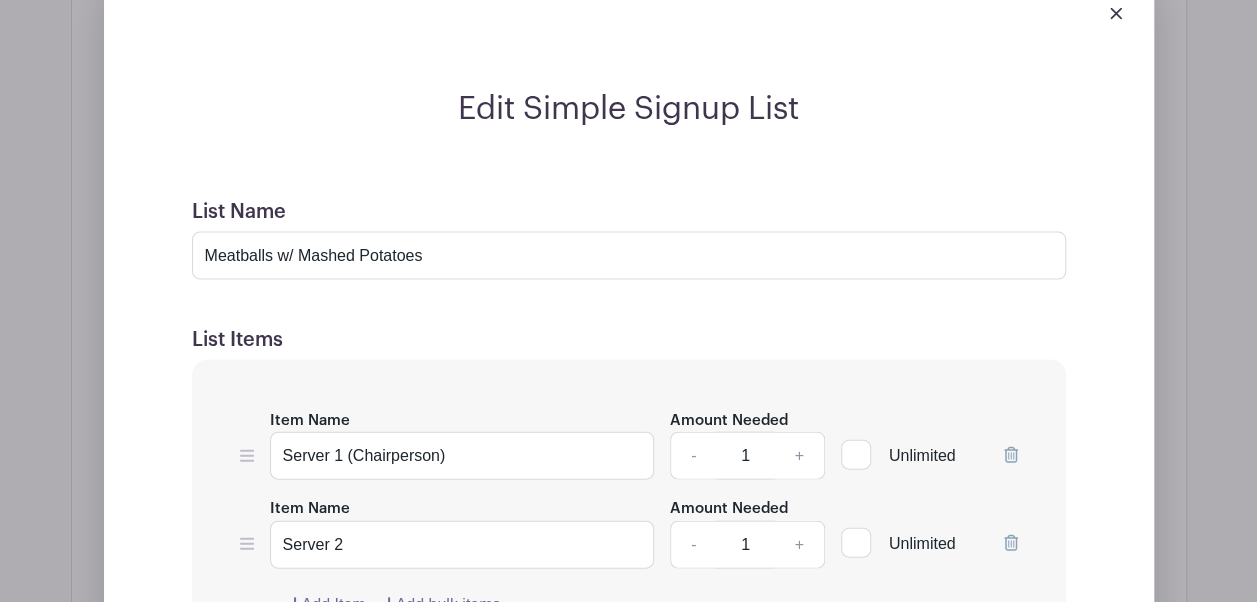 scroll, scrollTop: 1922, scrollLeft: 0, axis: vertical 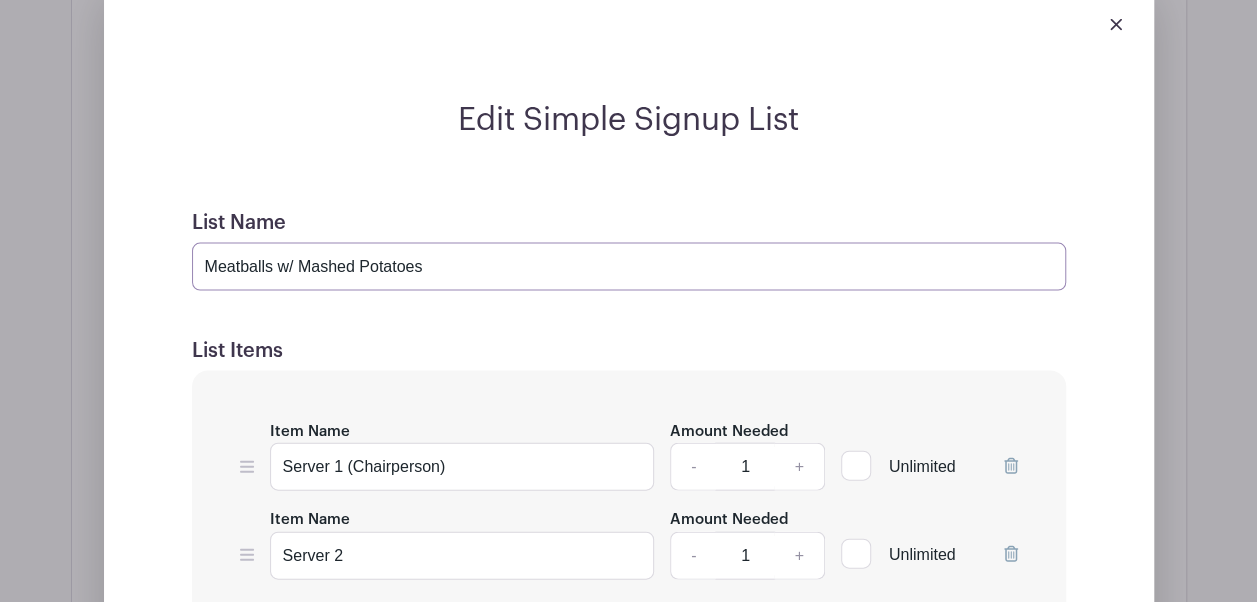 drag, startPoint x: 447, startPoint y: 296, endPoint x: 183, endPoint y: 306, distance: 264.18933 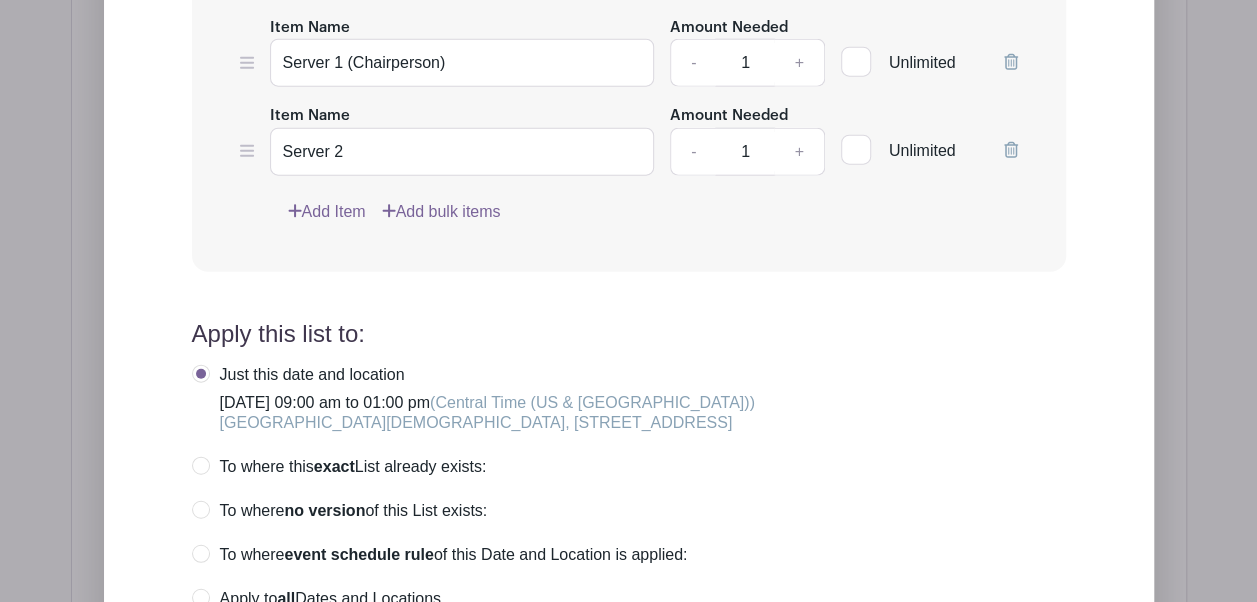 scroll, scrollTop: 2327, scrollLeft: 0, axis: vertical 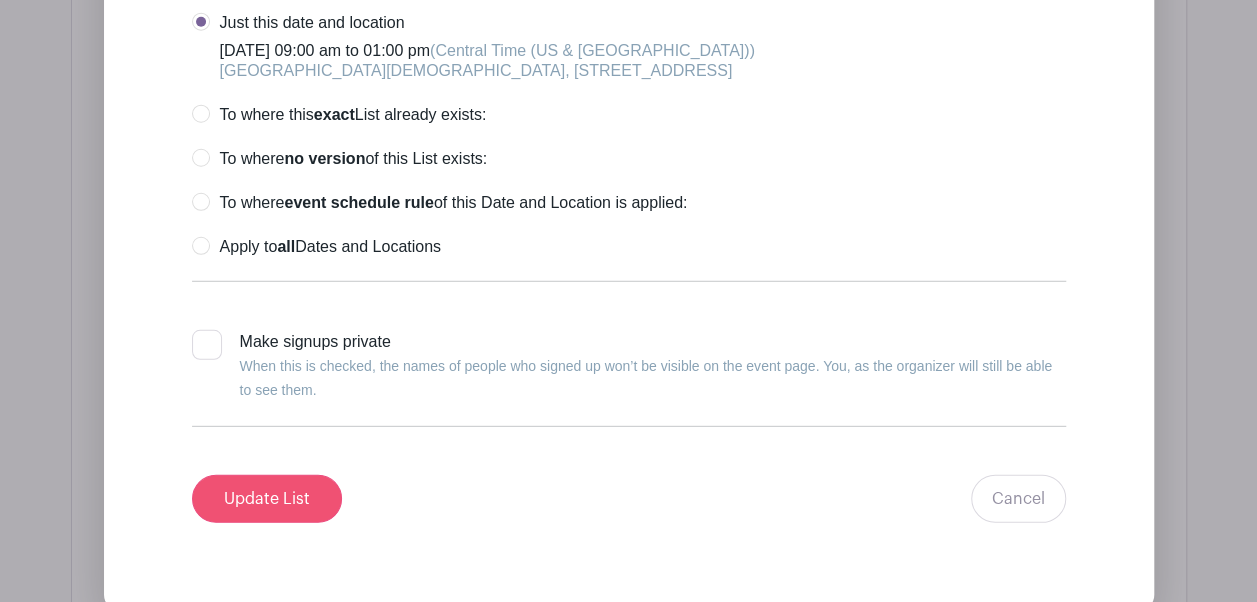 type on "Chicken Hotdish" 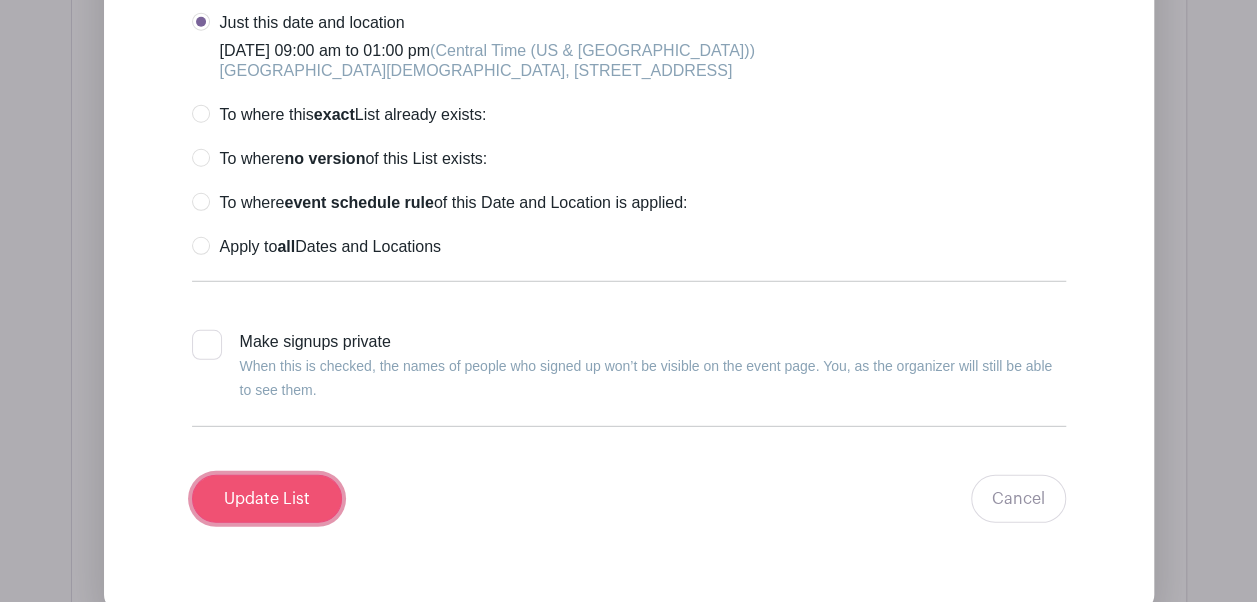 click on "Update List" at bounding box center (267, 499) 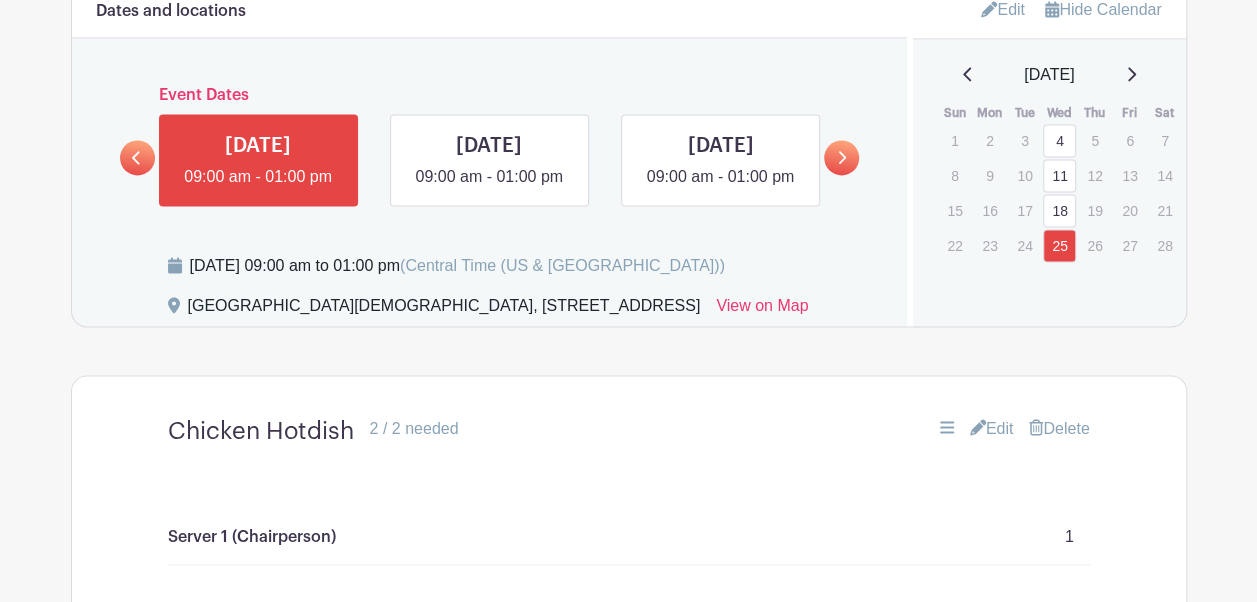 scroll, scrollTop: 1461, scrollLeft: 0, axis: vertical 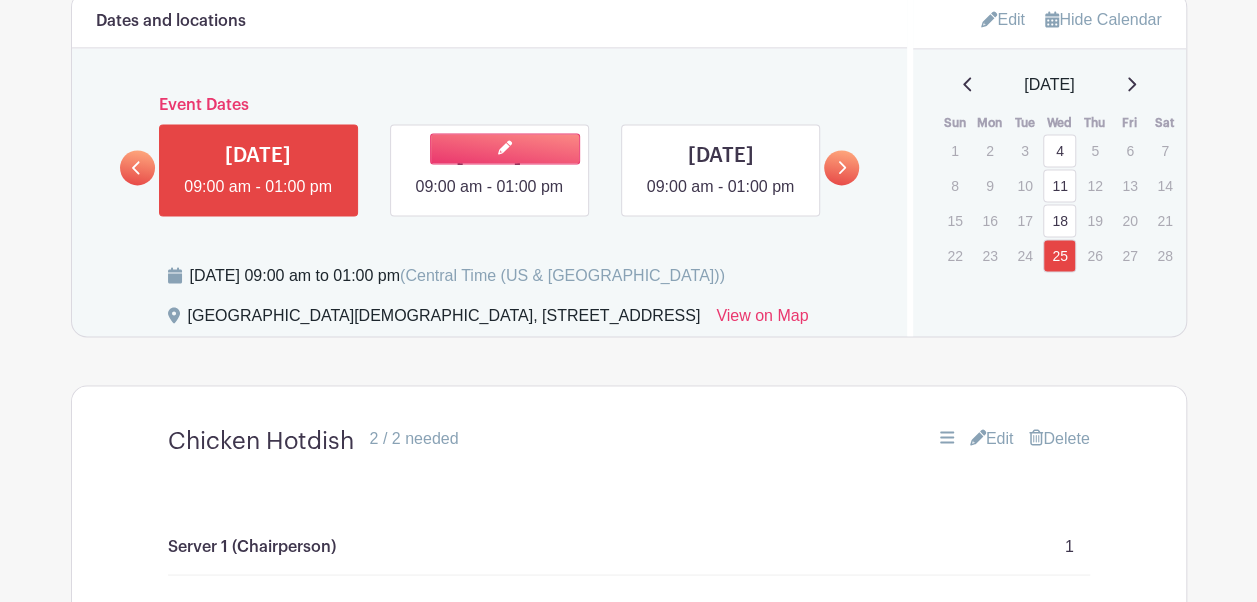 click at bounding box center [489, 199] 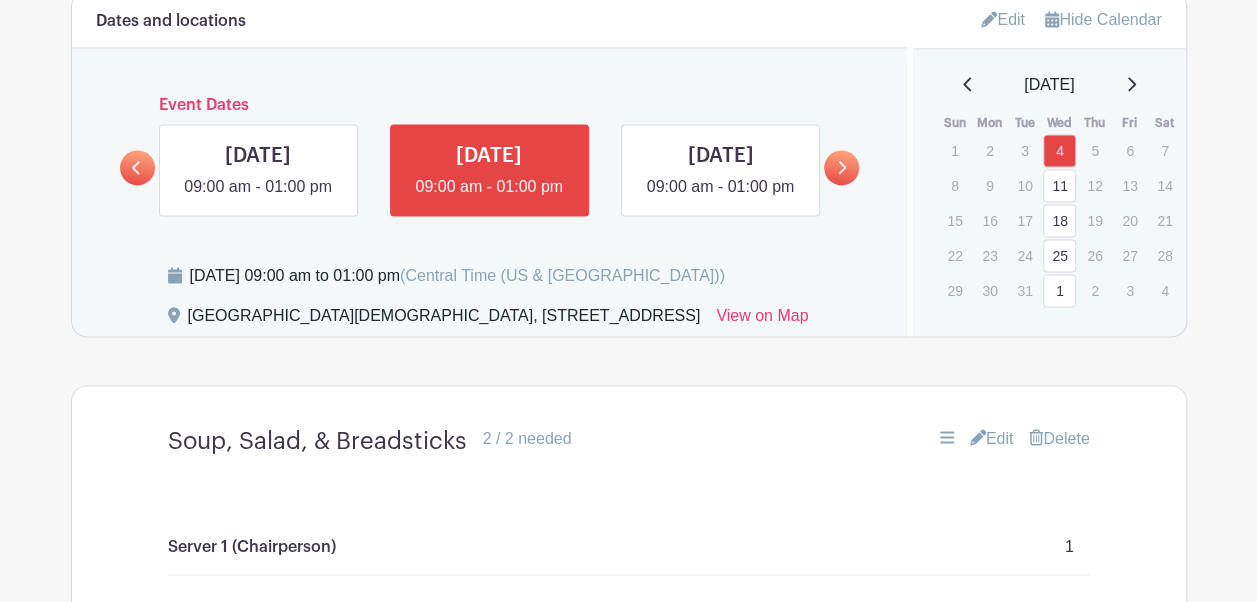 scroll, scrollTop: 1496, scrollLeft: 0, axis: vertical 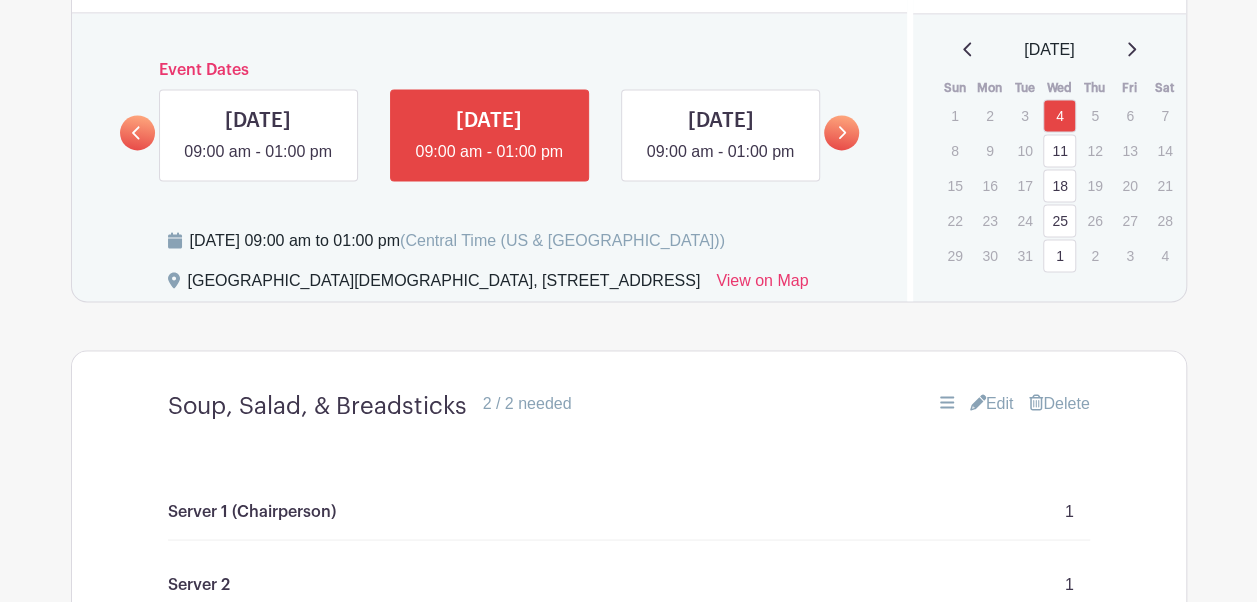 click on "Edit" at bounding box center [992, 403] 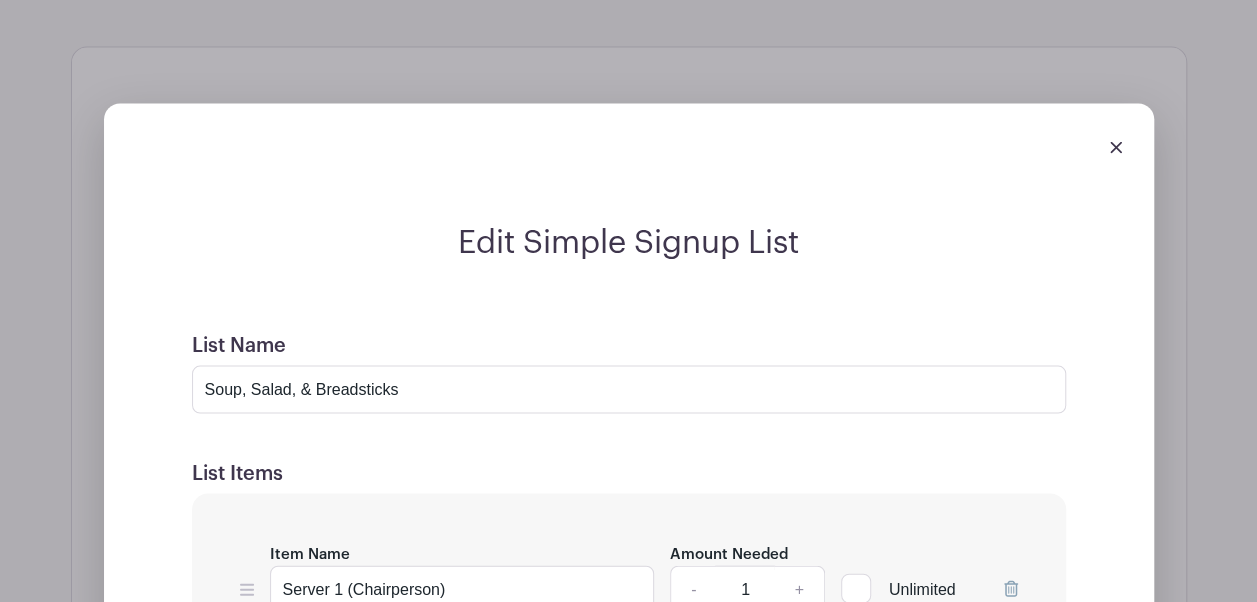 scroll, scrollTop: 1804, scrollLeft: 0, axis: vertical 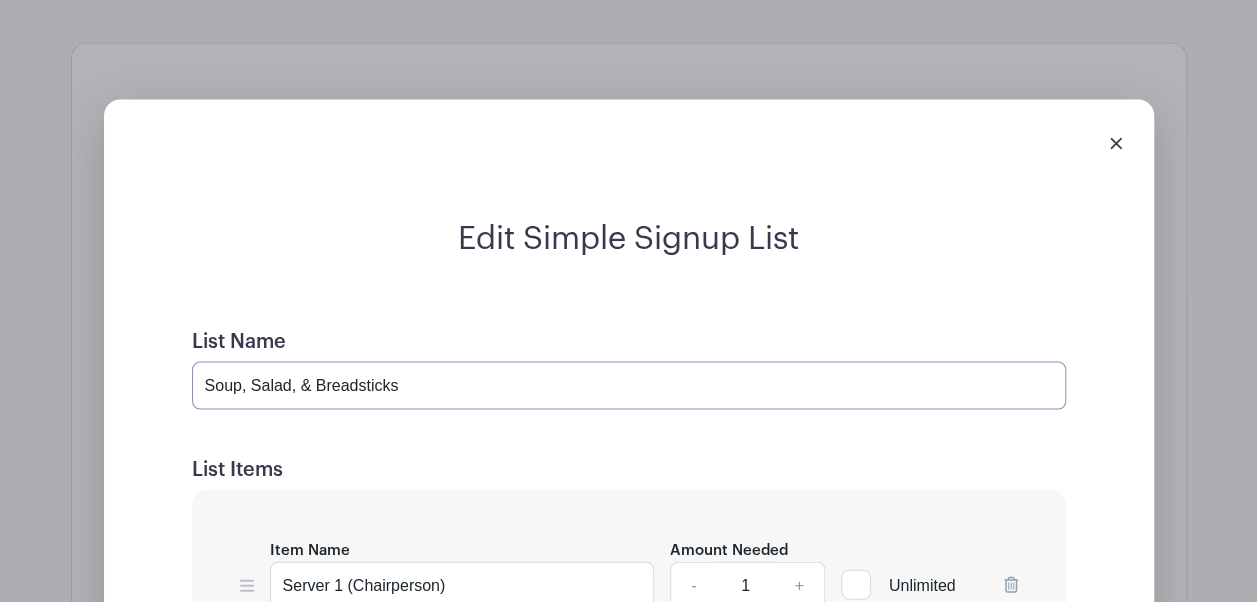 drag, startPoint x: 401, startPoint y: 410, endPoint x: 166, endPoint y: 409, distance: 235.00212 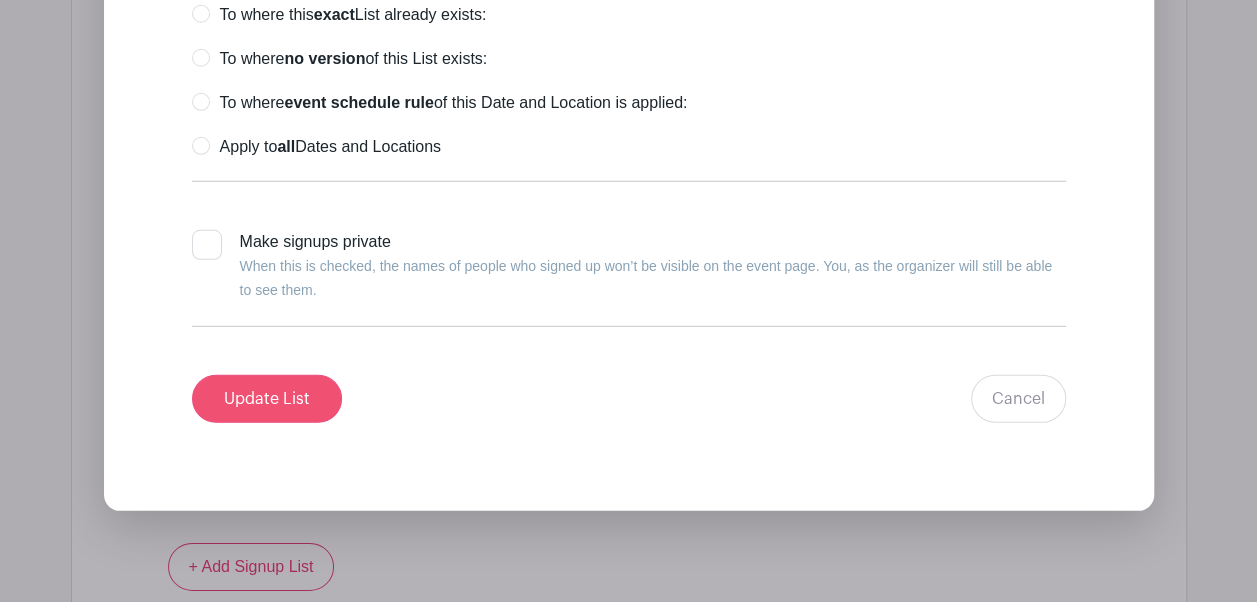 type on "Chili & Cornbread" 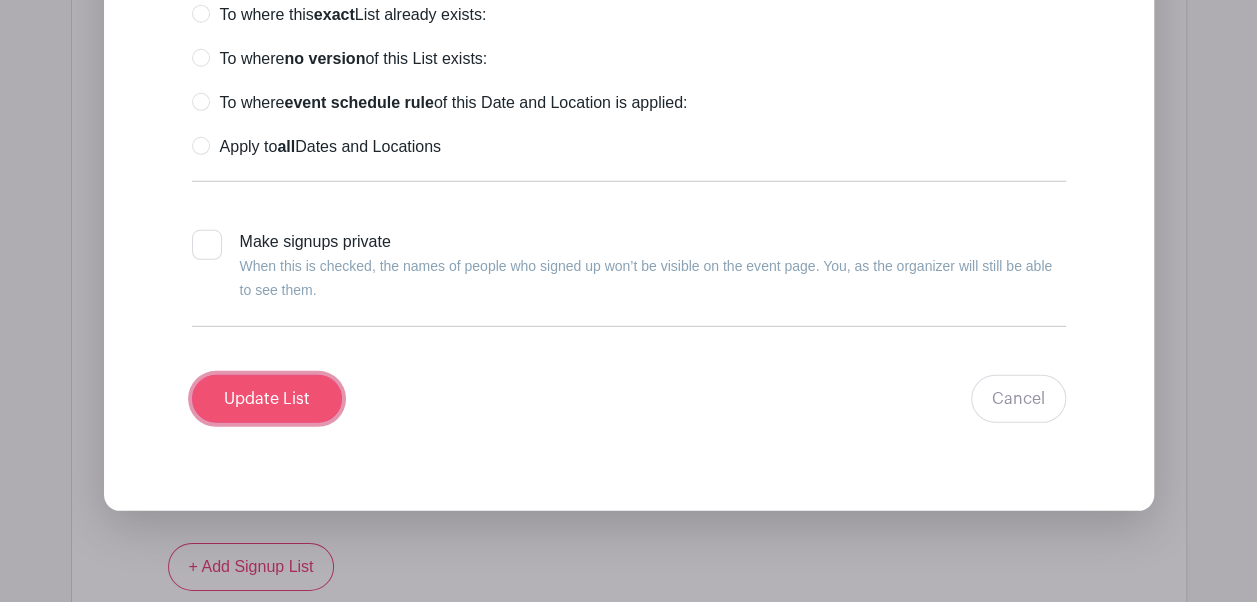 click on "Update List" at bounding box center [267, 399] 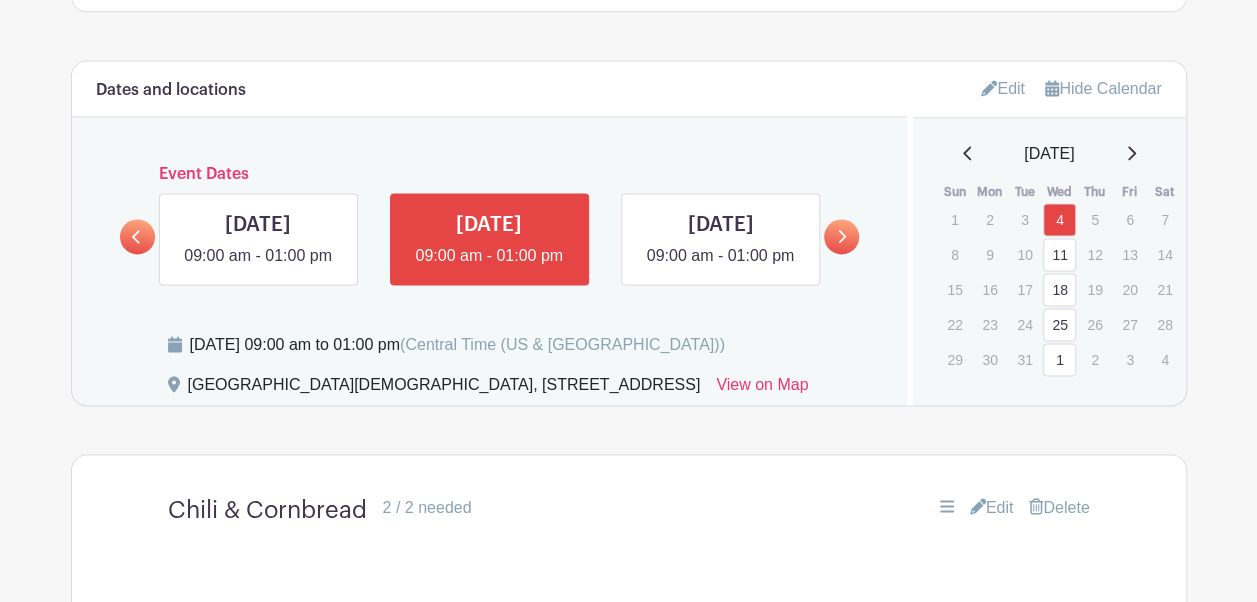 scroll, scrollTop: 1388, scrollLeft: 0, axis: vertical 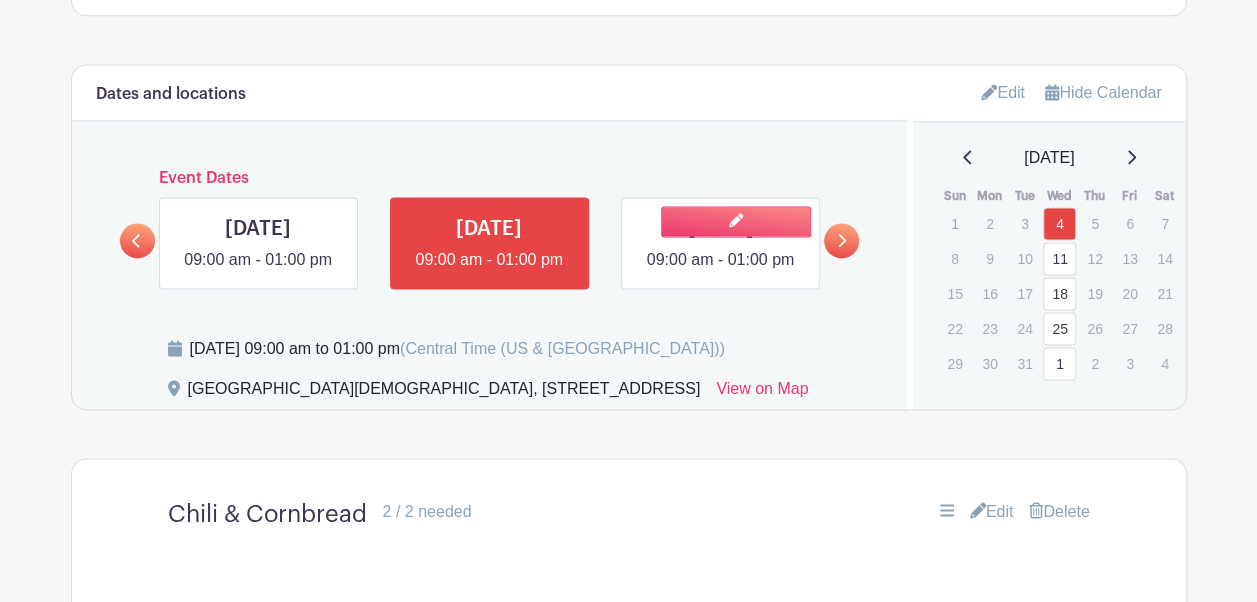 click at bounding box center [720, 272] 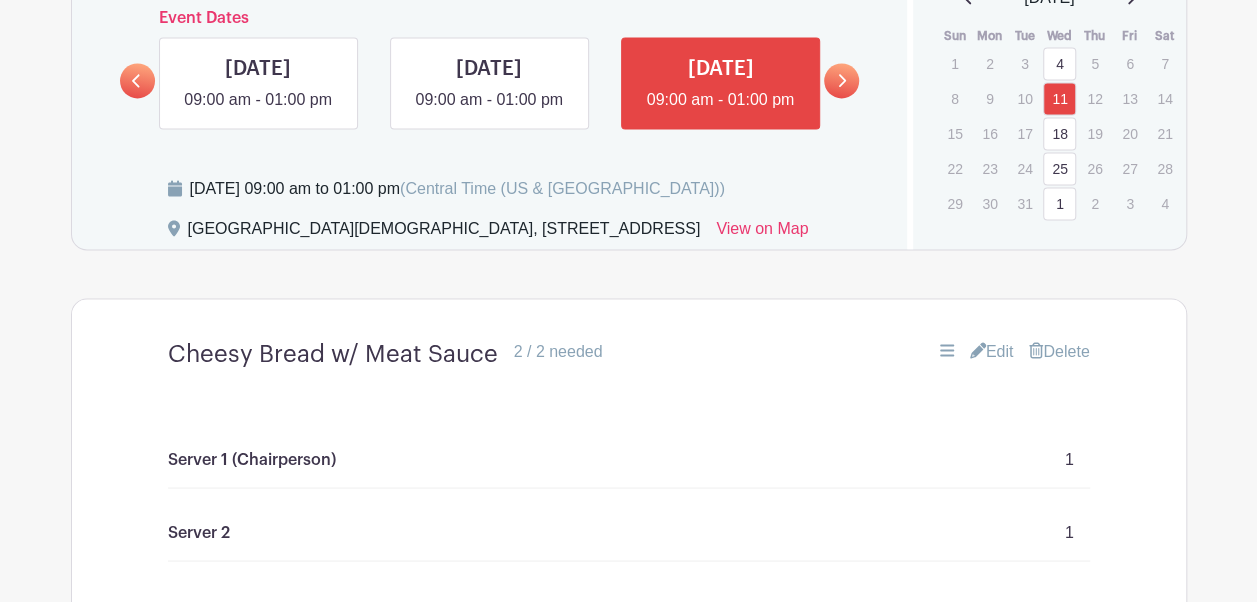 scroll, scrollTop: 1552, scrollLeft: 0, axis: vertical 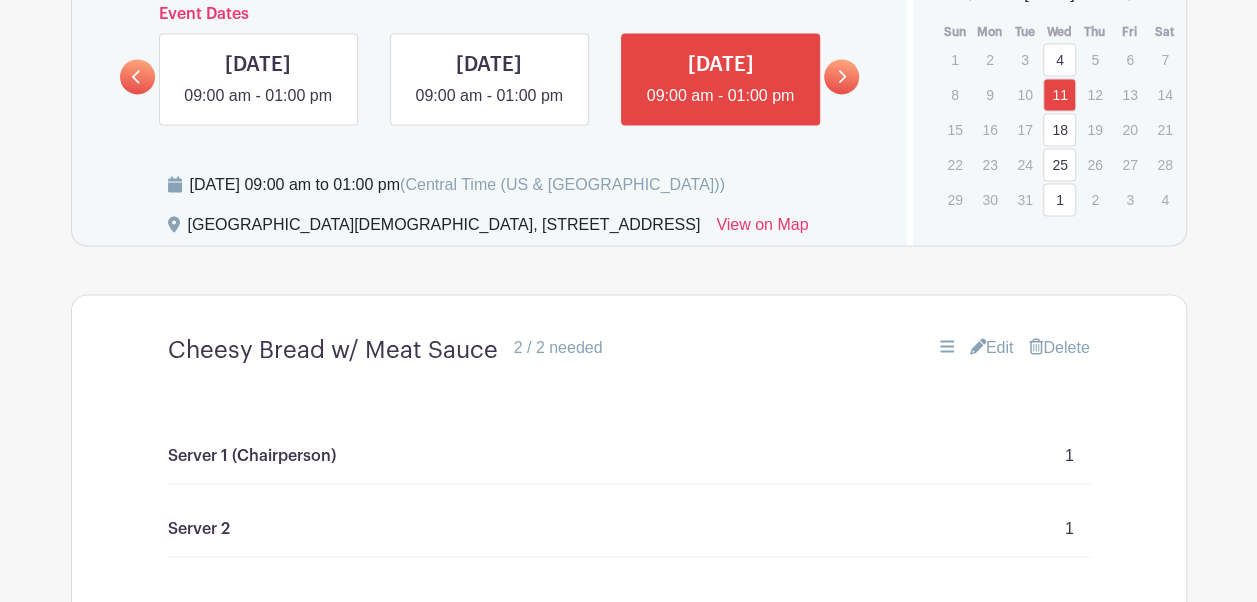 click on "Edit" at bounding box center [992, 347] 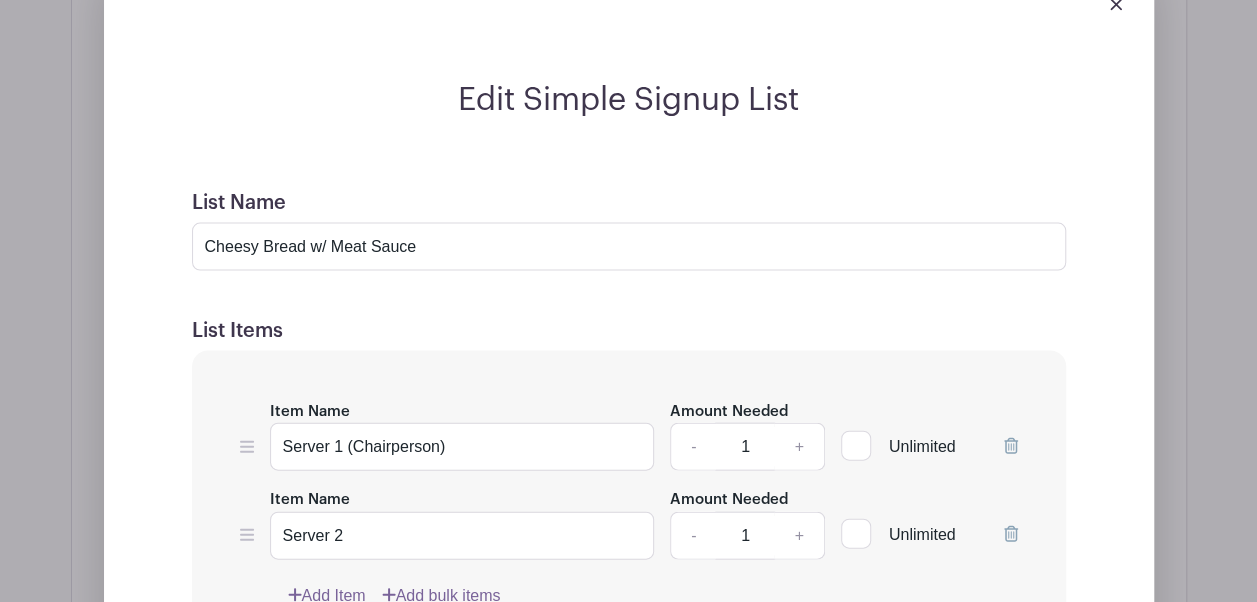 scroll, scrollTop: 1943, scrollLeft: 0, axis: vertical 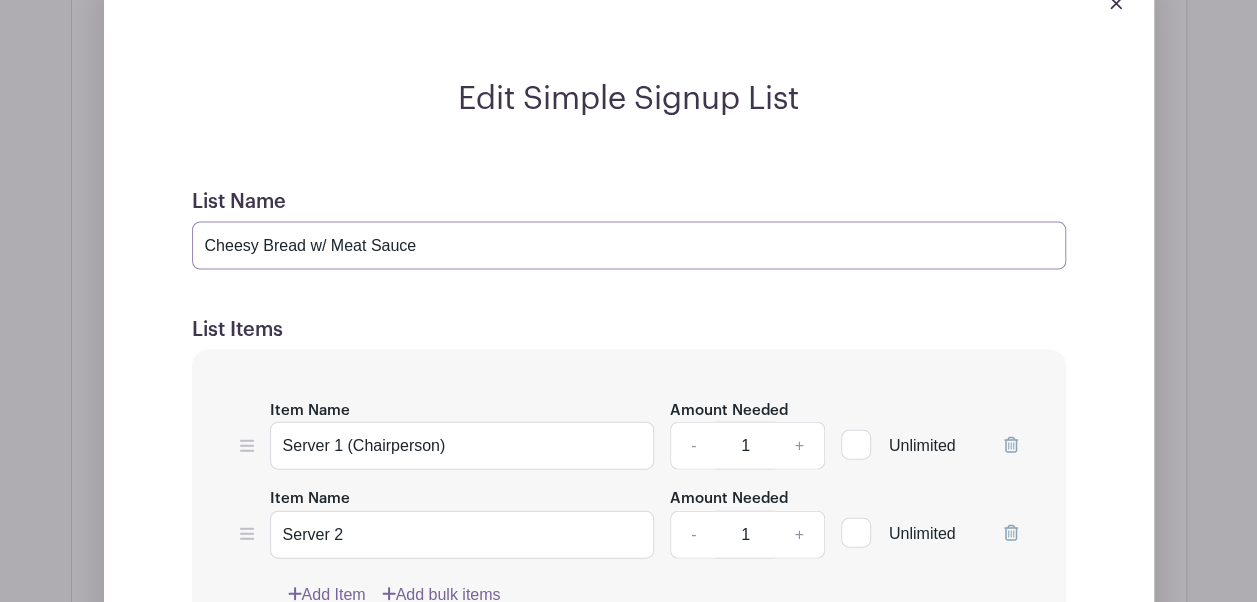 drag, startPoint x: 445, startPoint y: 270, endPoint x: 155, endPoint y: 247, distance: 290.91064 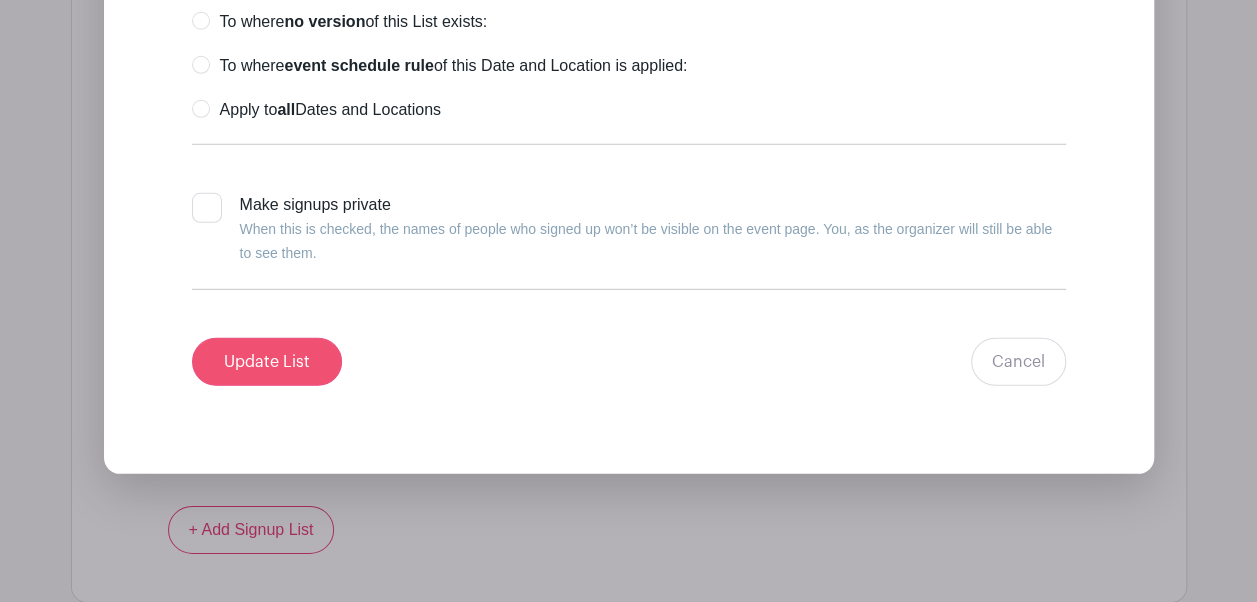 type on "Taco Stack-ups" 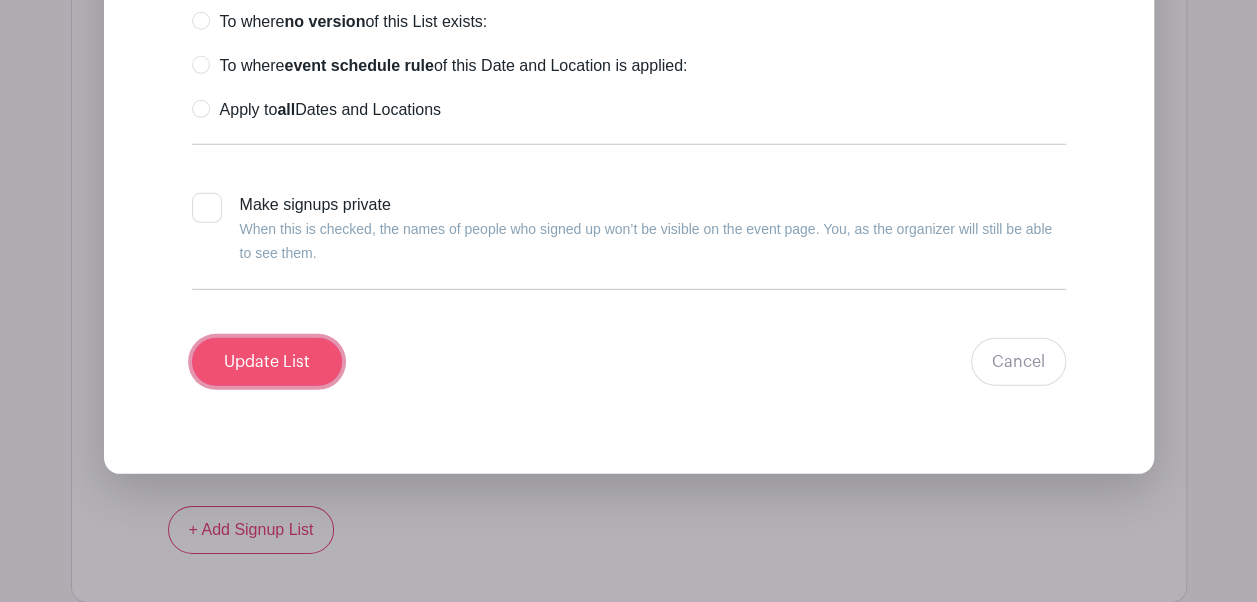 click on "Update List" at bounding box center [267, 362] 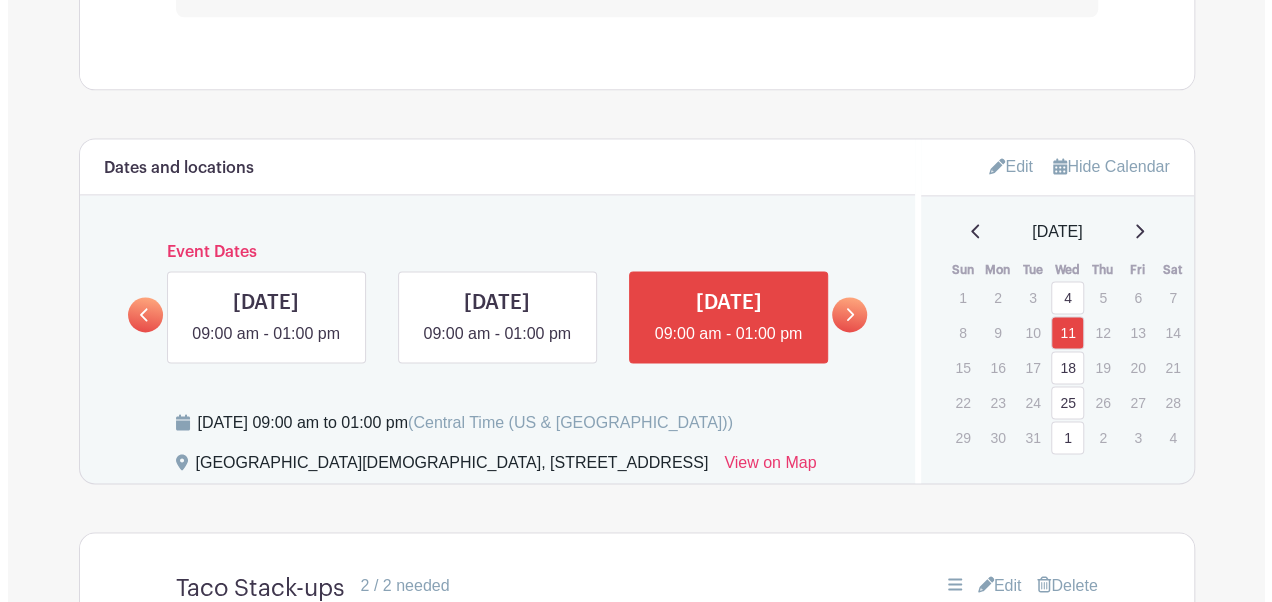 scroll, scrollTop: 1319, scrollLeft: 0, axis: vertical 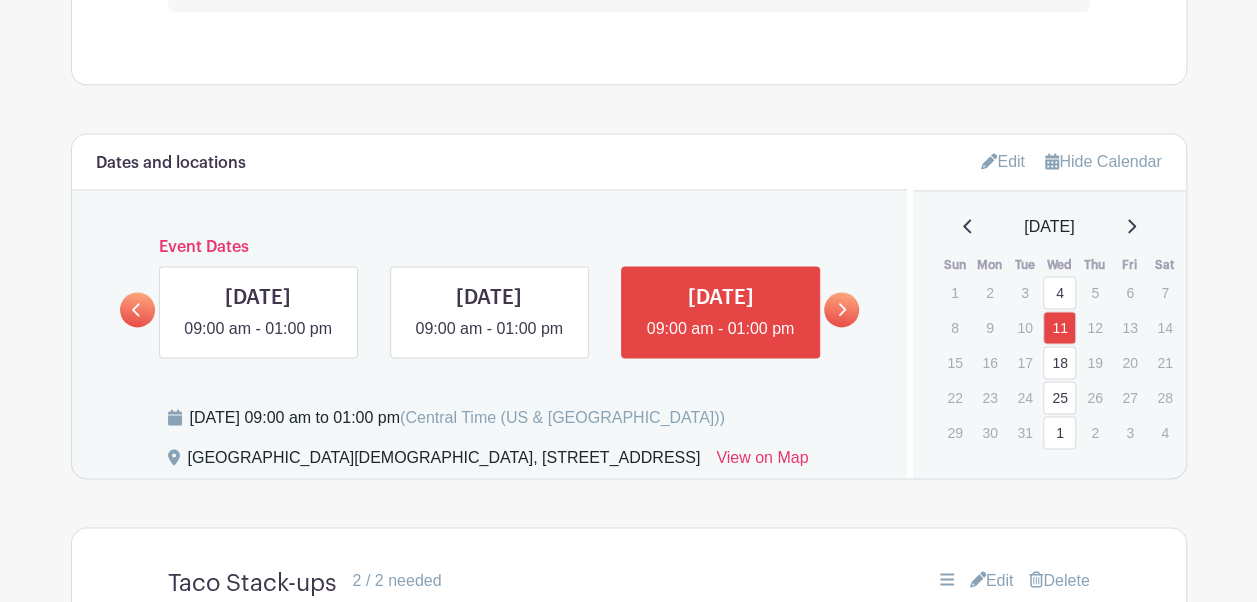 click 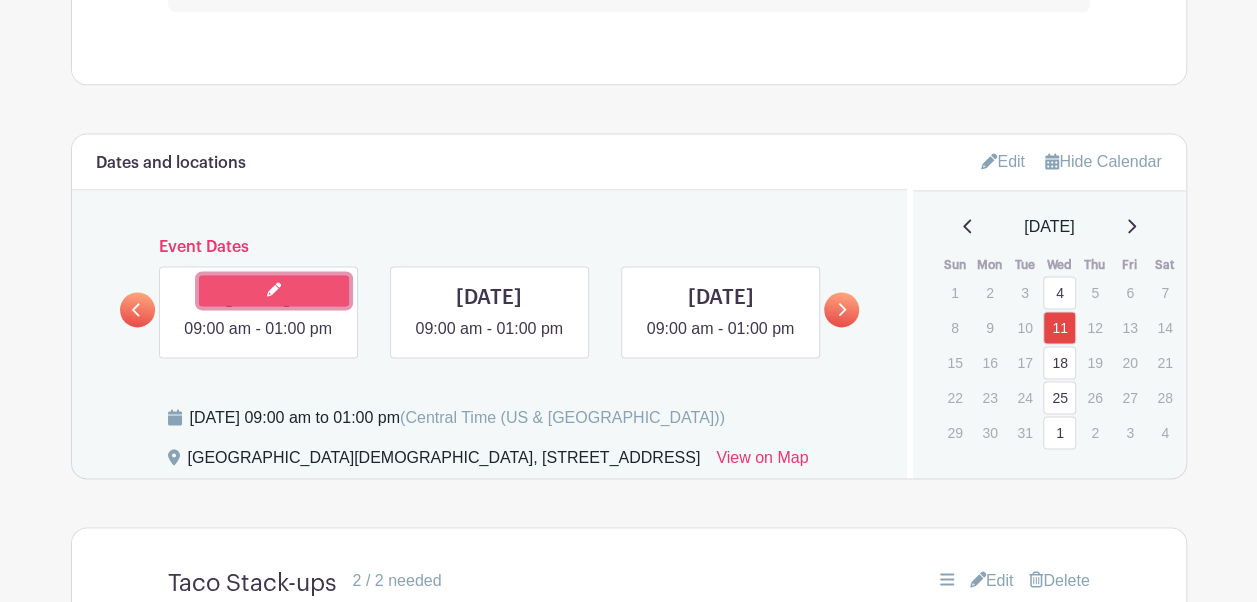 click 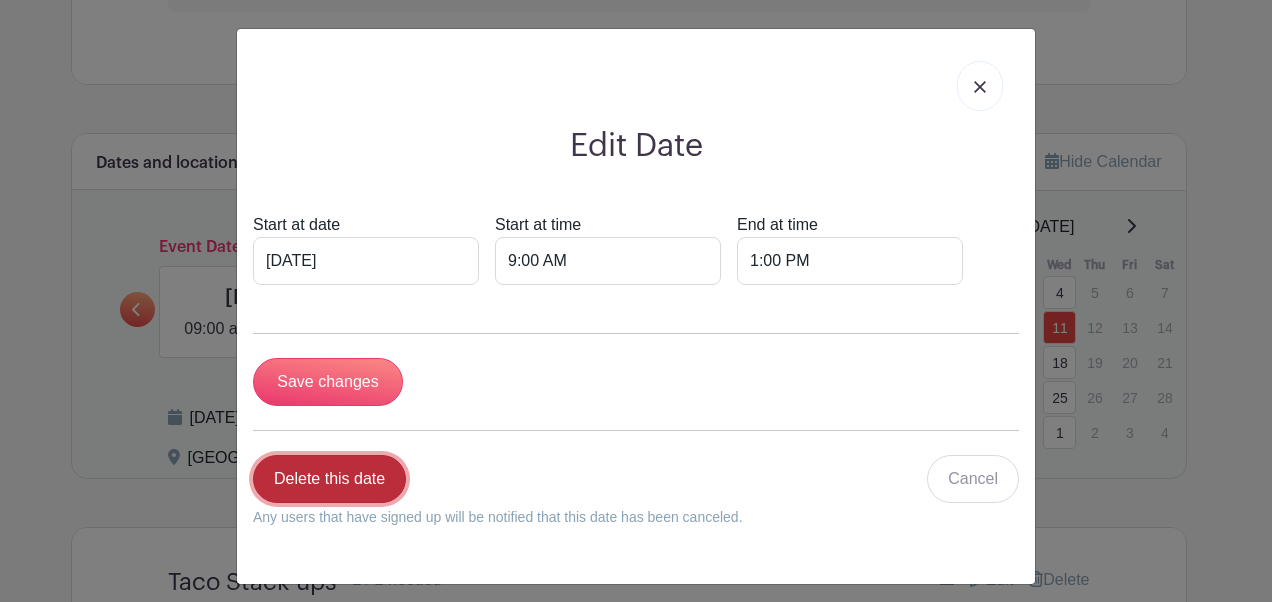 click on "Delete this date" at bounding box center [329, 479] 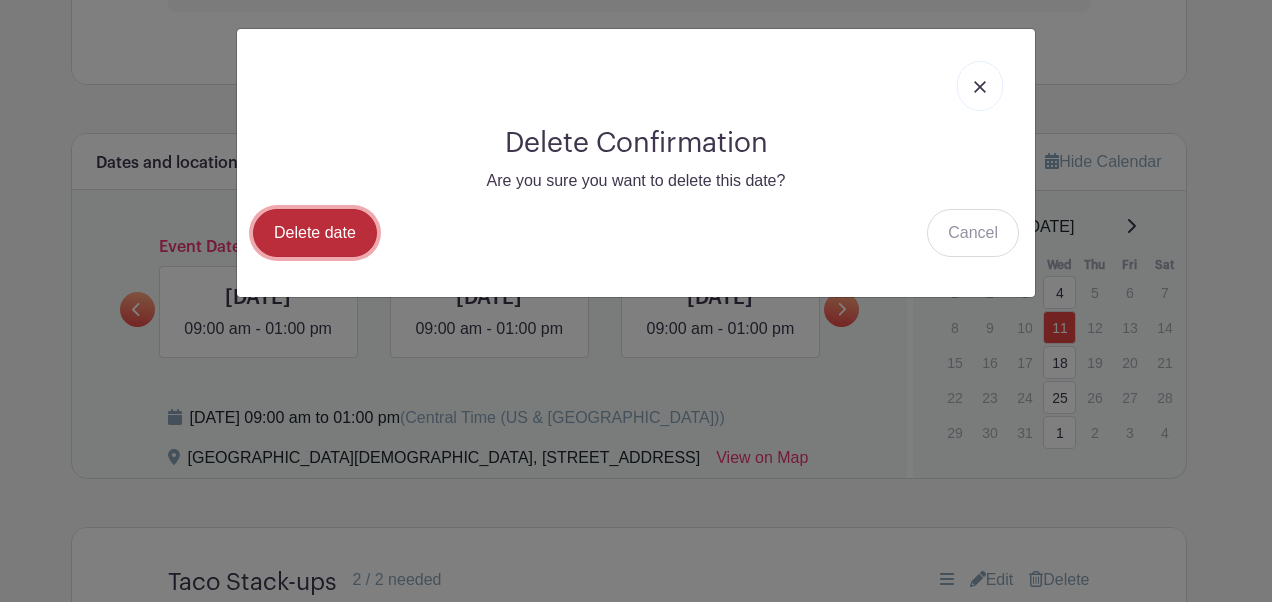 click on "Delete date" at bounding box center [315, 233] 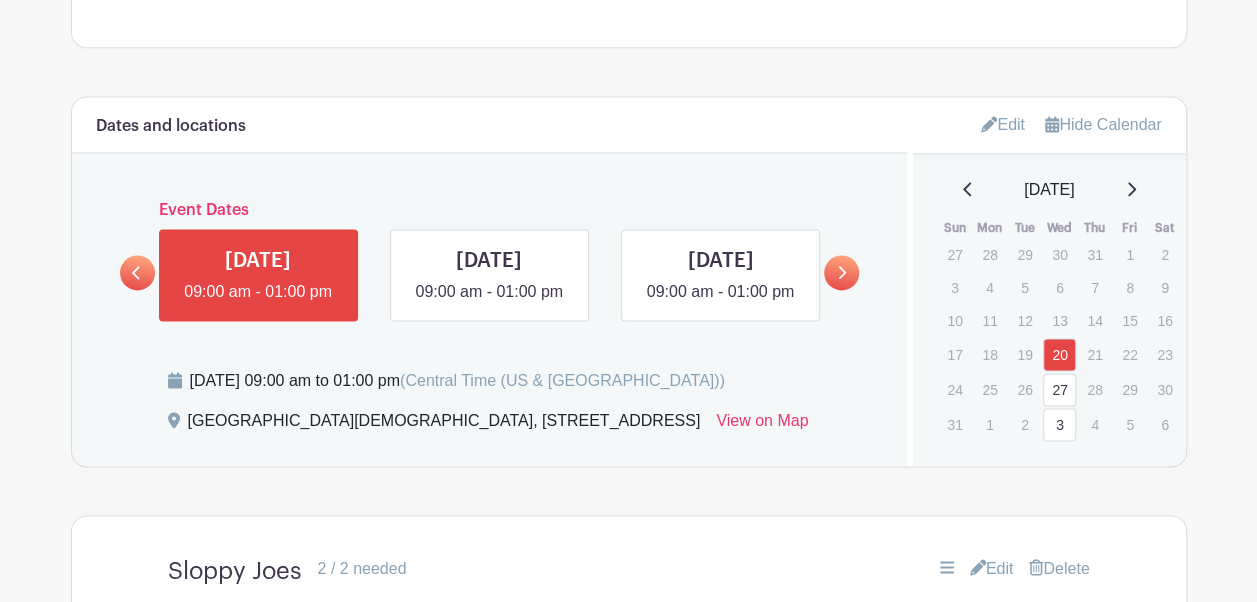 scroll, scrollTop: 1358, scrollLeft: 0, axis: vertical 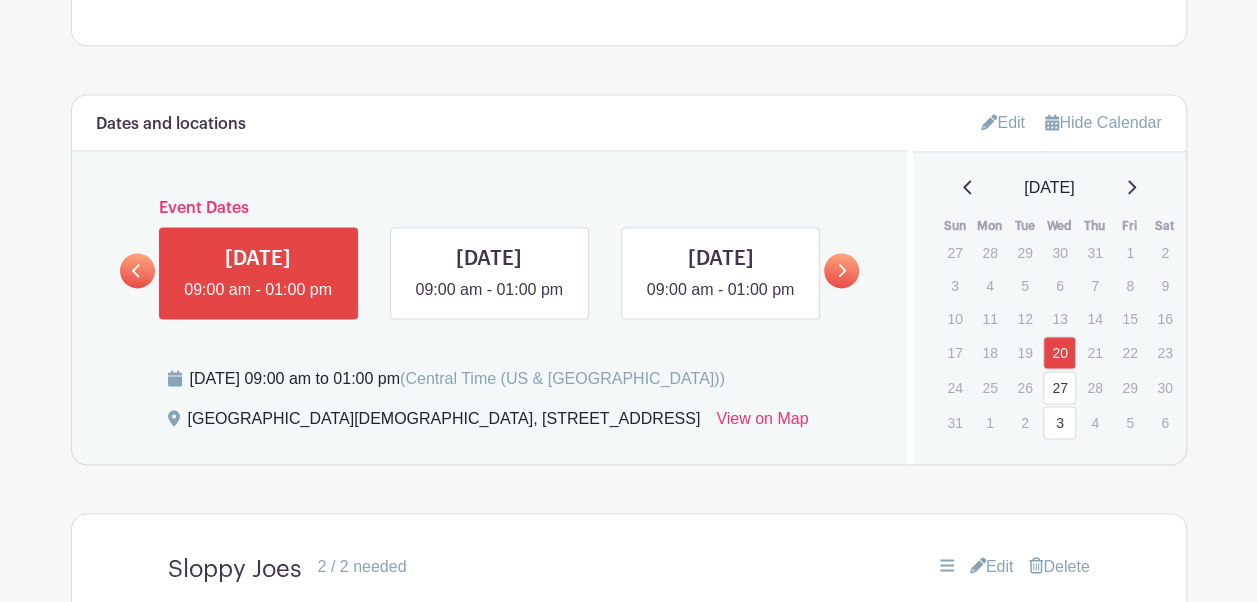 click at bounding box center (841, 270) 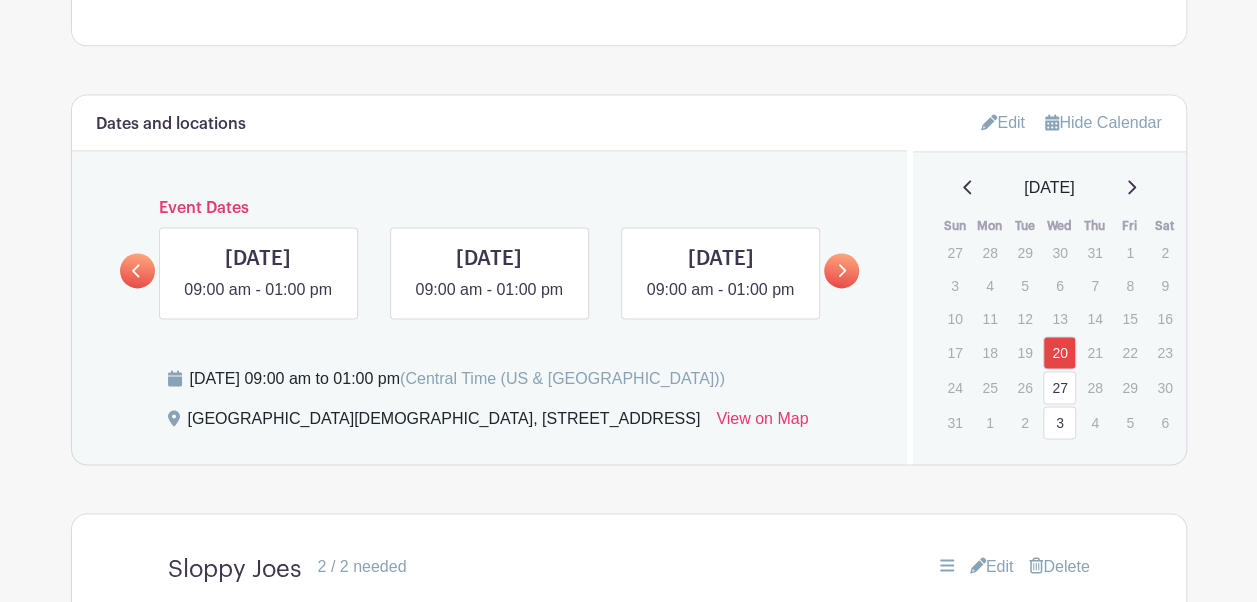 click at bounding box center [841, 270] 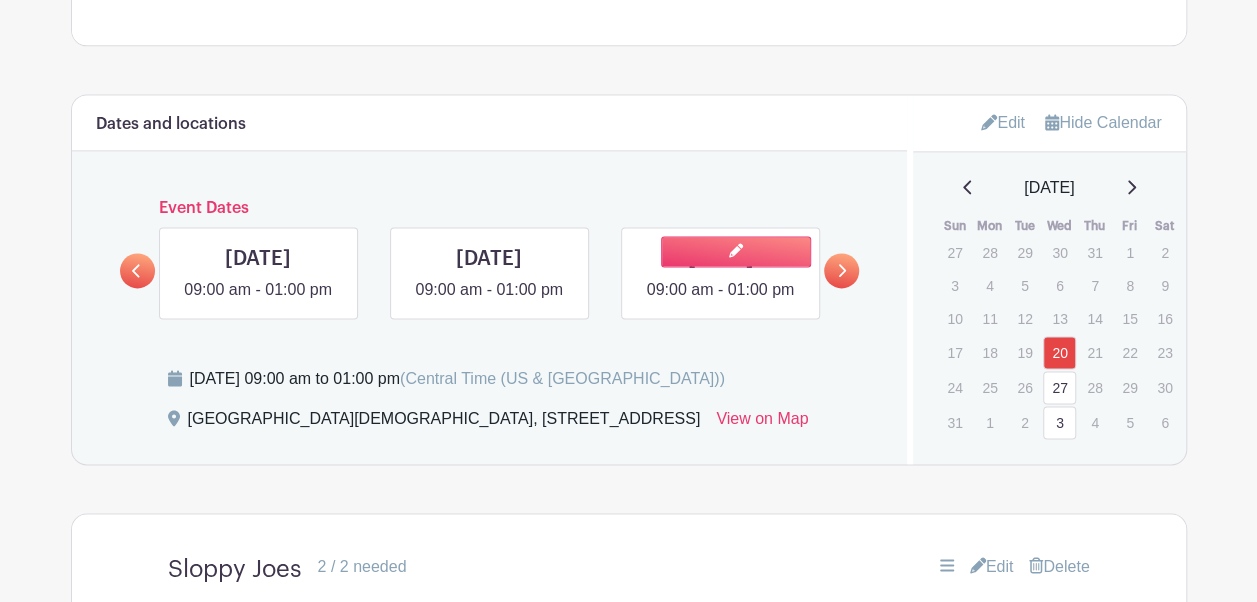 click at bounding box center (720, 302) 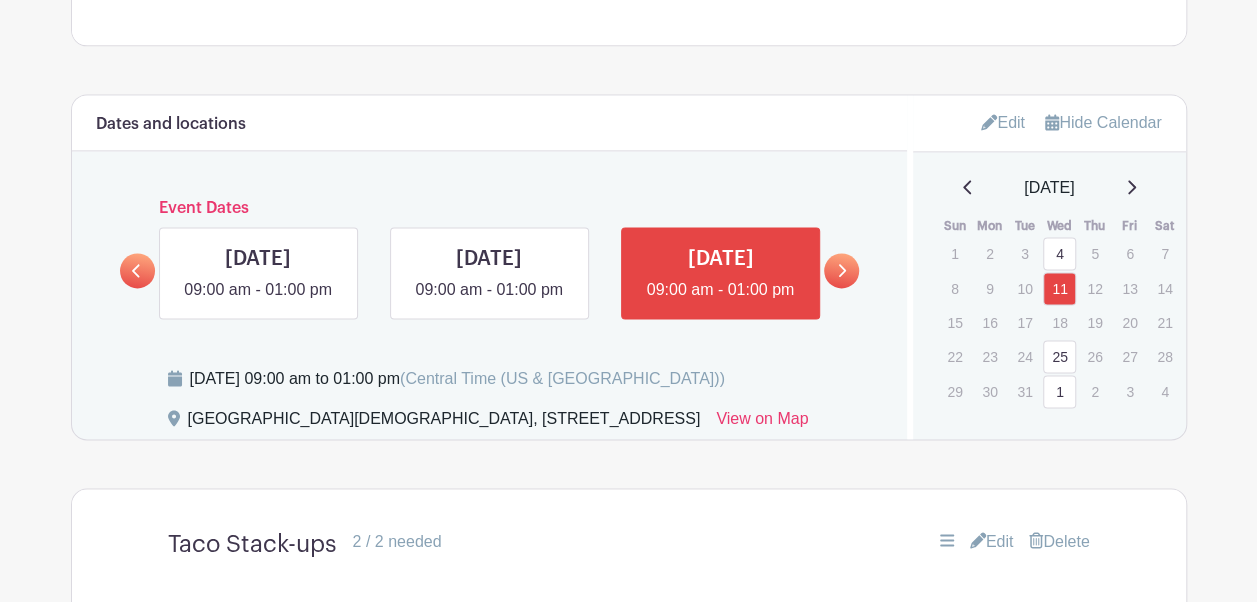 click at bounding box center [841, 270] 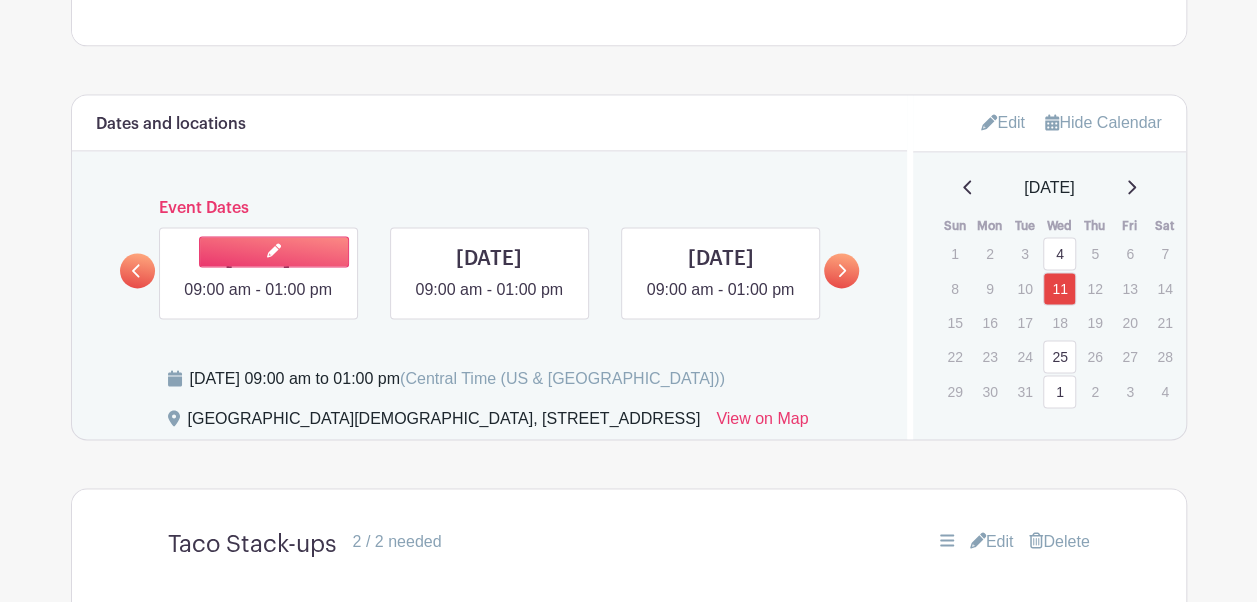 click at bounding box center [258, 302] 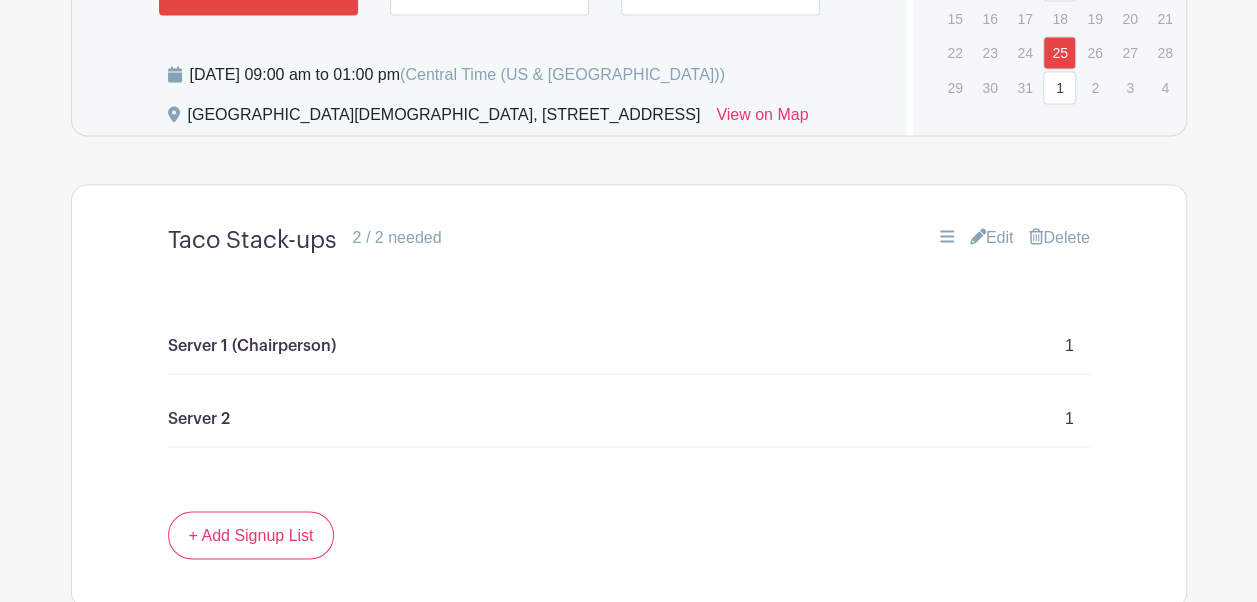 scroll, scrollTop: 1666, scrollLeft: 0, axis: vertical 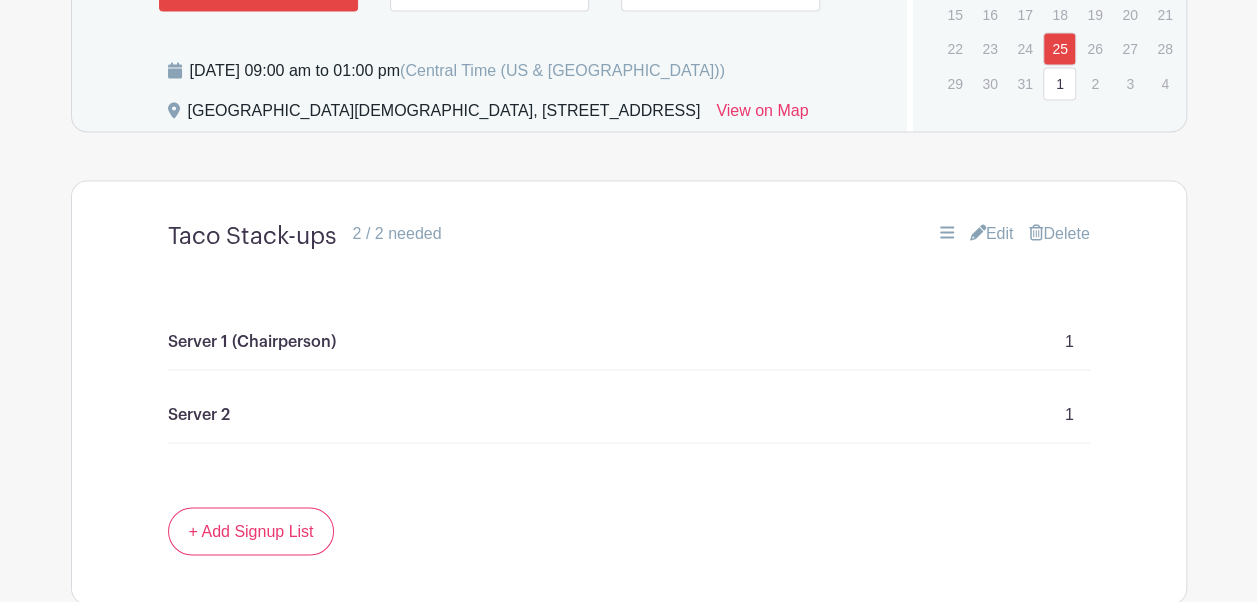 click on "Edit" at bounding box center (992, 233) 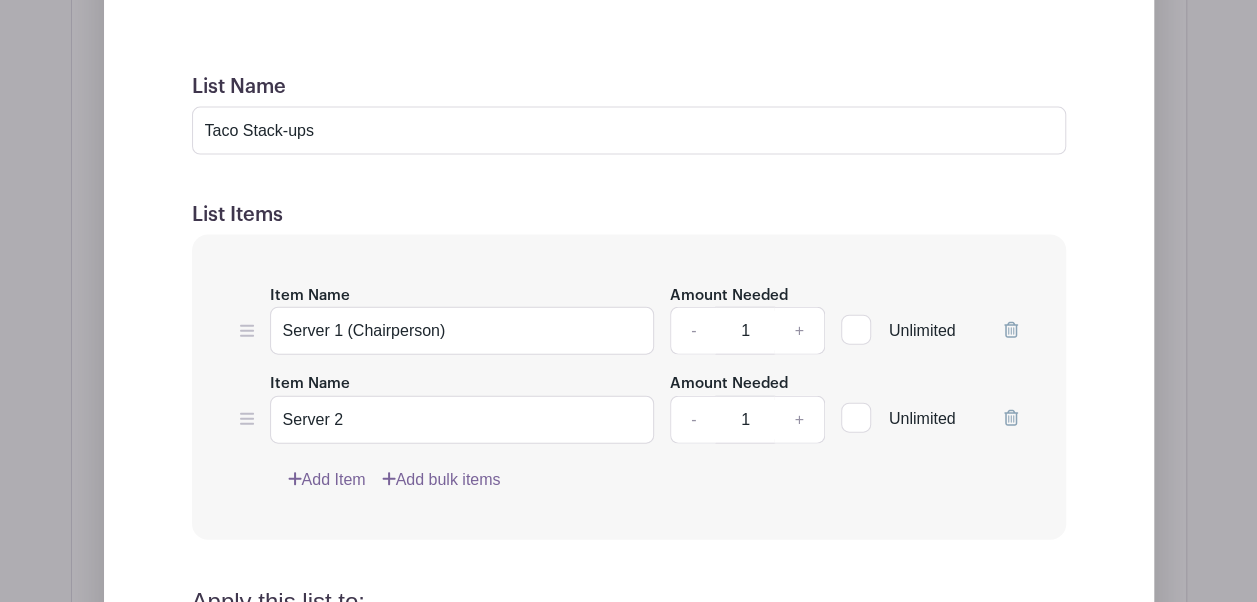 scroll, scrollTop: 2060, scrollLeft: 0, axis: vertical 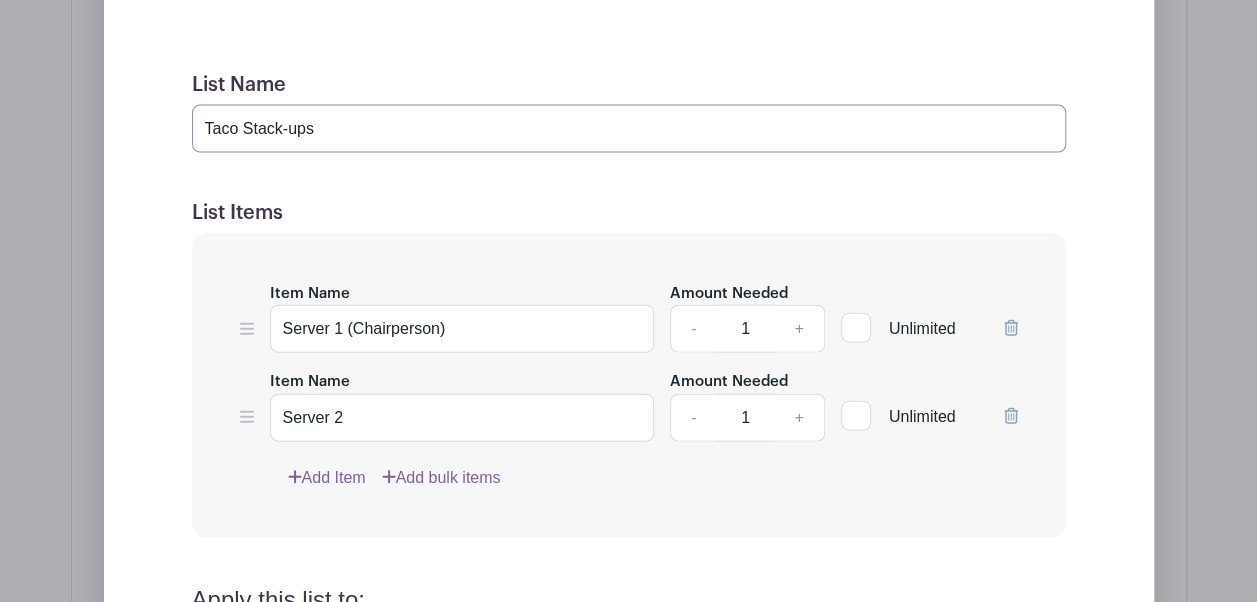drag, startPoint x: 350, startPoint y: 143, endPoint x: 99, endPoint y: 134, distance: 251.1613 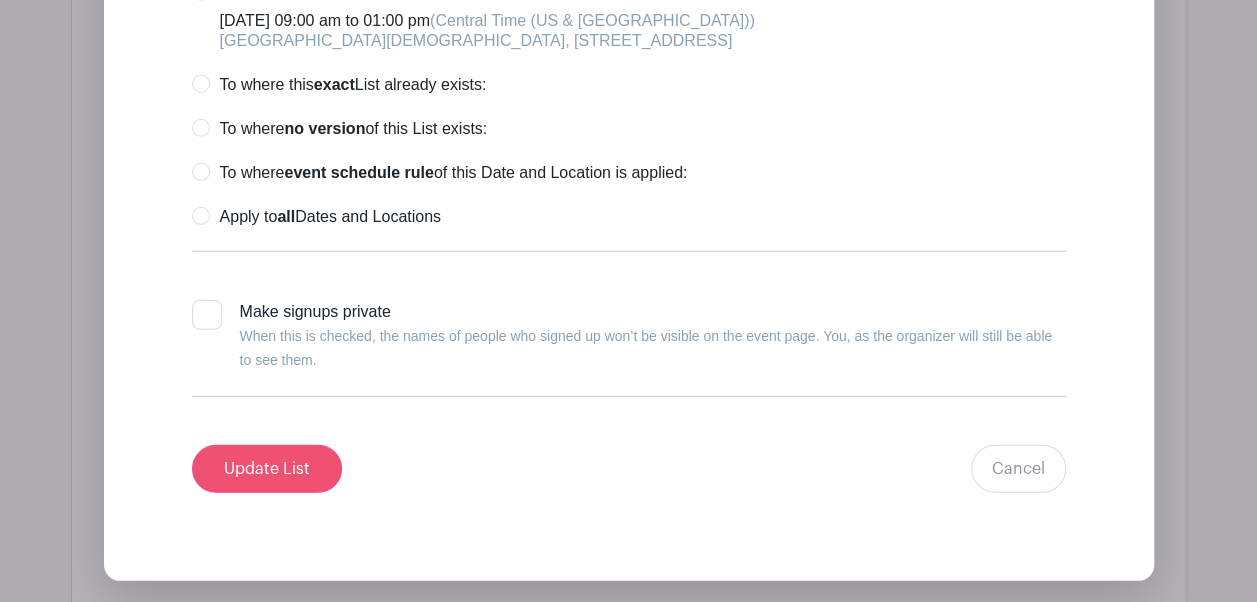 type on "Meatballs w/ Mashed Potatoes" 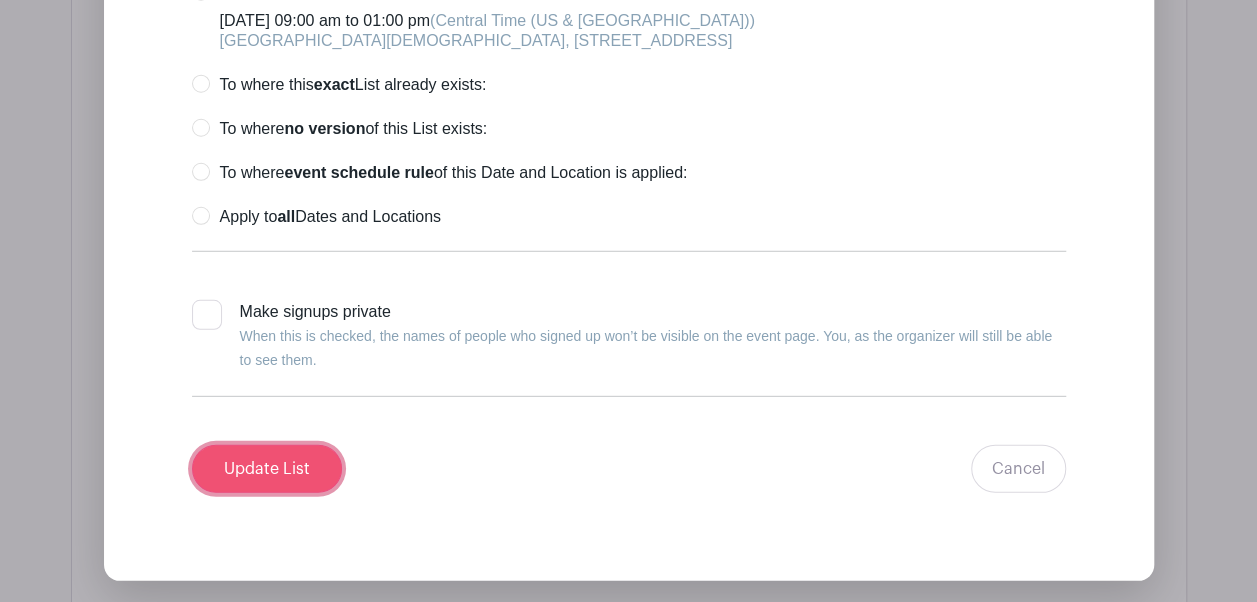 click on "Update List" at bounding box center [267, 469] 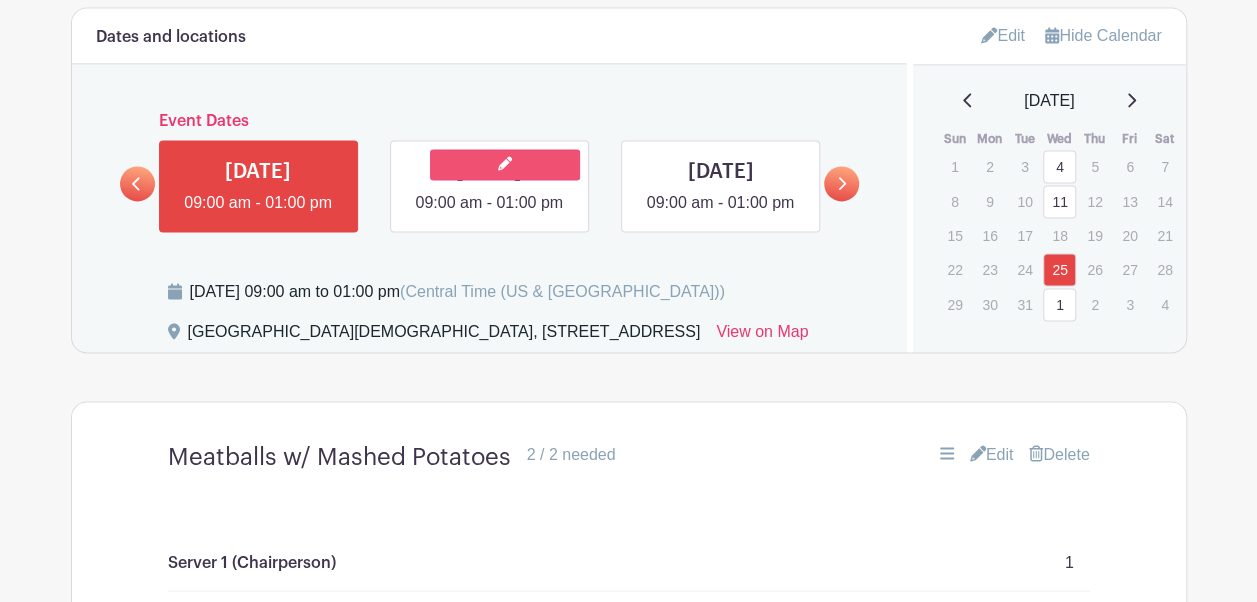 scroll, scrollTop: 1440, scrollLeft: 0, axis: vertical 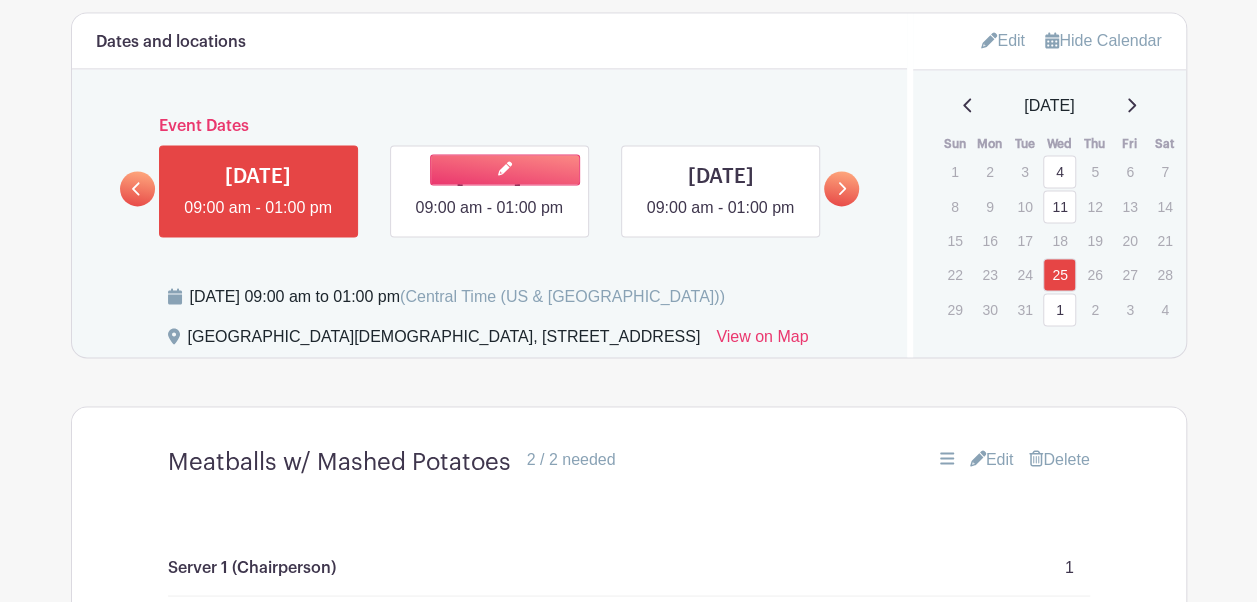 click at bounding box center (489, 220) 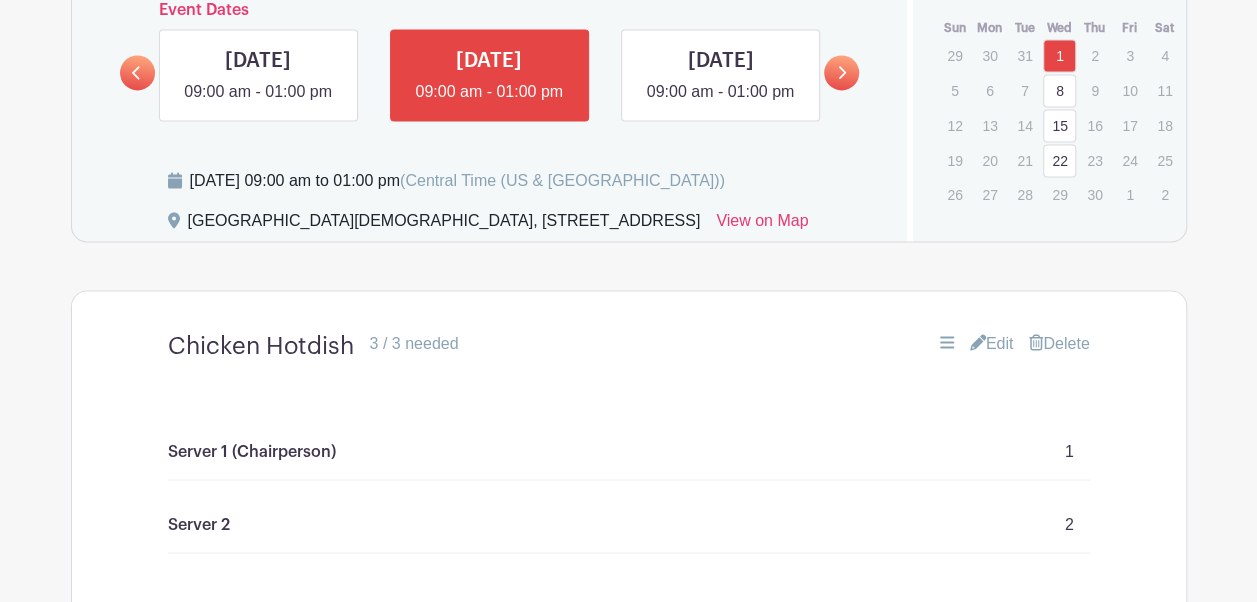 scroll, scrollTop: 1559, scrollLeft: 0, axis: vertical 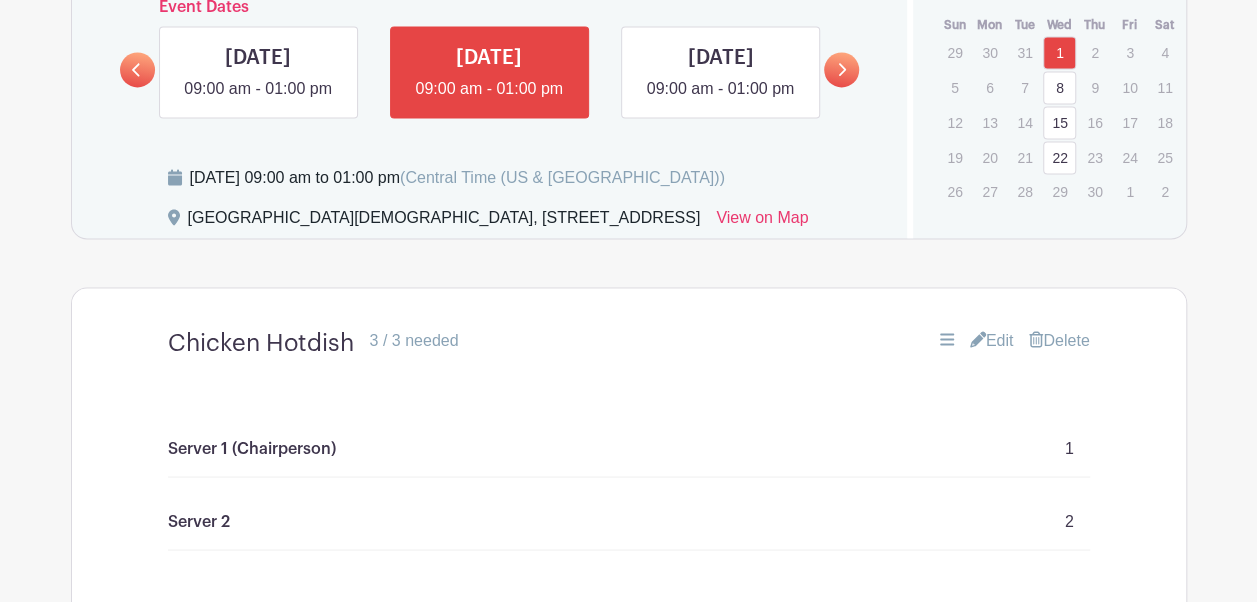 click on "Edit" at bounding box center [992, 340] 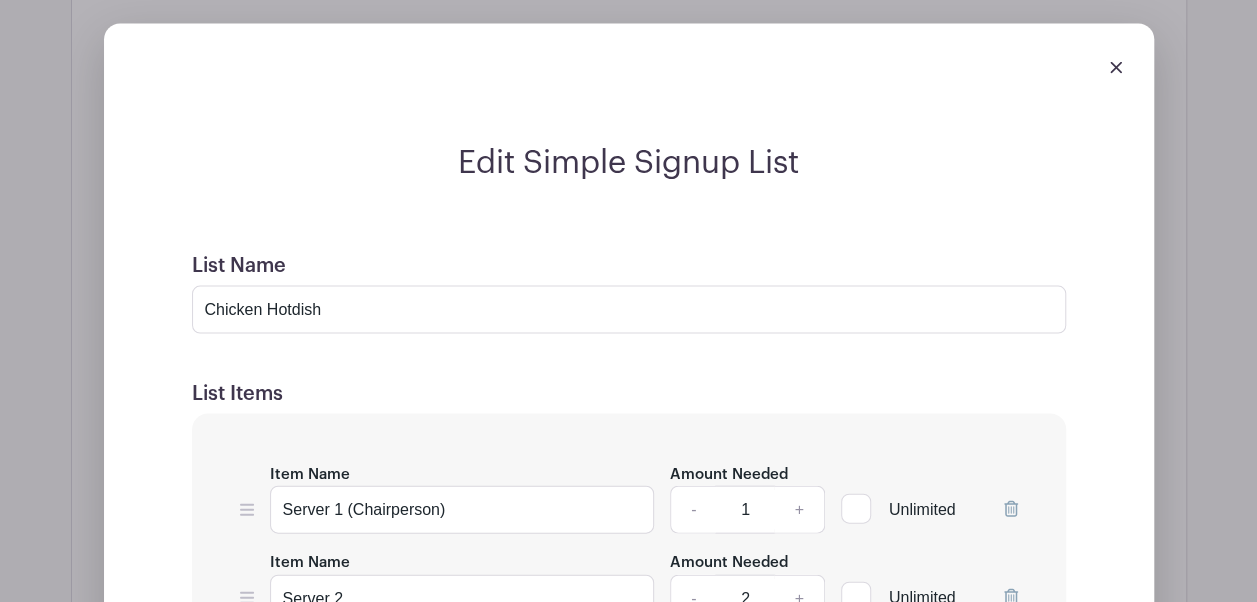 scroll, scrollTop: 1881, scrollLeft: 0, axis: vertical 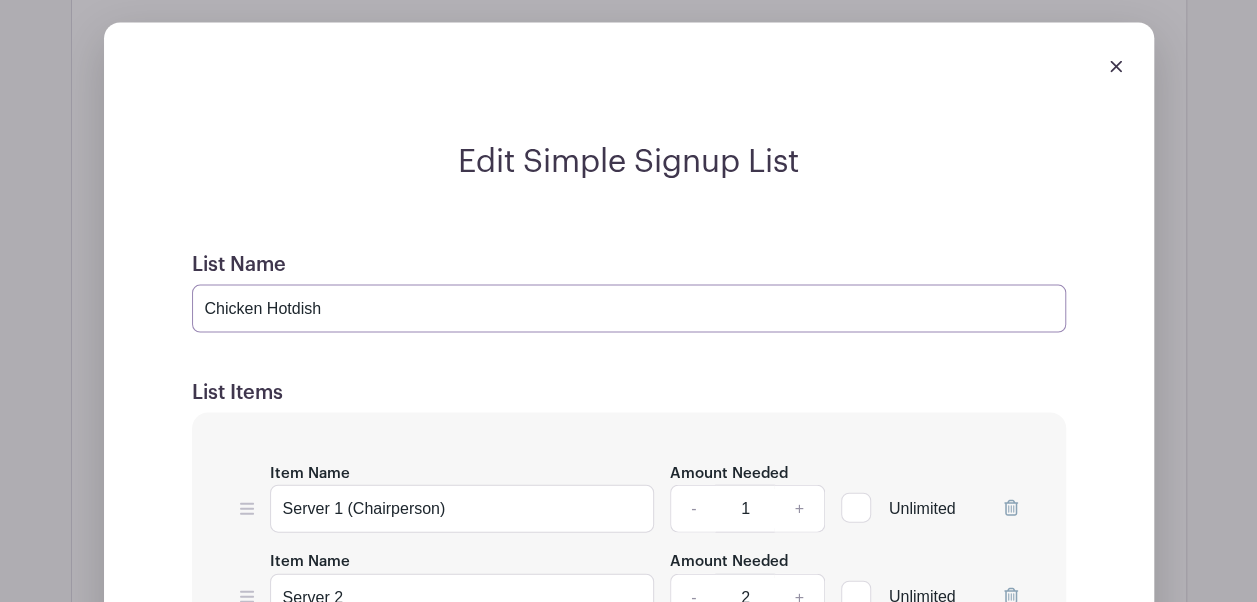 drag, startPoint x: 323, startPoint y: 322, endPoint x: 104, endPoint y: 299, distance: 220.20445 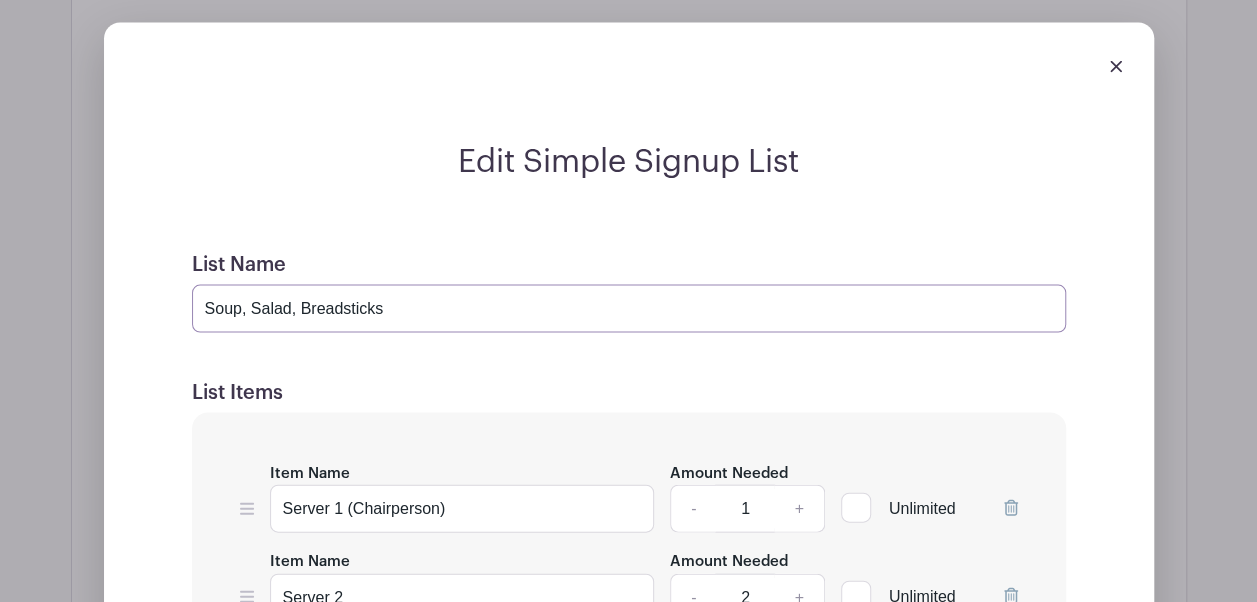 click on "Soup, Salad, Breadsticks" at bounding box center [629, 308] 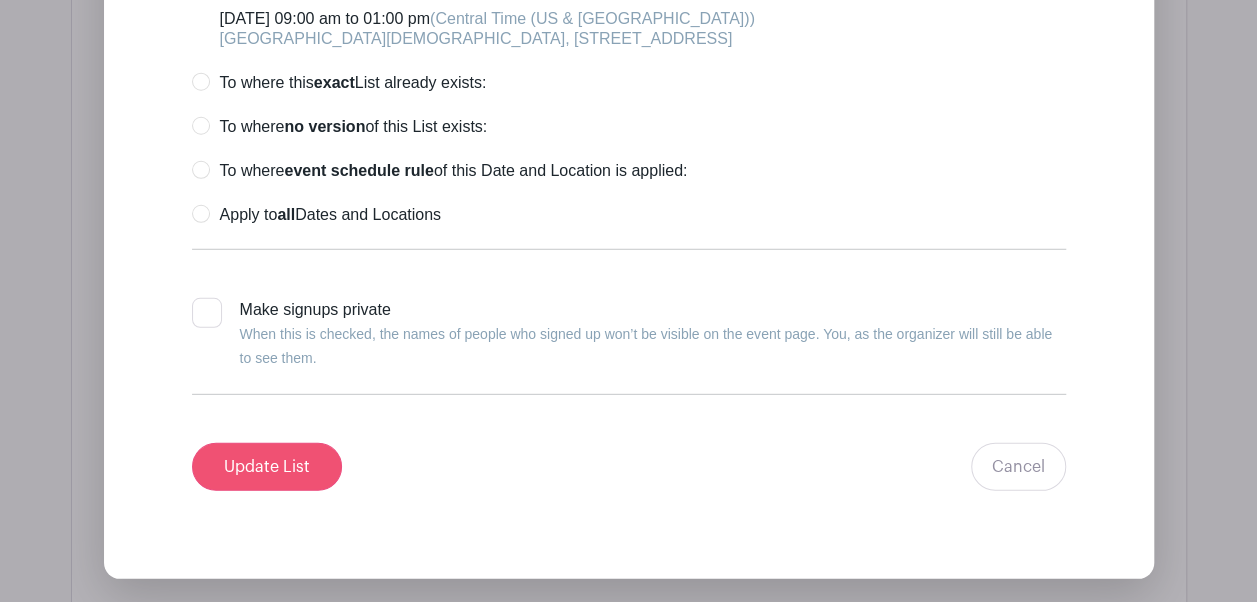 type on "Soup, Salad, & Breadsticks" 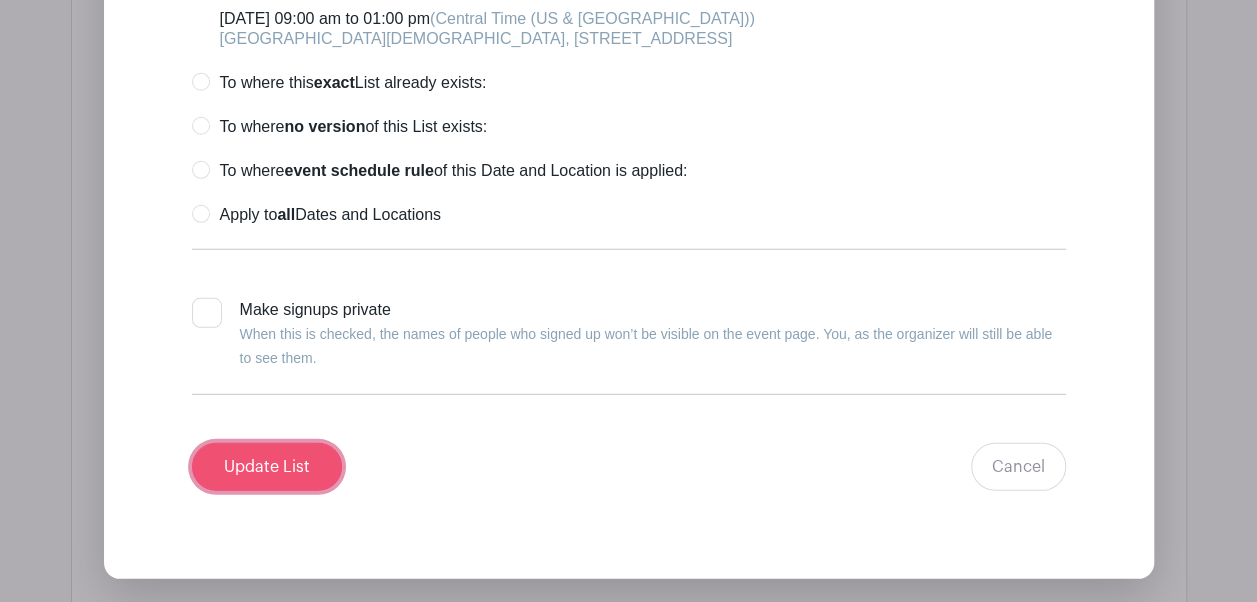 click on "Update List" at bounding box center (267, 467) 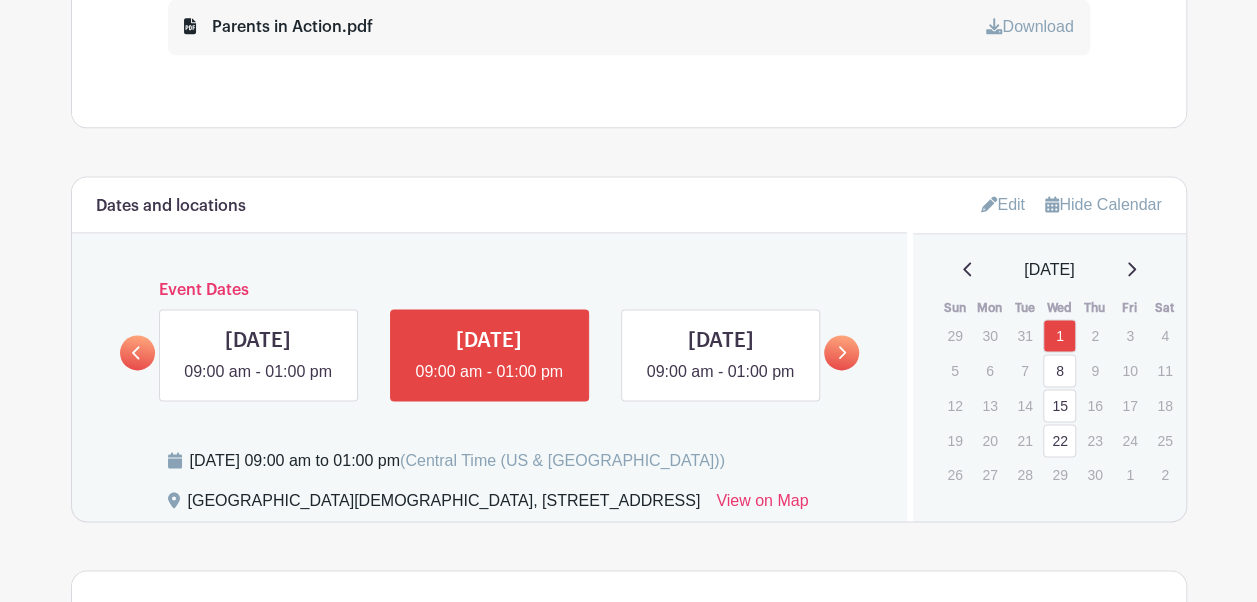 scroll, scrollTop: 1280, scrollLeft: 0, axis: vertical 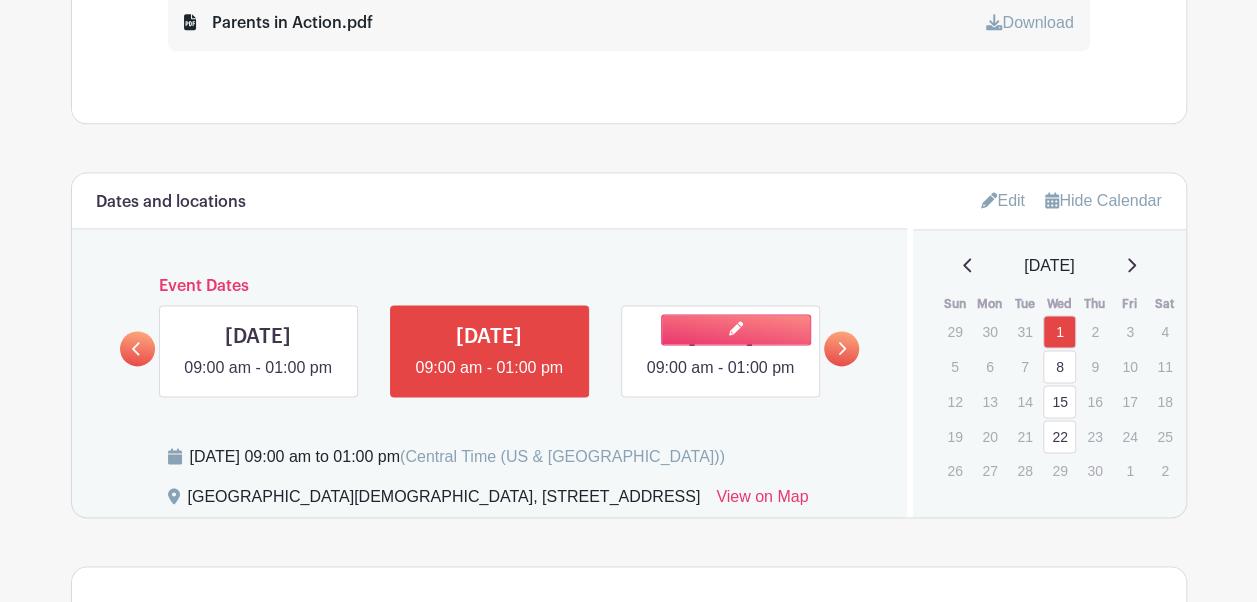 click at bounding box center [720, 380] 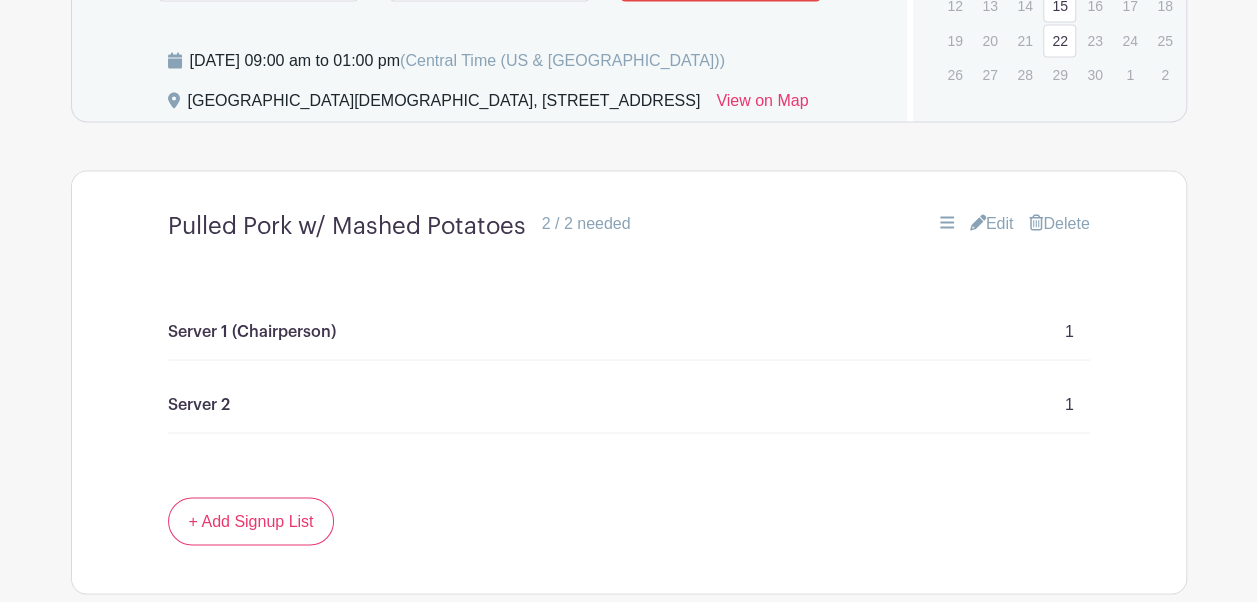 scroll, scrollTop: 1677, scrollLeft: 0, axis: vertical 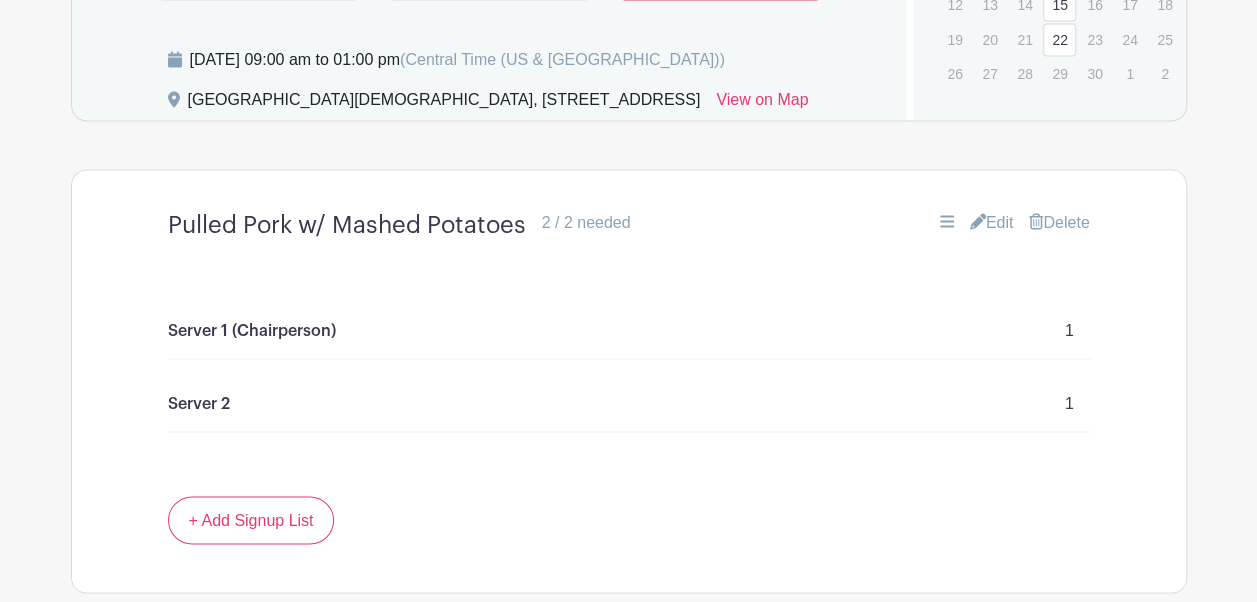 click on "Edit" at bounding box center (992, 222) 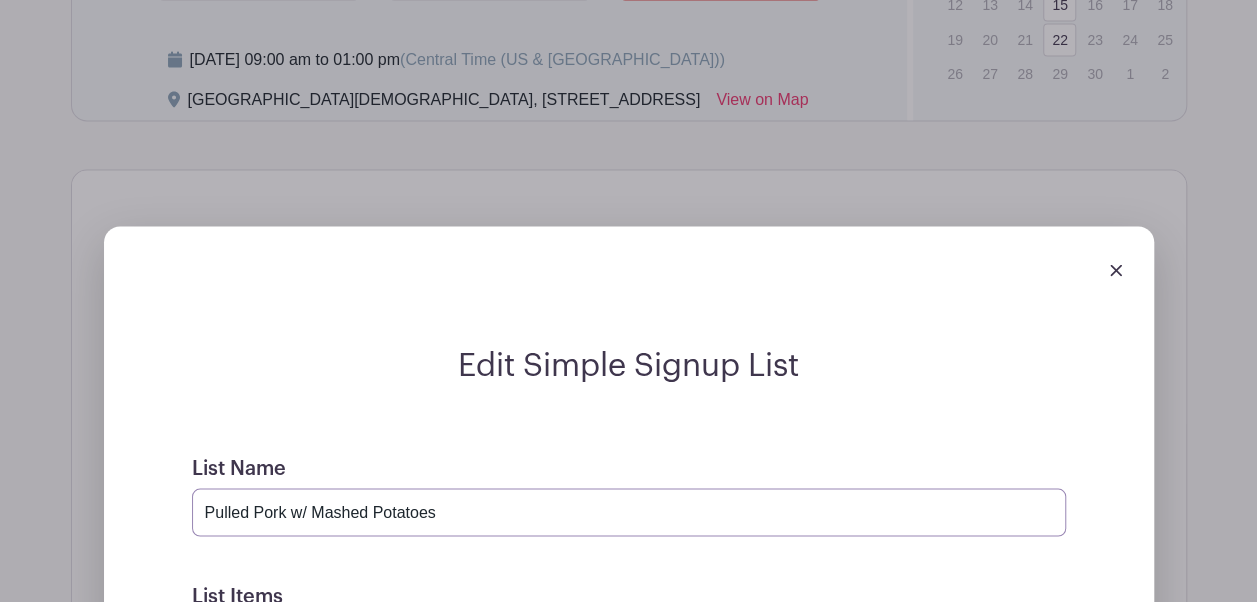 drag, startPoint x: 488, startPoint y: 544, endPoint x: 86, endPoint y: 496, distance: 404.85553 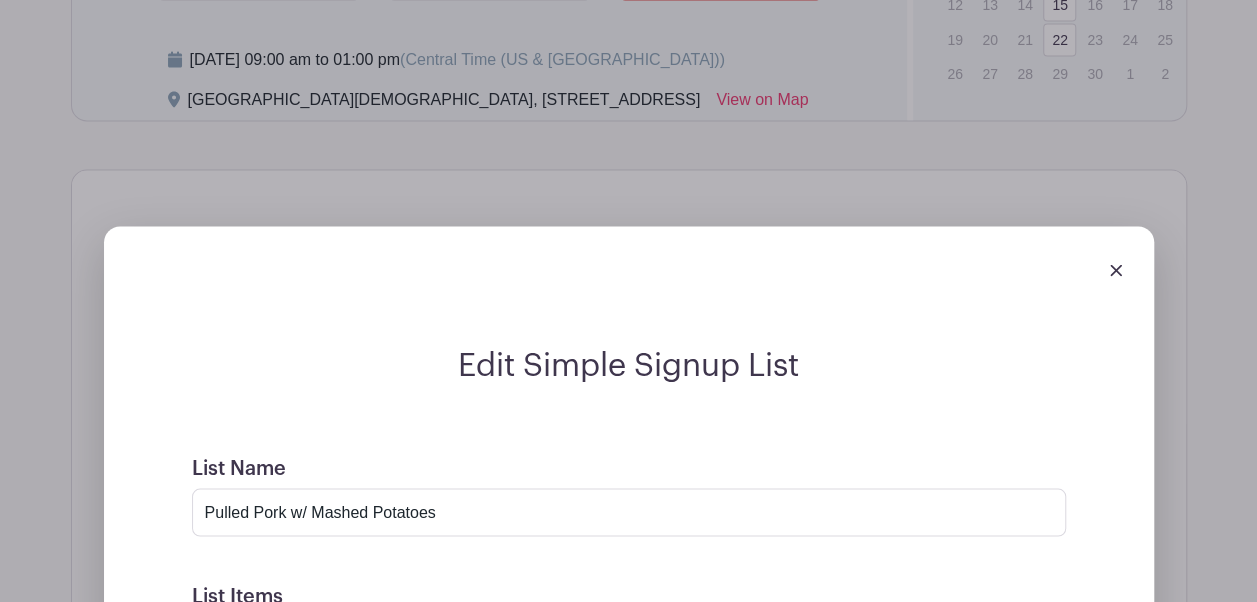 click on "Edit Simple Signup List
List Name
Pulled Pork w/ Mashed Potatoes
List Items
Item Name
Server 1 (Chairperson)
Amount Needed
-
1
+
Unlimited
Item Name
Server 2
Amount Needed
-
1
+" at bounding box center (629, 919) 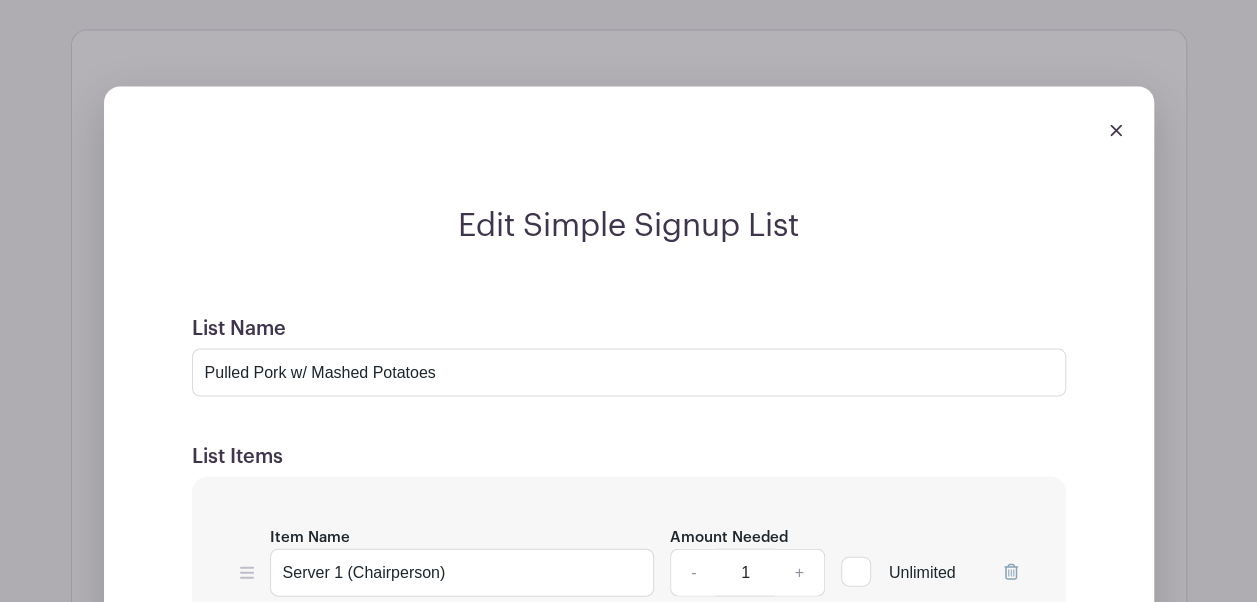 scroll, scrollTop: 1823, scrollLeft: 0, axis: vertical 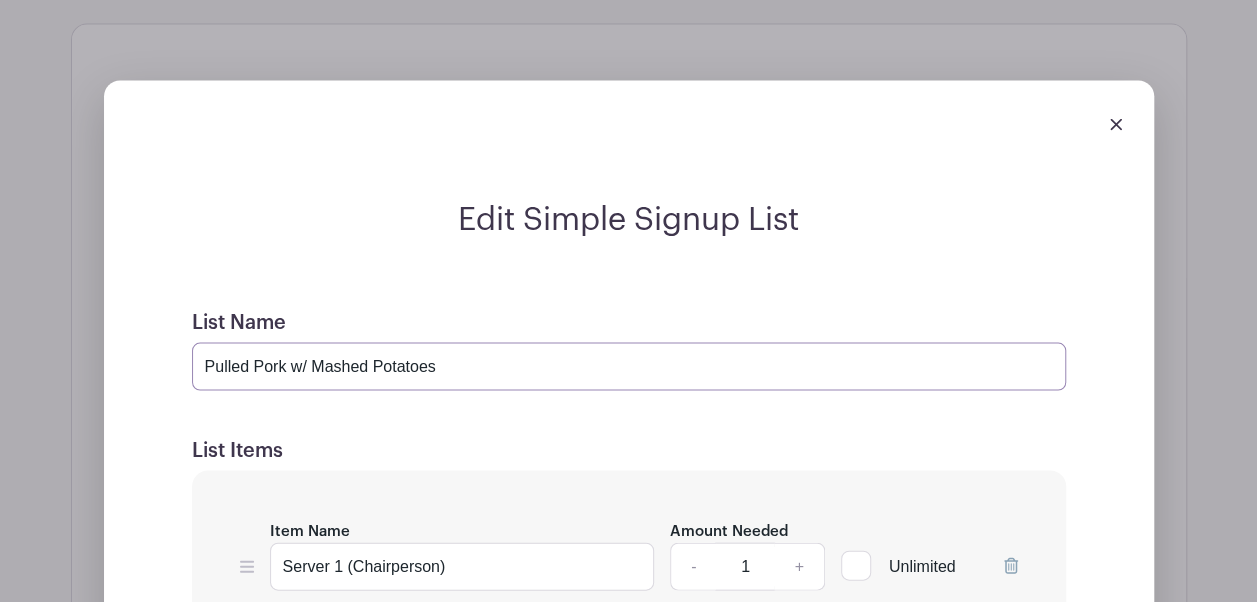 click on "Pulled Pork w/ Mashed Potatoes" at bounding box center (629, 366) 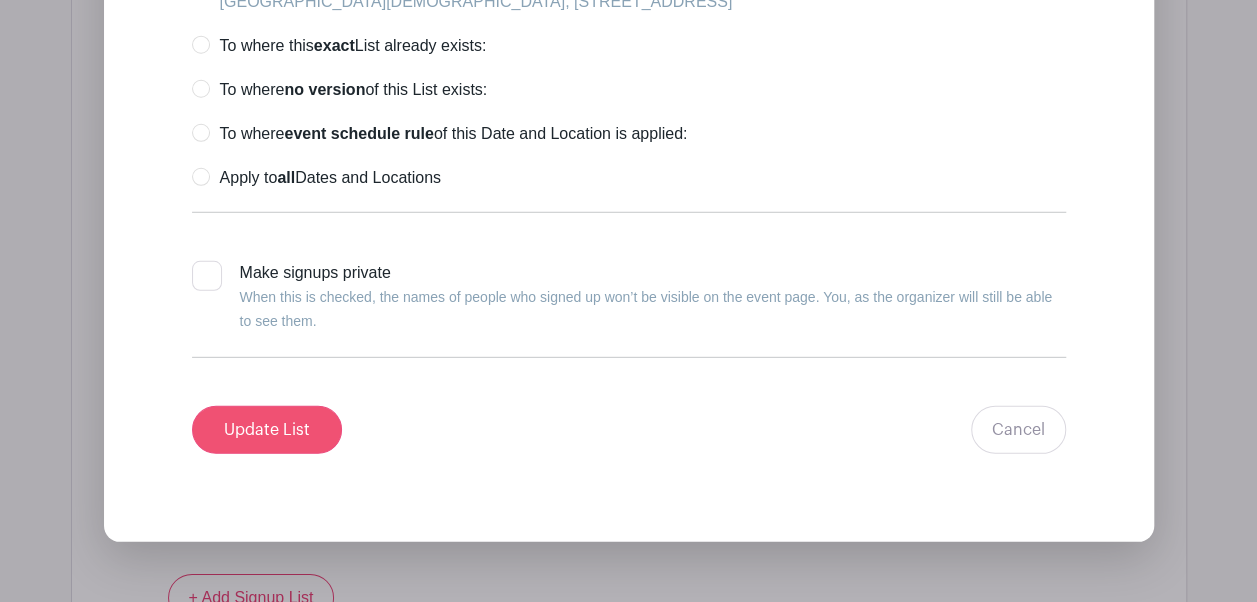 type on "Cheesy Bread w/ Meat Sauce" 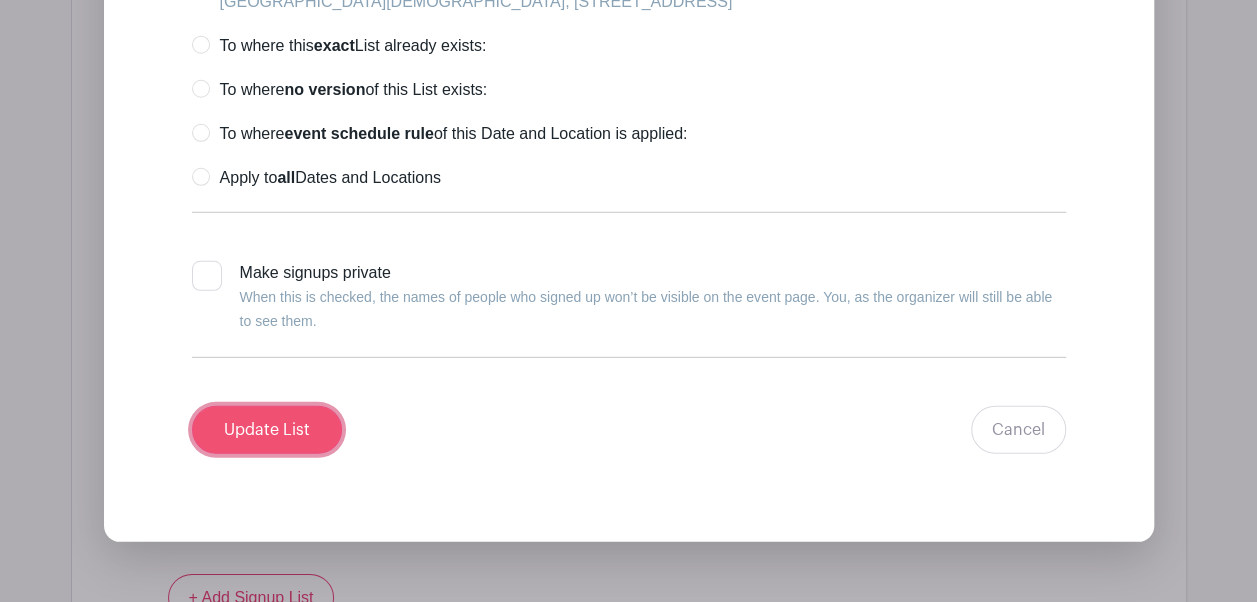 click on "Update List" at bounding box center [267, 430] 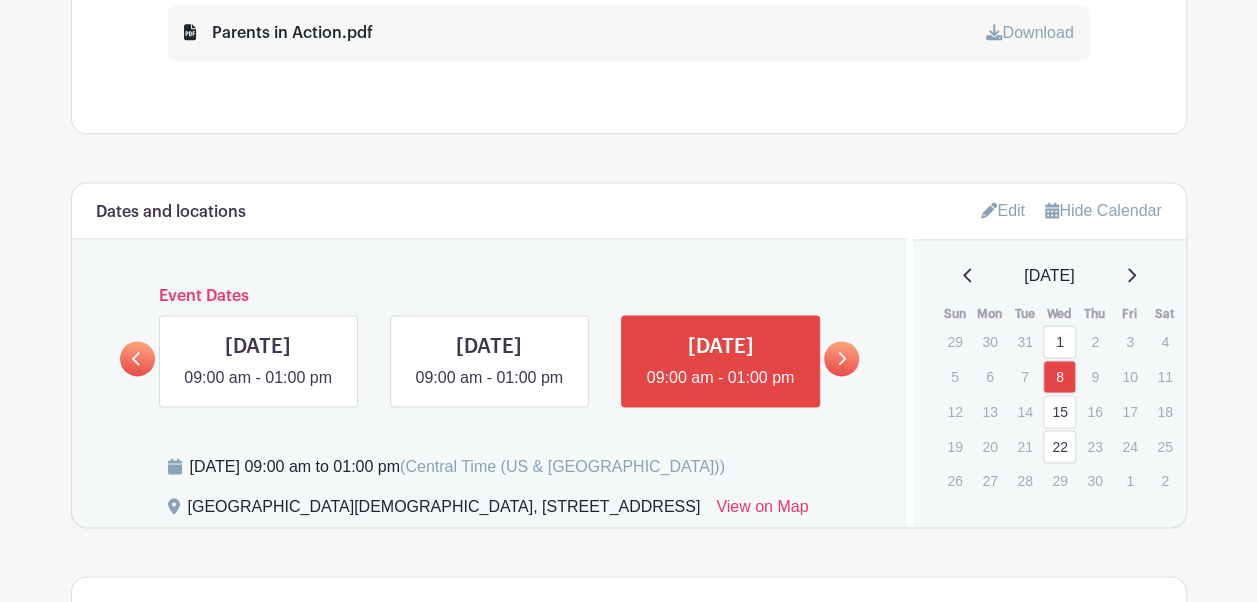 scroll, scrollTop: 1266, scrollLeft: 0, axis: vertical 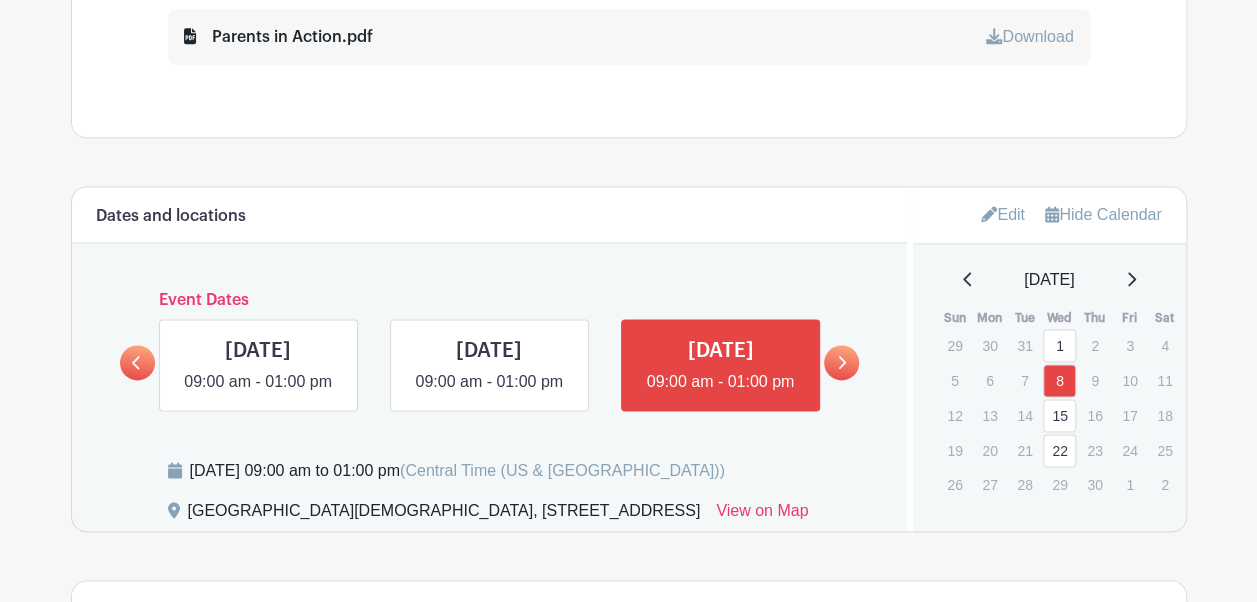 click 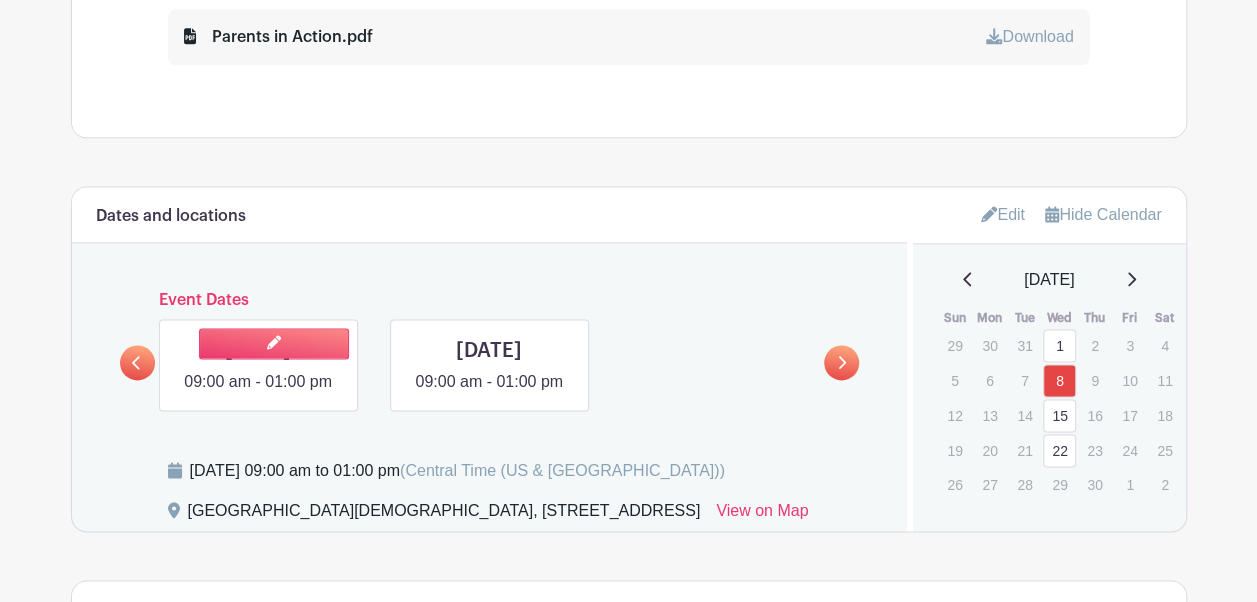click at bounding box center [258, 394] 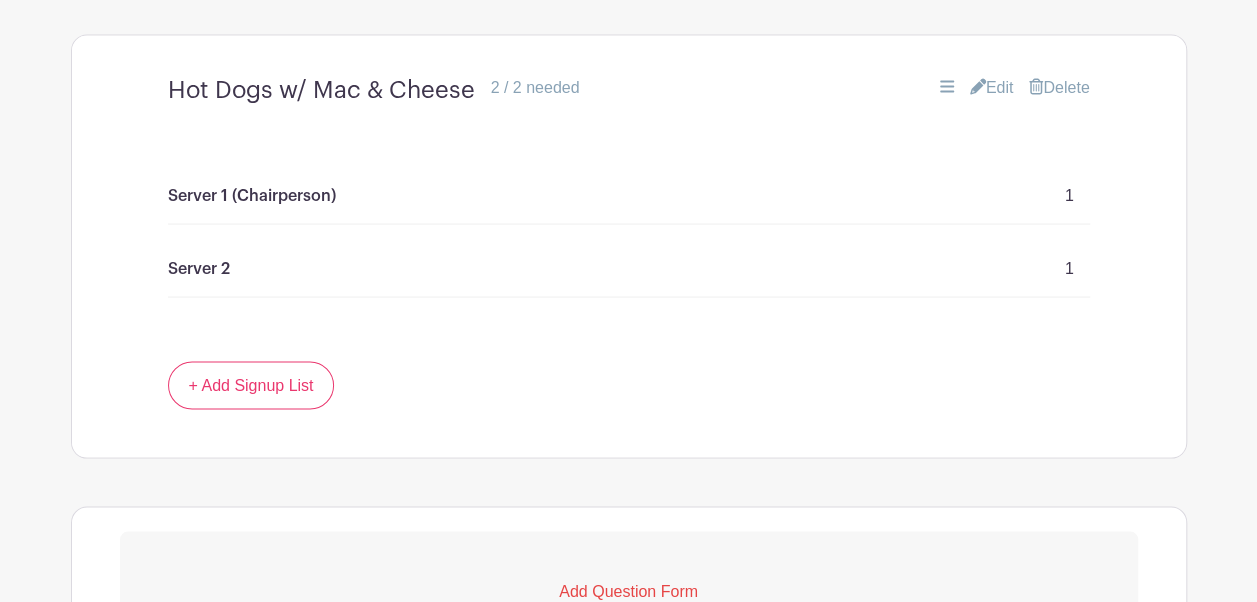 scroll, scrollTop: 1753, scrollLeft: 0, axis: vertical 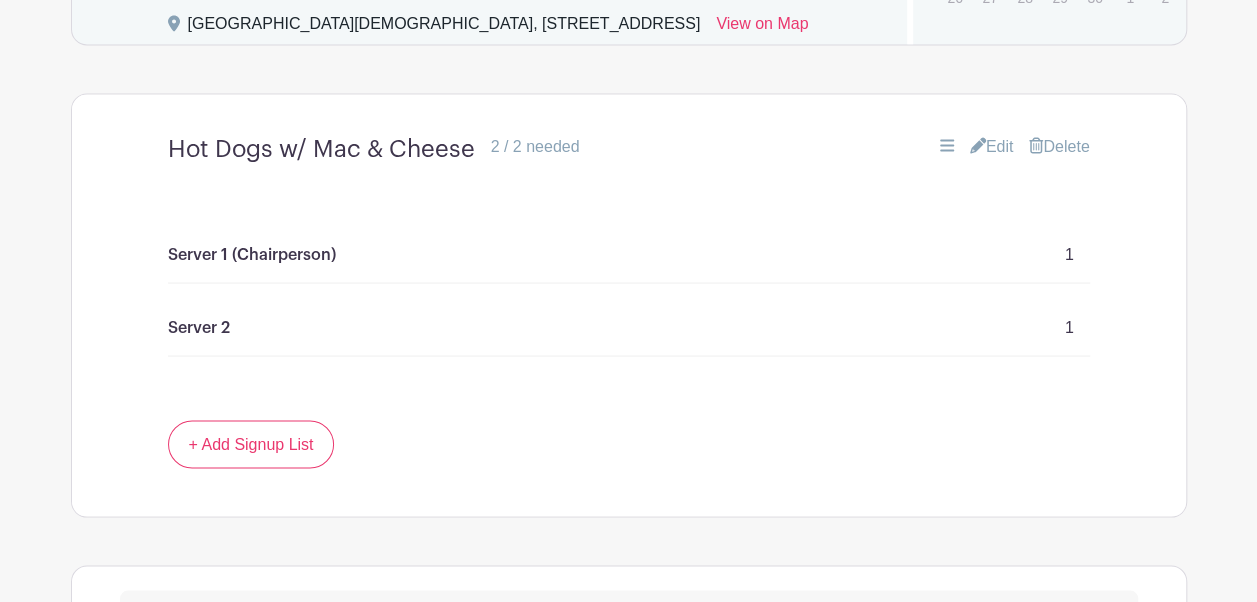 click on "Edit" at bounding box center [992, 146] 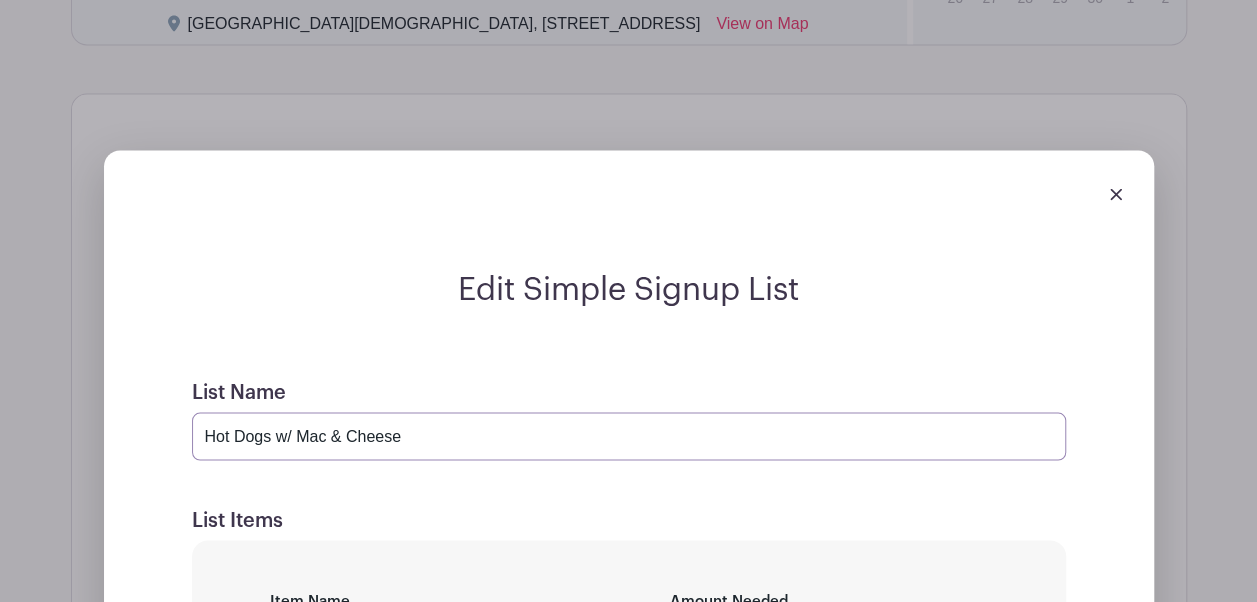 drag, startPoint x: 423, startPoint y: 456, endPoint x: 58, endPoint y: 428, distance: 366.0724 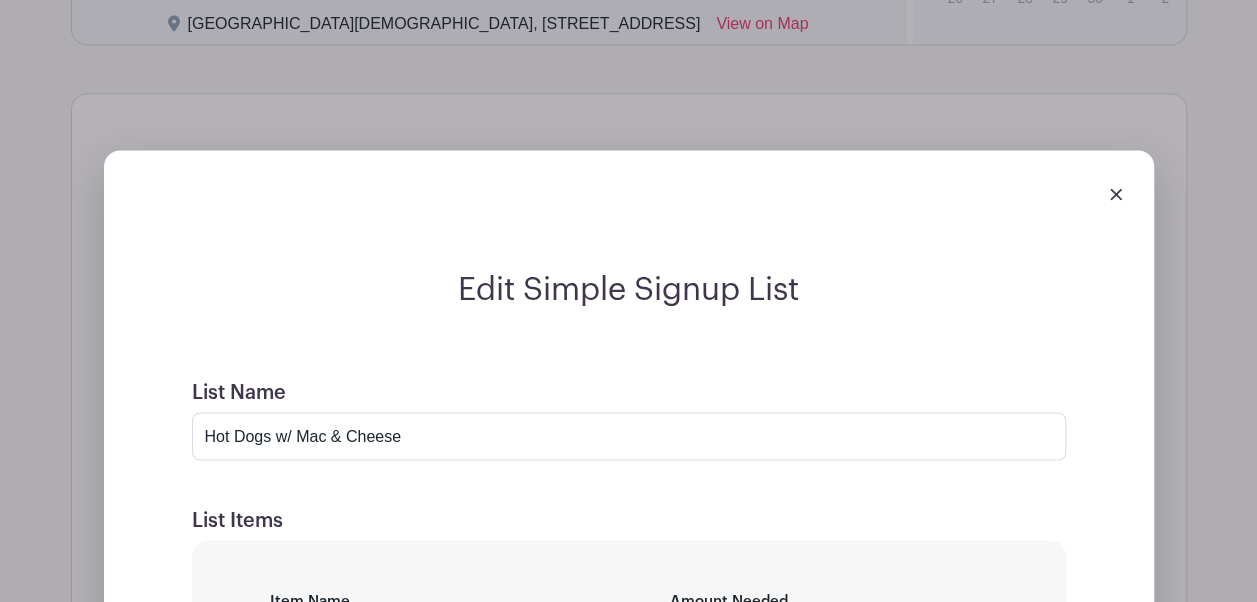 click on "Edit Simple Signup List
List Name
Hot Dogs w/ Mac & Cheese
List Items
Item Name
Server 1 (Chairperson)
Amount Needed
-
1
+
Unlimited
Item Name
Server 2
Amount Needed
-
1
+
Unlimited" at bounding box center (629, 843) 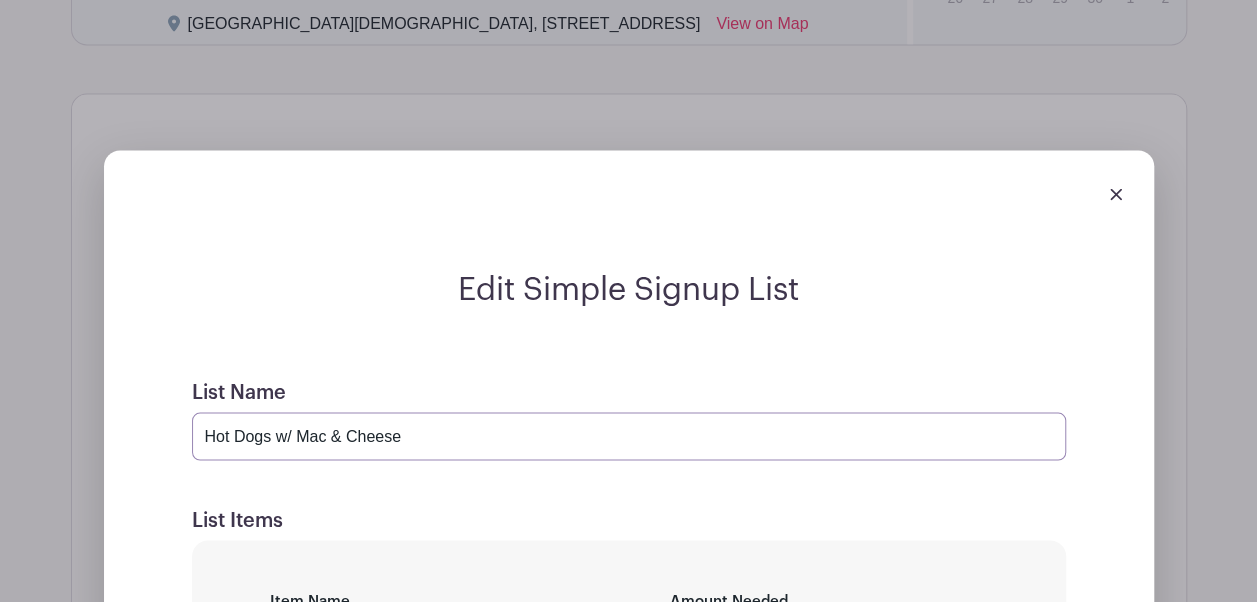 drag, startPoint x: 409, startPoint y: 467, endPoint x: 209, endPoint y: 446, distance: 201.09947 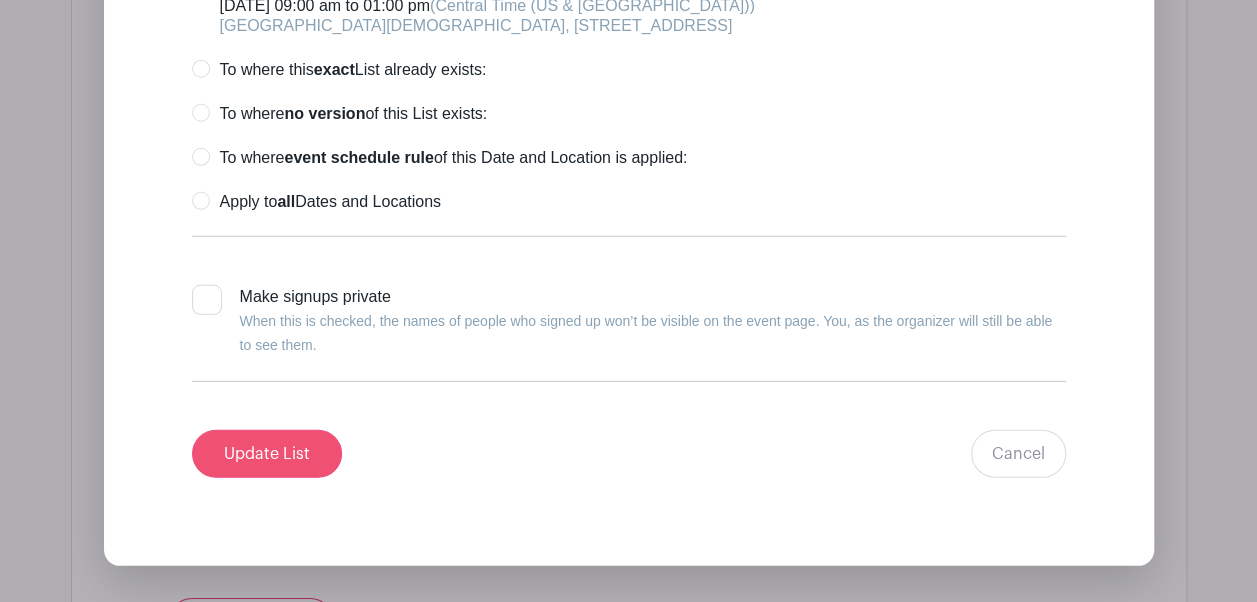 type on "Chicken Patty on Bun" 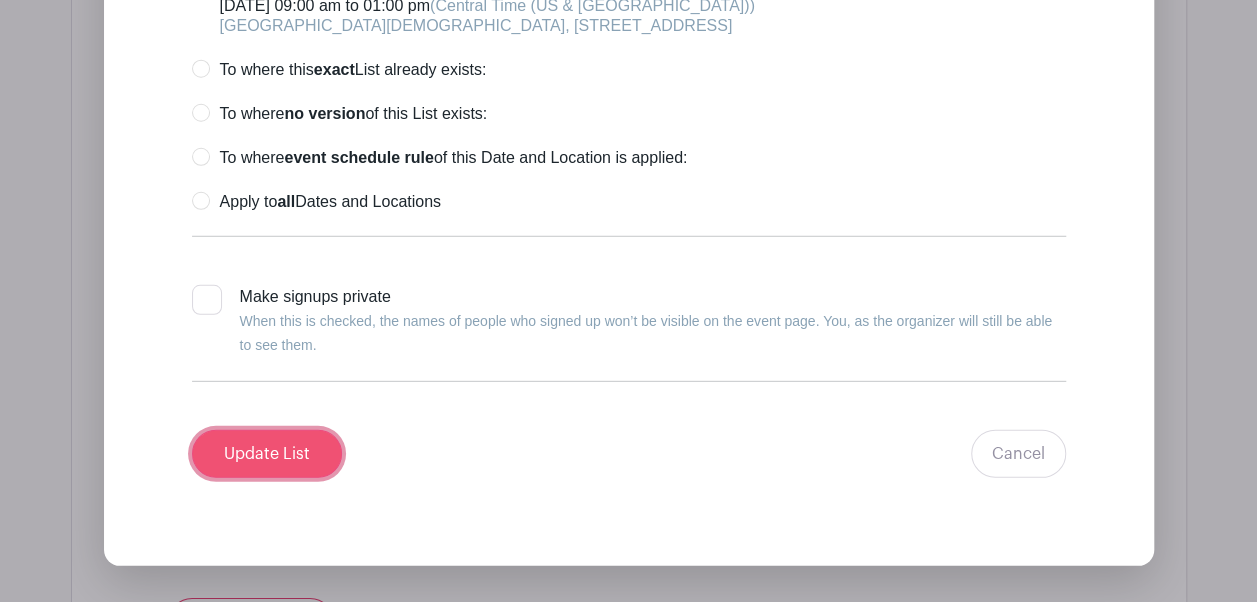 click on "Update List" at bounding box center [267, 454] 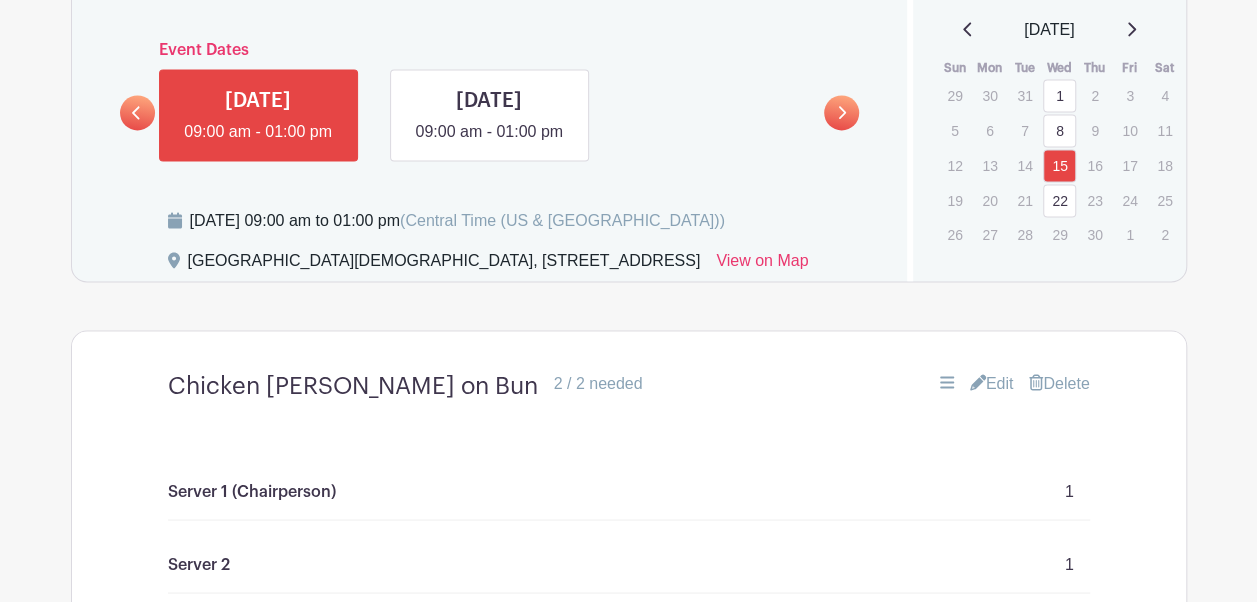 scroll, scrollTop: 1515, scrollLeft: 0, axis: vertical 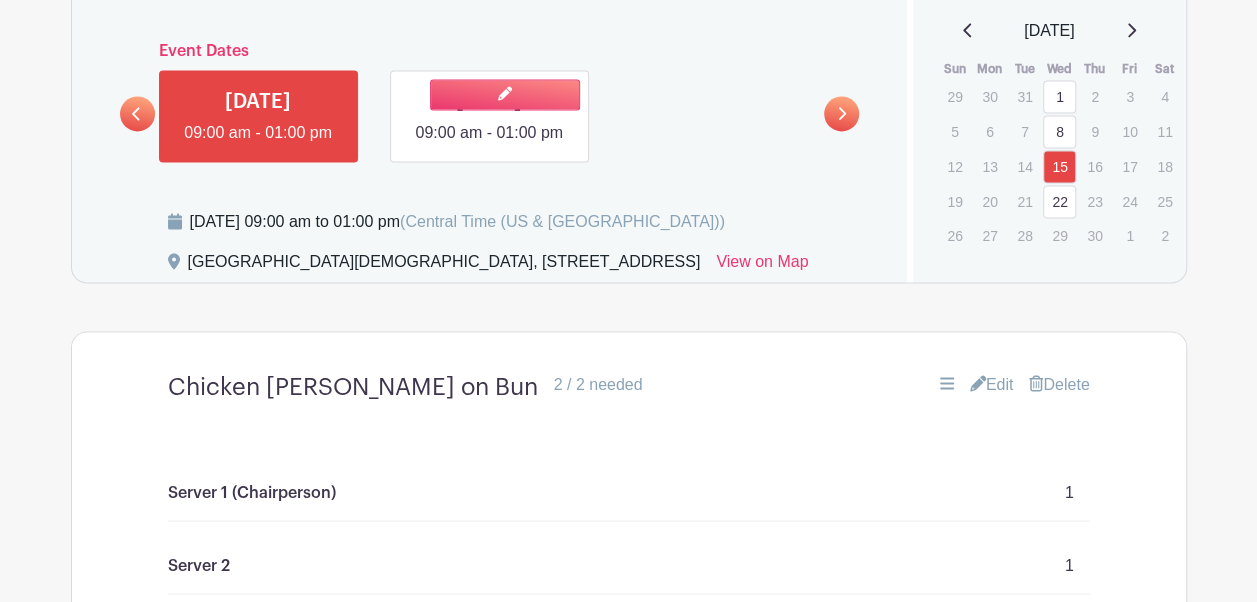 click at bounding box center (489, 145) 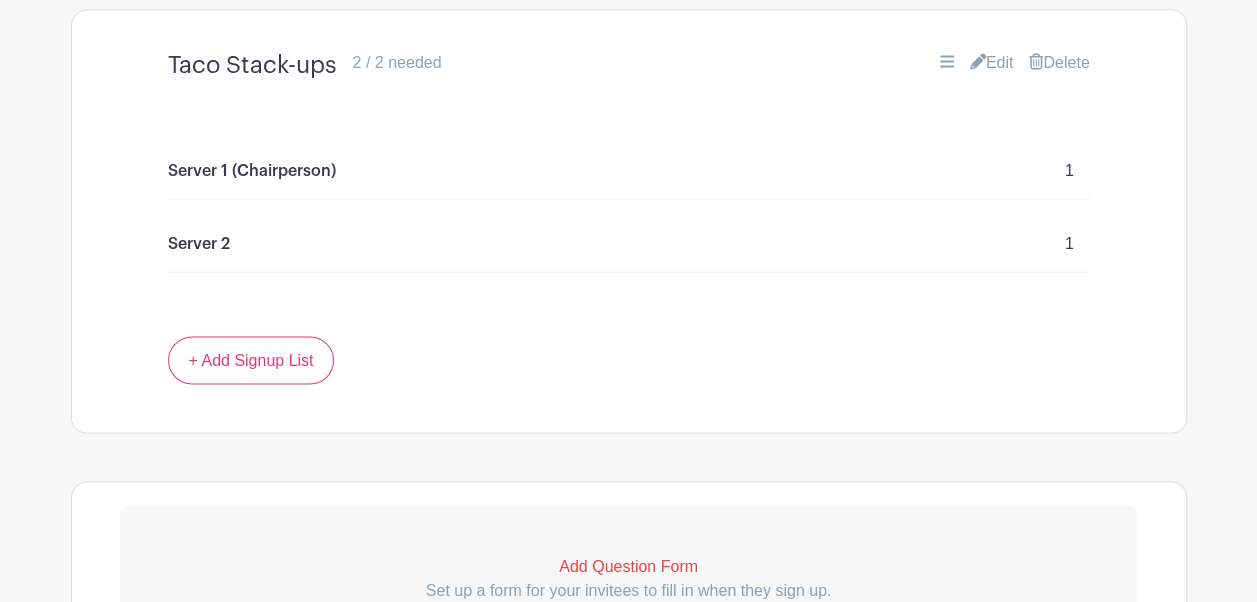 scroll, scrollTop: 1827, scrollLeft: 0, axis: vertical 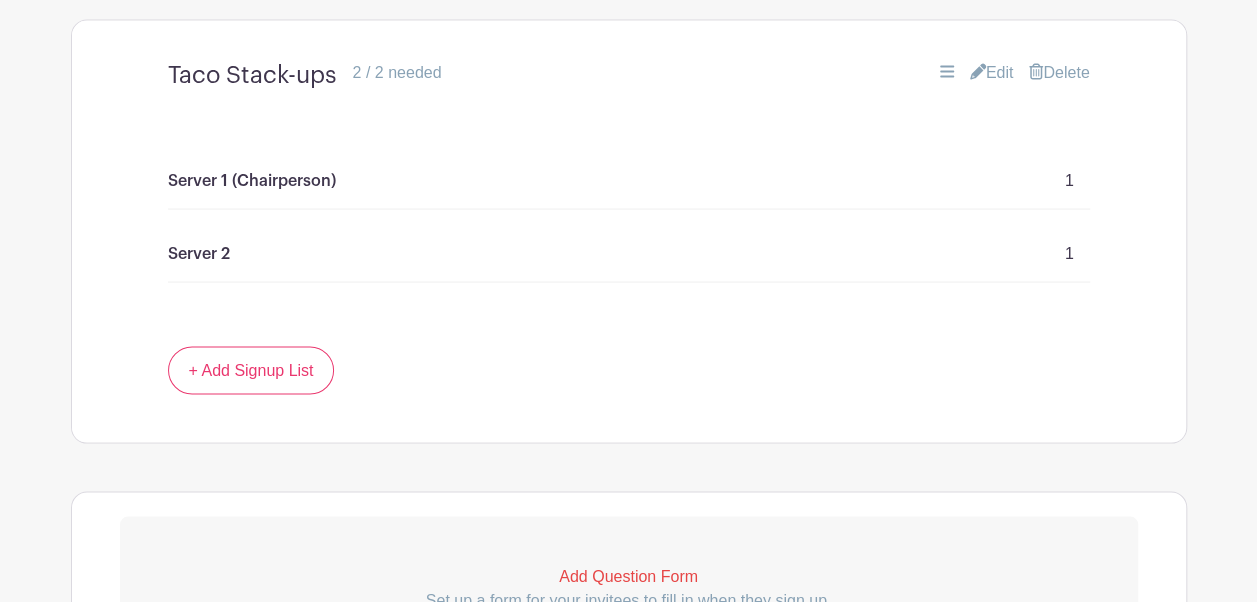 click on "Edit" at bounding box center (992, 72) 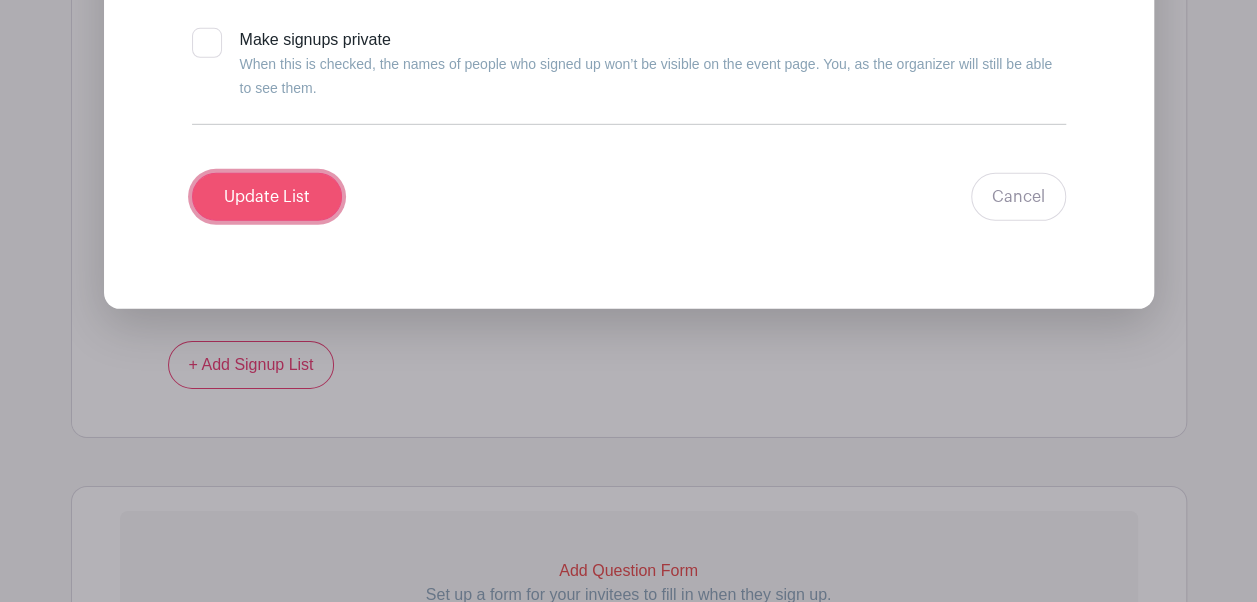 click on "Update List" at bounding box center [267, 197] 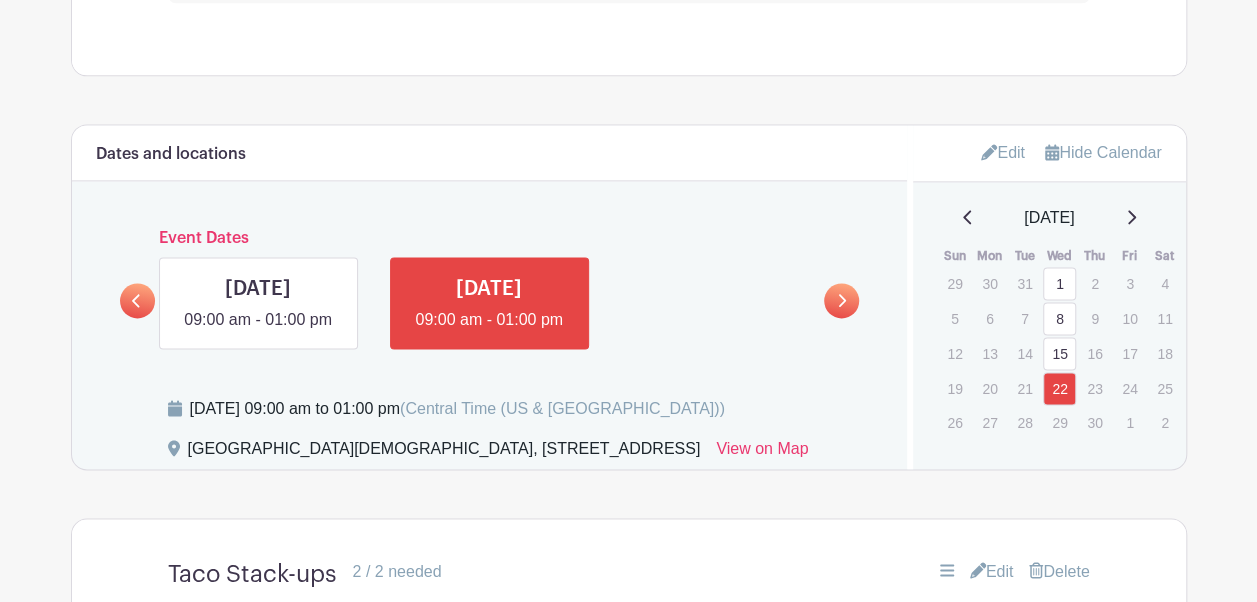scroll, scrollTop: 1324, scrollLeft: 0, axis: vertical 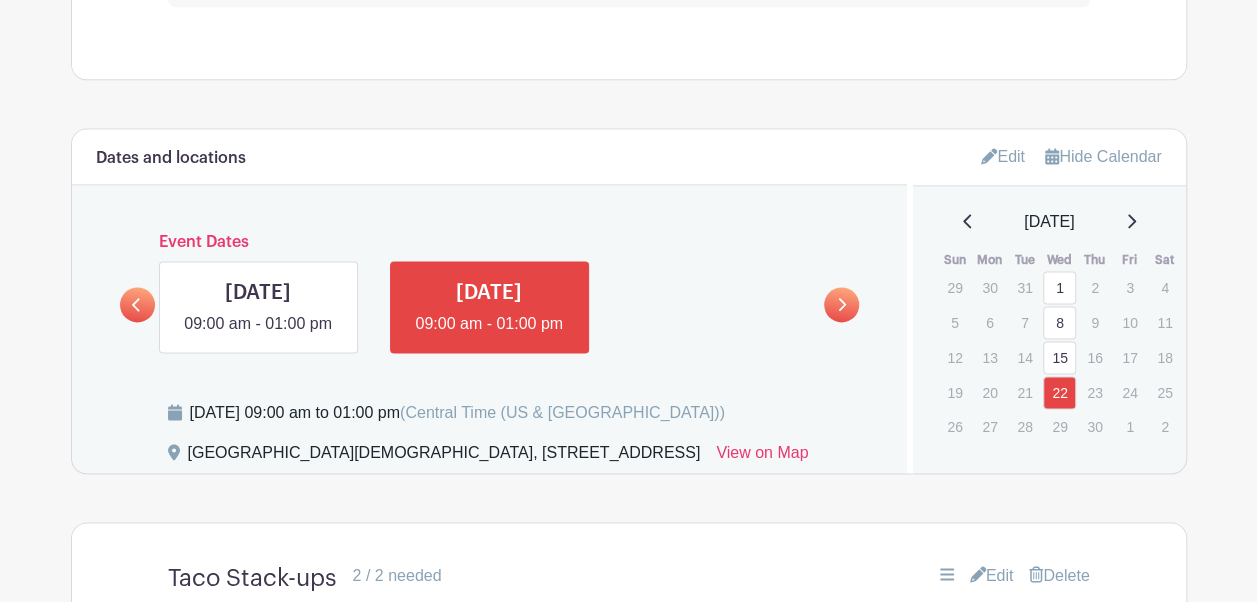 click on "Edit" at bounding box center (1003, 156) 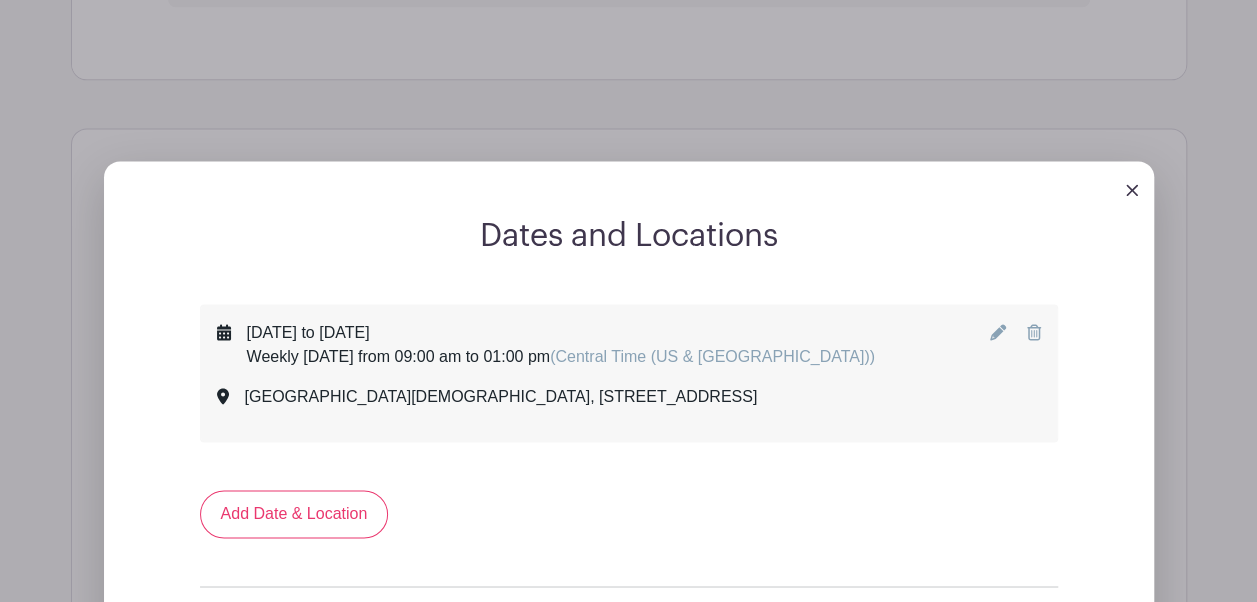 click 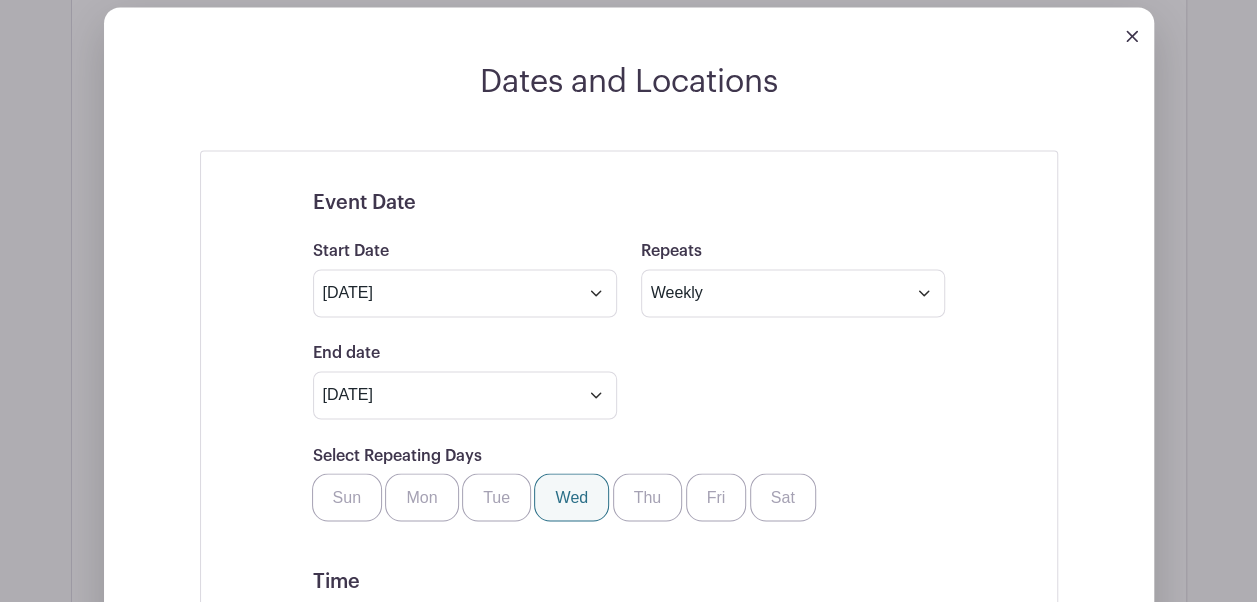 scroll, scrollTop: 1478, scrollLeft: 0, axis: vertical 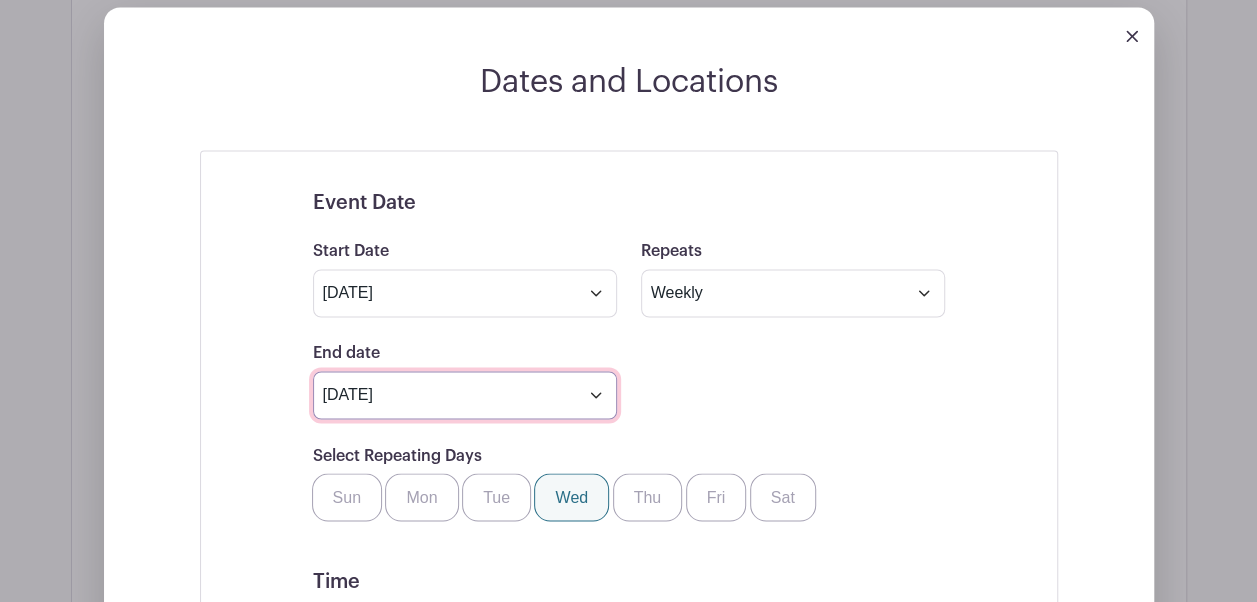 click on "Apr 22 2026" at bounding box center (465, 395) 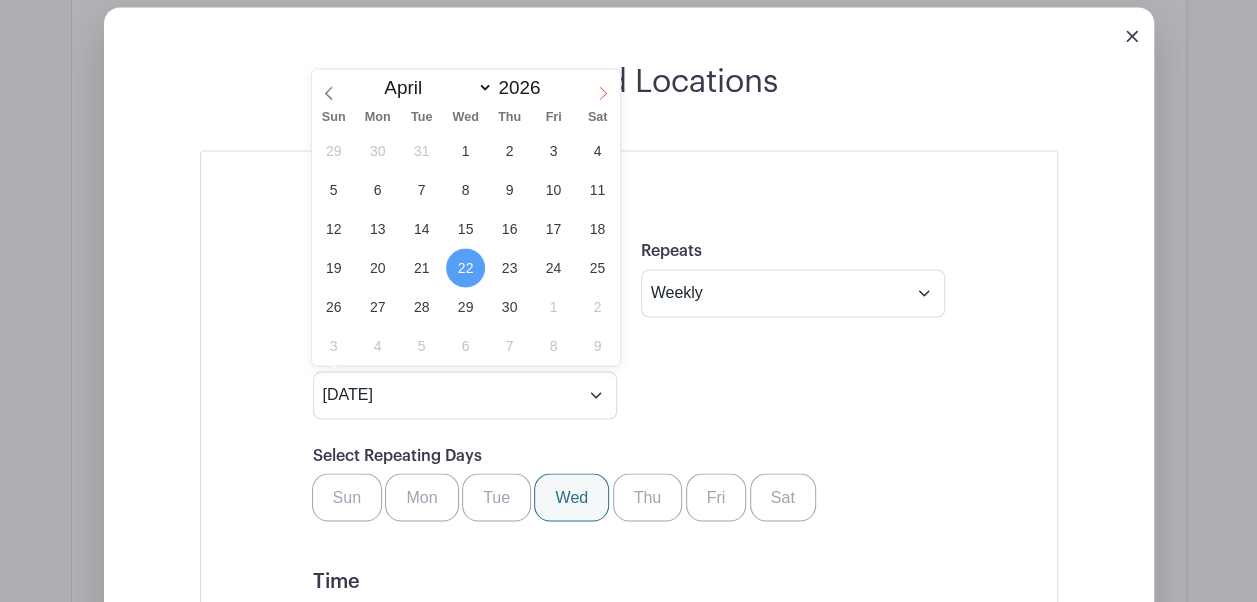click 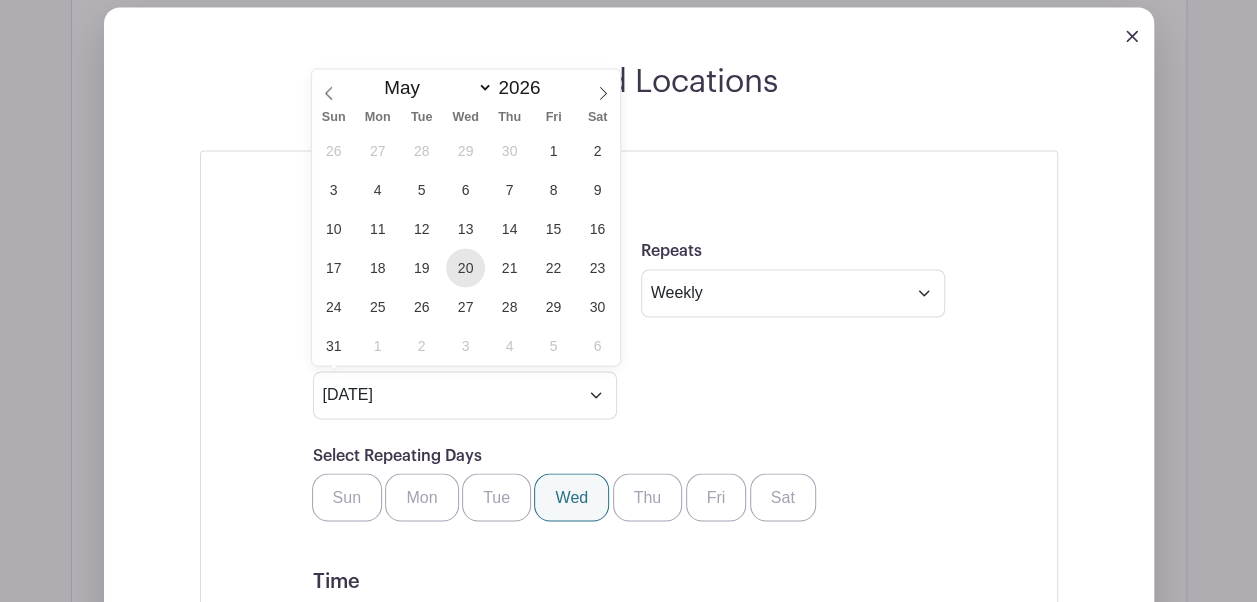 click on "20" at bounding box center [465, 267] 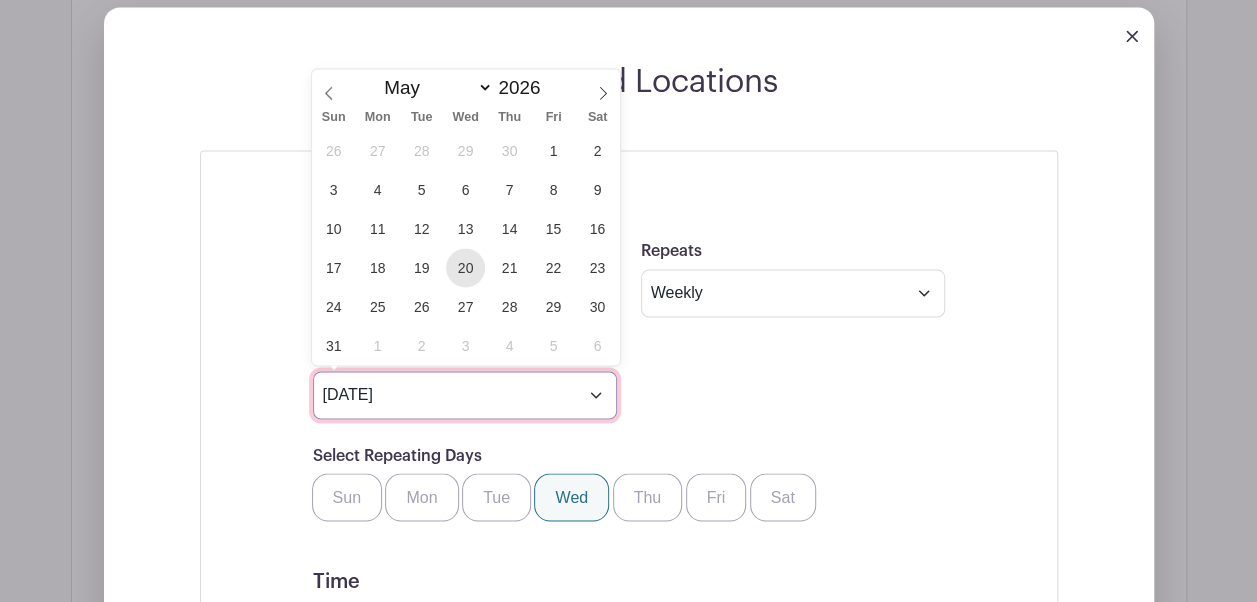 type on "May 20 2026" 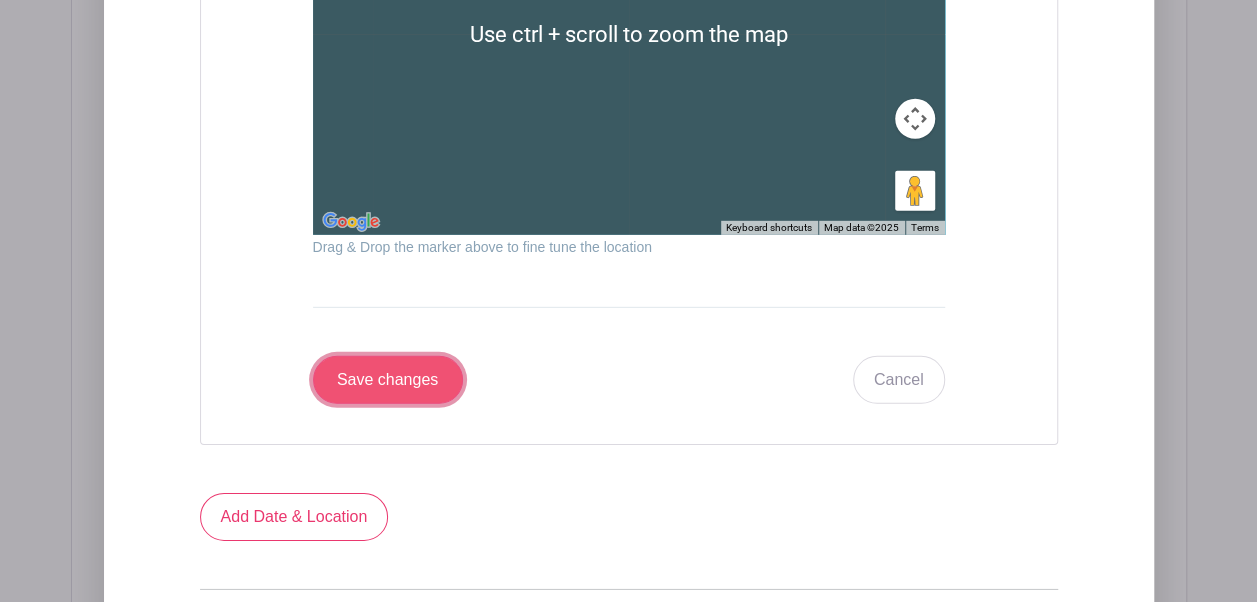 click on "Save changes" at bounding box center [388, 380] 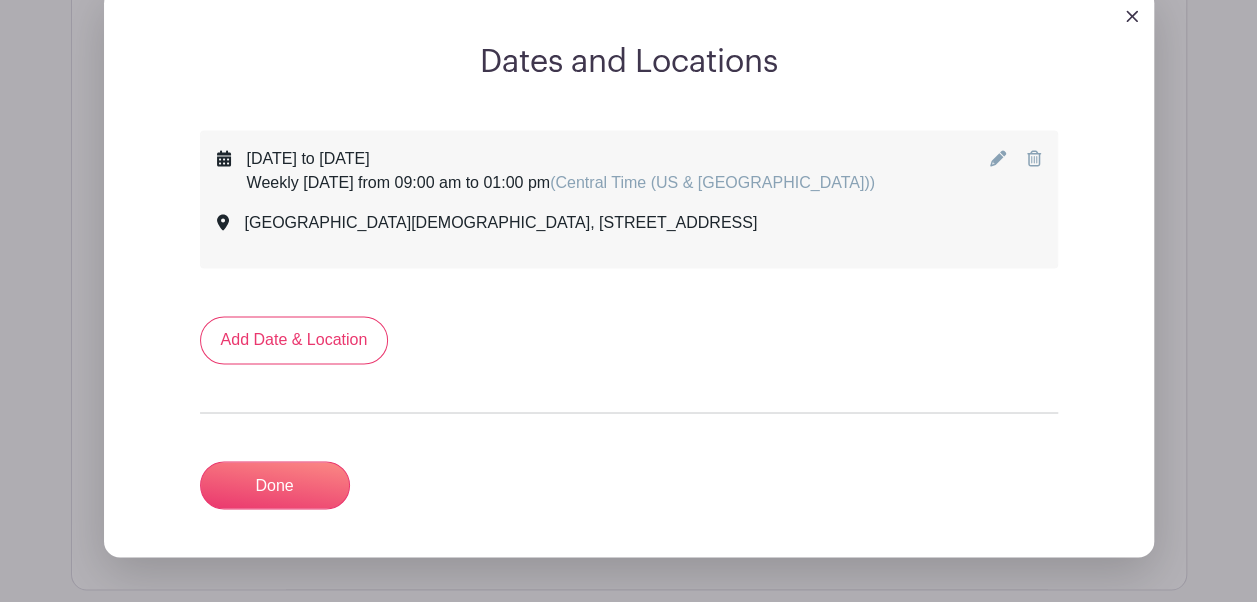 scroll, scrollTop: 1499, scrollLeft: 0, axis: vertical 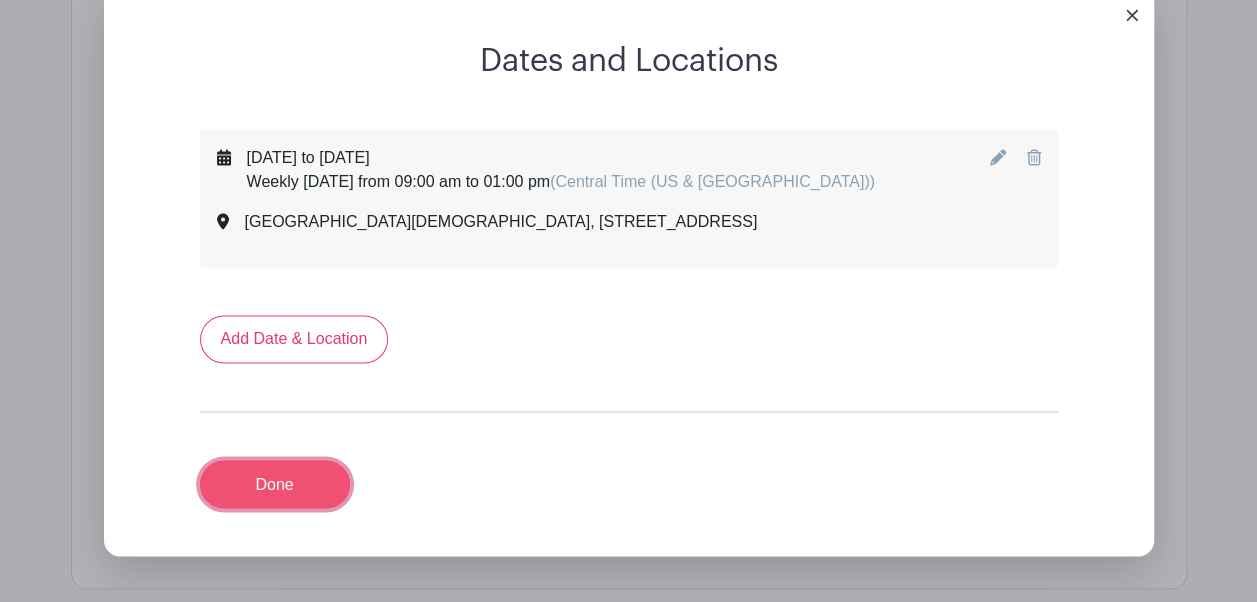 click on "Done" at bounding box center [275, 484] 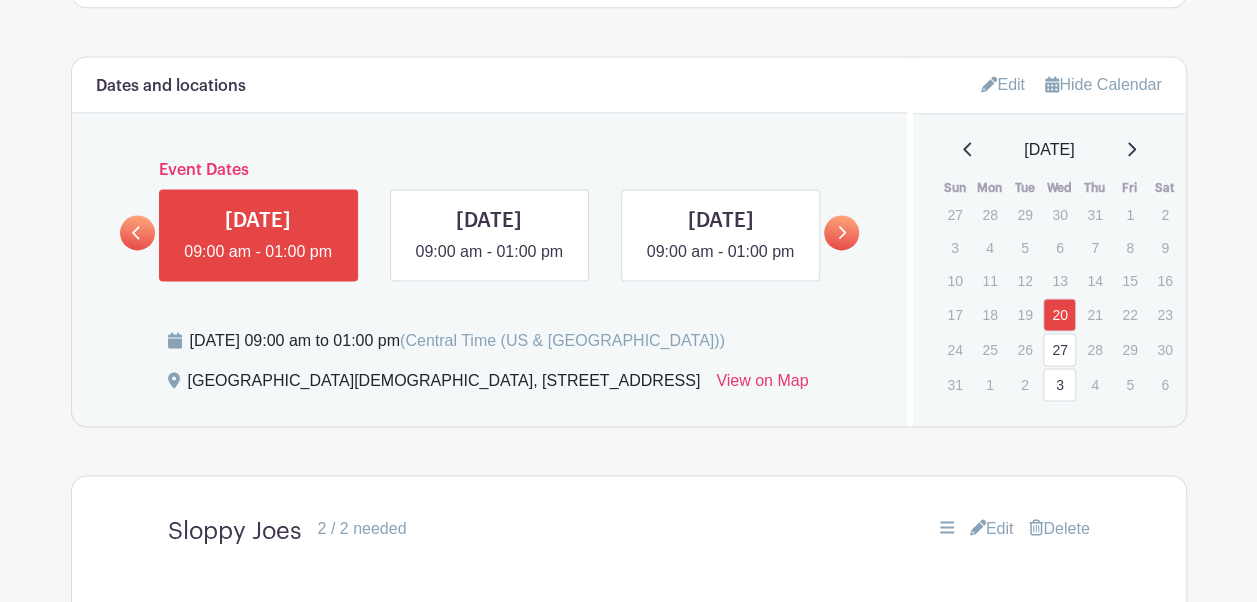 scroll, scrollTop: 1395, scrollLeft: 0, axis: vertical 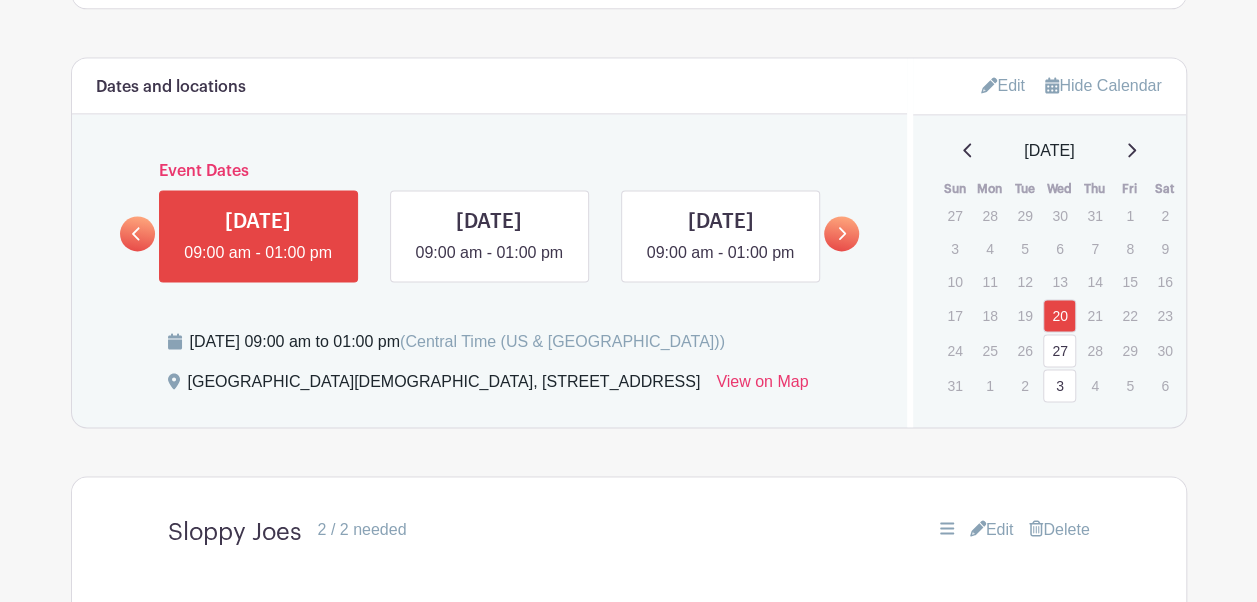click 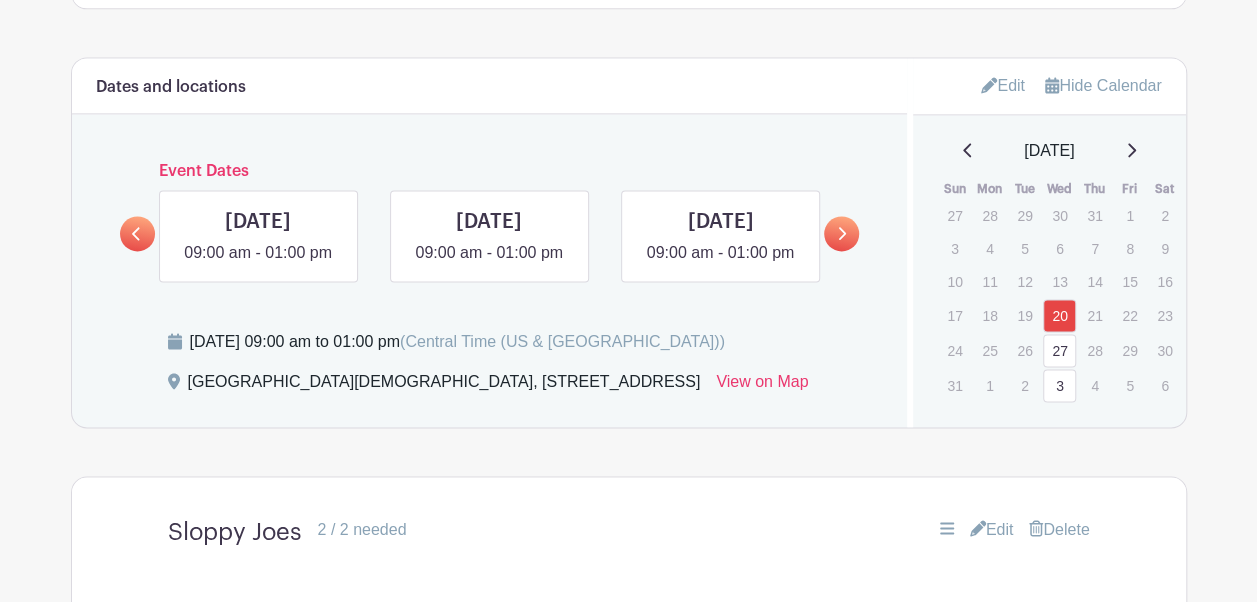 click 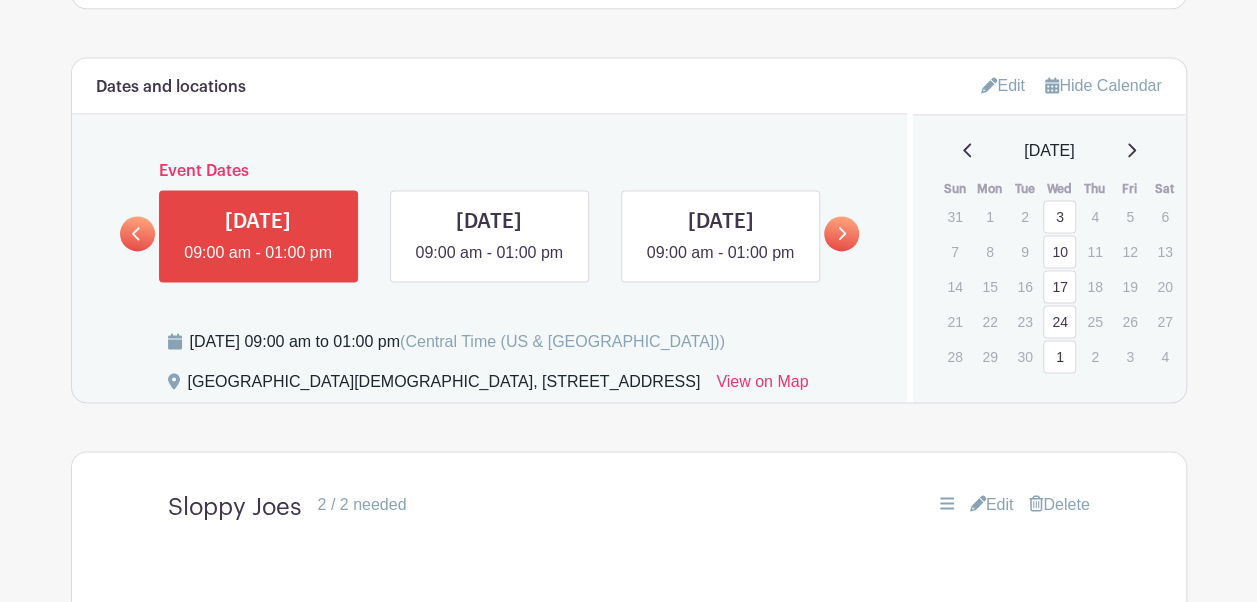 click on "September 2025" at bounding box center (1049, 151) 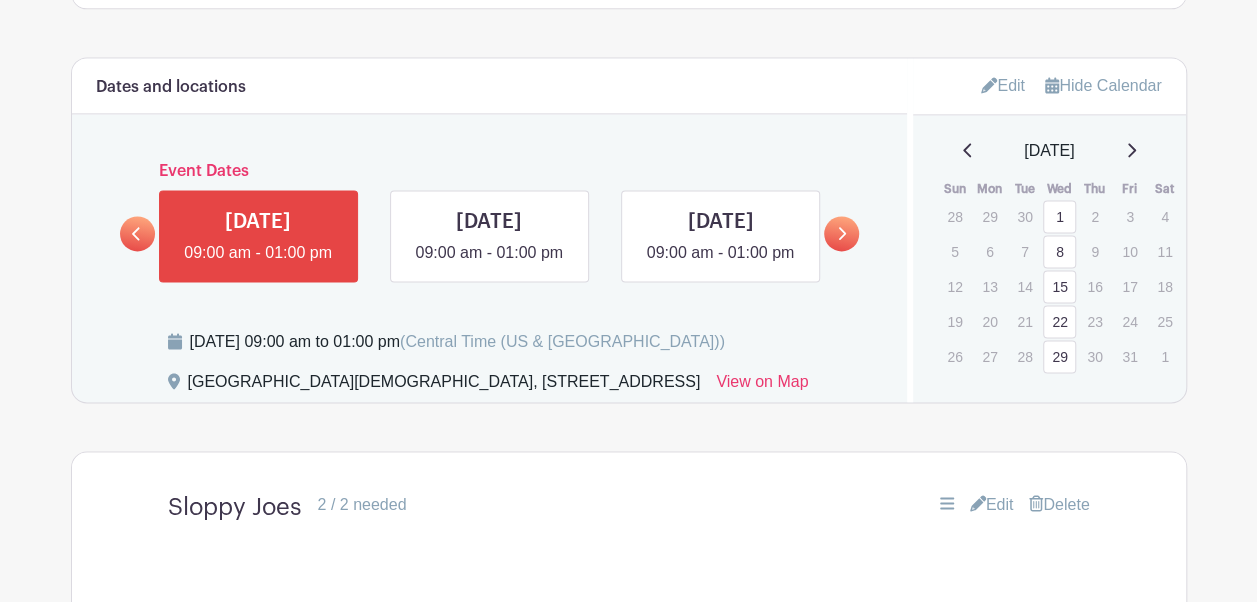 click on "October 2025" at bounding box center (1049, 151) 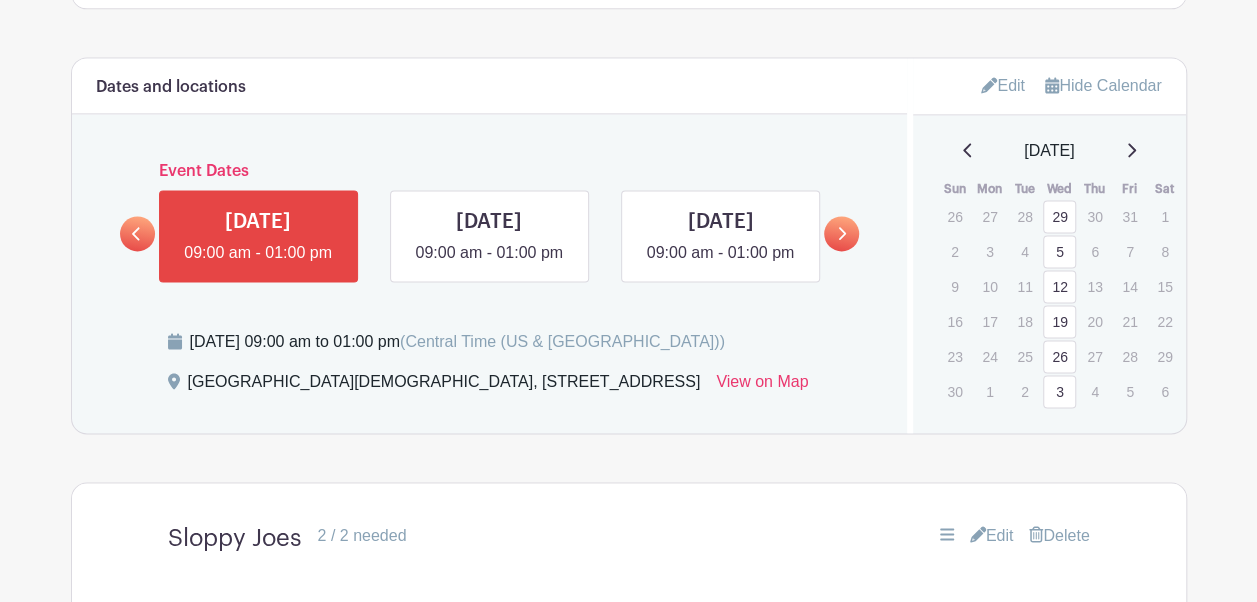 click 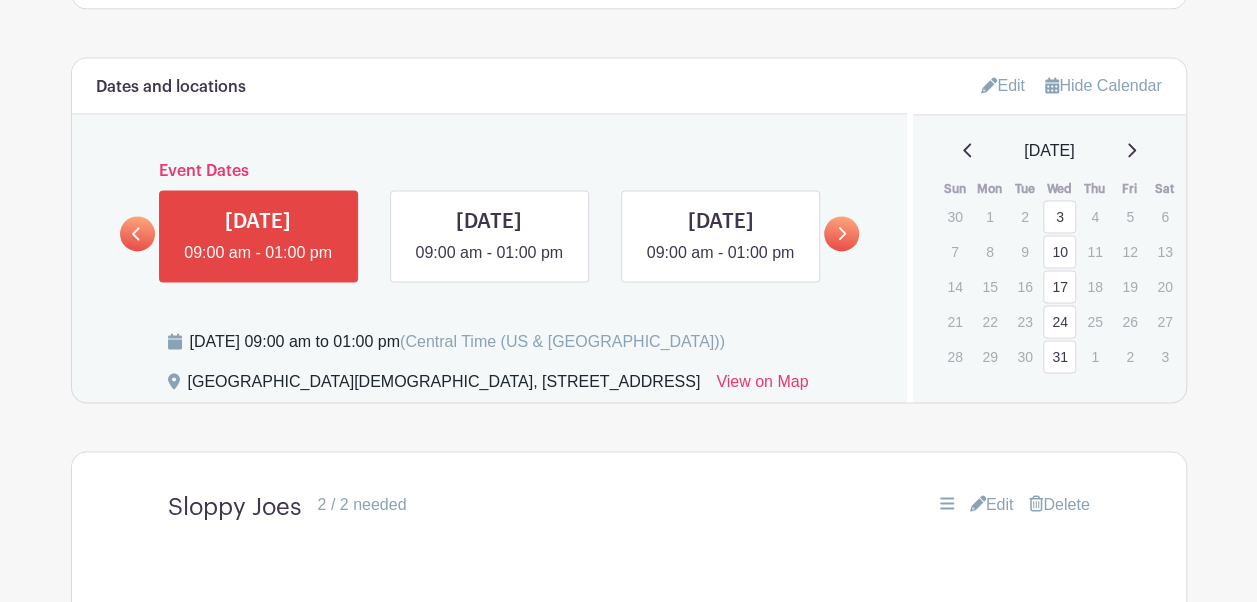 click on "December 2025" at bounding box center [1049, 151] 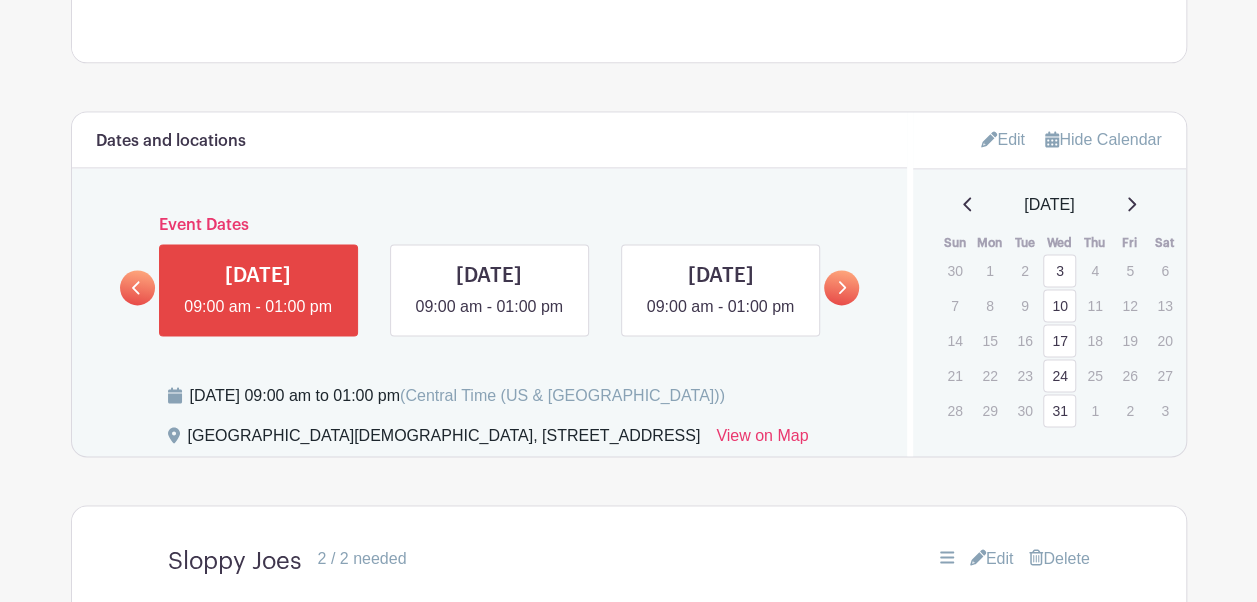 scroll, scrollTop: 1344, scrollLeft: 0, axis: vertical 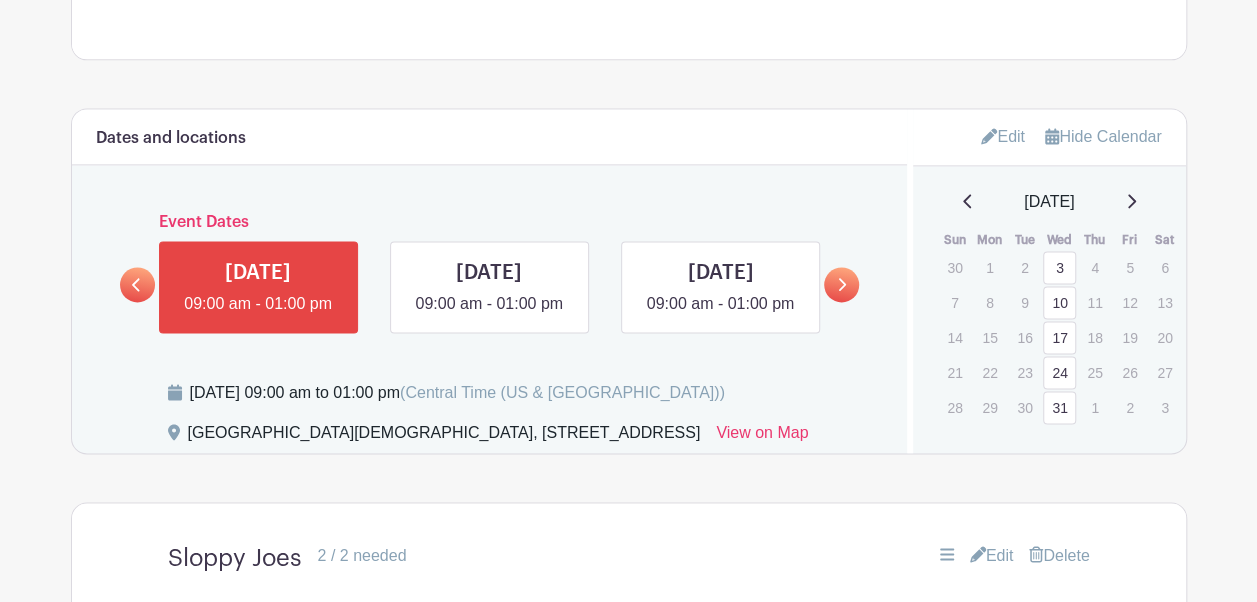 click 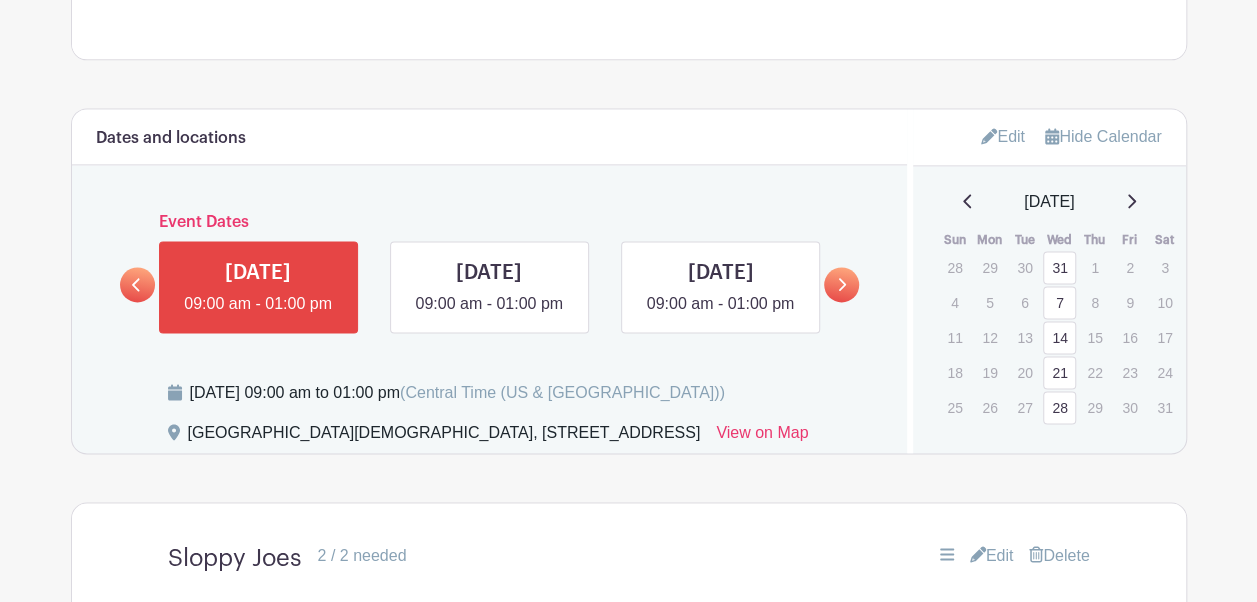 click 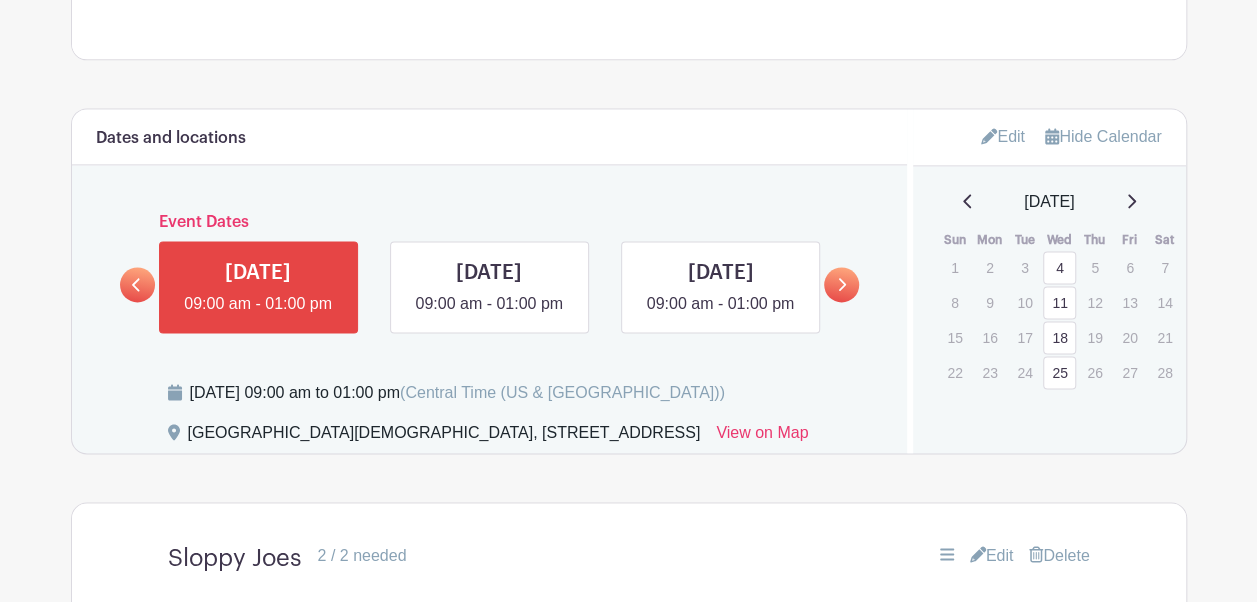click 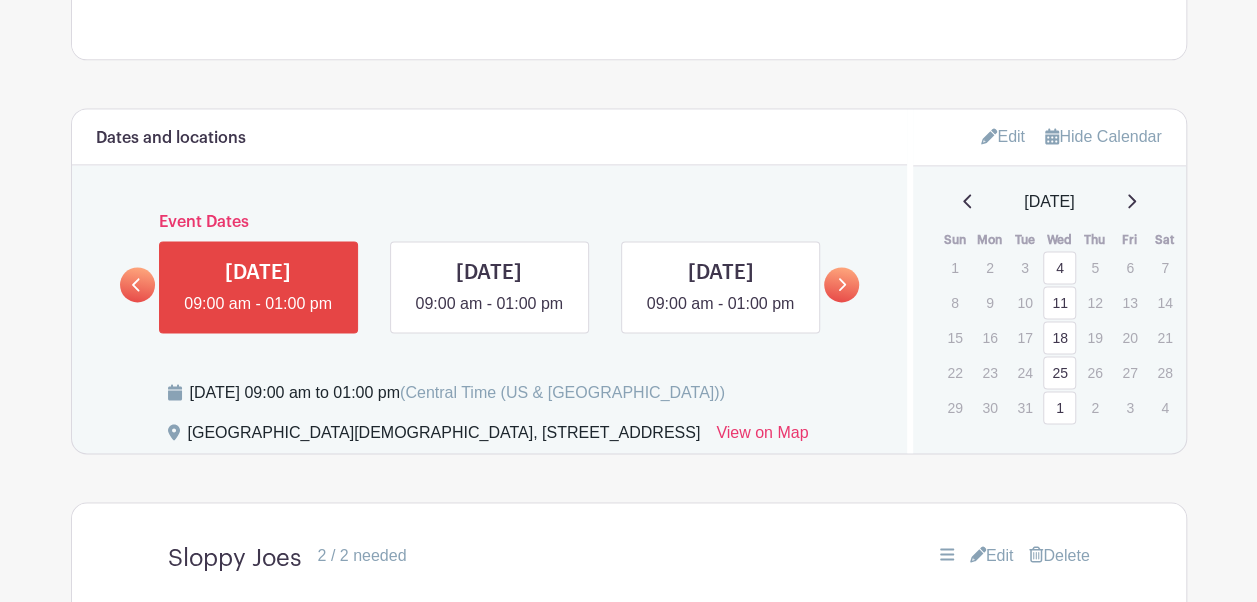 click on "March 2026" at bounding box center [1049, 202] 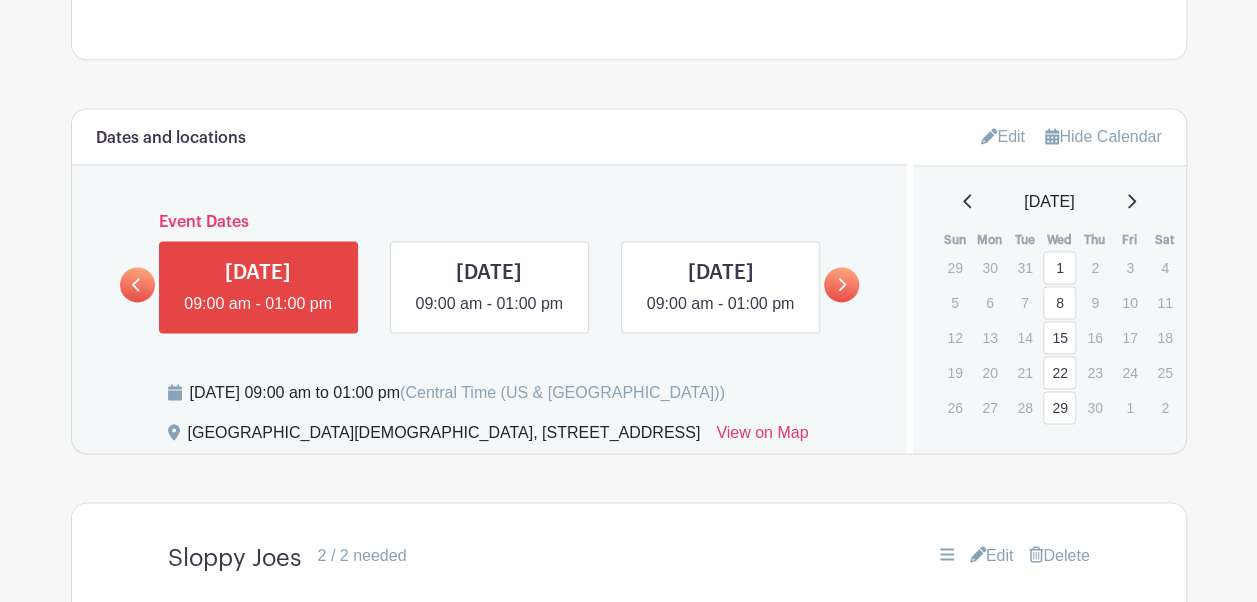 click 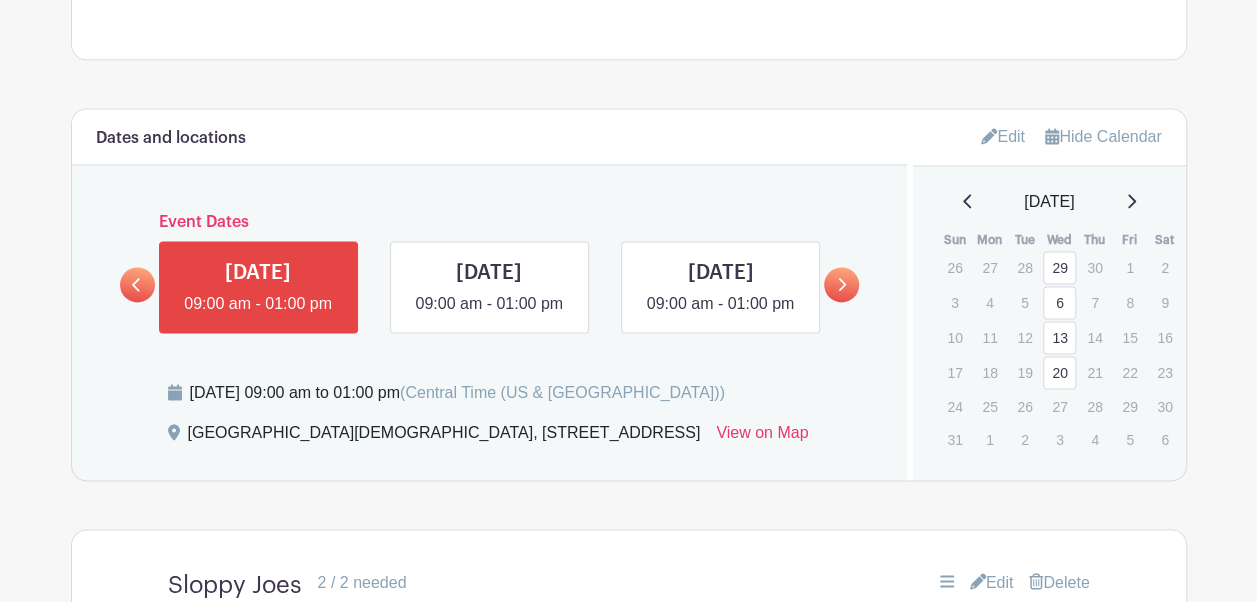 click 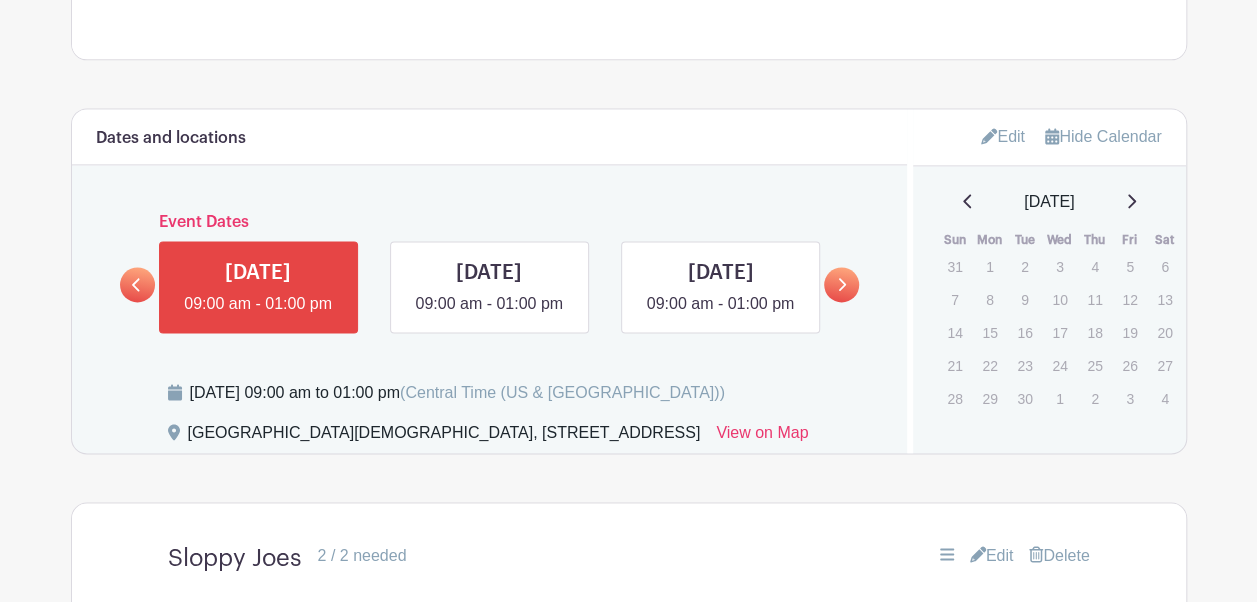 click on "June 2026" at bounding box center [1049, 202] 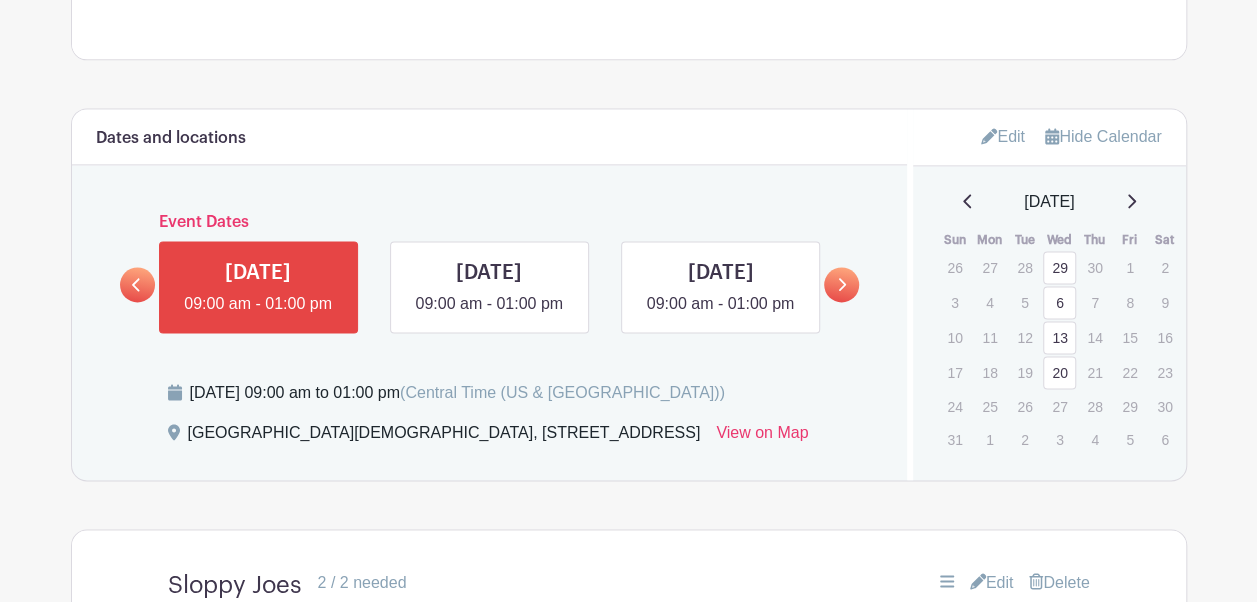 click 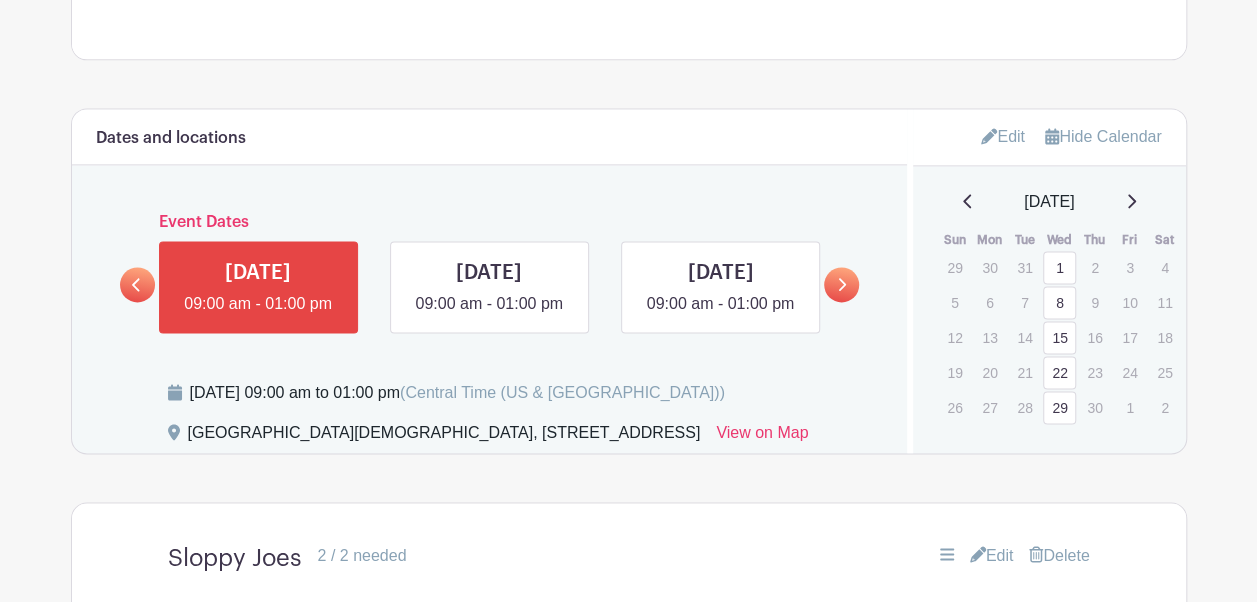 click on "29" at bounding box center [1059, 407] 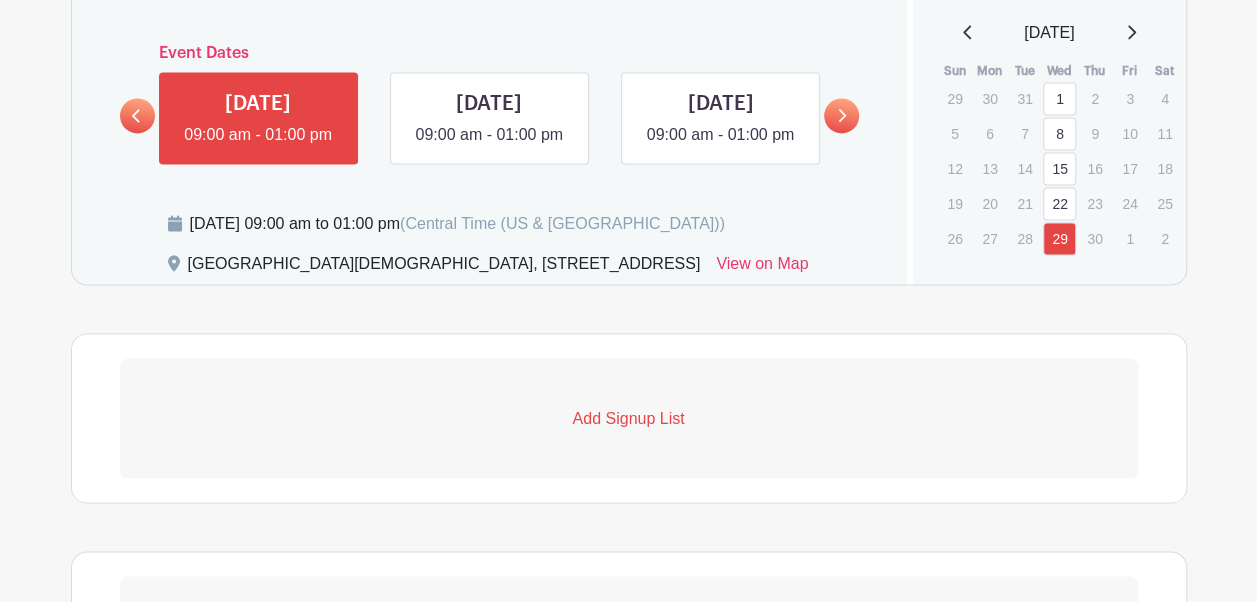 scroll, scrollTop: 1511, scrollLeft: 0, axis: vertical 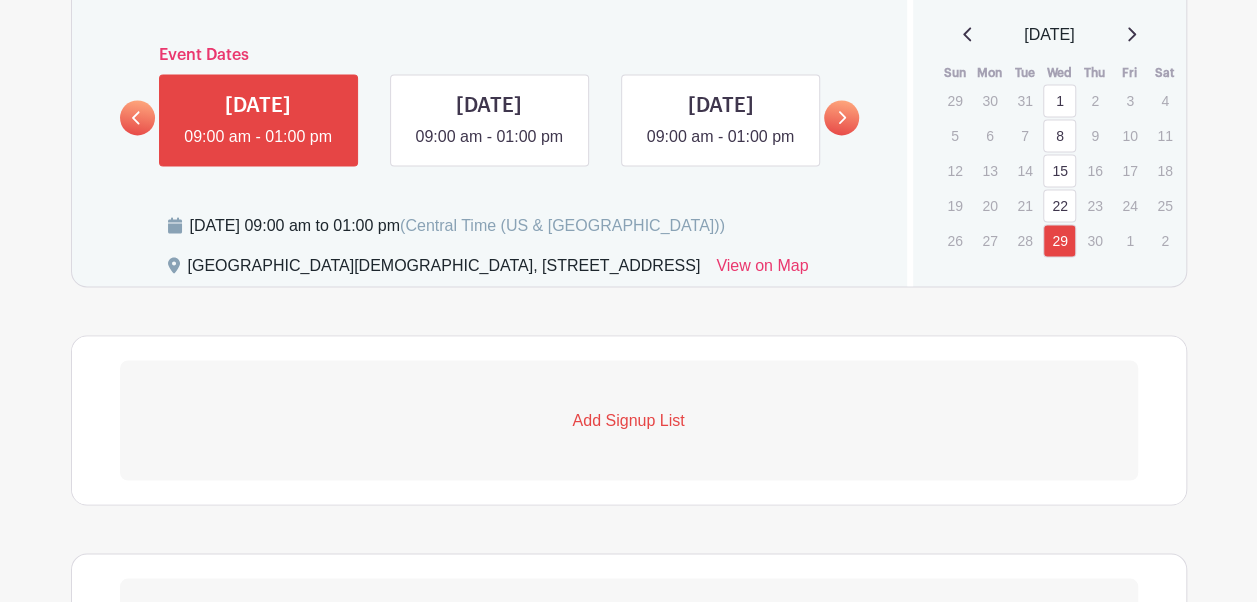 click on "22" at bounding box center [1059, 205] 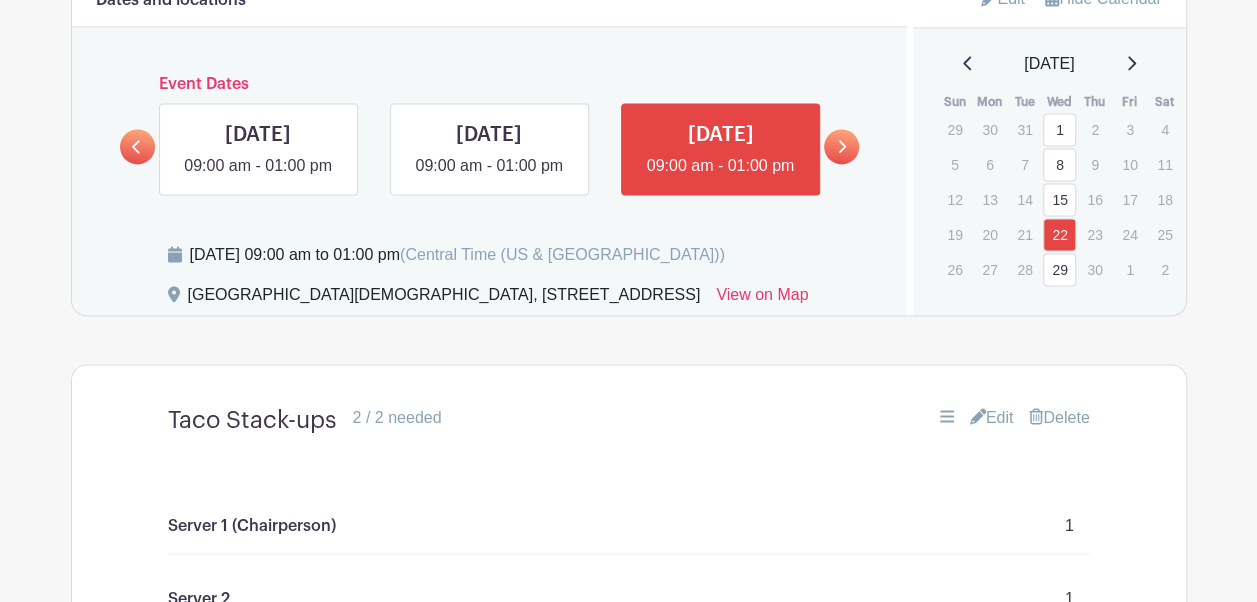 scroll, scrollTop: 1476, scrollLeft: 0, axis: vertical 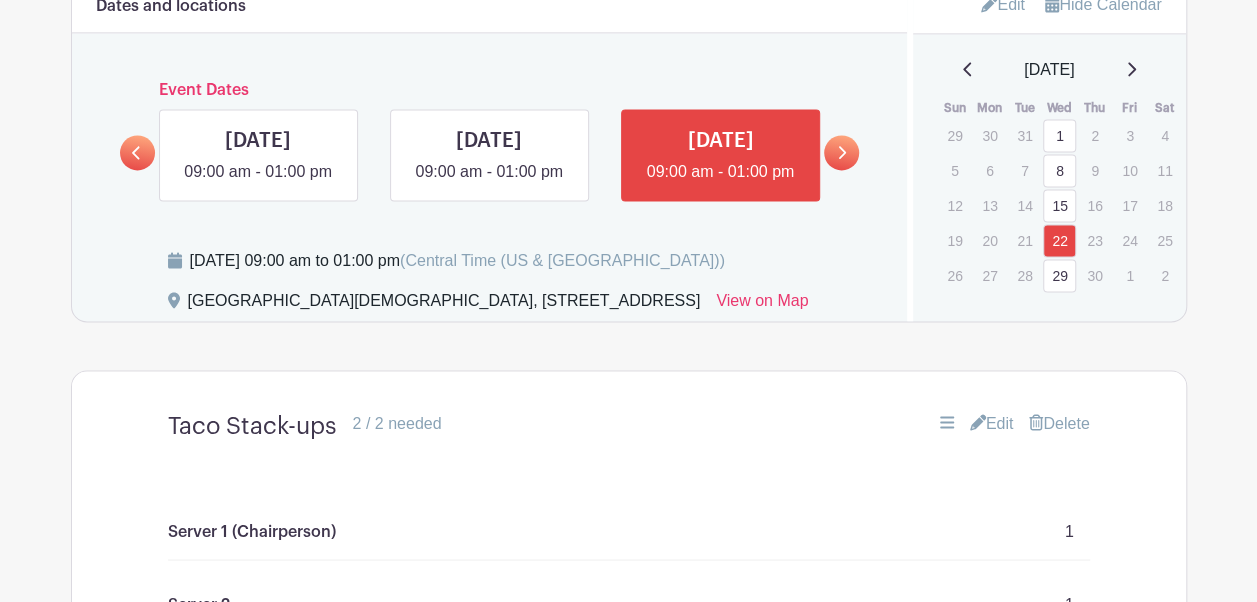 click on "29" at bounding box center [1059, 275] 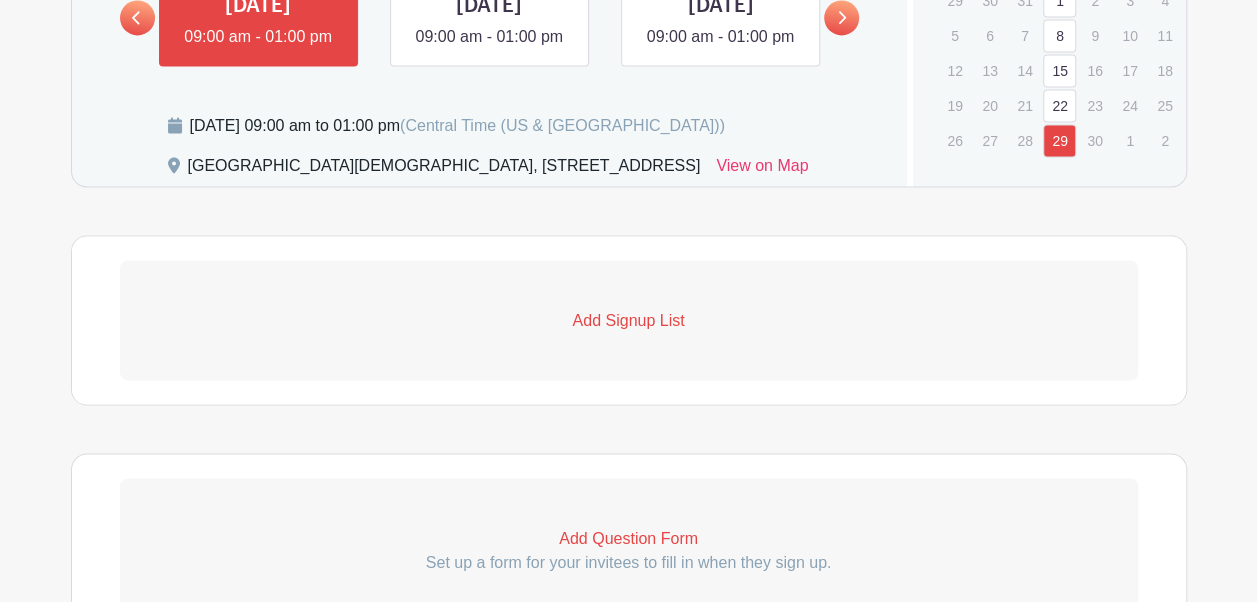 scroll, scrollTop: 1608, scrollLeft: 0, axis: vertical 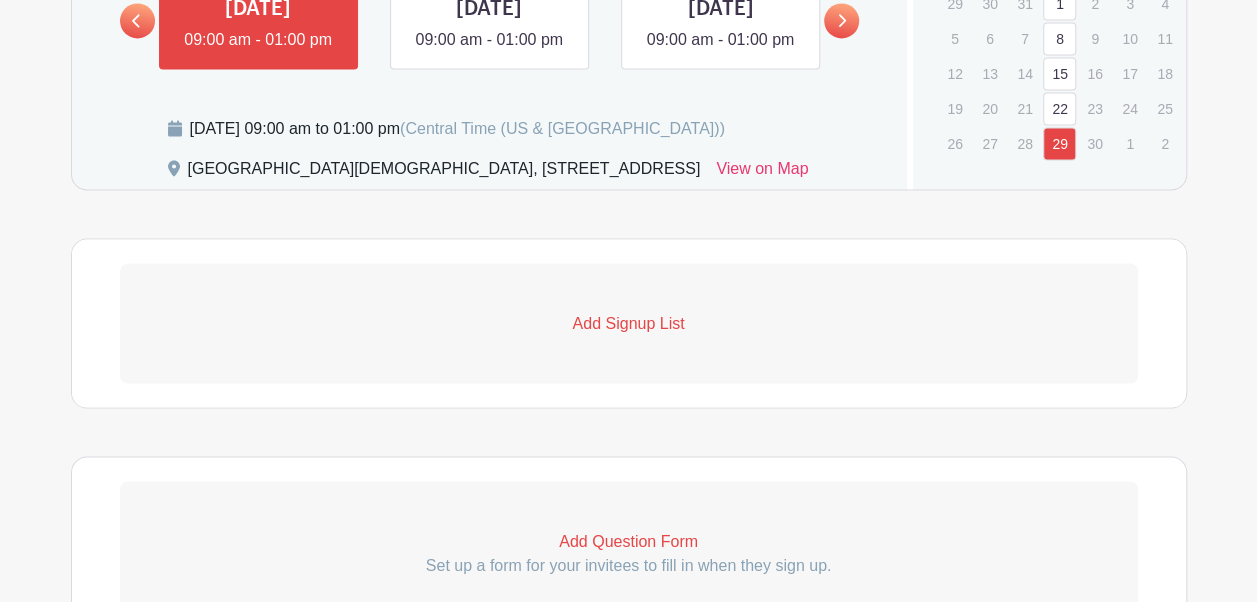click on "Add Signup List" at bounding box center [629, 323] 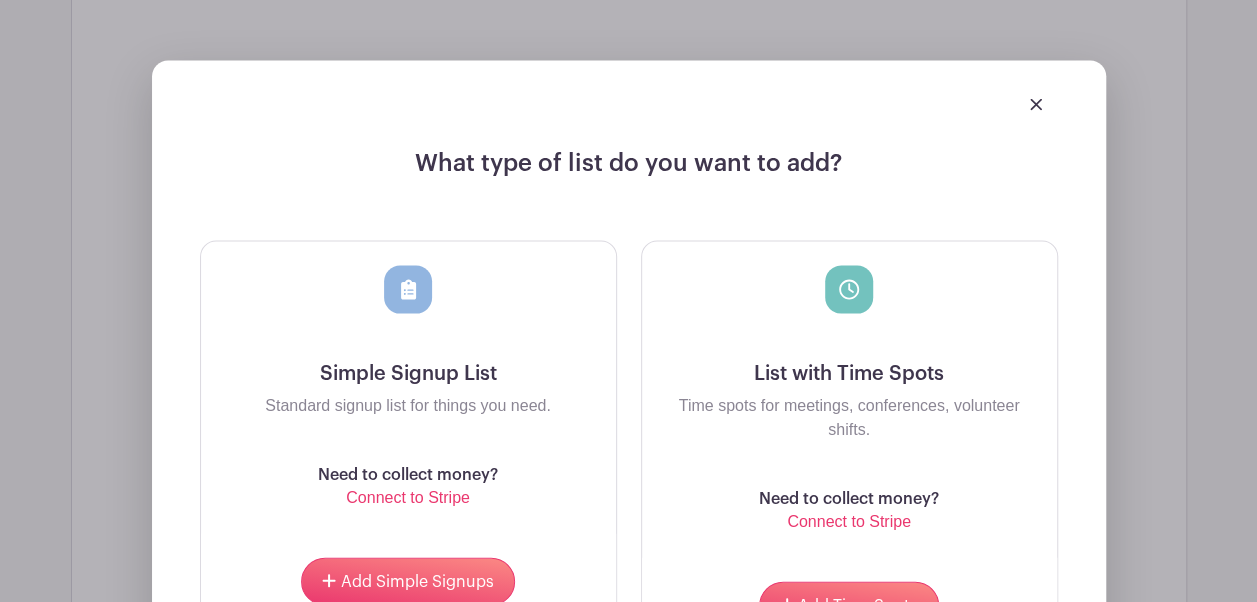 scroll, scrollTop: 1884, scrollLeft: 0, axis: vertical 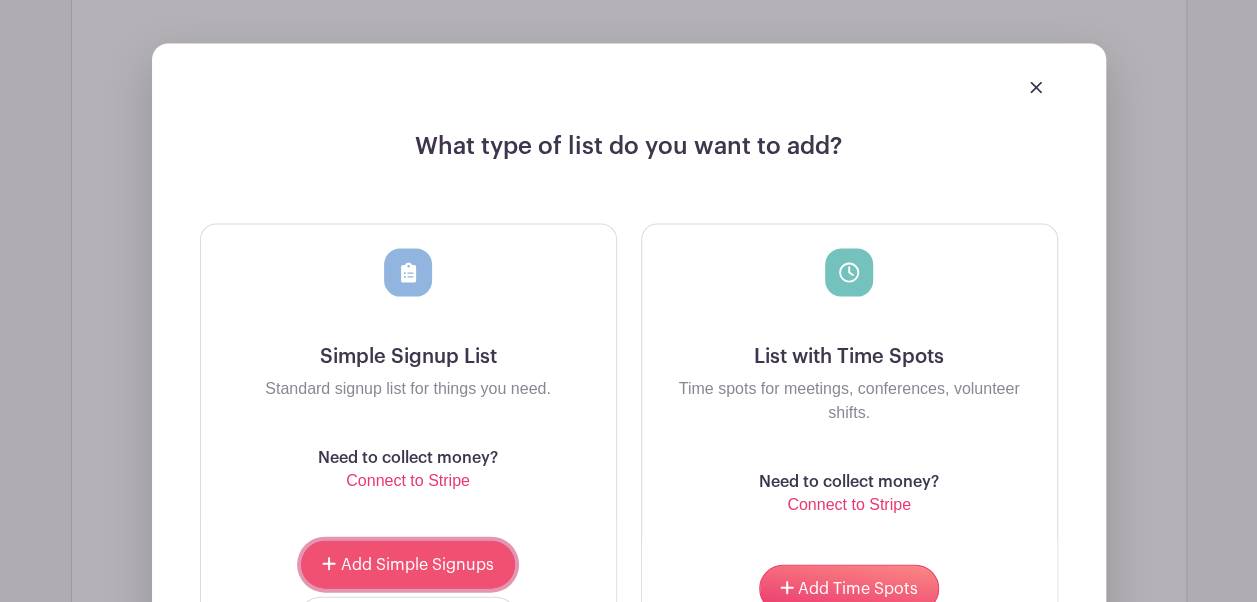 click on "Add Simple Signups" at bounding box center [417, 564] 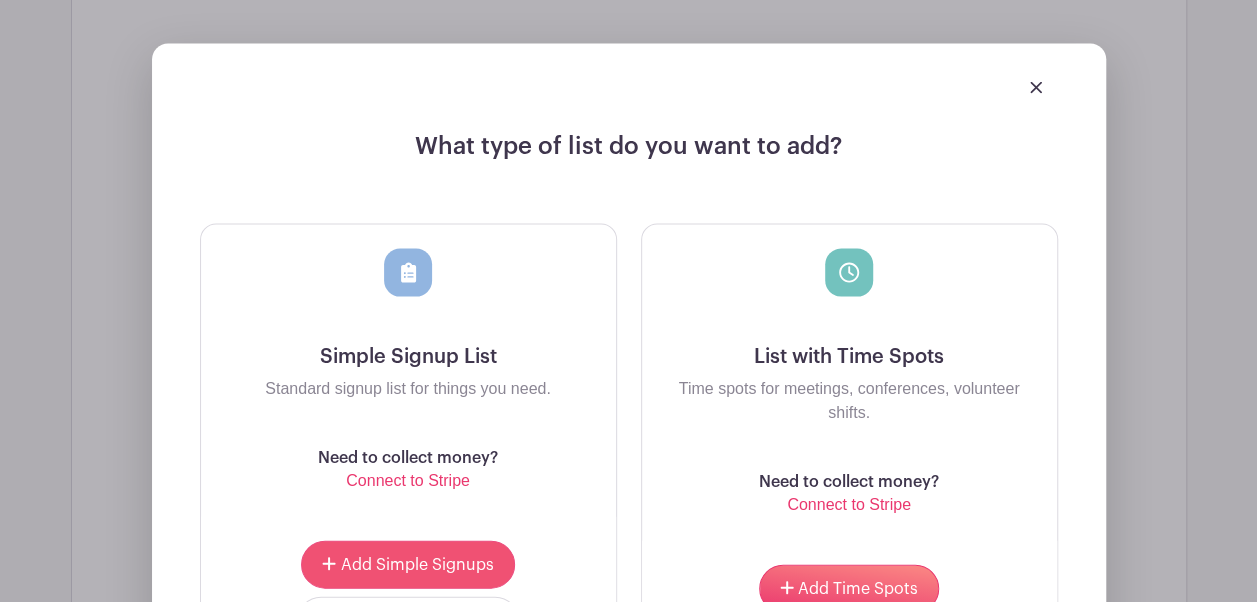 scroll, scrollTop: 2044, scrollLeft: 0, axis: vertical 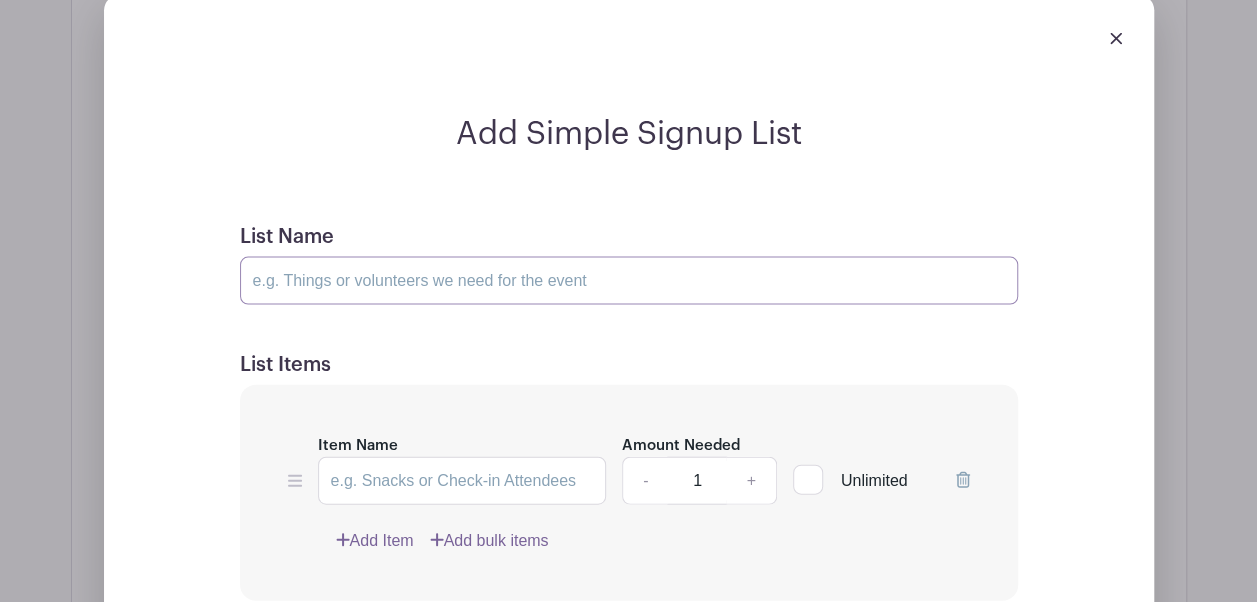 click on "List Name" at bounding box center (629, 281) 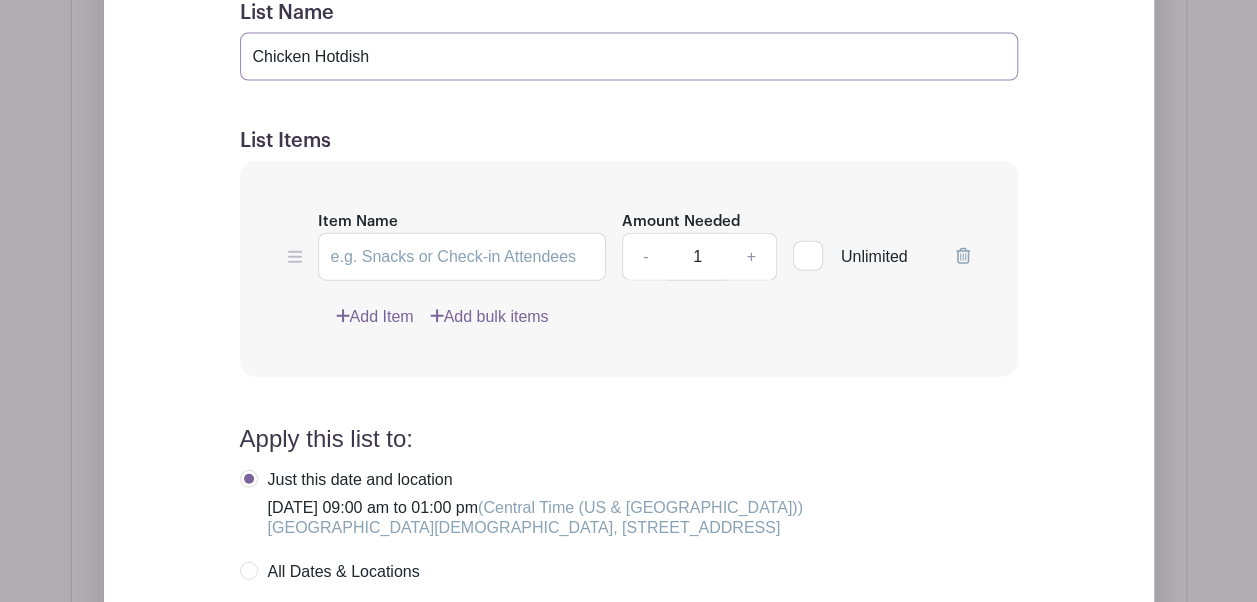 scroll, scrollTop: 2308, scrollLeft: 0, axis: vertical 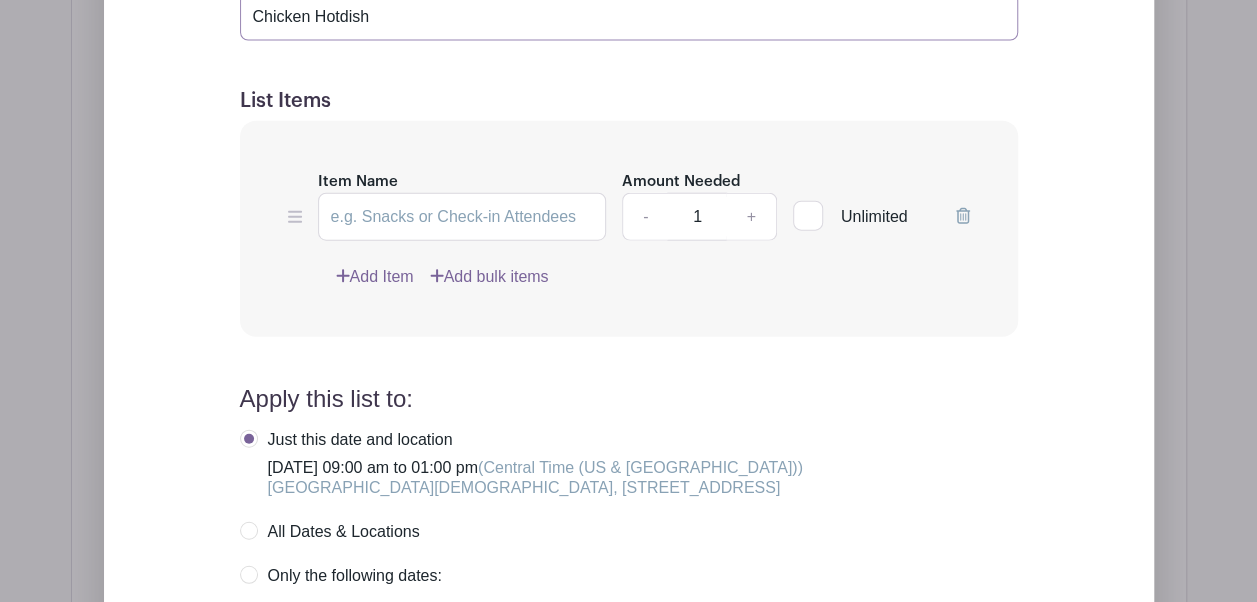type on "Chicken Hotdish" 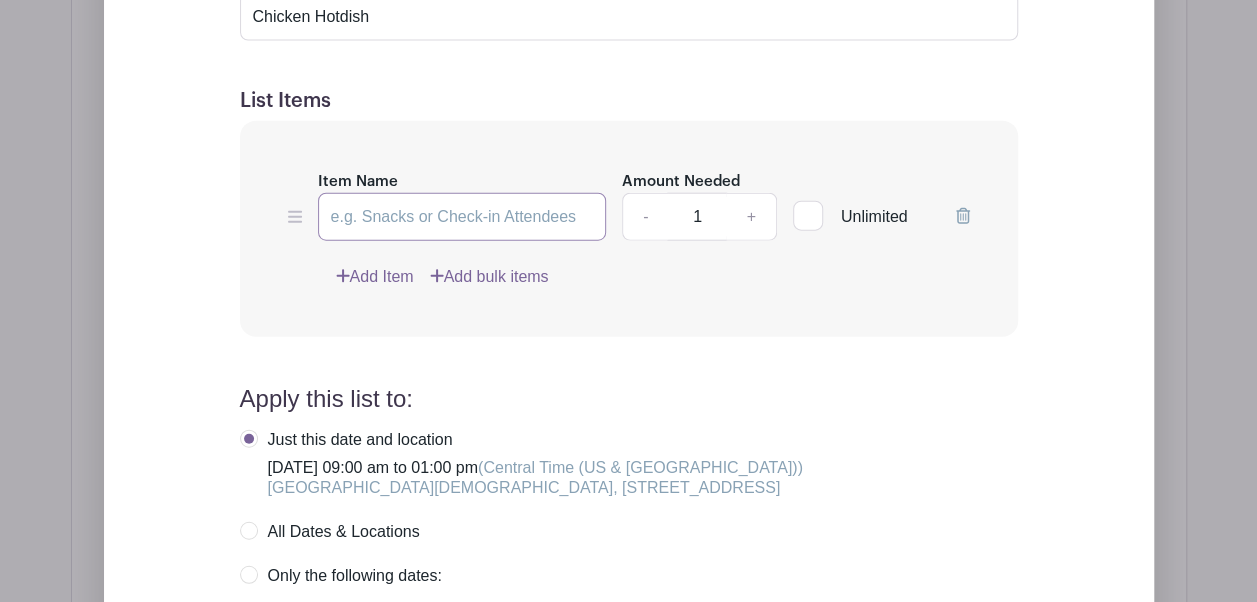 click on "Item Name" at bounding box center (462, 217) 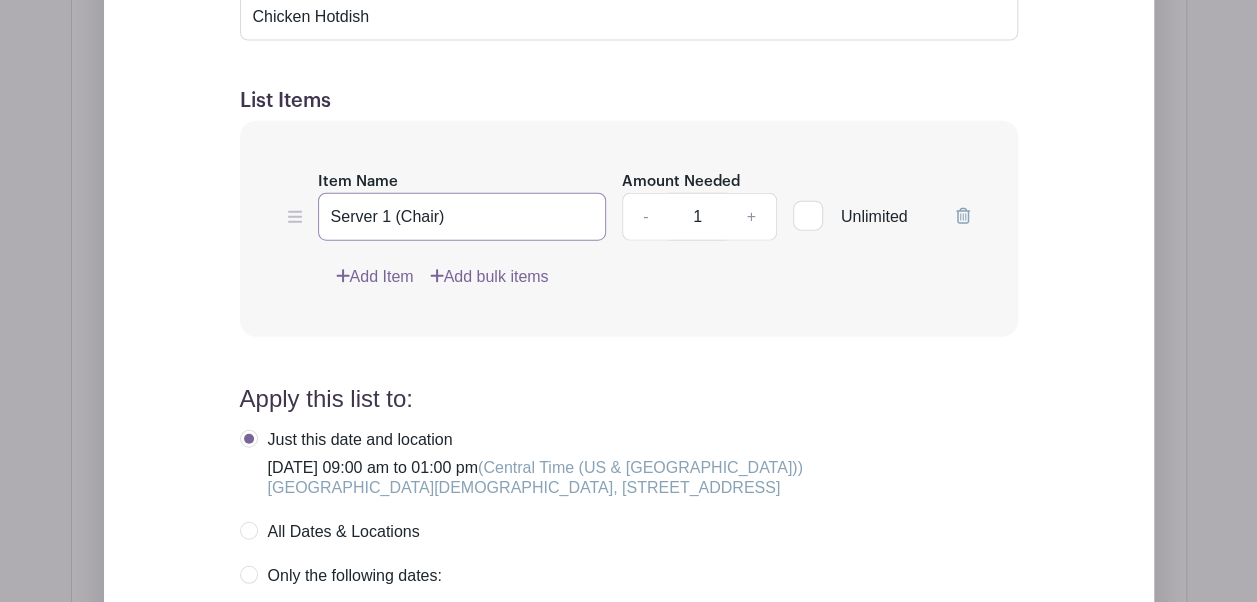 type on "Server 1 (Chair)" 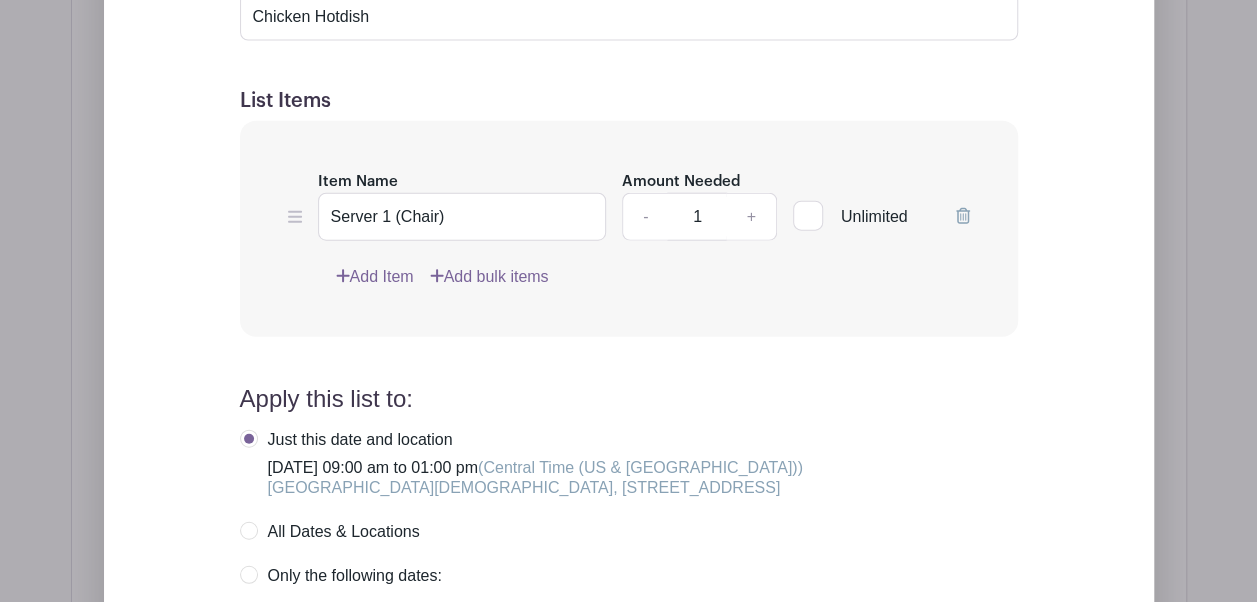 click on "Add Item" at bounding box center [375, 277] 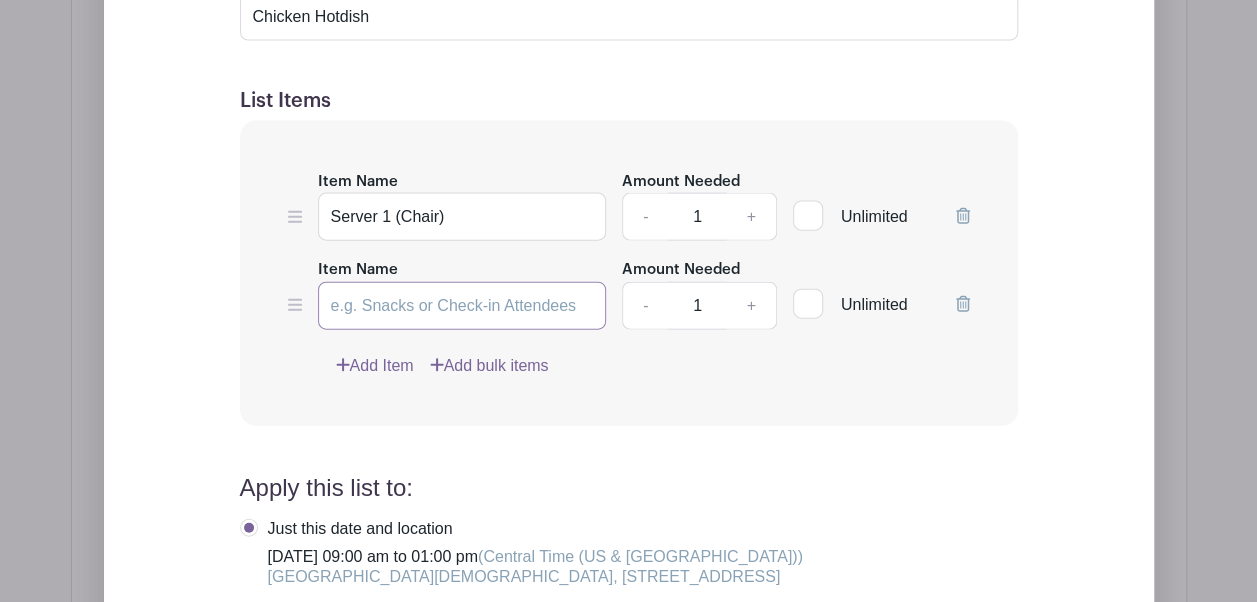 click on "Item Name" at bounding box center [462, 306] 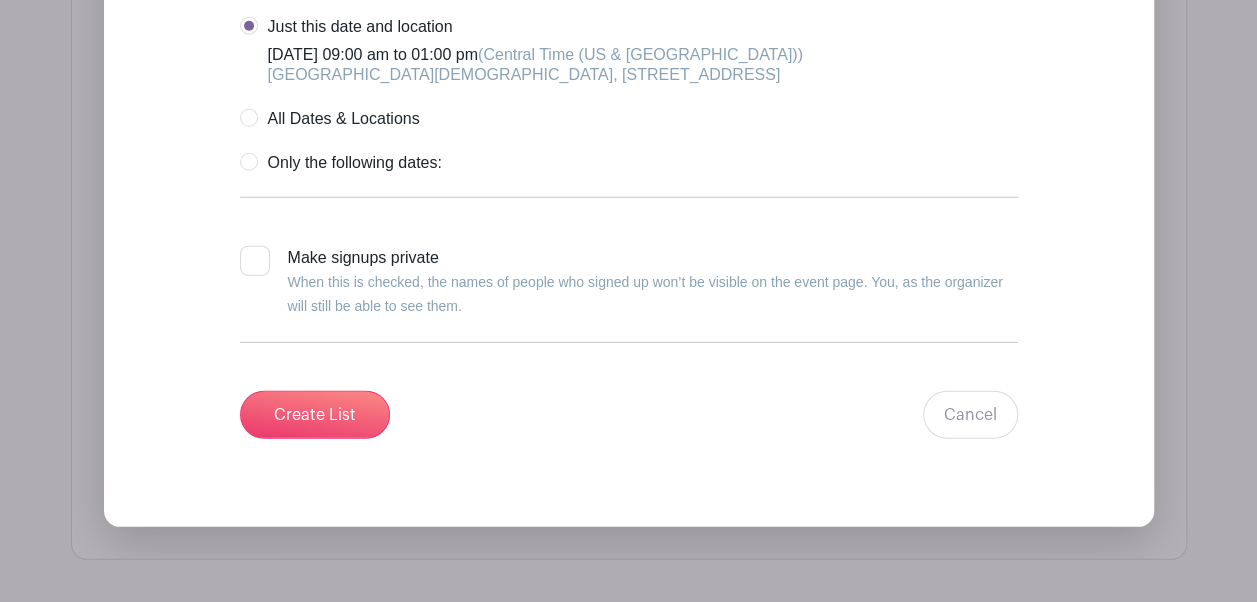 scroll, scrollTop: 2652, scrollLeft: 0, axis: vertical 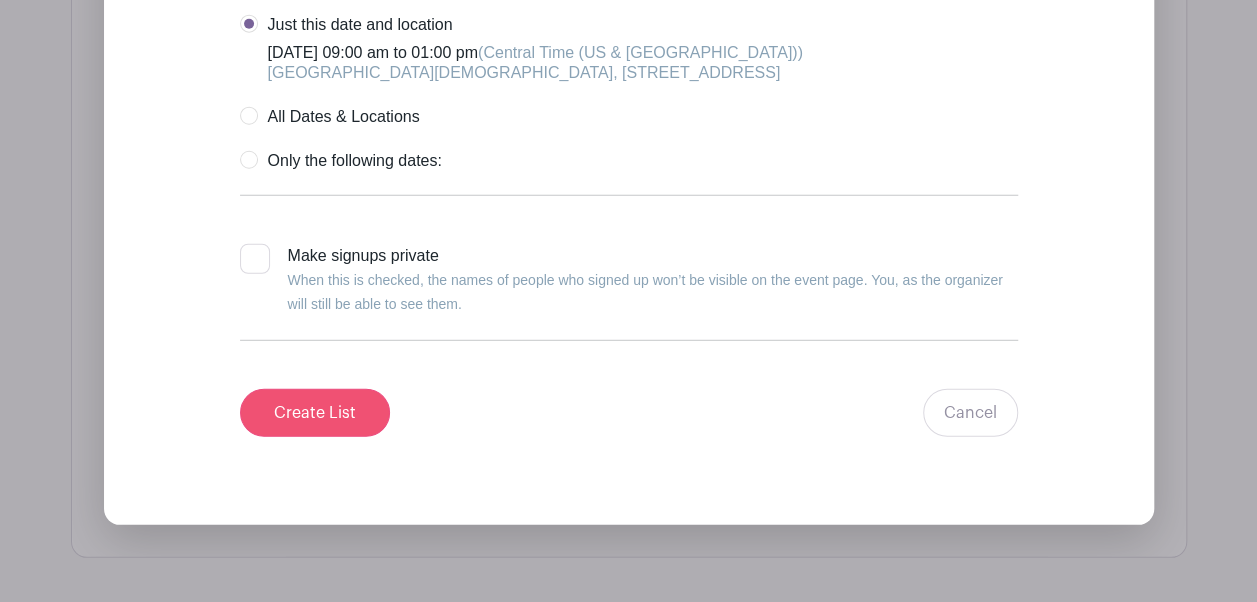 type on "Server 2" 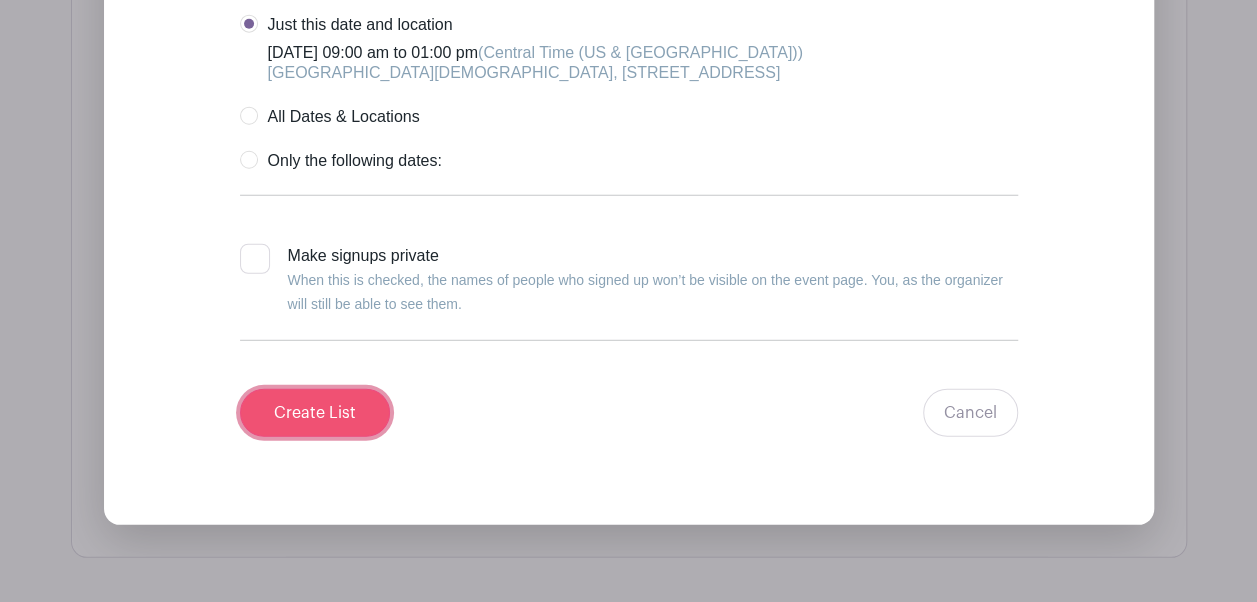 click on "Create List" at bounding box center (315, 413) 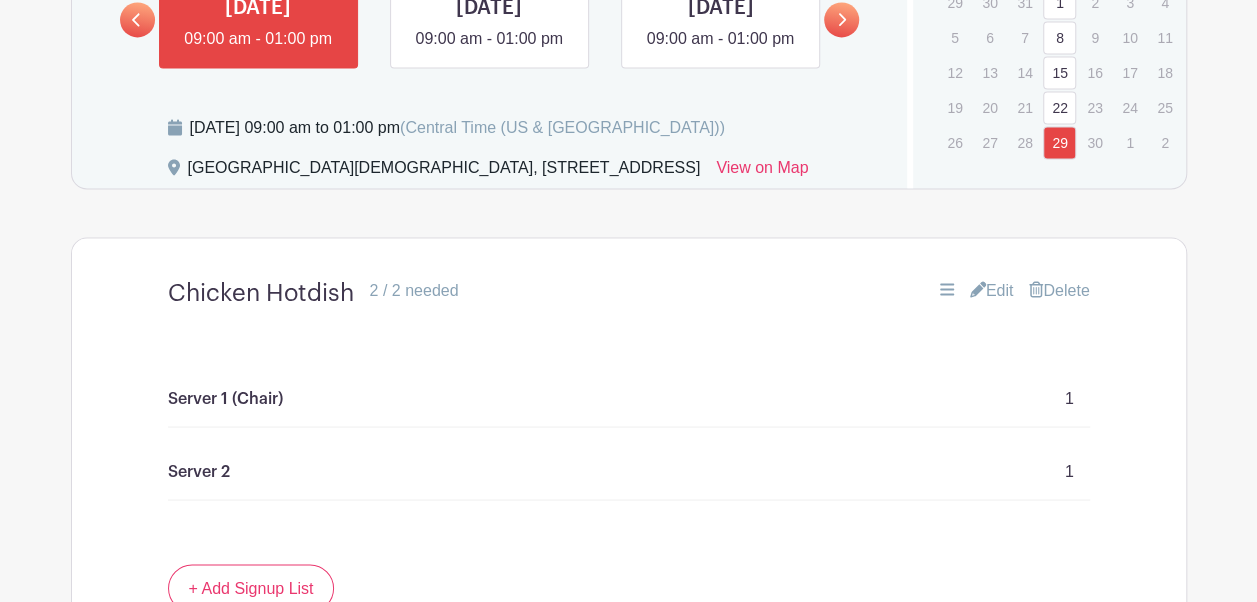 scroll, scrollTop: 1607, scrollLeft: 0, axis: vertical 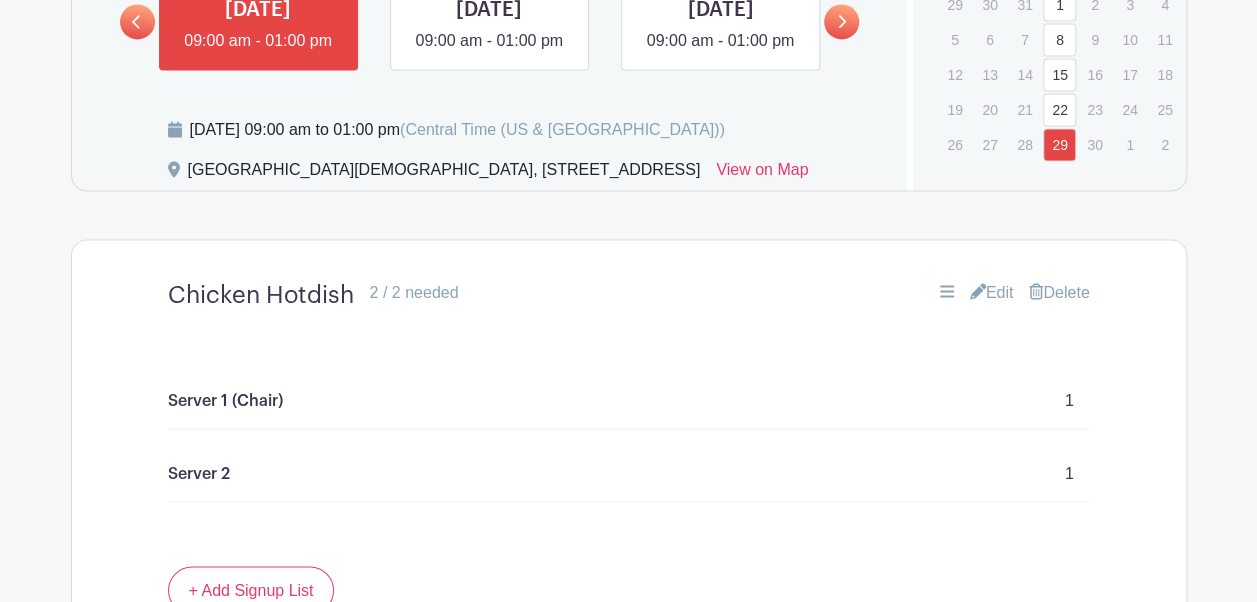 click at bounding box center (137, 21) 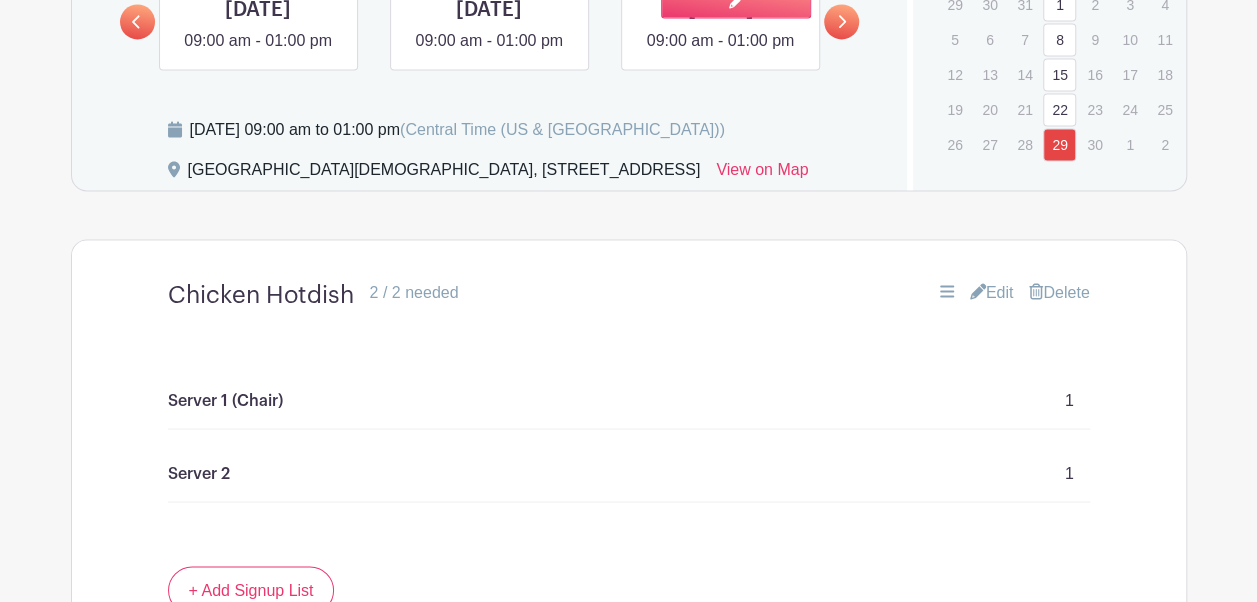 click at bounding box center (720, 53) 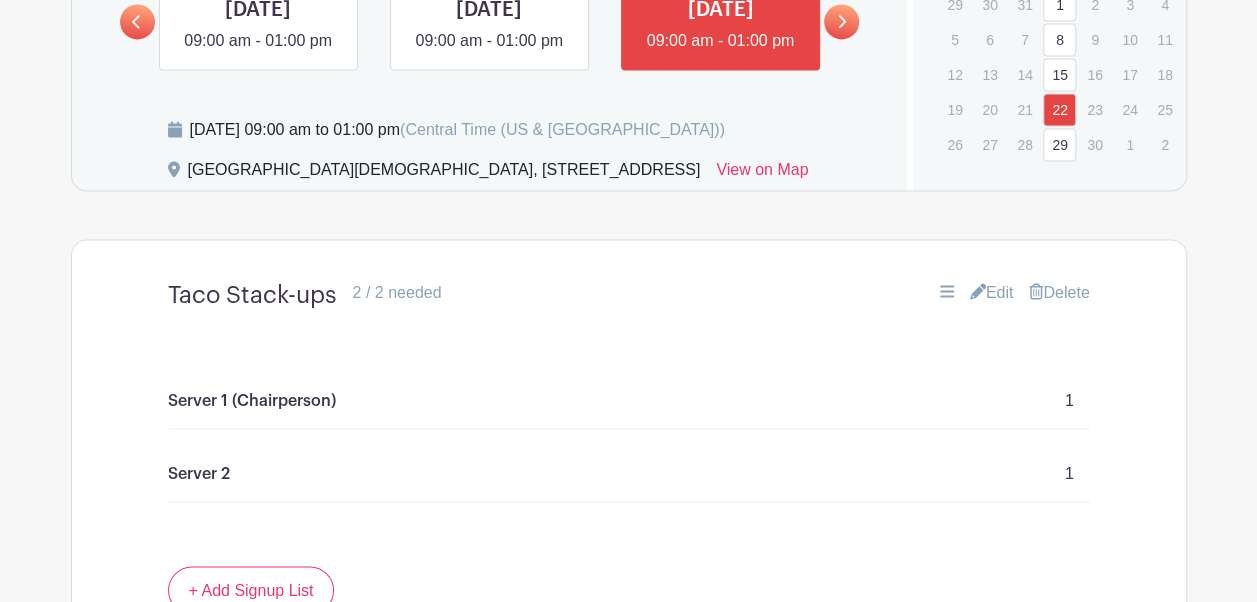 click 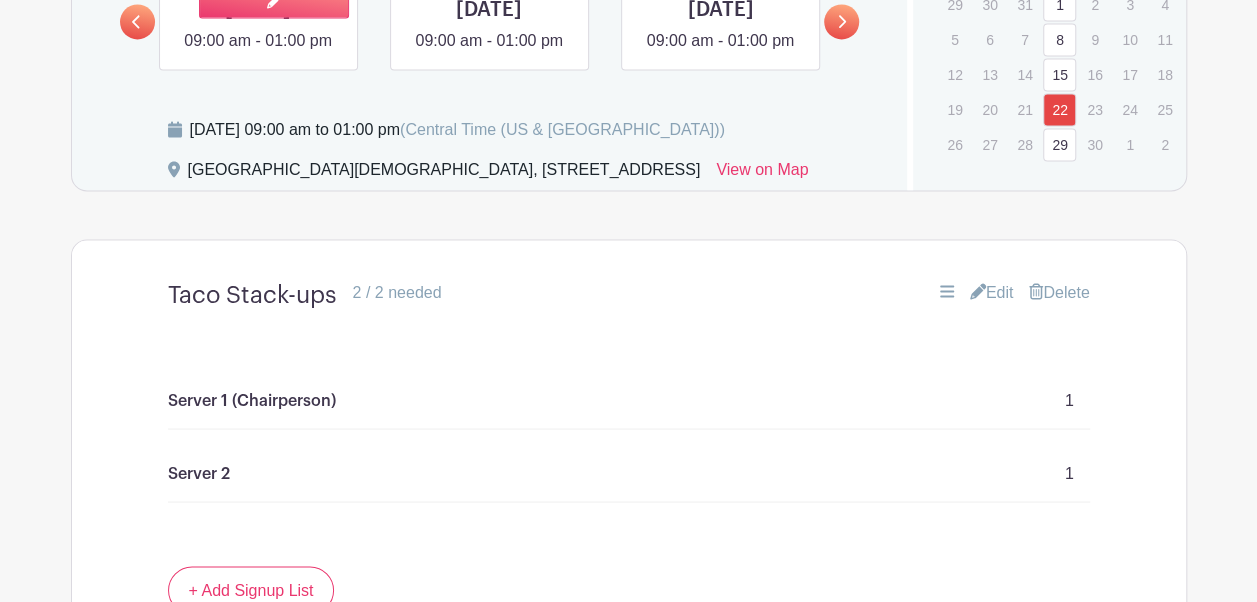 click at bounding box center (258, 53) 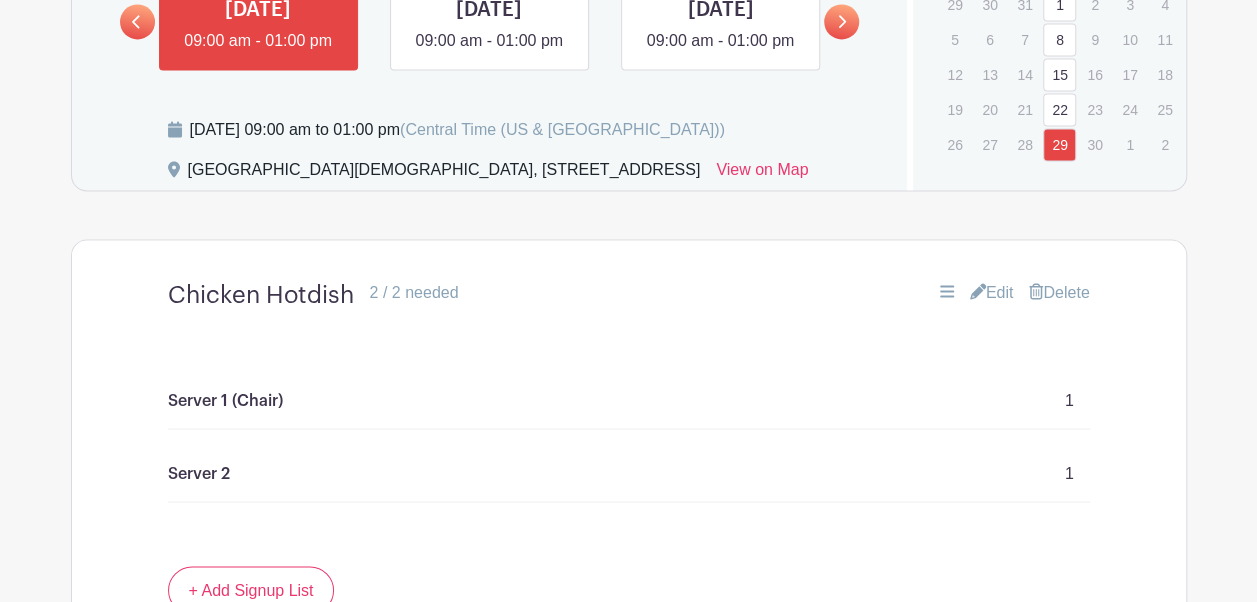click on "Edit" at bounding box center (992, 292) 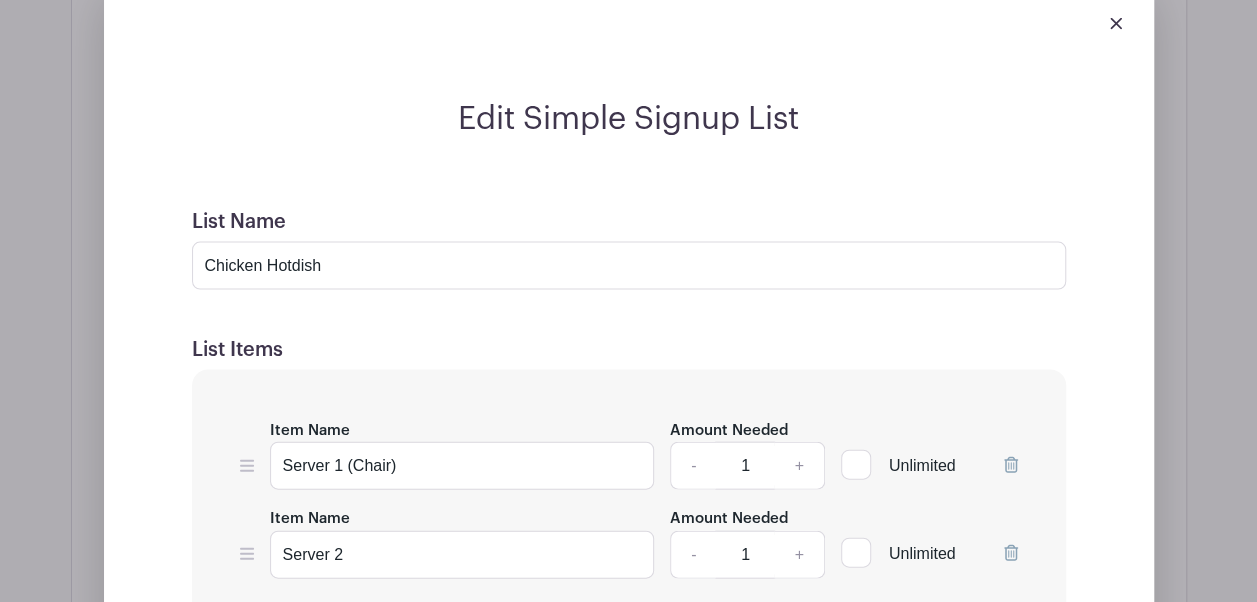 scroll, scrollTop: 1924, scrollLeft: 0, axis: vertical 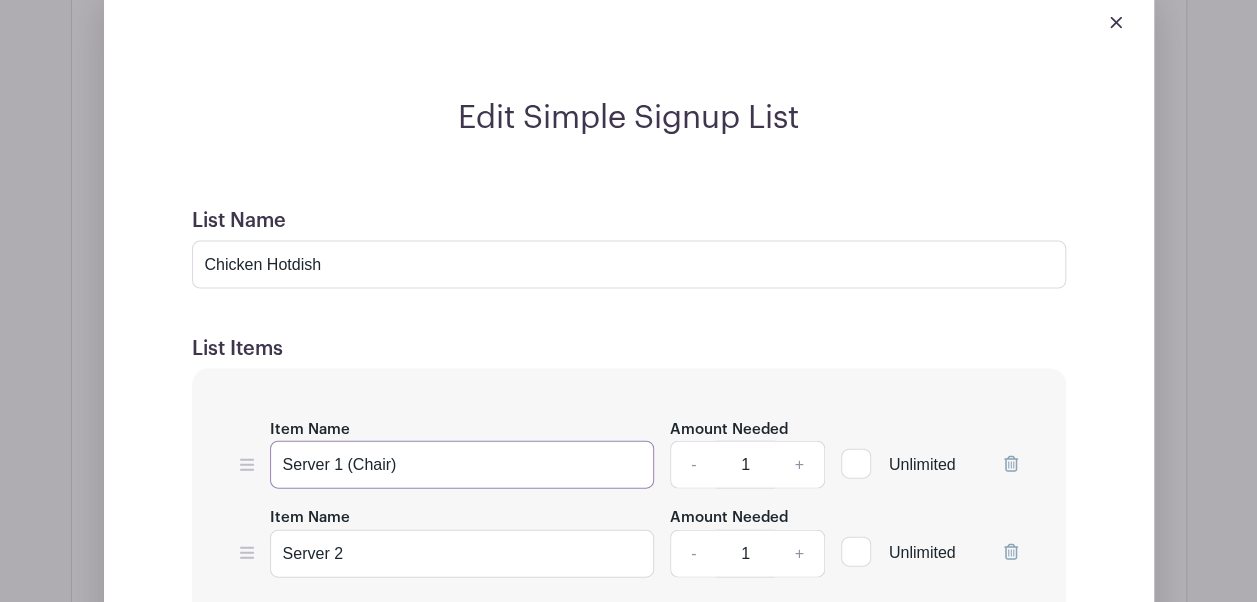 click on "Server 1 (Chair)" at bounding box center (462, 465) 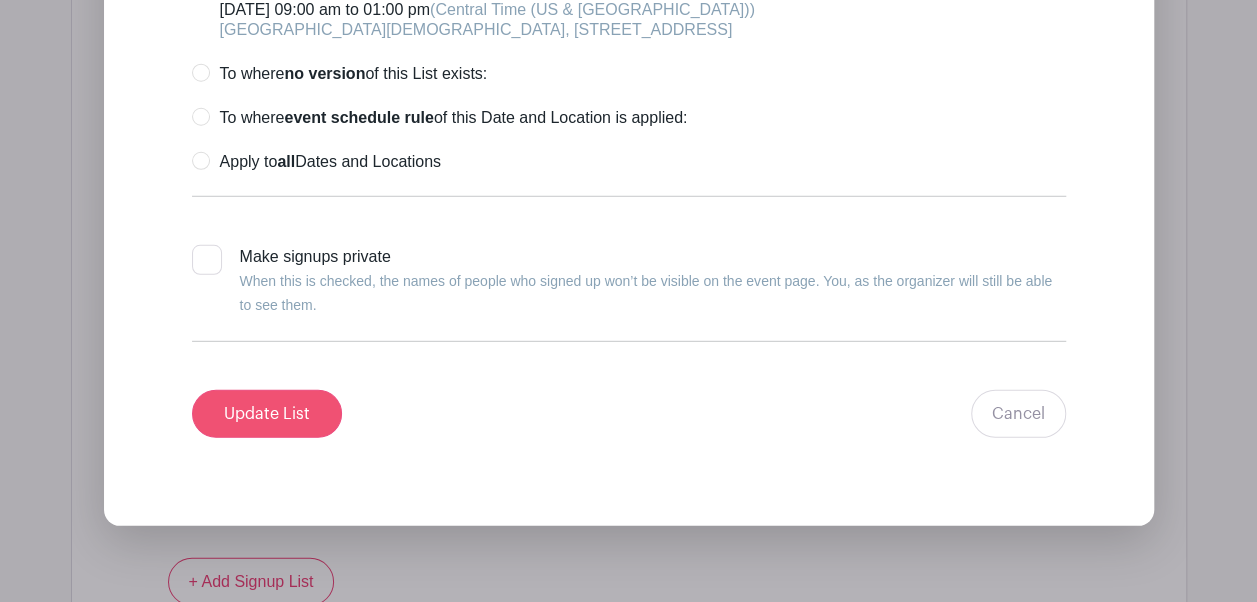 type on "Server 1 (Chairperson)" 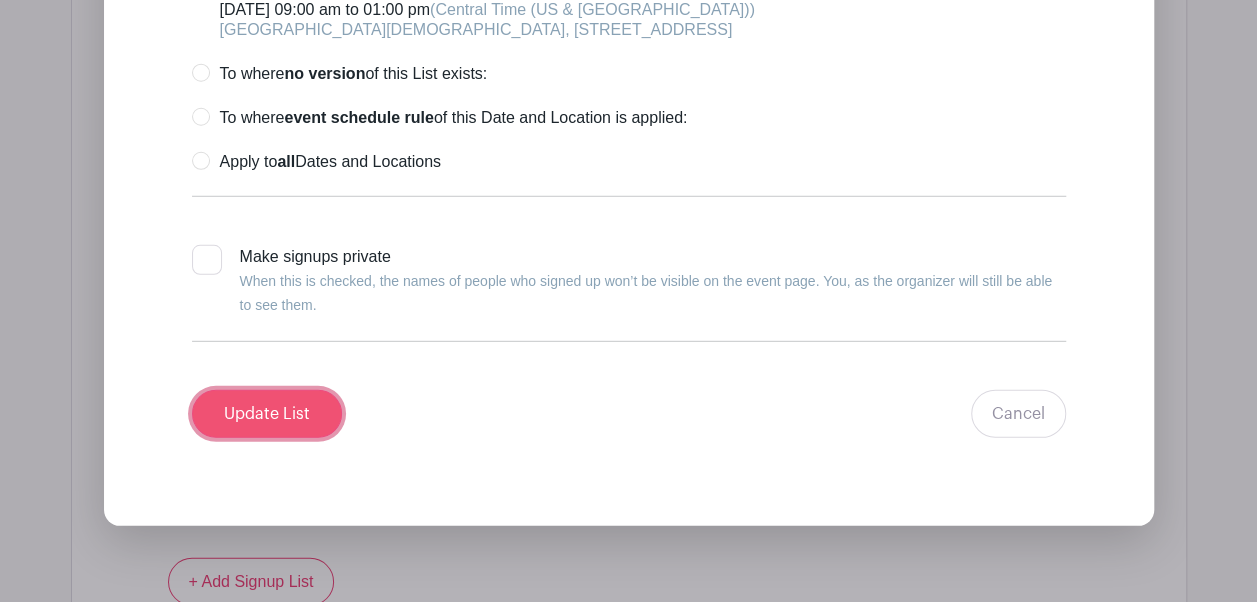 click on "Update List" at bounding box center (267, 414) 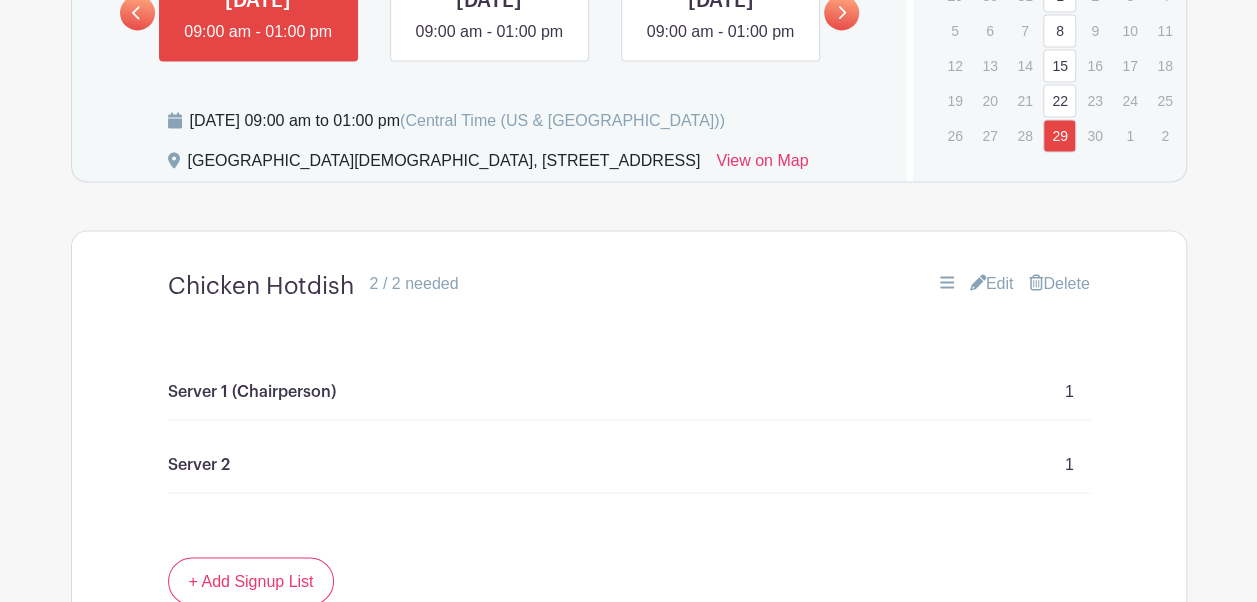 scroll, scrollTop: 1615, scrollLeft: 0, axis: vertical 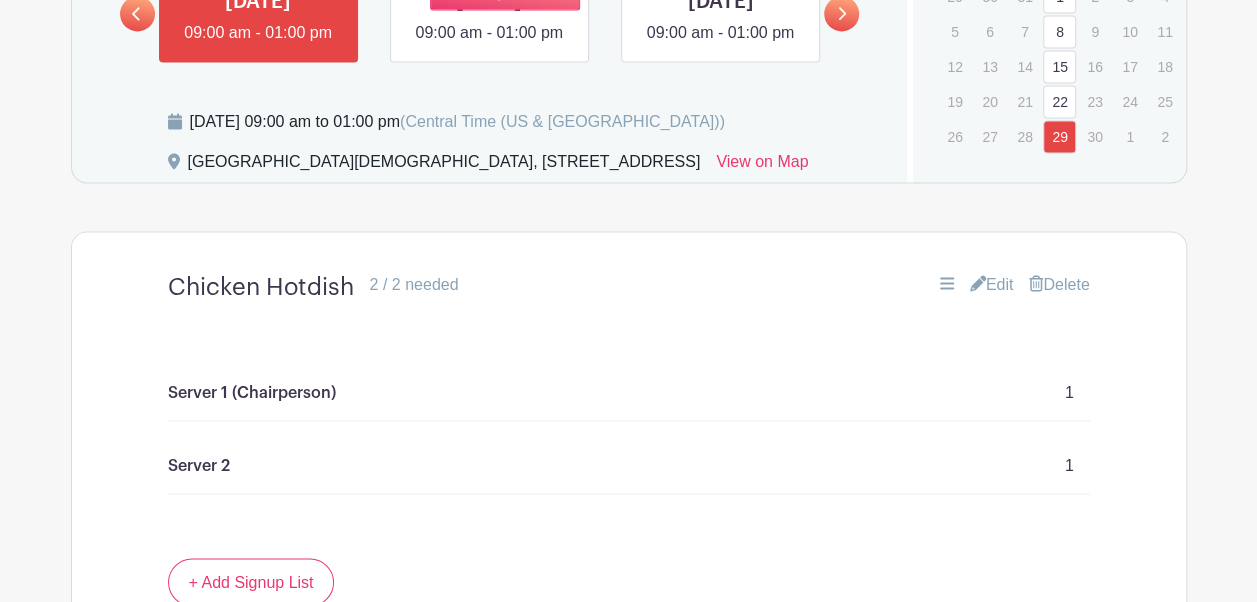 click at bounding box center (489, 45) 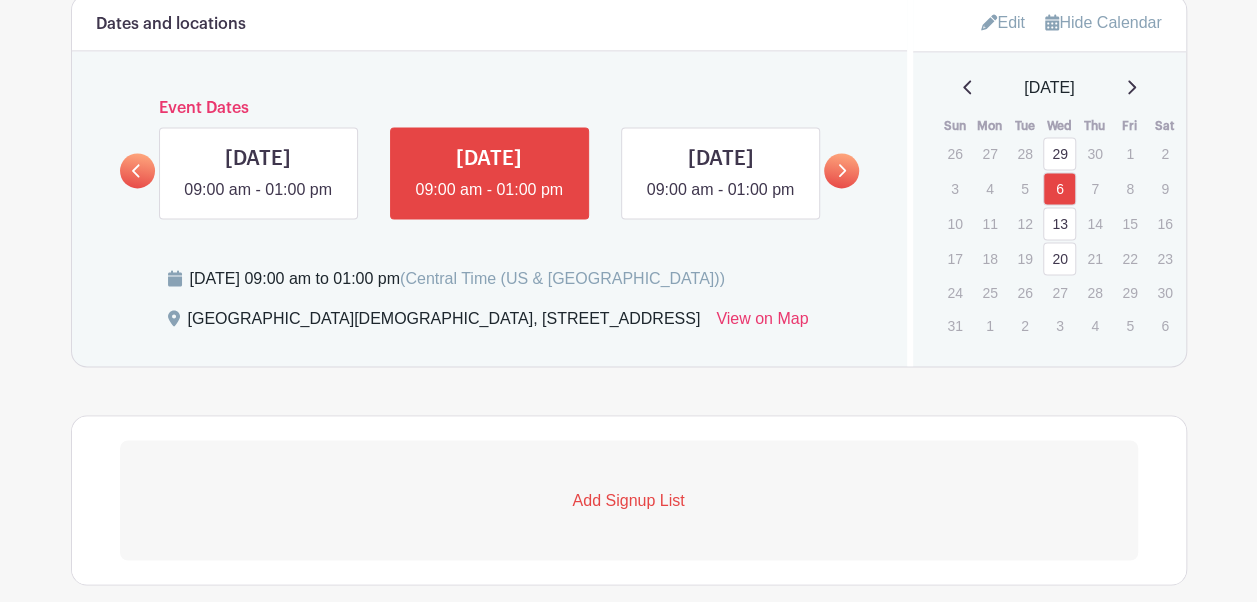 scroll, scrollTop: 1457, scrollLeft: 0, axis: vertical 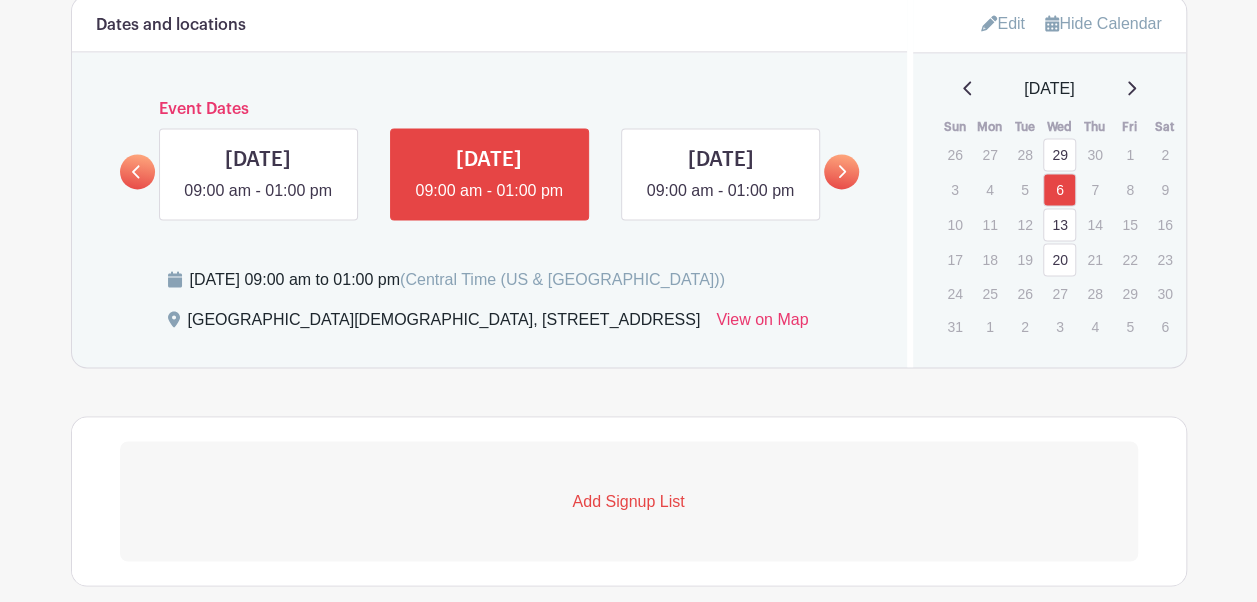 click on "Add Signup List" at bounding box center (629, 501) 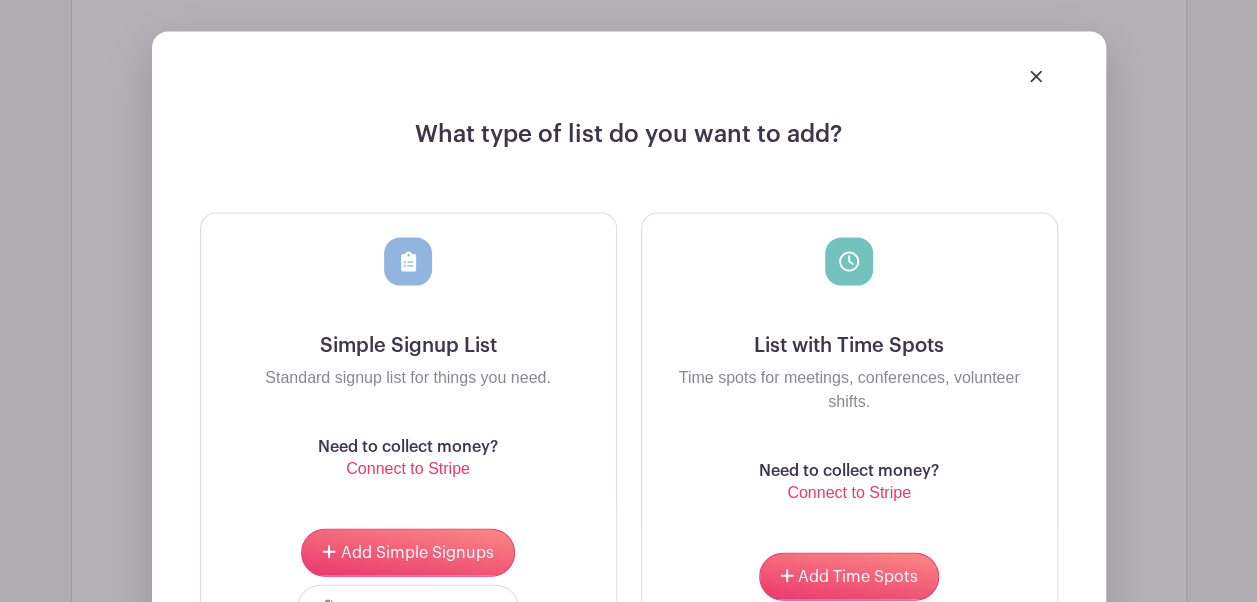 scroll, scrollTop: 1932, scrollLeft: 0, axis: vertical 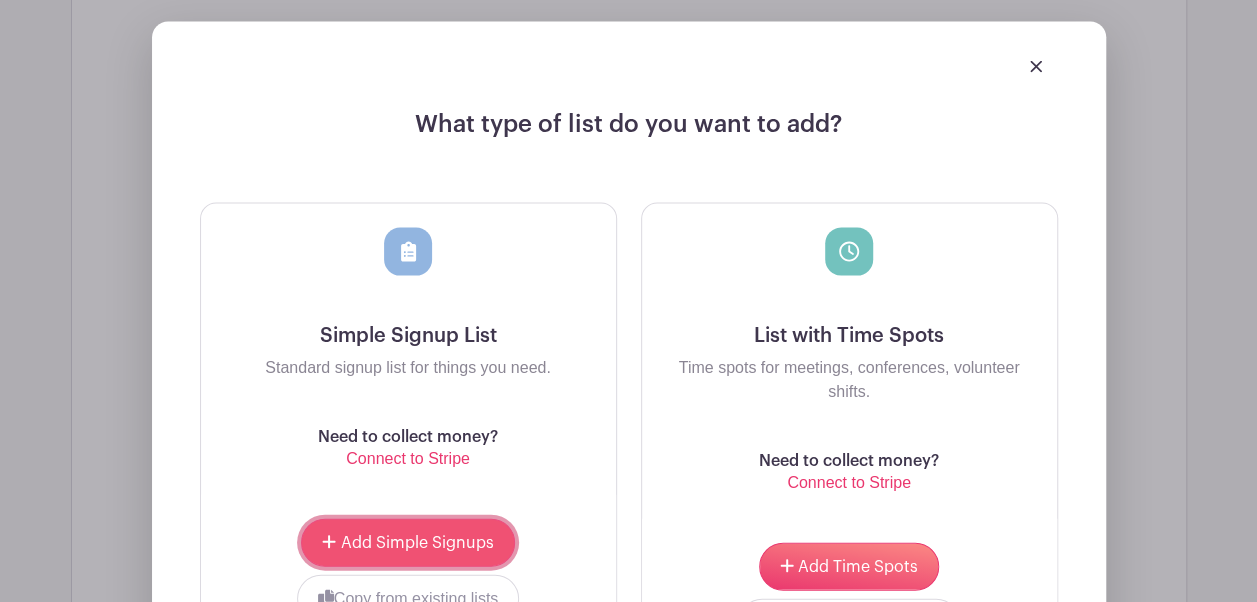 click on "Add Simple Signups" at bounding box center (407, 543) 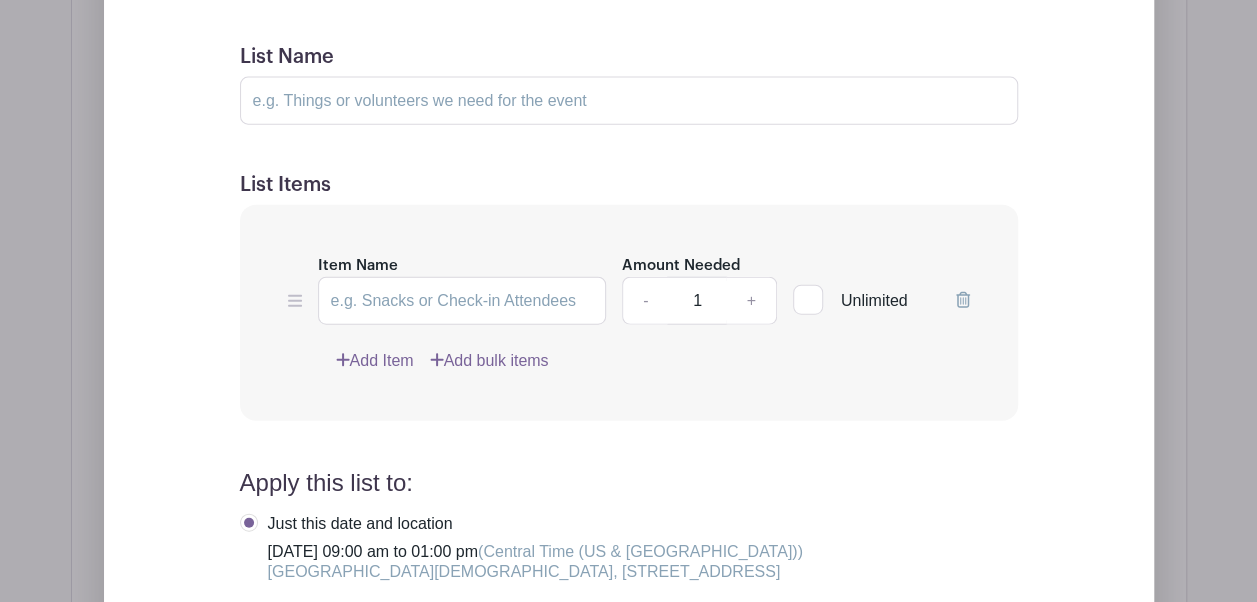 scroll, scrollTop: 2256, scrollLeft: 0, axis: vertical 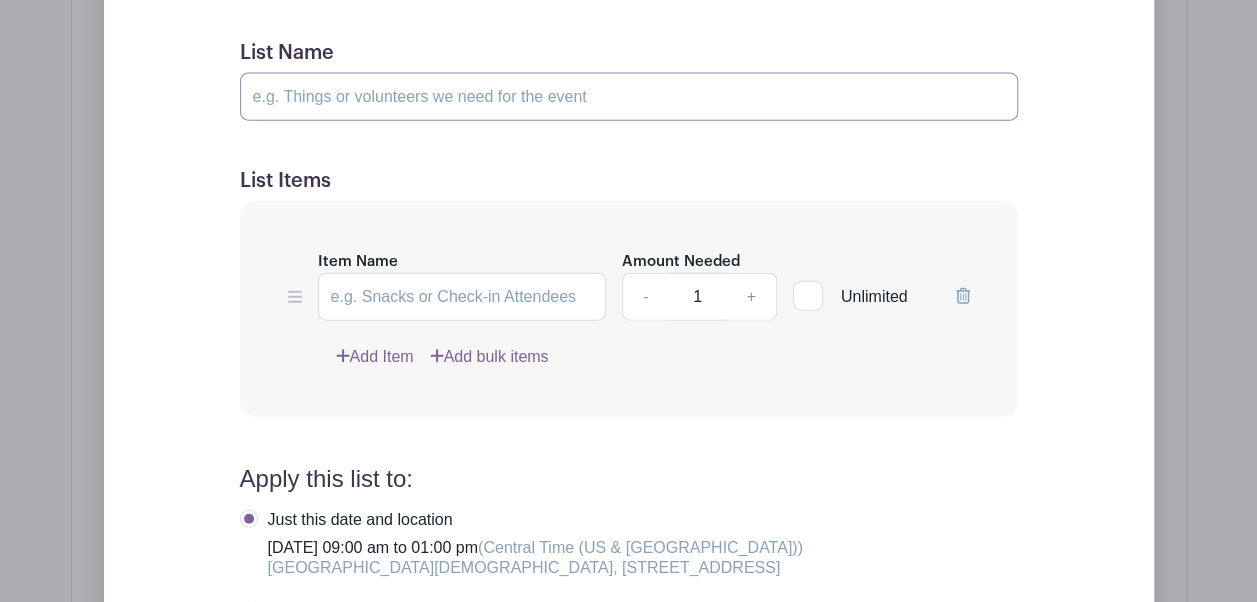 click on "List Name" at bounding box center (629, 97) 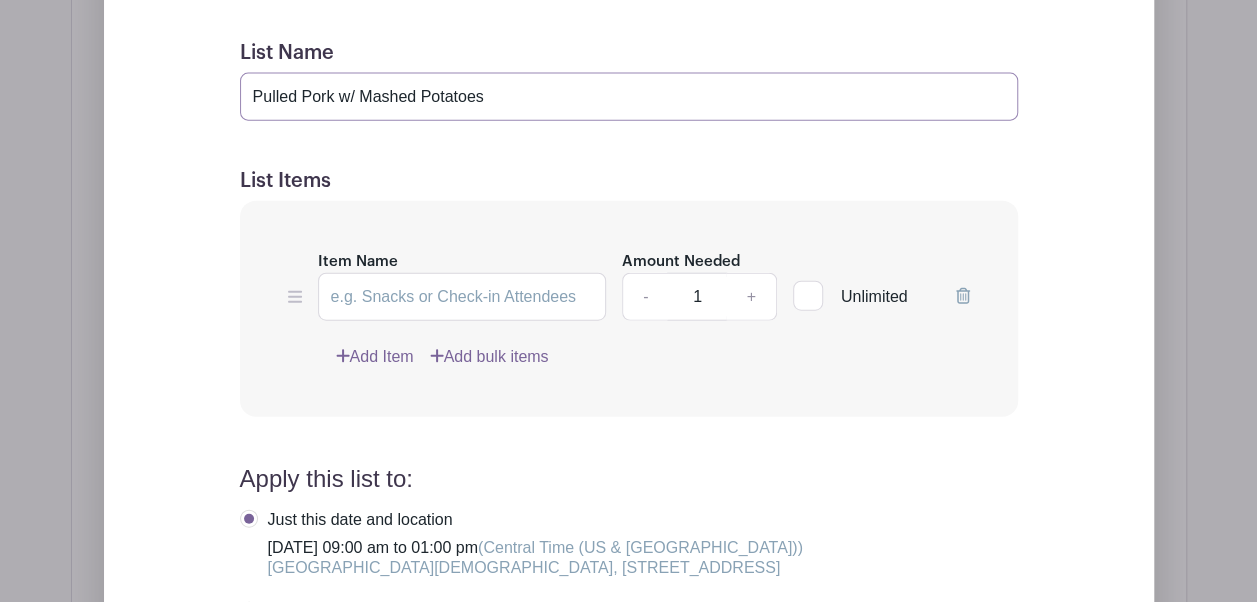 type on "Pulled Pork w/ Mashed Potatoes" 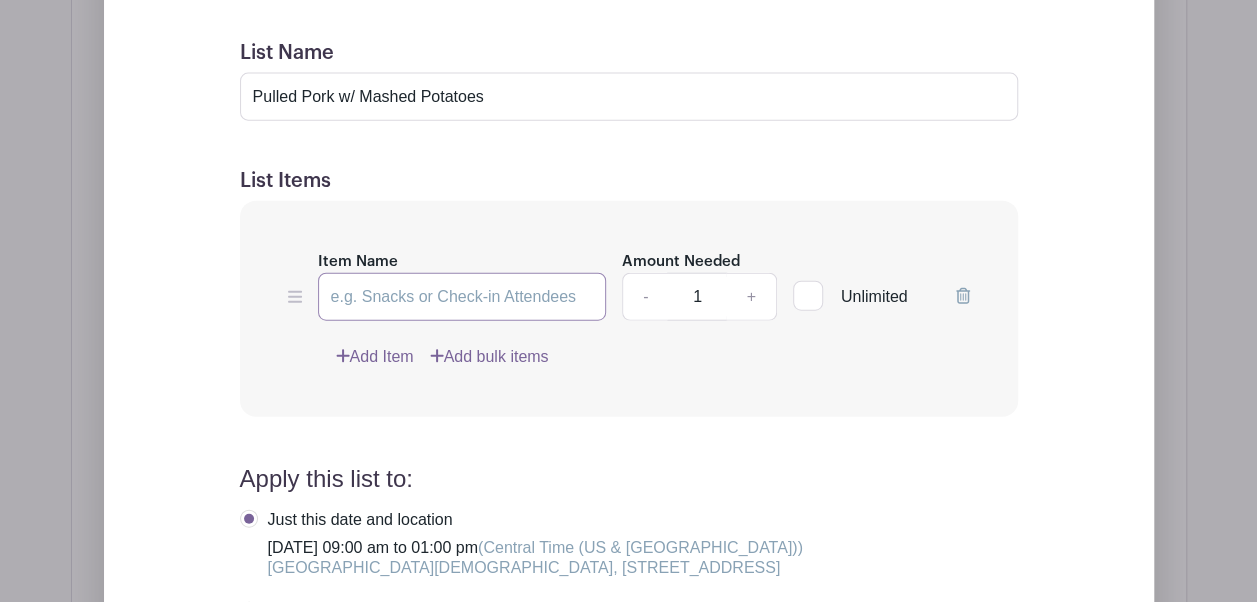 click on "Item Name" at bounding box center (462, 297) 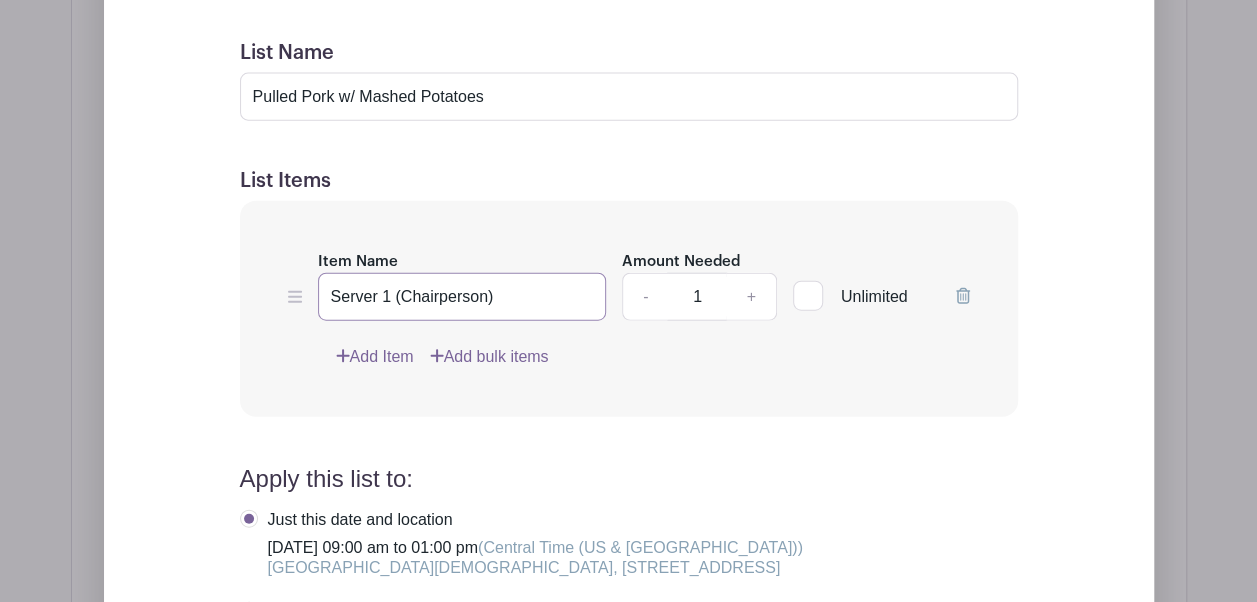 type on "Server 1 (Chairperson)" 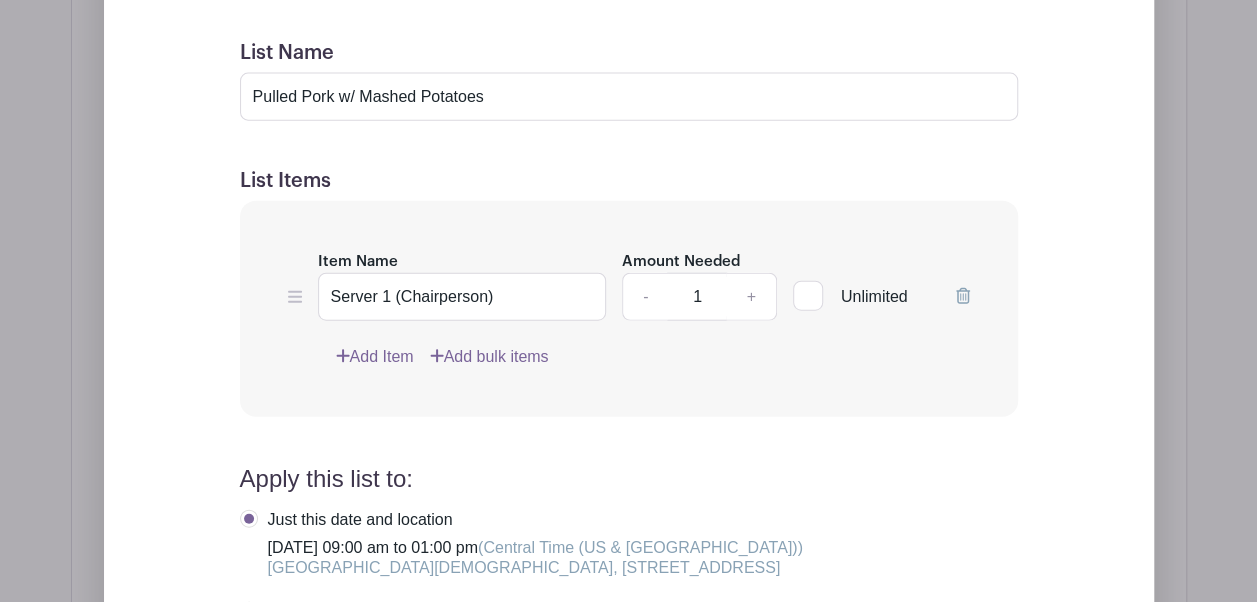 click on "Add Item" at bounding box center [375, 357] 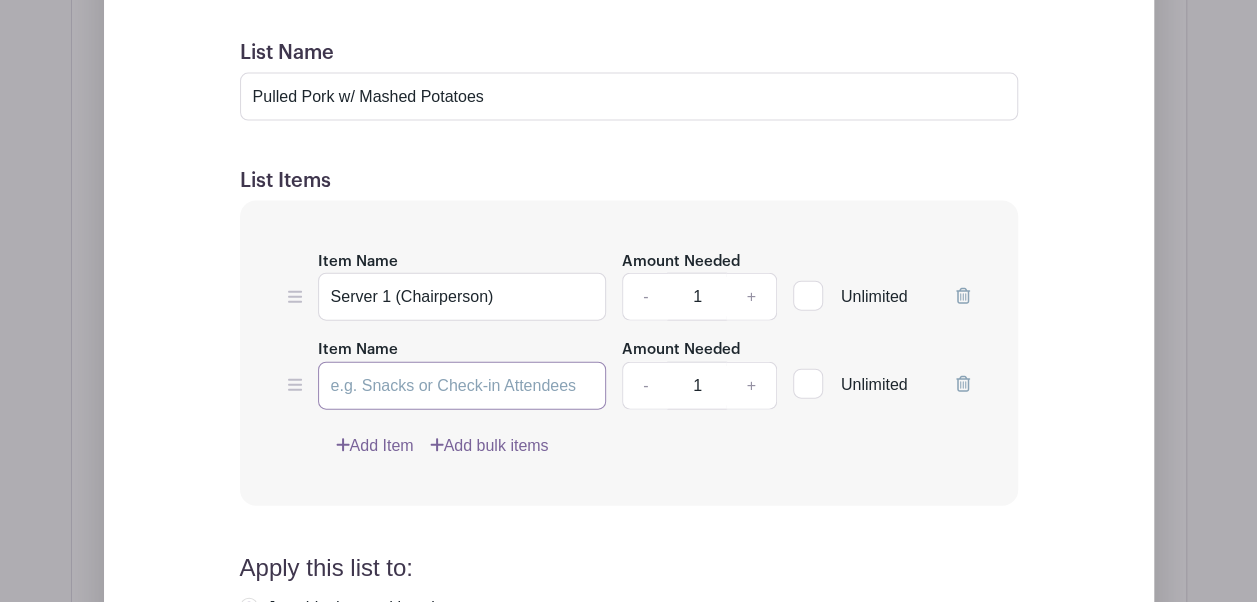 click on "Item Name" at bounding box center [462, 386] 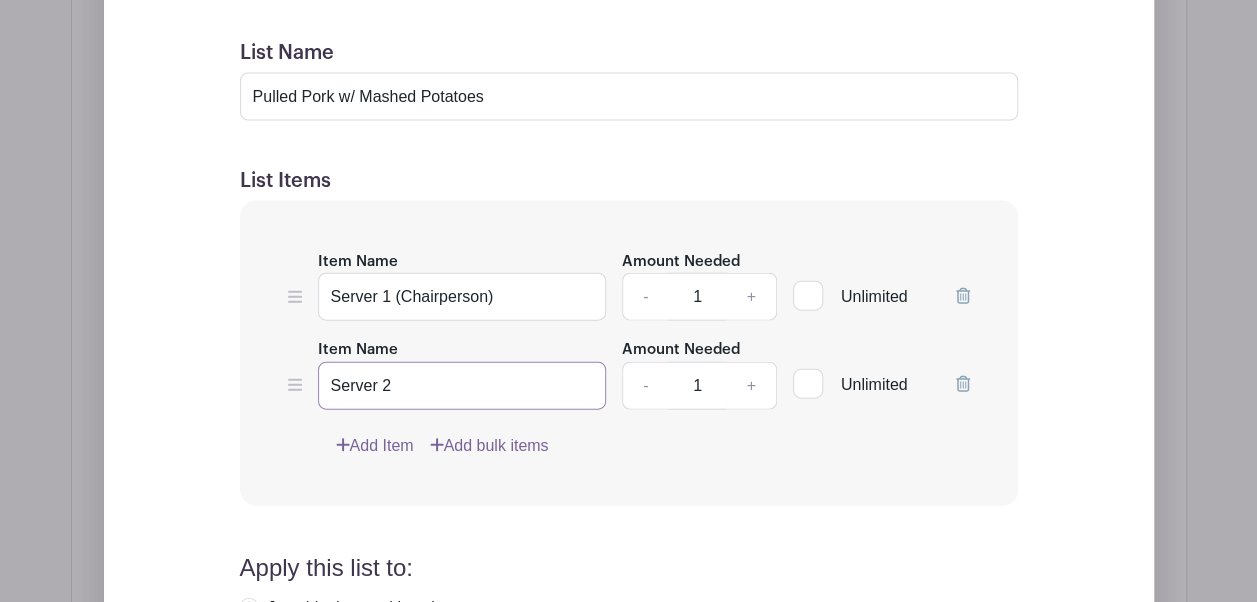 type on "Server 2" 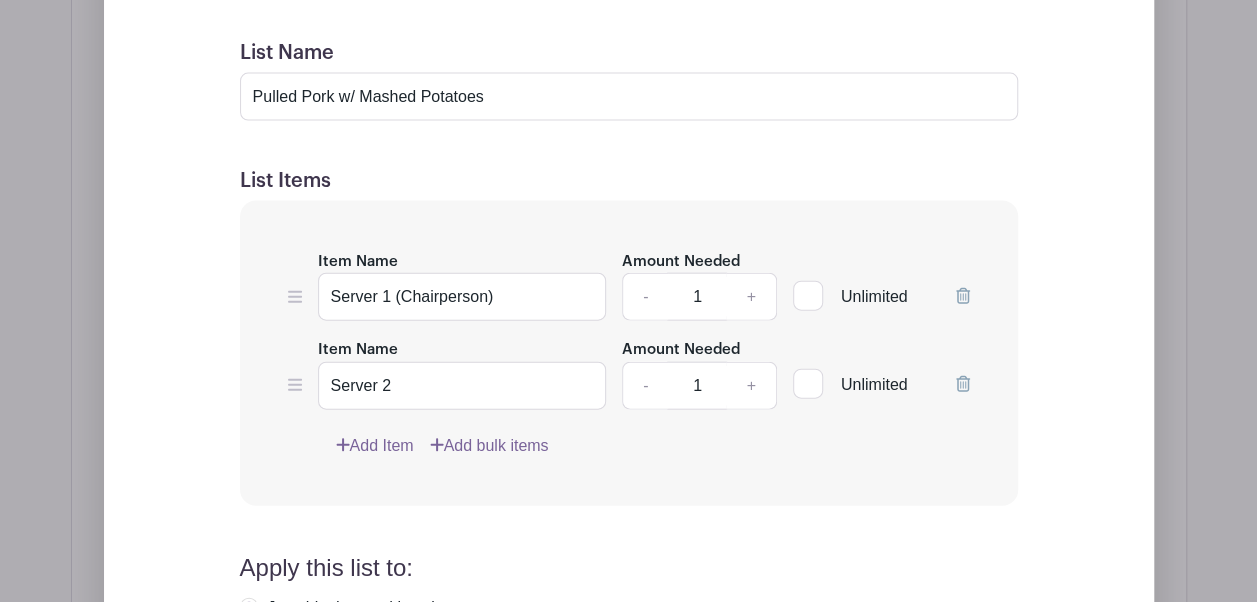 click on "Item Name
Server 1 (Chairperson)
Amount Needed
-
1
+
Unlimited
Item Name
Server 2
Amount Needed
-
1
+
Unlimited
Add Item" at bounding box center (629, 353) 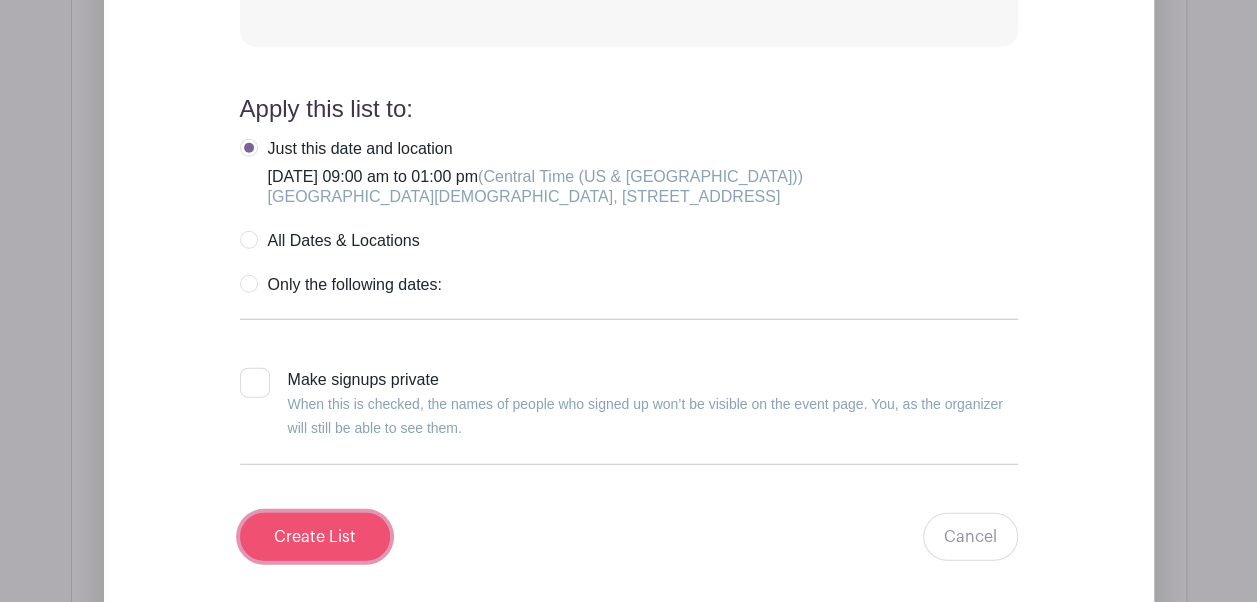 click on "Create List" at bounding box center (315, 537) 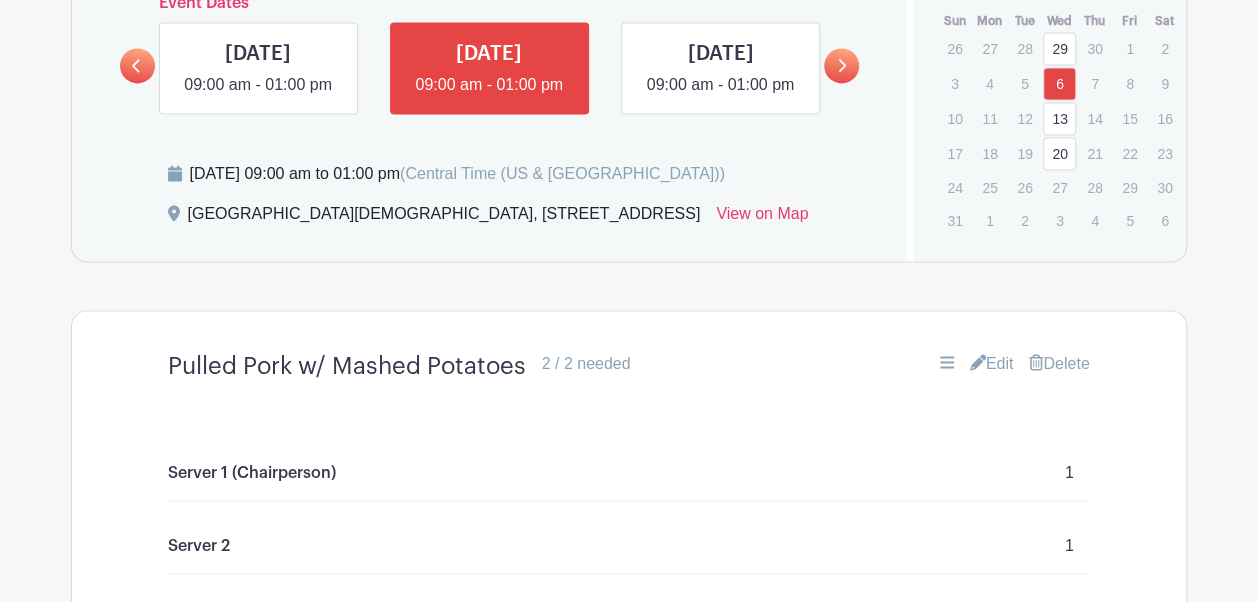 scroll, scrollTop: 1562, scrollLeft: 0, axis: vertical 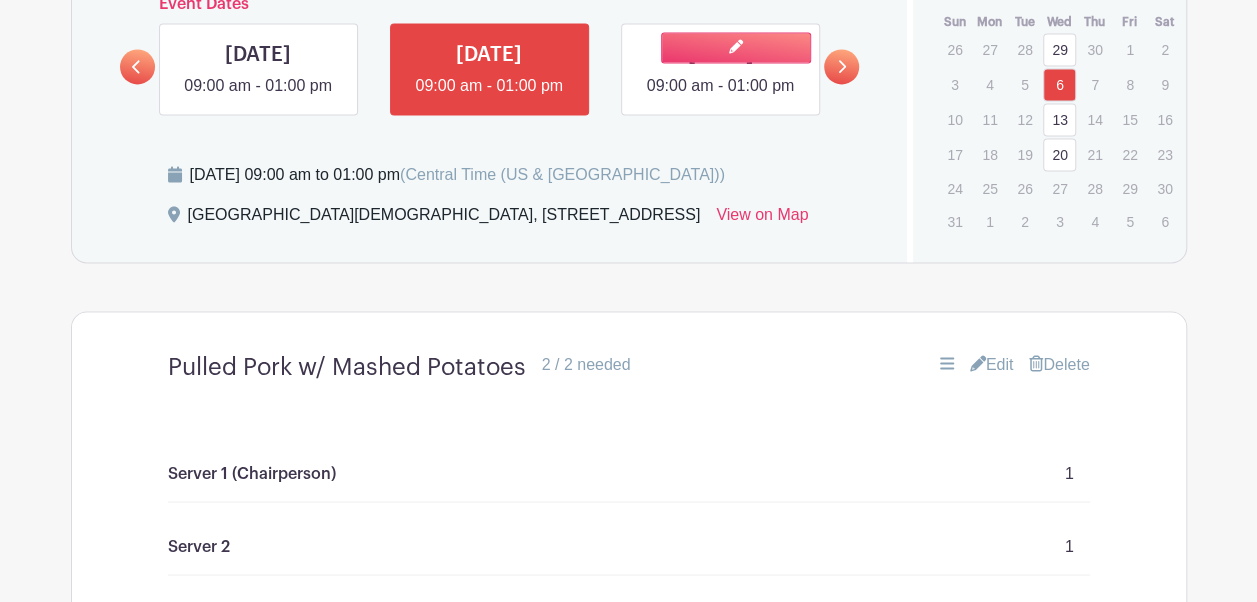click at bounding box center (720, 98) 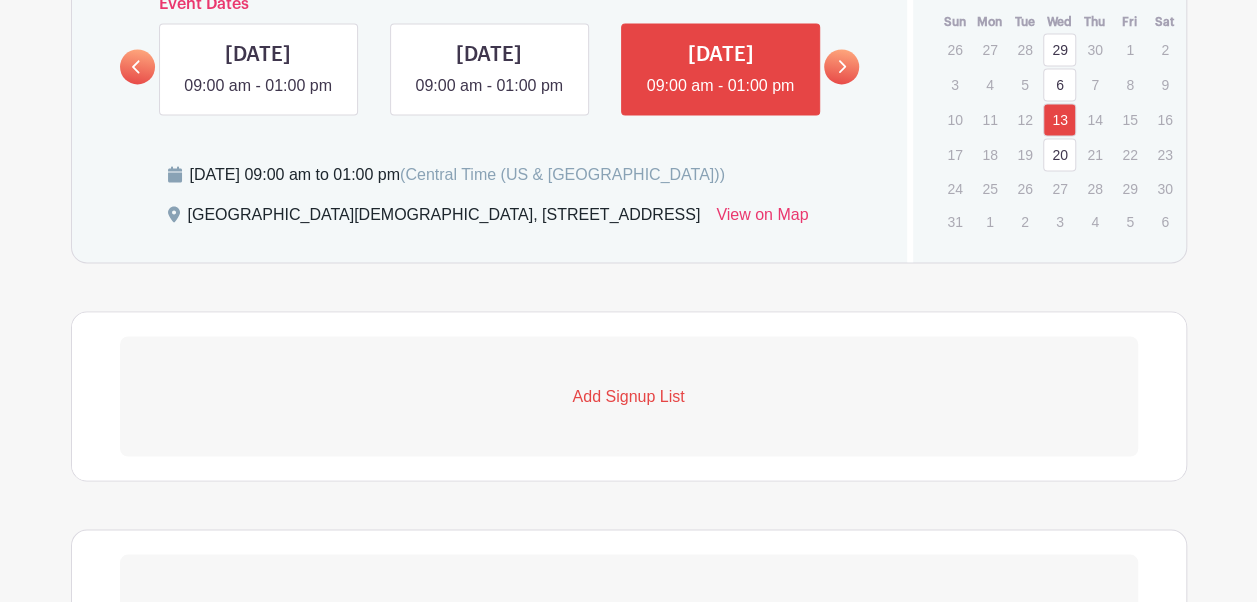 click on "Add Signup List" at bounding box center [629, 396] 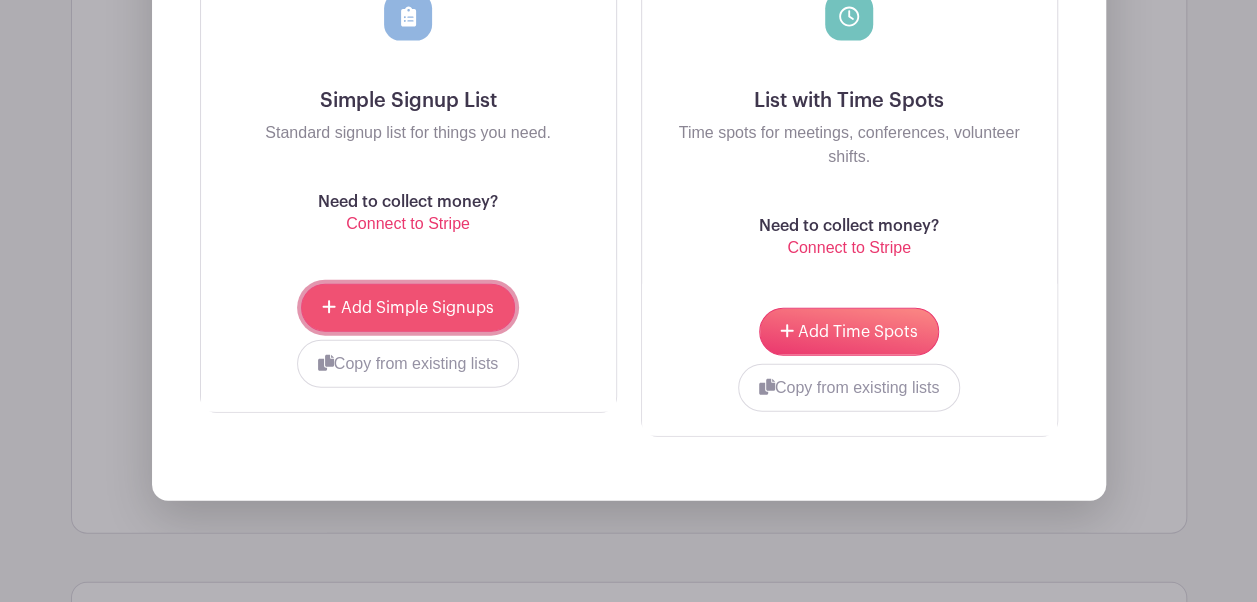 click on "Add Simple Signups" at bounding box center (417, 308) 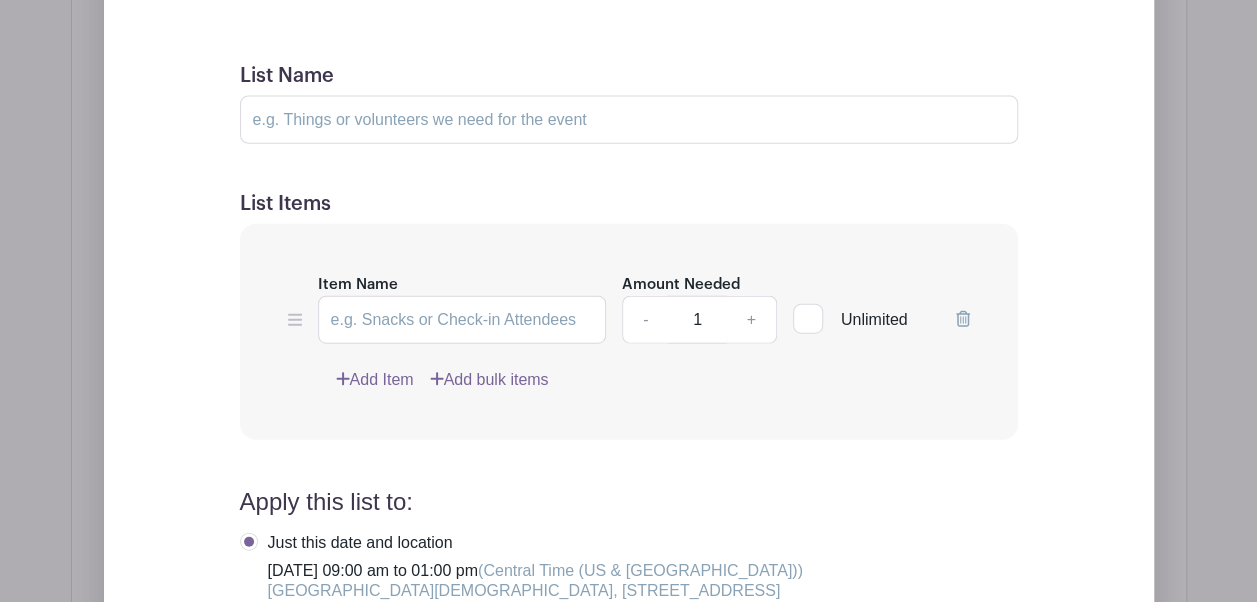 scroll, scrollTop: 2231, scrollLeft: 0, axis: vertical 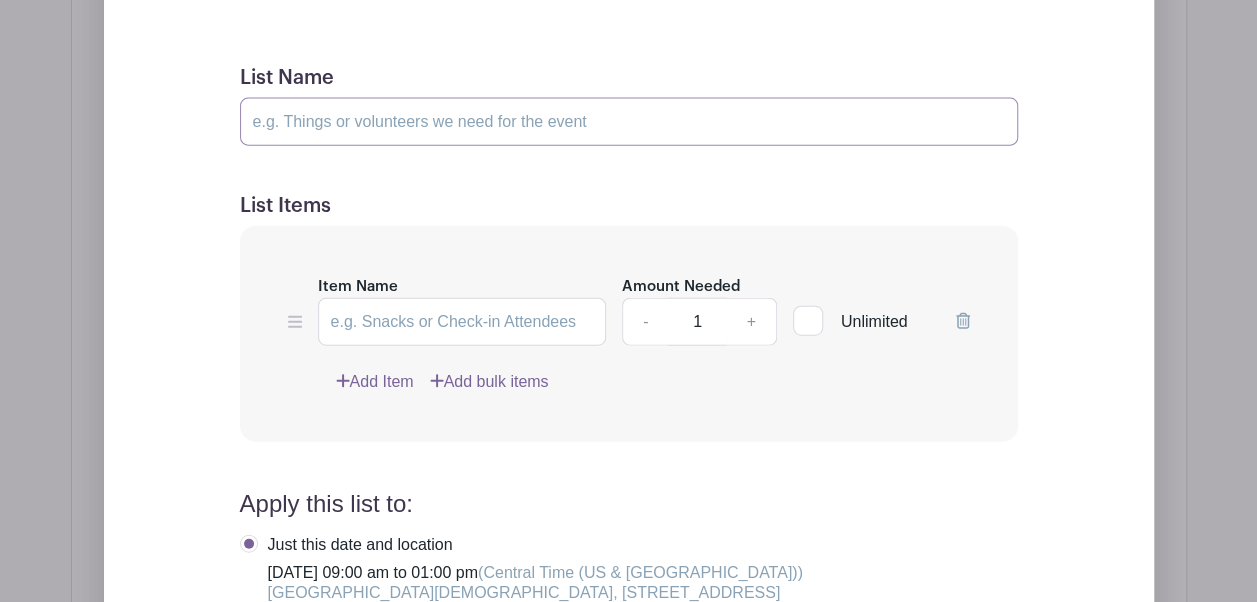 click on "List Name" at bounding box center [629, 122] 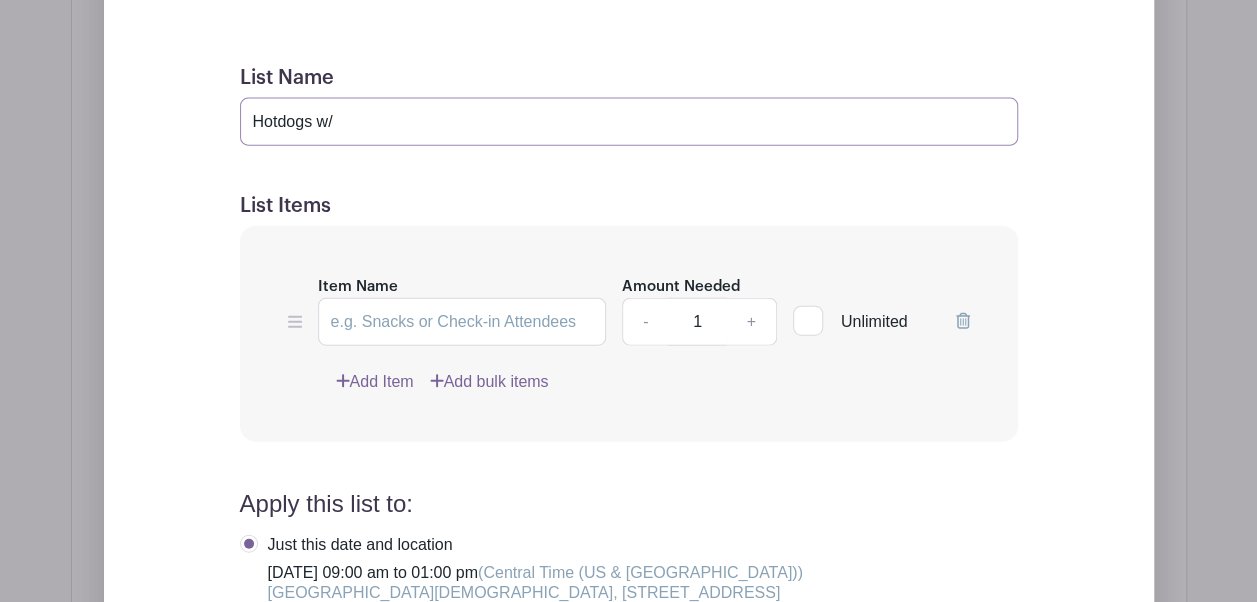 type on "Hotdogs w/" 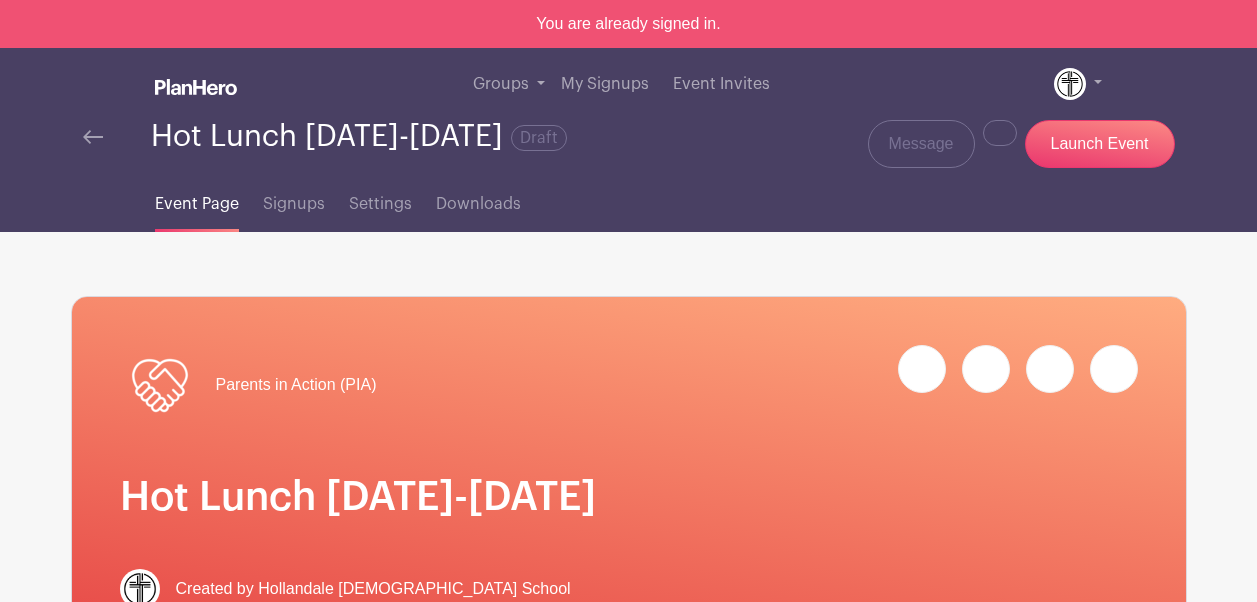 scroll, scrollTop: 0, scrollLeft: 0, axis: both 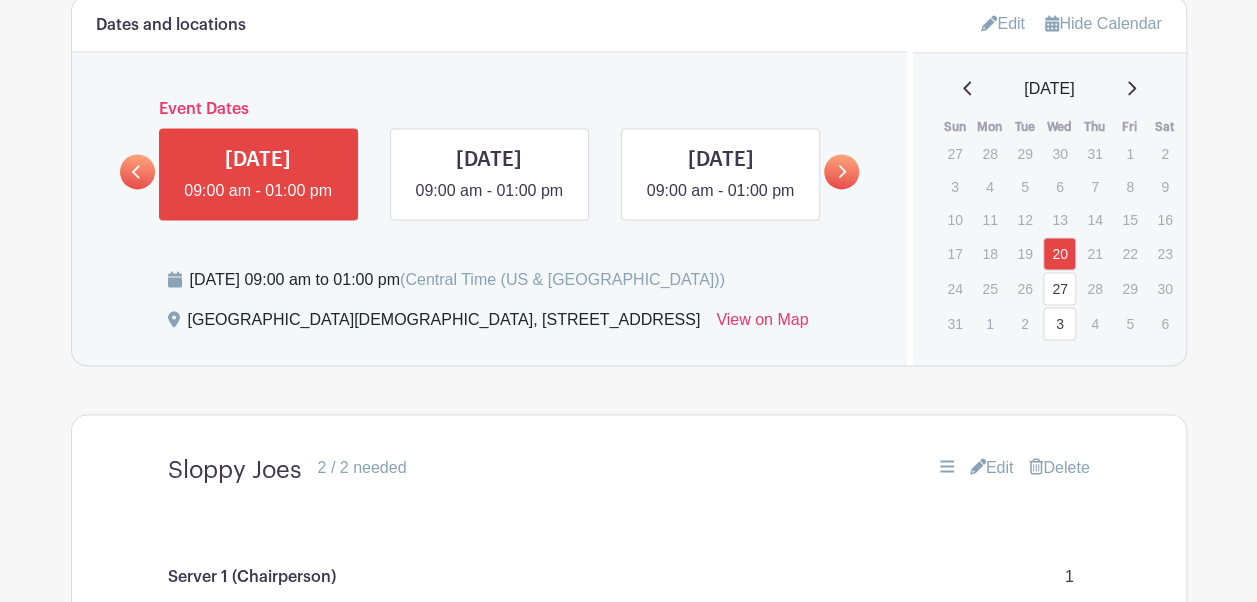 click at bounding box center (841, 171) 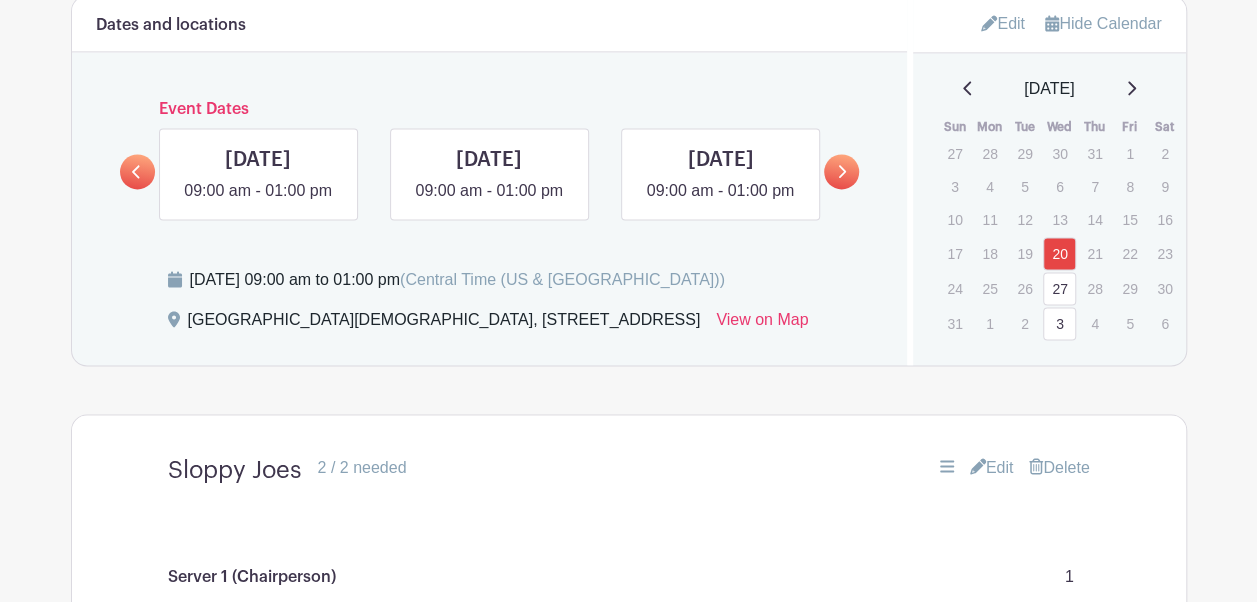 click at bounding box center (841, 171) 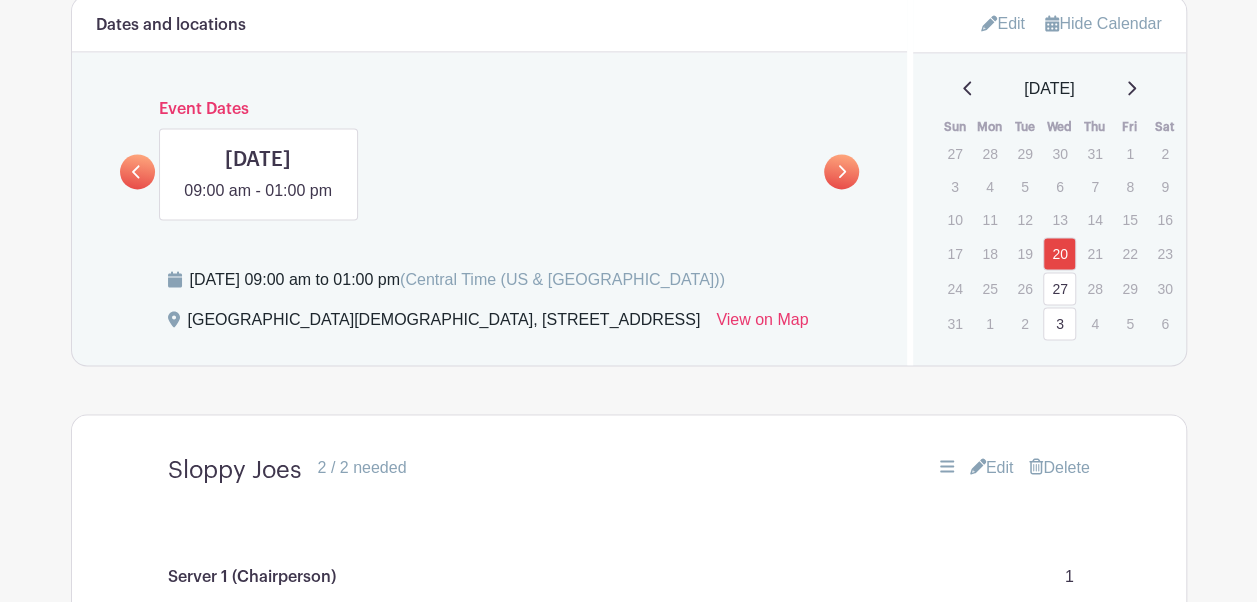 click 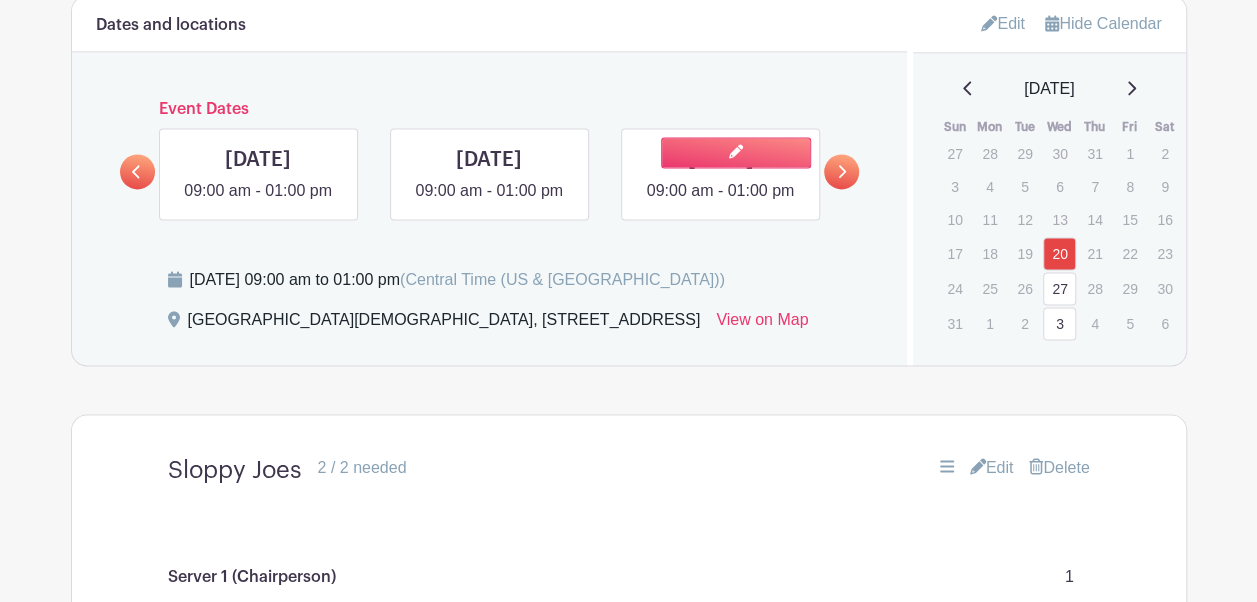 click at bounding box center [720, 203] 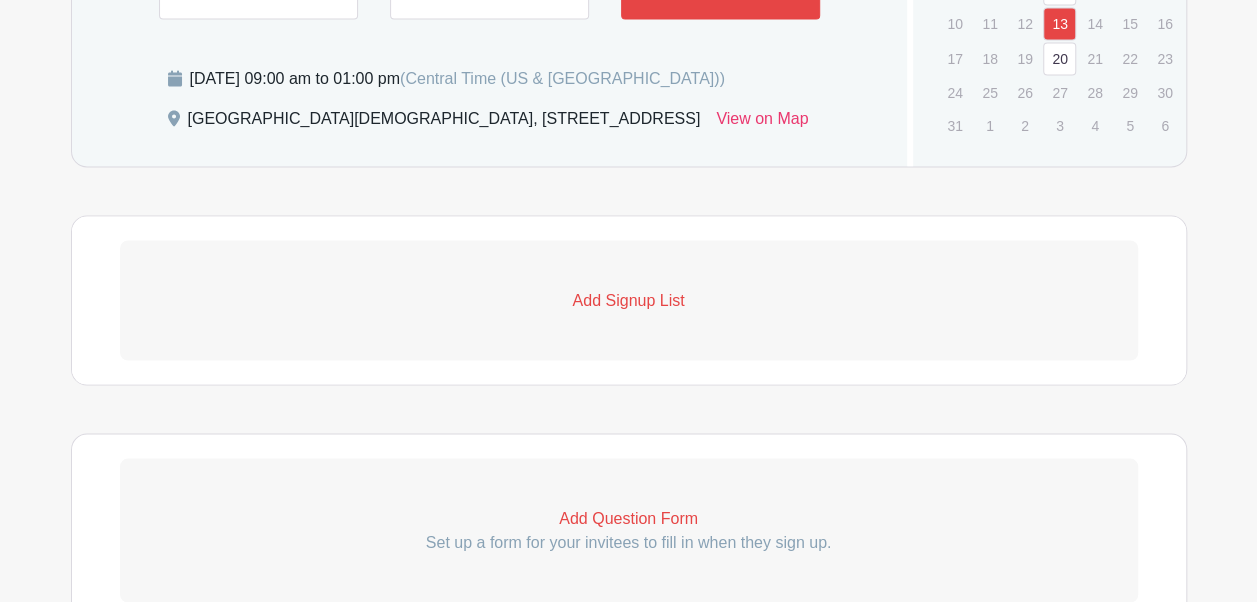 scroll, scrollTop: 1656, scrollLeft: 0, axis: vertical 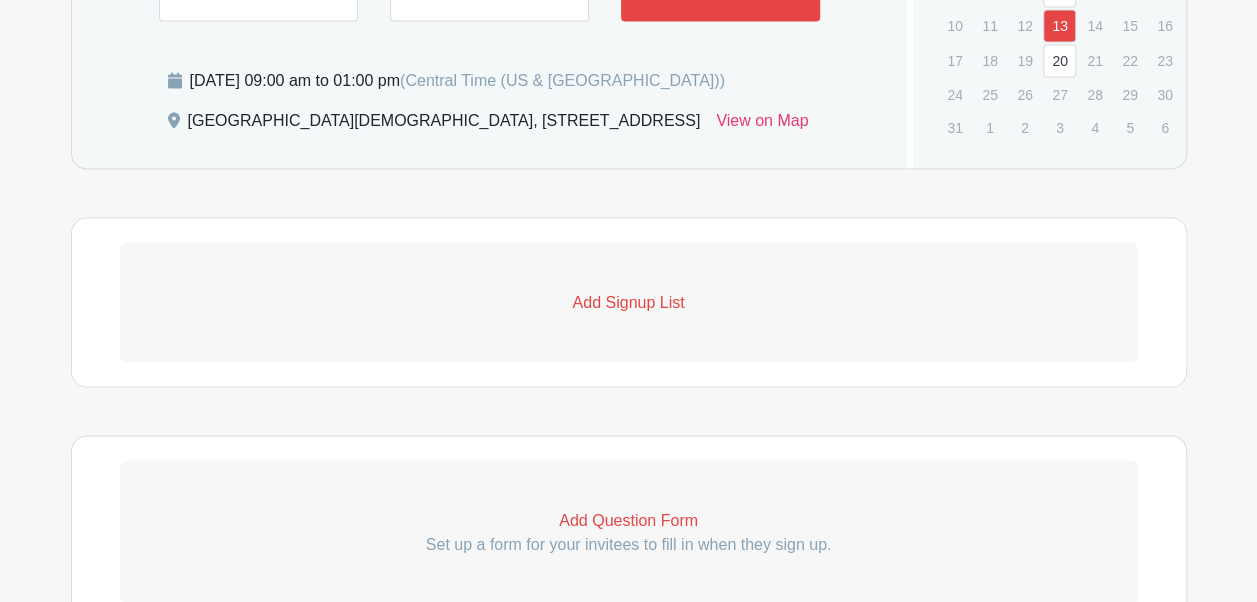 click on "Add Signup List" at bounding box center (629, 302) 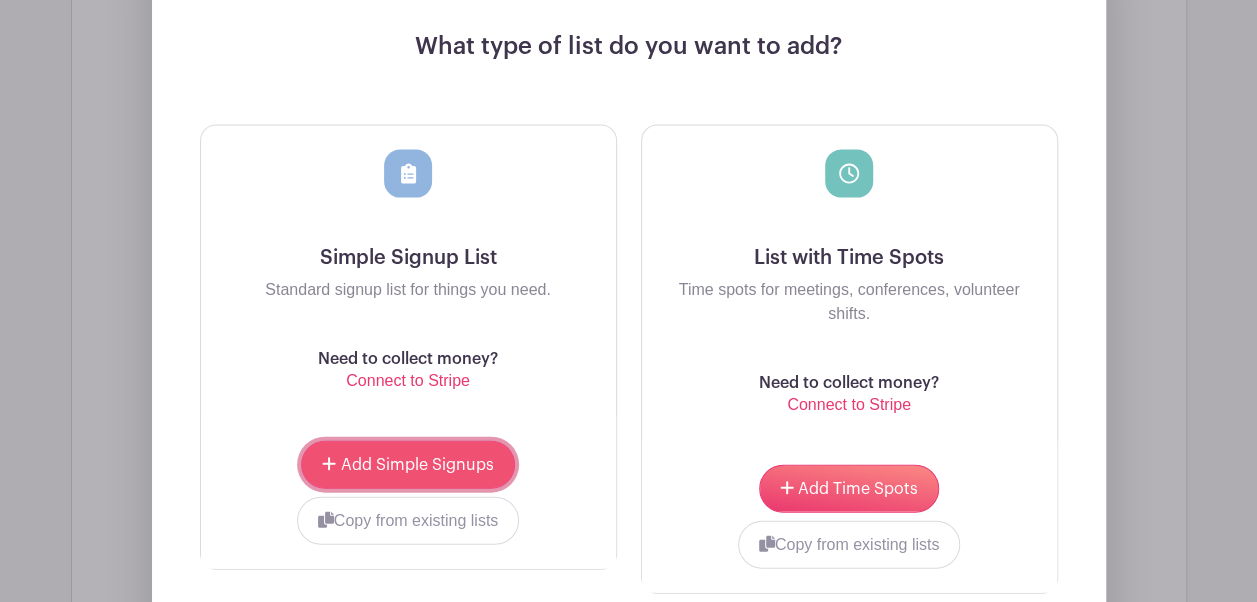 click on "Add Simple Signups" at bounding box center (417, 465) 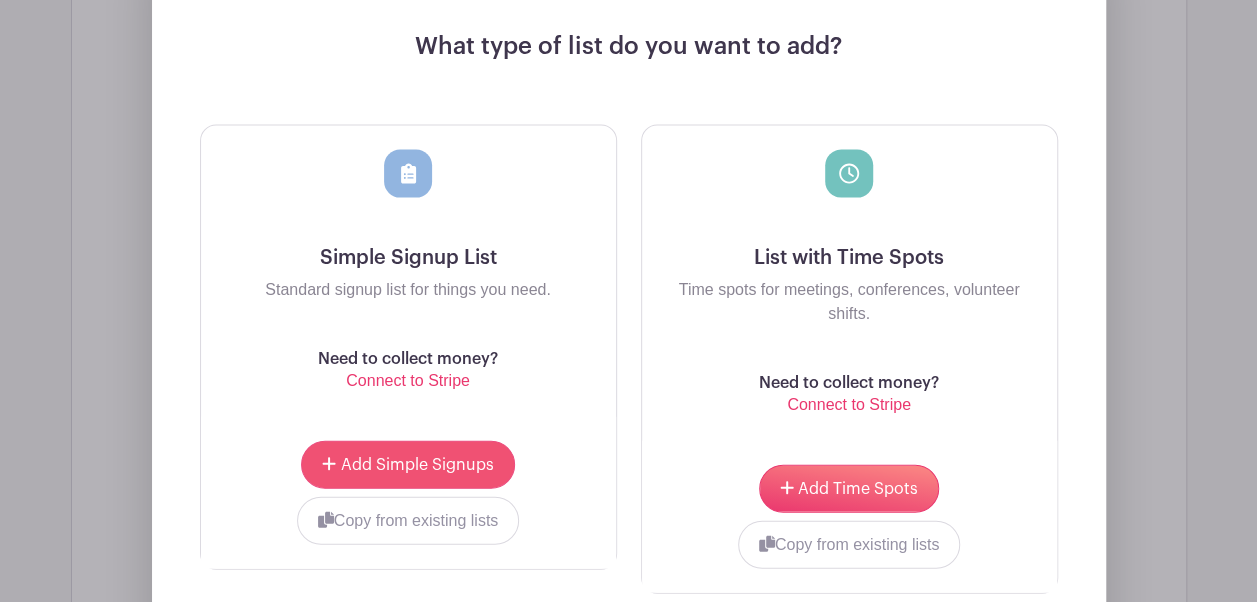 scroll, scrollTop: 2170, scrollLeft: 0, axis: vertical 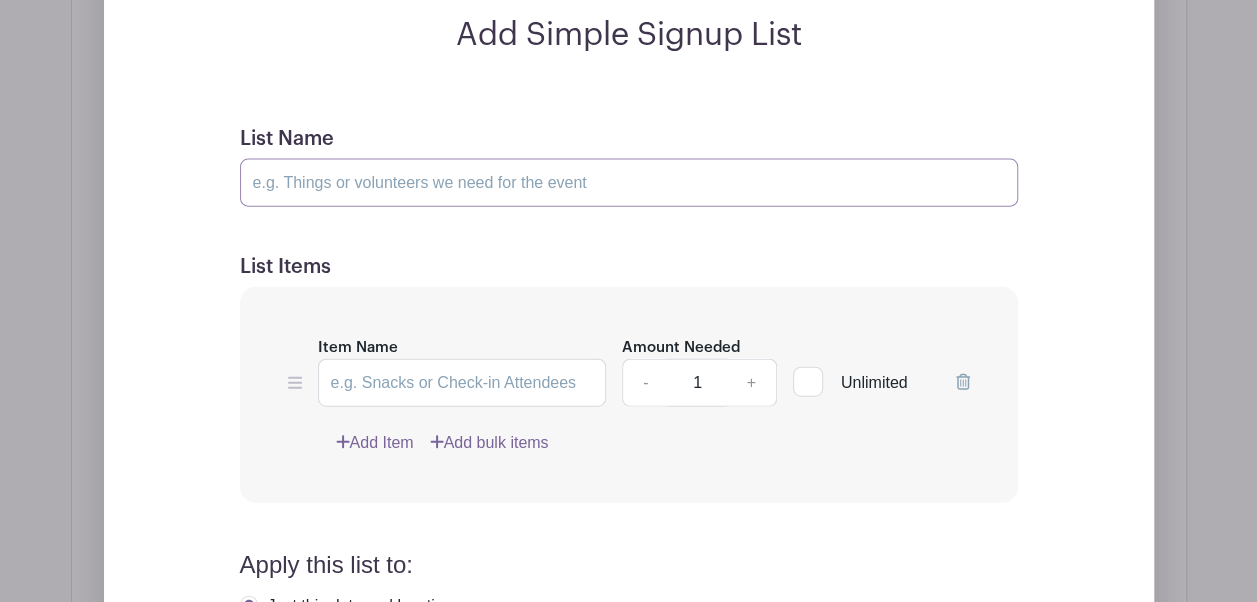 click on "List Name" at bounding box center [629, 183] 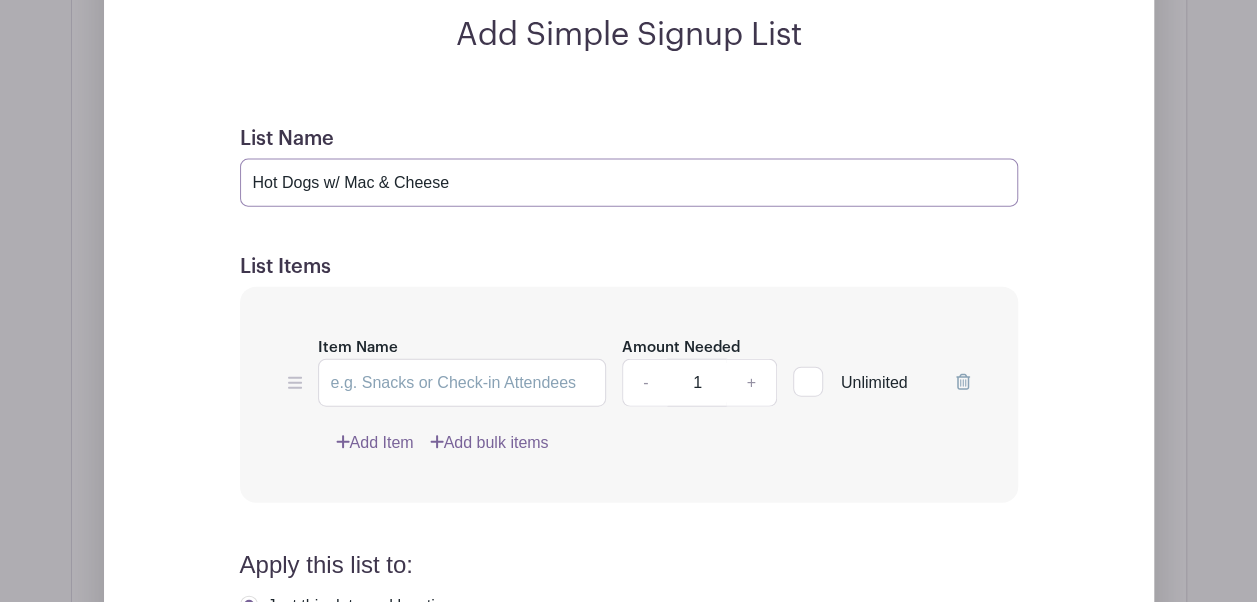 type on "Hot Dogs w/ Mac & Cheese" 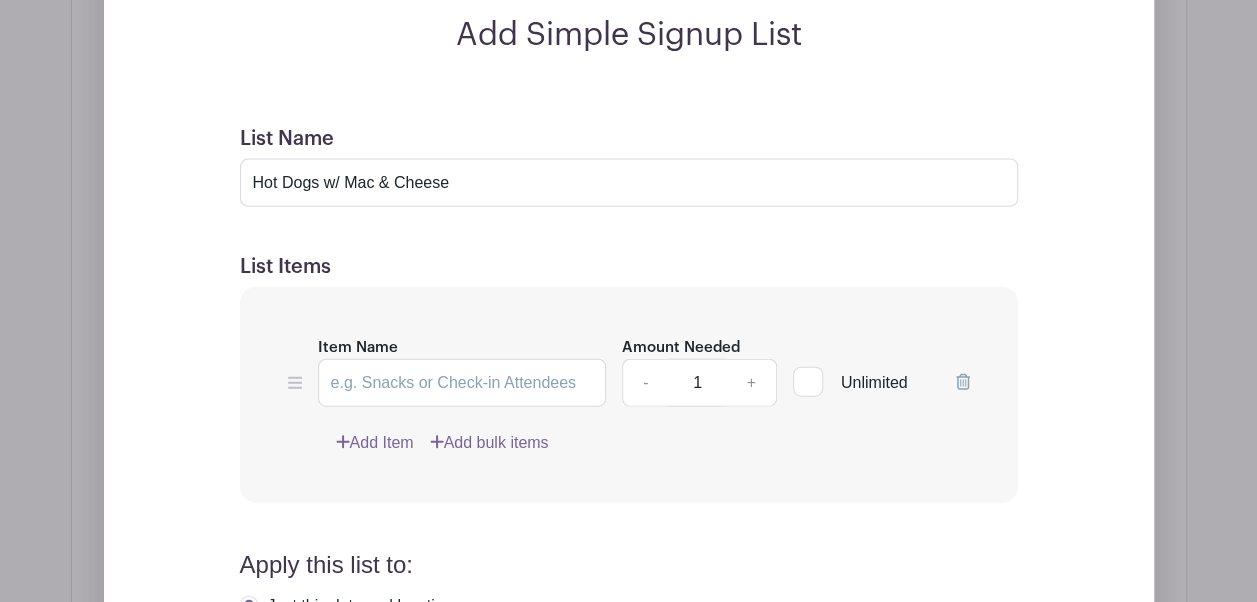 click 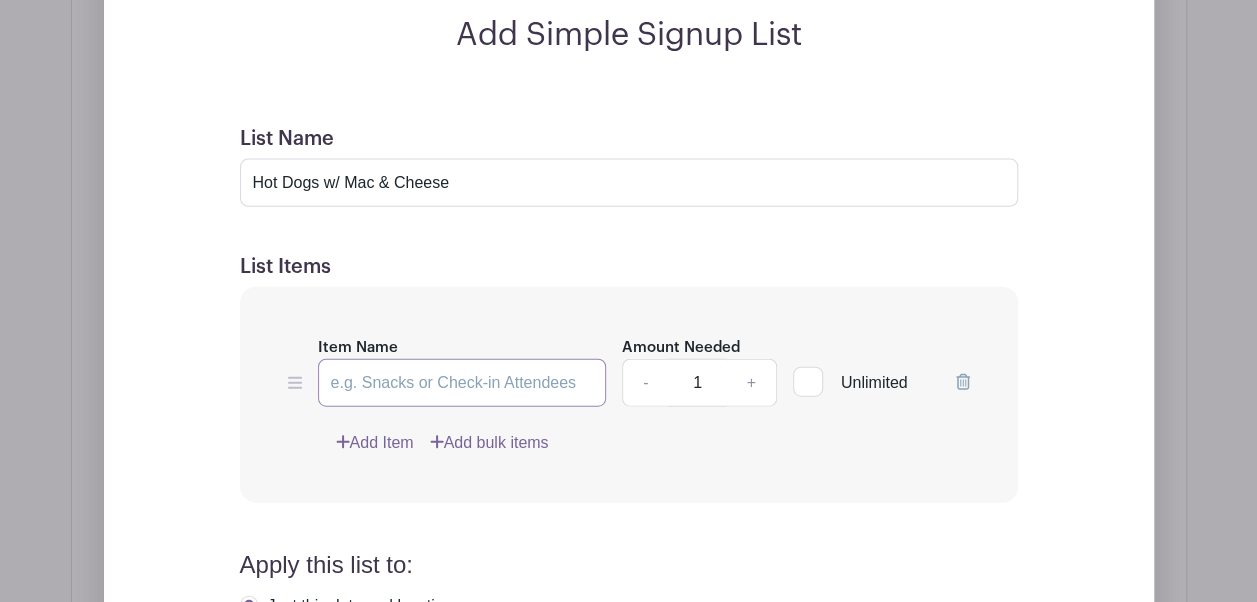 click on "Item Name" at bounding box center [462, 383] 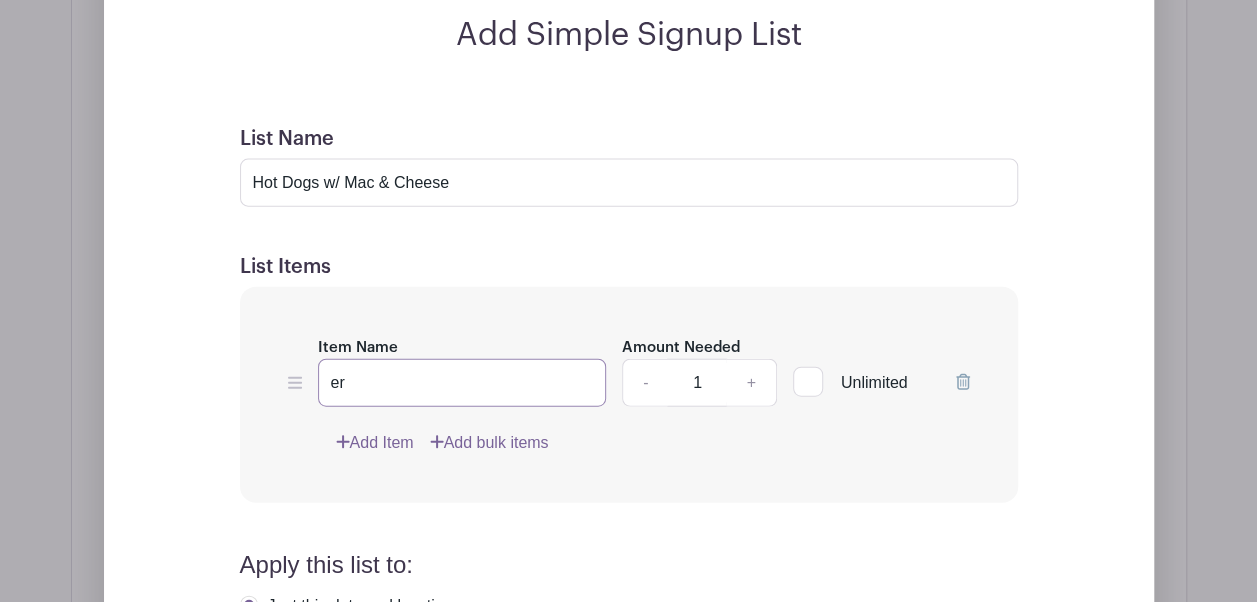 type on "e" 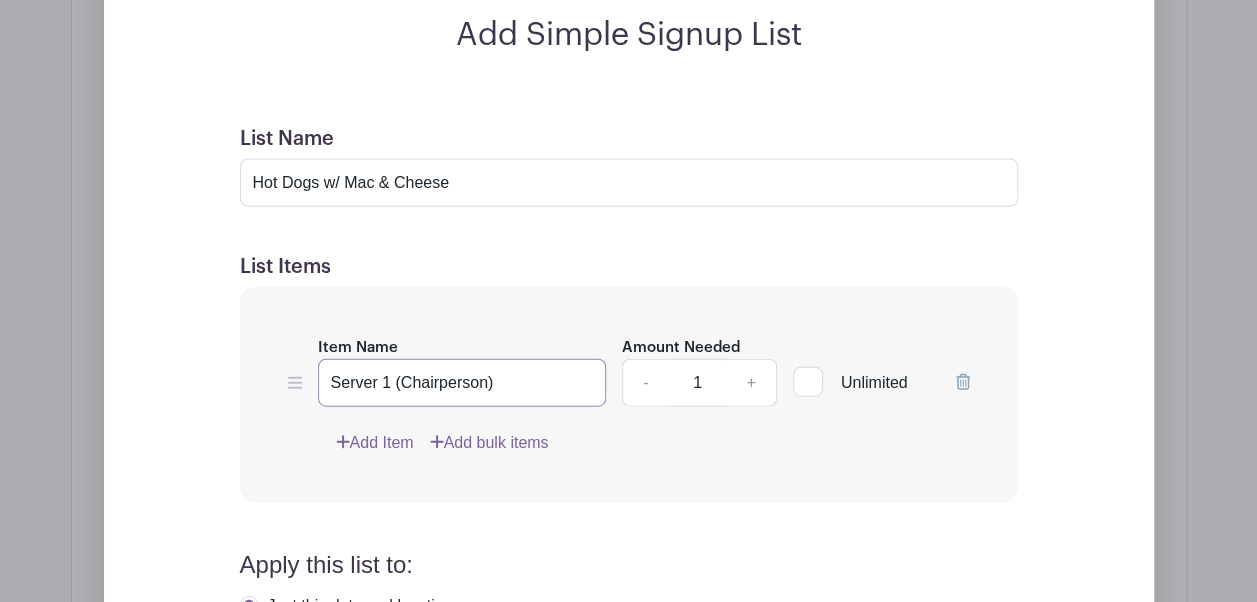 type on "Server 1 (Chairperson)" 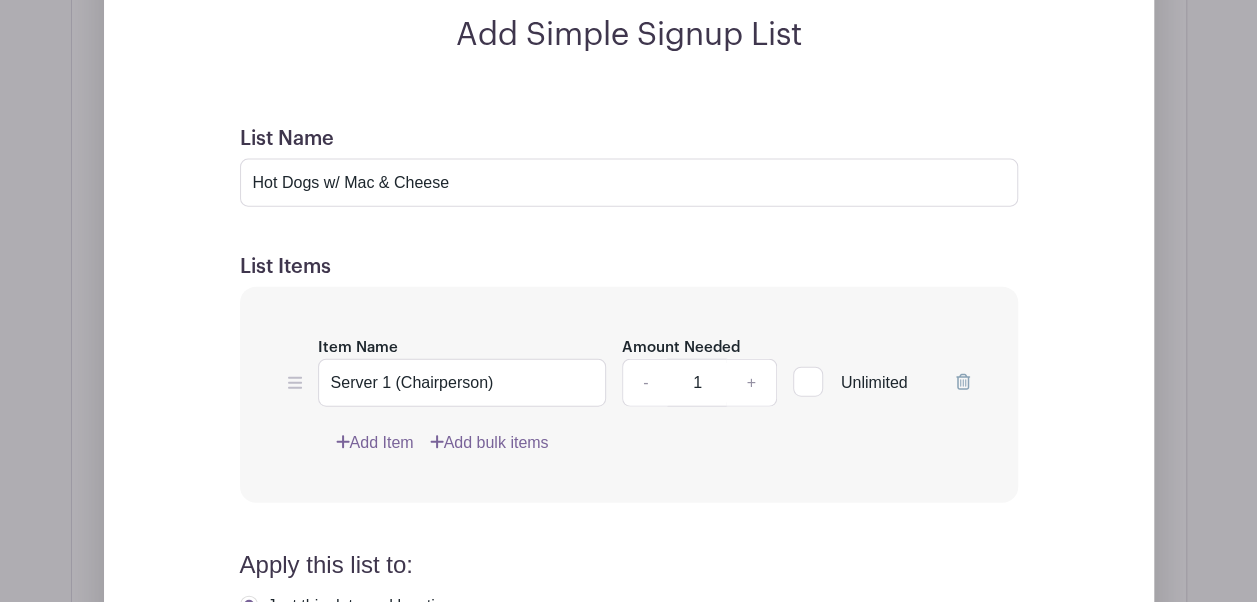 click on "Add Item" at bounding box center (375, 443) 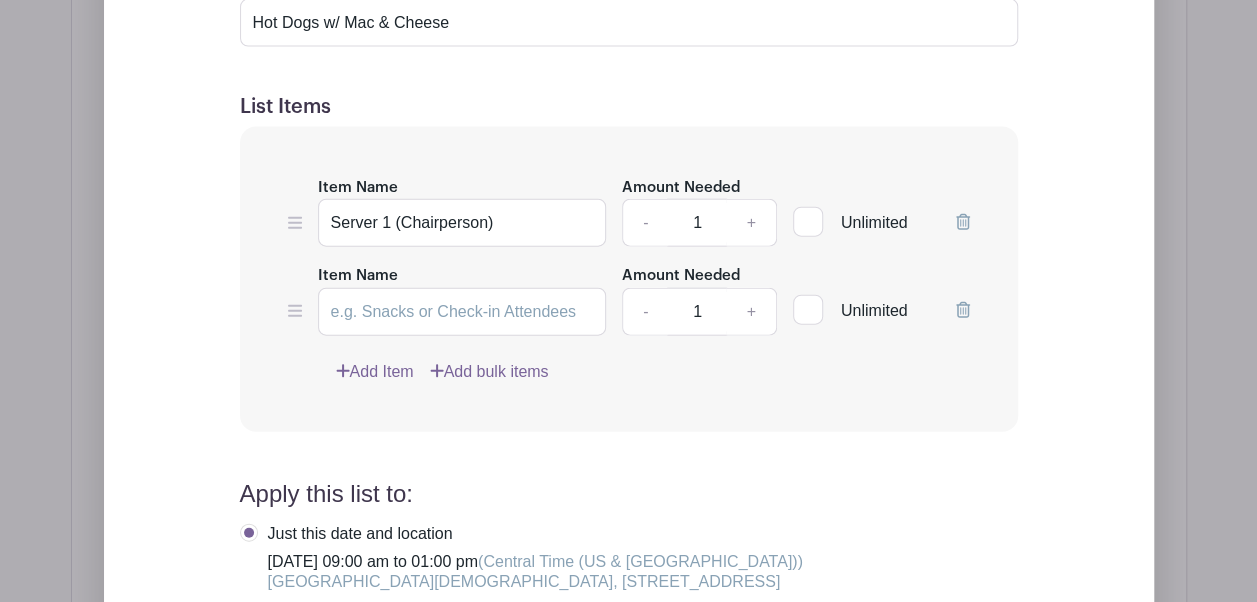 scroll, scrollTop: 2010, scrollLeft: 0, axis: vertical 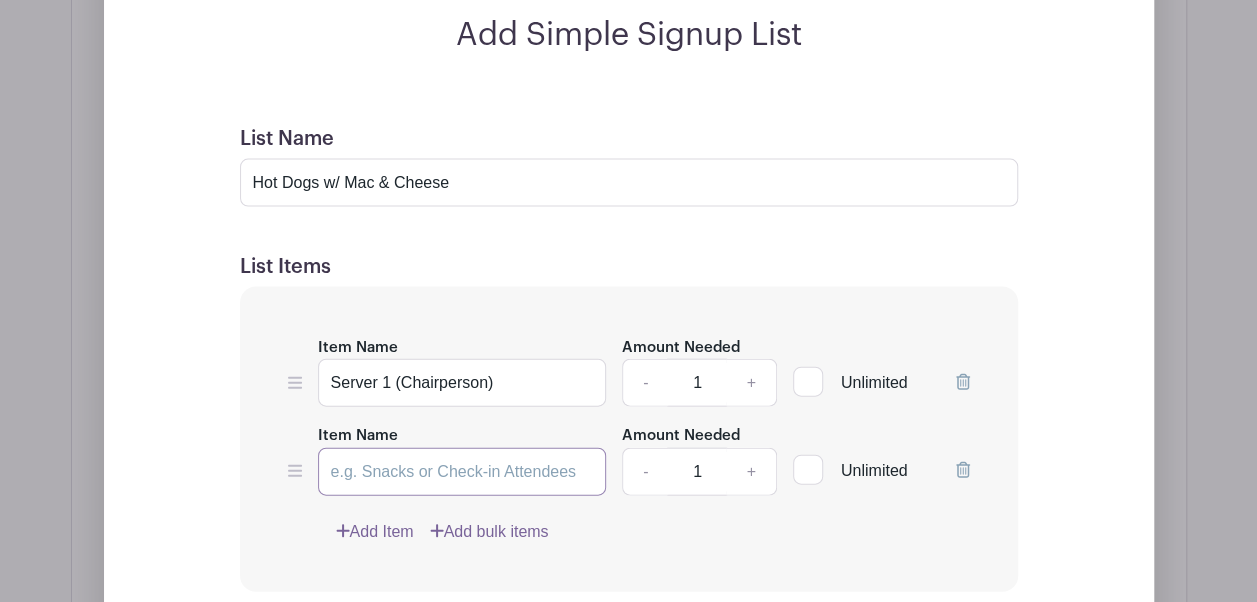 click on "Item Name" at bounding box center [462, 472] 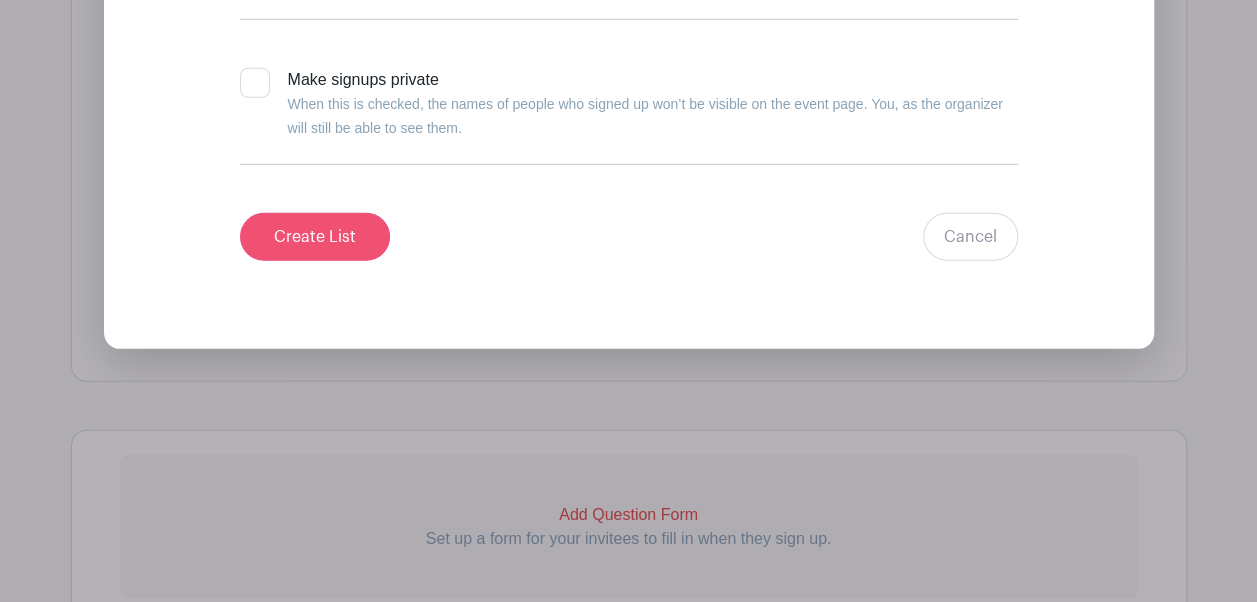 type on "Server 2" 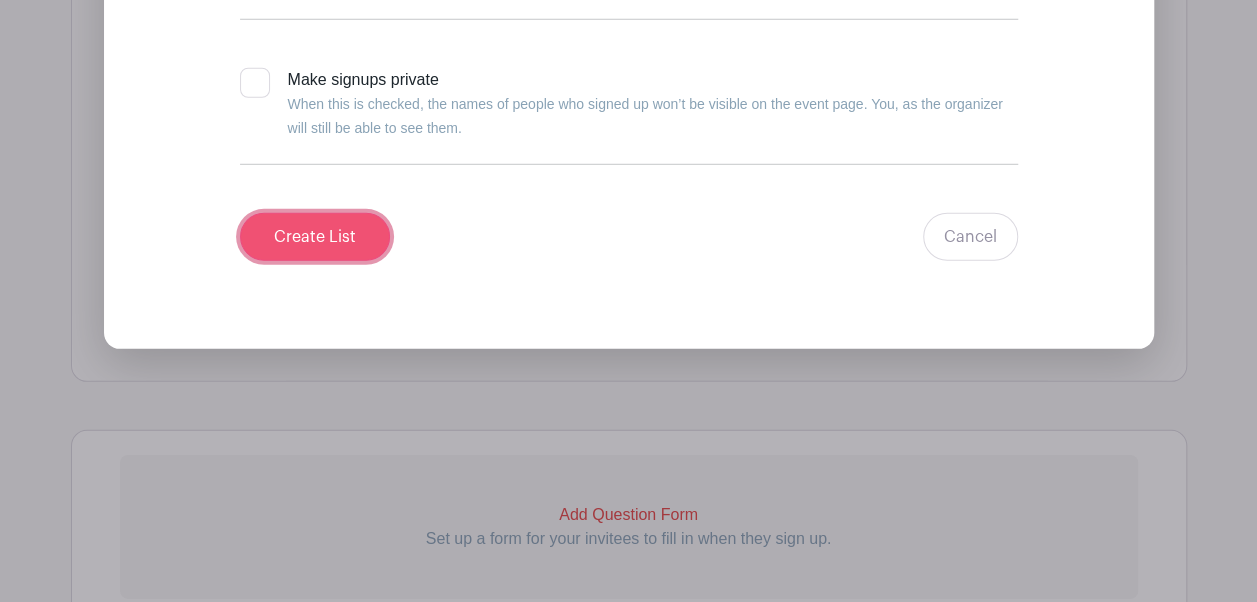 click on "Create List" at bounding box center [315, 237] 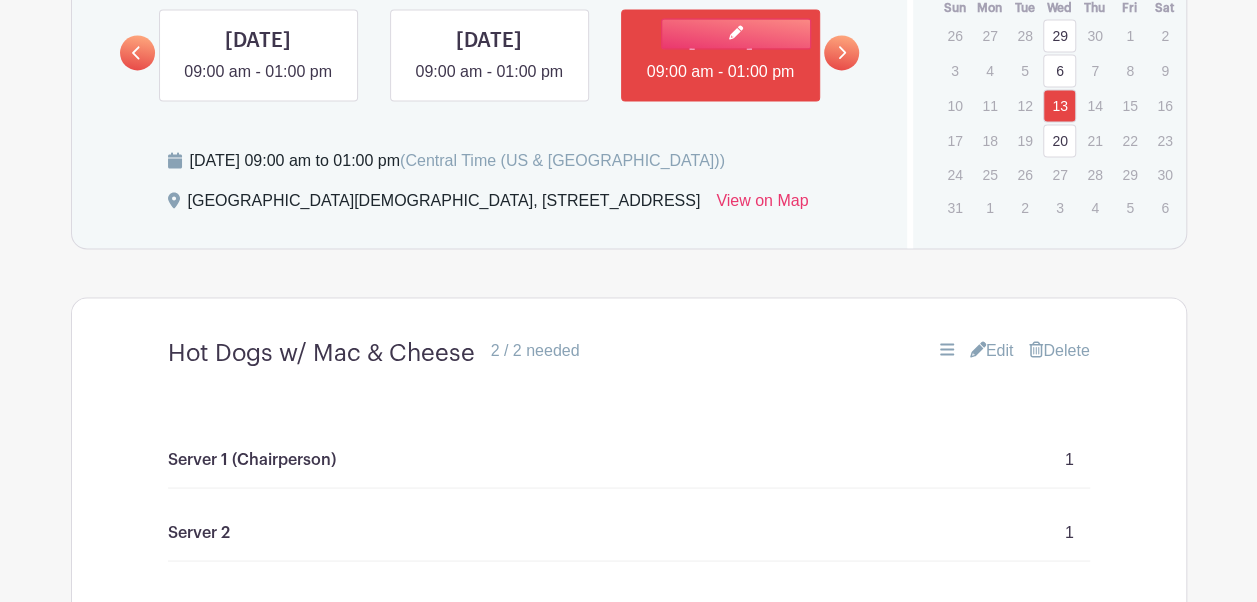 scroll, scrollTop: 1575, scrollLeft: 0, axis: vertical 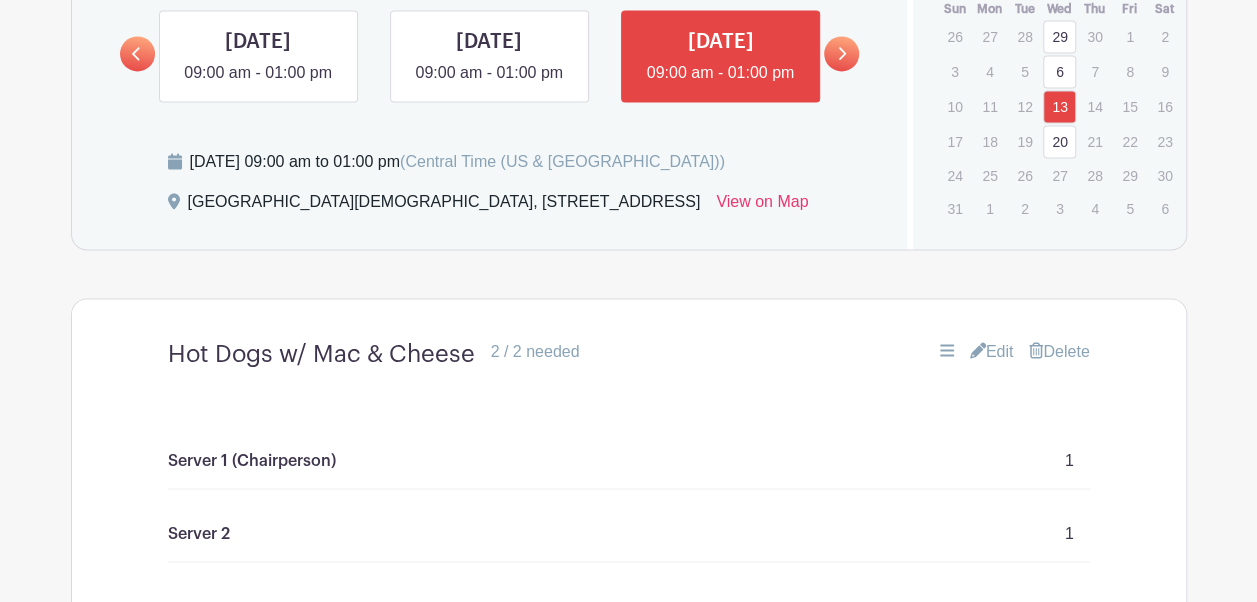 click 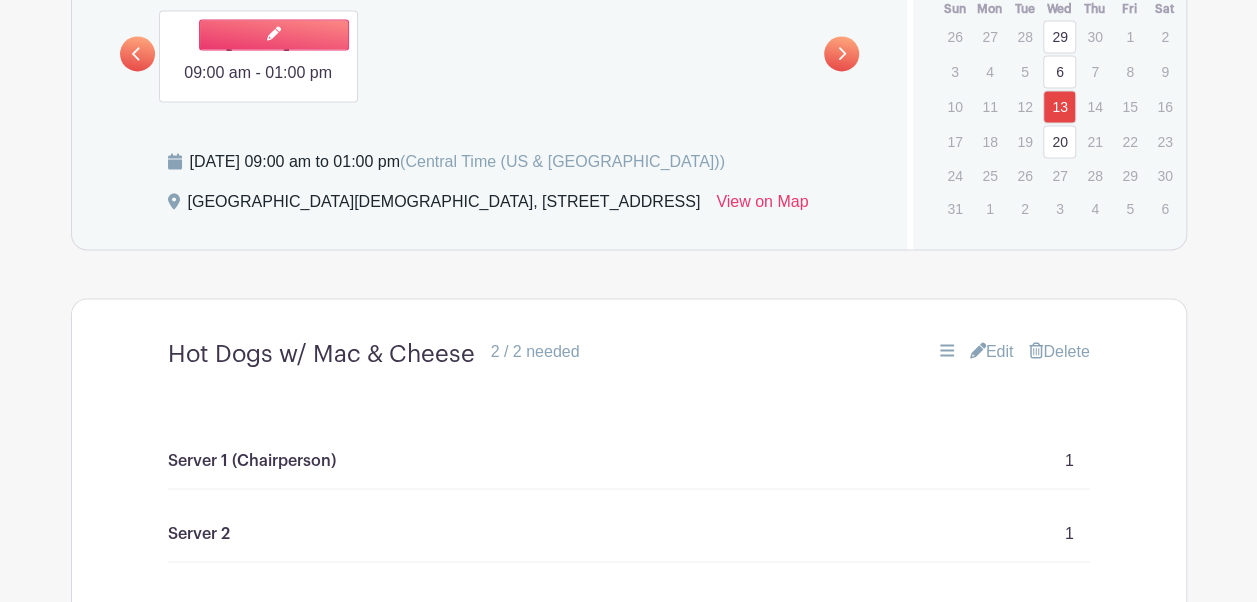 click at bounding box center (258, 85) 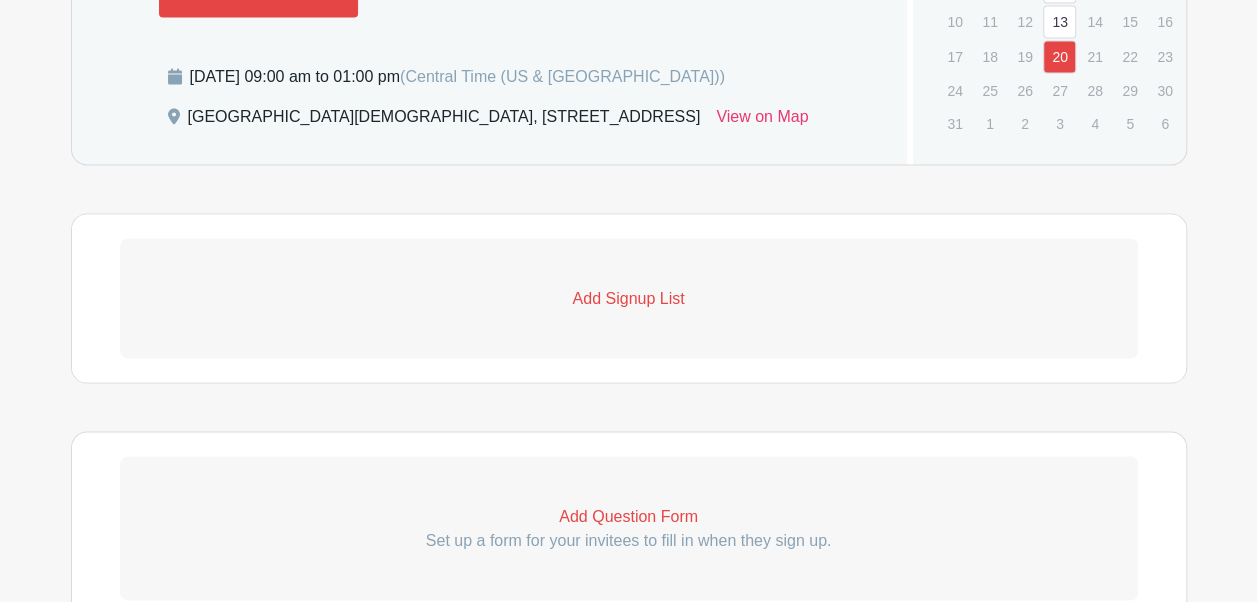 scroll, scrollTop: 1661, scrollLeft: 0, axis: vertical 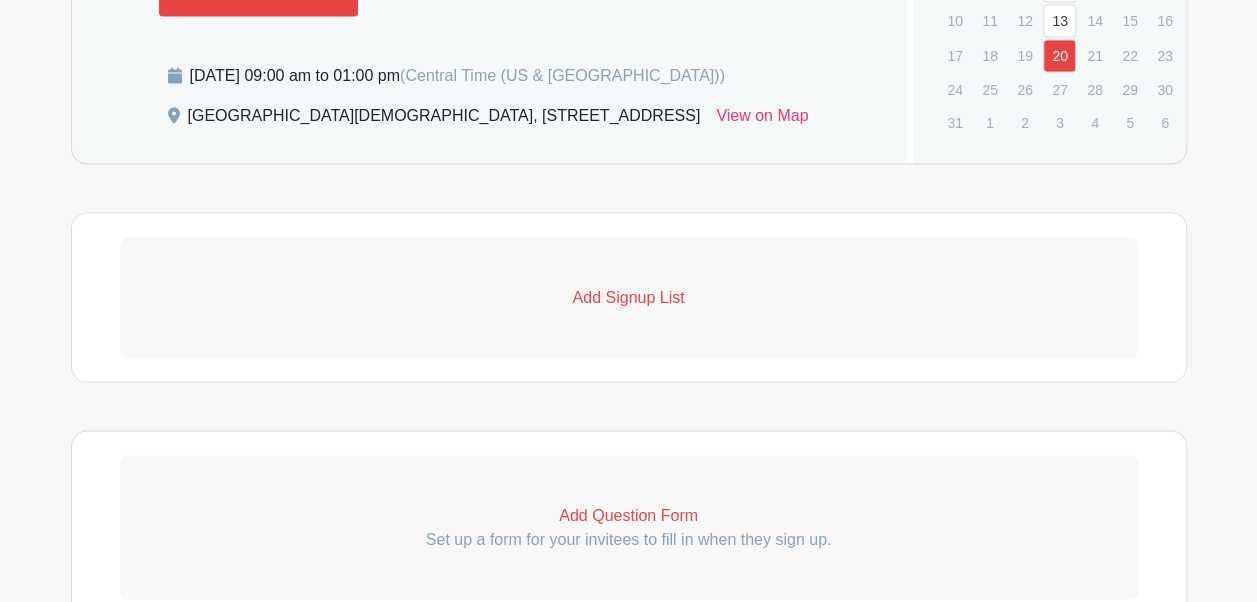 click on "Add Signup List" at bounding box center (629, 297) 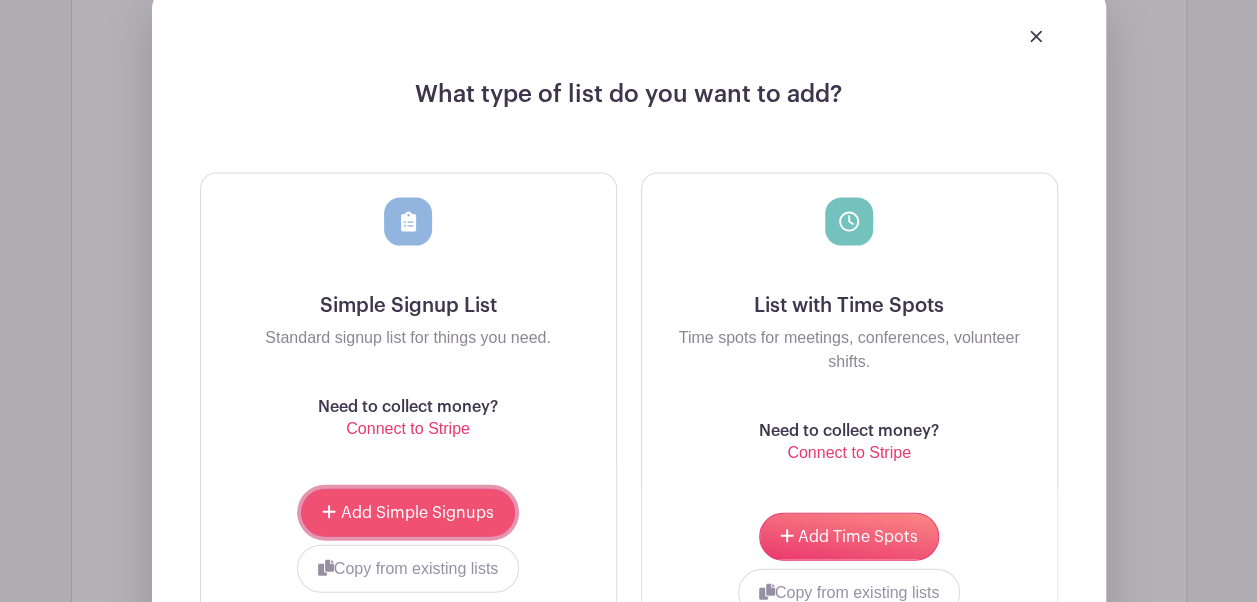 click on "Add Simple Signups" at bounding box center (417, 513) 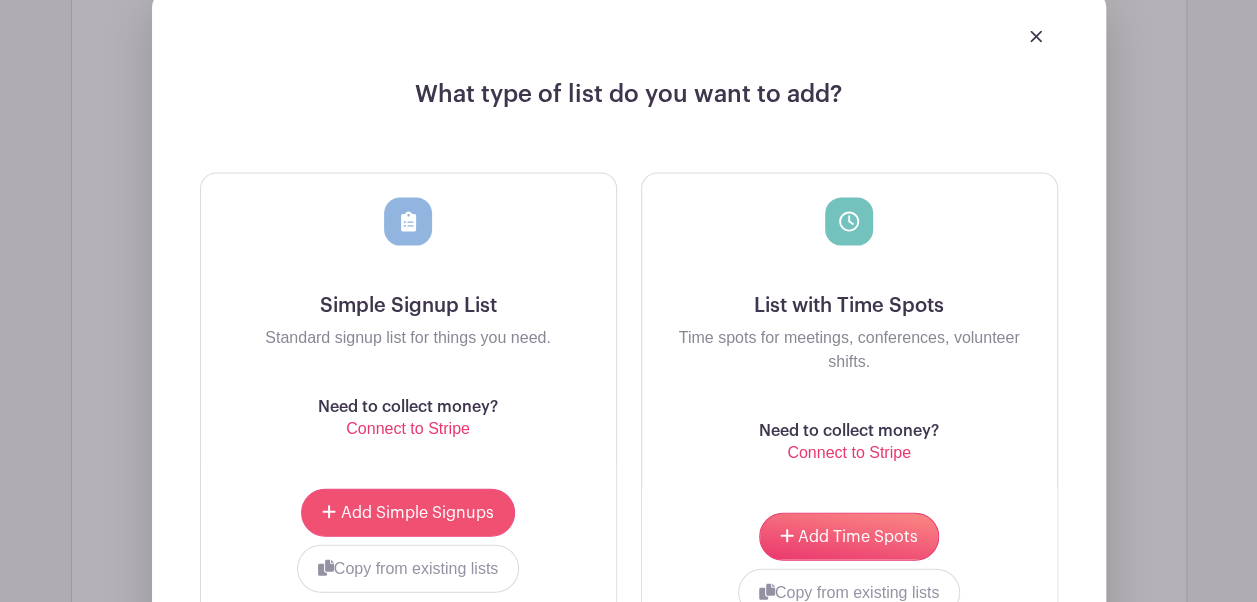 scroll, scrollTop: 2122, scrollLeft: 0, axis: vertical 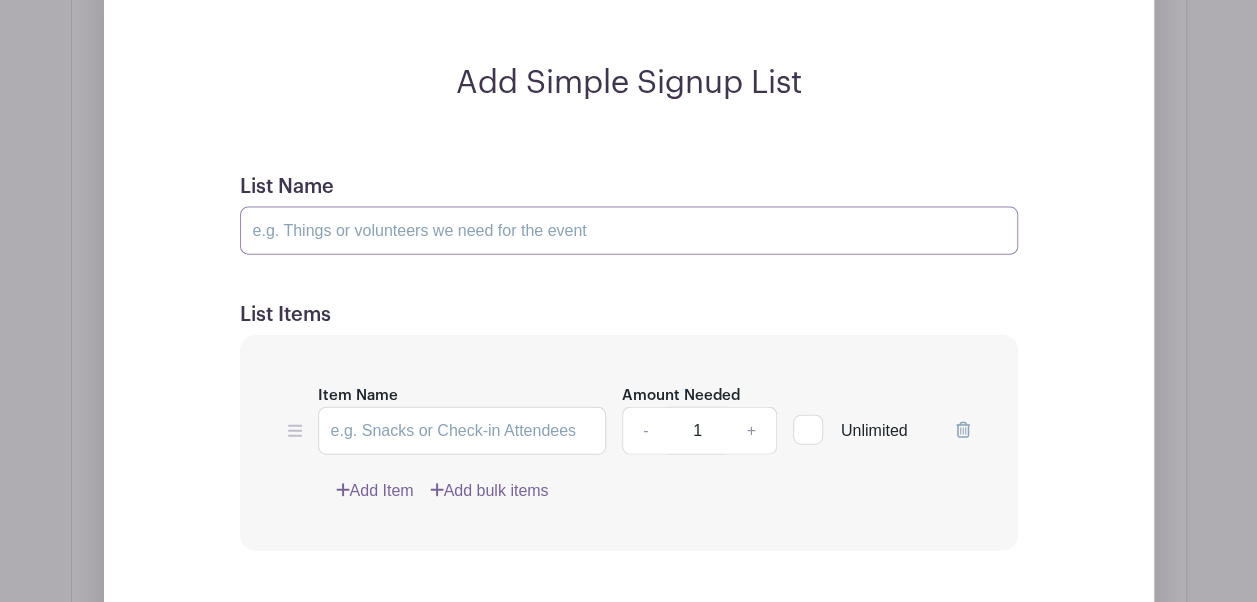 click on "List Name" at bounding box center [629, 231] 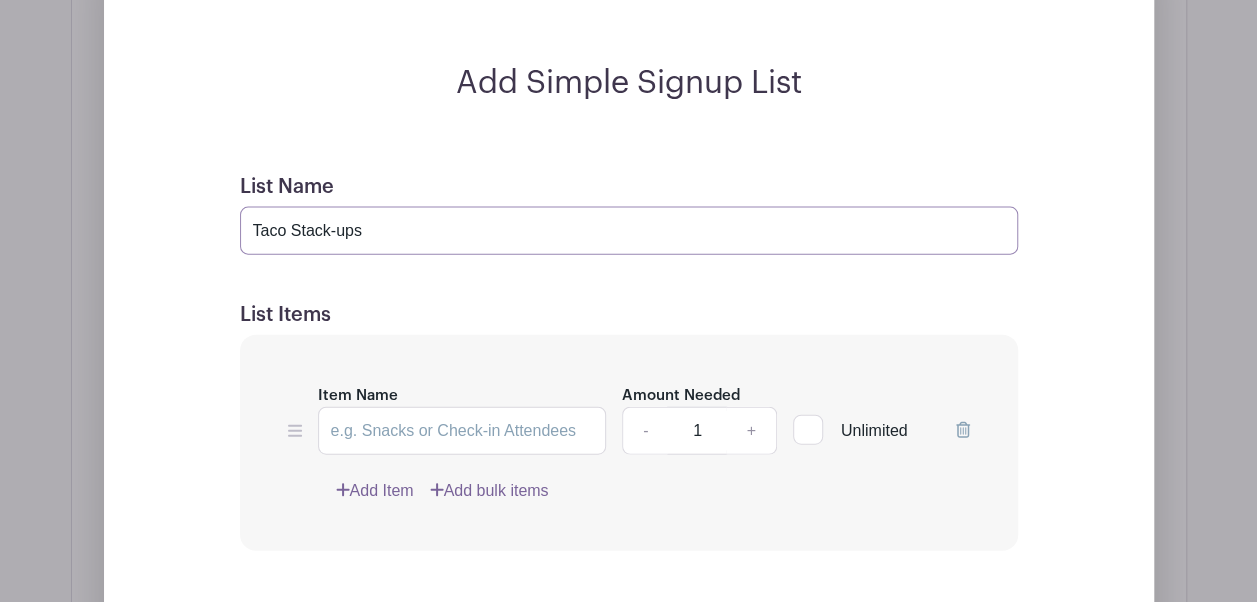 type on "Taco Stack-ups" 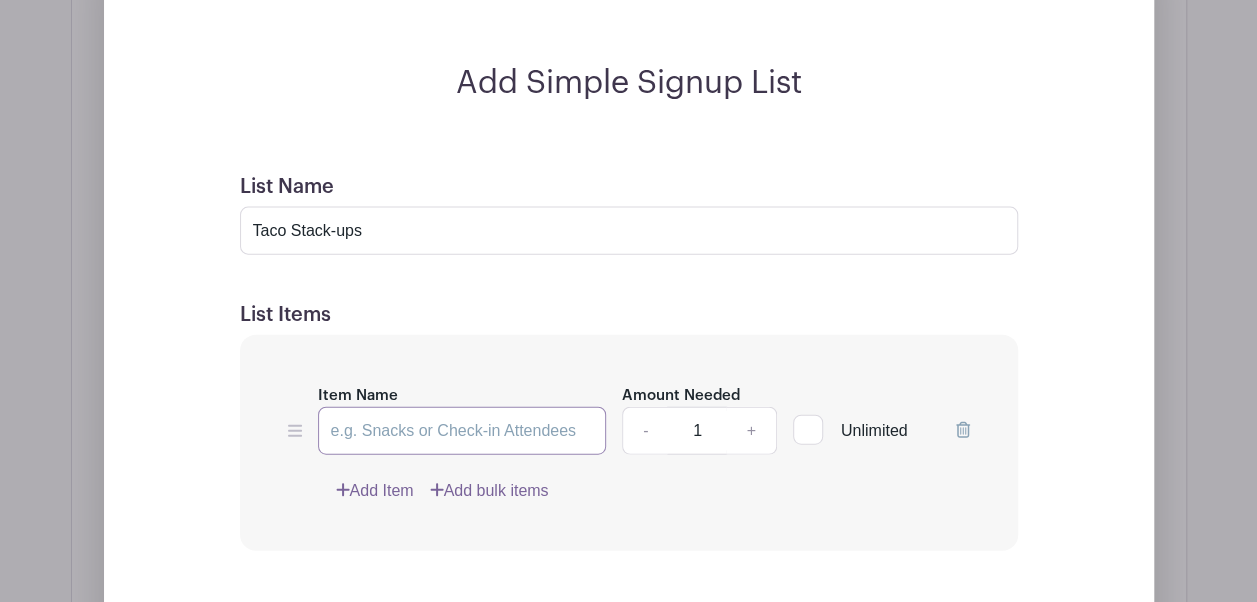 click on "Item Name" at bounding box center [462, 431] 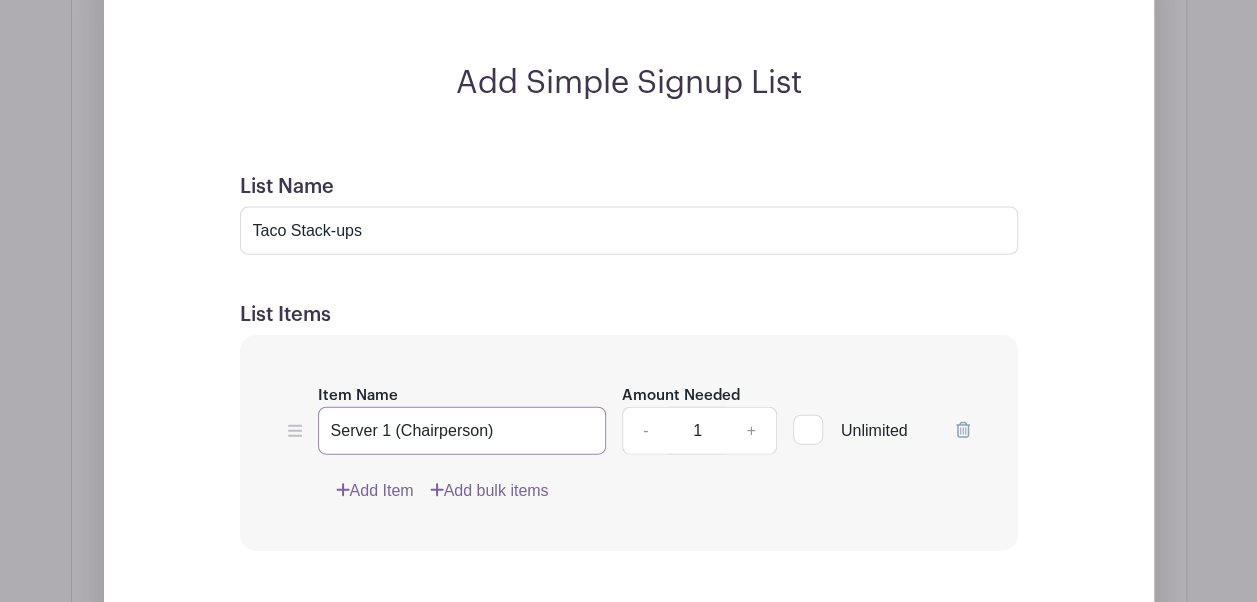 type on "Server 1 (Chairperson)" 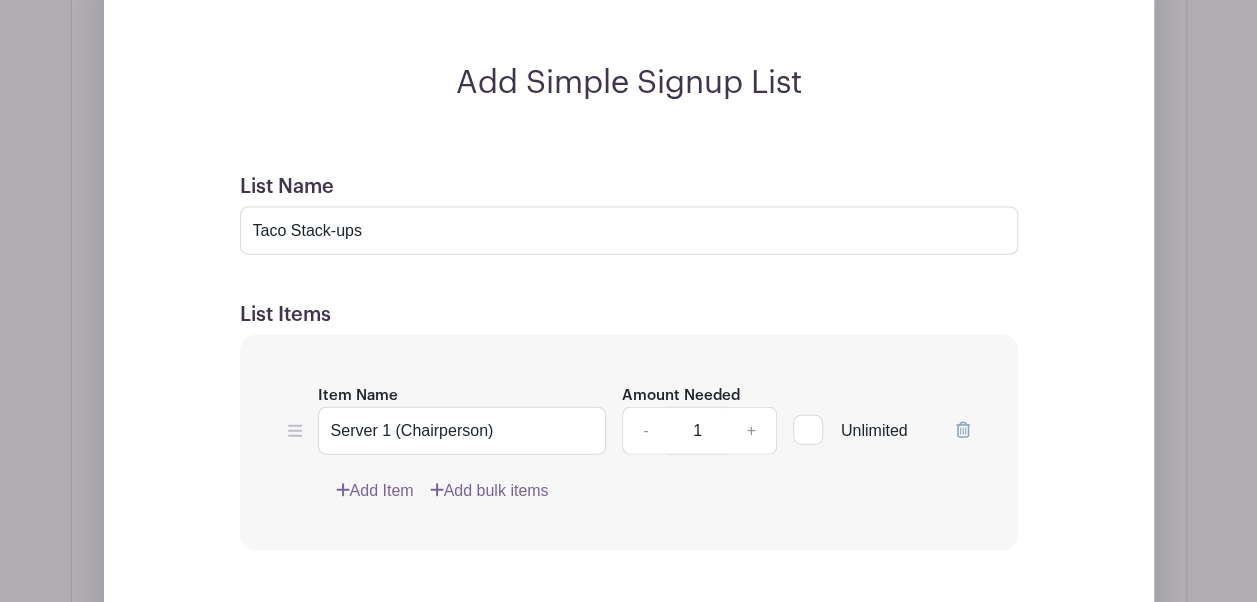 click on "Add Item" at bounding box center (375, 491) 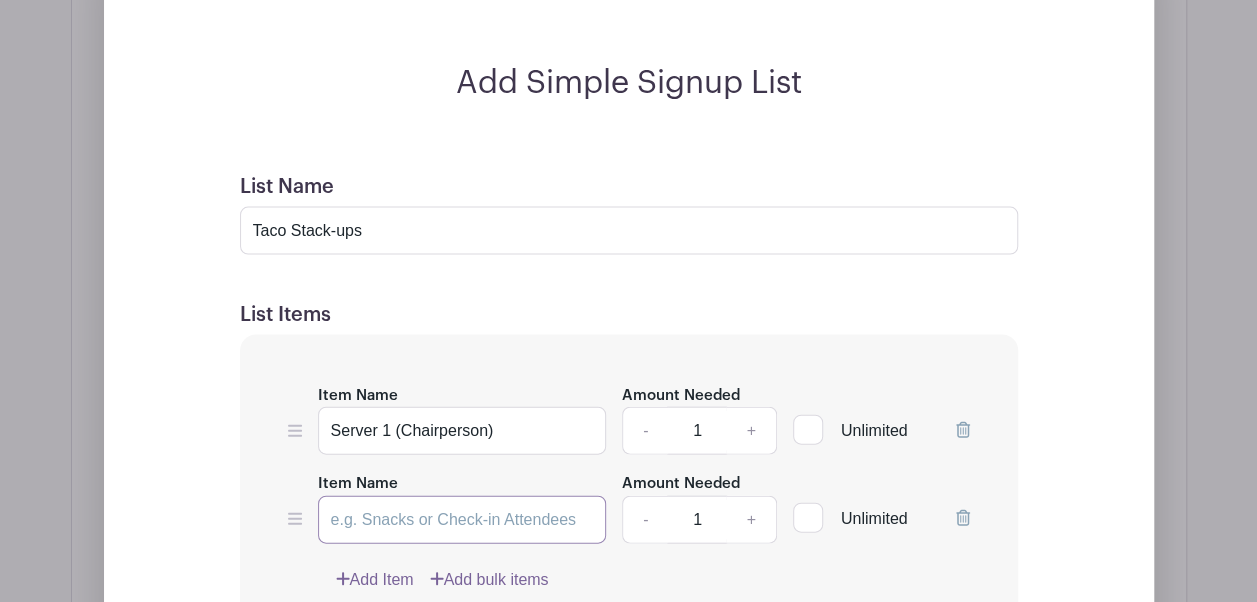 click on "Item Name" at bounding box center (462, 520) 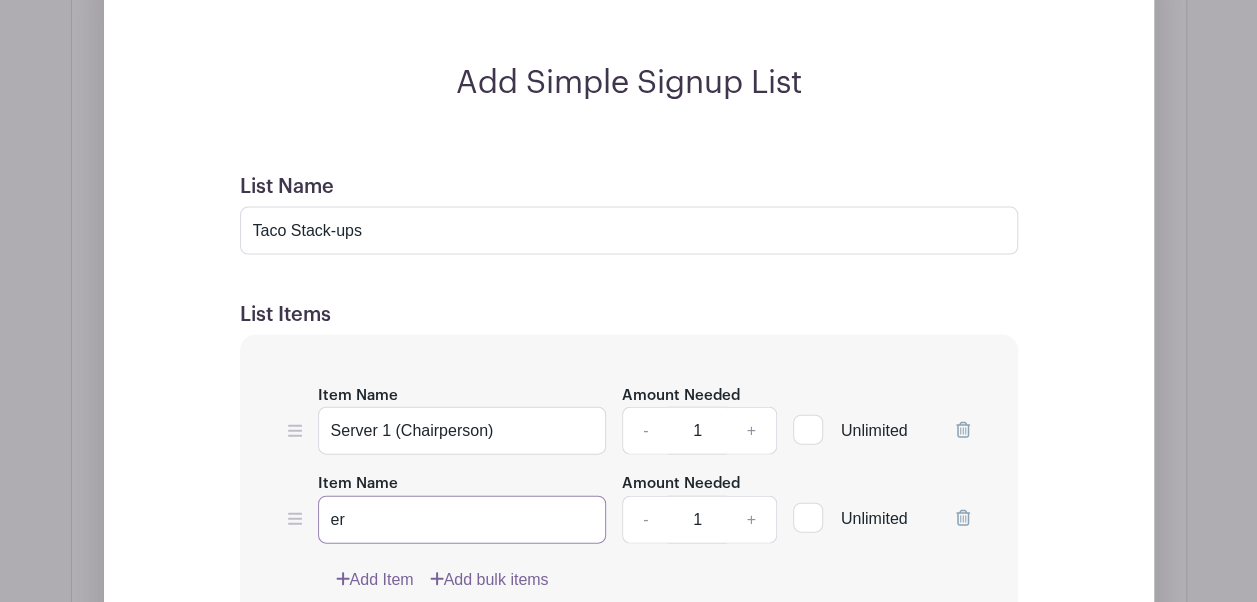 type on "e" 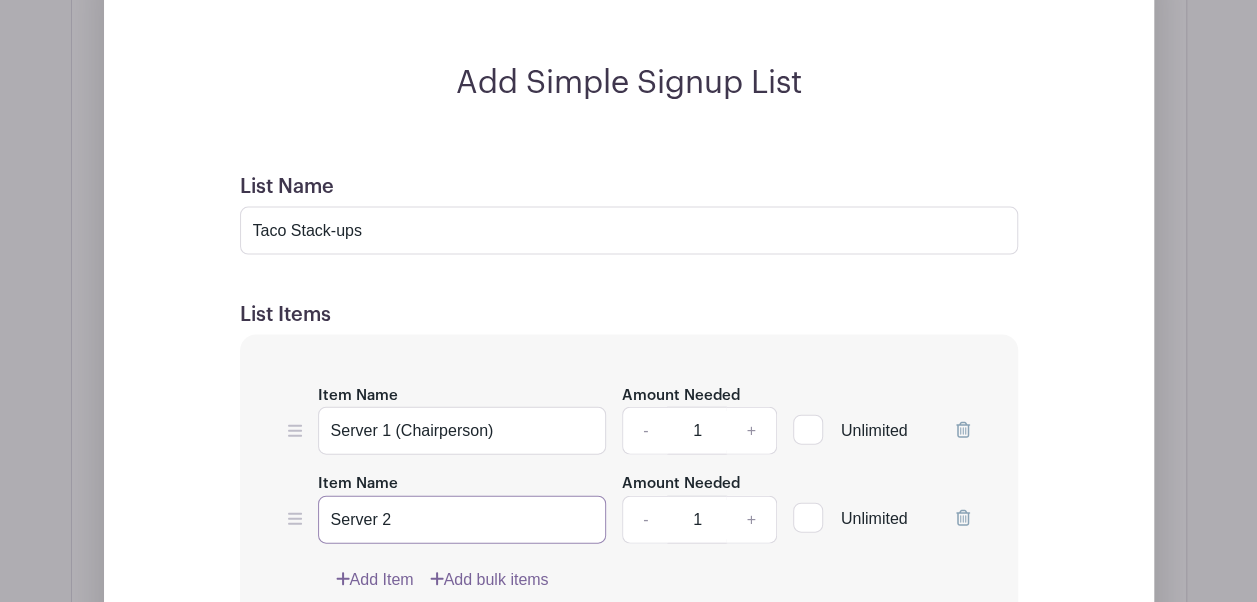type on "Server 2" 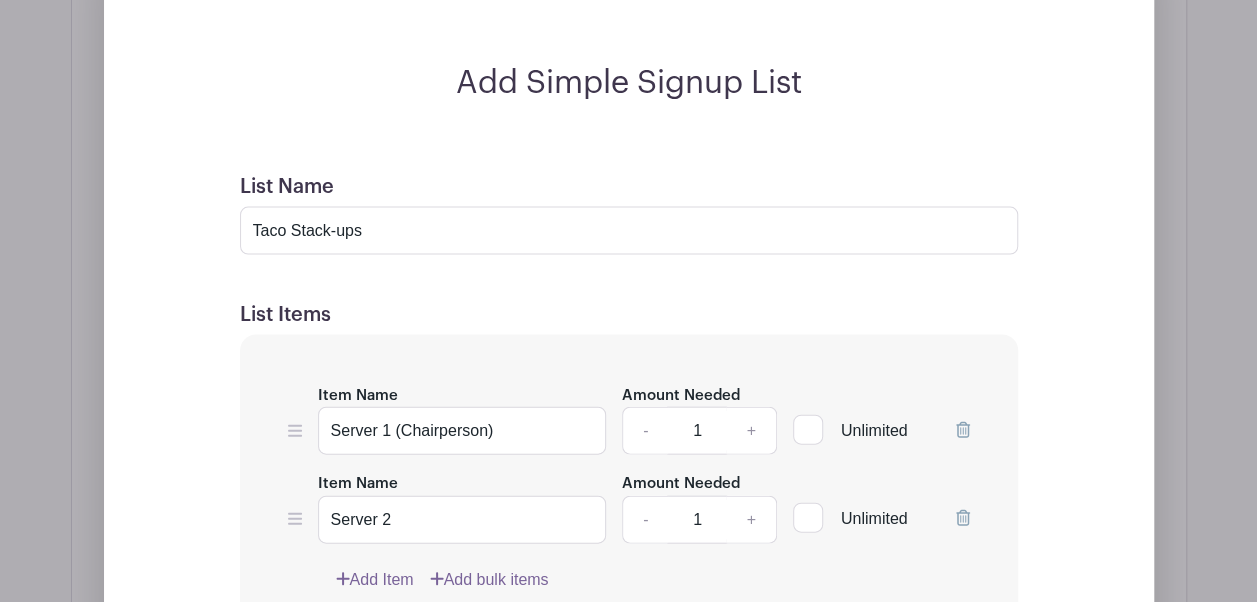 click on "List Name
Taco Stack-ups" at bounding box center [629, 215] 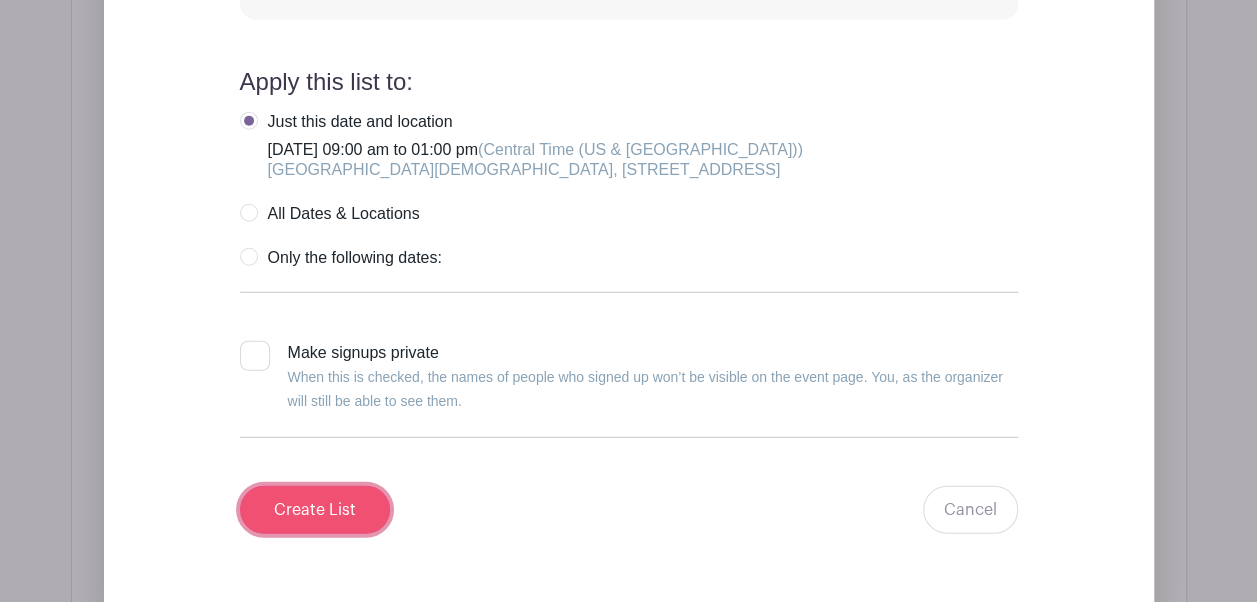 click on "Create List" at bounding box center (315, 510) 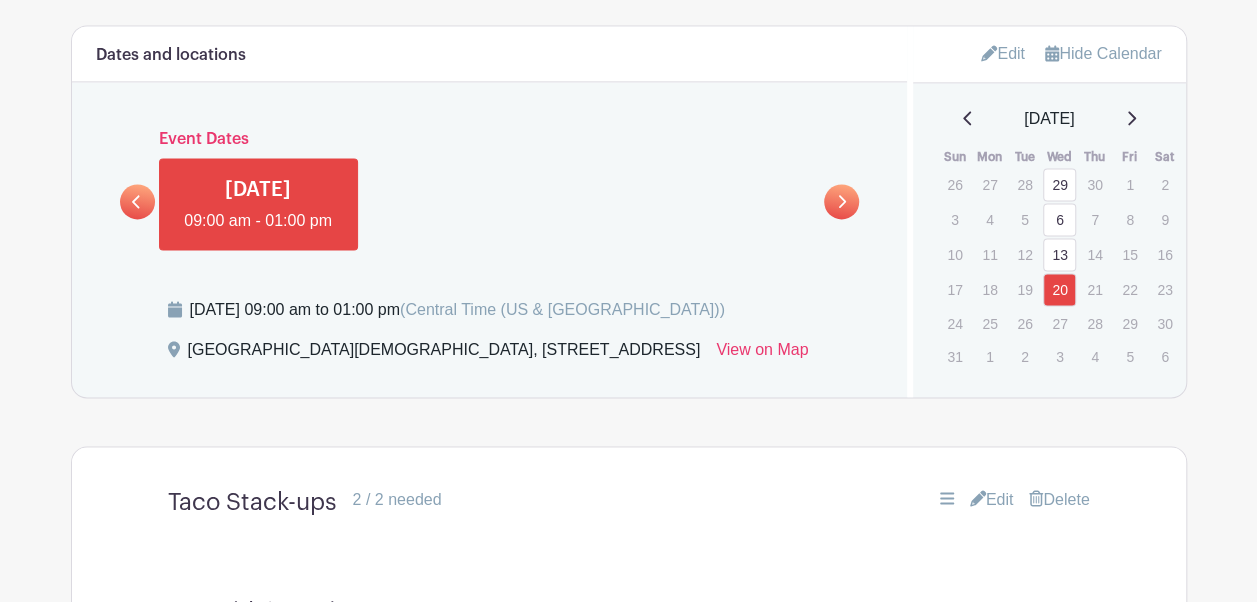 scroll, scrollTop: 1416, scrollLeft: 0, axis: vertical 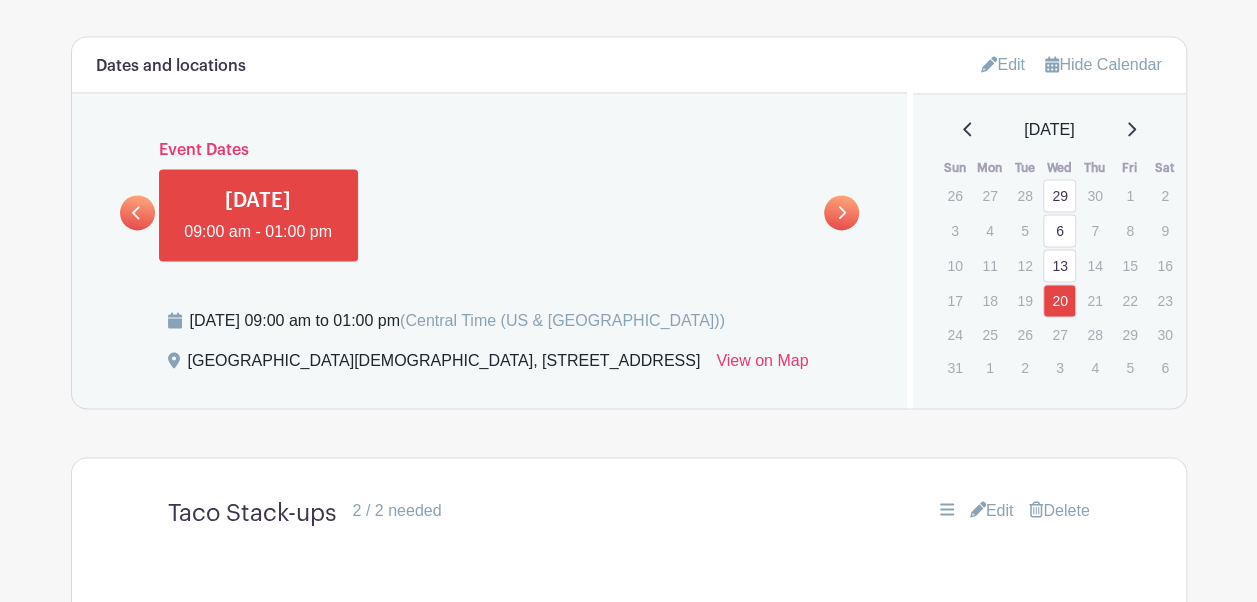 click 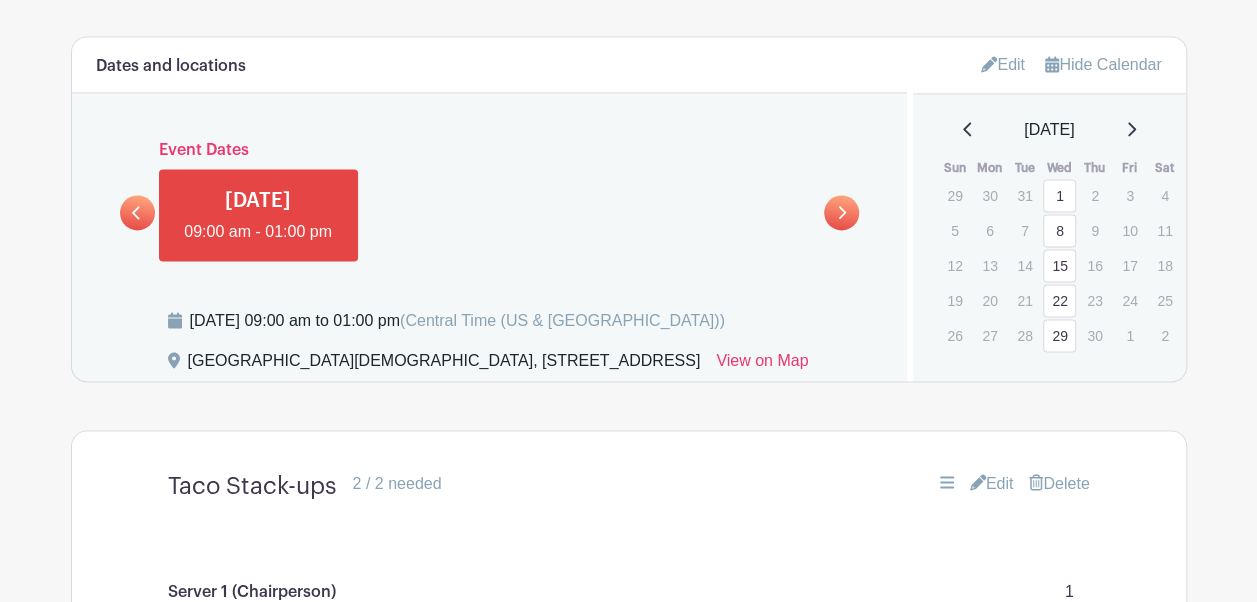 click 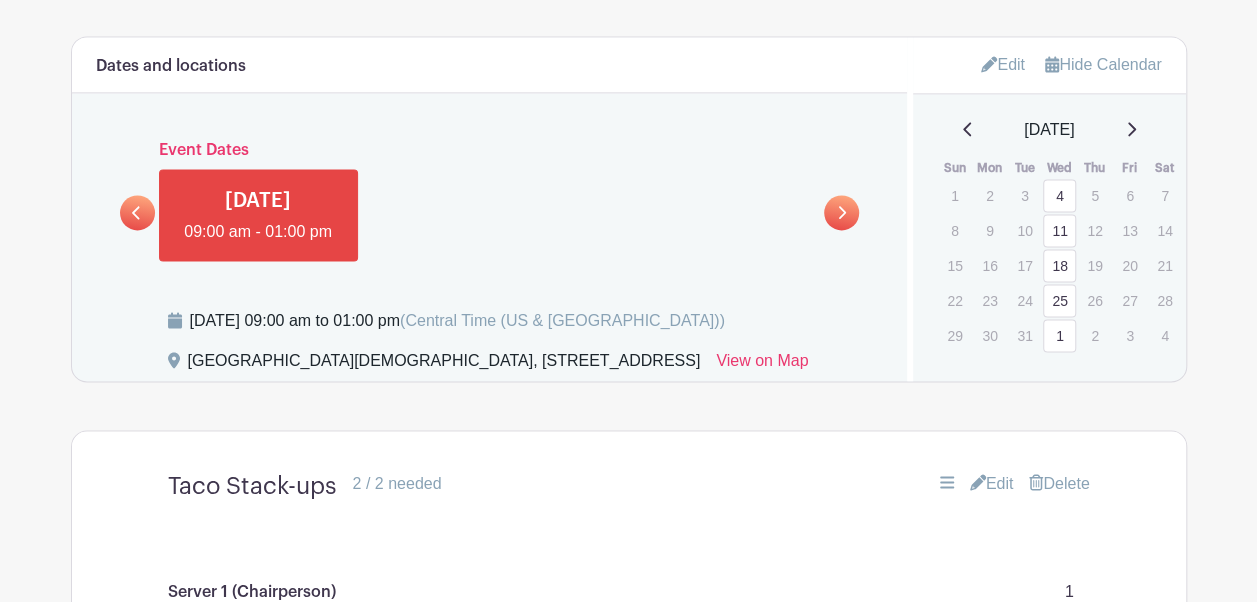 click 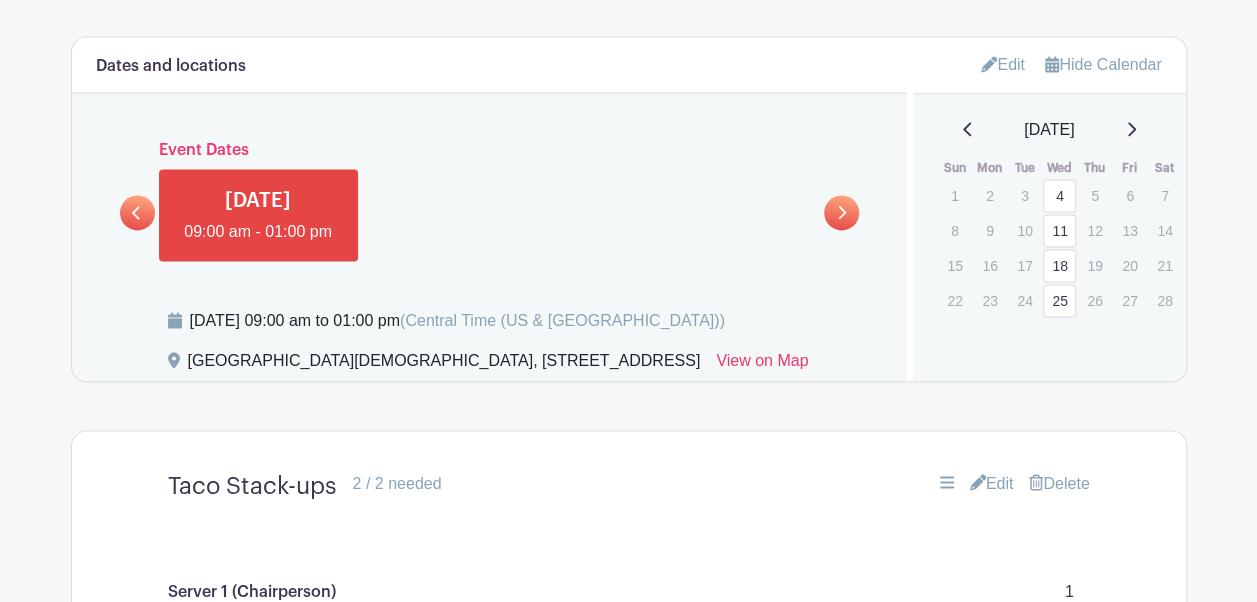 click on "4" at bounding box center [1059, 195] 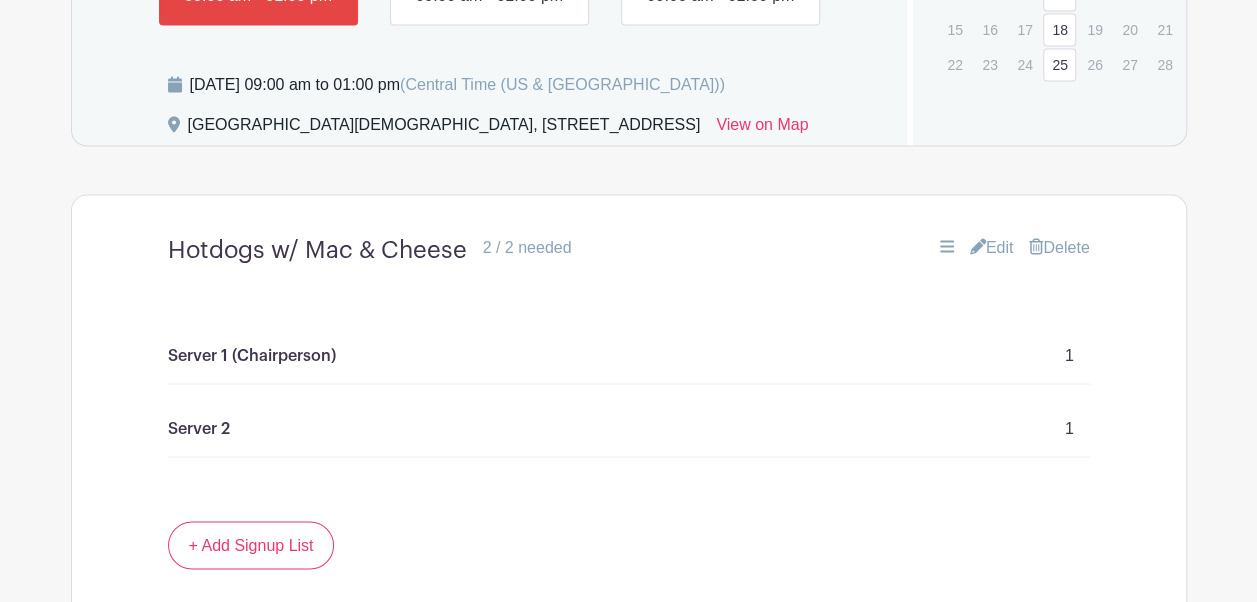 scroll, scrollTop: 1668, scrollLeft: 0, axis: vertical 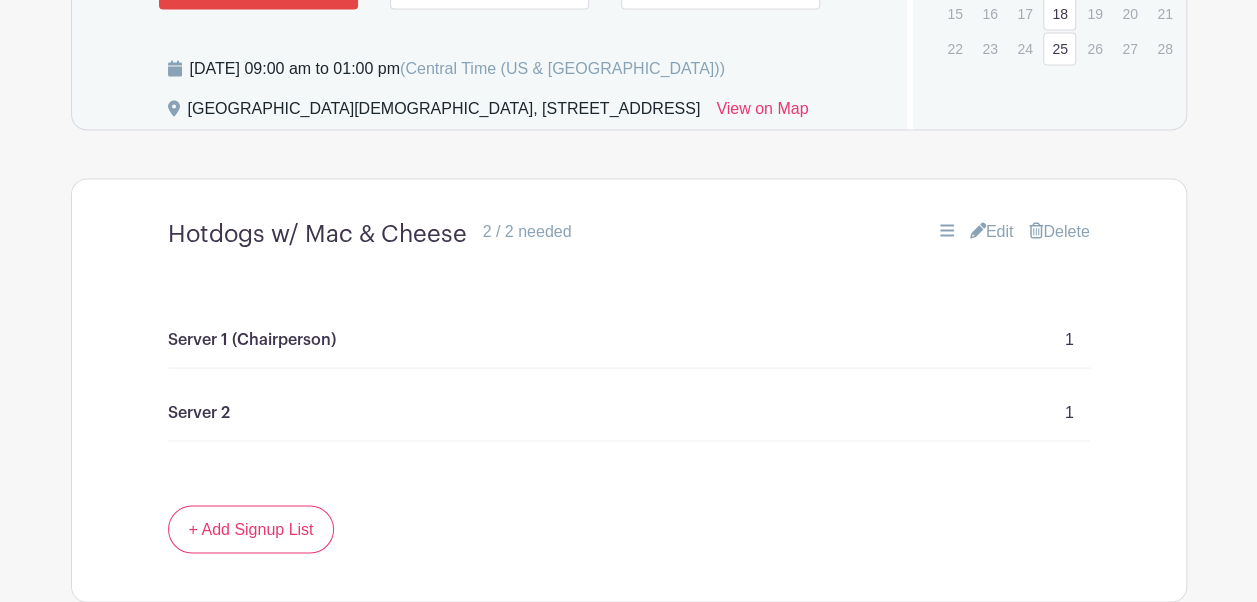 click on "Edit" at bounding box center [992, 231] 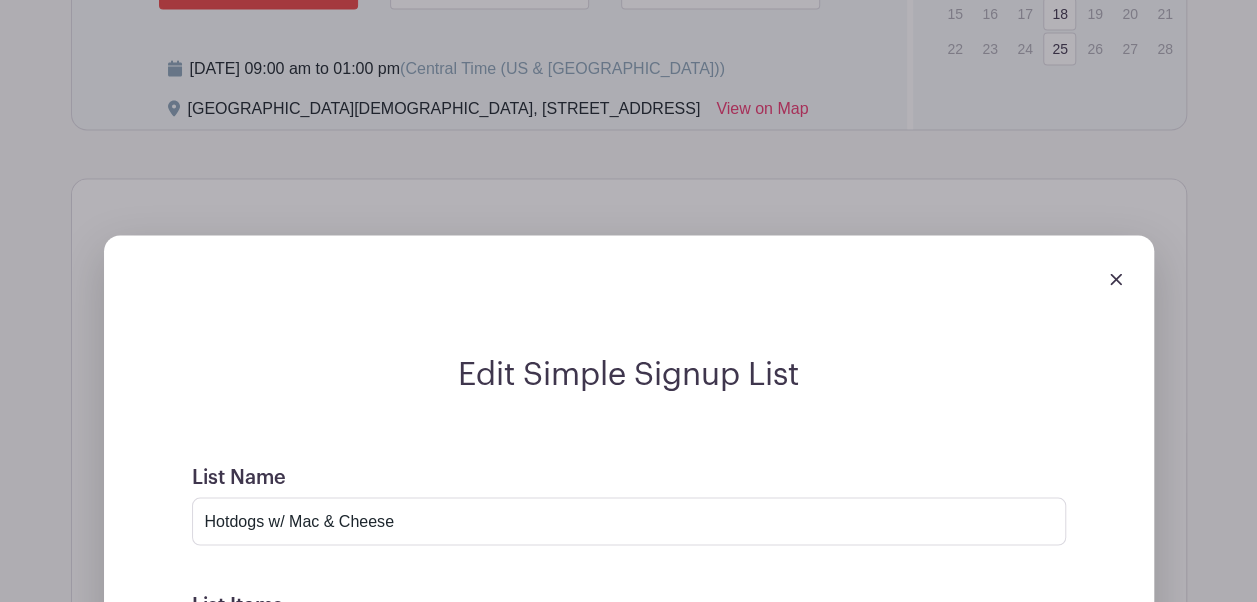 click on "List Name
Hotdogs w/ Mac & Cheese
List Items
Item Name
Server 1 (Chairperson)
Amount Needed
-
1
+
Unlimited
Item Name
Server 2
Amount Needed
-
1
+
Unlimited" at bounding box center [629, 977] 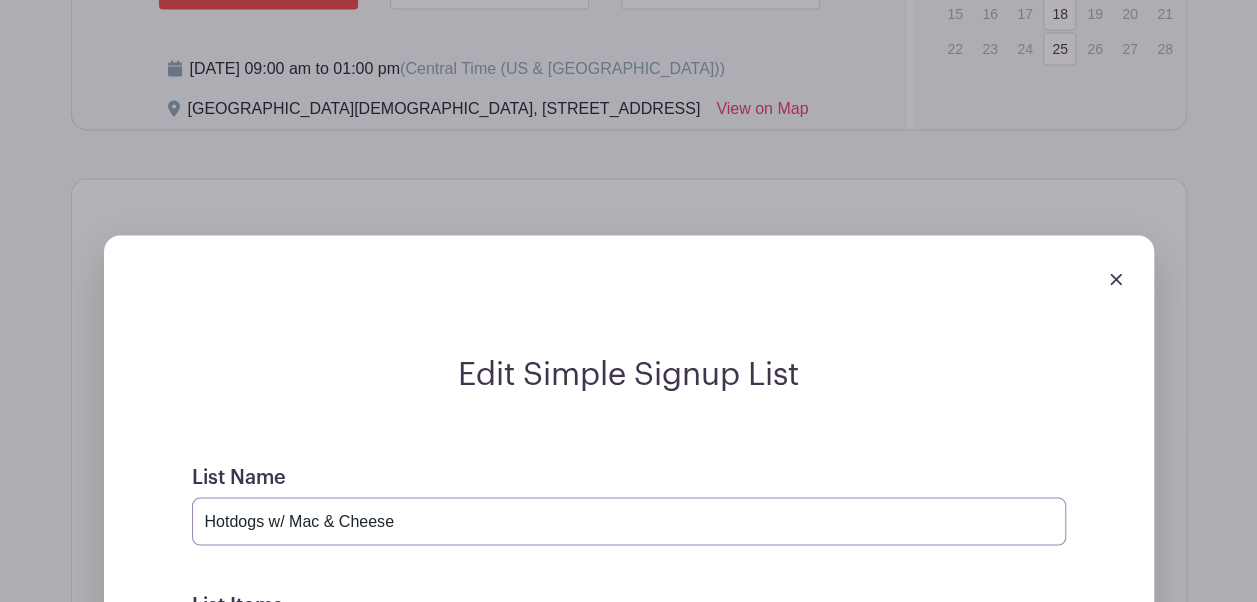 click on "Hotdogs w/ Mac & Cheese" at bounding box center (629, 521) 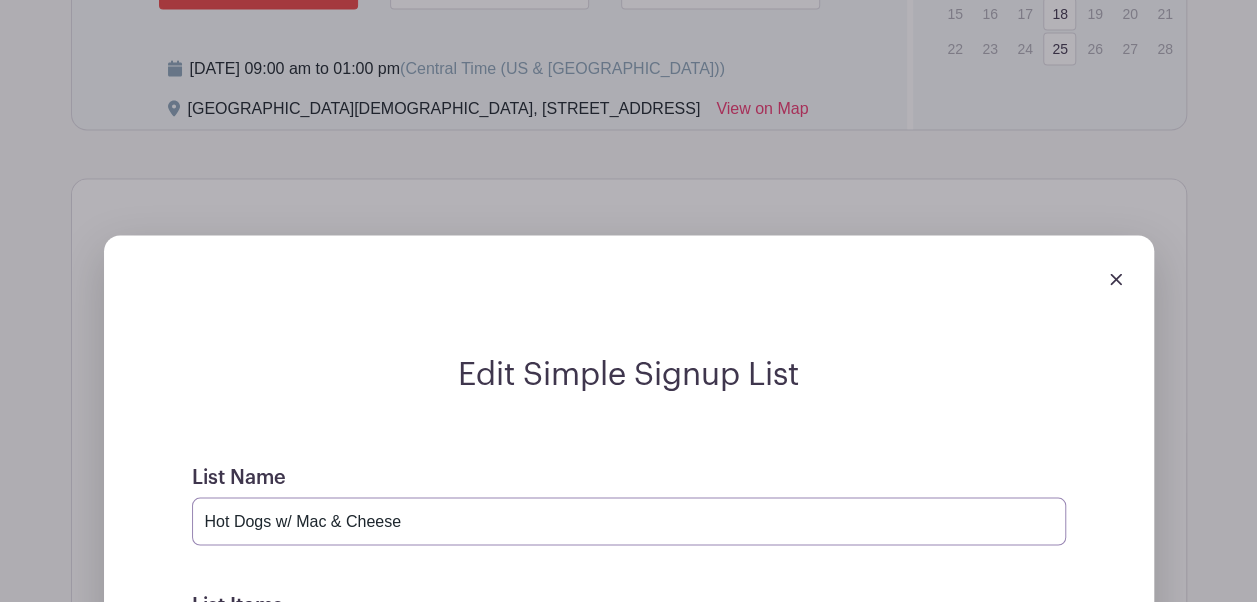 type on "Hot Dogs w/ Mac & Cheese" 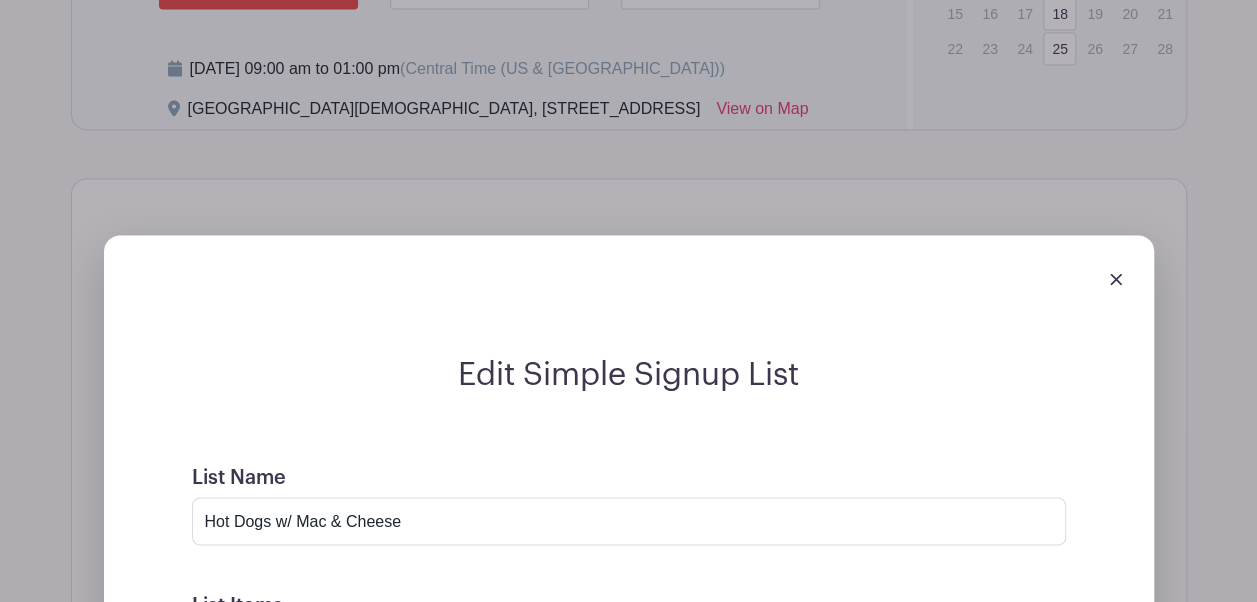 click on "Edit Simple Signup List
List Name
Hot Dogs w/ Mac & Cheese
List Items
Item Name
Server 1 (Chairperson)
Amount Needed
-
1
+
Unlimited
Item Name
Server 2
Amount Needed
-
1
+
Unlimited" at bounding box center (629, 934) 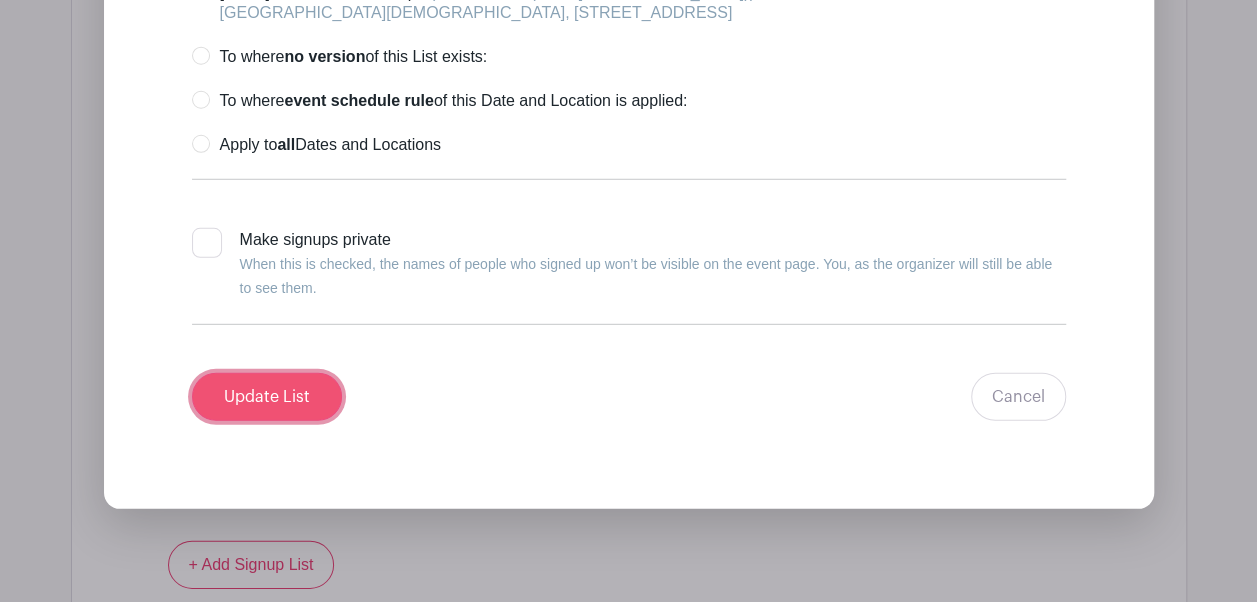 click on "Update List" at bounding box center (267, 397) 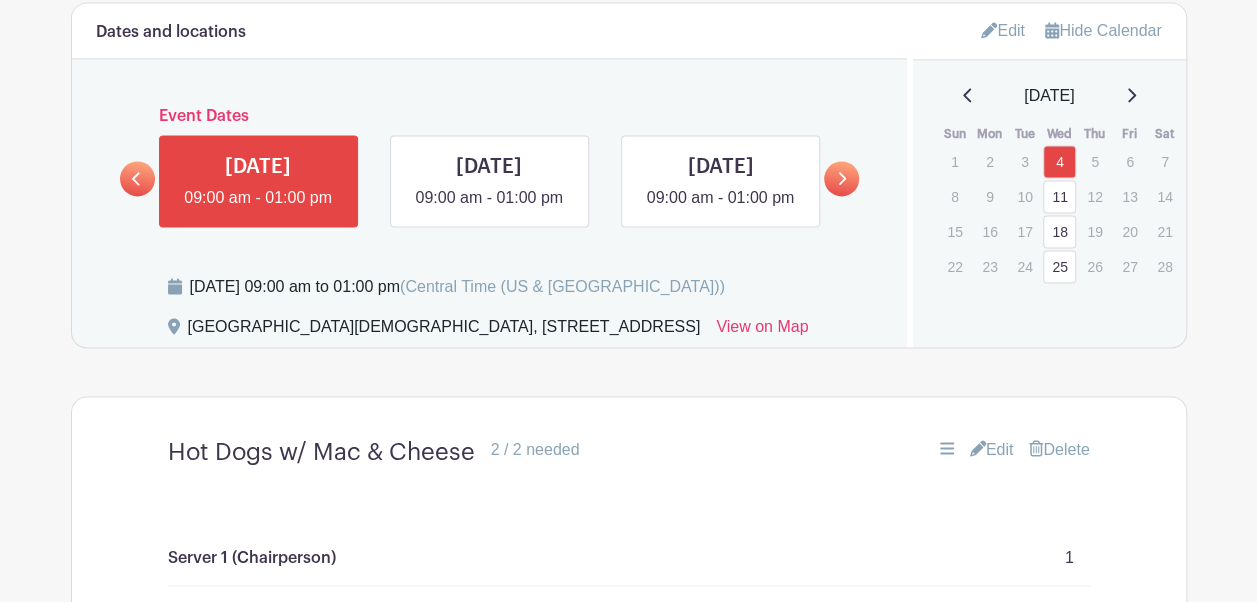 scroll, scrollTop: 1449, scrollLeft: 0, axis: vertical 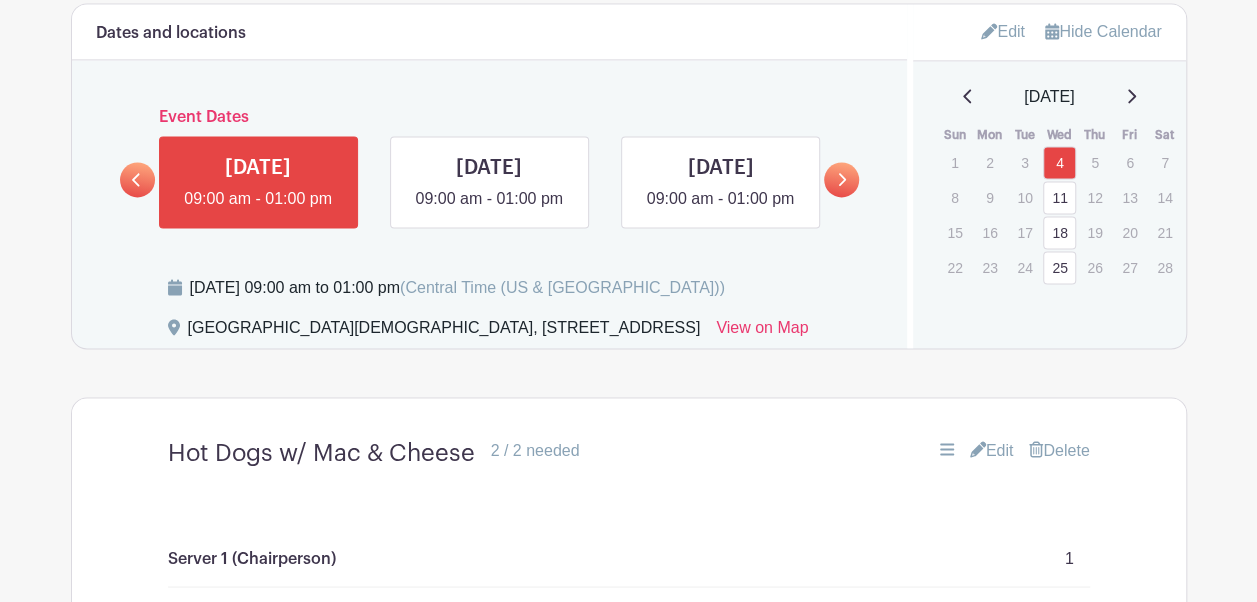 click at bounding box center (841, 179) 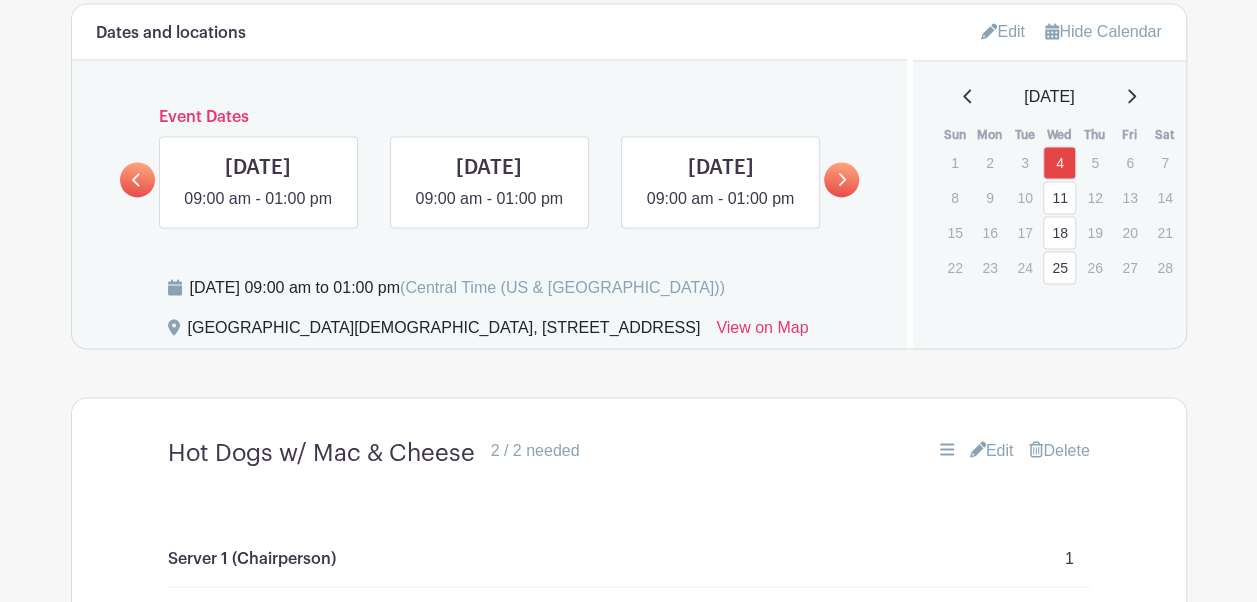 click at bounding box center (841, 179) 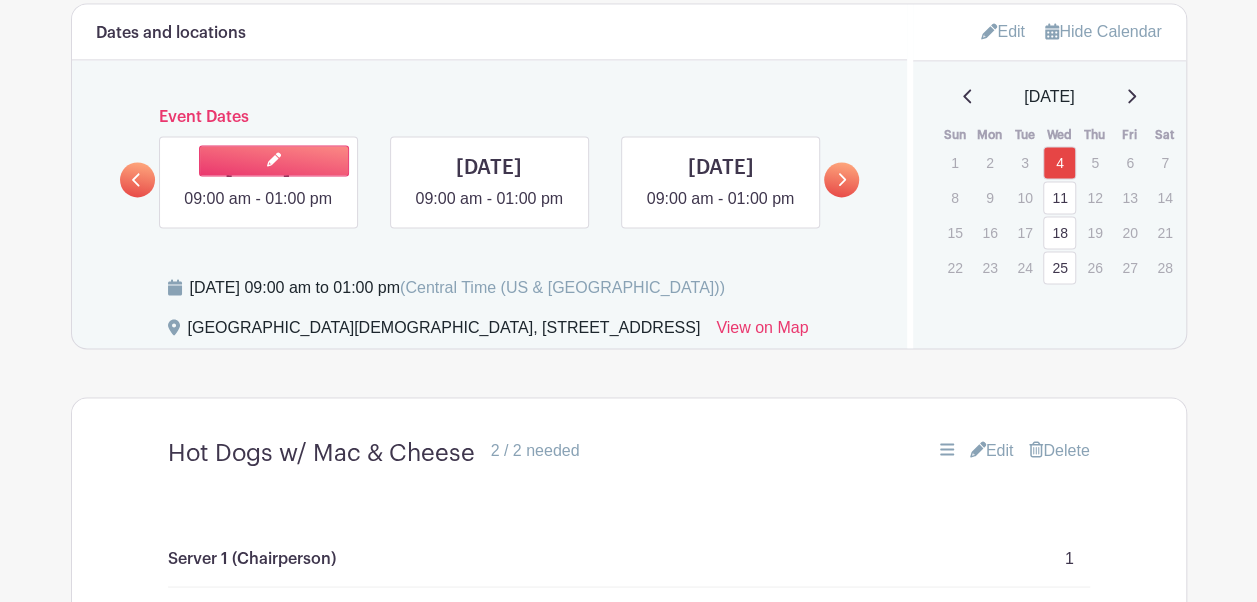click at bounding box center (258, 211) 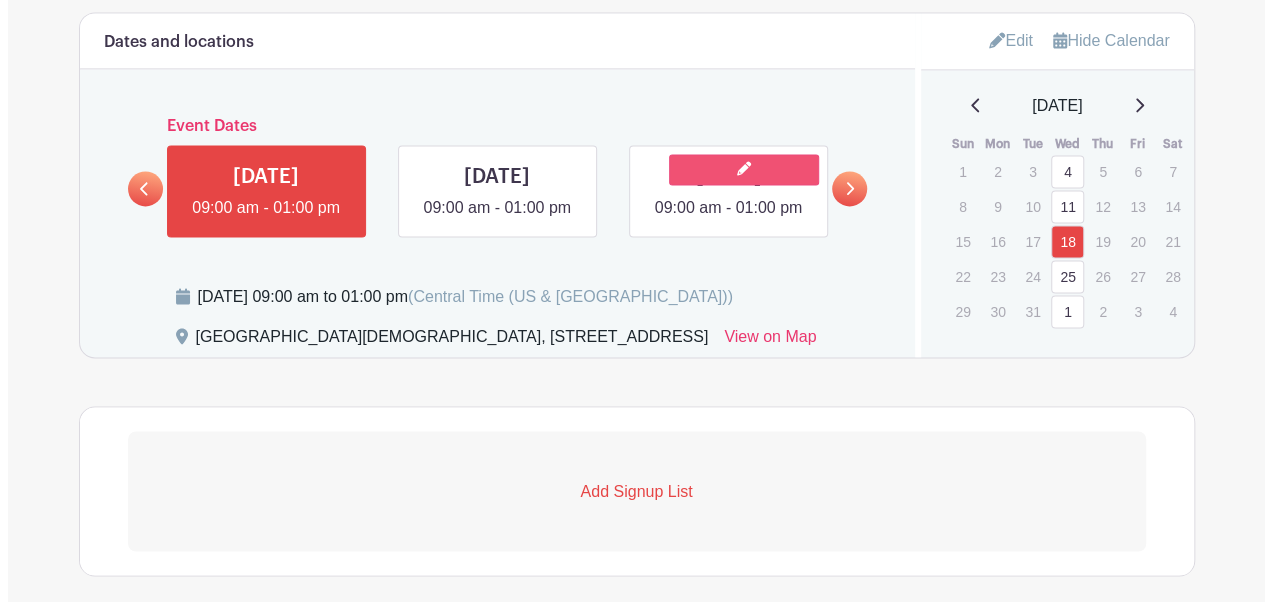 scroll, scrollTop: 1439, scrollLeft: 0, axis: vertical 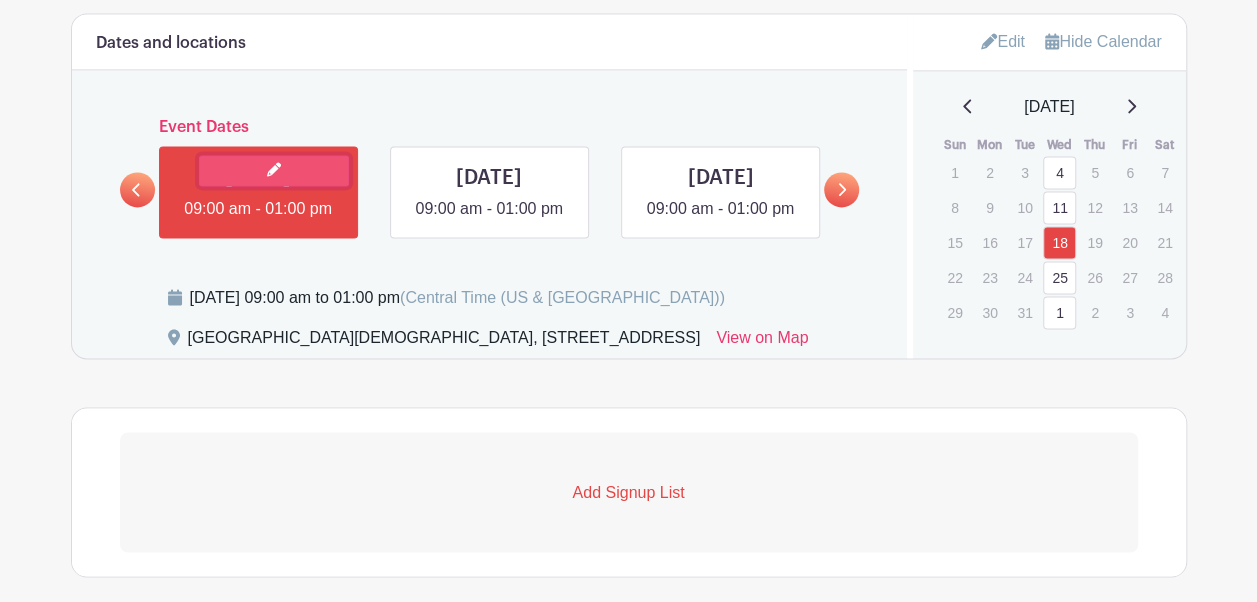 click at bounding box center [274, 170] 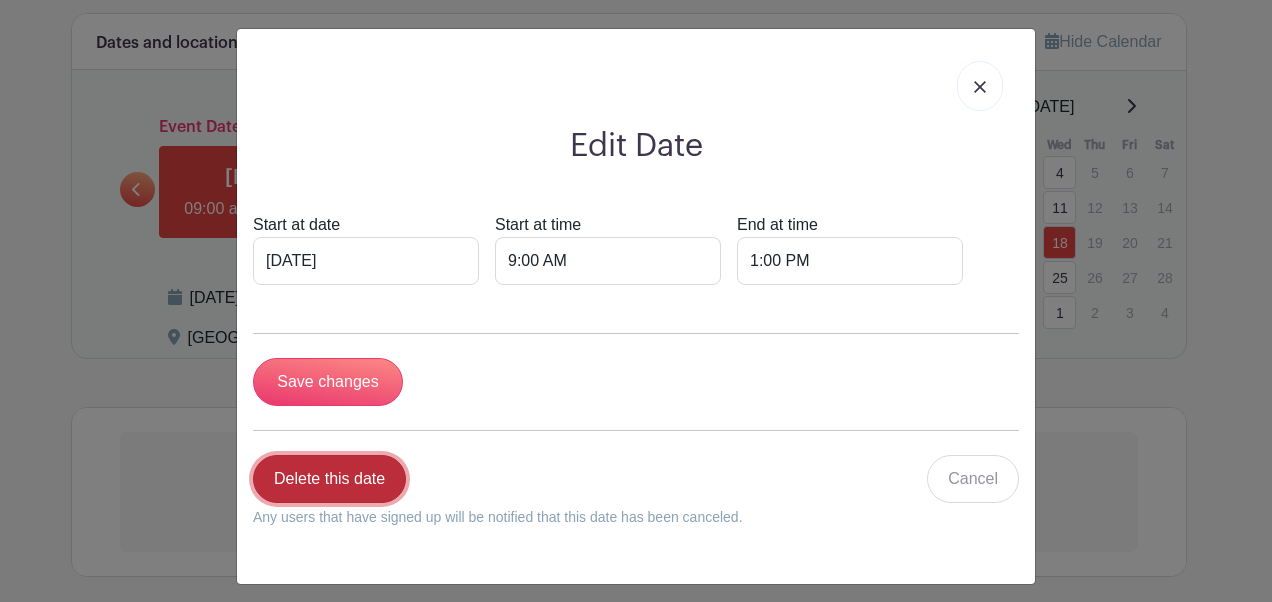 click on "Delete this date" at bounding box center [329, 479] 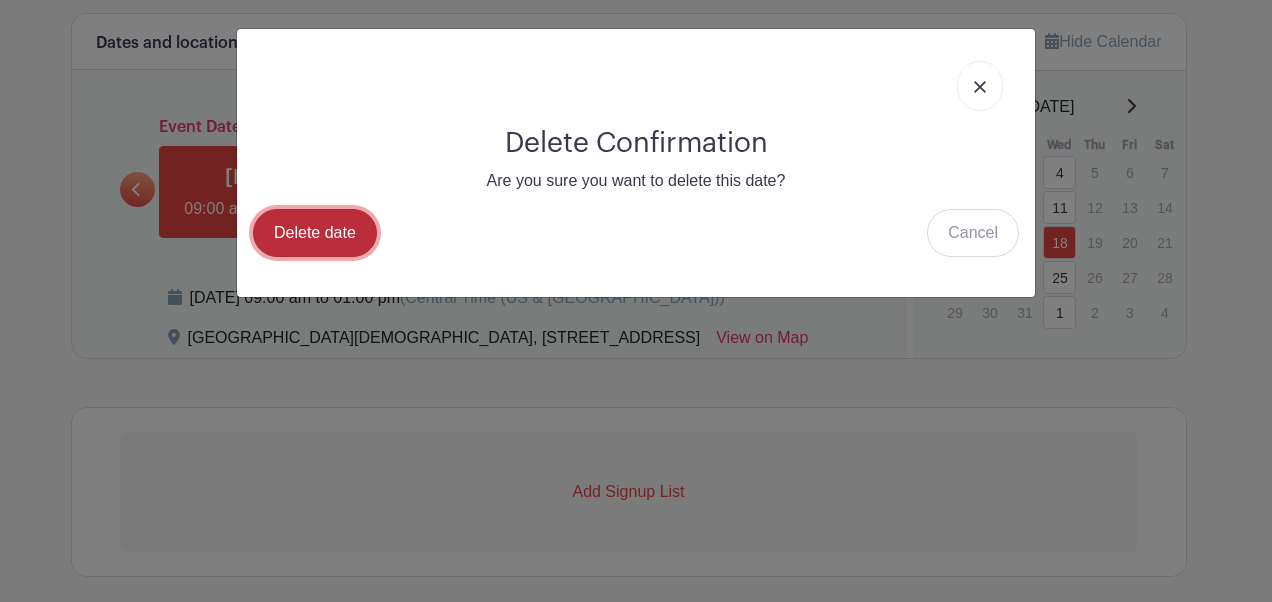 click on "Delete date" at bounding box center (315, 233) 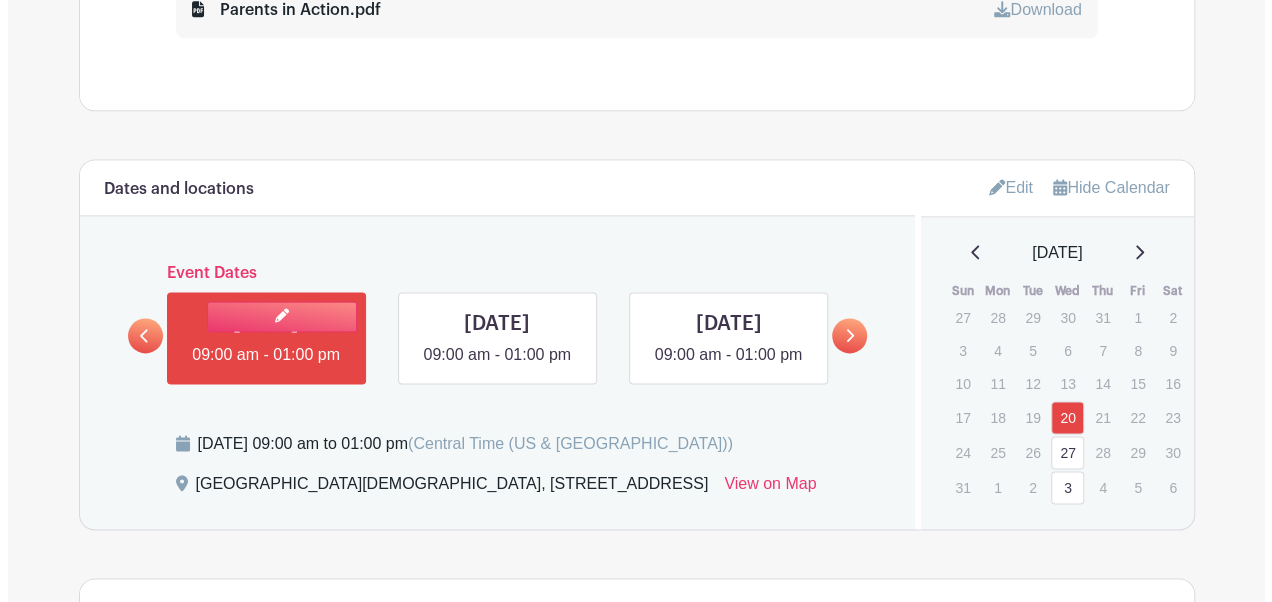 scroll, scrollTop: 1294, scrollLeft: 0, axis: vertical 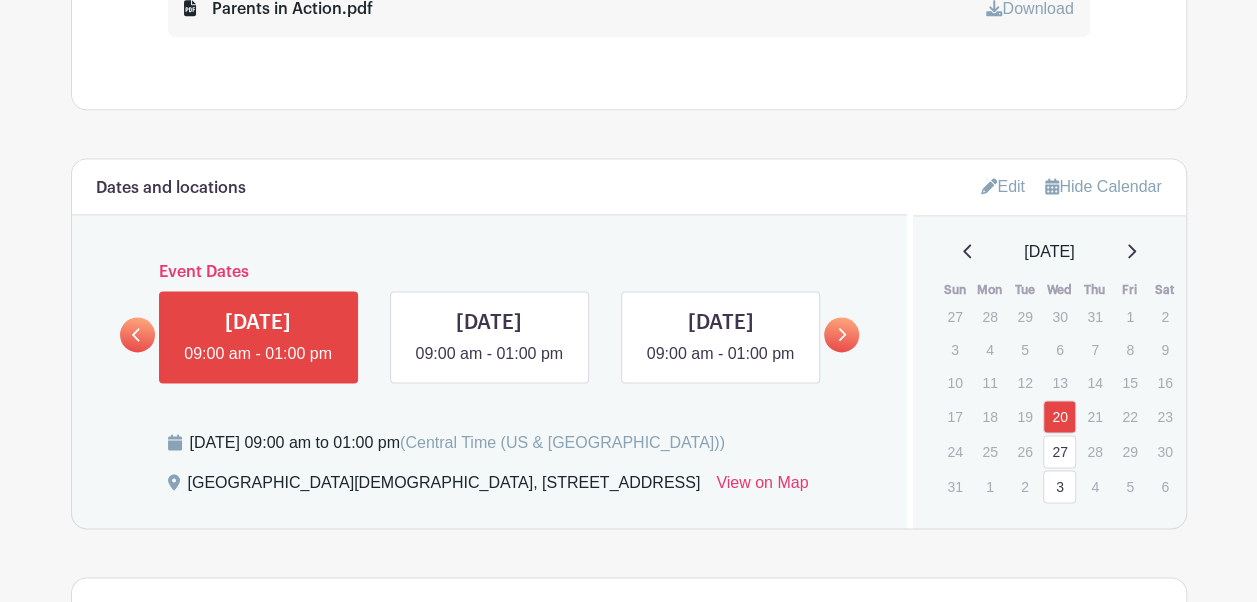 click 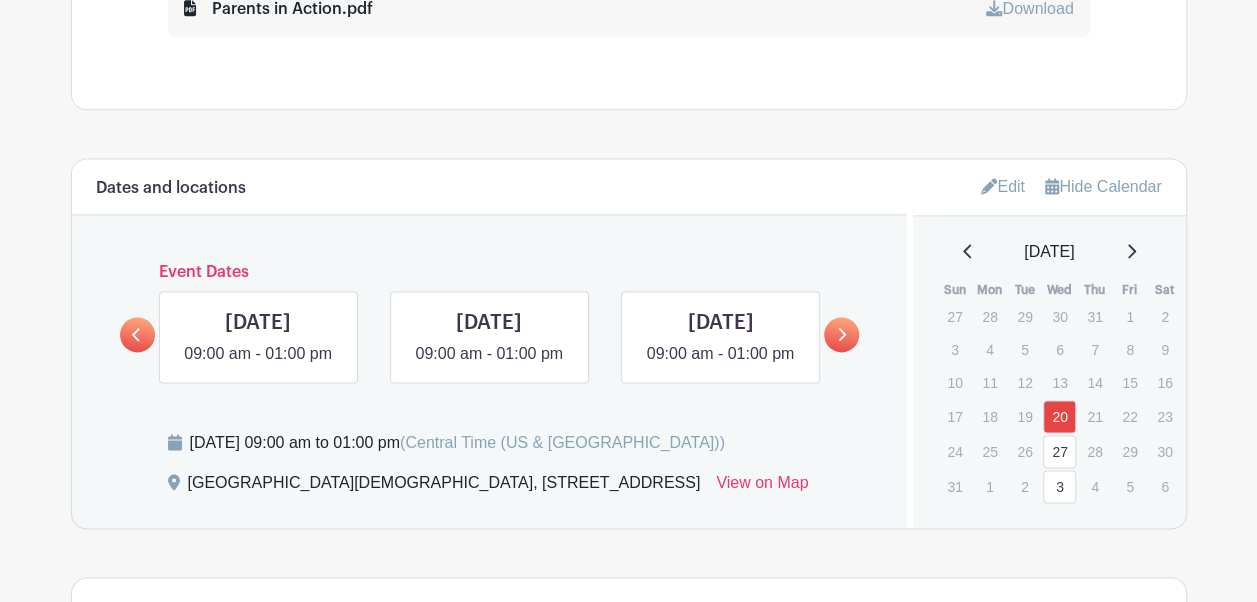 click 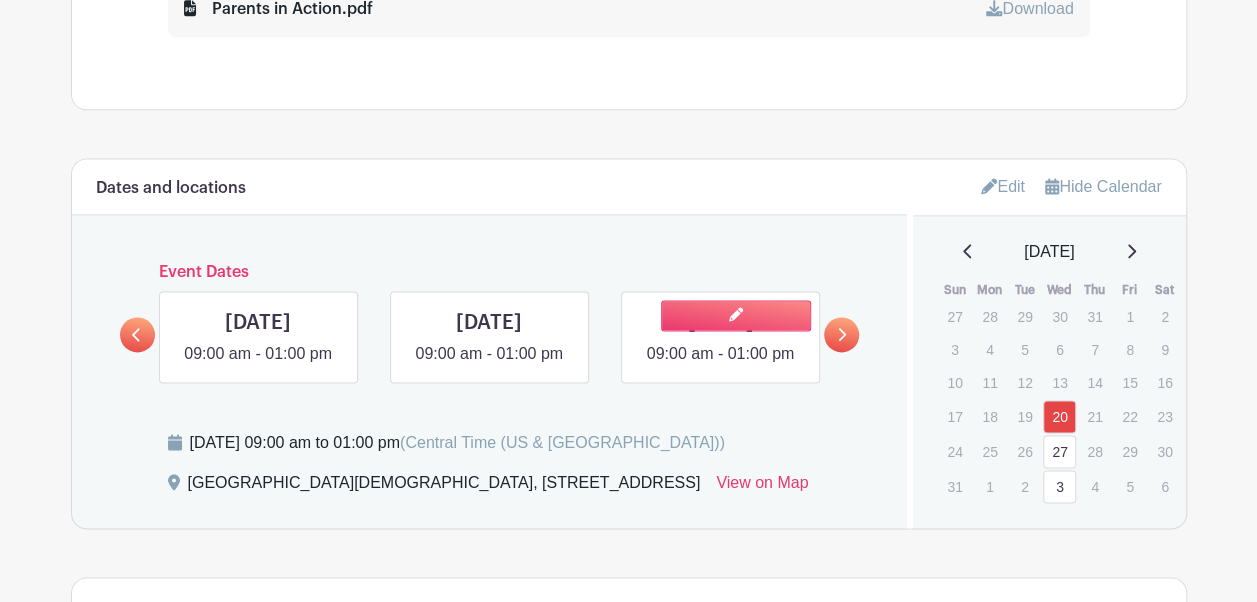 click at bounding box center (720, 366) 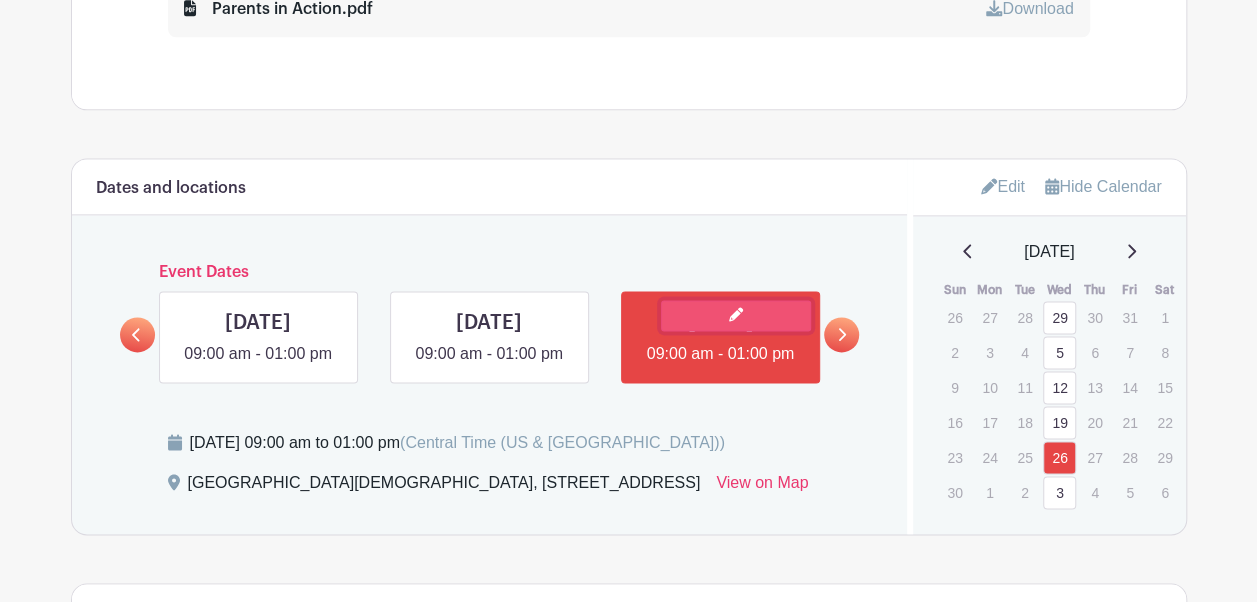 click 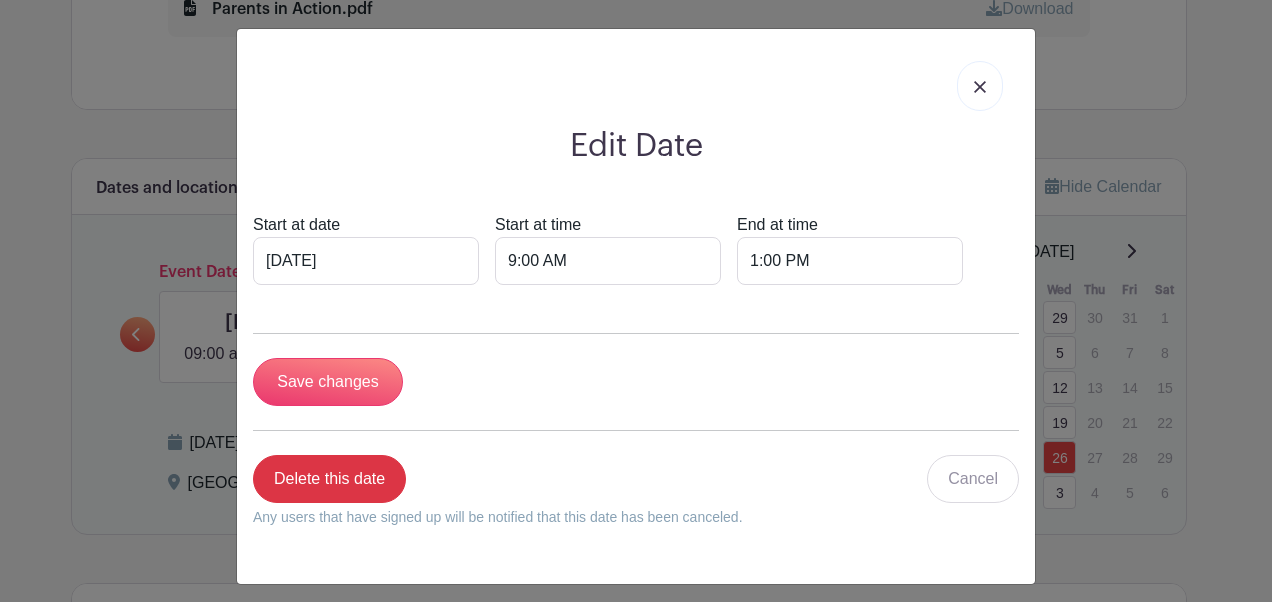 scroll, scrollTop: 8, scrollLeft: 0, axis: vertical 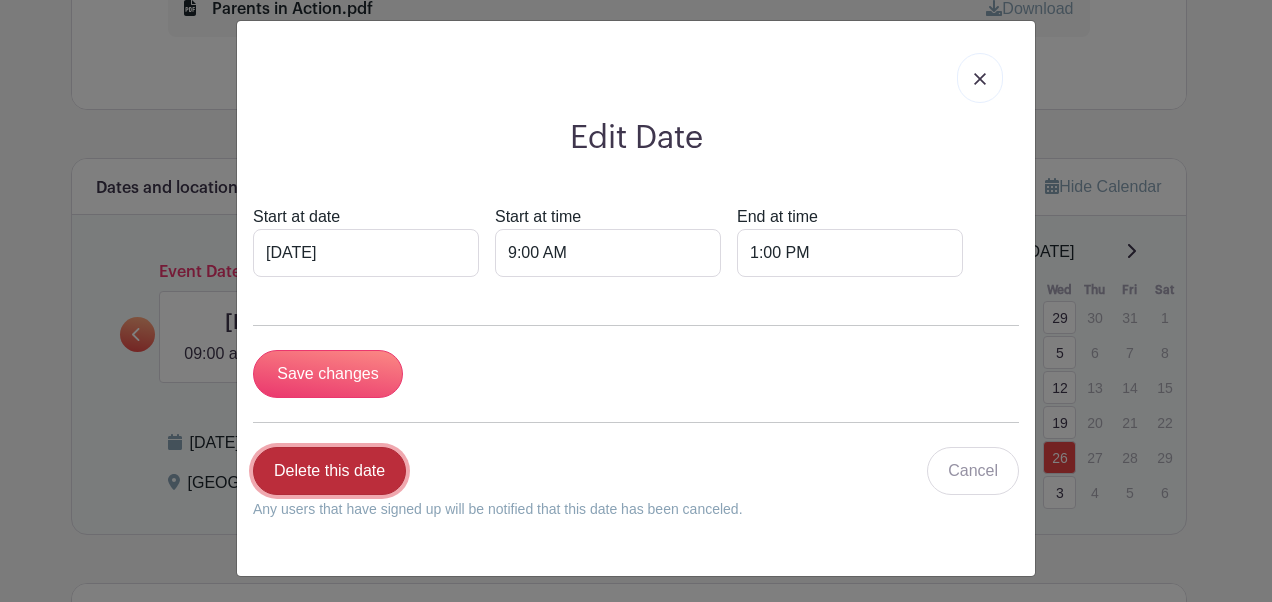 click on "Delete this date" at bounding box center (329, 471) 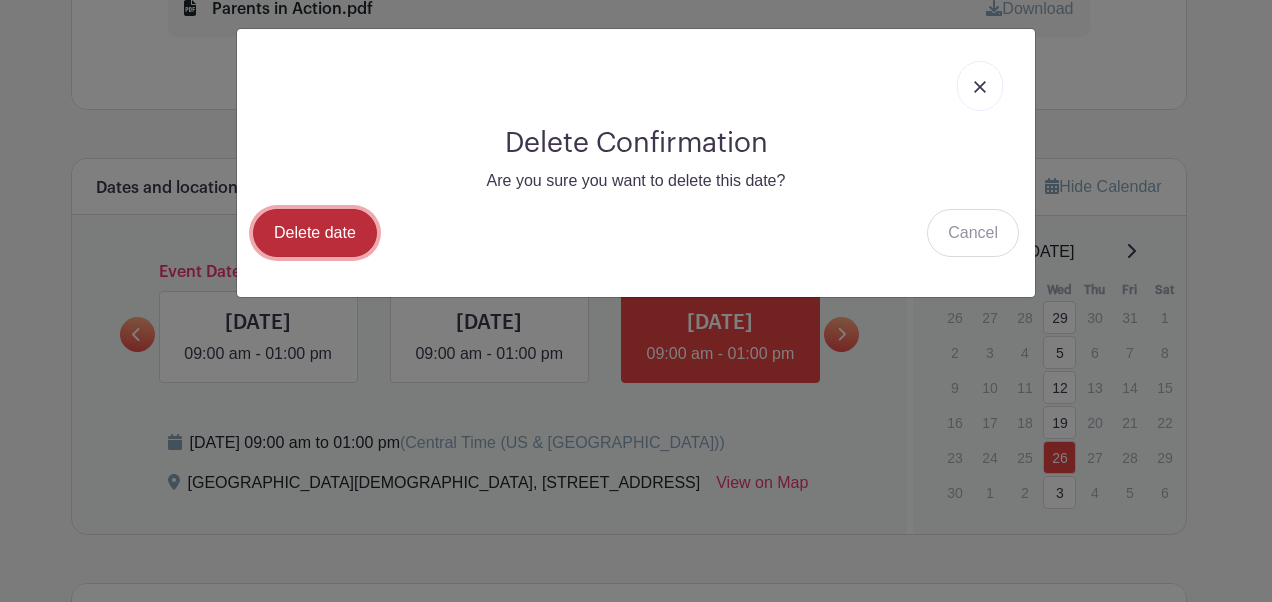 click on "Delete date" at bounding box center [315, 233] 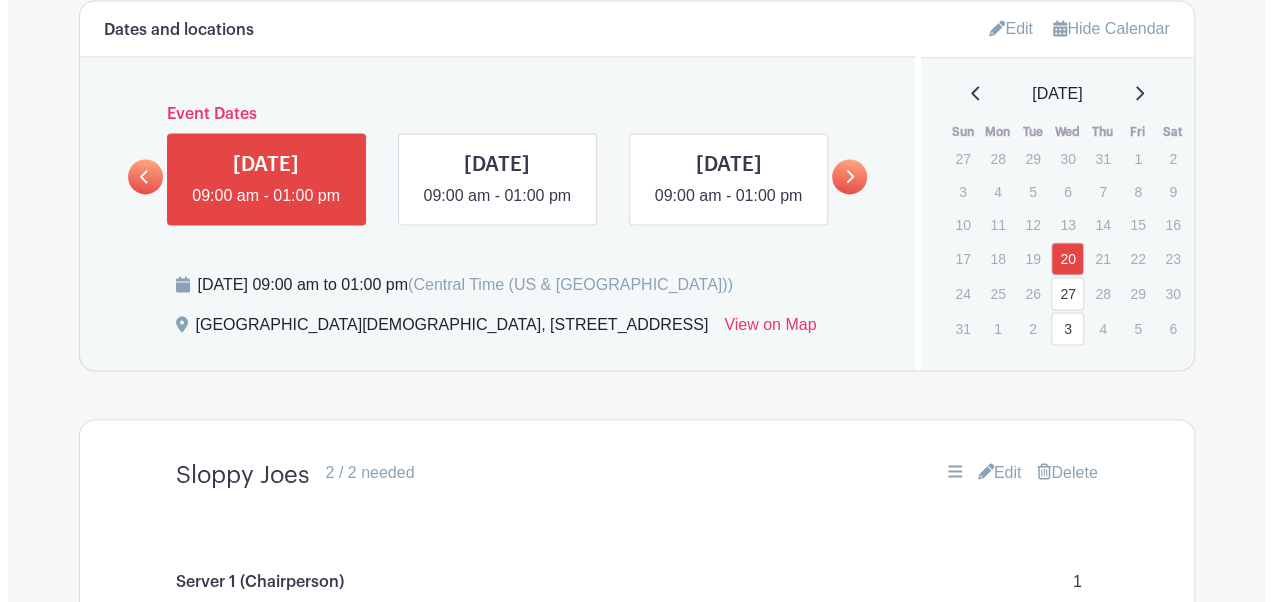 scroll, scrollTop: 1415, scrollLeft: 0, axis: vertical 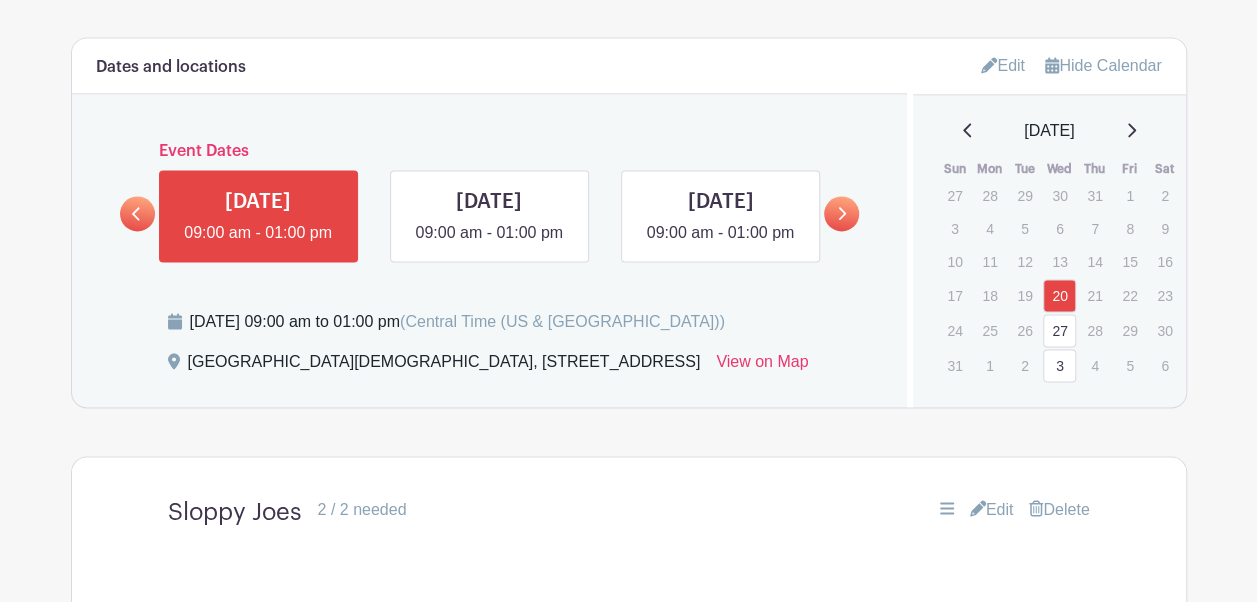 click at bounding box center (841, 213) 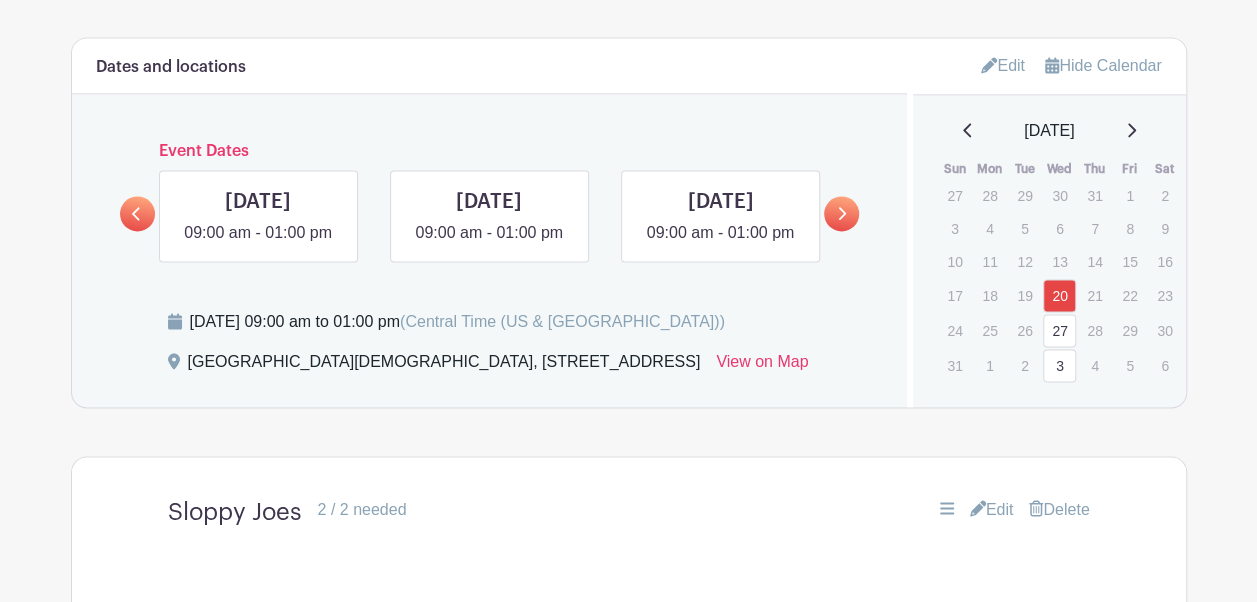 click at bounding box center (841, 213) 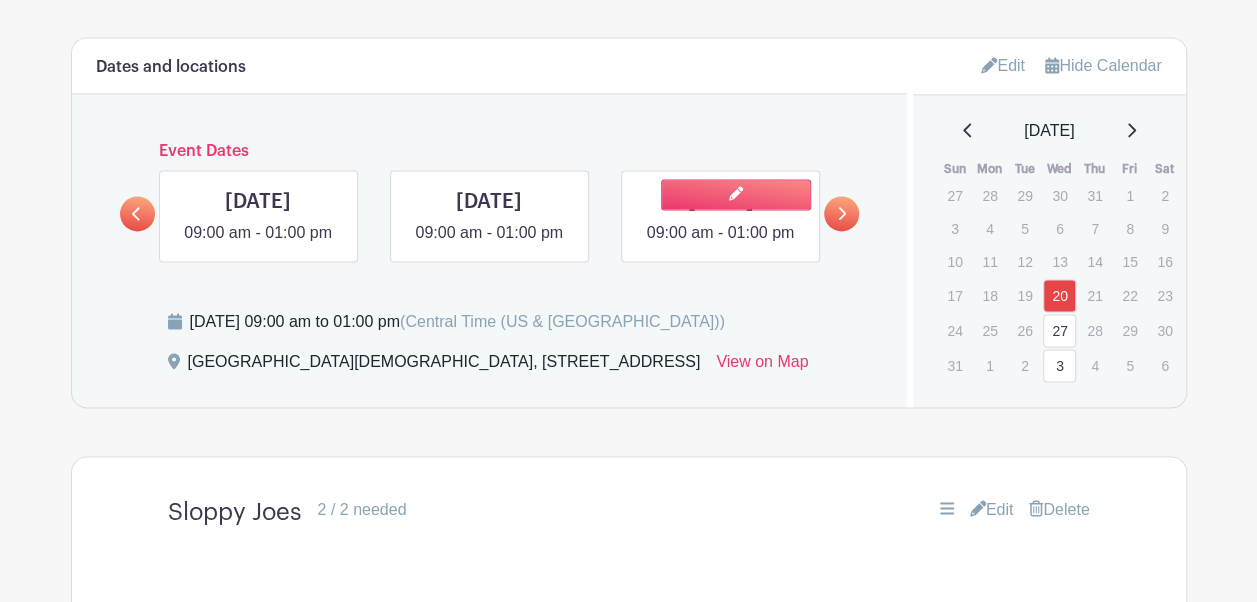 click at bounding box center (720, 245) 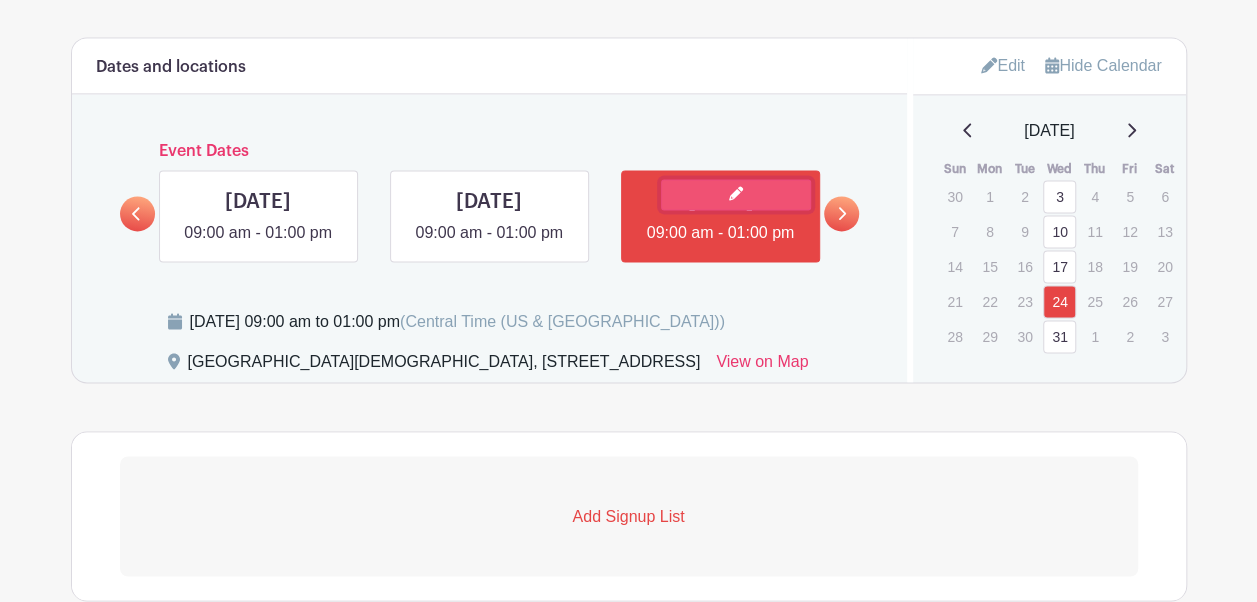click at bounding box center (736, 194) 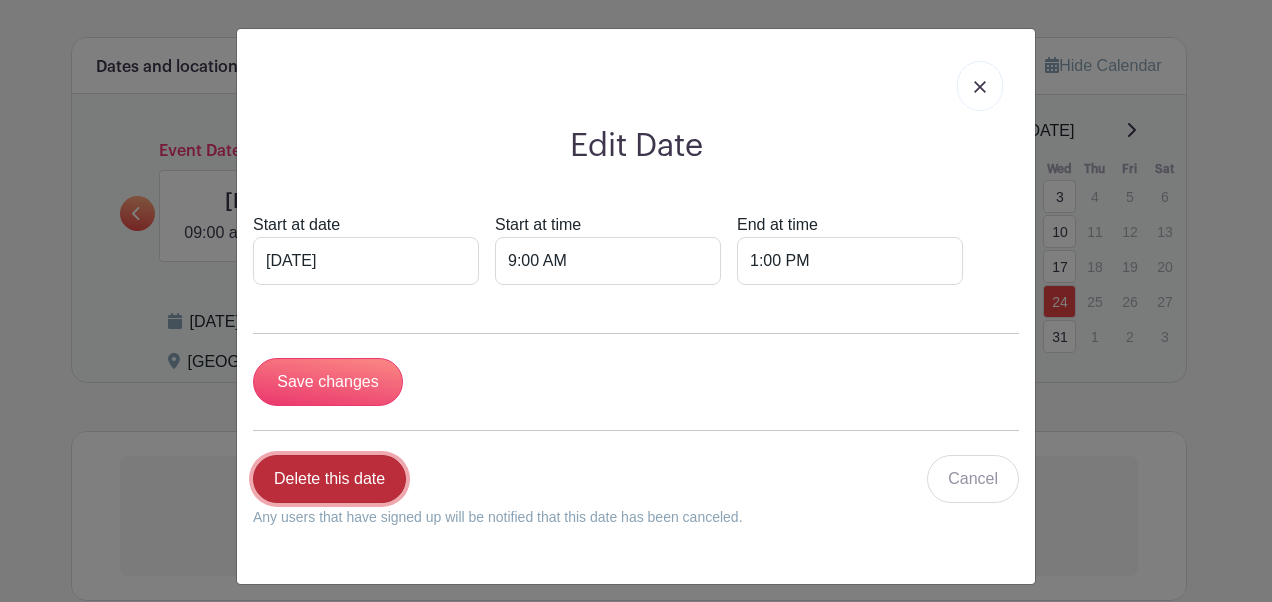 click on "Delete this date" at bounding box center [329, 479] 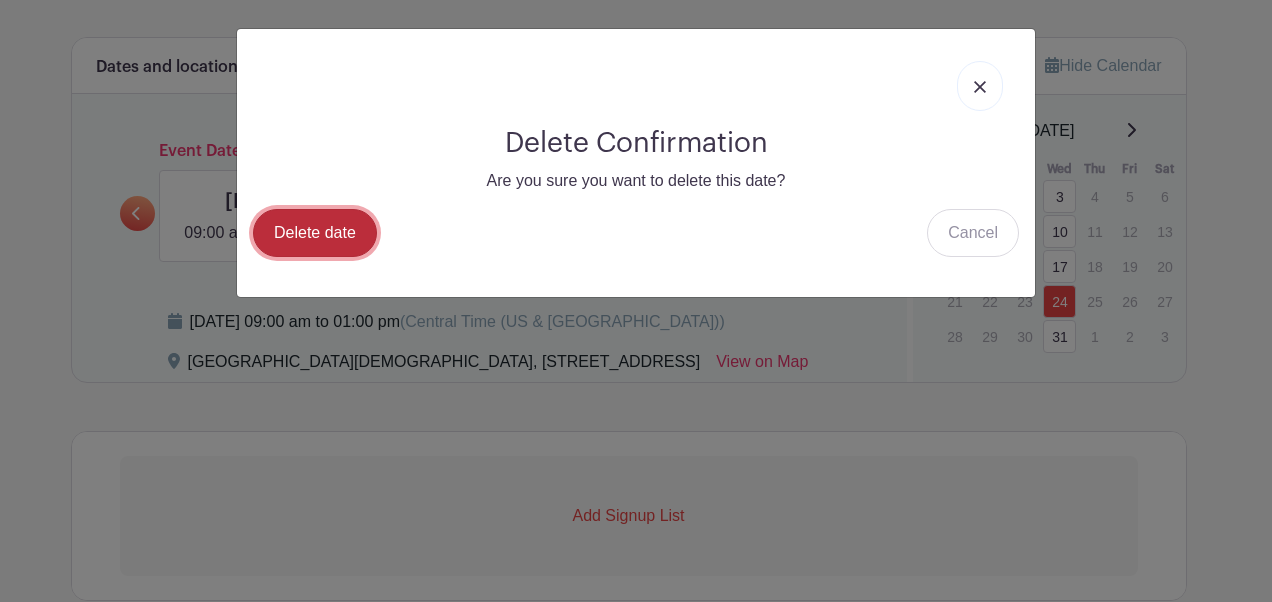 click on "Delete date" at bounding box center (315, 233) 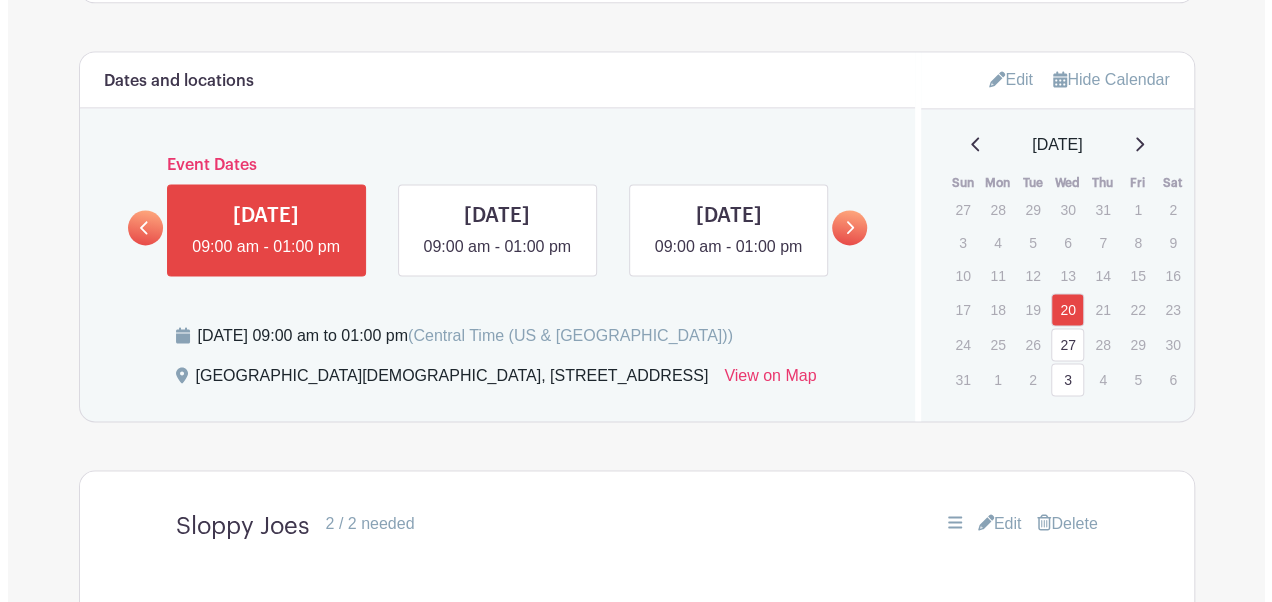 scroll, scrollTop: 1426, scrollLeft: 0, axis: vertical 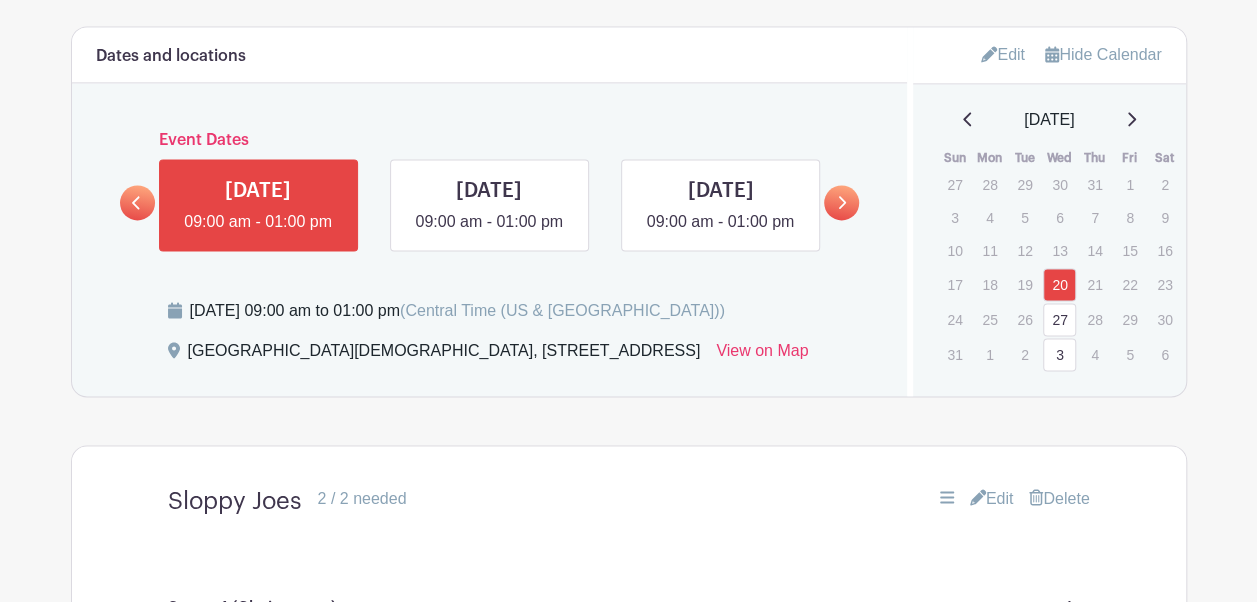 click 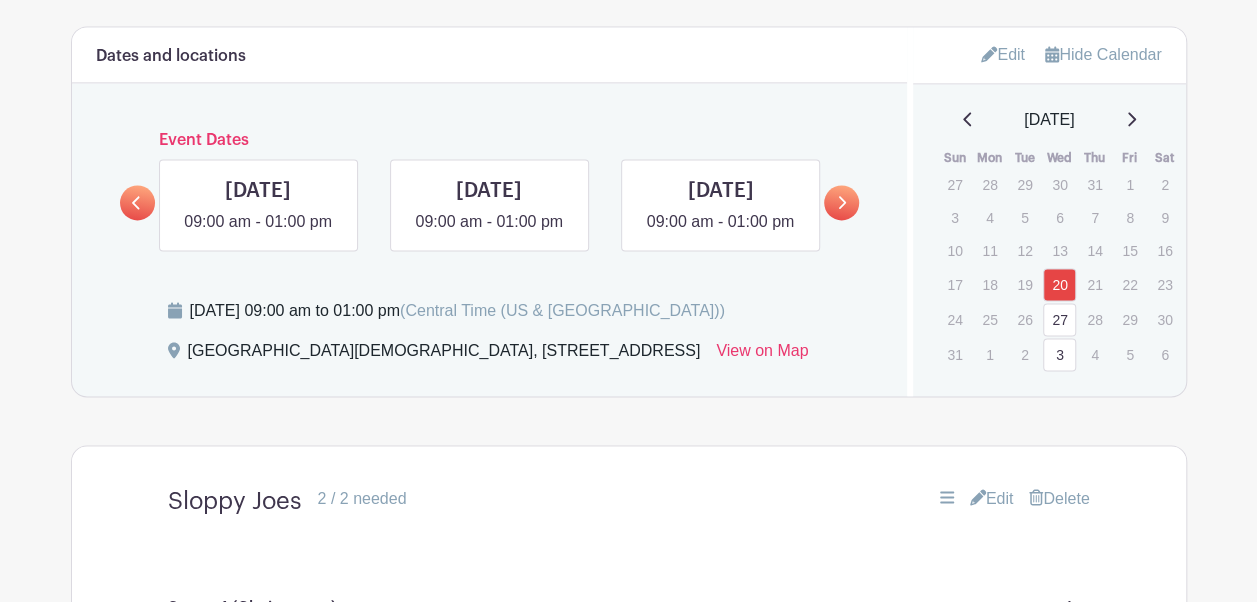 click 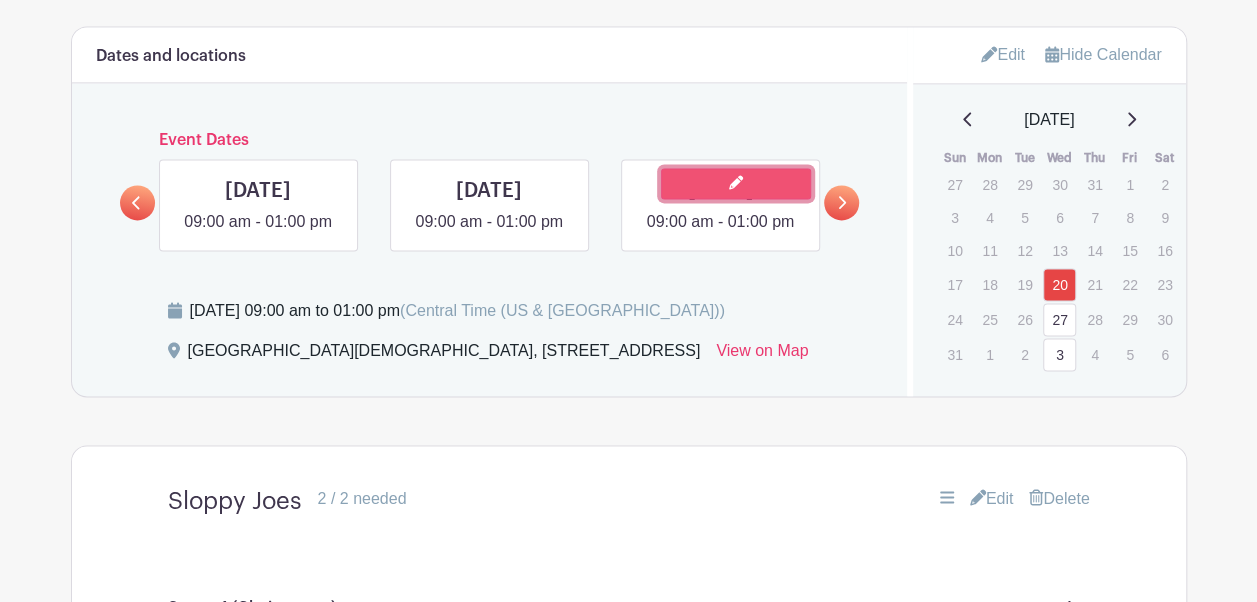 click at bounding box center (736, 183) 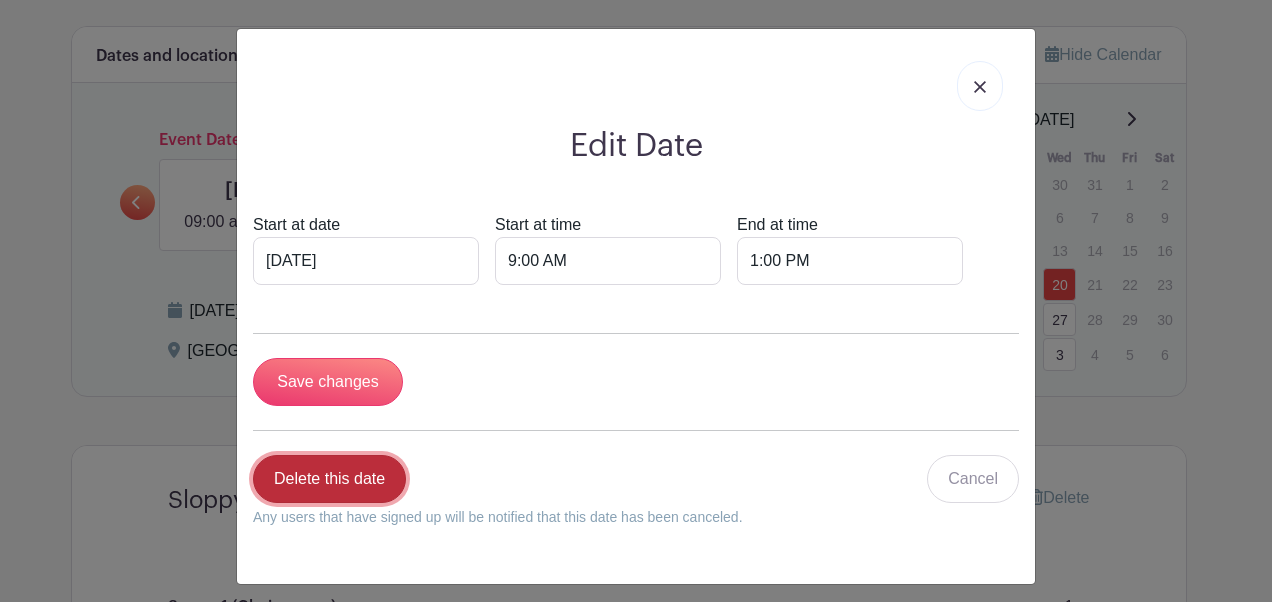 click on "Delete this date" at bounding box center [329, 479] 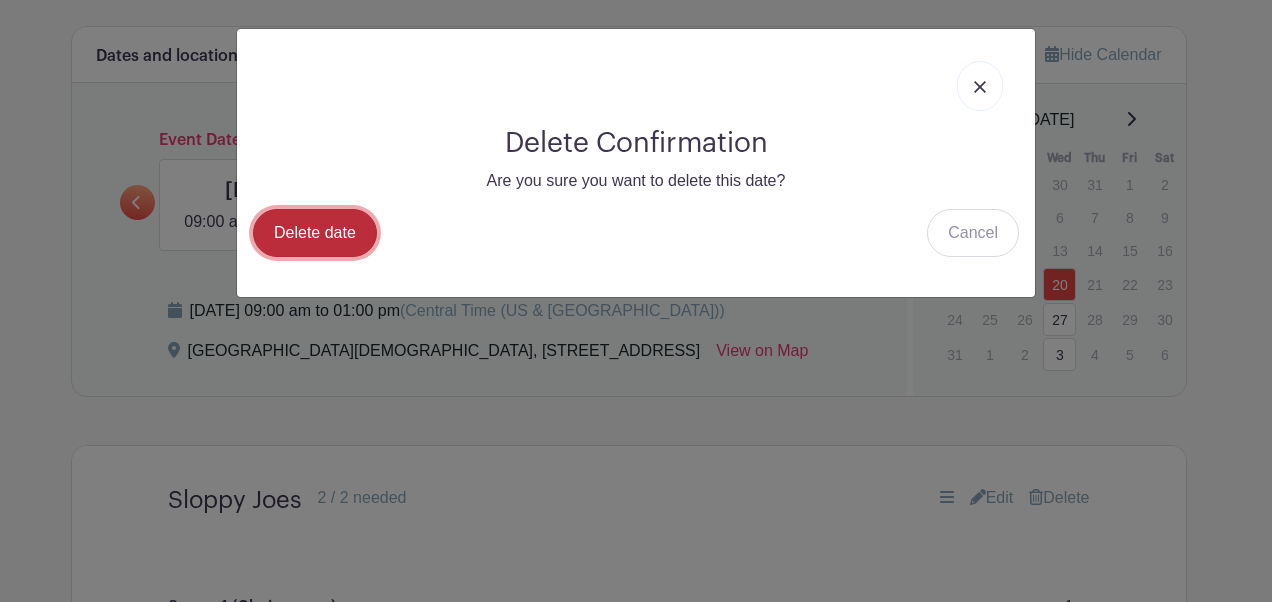 click on "Delete date" at bounding box center [315, 233] 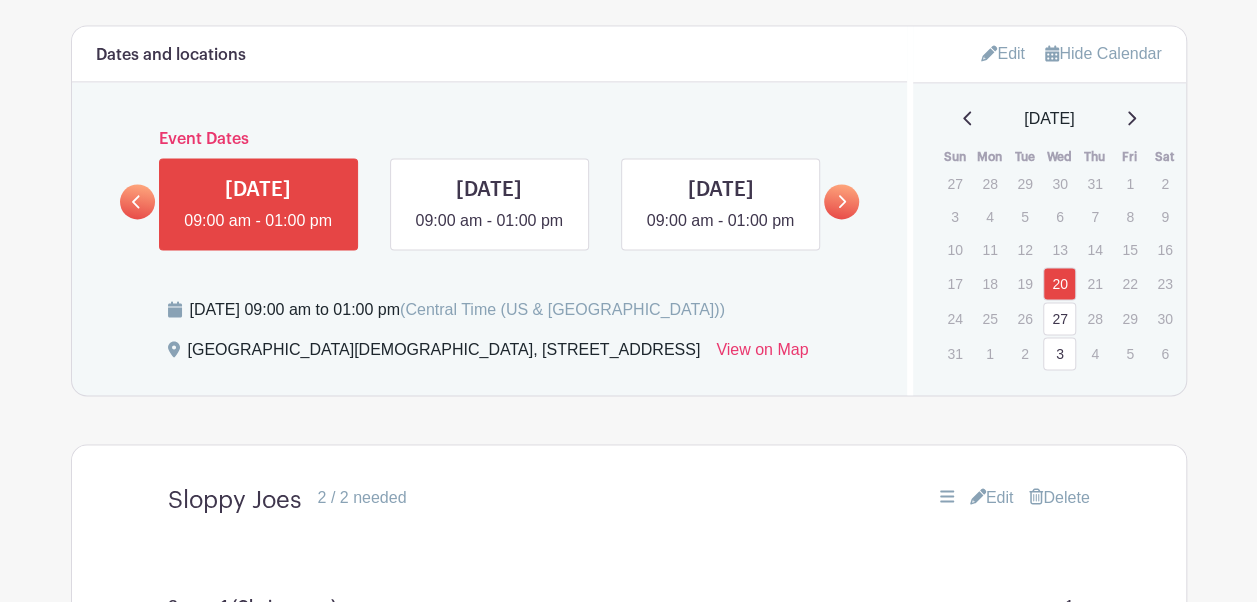 scroll, scrollTop: 1429, scrollLeft: 0, axis: vertical 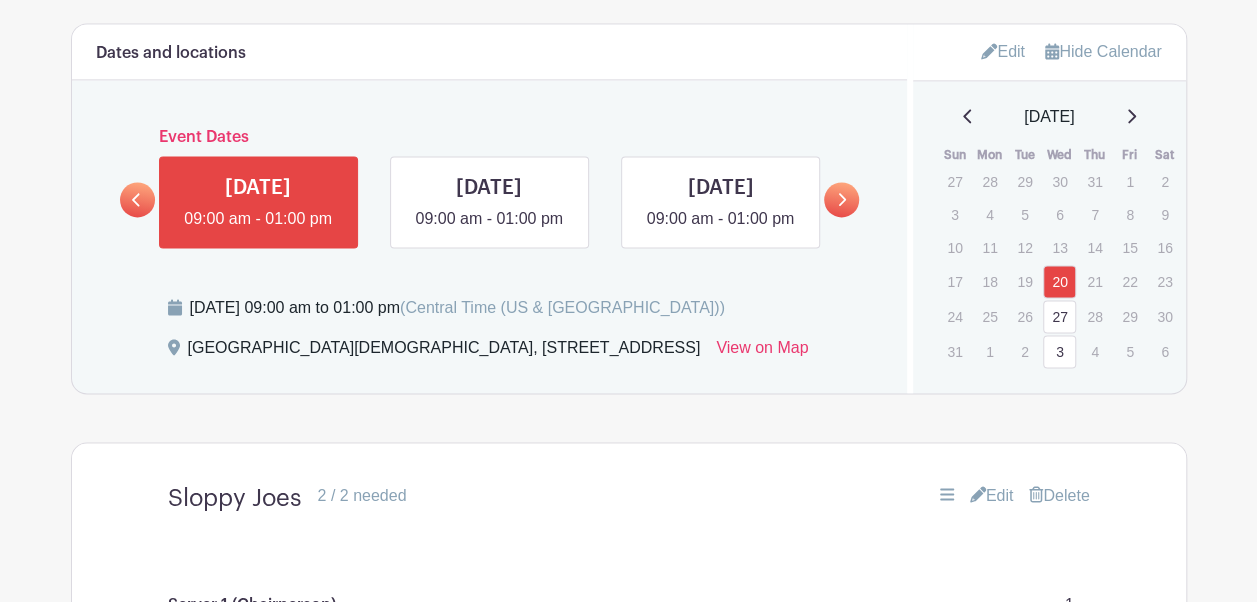 click 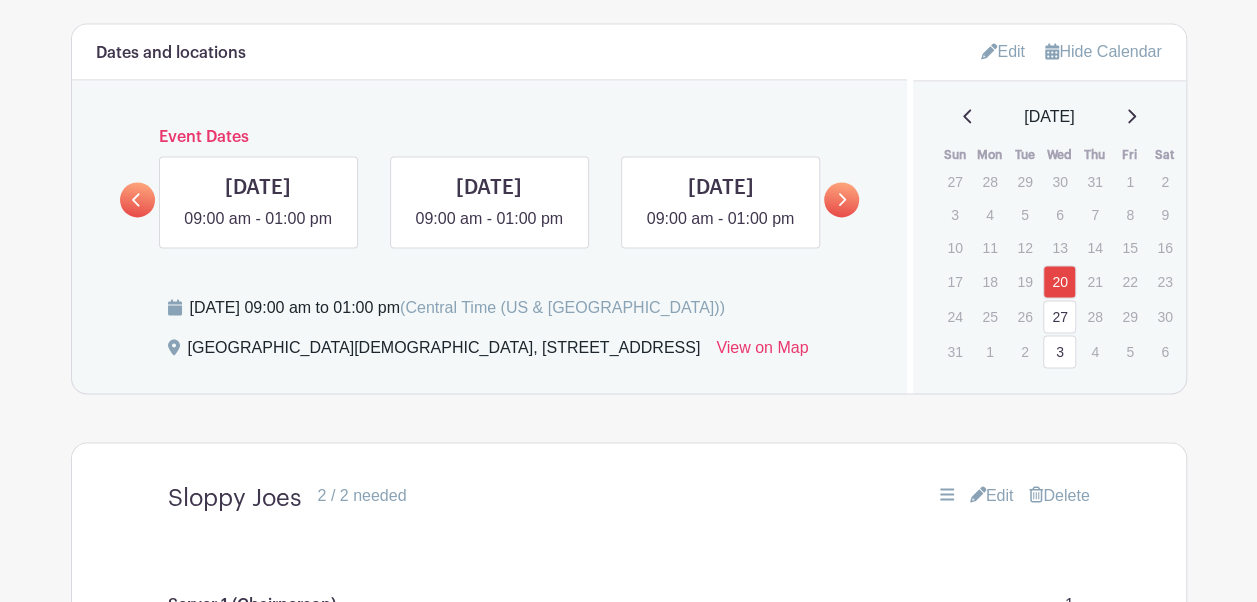click 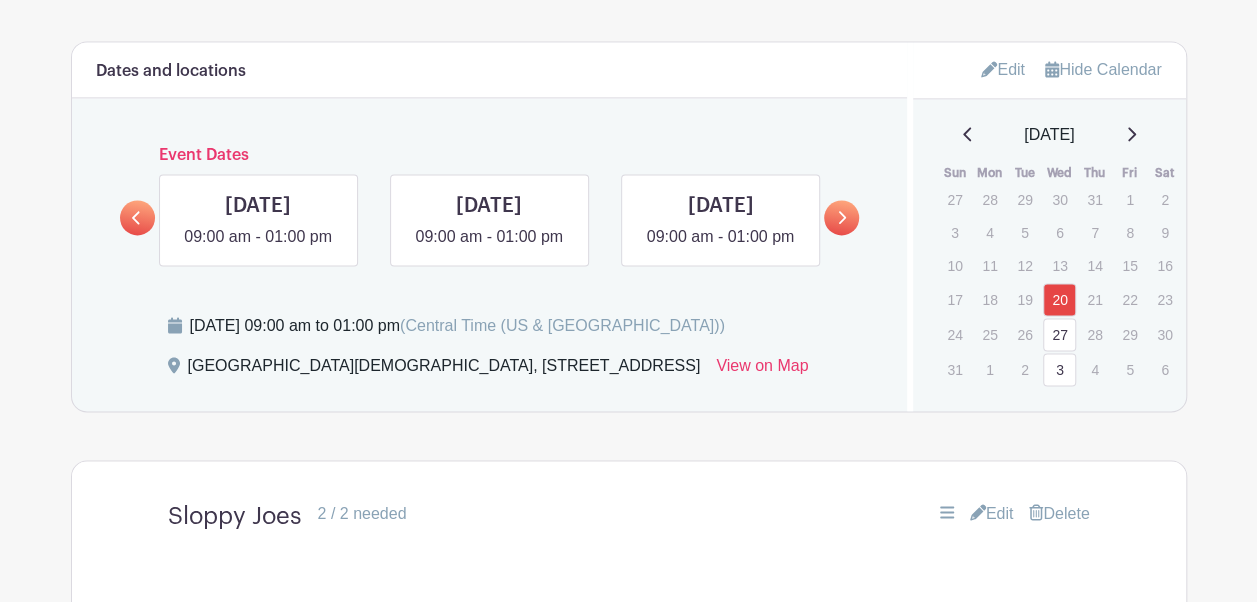 scroll, scrollTop: 1396, scrollLeft: 0, axis: vertical 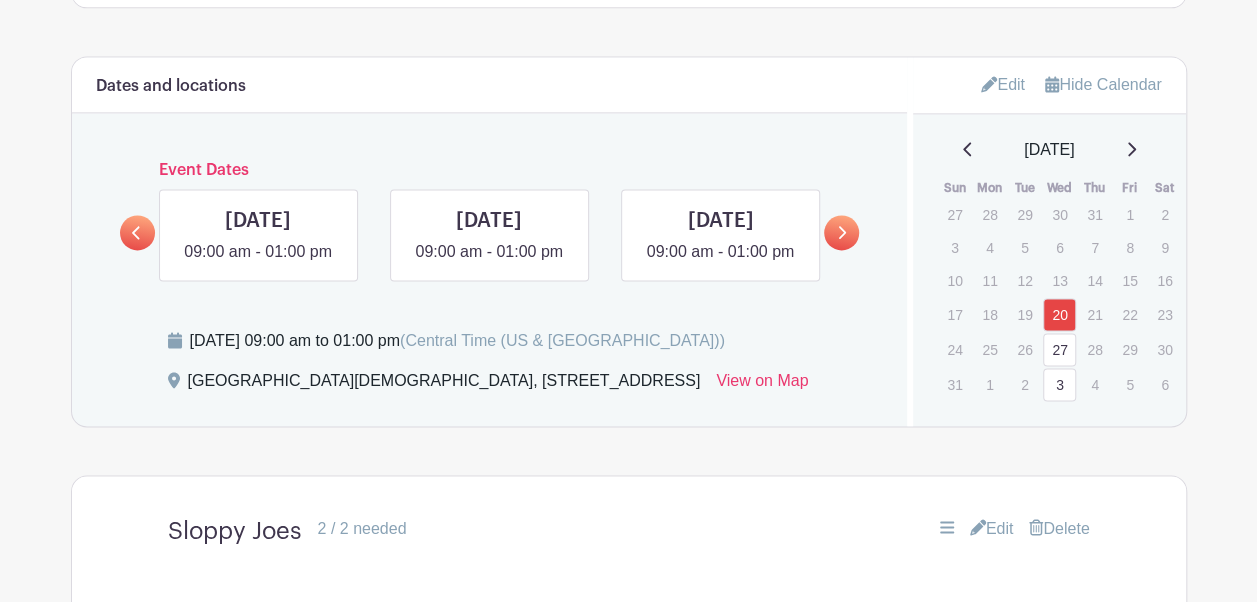click 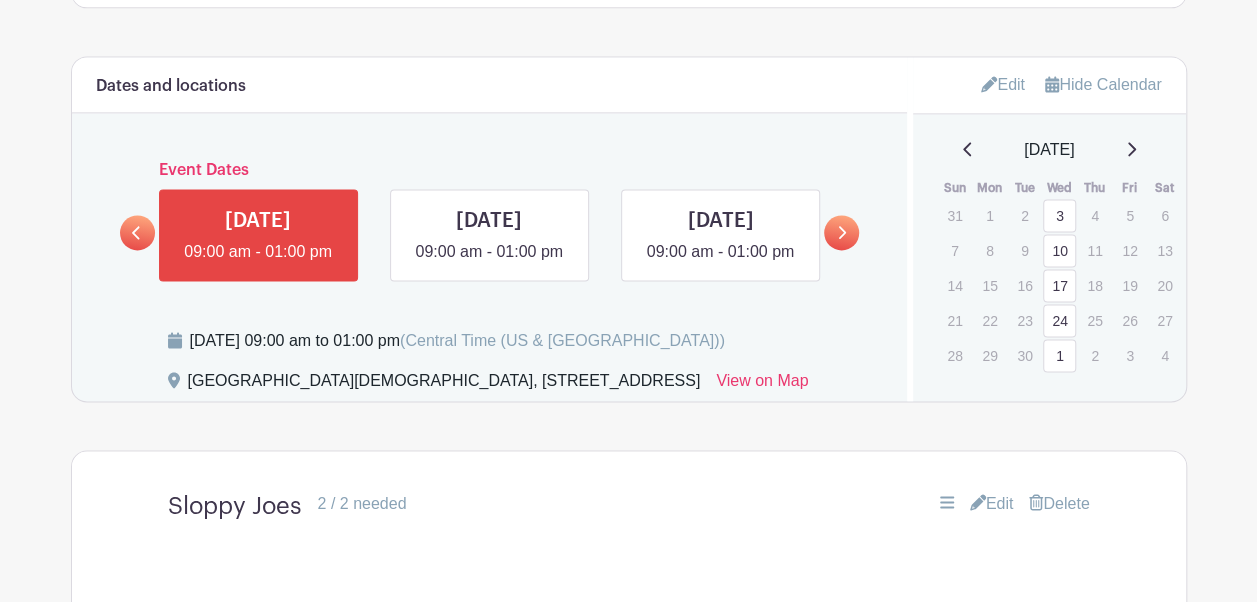 click 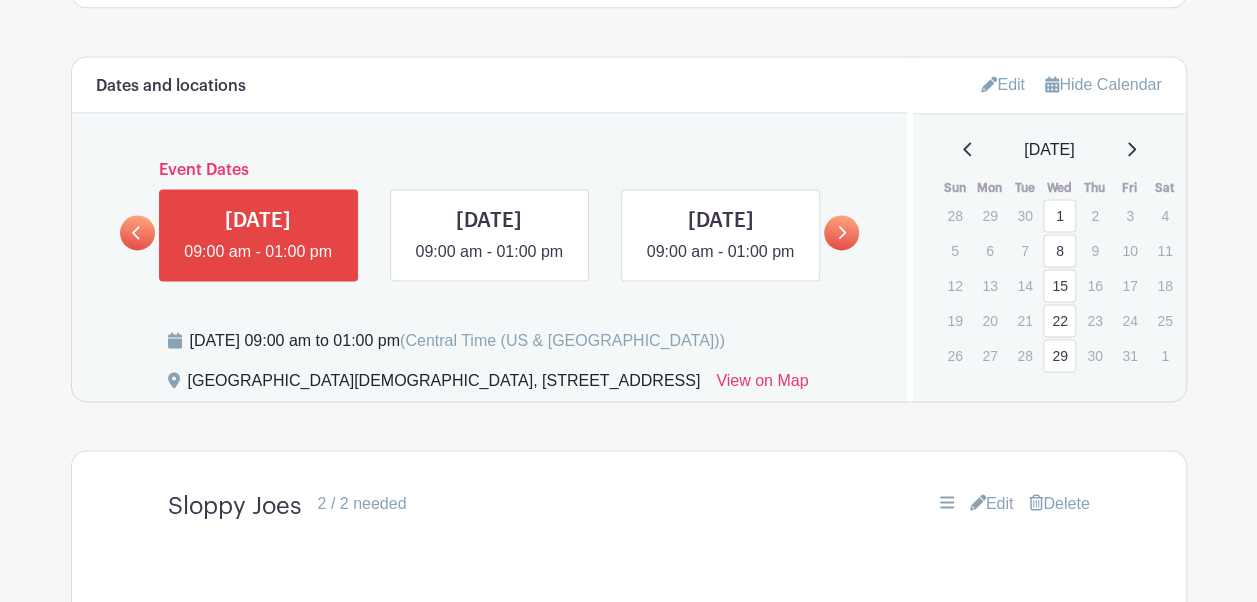 click 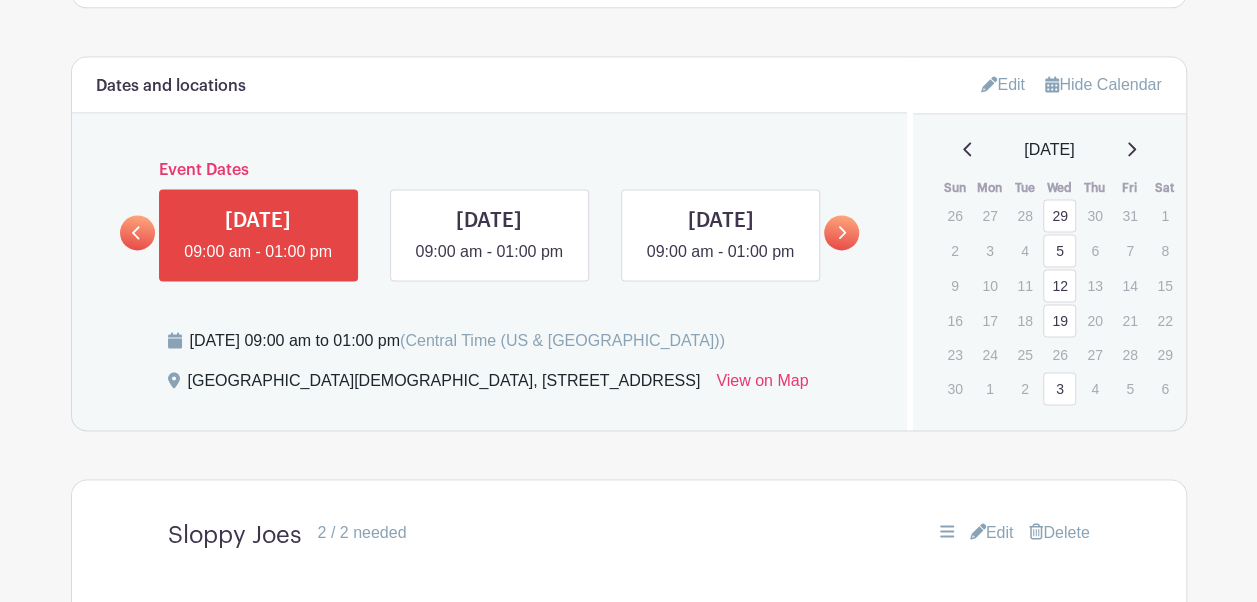 click 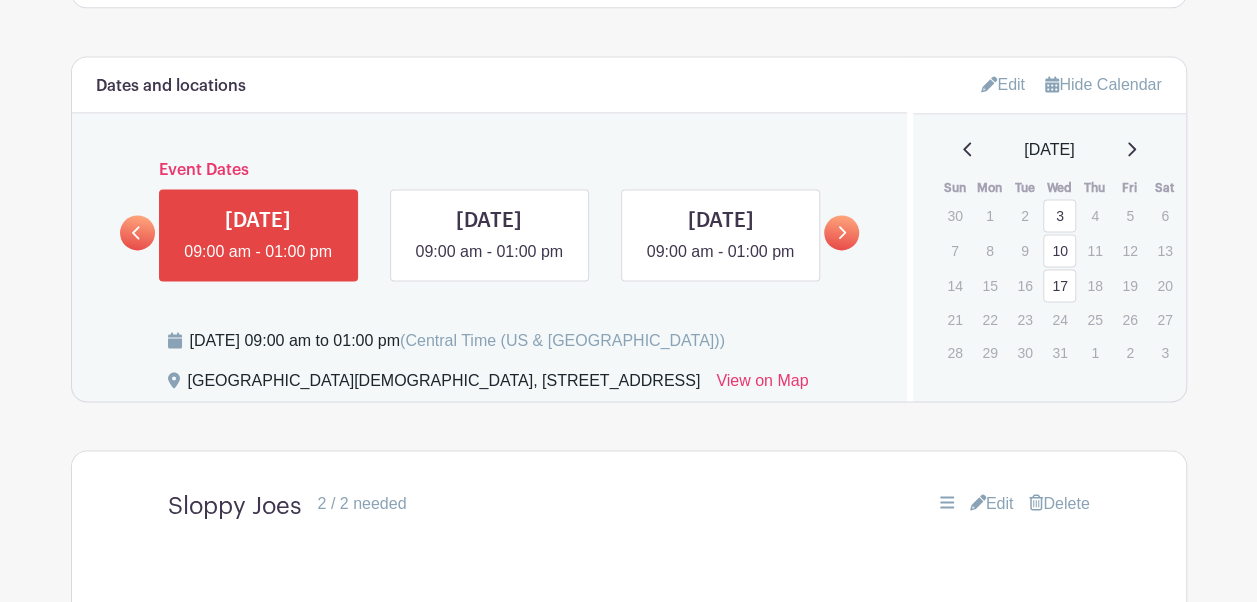 click 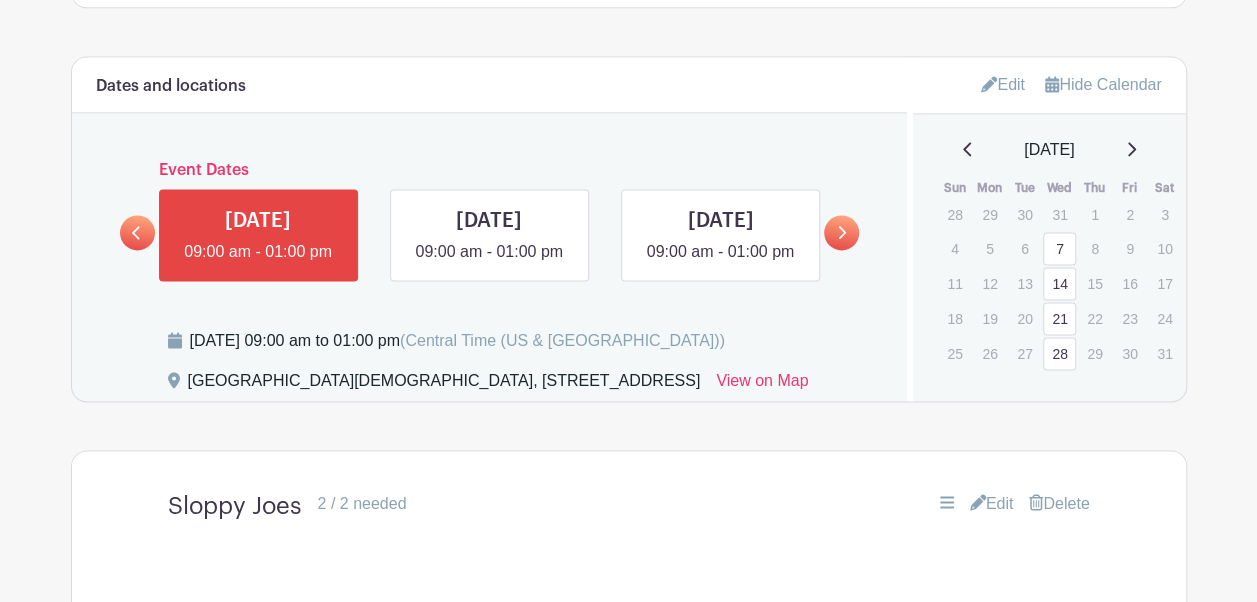 click 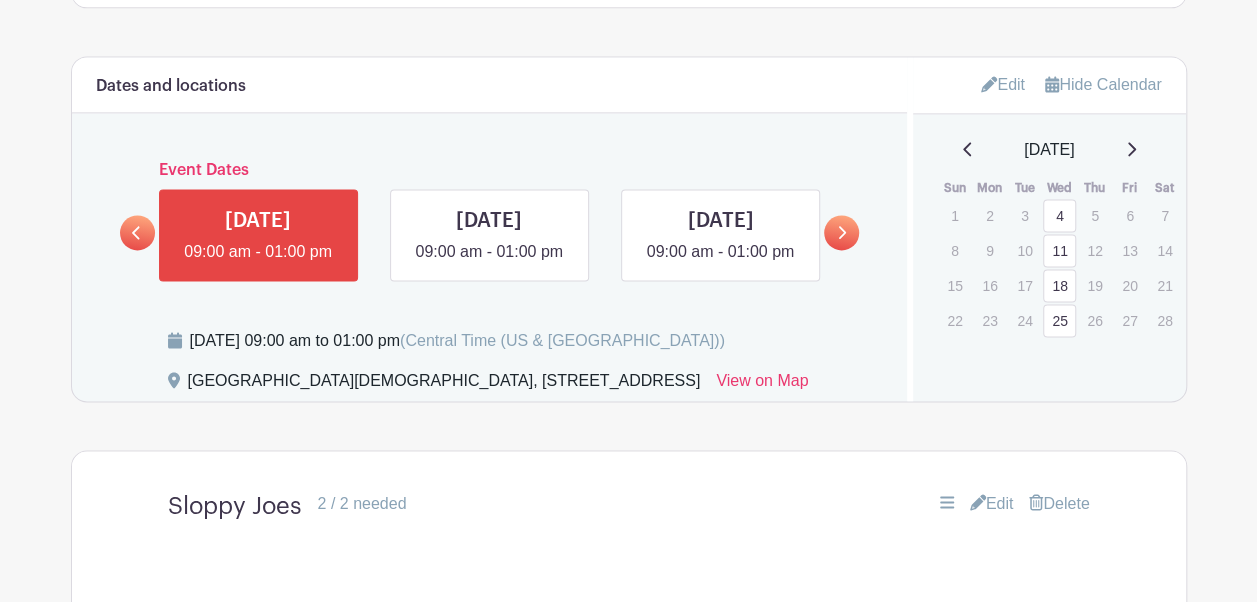click 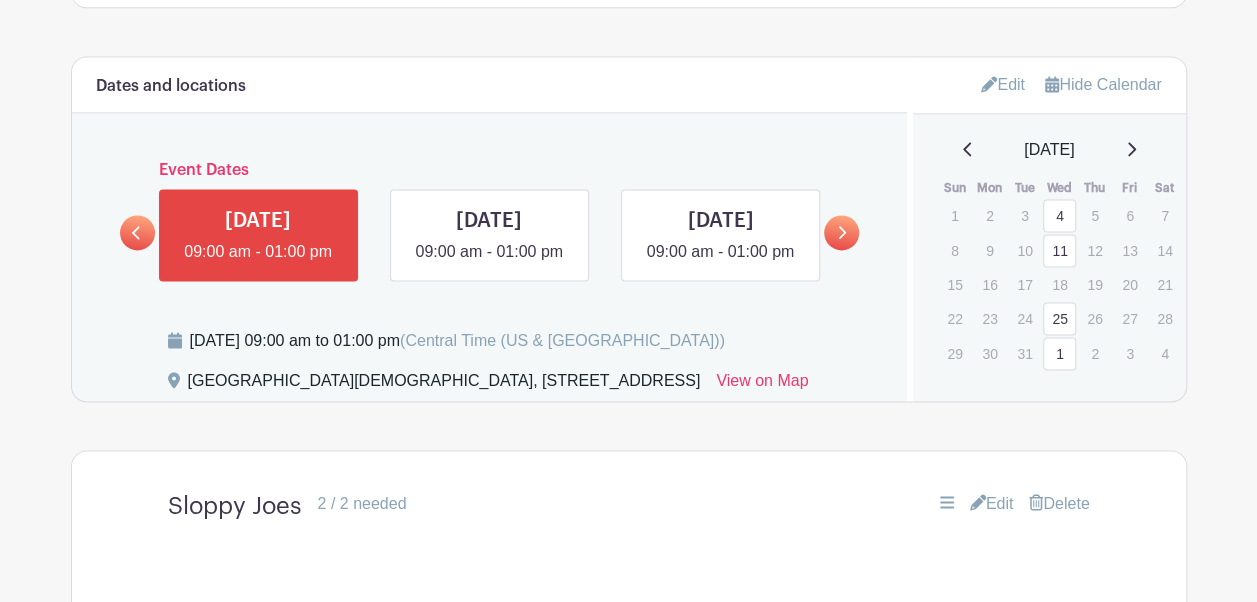 click 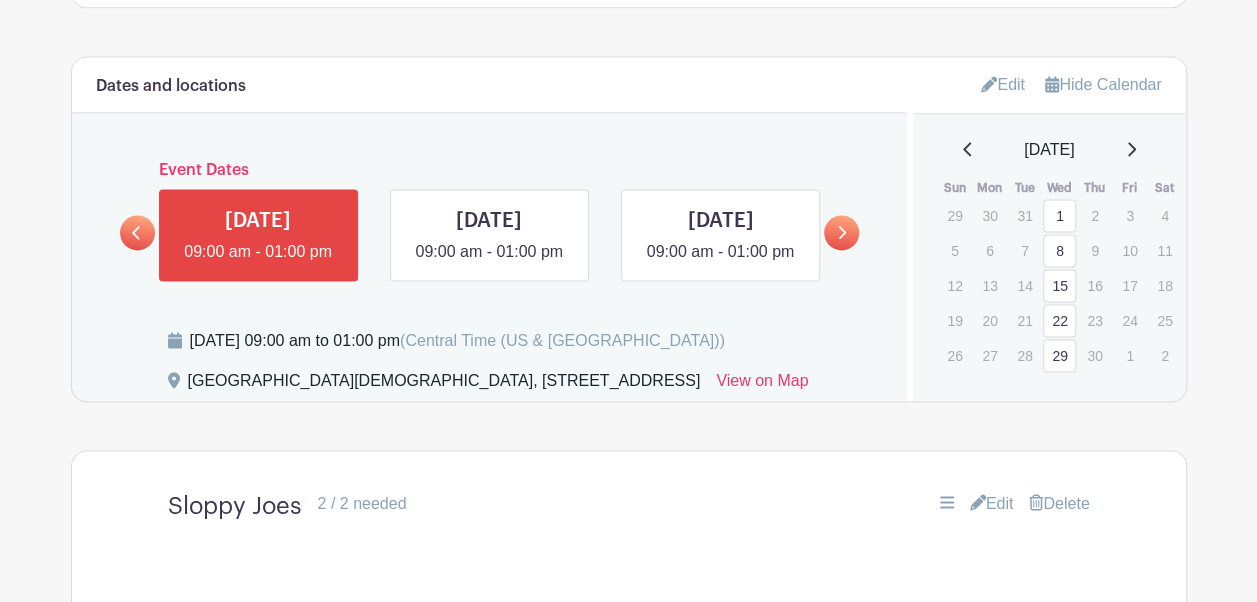 click 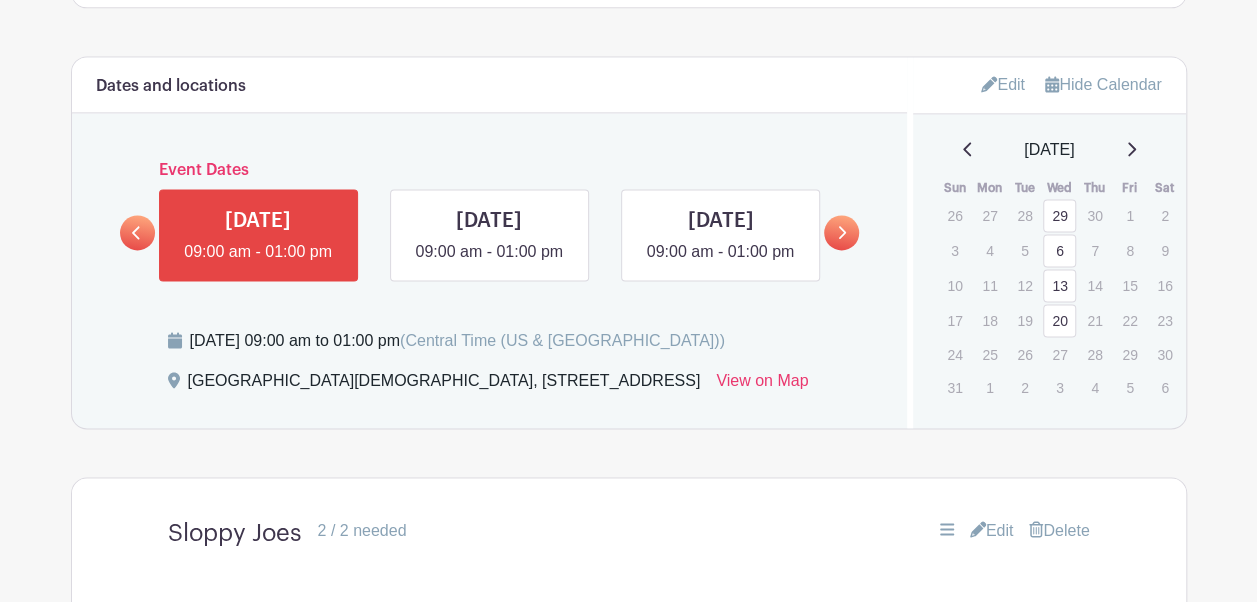 click 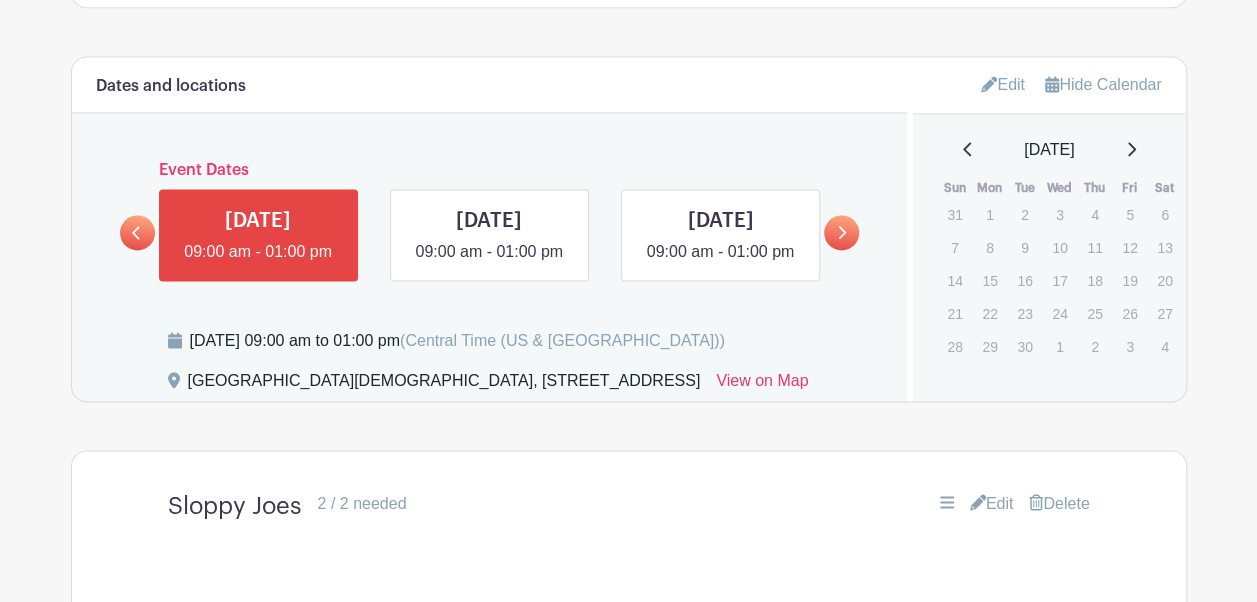 click 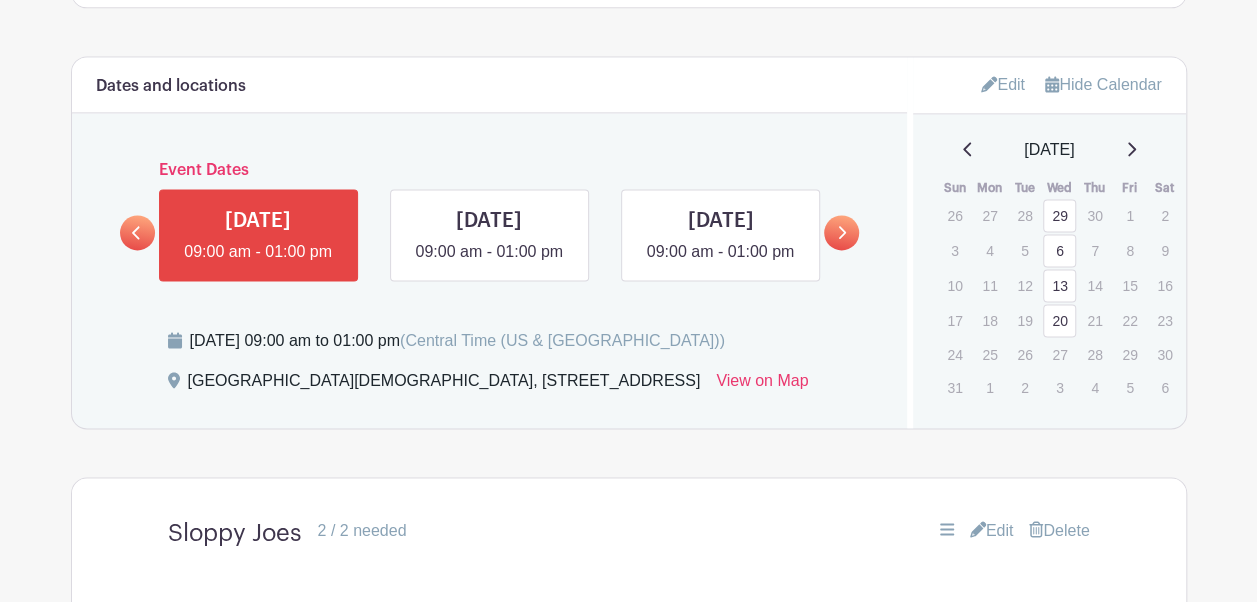 click 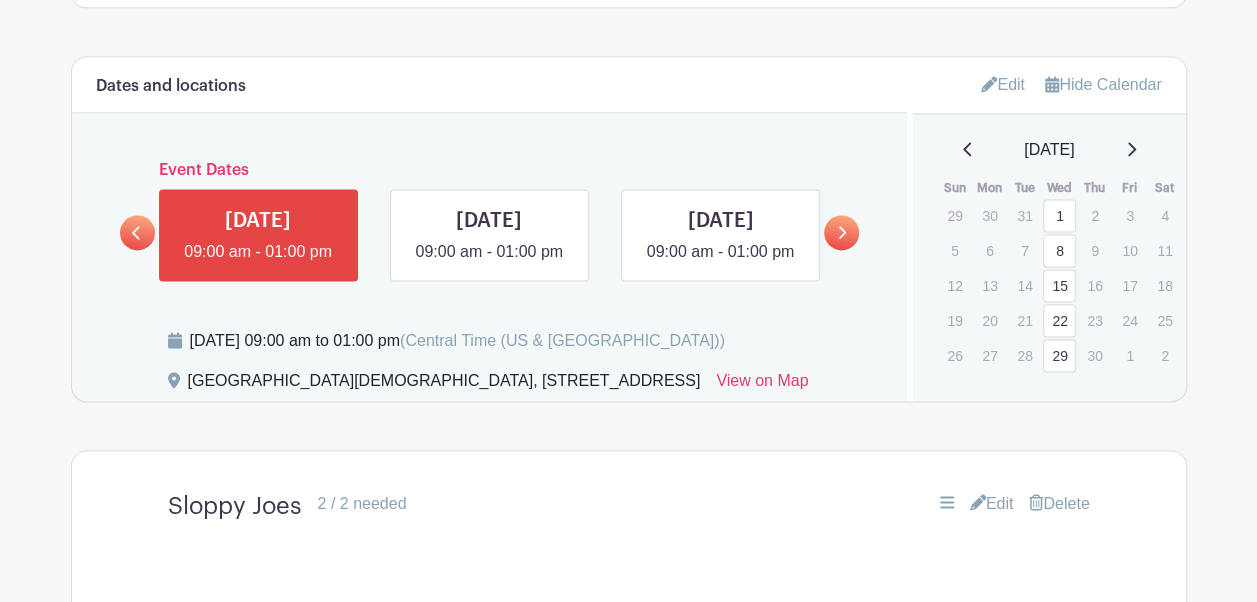 click 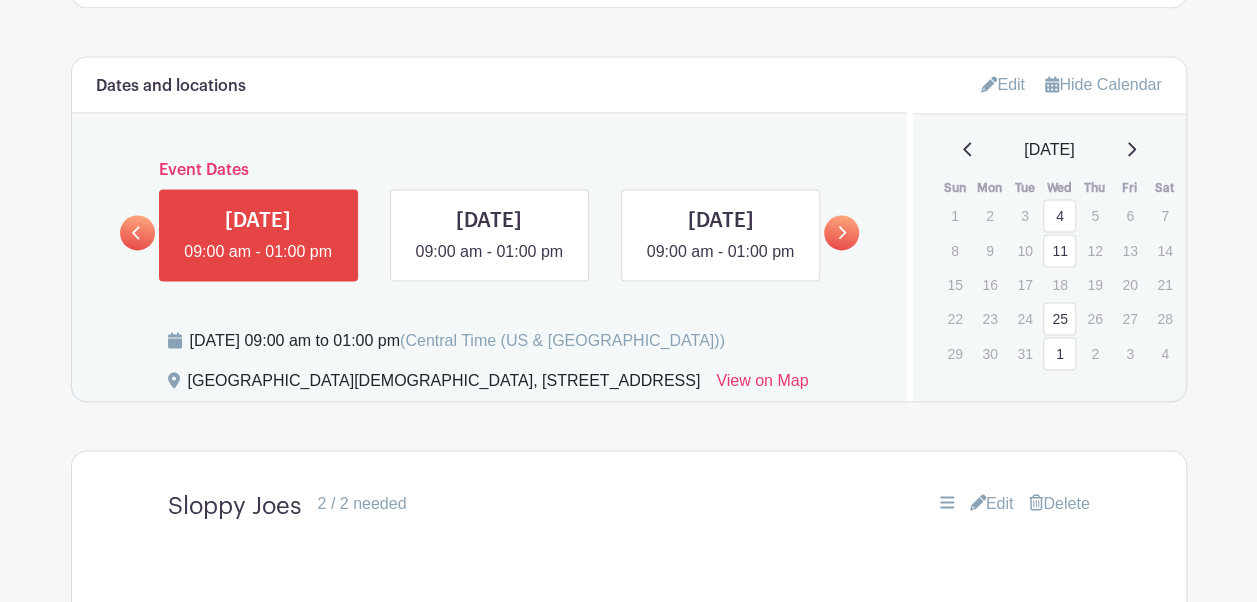 click 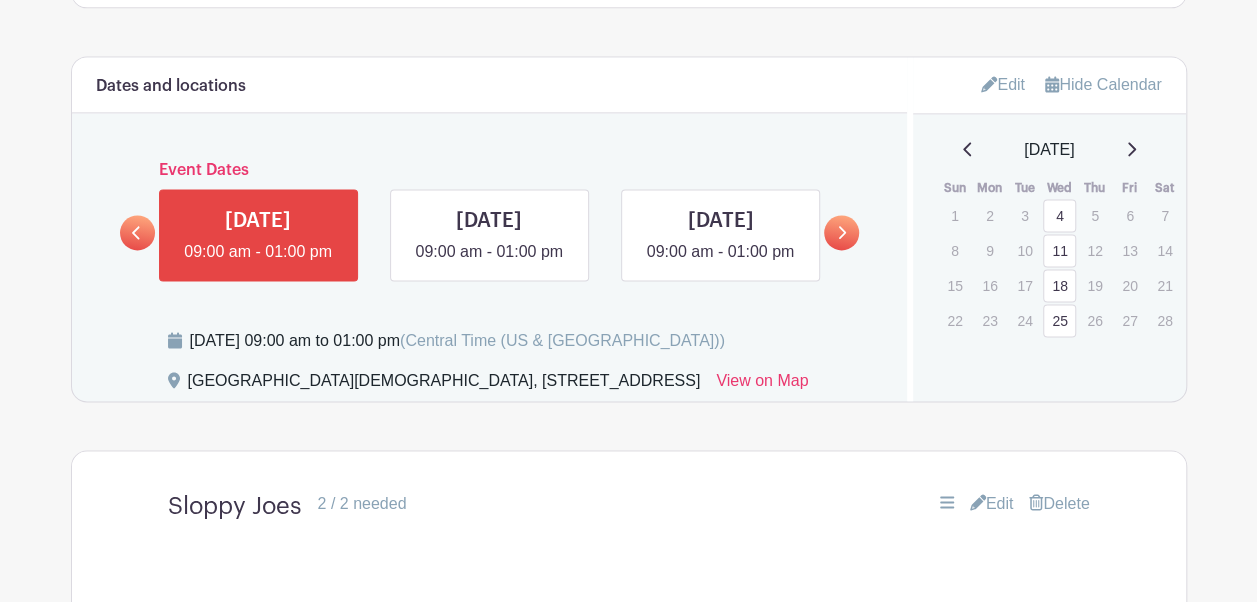 click 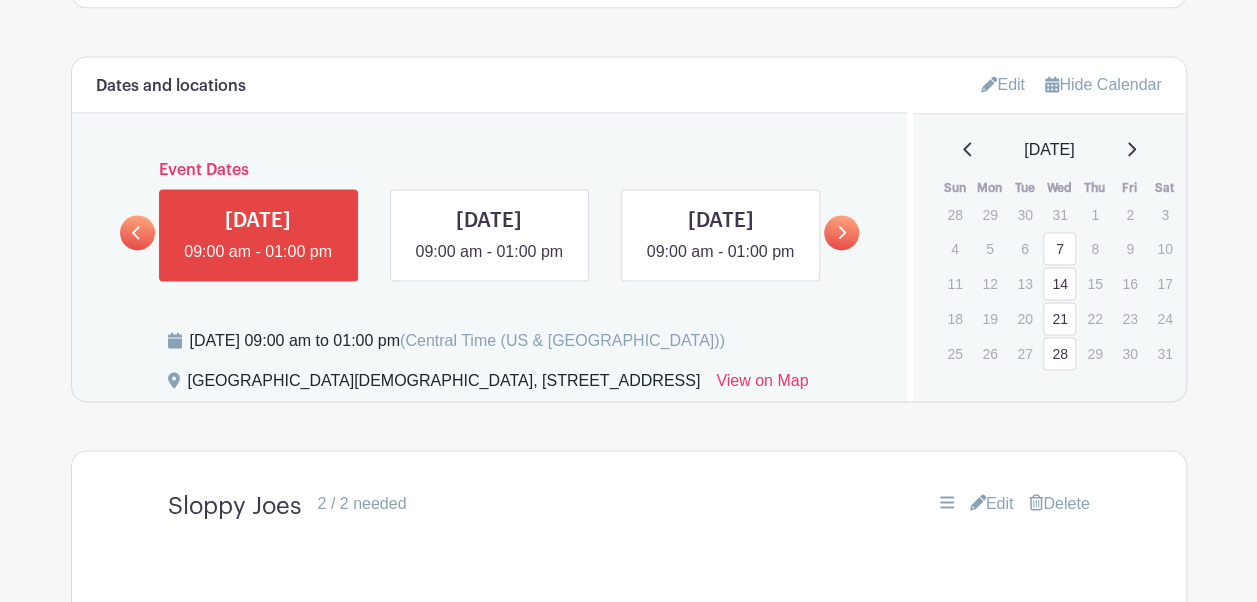 click 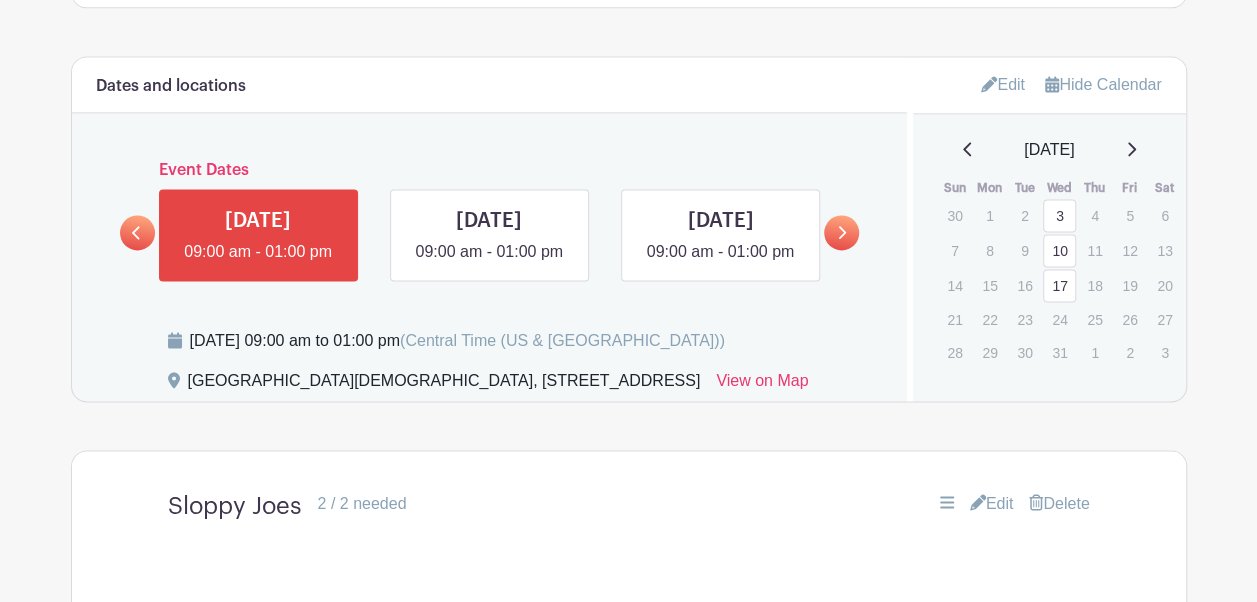 click 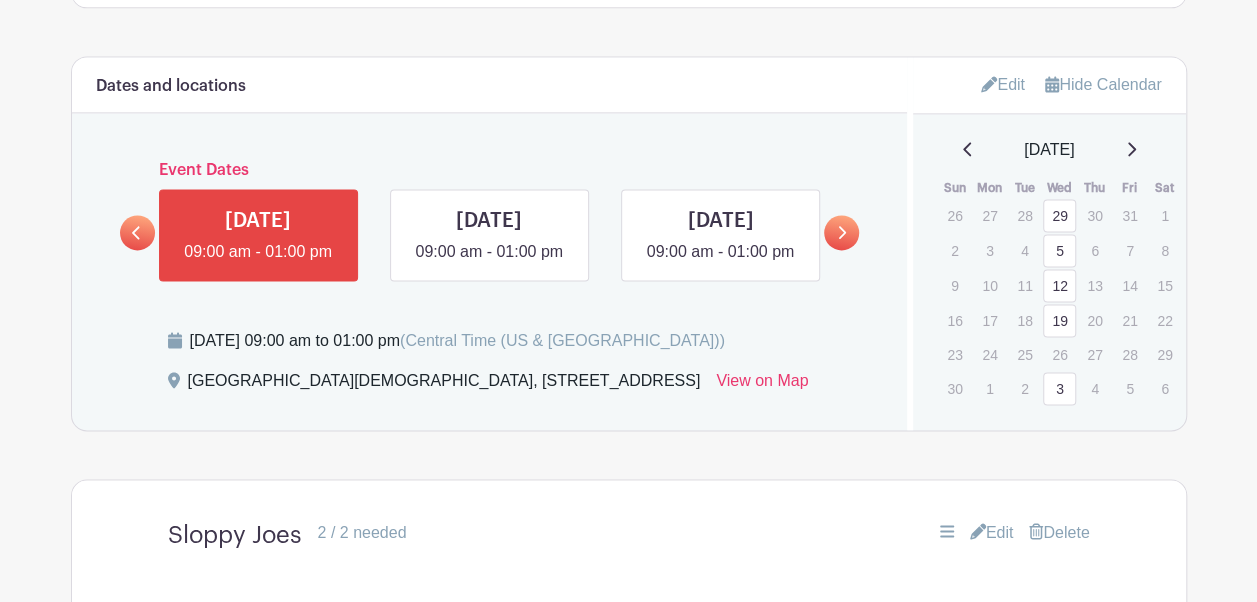 click 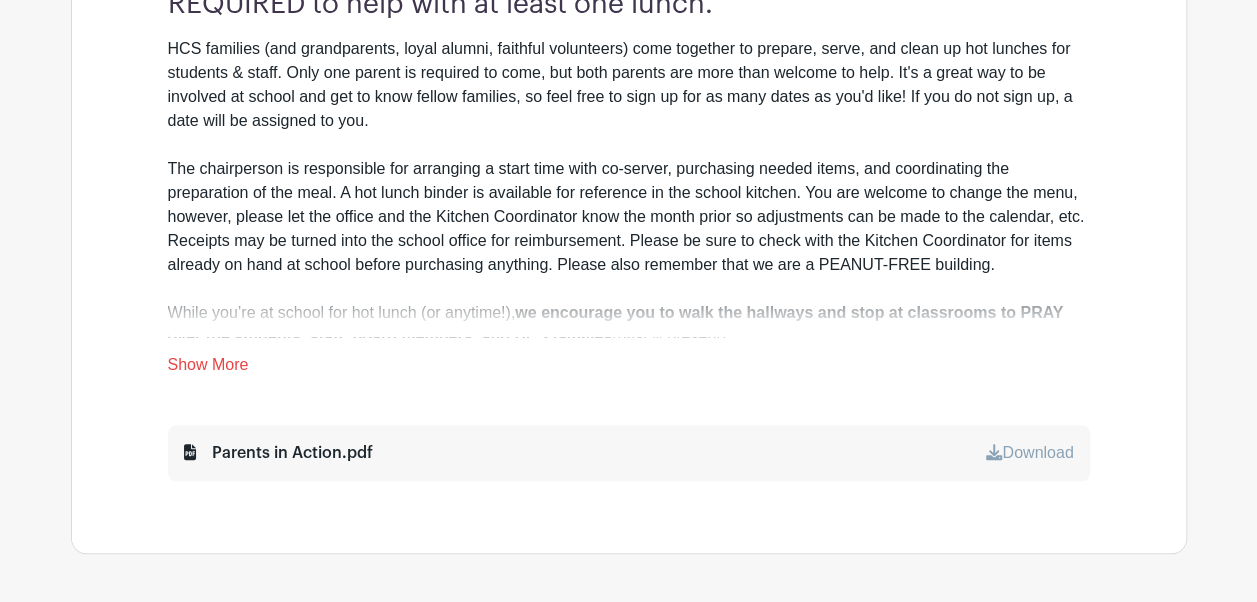 scroll, scrollTop: 852, scrollLeft: 0, axis: vertical 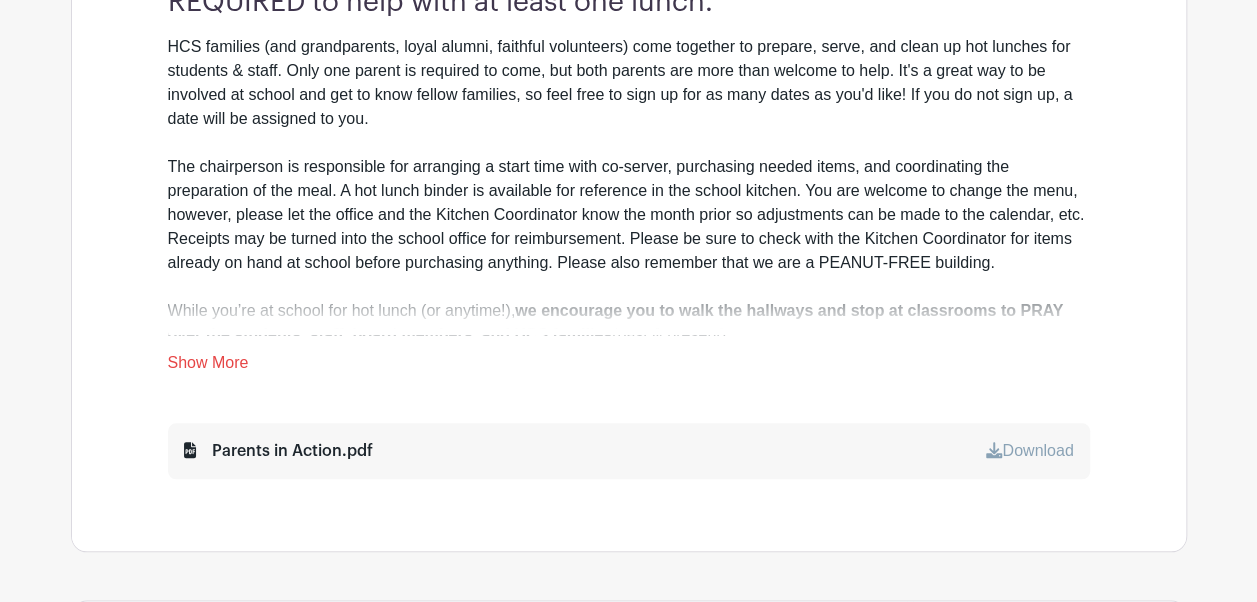 click on "Show More" at bounding box center (208, 366) 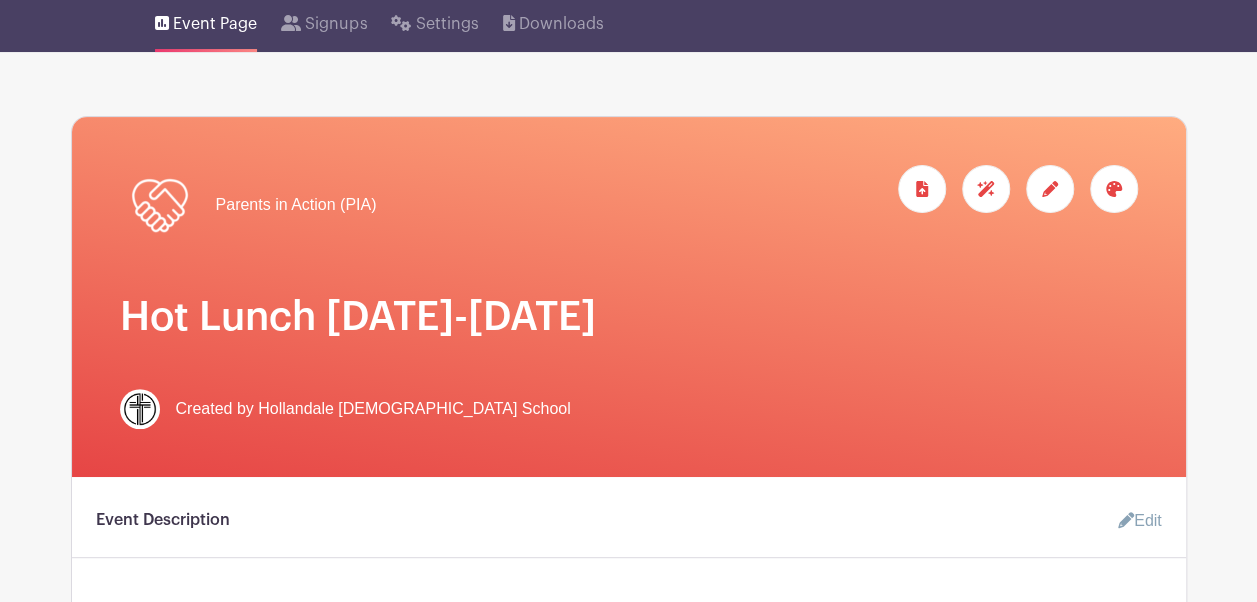 scroll, scrollTop: 0, scrollLeft: 0, axis: both 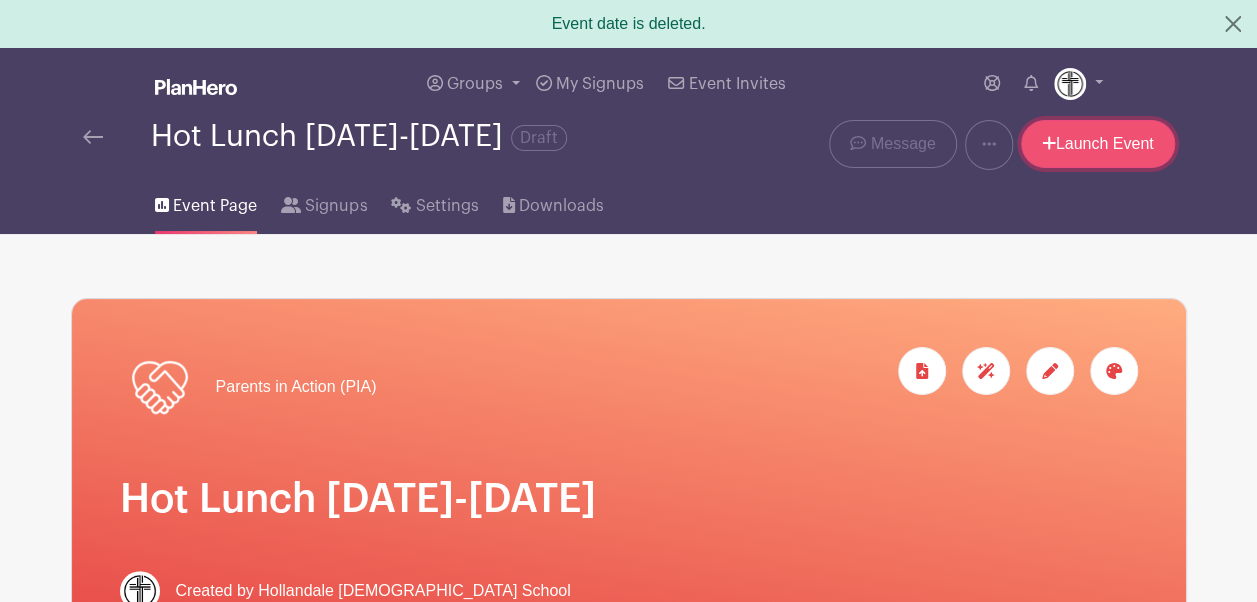 click on "Launch Event" at bounding box center [1098, 144] 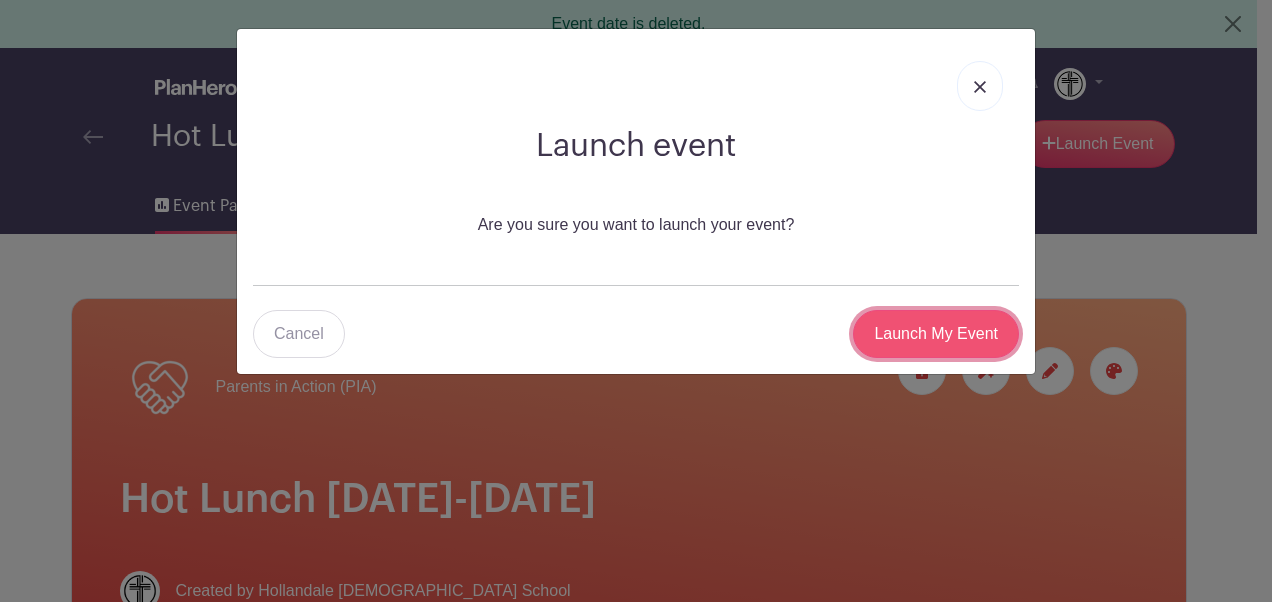 click on "Launch My Event" at bounding box center [936, 334] 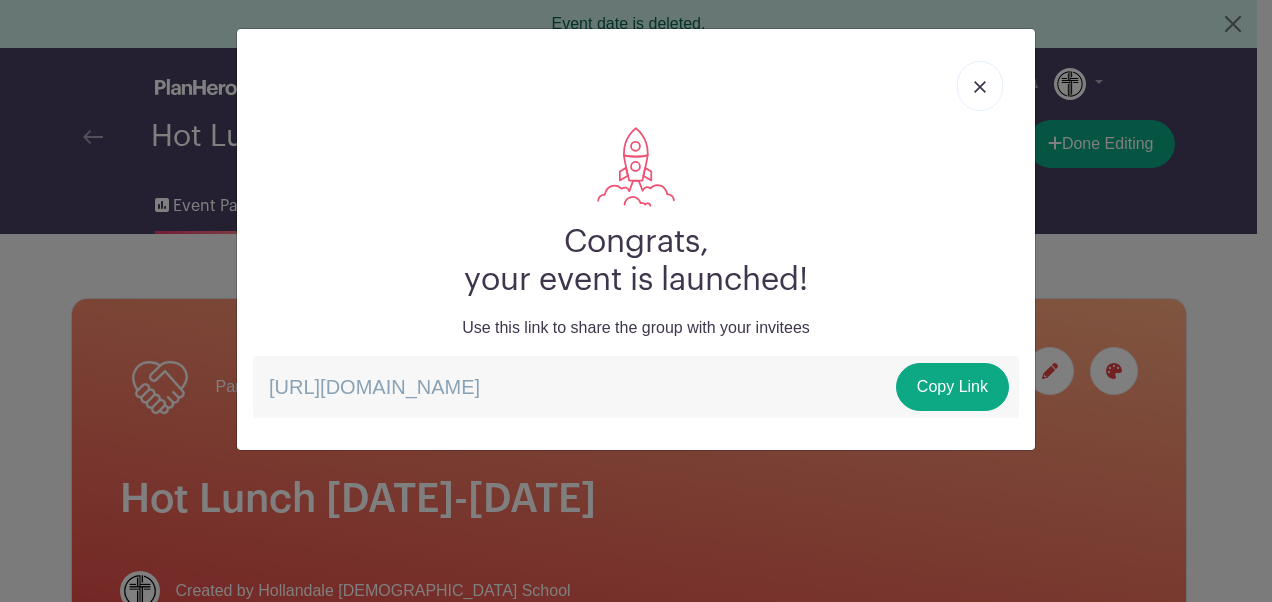 click at bounding box center [980, 86] 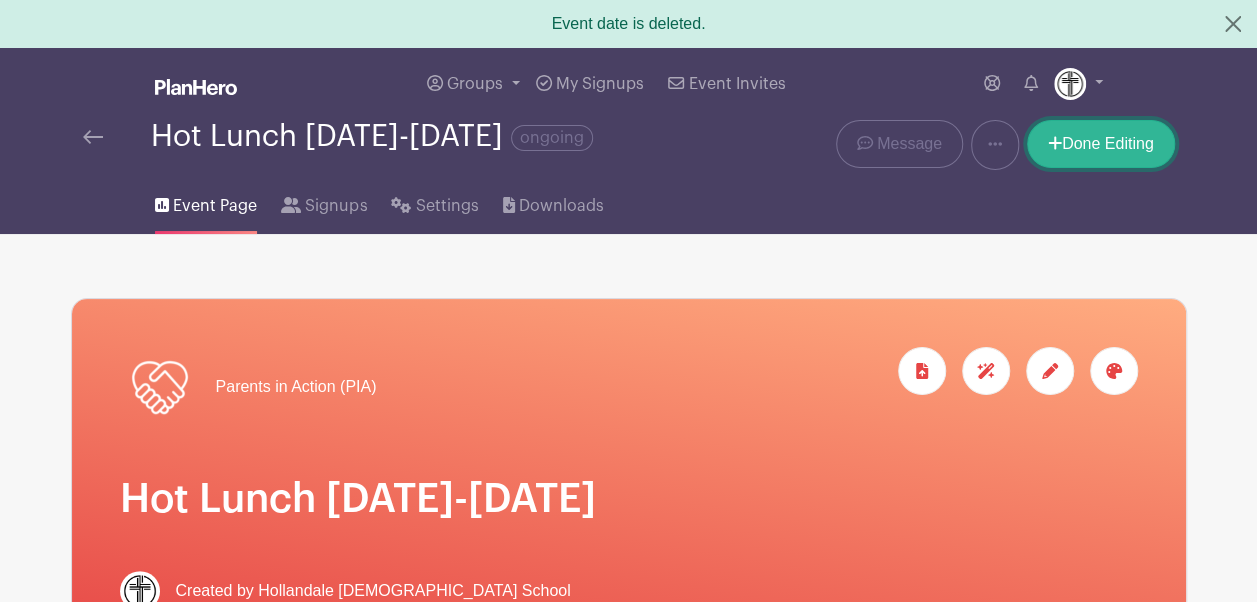 click on "Done Editing" at bounding box center (1101, 144) 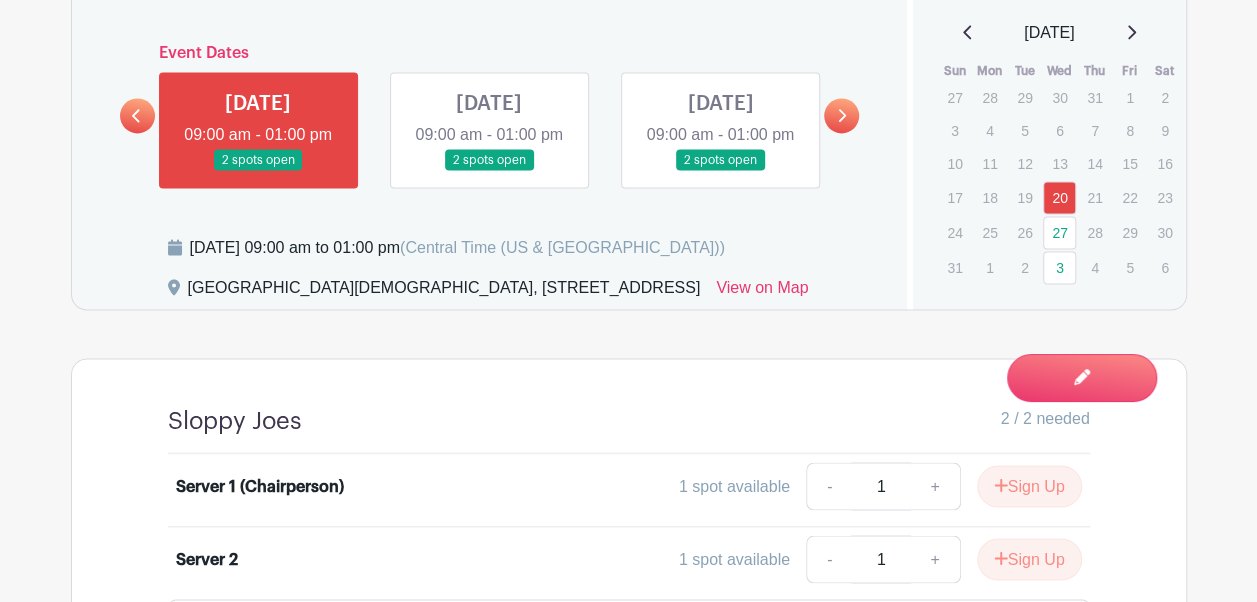 scroll, scrollTop: 1417, scrollLeft: 0, axis: vertical 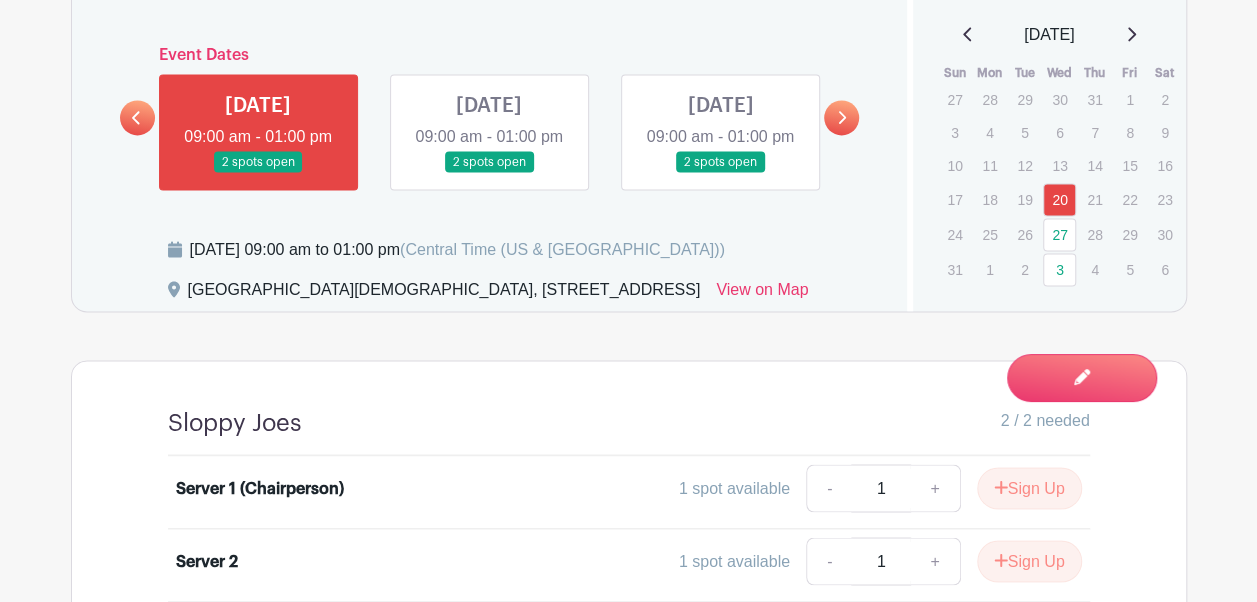 click at bounding box center [489, 173] 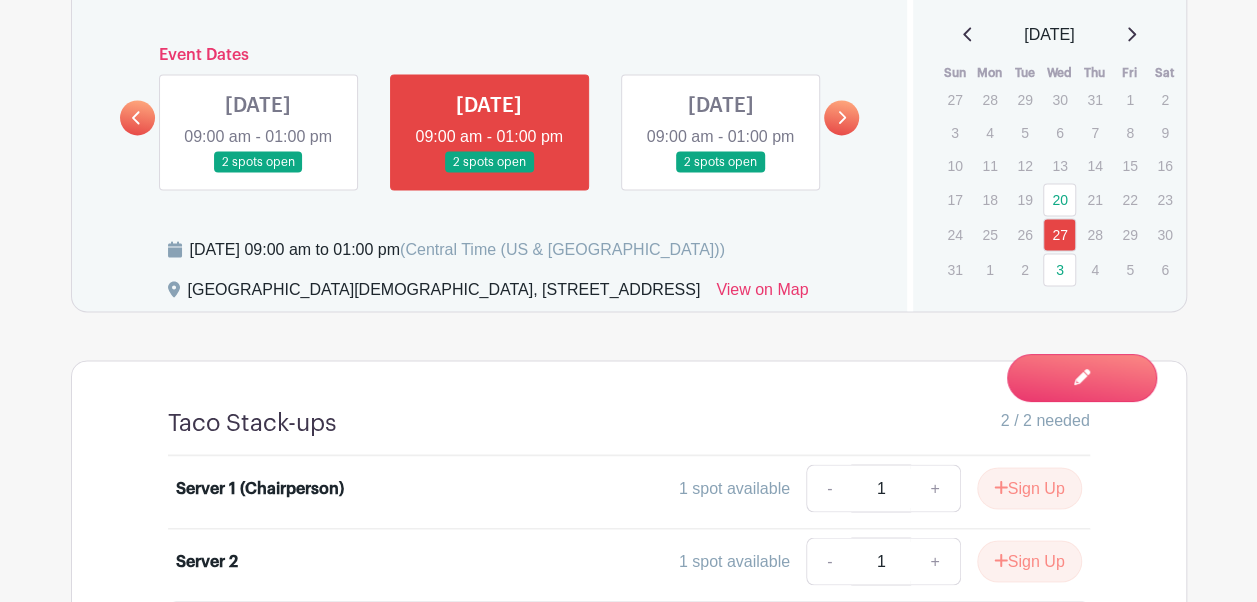 click at bounding box center [720, 173] 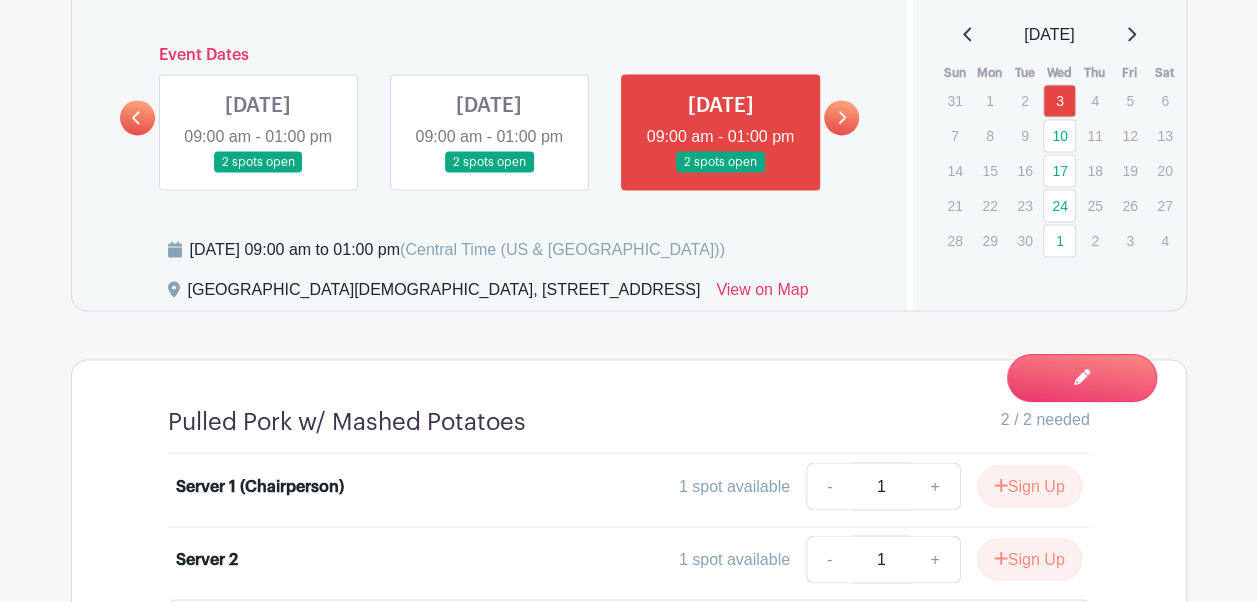click at bounding box center (841, 117) 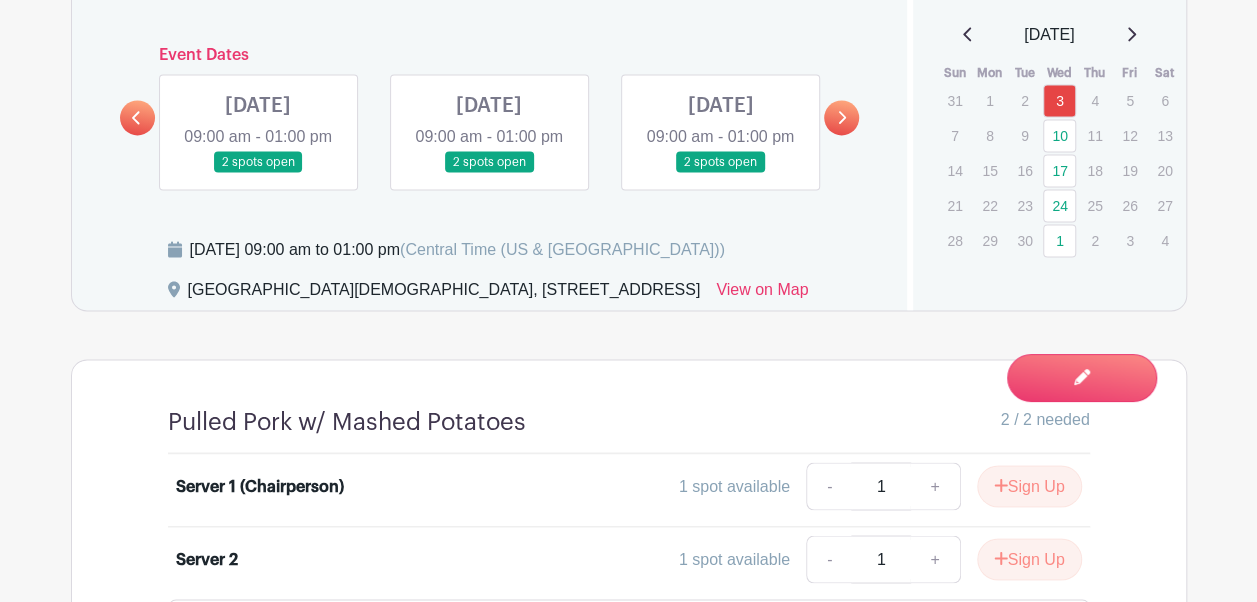 click at bounding box center (258, 173) 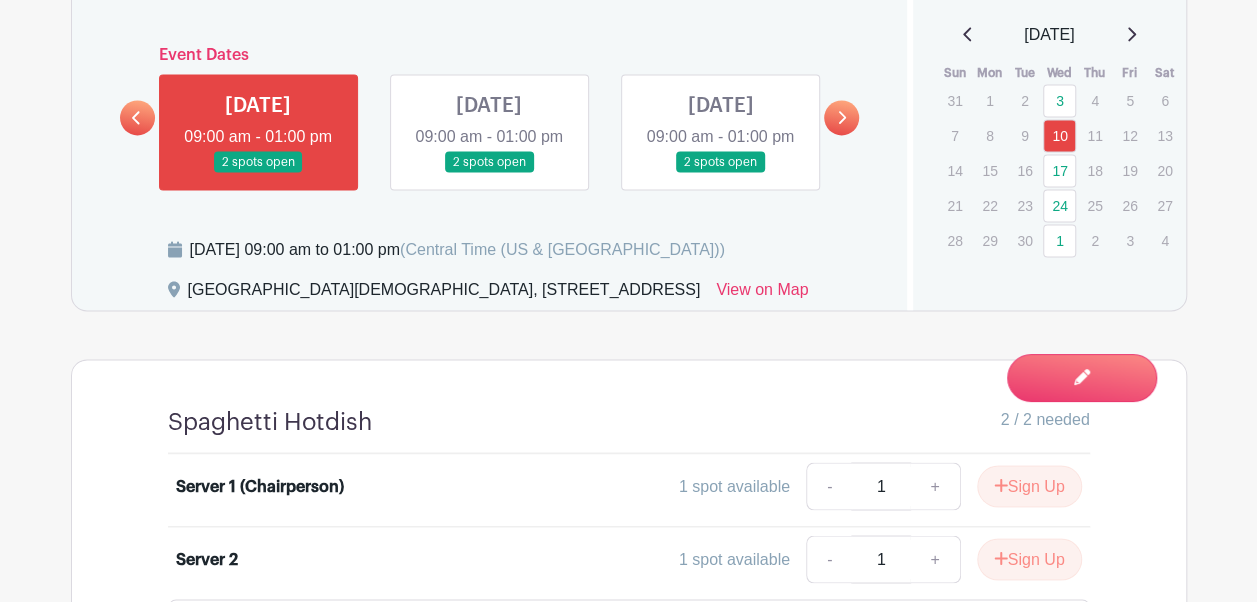 click at bounding box center [489, 173] 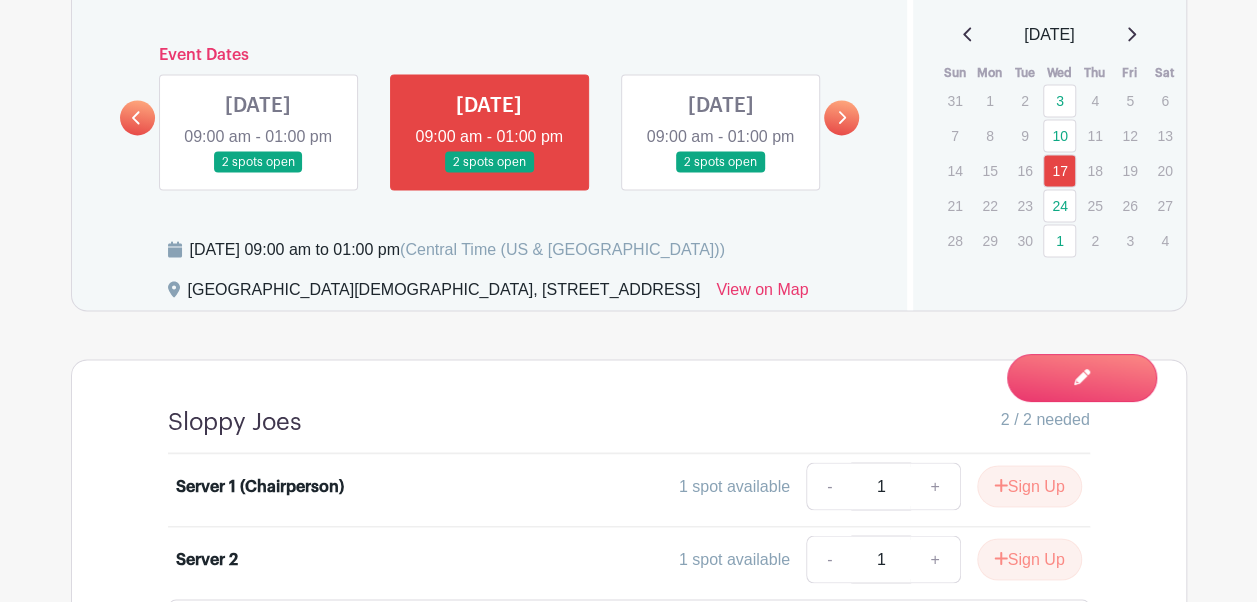 click at bounding box center [720, 173] 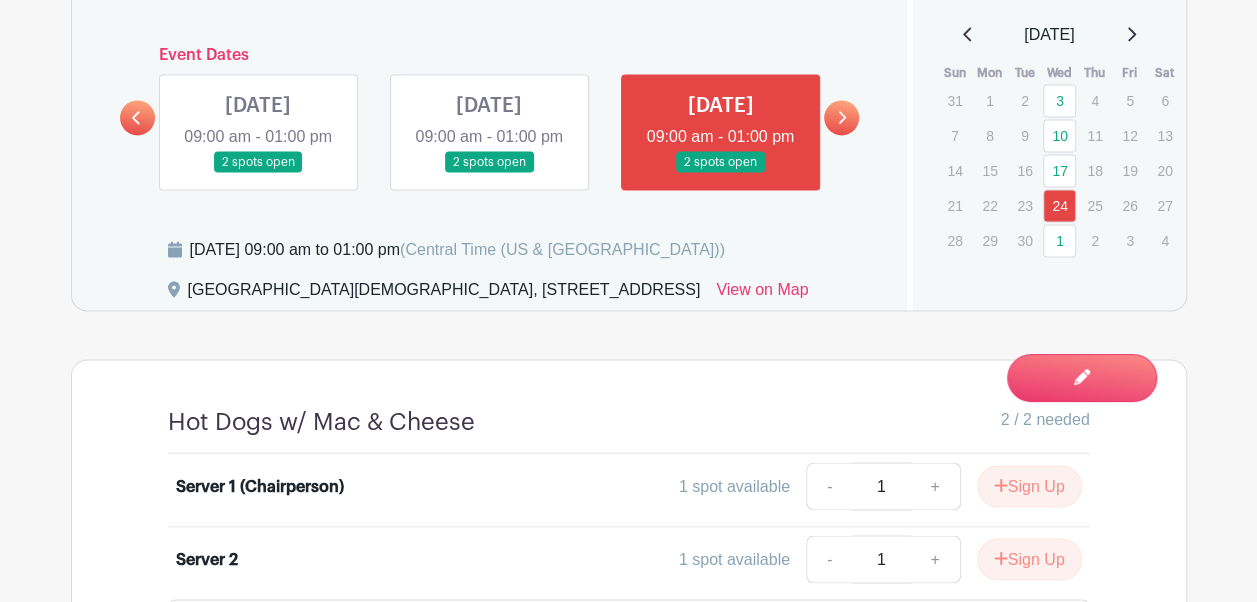 click at bounding box center (841, 117) 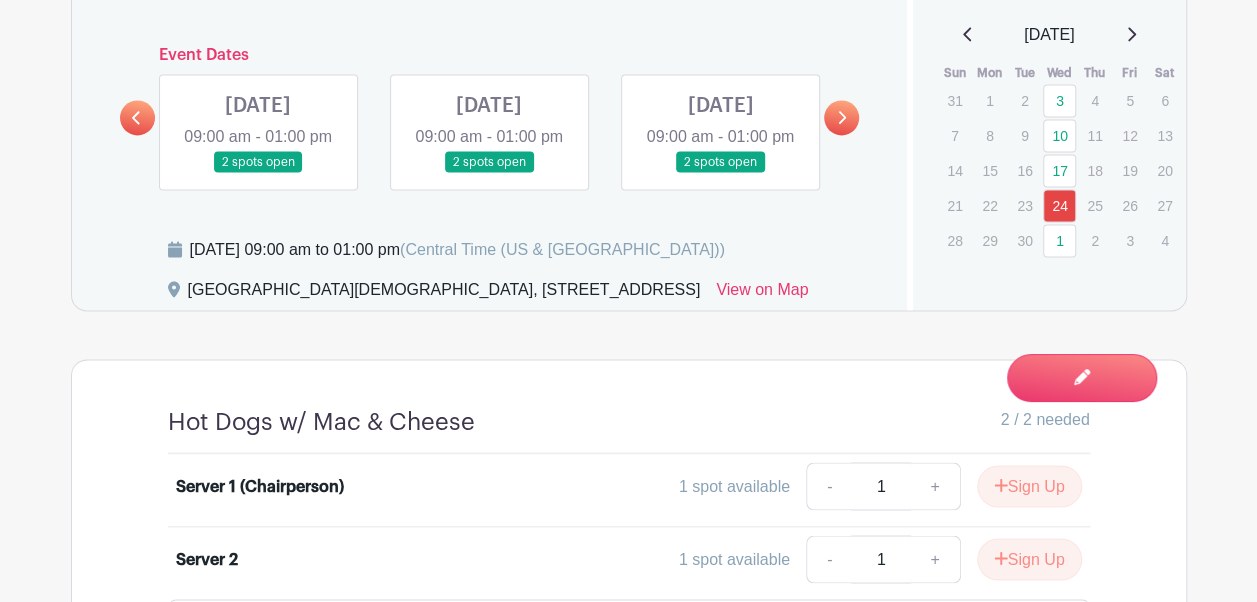 click at bounding box center [258, 173] 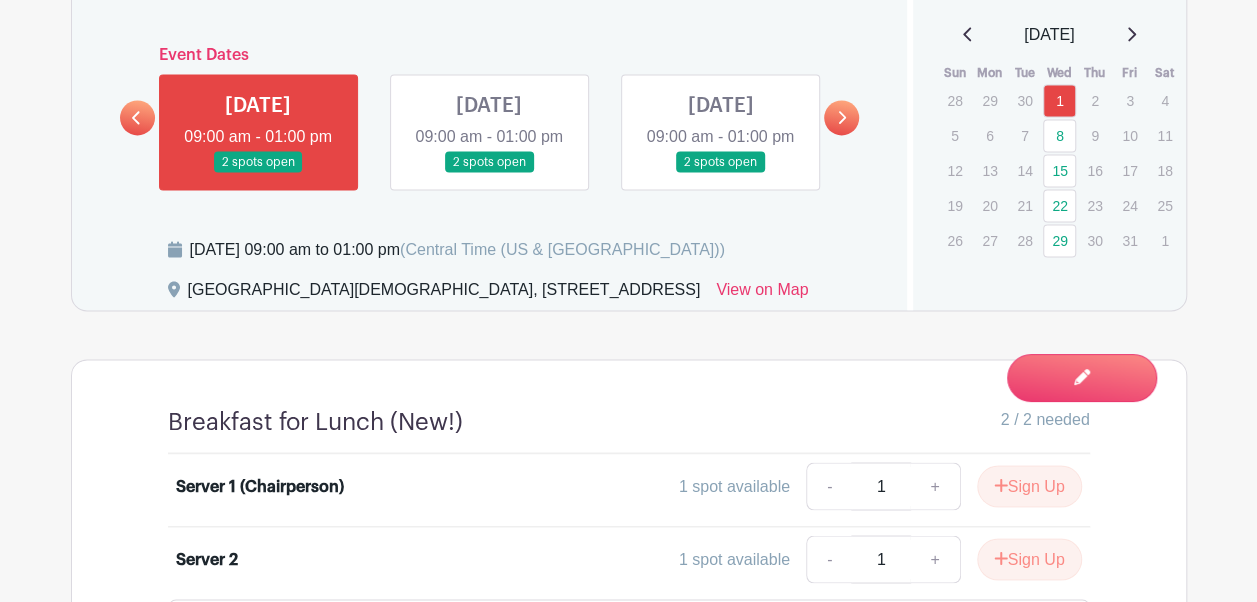 click at bounding box center [489, 173] 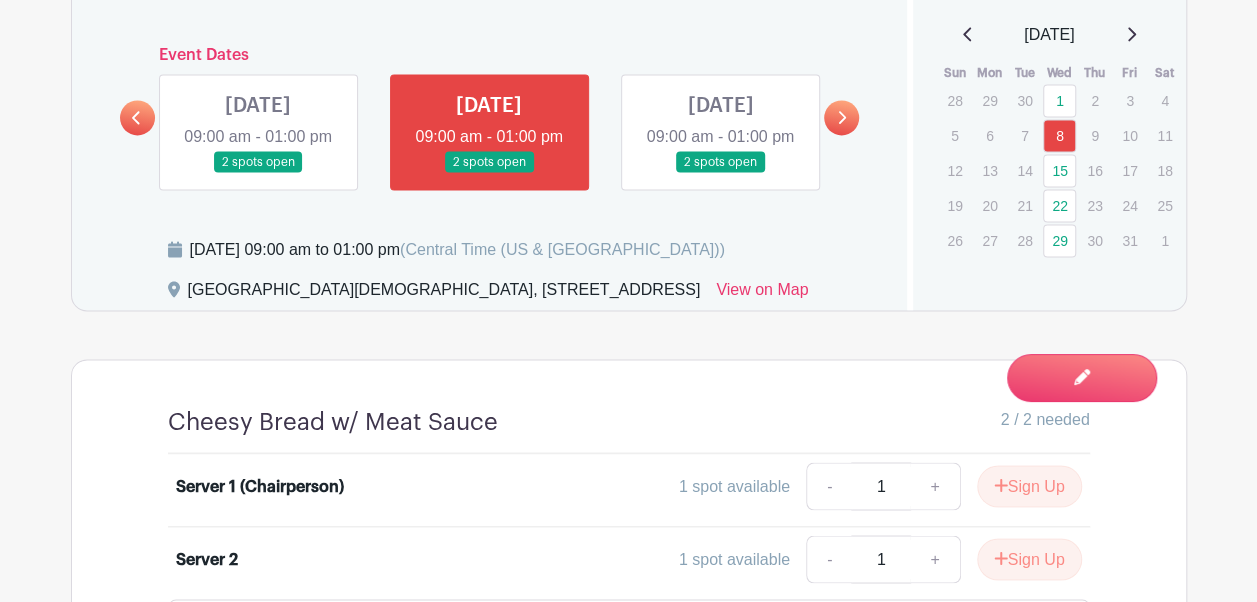 click at bounding box center [720, 173] 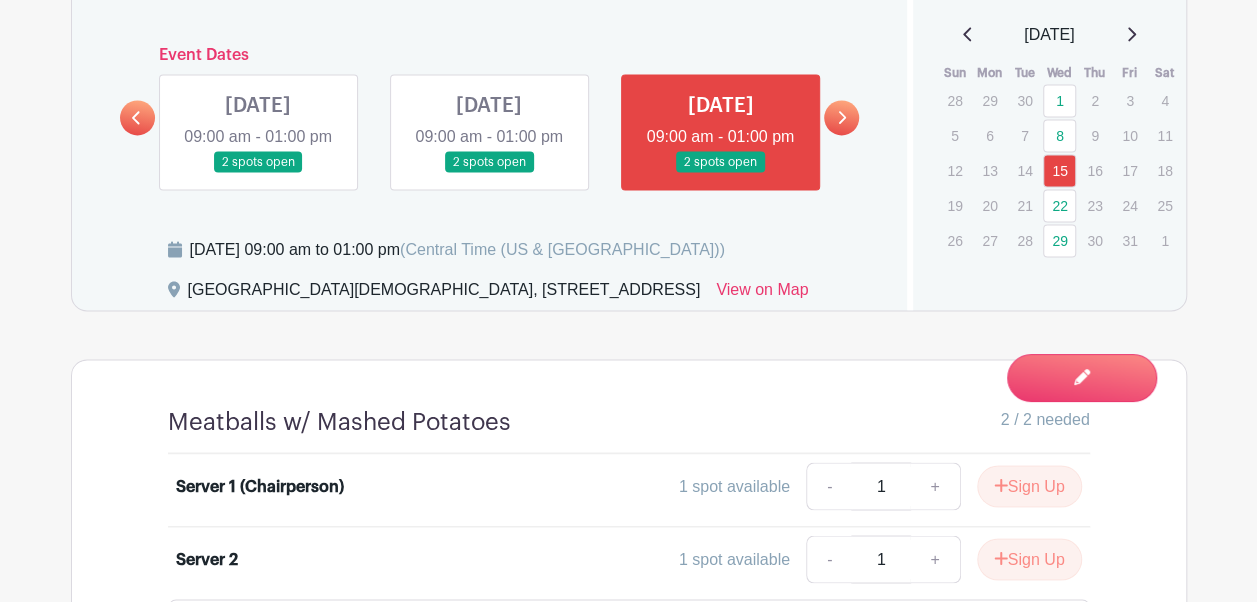 click 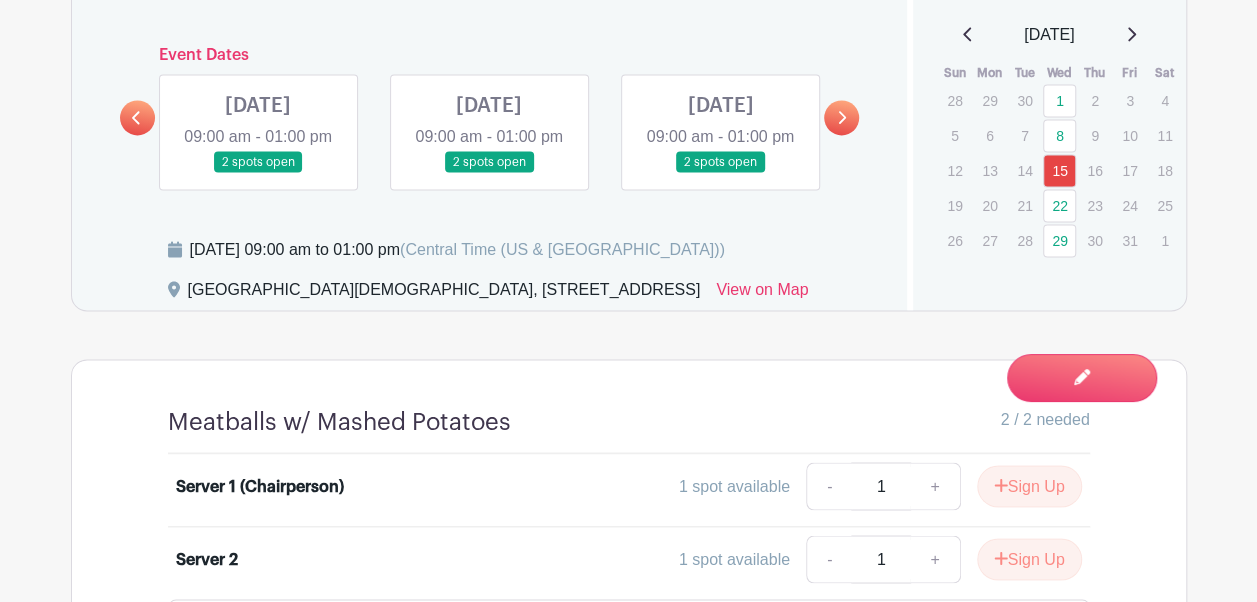 click at bounding box center [258, 173] 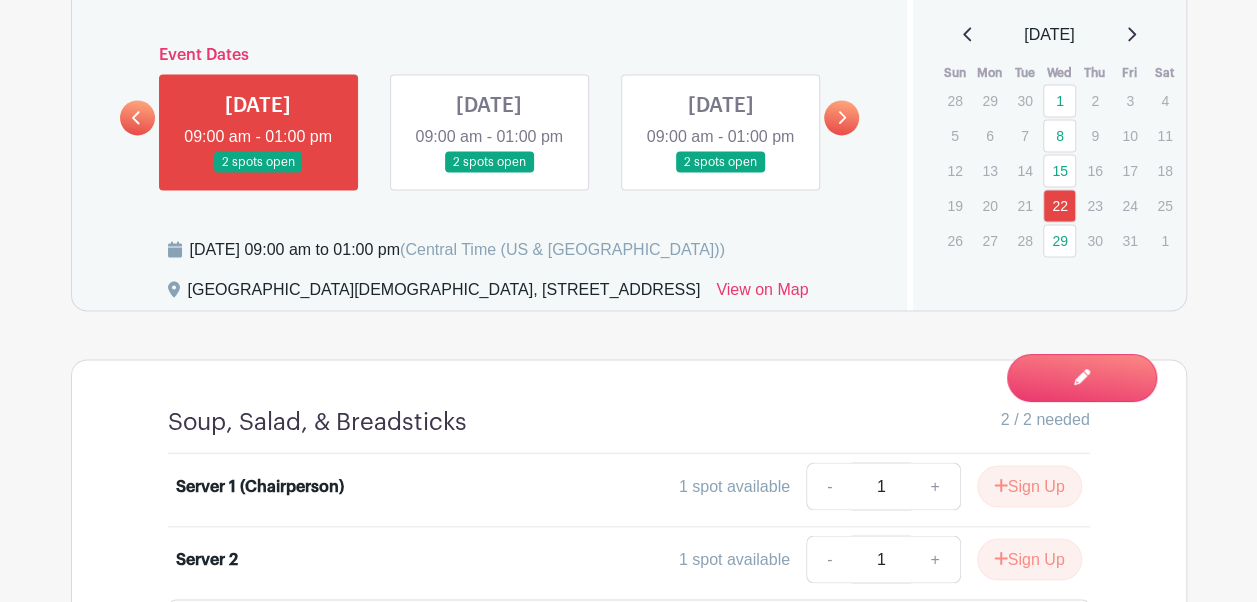 click at bounding box center (489, 173) 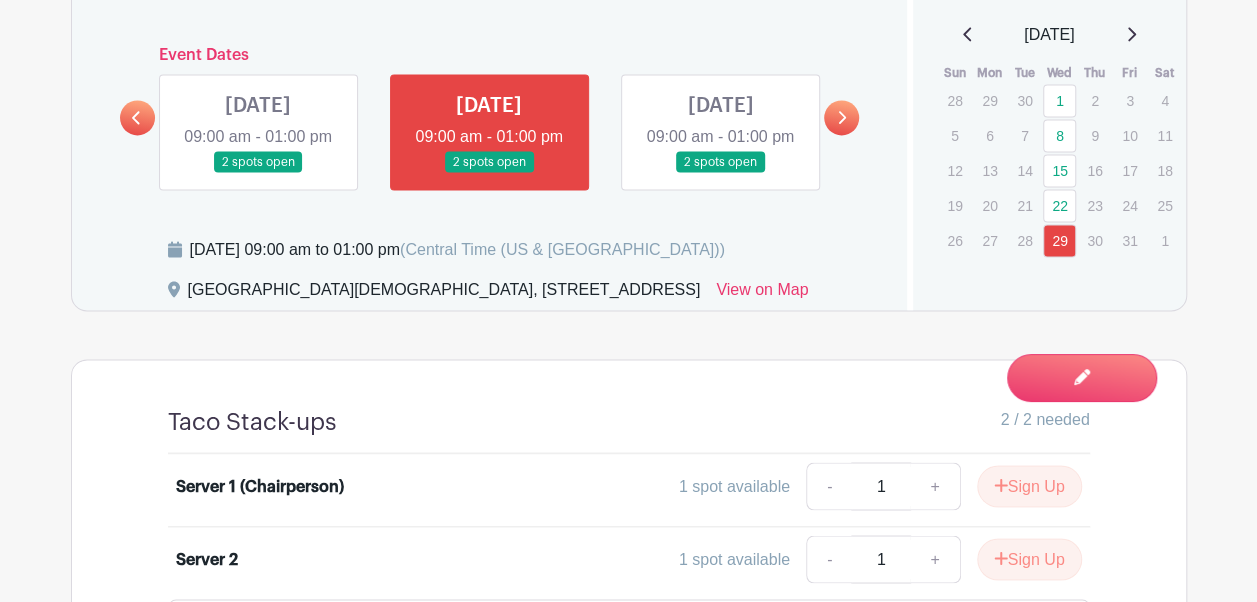 click at bounding box center (720, 173) 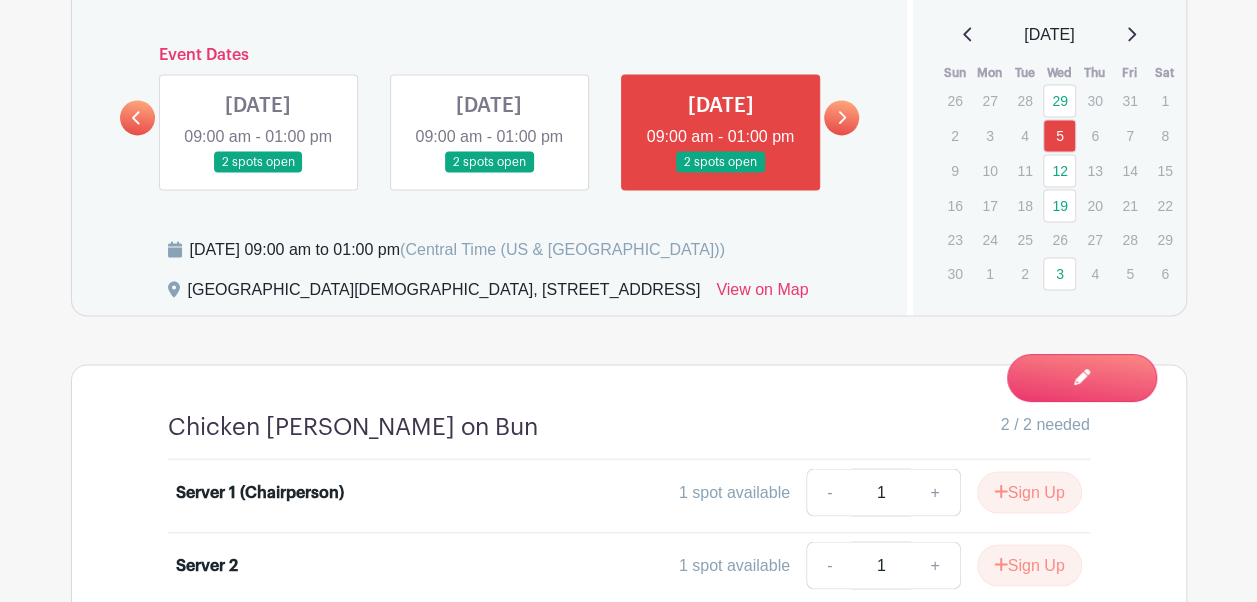 click at bounding box center [841, 117] 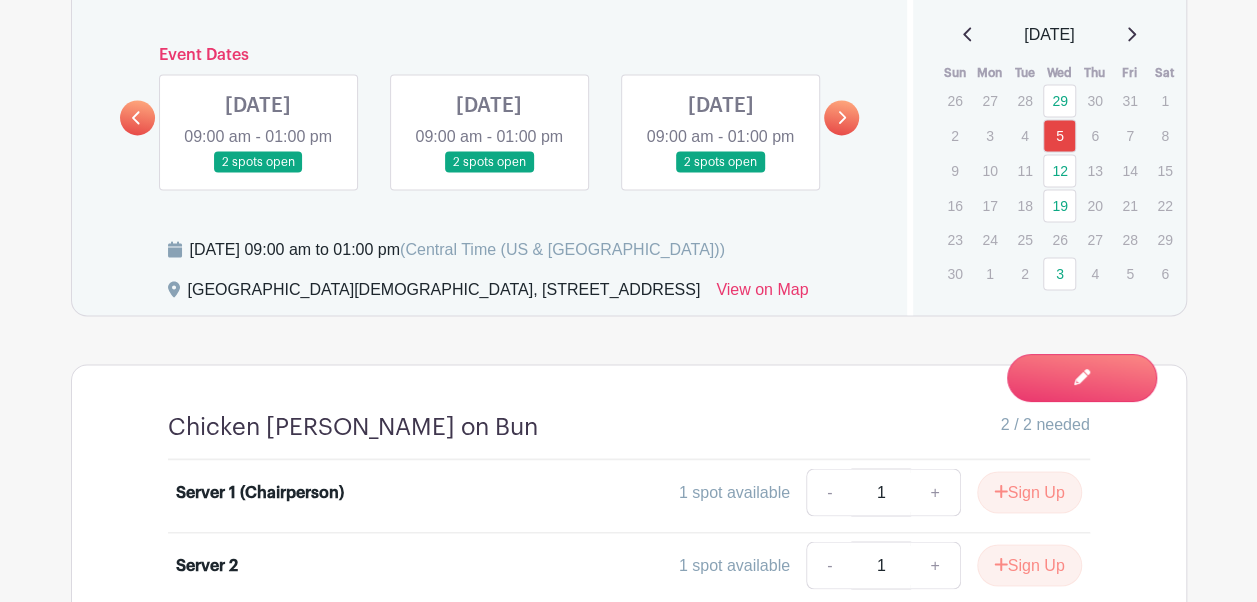 click at bounding box center (258, 173) 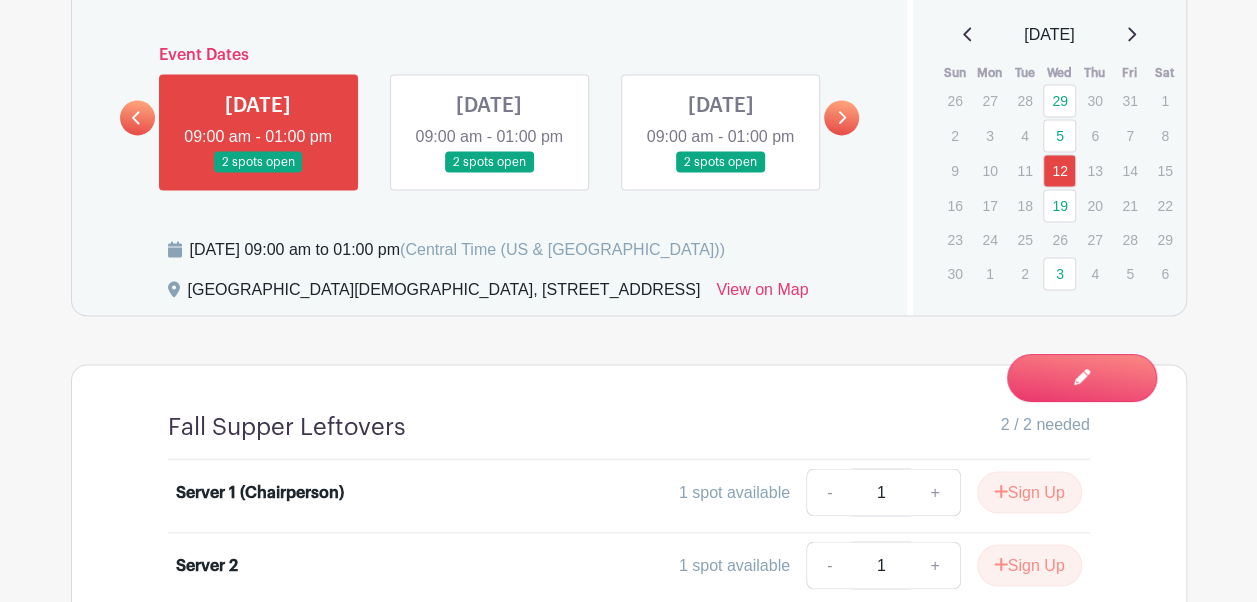 click at bounding box center [489, 173] 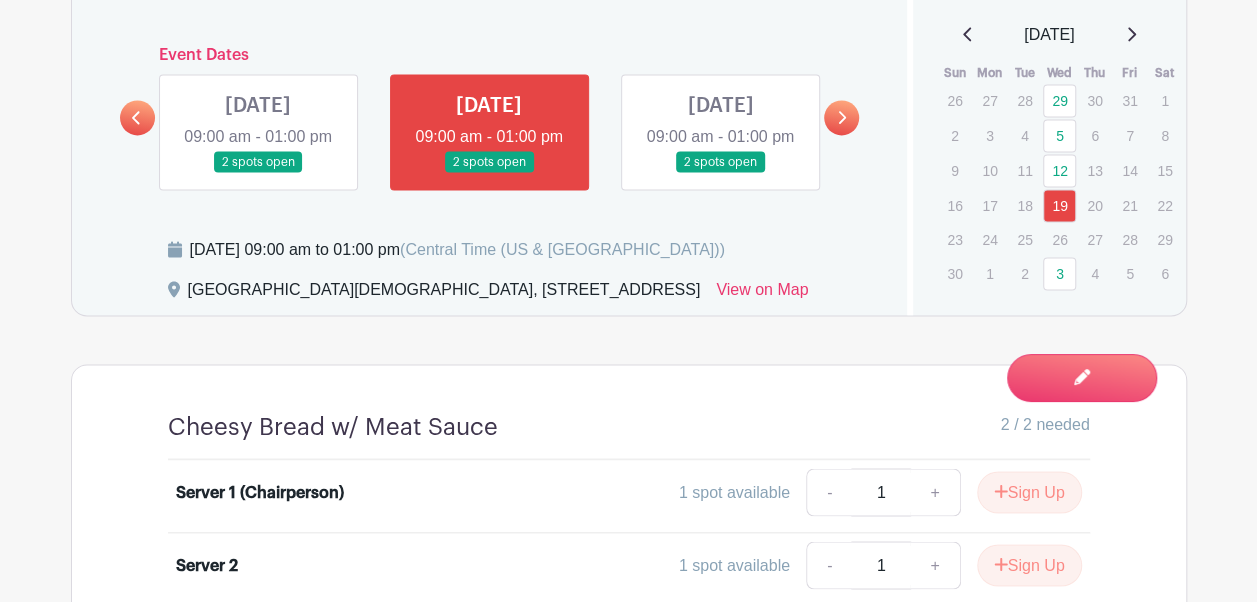 click at bounding box center [720, 173] 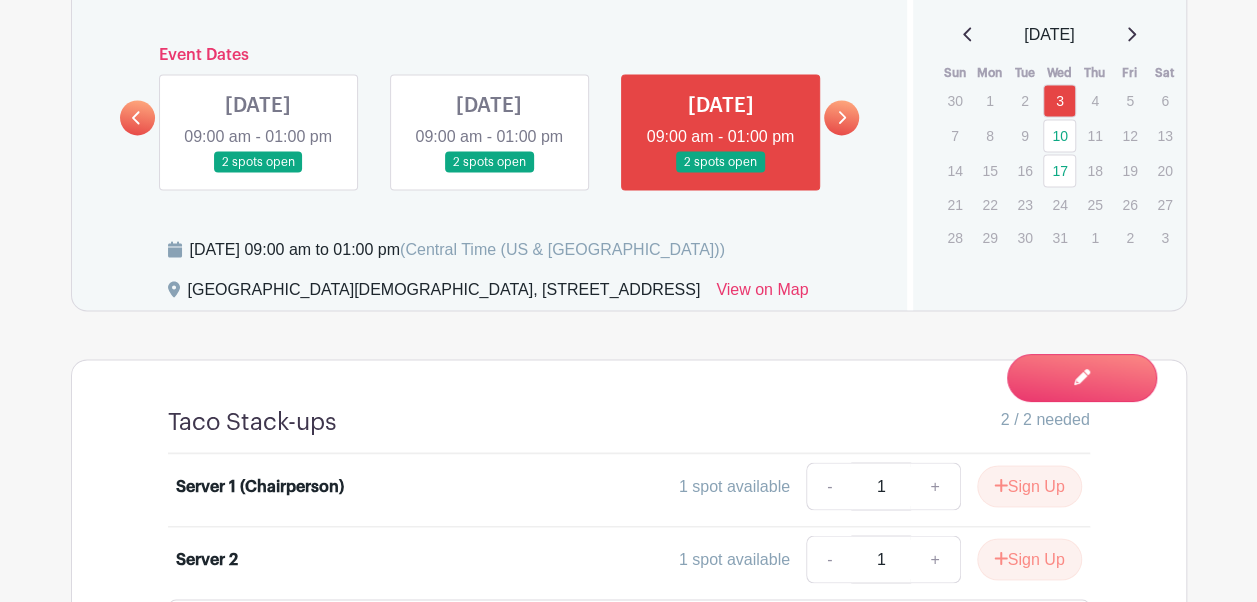 click at bounding box center [841, 117] 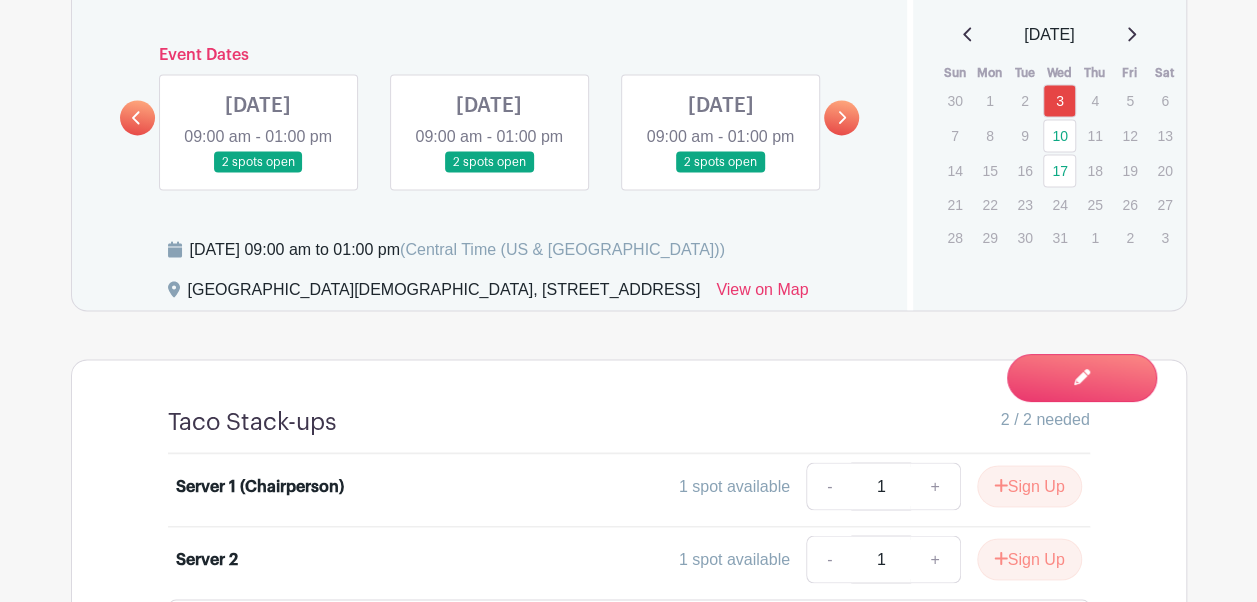 click at bounding box center (258, 173) 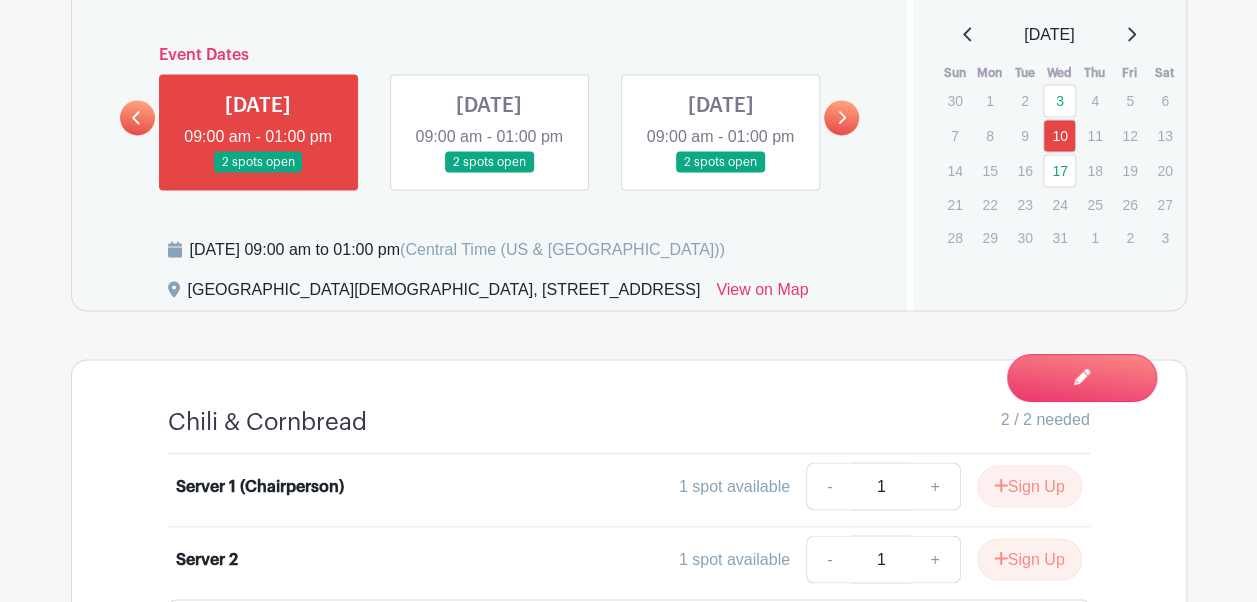 click at bounding box center (489, 173) 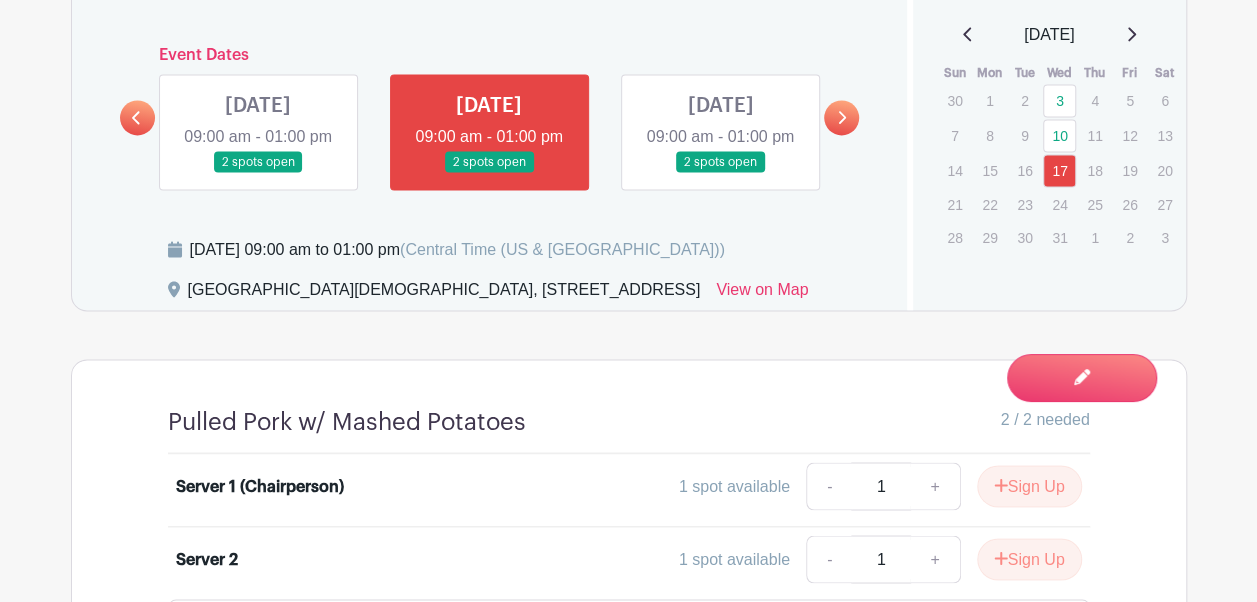 click at bounding box center [720, 173] 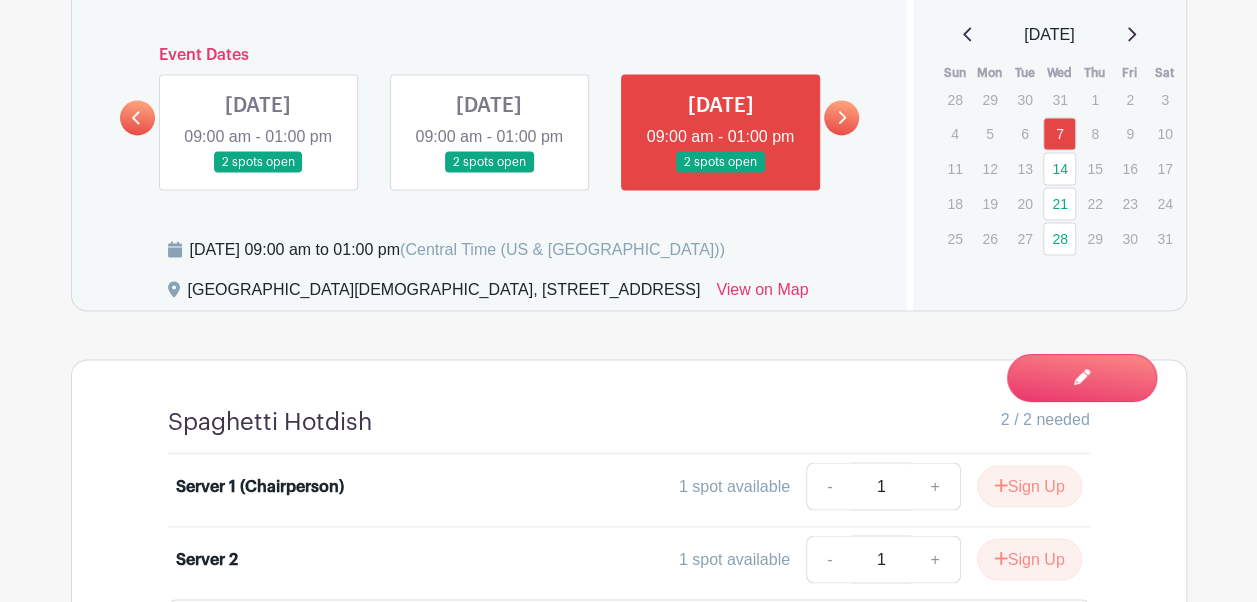 click 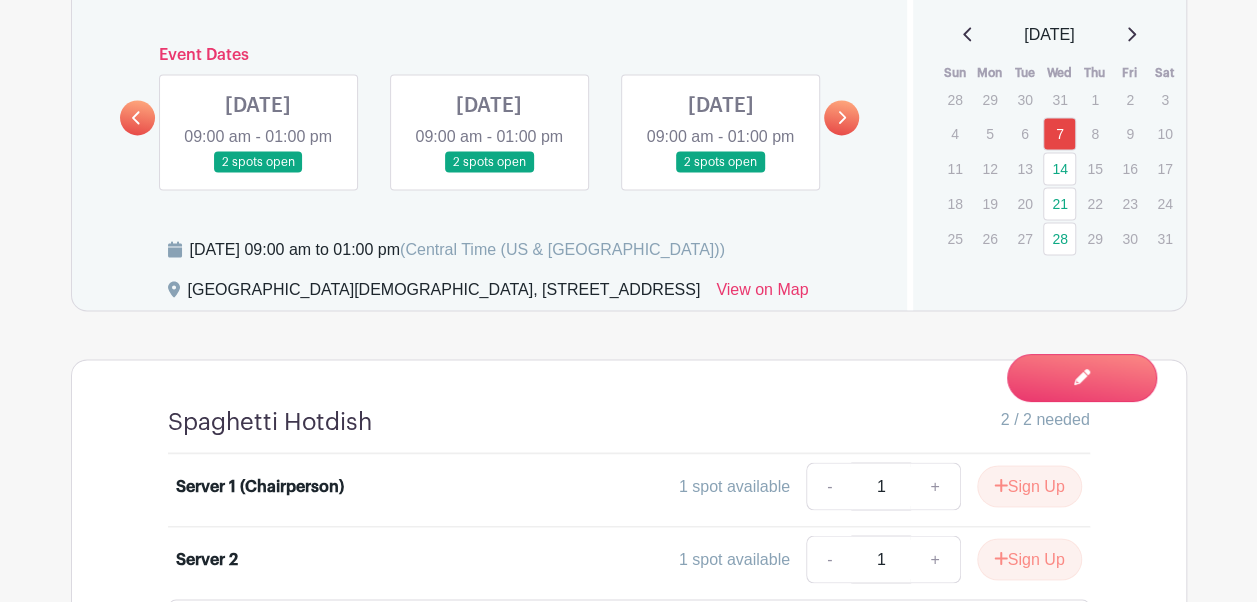 click at bounding box center [258, 173] 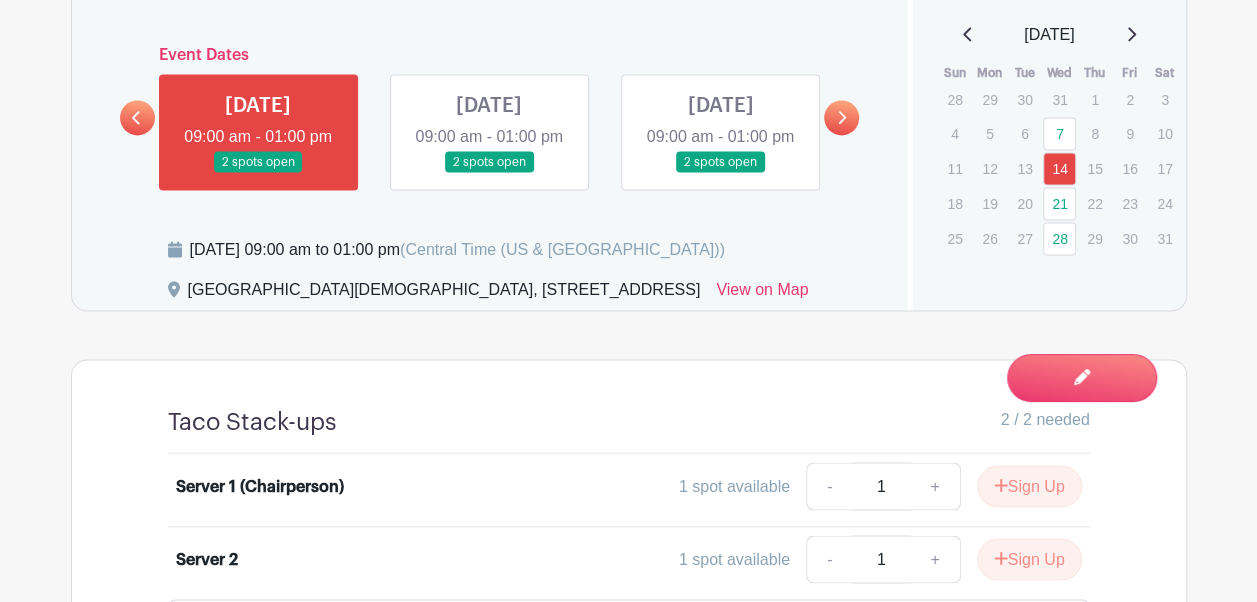 click at bounding box center (489, 173) 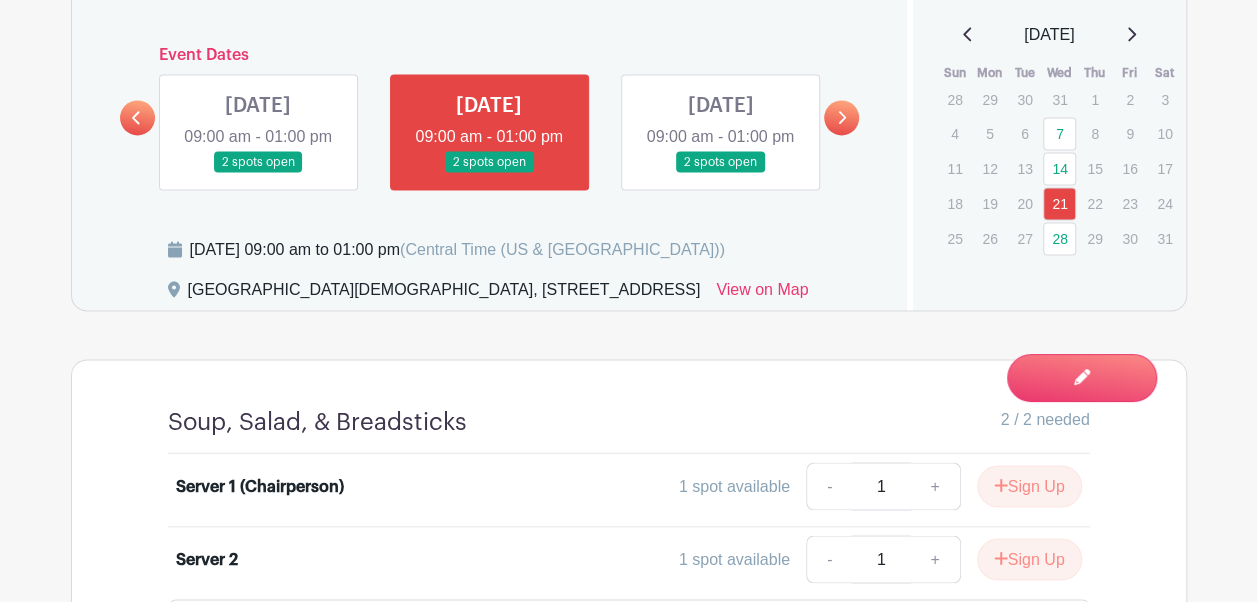 click at bounding box center [720, 173] 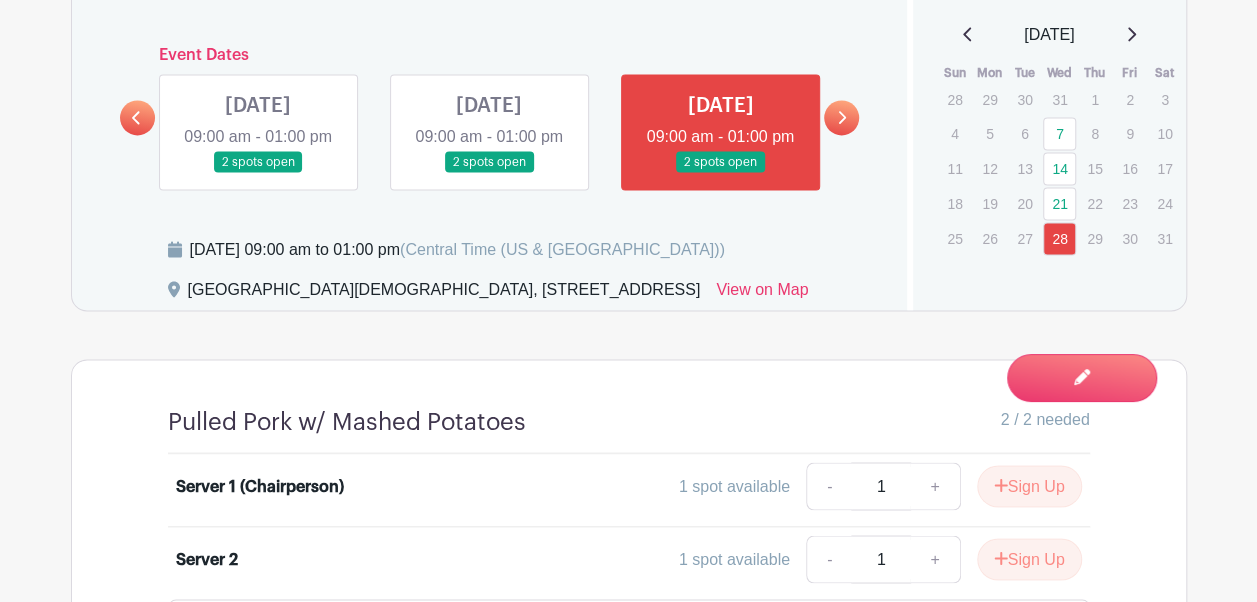 click at bounding box center [841, 117] 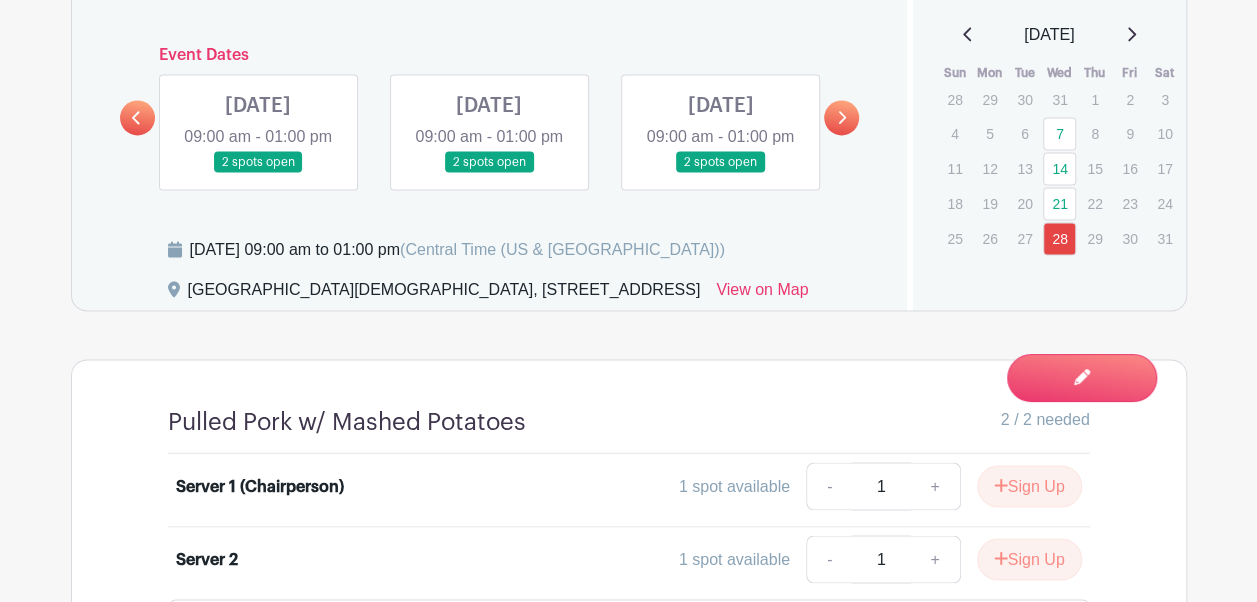 click at bounding box center (258, 173) 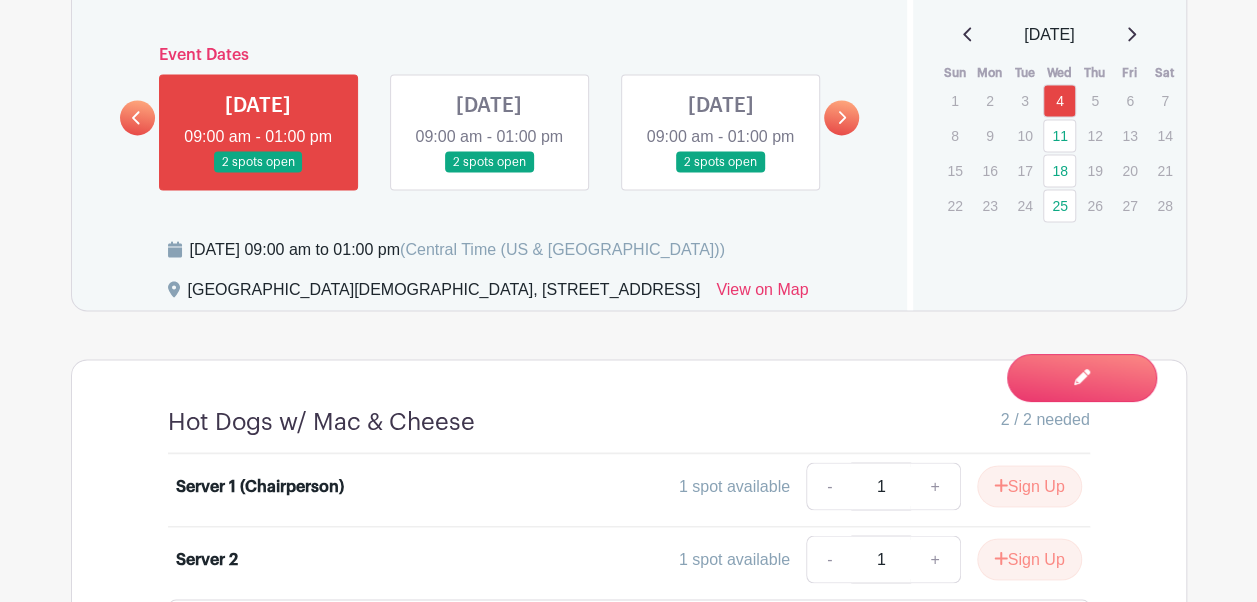 click at bounding box center [489, 173] 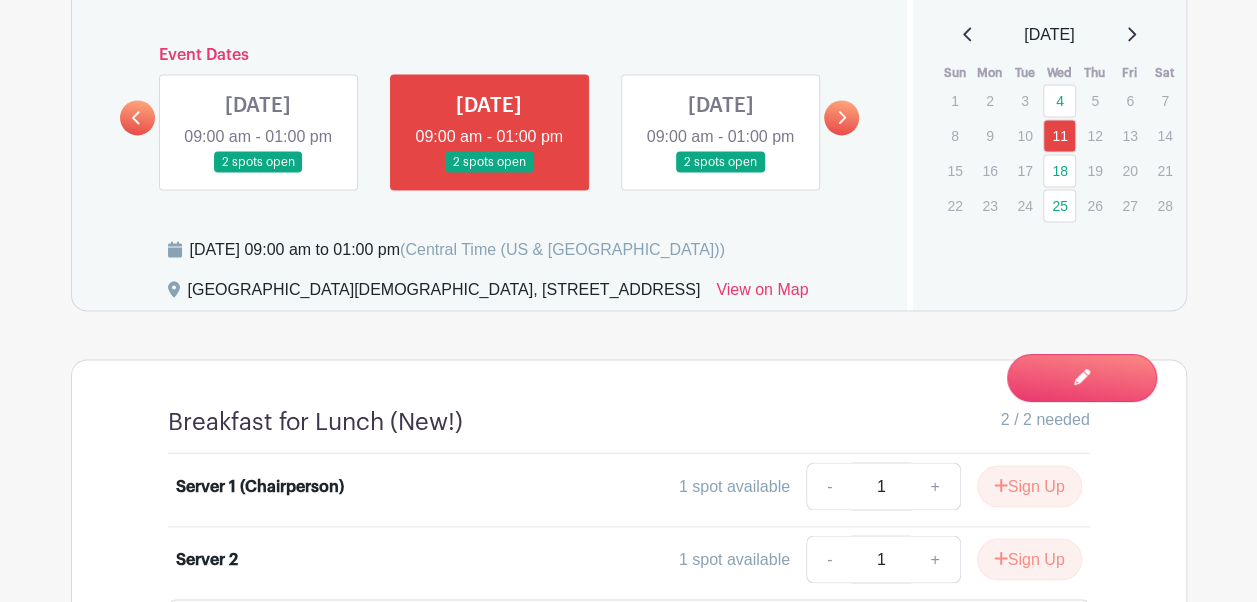 click at bounding box center [720, 173] 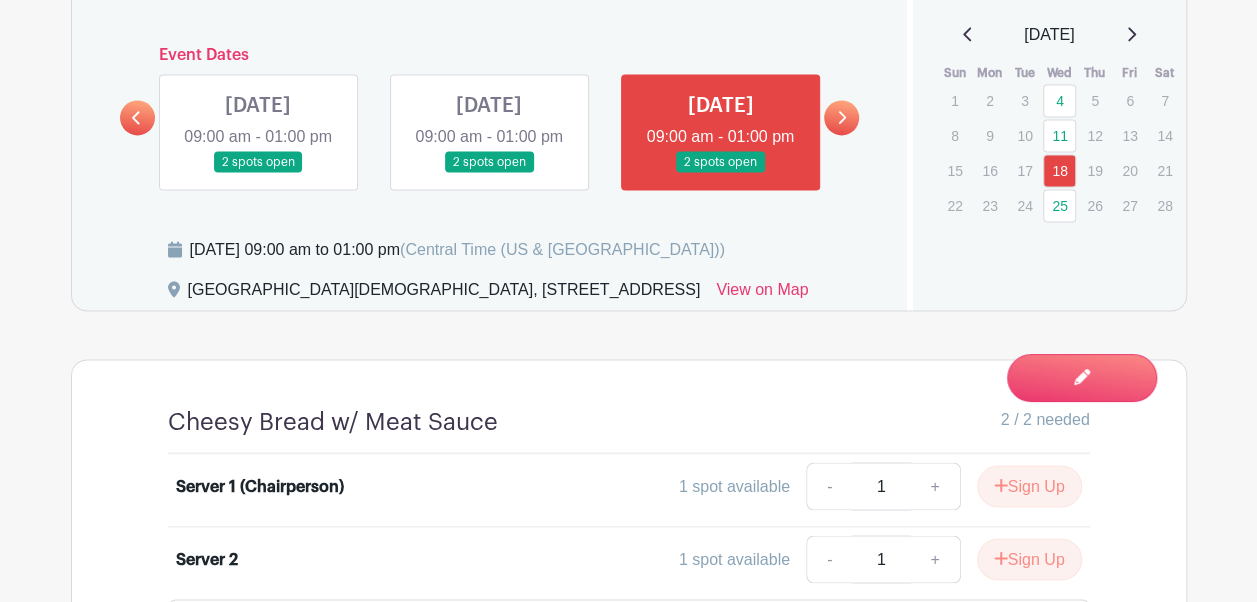 click at bounding box center [841, 117] 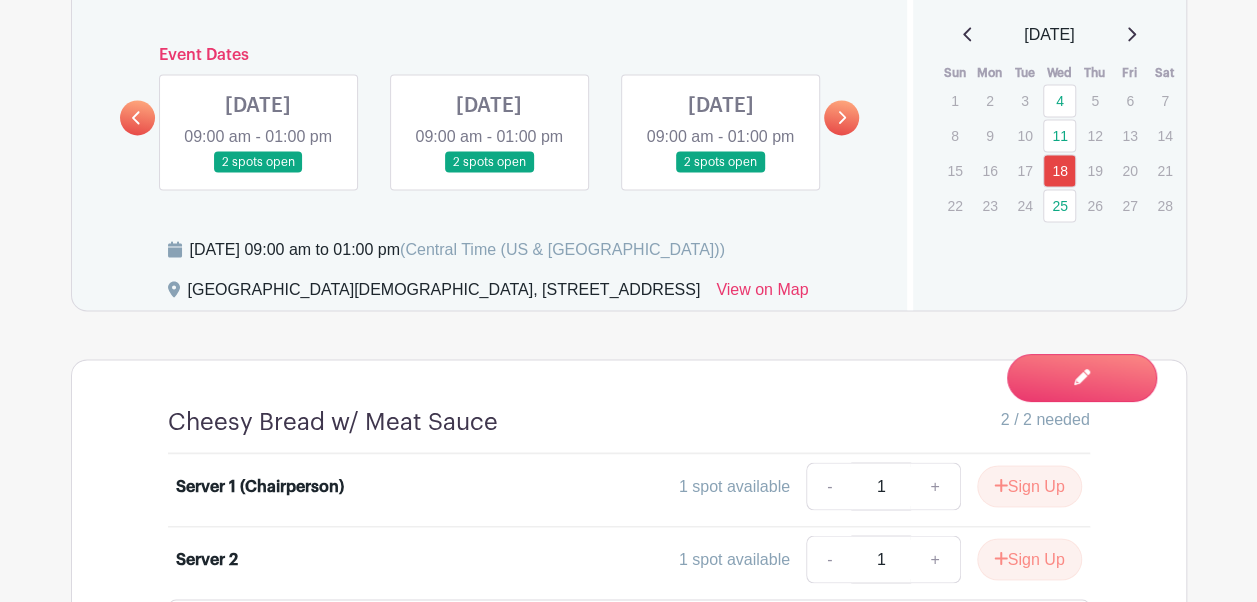 click at bounding box center [258, 173] 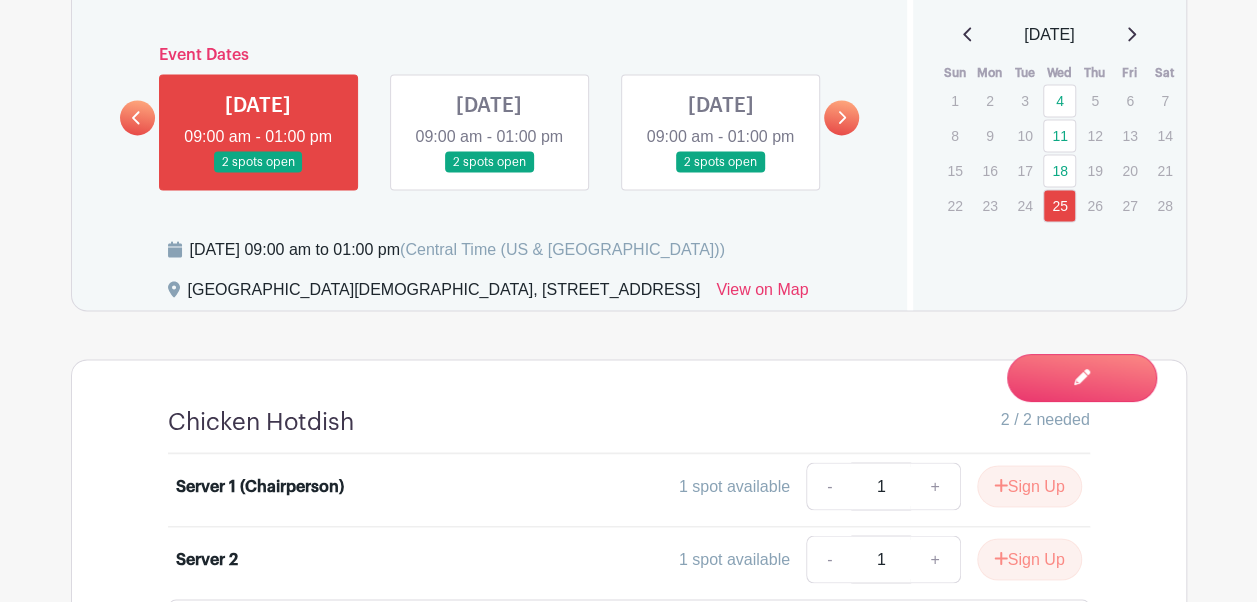 click at bounding box center [489, 173] 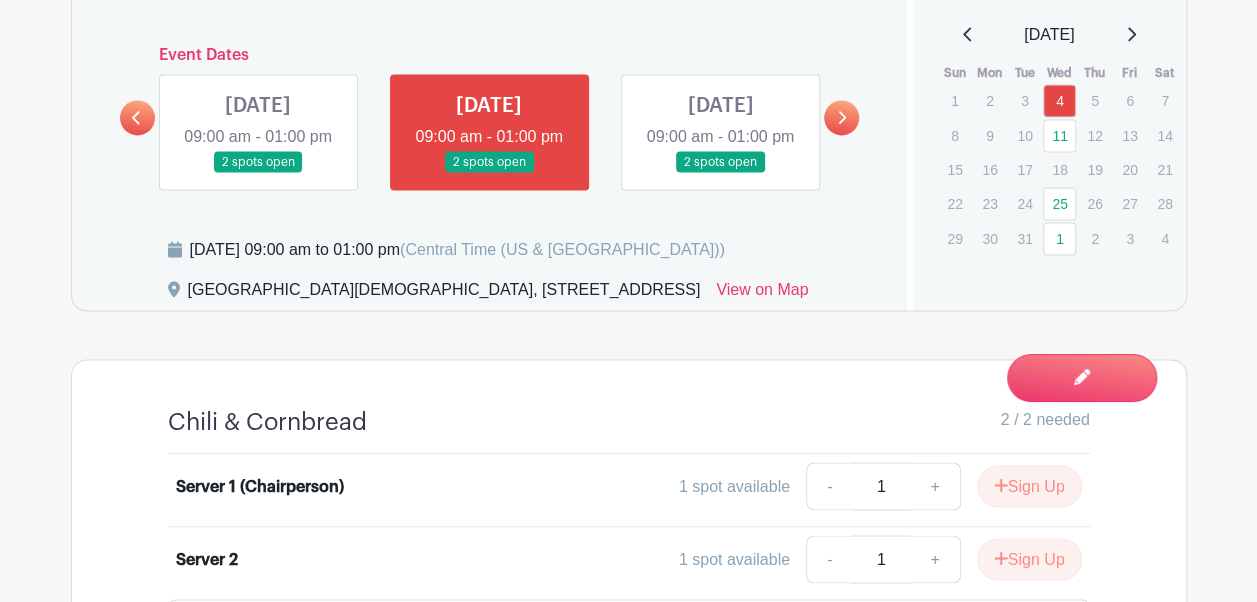 click at bounding box center [720, 173] 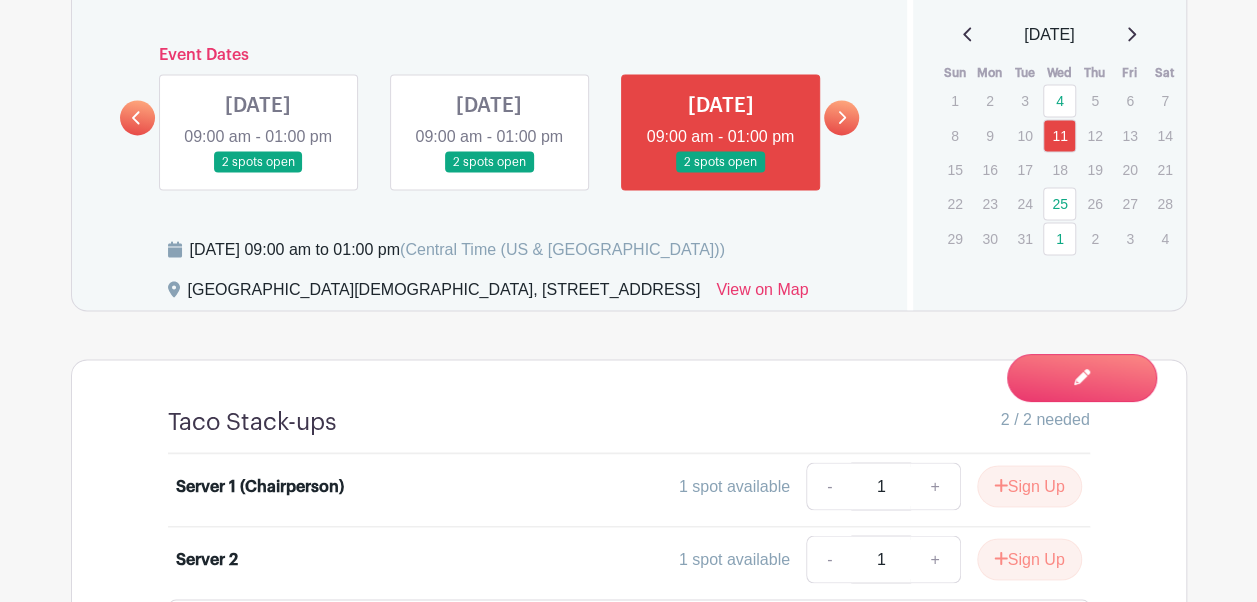 click at bounding box center (841, 117) 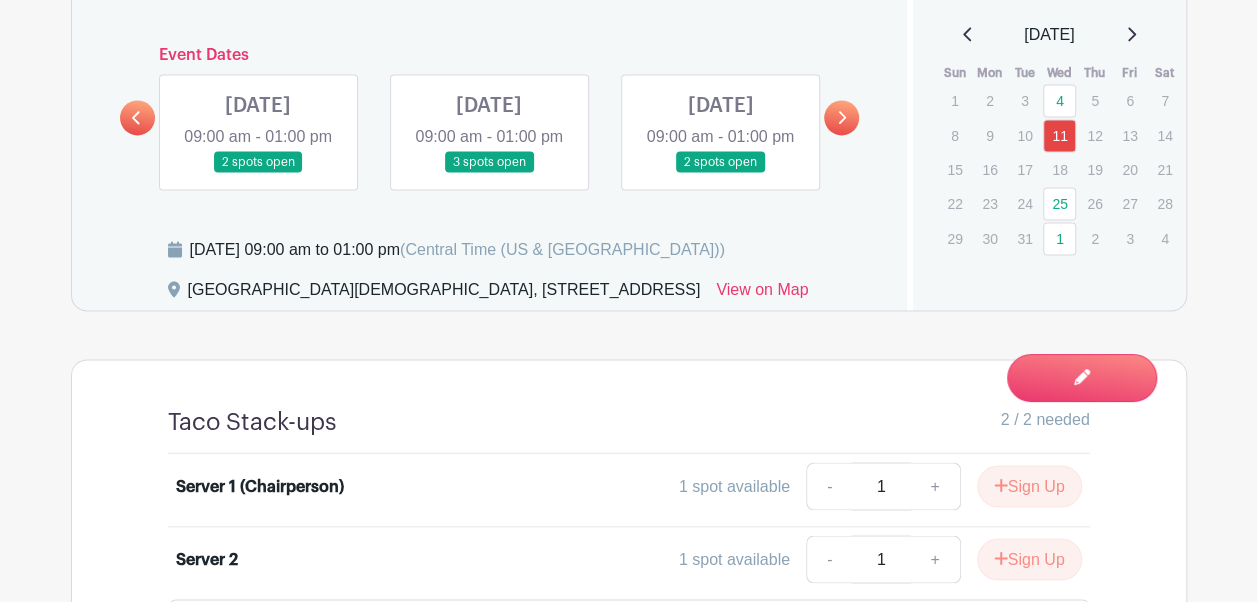 click at bounding box center [258, 173] 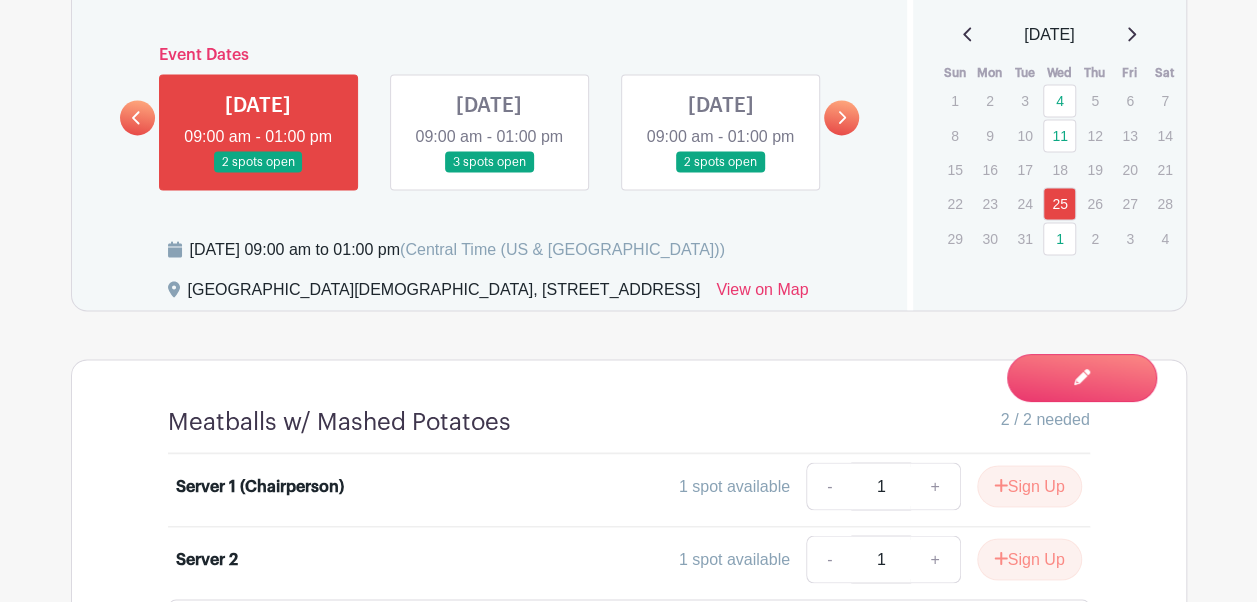click at bounding box center [489, 173] 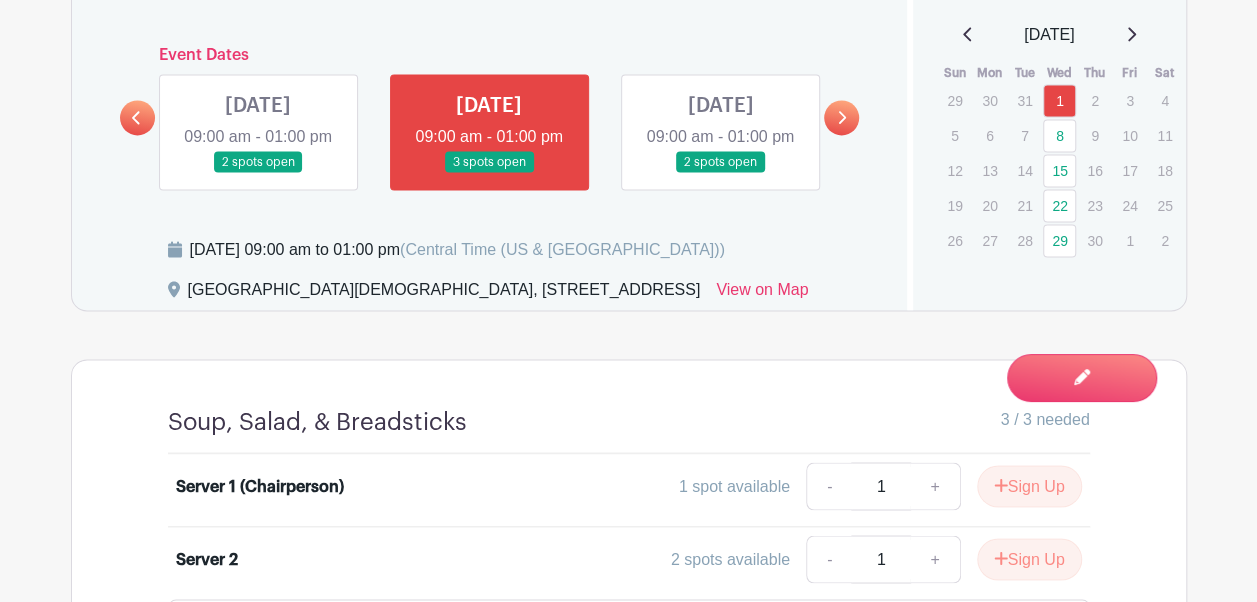 click at bounding box center [720, 173] 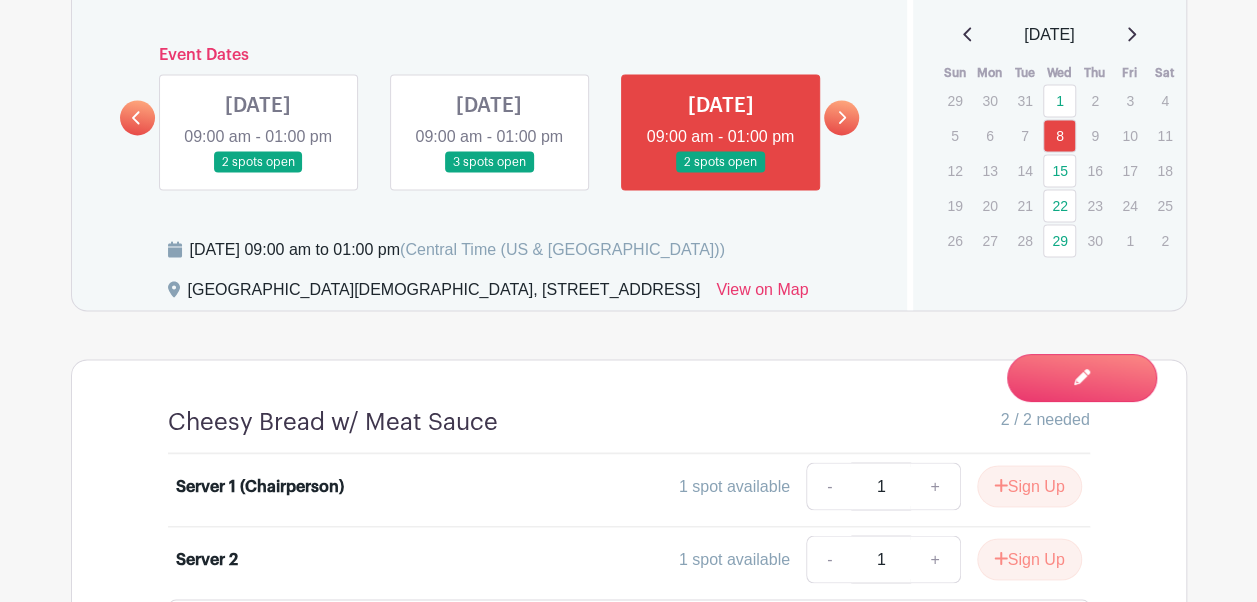 click at bounding box center (841, 117) 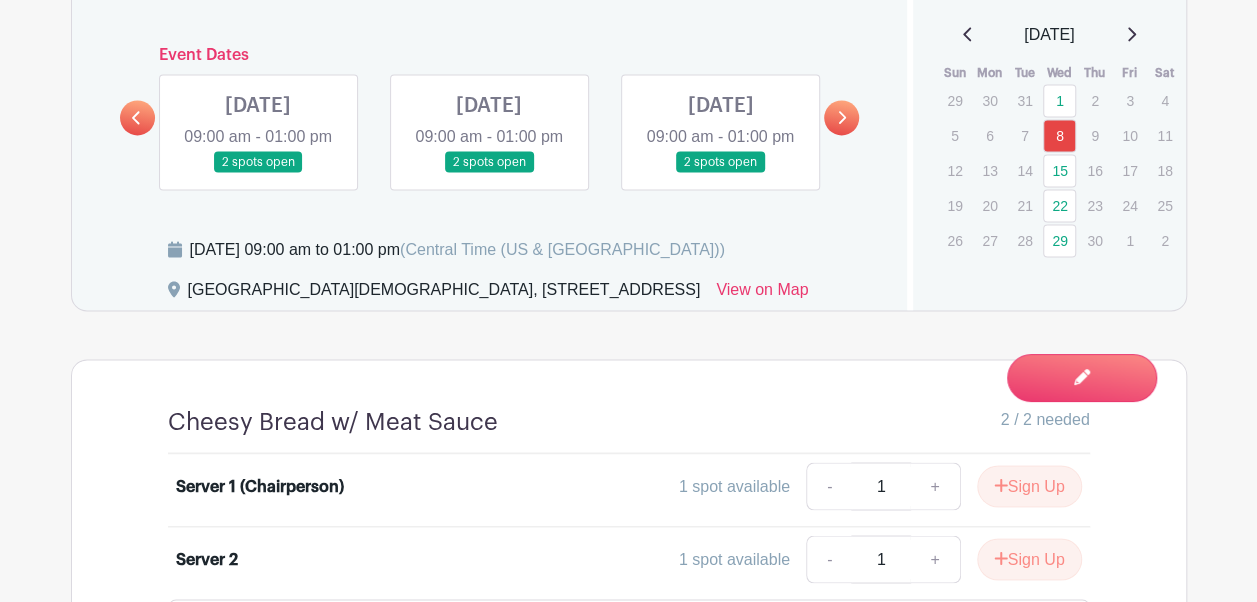 click at bounding box center [258, 173] 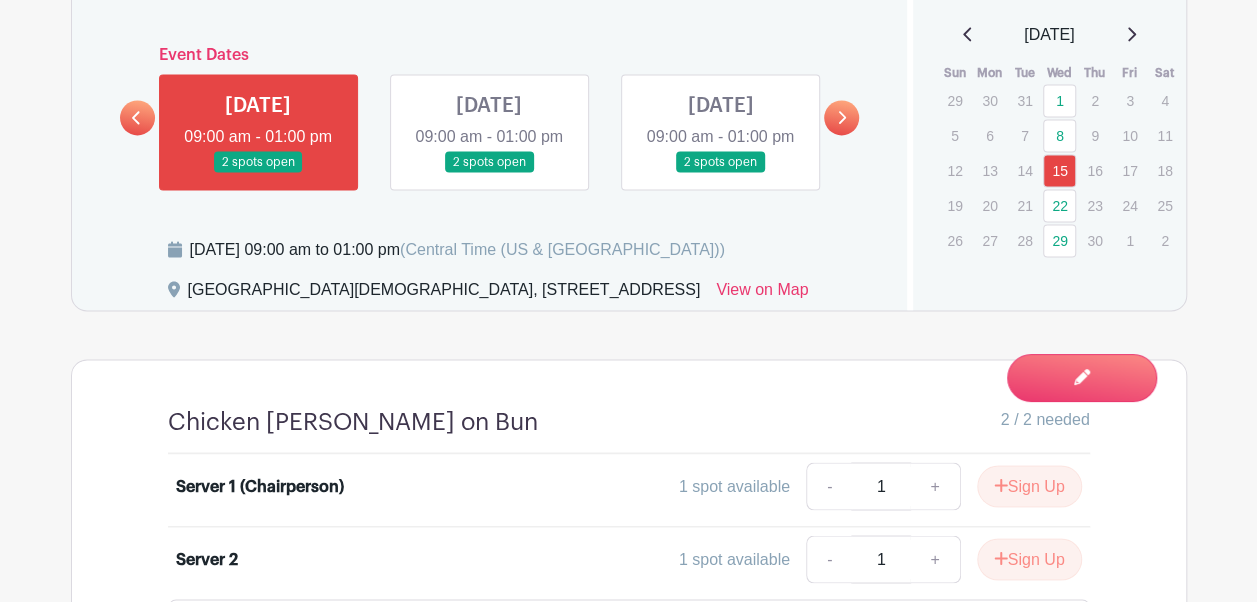 click at bounding box center (489, 173) 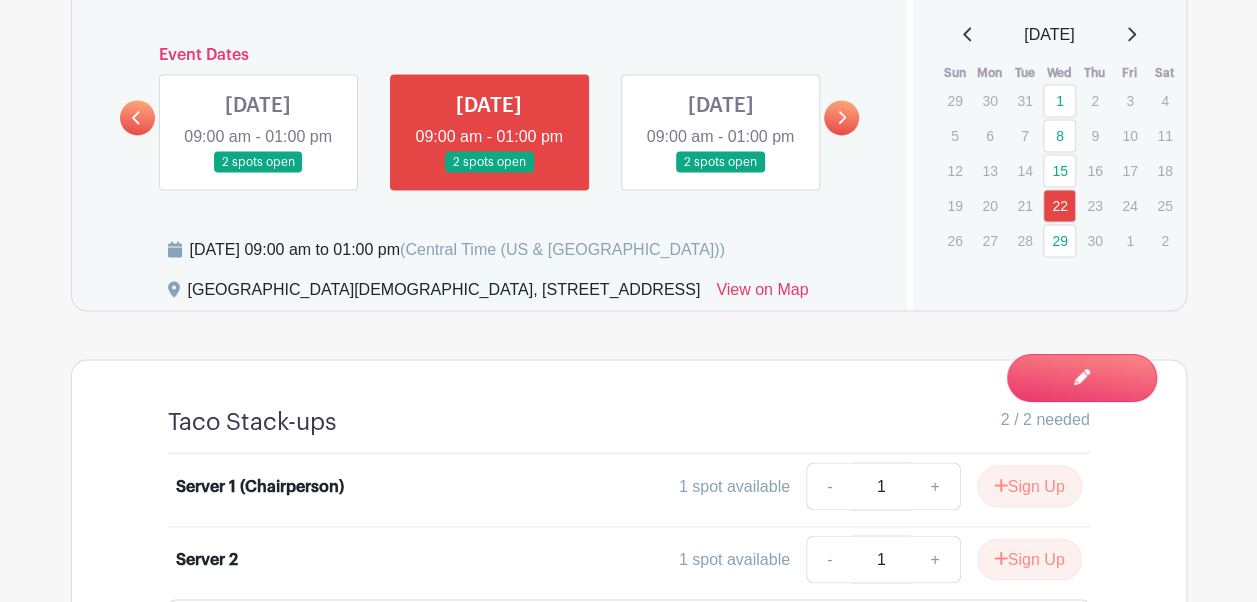 click at bounding box center (720, 173) 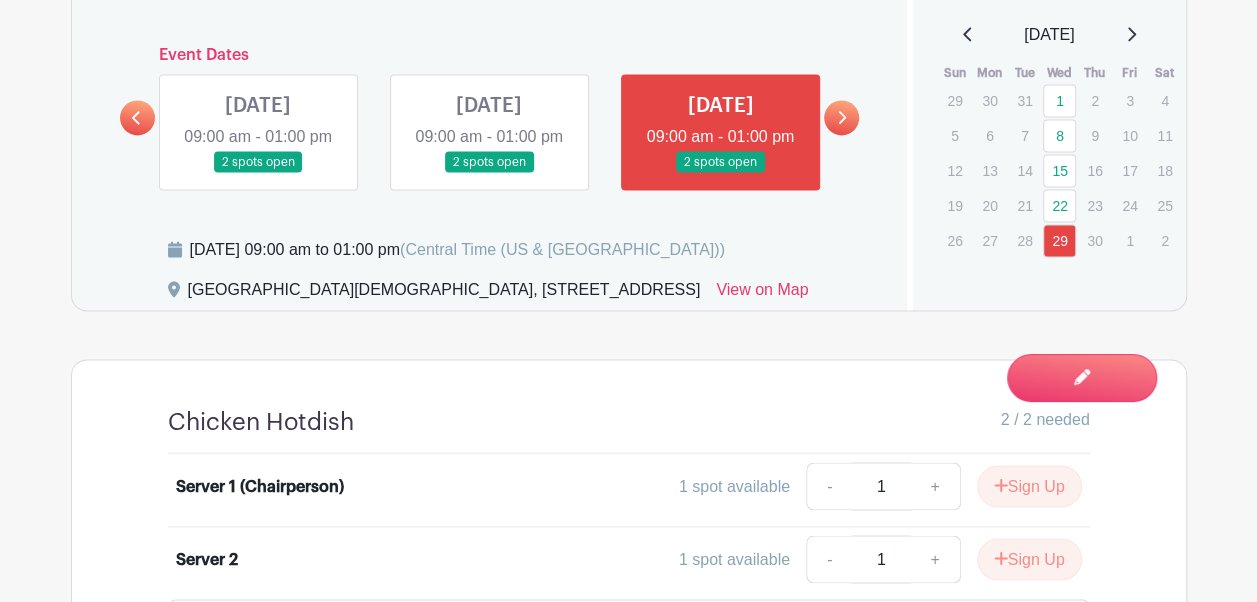 click 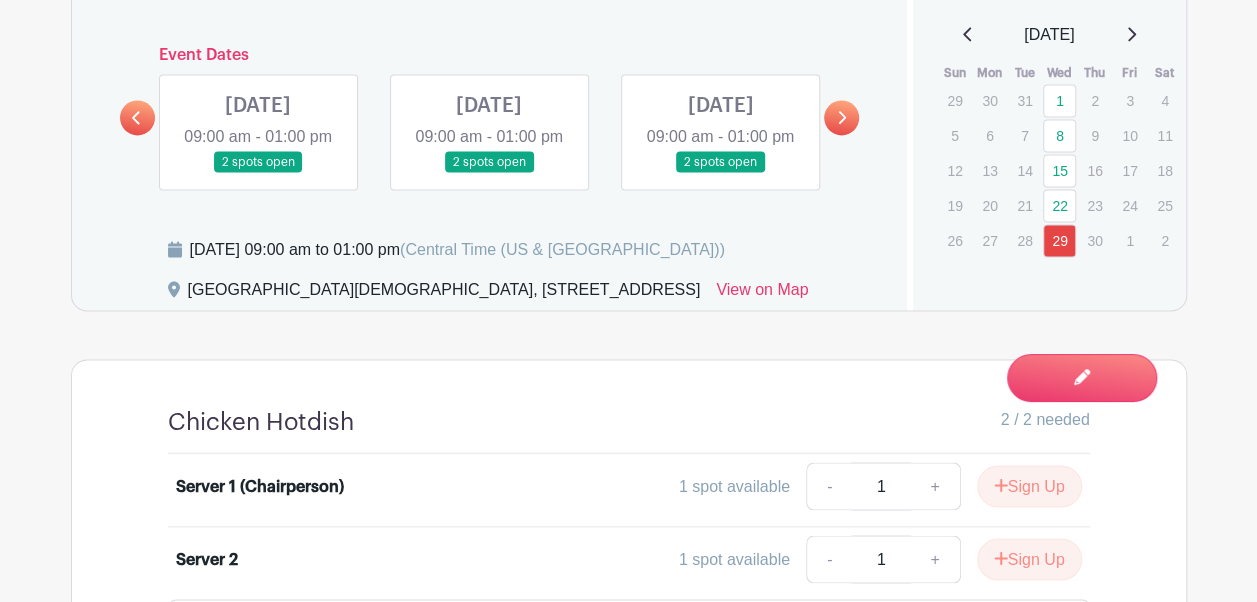 click at bounding box center (258, 173) 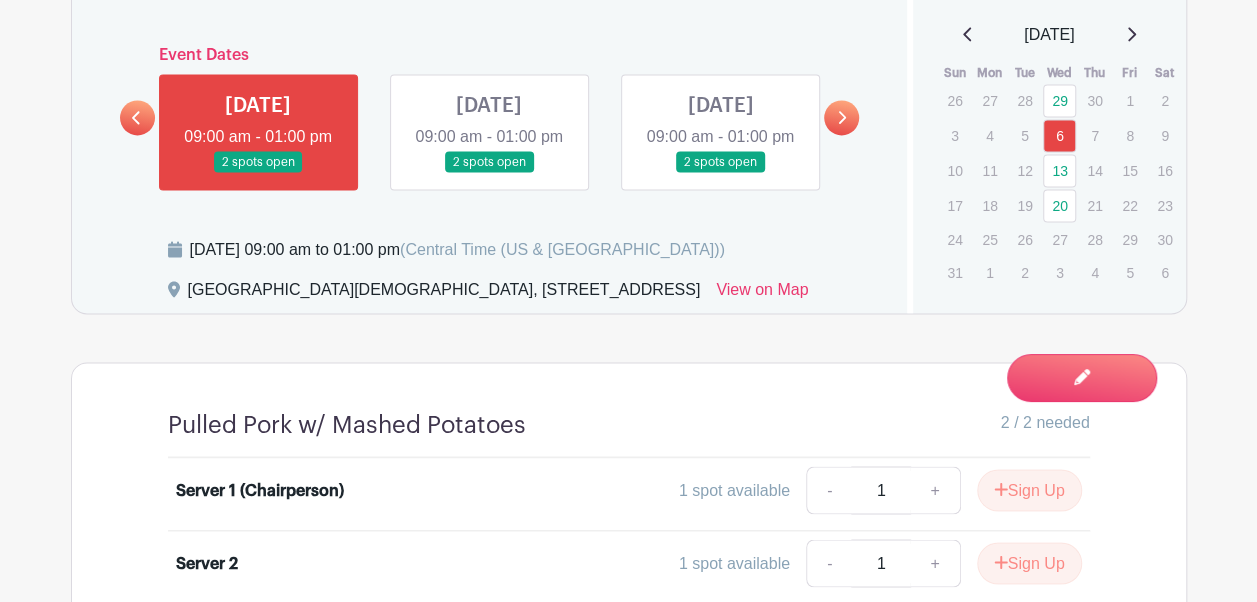 click at bounding box center [489, 173] 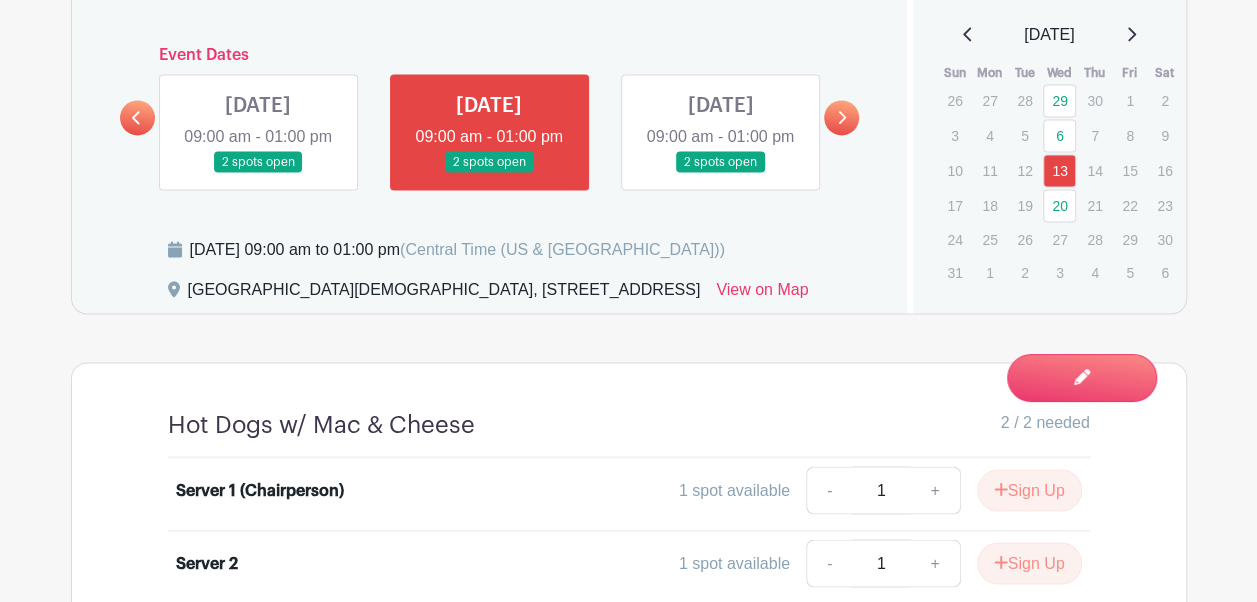 click at bounding box center [720, 173] 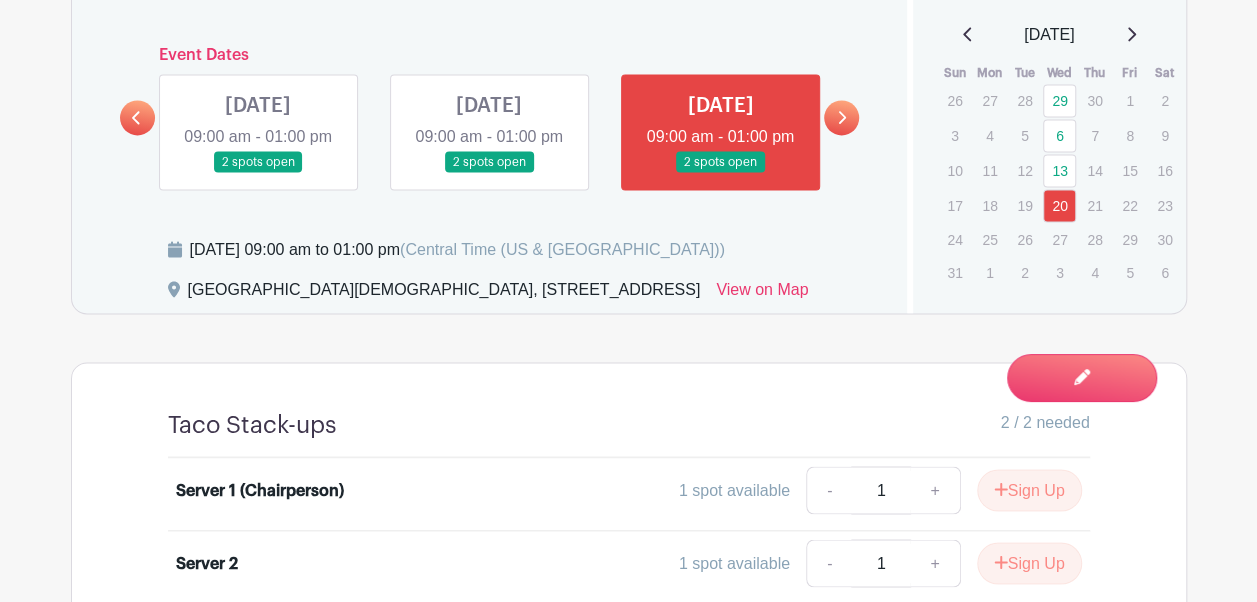 click at bounding box center (841, 117) 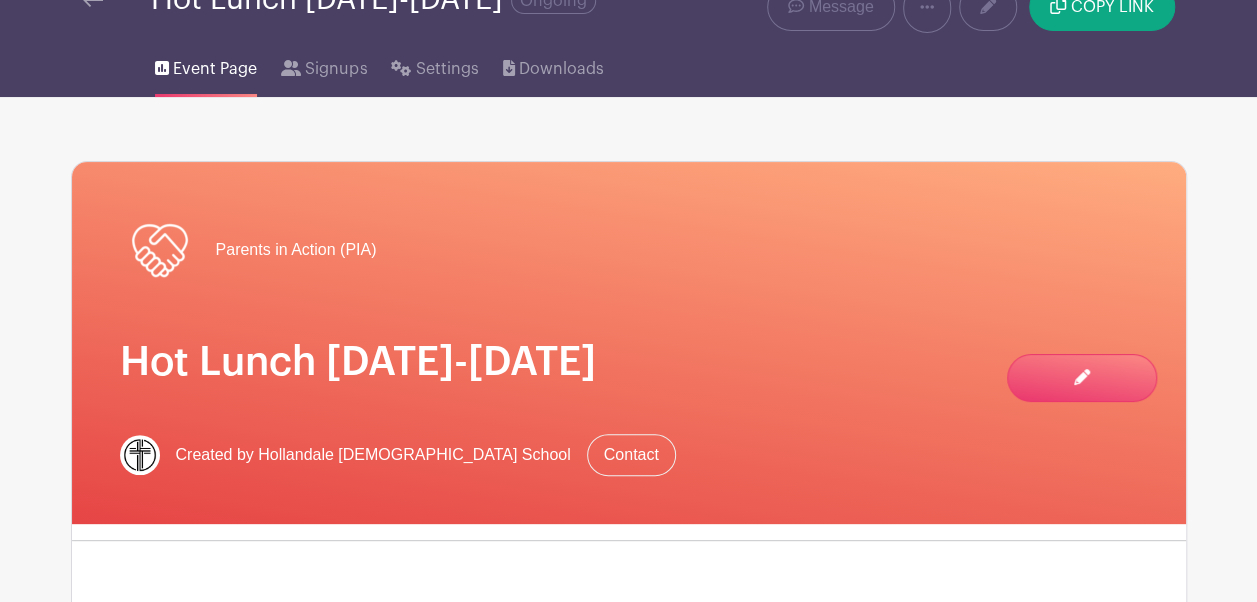 scroll, scrollTop: 87, scrollLeft: 0, axis: vertical 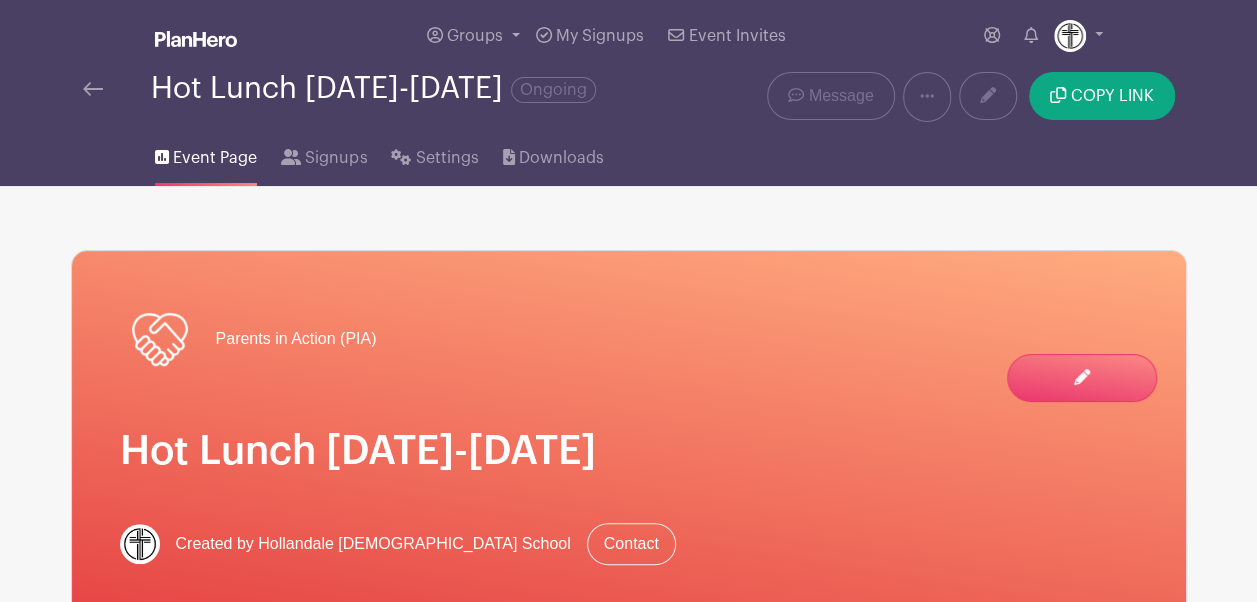 click on "Hot Lunch 2025-2026  Ongoing
Delete Event
Are you sure you want to delete this Event?
Yes, Delete
No, Cancel
Message
Duplicate
Delete
COPY LINK" at bounding box center (629, 97) 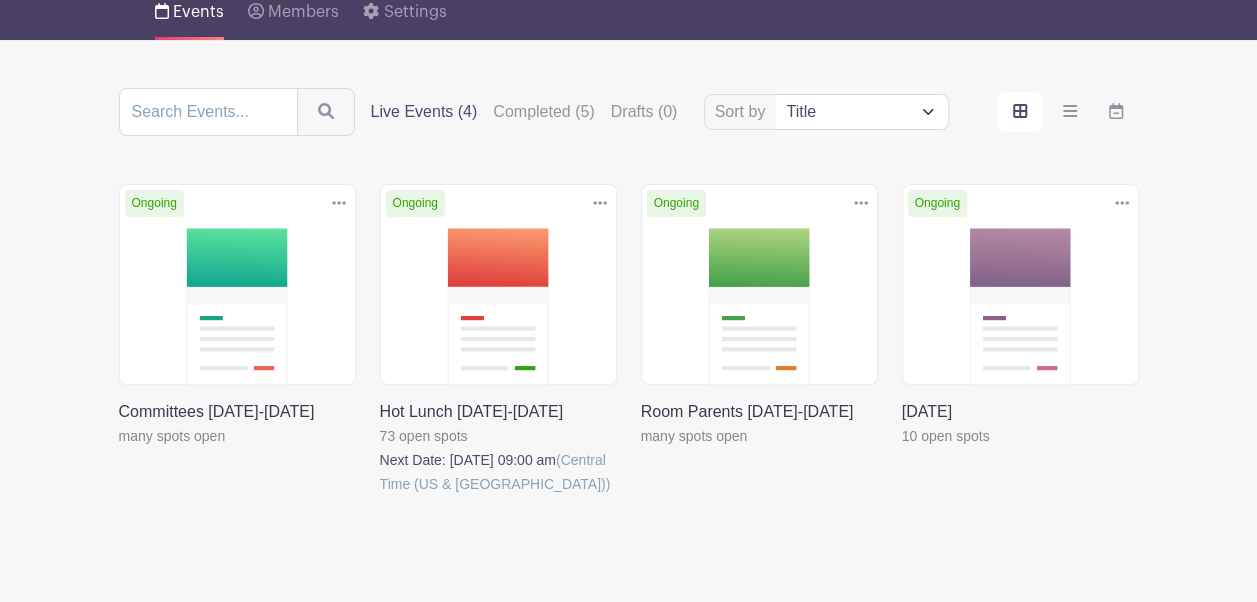 scroll, scrollTop: 174, scrollLeft: 0, axis: vertical 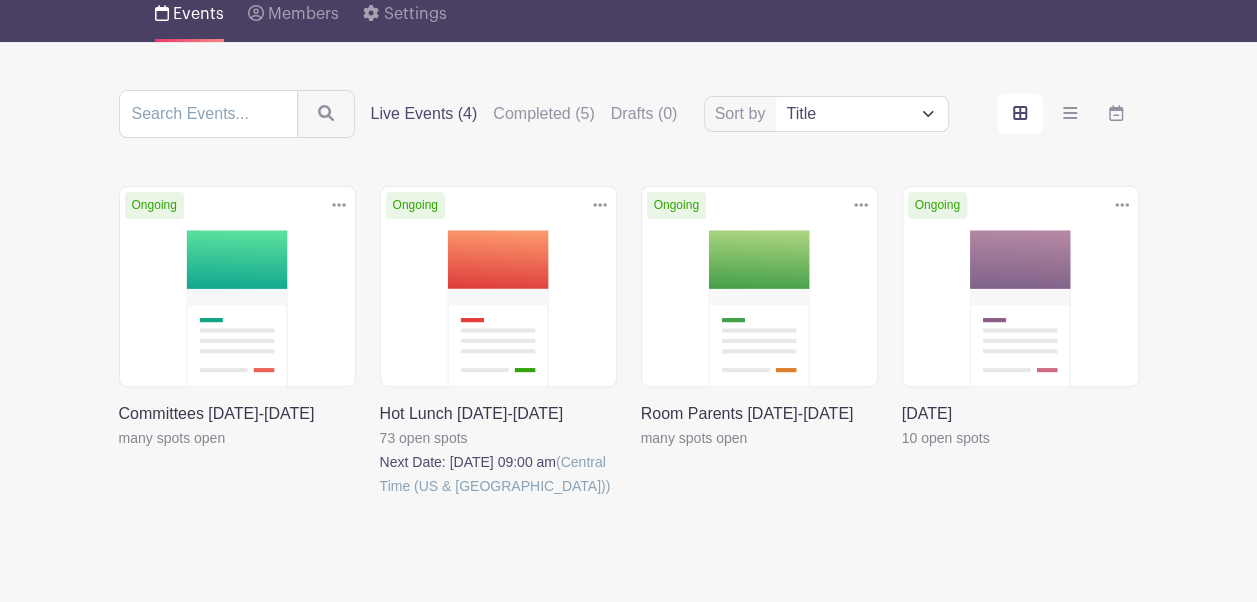 click 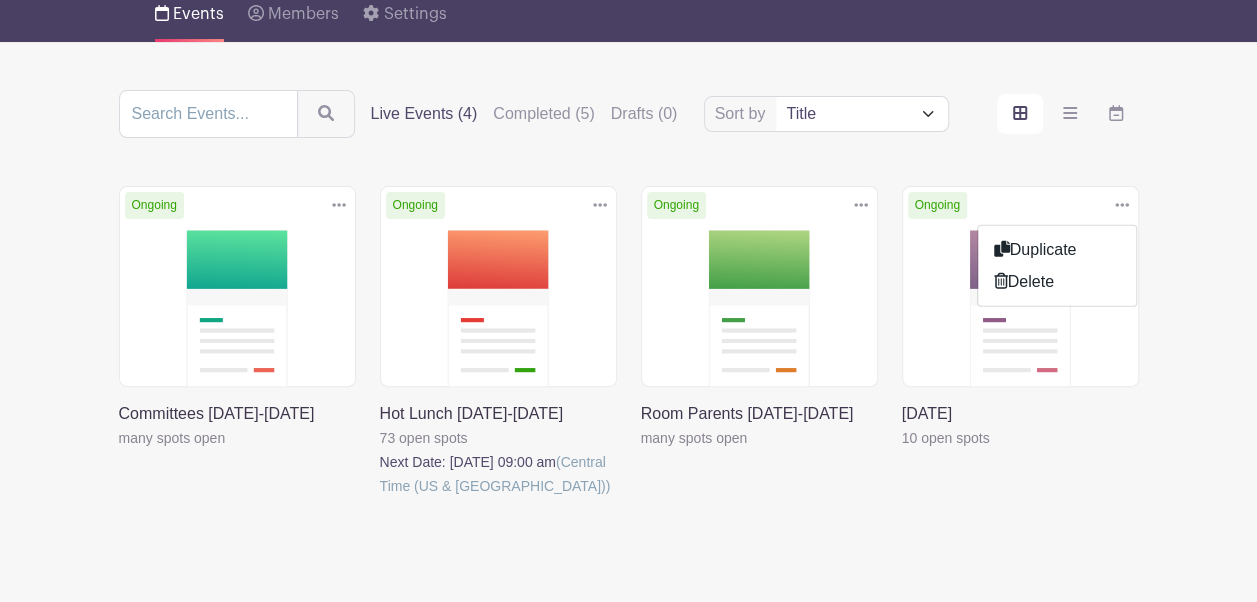 click on "Sort by
Title
Recently modified
Newest
Upcoming dates
Live Events (4)
Completed (5)
Drafts (0)
Delete Event
Are you sure you want to delete this Event?
Yes, Delete
No, Cancel
Ongoing" at bounding box center [629, 322] 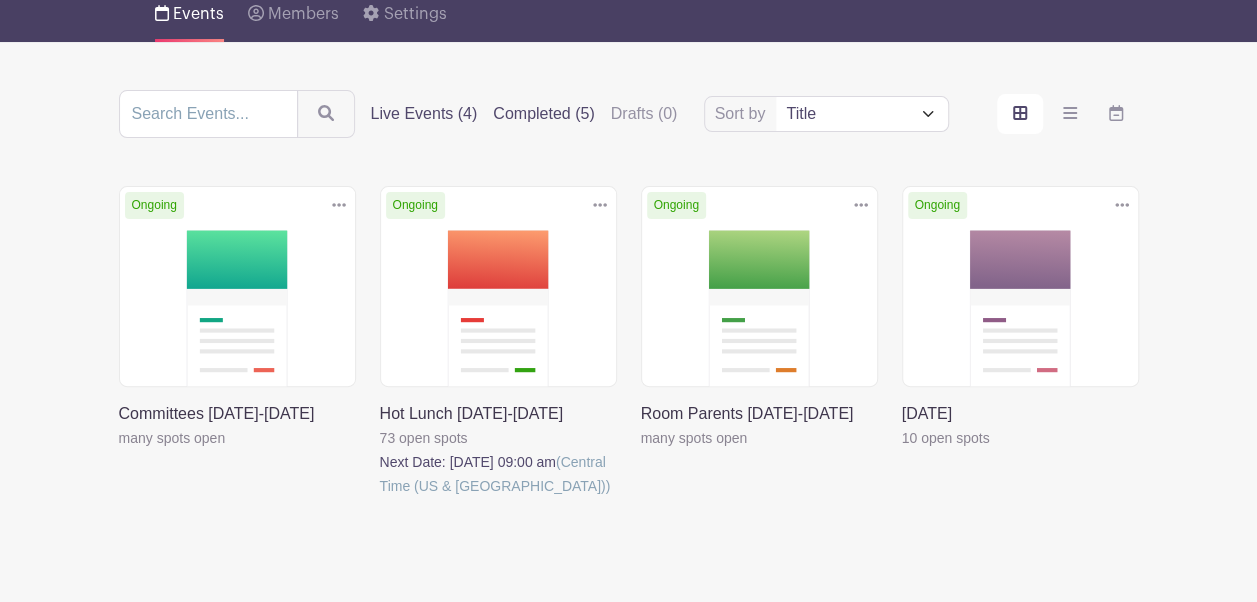 click on "Completed (5)" at bounding box center (543, 114) 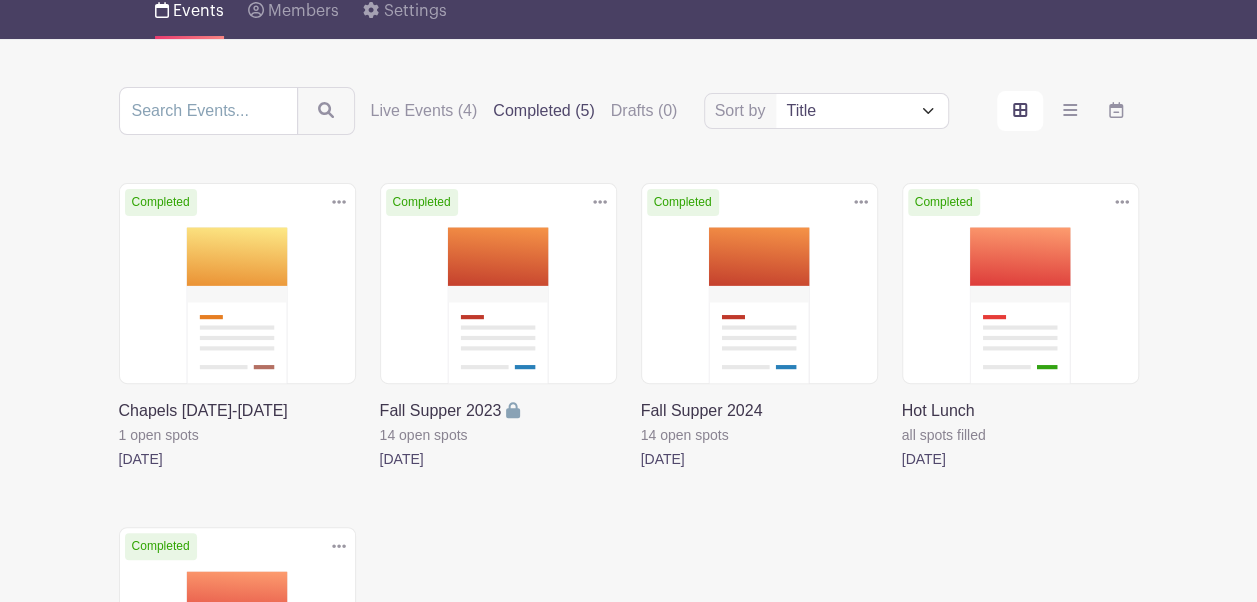 scroll, scrollTop: 178, scrollLeft: 0, axis: vertical 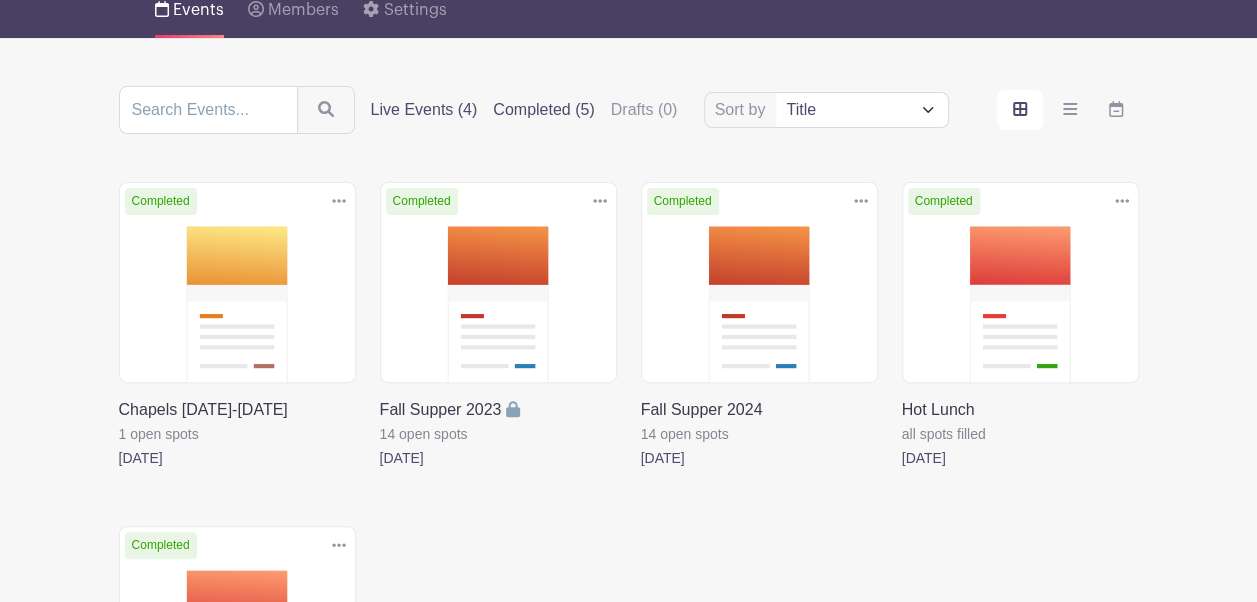 click on "Live Events (4)" at bounding box center (424, 110) 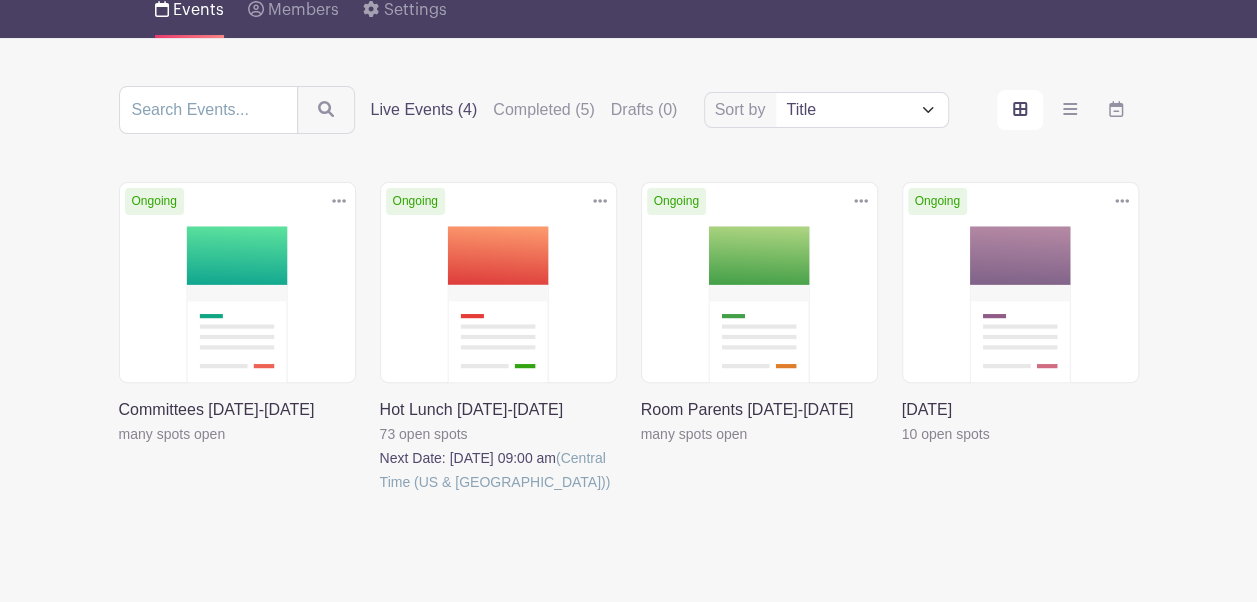 click 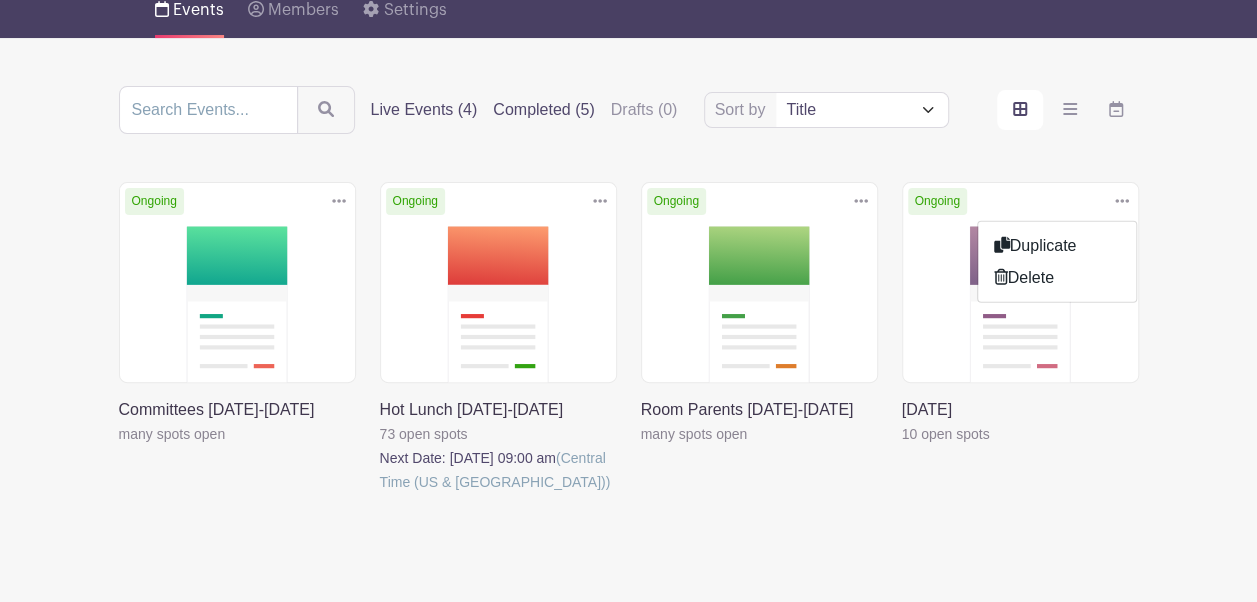 click on "Completed (5)" at bounding box center (543, 110) 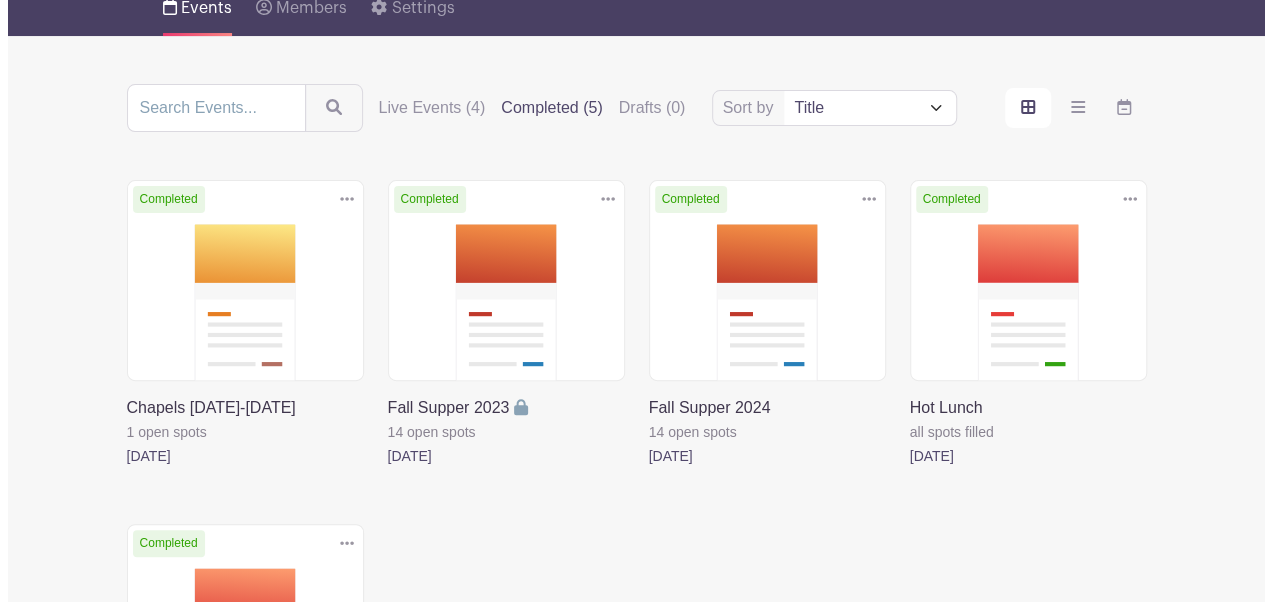 scroll, scrollTop: 188, scrollLeft: 0, axis: vertical 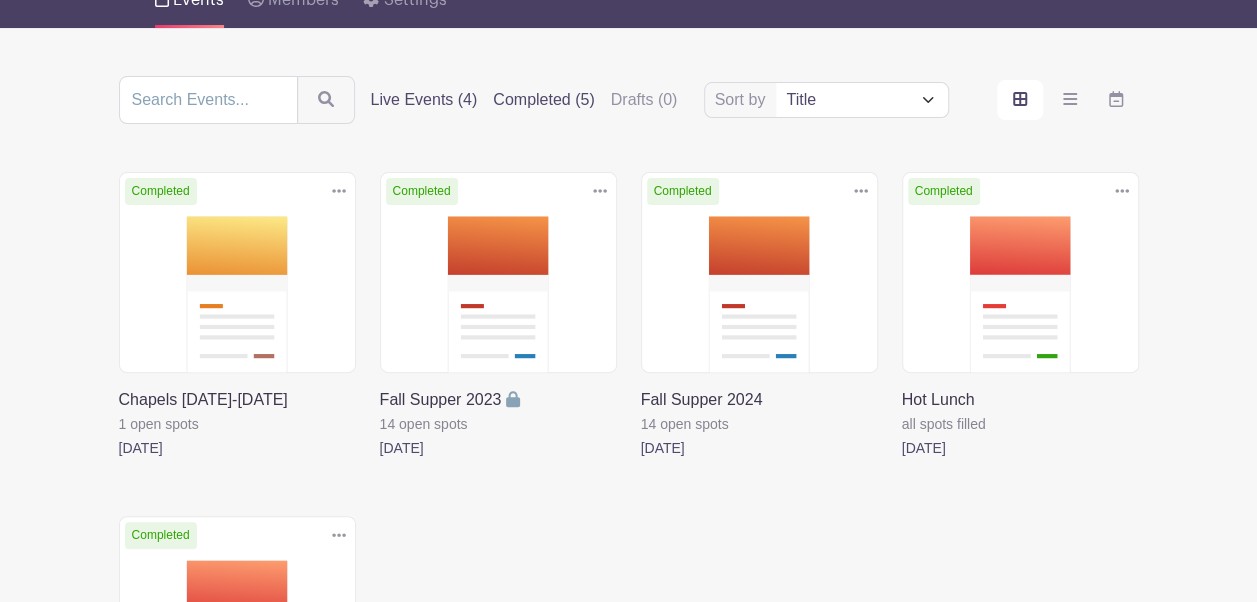 click on "Live Events (4)" at bounding box center (424, 100) 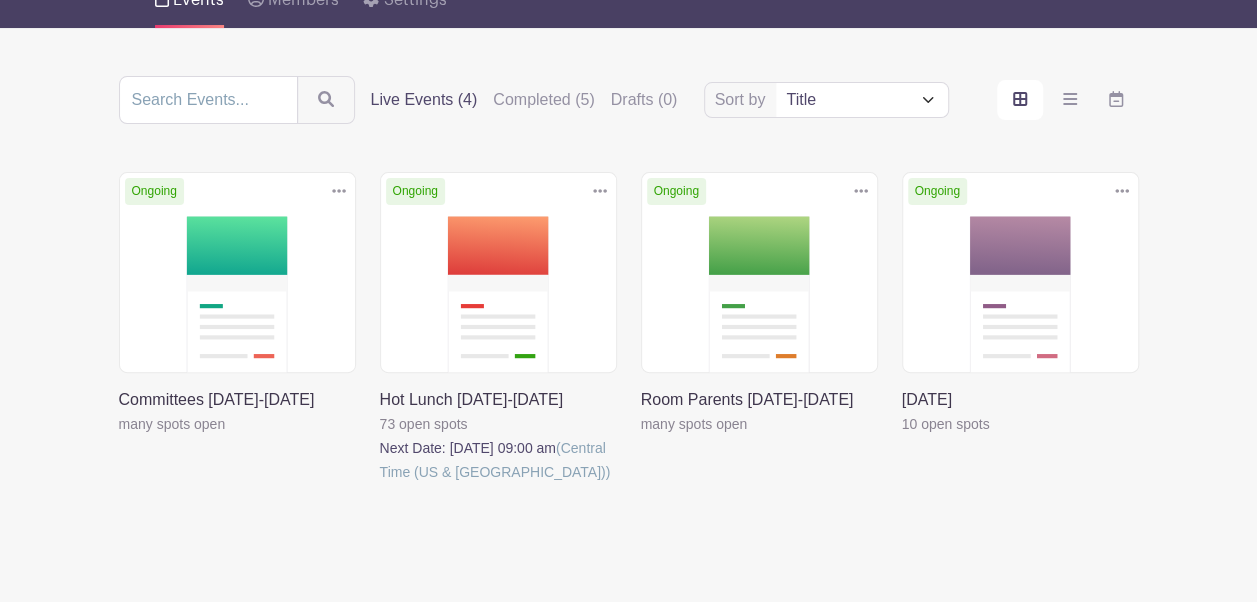 click 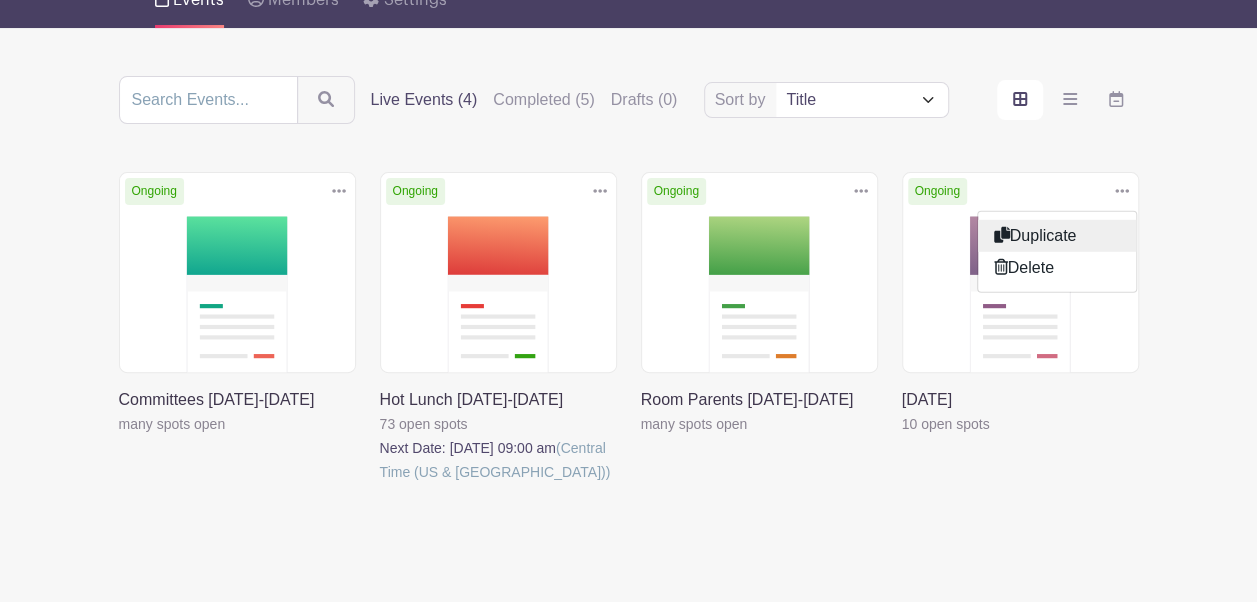 click on "Duplicate" at bounding box center (1057, 235) 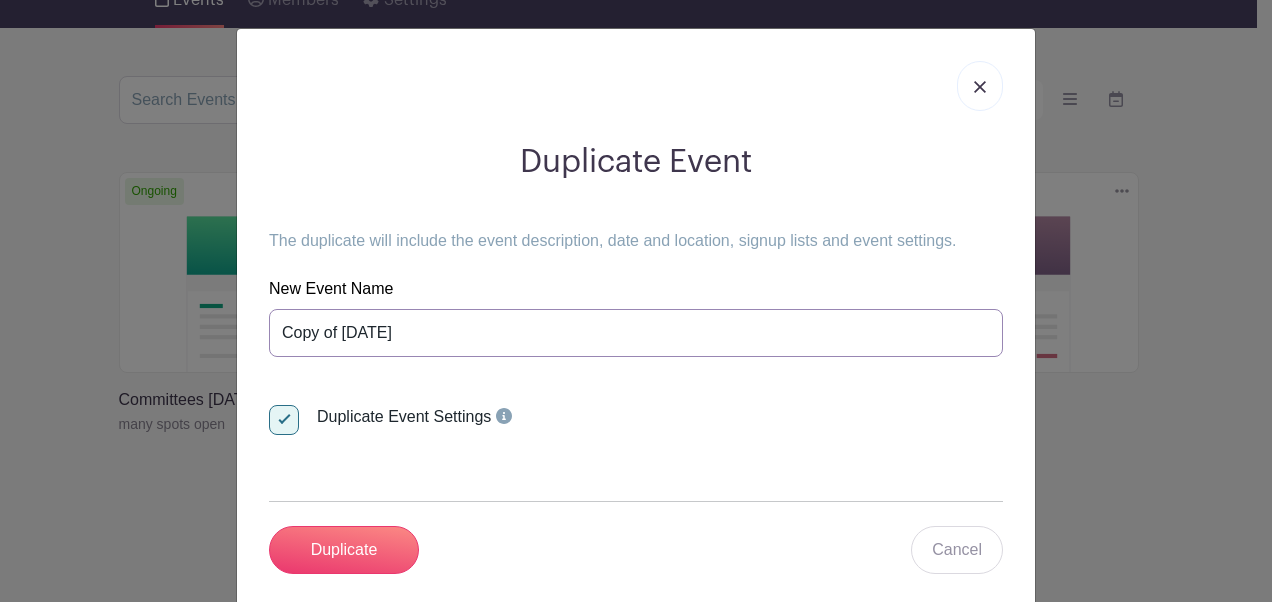 click on "Copy of Teacher Appreciation Week 2025" at bounding box center [636, 333] 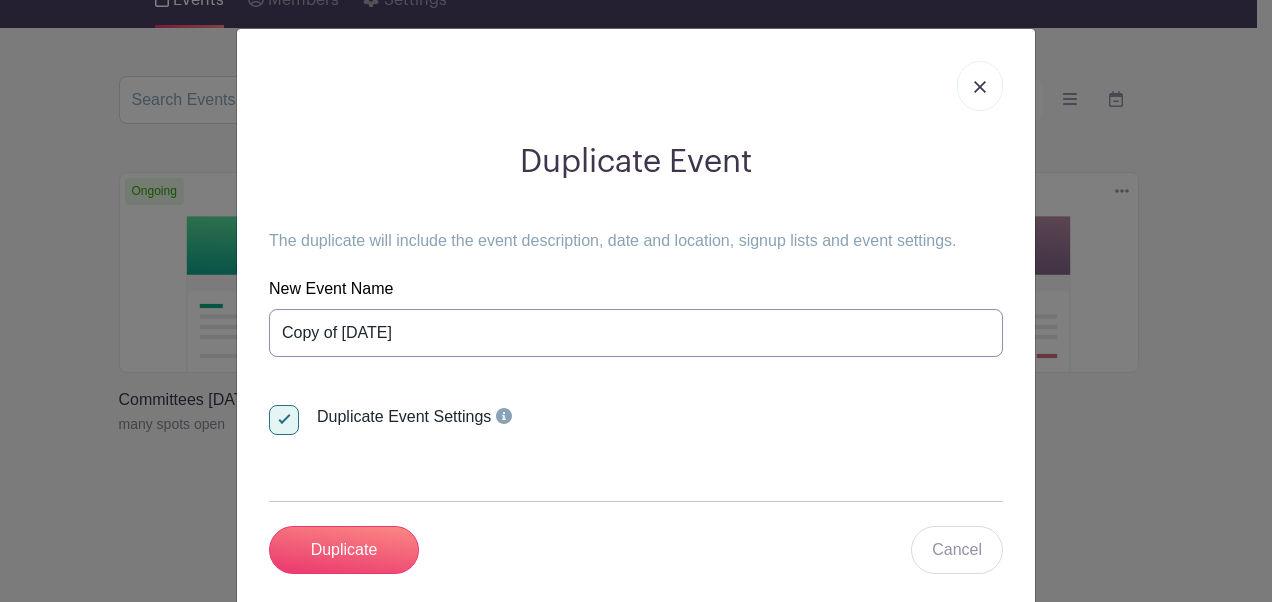 drag, startPoint x: 336, startPoint y: 329, endPoint x: 177, endPoint y: 344, distance: 159.70598 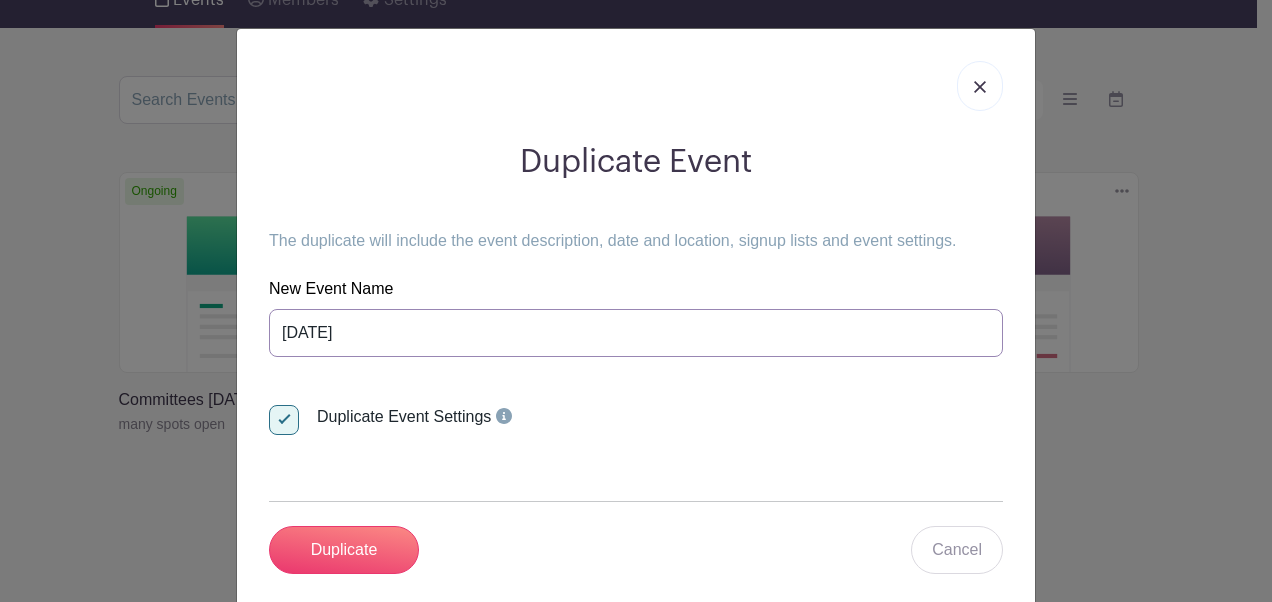 click on "[DATE]" at bounding box center (636, 333) 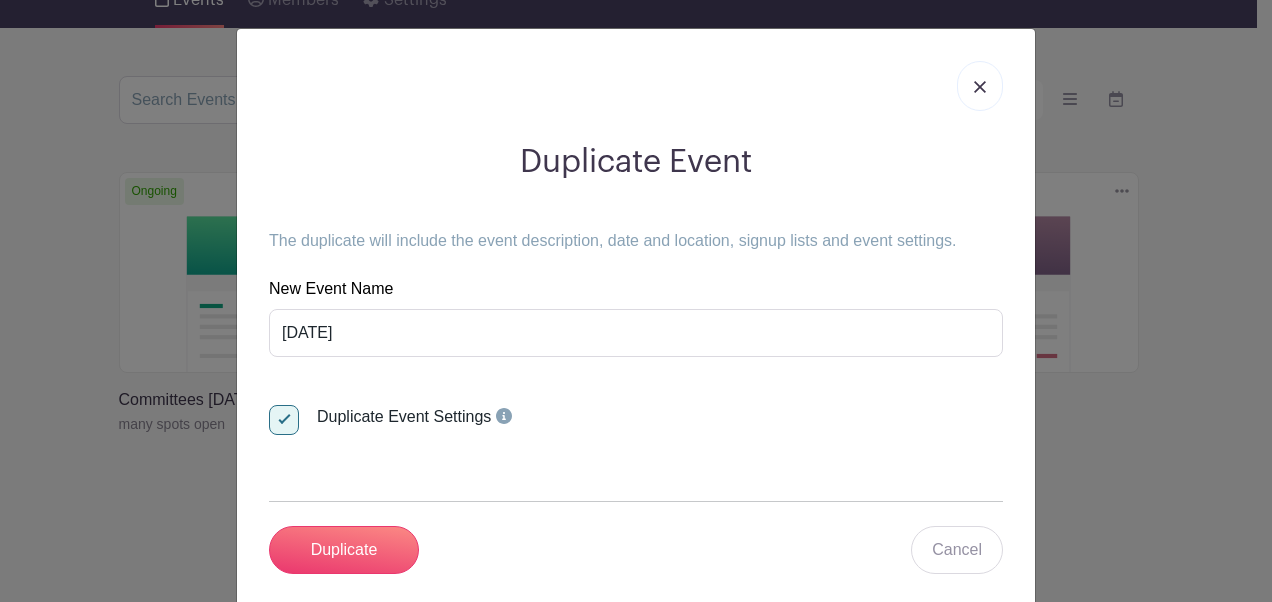 click on "New Event Name
Teacher Appreciation Week 2026
Duplicate Event Settings
Duplicate
Cancel" at bounding box center [636, 425] 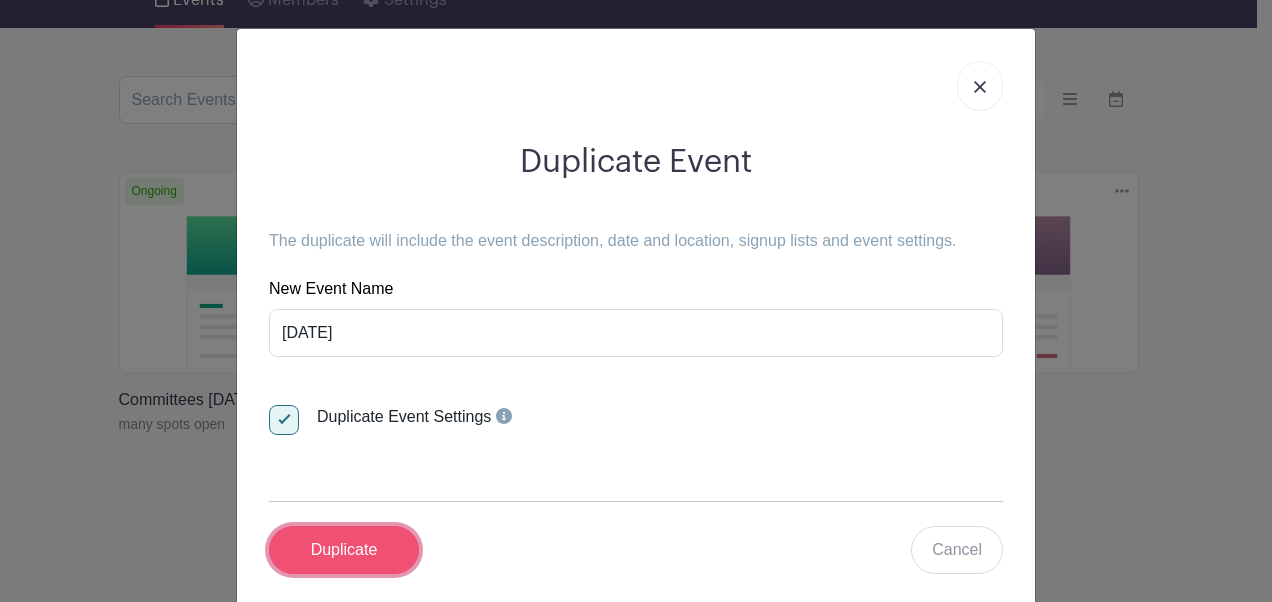 click on "Duplicate" at bounding box center (344, 550) 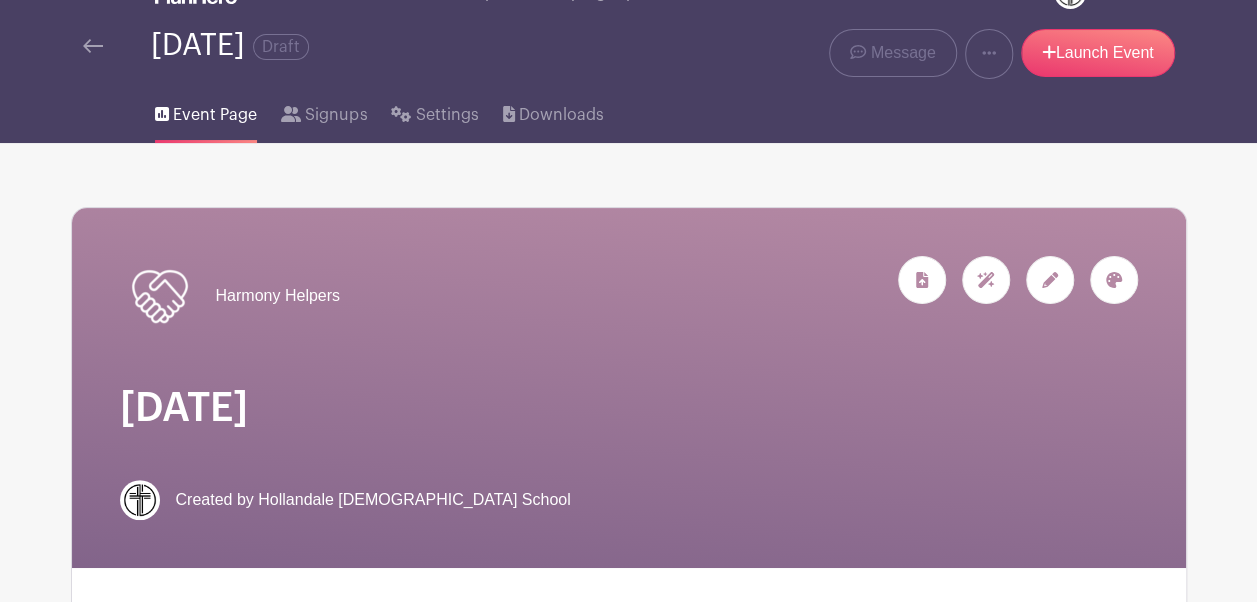 scroll, scrollTop: 96, scrollLeft: 0, axis: vertical 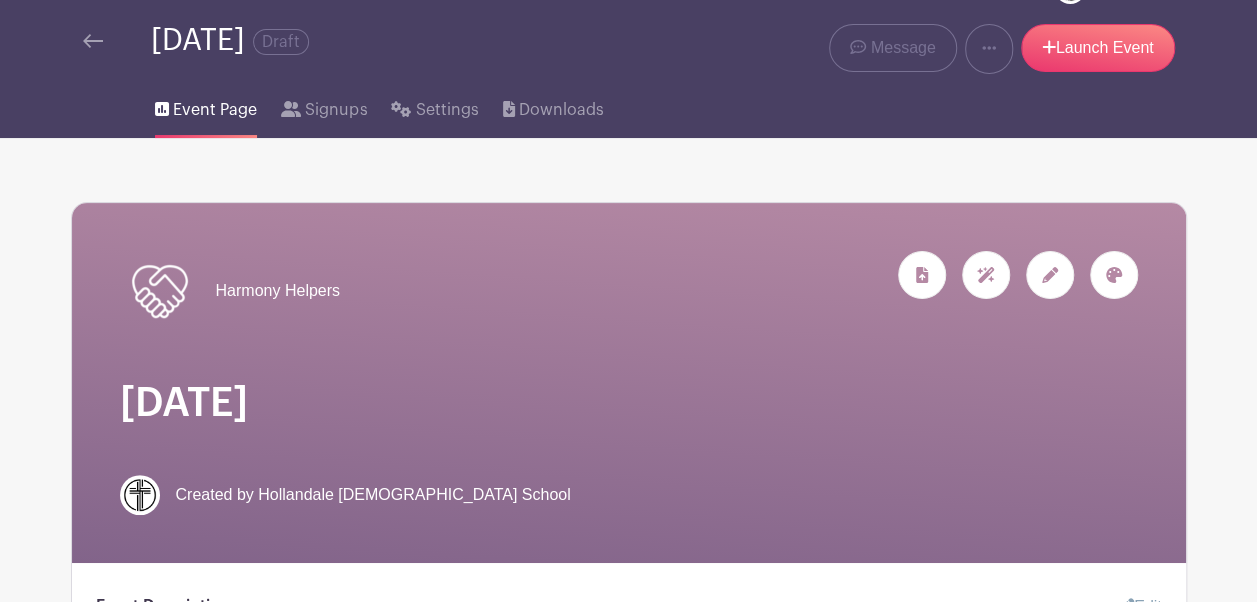 click at bounding box center [93, 41] 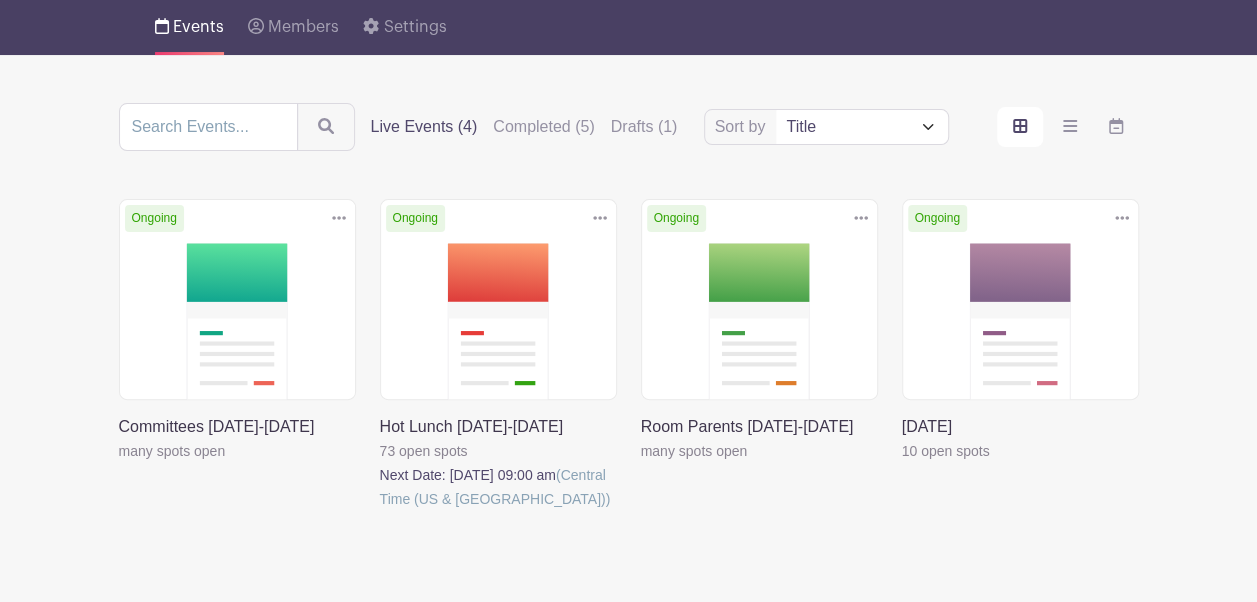 scroll, scrollTop: 162, scrollLeft: 0, axis: vertical 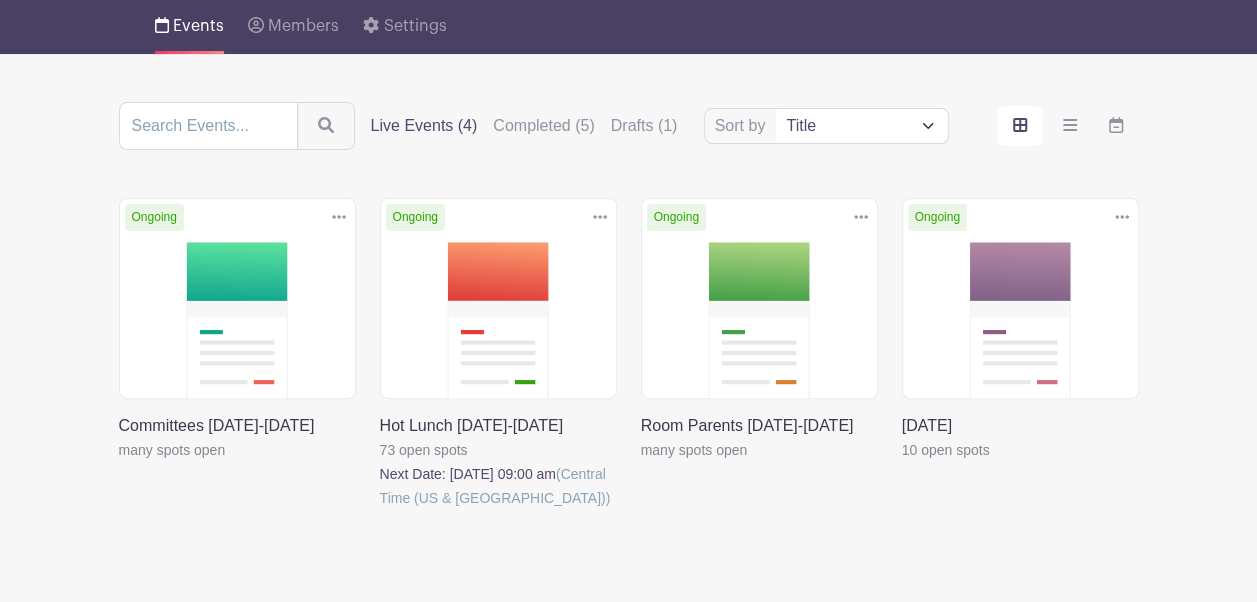 click at bounding box center (1122, 217) 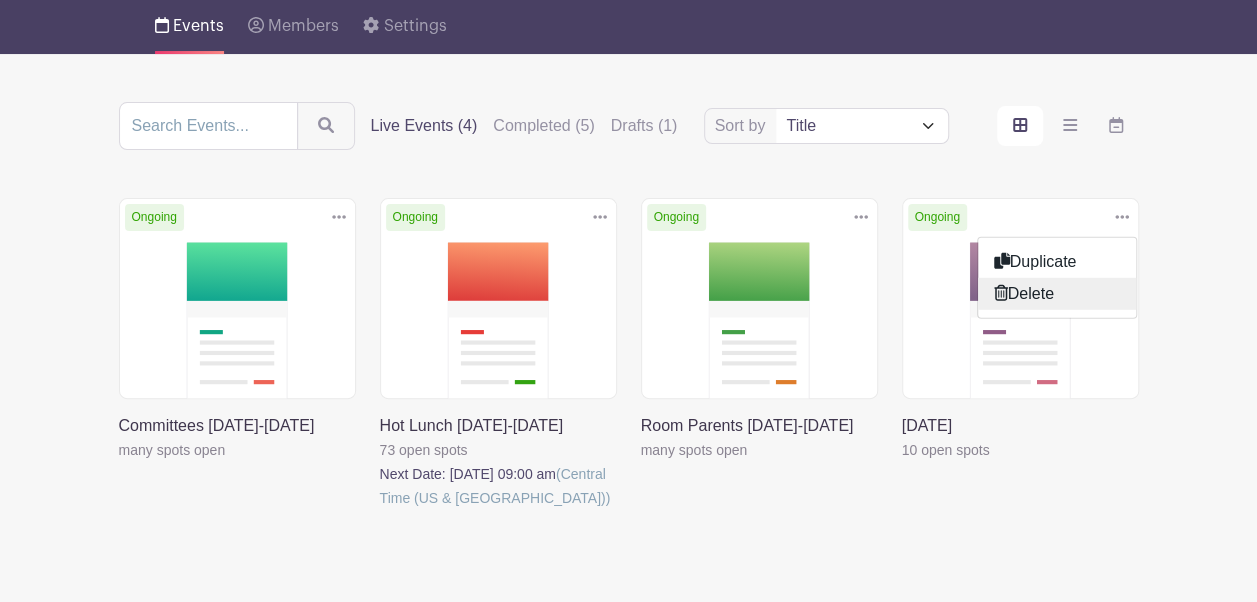 click on "Delete" at bounding box center [1057, 293] 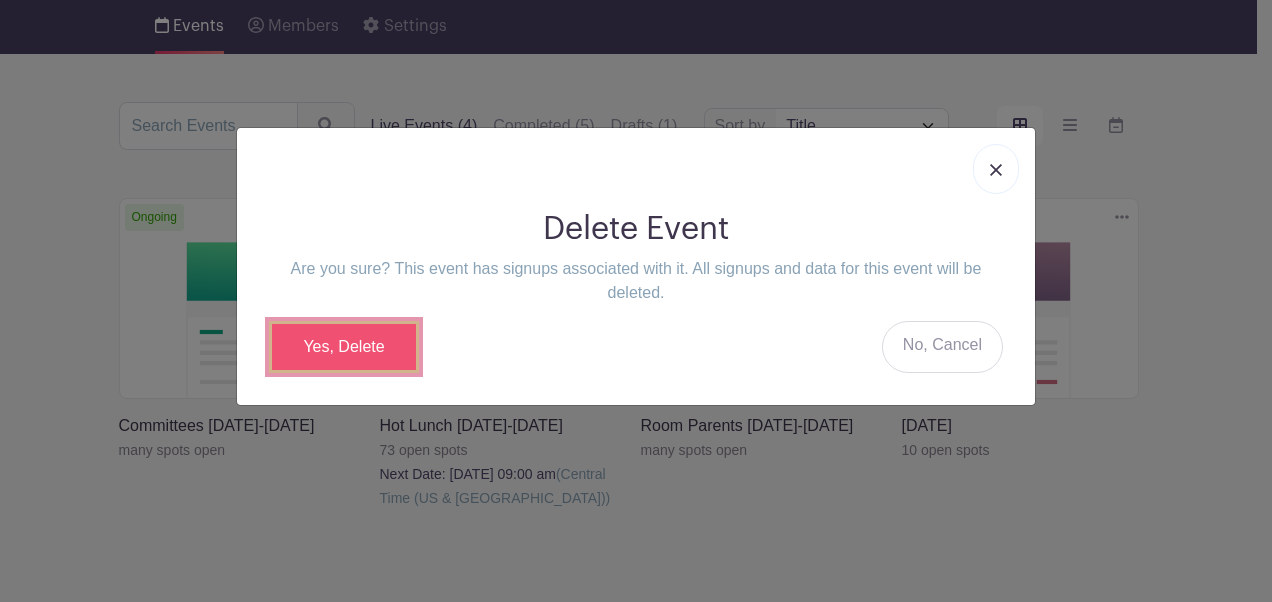 click on "Yes, Delete" at bounding box center [344, 347] 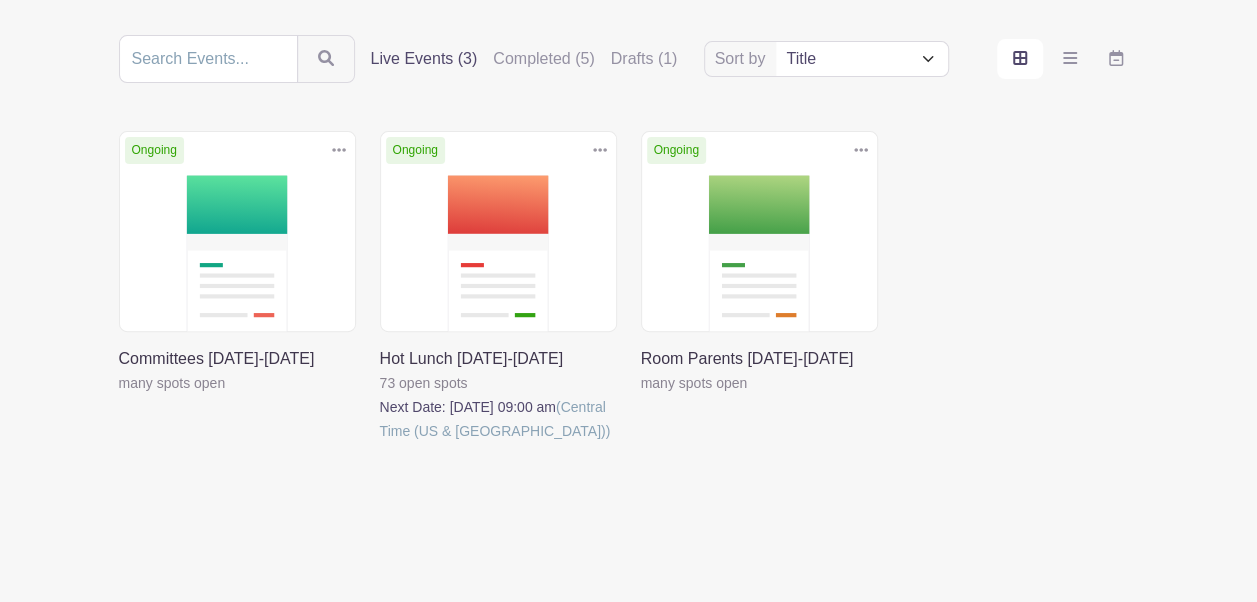 scroll, scrollTop: 278, scrollLeft: 0, axis: vertical 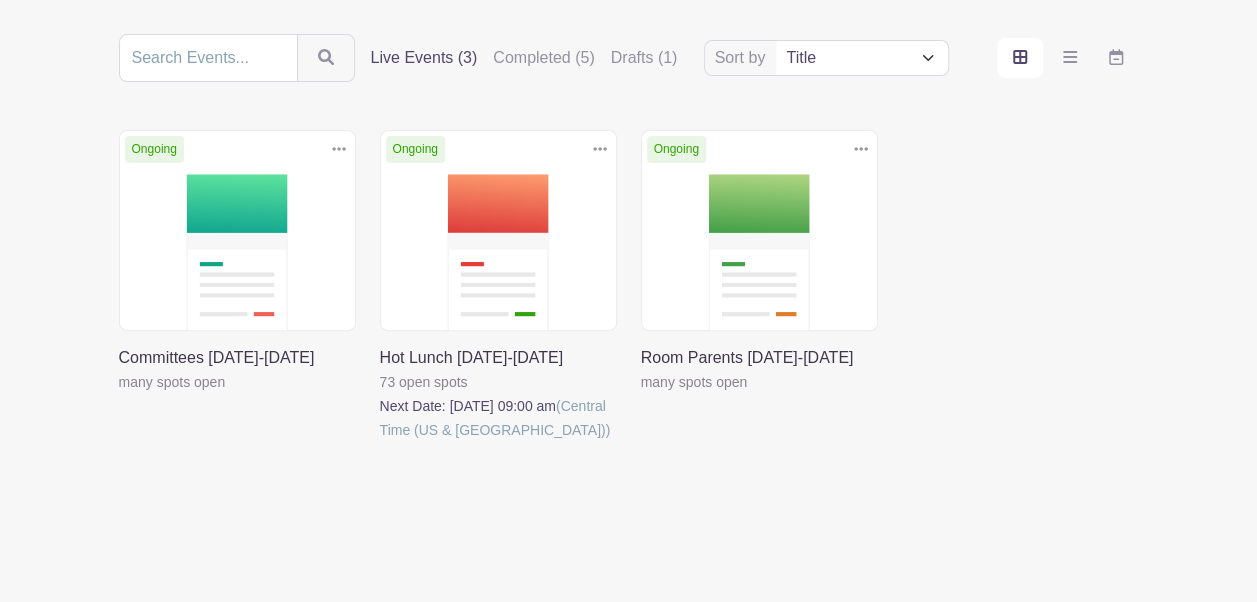 click at bounding box center [641, 394] 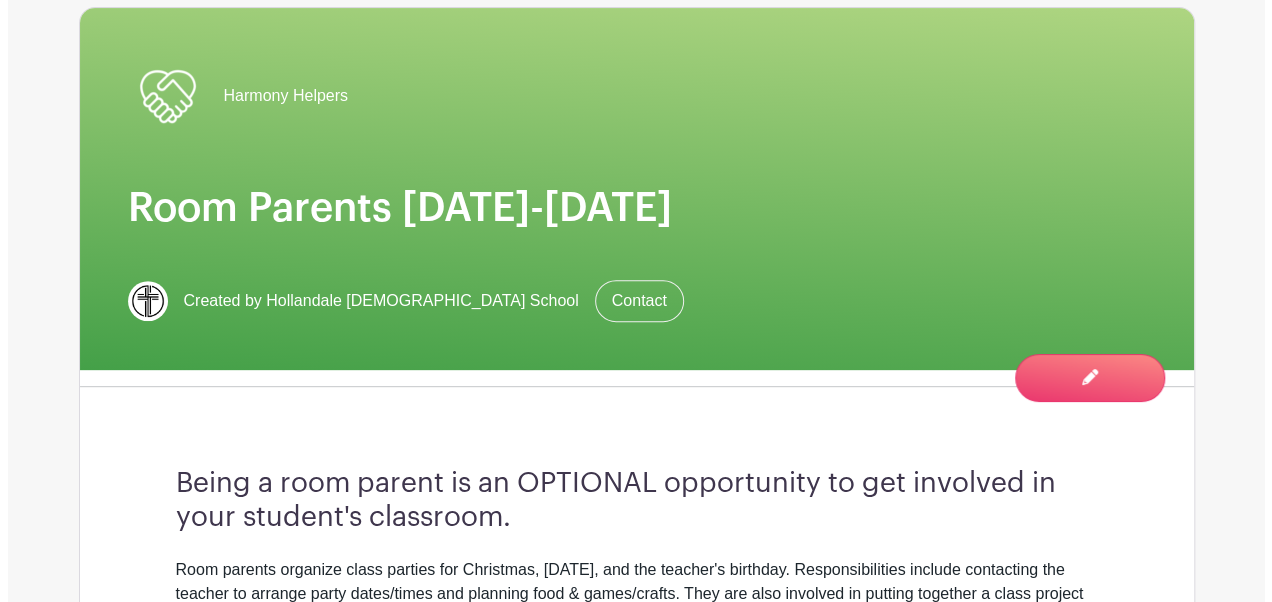scroll, scrollTop: 0, scrollLeft: 0, axis: both 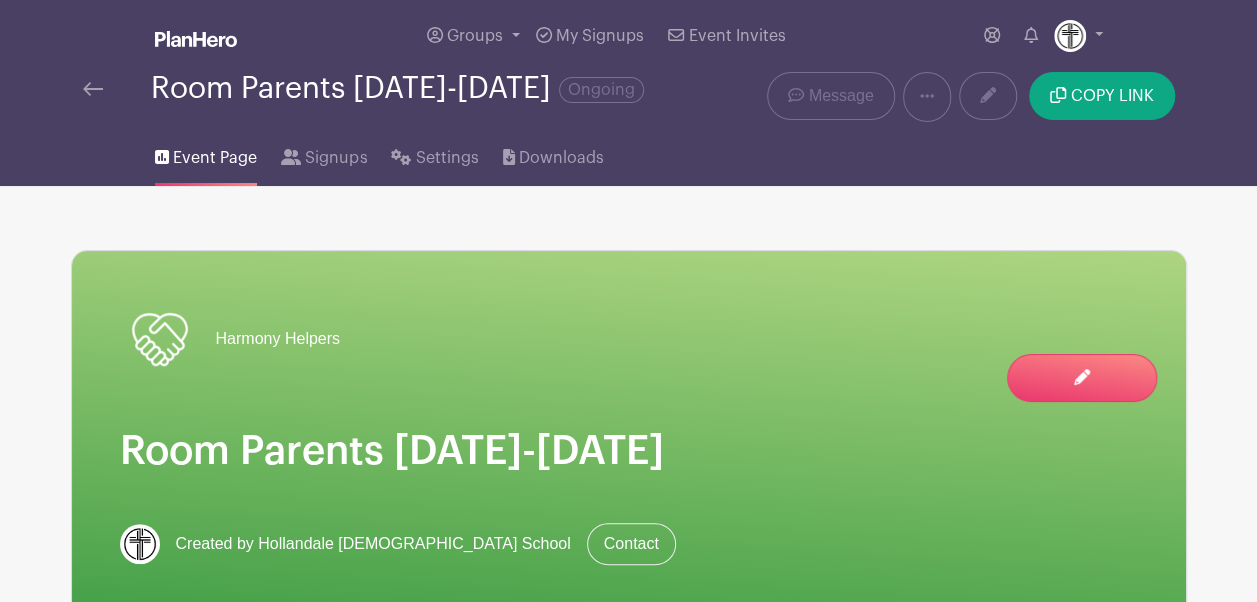 click at bounding box center (93, 89) 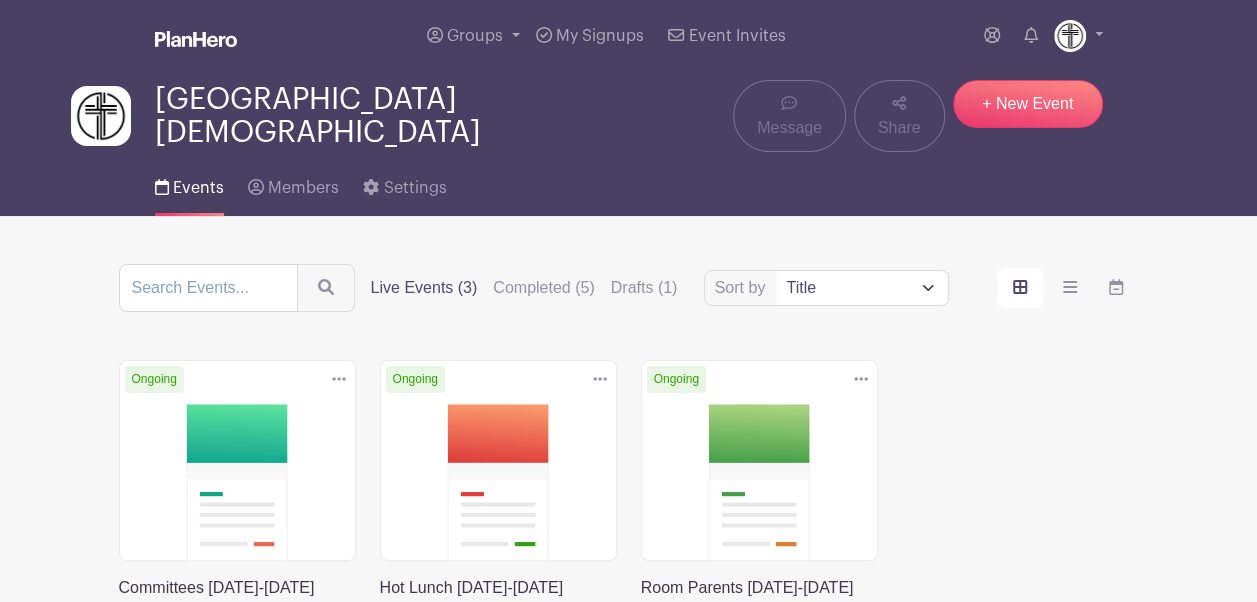 click at bounding box center [861, 379] 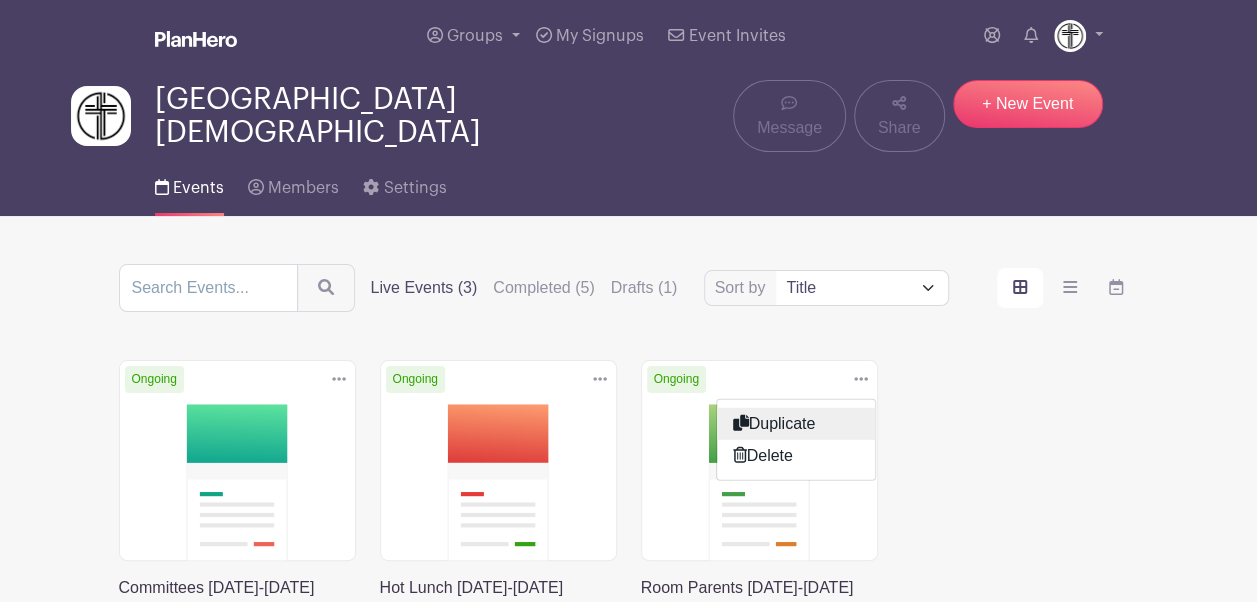 click on "Duplicate" at bounding box center [796, 423] 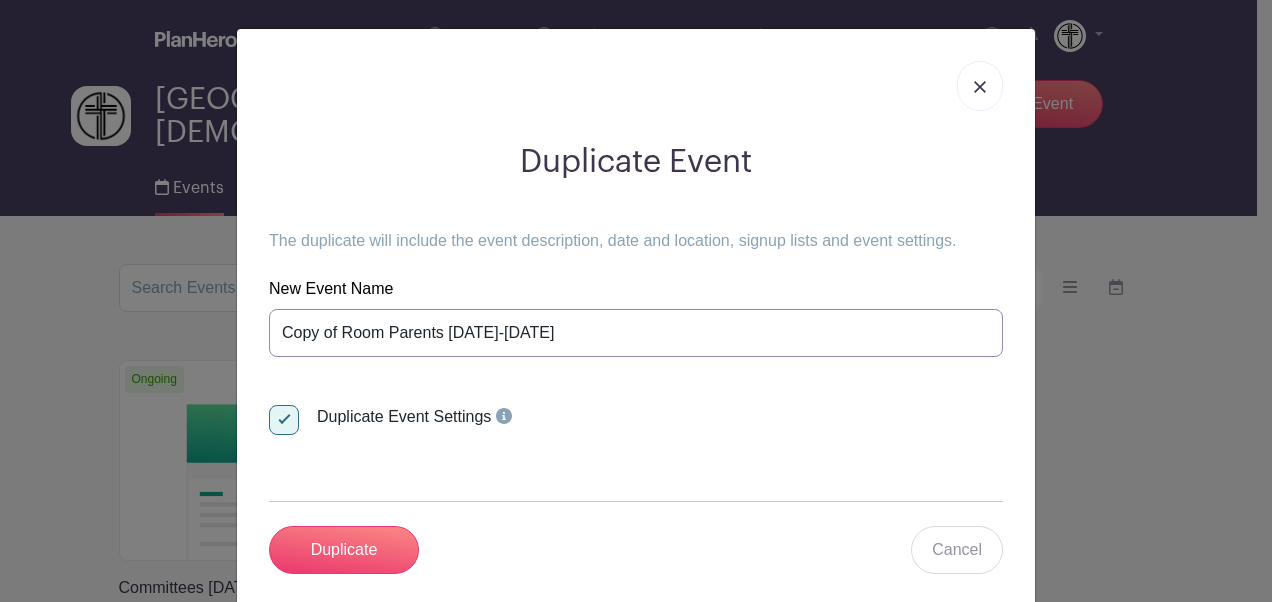drag, startPoint x: 334, startPoint y: 330, endPoint x: 211, endPoint y: 346, distance: 124.036285 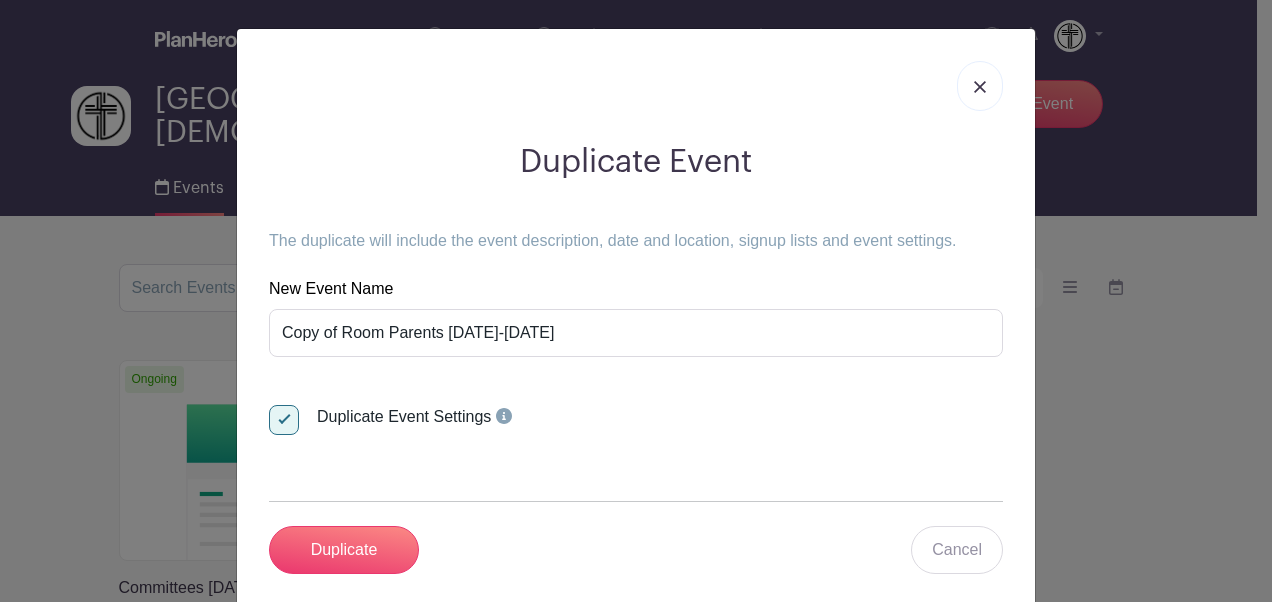 click on "Duplicate Event
The duplicate will include the event description, date and location, signup lists and event settings.
New Event Name
Copy of Room Parents 2024-2025
Duplicate Event Settings
Duplicate
Cancel" at bounding box center [636, 301] 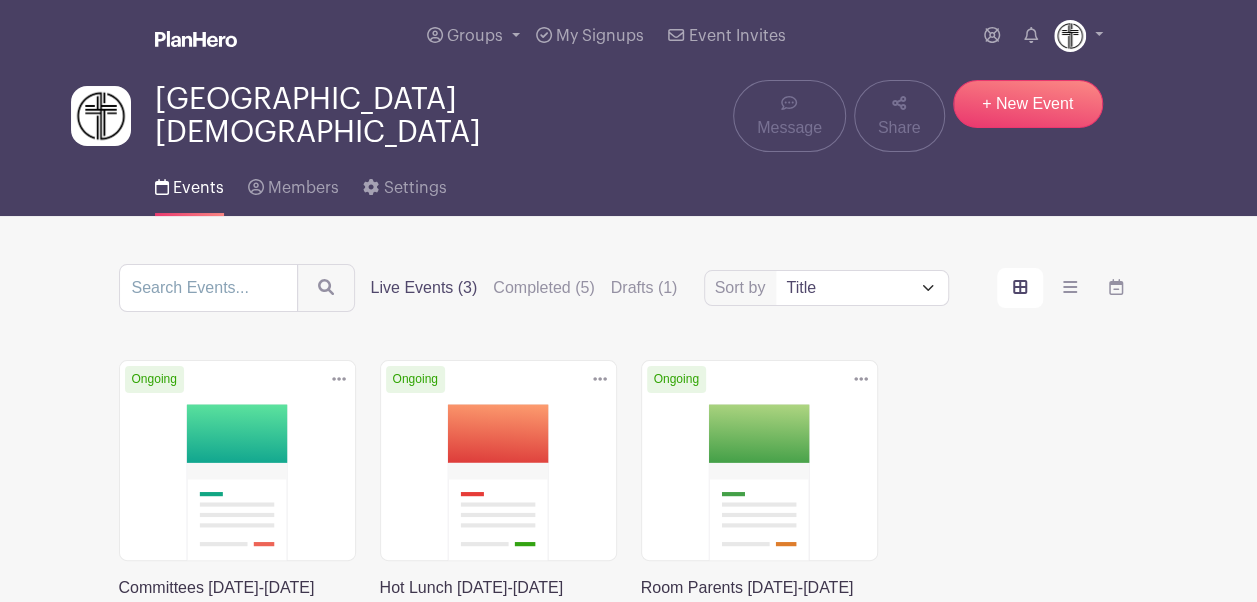 click at bounding box center [861, 379] 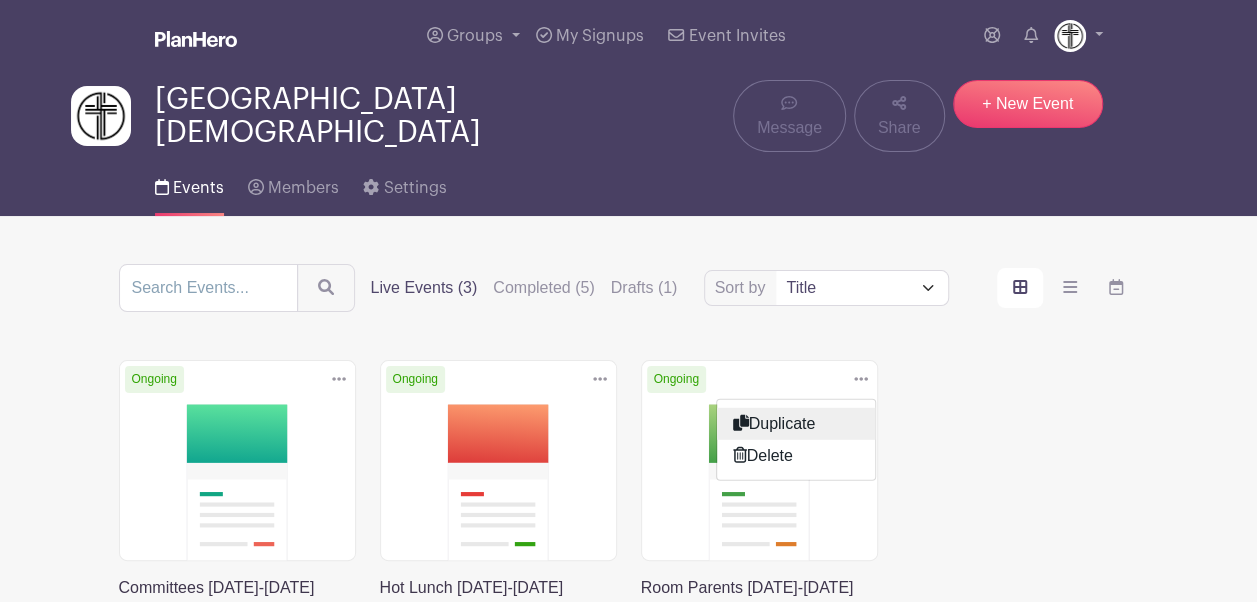 click on "Duplicate" at bounding box center [796, 423] 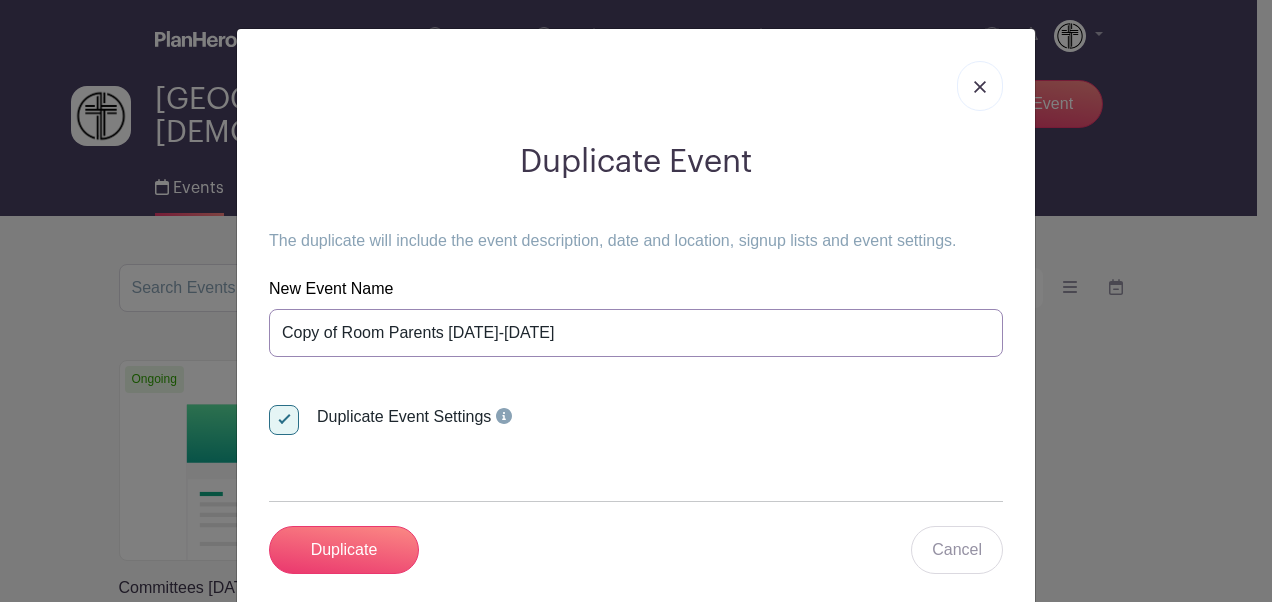 drag, startPoint x: 333, startPoint y: 330, endPoint x: 248, endPoint y: 334, distance: 85.09406 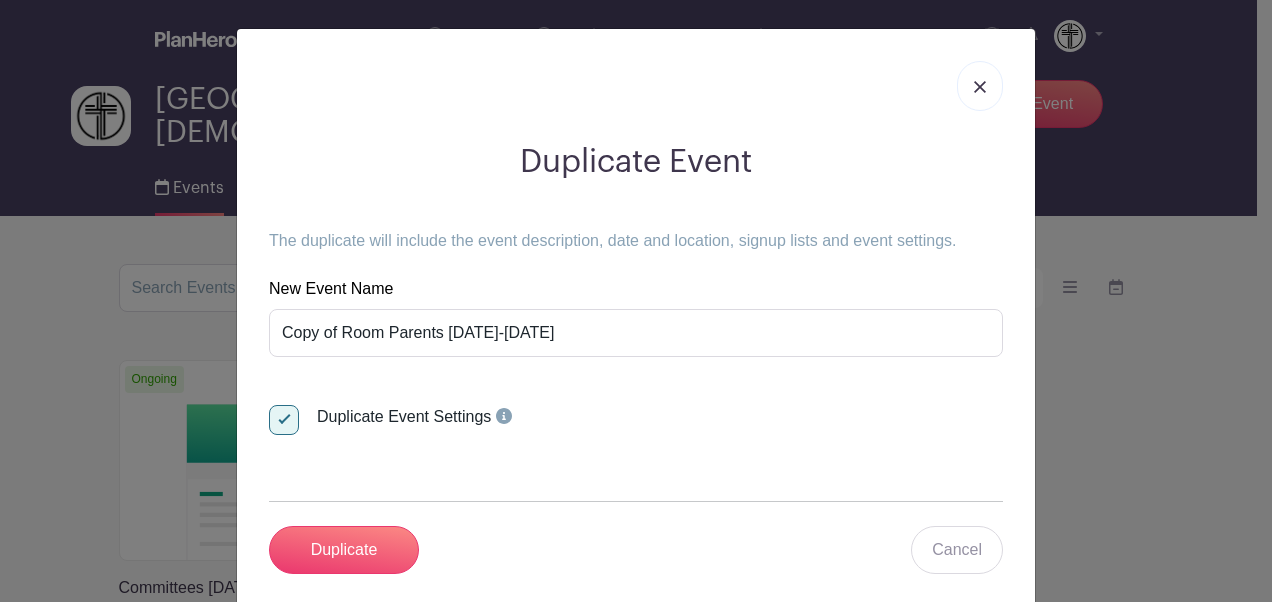 click on "Duplicate Event
The duplicate will include the event description, date and location, signup lists and event settings.
New Event Name
Copy of Room Parents 2024-2025
Duplicate Event Settings
Duplicate
Cancel" at bounding box center [636, 358] 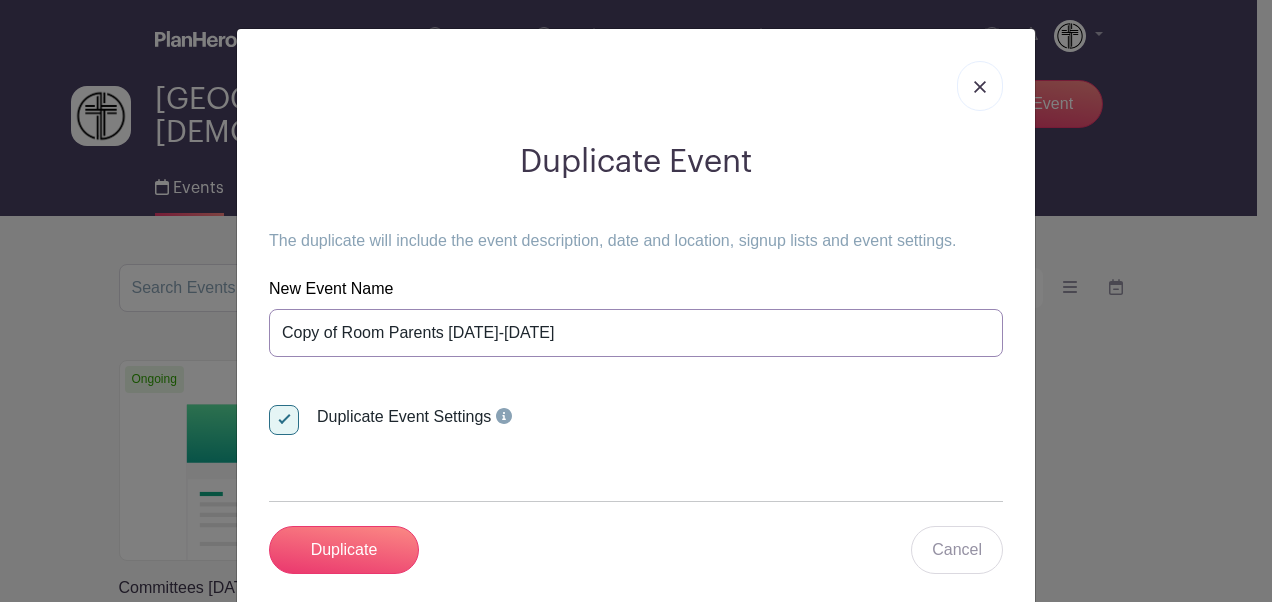 click on "Copy of Room Parents 2024-2025" at bounding box center [636, 333] 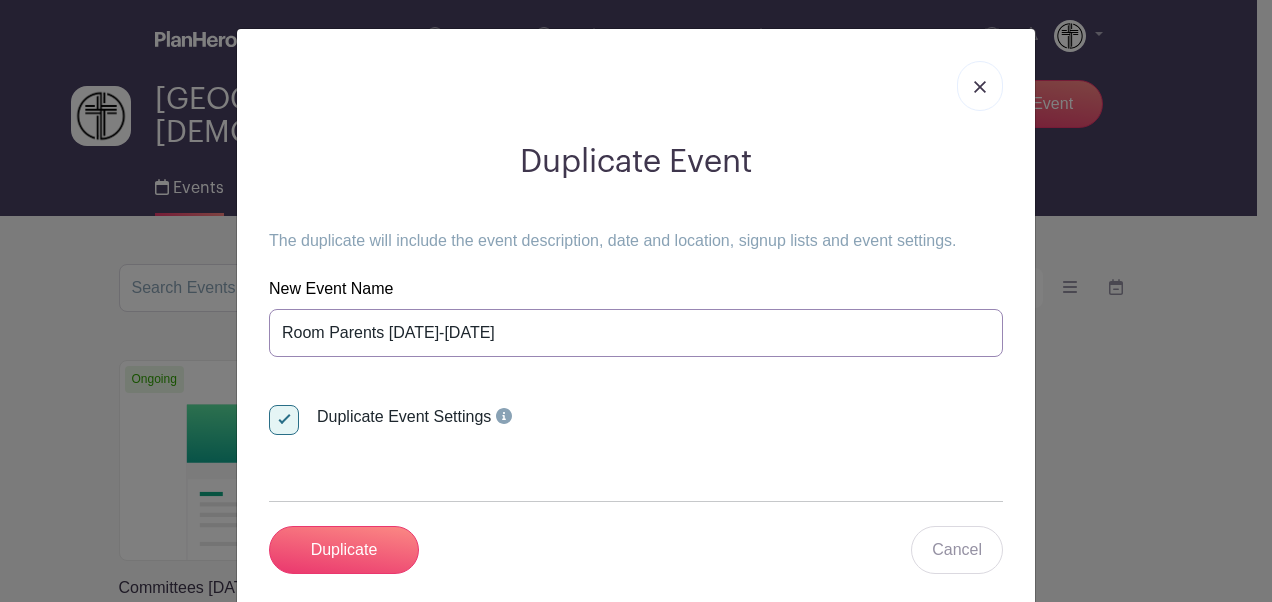click on "Room Parents [DATE]-[DATE]" at bounding box center [636, 333] 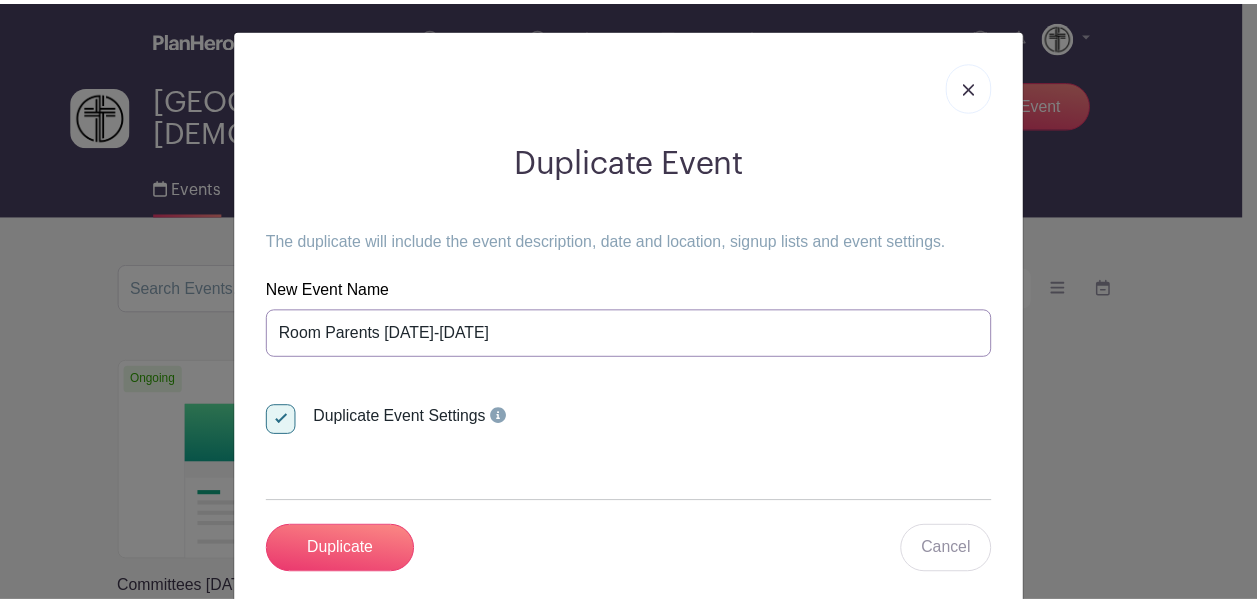 scroll, scrollTop: 30, scrollLeft: 0, axis: vertical 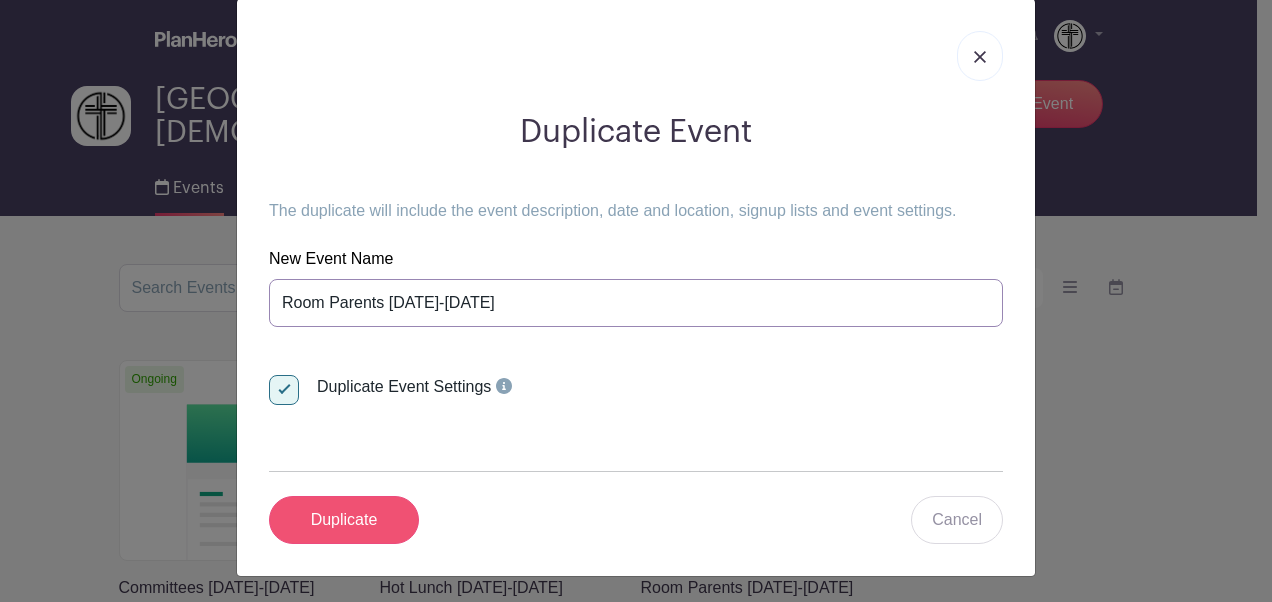 type on "Room Parents 2025-2026" 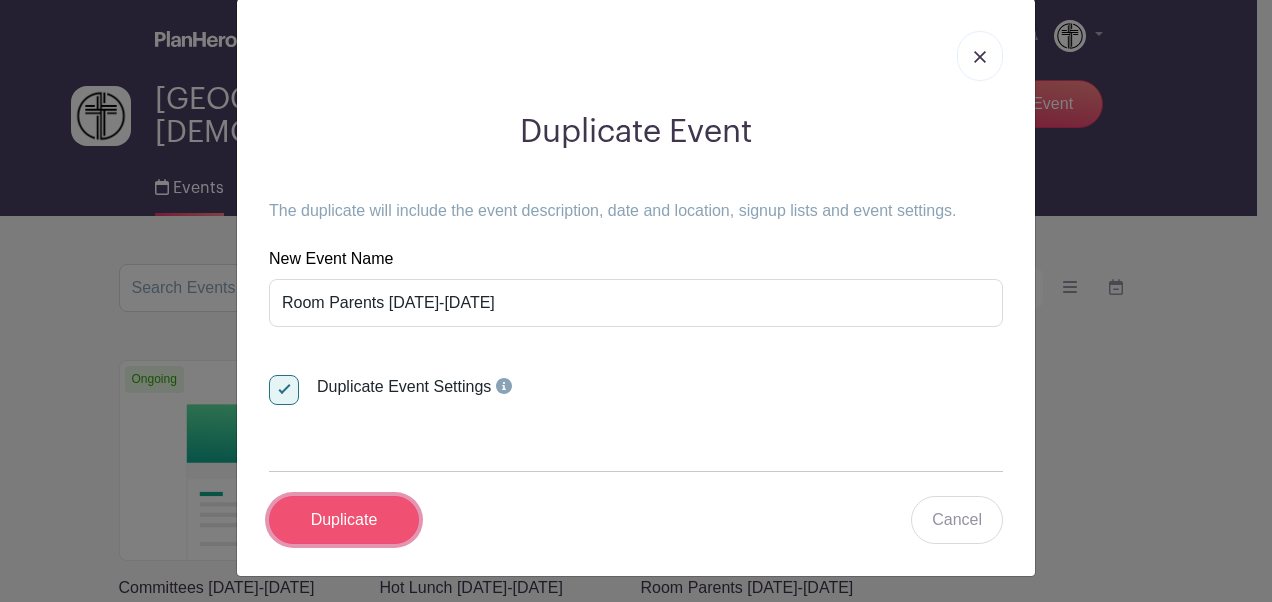 click on "Duplicate" at bounding box center (344, 520) 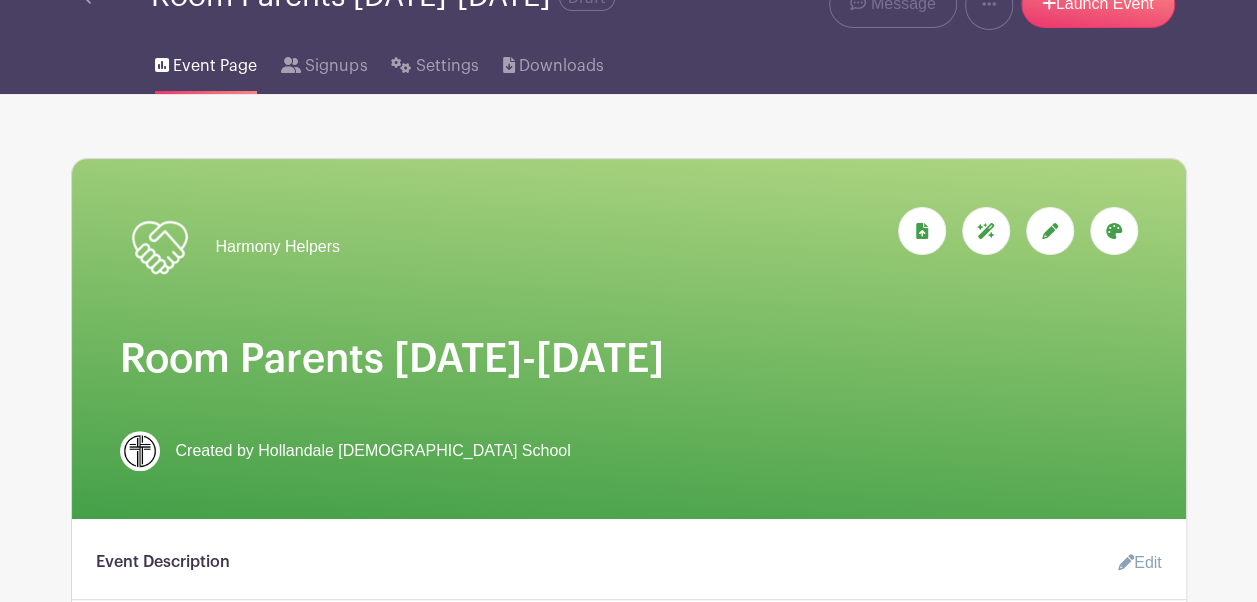 scroll, scrollTop: 143, scrollLeft: 0, axis: vertical 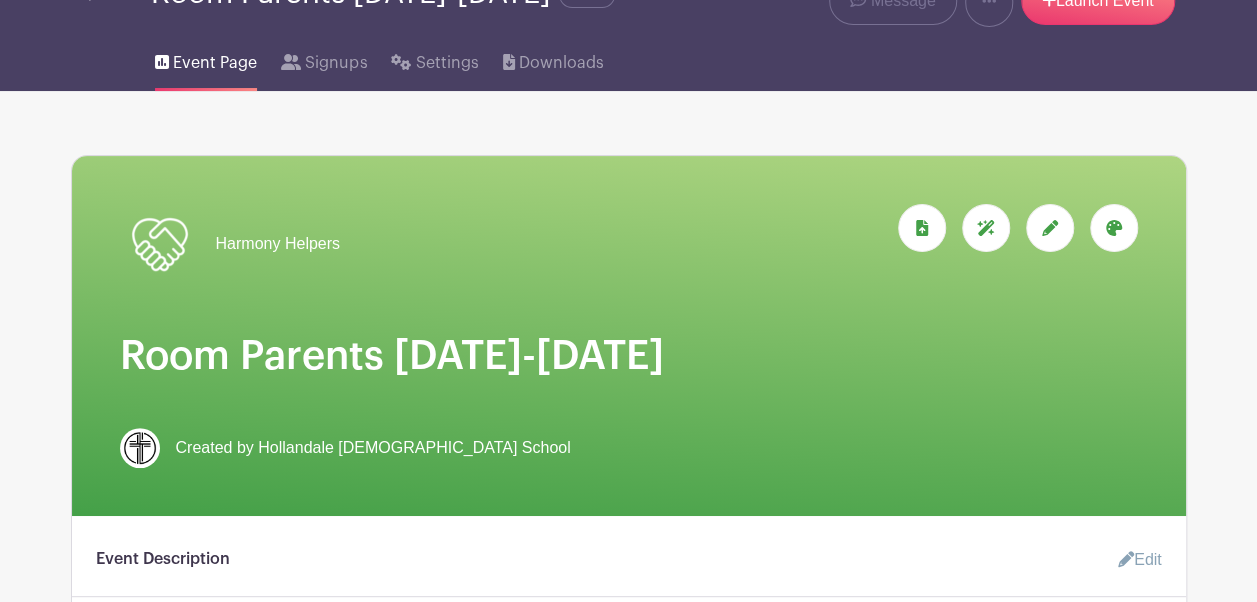 click 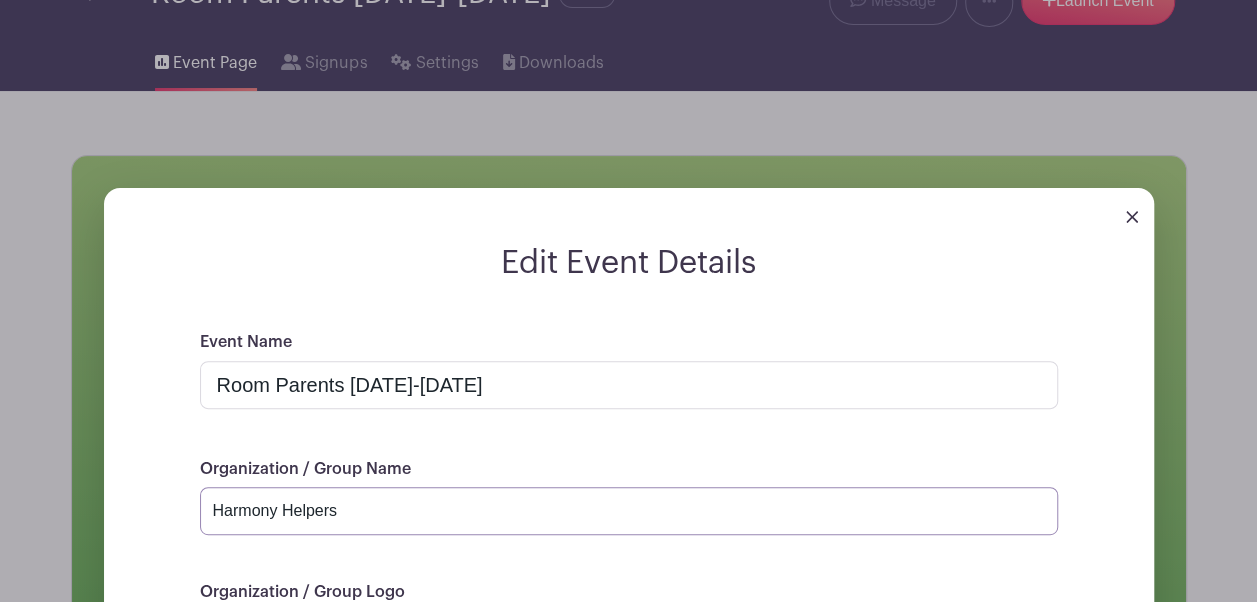 drag, startPoint x: 346, startPoint y: 504, endPoint x: 87, endPoint y: 476, distance: 260.50912 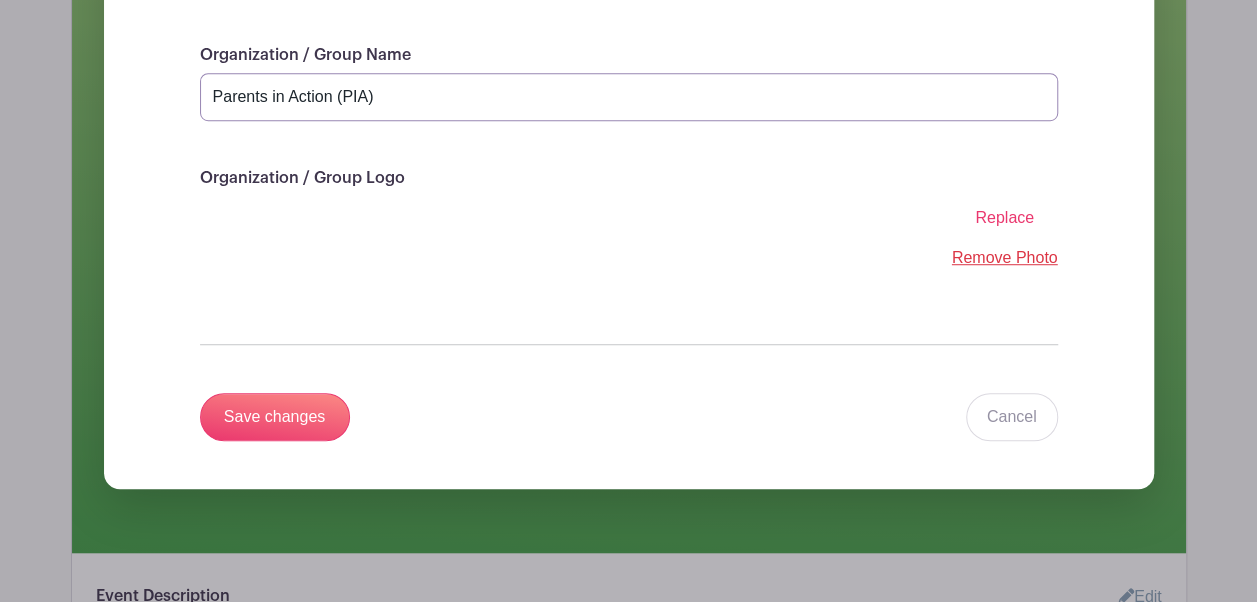 scroll, scrollTop: 562, scrollLeft: 0, axis: vertical 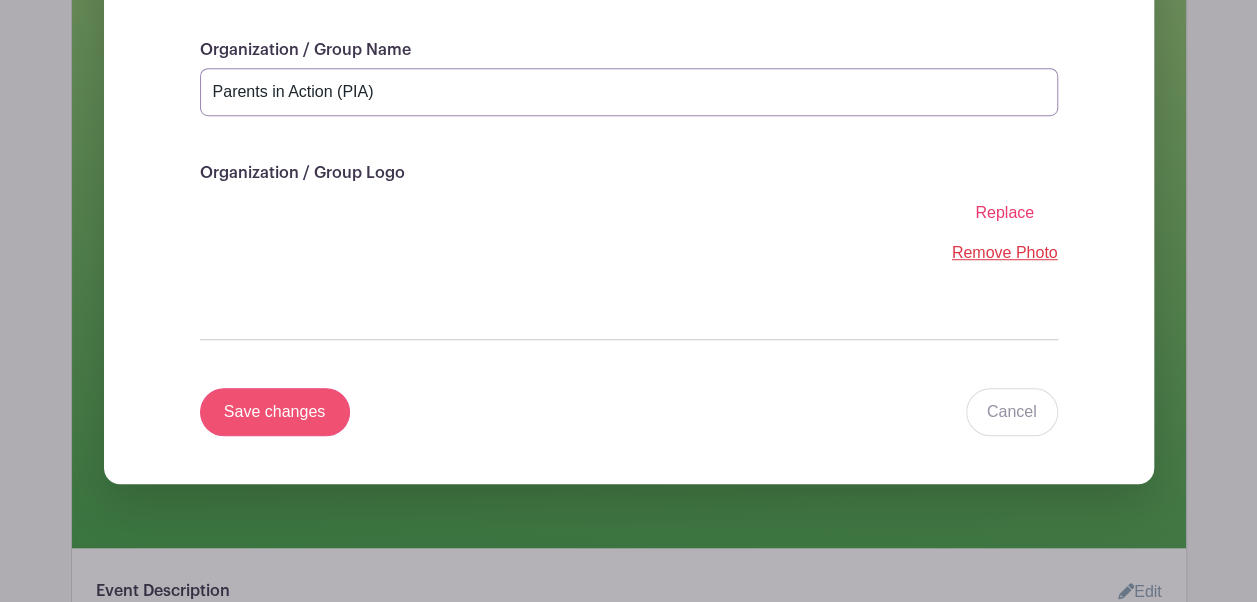 type on "Parents in Action (PIA)" 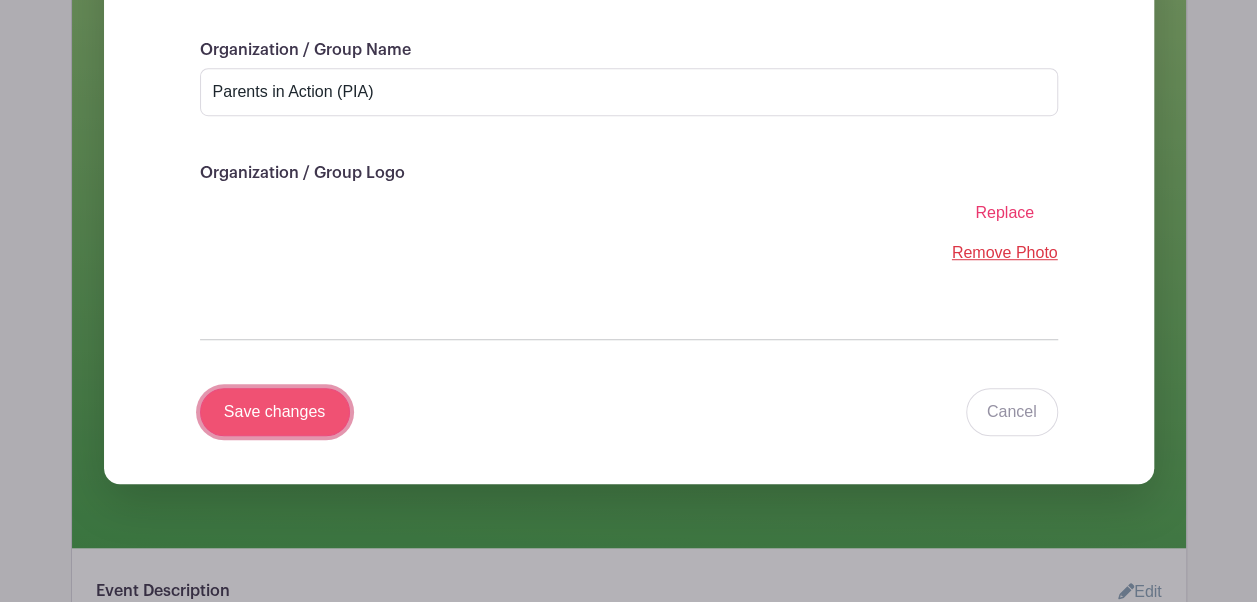 click on "Save changes" at bounding box center [275, 412] 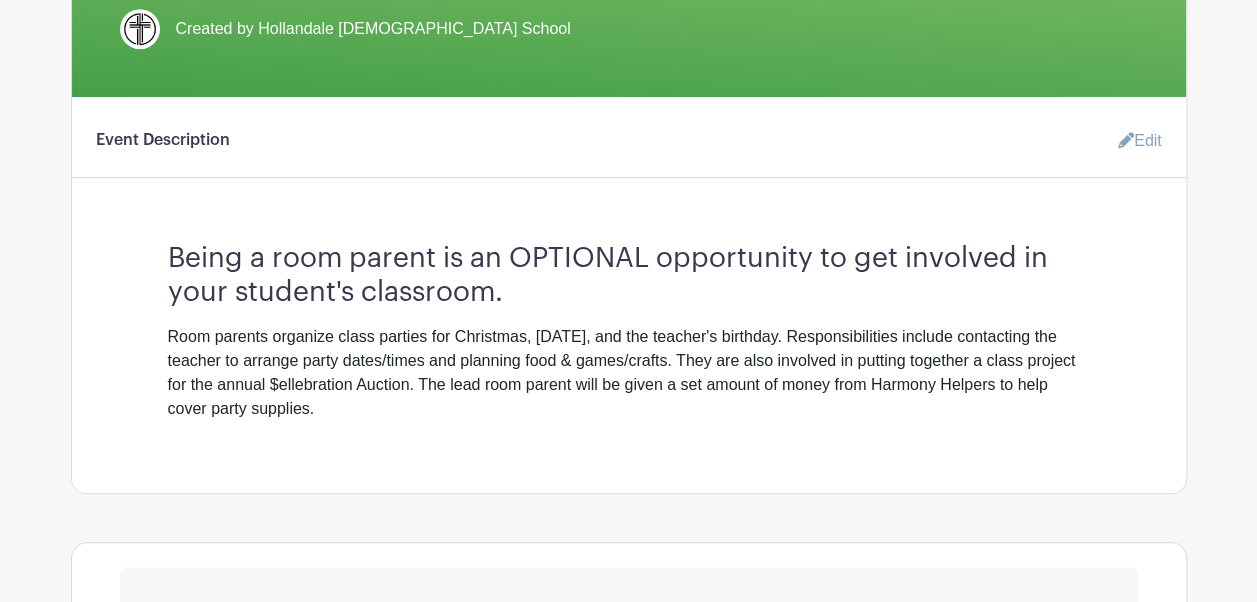 scroll, scrollTop: 113, scrollLeft: 0, axis: vertical 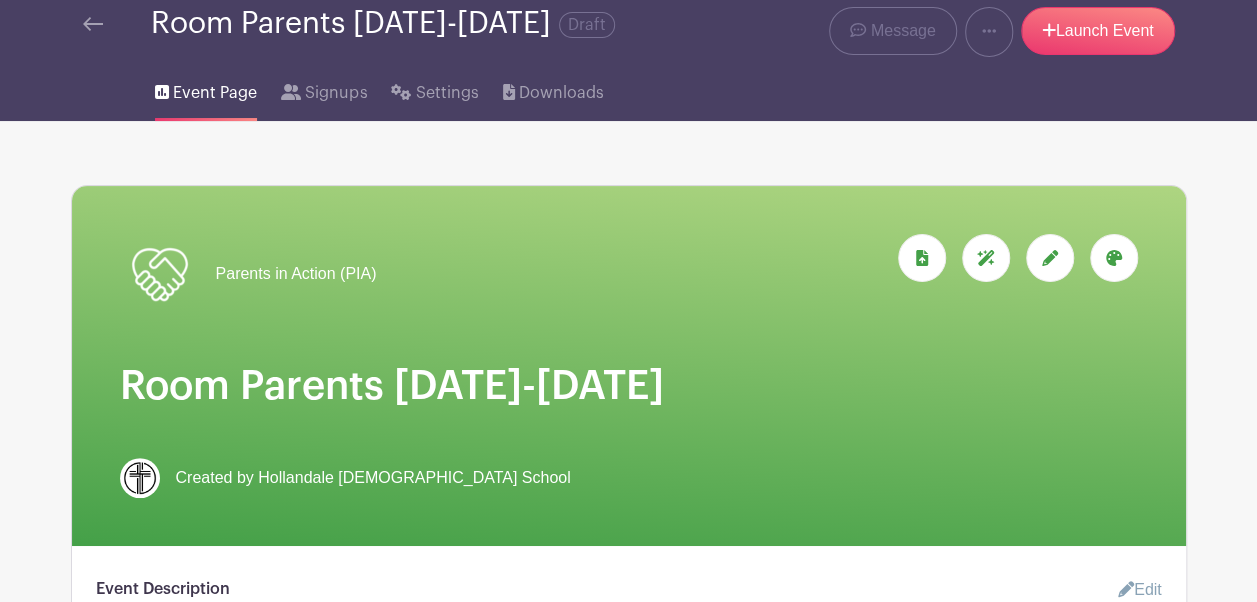 click at bounding box center [1114, 258] 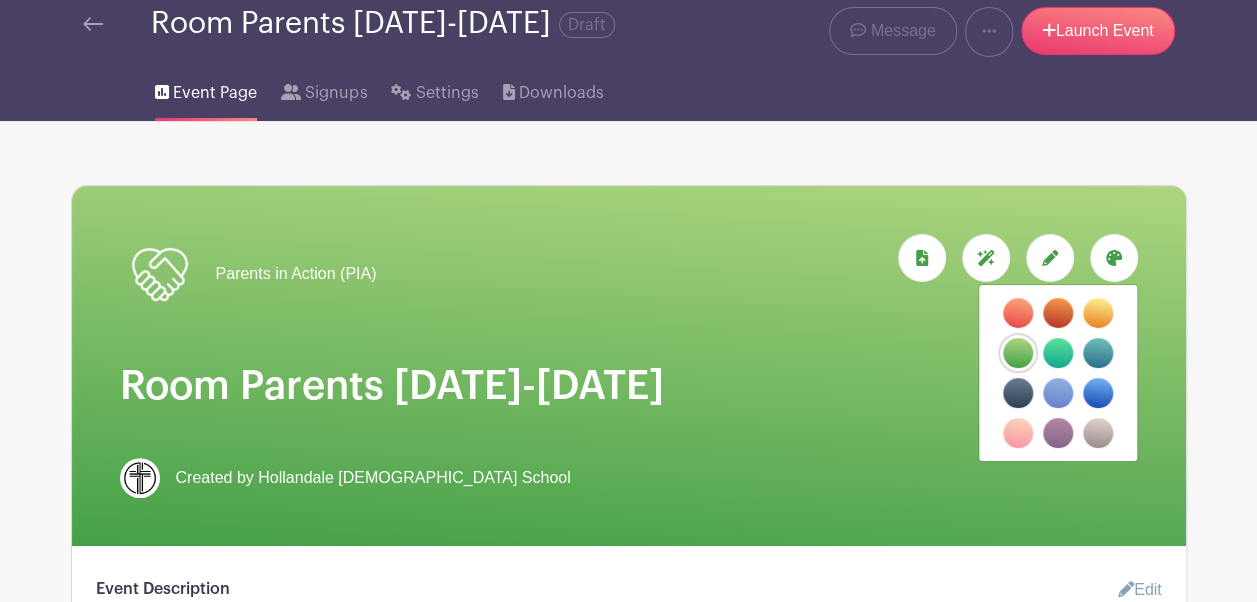 click at bounding box center [1058, 393] 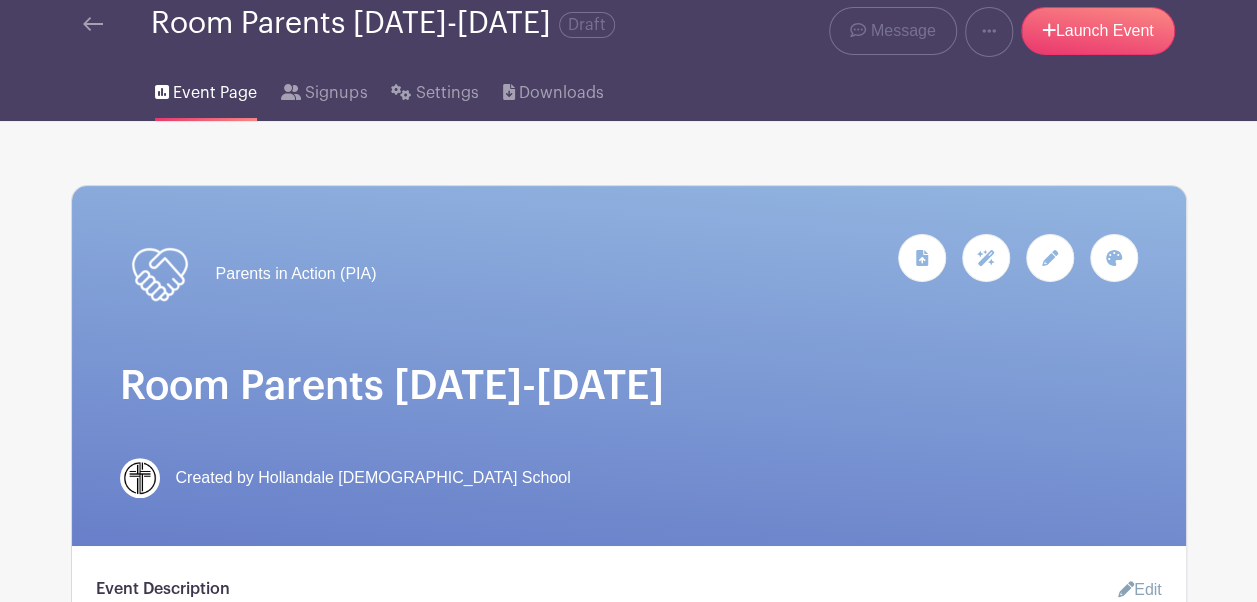 click on "Room Parents 2025-2026" at bounding box center (629, 386) 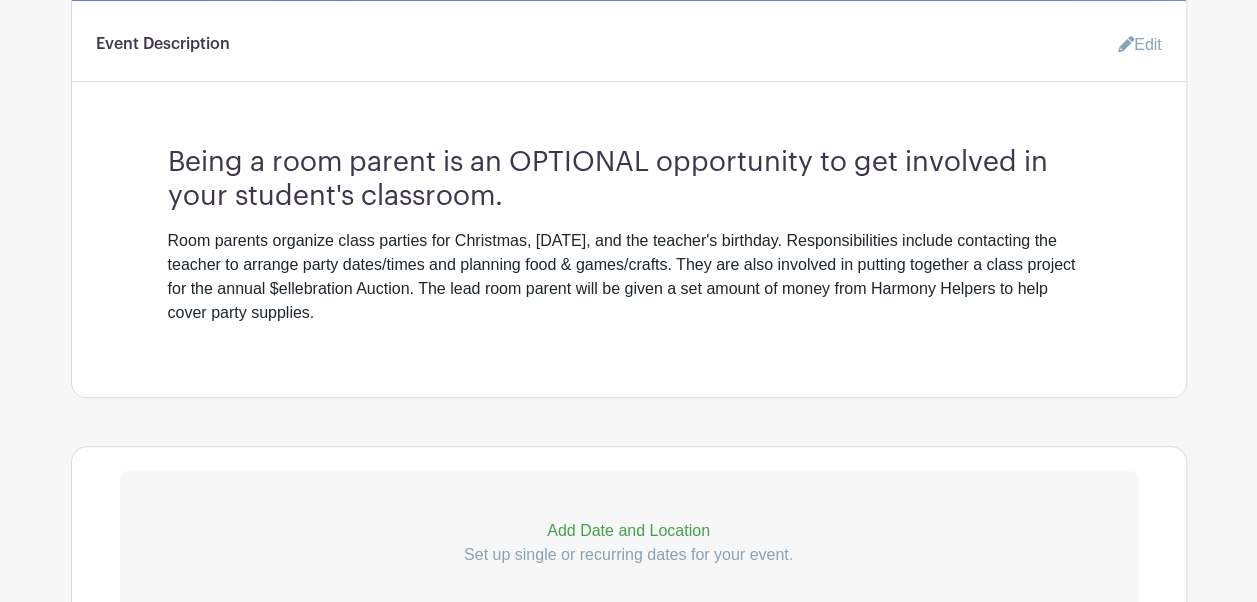 scroll, scrollTop: 669, scrollLeft: 0, axis: vertical 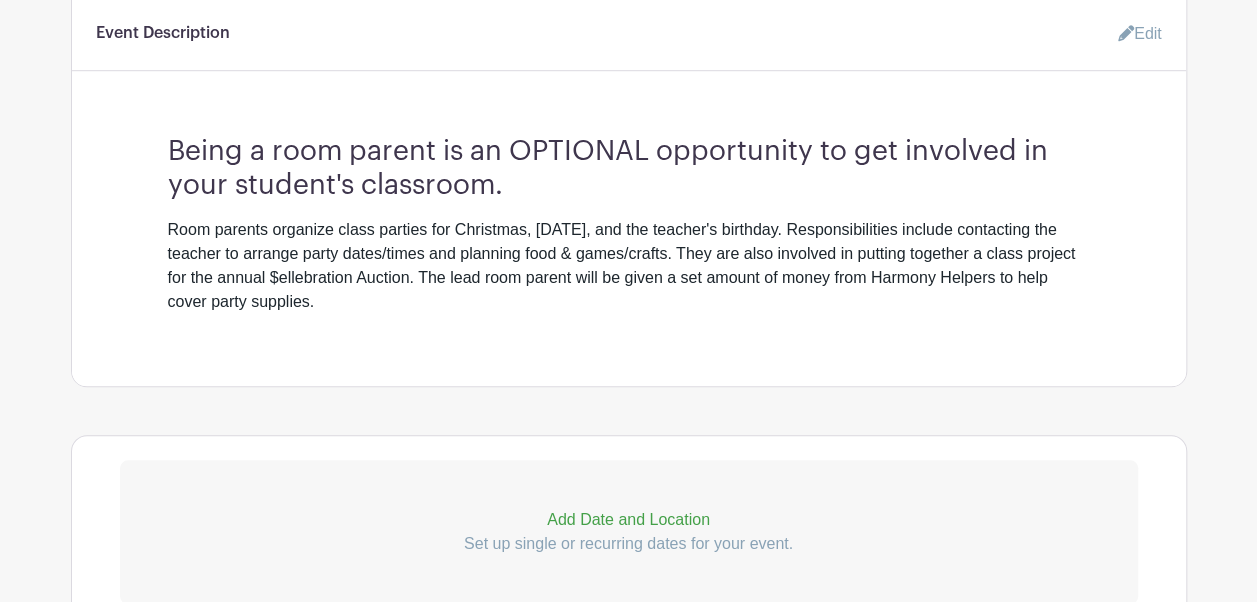 click on "Edit" at bounding box center [1132, 34] 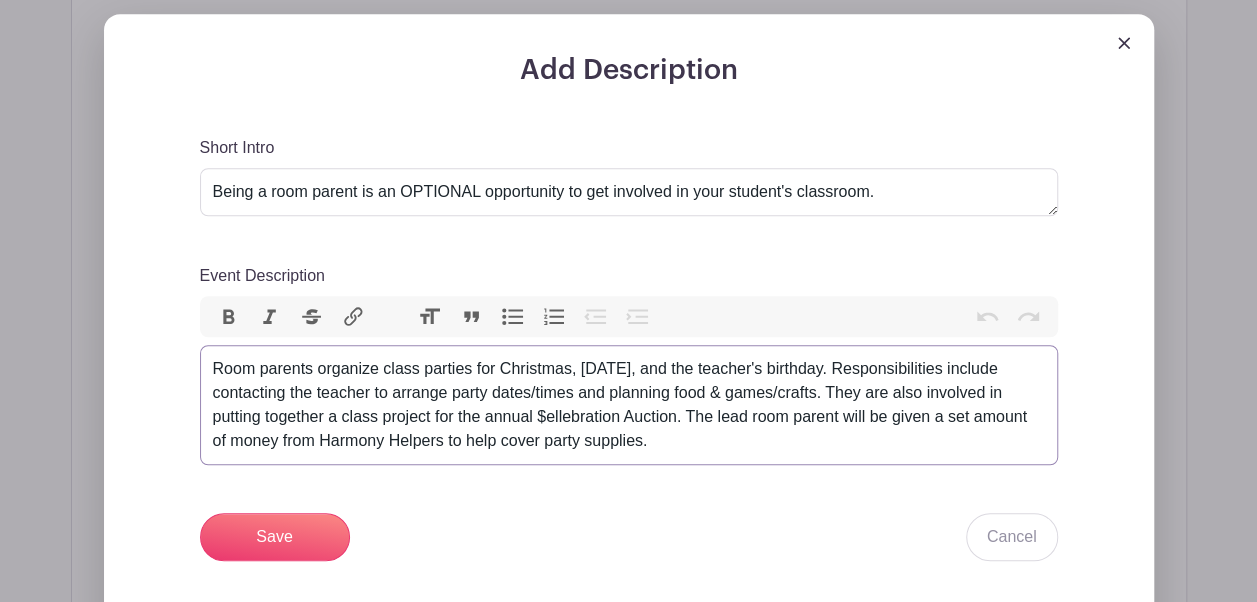 click on "Room parents organize class parties for Christmas, Valentine's Day, and the teacher's birthday. Responsibilities include contacting the teacher to arrange party dates/times and planning food & games/crafts. They are also involved in putting together a class project for the annual $ellebration Auction. The lead room parent will be given a set amount of money from Harmony Helpers to help cover party supplies." at bounding box center [629, 405] 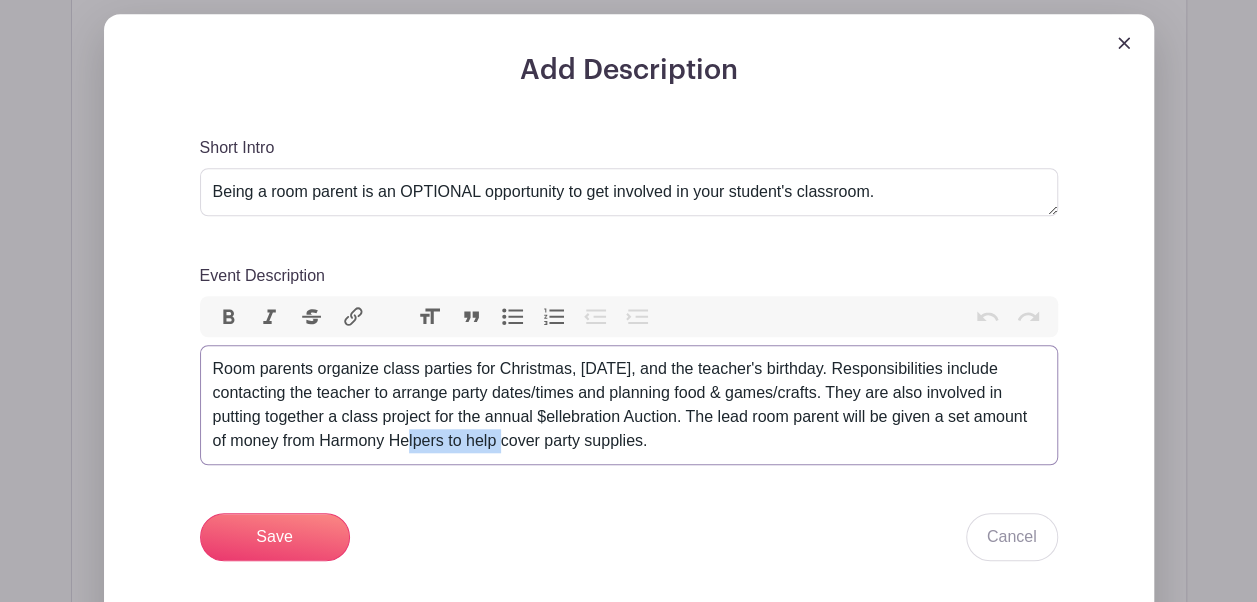 drag, startPoint x: 444, startPoint y: 444, endPoint x: 324, endPoint y: 440, distance: 120.06665 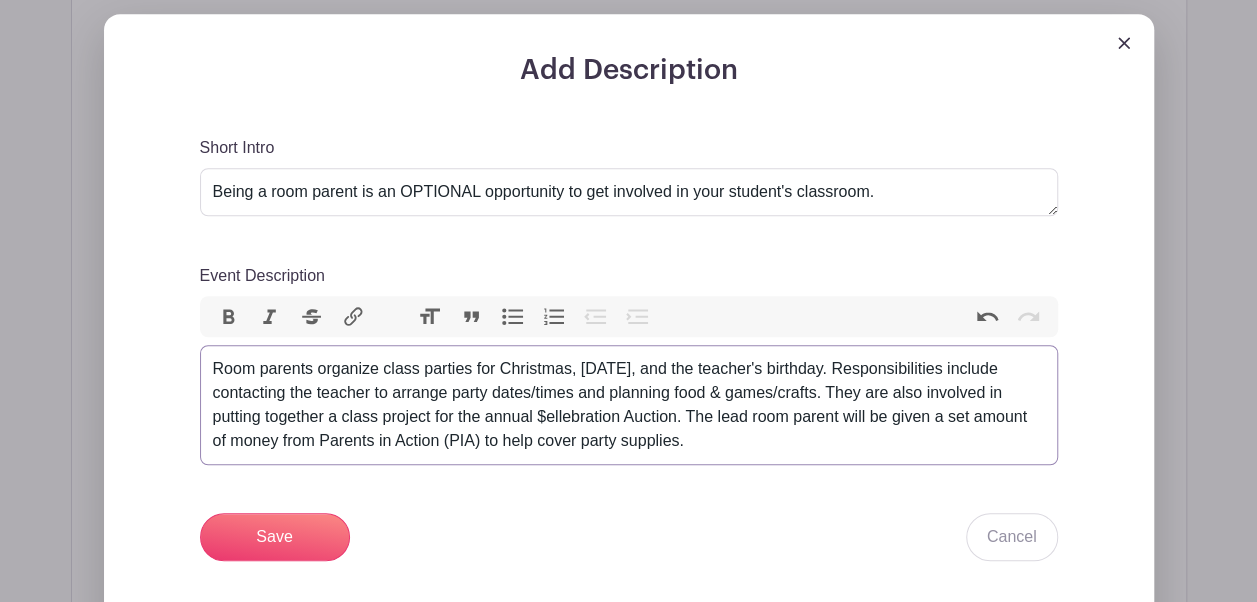 type on "<div>Room parents organize class parties for Christmas, Valentine's Day, and the teacher's birthday. Responsibilities include contacting the teacher to arrange party dates/times and planning food &amp; games/crafts. They are also involved in putting together a class project for the annual $ellebration Auction. The lead room parent will be given a set amount of money from Parents in Action (PIA) to help cover party supplies.</div>" 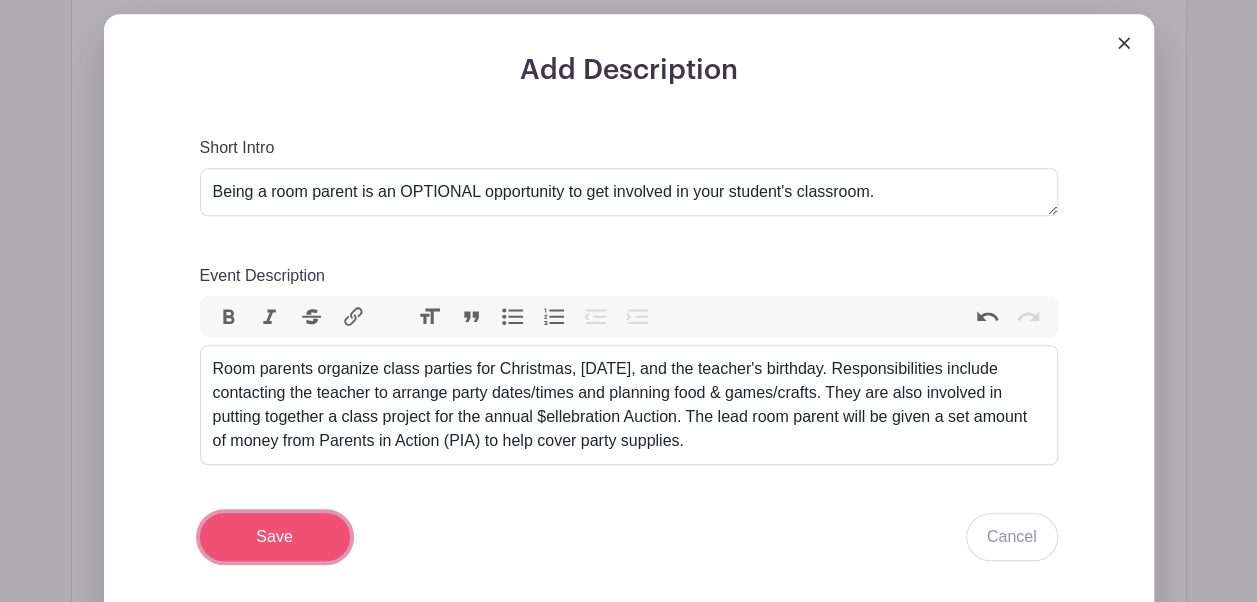 click on "Save" at bounding box center [275, 537] 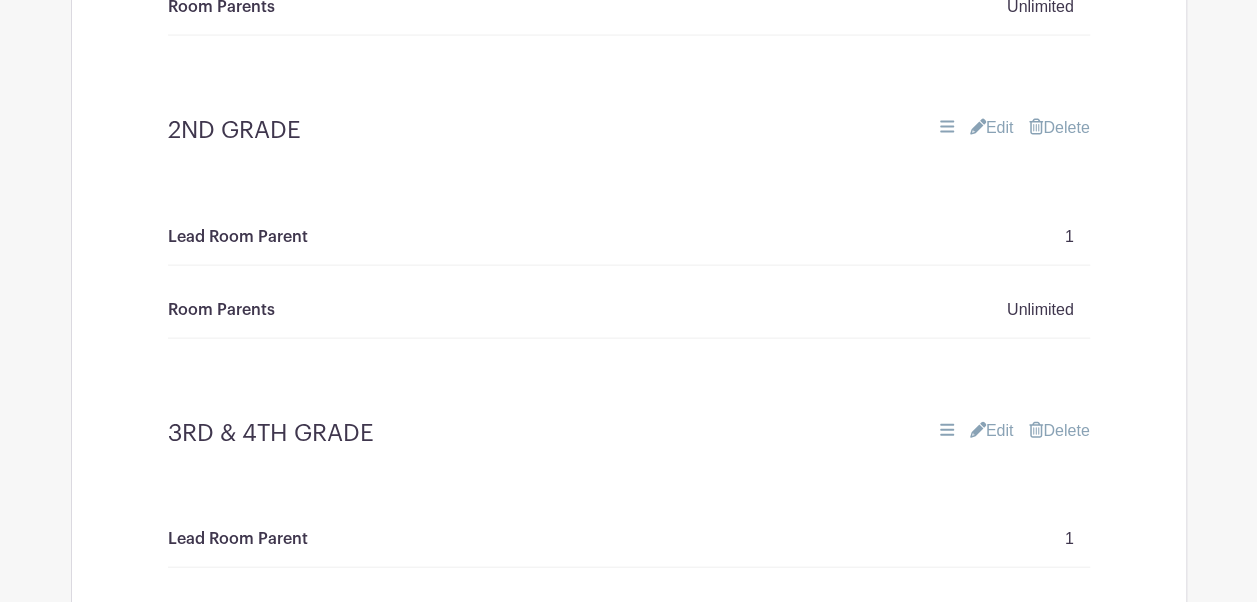 scroll, scrollTop: 2040, scrollLeft: 0, axis: vertical 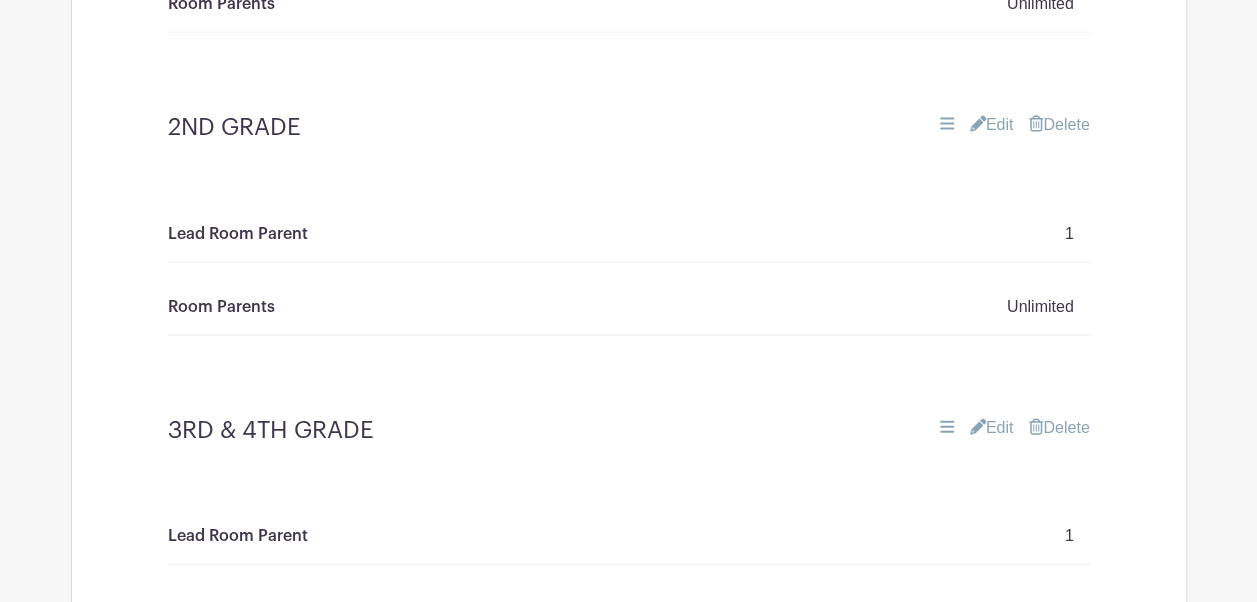 click on "Edit" at bounding box center [992, 428] 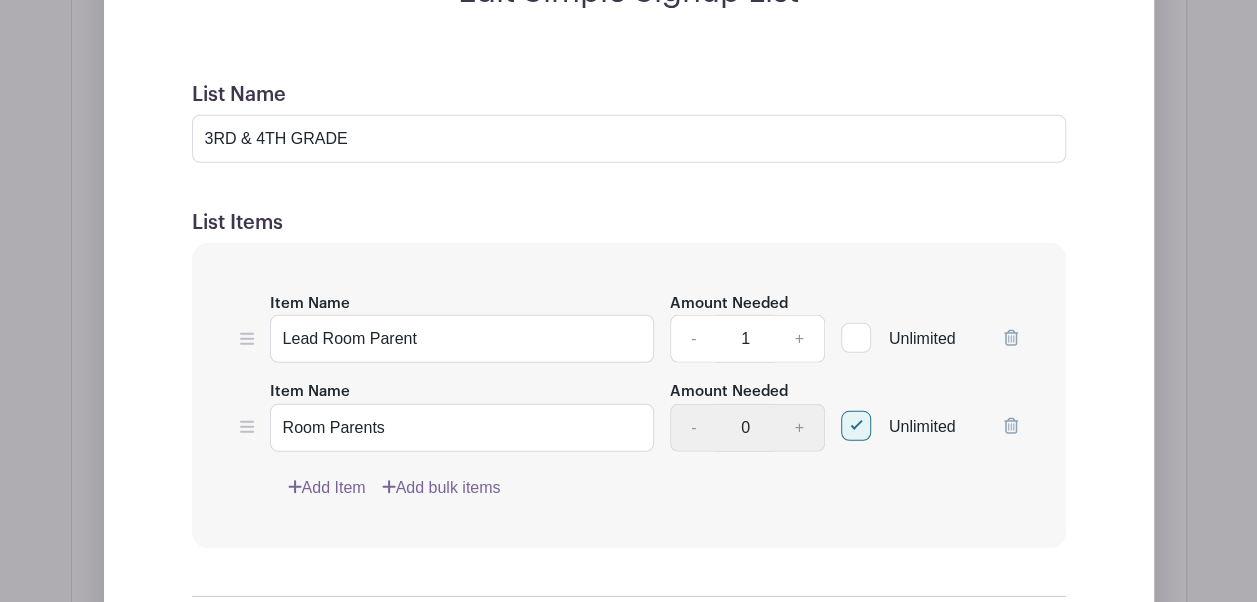 scroll, scrollTop: 2617, scrollLeft: 0, axis: vertical 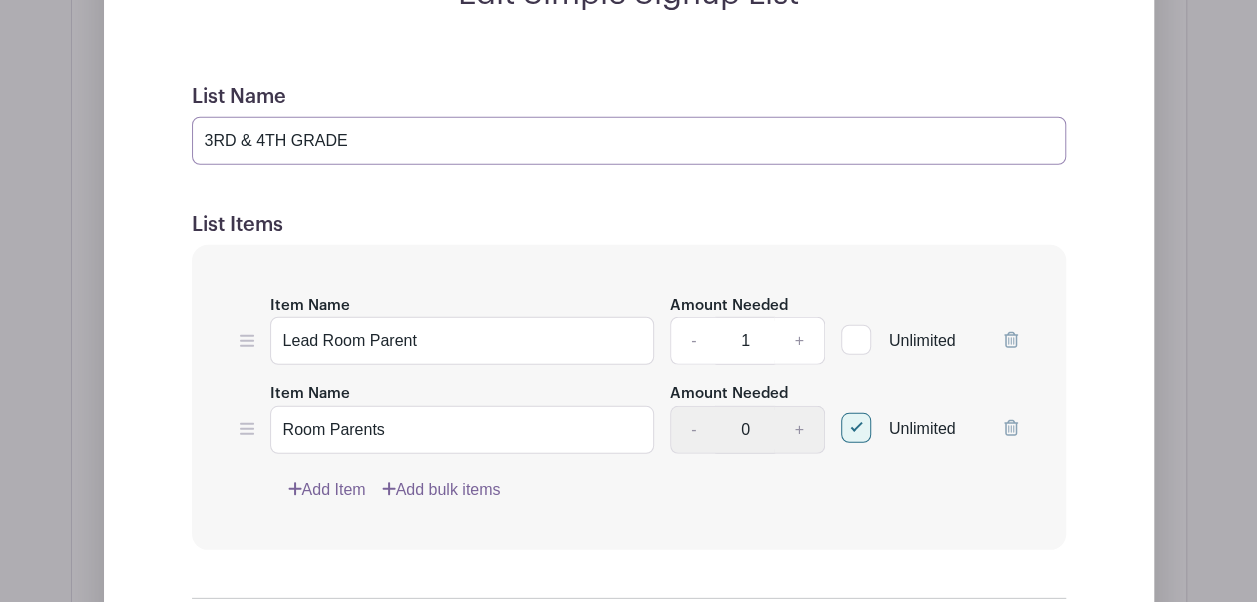 drag, startPoint x: 290, startPoint y: 135, endPoint x: 247, endPoint y: 134, distance: 43.011627 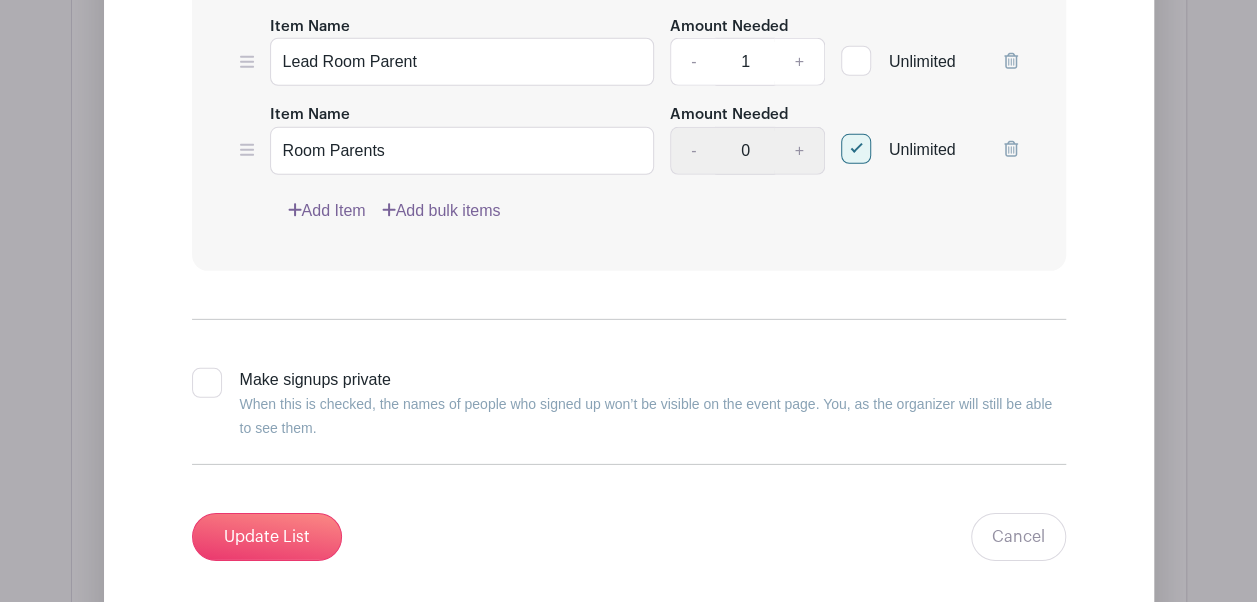 scroll, scrollTop: 2898, scrollLeft: 0, axis: vertical 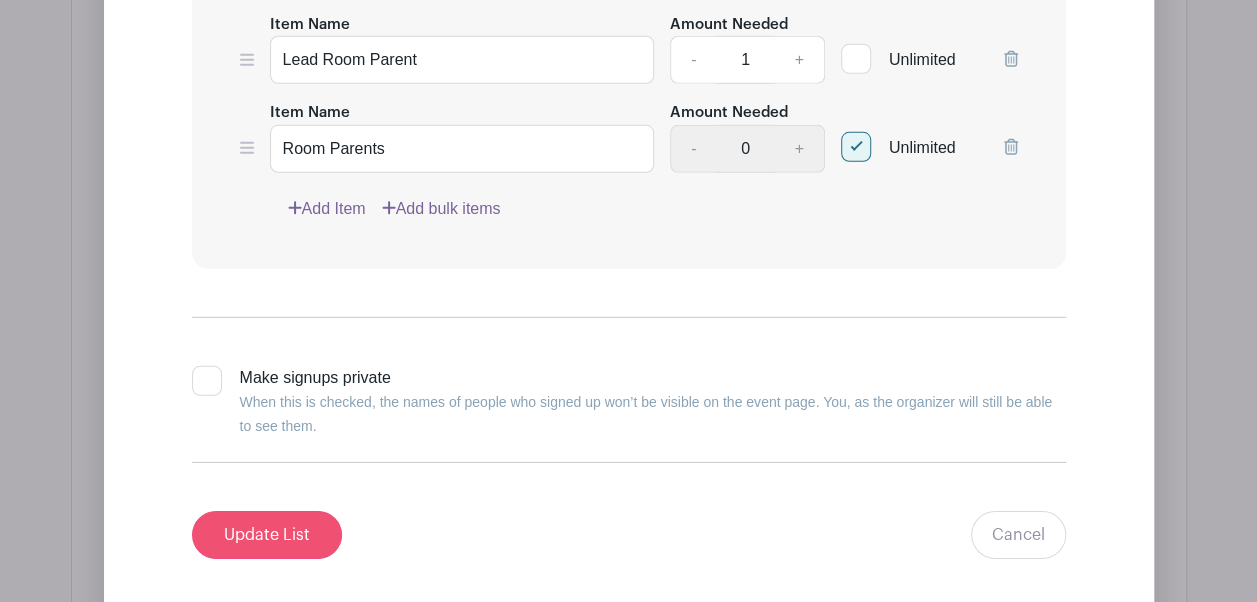 type on "3RD GRADE" 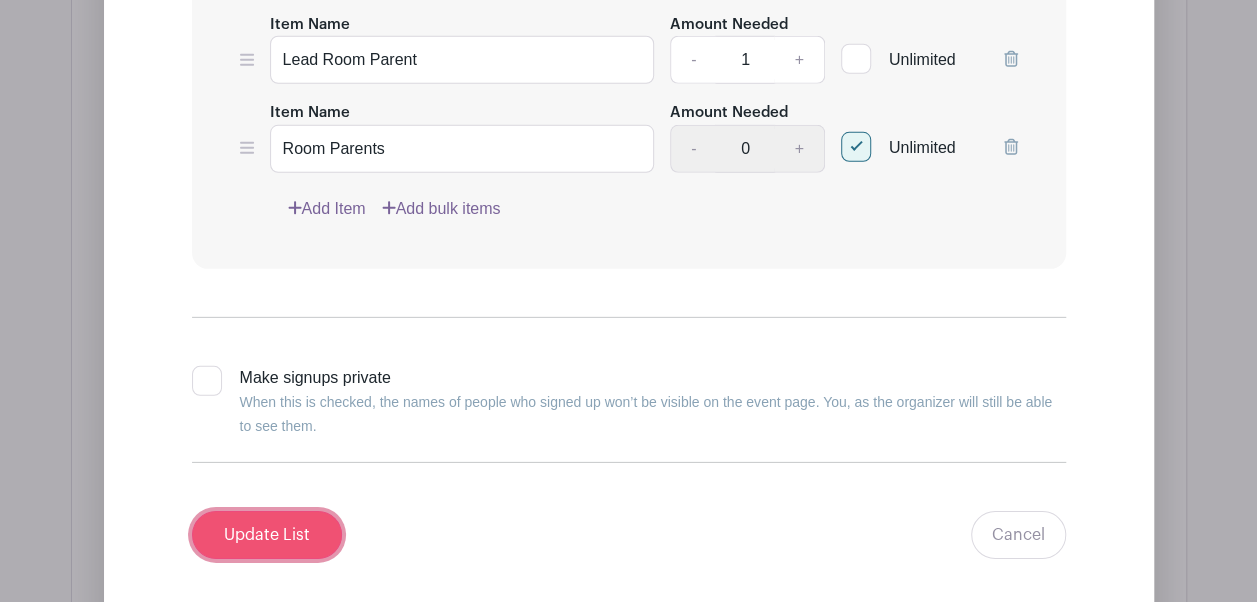 click on "Update List" at bounding box center (267, 535) 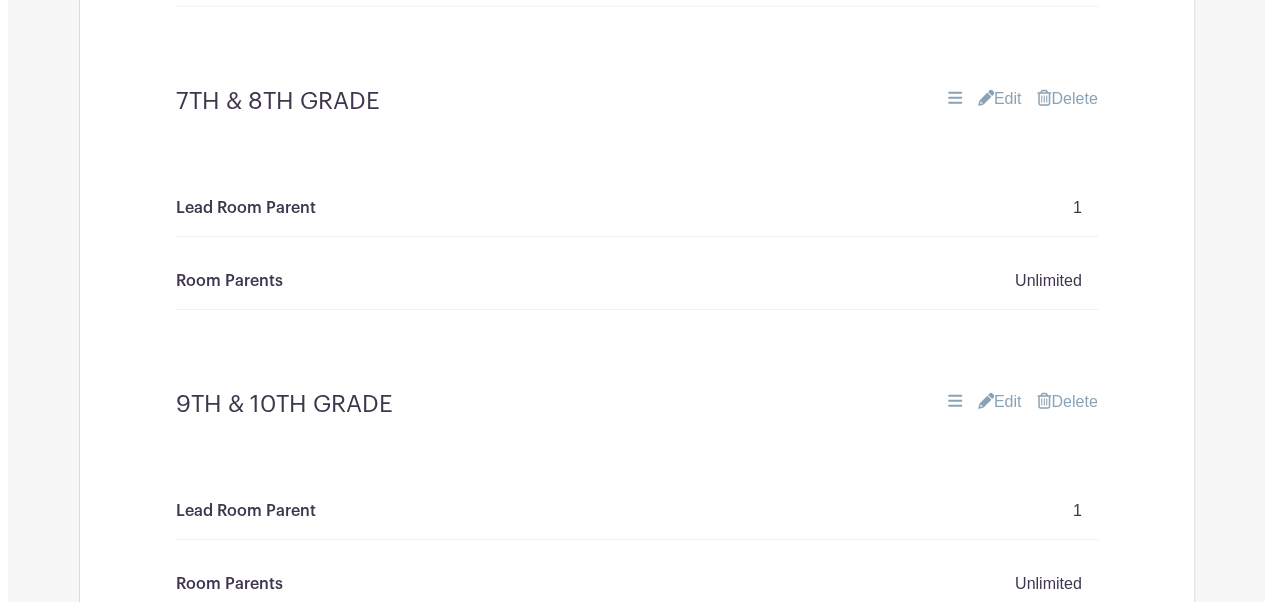 scroll, scrollTop: 2815, scrollLeft: 0, axis: vertical 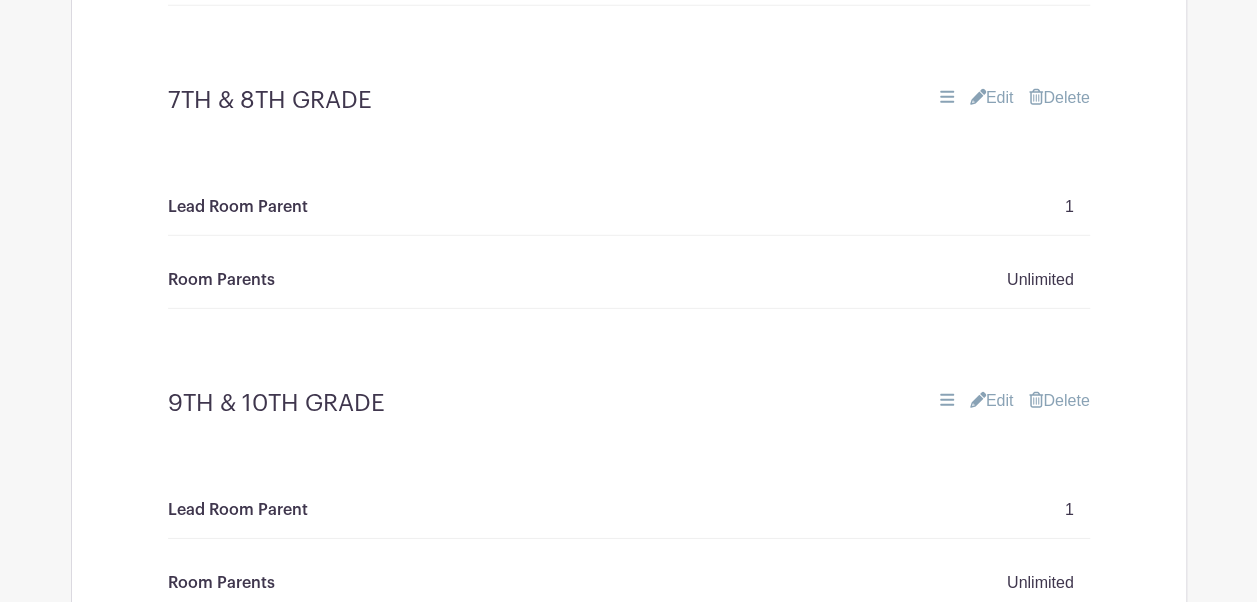 click on "9TH & 10TH GRADE
Edit
Delete" at bounding box center [629, 403] 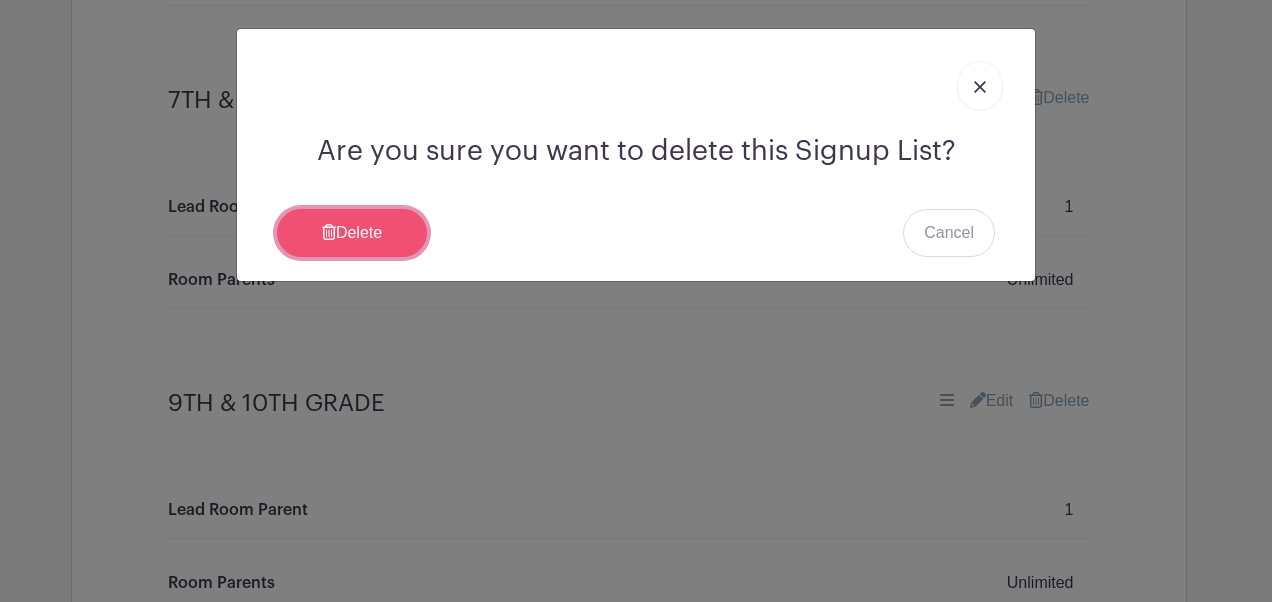 click on "Delete" at bounding box center [352, 233] 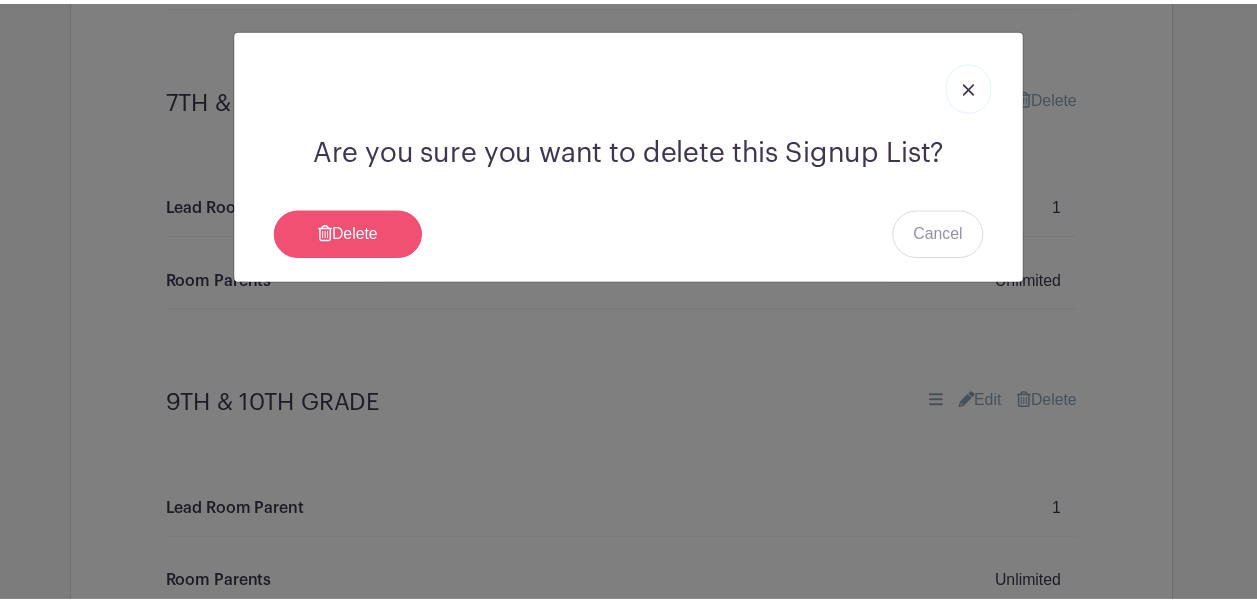 scroll, scrollTop: 2815, scrollLeft: 0, axis: vertical 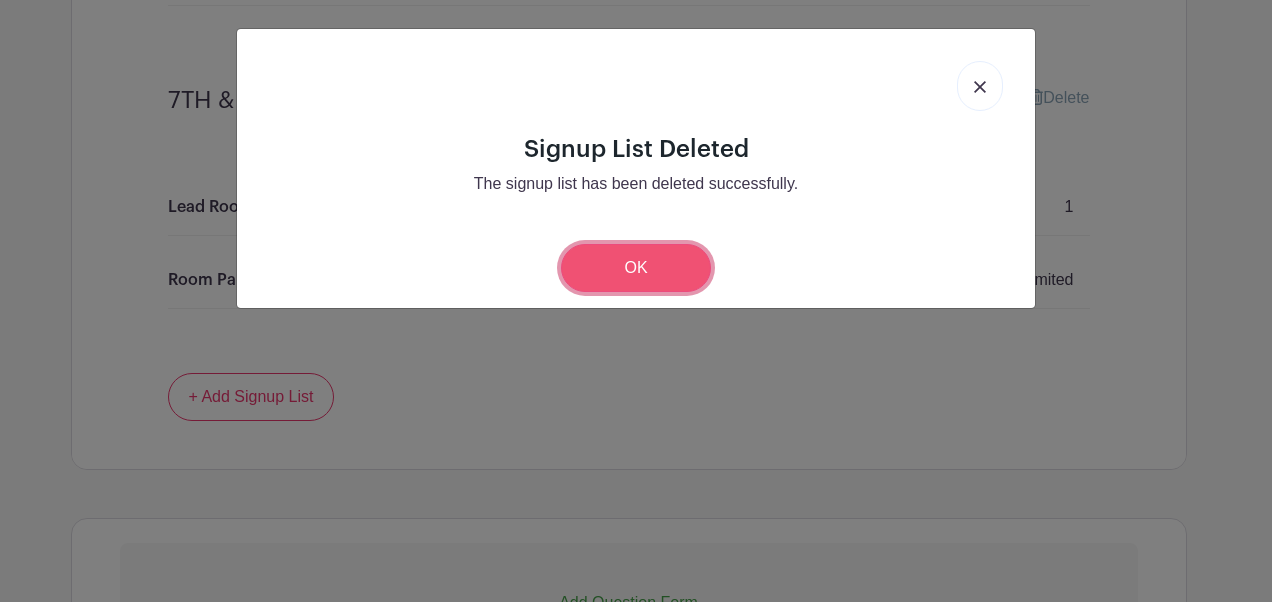 click on "OK" at bounding box center (636, 268) 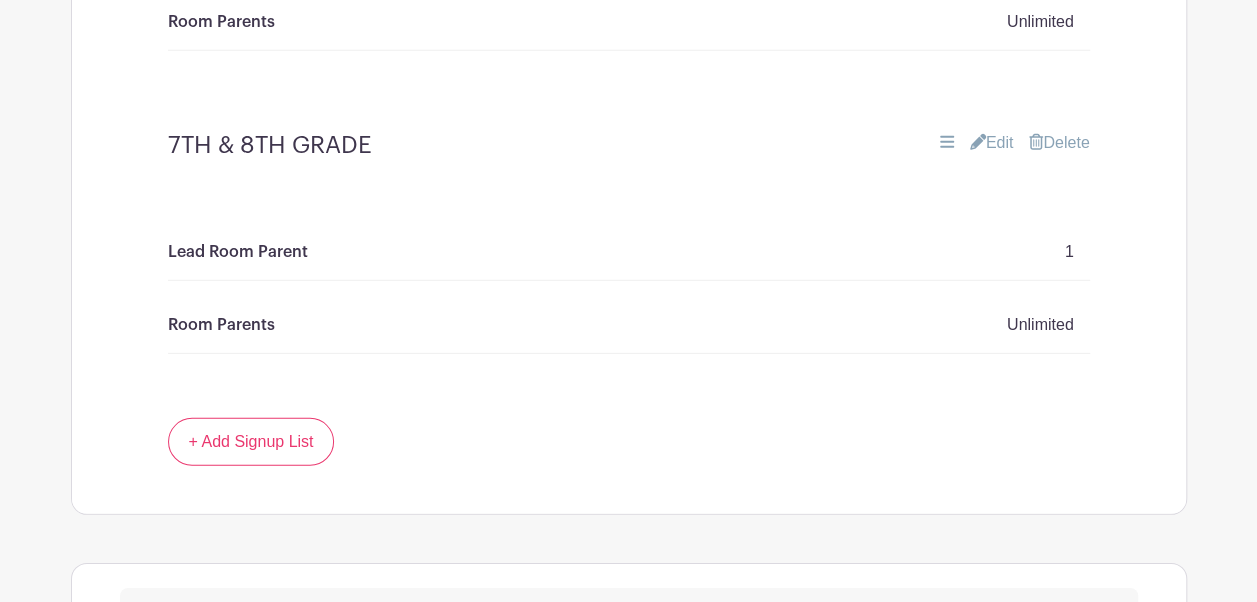 scroll, scrollTop: 2773, scrollLeft: 0, axis: vertical 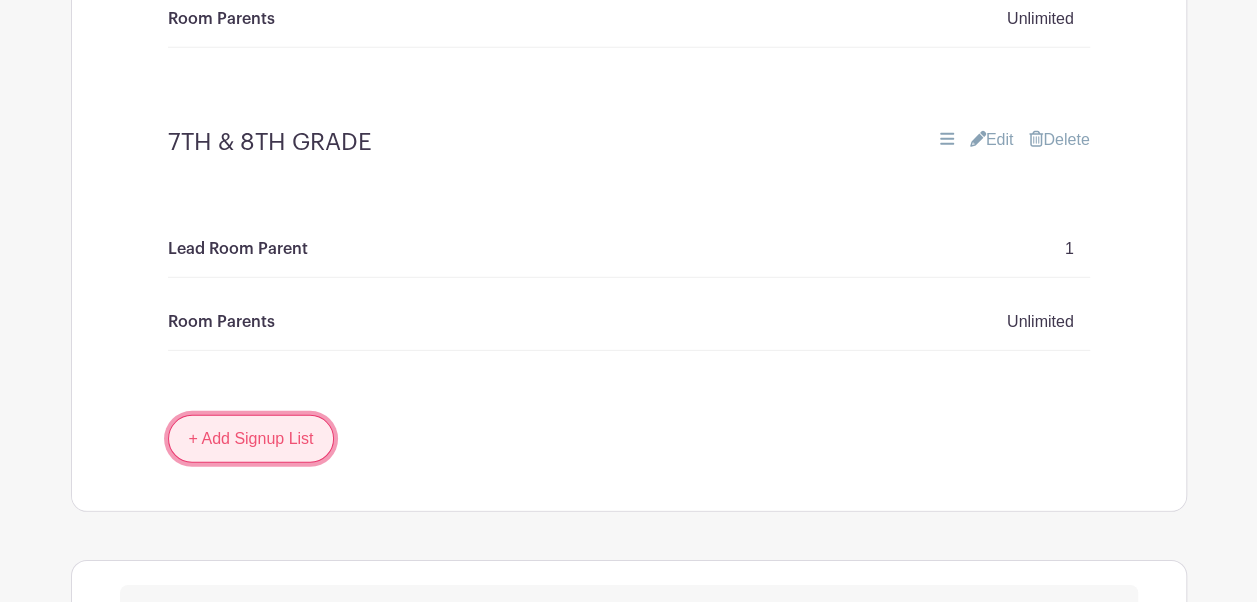 click on "+ Add Signup List" at bounding box center (251, 439) 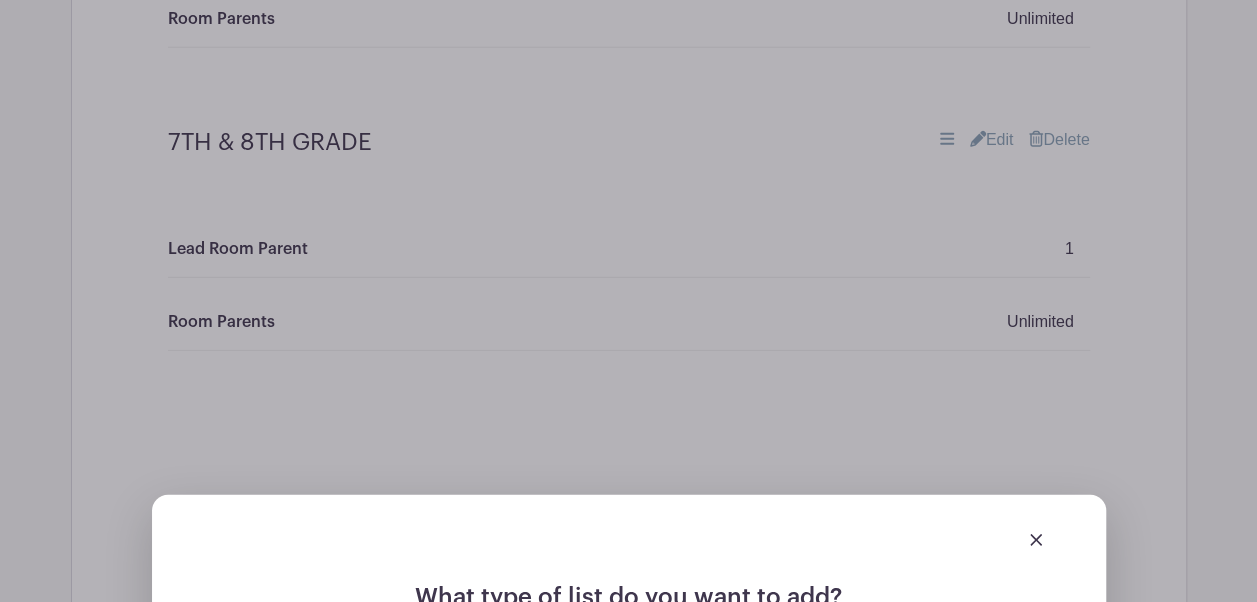 click on "What type of list do you want to add?
Simple Signup List
Standard signup list for things you need.
Need to collect money?
Connect to Stripe
Add Simple Signups
choose" at bounding box center (629, 852) 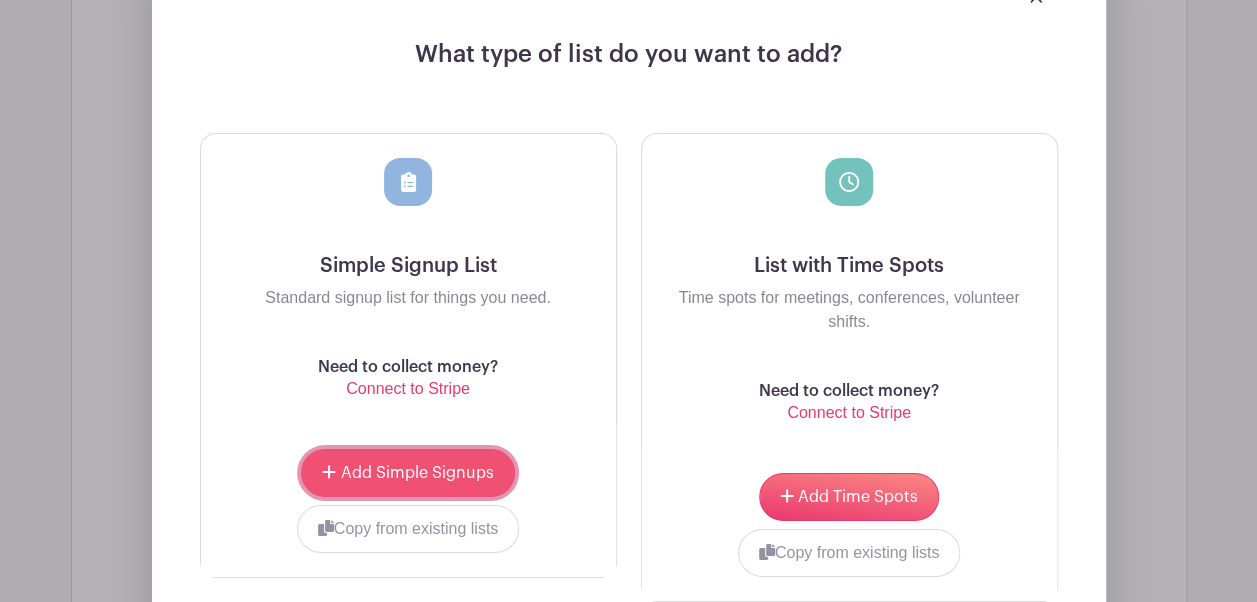 click on "Add Simple Signups" at bounding box center [407, 473] 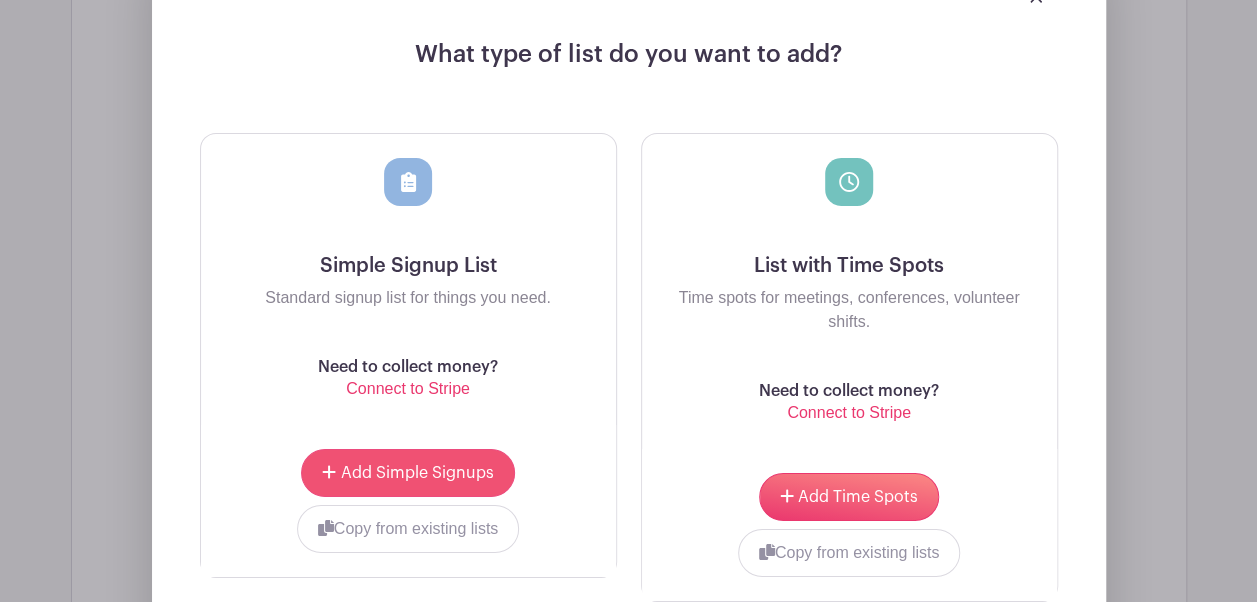 scroll, scrollTop: 3476, scrollLeft: 0, axis: vertical 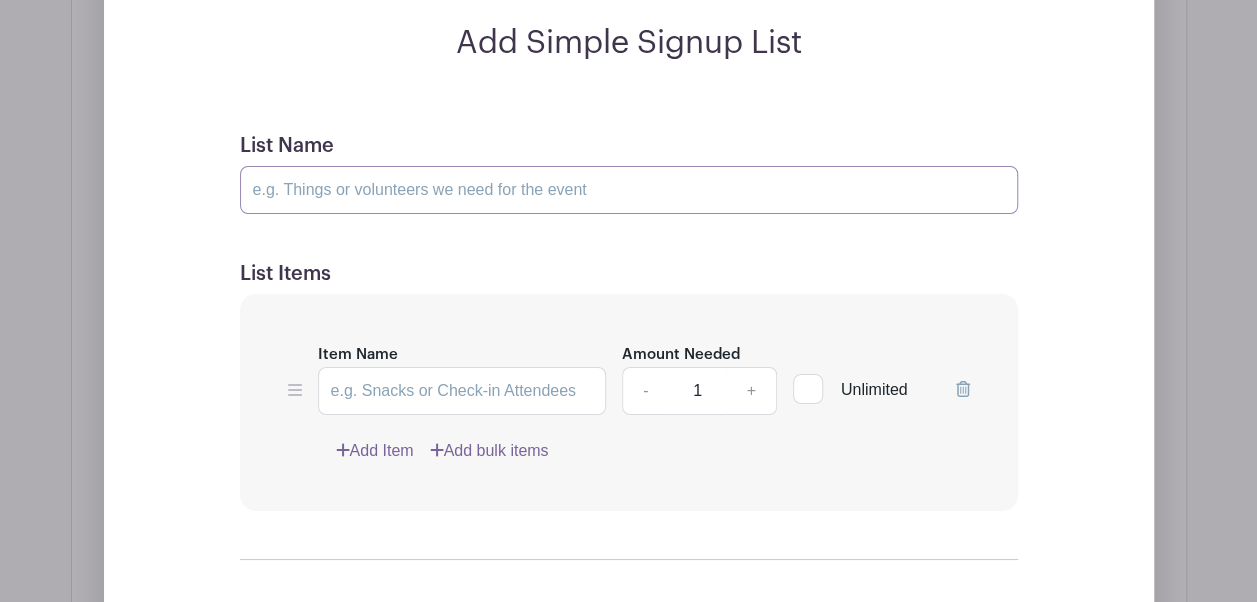 click on "List Name" at bounding box center (629, 190) 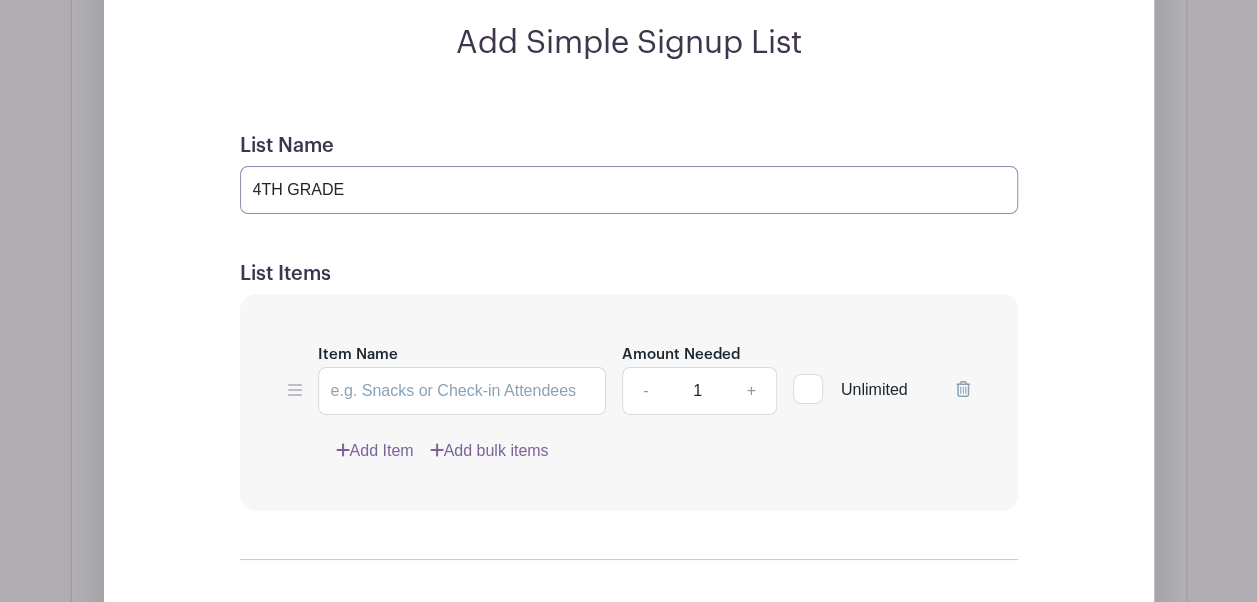 type on "4TH GRADE" 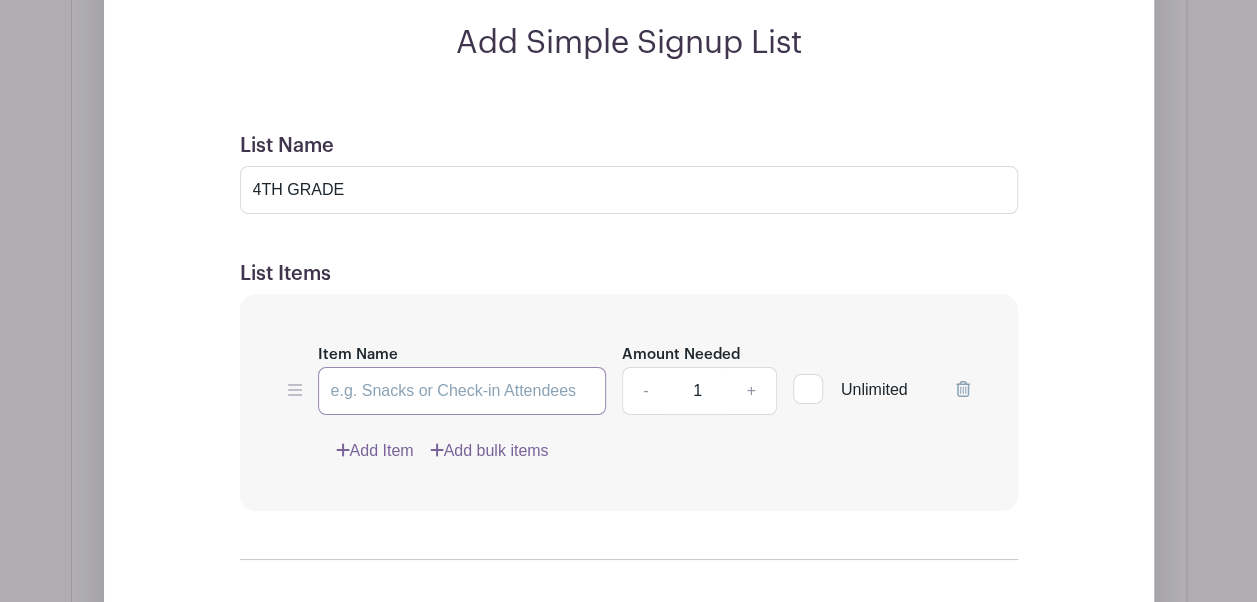 click on "Item Name" at bounding box center [462, 391] 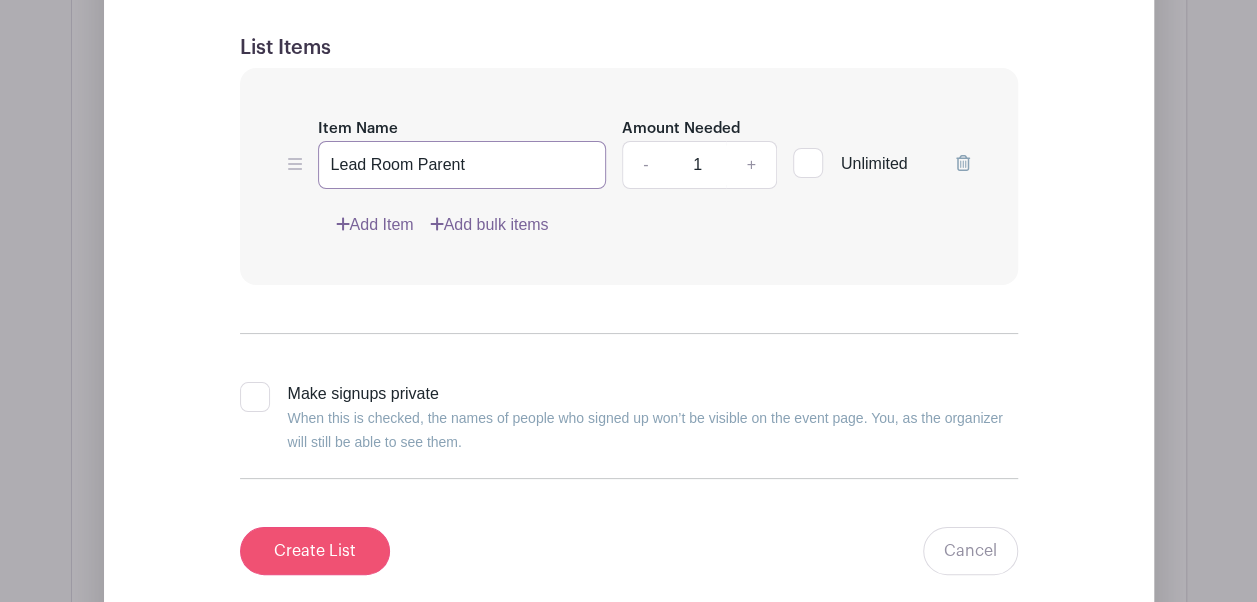 type on "Lead Room Parent" 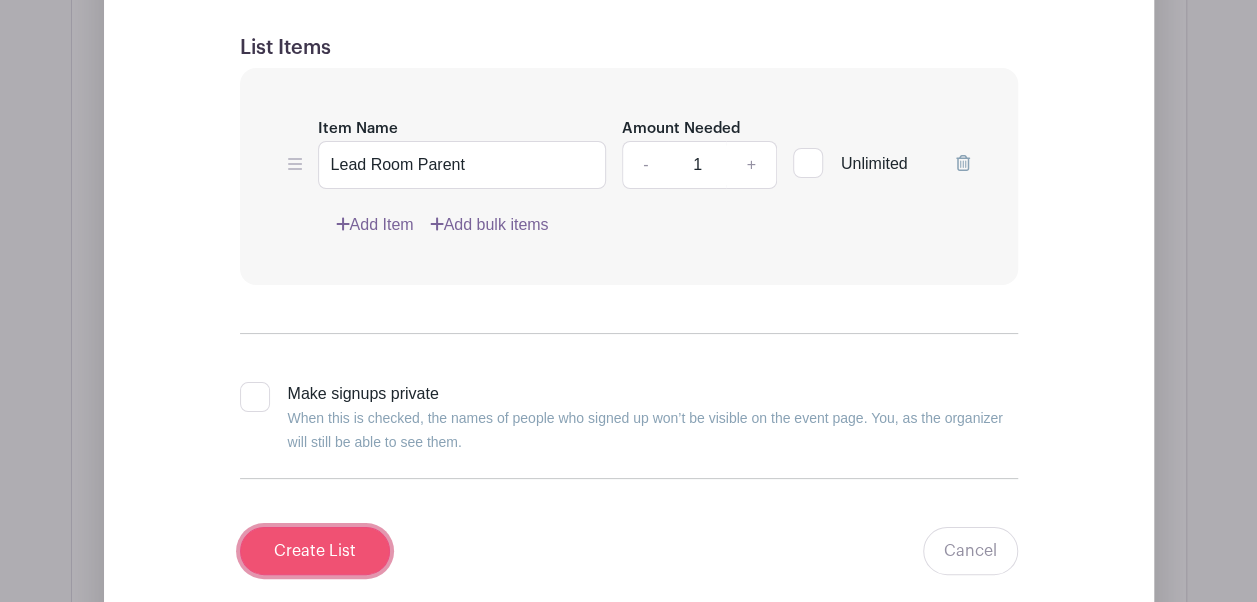click on "Create List" at bounding box center (315, 551) 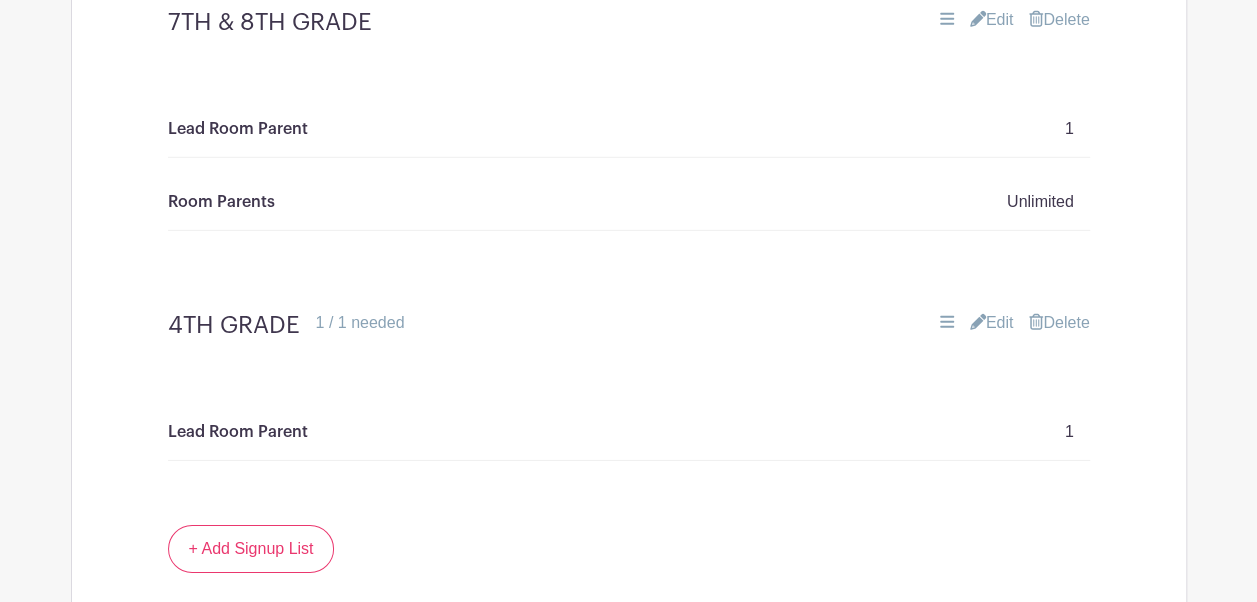 scroll, scrollTop: 2955, scrollLeft: 0, axis: vertical 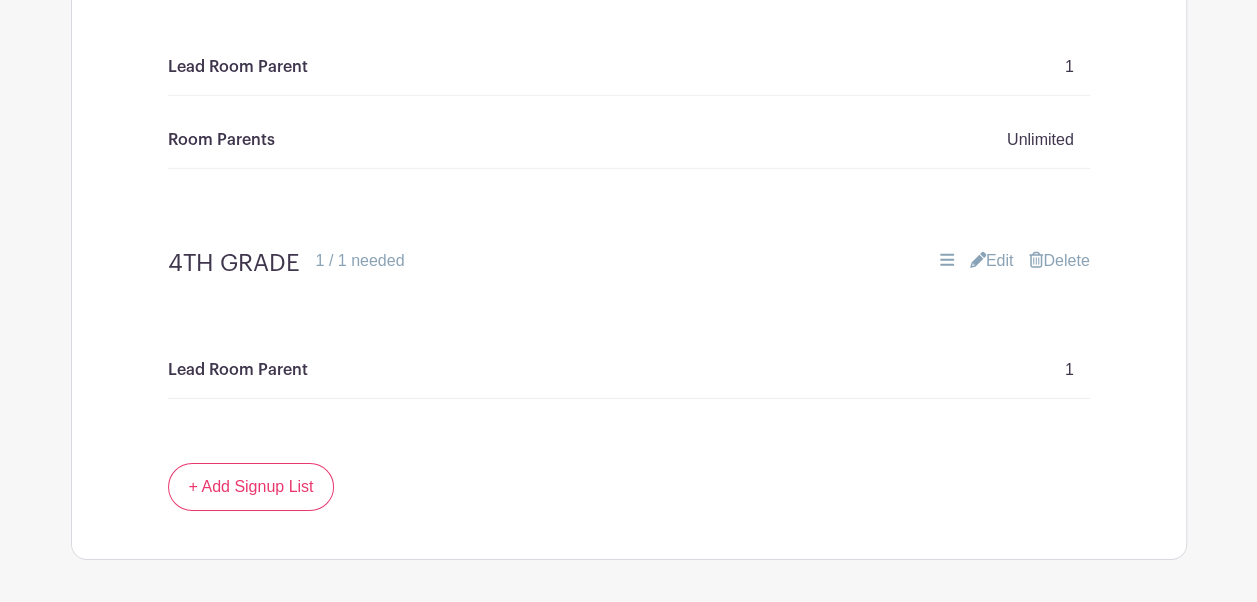 click on "Edit" at bounding box center (992, 261) 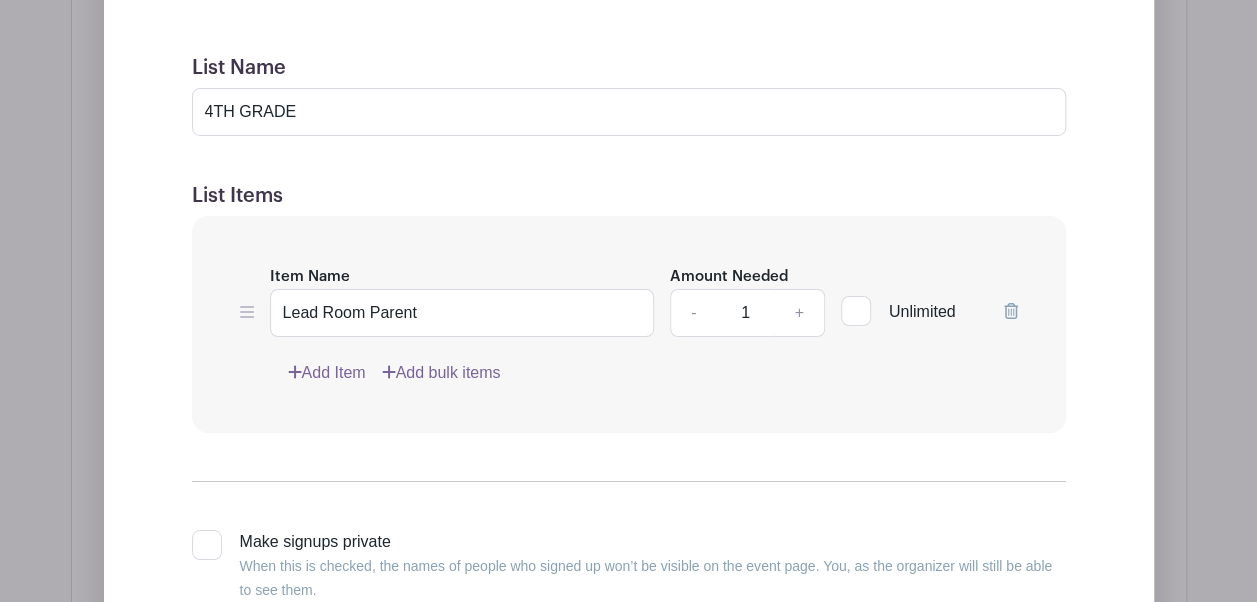 scroll, scrollTop: 3398, scrollLeft: 0, axis: vertical 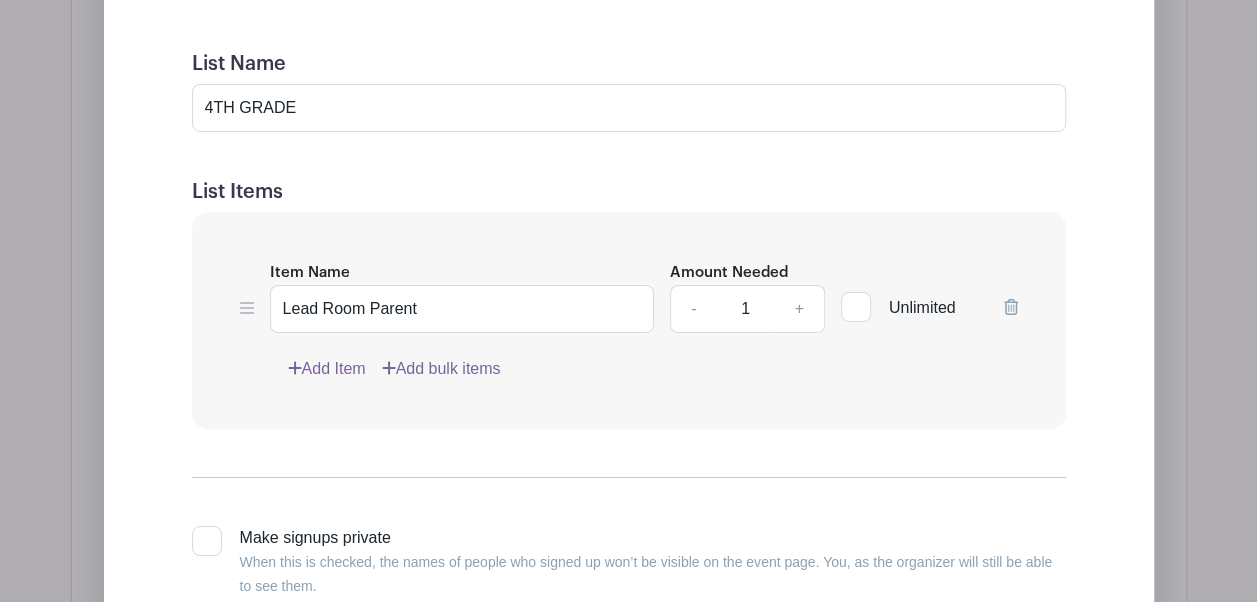 click on "Add Item" at bounding box center [327, 369] 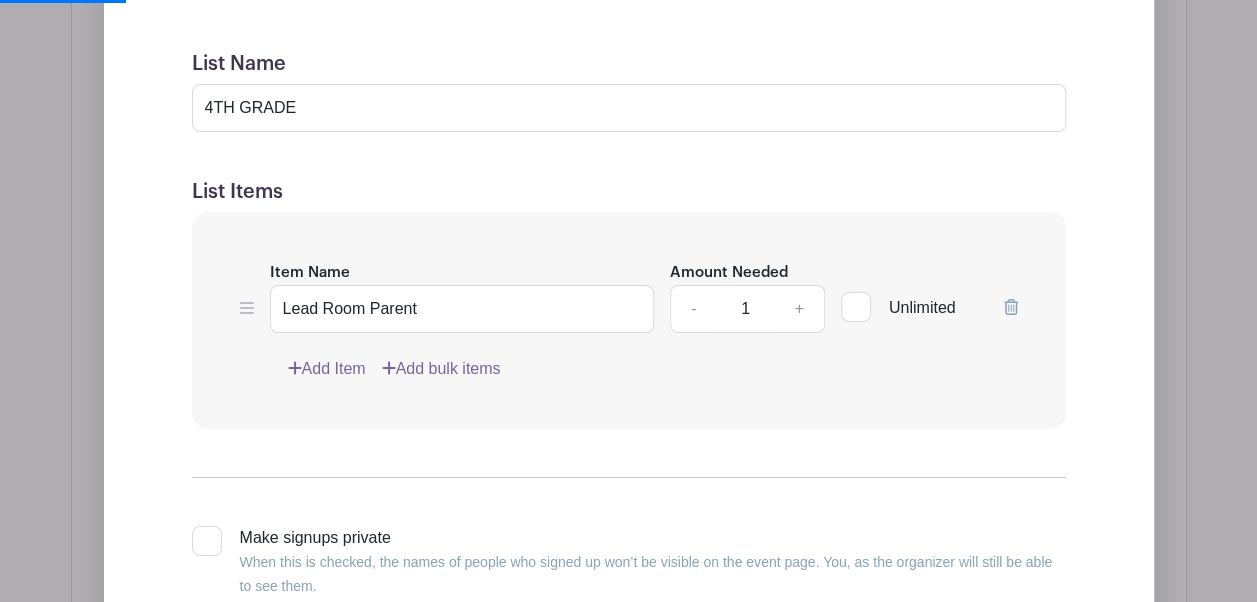 scroll, scrollTop: 3398, scrollLeft: 0, axis: vertical 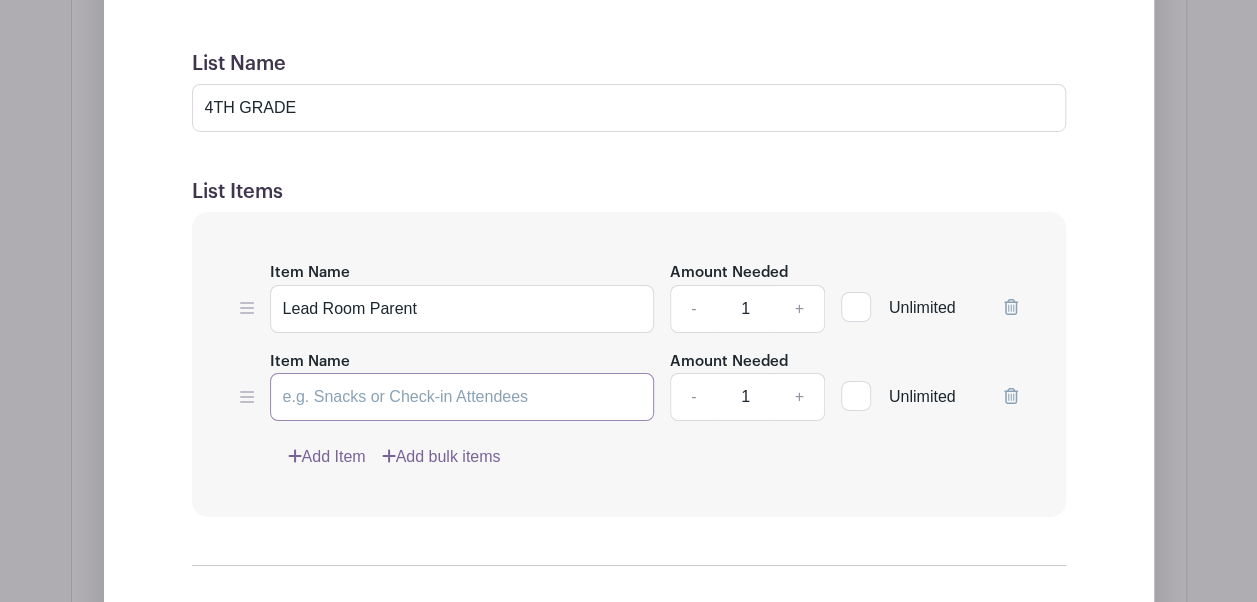 click on "Item Name" at bounding box center (462, 397) 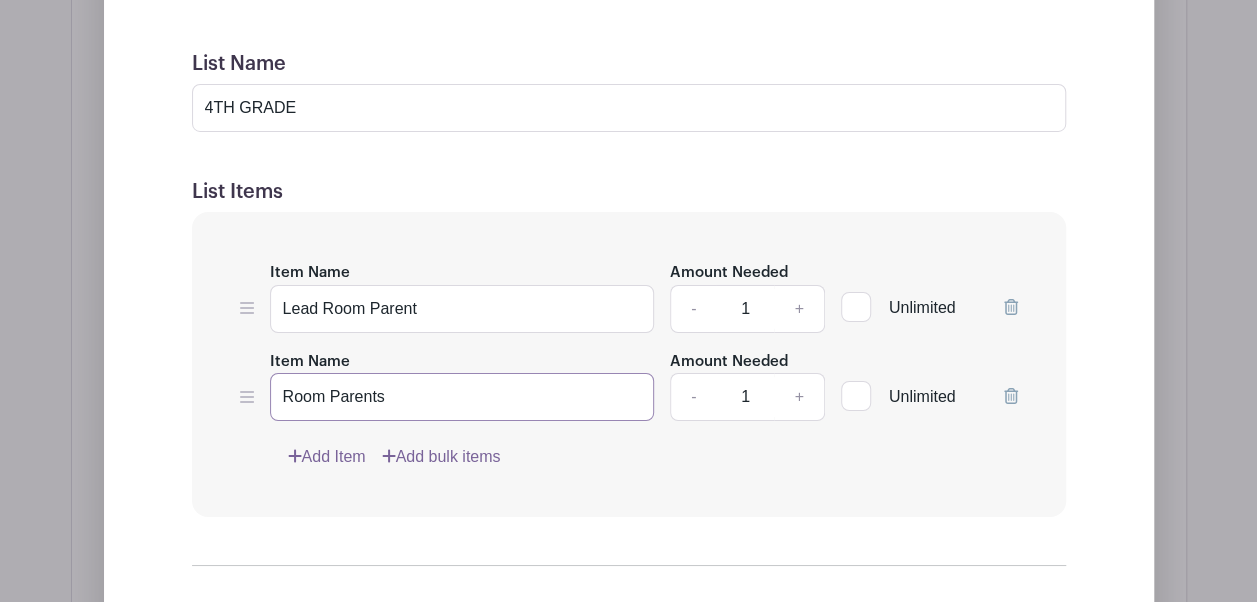type on "Room Parents" 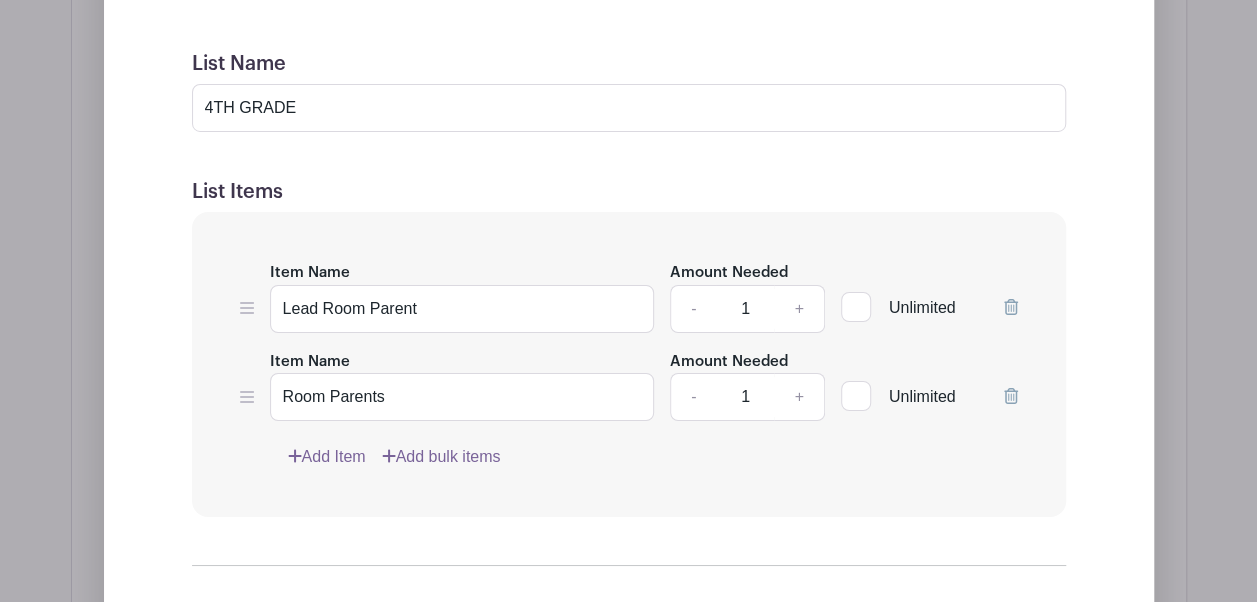 click at bounding box center (856, 396) 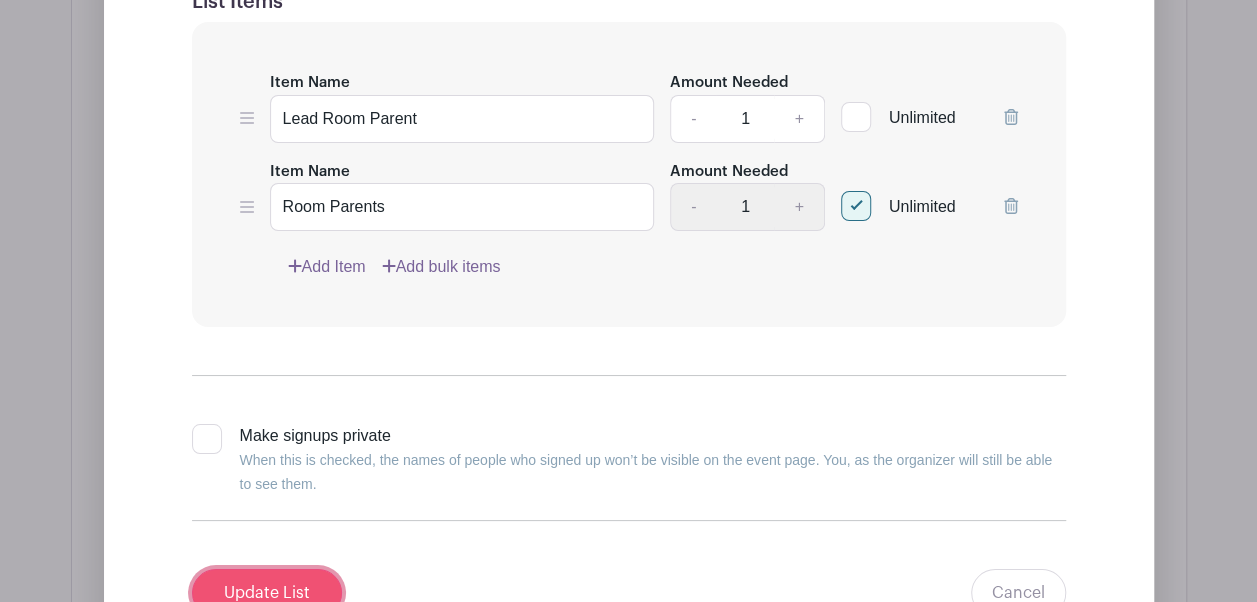 click on "Update List" at bounding box center [267, 593] 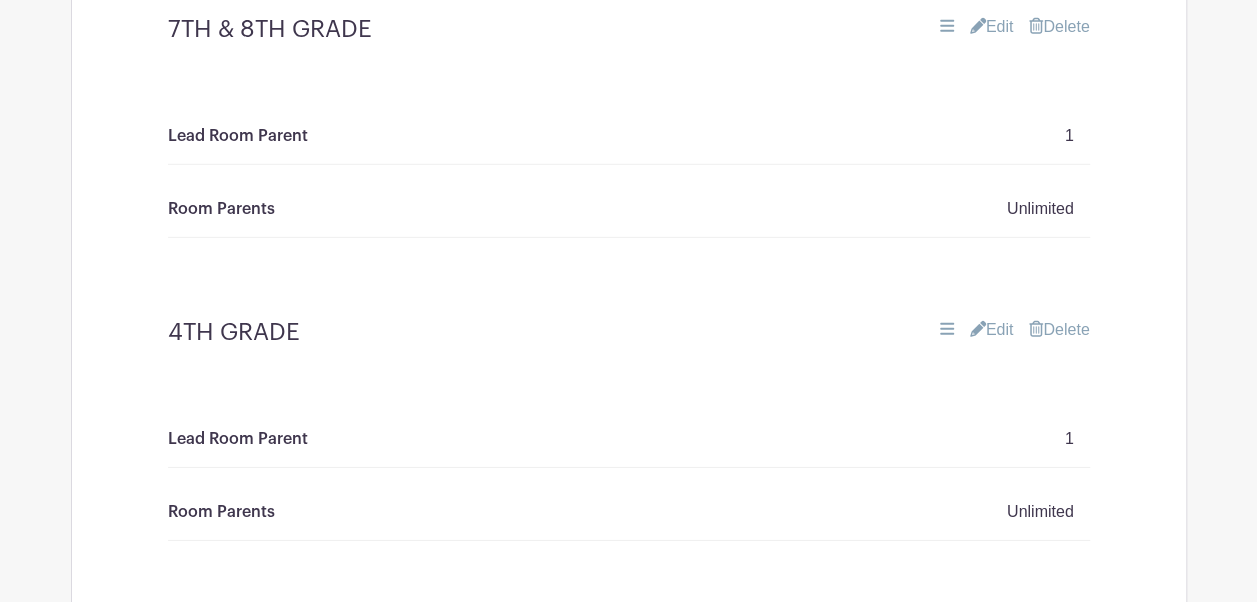 type 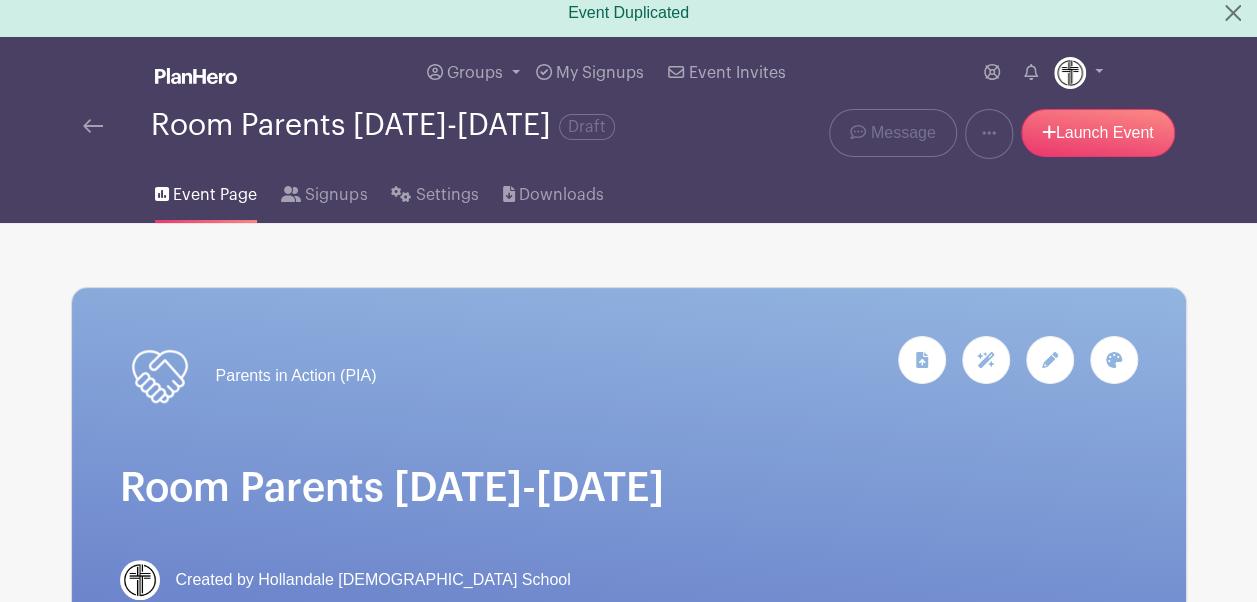 scroll, scrollTop: 0, scrollLeft: 0, axis: both 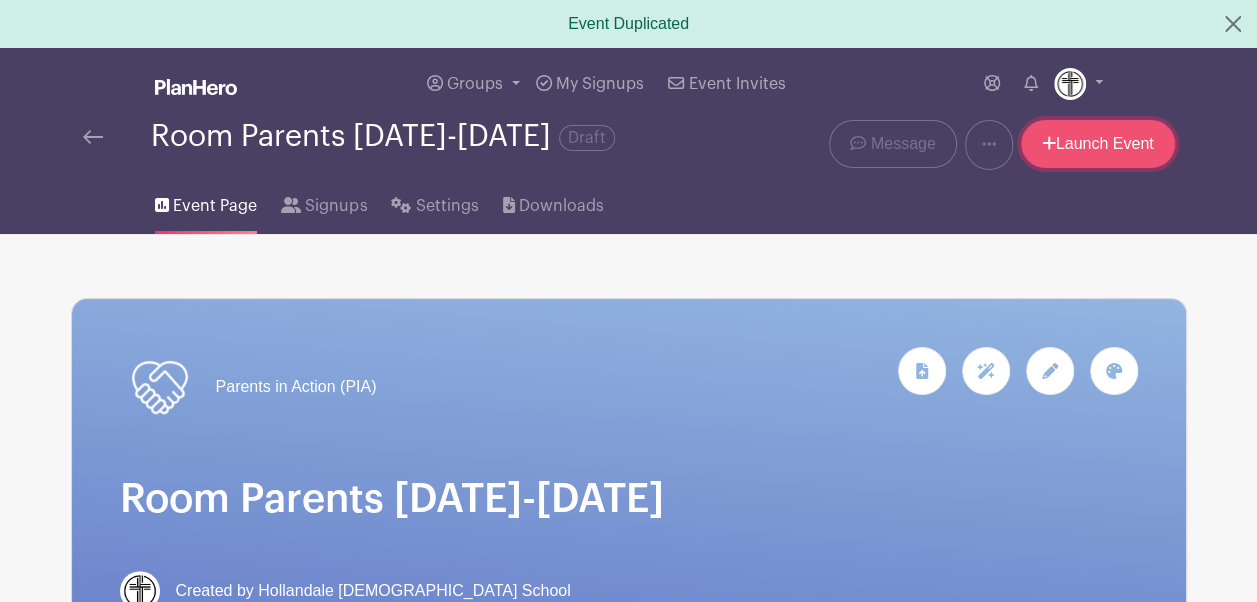 click on "Launch Event" at bounding box center (1098, 144) 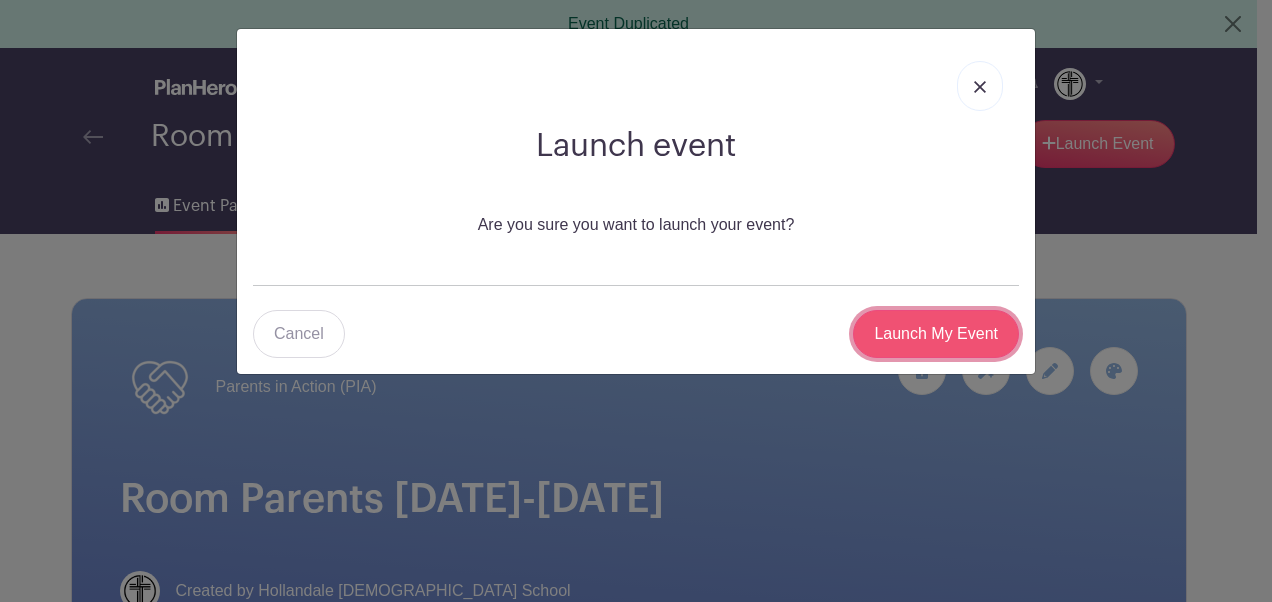 click on "Launch My Event" at bounding box center [936, 334] 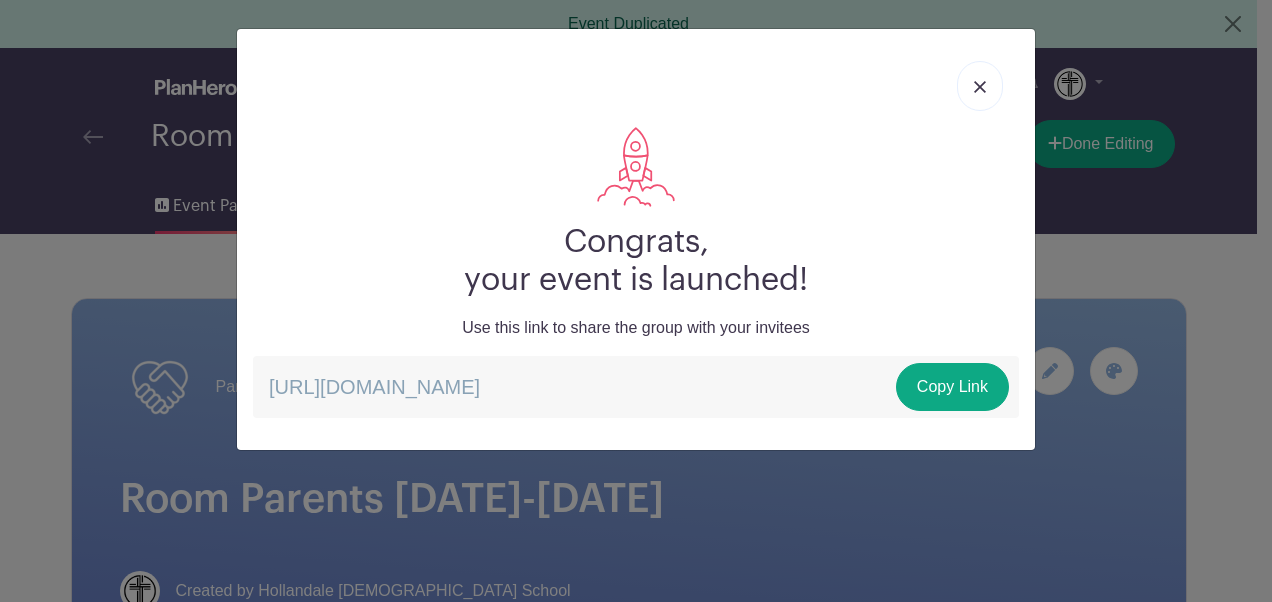 click at bounding box center (636, 86) 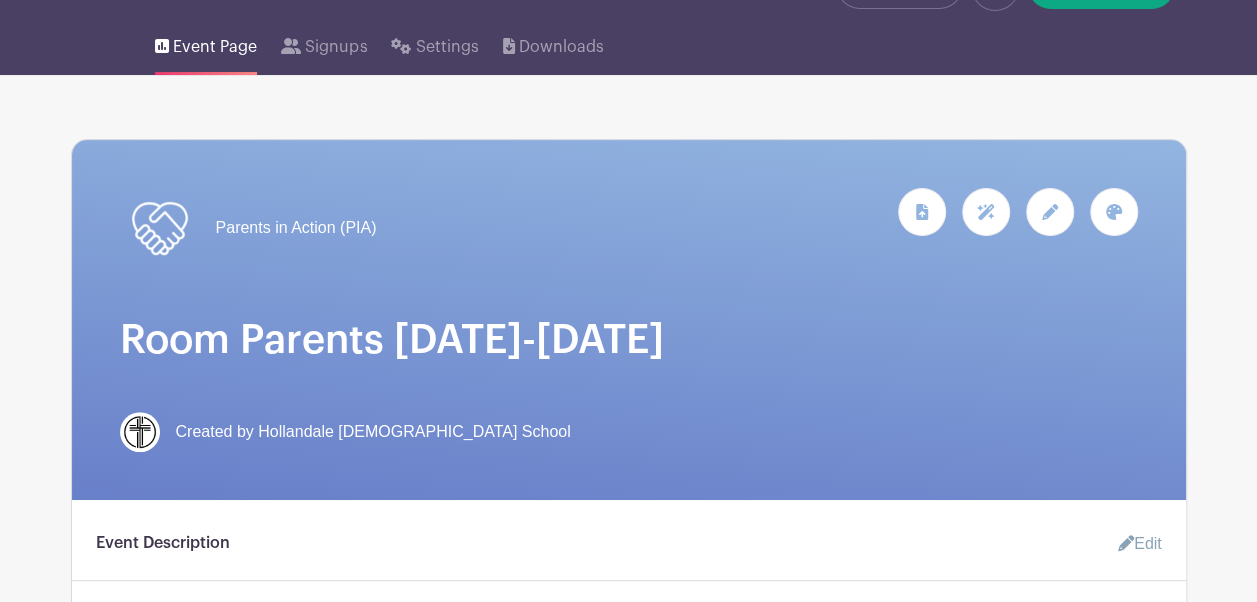 scroll, scrollTop: 0, scrollLeft: 0, axis: both 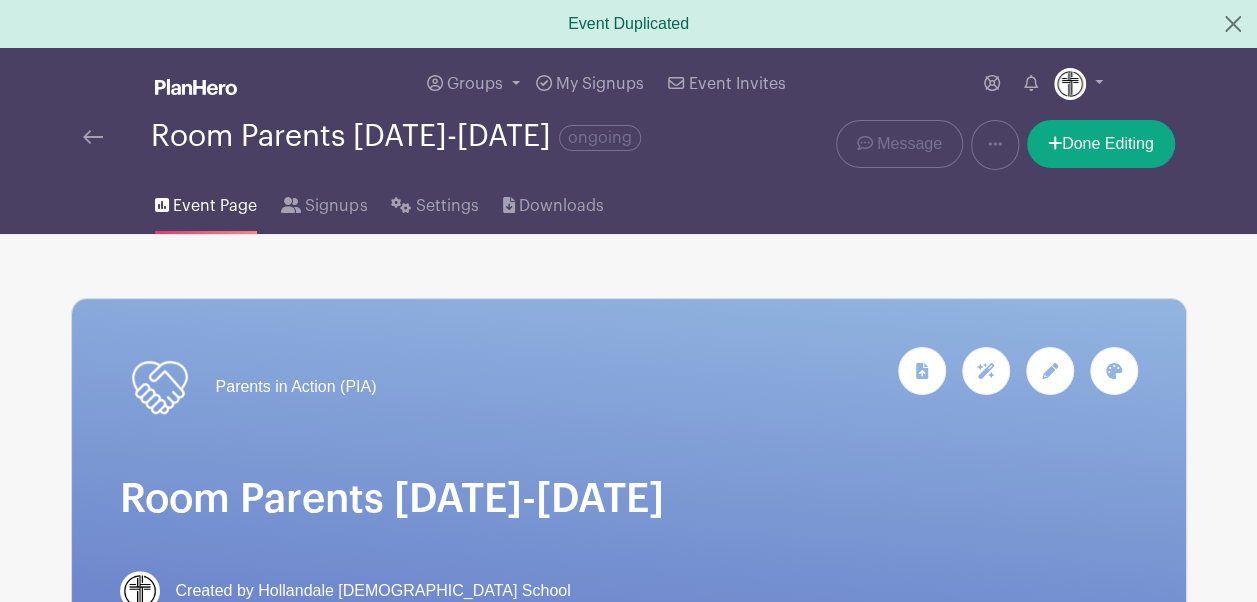 click at bounding box center [93, 137] 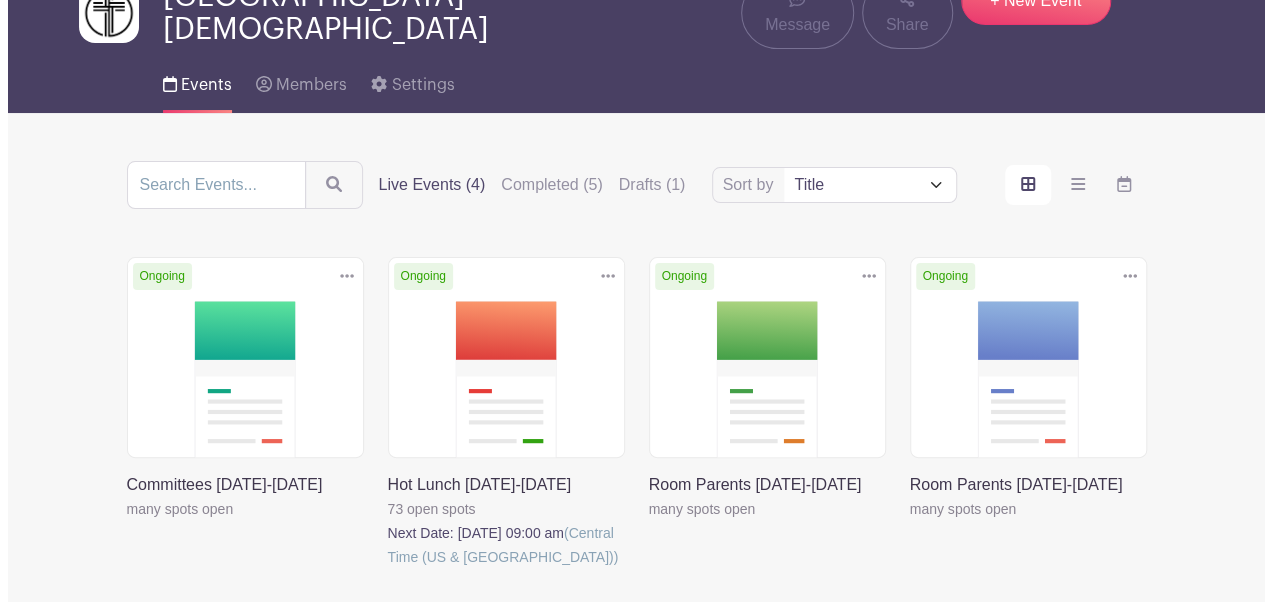 scroll, scrollTop: 104, scrollLeft: 0, axis: vertical 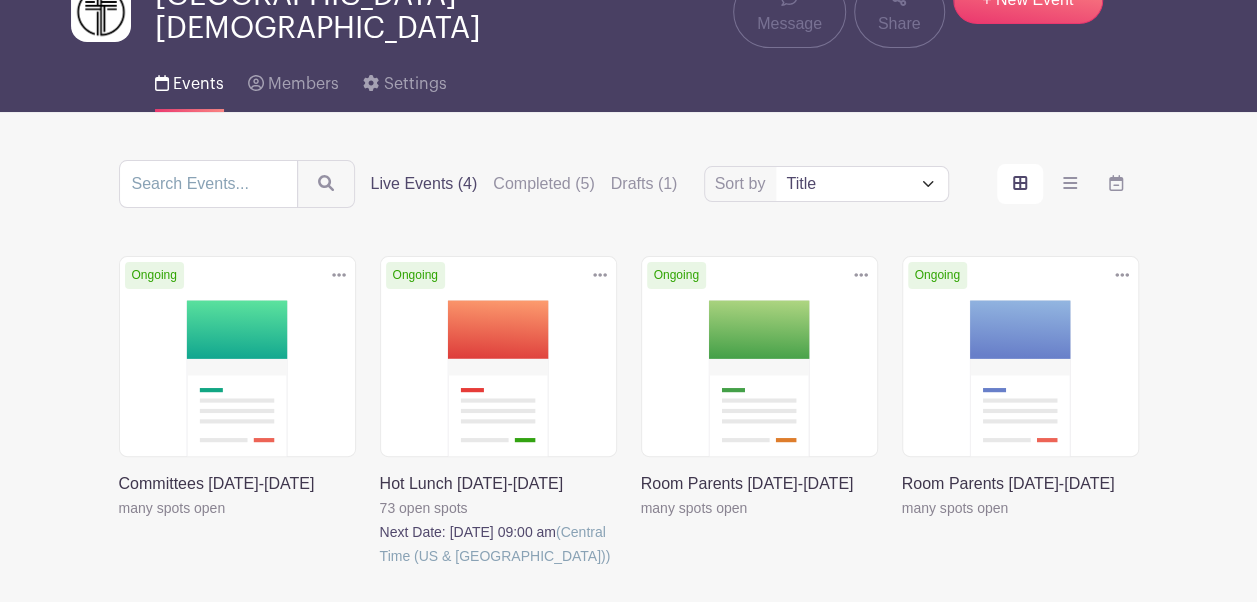 click at bounding box center [861, 275] 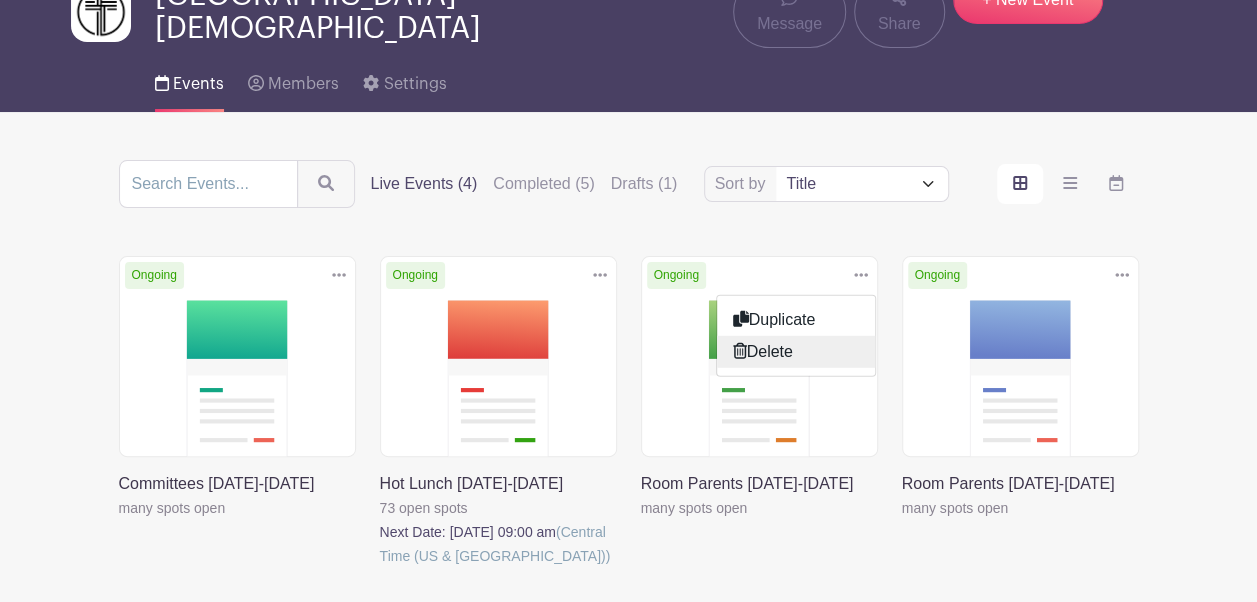 click on "Delete" at bounding box center (796, 351) 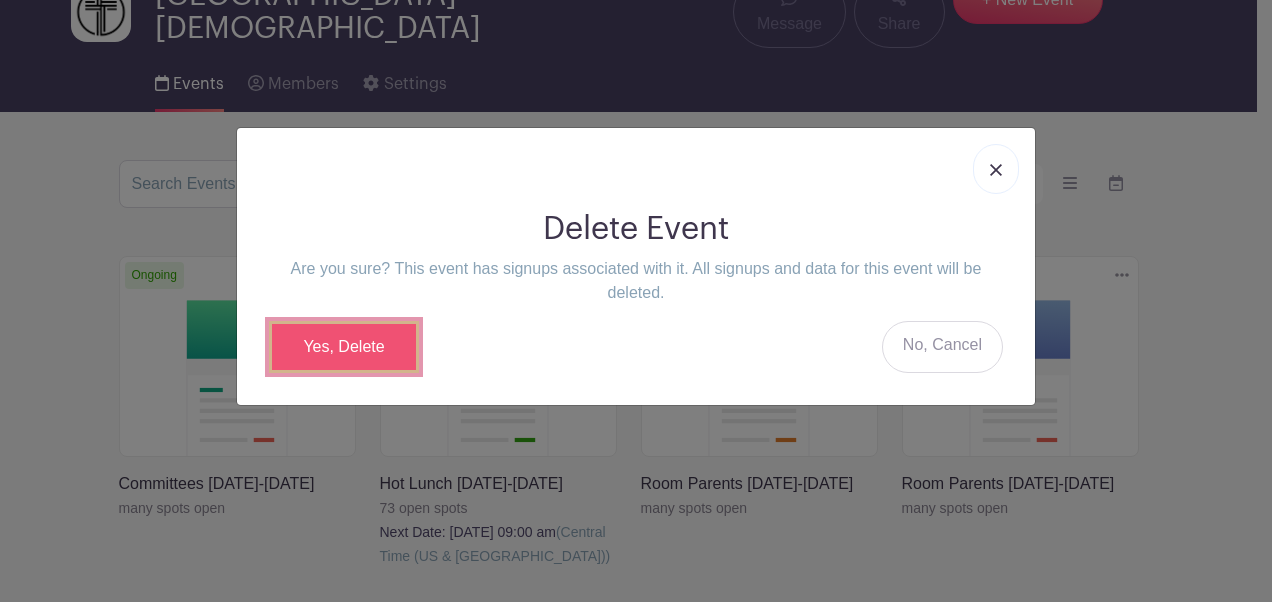 click on "Yes, Delete" at bounding box center (344, 347) 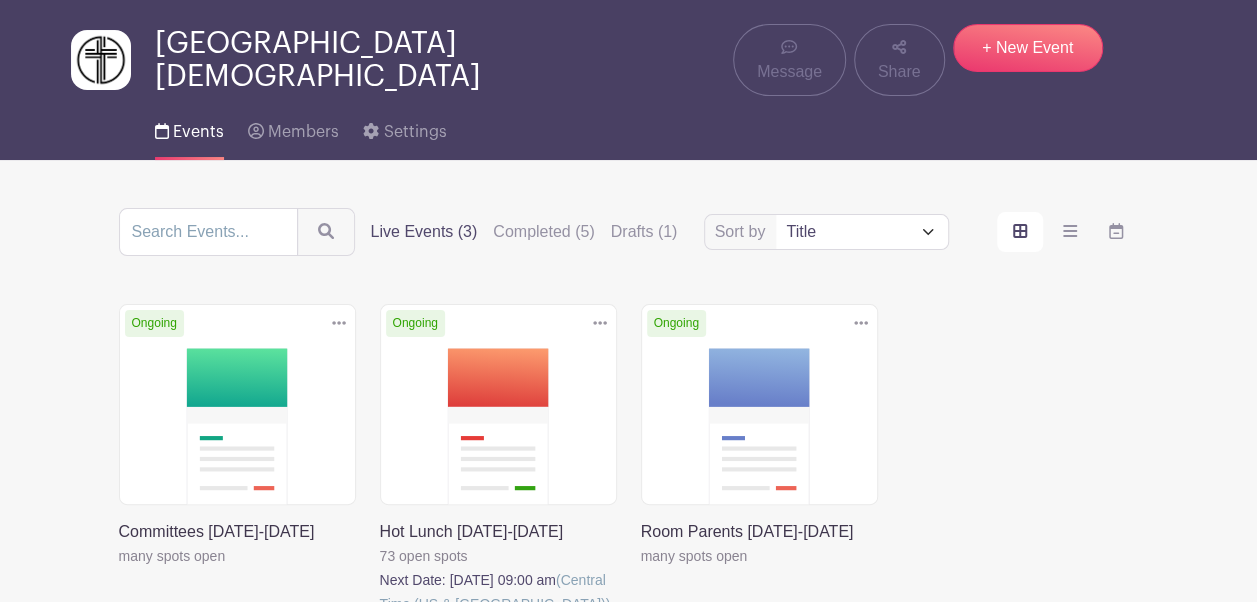 scroll, scrollTop: 103, scrollLeft: 0, axis: vertical 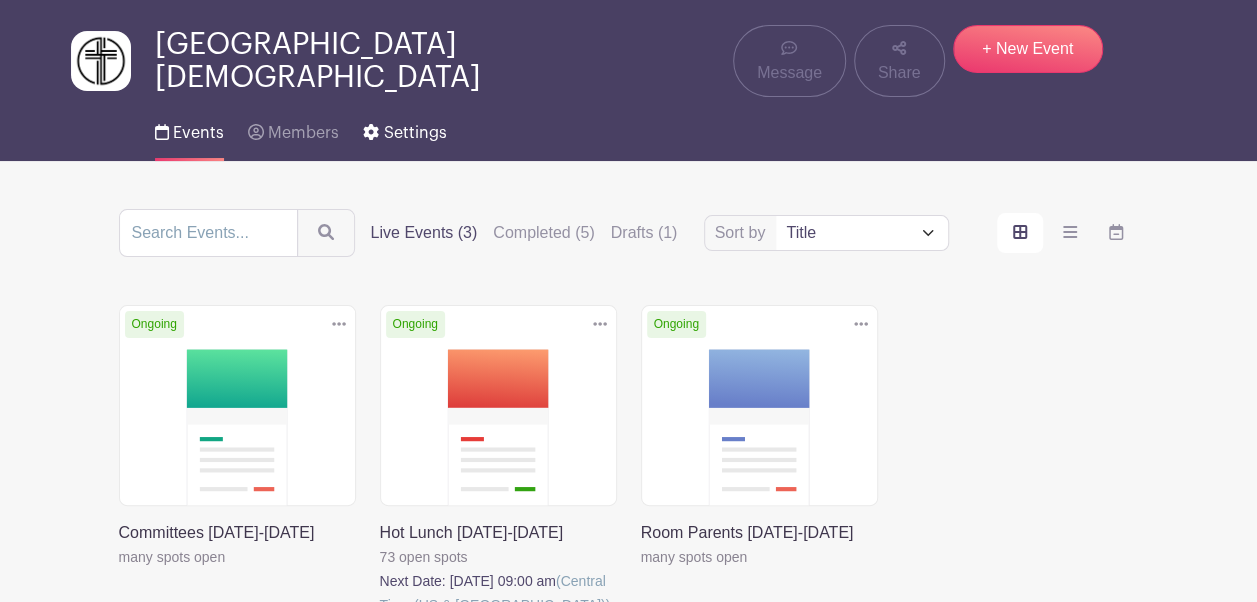 click on "Settings" at bounding box center [415, 133] 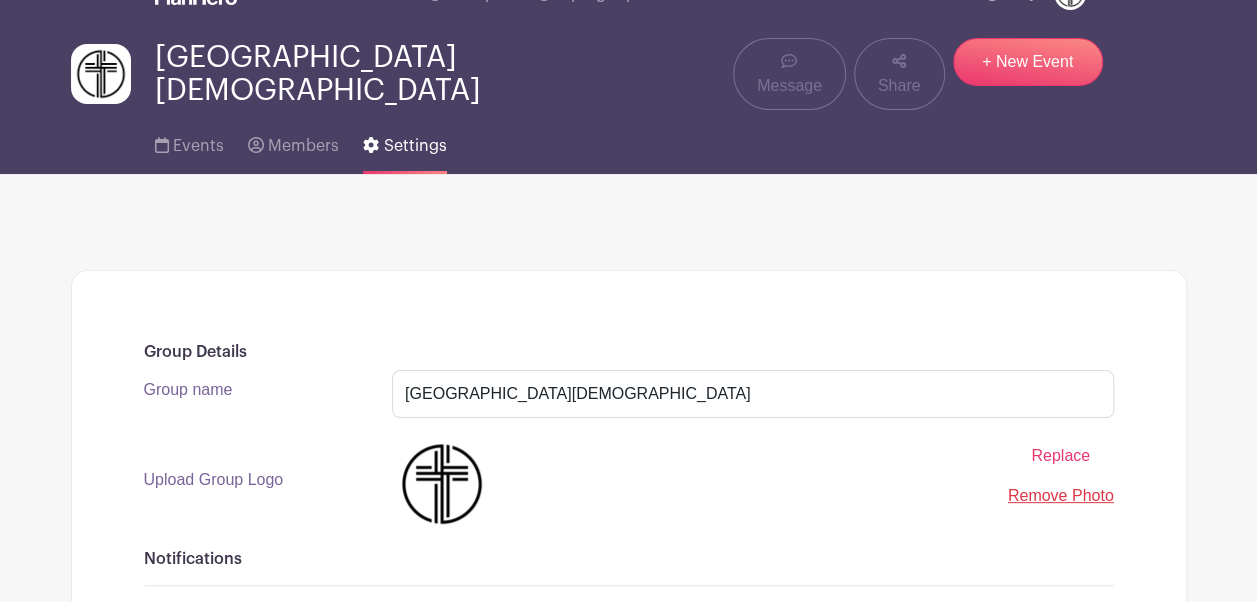 scroll, scrollTop: 0, scrollLeft: 0, axis: both 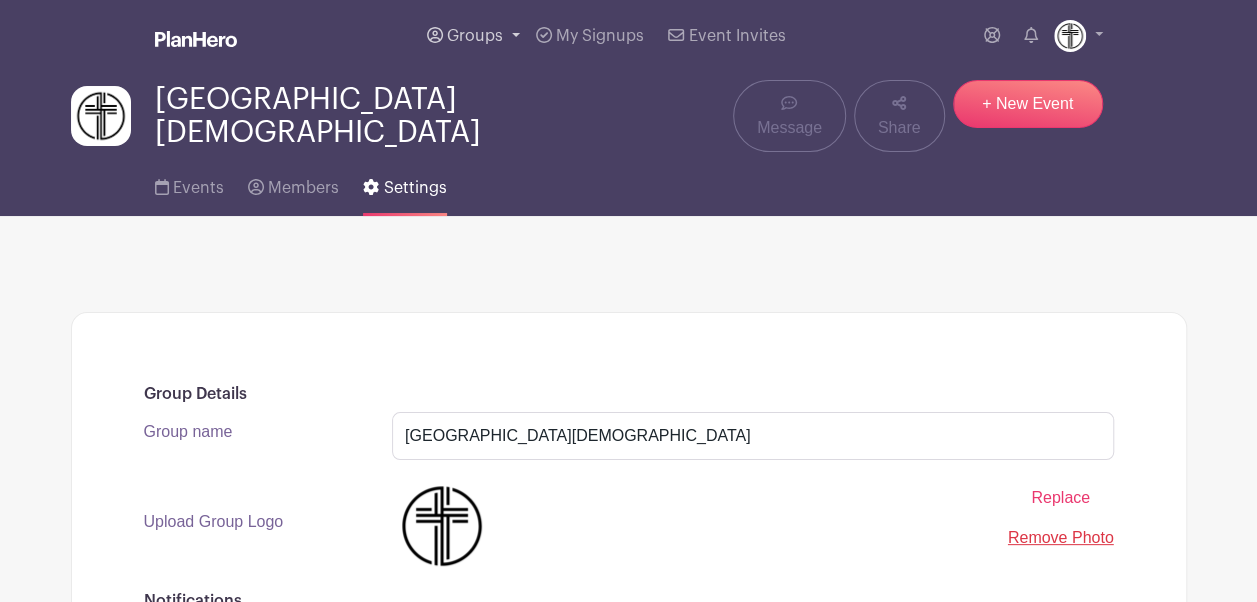 click on "Groups" at bounding box center (473, 36) 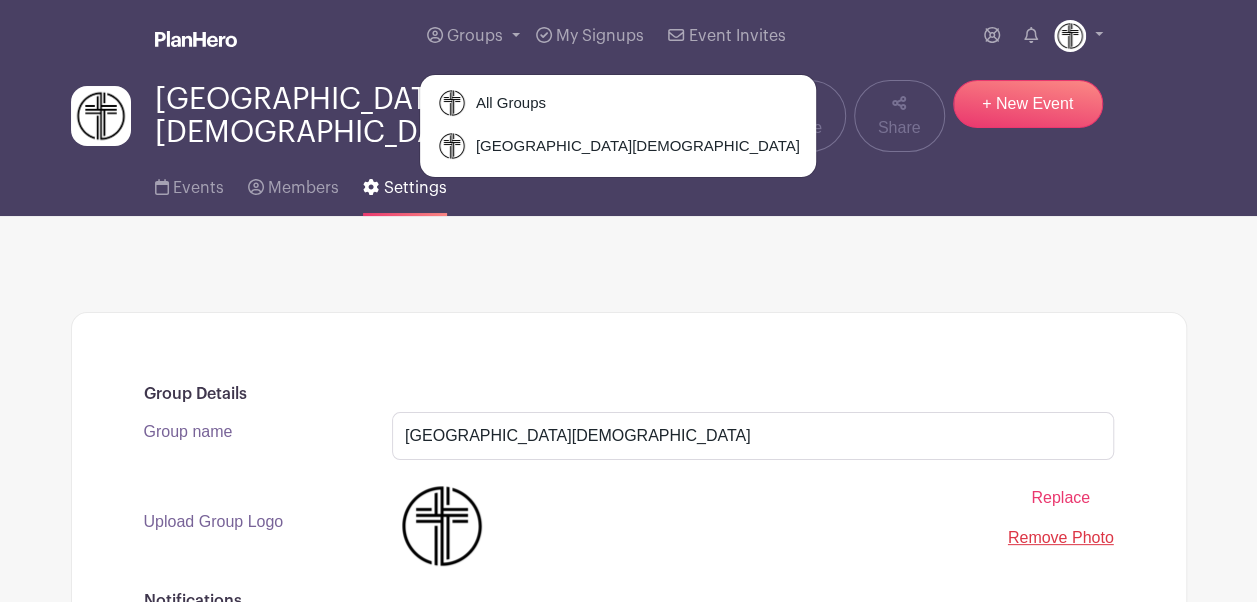 click on "Group Details
Group name
Hollandale Christian School
Upload Group Logo
Replace
Remove Photo
Notifications
Send me an email when people join the group.
Group Page
https://schedule.planhero.com/groups/52f98e75c/hcs
Copy Link
Edit URL
Group QR Code
Embed Group" at bounding box center [629, 1201] 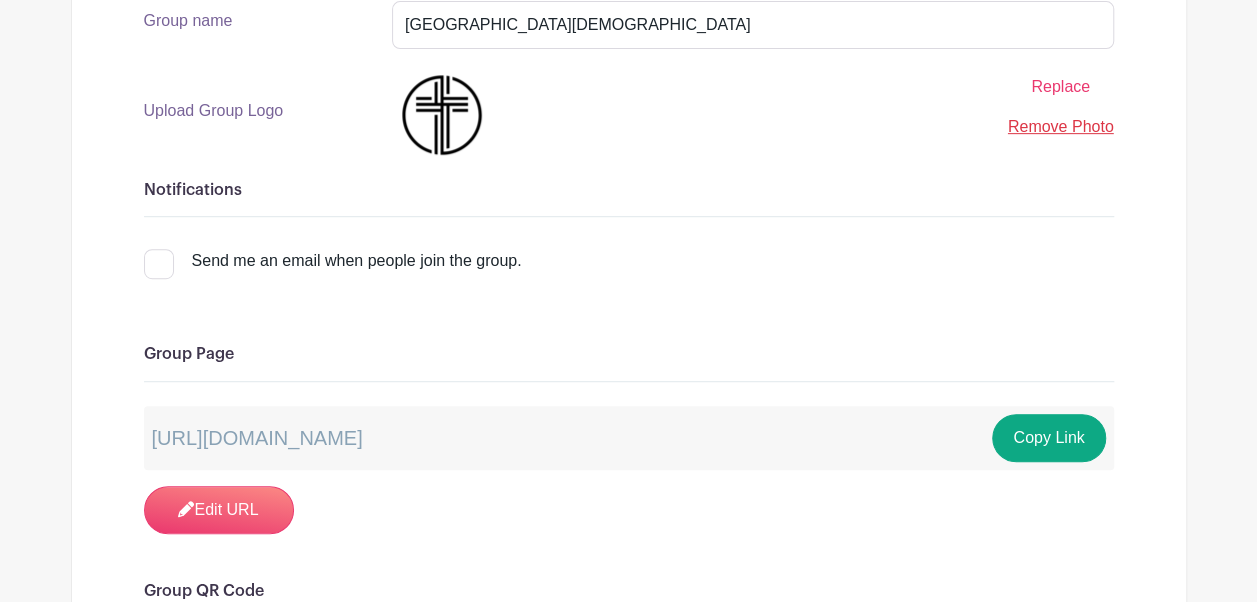 scroll, scrollTop: 414, scrollLeft: 0, axis: vertical 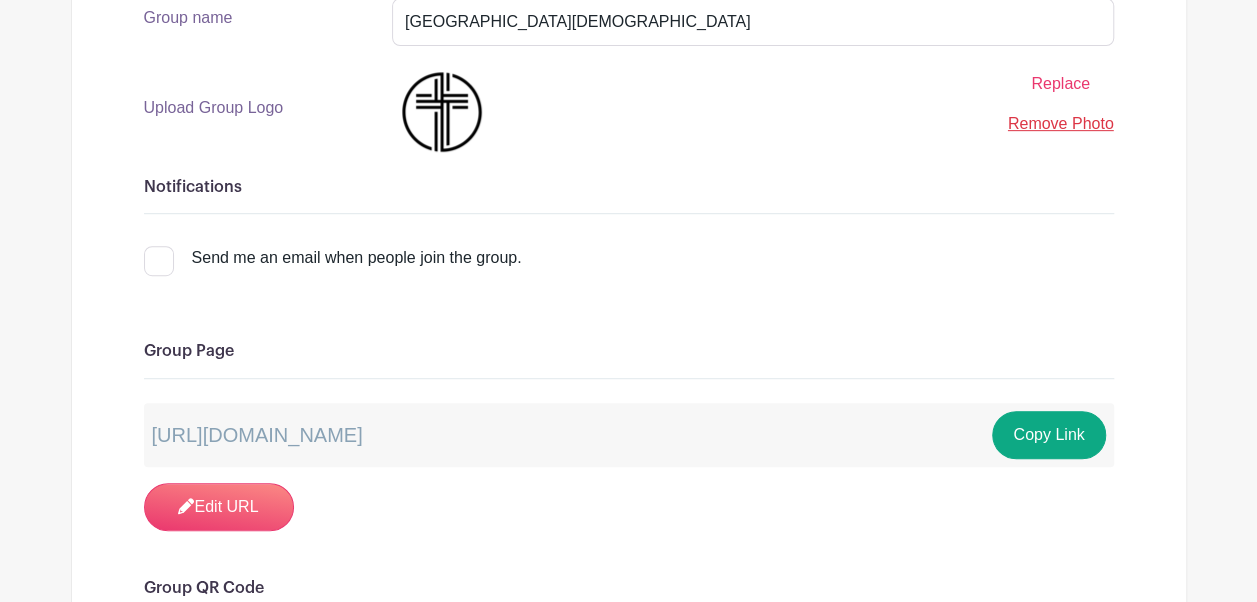 click on "https://schedule.planhero.com/groups/52f98e75c/hcs
Copy Link" at bounding box center [629, 435] 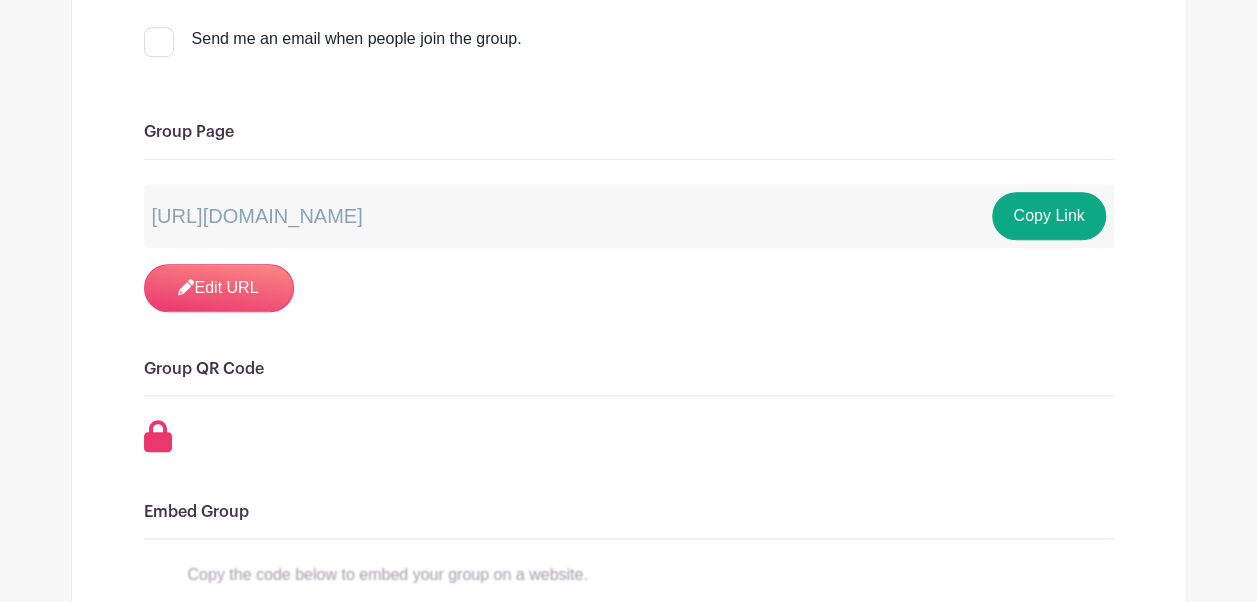 scroll, scrollTop: 632, scrollLeft: 0, axis: vertical 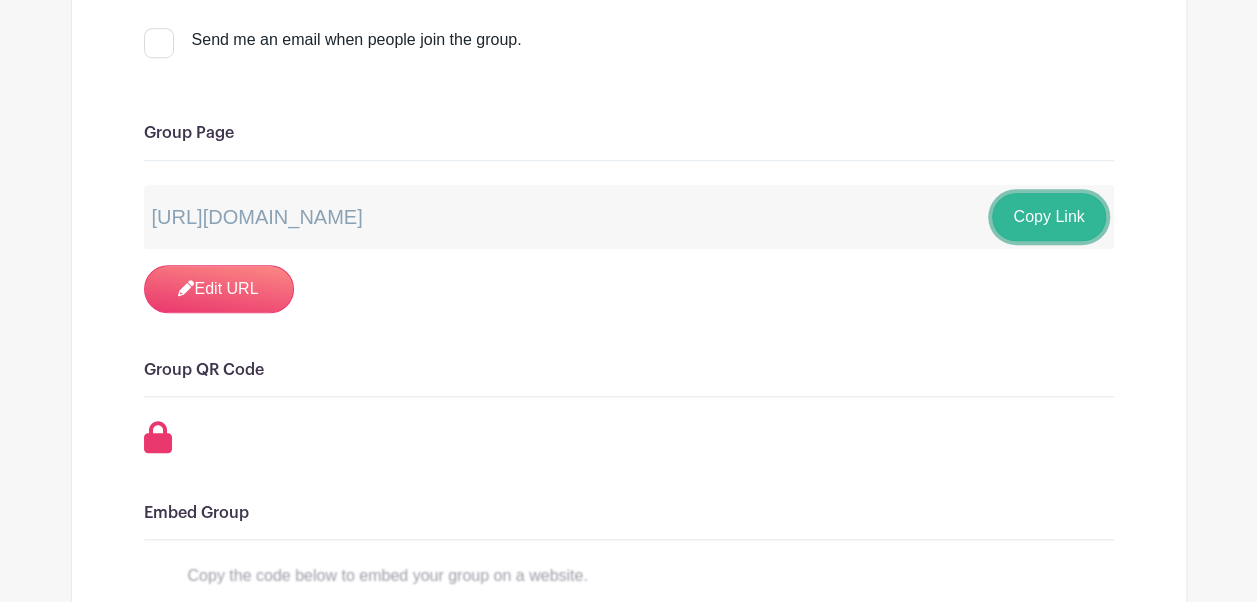 click on "Copy Link" at bounding box center [1048, 217] 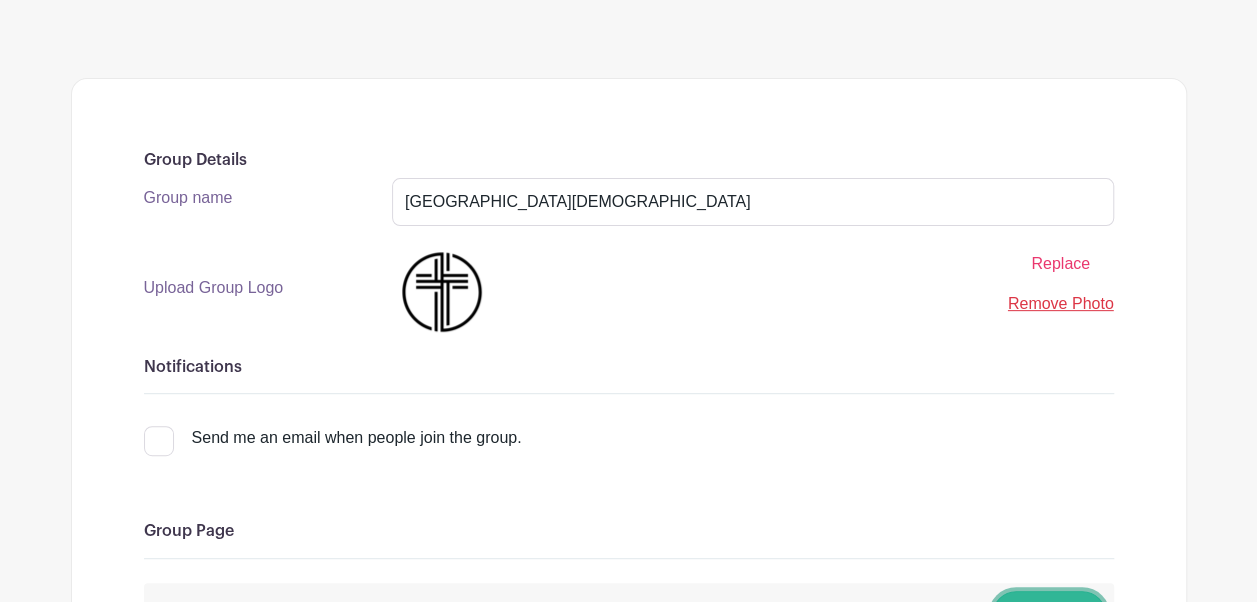scroll, scrollTop: 0, scrollLeft: 0, axis: both 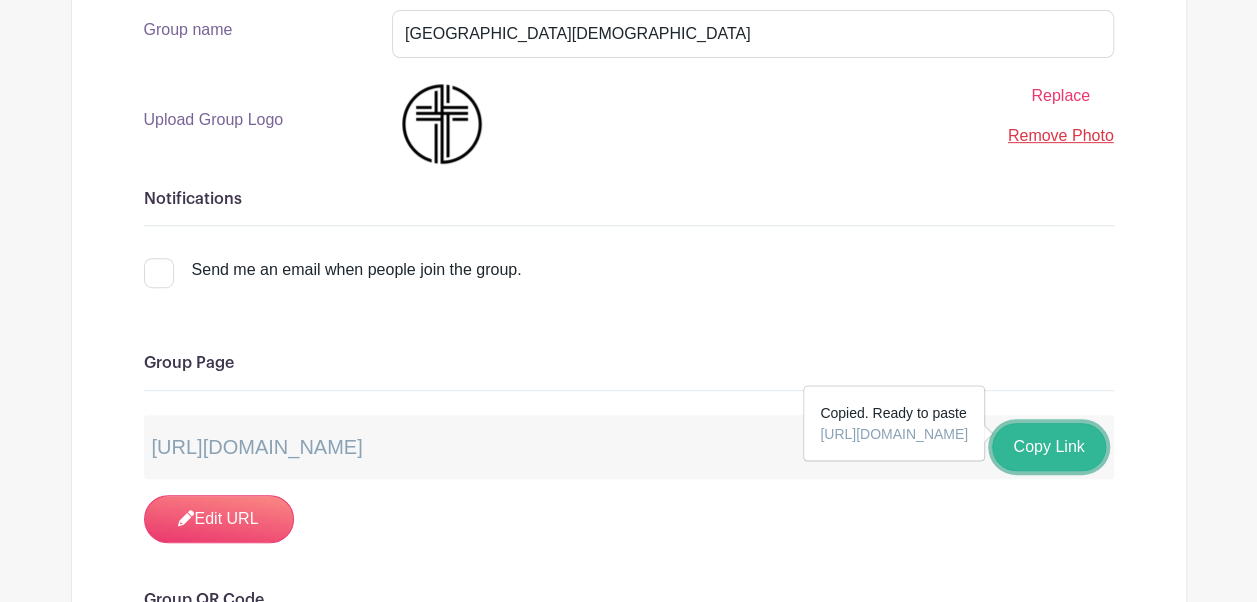 click on "Copy Link" at bounding box center (1048, 447) 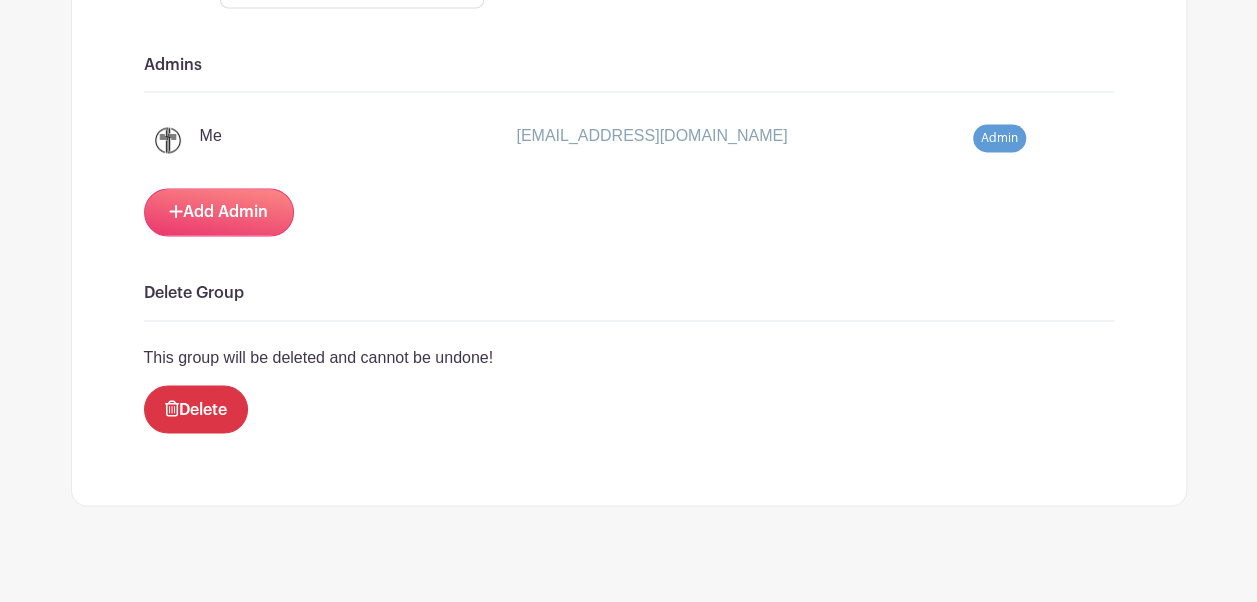 scroll, scrollTop: 1593, scrollLeft: 0, axis: vertical 